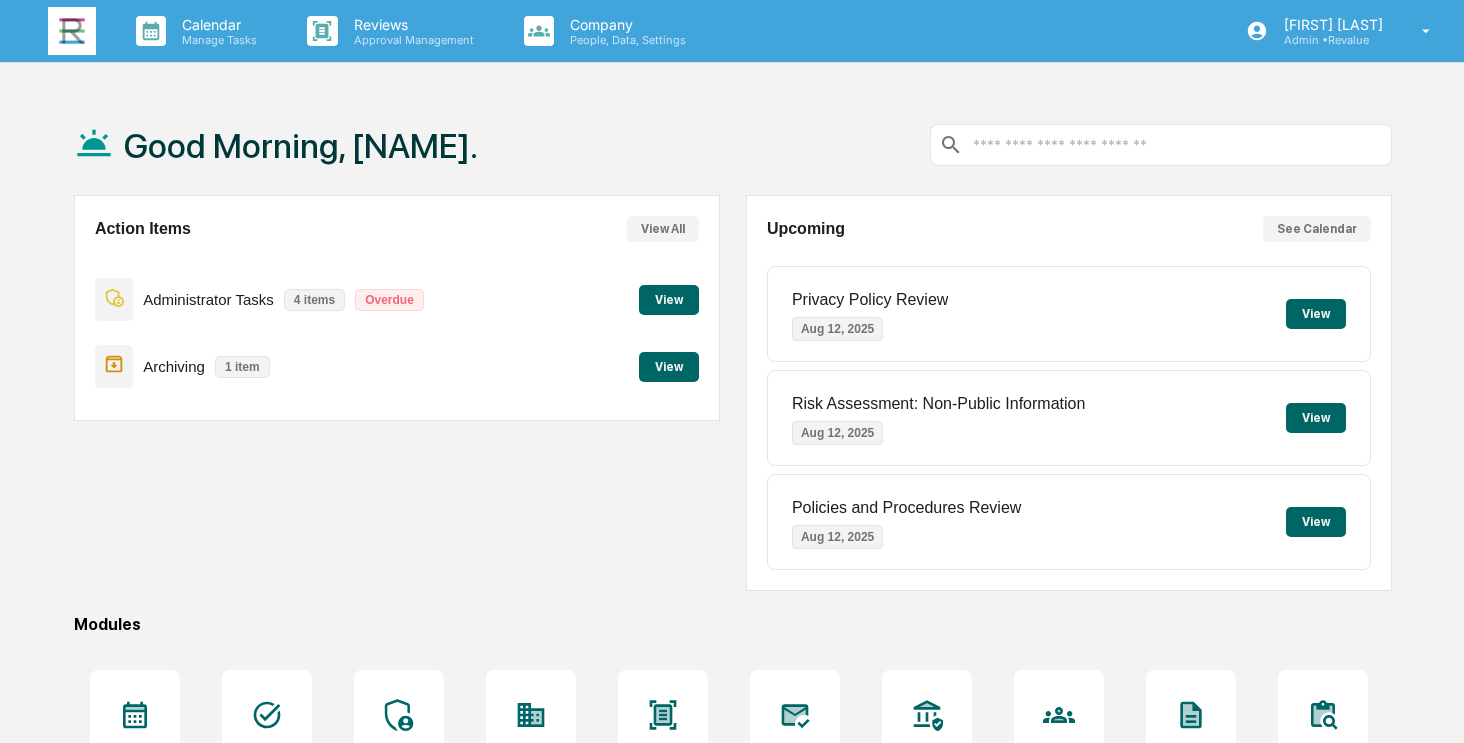 scroll, scrollTop: 0, scrollLeft: 0, axis: both 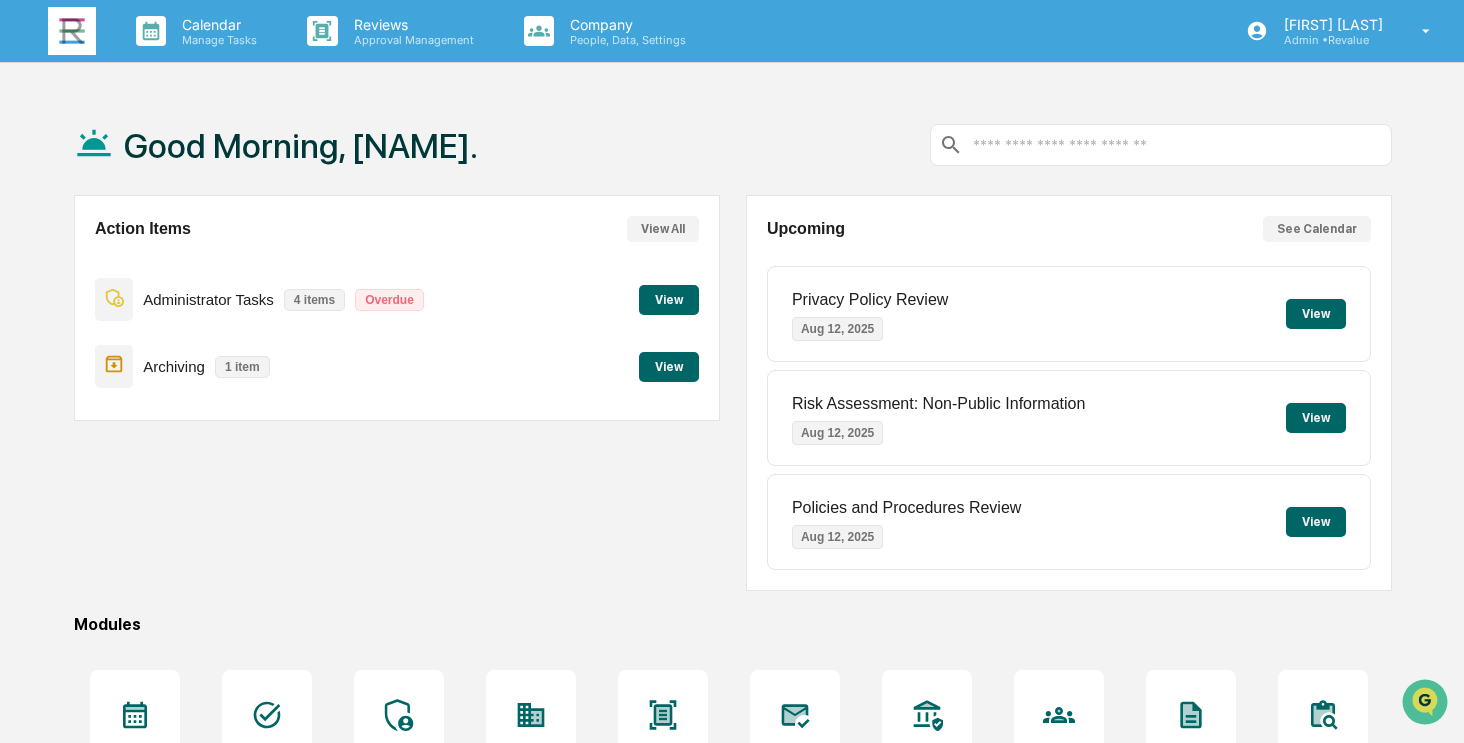click on "View" at bounding box center (669, 367) 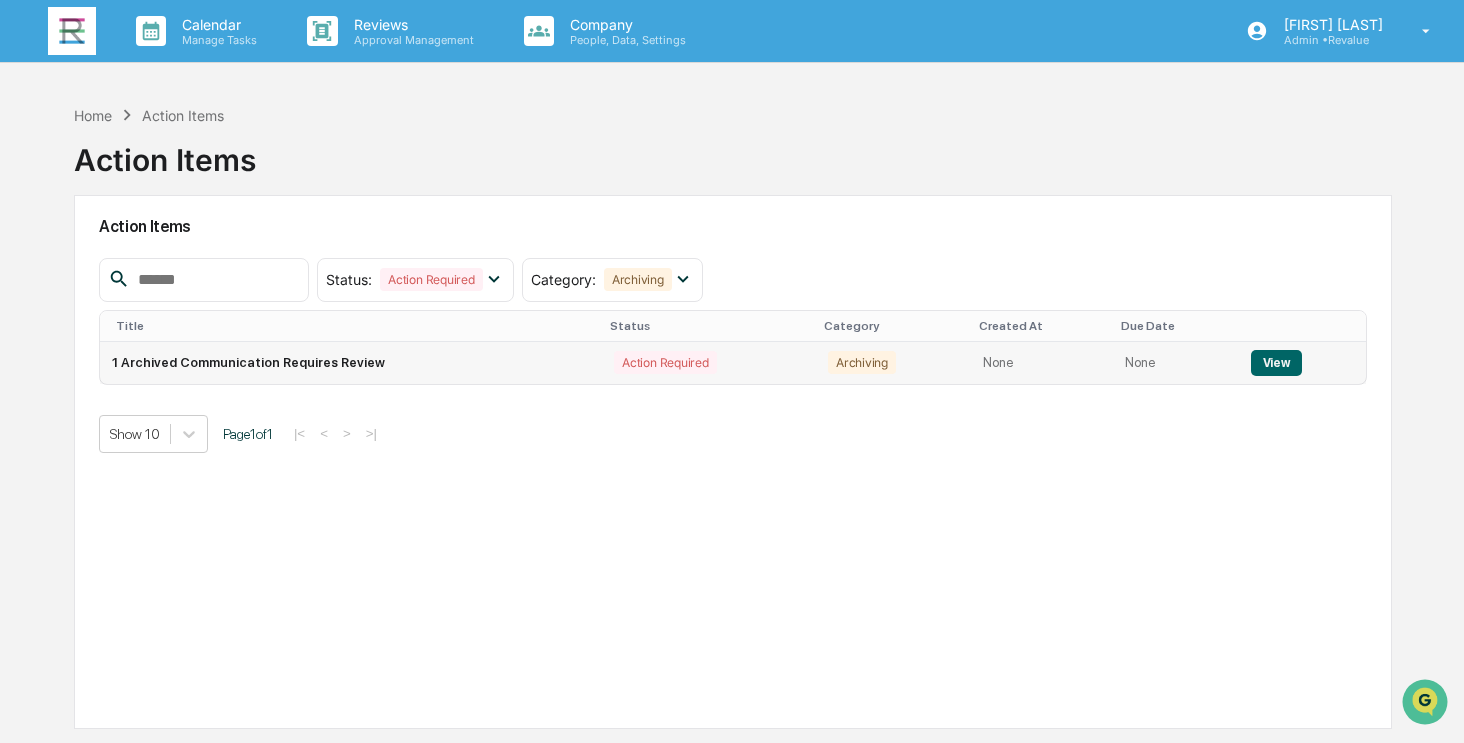 click on "1 Archived Communication Requires Review" at bounding box center (351, 363) 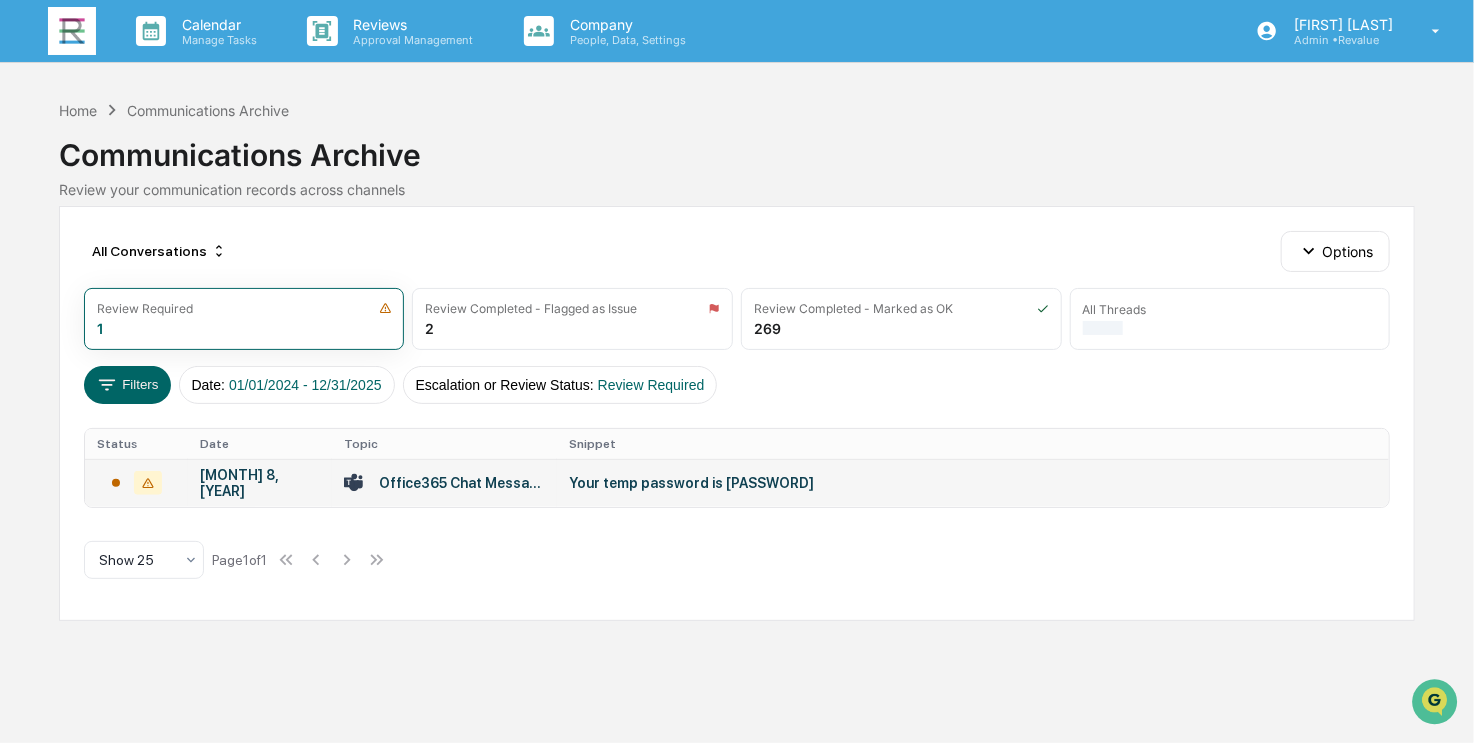 click on "Your temp password is   Rm9QHTW7" at bounding box center [969, 483] 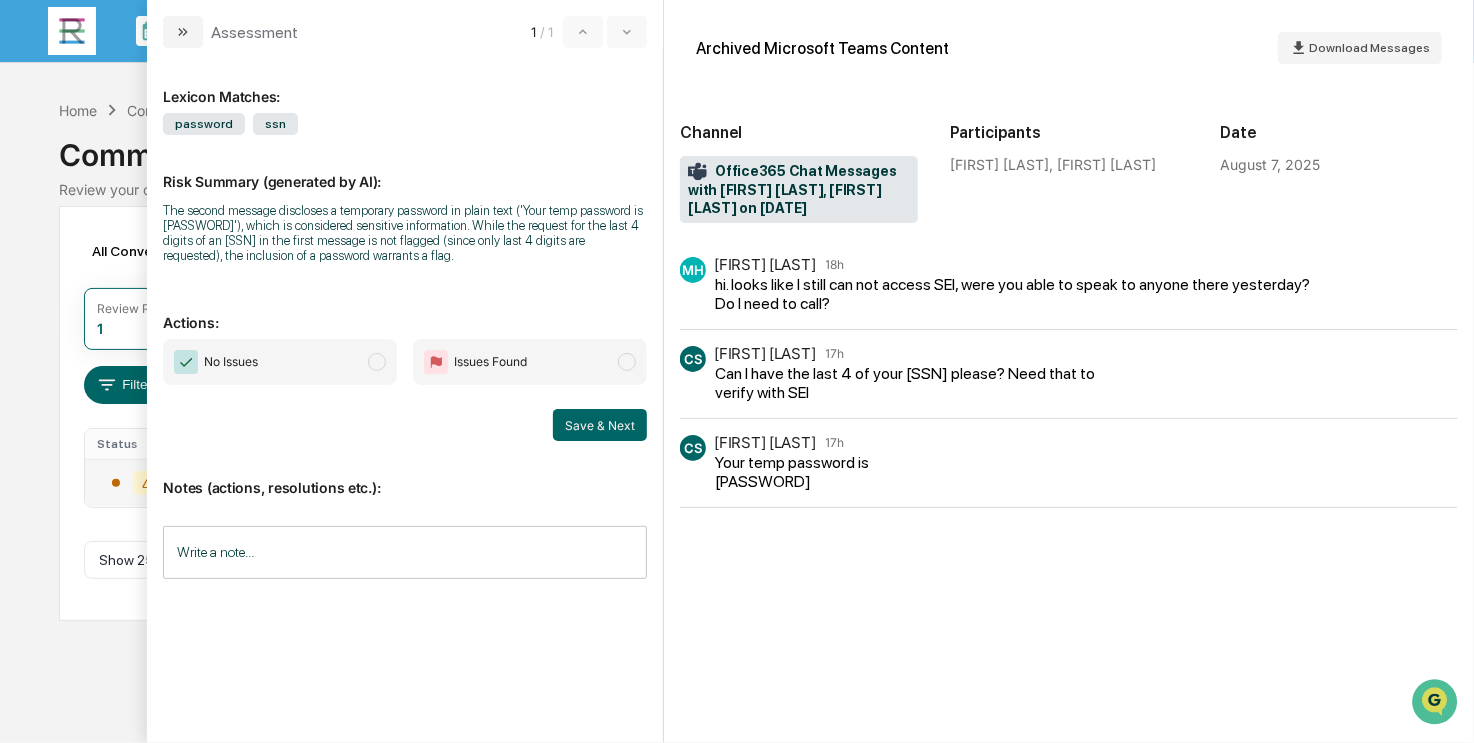 click on "No Issues" at bounding box center [280, 362] 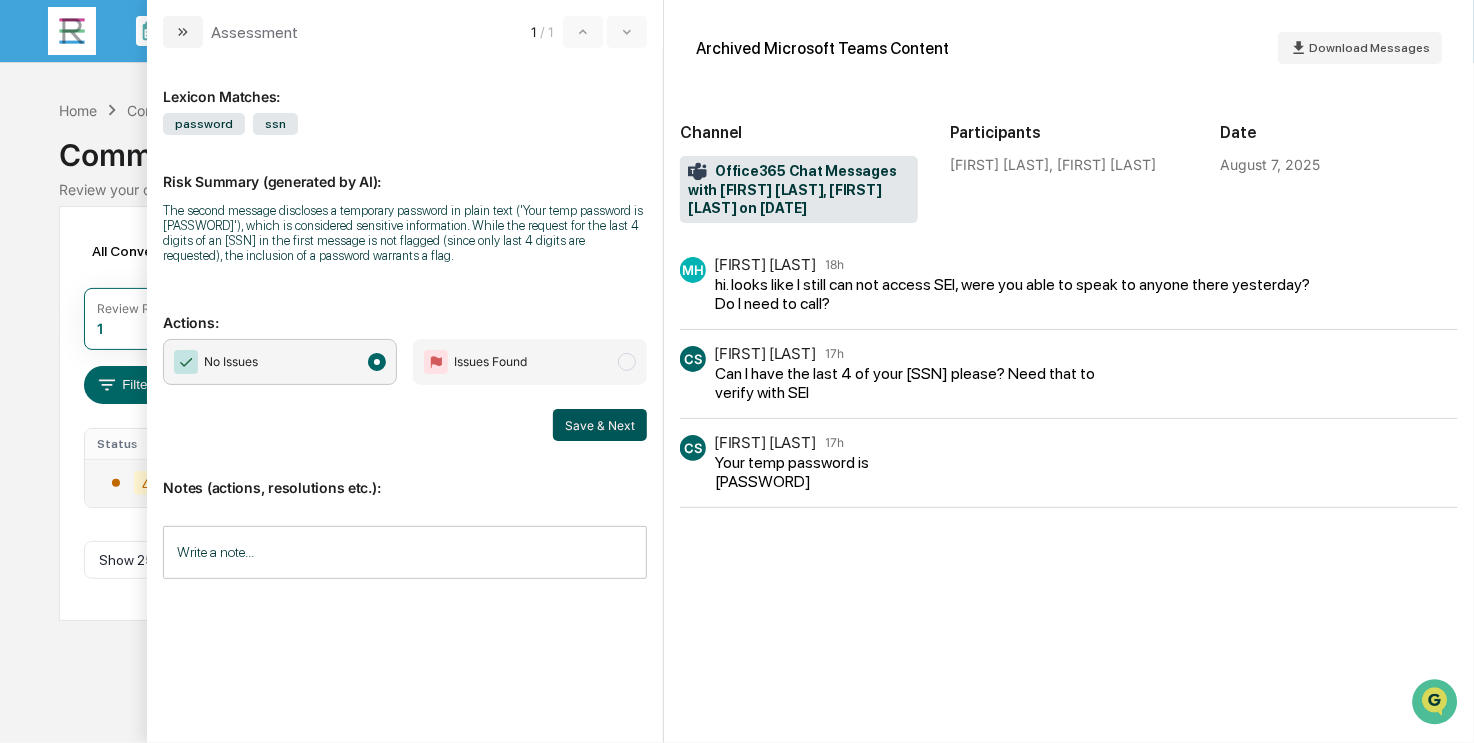 click on "Save & Next" at bounding box center (600, 425) 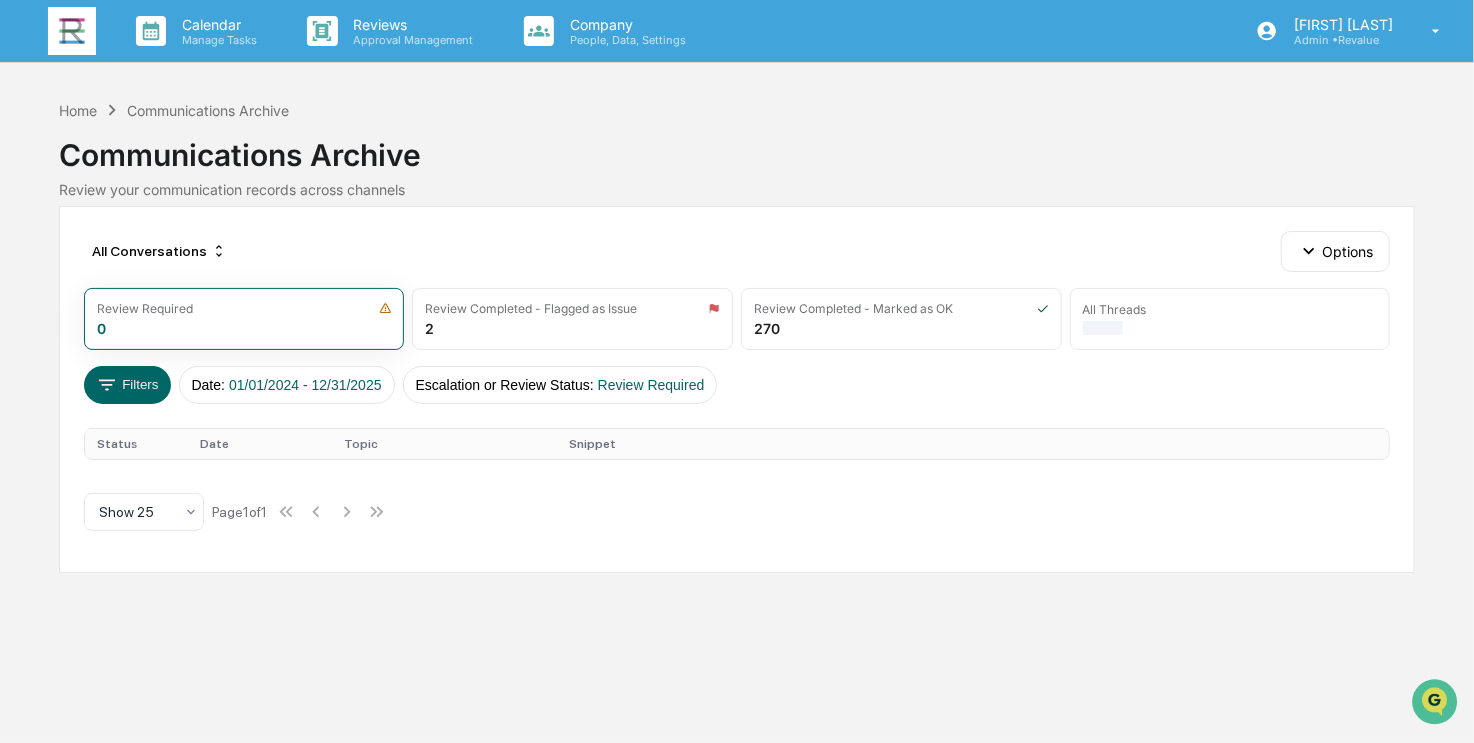 click at bounding box center [72, 31] 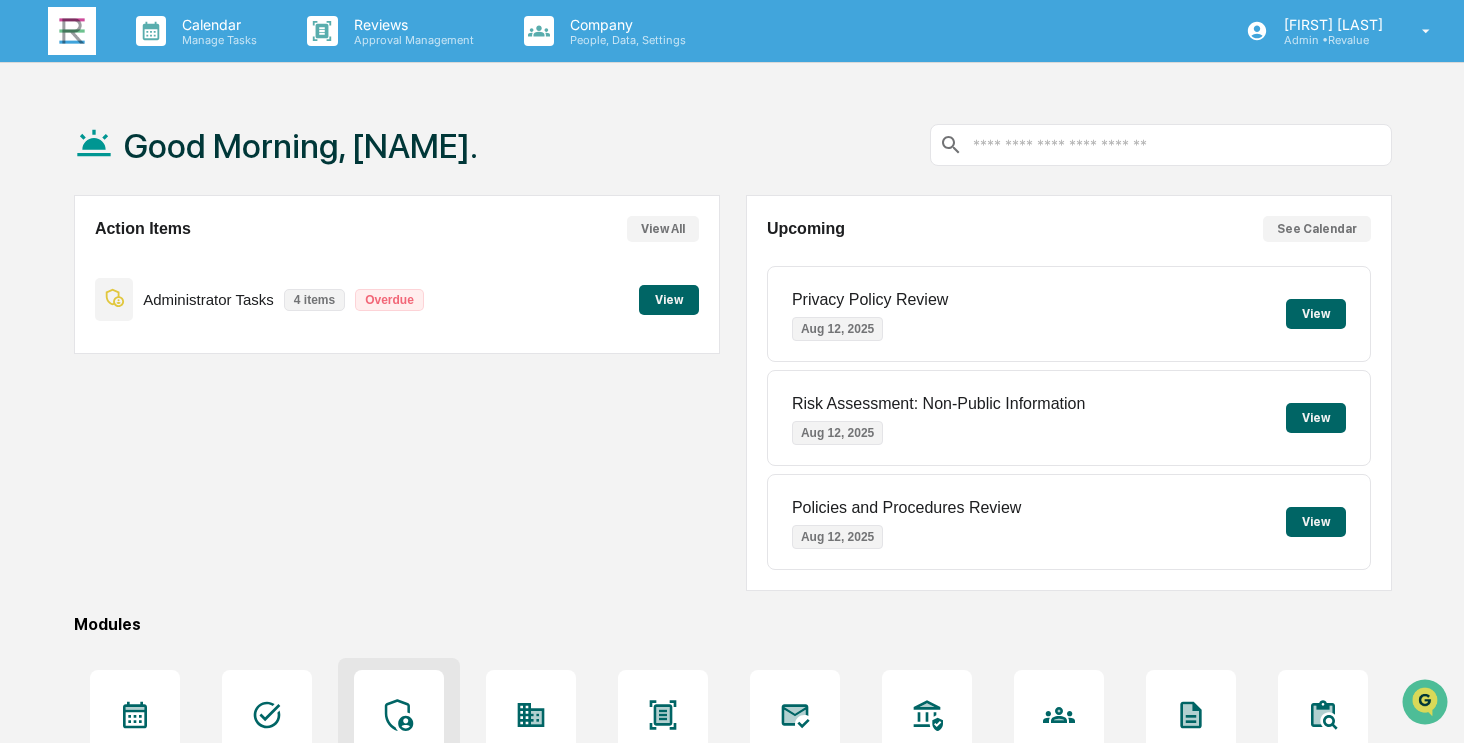 click 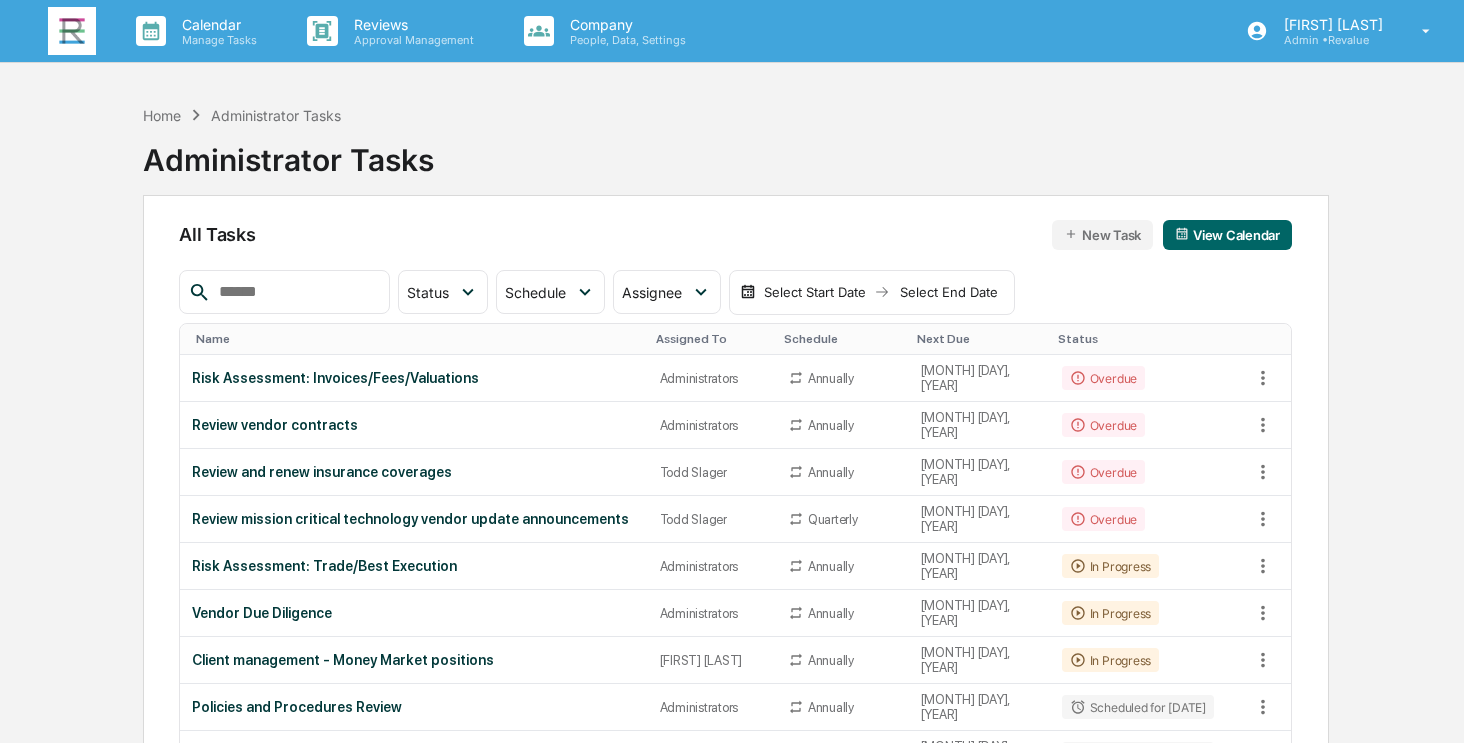 scroll, scrollTop: 0, scrollLeft: 0, axis: both 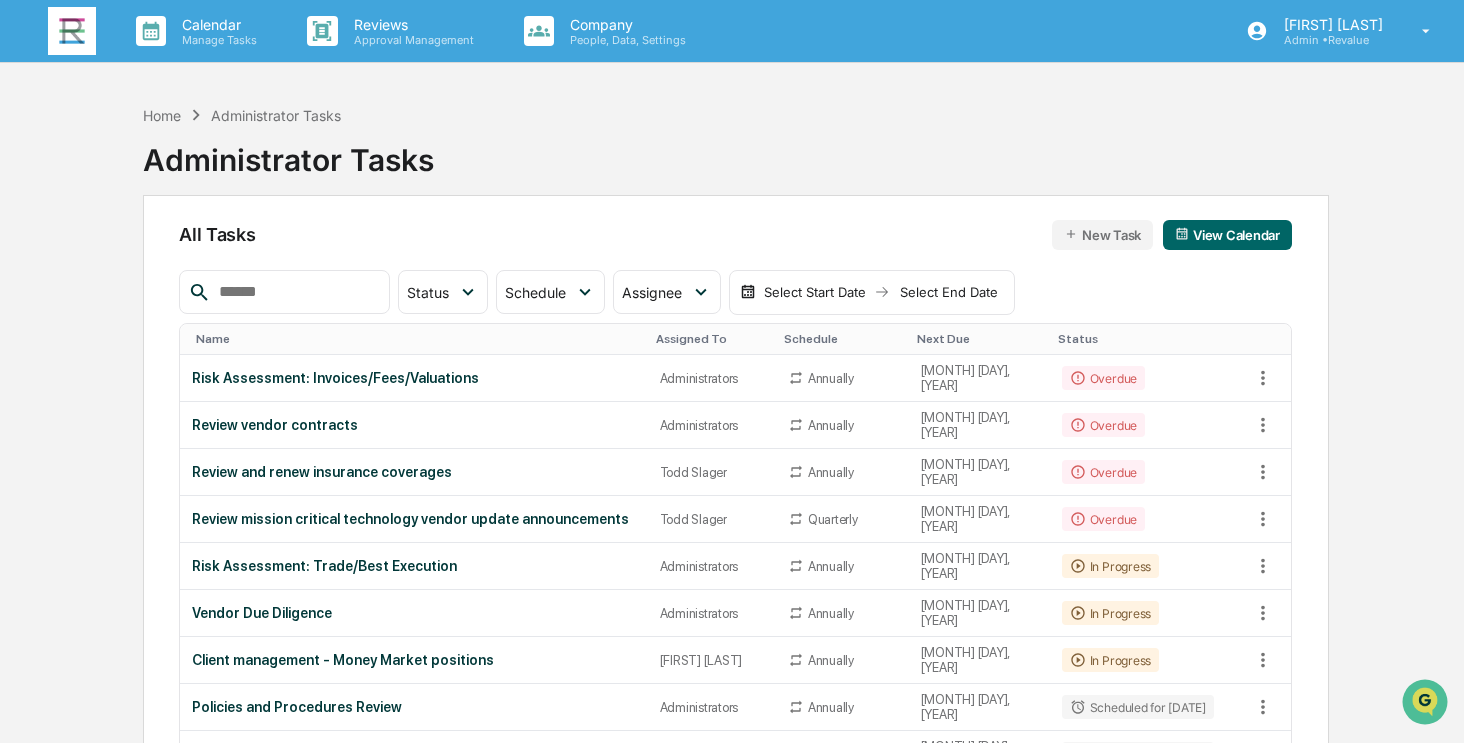 click at bounding box center (72, 31) 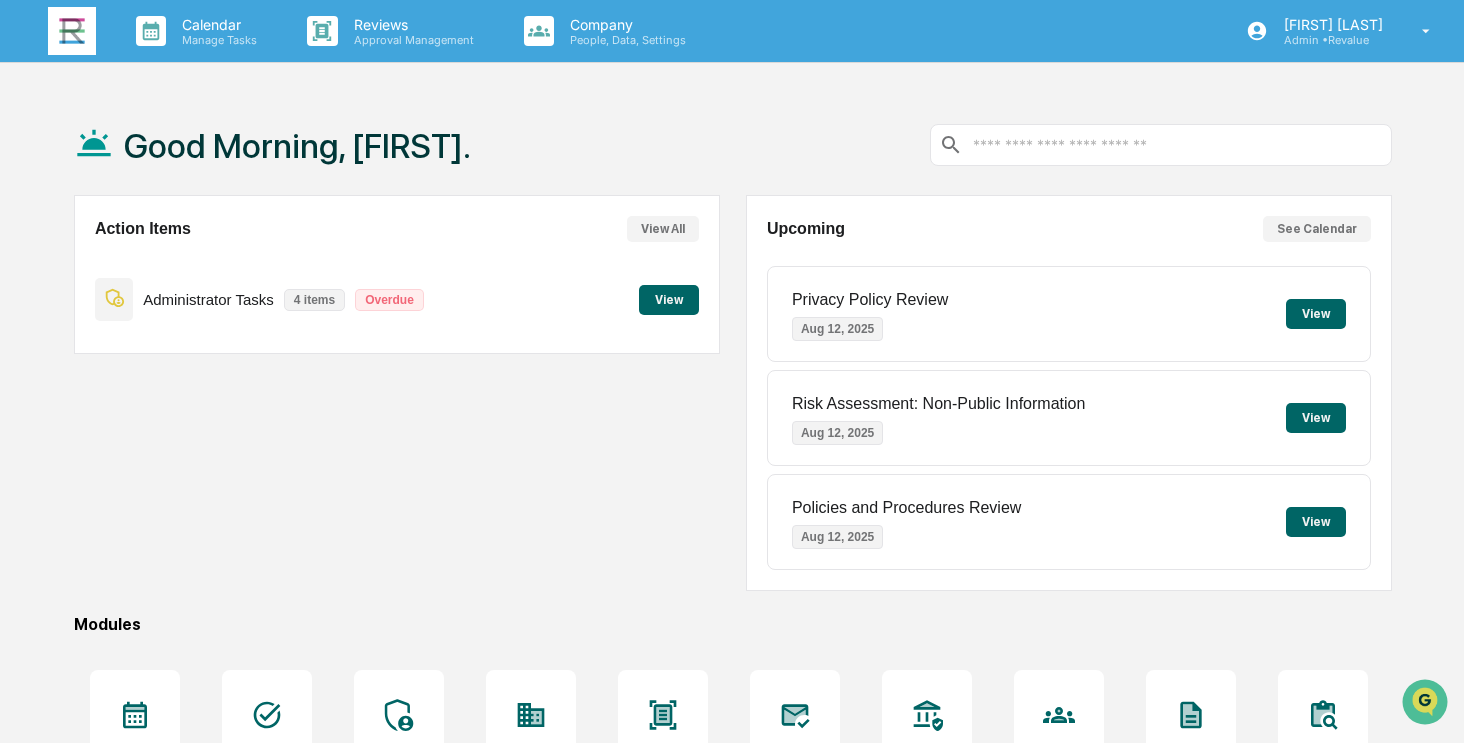 scroll, scrollTop: 200, scrollLeft: 0, axis: vertical 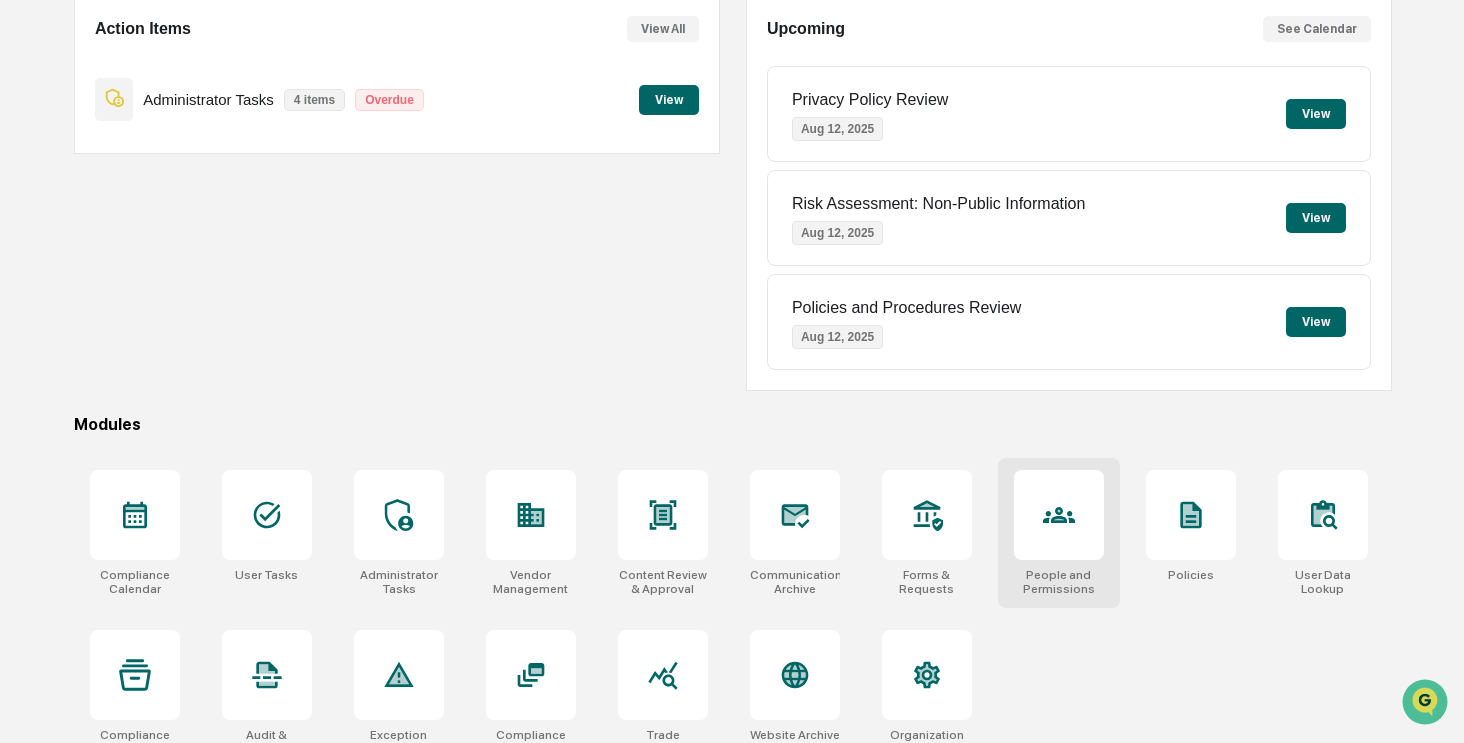 click 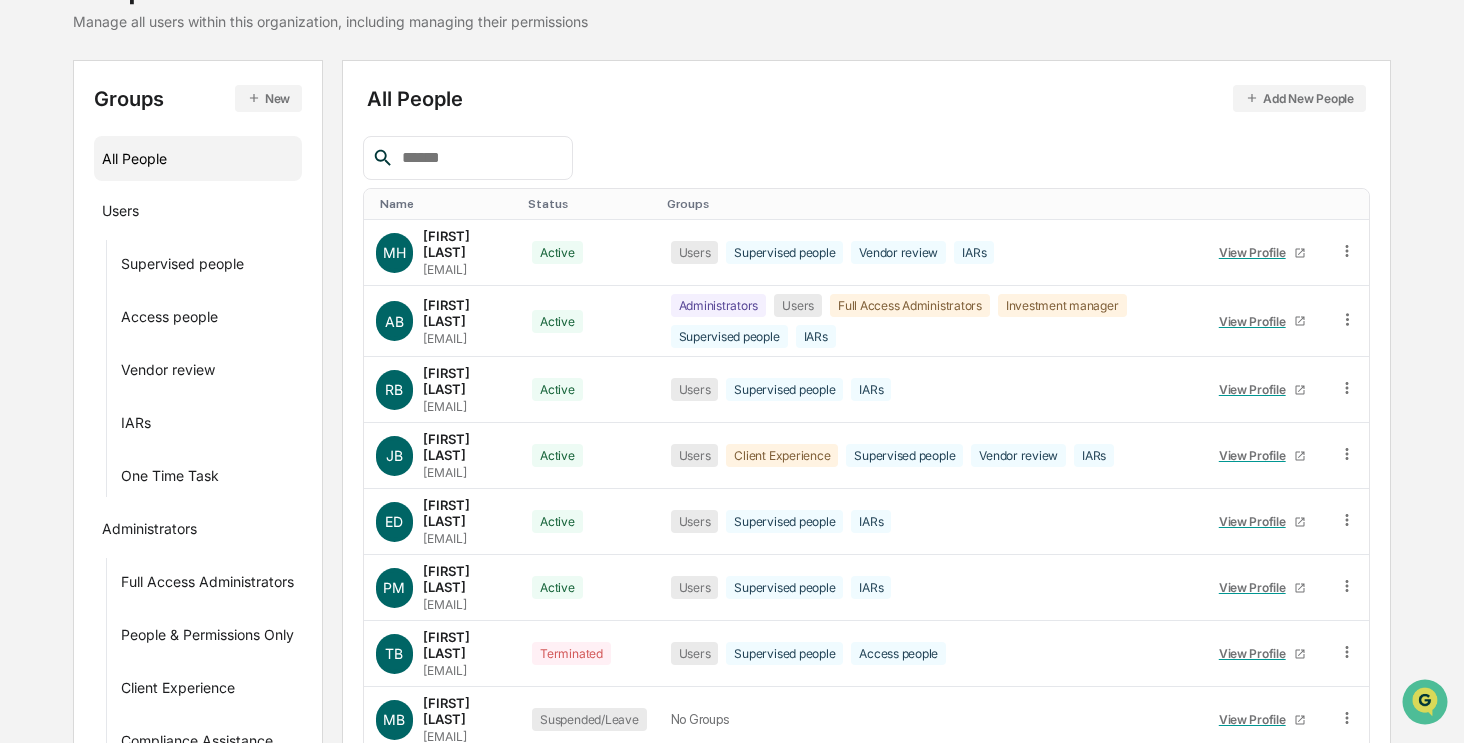 scroll, scrollTop: 135, scrollLeft: 0, axis: vertical 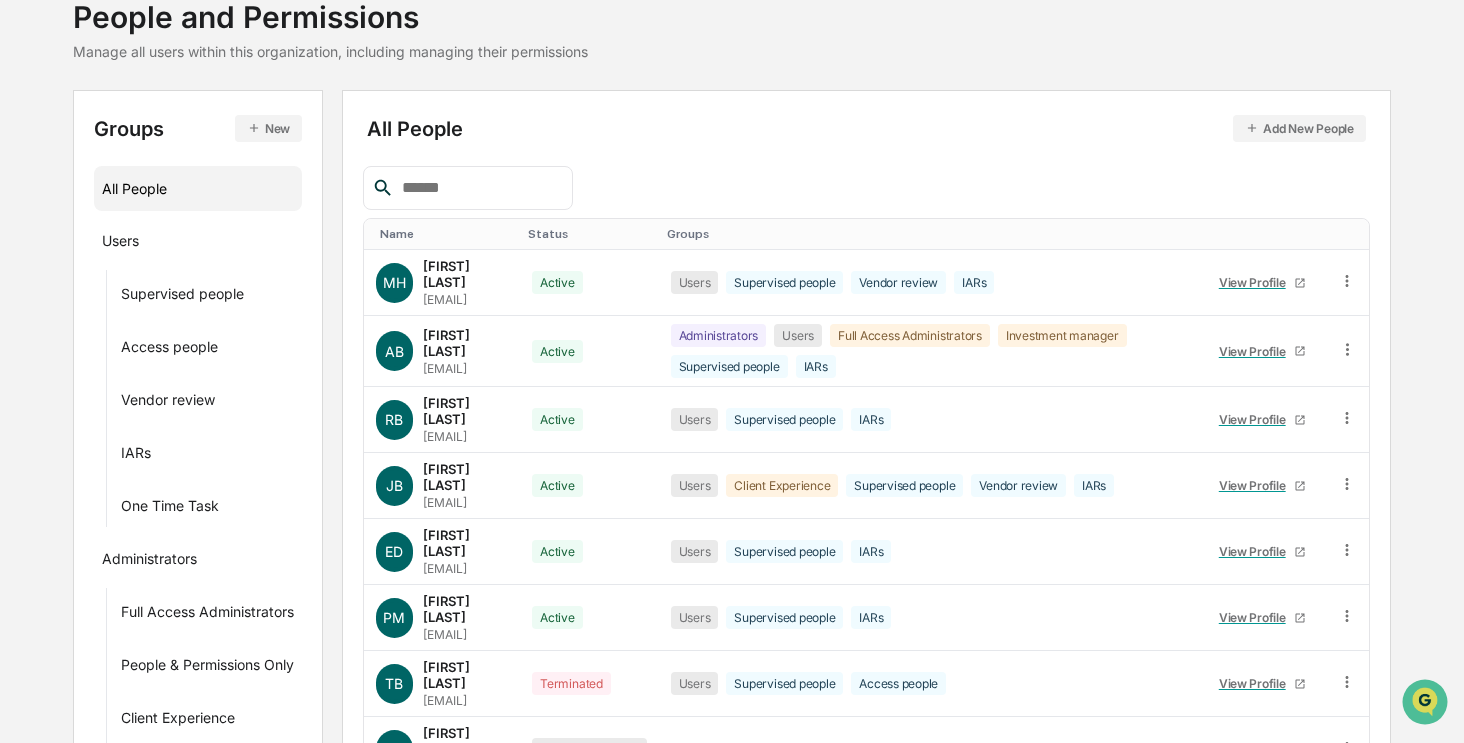 click on "New" at bounding box center (268, 128) 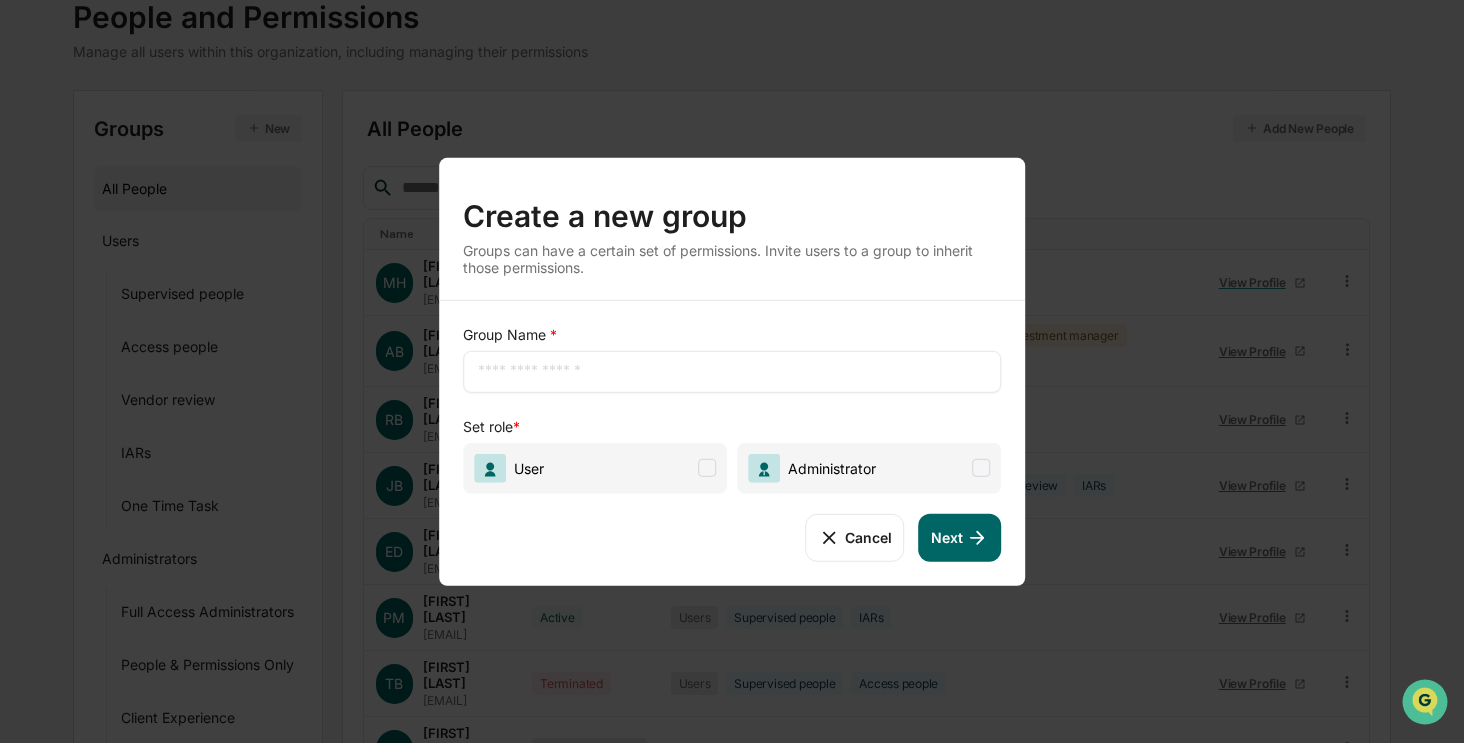 click on "​" at bounding box center (732, 371) 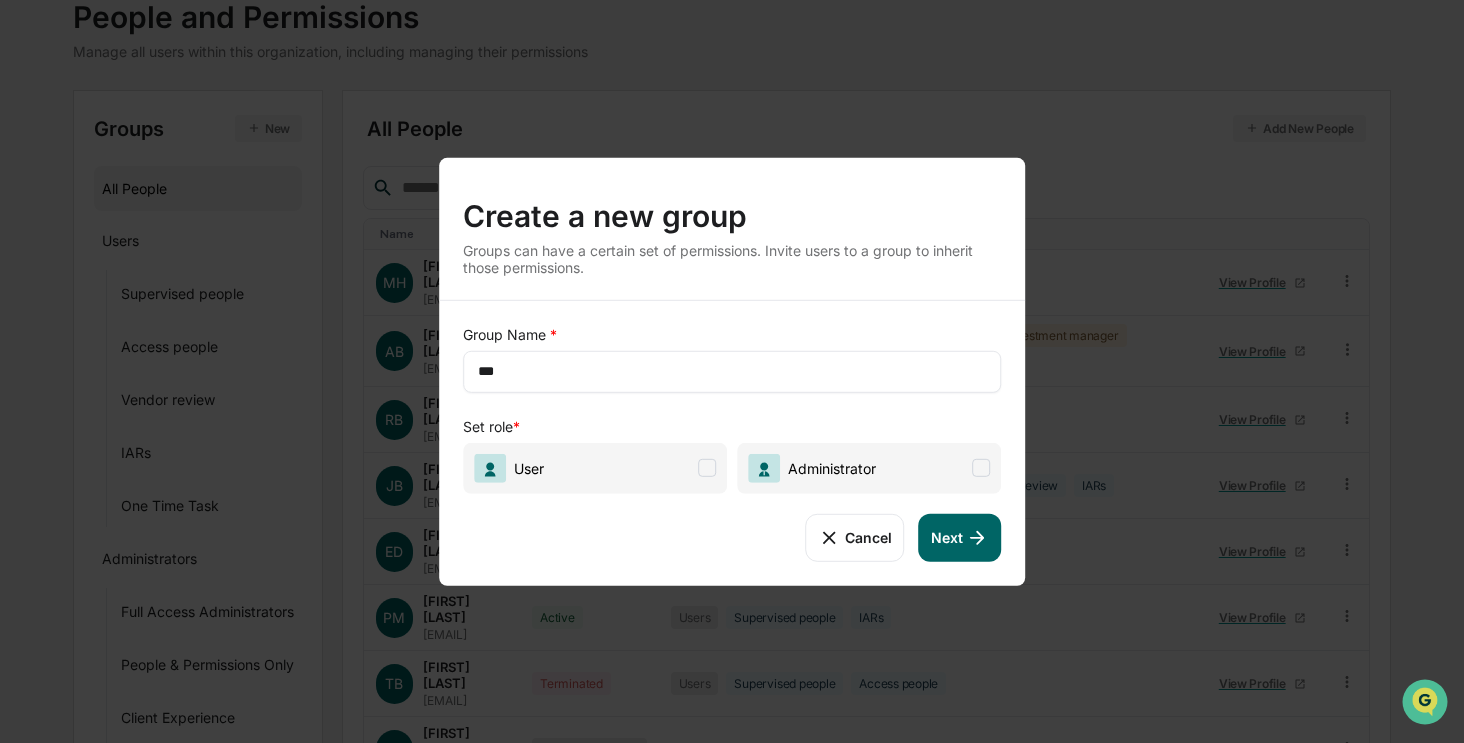 type on "***" 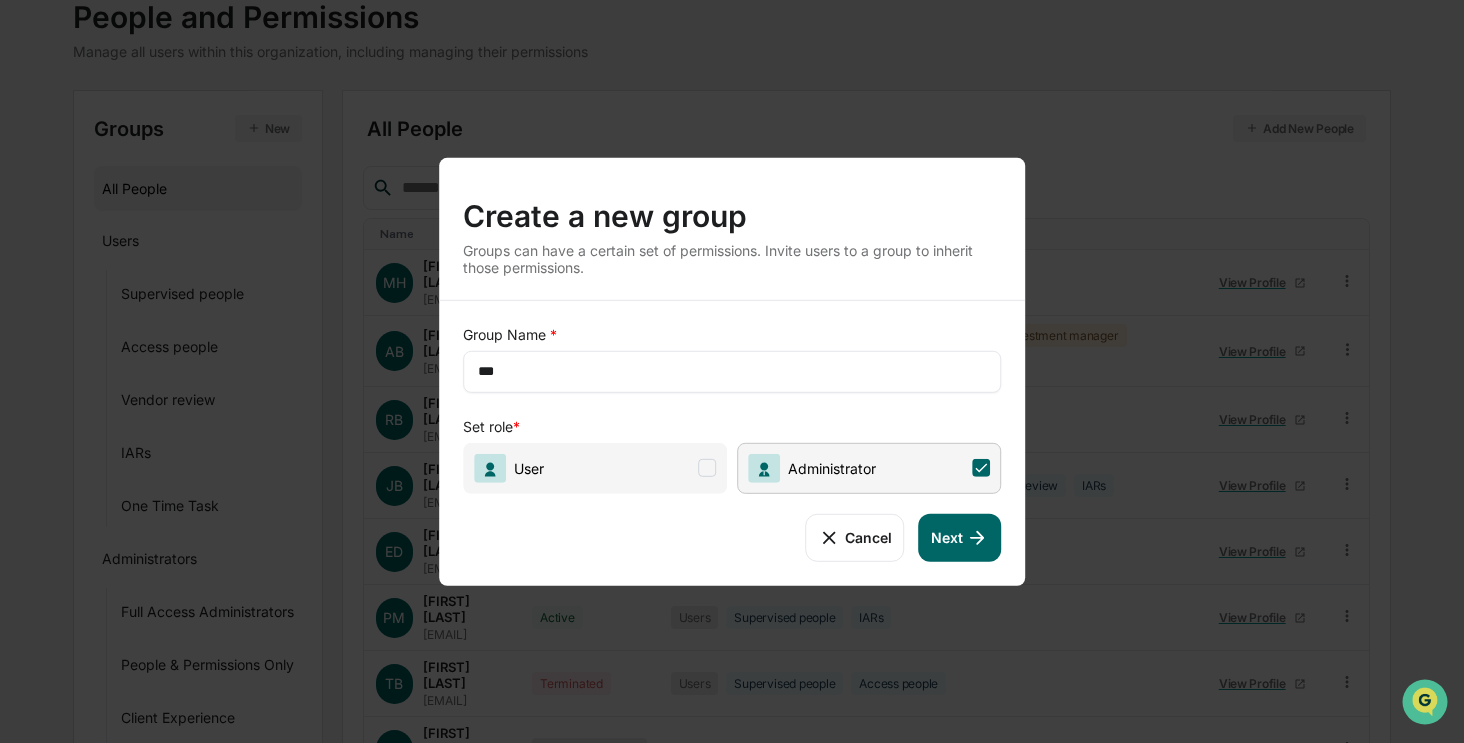 click 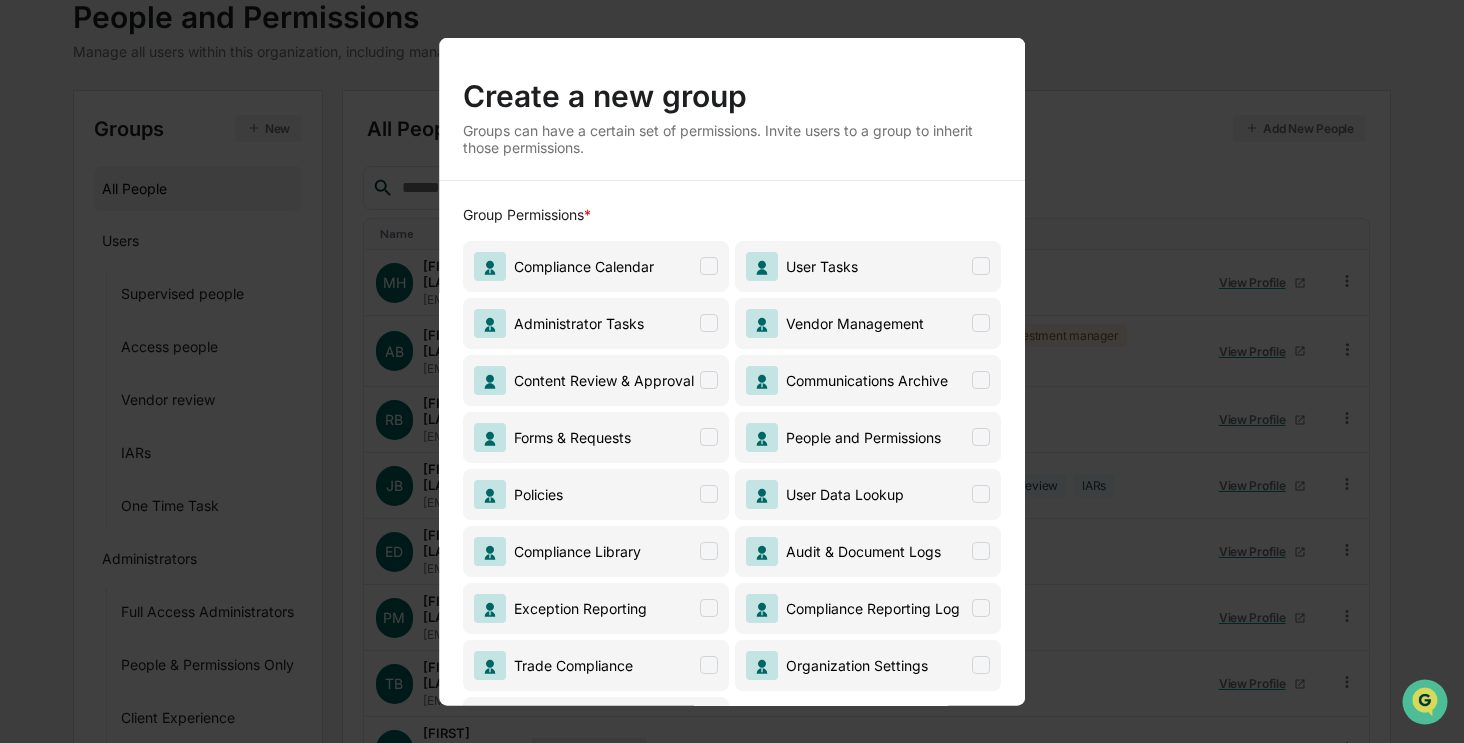 click on "Policies" at bounding box center [596, 493] 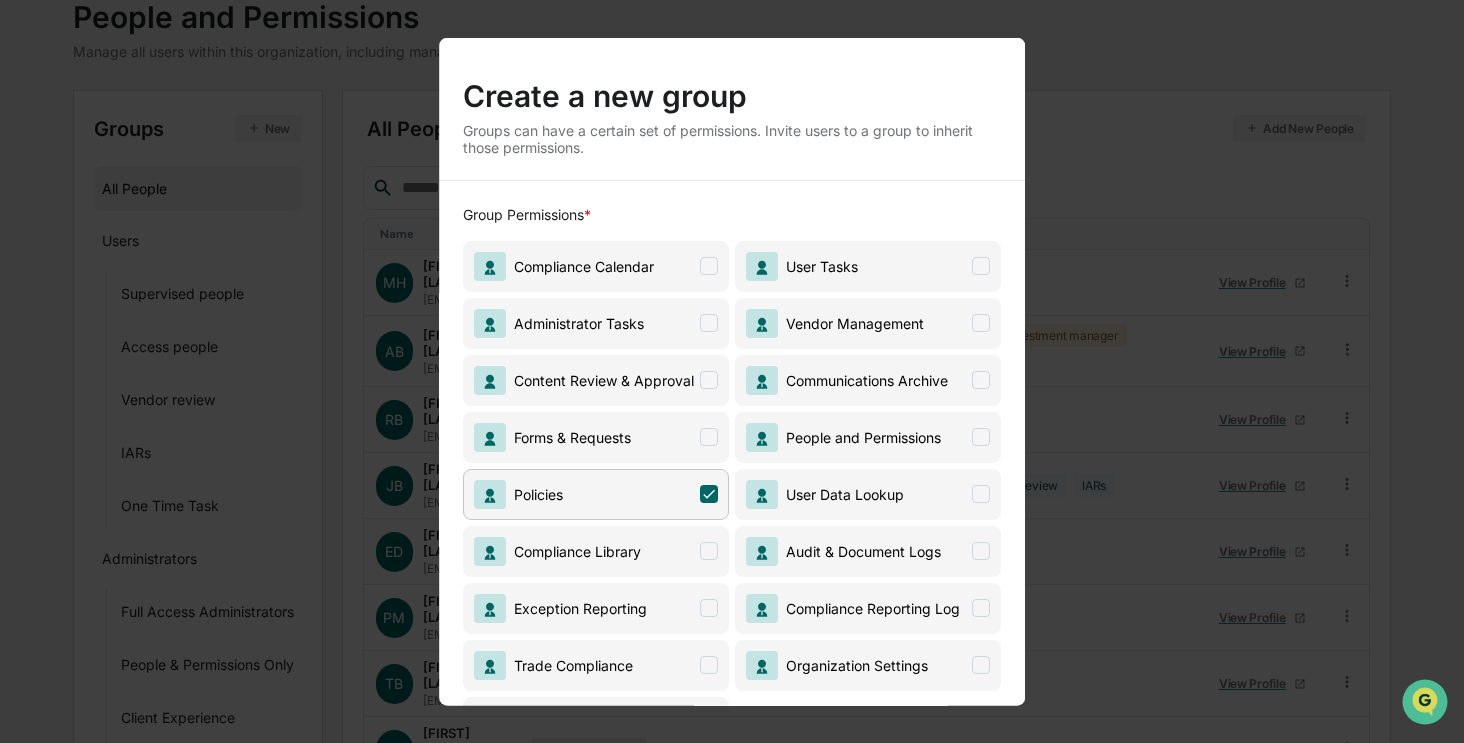 click on "Administrator Tasks" at bounding box center [596, 322] 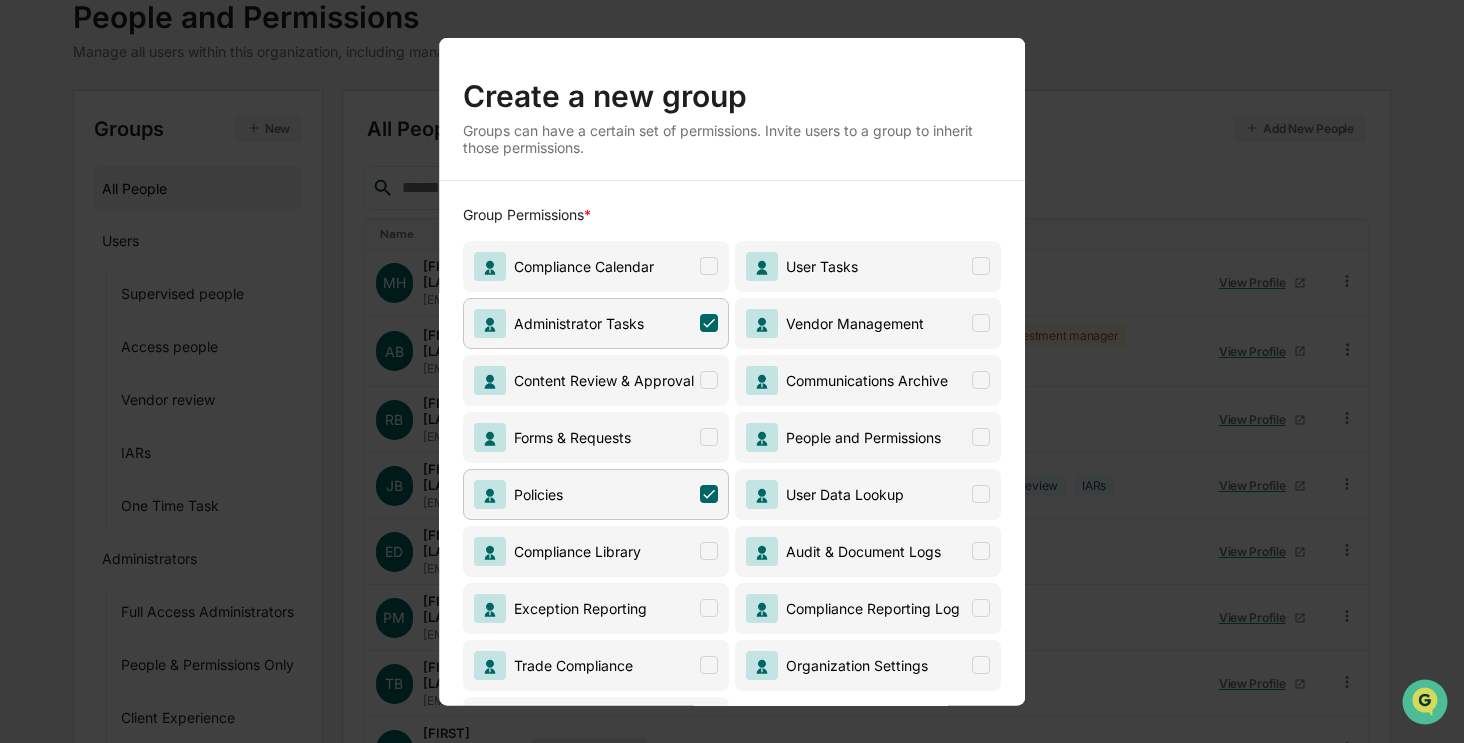 click on "Compliance Calendar" at bounding box center [596, 265] 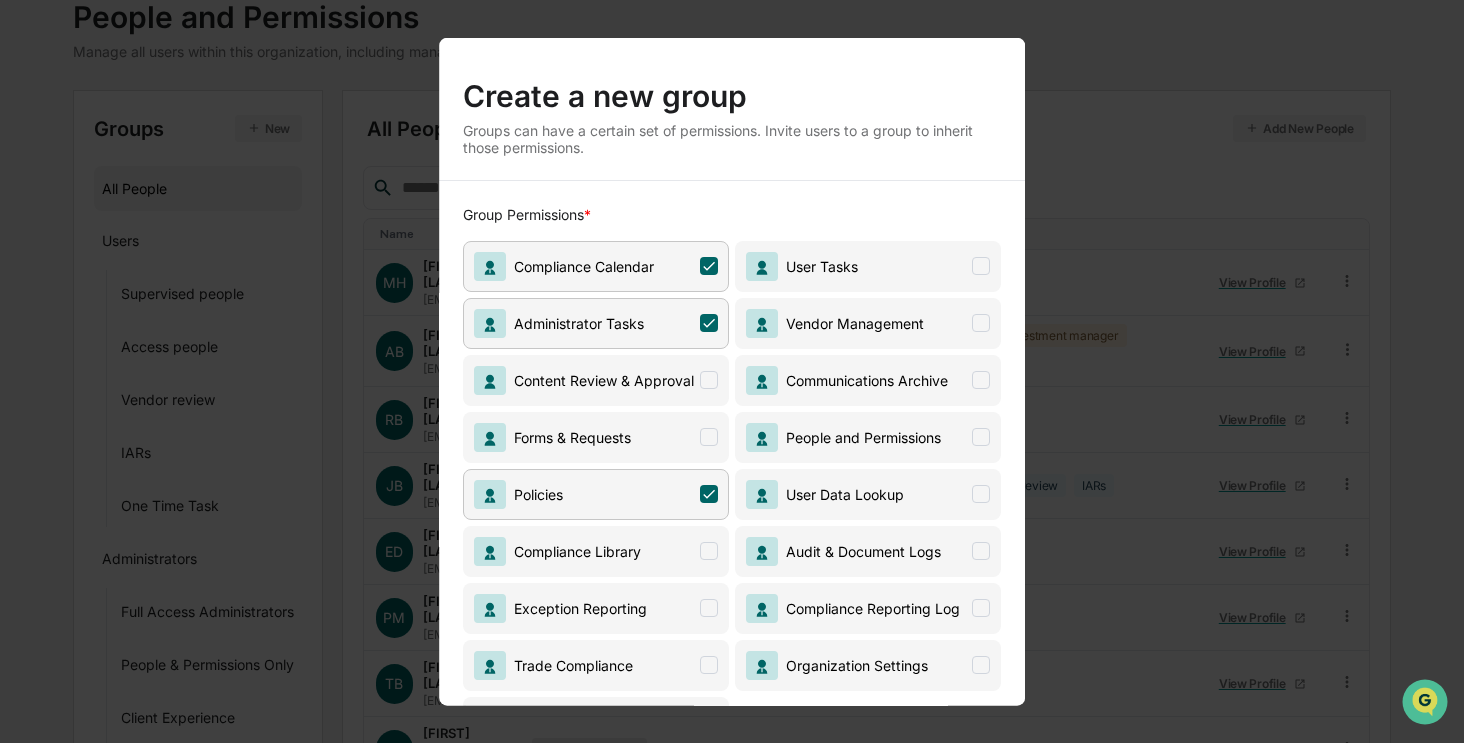 click on "Audit & Document Logs" at bounding box center (859, 550) 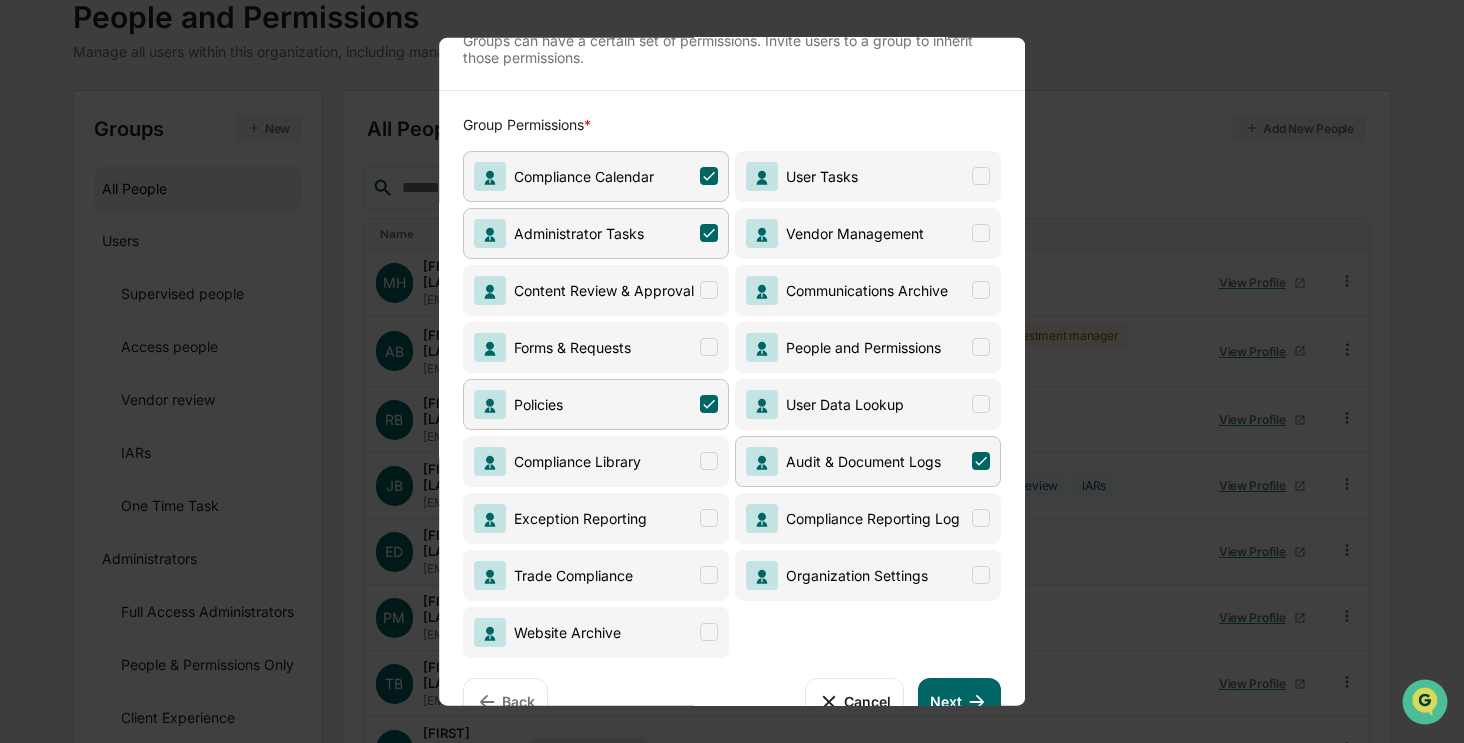 scroll, scrollTop: 128, scrollLeft: 0, axis: vertical 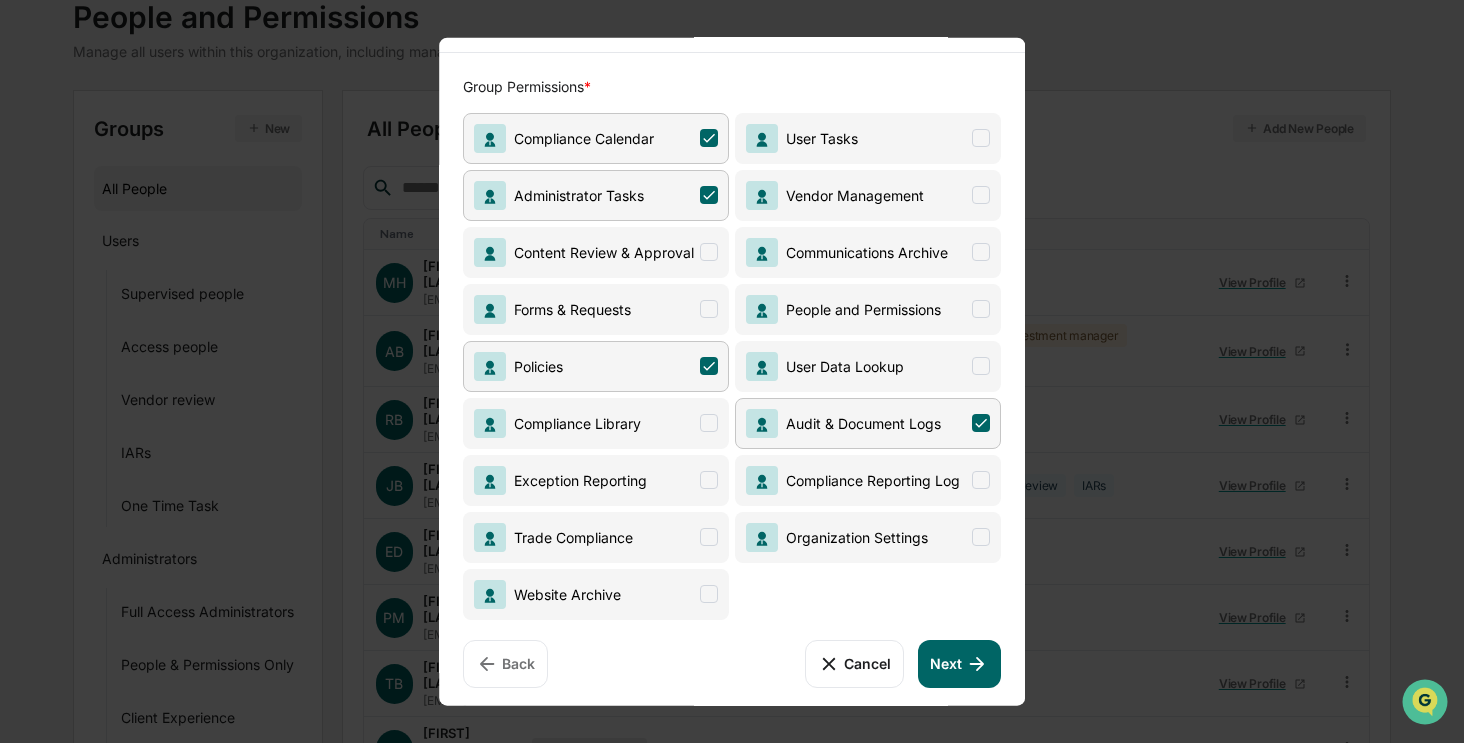 click on "Next" at bounding box center [960, 663] 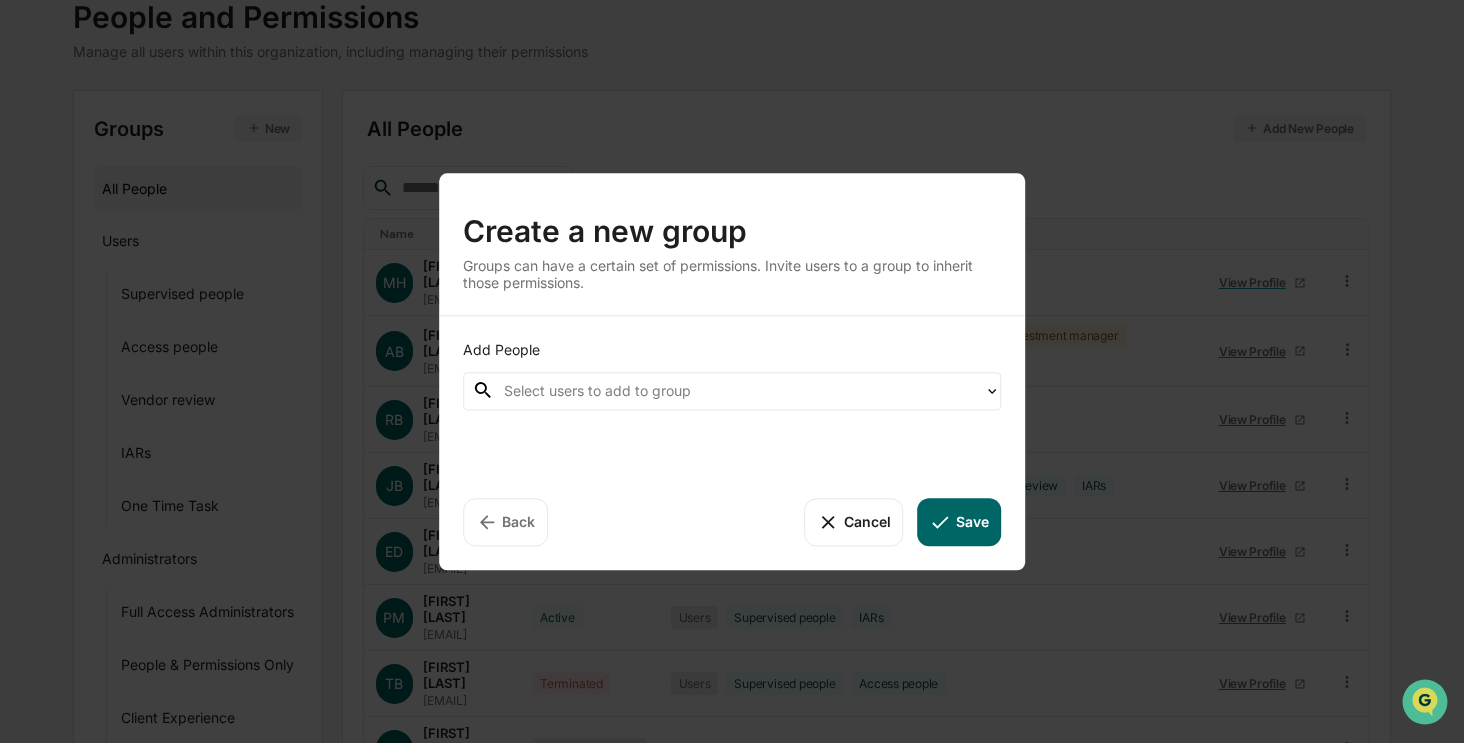 scroll, scrollTop: 0, scrollLeft: 0, axis: both 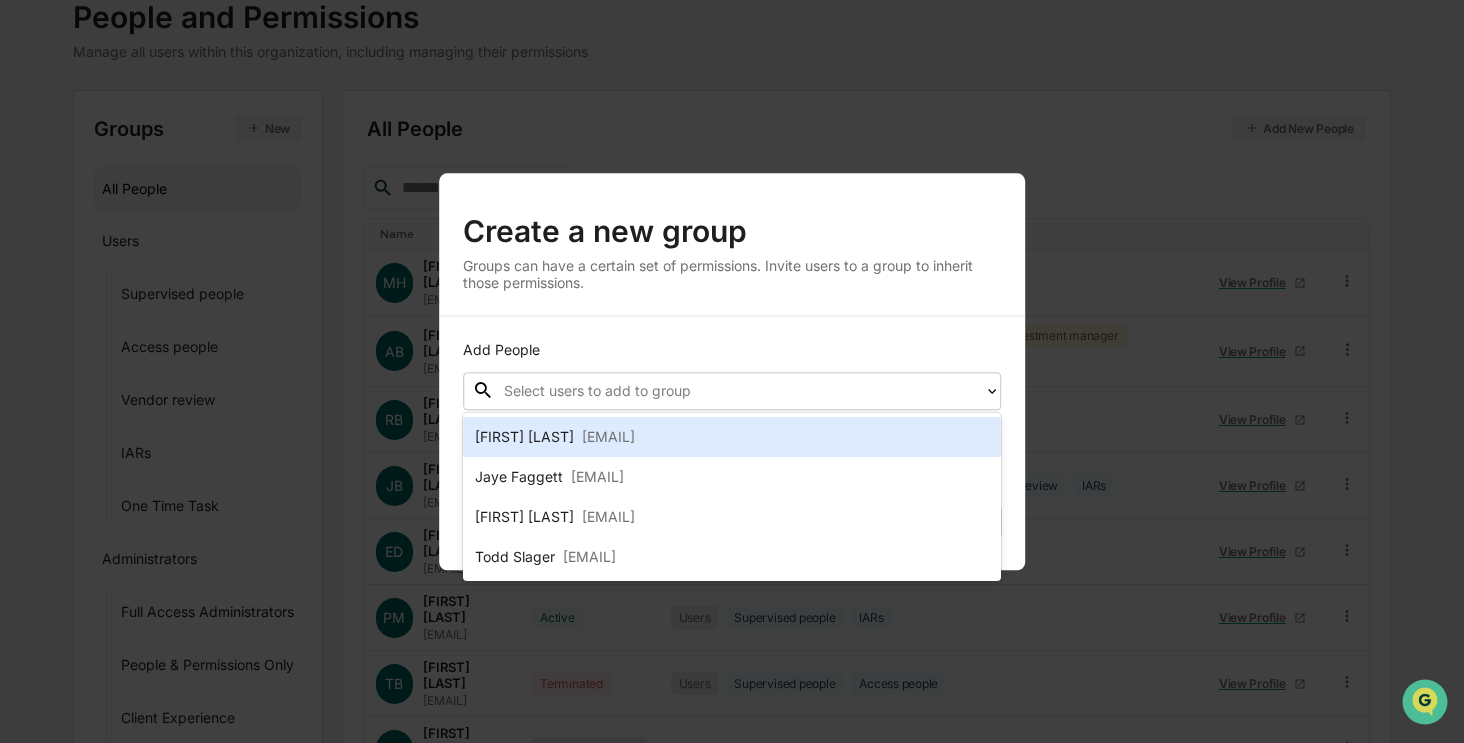 click at bounding box center (738, 390) 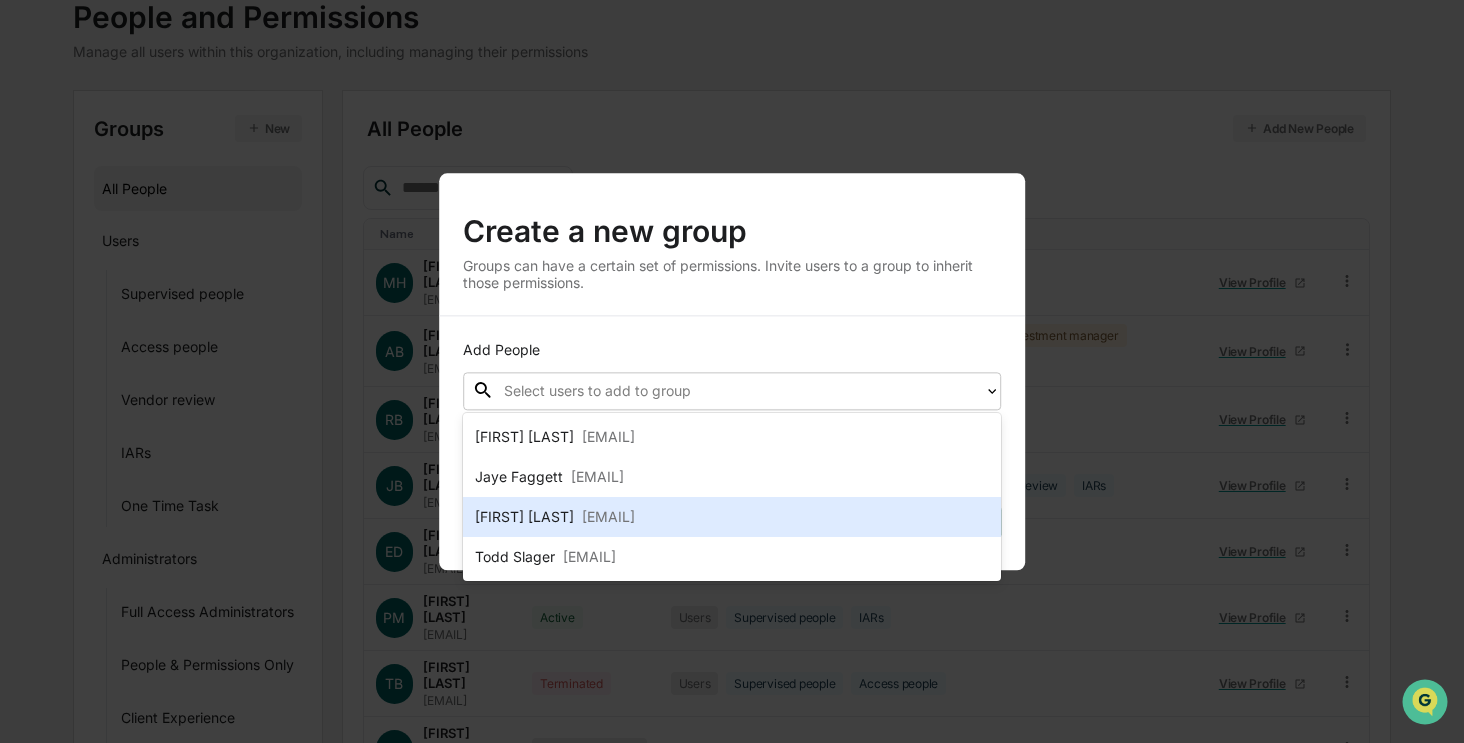 click on "cshimizu@revalueinvesting.com" at bounding box center (608, 517) 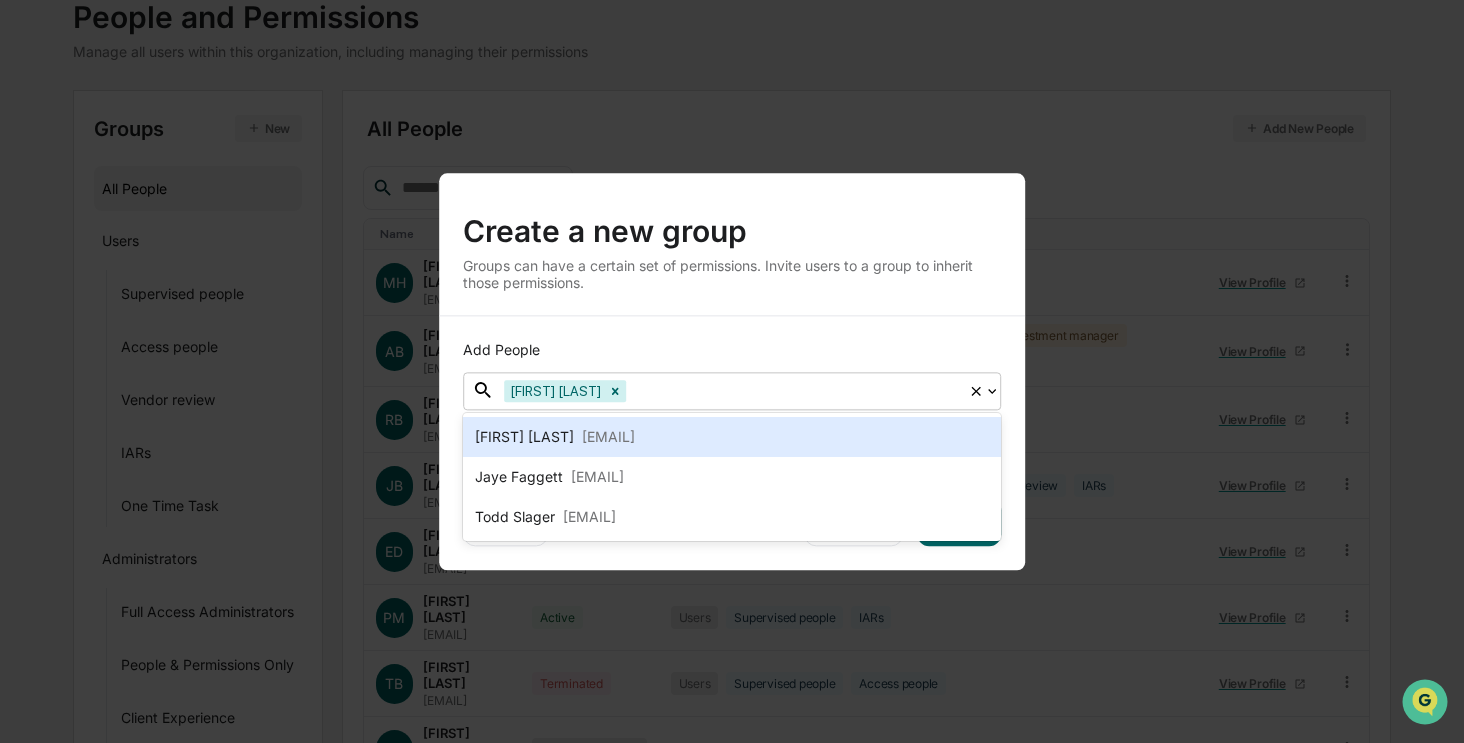 click on "Add People option Camila Shimizu, selected. 3 results available. Use Up and Down to choose options, press Enter to select the currently focused option, press Escape to exit the menu, press Tab to select the option and exit the menu. Camila Shimizu Back   Cancel Save" at bounding box center (732, 443) 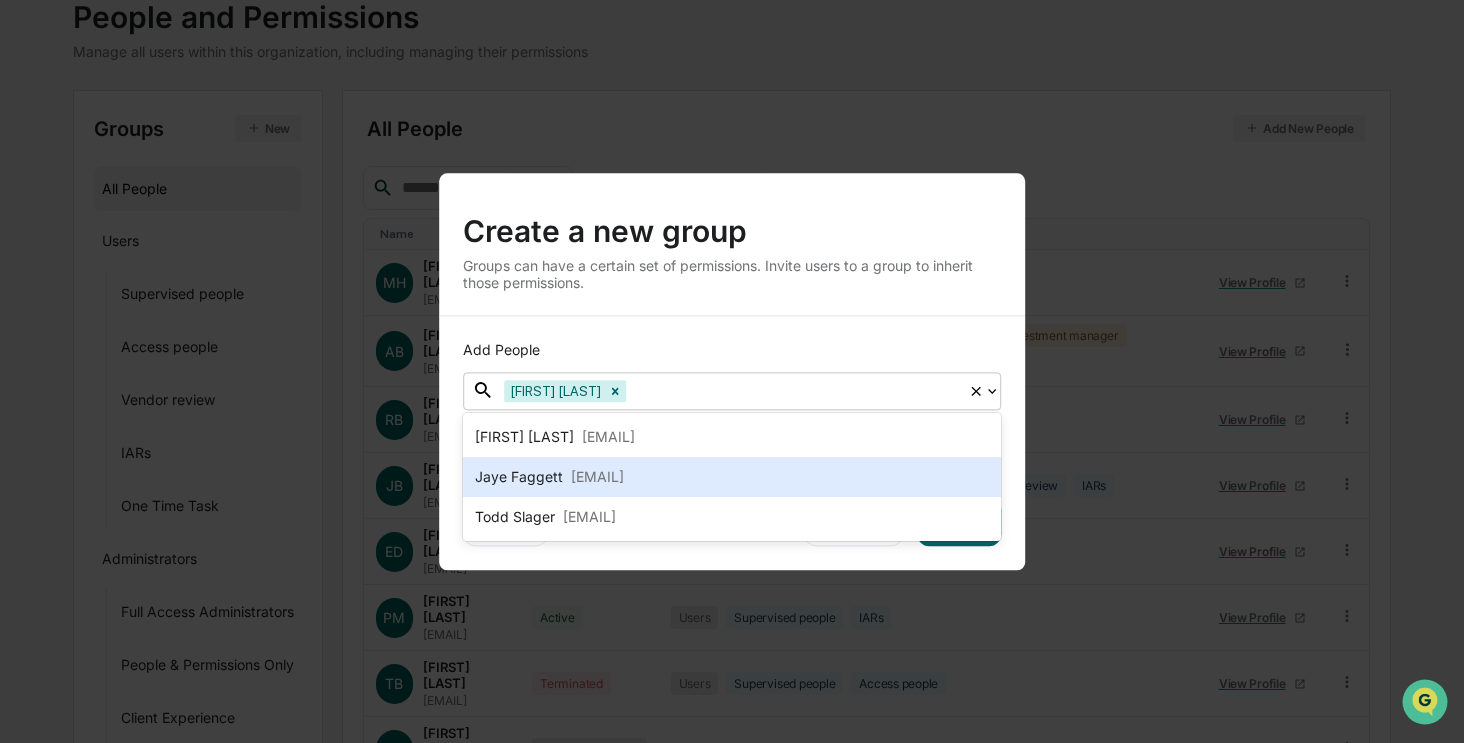 click on "Create a new group Groups can have a certain set of permissions. Invite users to a group to inherit those permissions." at bounding box center [732, 244] 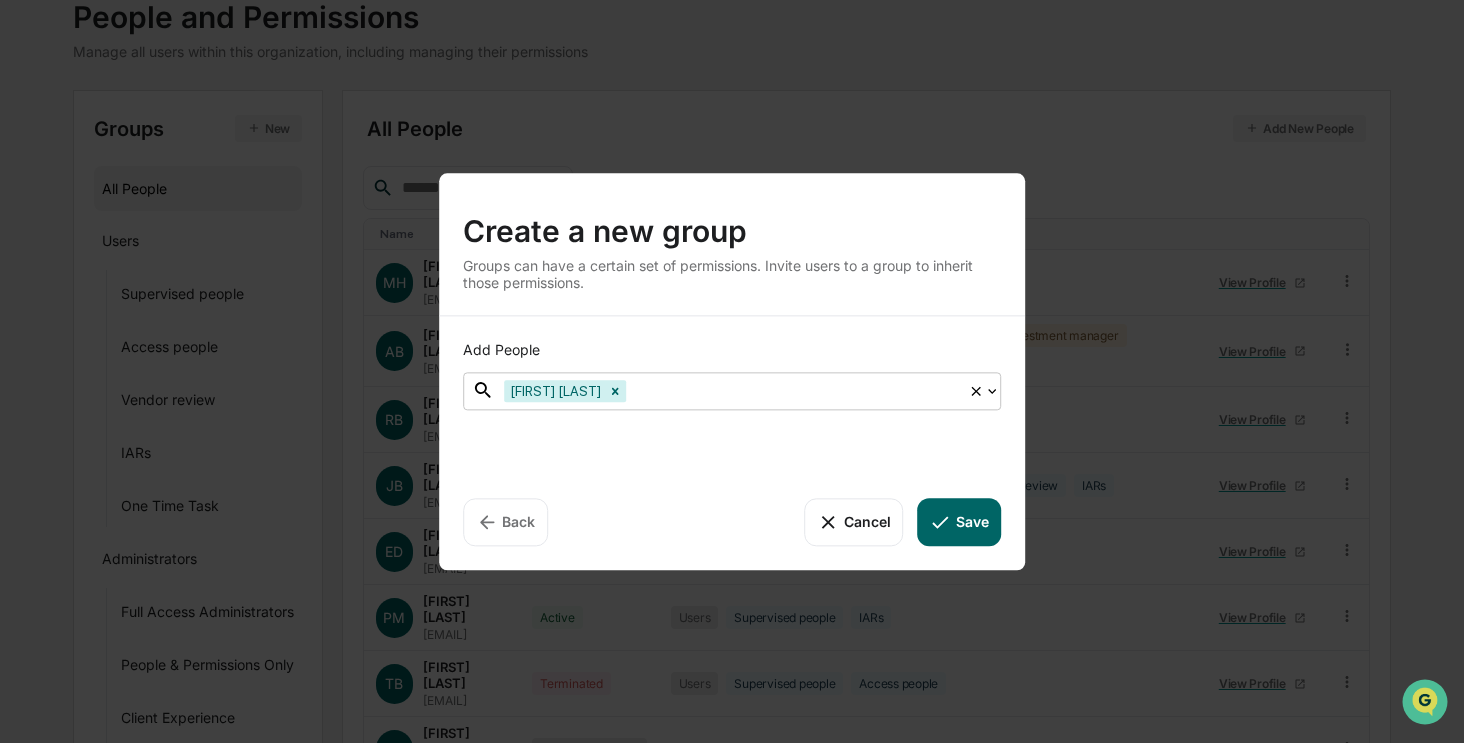 click on "Save" at bounding box center [959, 522] 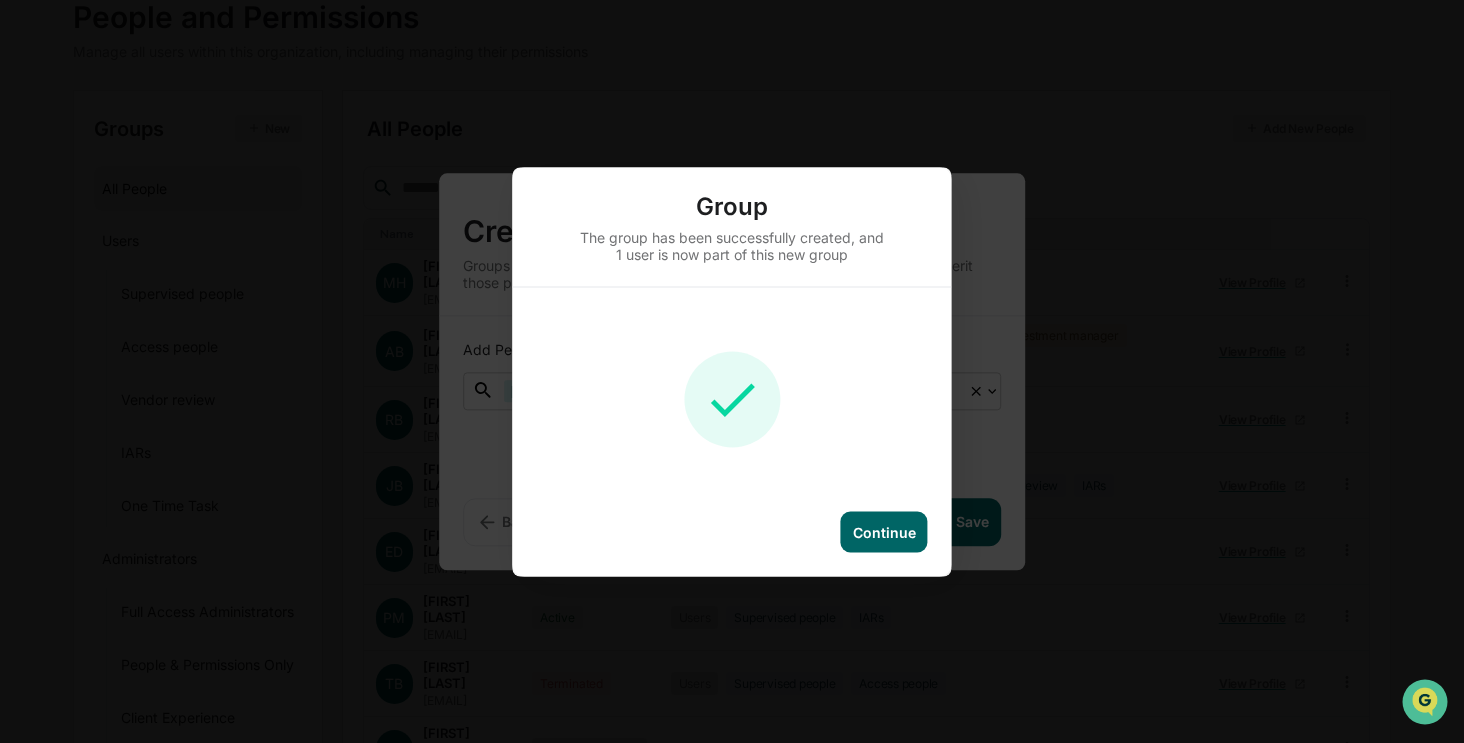click on "Continue" at bounding box center [884, 531] 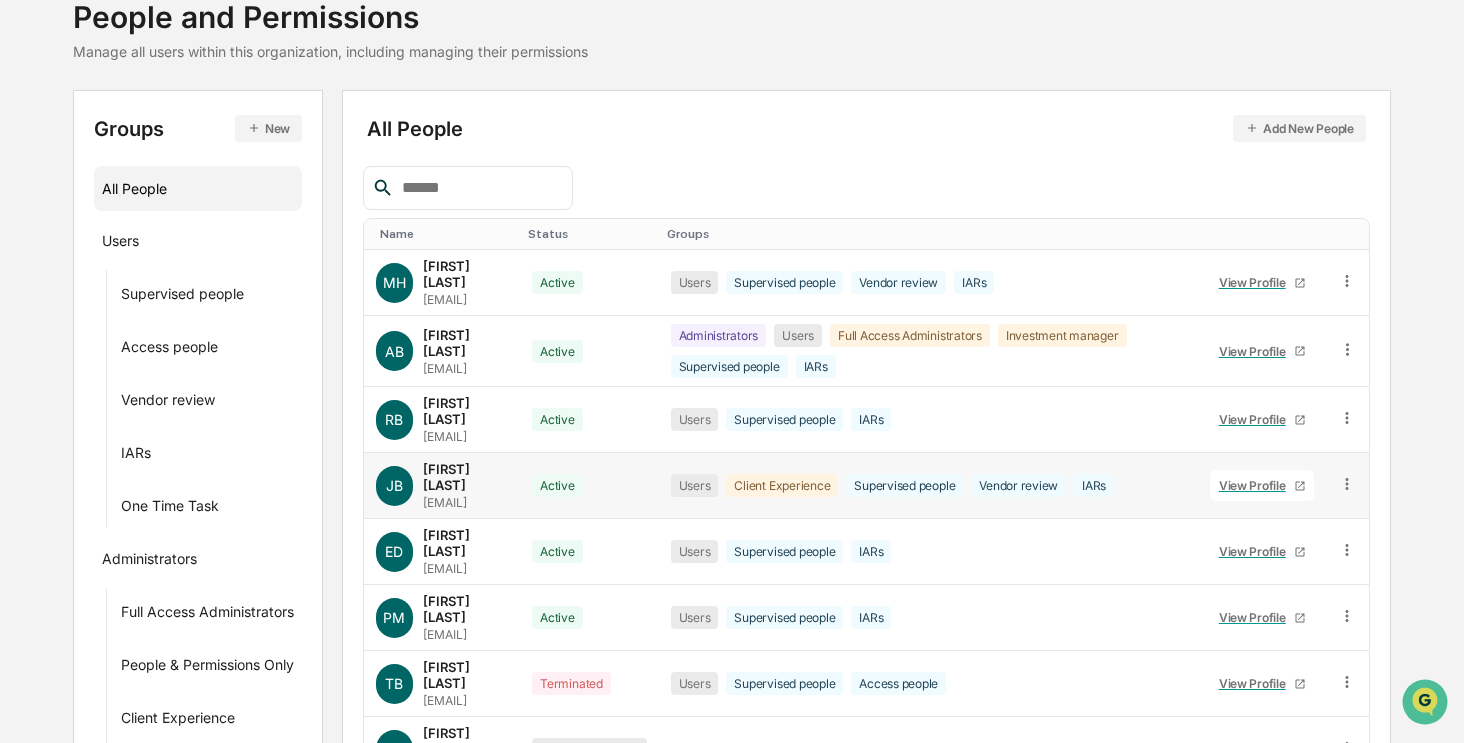 click 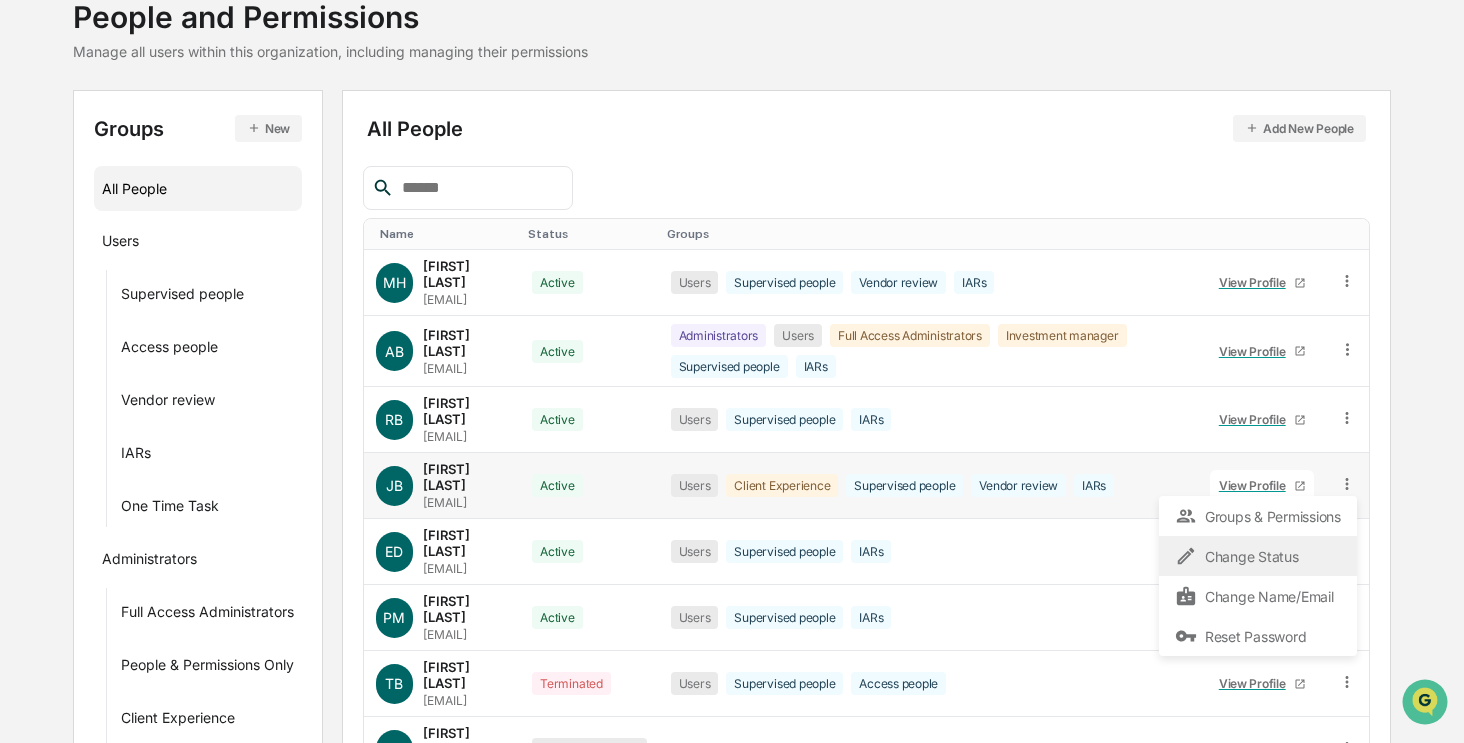 click on "Change Status" at bounding box center [1258, 556] 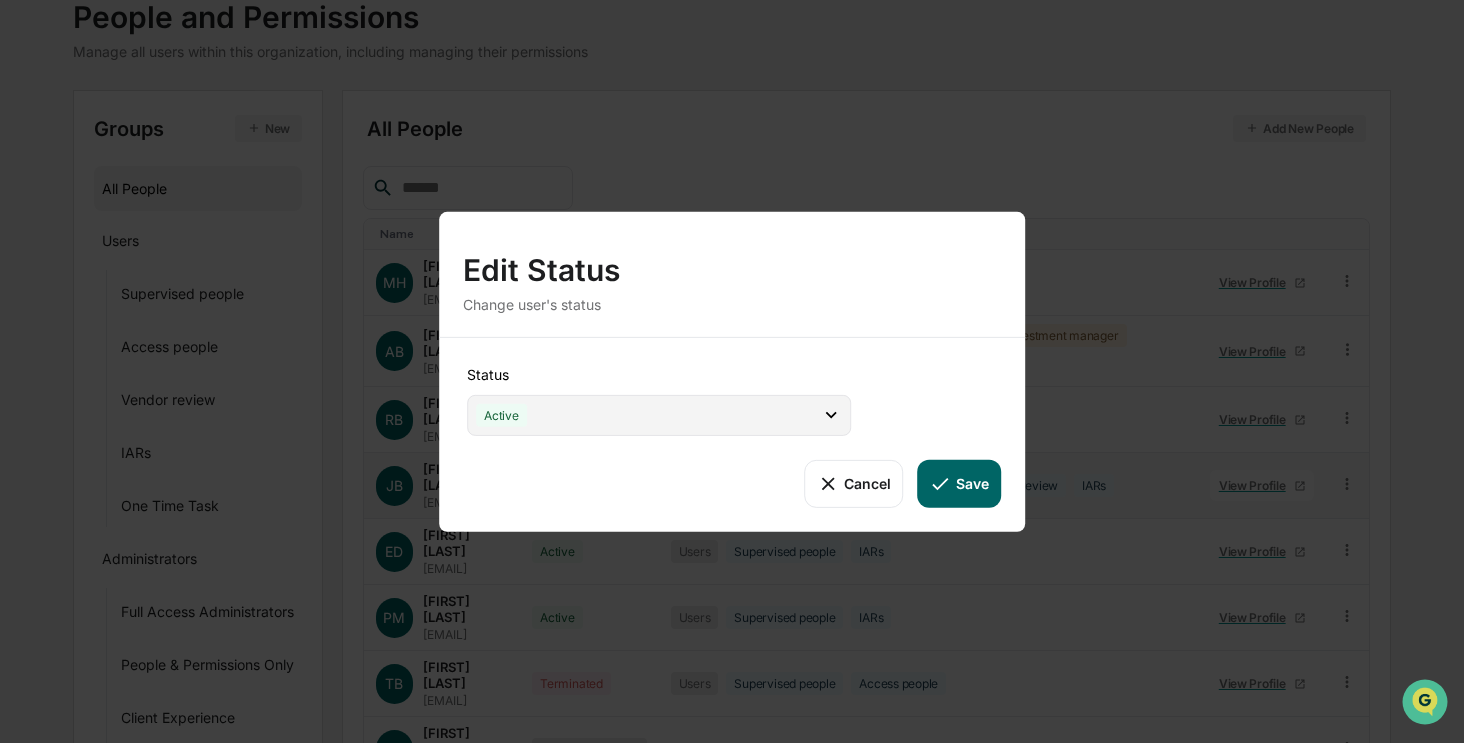 click on "Active" at bounding box center (659, 414) 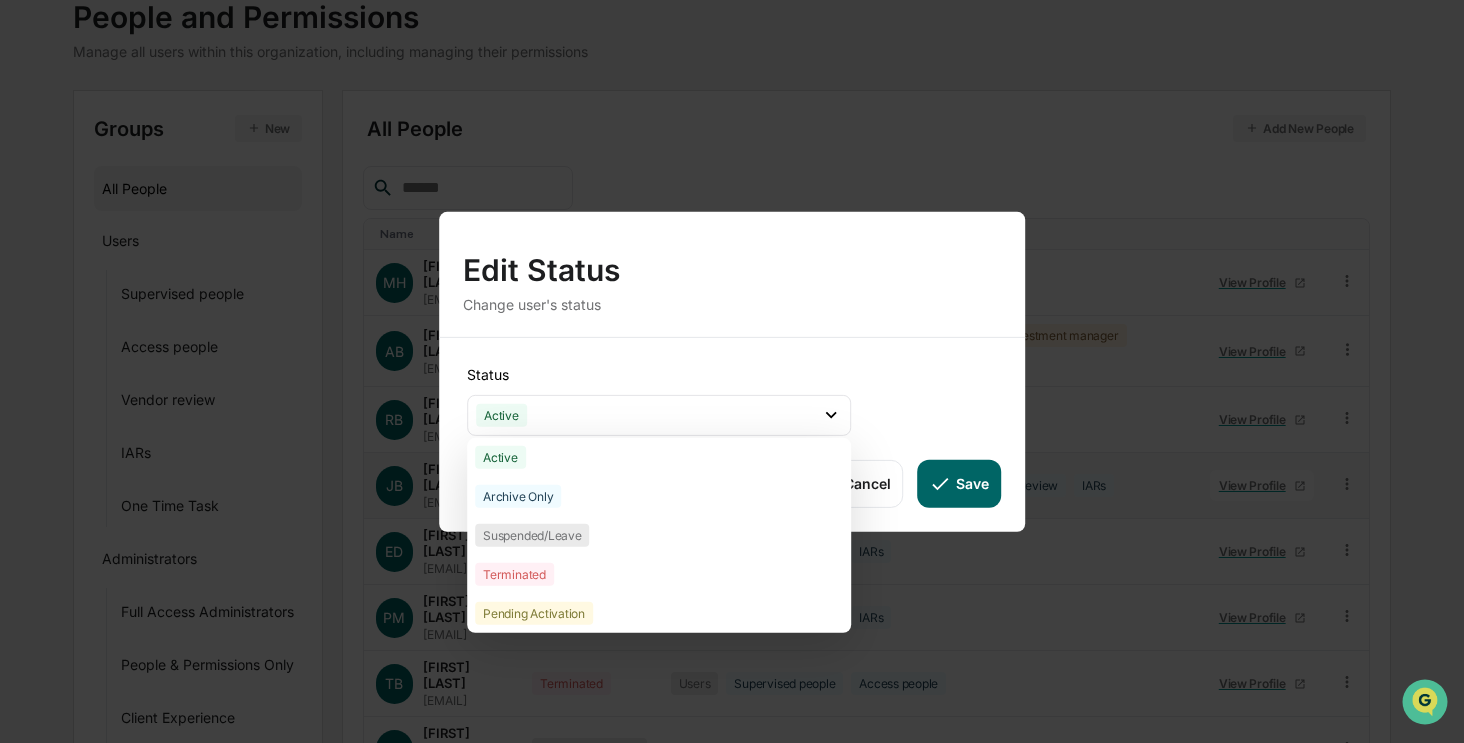click on "Cancel" at bounding box center [853, 483] 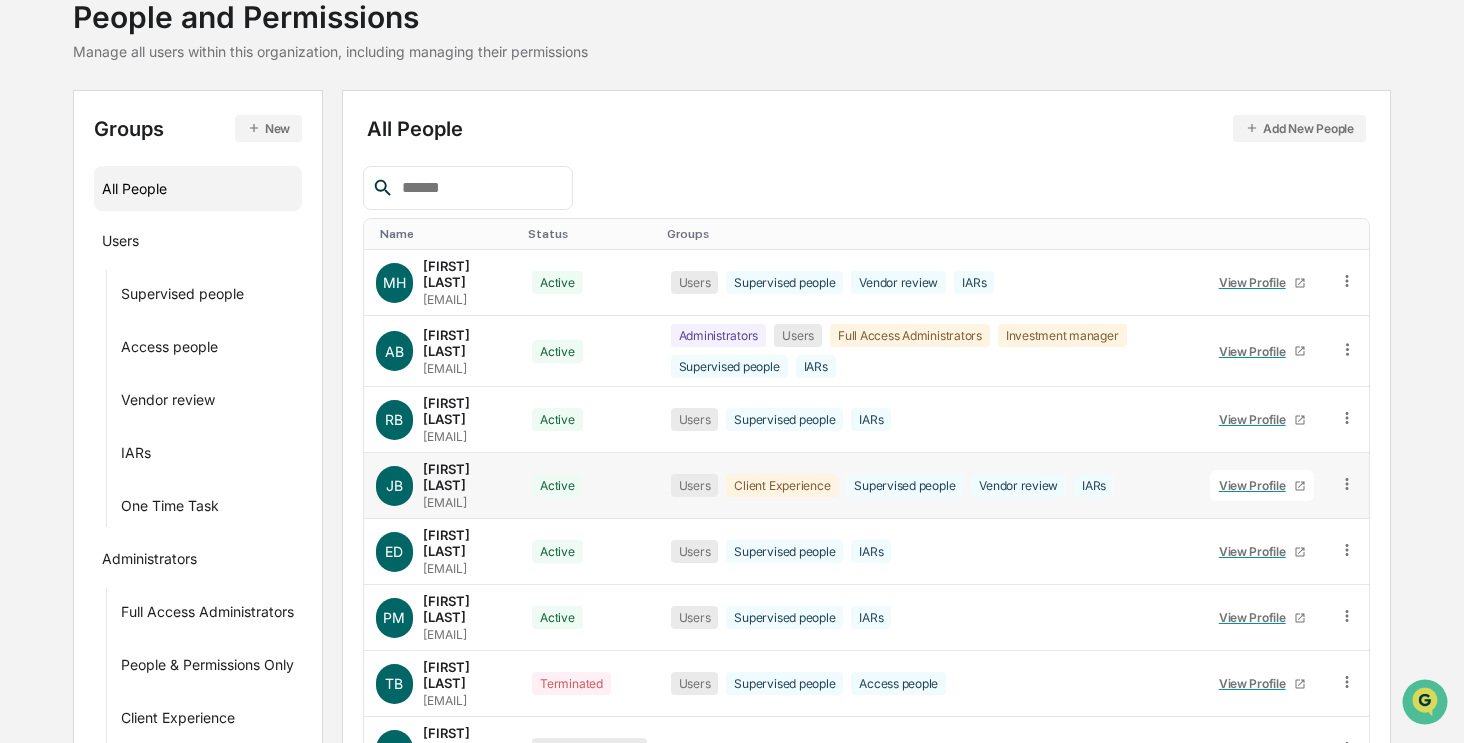 click at bounding box center (1347, 486) 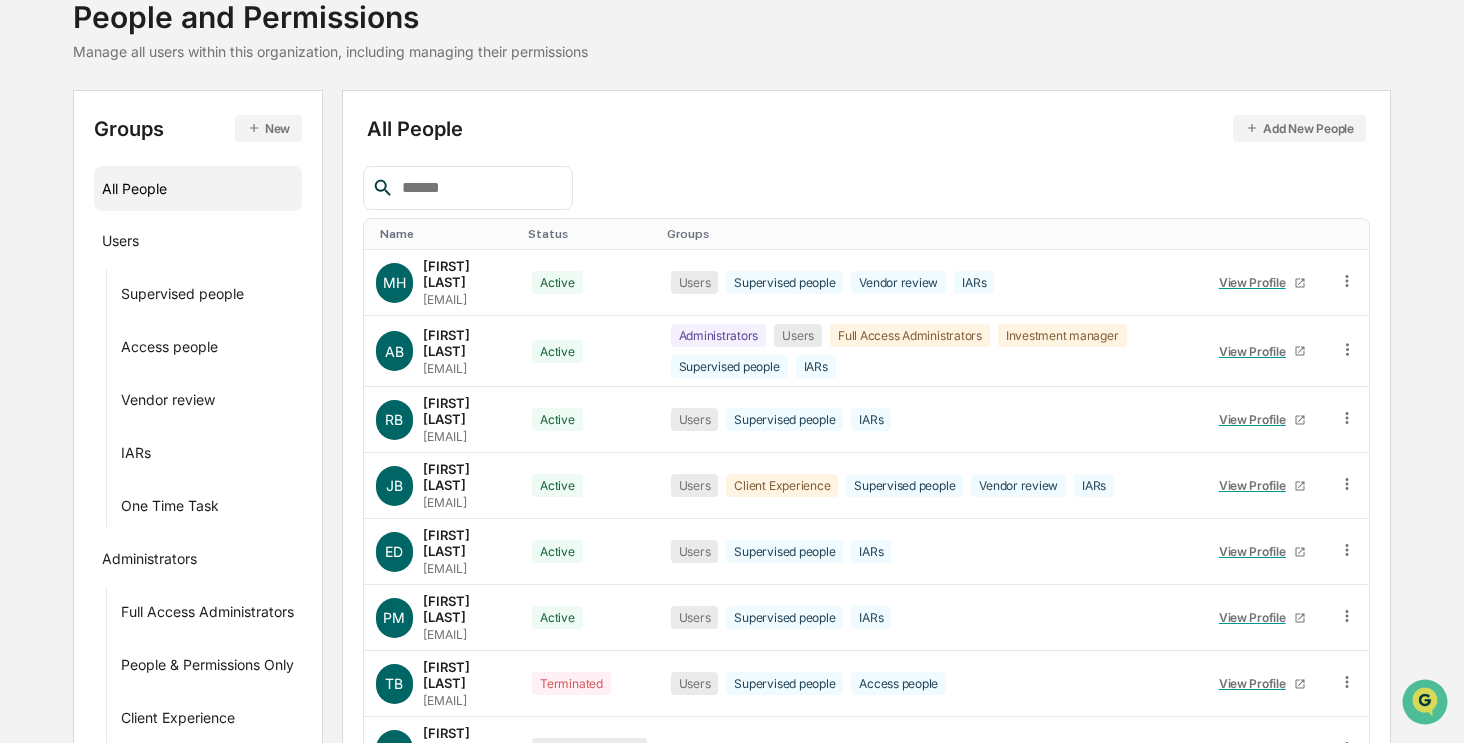 click 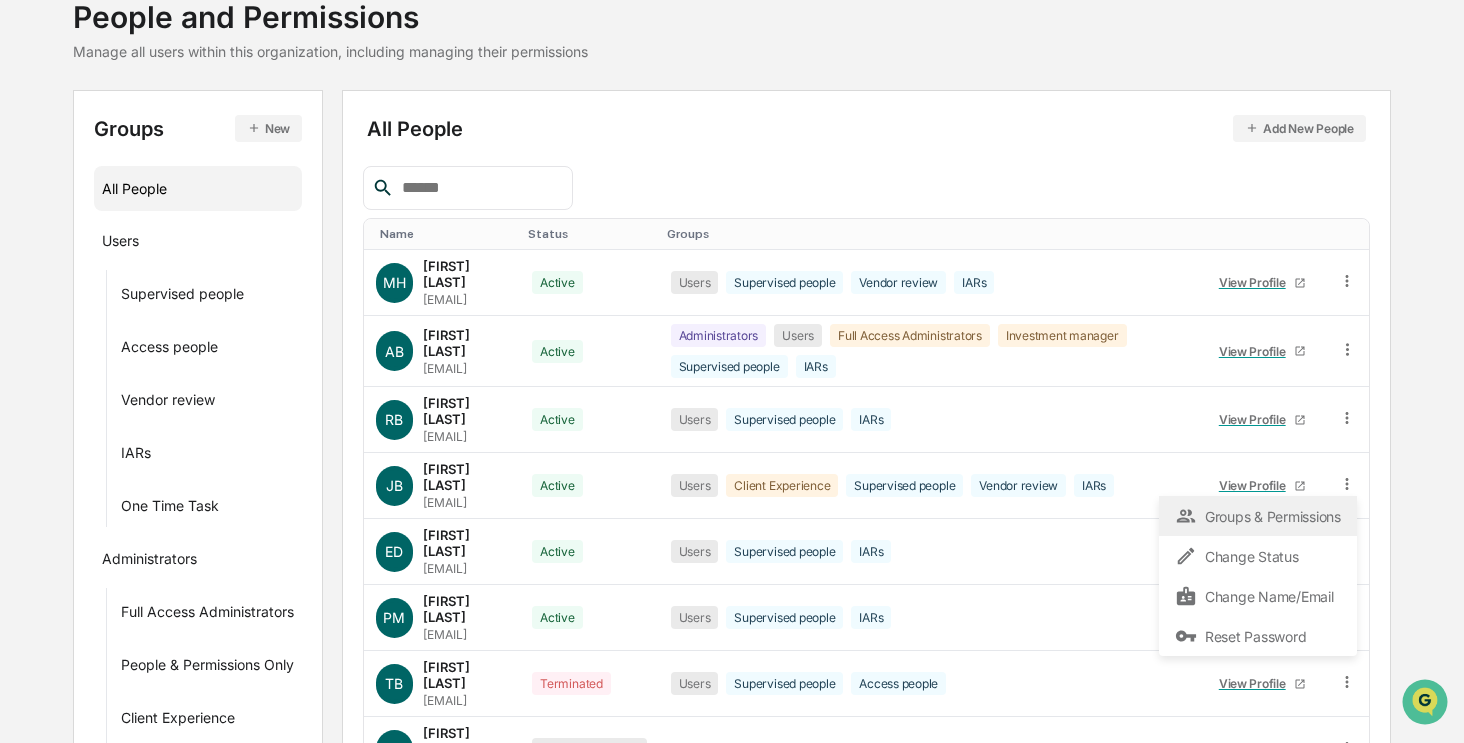click on "Groups & Permissions" at bounding box center (1258, 516) 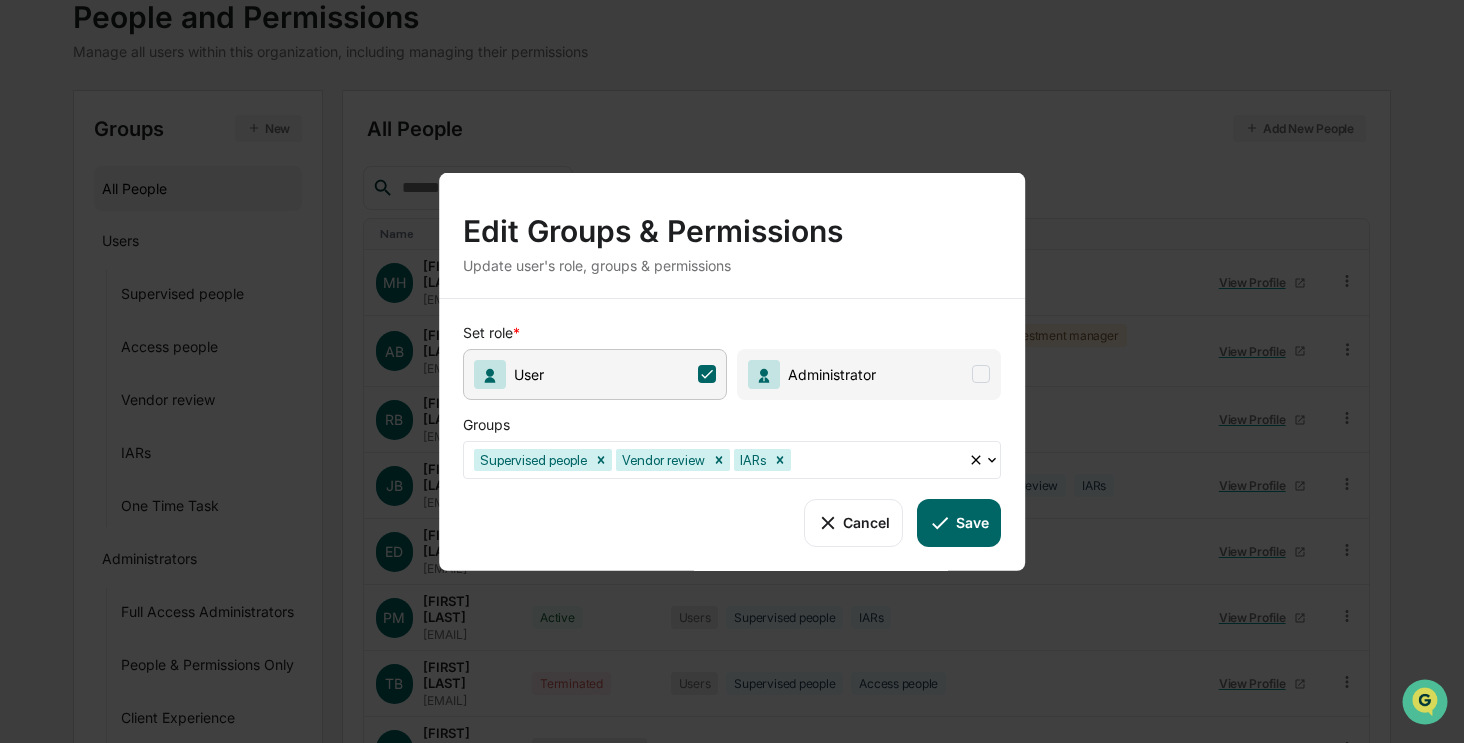 click at bounding box center (981, 374) 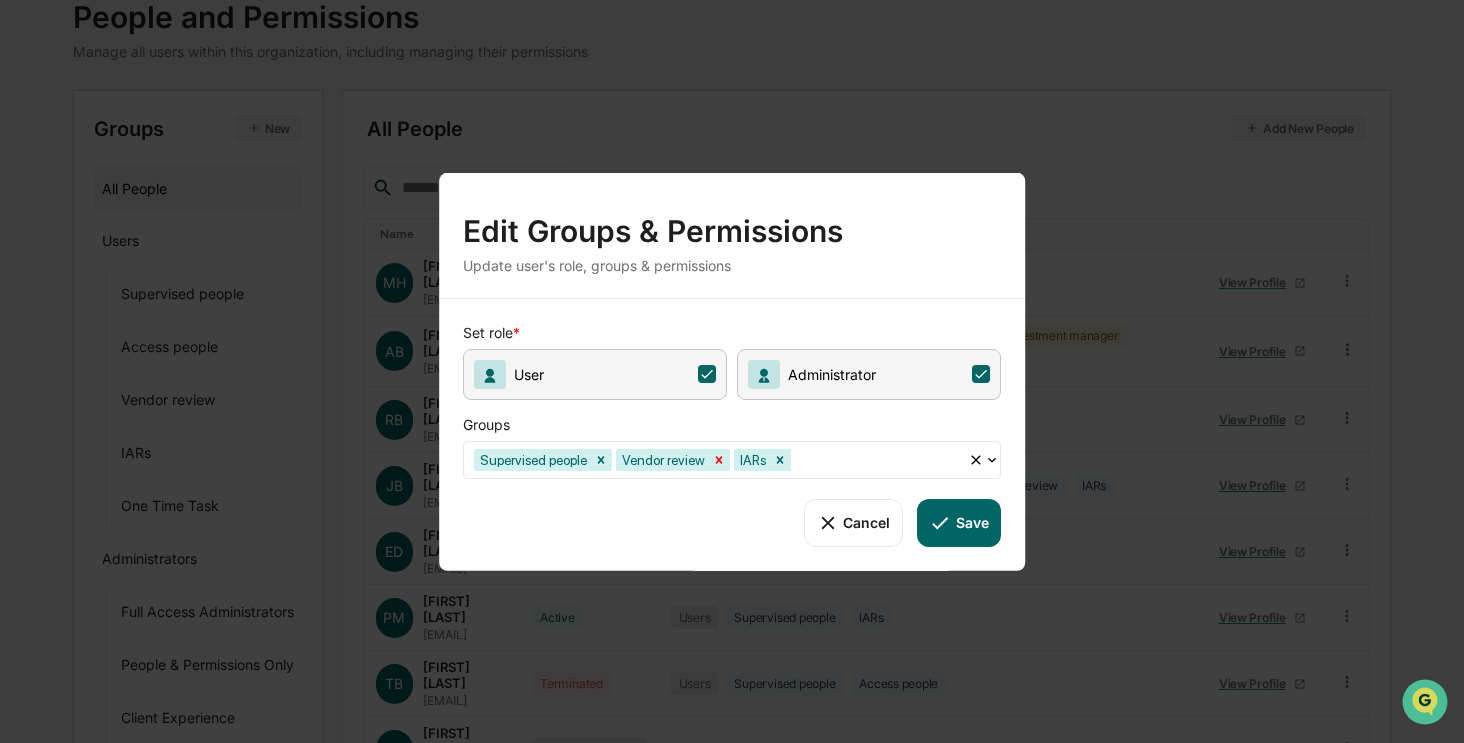 click 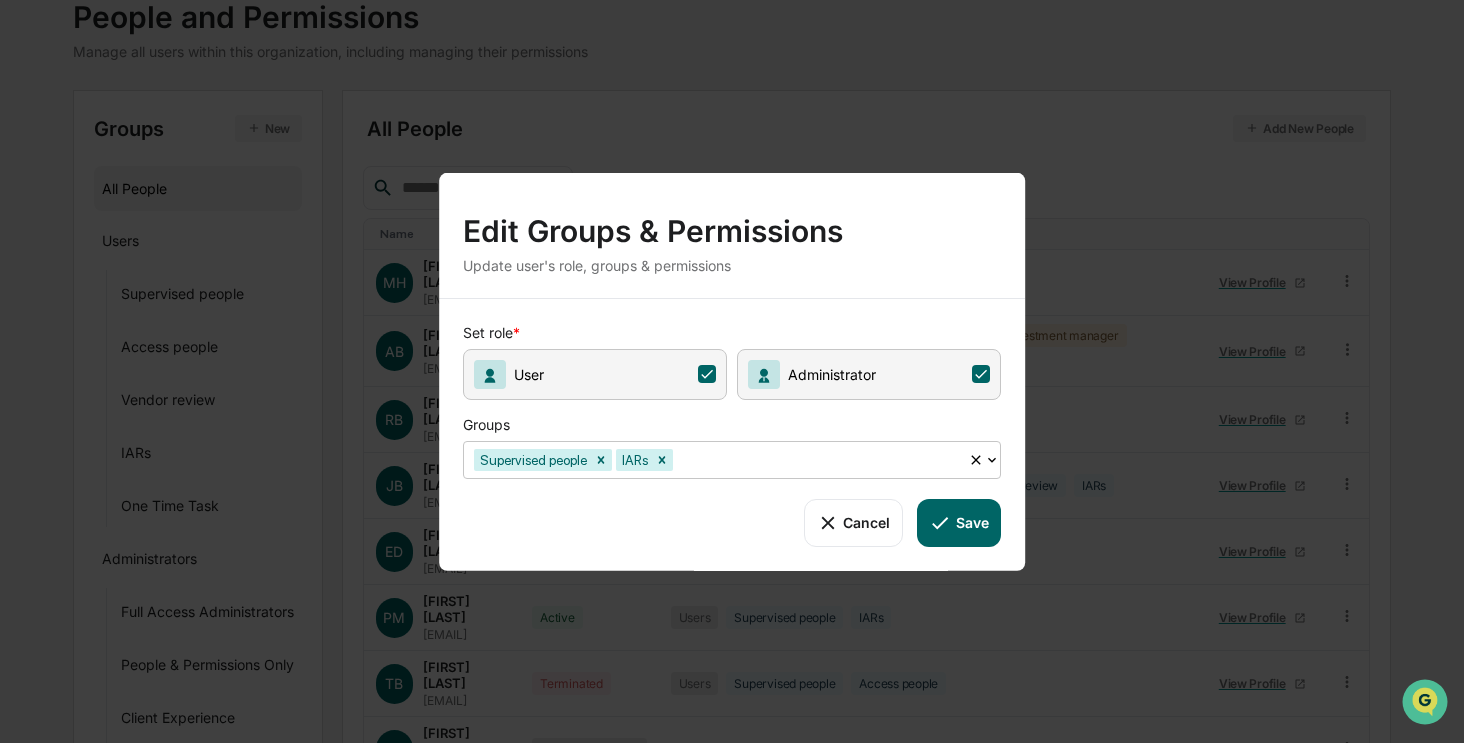 click at bounding box center (817, 459) 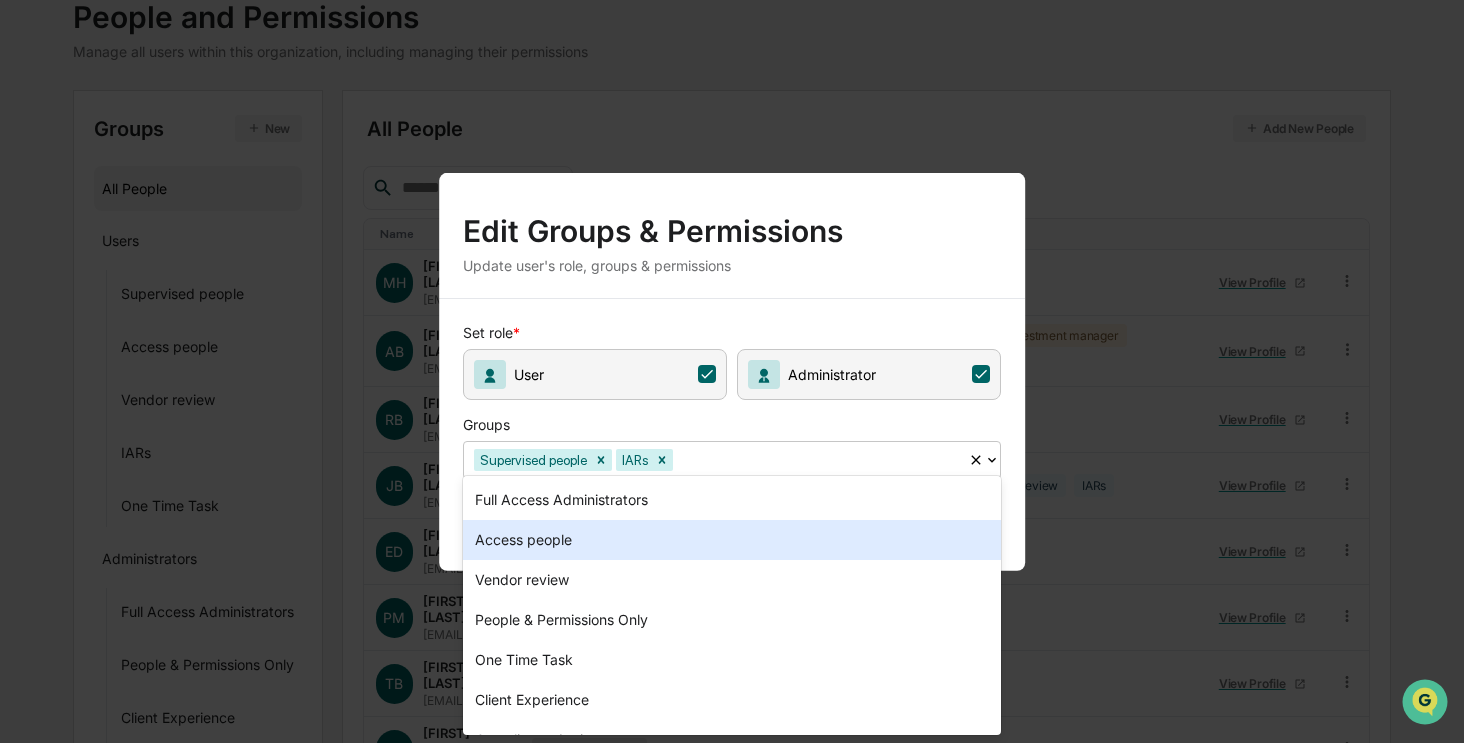 click on "Access people" at bounding box center (732, 540) 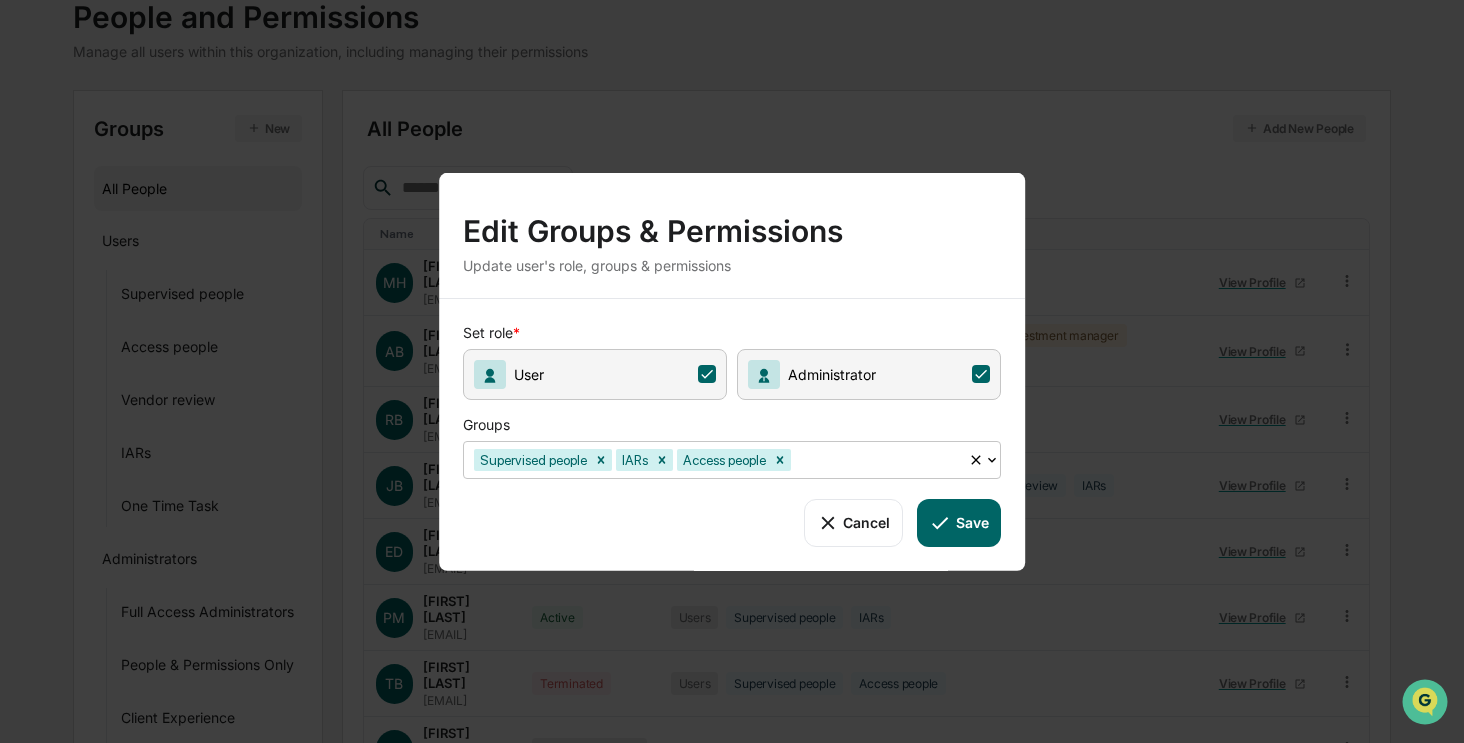 click 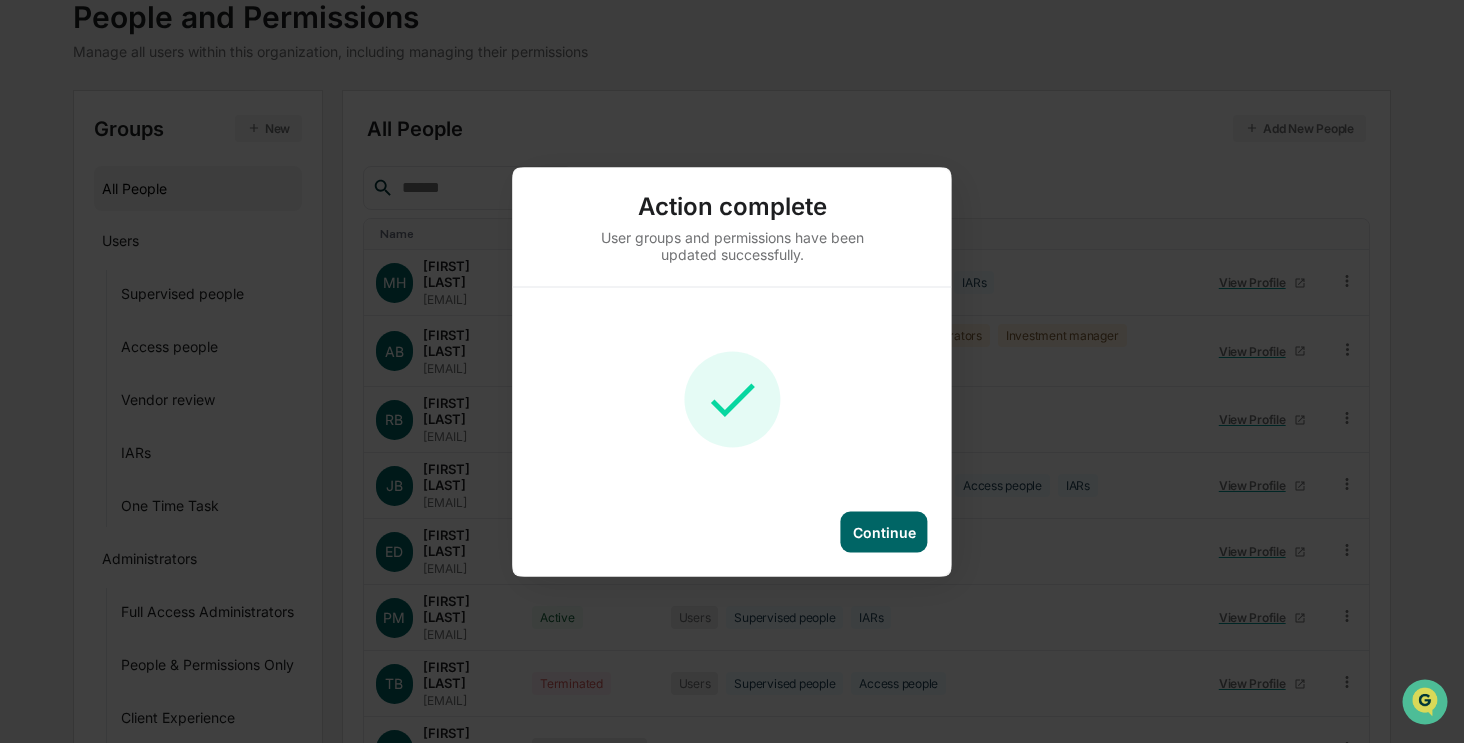 click on "Continue" at bounding box center (884, 531) 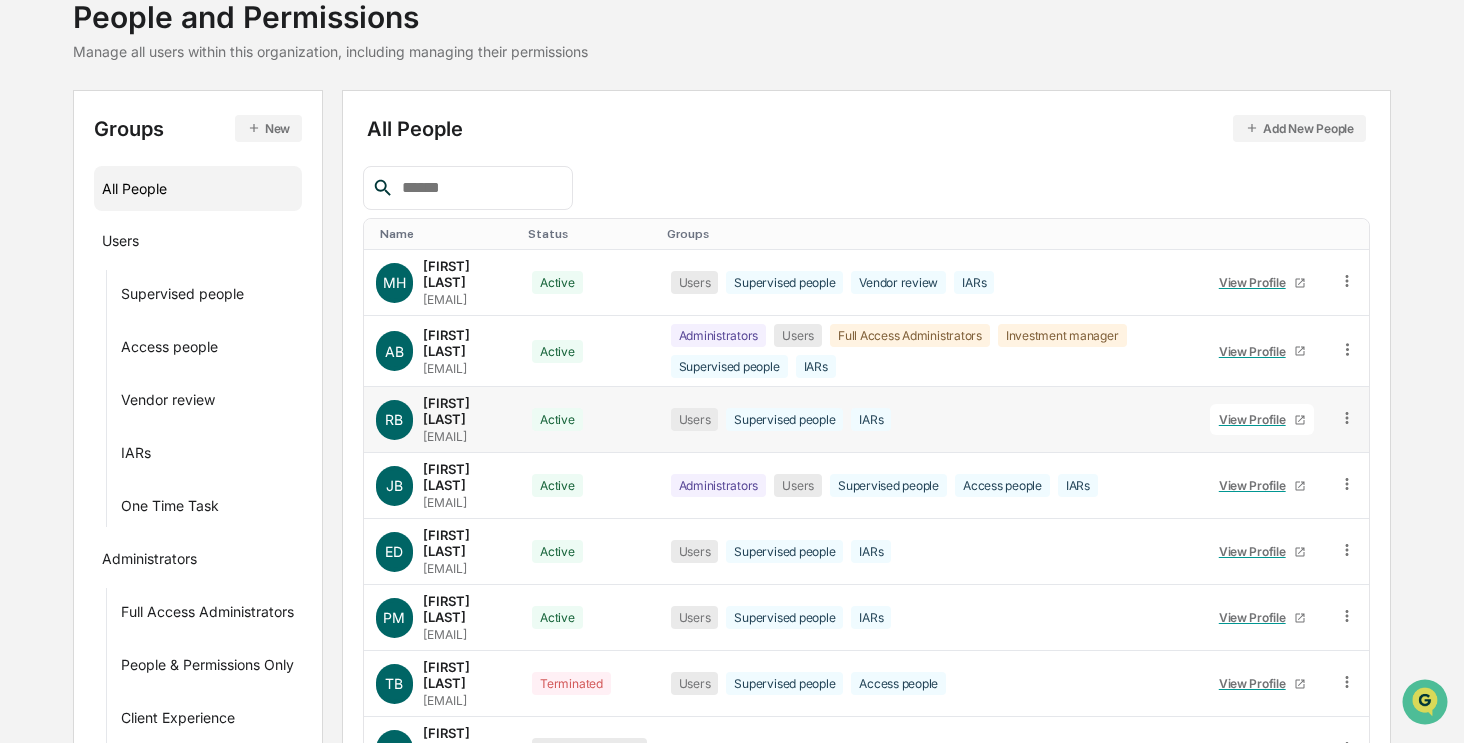 click 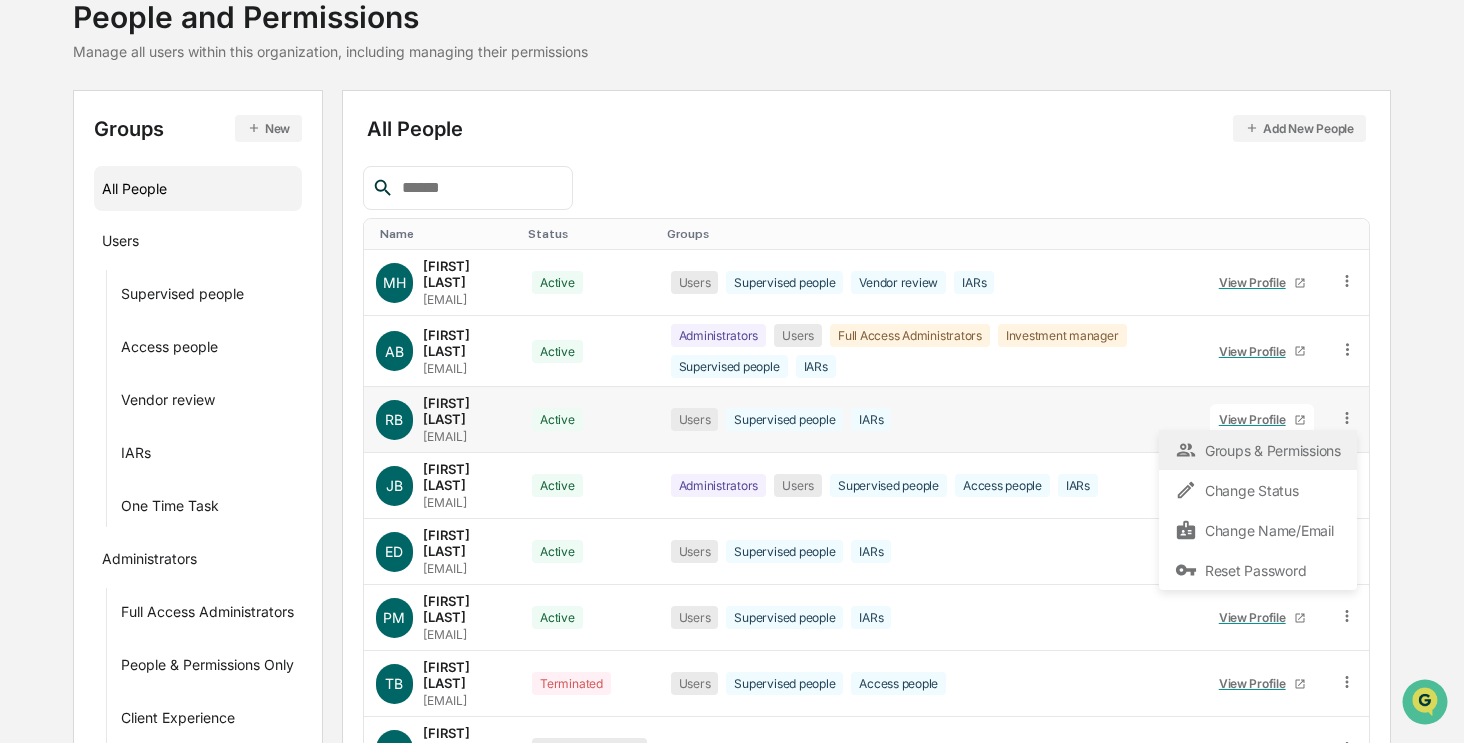 click on "Groups & Permissions" at bounding box center [1258, 450] 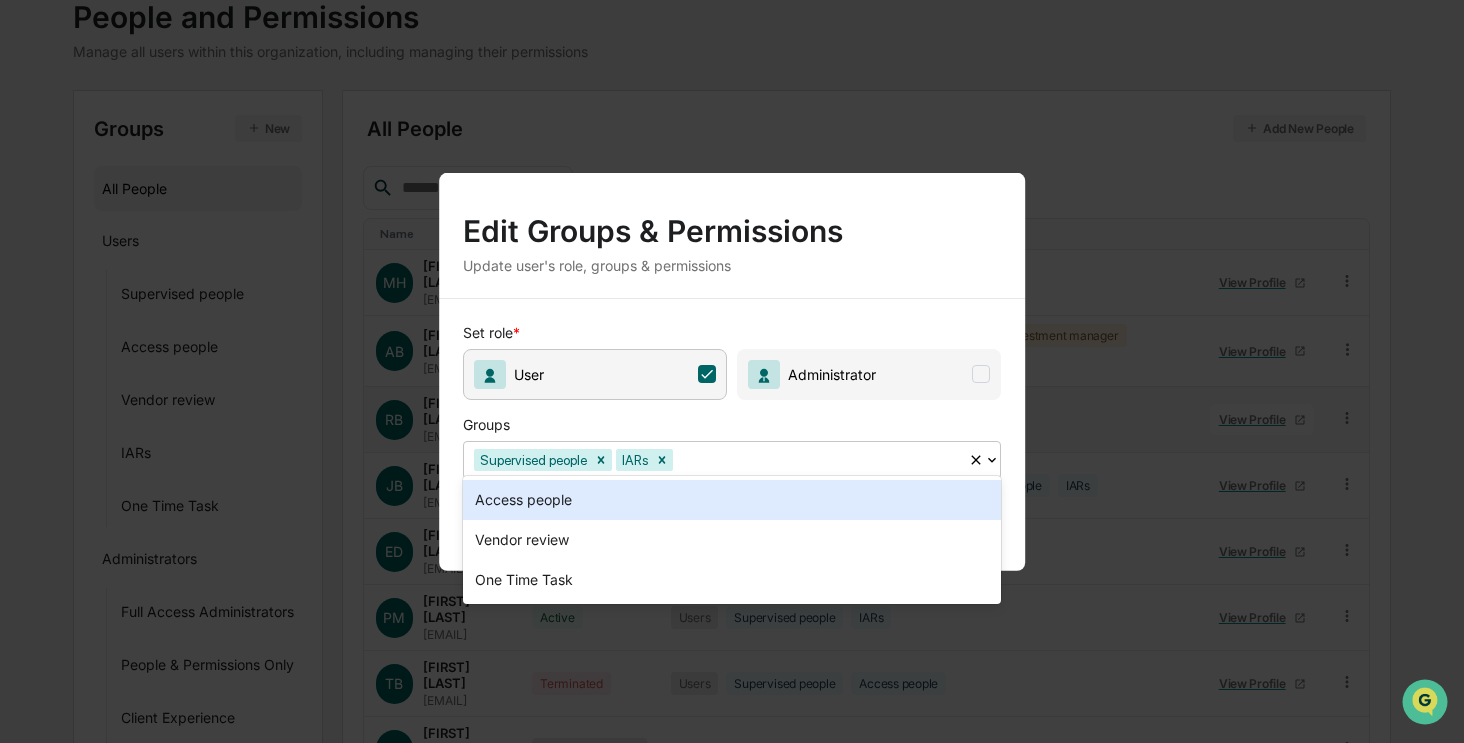 click at bounding box center [817, 459] 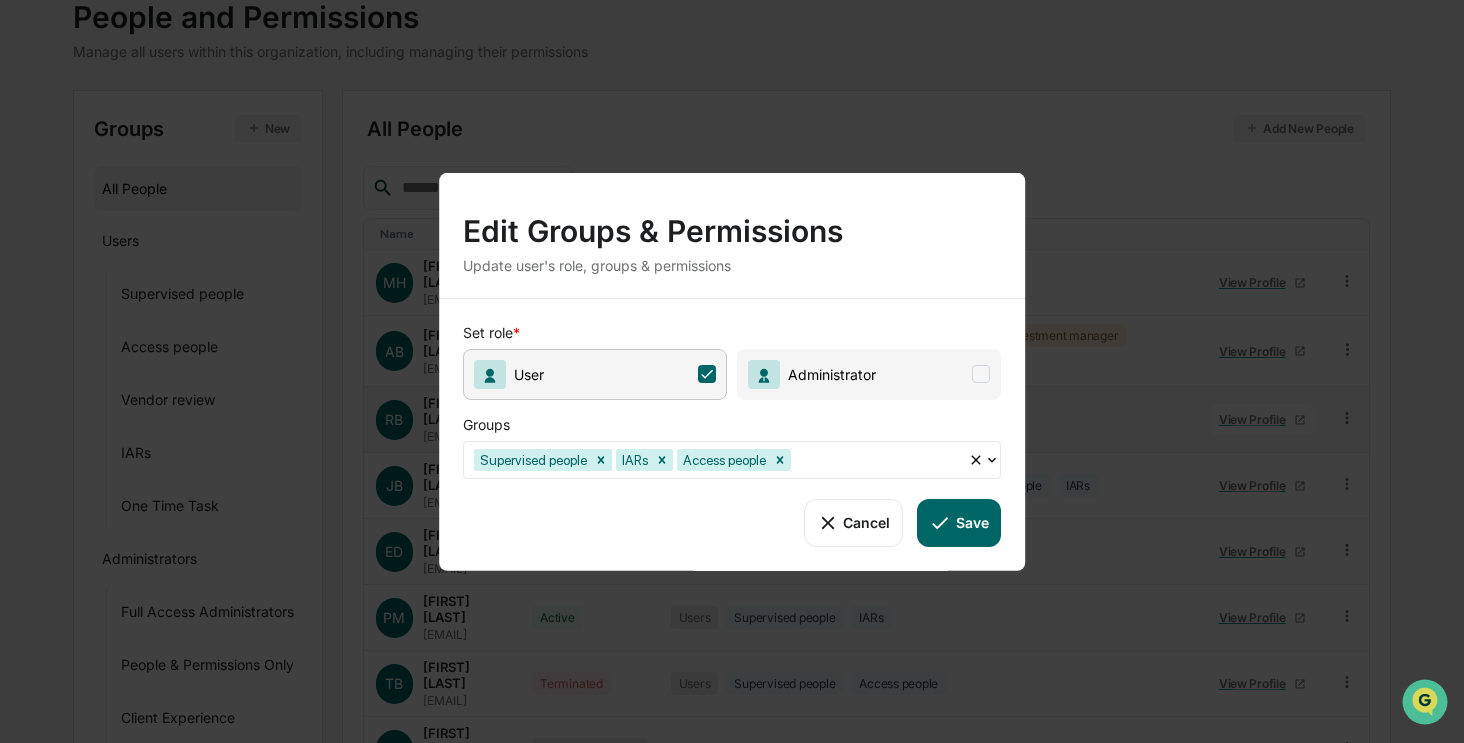 click 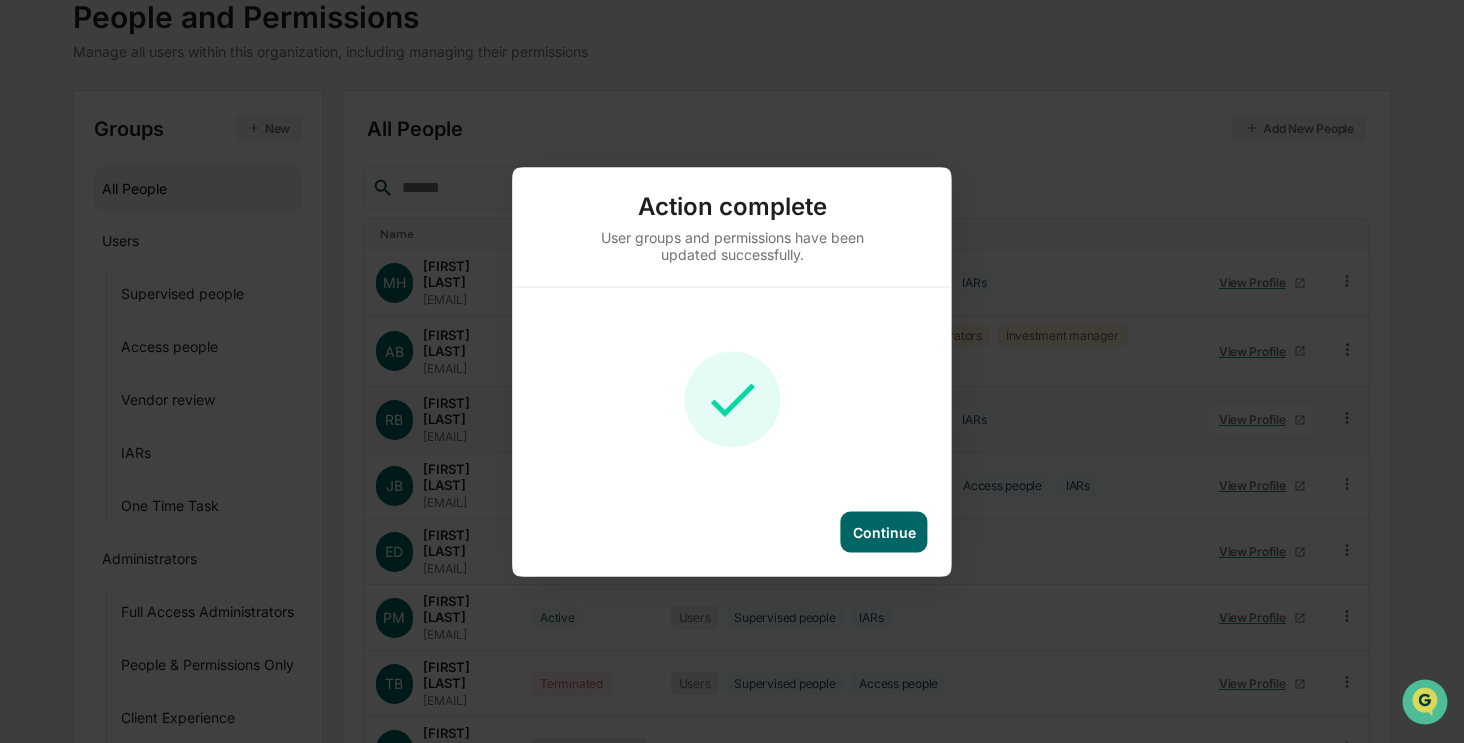 click on "Continue" at bounding box center (884, 531) 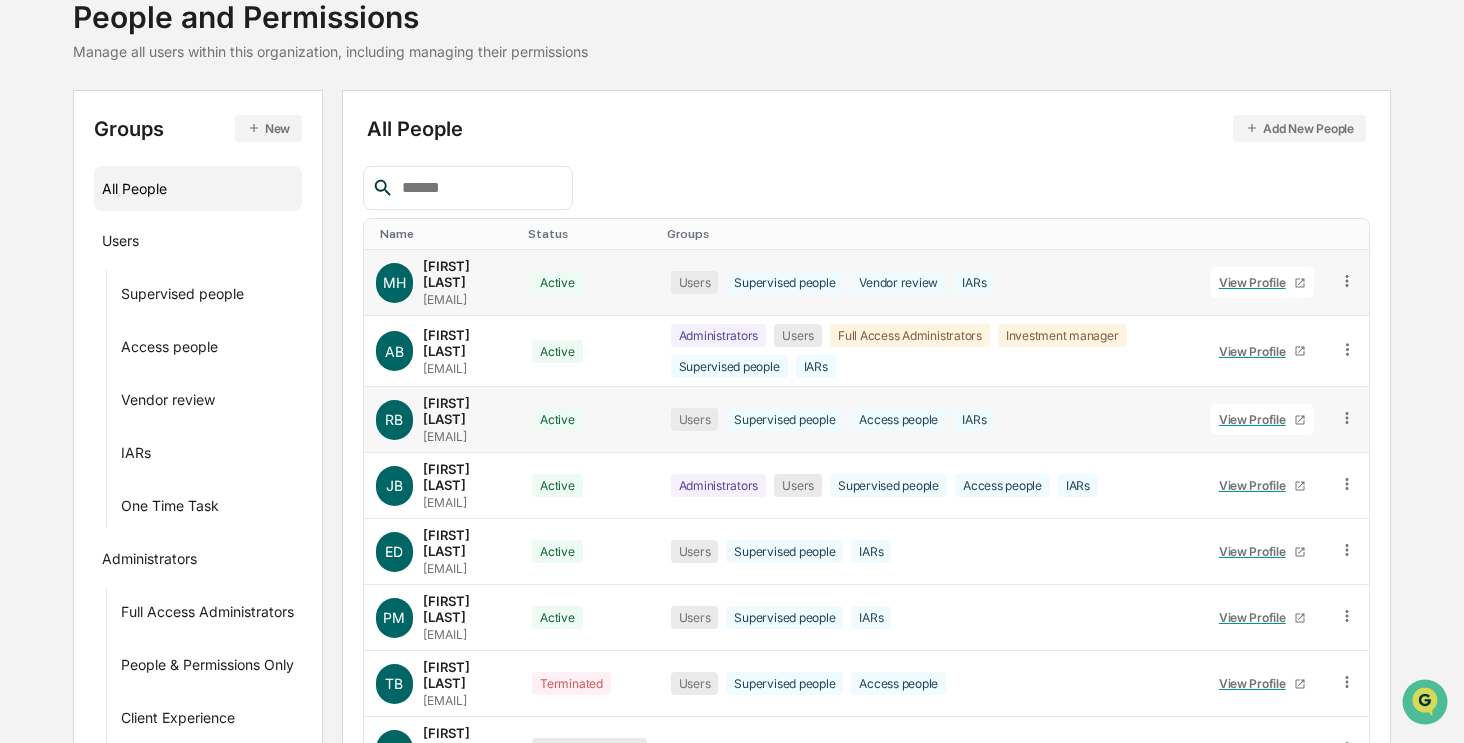 click 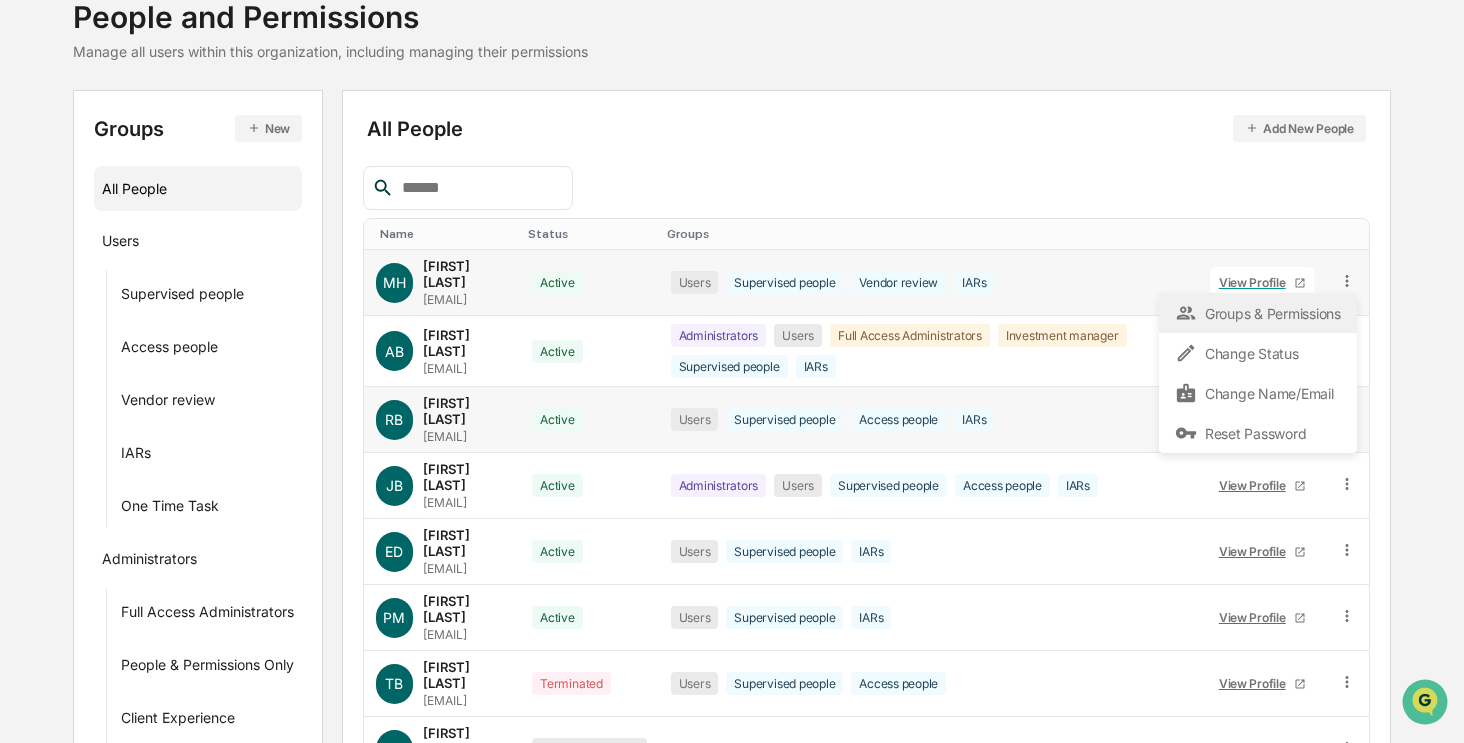 click on "Groups & Permissions" at bounding box center (1258, 313) 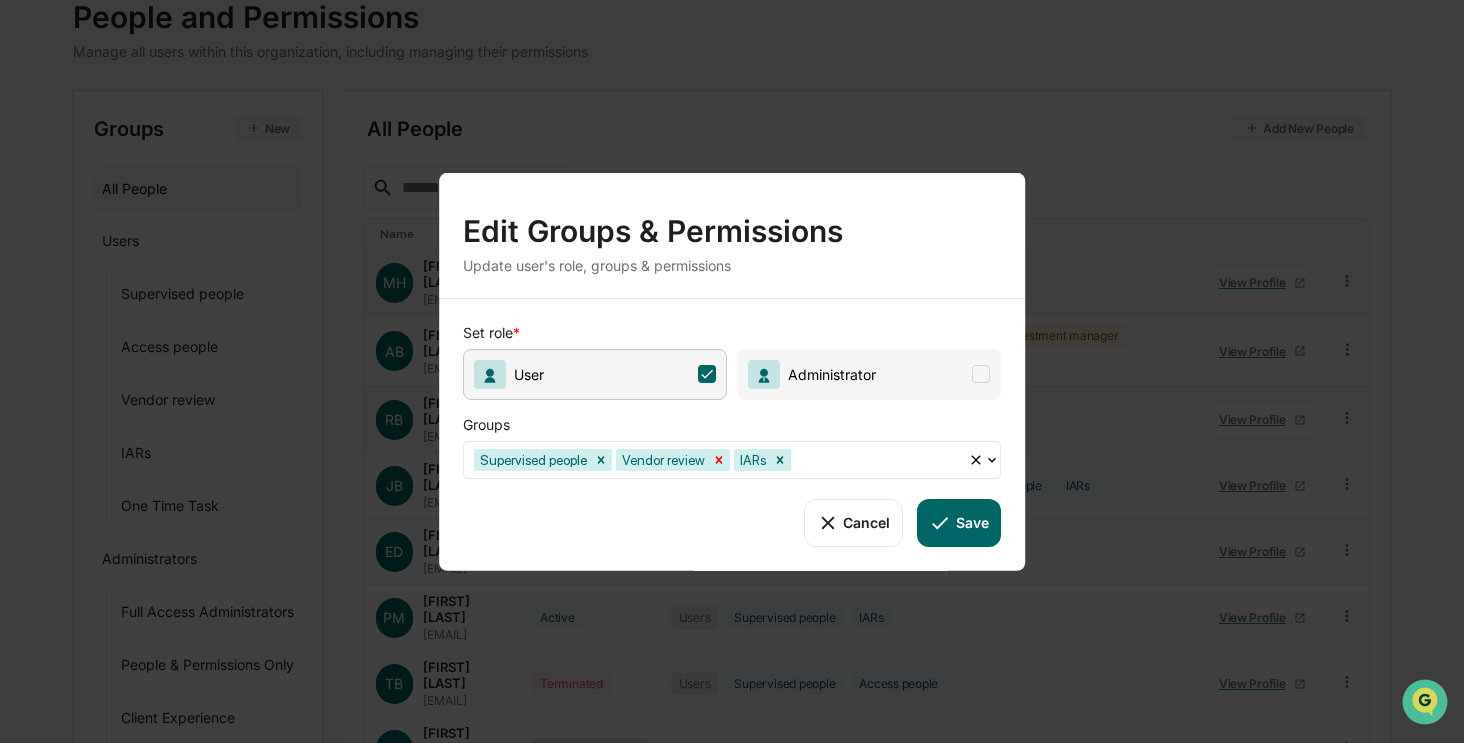 click 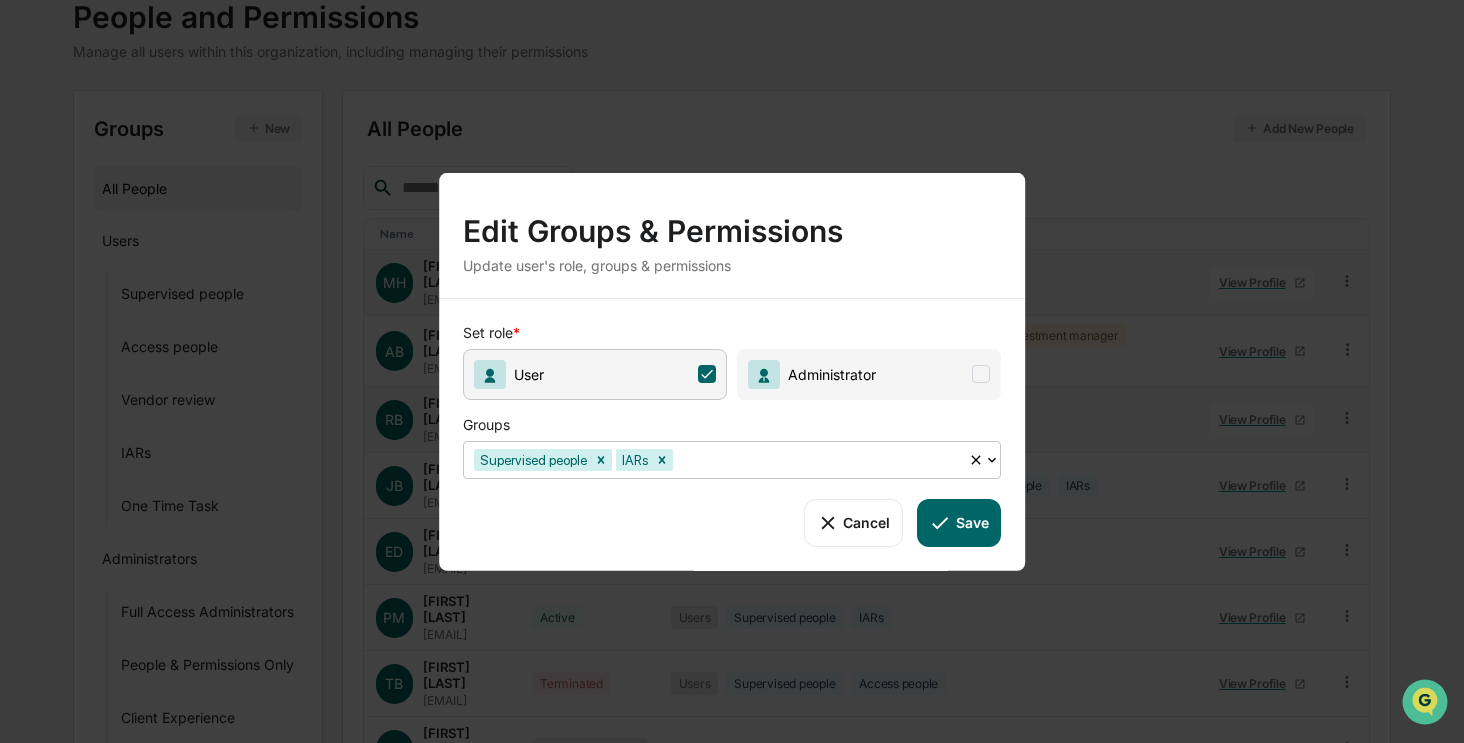 click at bounding box center [817, 459] 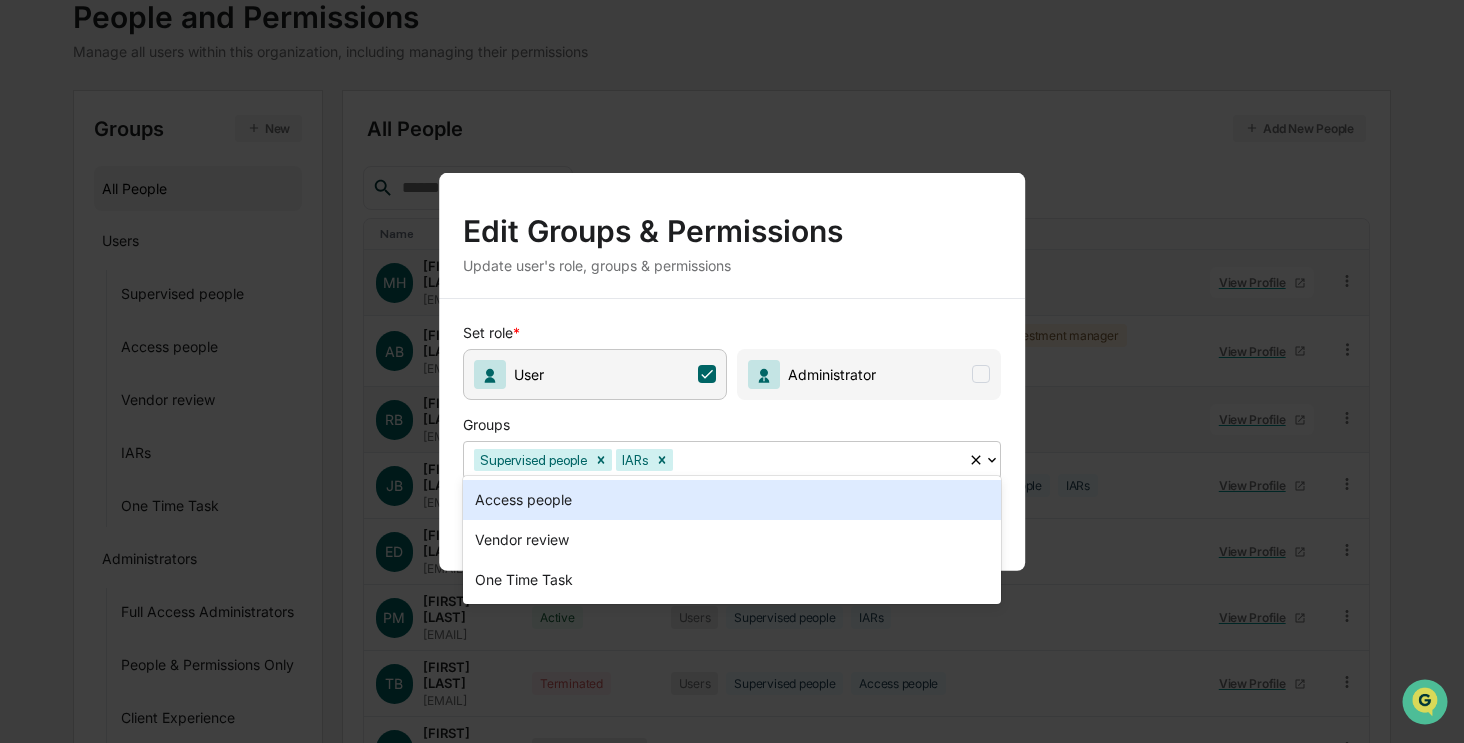 click on "Access people" at bounding box center [732, 500] 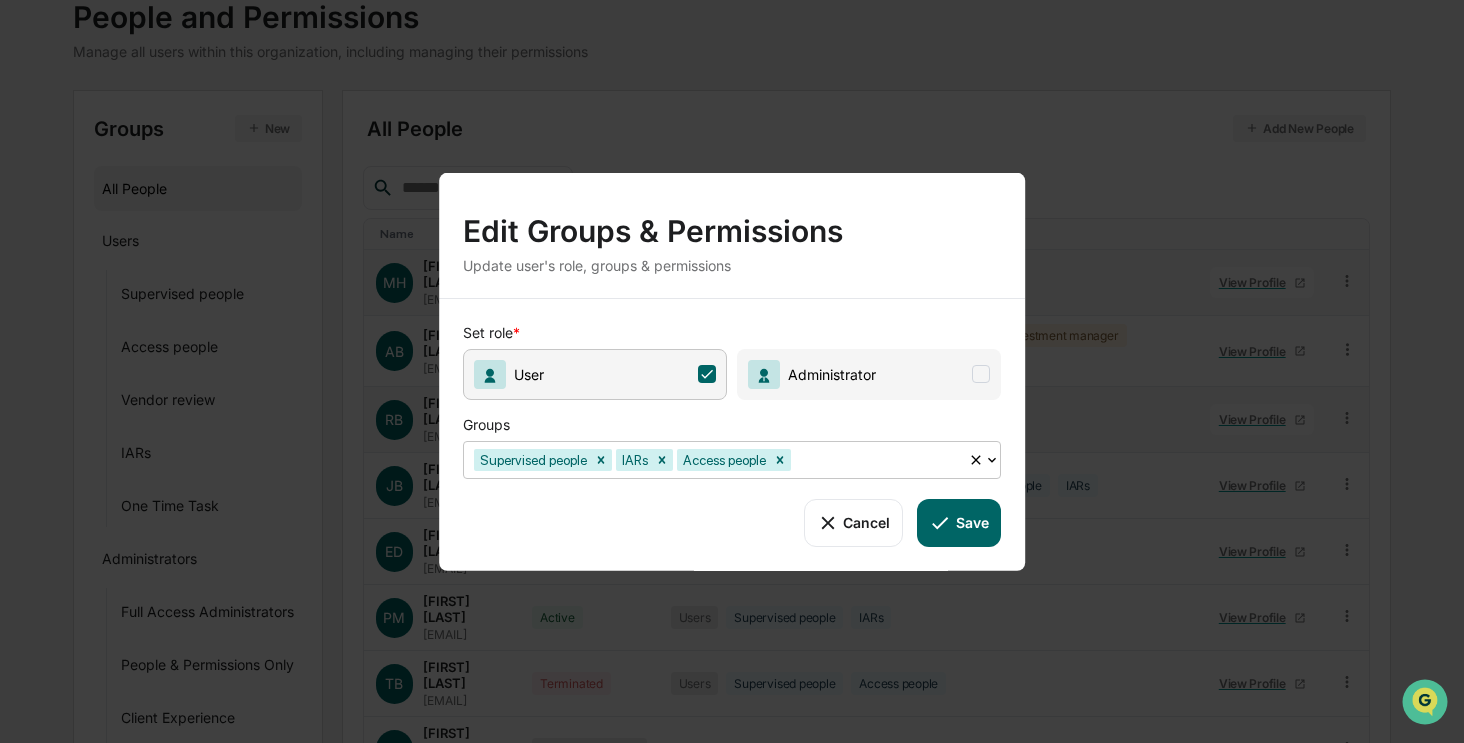 click on "Save" at bounding box center (959, 522) 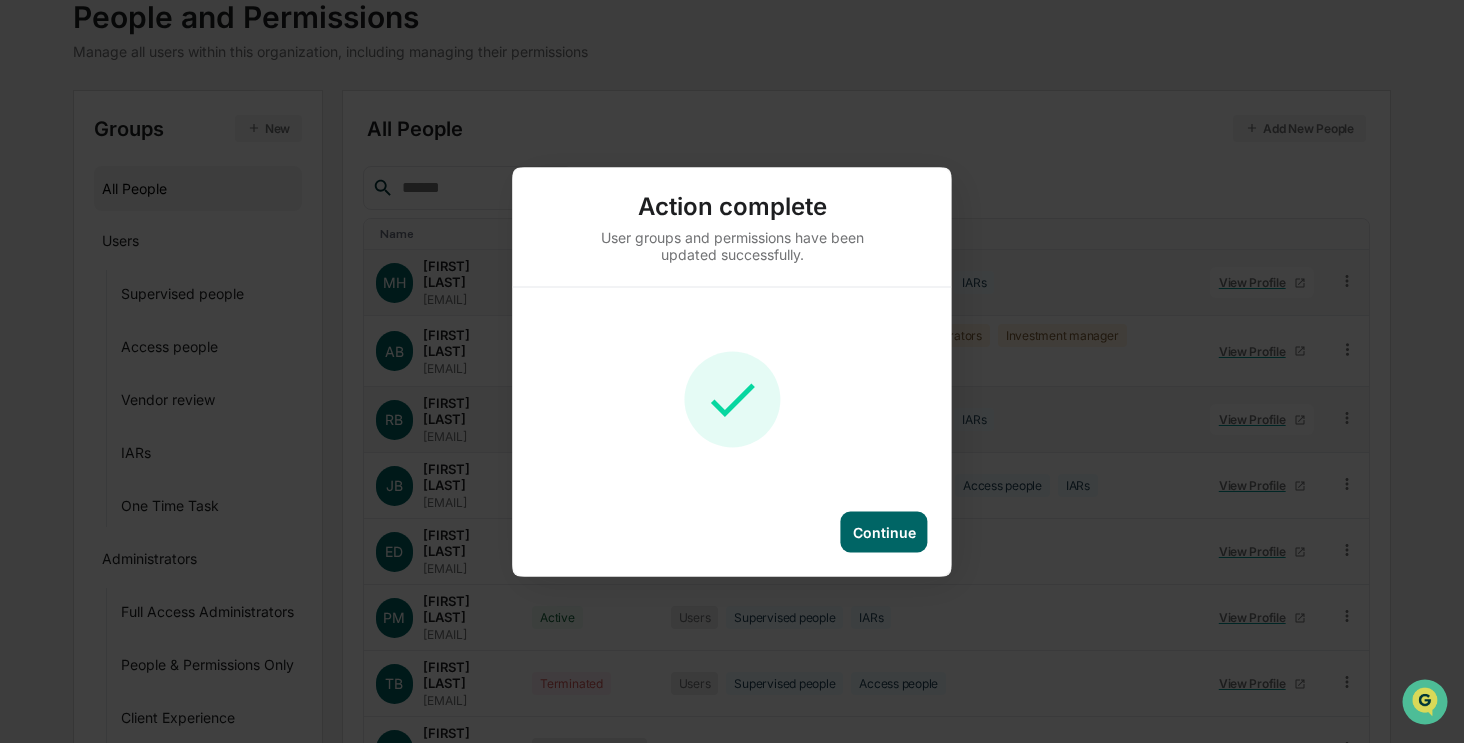 click on "Continue" at bounding box center [884, 531] 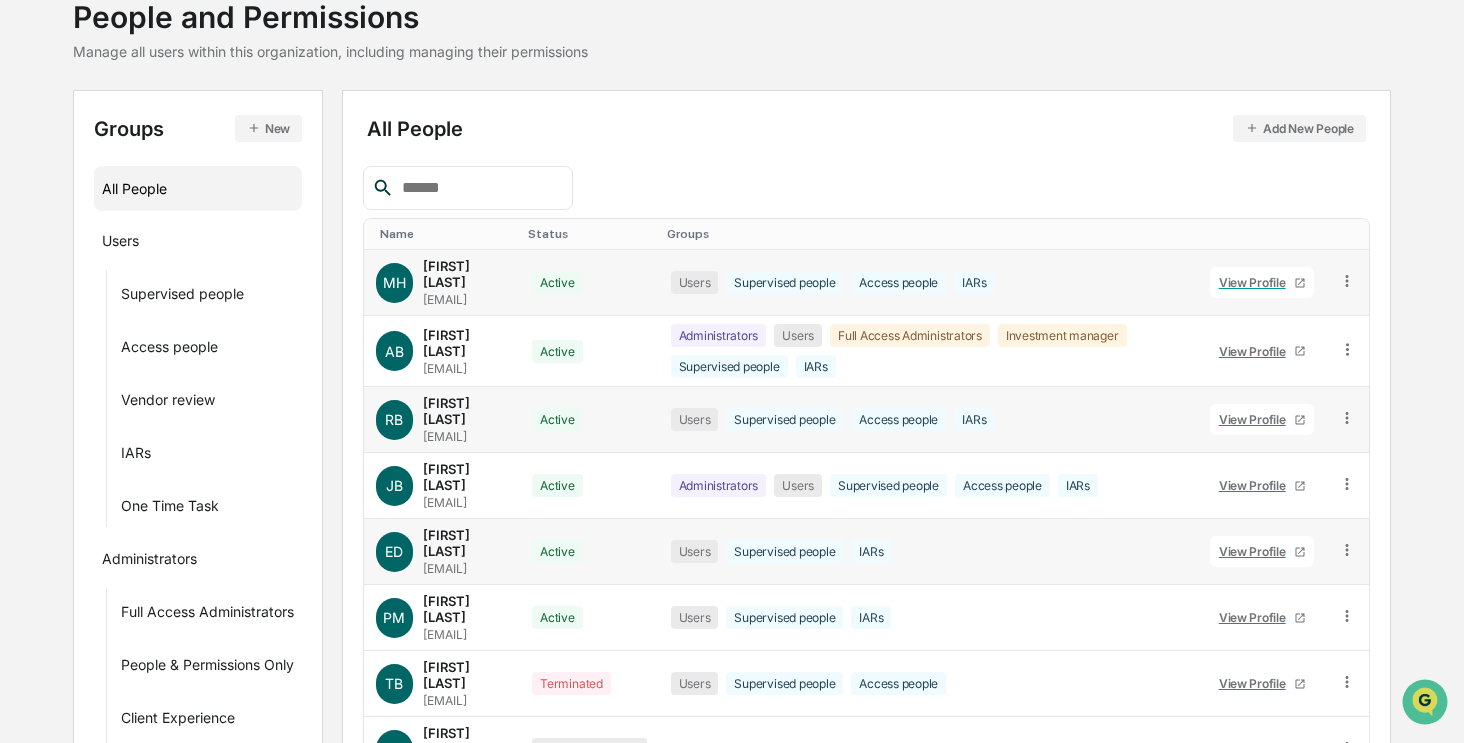 click 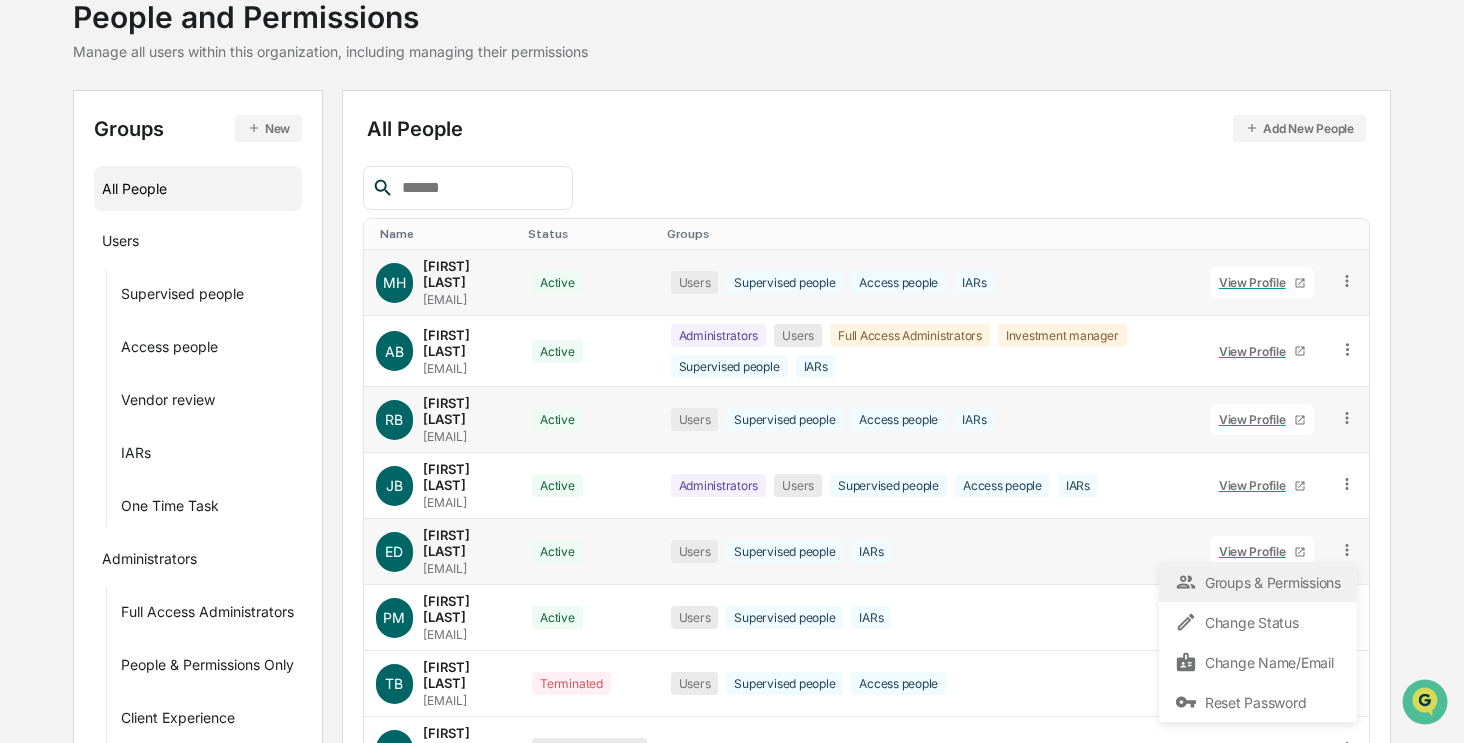 click on "Groups & Permissions" at bounding box center [1258, 582] 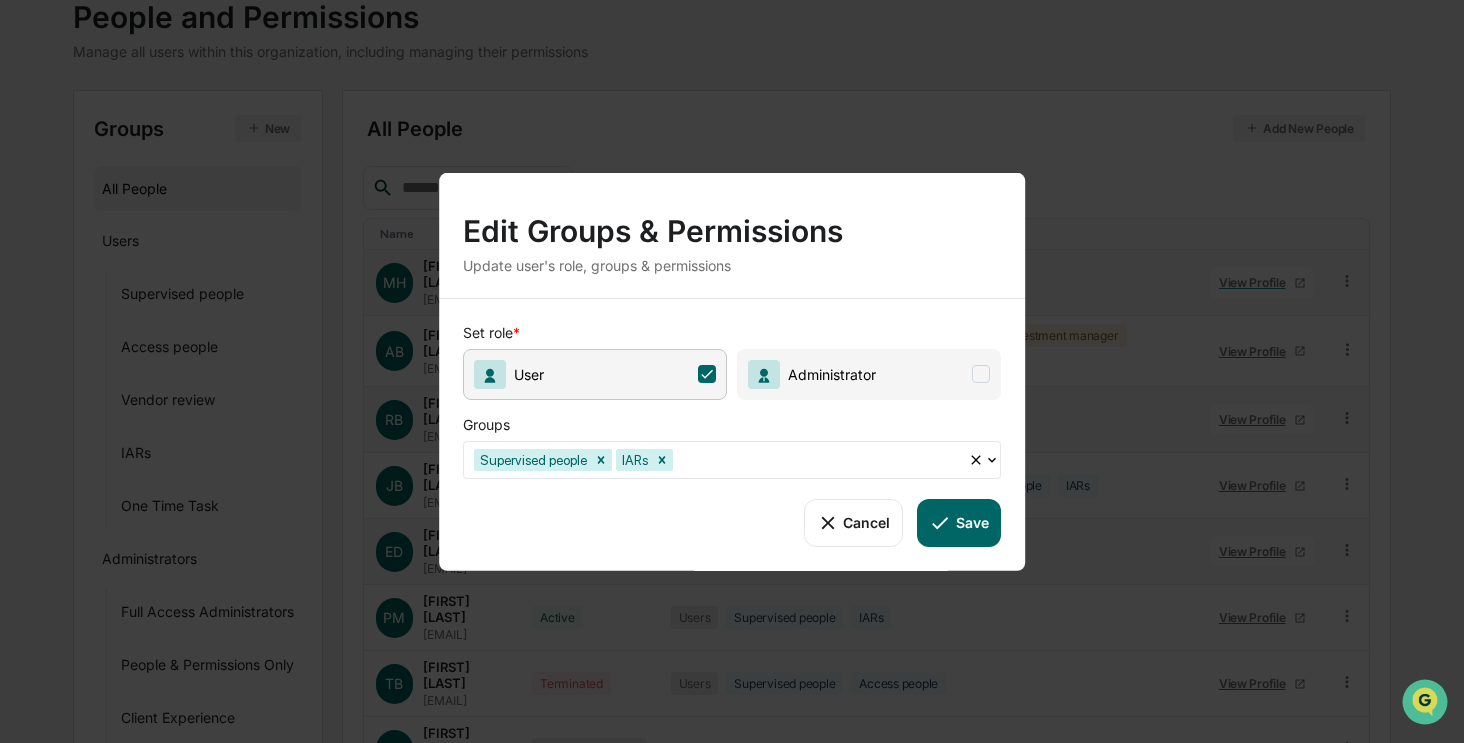 click at bounding box center [817, 459] 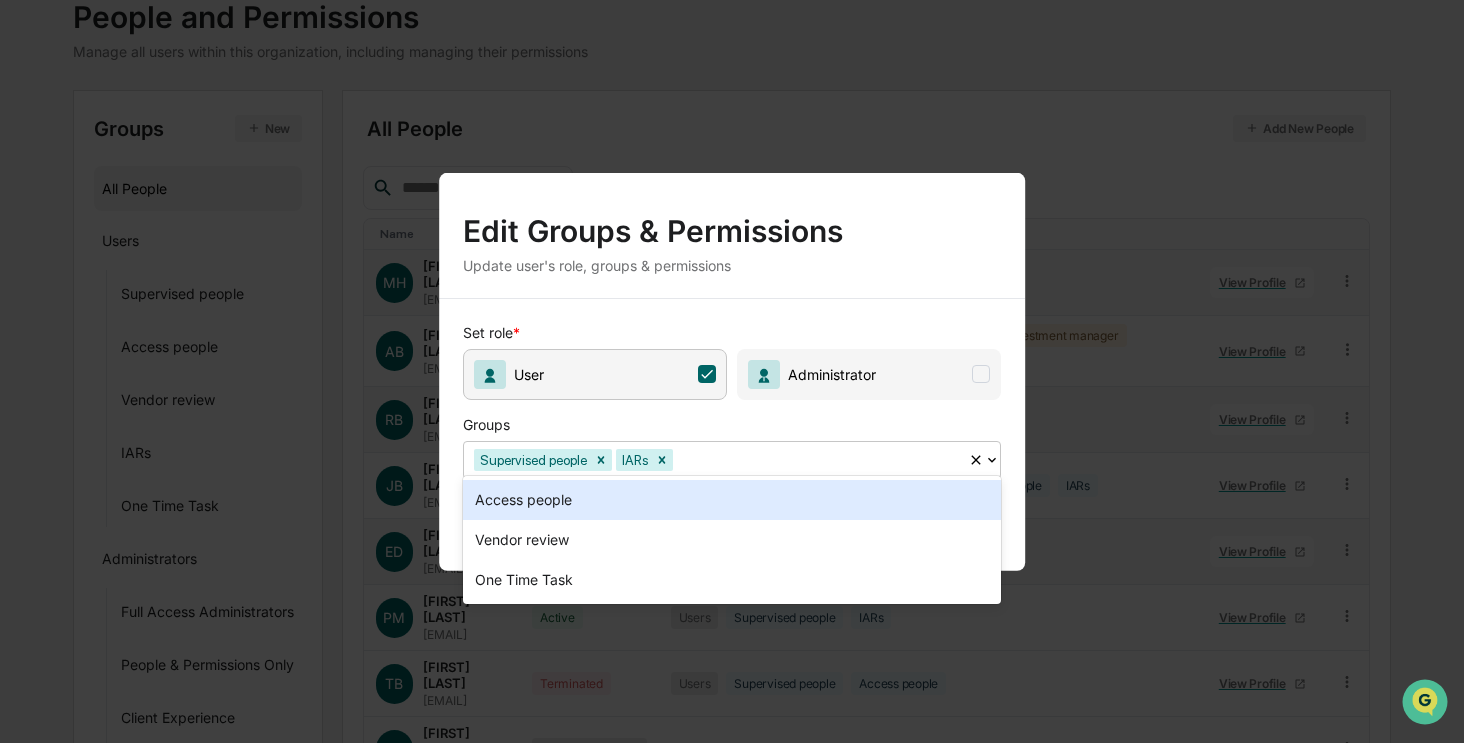 click on "Access people" at bounding box center (732, 500) 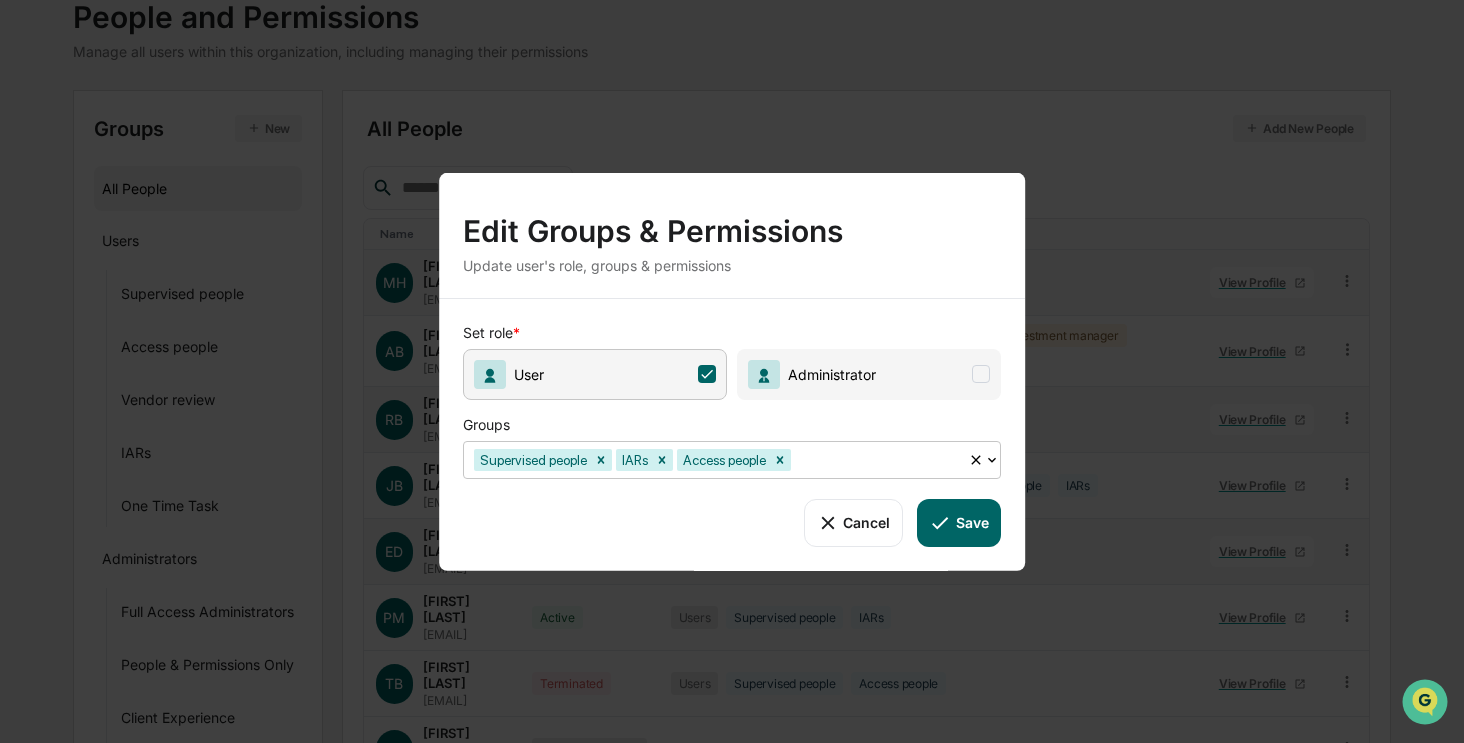 click 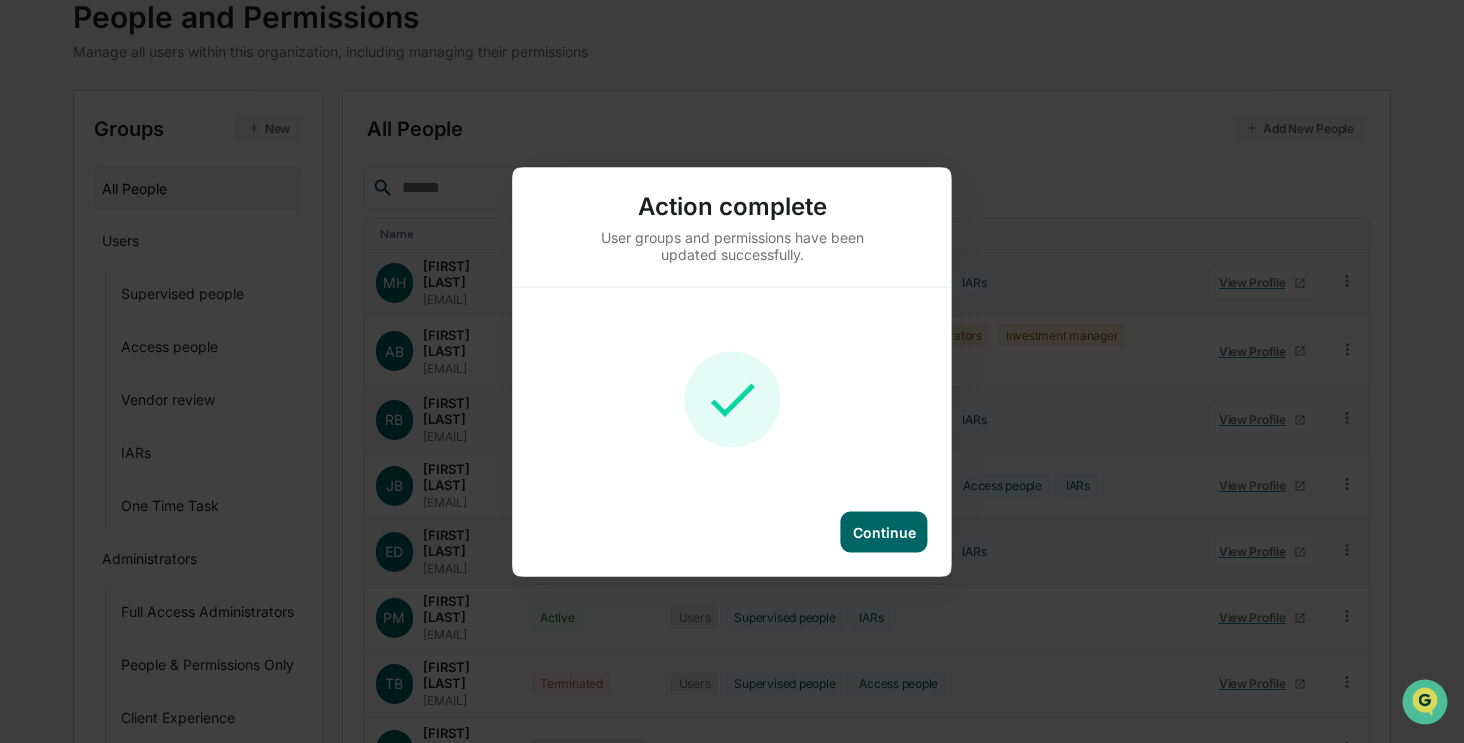 click on "Continue" at bounding box center (884, 531) 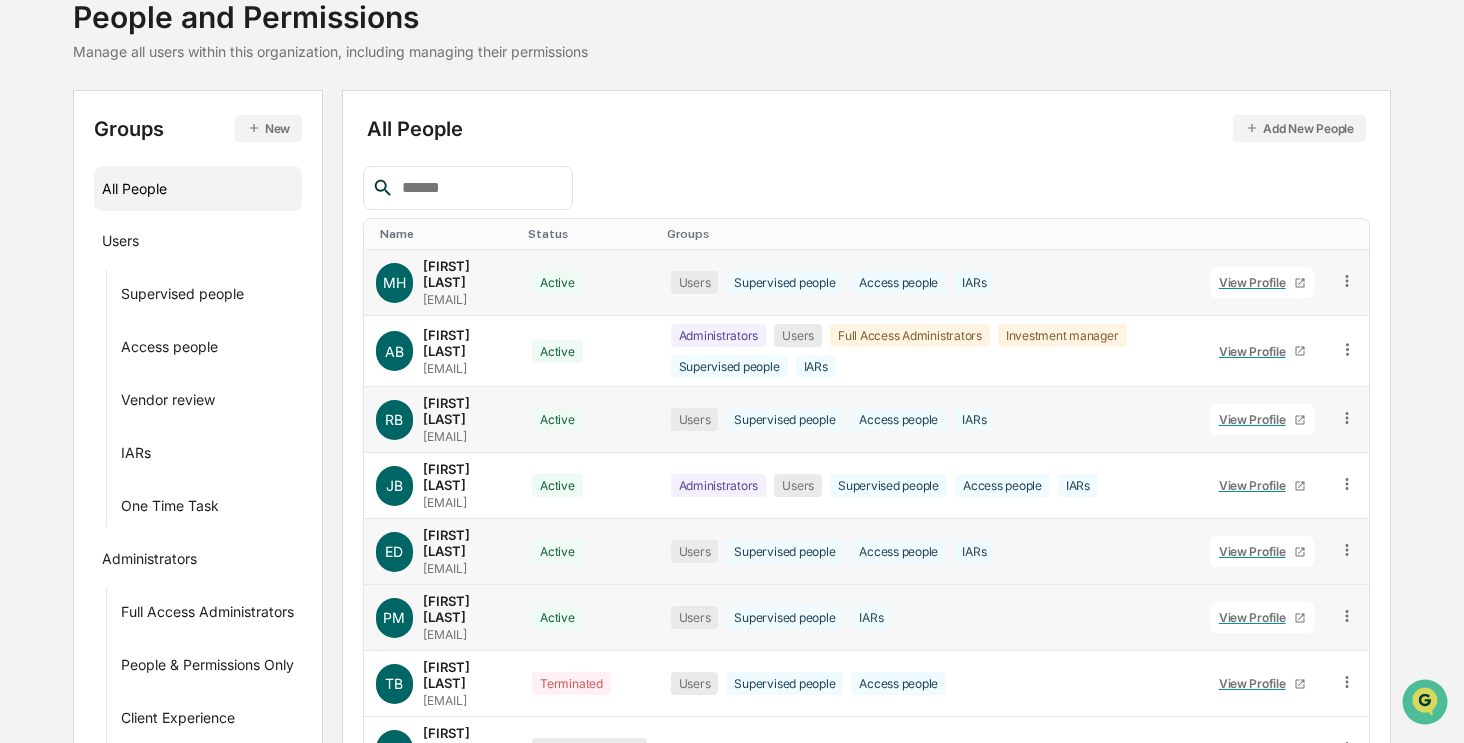 click 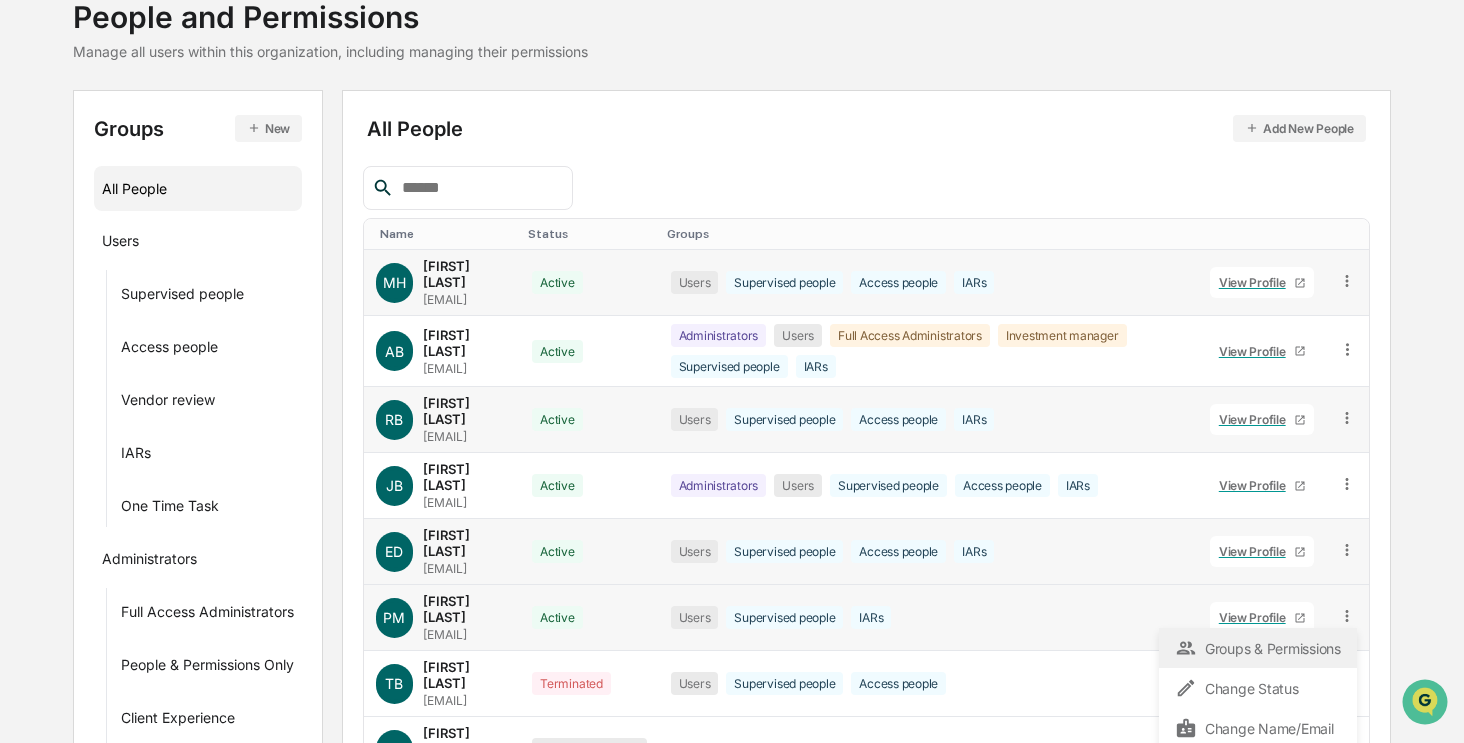 click on "Groups & Permissions" at bounding box center [1258, 648] 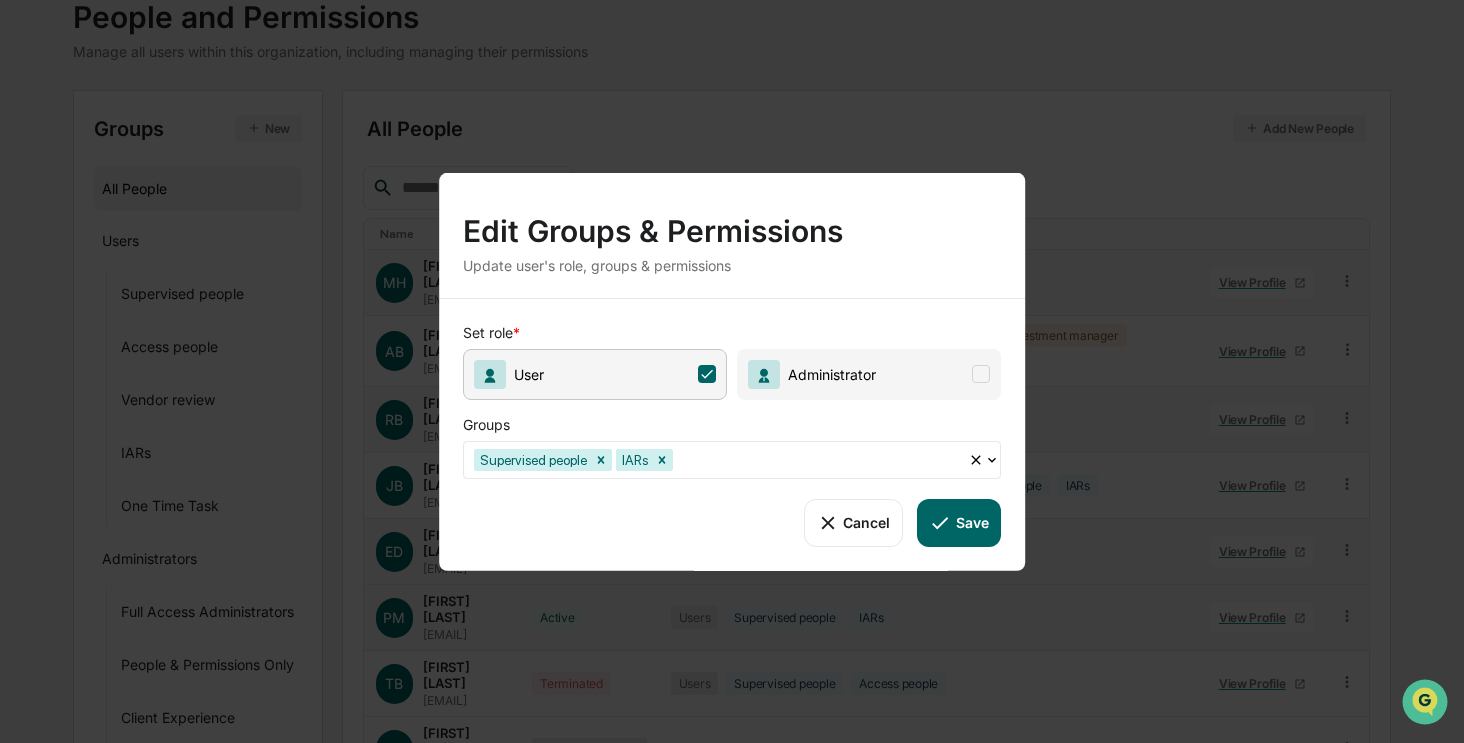 click at bounding box center [817, 459] 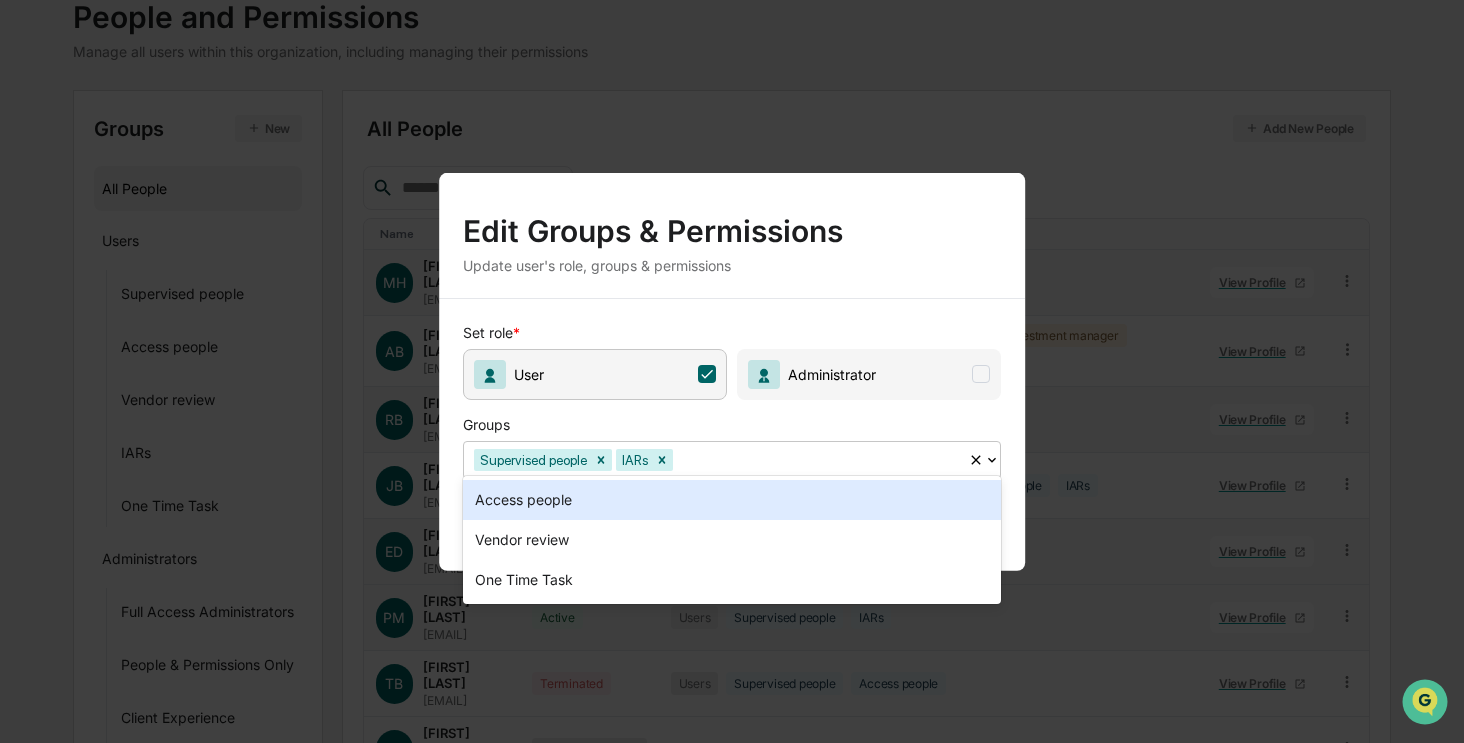 click on "Access people" at bounding box center [732, 500] 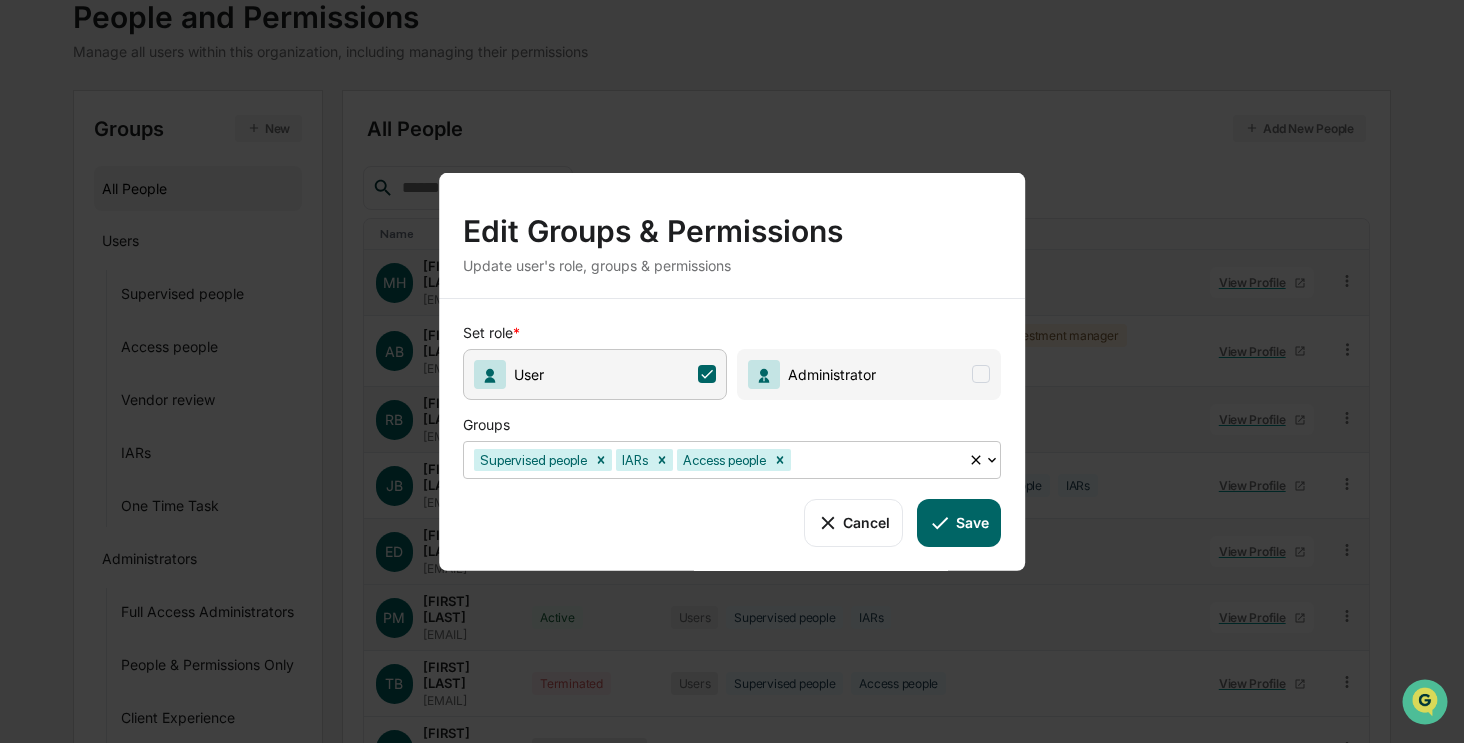 click on "Save" at bounding box center [959, 522] 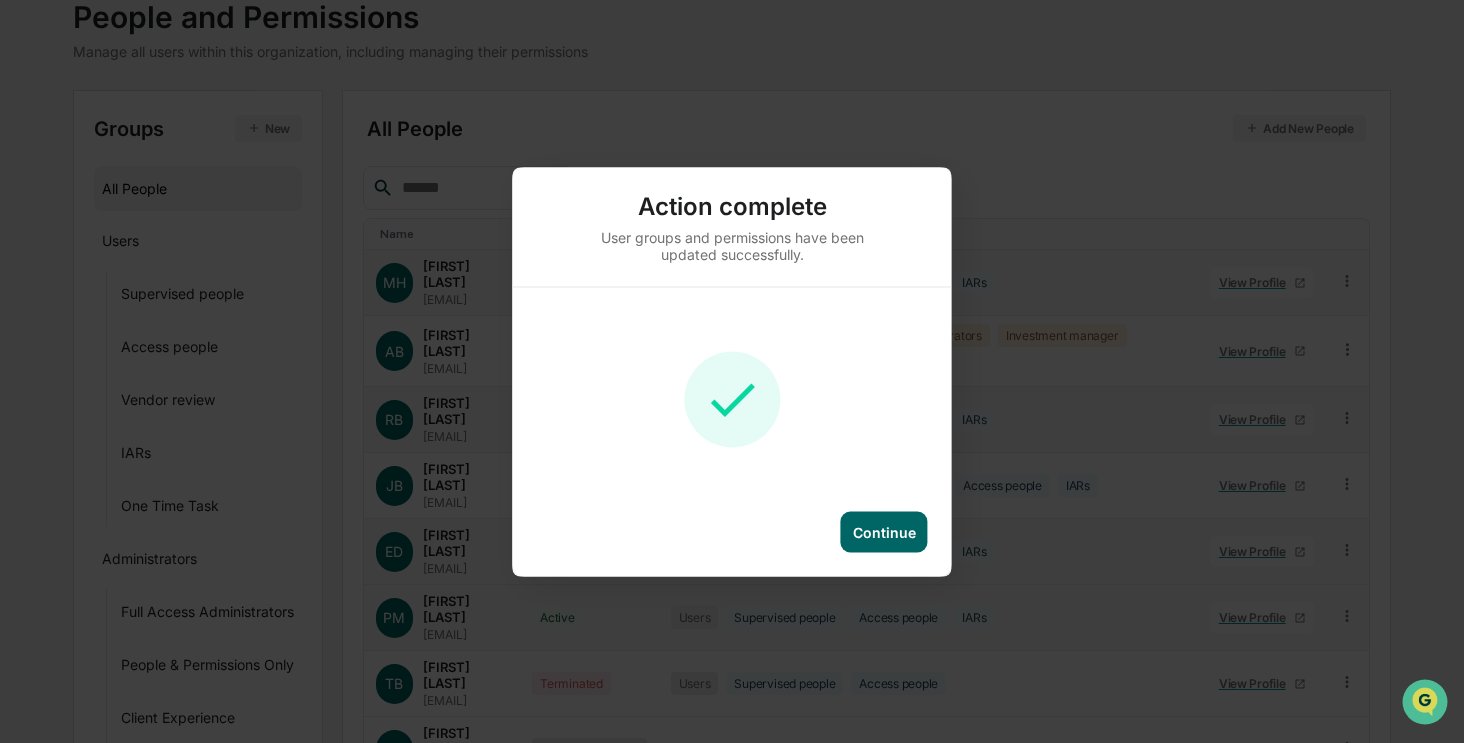 click on "Continue" at bounding box center (884, 531) 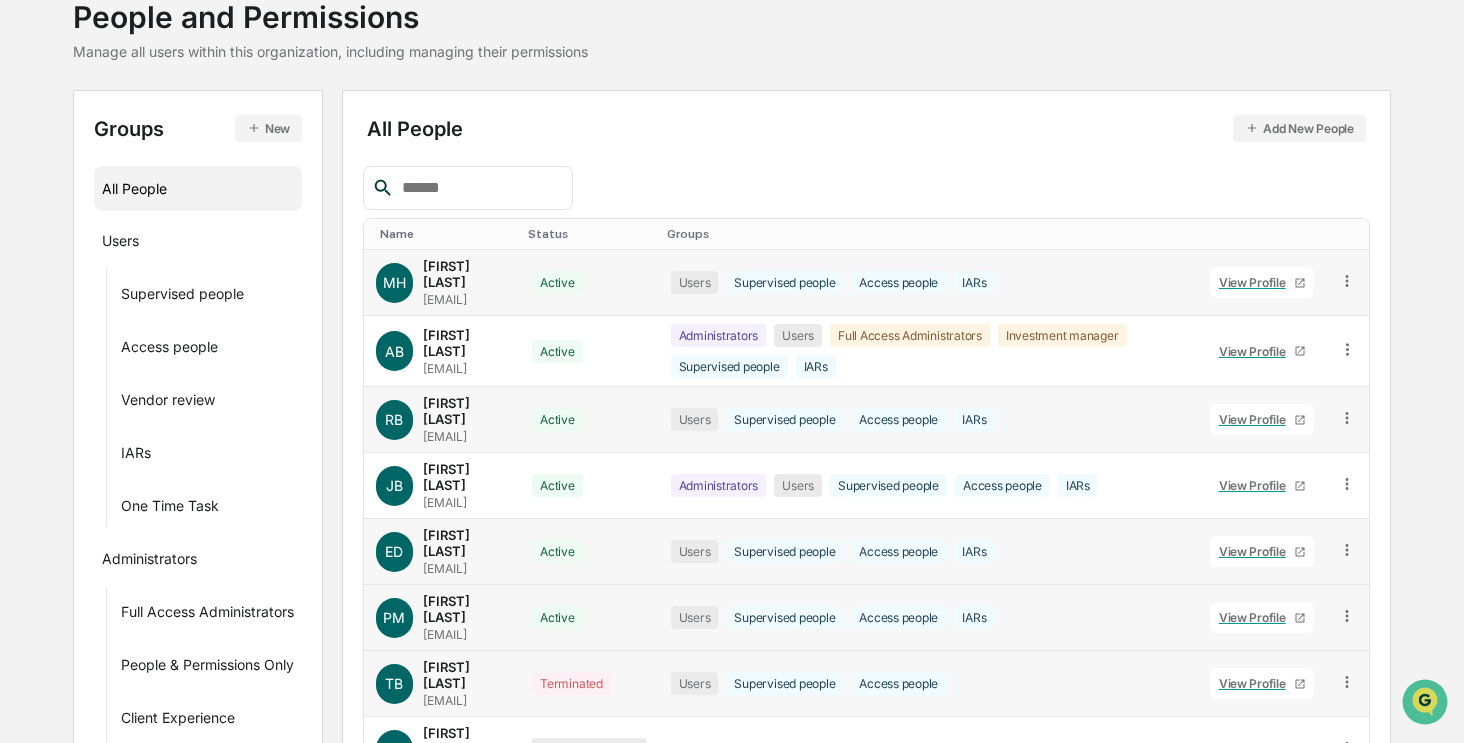 click 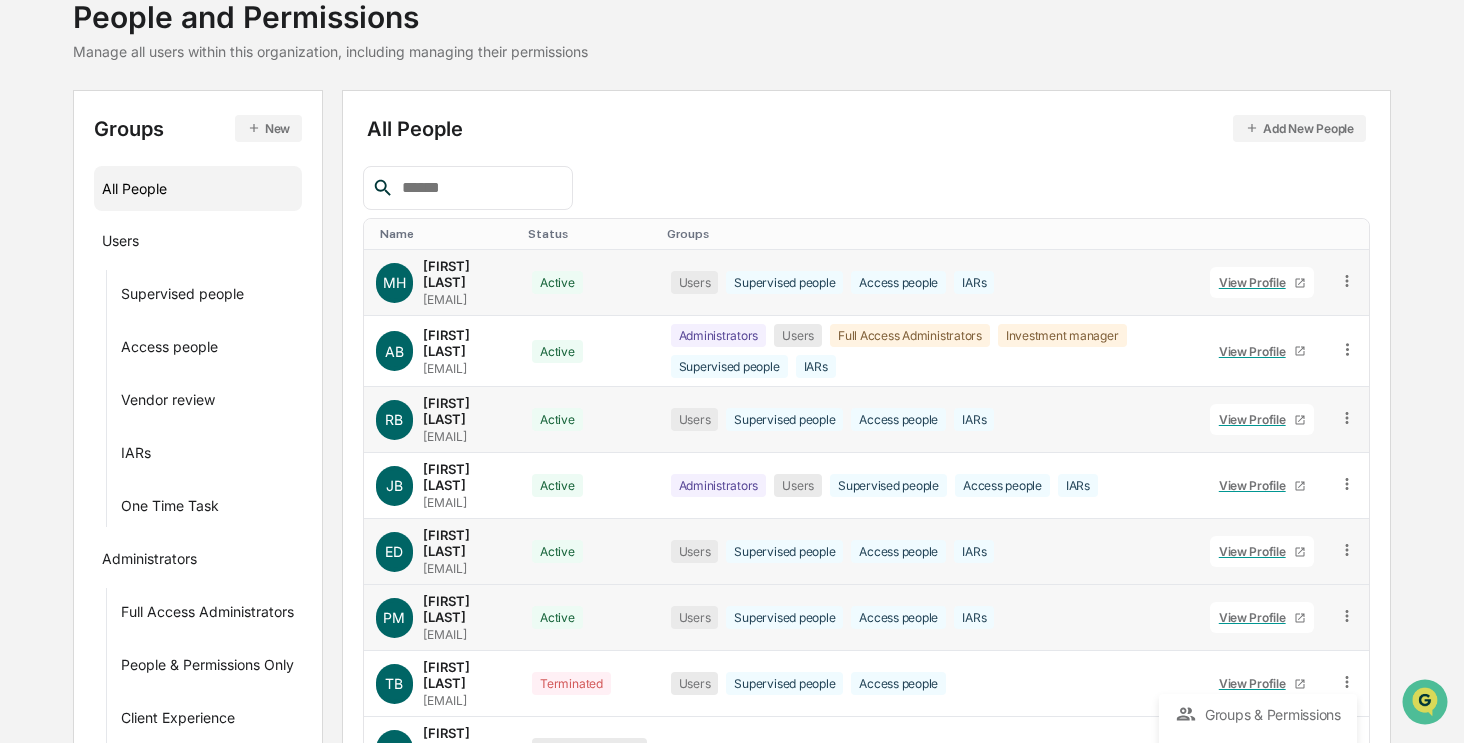 scroll, scrollTop: 335, scrollLeft: 0, axis: vertical 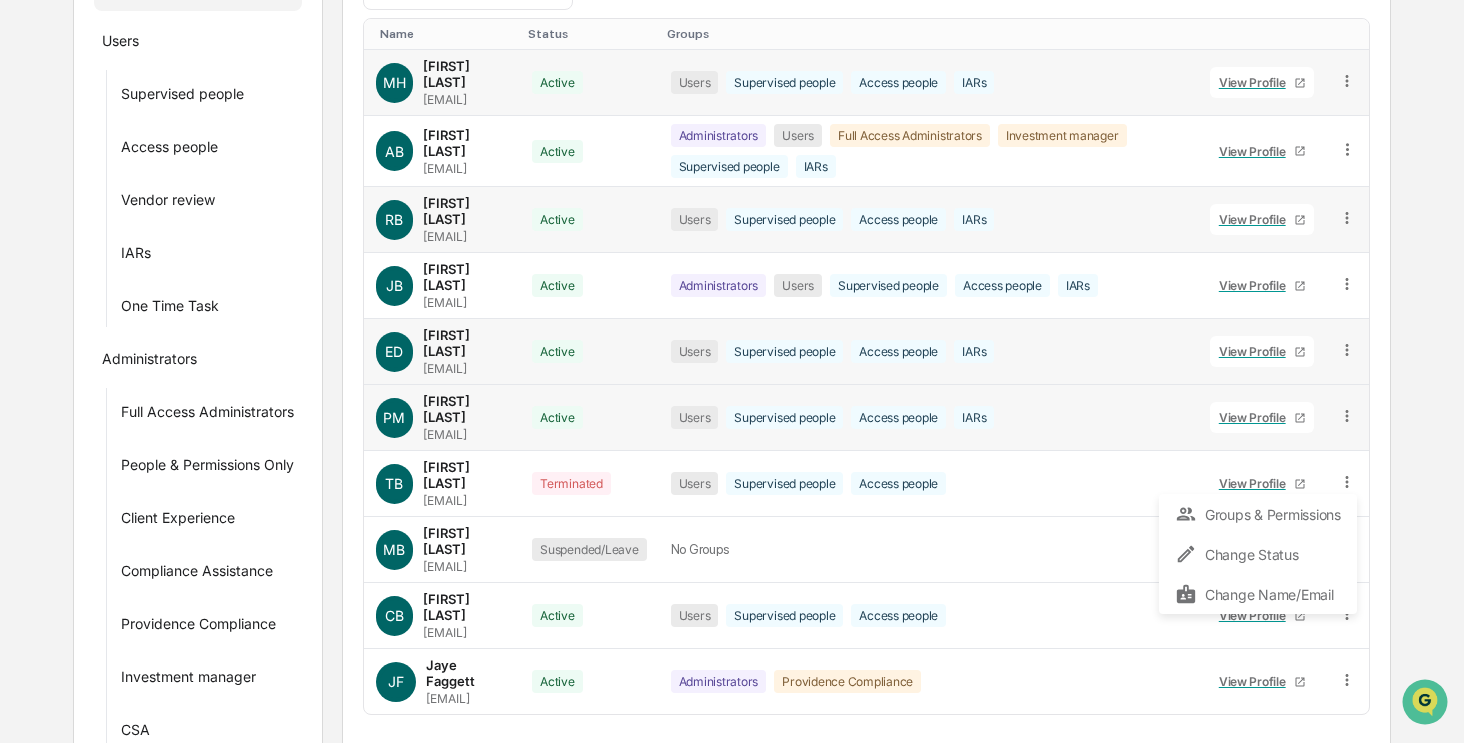 click on "Home Company People and Permissions People and Permissions Manage all users within this organization, including managing their permissions Groups  New All People Users Supervised people Access people Vendor review IARs One Time Task Administrators Full Access Administrators People & Permissions Only Client Experience Compliance Assistance Providence Compliance Investment manager CSA All People  Add New People Name Status Groups MH Michelle Hoexum mhoexum@revalueinvesting.com Active Users Supervised people Access people IARs View Profile AB Angela Barbash abarbash@revalueinvesting.com Active Administrators Users Full Access Administrators Investment manager Supervised people IARs View Profile RB Rebecca Blumenshine rblumenshine@revalueinvesting.com Active Users Supervised people Access people IARs View Profile JB Jane Bunch jbunch@revalueinvesting.com Active Administrators Users Supervised people Access people IARs View Profile ED Eric Davis edavis@revalueinvesting.com Active Users Supervised people IARs PM TB" at bounding box center [732, 282] 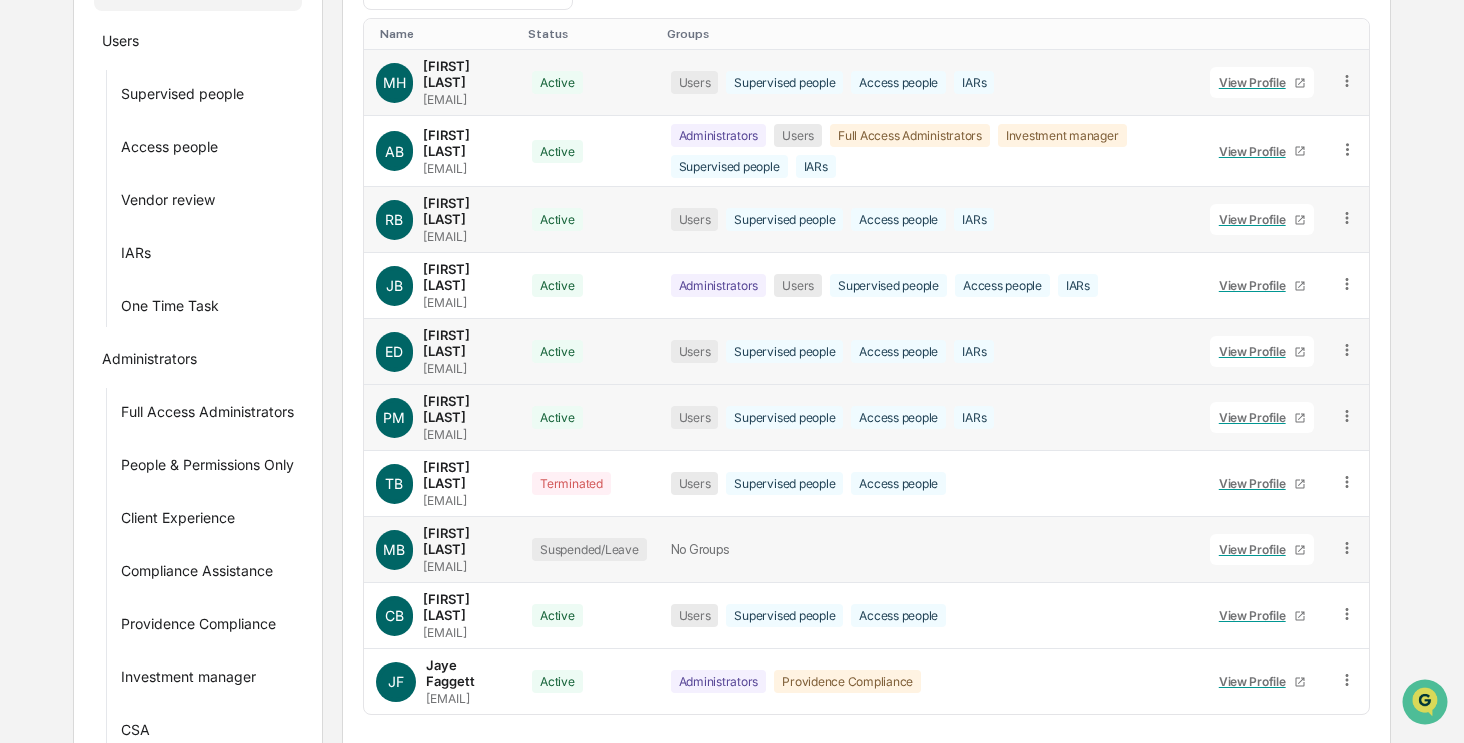 click 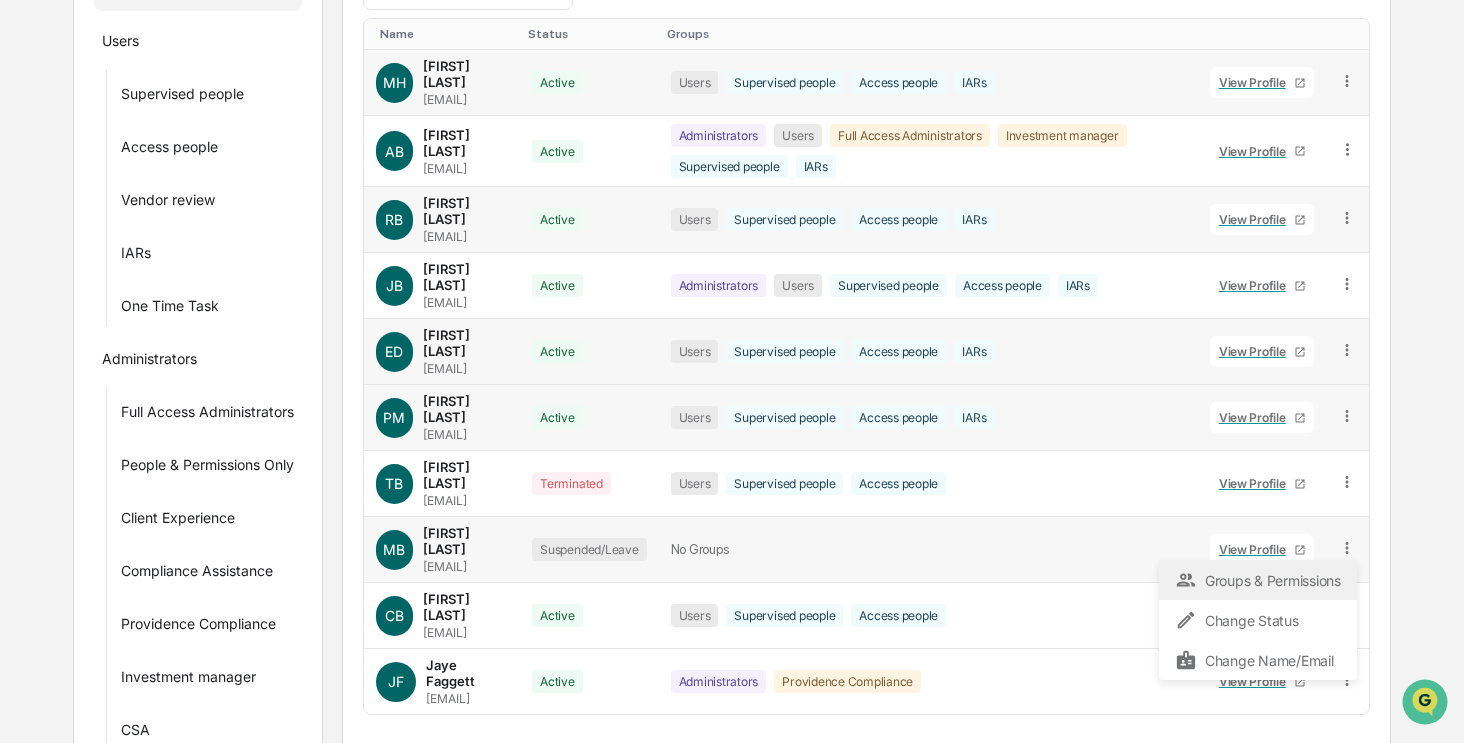 click on "Groups & Permissions" at bounding box center [1258, 580] 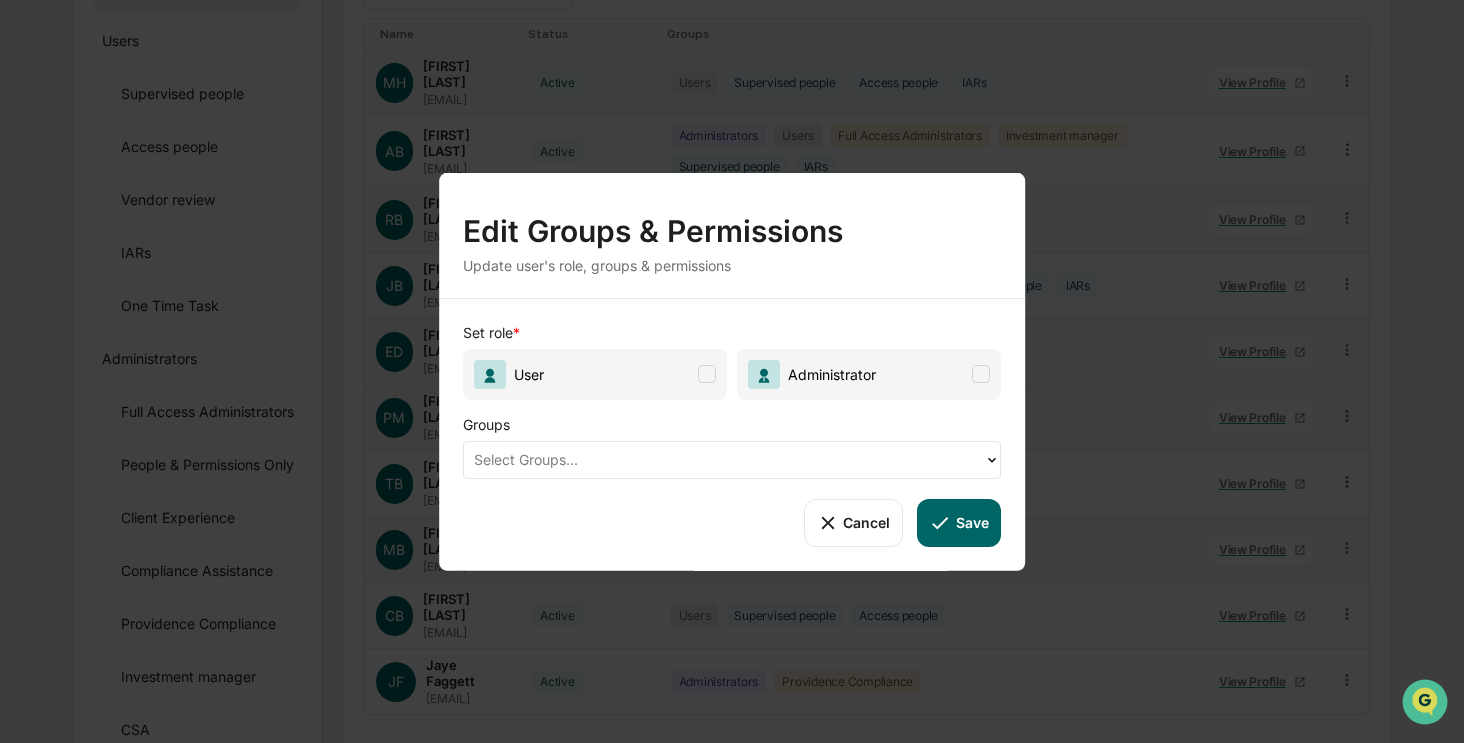 click at bounding box center (724, 459) 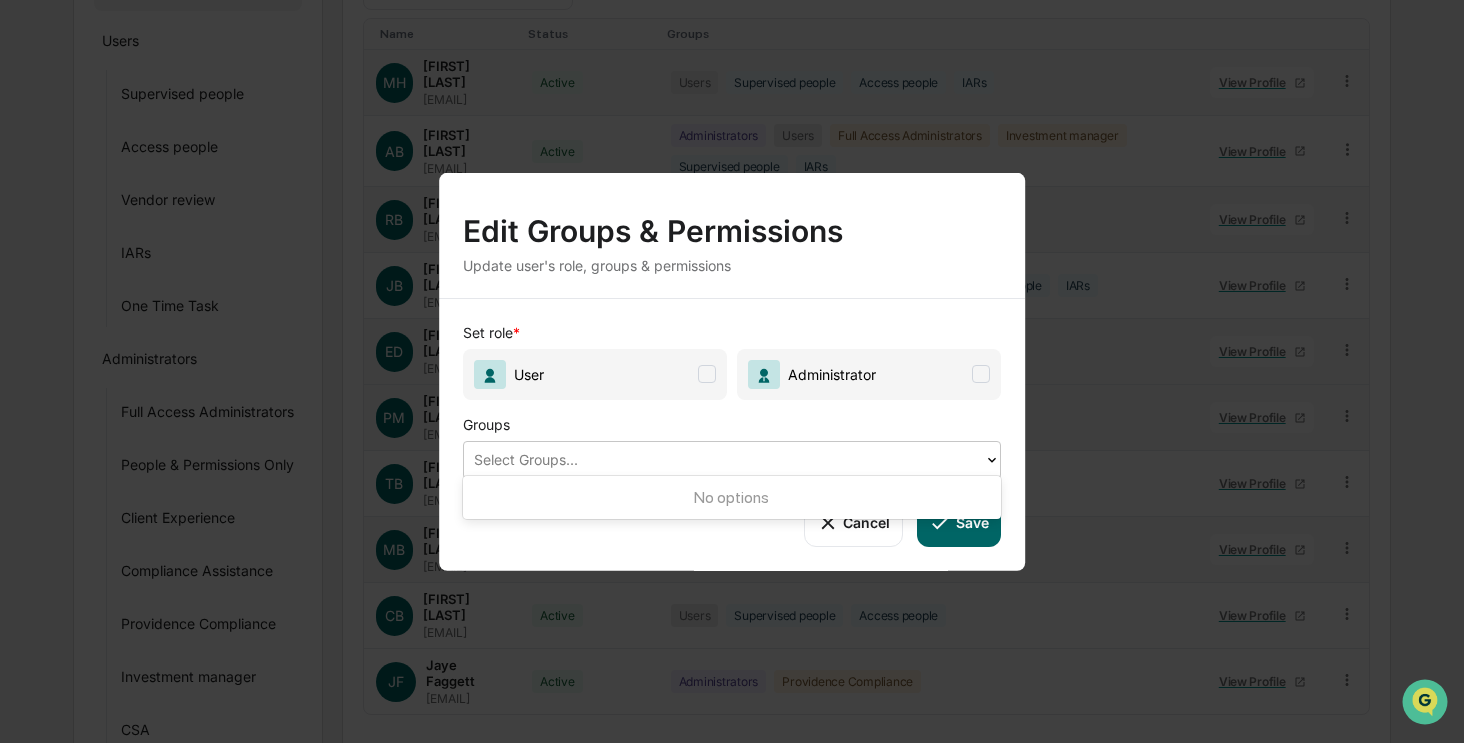click at bounding box center [724, 459] 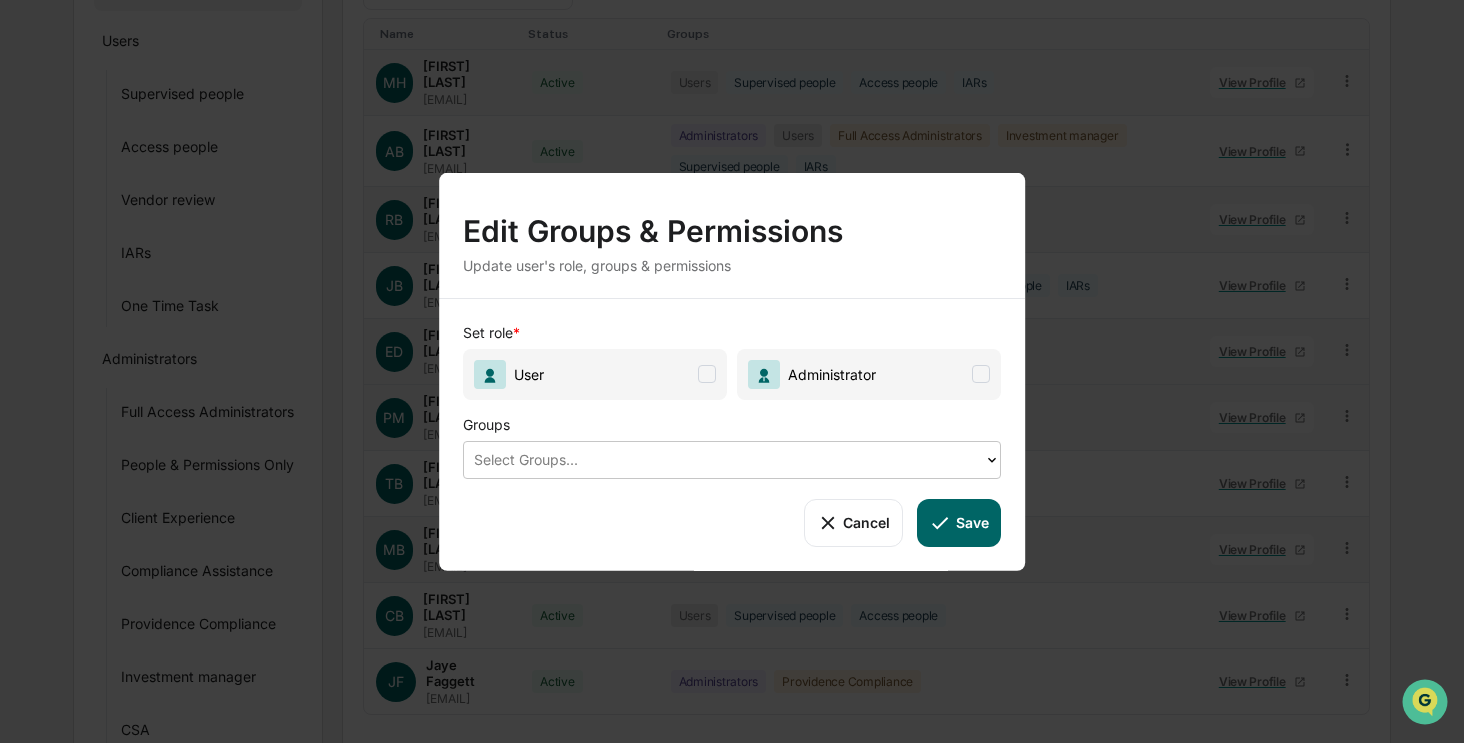 click at bounding box center (707, 374) 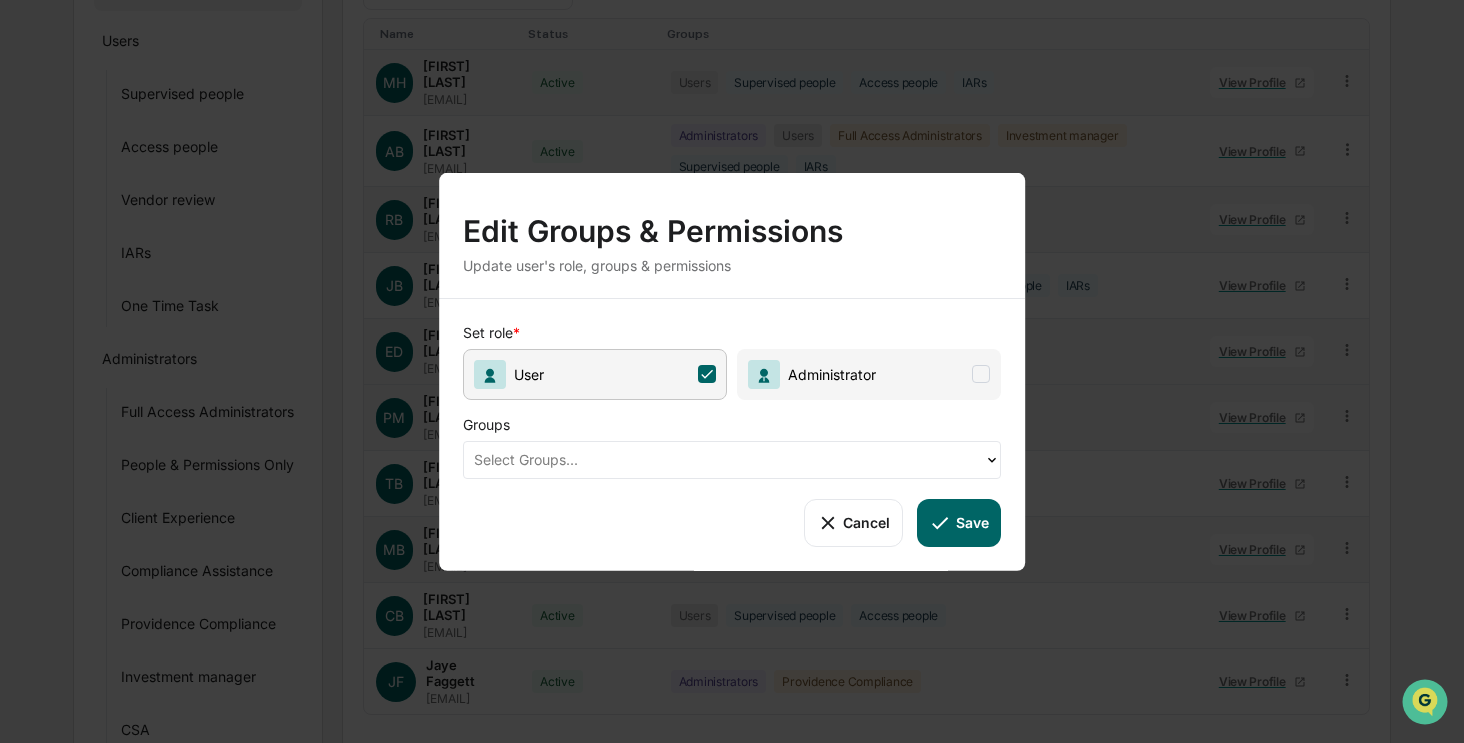 click at bounding box center (724, 459) 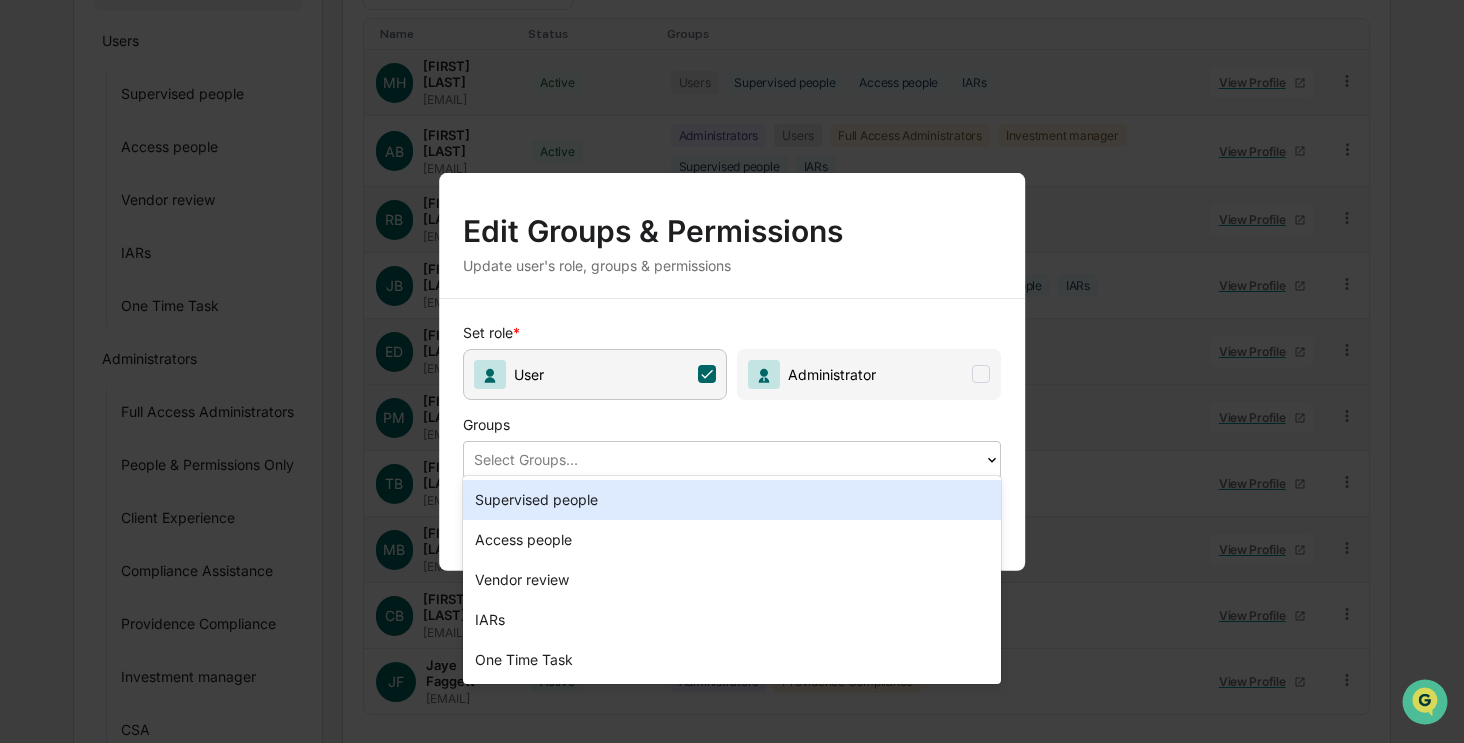 click on "Groups" at bounding box center [783, 419] 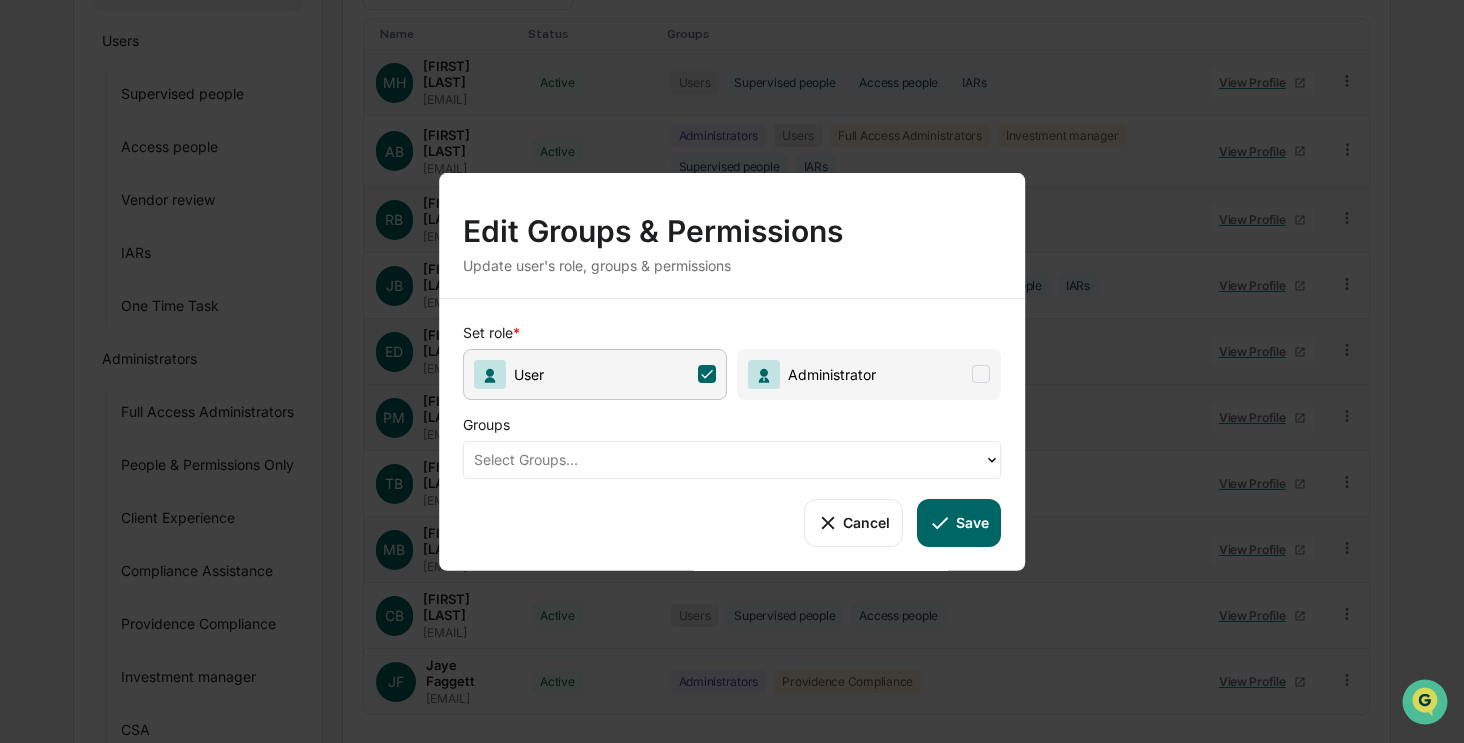 click 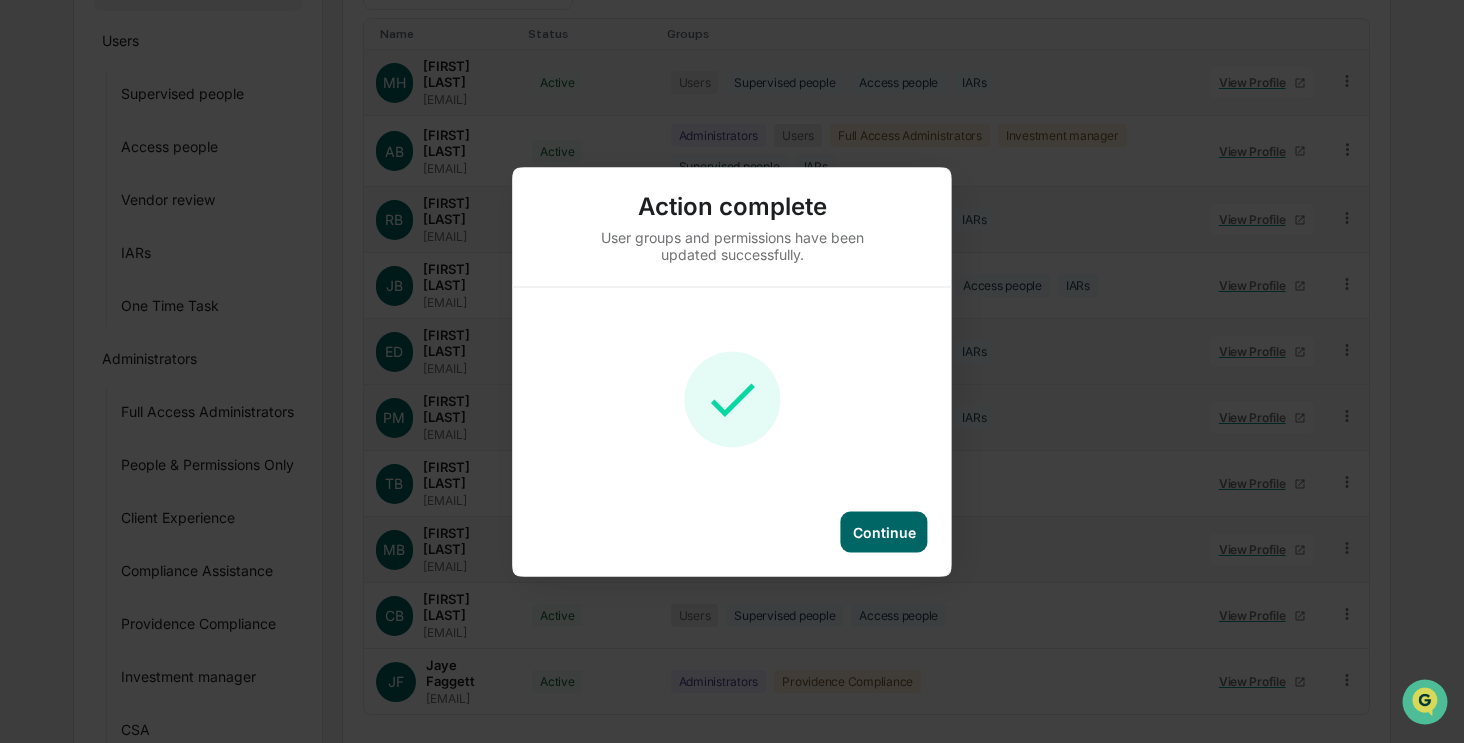 click on "Continue" at bounding box center [884, 531] 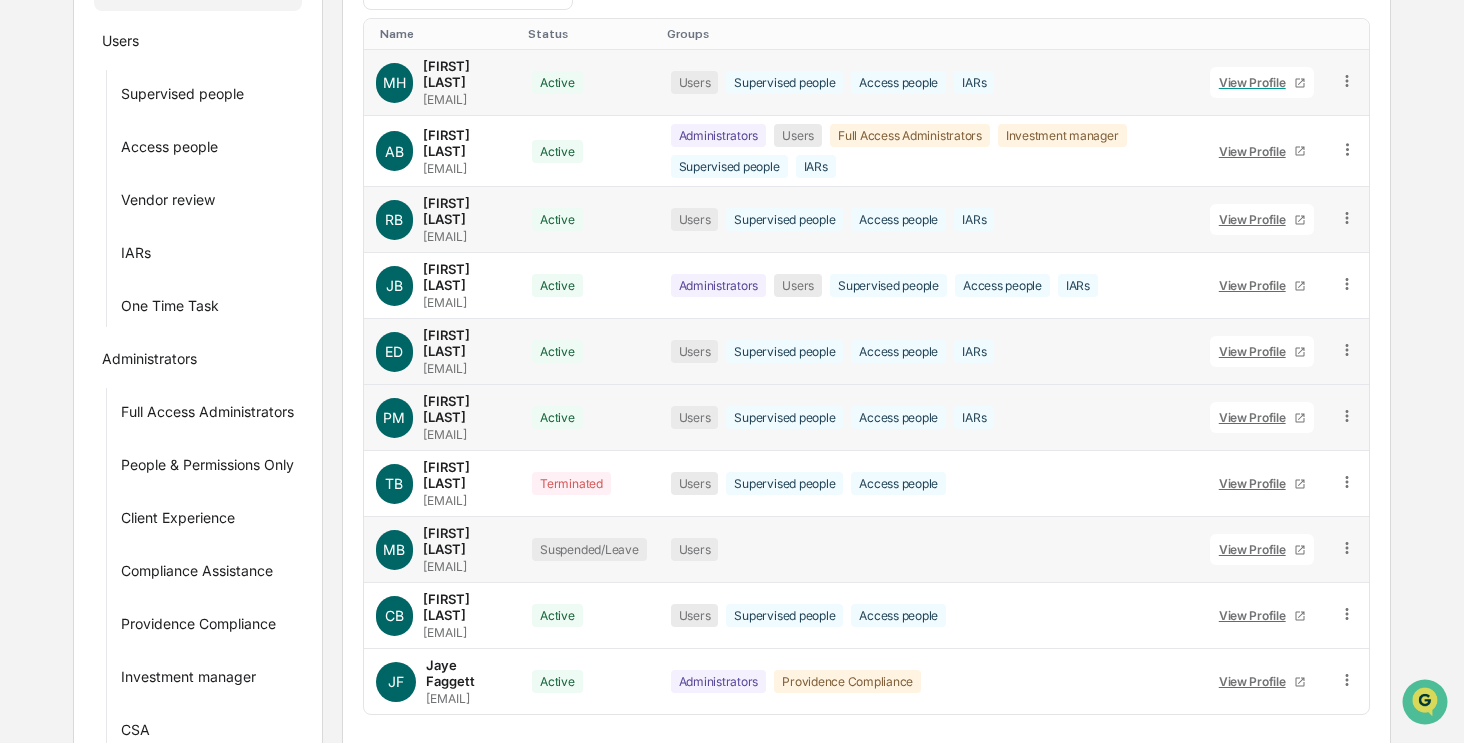 click 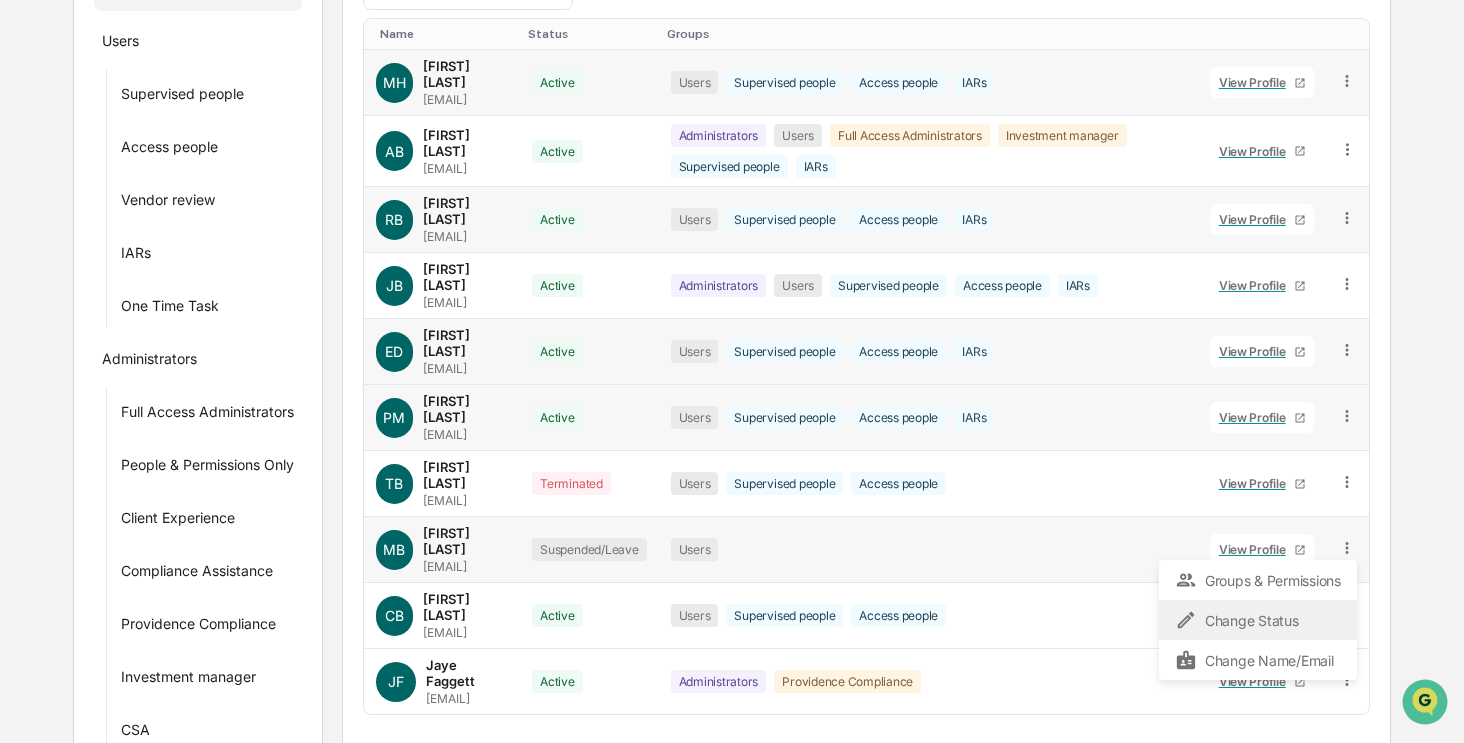 click on "Change Status" at bounding box center (1258, 620) 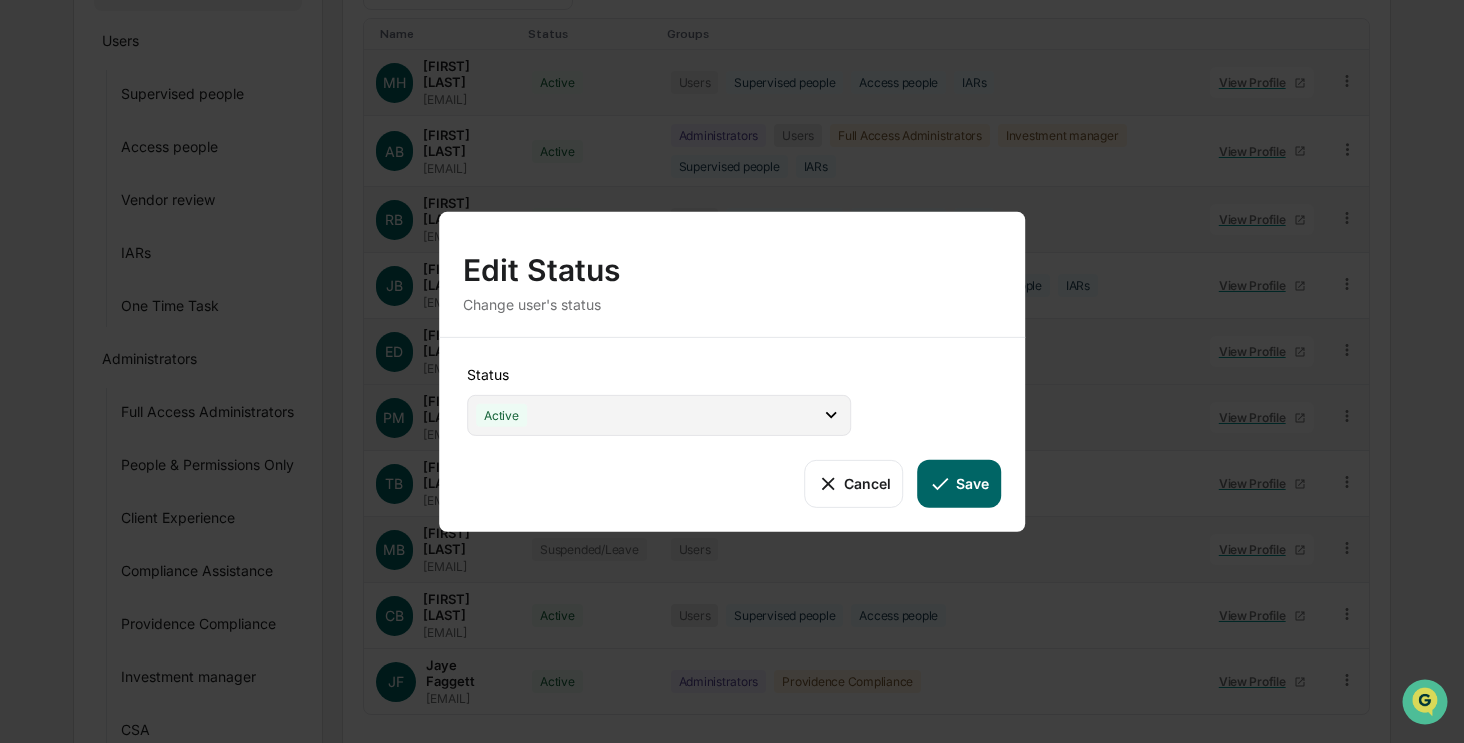 click on "Active" at bounding box center [659, 414] 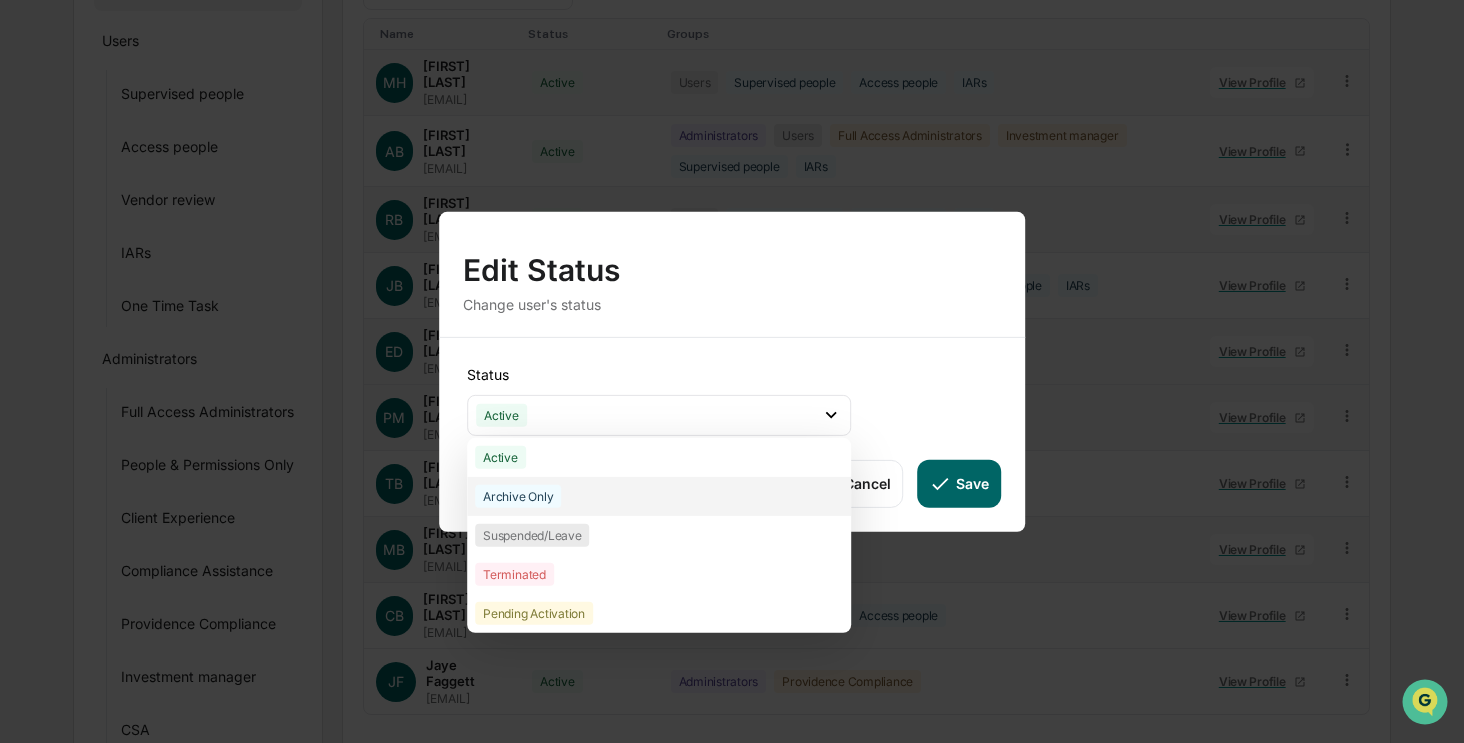 click on "Archive Only" at bounding box center [659, 495] 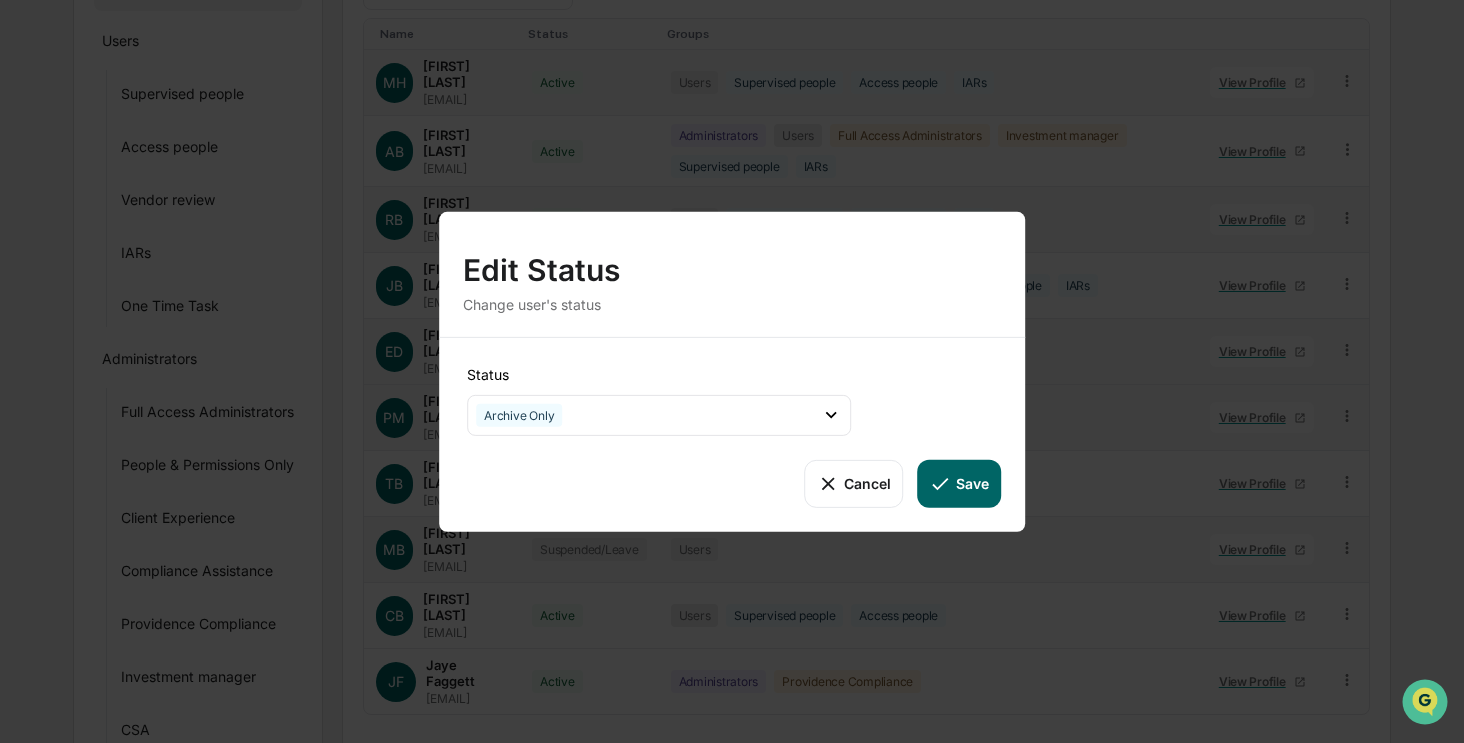 click on "Save" at bounding box center [959, 483] 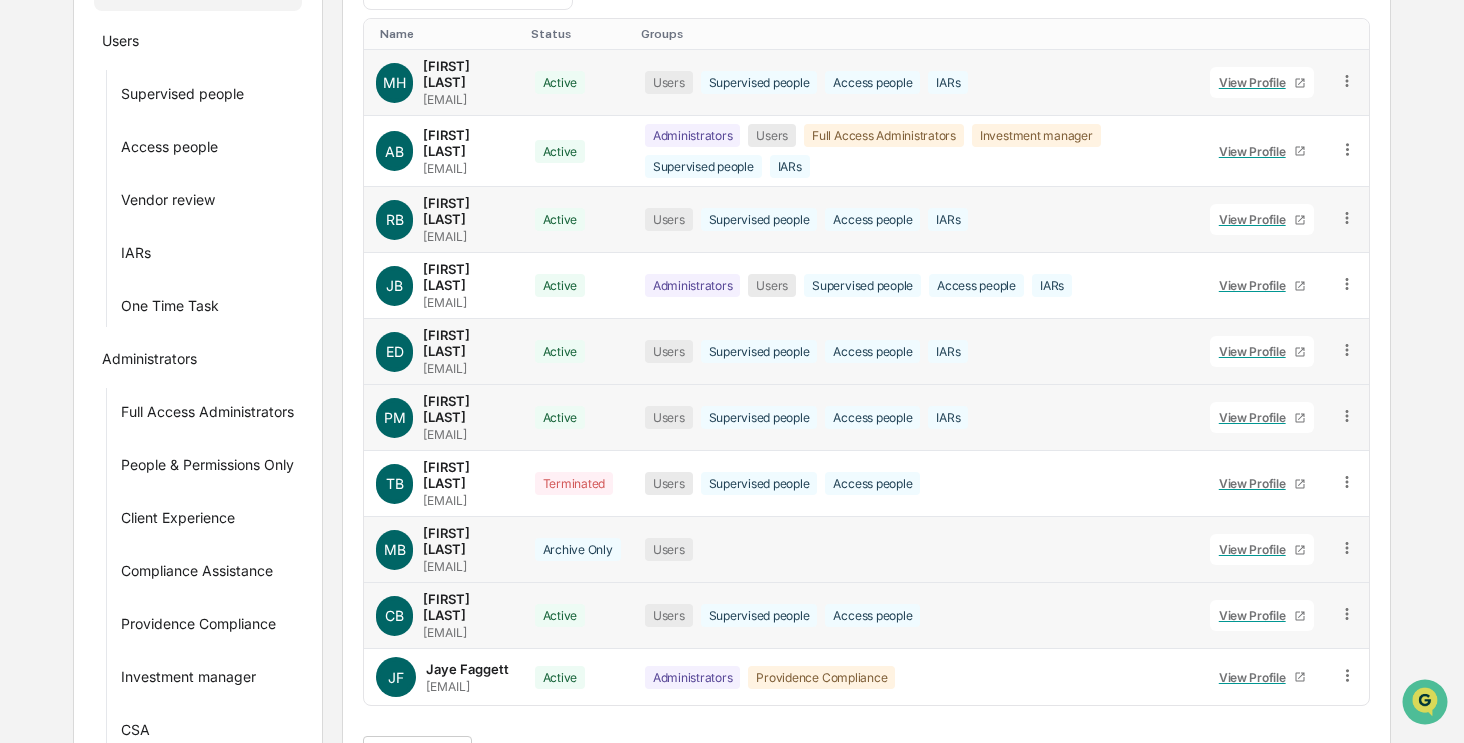 click 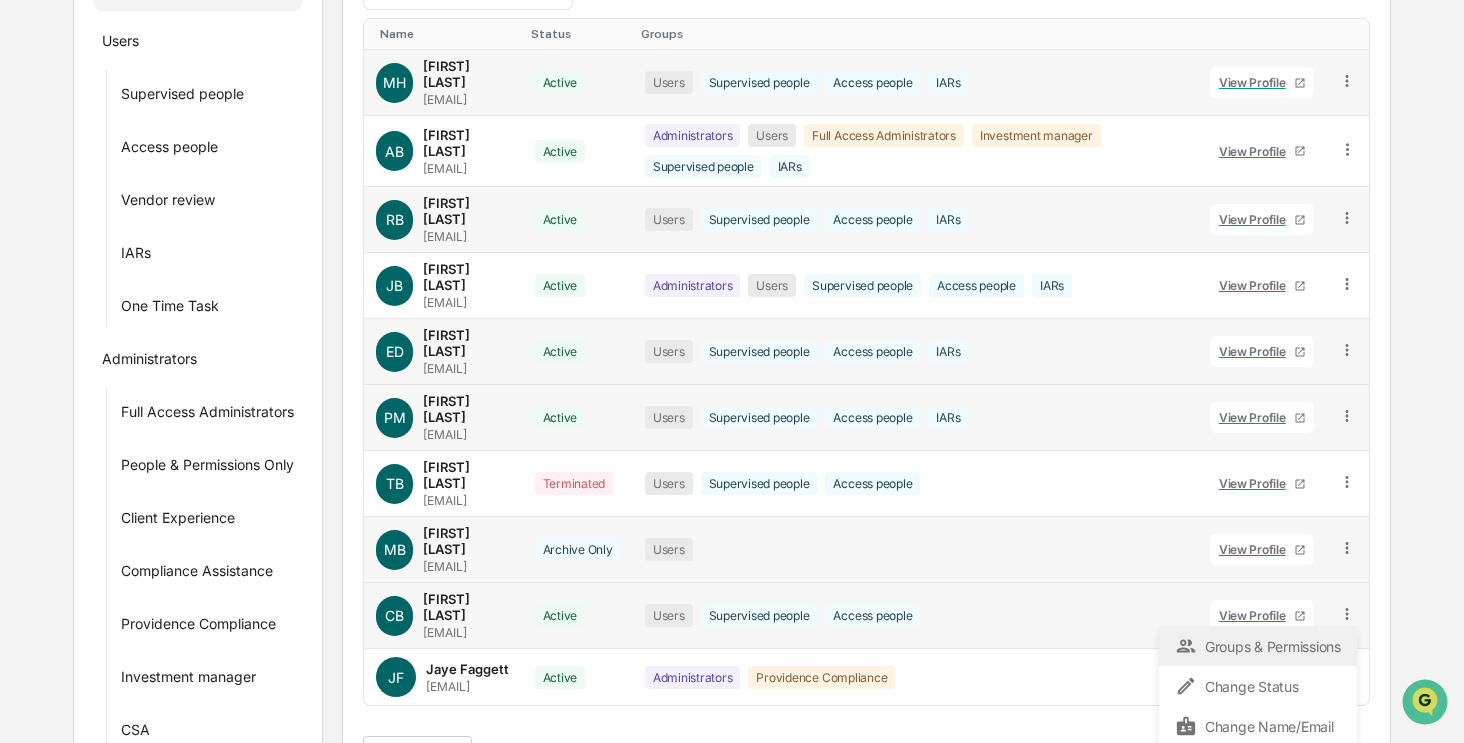 click on "Groups & Permissions" at bounding box center [1258, 646] 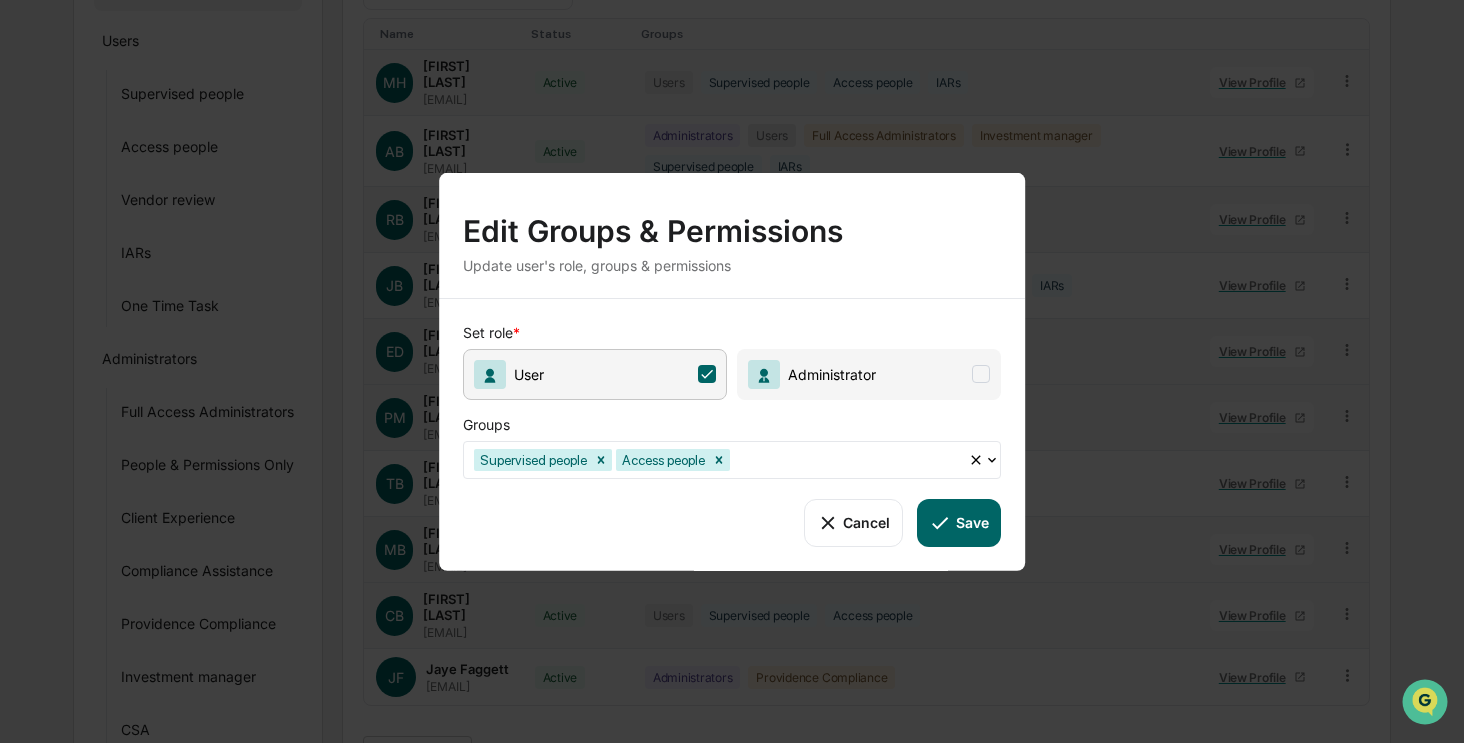 click on "Cancel" at bounding box center (853, 522) 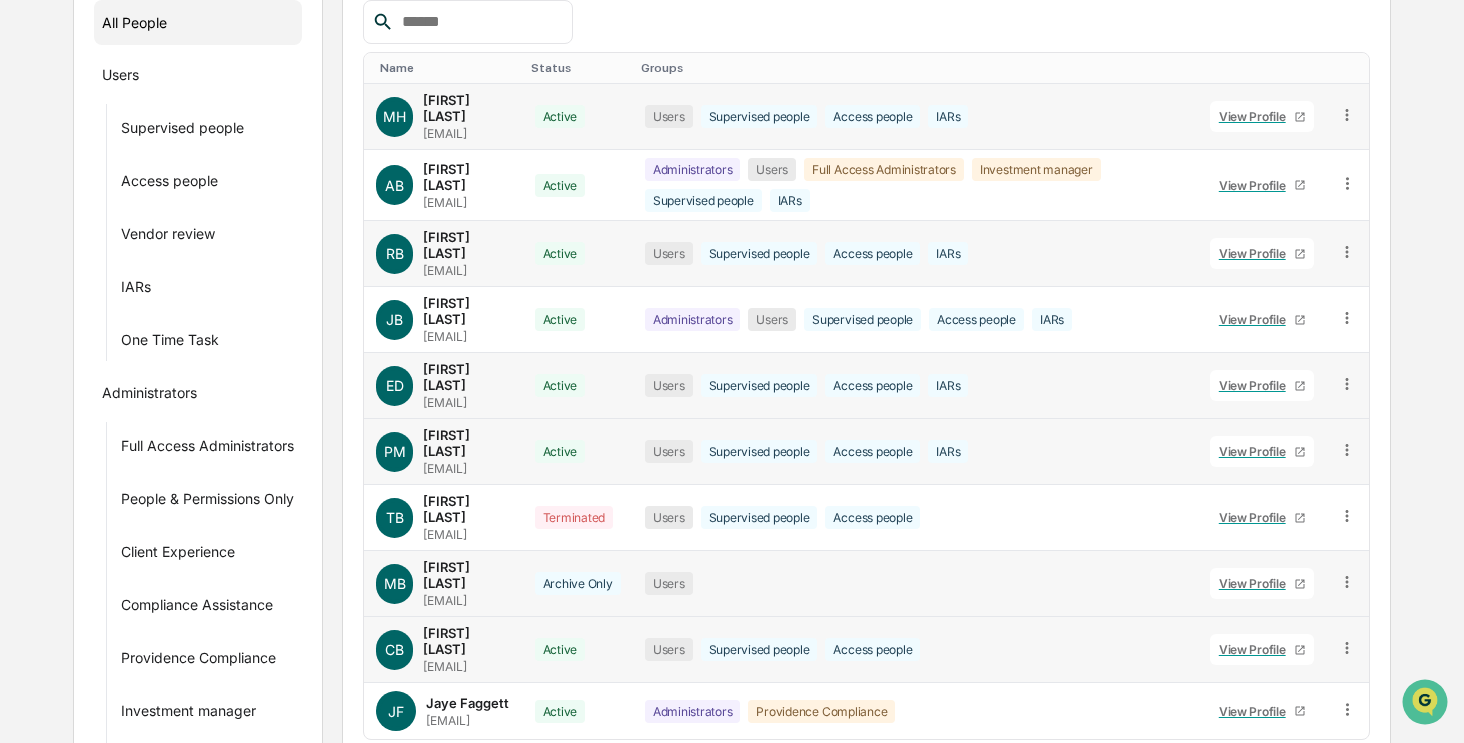 scroll, scrollTop: 335, scrollLeft: 0, axis: vertical 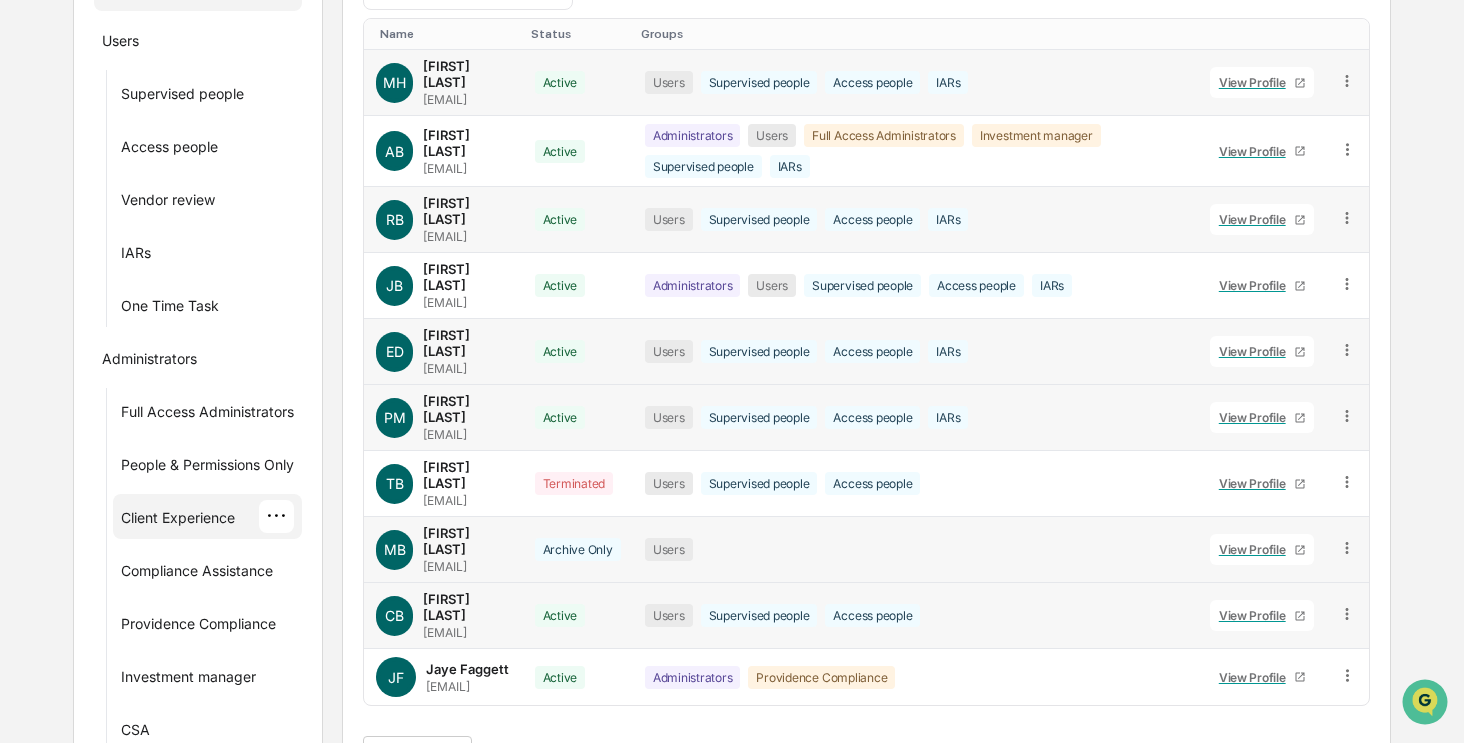 click on "Client Experience" at bounding box center (178, 521) 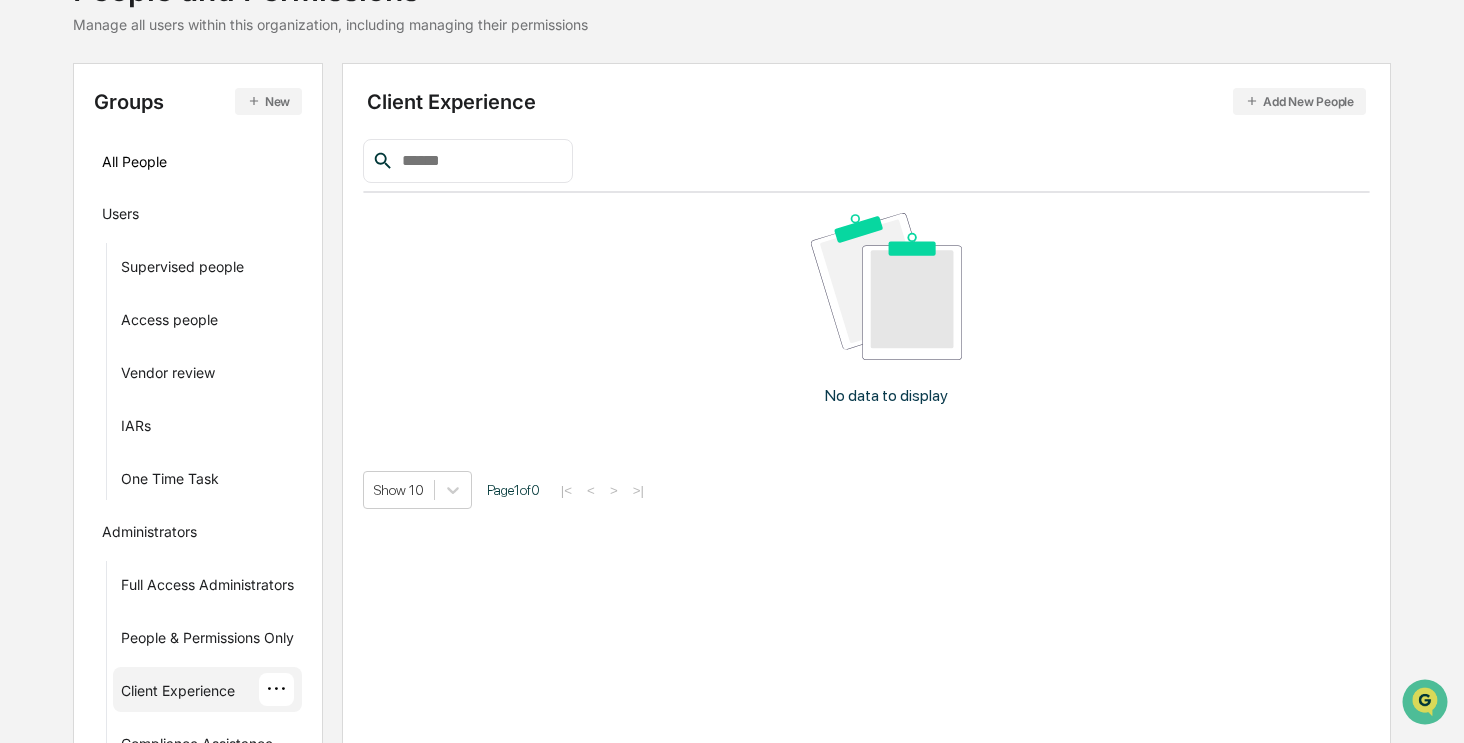 scroll, scrollTop: 135, scrollLeft: 0, axis: vertical 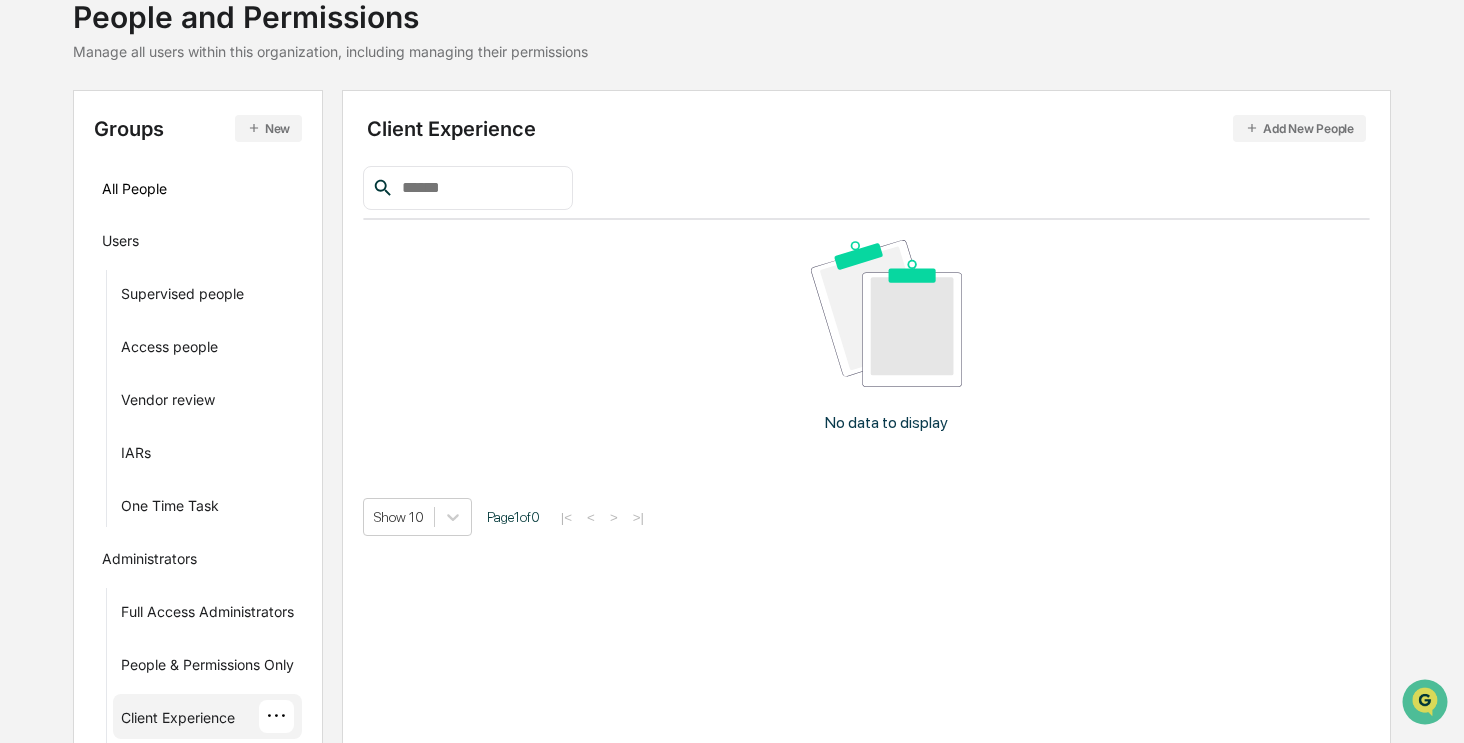 click on "Add New People" at bounding box center [1299, 128] 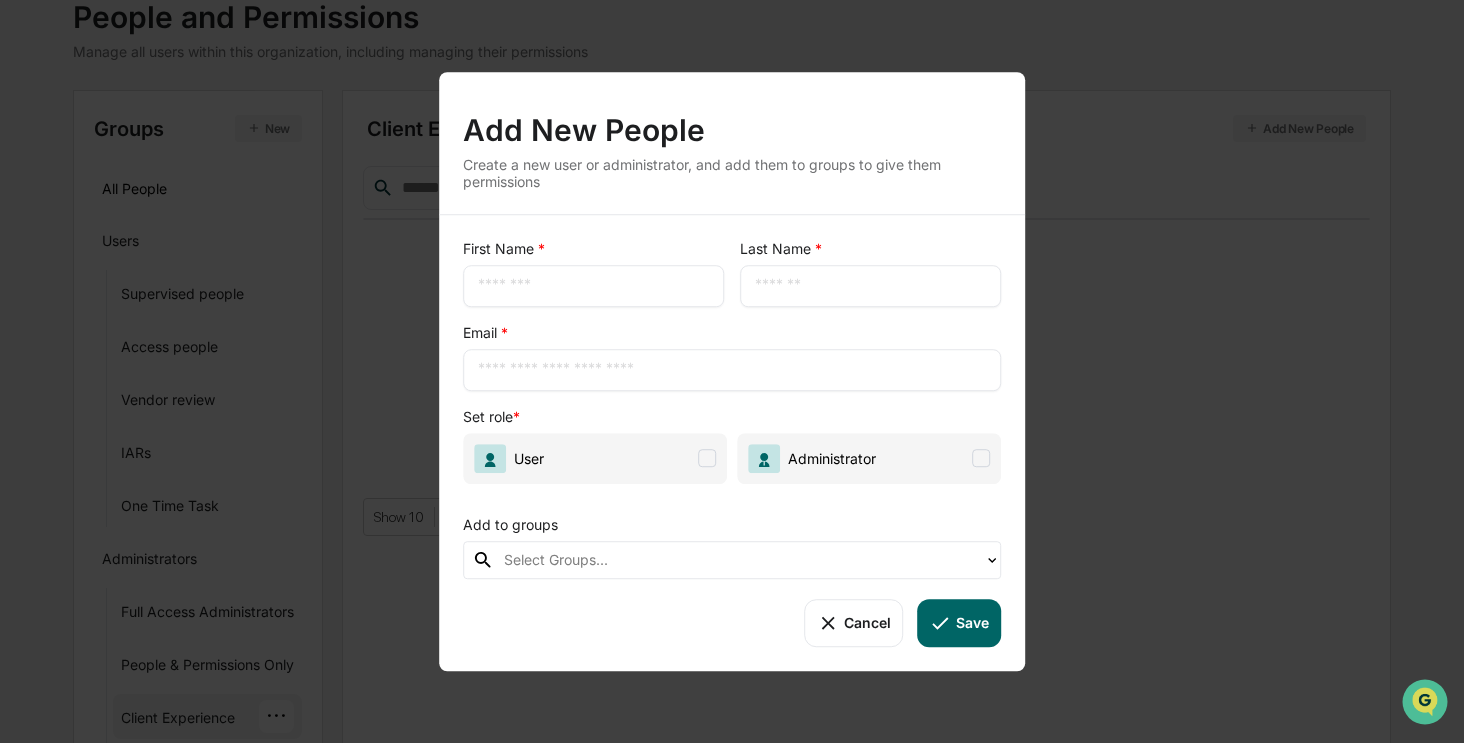 click on "Cancel" at bounding box center [853, 623] 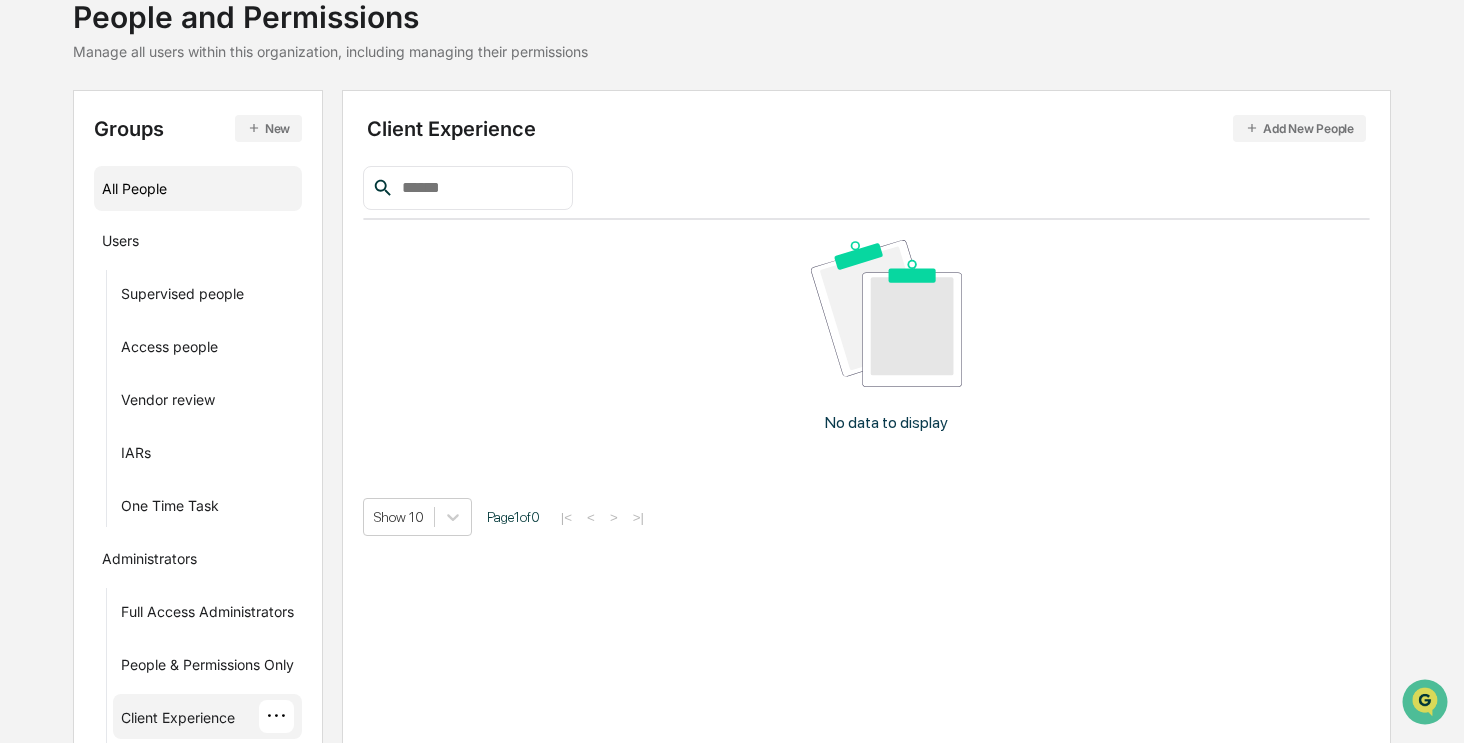 click on "All People" at bounding box center (198, 188) 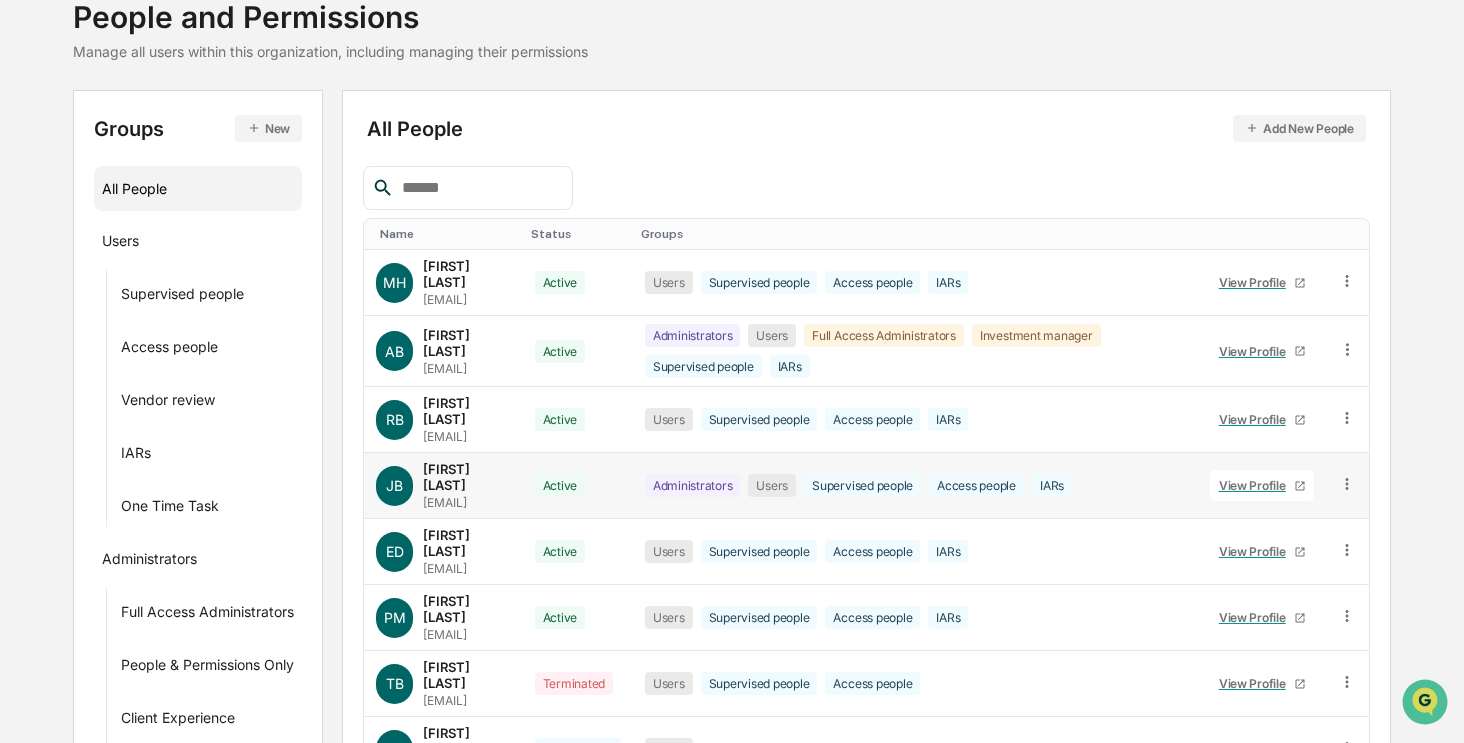 click 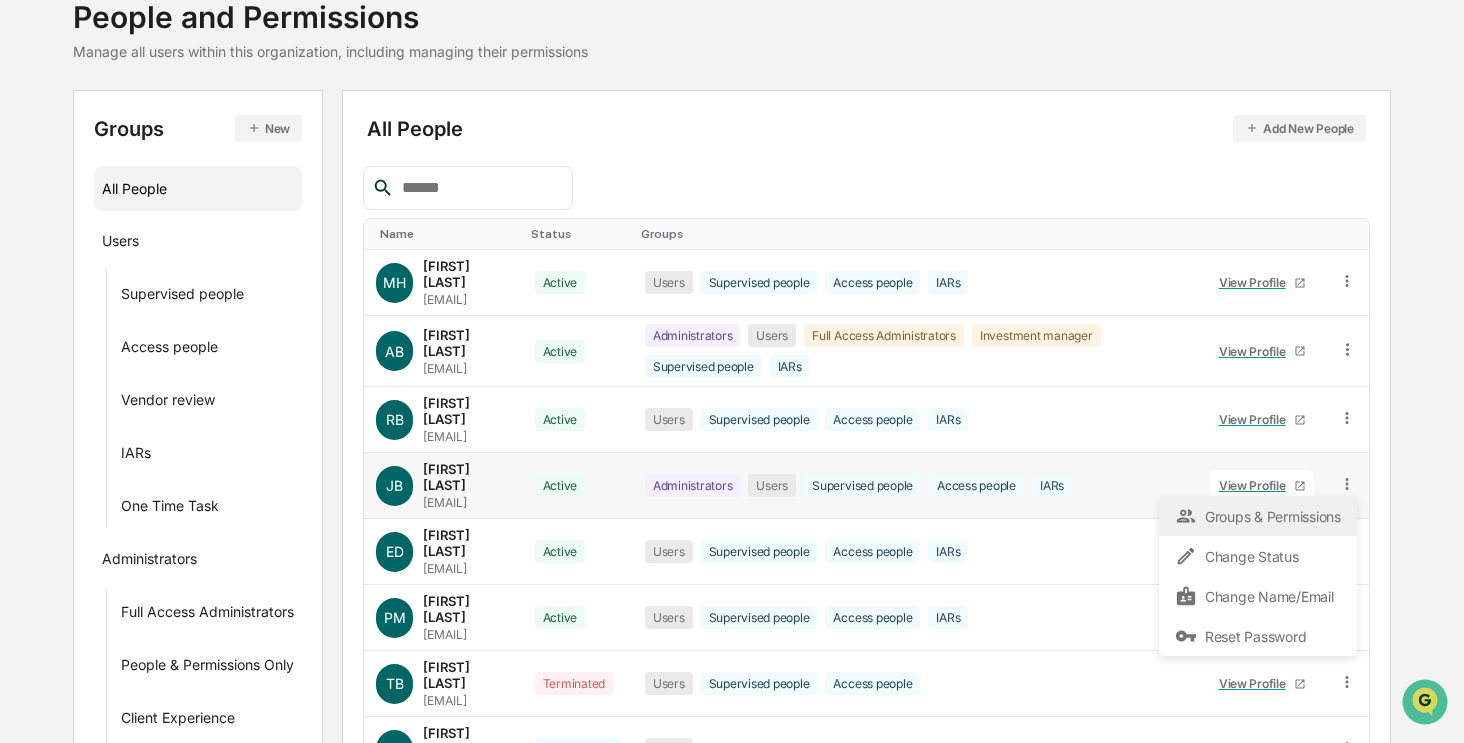 click on "Groups & Permissions" at bounding box center [1258, 516] 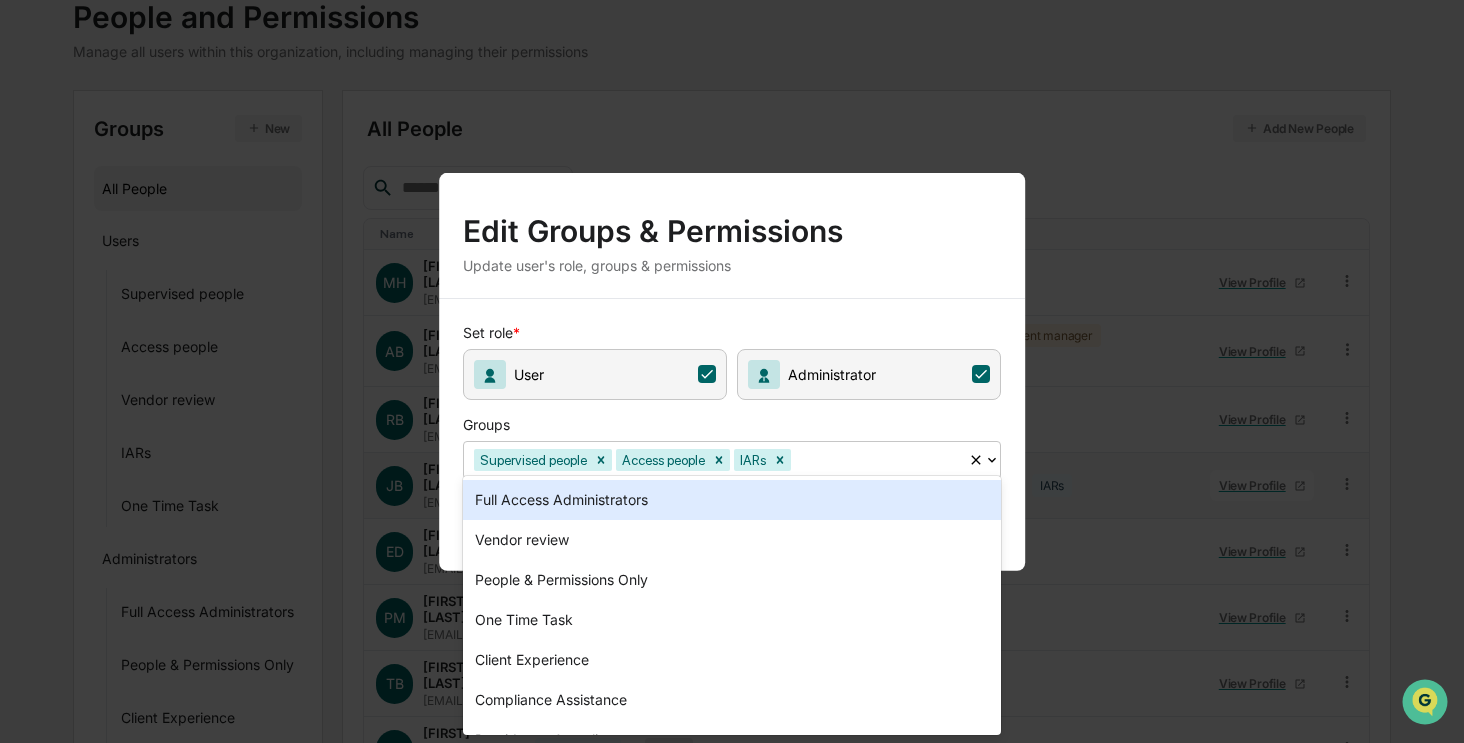 click at bounding box center (876, 459) 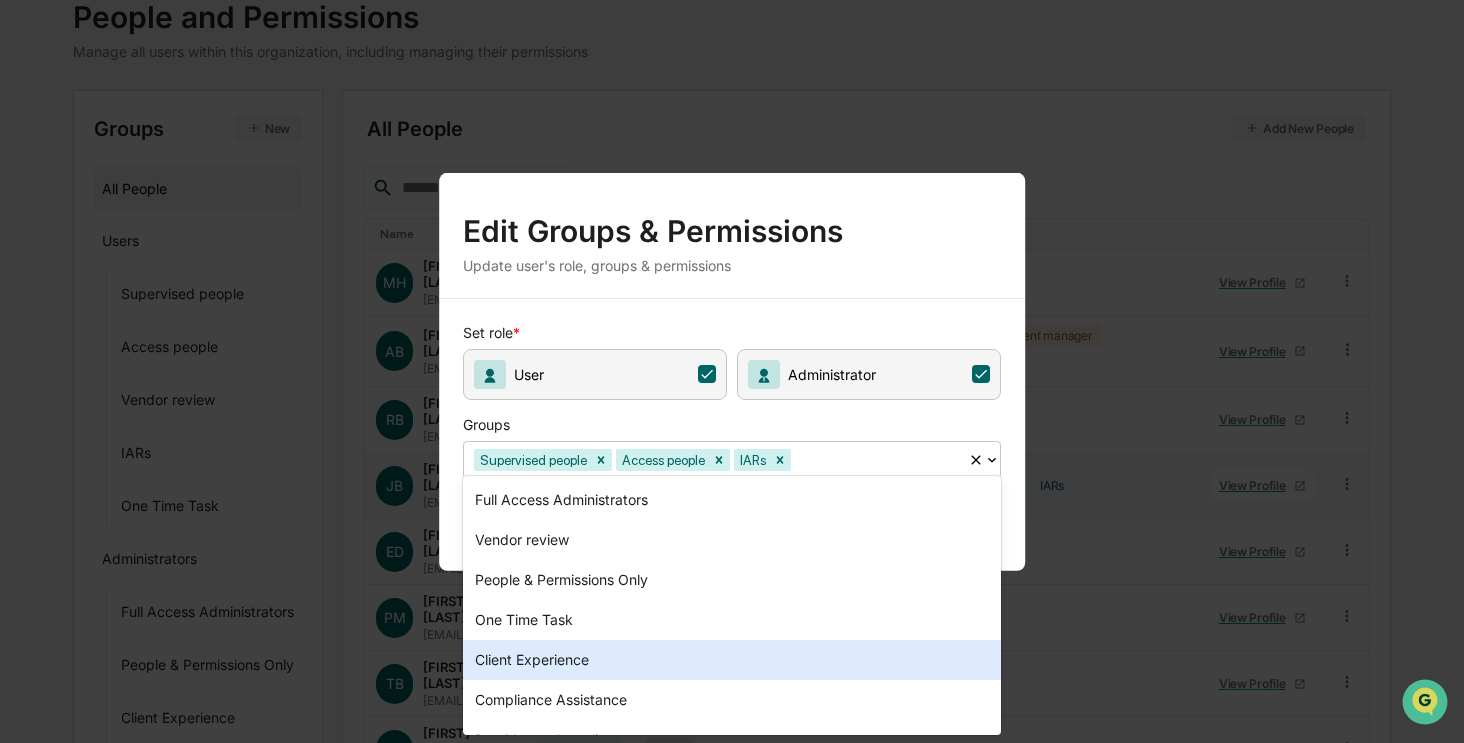 scroll, scrollTop: 108, scrollLeft: 0, axis: vertical 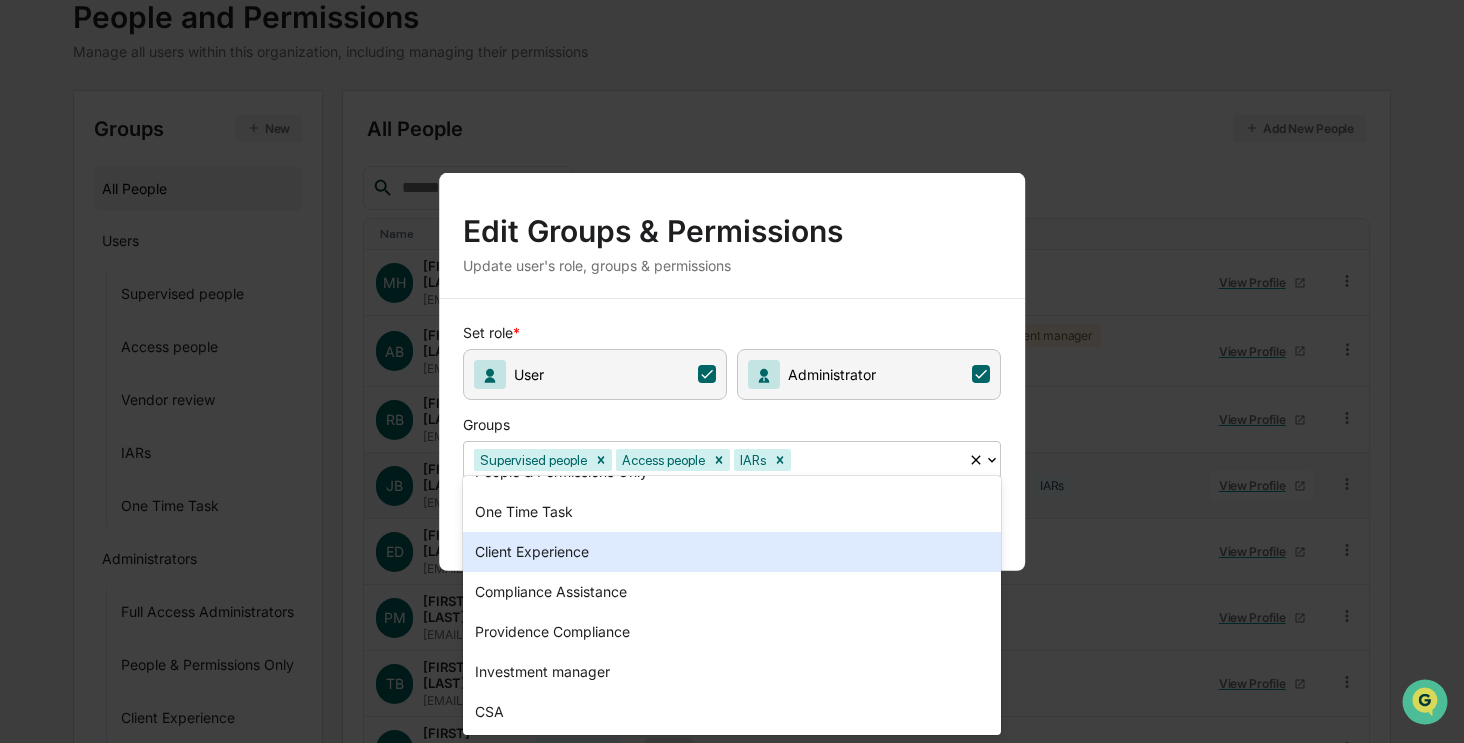 click on "Client Experience" at bounding box center (732, 552) 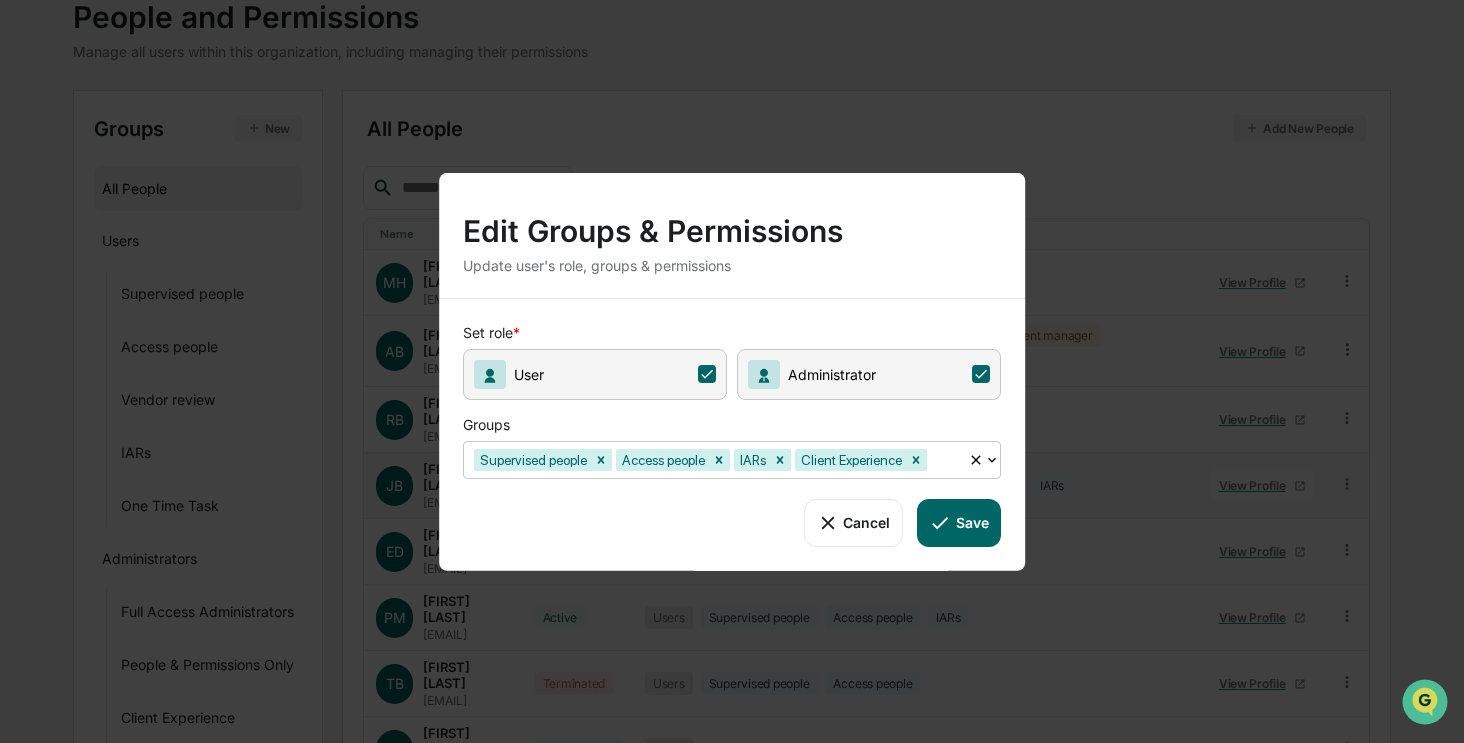 click 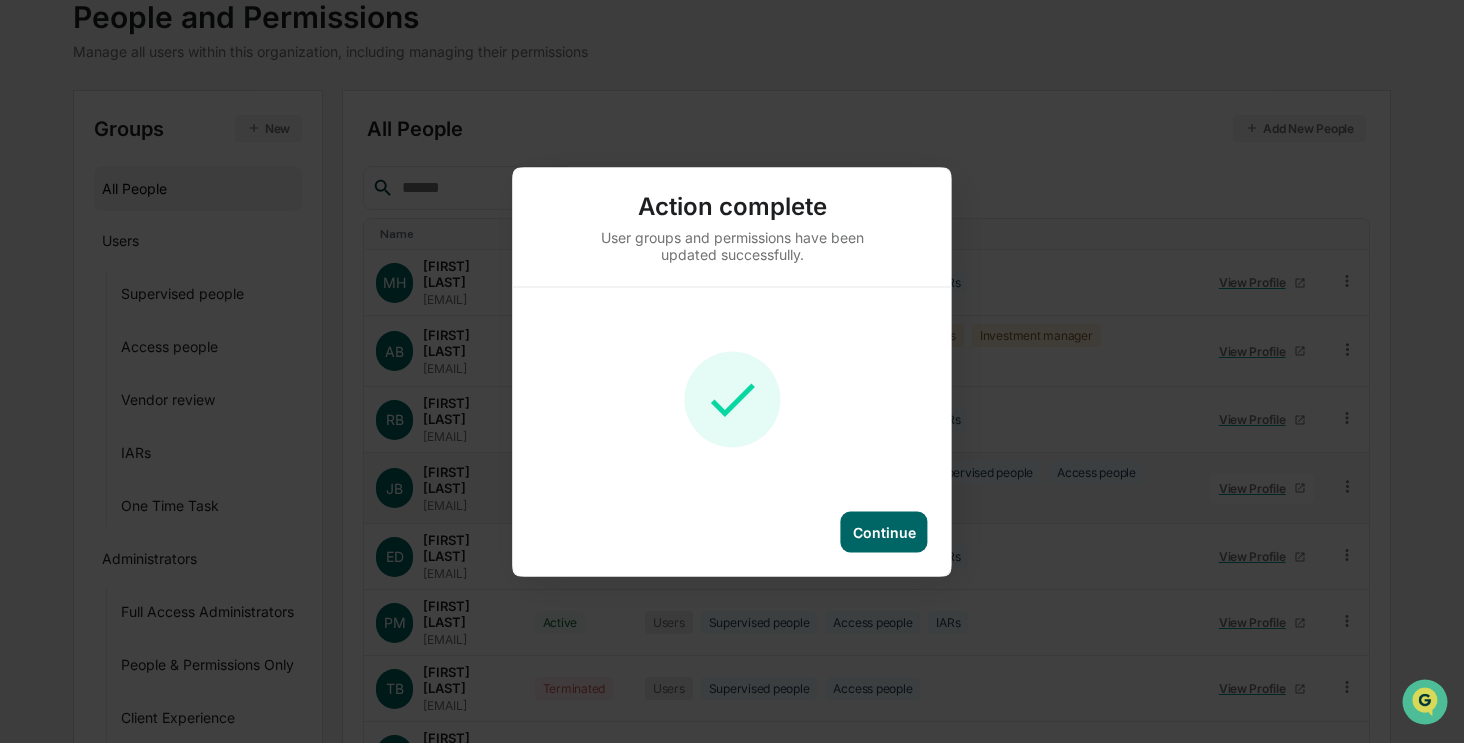 click on "Continue" at bounding box center (884, 531) 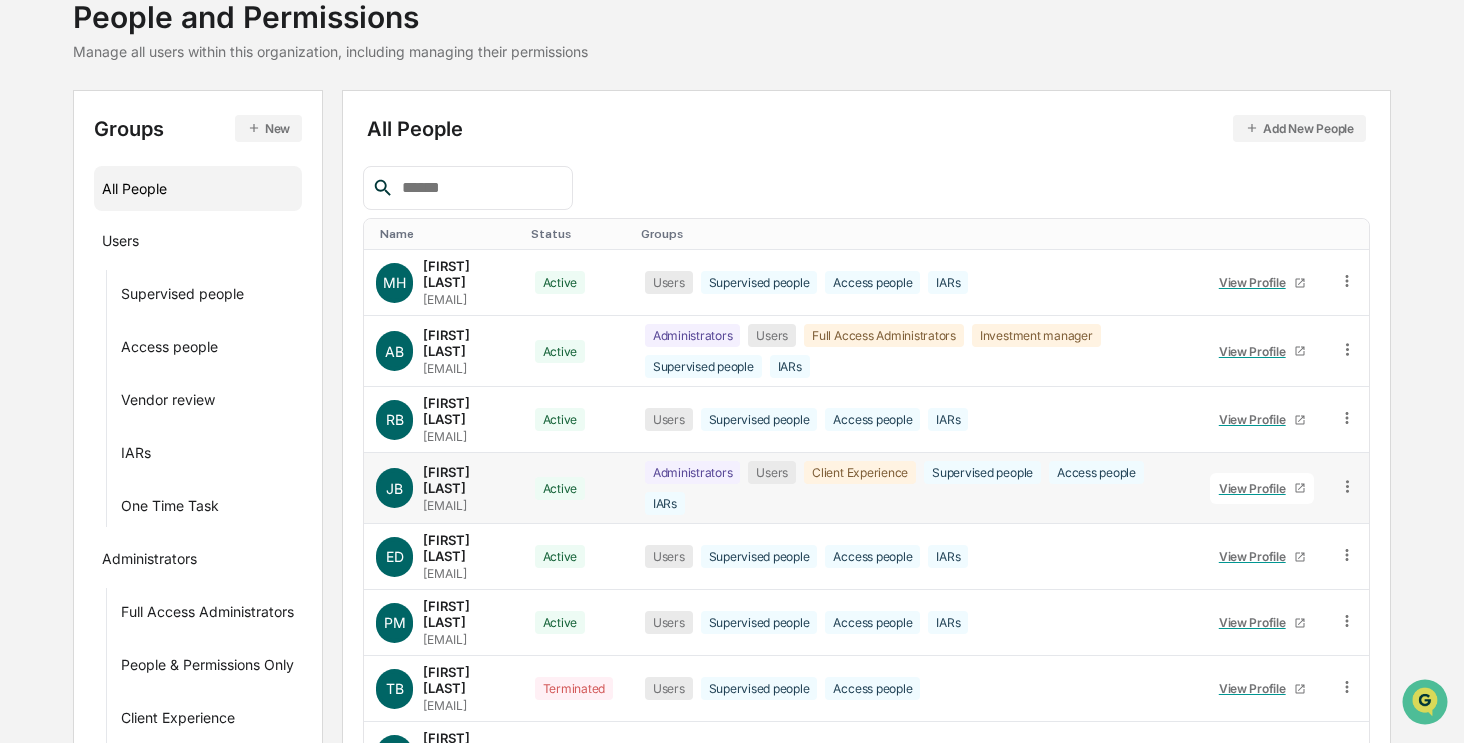 scroll, scrollTop: 335, scrollLeft: 0, axis: vertical 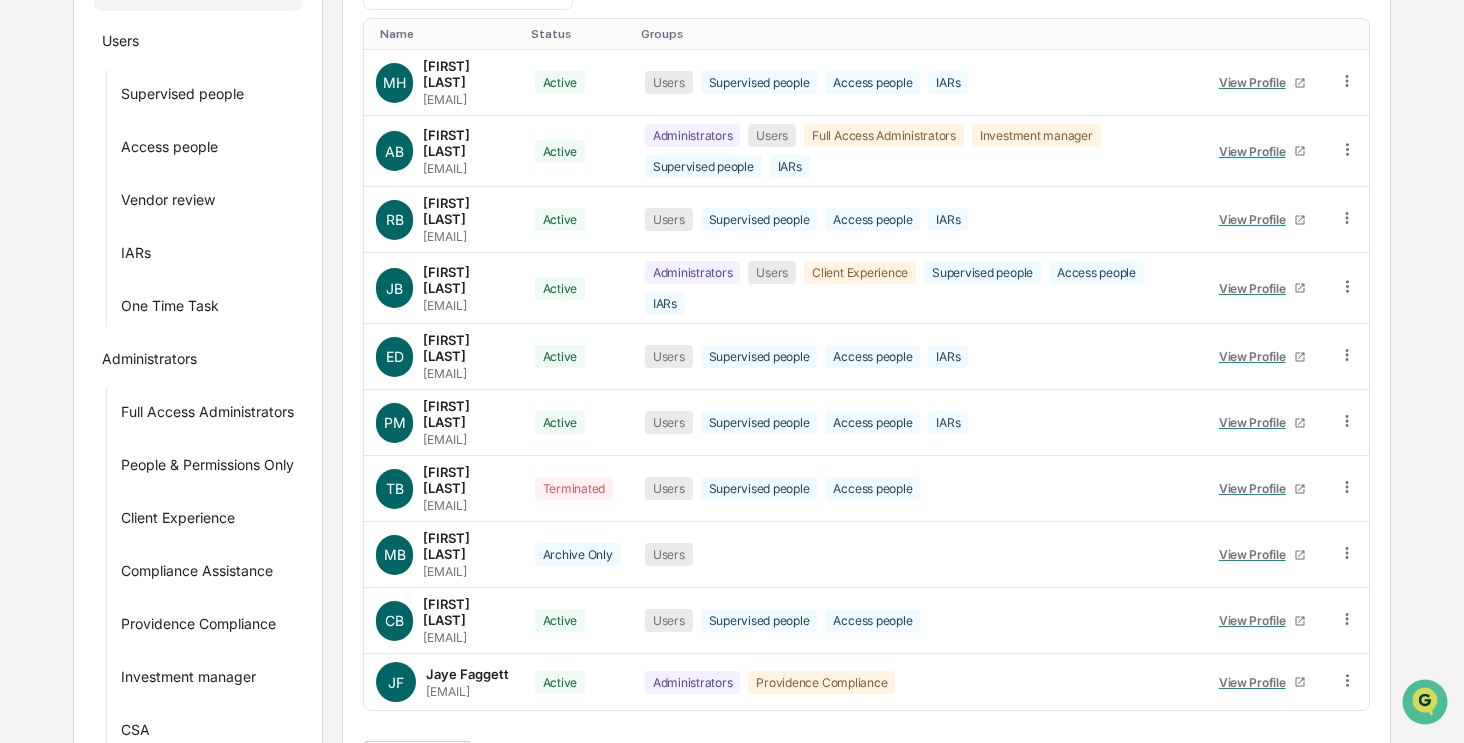 click on ">" at bounding box center (613, 760) 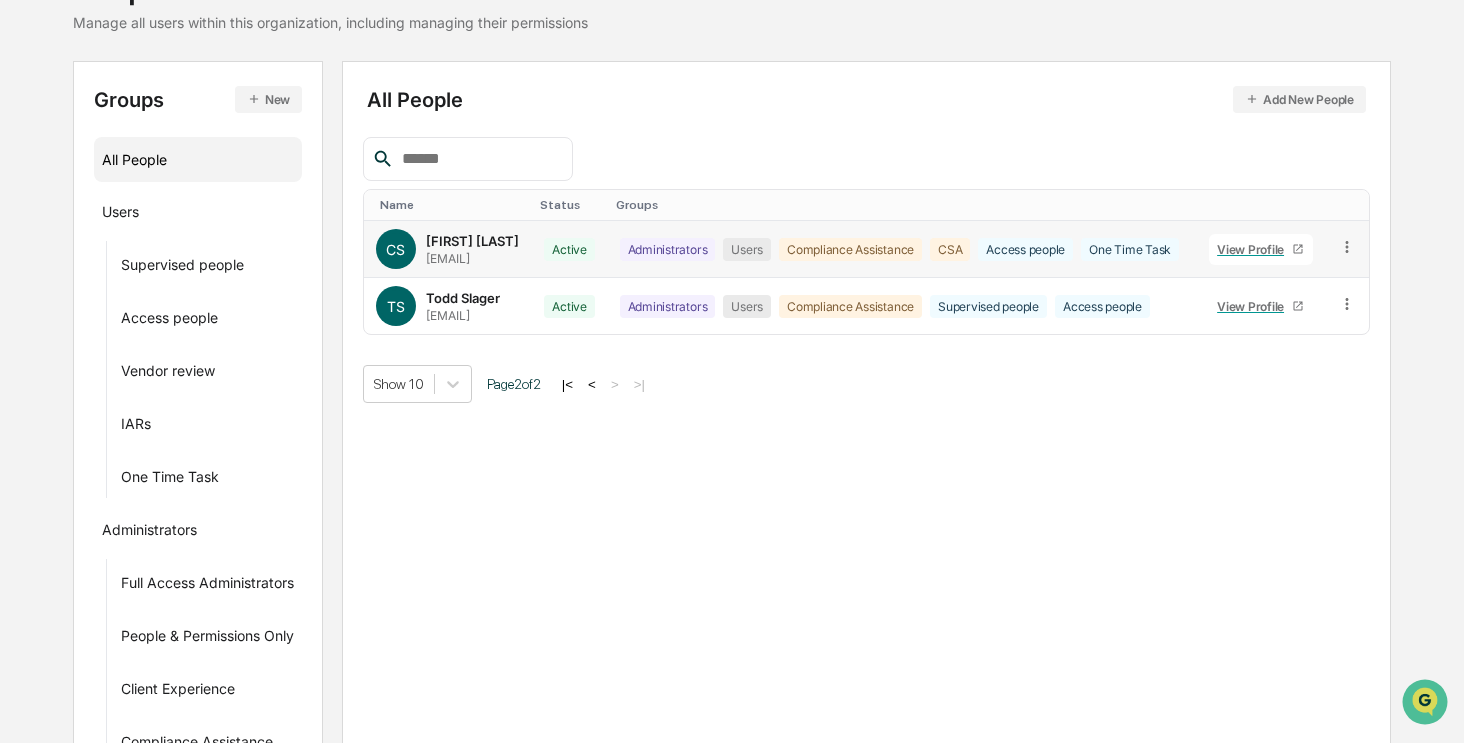 scroll, scrollTop: 135, scrollLeft: 0, axis: vertical 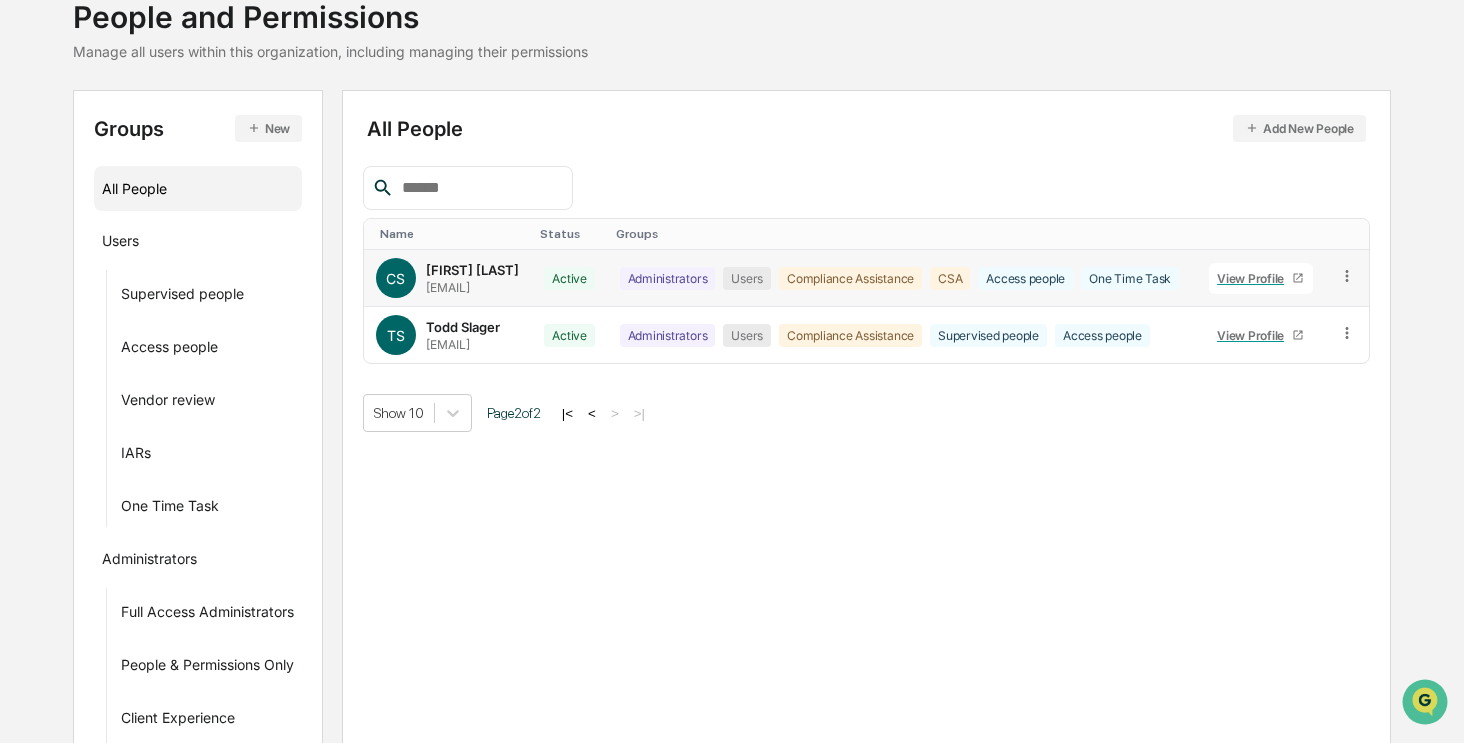 click 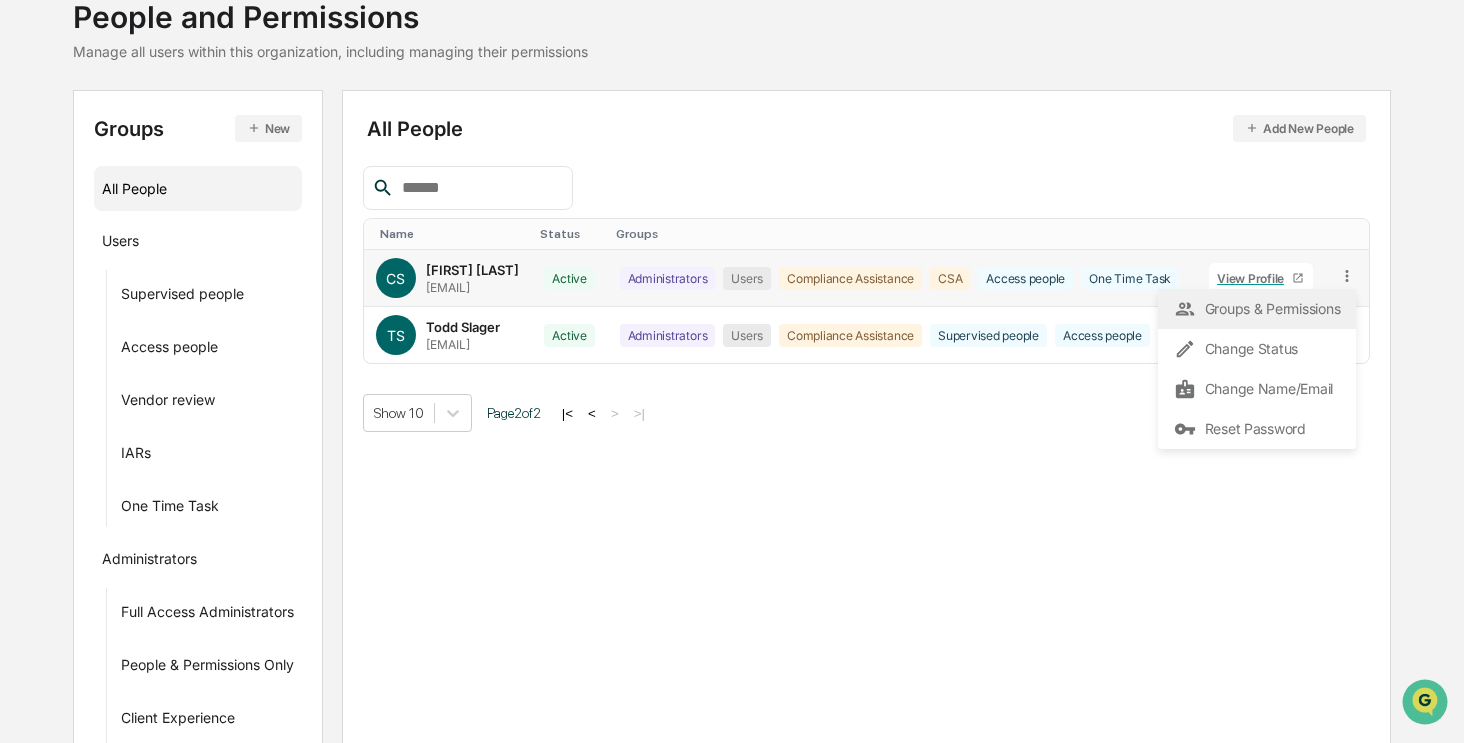 click on "Groups & Permissions" at bounding box center (1257, 309) 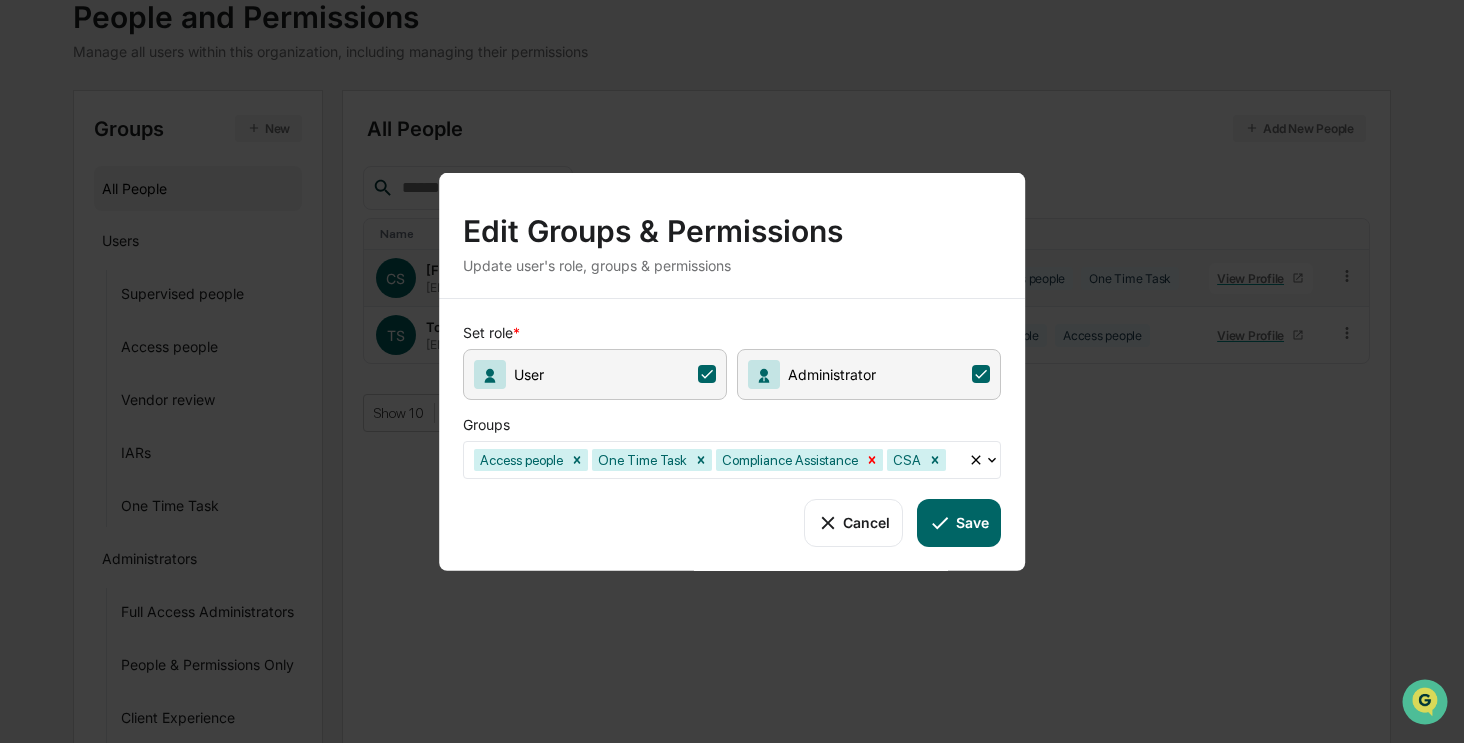 click 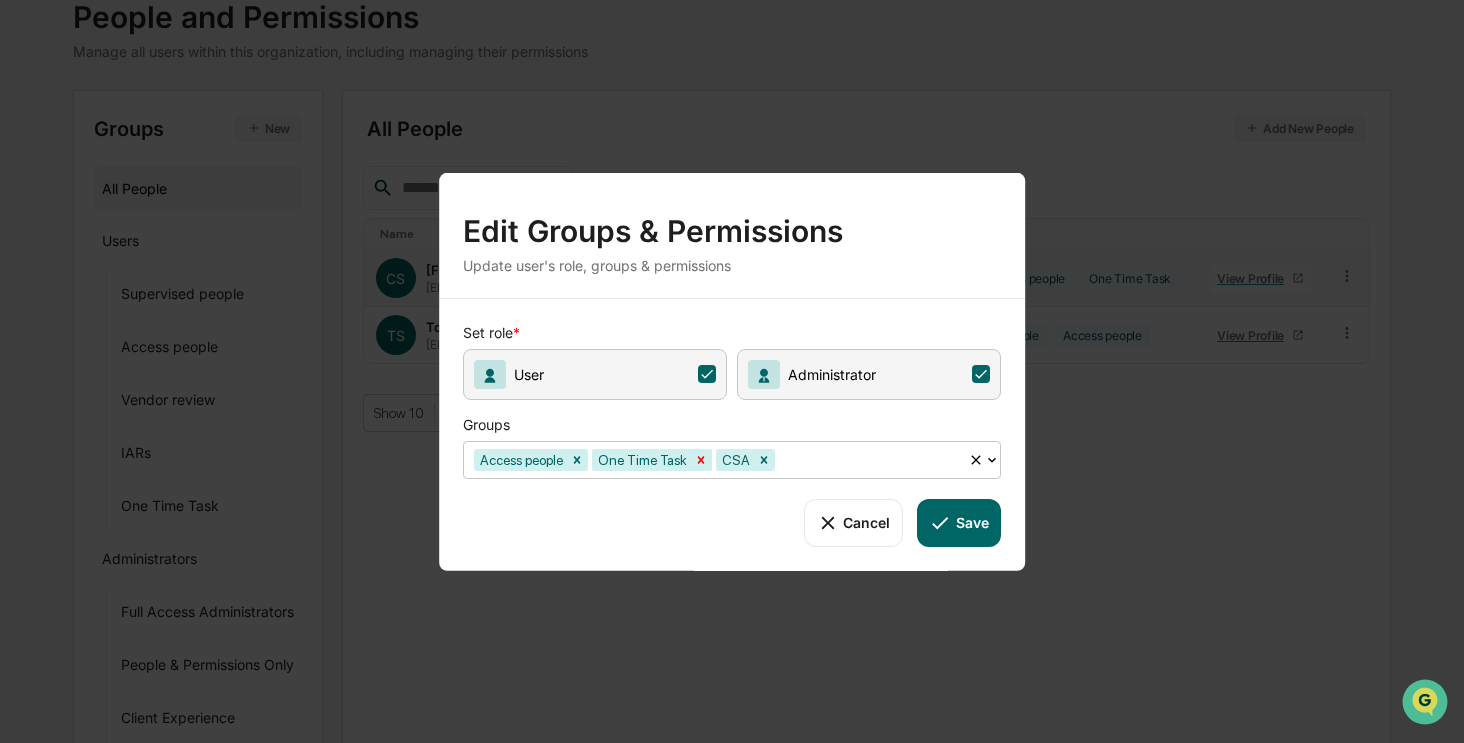 click 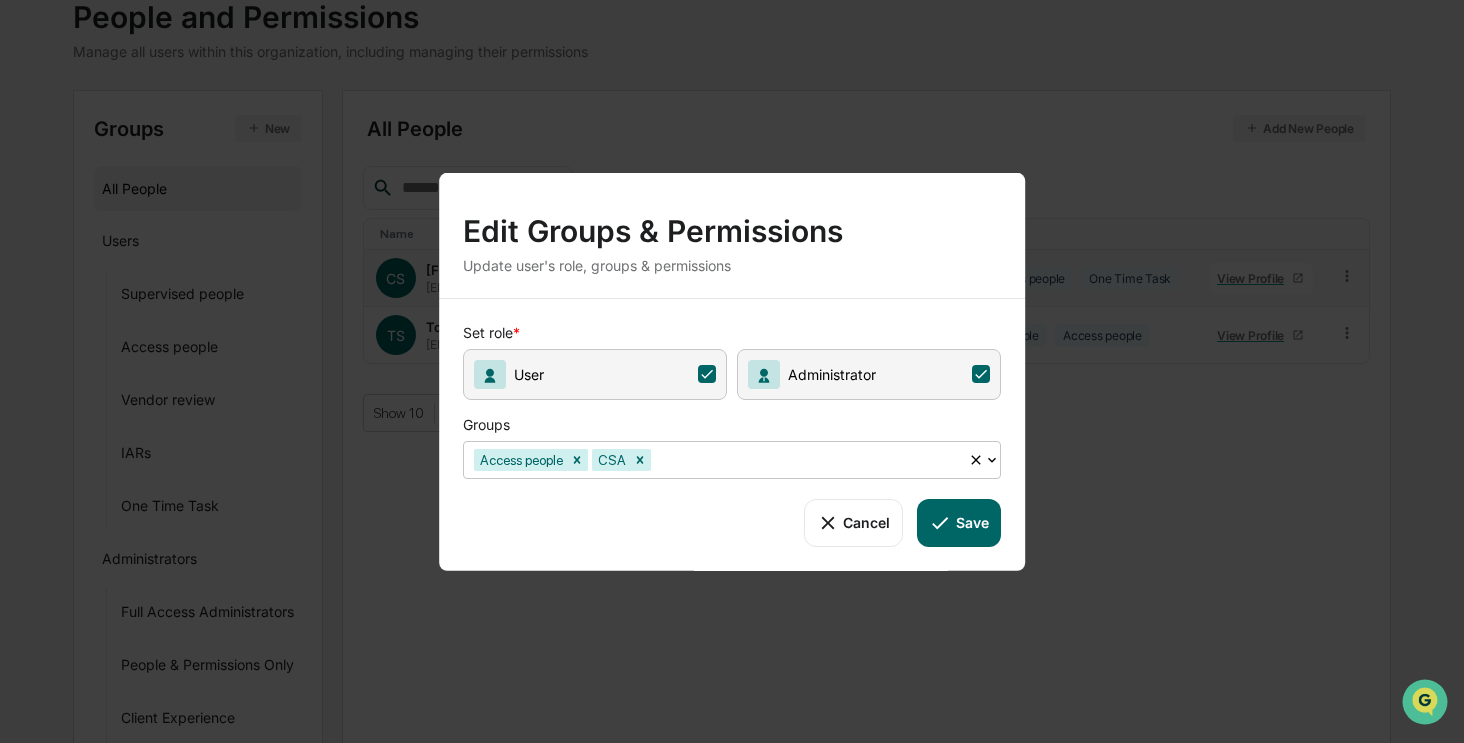 click on "Save" at bounding box center [959, 522] 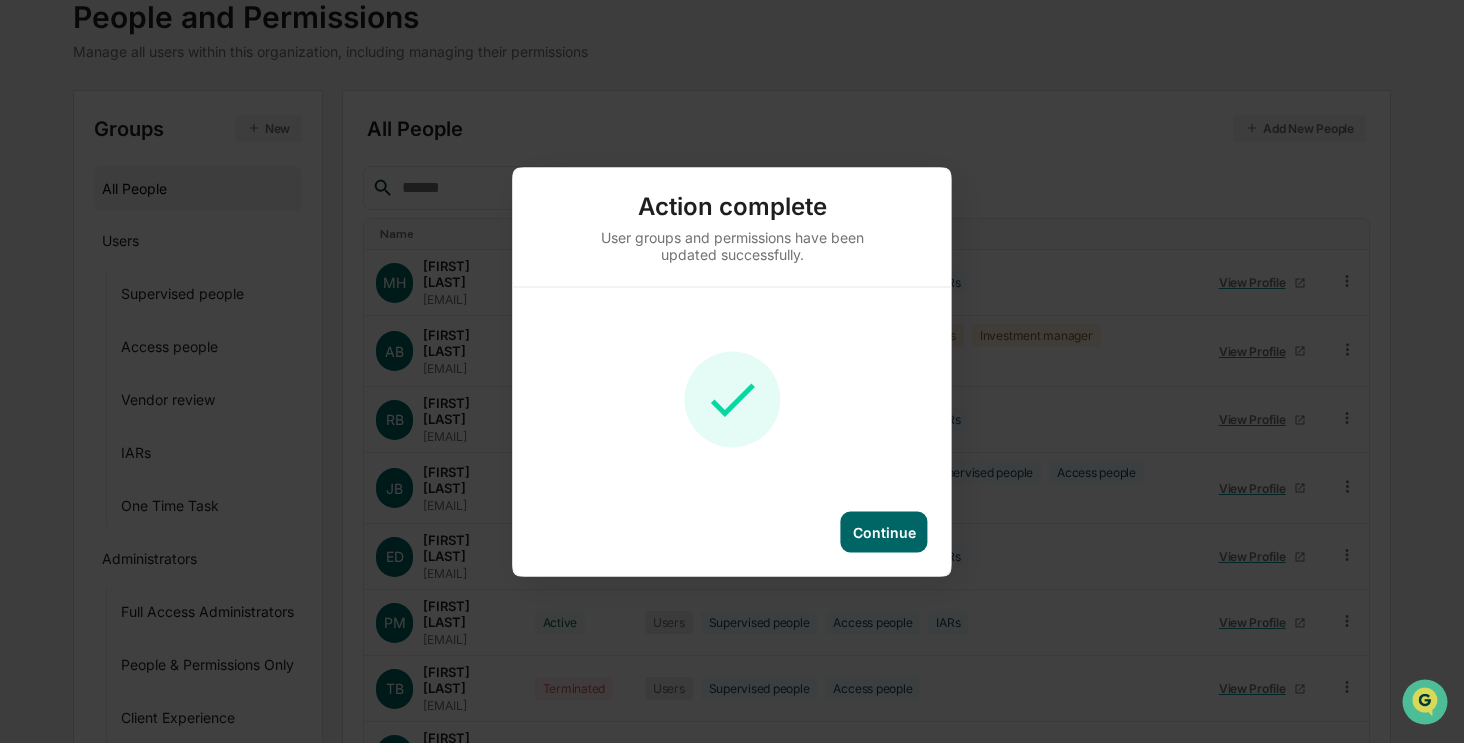 click on "Continue" at bounding box center (884, 531) 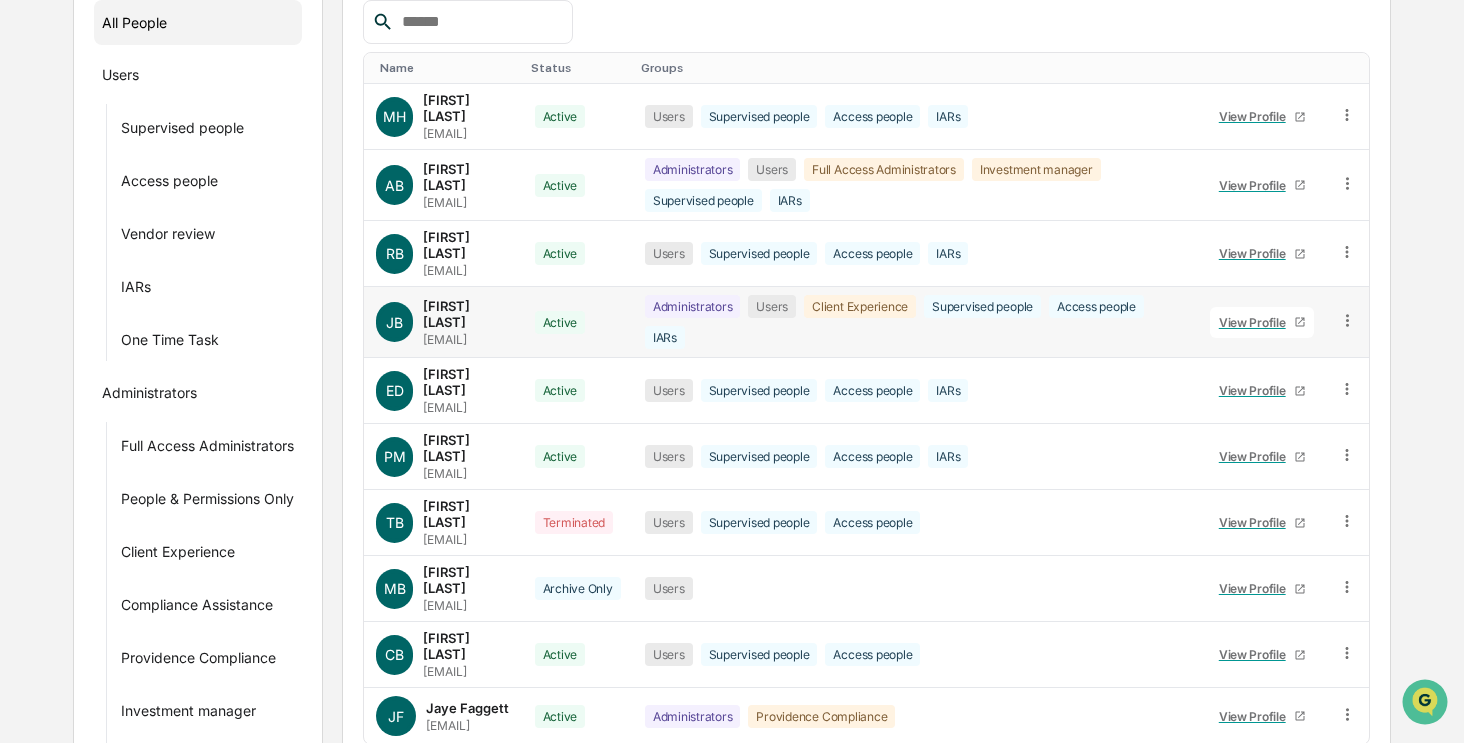 scroll, scrollTop: 371, scrollLeft: 0, axis: vertical 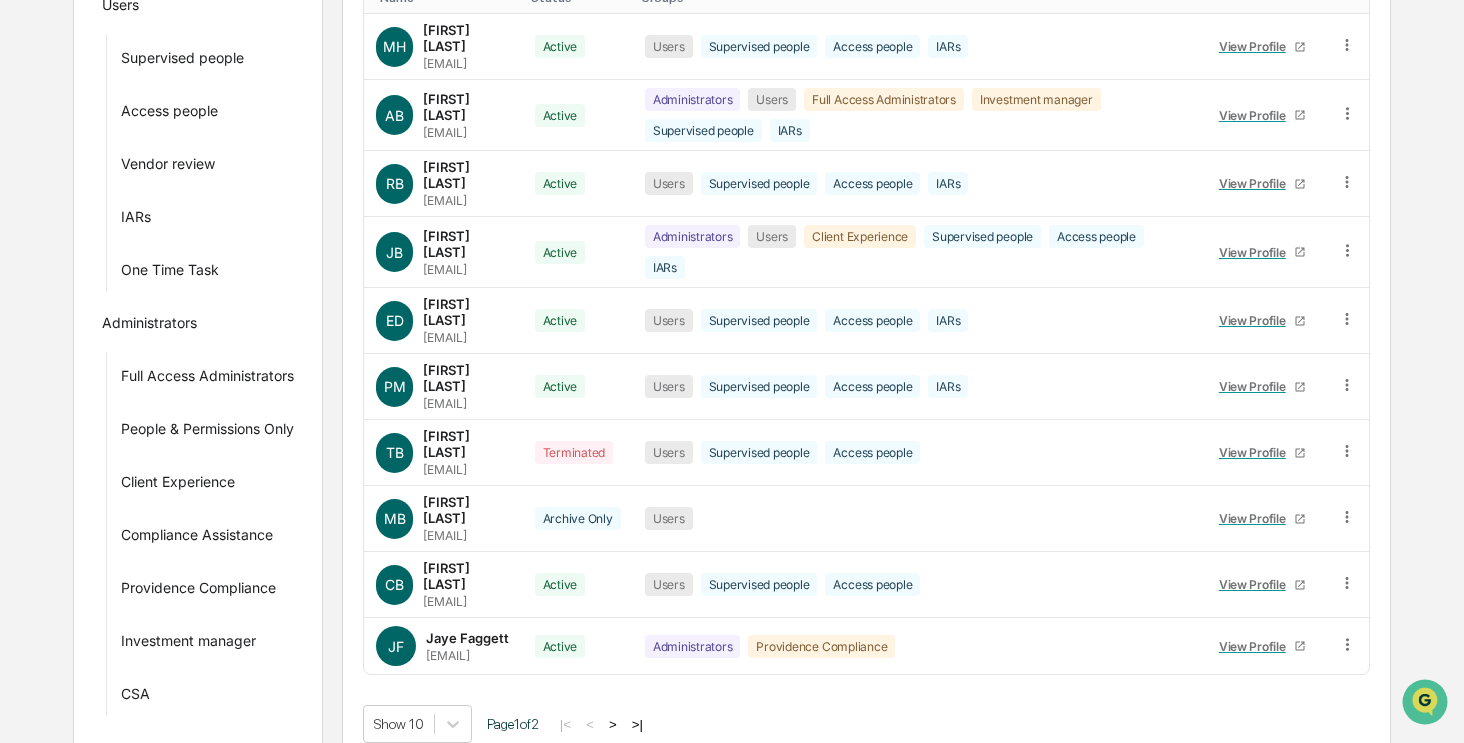 click on ">" at bounding box center [613, 724] 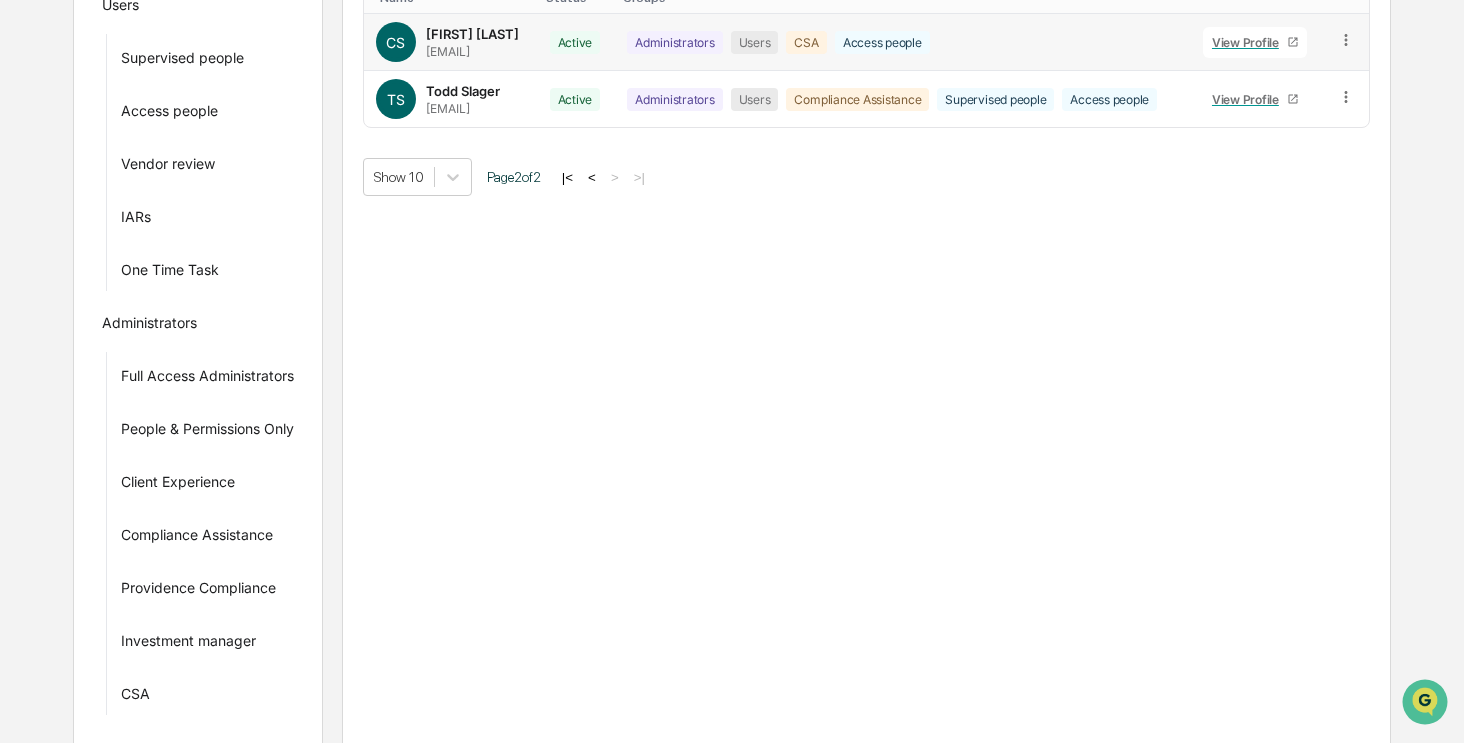 click 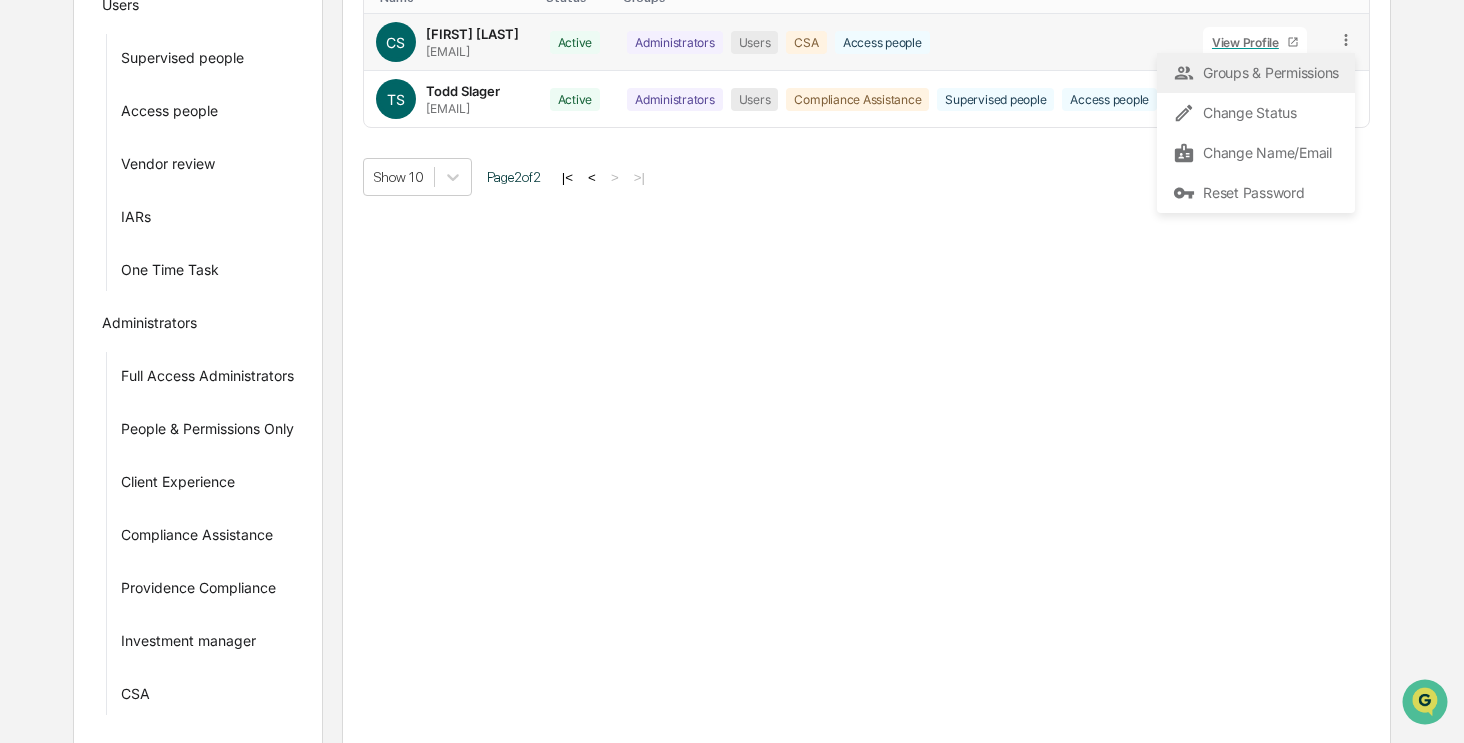 click on "Groups & Permissions" at bounding box center [1256, 73] 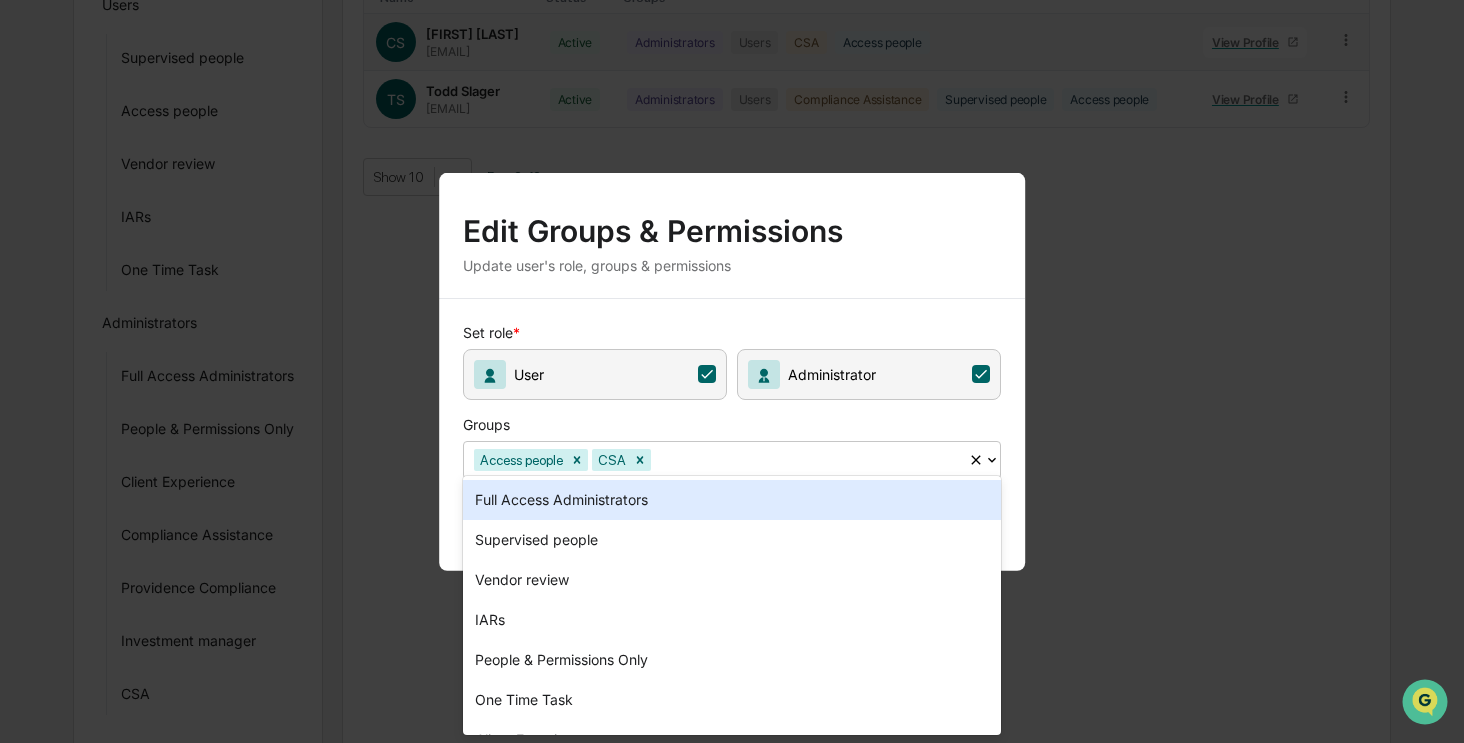 click at bounding box center [806, 459] 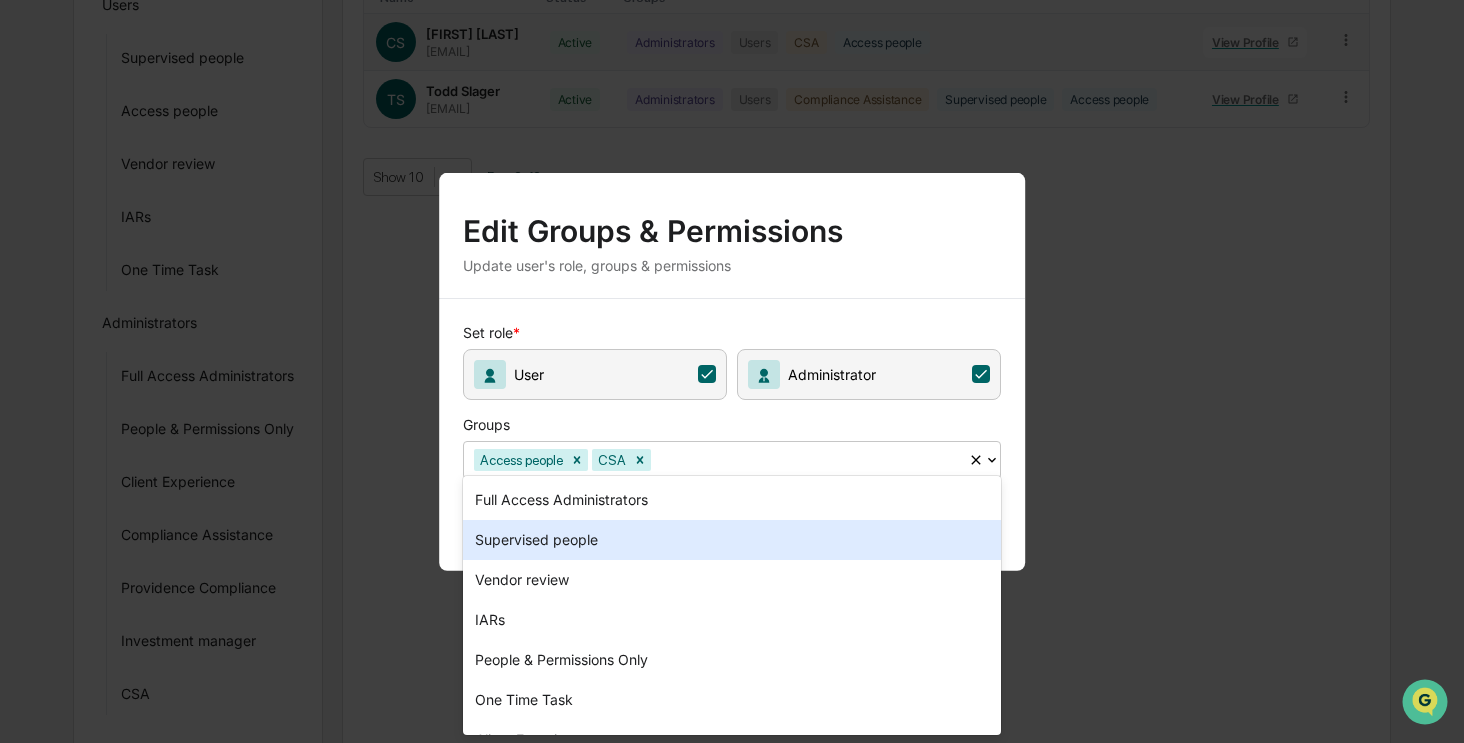 click on "Supervised people" at bounding box center (732, 540) 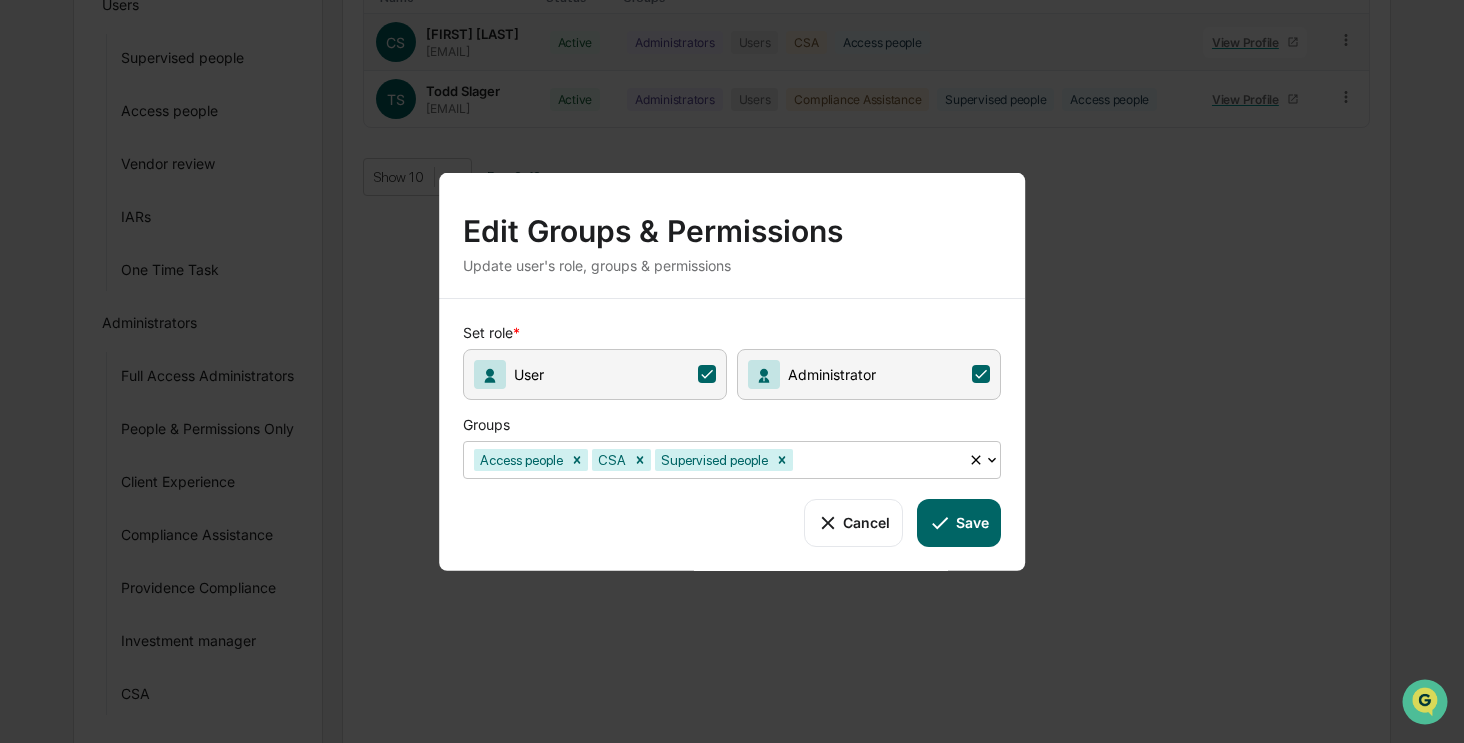 click on "Save" at bounding box center [959, 522] 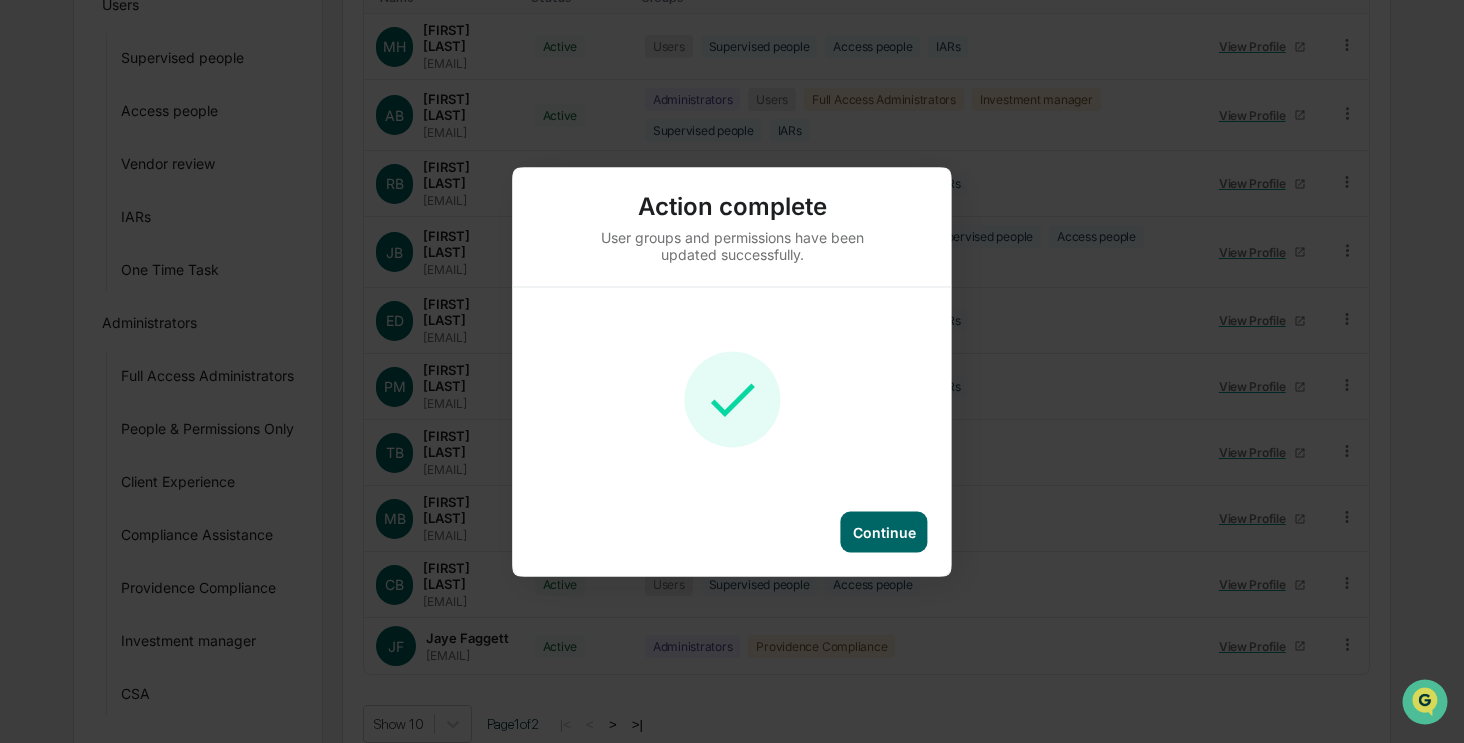 click on "Continue" at bounding box center (884, 531) 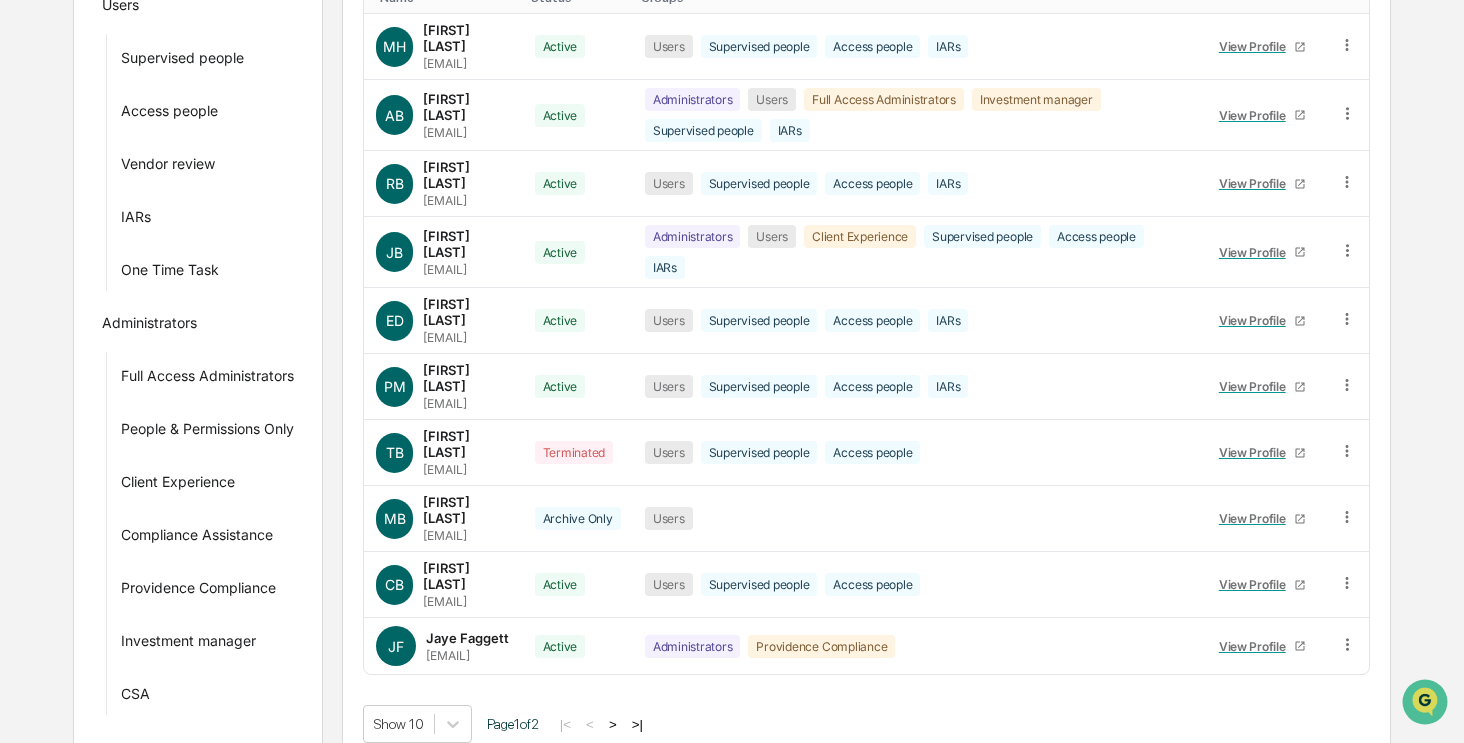 click on ">" at bounding box center (613, 724) 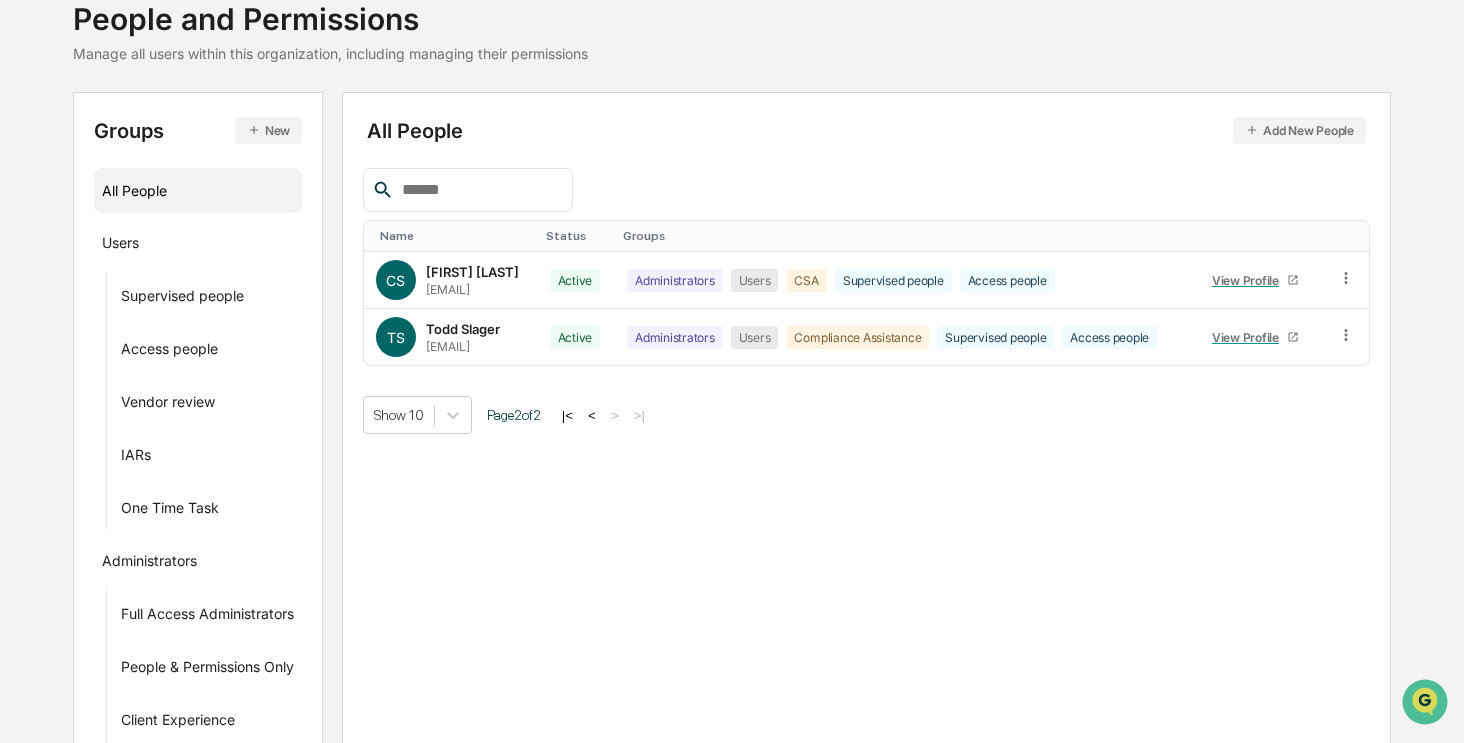 scroll, scrollTop: 0, scrollLeft: 0, axis: both 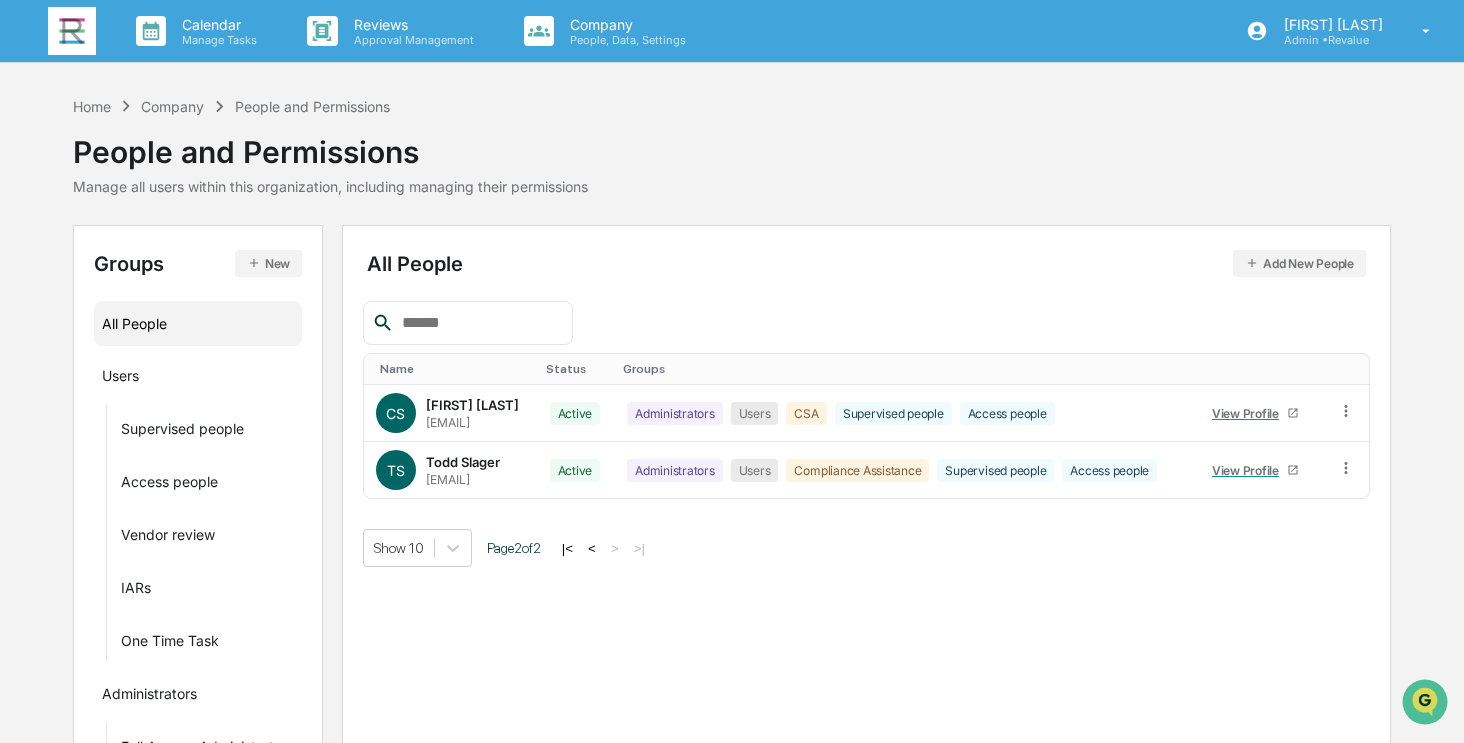 click on "<" at bounding box center [592, 548] 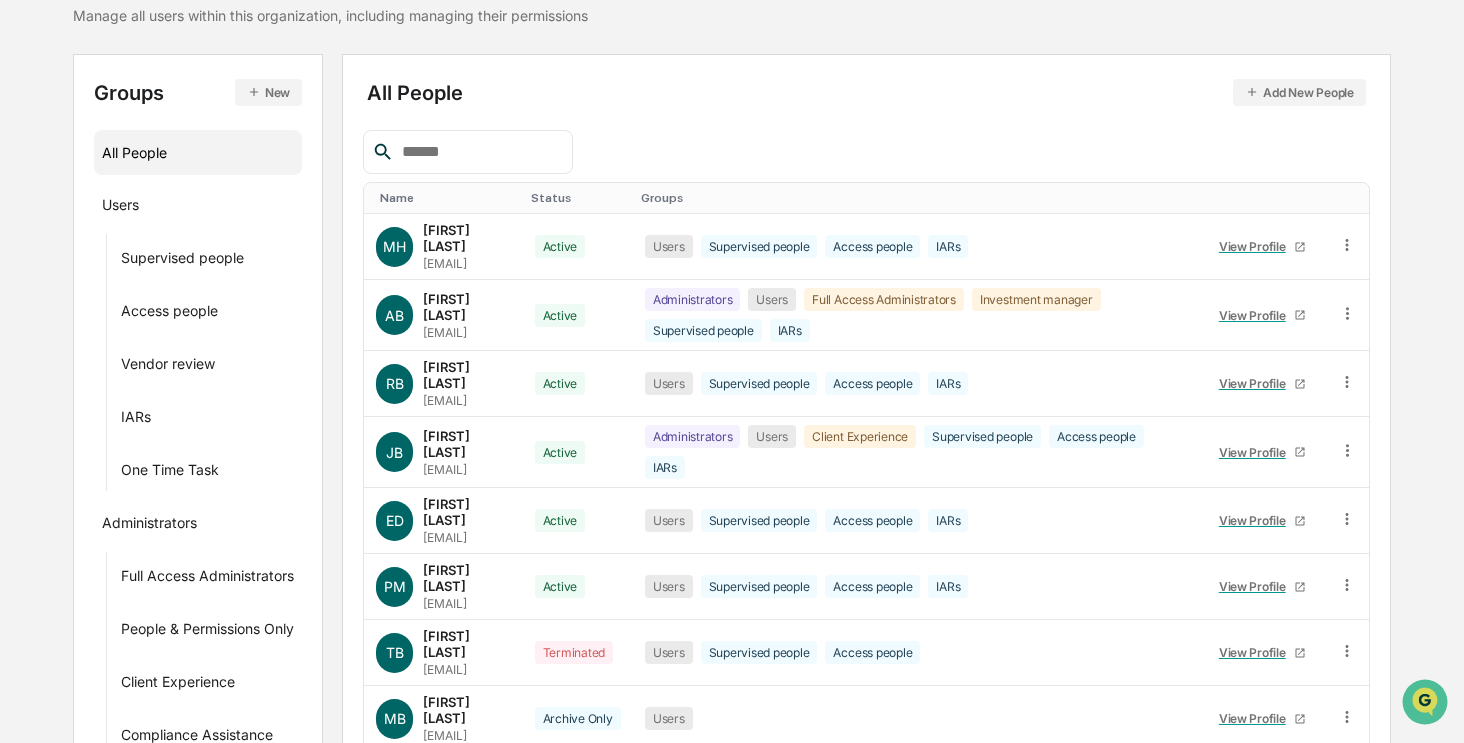 scroll, scrollTop: 0, scrollLeft: 0, axis: both 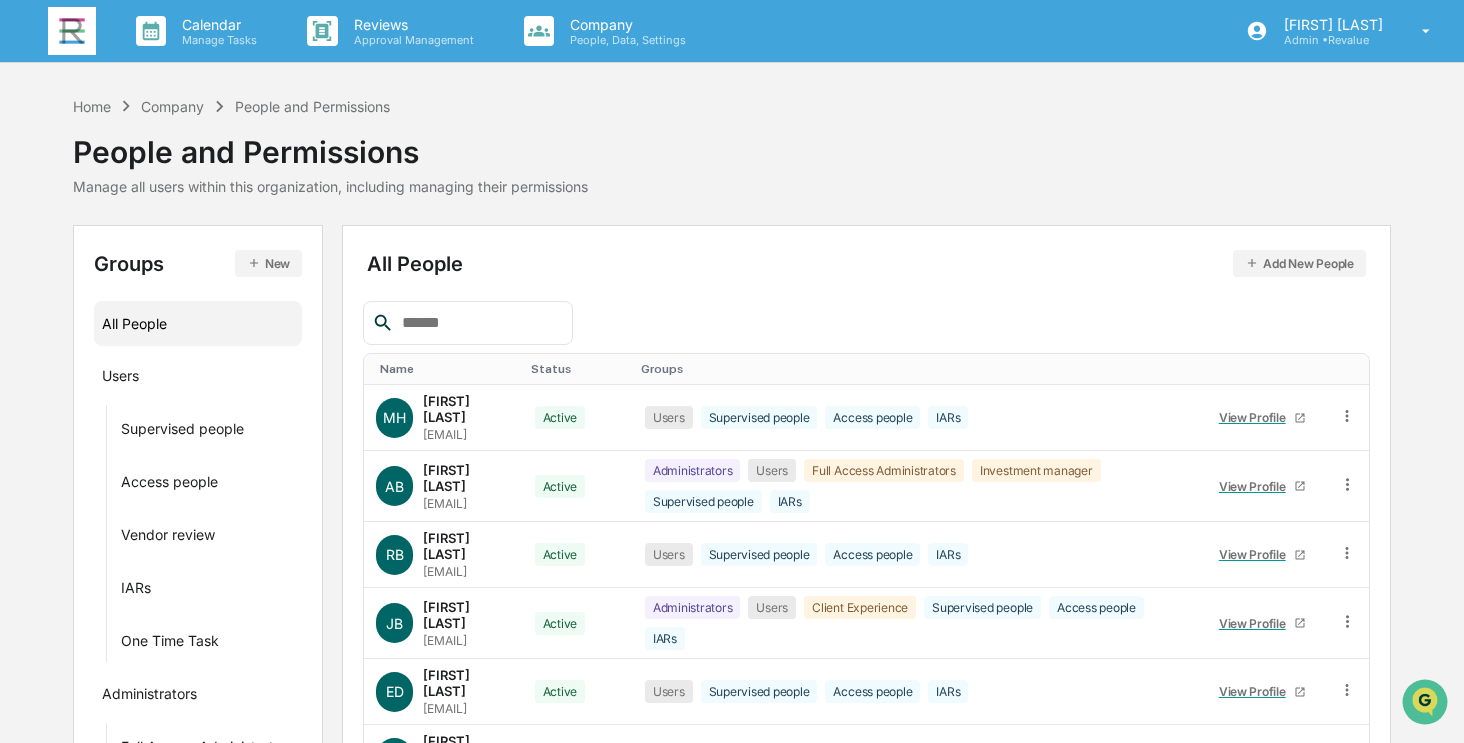click at bounding box center (72, 31) 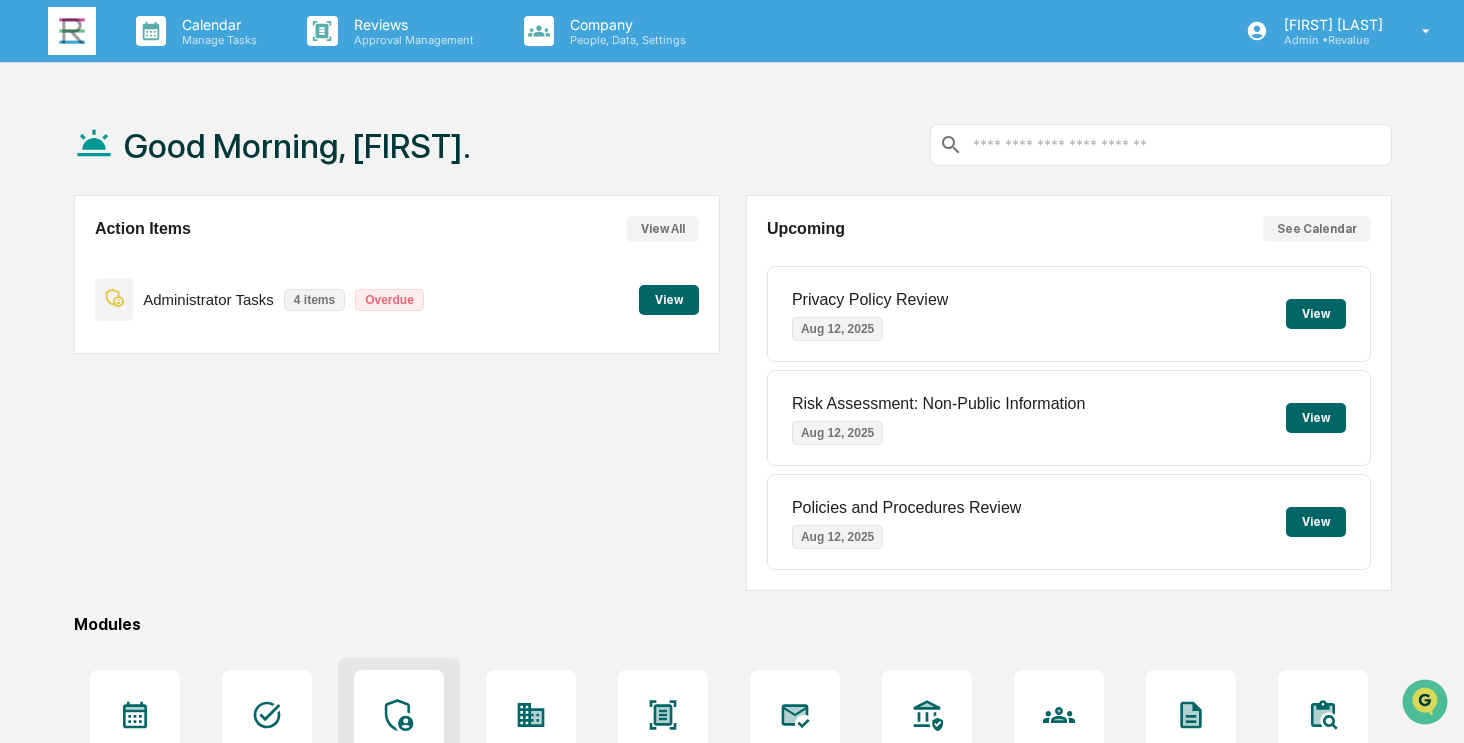 click at bounding box center (399, 715) 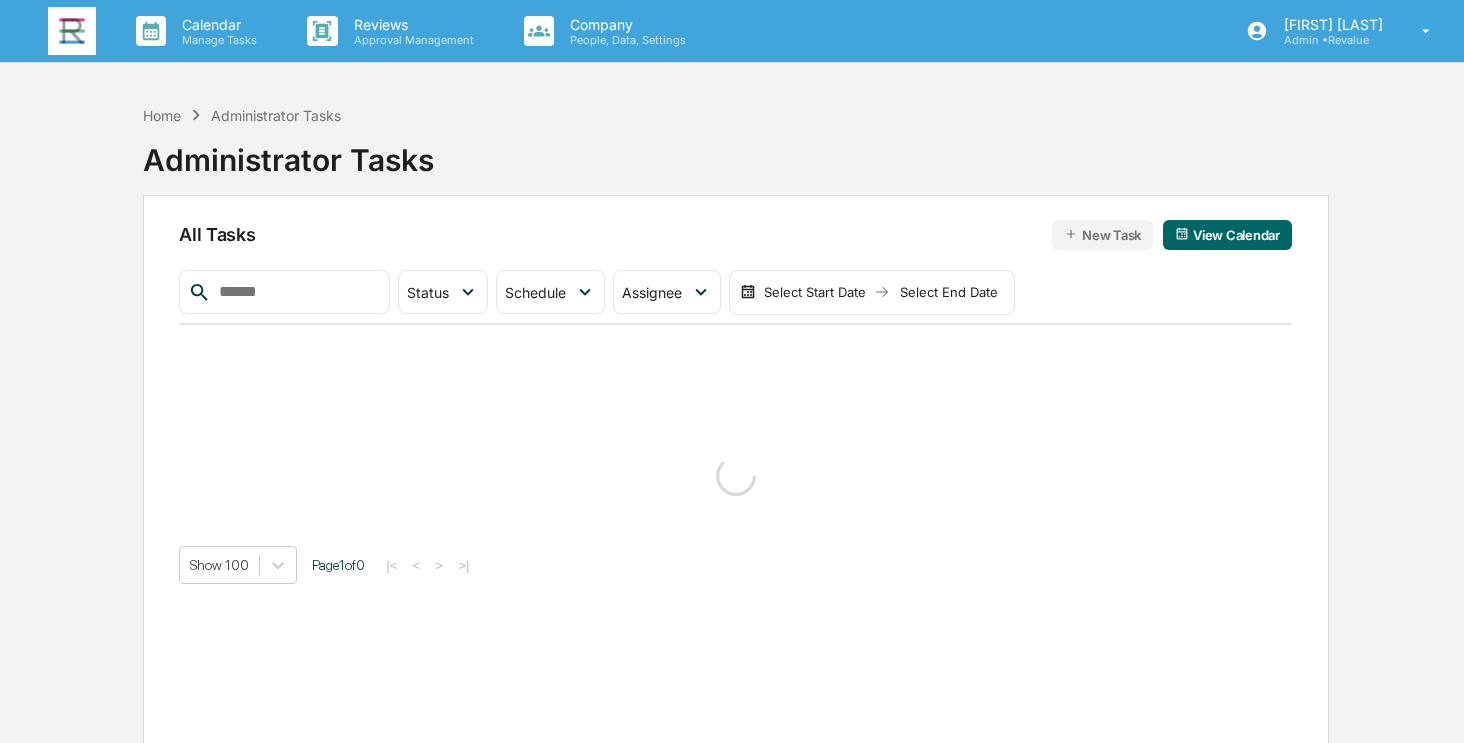 scroll, scrollTop: 0, scrollLeft: 0, axis: both 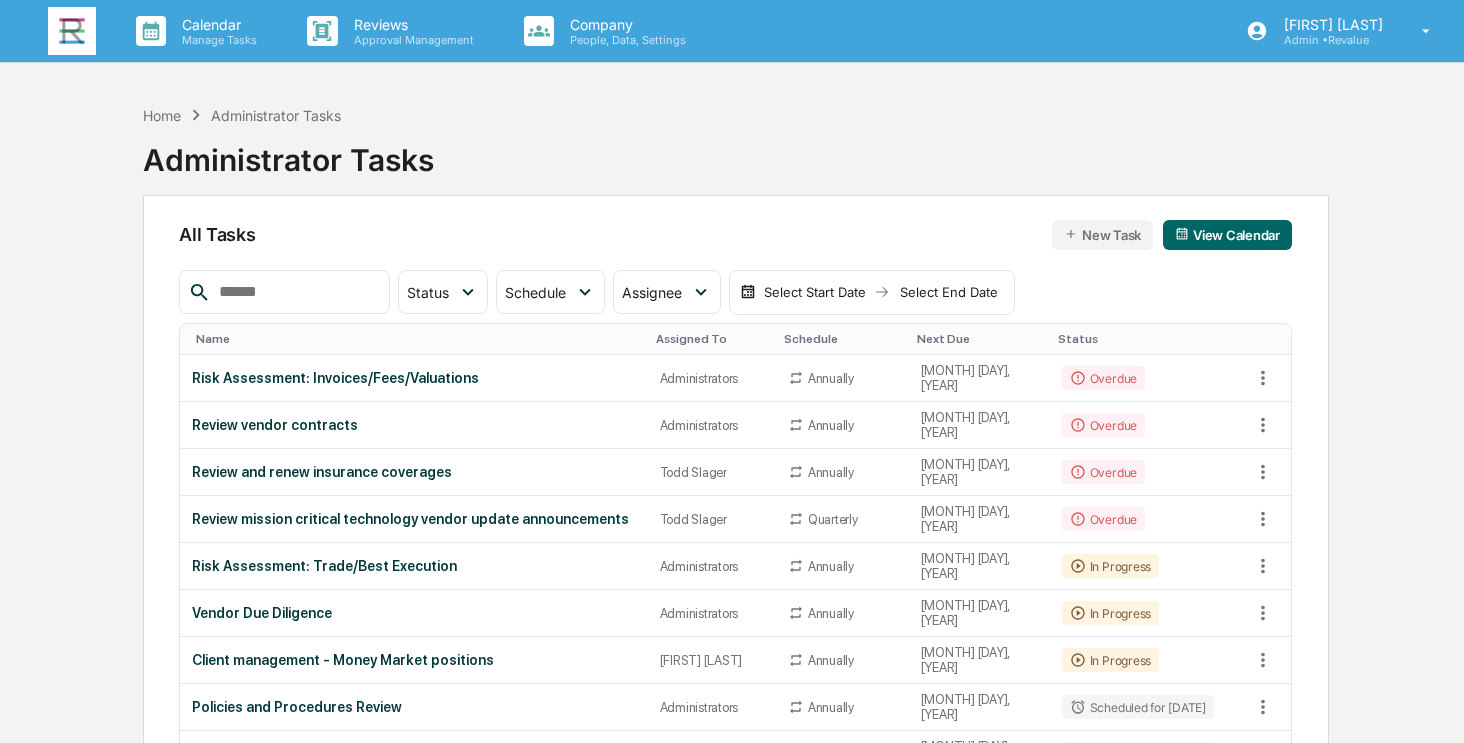 click at bounding box center [296, 292] 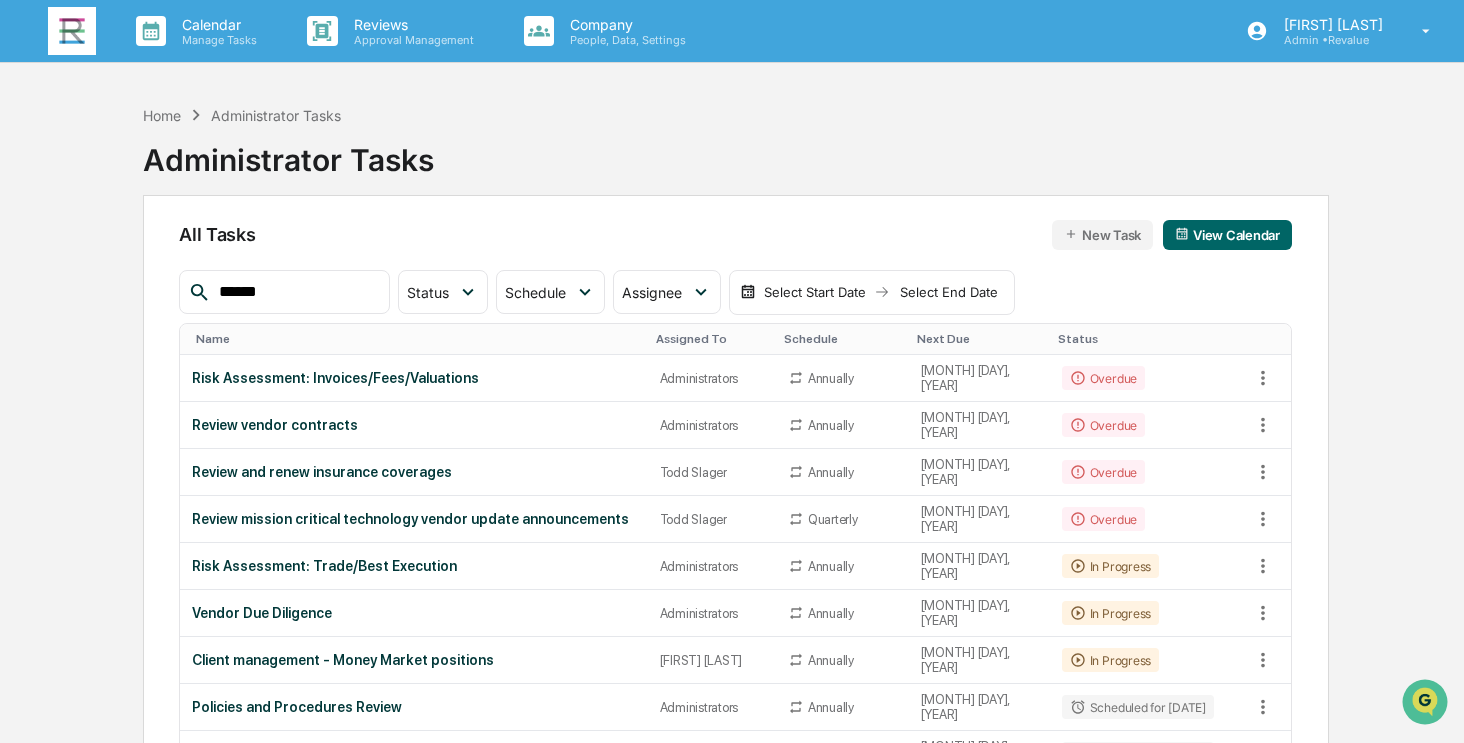 type on "******" 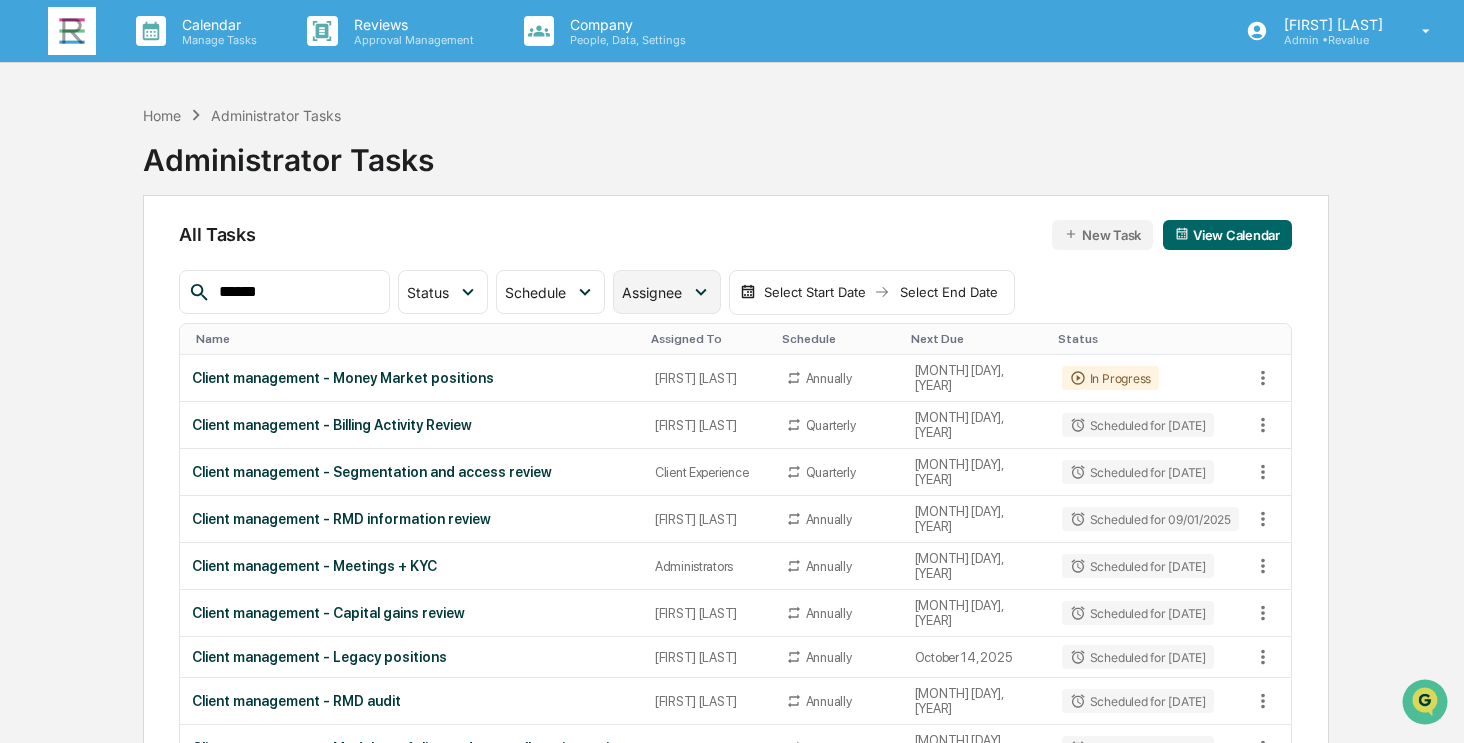 click on "Assignee" at bounding box center [667, 292] 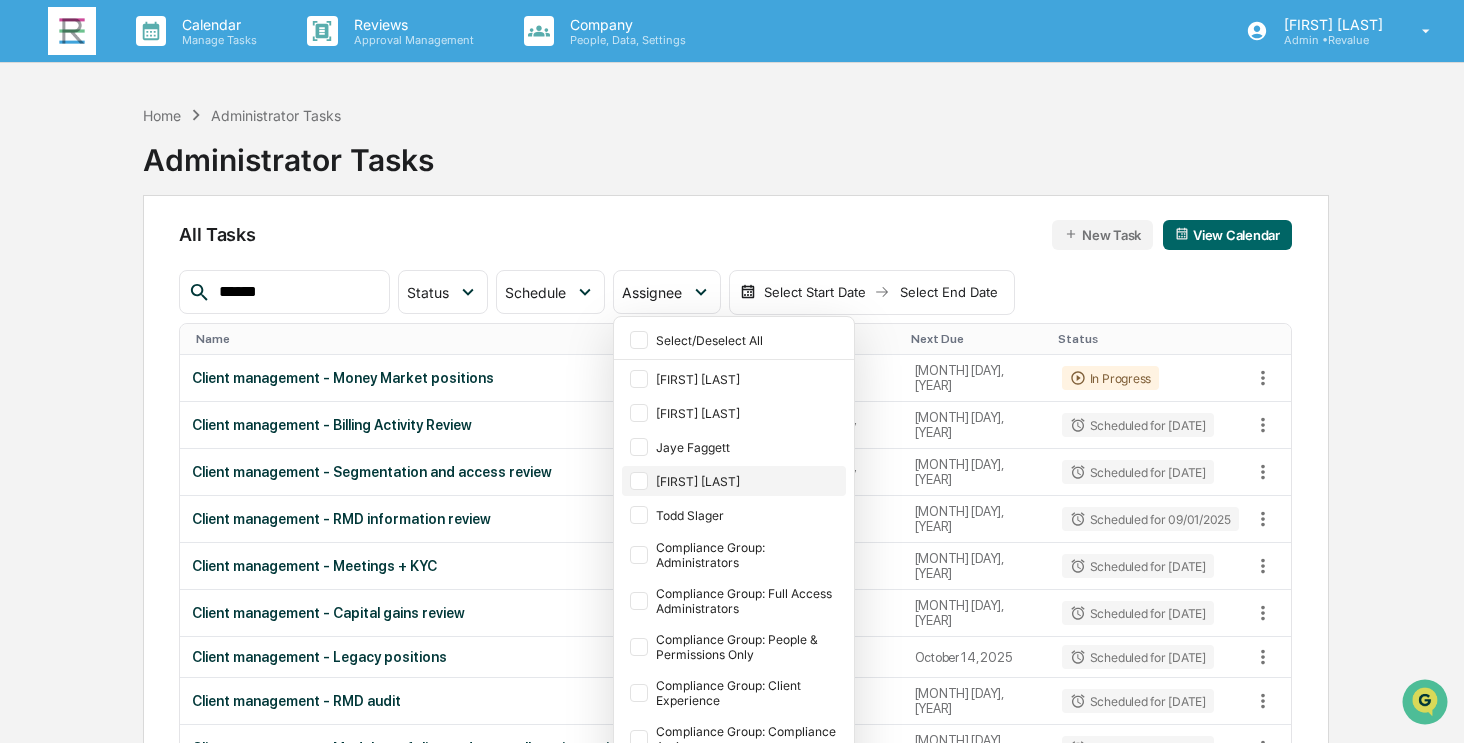 click at bounding box center [639, 481] 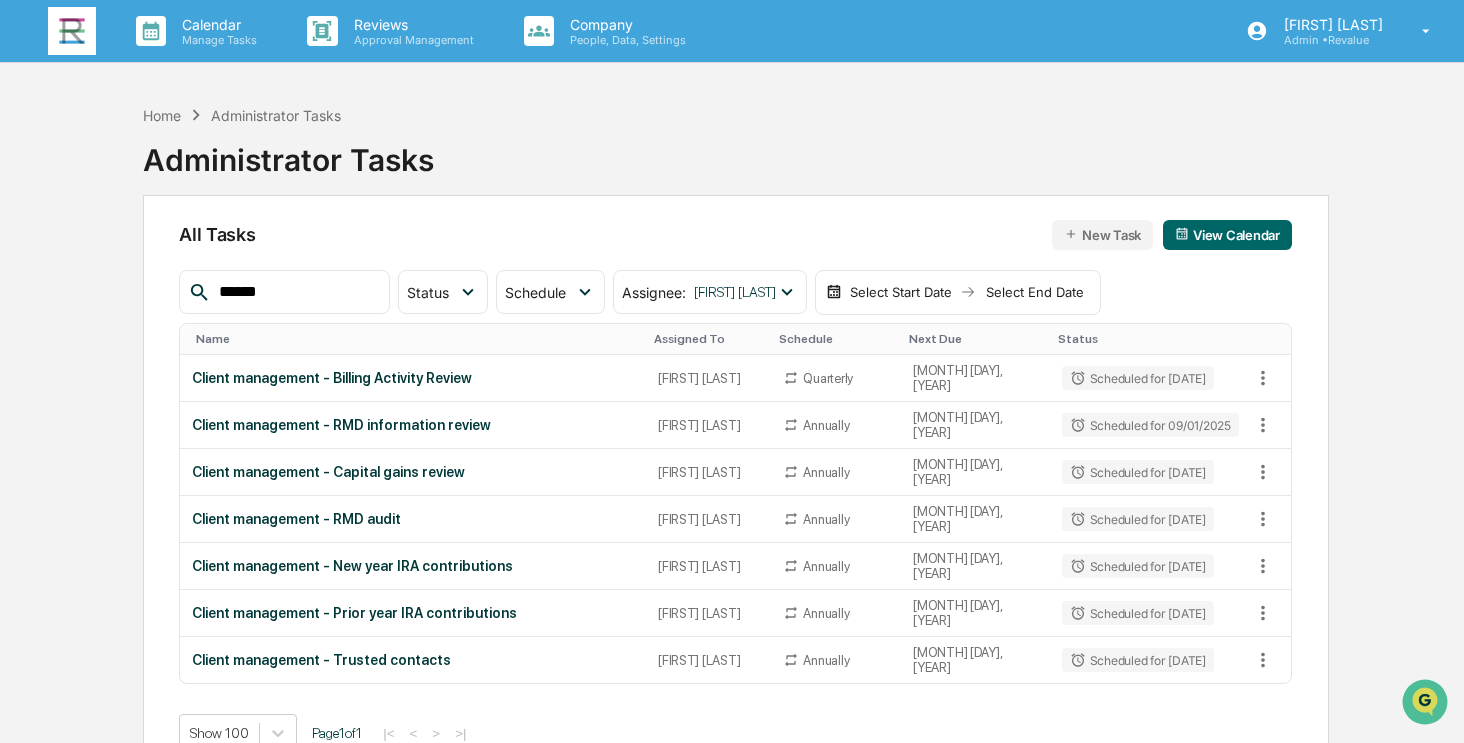 click on "Home Administrator Tasks Administrator Tasks" at bounding box center [736, 145] 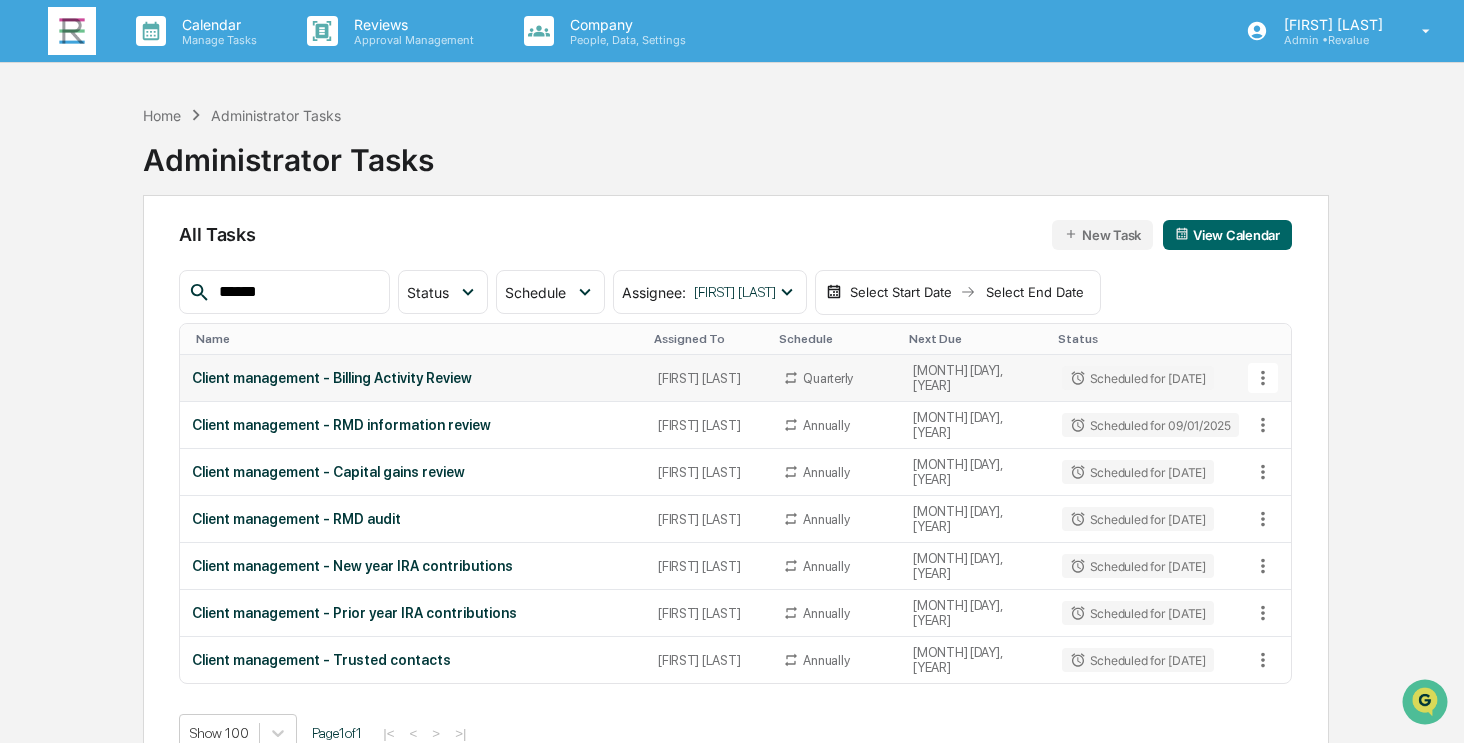 click 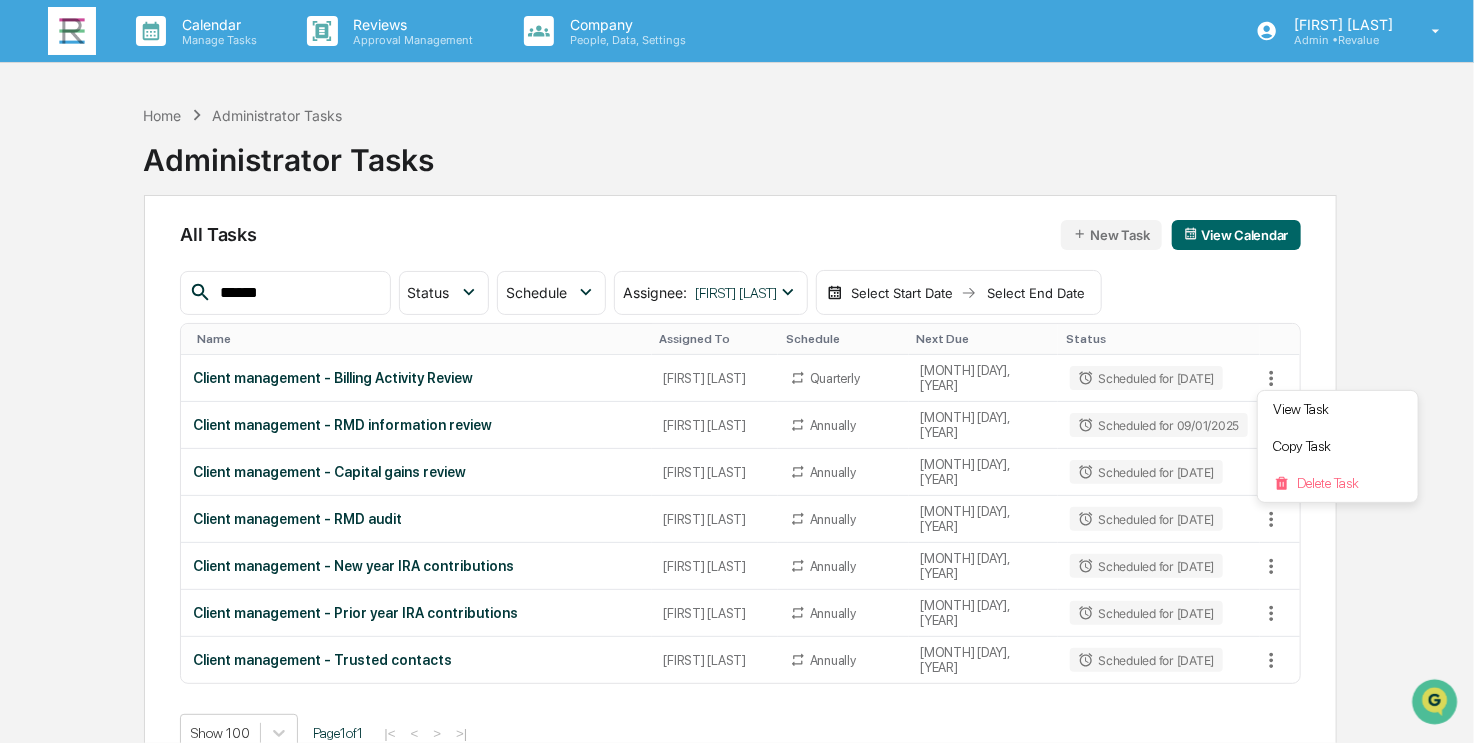 click at bounding box center (737, 371) 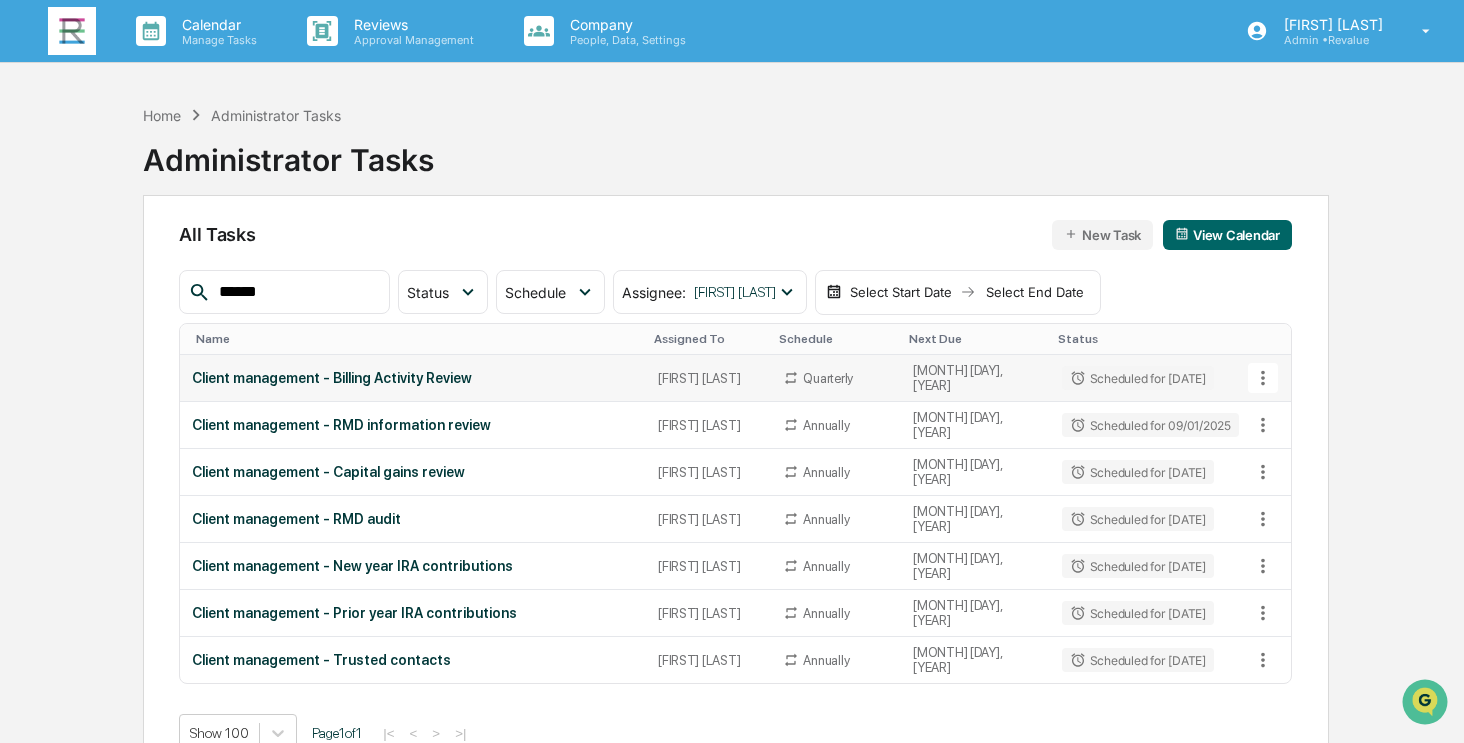 click on "Client management - Billing Activity Review" at bounding box center [413, 378] 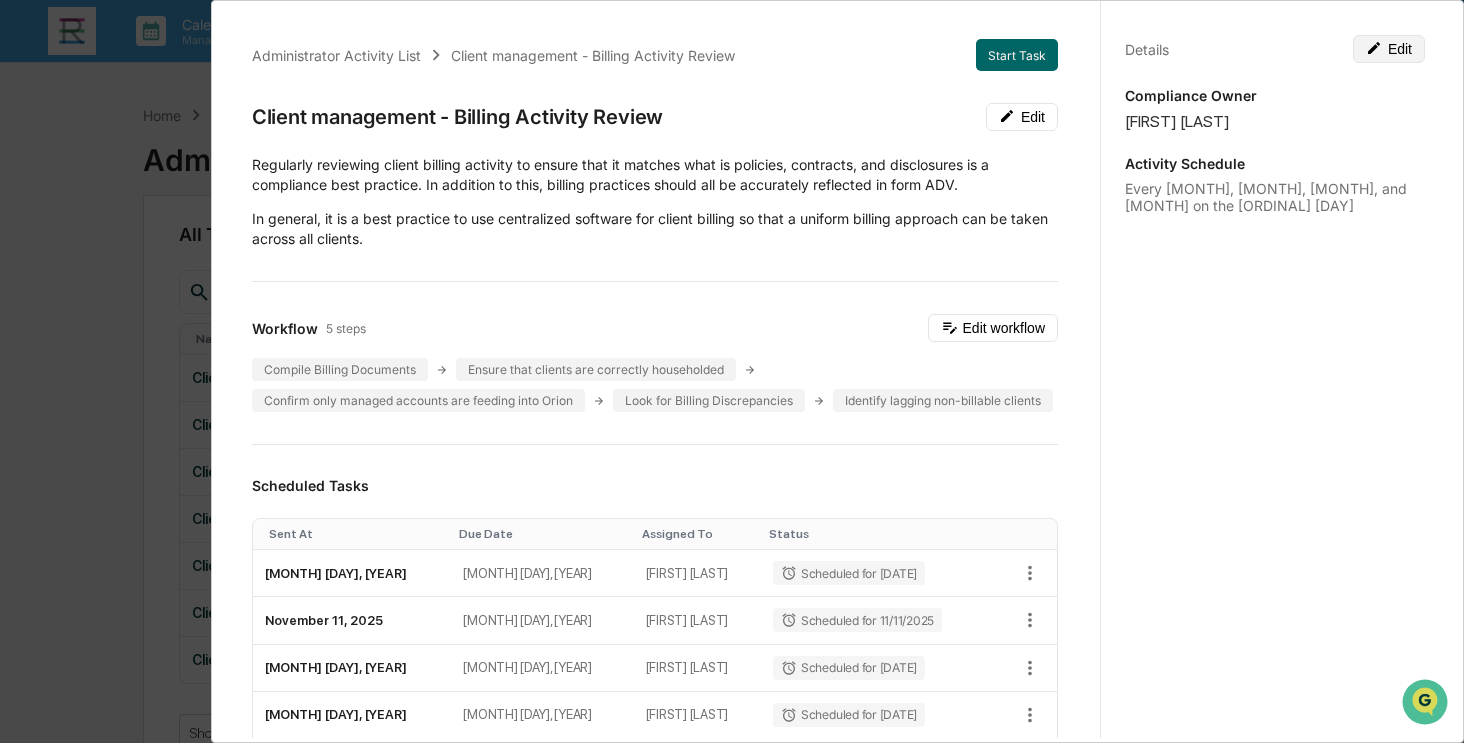 click on "Edit" at bounding box center [1389, 49] 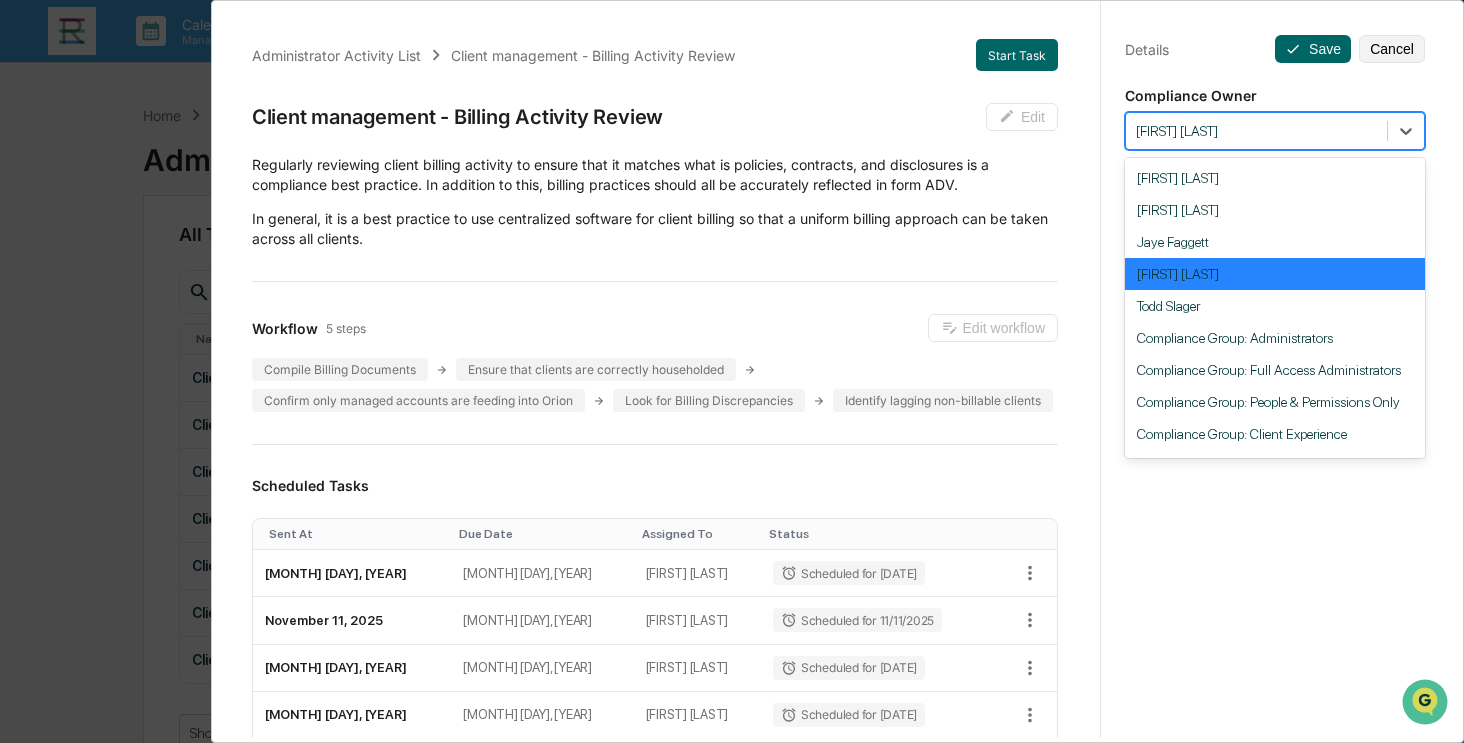 click on "Camila Shimizu" at bounding box center (1256, 131) 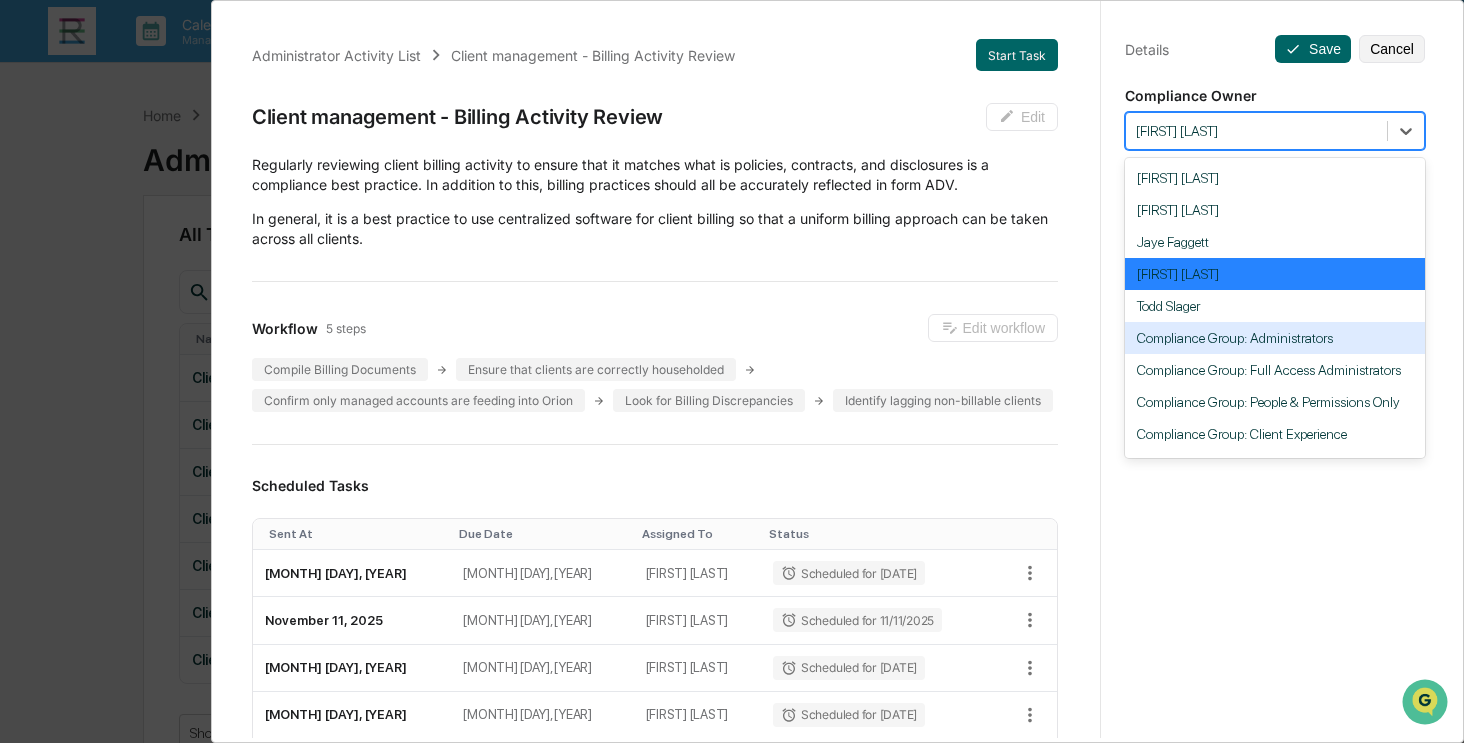 scroll, scrollTop: 151, scrollLeft: 0, axis: vertical 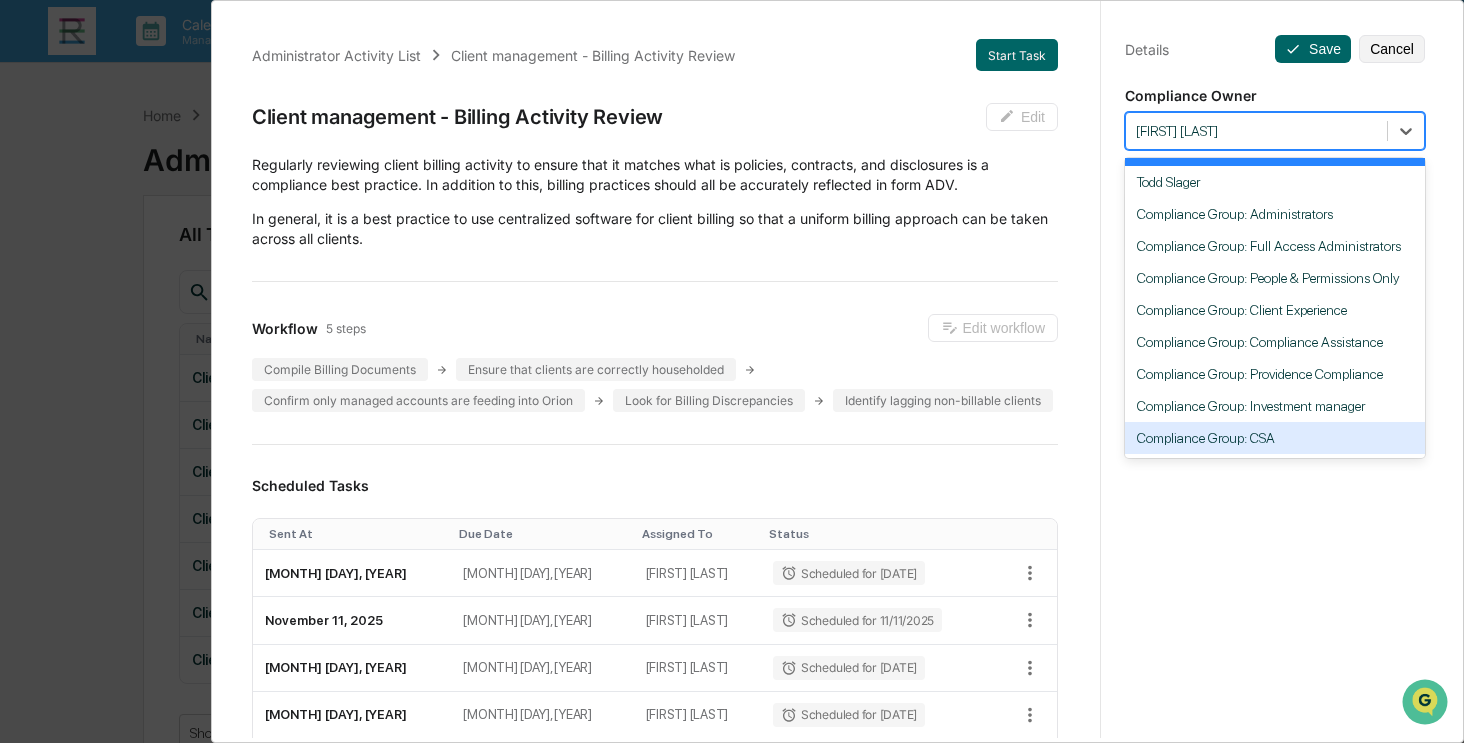 click on "Compliance Group: CSA" at bounding box center (1275, 438) 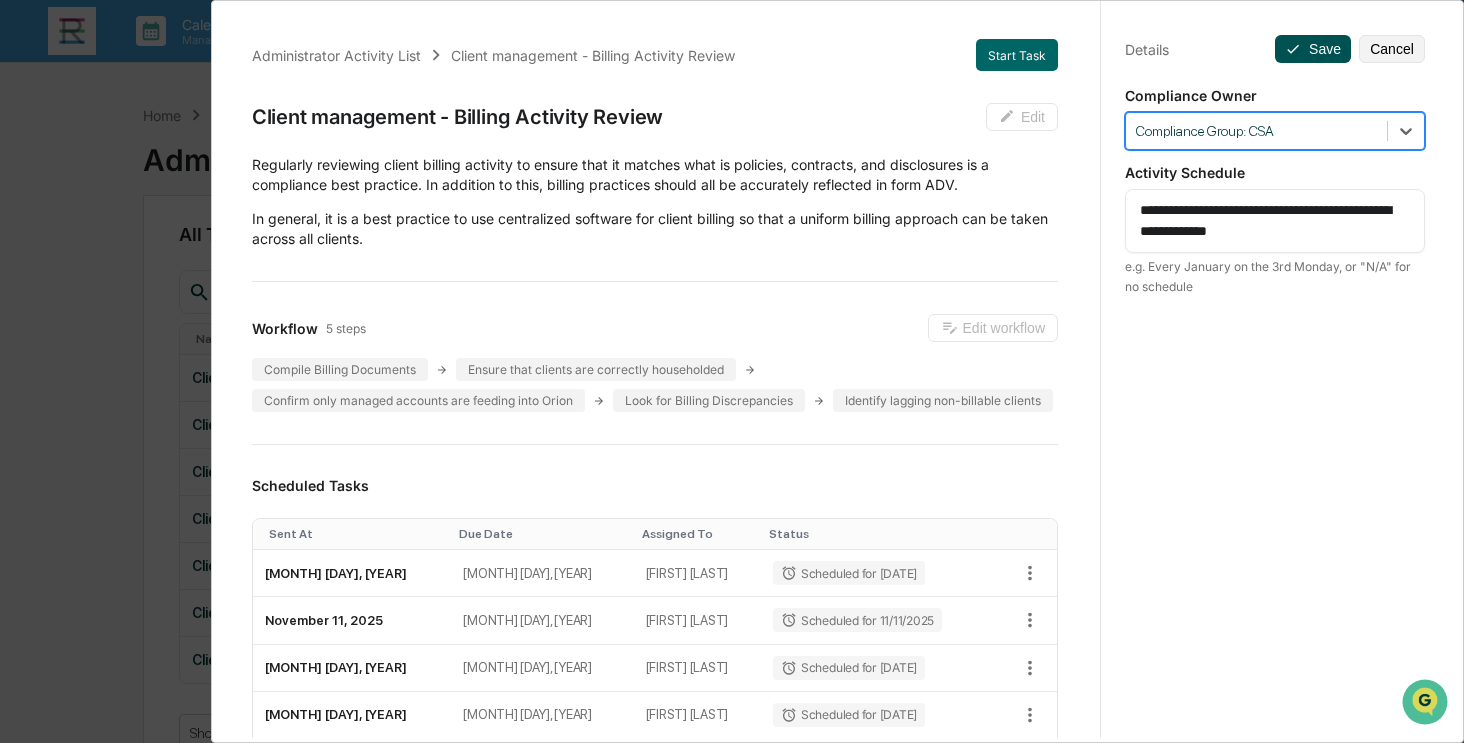click on "Save" at bounding box center [1313, 49] 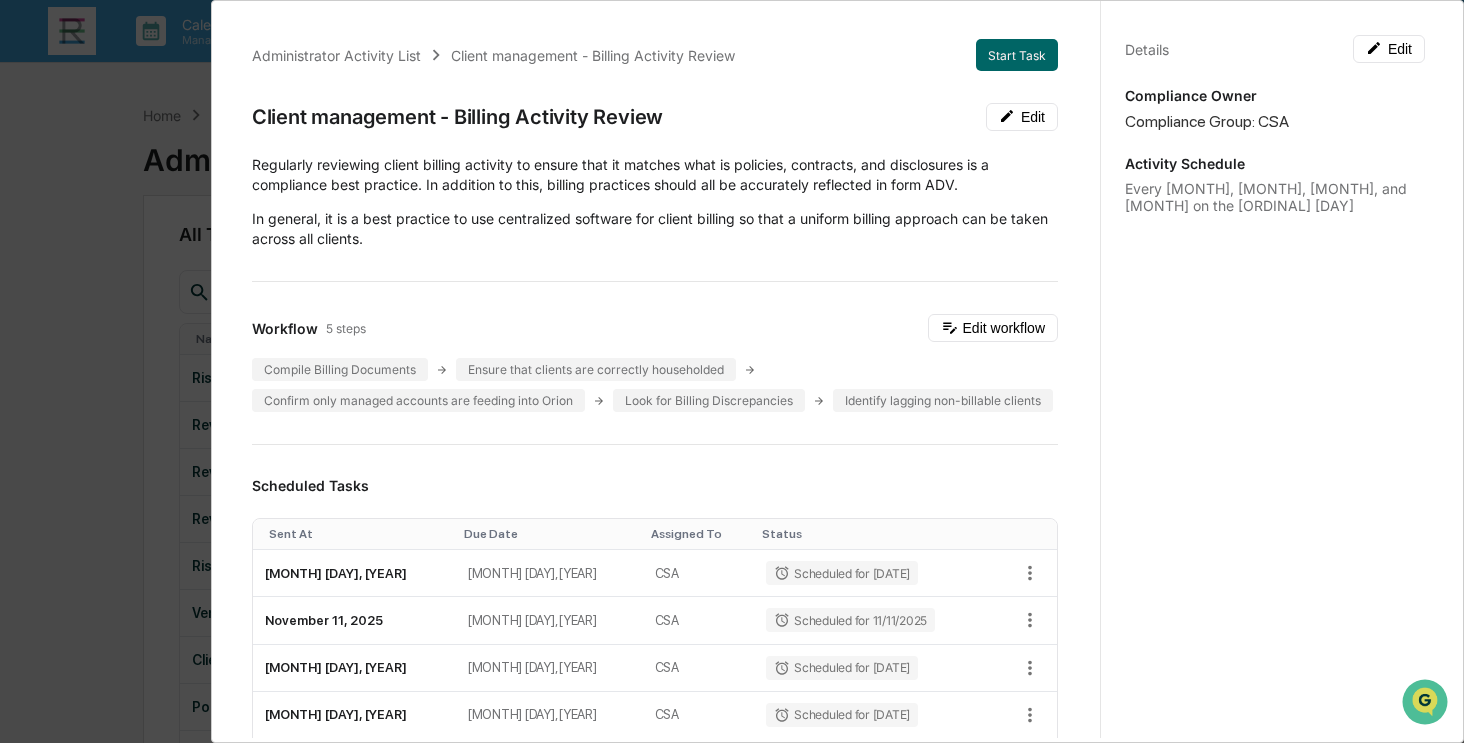 click on "Administrator Activity List Client management - Billing Activity Review Start Task Client management - Billing Activity Review Edit Regularly reviewing client billing activity to ensure that it matches what is policies, contracts, and disclosures is a compliance best practice. In addition to this, billing practices should all be accurately reflected in form ADV. In general, it is a best practice to use centralized software for client billing so that a uniform billing approach can be taken across all clients. Workflow 5 steps Edit workflow Compile Billing Documents Ensure that clients are correctly householded Confirm only managed accounts are feeding into Orion Look for Billing Discrepancies Identify lagging non-billable clients Scheduled Tasks Sent At Due Date Assigned To Status August 12, 2025 August 15, 2025 CSA Scheduled for 08/12/2025 November 11, 2025 November 14, 2025 CSA Scheduled for 11/11/2025 February 10, 2026 February 13, 2026 CSA Scheduled for 02/10/2026 May 12, 2026 May 15, 2026 CSA CSA Show 5 1" at bounding box center [732, 371] 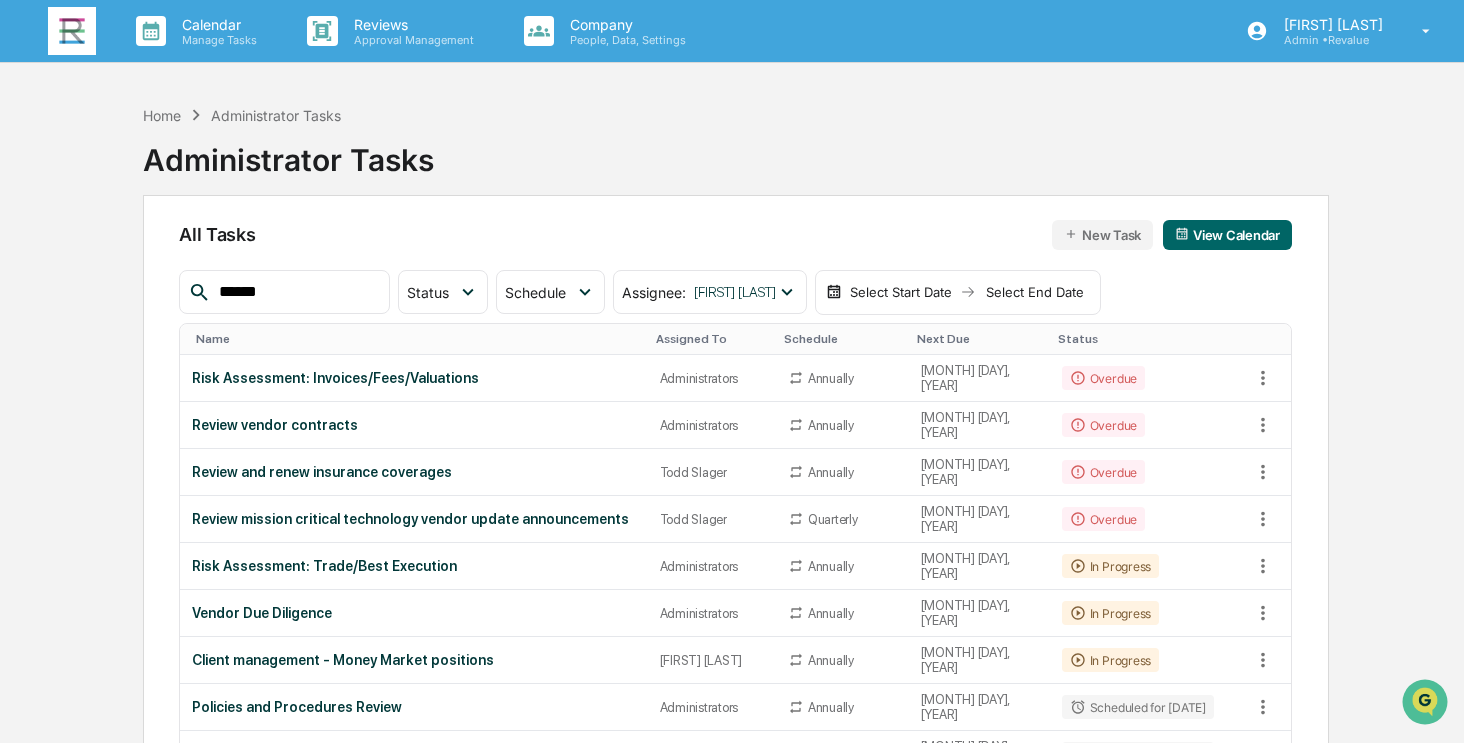 click on "******" at bounding box center (296, 292) 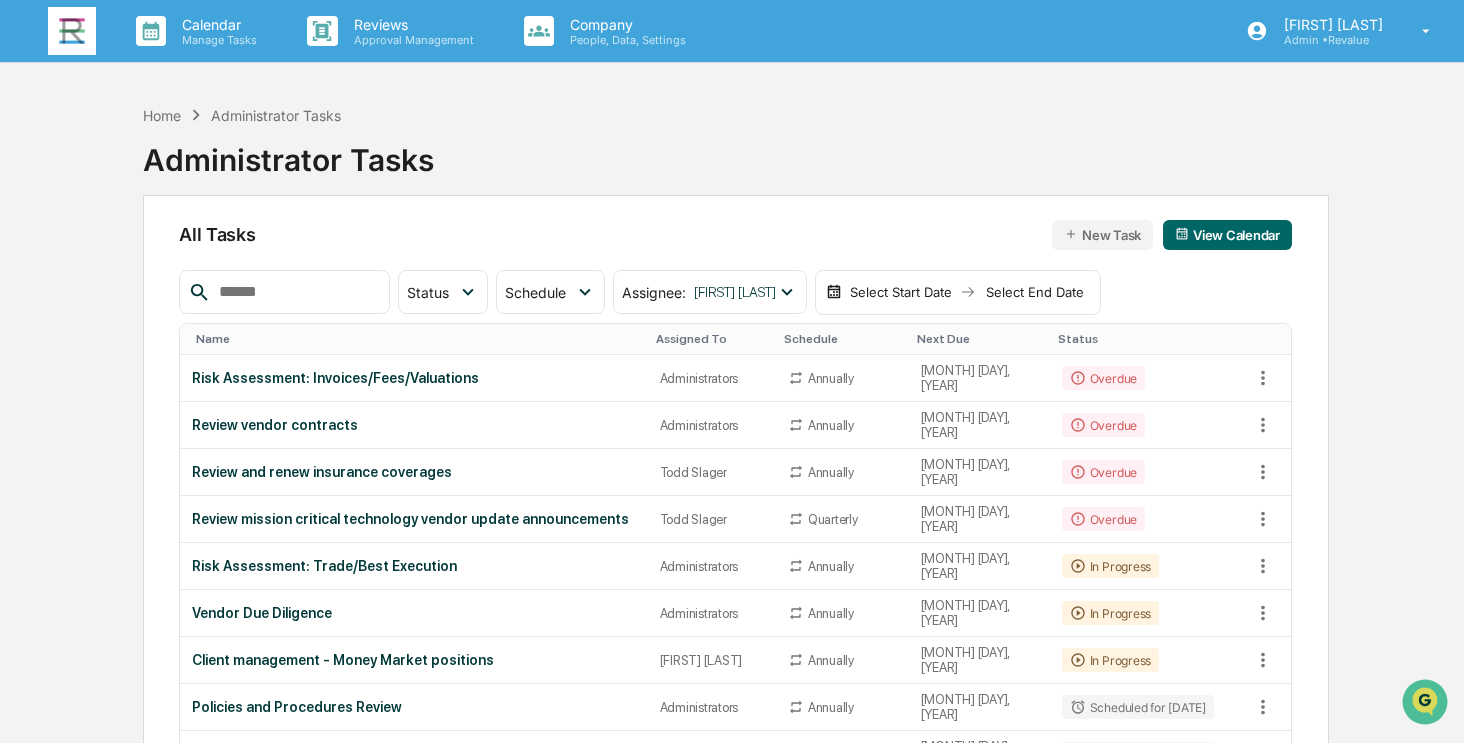 type 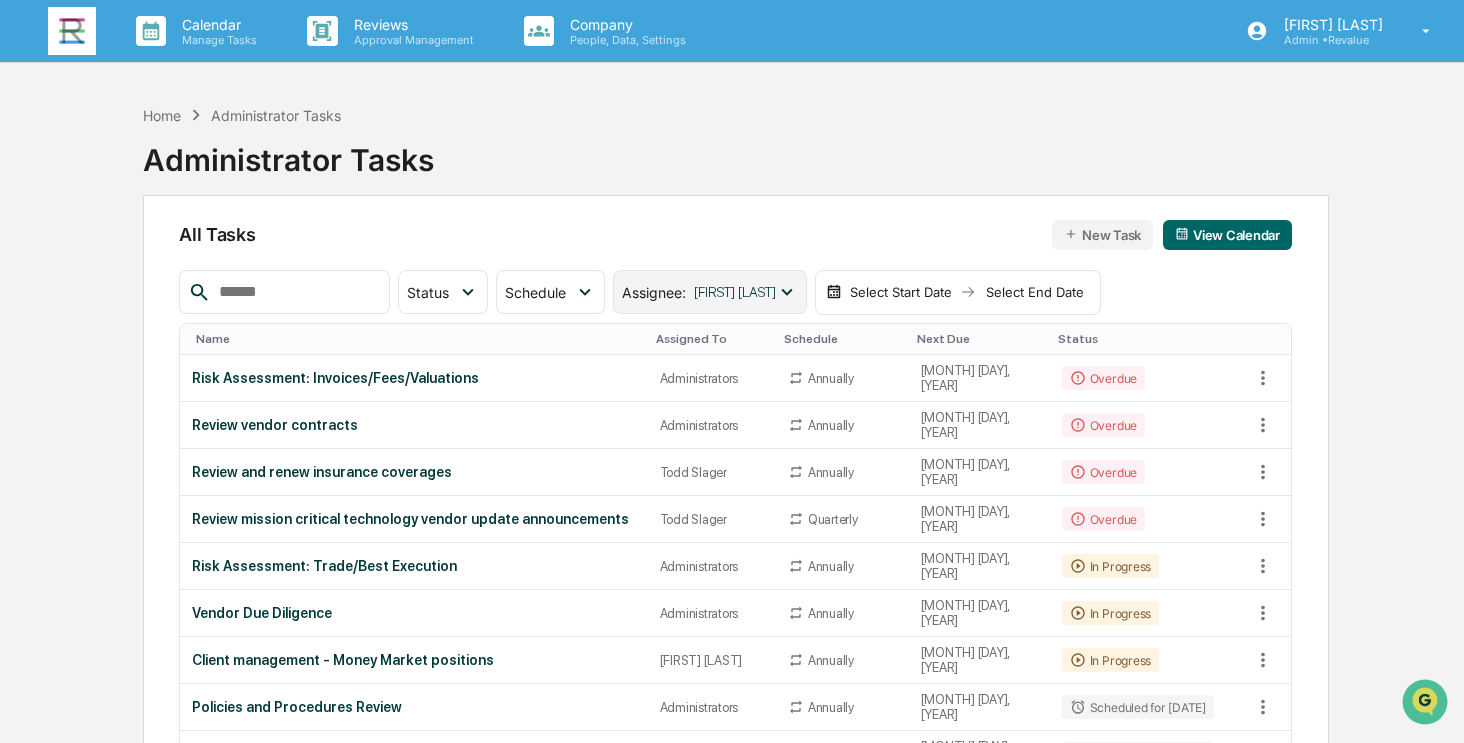 click 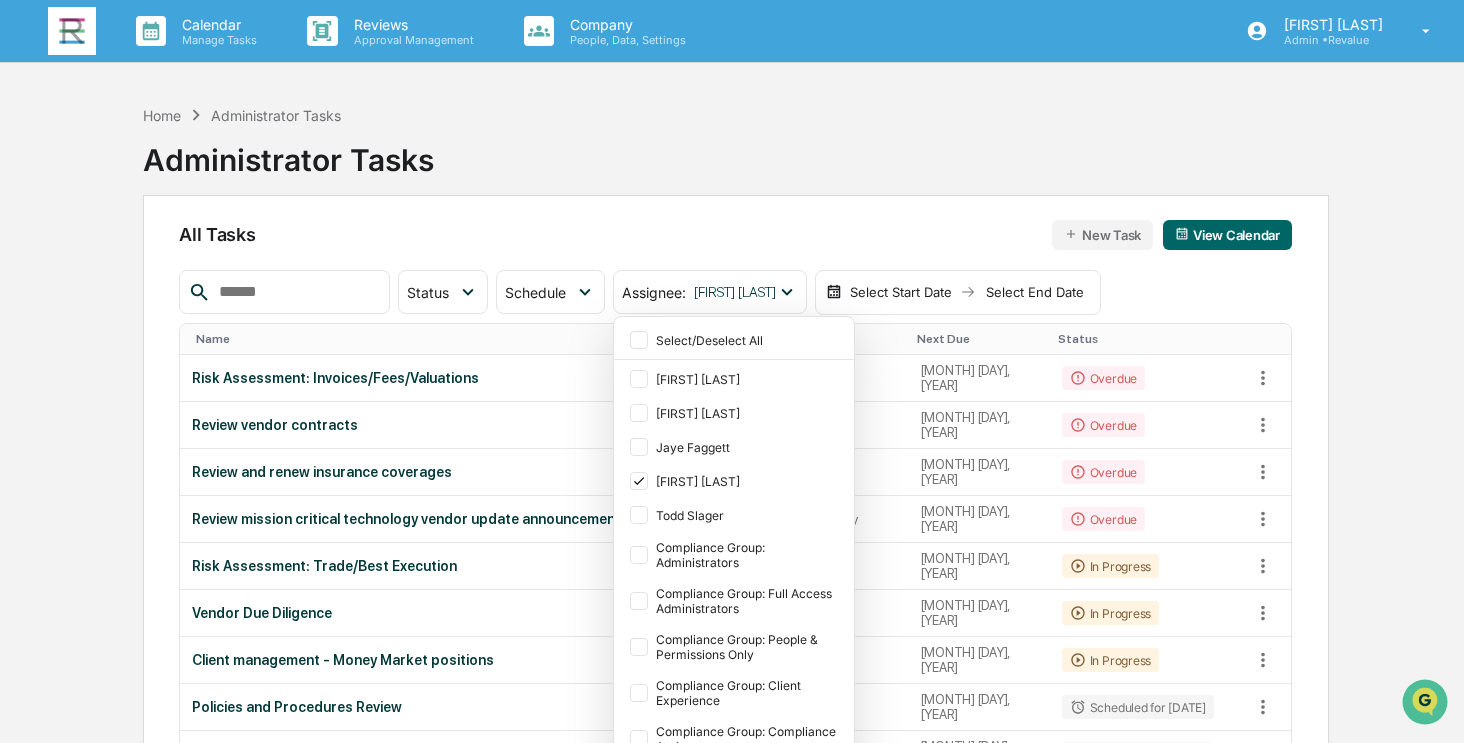 click on "All Tasks  New Task  View Calendar Status Select/Deselect All Done In Progress Action Required Overdue Scheduled Schedule Select/Deselect All Annually Quarterly Monthly One Time Assignee : Camila Shimizu Select/Deselect All Angela Barbash Jane Bunch Jaye Faggett Camila Shimizu Todd Slager Compliance Group: Administrators Compliance Group: Full Access Administrators Compliance Group: People & Permissions Only Compliance Group: Client Experience Compliance Group: Compliance Assistance Compliance Group: Providence Compliance Compliance Group: Investment manager Compliance Group: CSA Select Start Date Select End Date Name Assigned To Schedule Next Due Status Risk Assessment: Invoices/Fees/Valuations Administrators Annually July 8, 2025 Overdue Review vendor contracts Administrators Annually July 14, 2025 Overdue Review and renew insurance coverages Todd Slager Annually August 4, 2025 Overdue Review mission critical technology vendor update announcements Todd Slager Quarterly August 4, 2025 Overdue Administrators" at bounding box center [736, 1725] 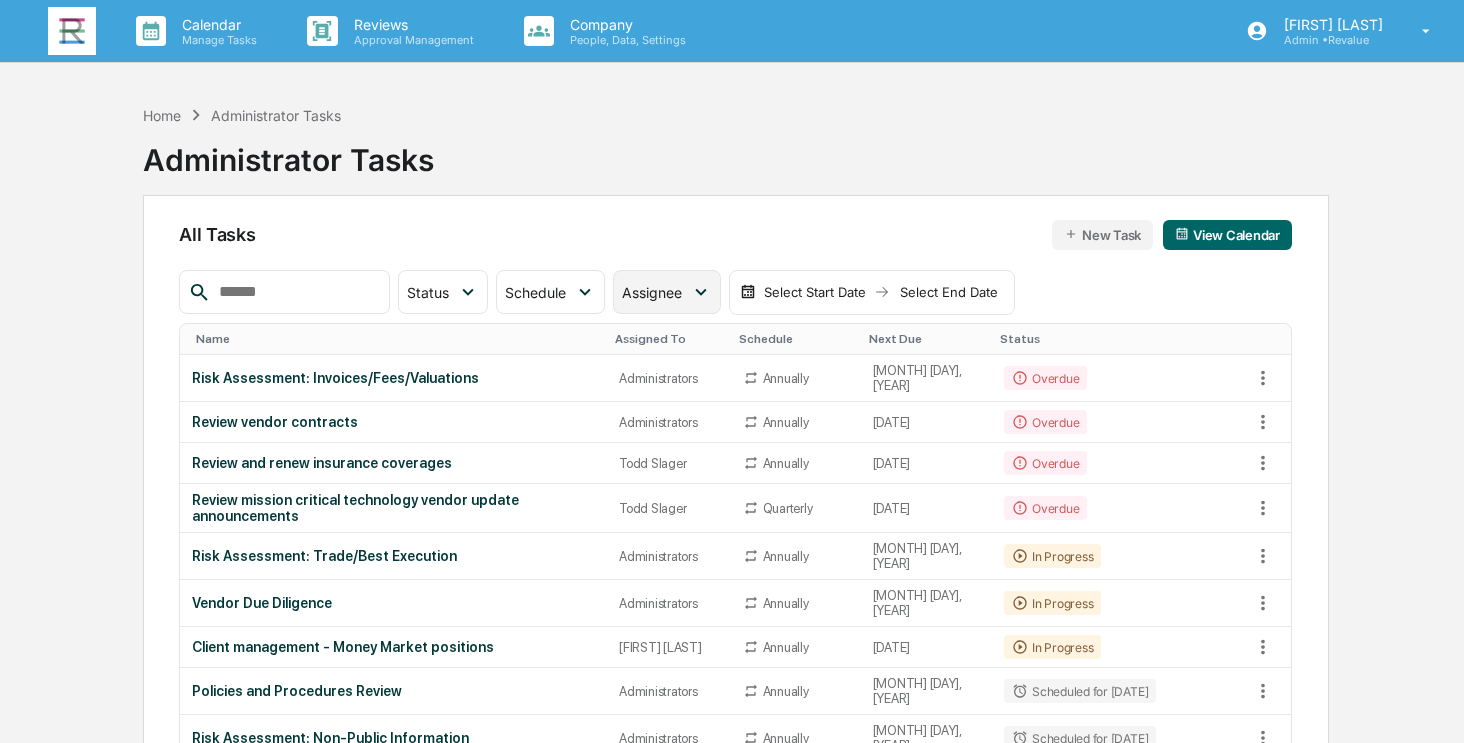 scroll, scrollTop: 0, scrollLeft: 0, axis: both 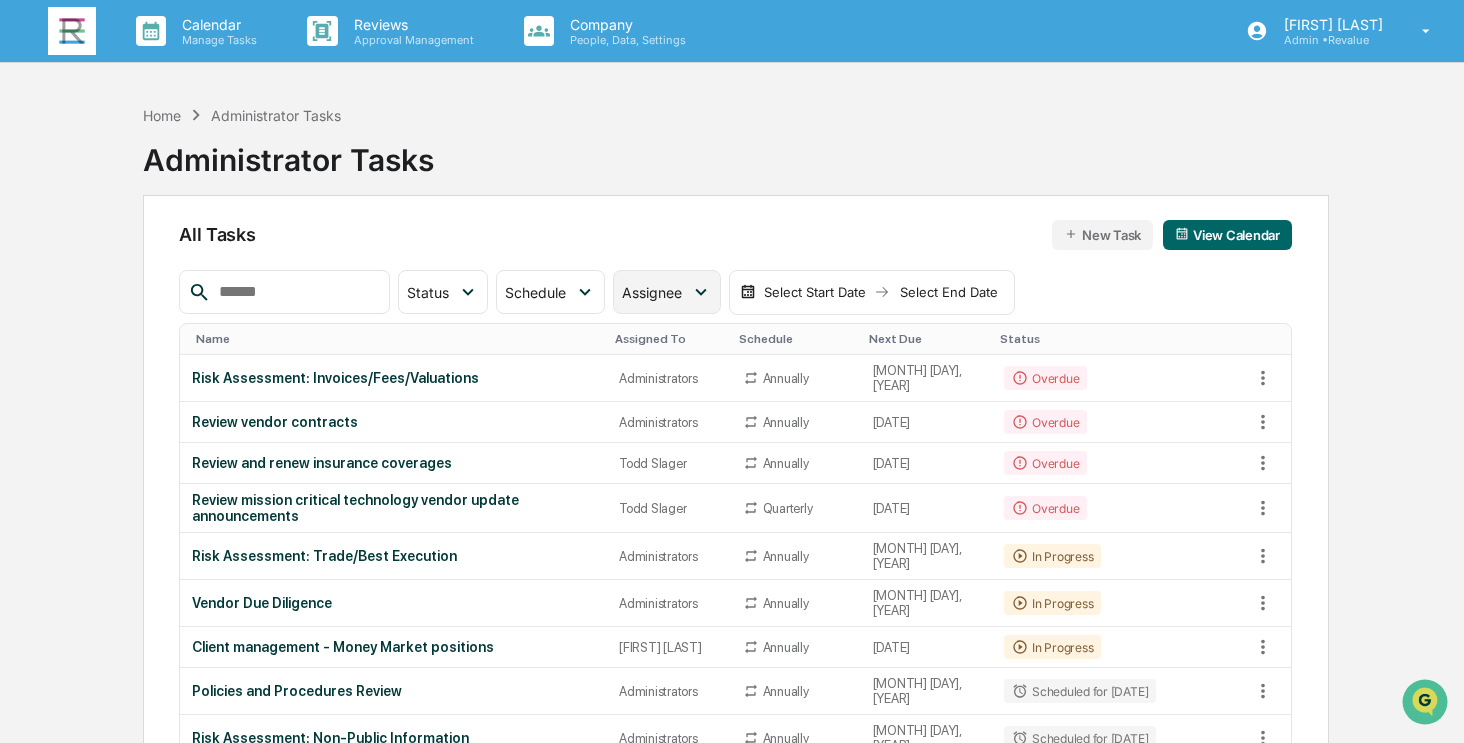 click on "Assignee" at bounding box center (667, 292) 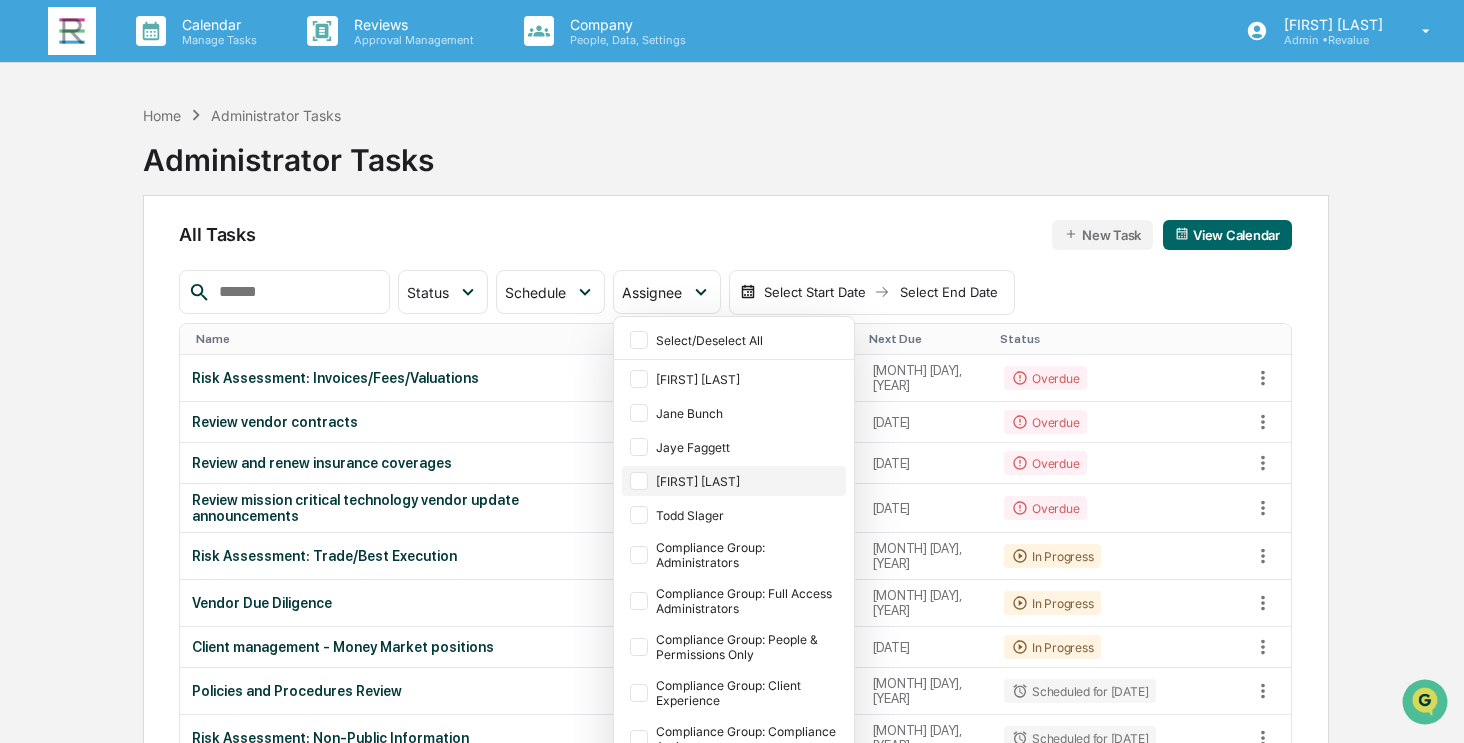click on "[FIRST] [LAST]" at bounding box center (749, 481) 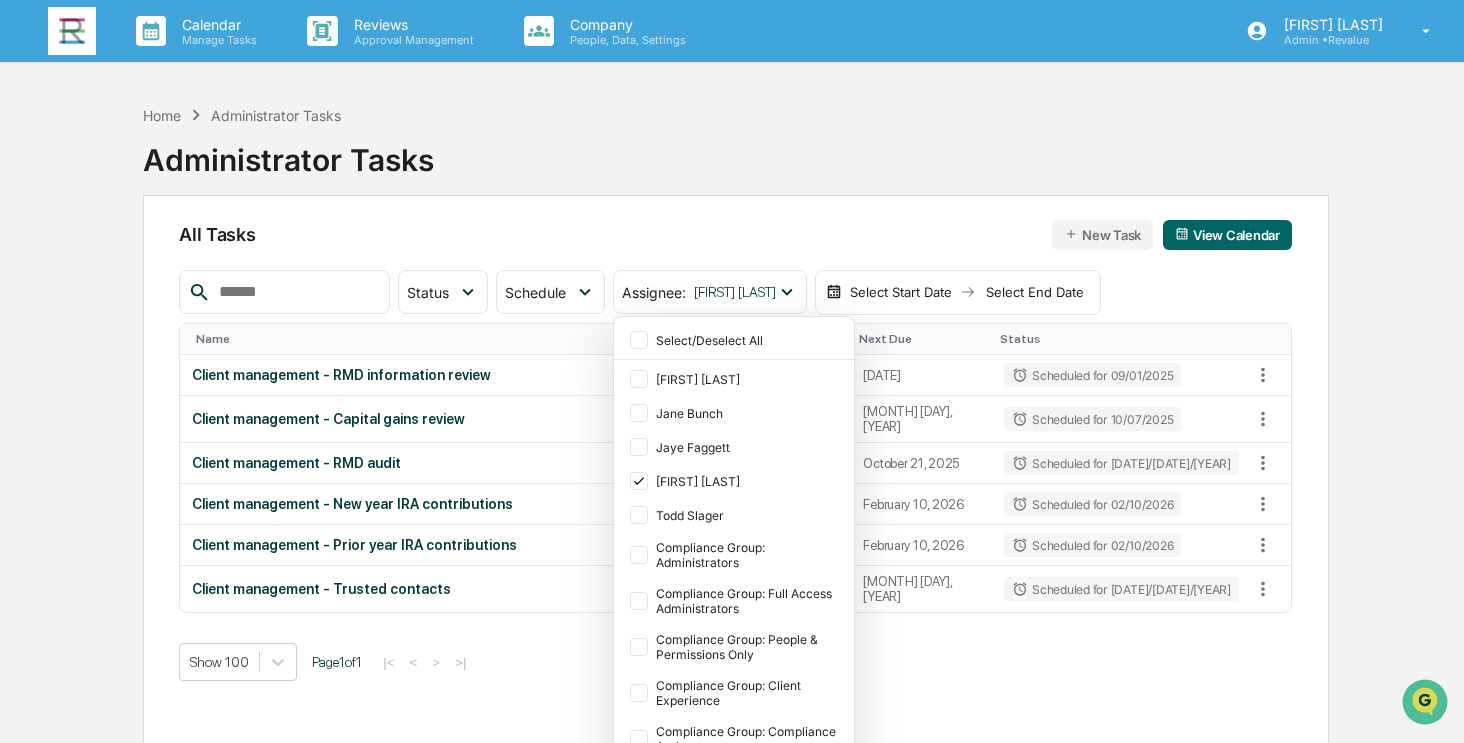 click on "Home Administrator Tasks Administrator Tasks All Tasks  New Task  View Calendar Status Select/Deselect All Done In Progress Action Required Overdue Scheduled Schedule Select/Deselect All Annually Quarterly Monthly One Time Assignee : Camila Shimizu Select/Deselect All Angela Barbash Jane Bunch Jaye Faggett Camila Shimizu Todd Slager Compliance Group: Administrators Compliance Group: Full Access Administrators Compliance Group: People & Permissions Only Compliance Group: Client Experience Compliance Group: Compliance Assistance Compliance Group: Providence Compliance Compliance Group: Investment manager Compliance Group: CSA Select Start Date Select End Date Name Assigned To Schedule Next Due Status Client management - RMD information review Camila Shimizu Annually September 1, 2025 Scheduled for 09/01/2025 Client management - Capital gains review Camila Shimizu Annually October 7, 2025 Scheduled for 10/07/2025 Client management - RMD audit Camila Shimizu Annually October 21, 2025 Scheduled for 10/21/2025 1 1" at bounding box center [732, 466] 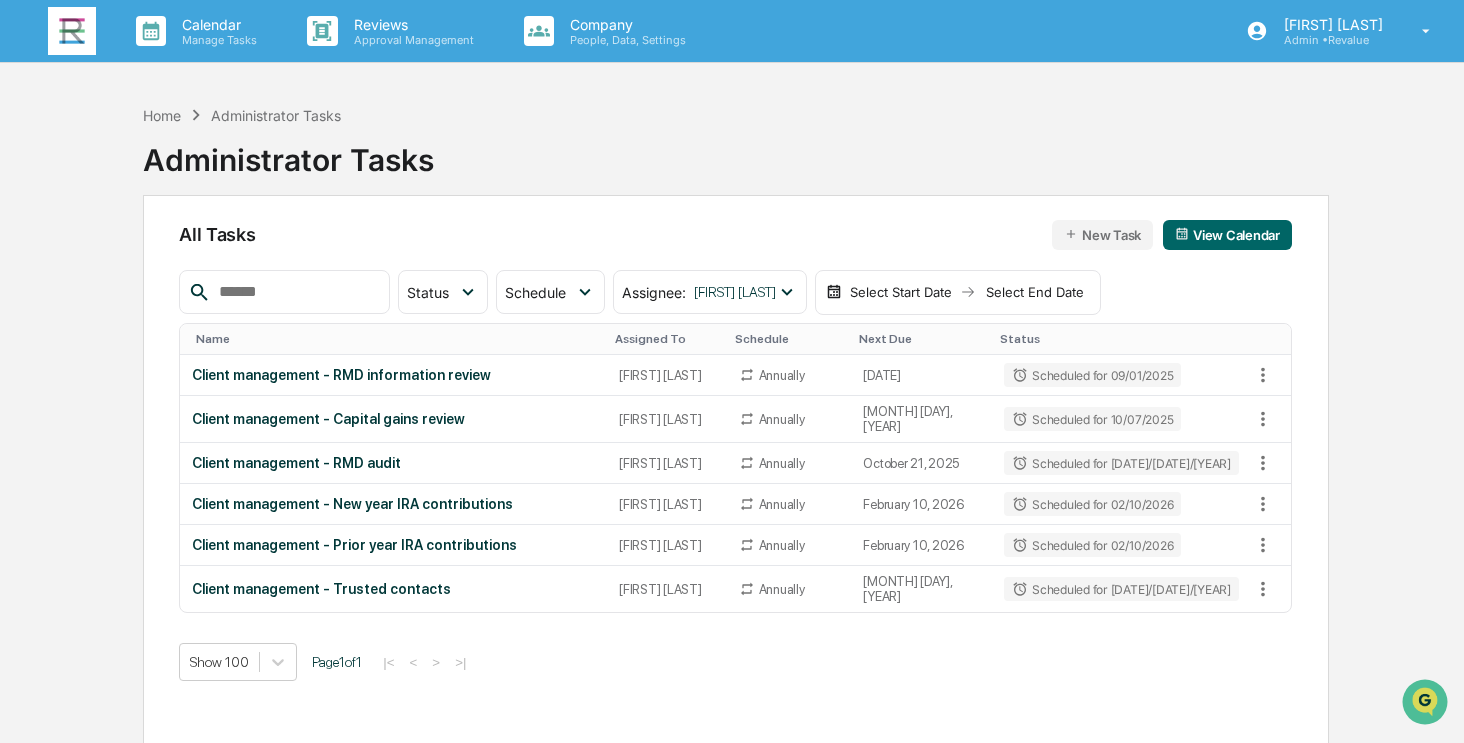 drag, startPoint x: 351, startPoint y: 419, endPoint x: 90, endPoint y: 361, distance: 267.3668 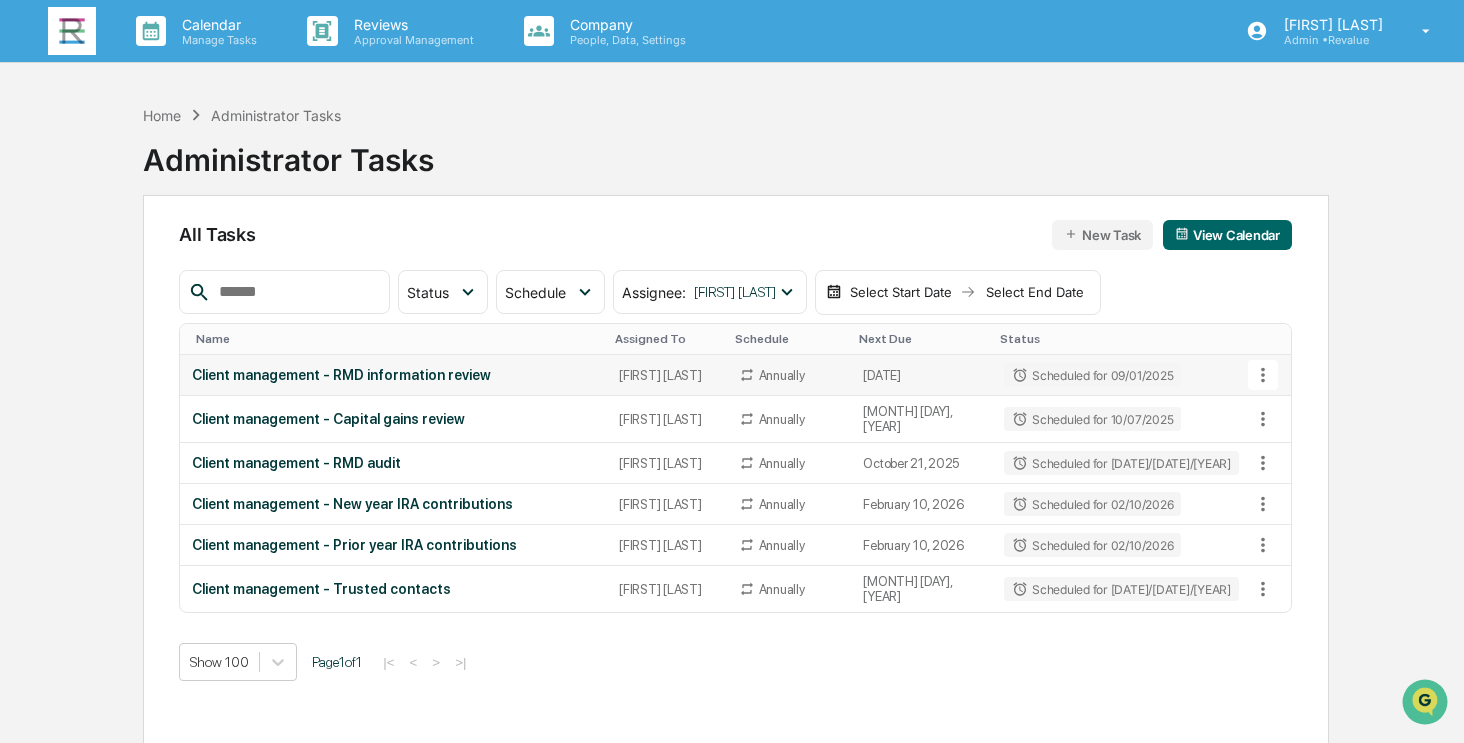 click on "Client management - RMD information review" at bounding box center (393, 375) 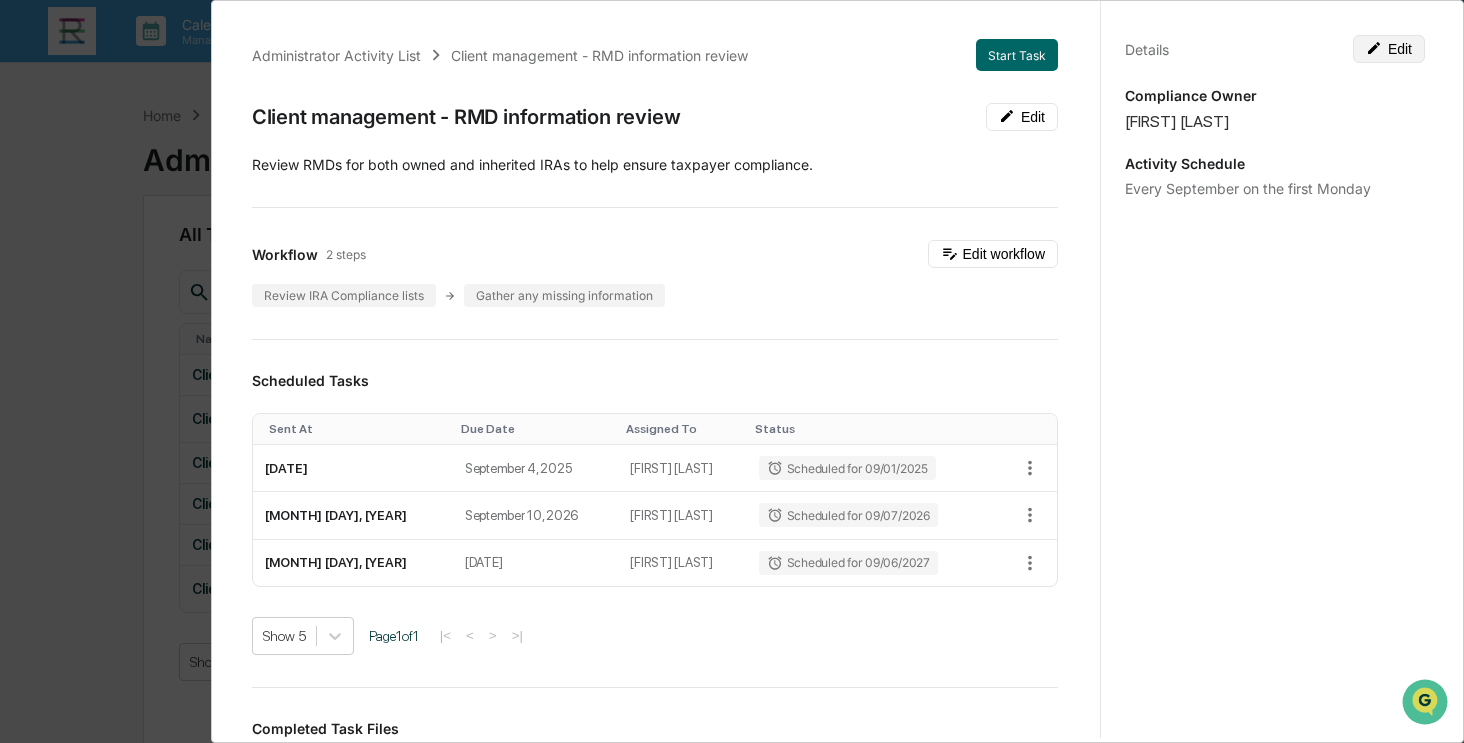 click 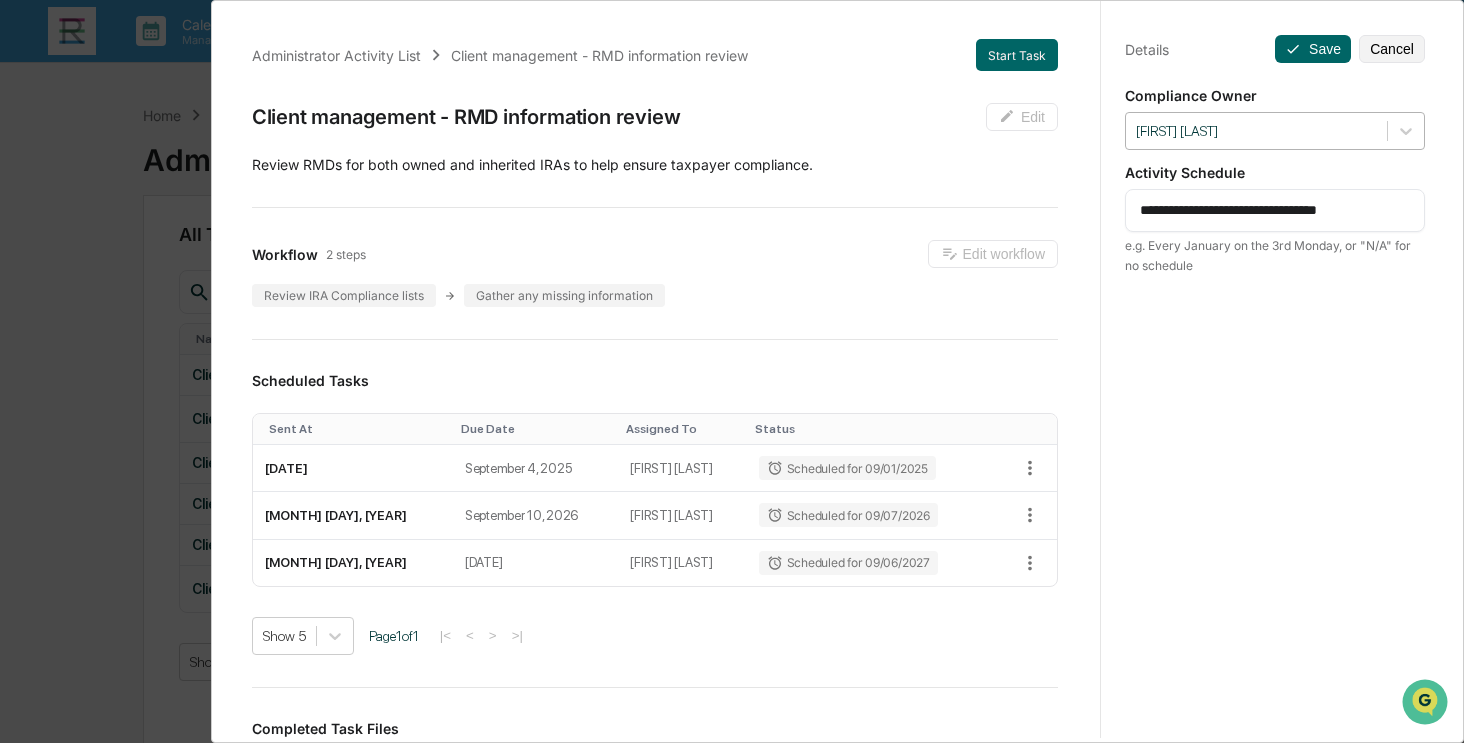 click at bounding box center (1256, 131) 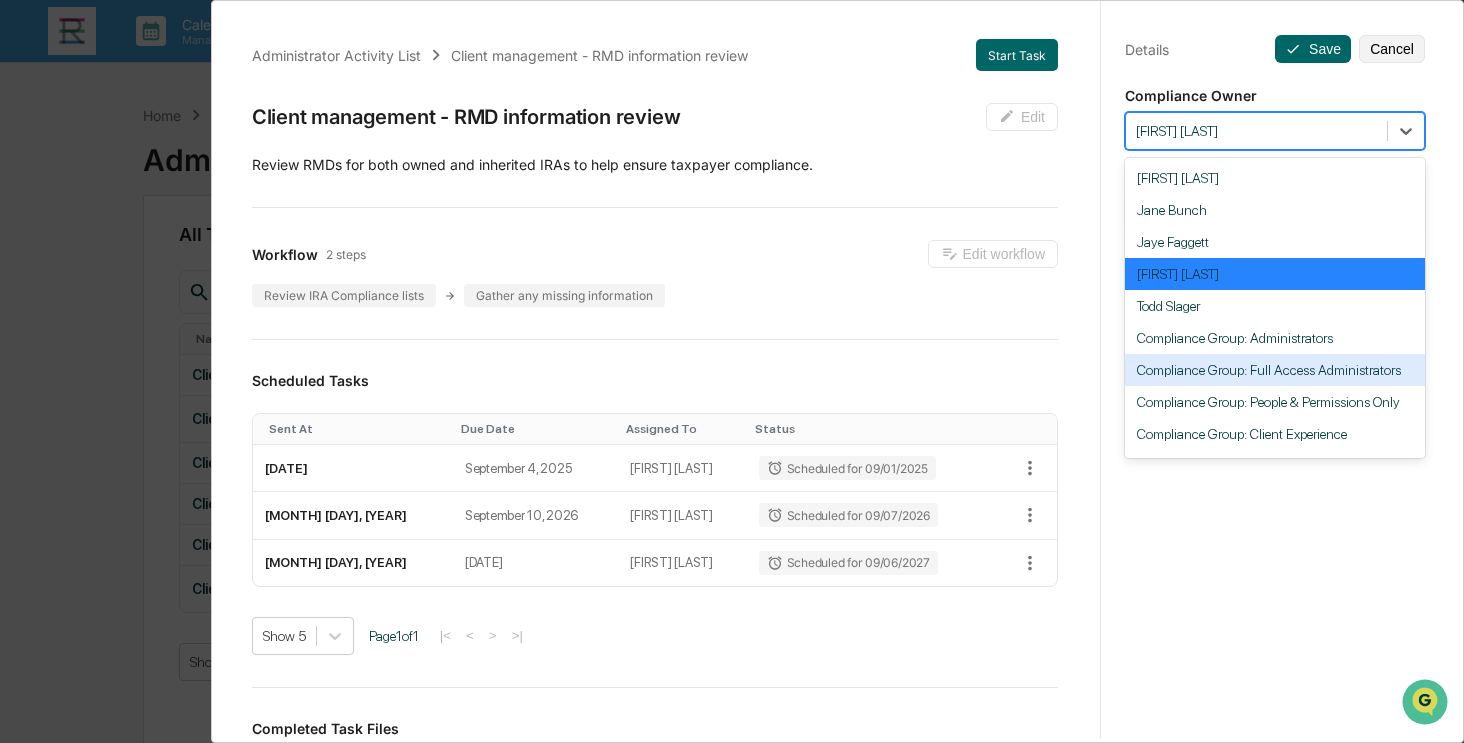 scroll, scrollTop: 151, scrollLeft: 0, axis: vertical 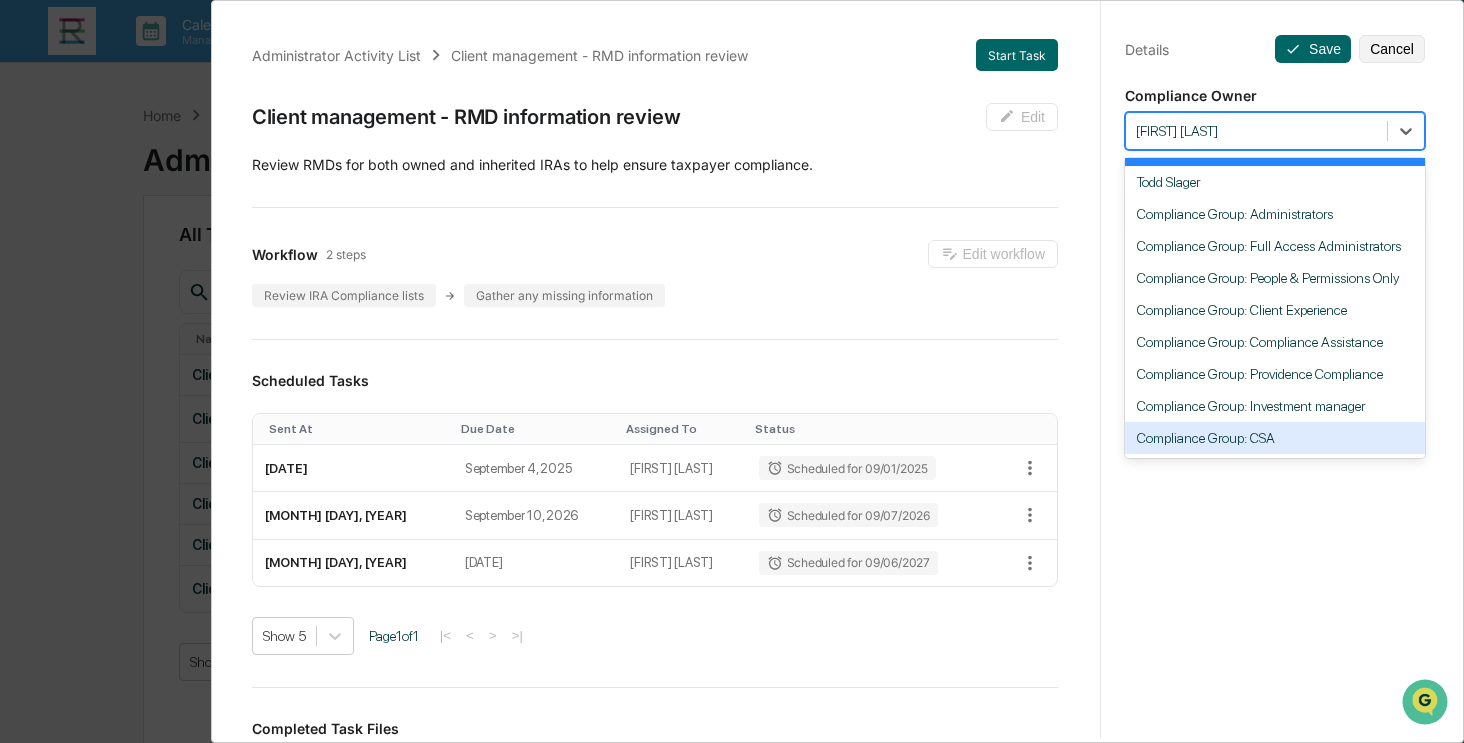 click on "Compliance Group: CSA" at bounding box center (1275, 438) 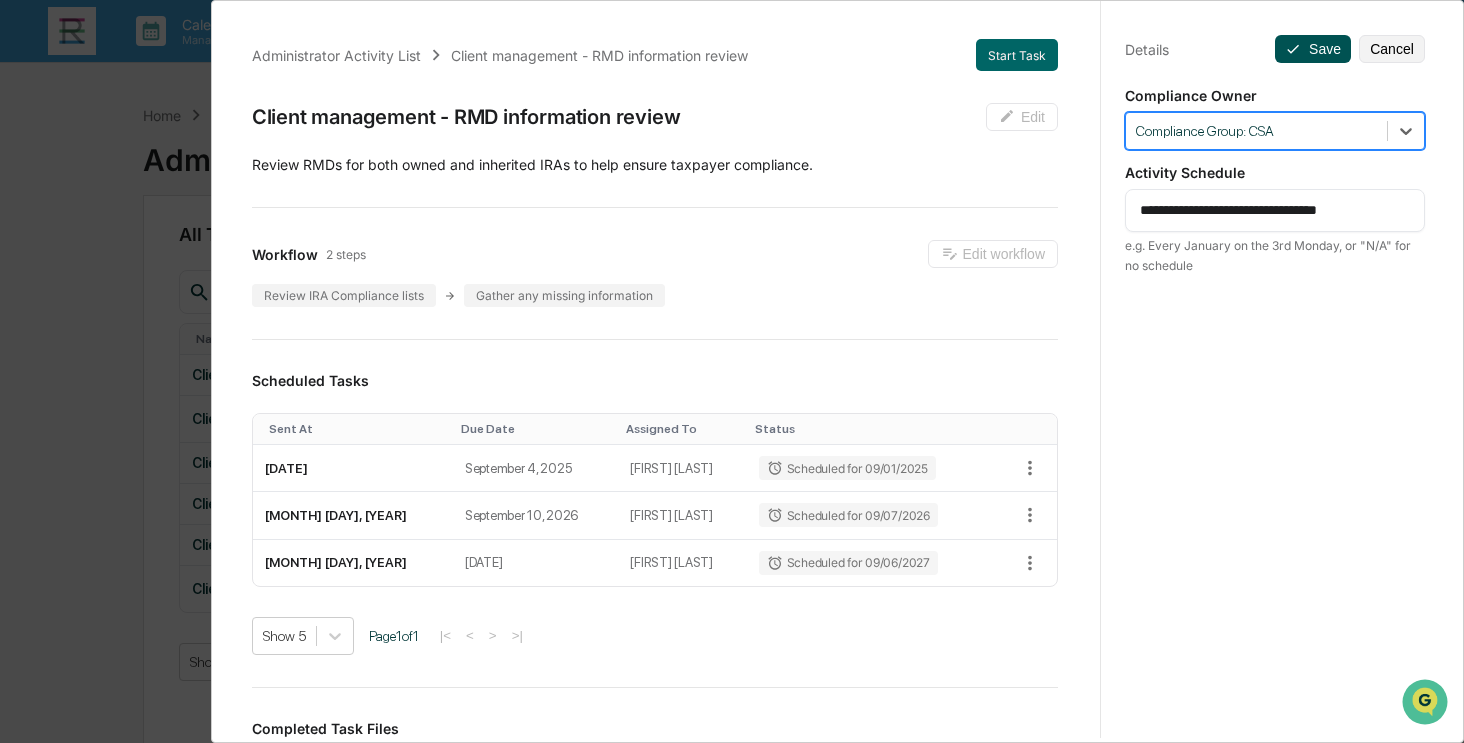 click on "Save" at bounding box center [1313, 49] 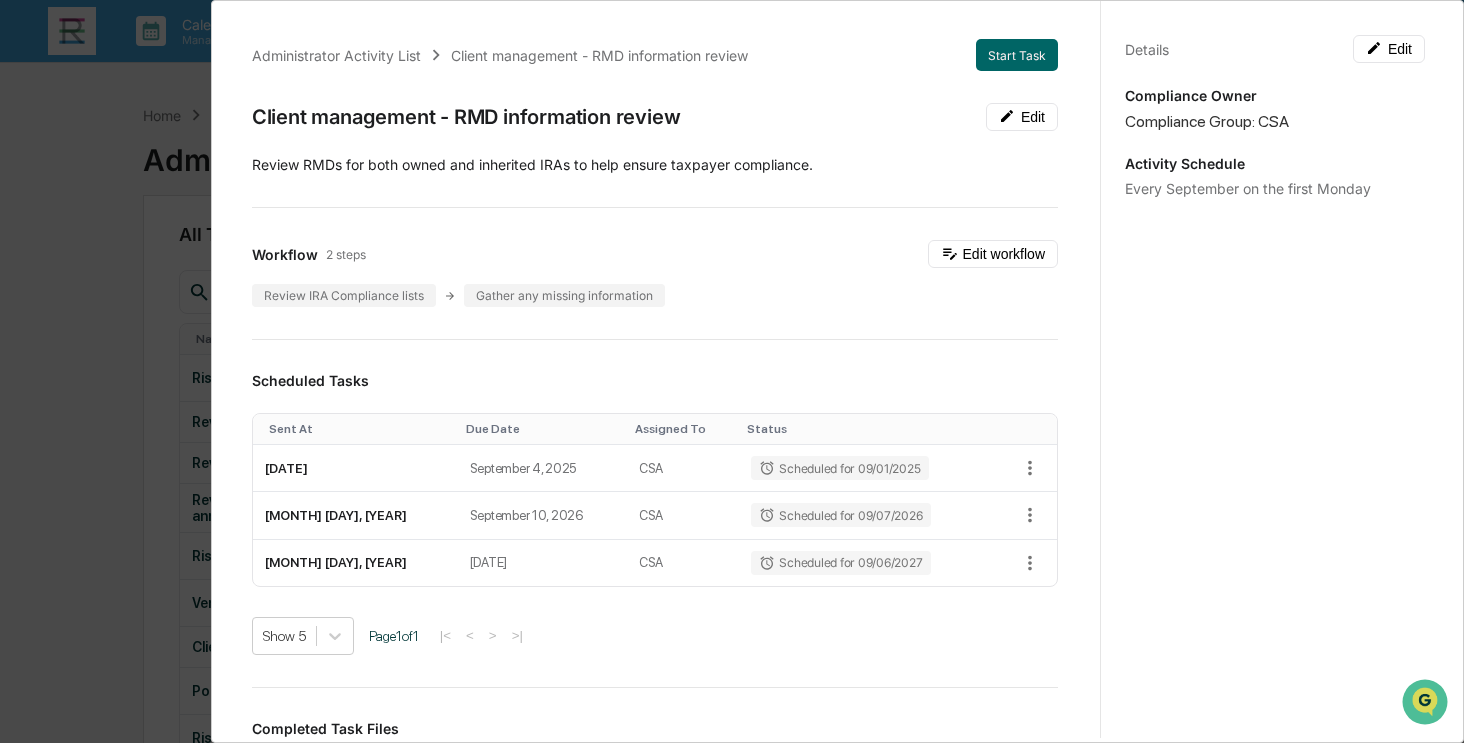 click on "Administrator Activity List Client management - RMD information review Start Task Client management - RMD information review Edit ​Review RMDs for both owned and inherited IRAs to help ensure taxpayer compliance. Workflow 2 steps Edit workflow Review IRA Compliance lists Gather any missing information Scheduled Tasks Sent At Due Date Assigned To Status September 1, 2025 September 4, 2025 CSA Scheduled for 09/01/2025 September 7, 2026 September 10, 2026 CSA Scheduled for 09/07/2026 September 6, 2027 September 9, 2027 CSA Scheduled for 09/06/2027 Show 5 Page  1  of  1   |<   <   >   >|   Completed Task Files No data to display Show 5 Page  1  of  0   |<   <   >   >|   Comments Write a comment... Write a comment... Details Edit Compliance Owner Compliance Group: CSA Activity Schedule Every September on the first Monday" at bounding box center (732, 371) 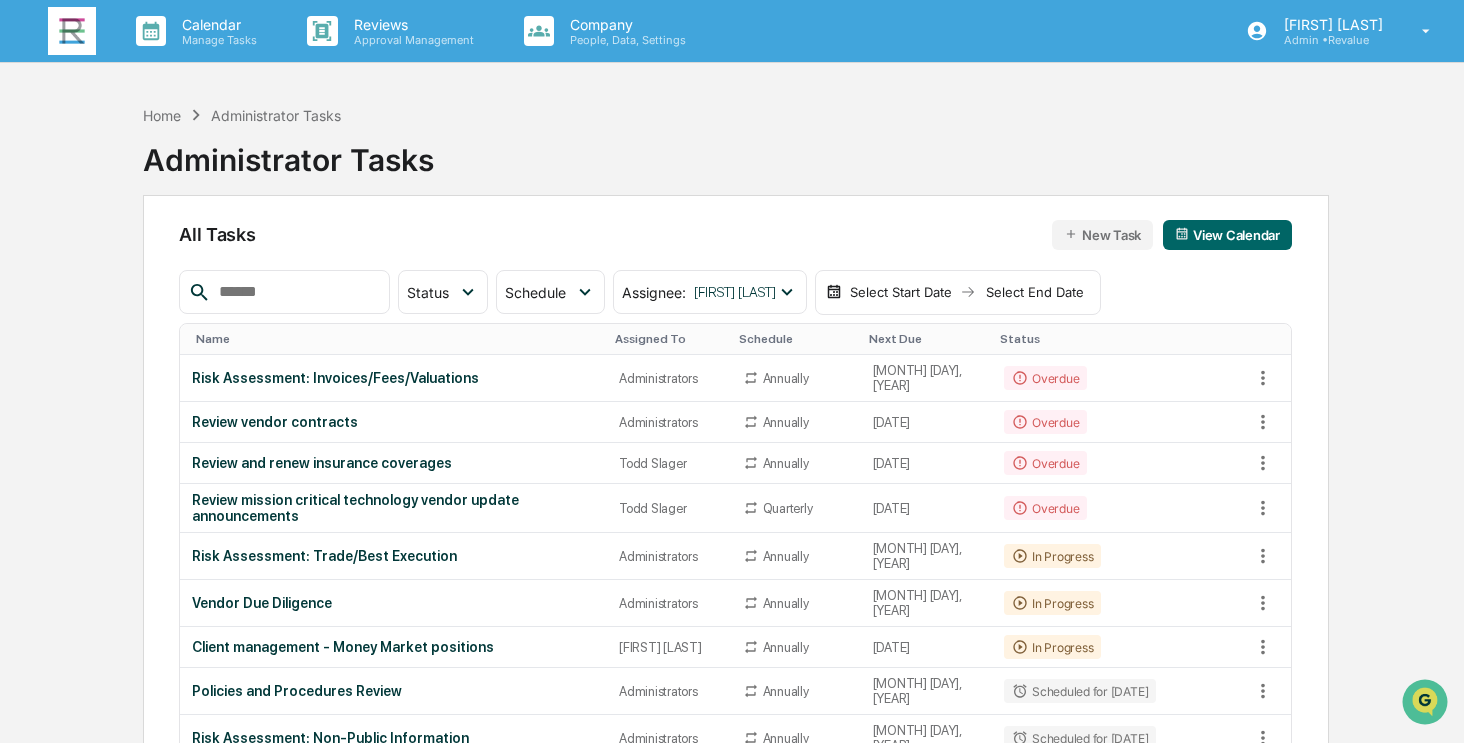 click at bounding box center (296, 292) 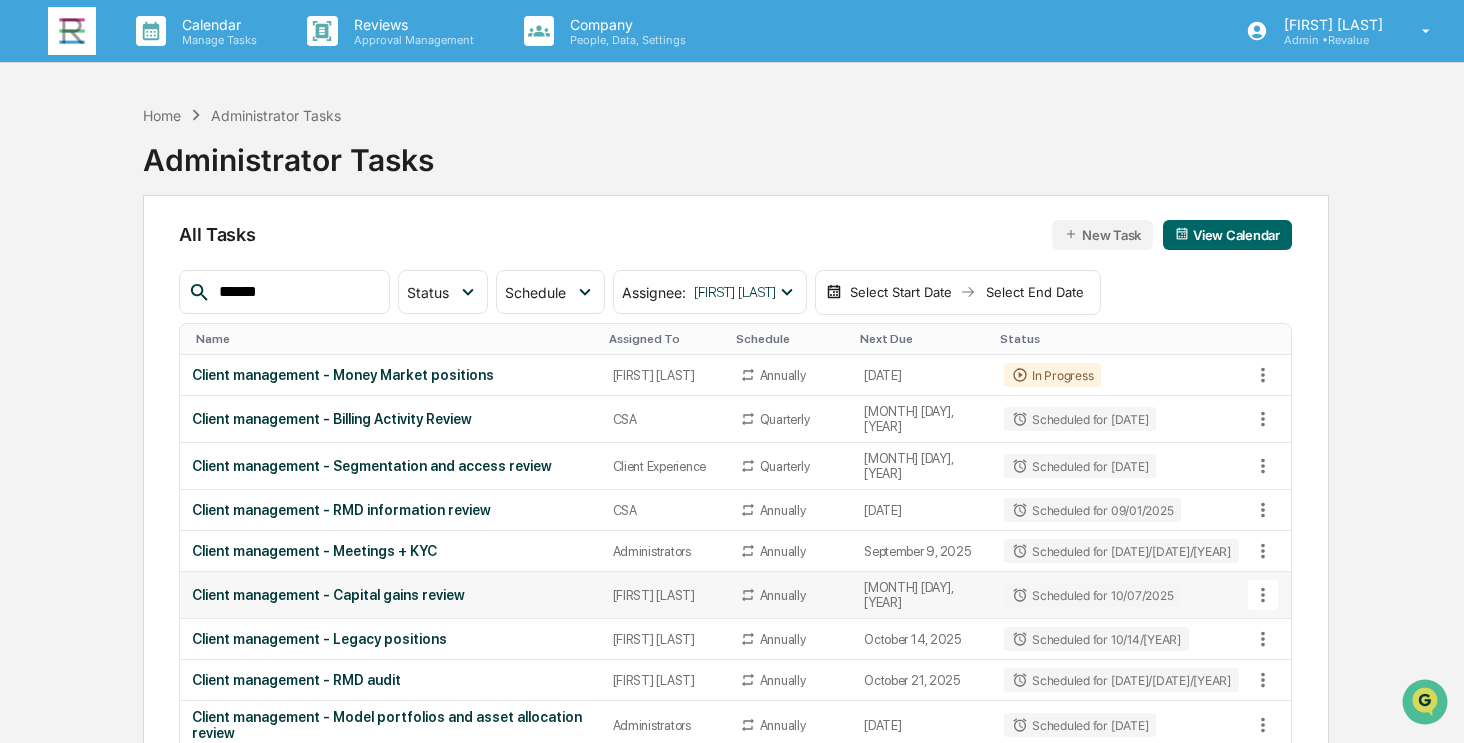 click on "[FIRST] [LAST]" at bounding box center [664, 595] 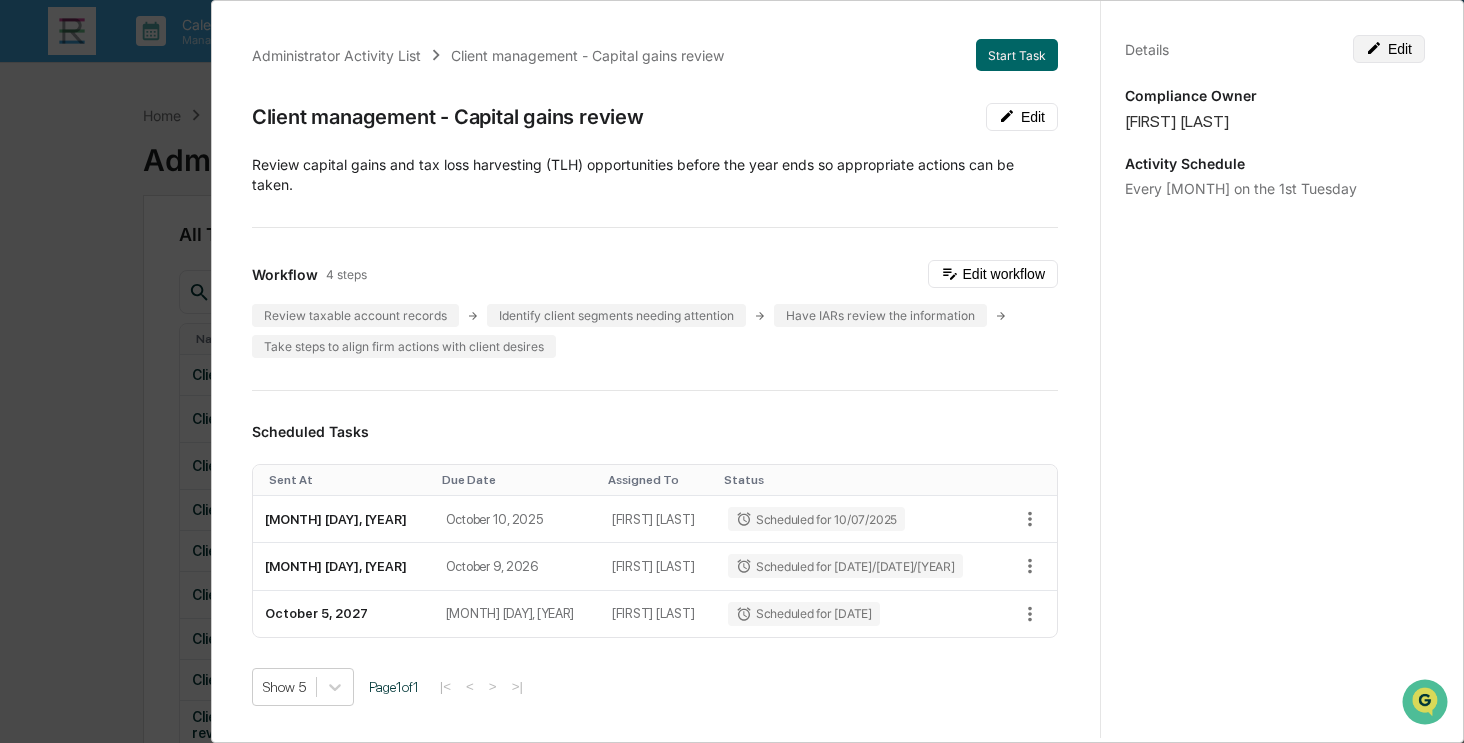 click on "Edit" at bounding box center [1389, 49] 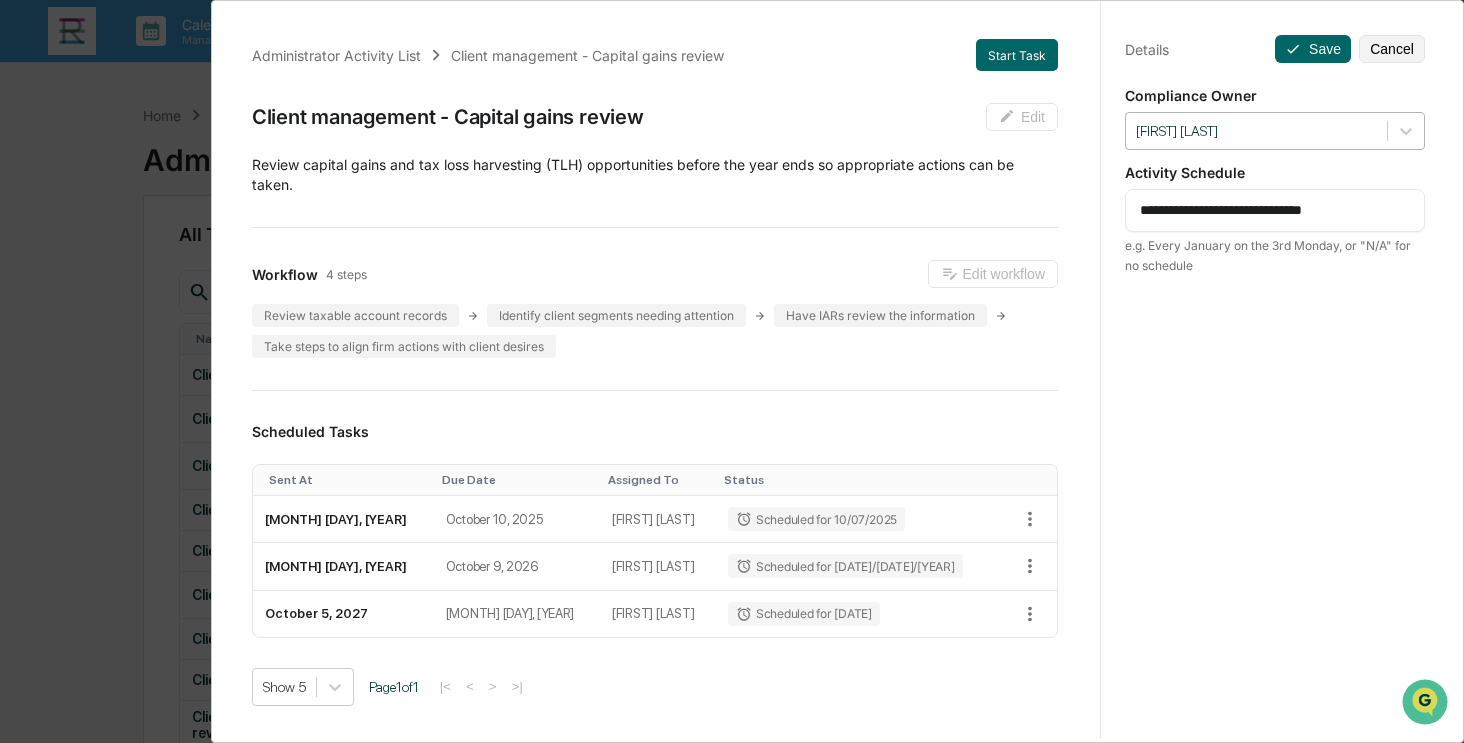 click at bounding box center [1256, 131] 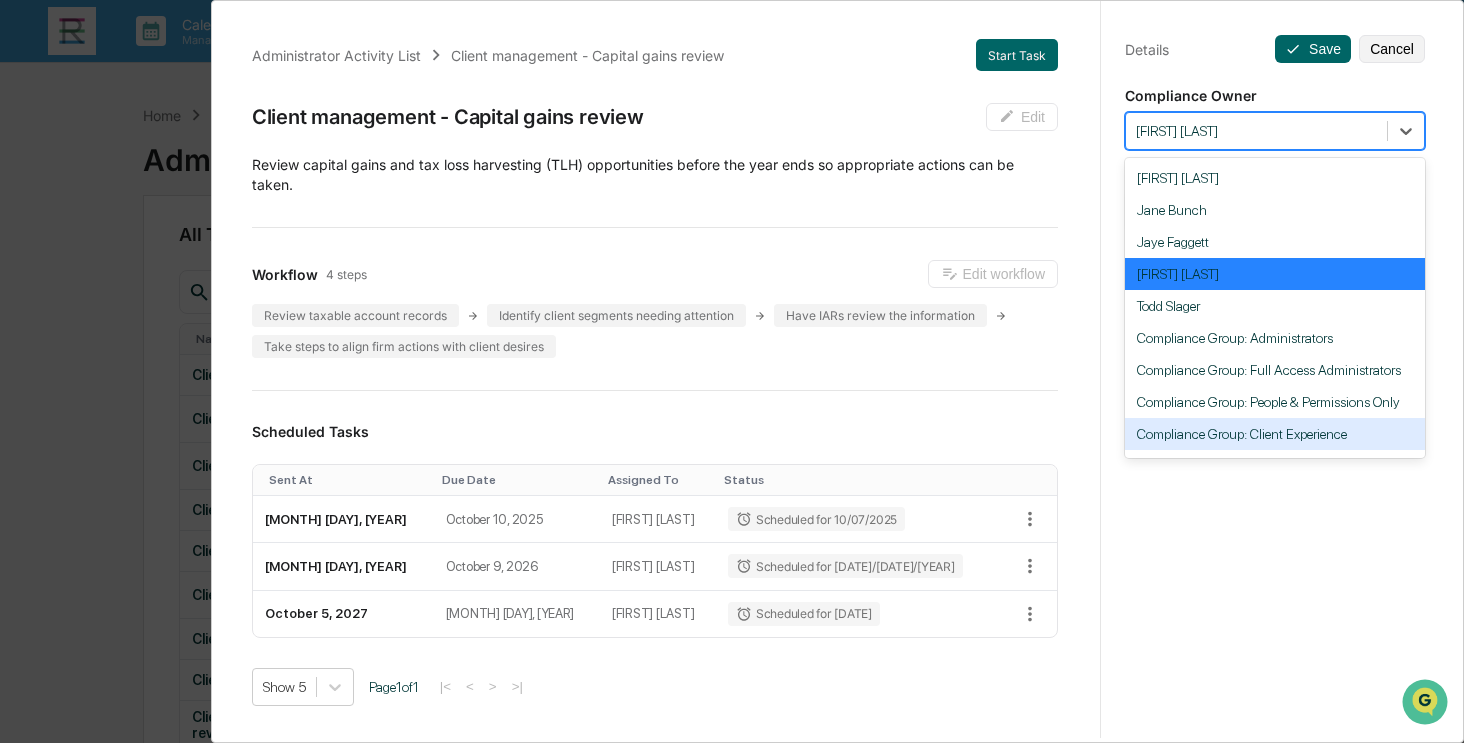 scroll, scrollTop: 151, scrollLeft: 0, axis: vertical 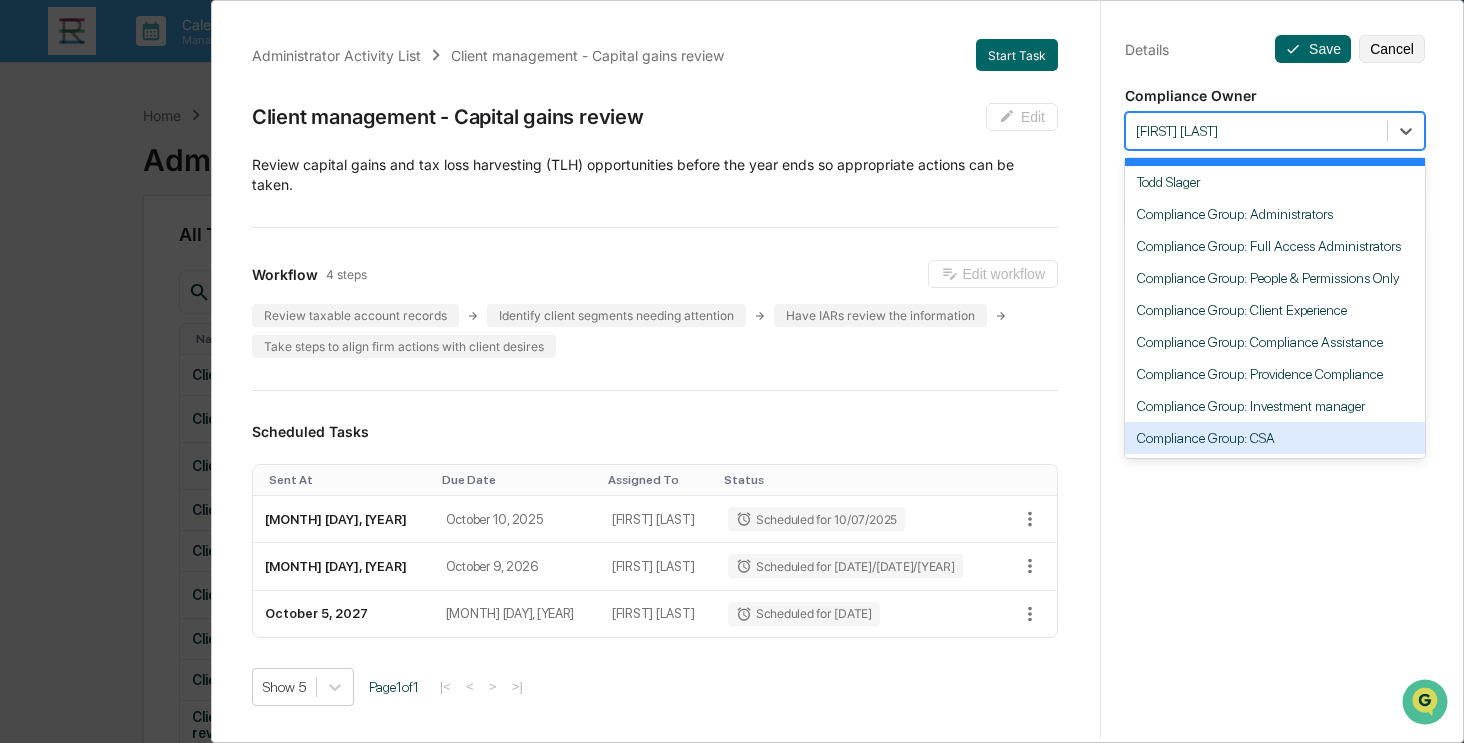 click on "Compliance Group: CSA" at bounding box center (1275, 438) 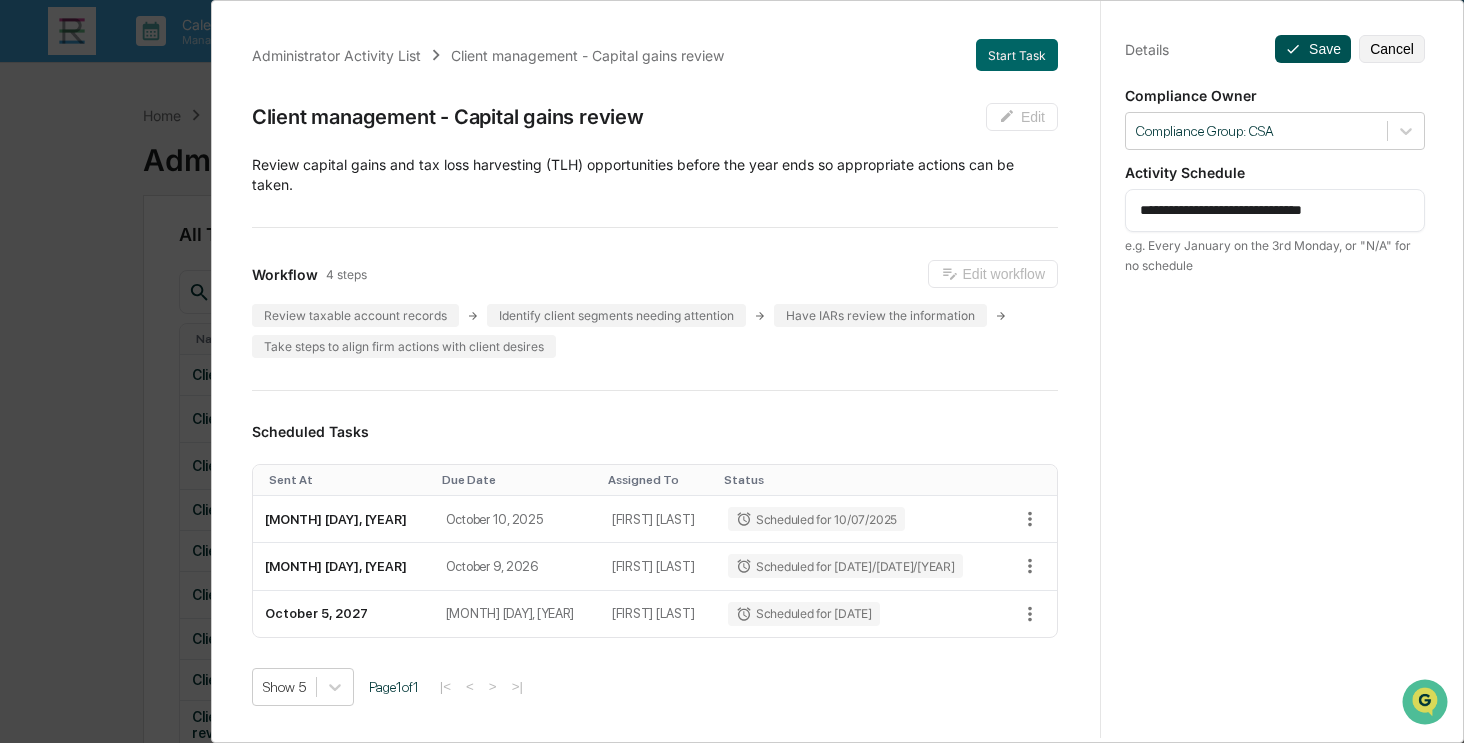 click on "Save" at bounding box center [1313, 49] 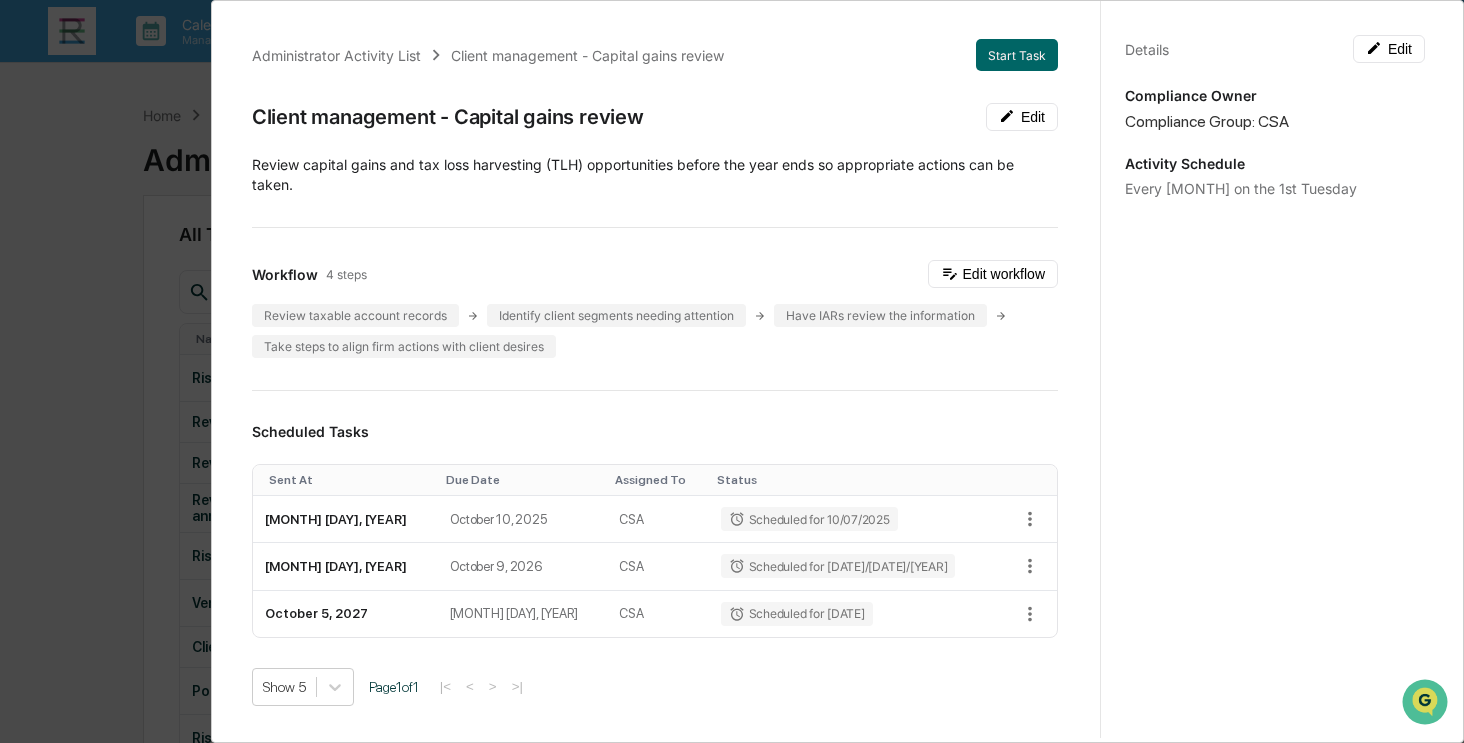 click on "Administrator Activity List Client management - Capital gains review Start Task Client management - Capital gains review Edit ​Review capital gains and tax loss harvesting (TLH) opportunities before the year ends so appropriate actions can be taken. Workflow 4 steps Edit workflow Review taxable account records Identify client segments needing attention Have IARs review the information Take steps to align firm actions with client desires Scheduled Tasks Sent At Due Date Assigned To Status October 7, 2025 October 10, 2025 CSA Scheduled for 10/07/2025 October 6, 2026 October 9, 2026 CSA Scheduled for 10/06/2026 October 5, 2027 October 8, 2027 CSA Scheduled for 10/05/2027 Show 5 Page  1  of  1   |<   <   >   >|   Completed Task Files No data to display Show 5 Page  1  of  0   |<   <   >   >|   Comments Write a comment... Write a comment... Details Edit Compliance Owner Compliance Group: CSA Activity Schedule Every October on the 1st Tuesday" at bounding box center (732, 371) 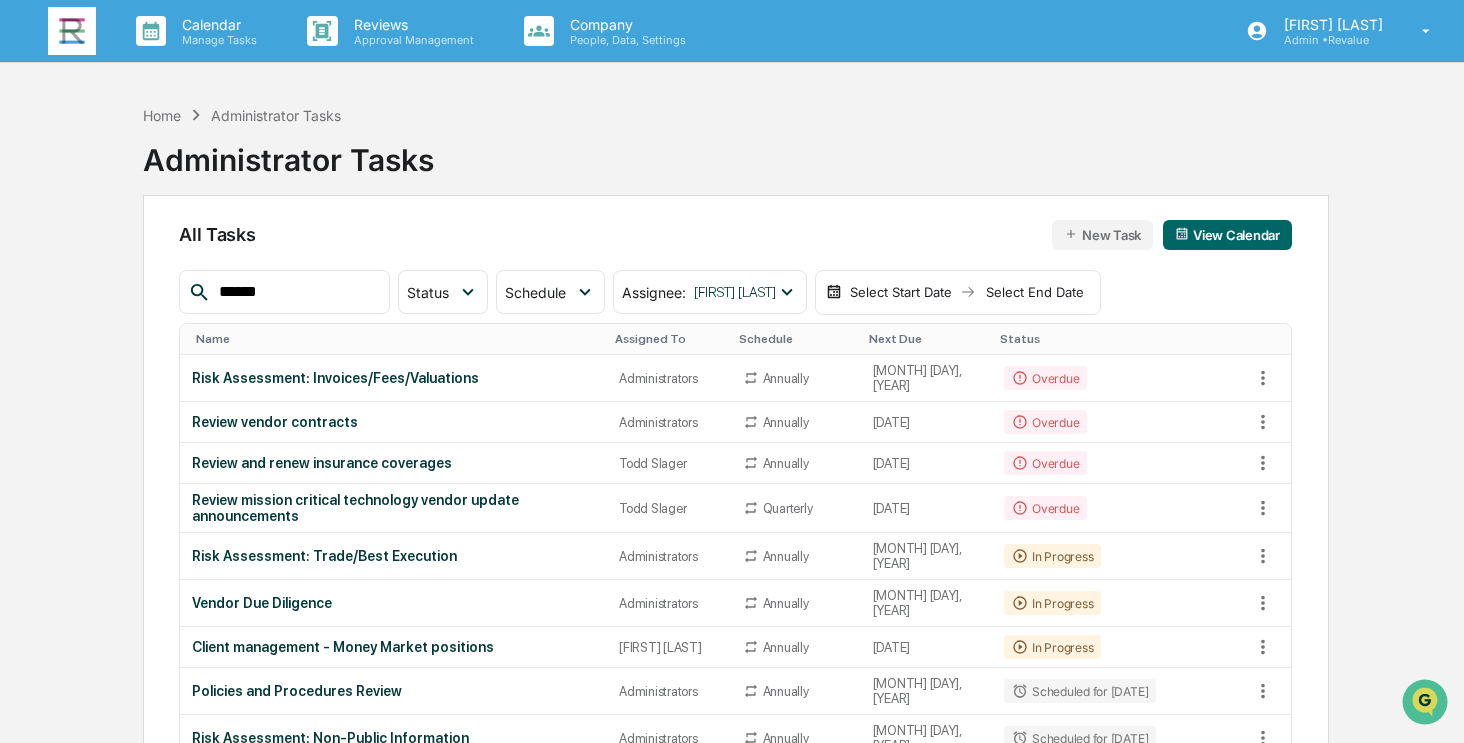 click on "******" at bounding box center (296, 292) 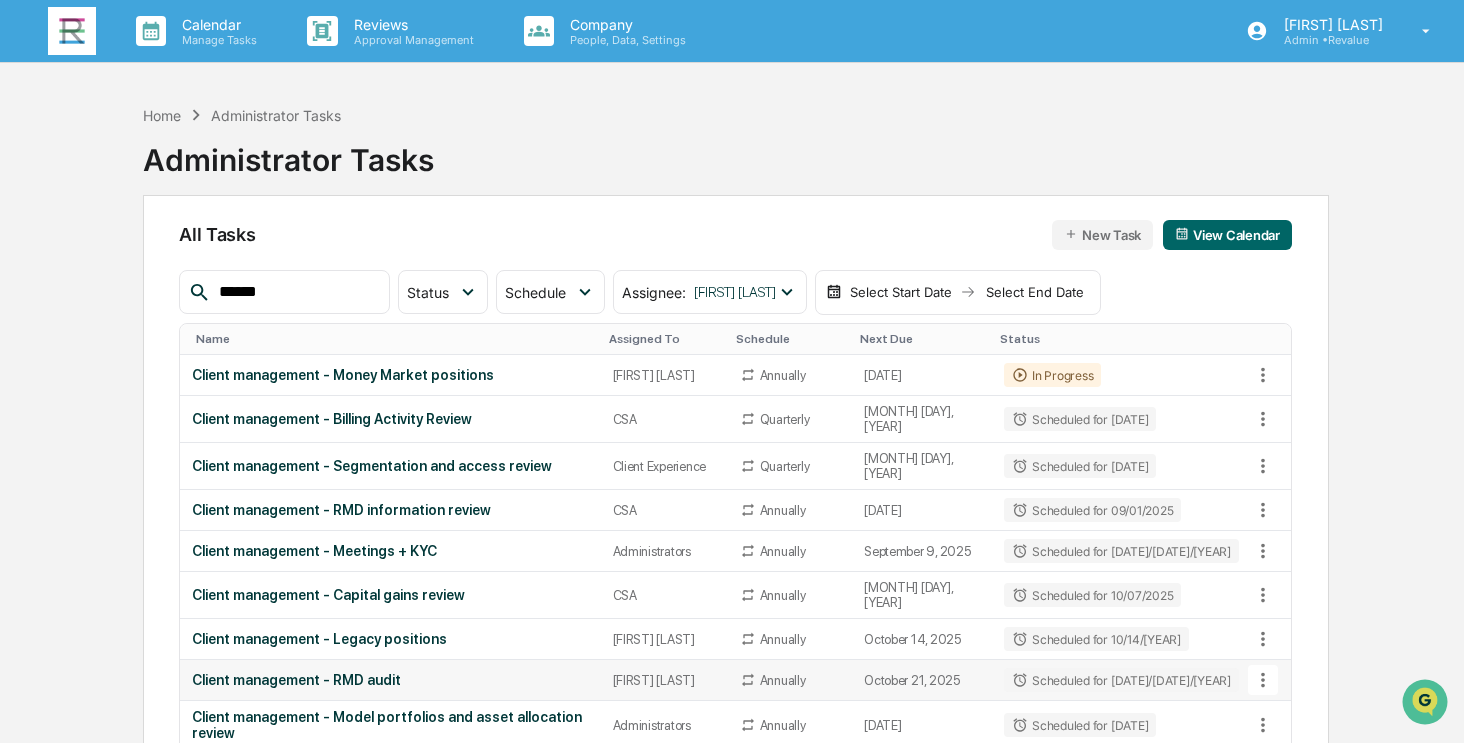click on "Client management - RMD audit" at bounding box center (390, 680) 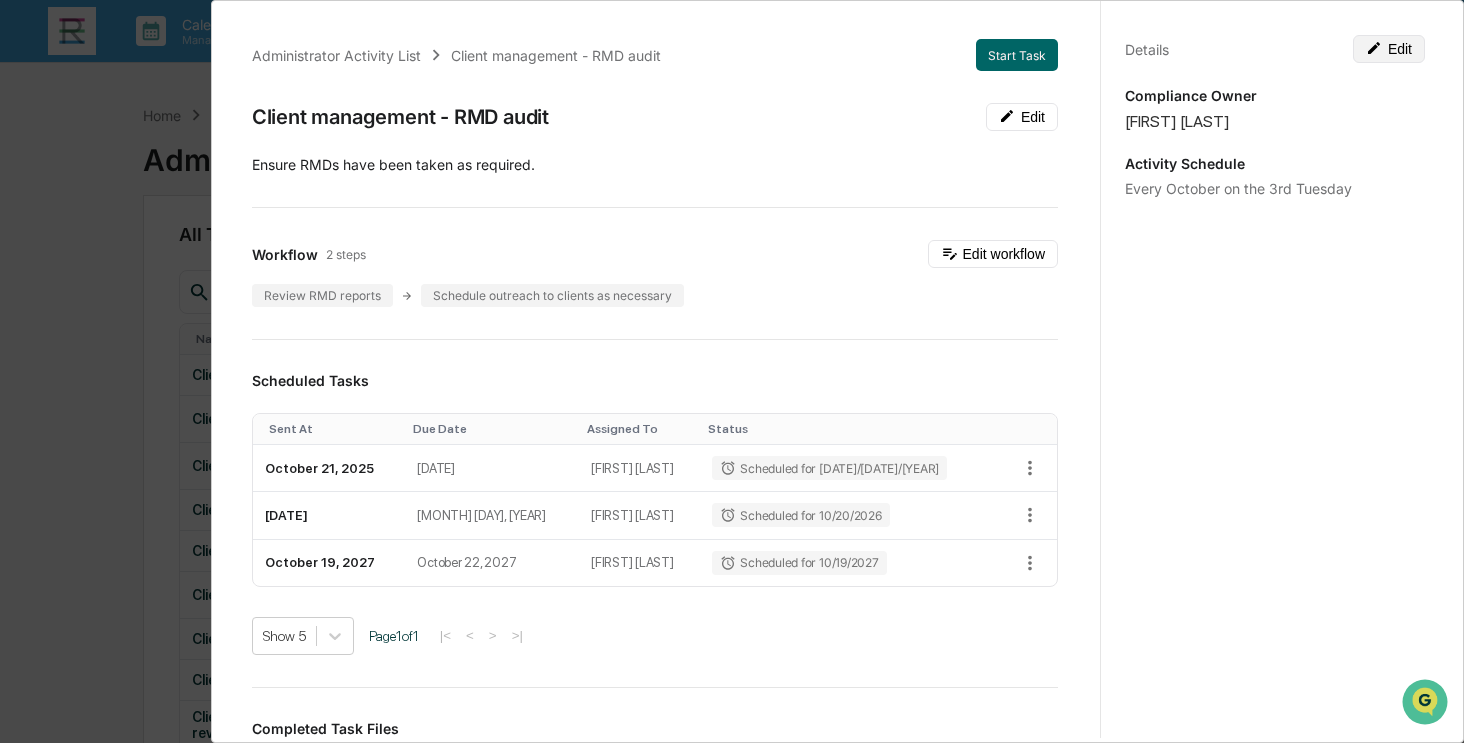 click on "Edit" at bounding box center (1389, 49) 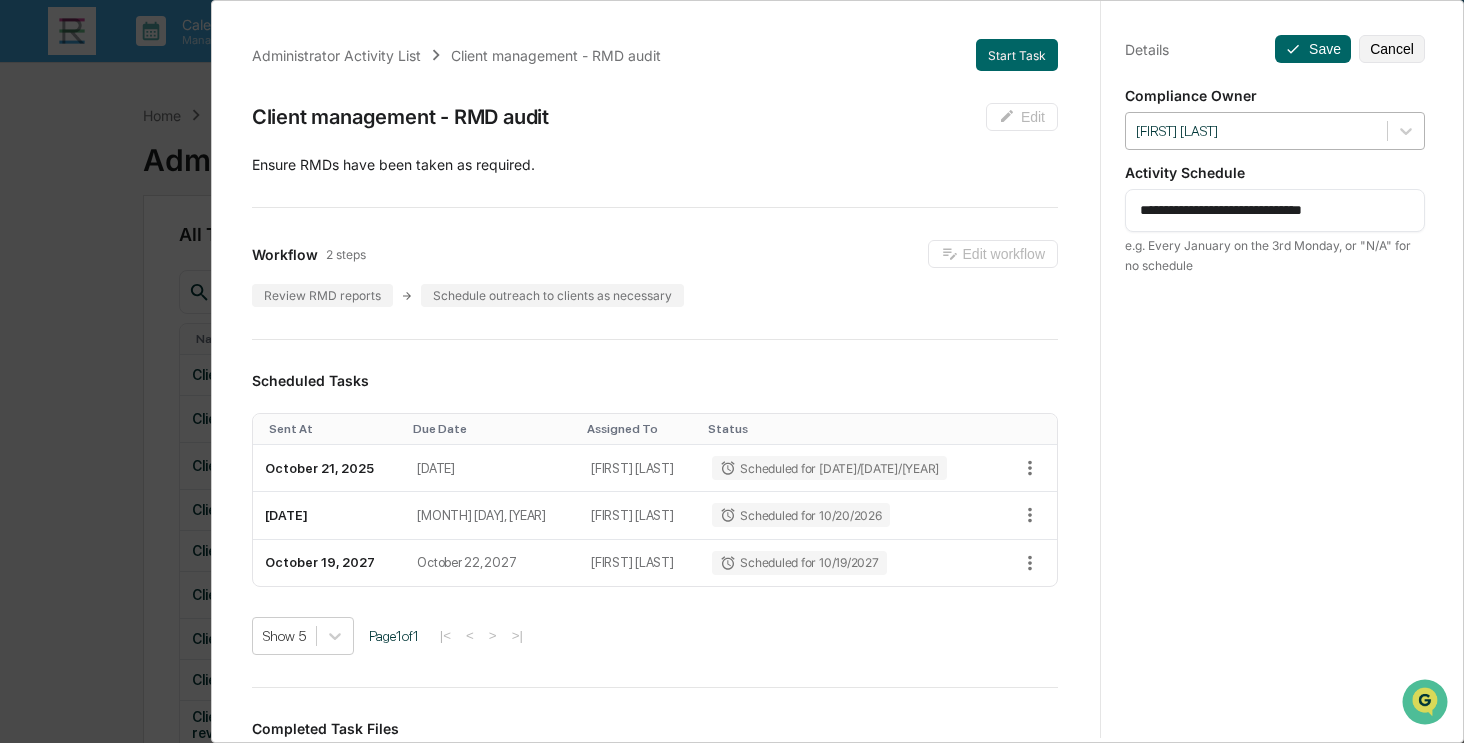 click at bounding box center (1256, 131) 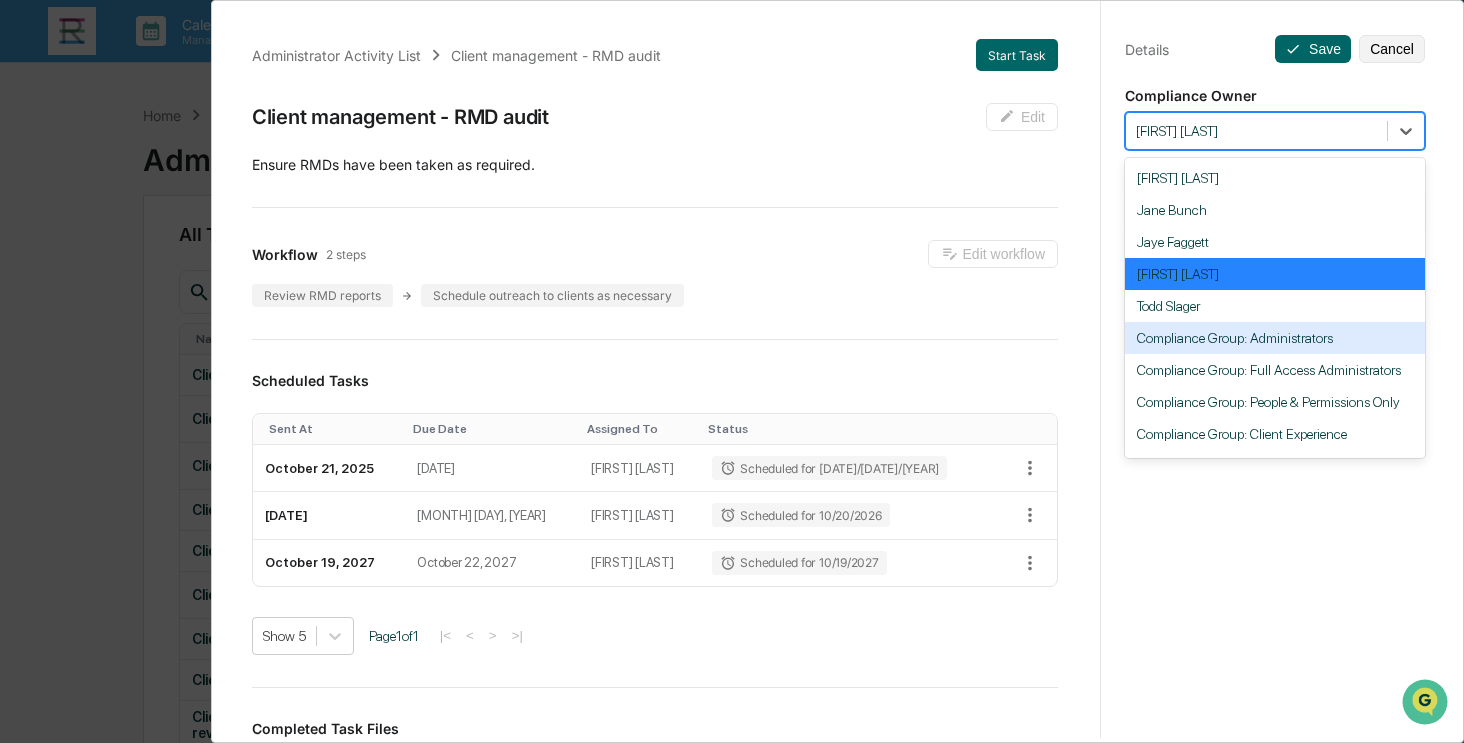 scroll, scrollTop: 151, scrollLeft: 0, axis: vertical 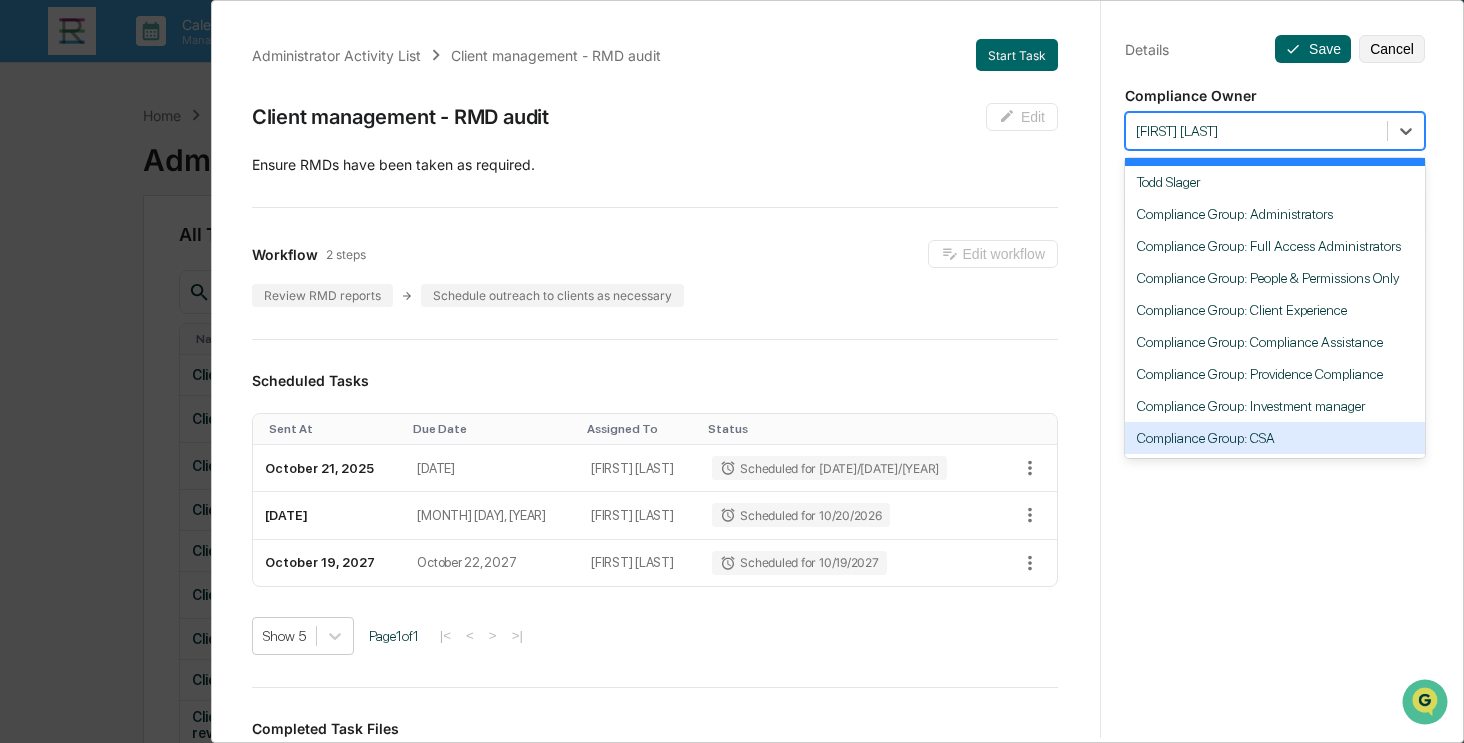 click on "Compliance Group: CSA" at bounding box center [1275, 438] 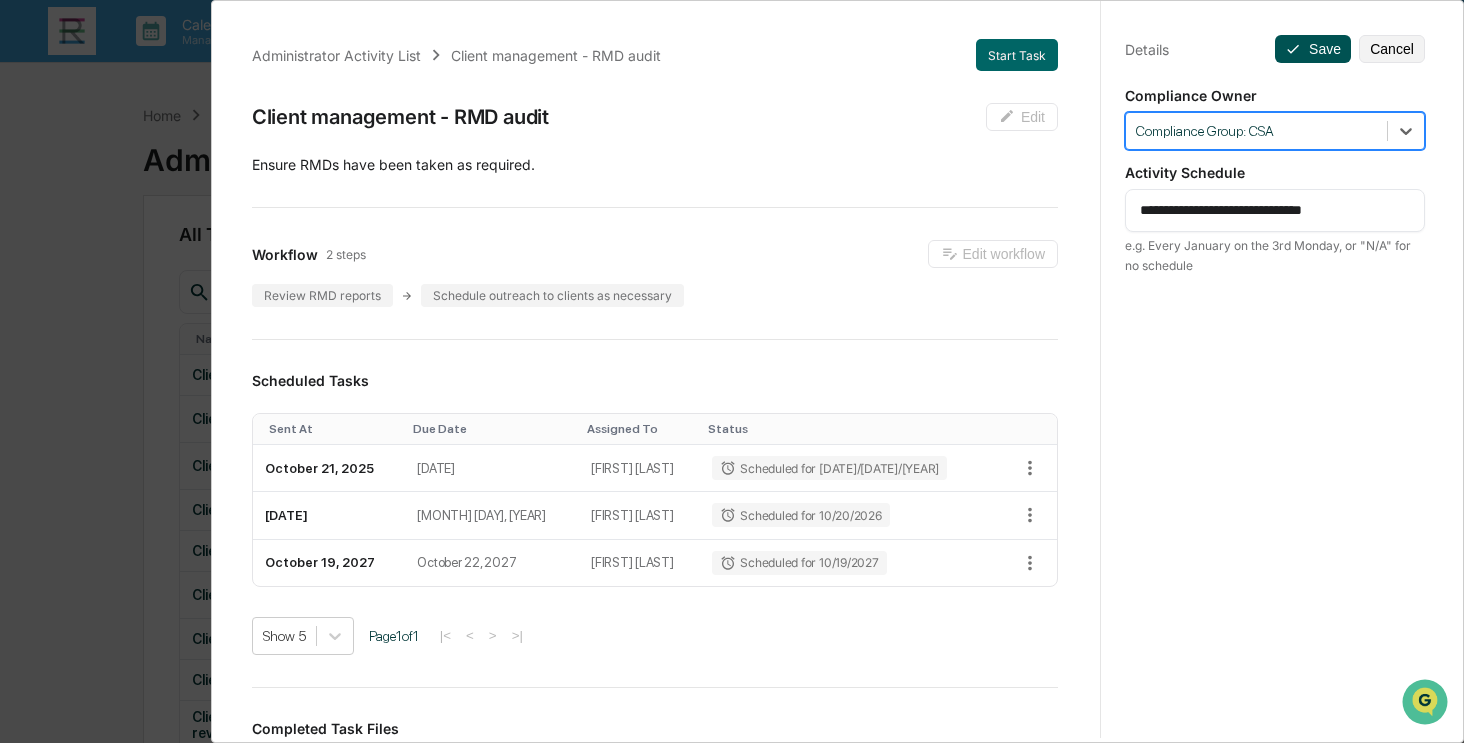 click on "Save" at bounding box center [1313, 49] 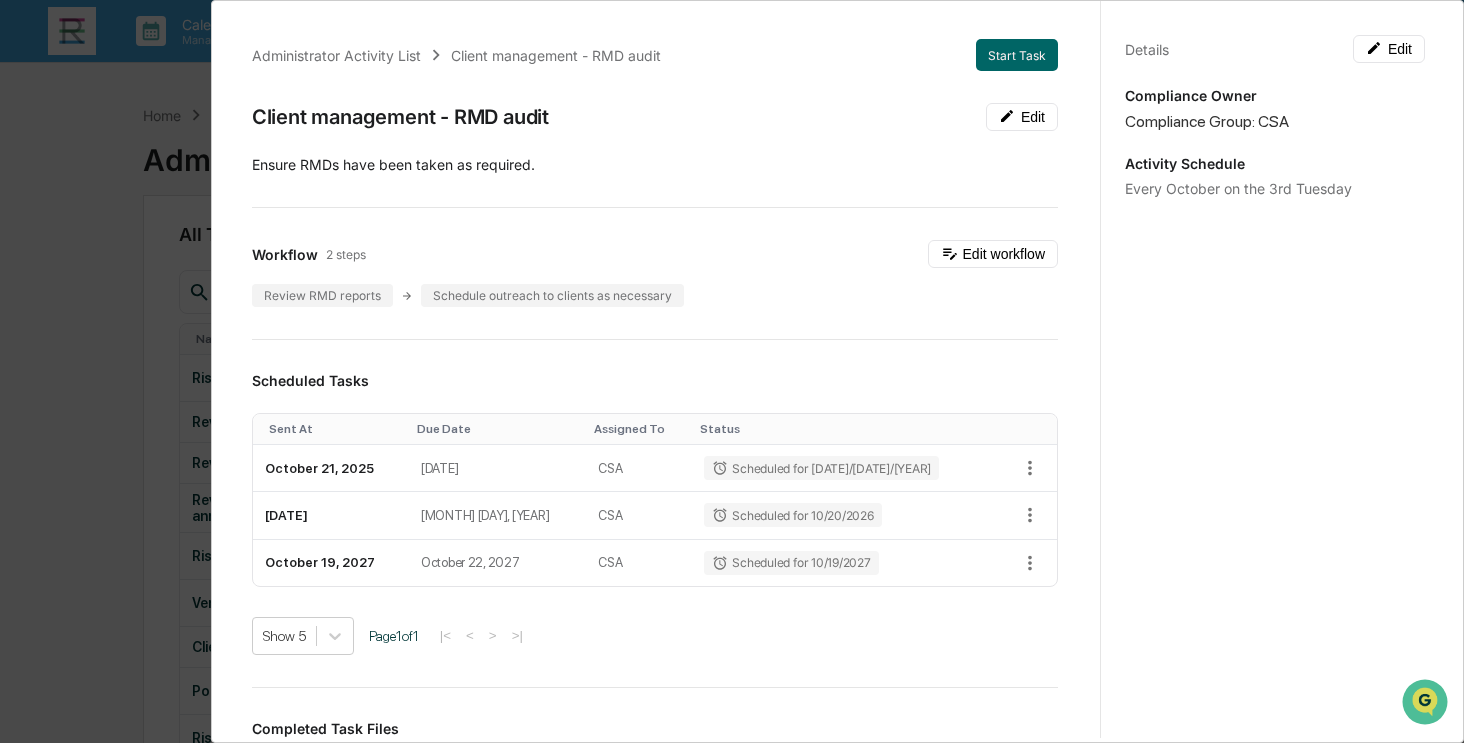 click on "Administrator Activity List Client management - RMD audit Start Task Client management - RMD audit Edit ​Ensure RMDs have been taken as required. Workflow 2 steps Edit workflow Review RMD reports Schedule outreach to clients as necessary Scheduled Tasks Sent At Due Date Assigned To Status October 21, 2025 October 24, 2025 CSA Scheduled for 10/21/2025 October 20, 2026 October 23, 2026 CSA Scheduled for 10/20/2026 October 19, 2027 October 22, 2027 CSA Scheduled for 10/19/2027 Show 5 Page  1  of  1   |<   <   >   >|   Completed Task Files No data to display Show 5 Page  1  of  0   |<   <   >   >|   Comments Write a comment... Write a comment... Details Edit Compliance Owner Compliance Group: CSA Activity Schedule Every October on the 3rd Tuesday" at bounding box center (732, 371) 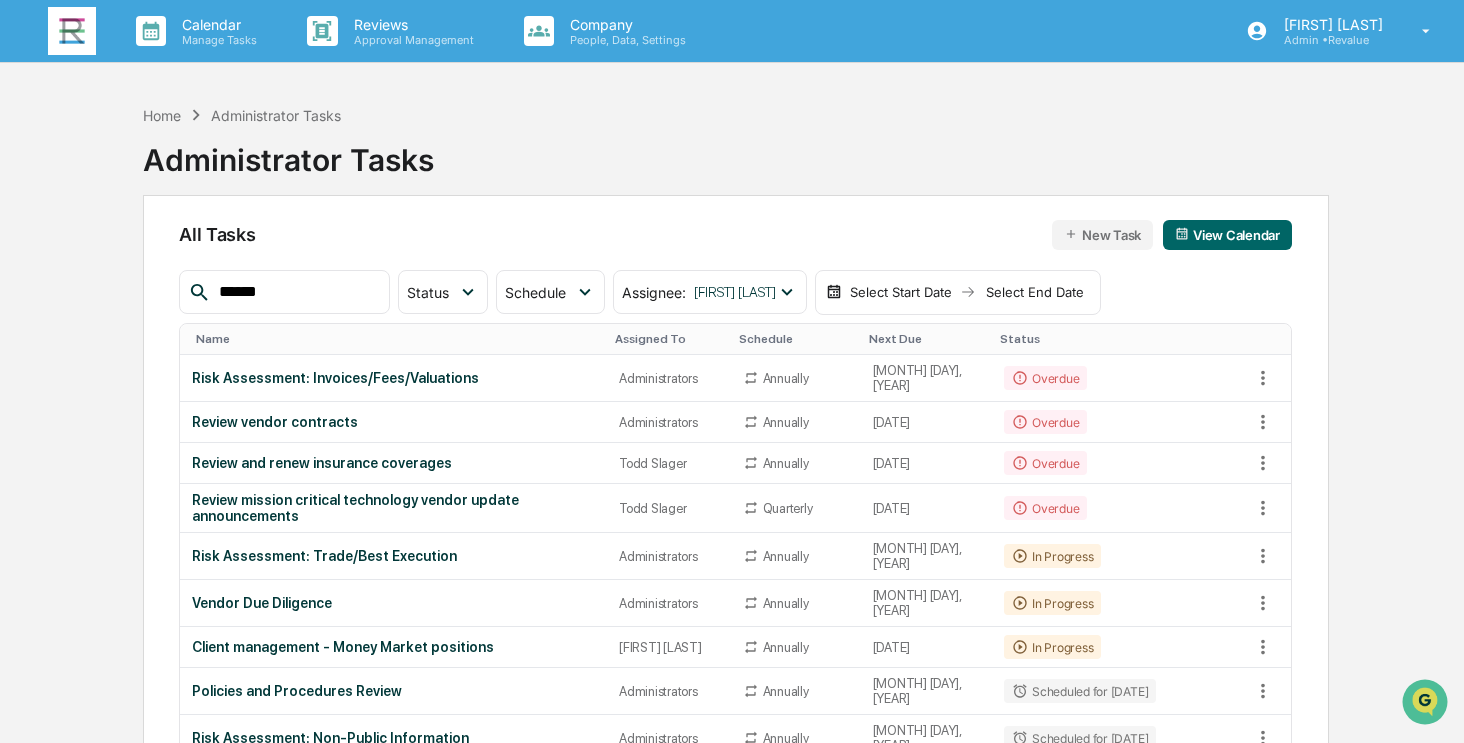 click on "******" at bounding box center [296, 292] 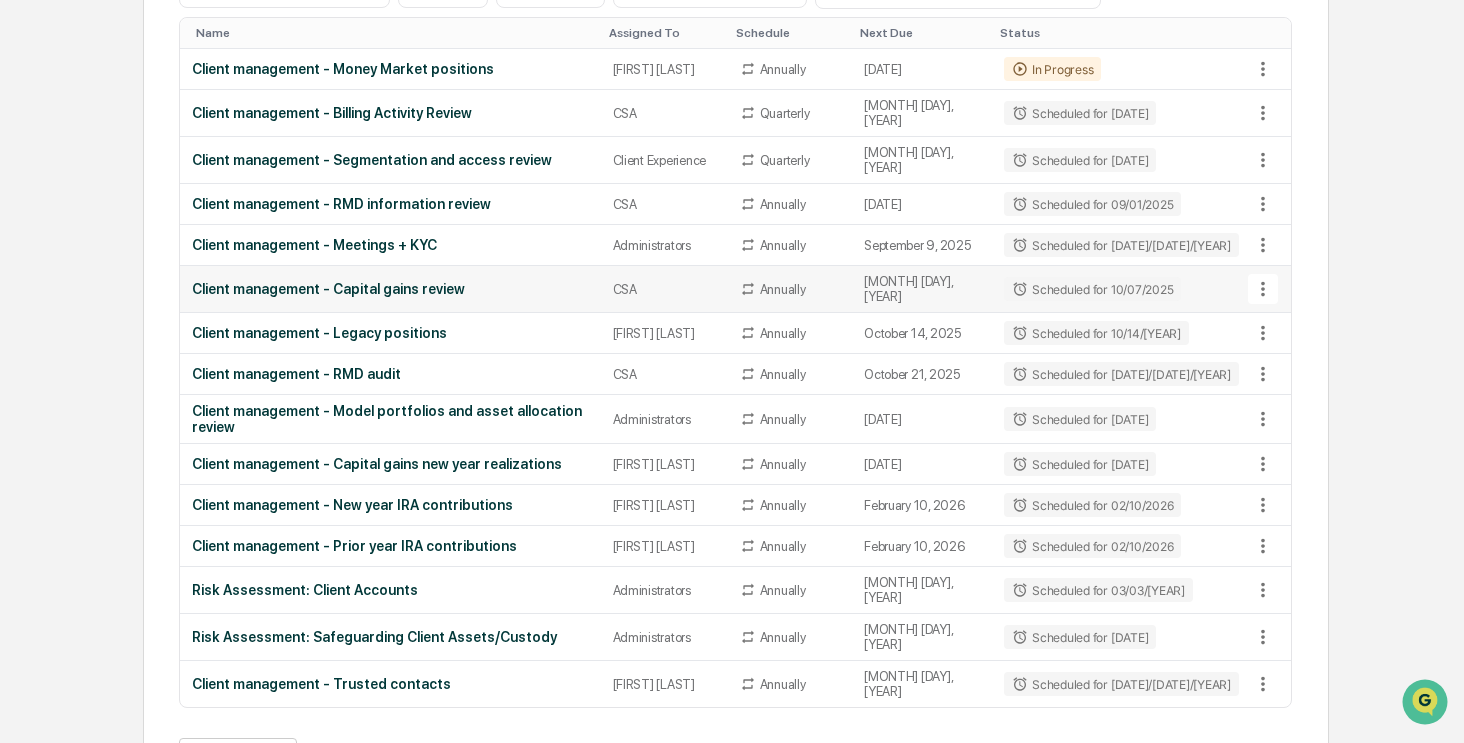scroll, scrollTop: 316, scrollLeft: 0, axis: vertical 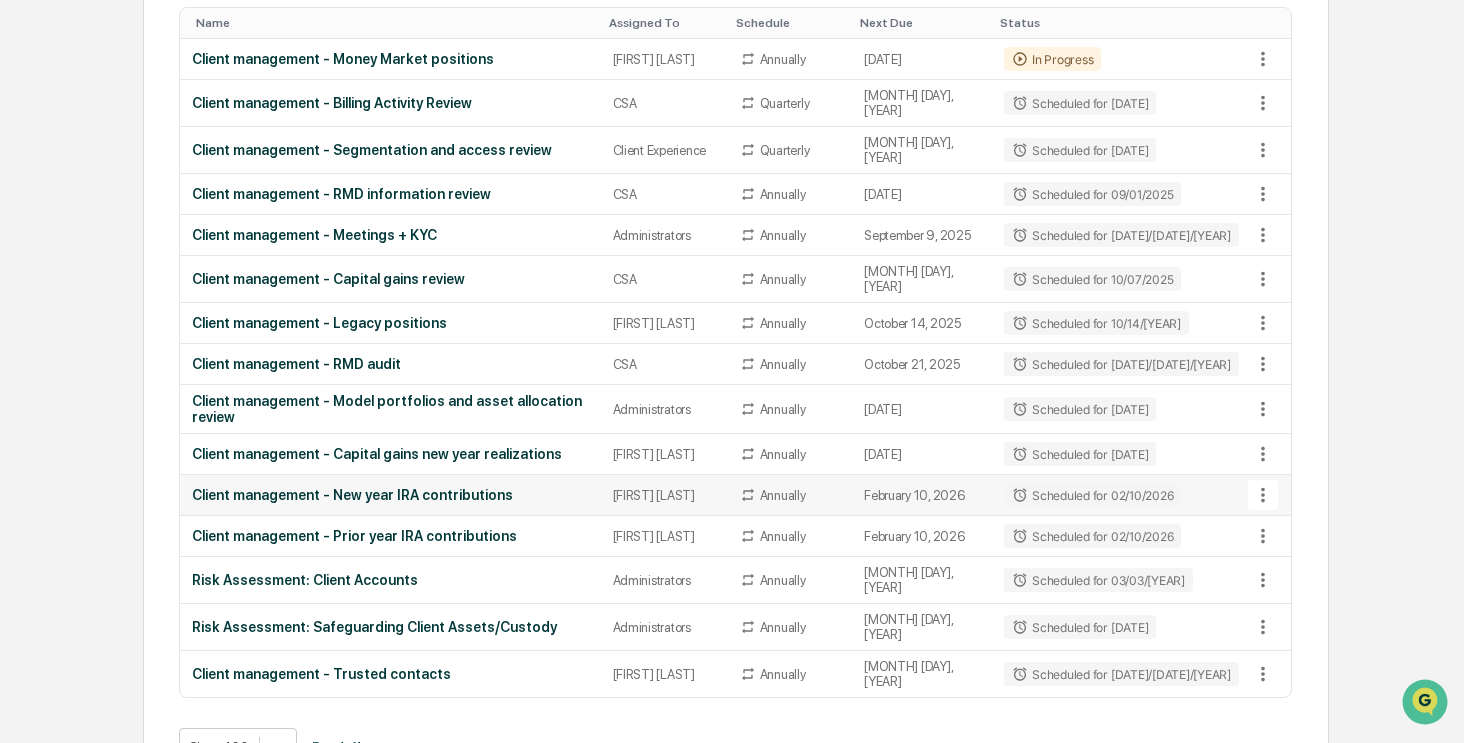 click on "Client management - New year IRA contributions" at bounding box center (390, 495) 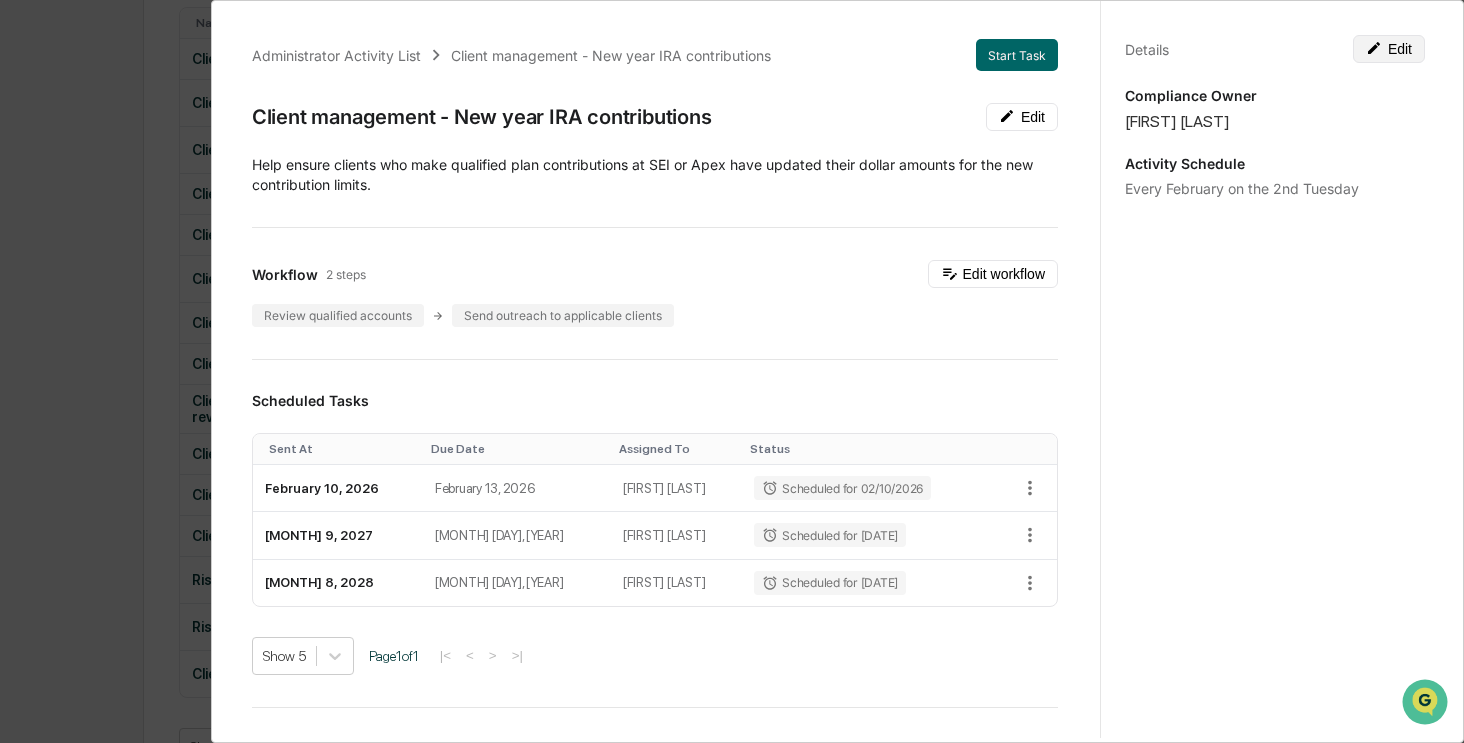 click on "Edit" at bounding box center [1389, 49] 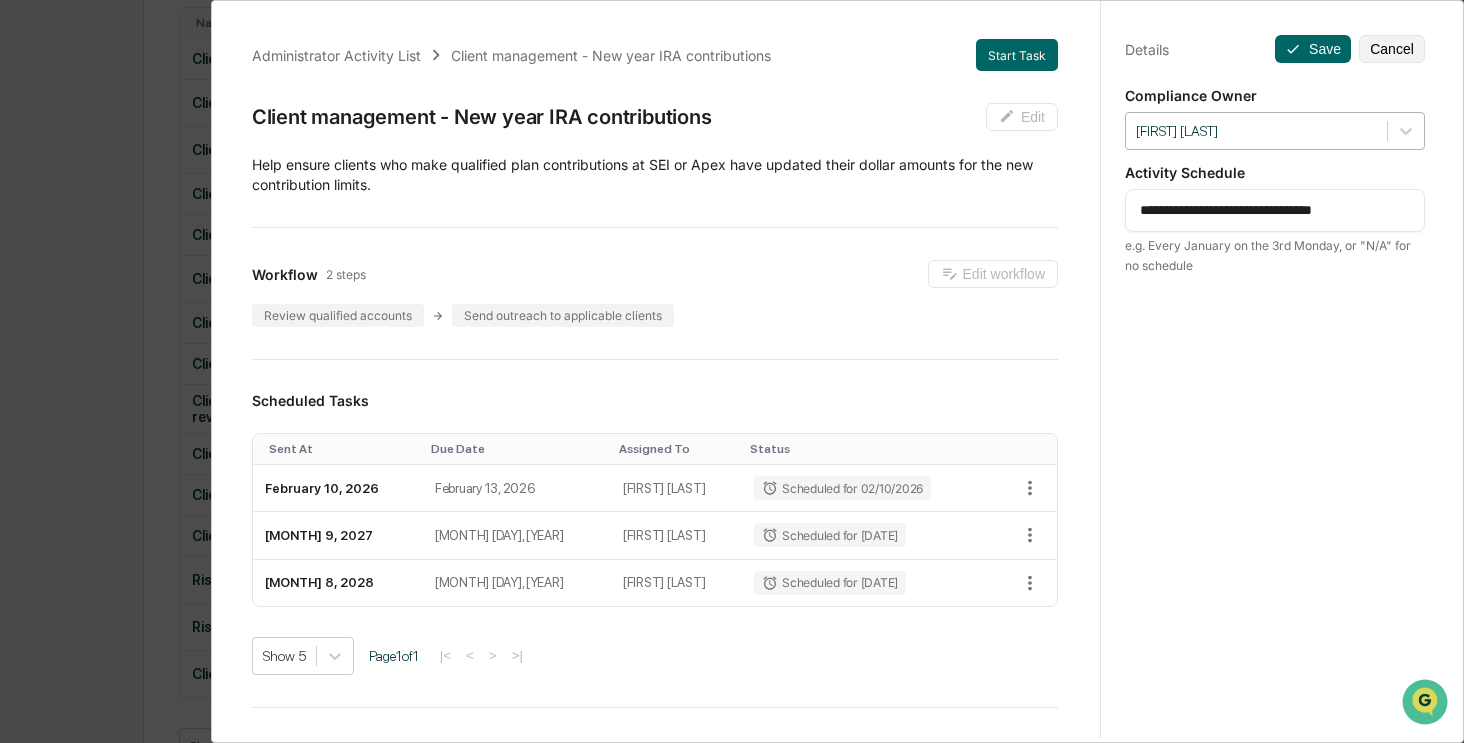 click at bounding box center [1256, 131] 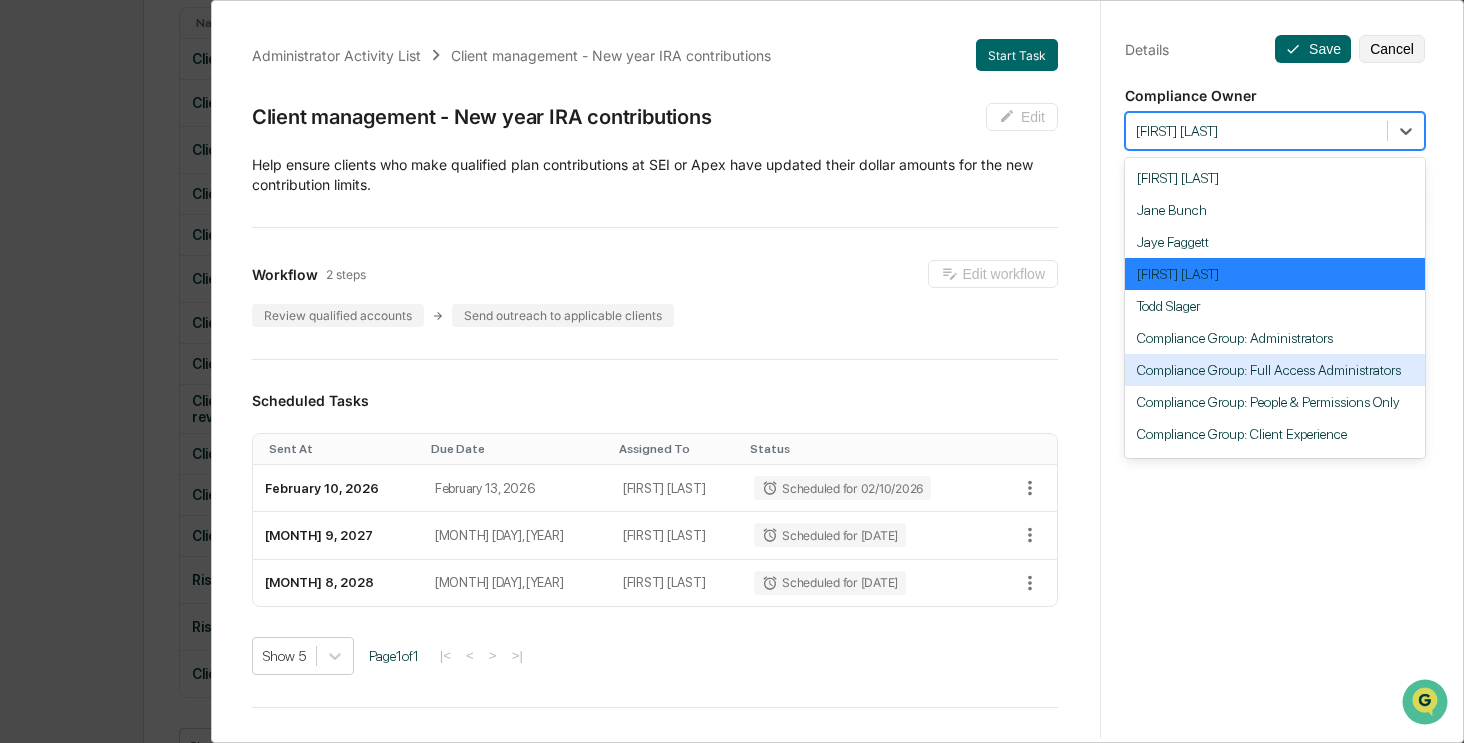 scroll, scrollTop: 151, scrollLeft: 0, axis: vertical 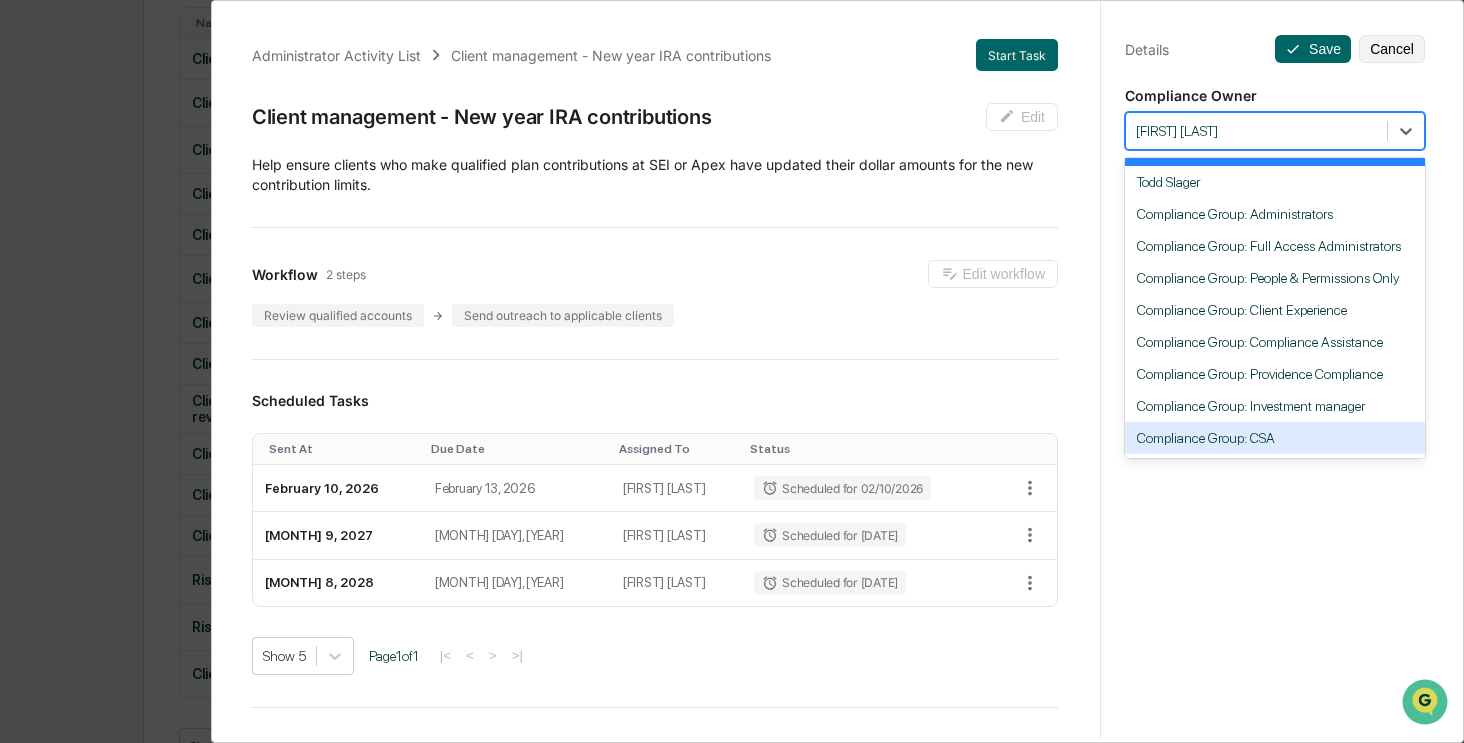 click on "Compliance Group: CSA" at bounding box center (1275, 438) 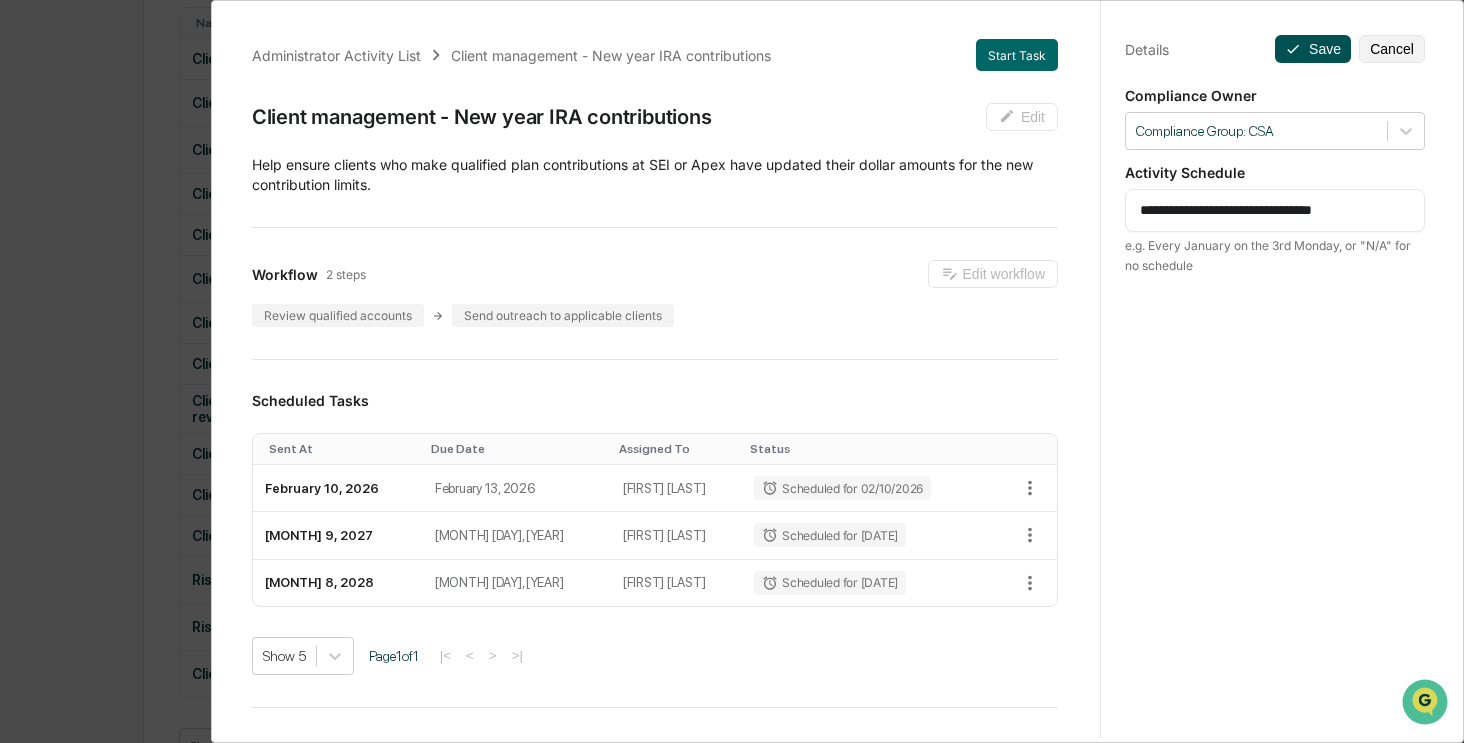click on "Save" at bounding box center (1313, 49) 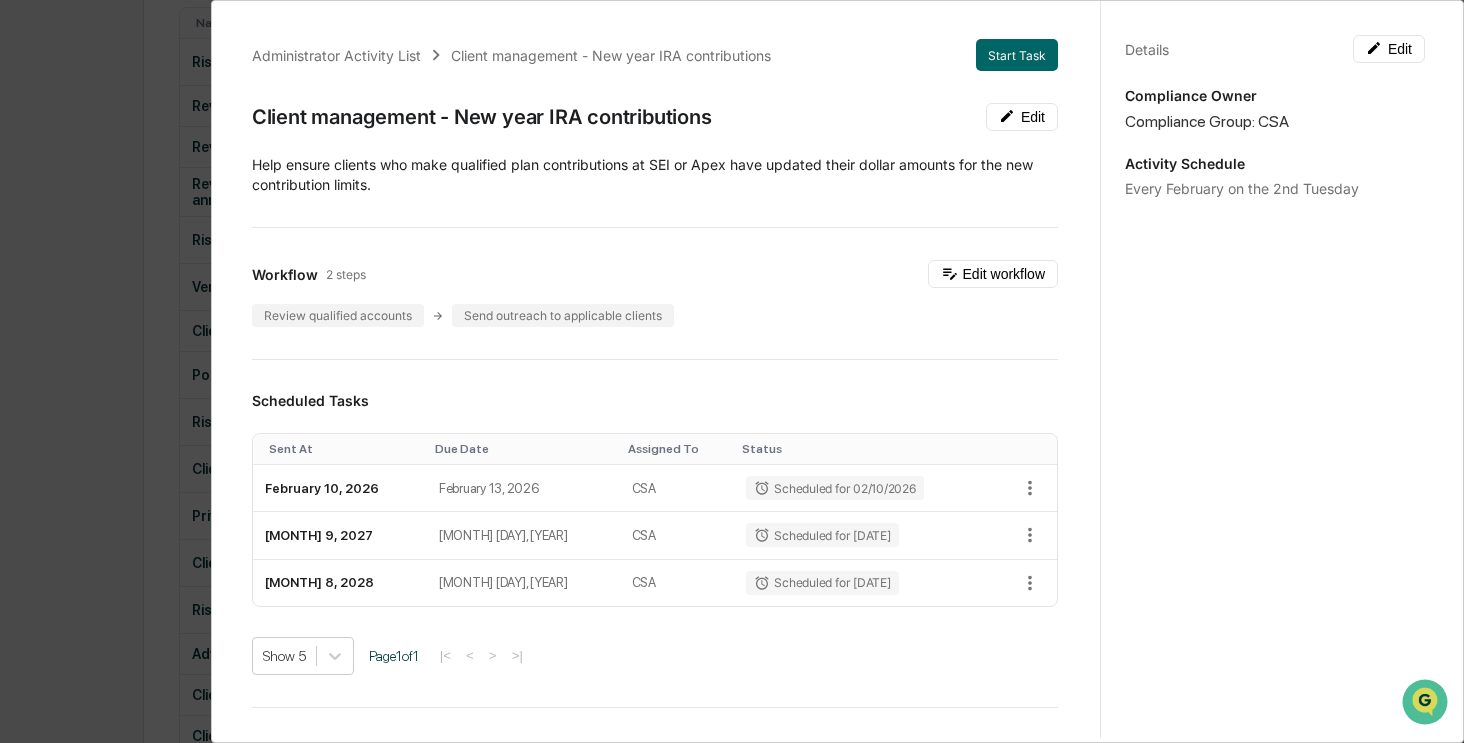 click on "Administrator Activity List Client management - New year IRA contributions Start Task Client management - New year IRA contributions Edit ​Help ensure clients who make qualified plan contributions at SEI or Apex have updated their dollar amounts for the new contribution limits. Workflow 2 steps Edit workflow Review qualified accounts Send outreach to applicable clients Scheduled Tasks Sent At Due Date Assigned To Status February 10, 2026 February 13, 2026 CSA Scheduled for 02/10/2026 February 9, 2027 February 12, 2027 CSA Scheduled for 02/09/2027 February 8, 2028 February 11, 2028 CSA Scheduled for 02/08/2028 Show 5 Page  1  of  1   |<   <   >   >|   Completed Task Files No data to display Show 5 Page  1  of  0   |<   <   >   >|   Comments Write a comment... Write a comment... Details Edit Compliance Owner Compliance Group: CSA Activity Schedule Every February on the 2nd Tuesday" at bounding box center (732, 371) 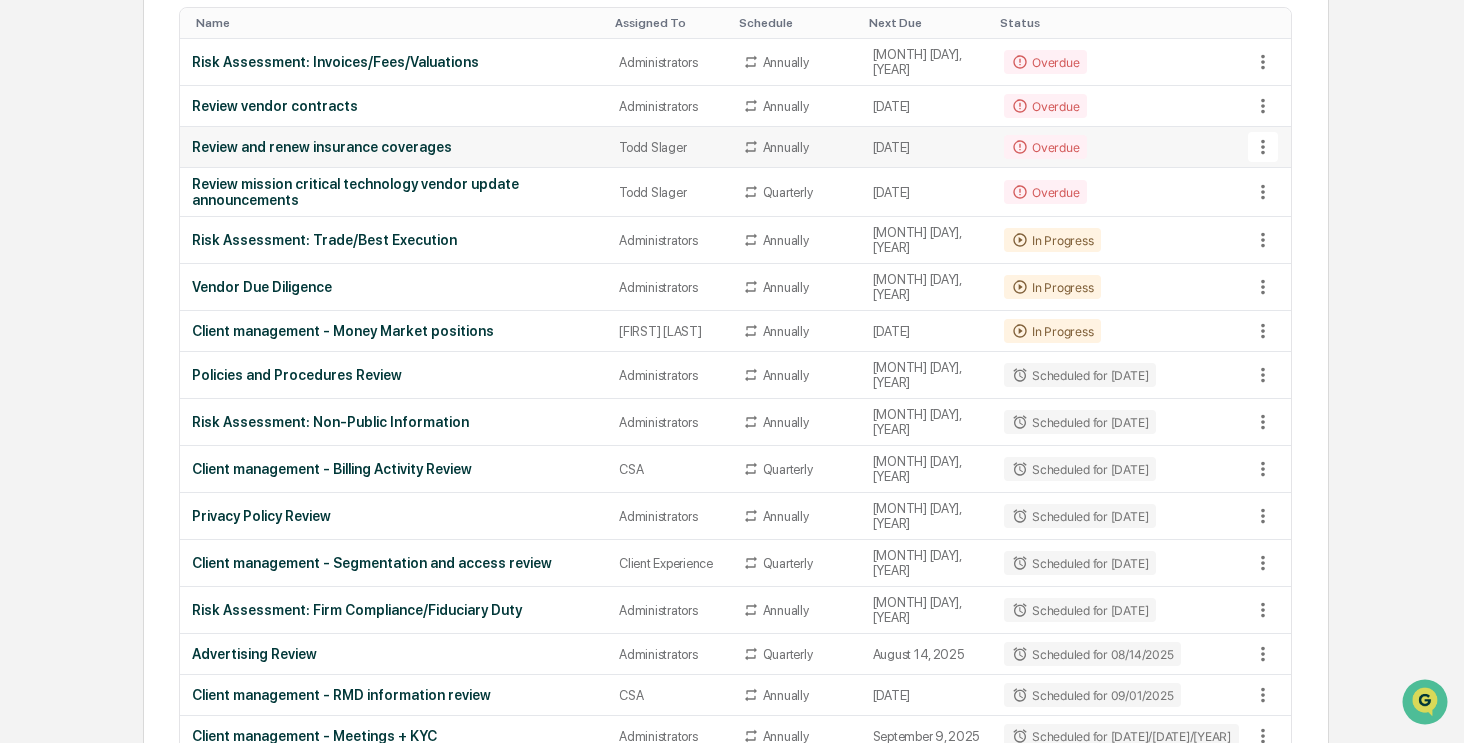 scroll, scrollTop: 0, scrollLeft: 0, axis: both 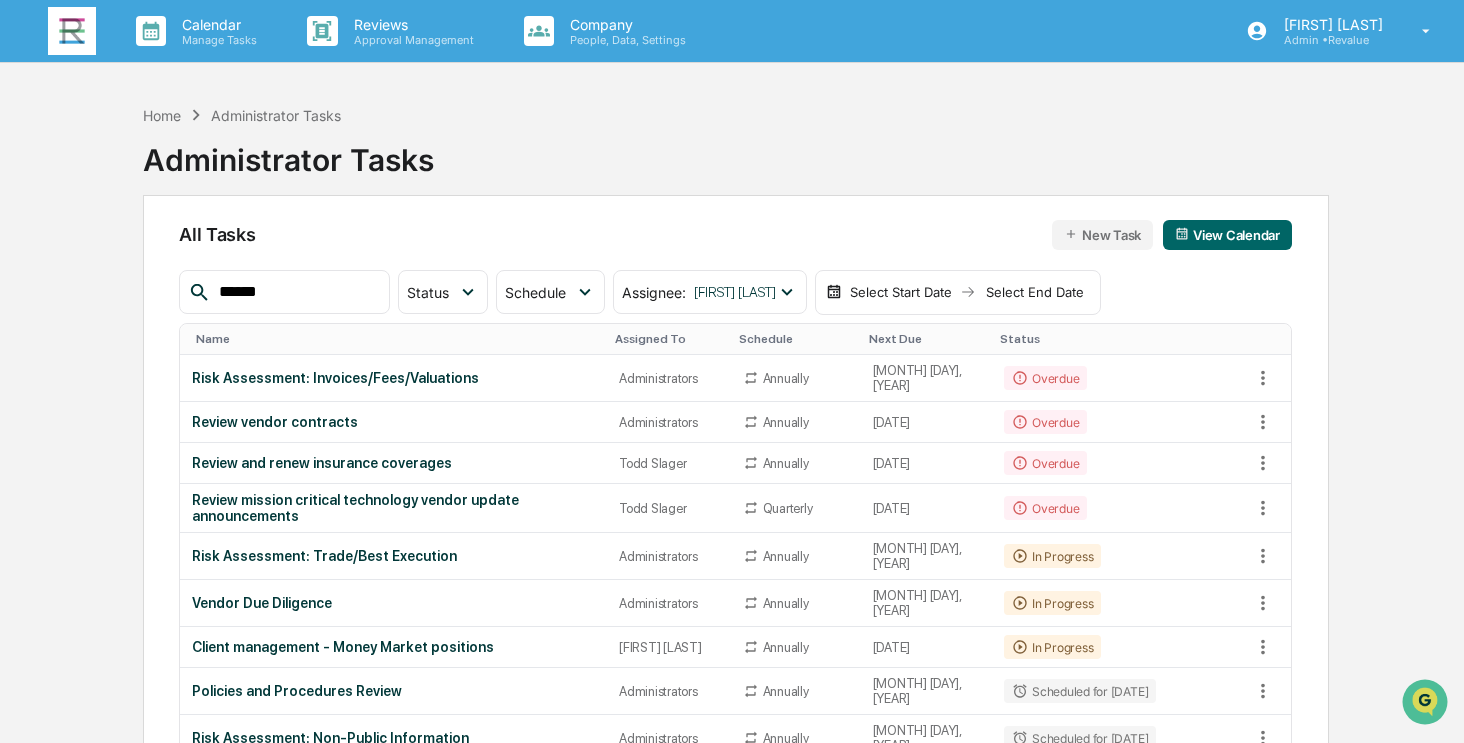 click on "******" at bounding box center (296, 292) 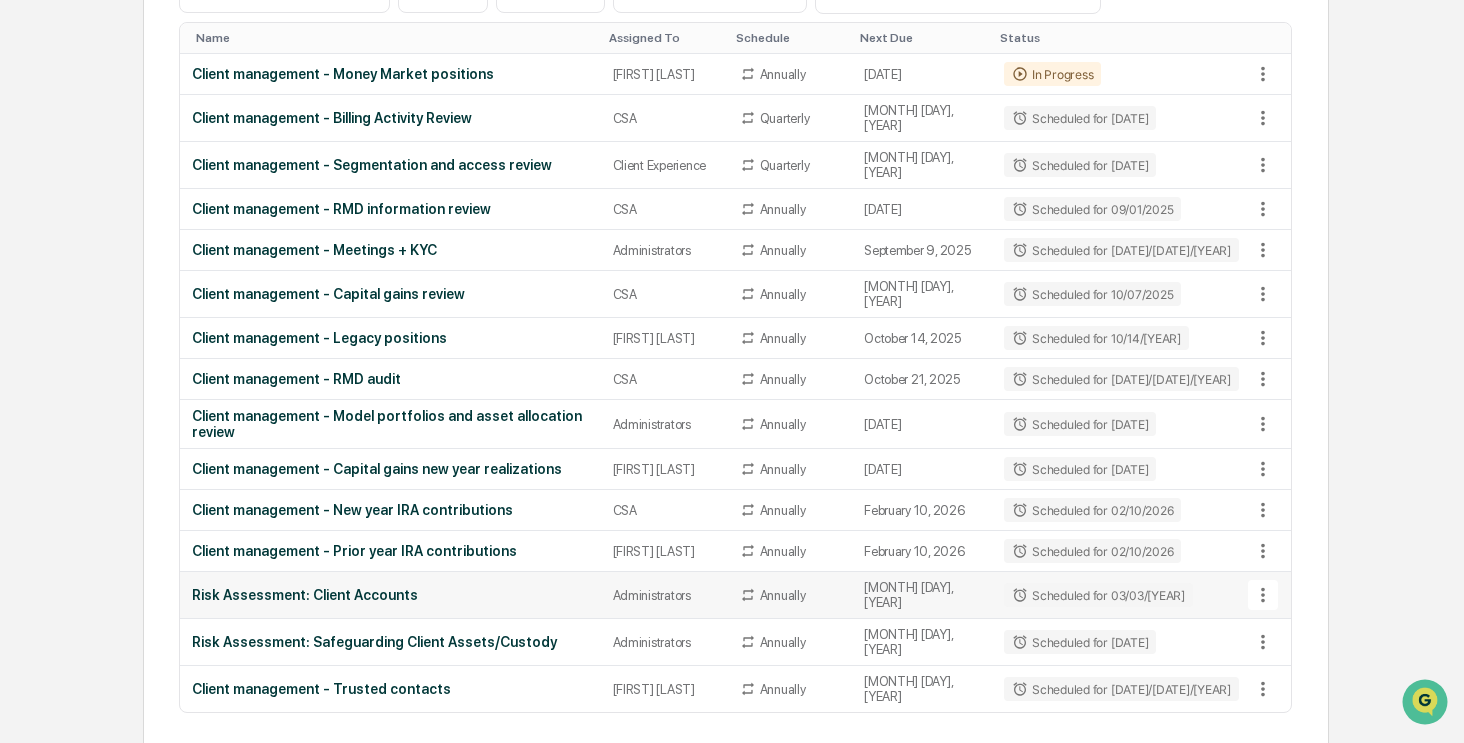 scroll, scrollTop: 316, scrollLeft: 0, axis: vertical 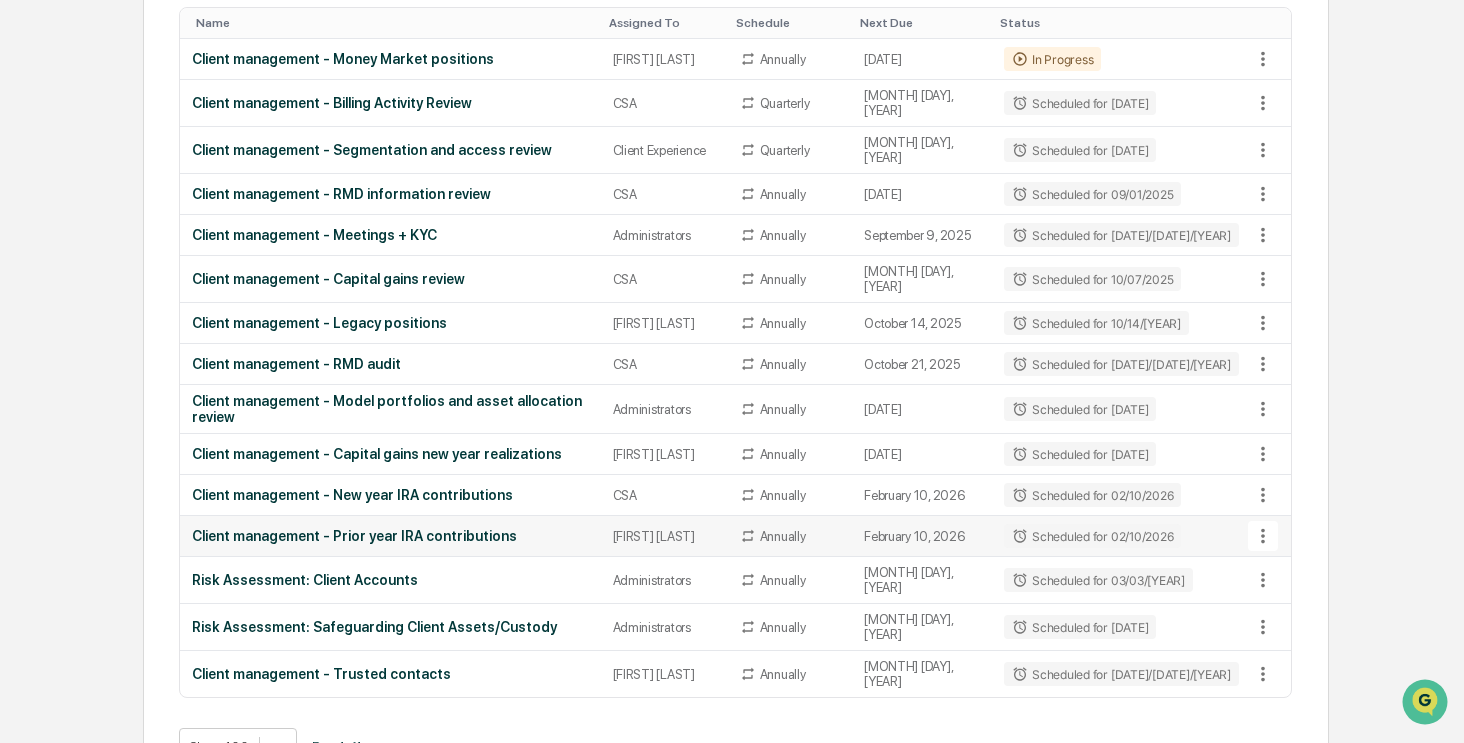 click on "Client management - Prior year IRA contributions" at bounding box center (390, 536) 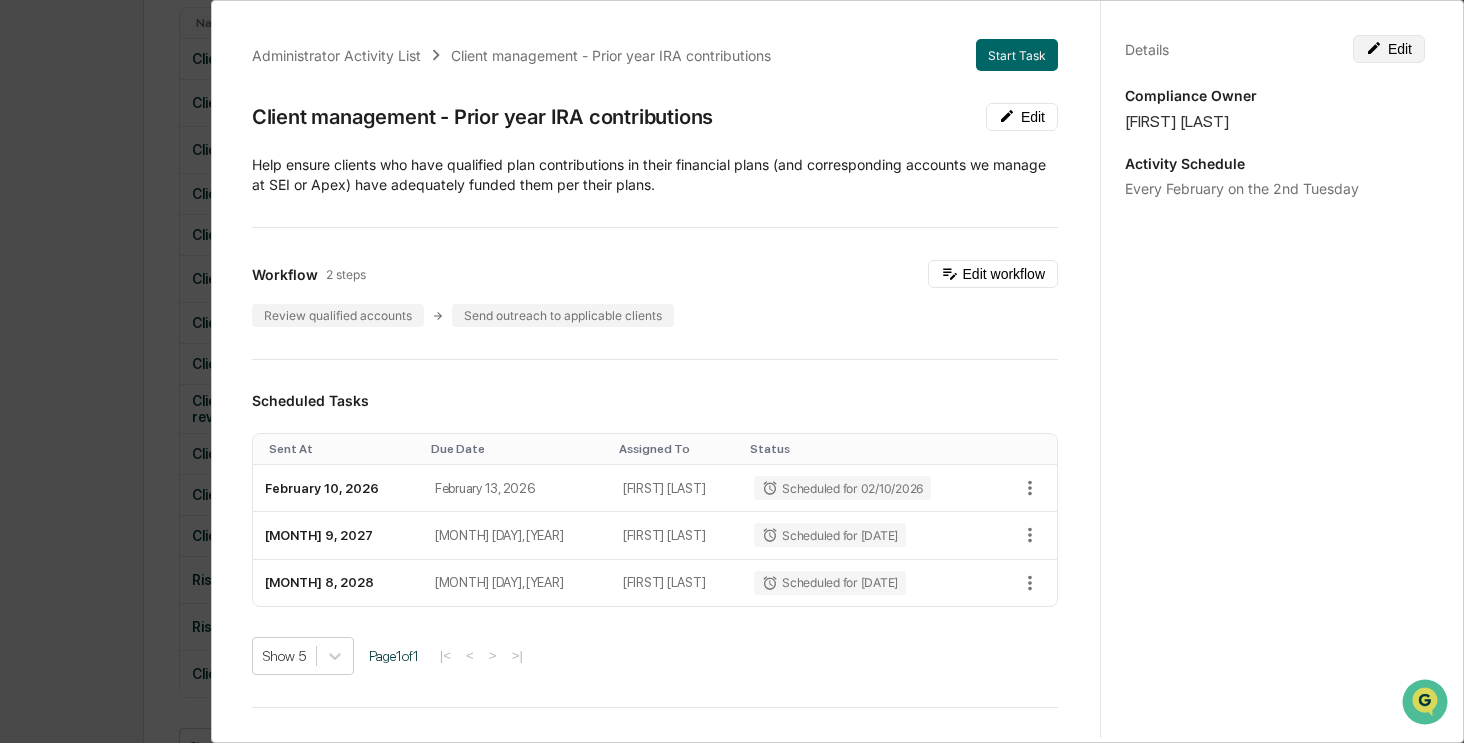 click on "Edit" at bounding box center [1389, 49] 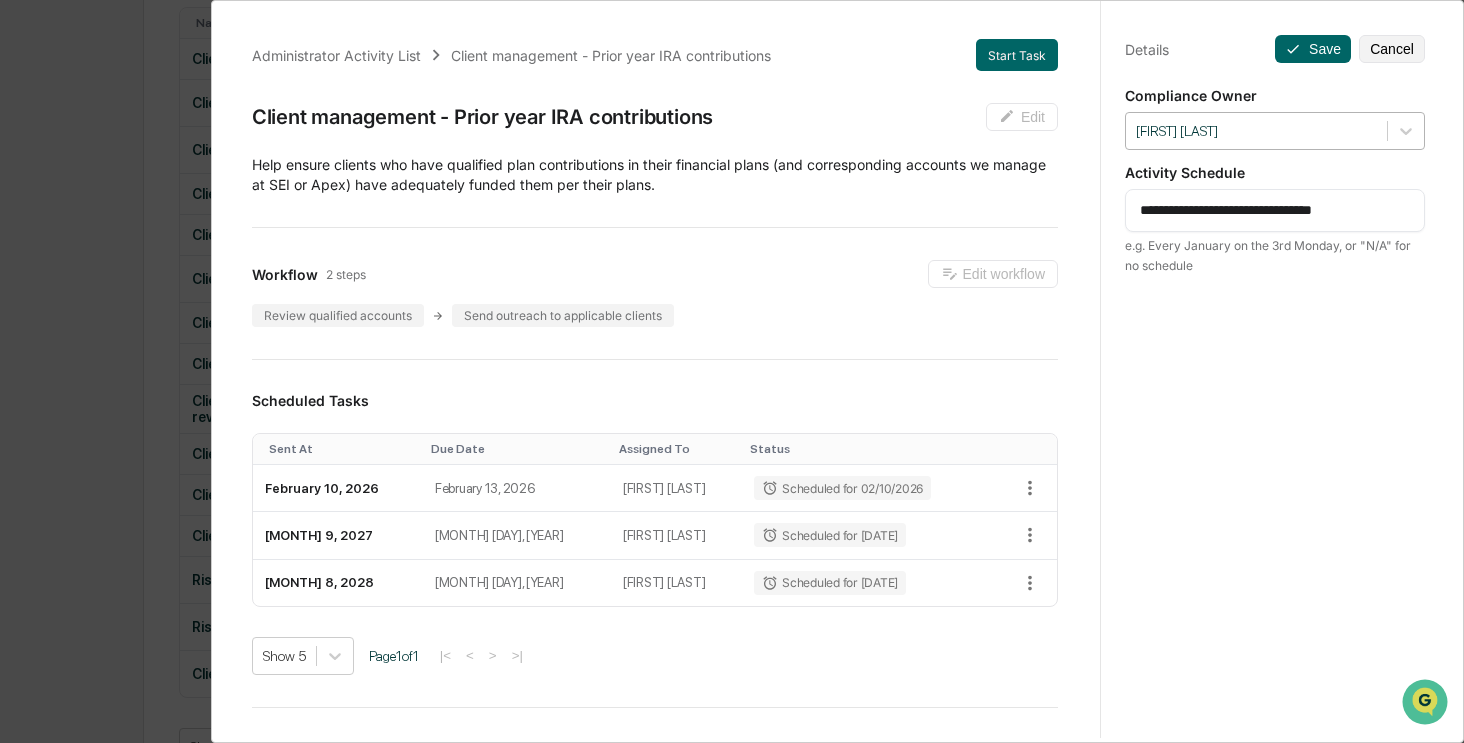 click at bounding box center [1256, 131] 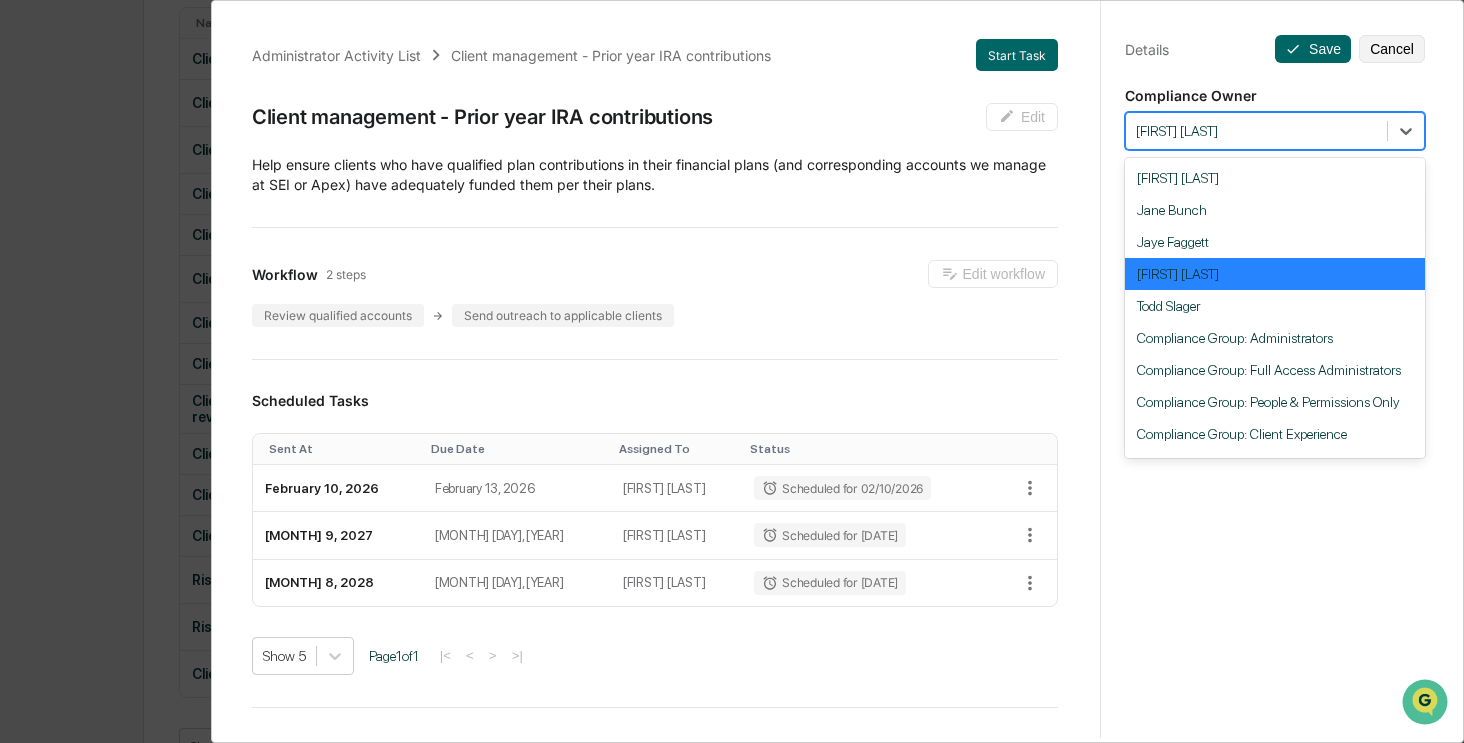 scroll, scrollTop: 151, scrollLeft: 0, axis: vertical 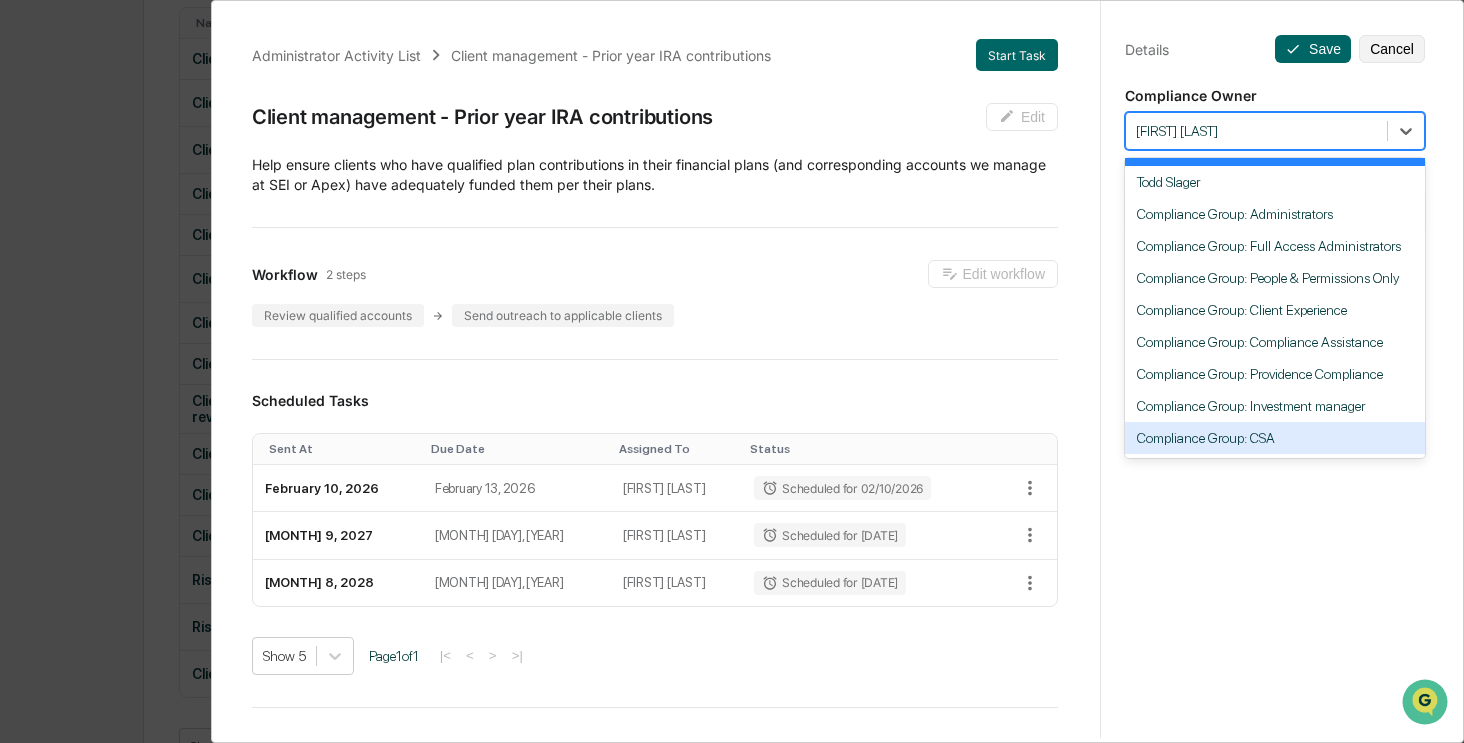 click on "Compliance Group: CSA" at bounding box center [1275, 438] 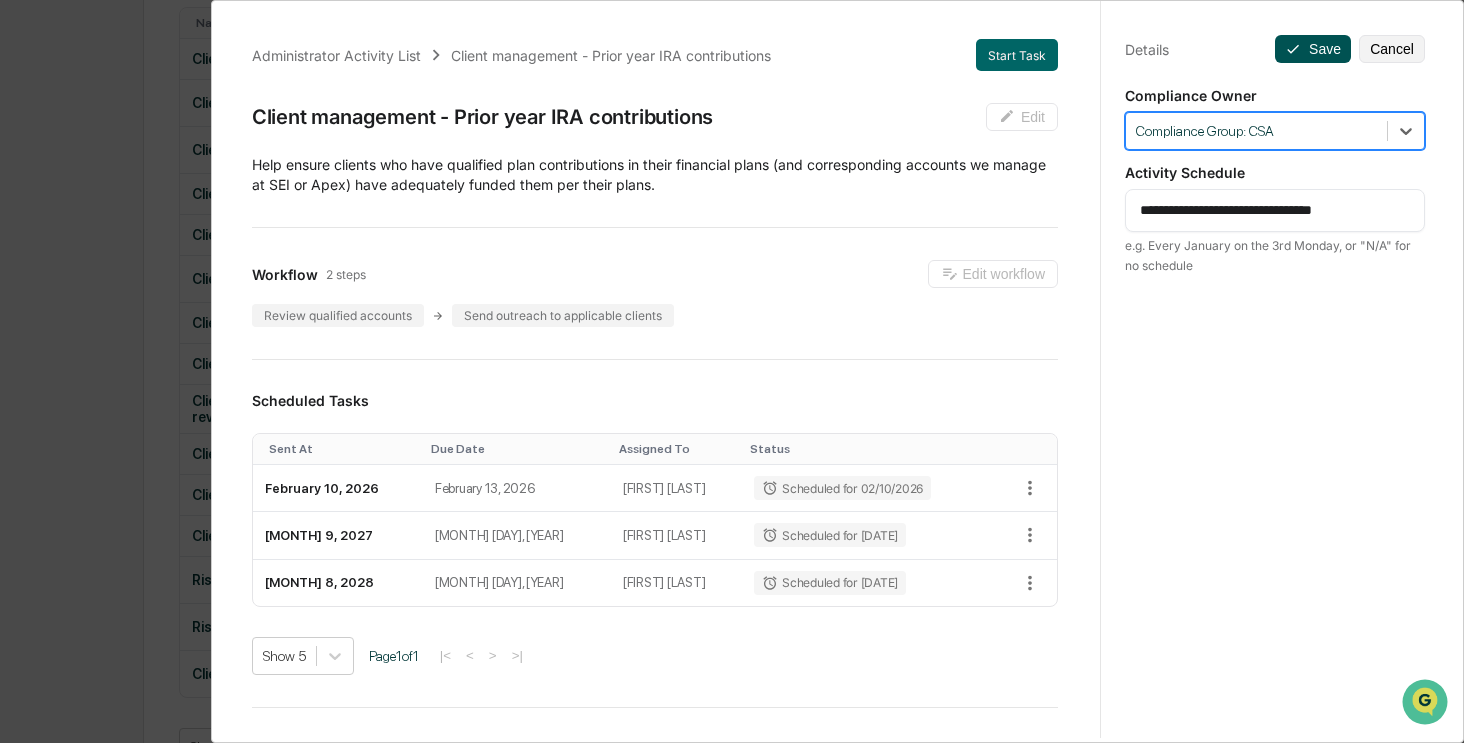 click on "Save" at bounding box center (1313, 49) 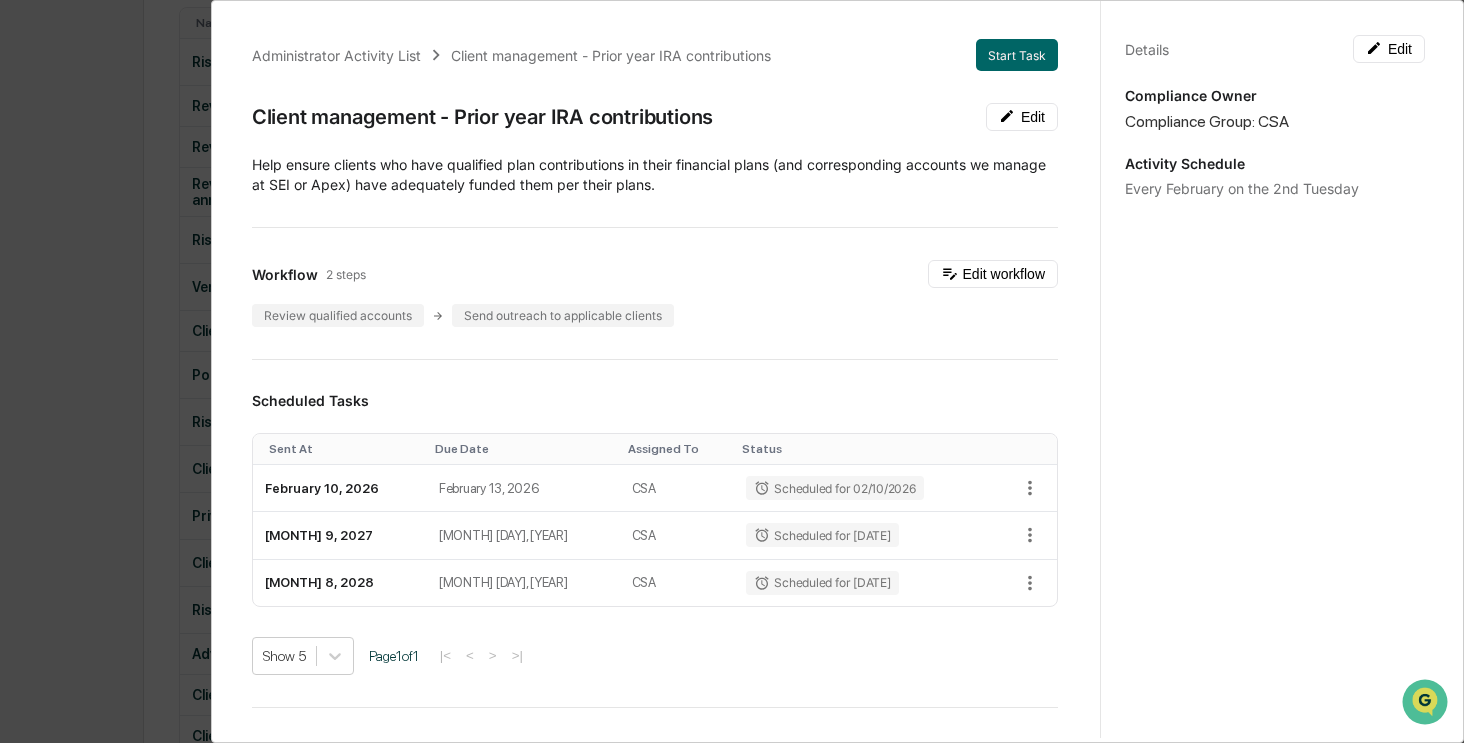 click on "Administrator Activity List Client management - Prior year IRA contributions Start Task Client management - Prior year IRA contributions Edit ​Help ensure clients who have qualified plan contributions in their financial plans (and corresponding accounts we manage at SEI or Apex) have adequately funded them per their plans. Workflow 2 steps Edit workflow Review qualified accounts Send outreach to applicable clients Scheduled Tasks Sent At Due Date Assigned To Status February 10, 2026 February 13, 2026 CSA Scheduled for 02/10/2026 February 9, 2027 February 12, 2027 CSA Scheduled for 02/09/2027 February 8, 2028 February 11, 2028 CSA Scheduled for 02/08/2028 Show 5 Page  1  of  1   |<   <   >   >|   Completed Task Files No data to display Show 5 Page  1  of  0   |<   <   >   >|   Comments Write a comment... Write a comment... Details Edit Compliance Owner Compliance Group: CSA Activity Schedule Every February on the 2nd Tuesday" at bounding box center (732, 371) 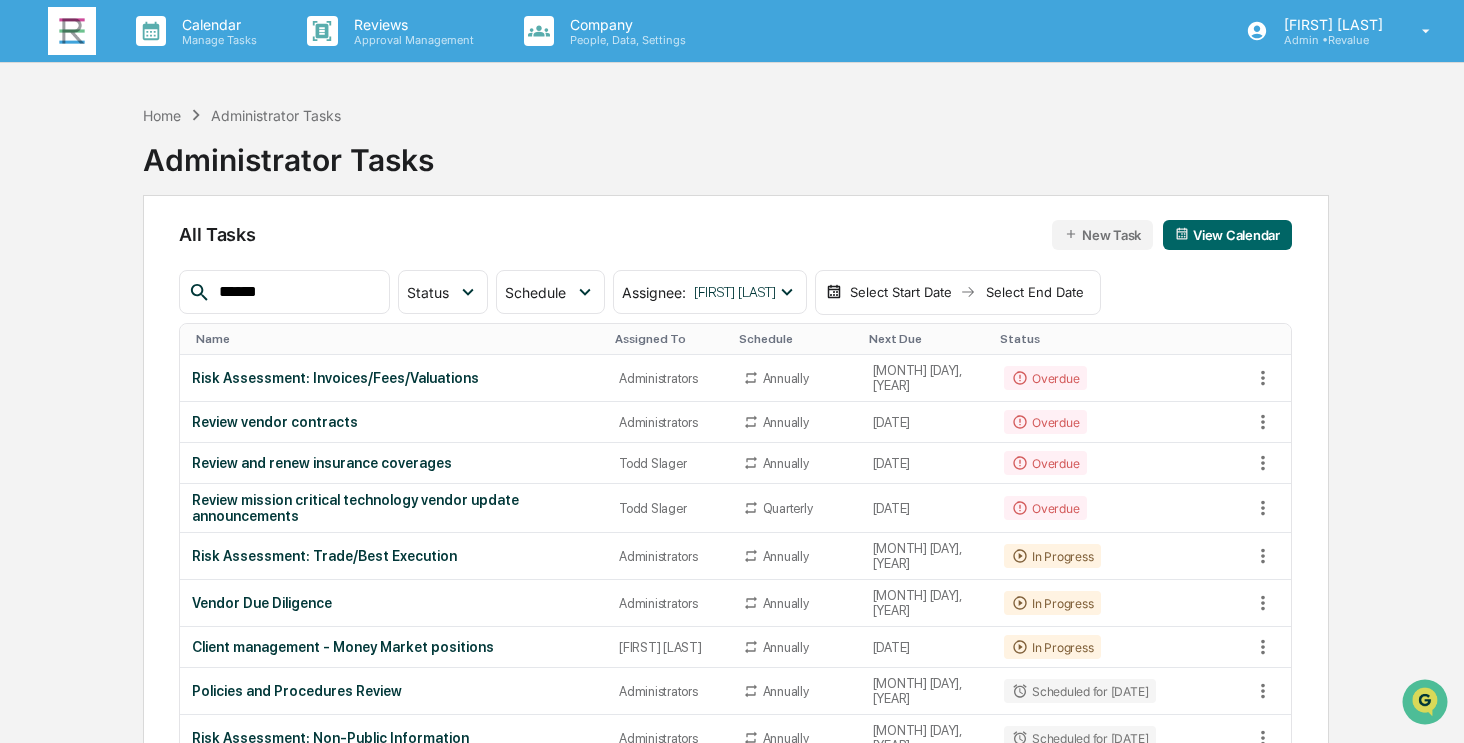 scroll, scrollTop: 0, scrollLeft: 0, axis: both 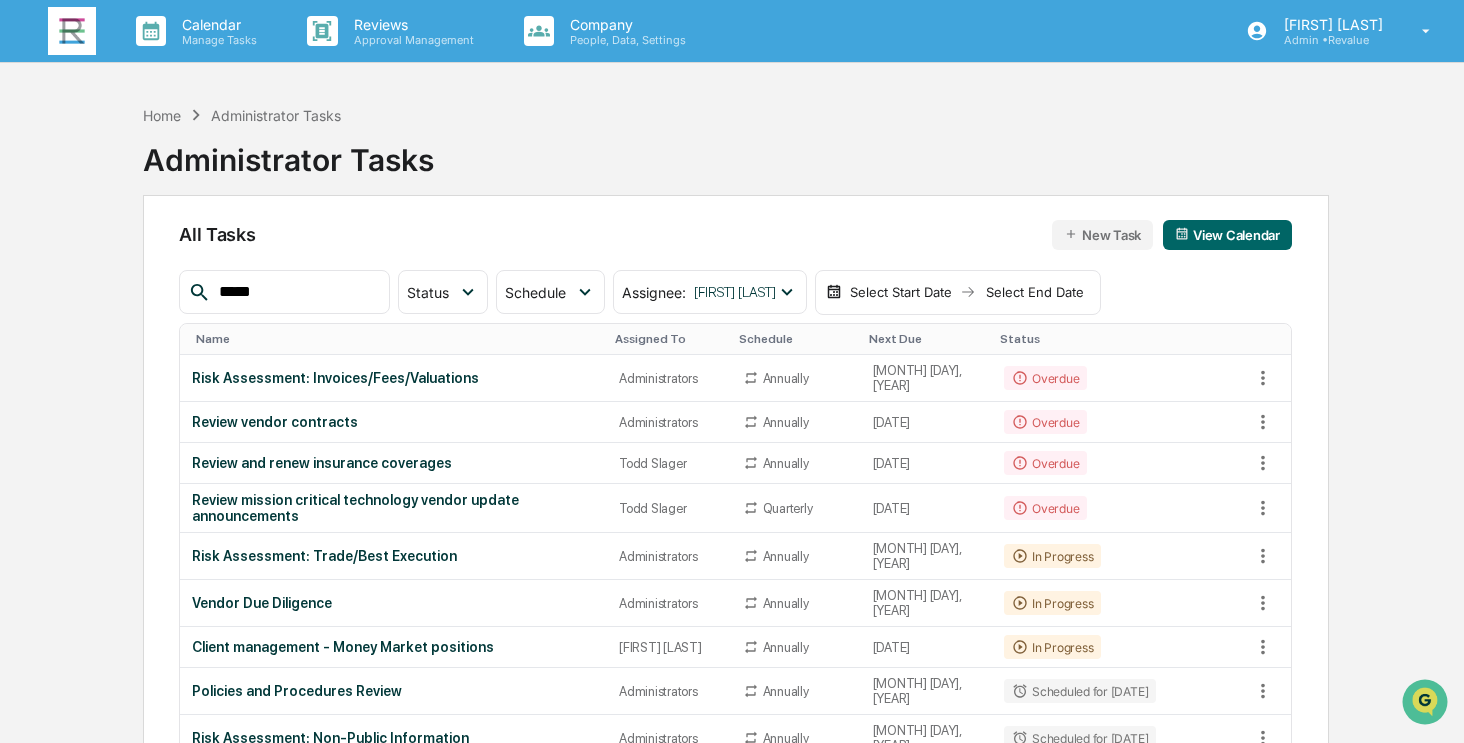 type on "******" 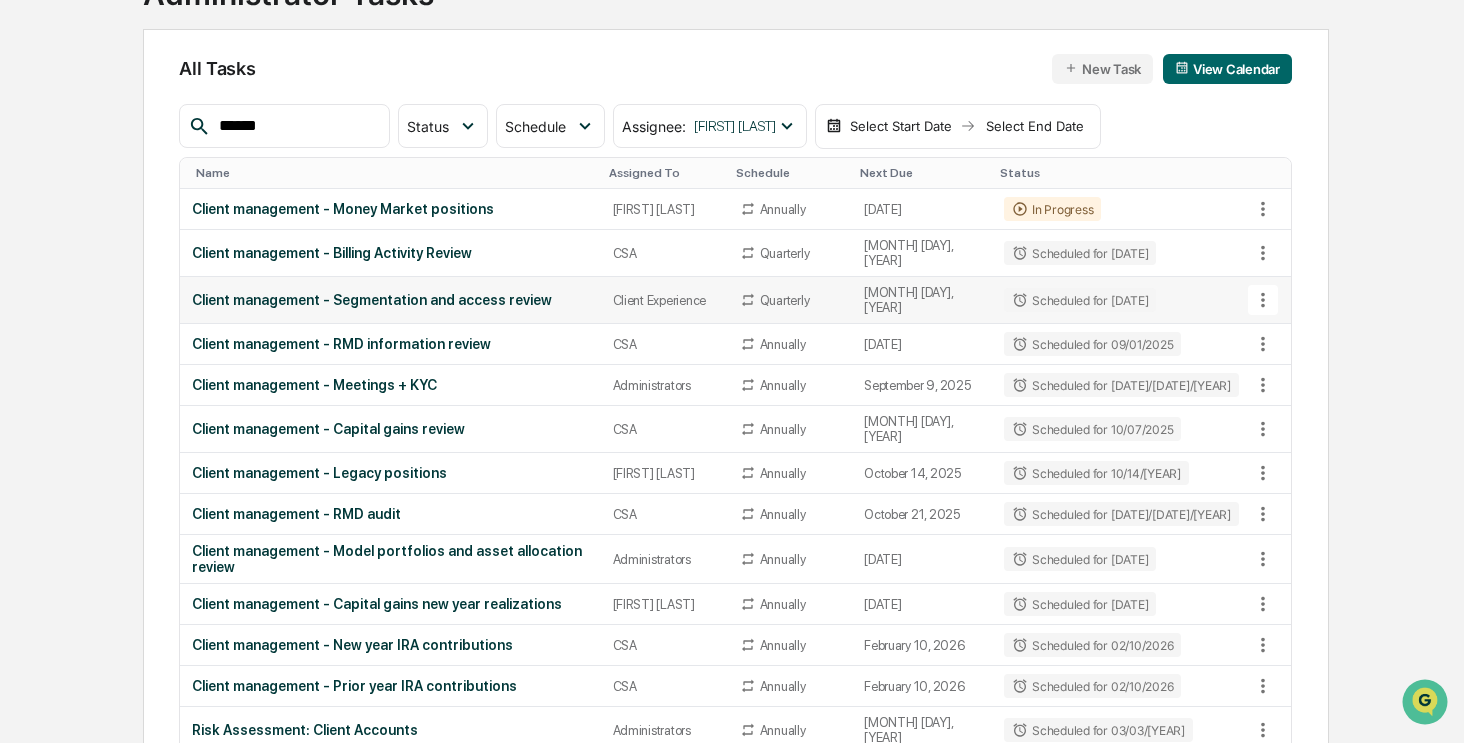 scroll, scrollTop: 316, scrollLeft: 0, axis: vertical 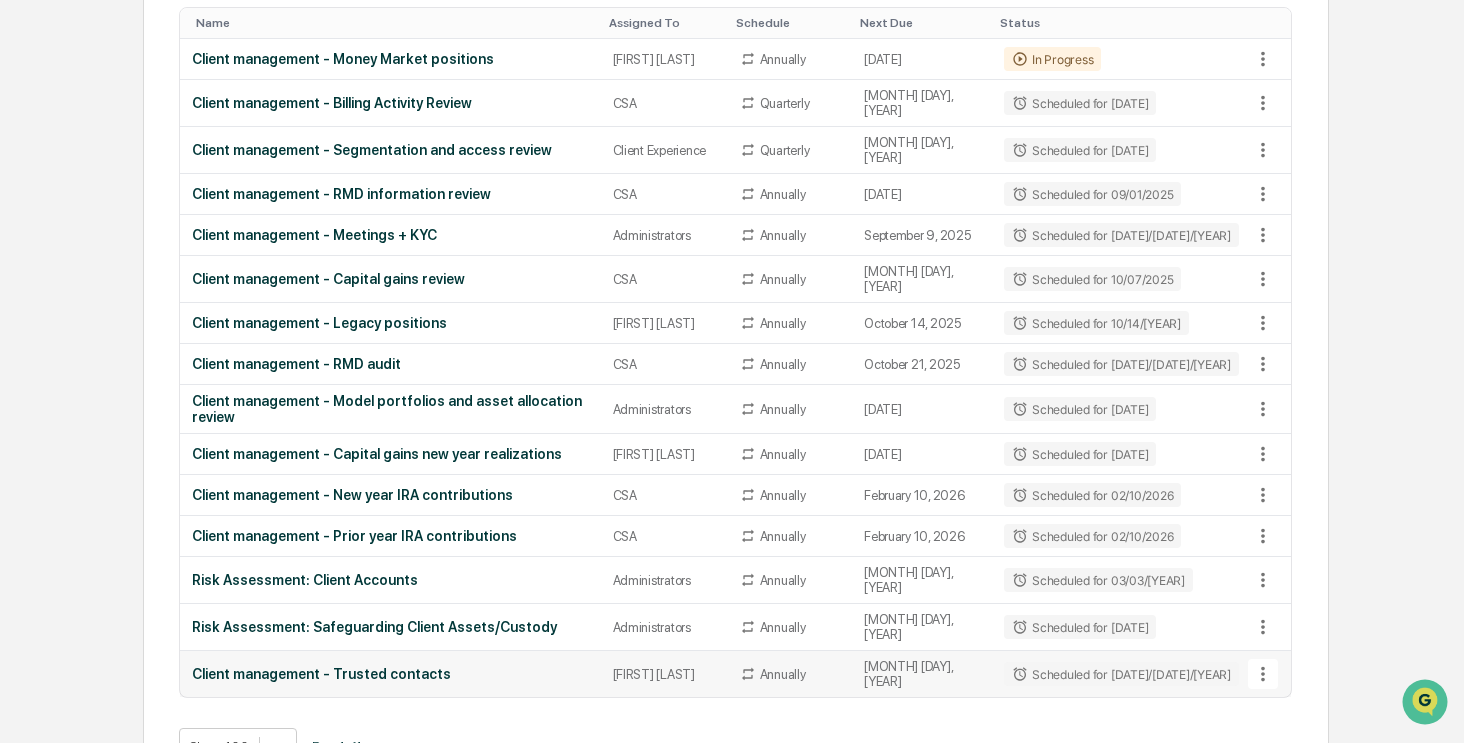 click on "Client management - Trusted contacts" at bounding box center [390, 674] 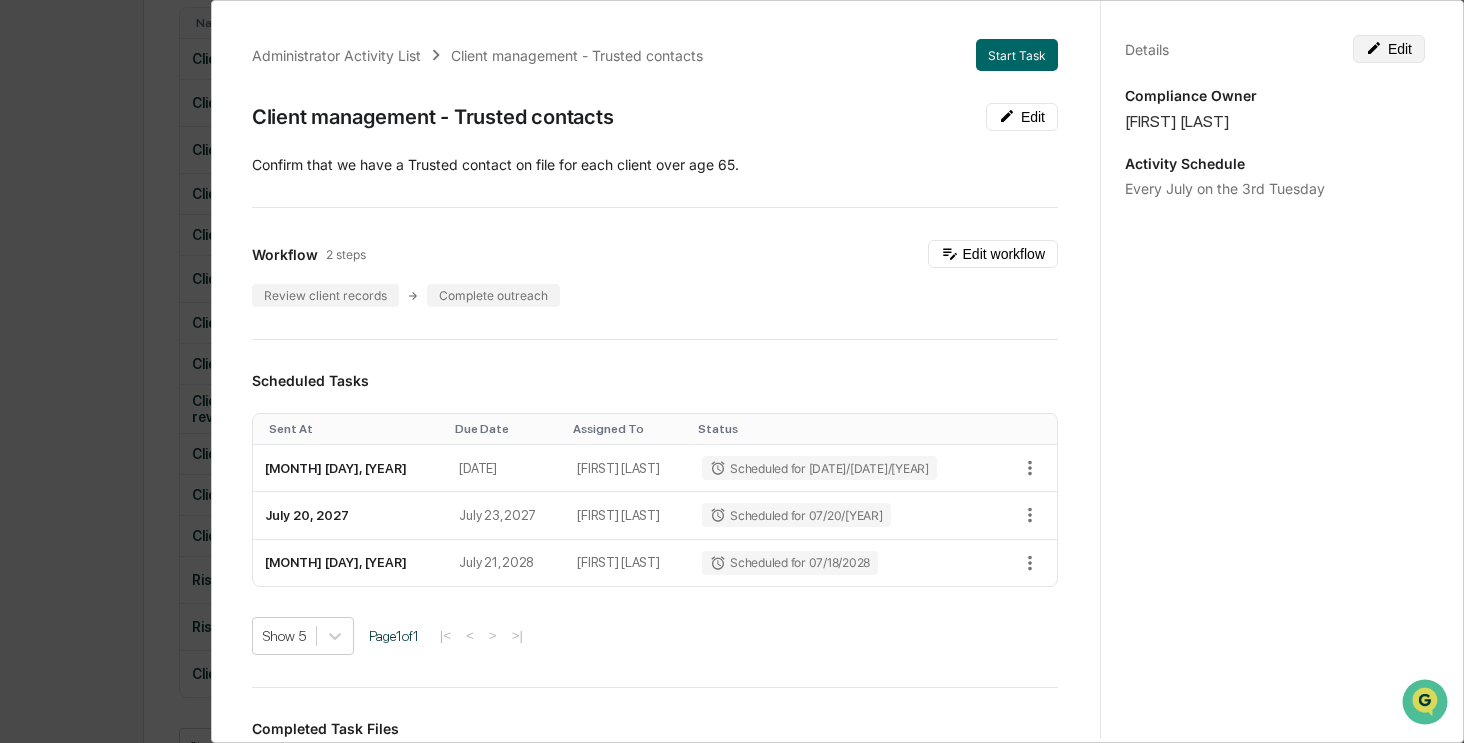 click on "Edit" at bounding box center (1389, 49) 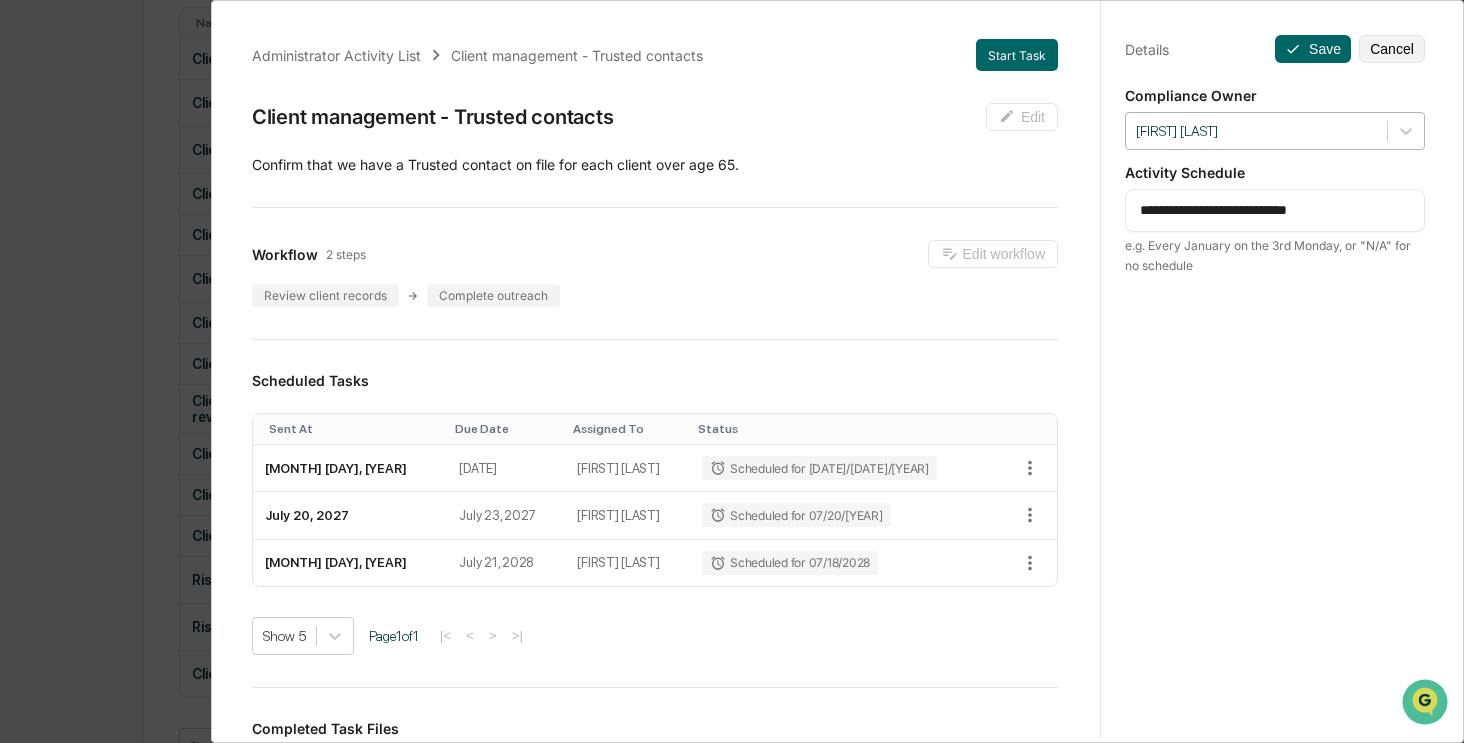 click at bounding box center (1256, 131) 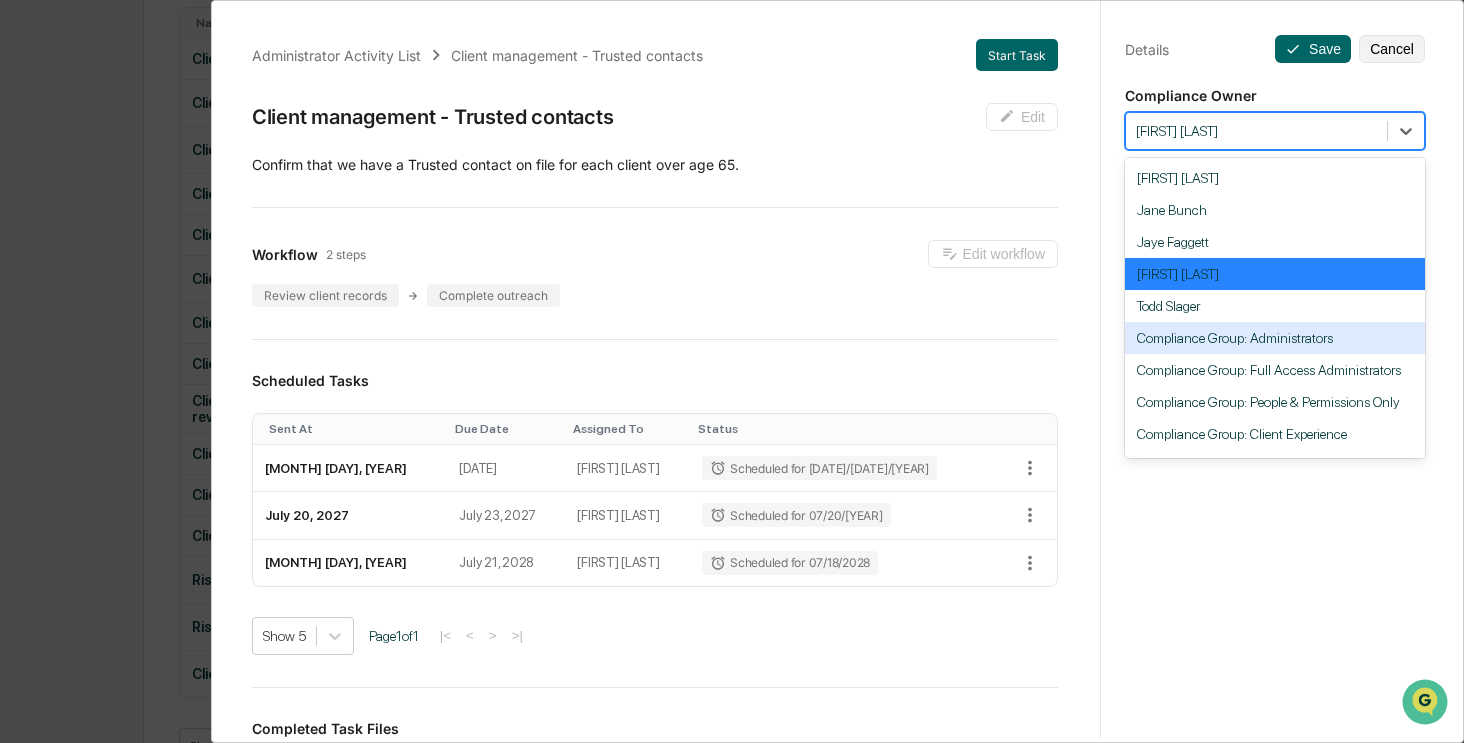 scroll, scrollTop: 151, scrollLeft: 0, axis: vertical 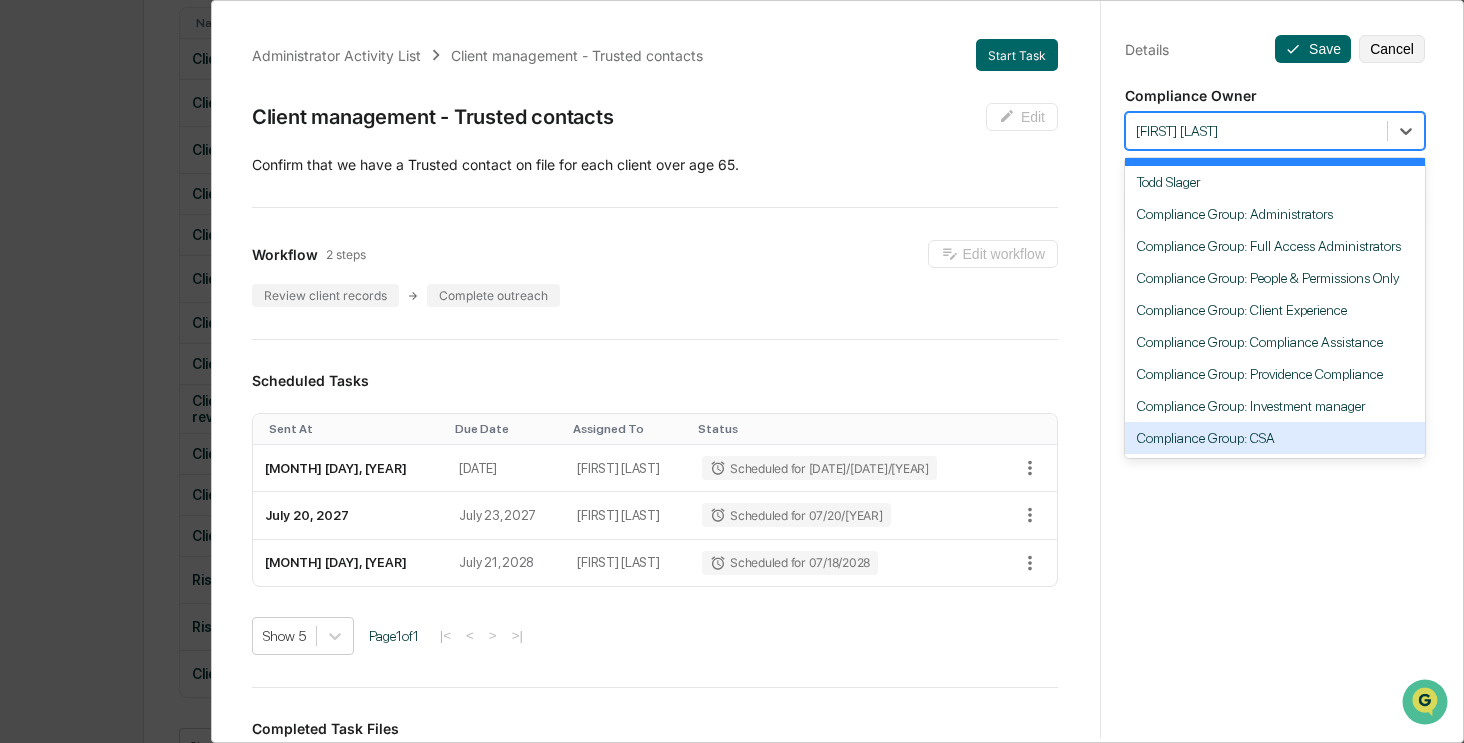 click on "Compliance Group: CSA" at bounding box center [1275, 438] 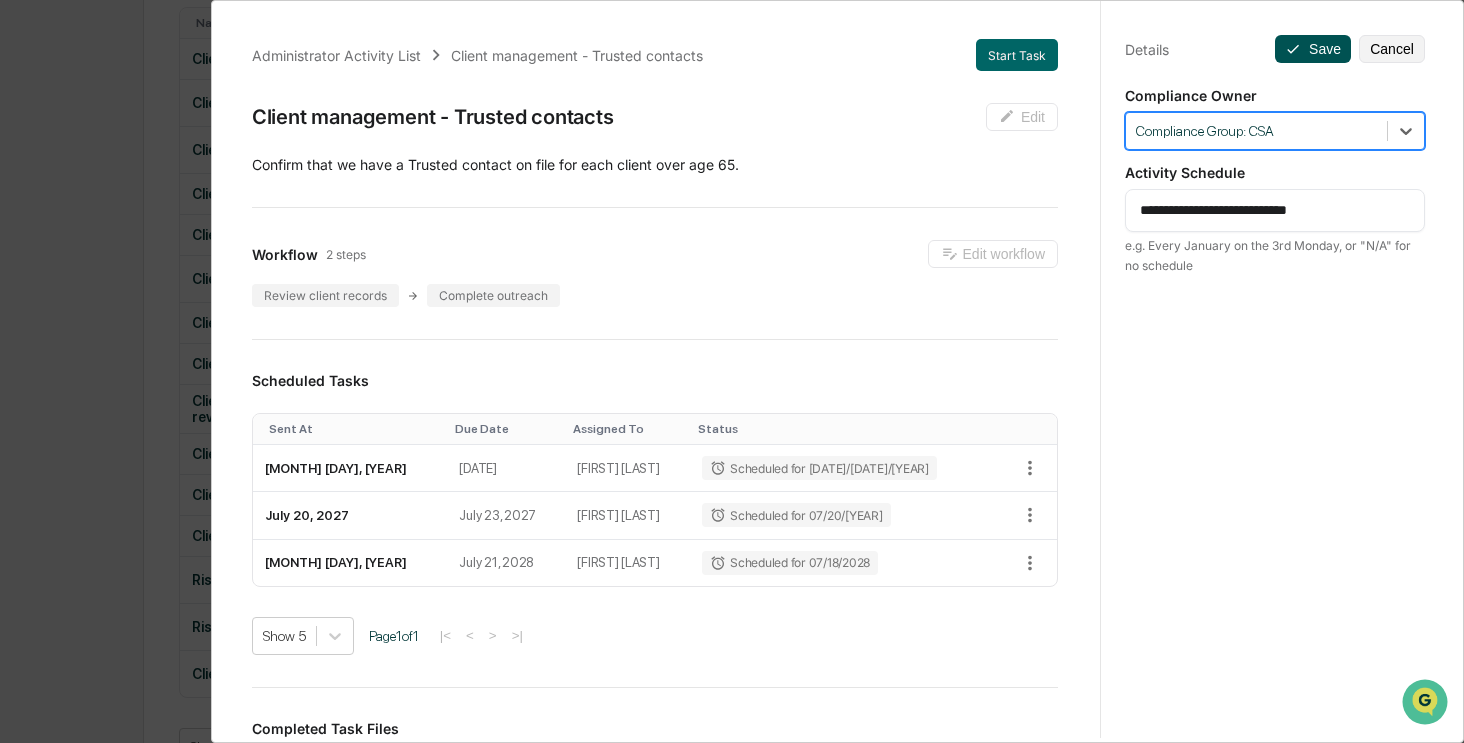 click on "Save" at bounding box center [1313, 49] 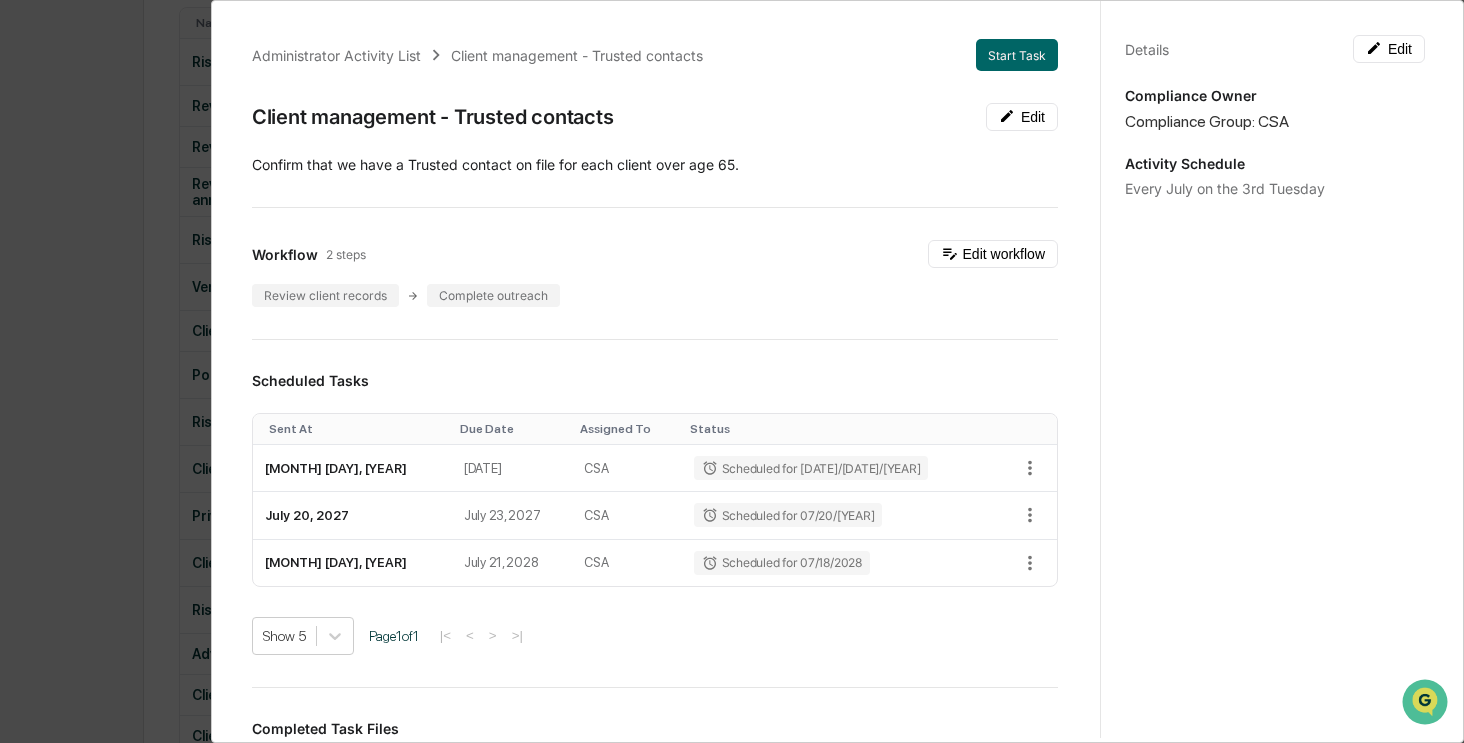 click on "Administrator Activity List Client management - Trusted contacts Start Task Client management - Trusted contacts Edit ​Confirm that we have a Trusted contact on file for each client over age 65. Workflow 2 steps Edit workflow Review client records Complete outreach Scheduled Tasks Sent At Due Date Assigned To Status July 21, 2026 July 24, 2026 CSA Scheduled for 07/21/2026 July 20, 2027 July 23, 2027 CSA Scheduled for 07/20/2027 July 18, 2028 July 21, 2028 CSA Scheduled for 07/18/2028 Show 5 Page  1  of  1   |<   <   >   >|   Completed Task Files No data to display Show 5 Page  1  of  0   |<   <   >   >|   Comments Write a comment... Write a comment... Details Edit Compliance Owner Compliance Group: CSA Activity Schedule Every July on the 3rd Tuesday" at bounding box center (732, 371) 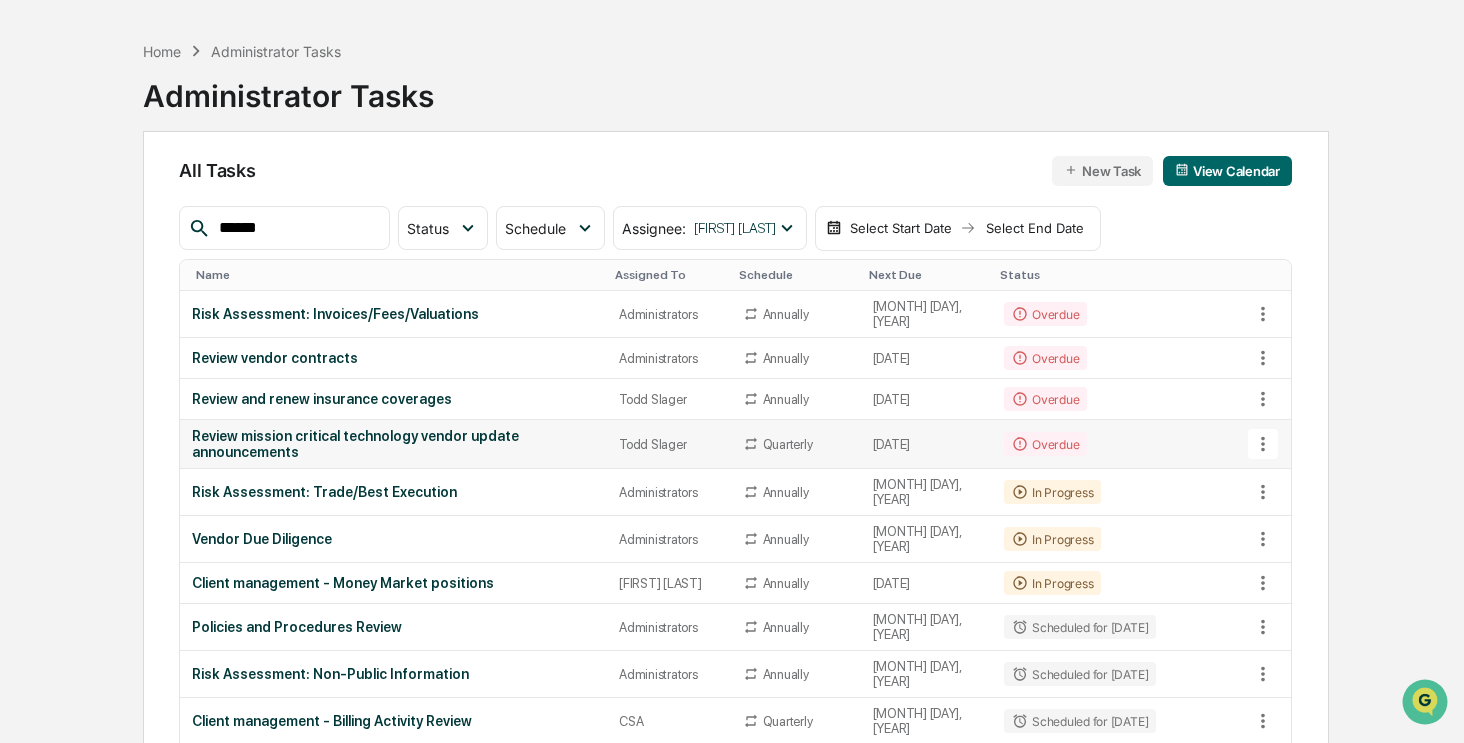 scroll, scrollTop: 0, scrollLeft: 0, axis: both 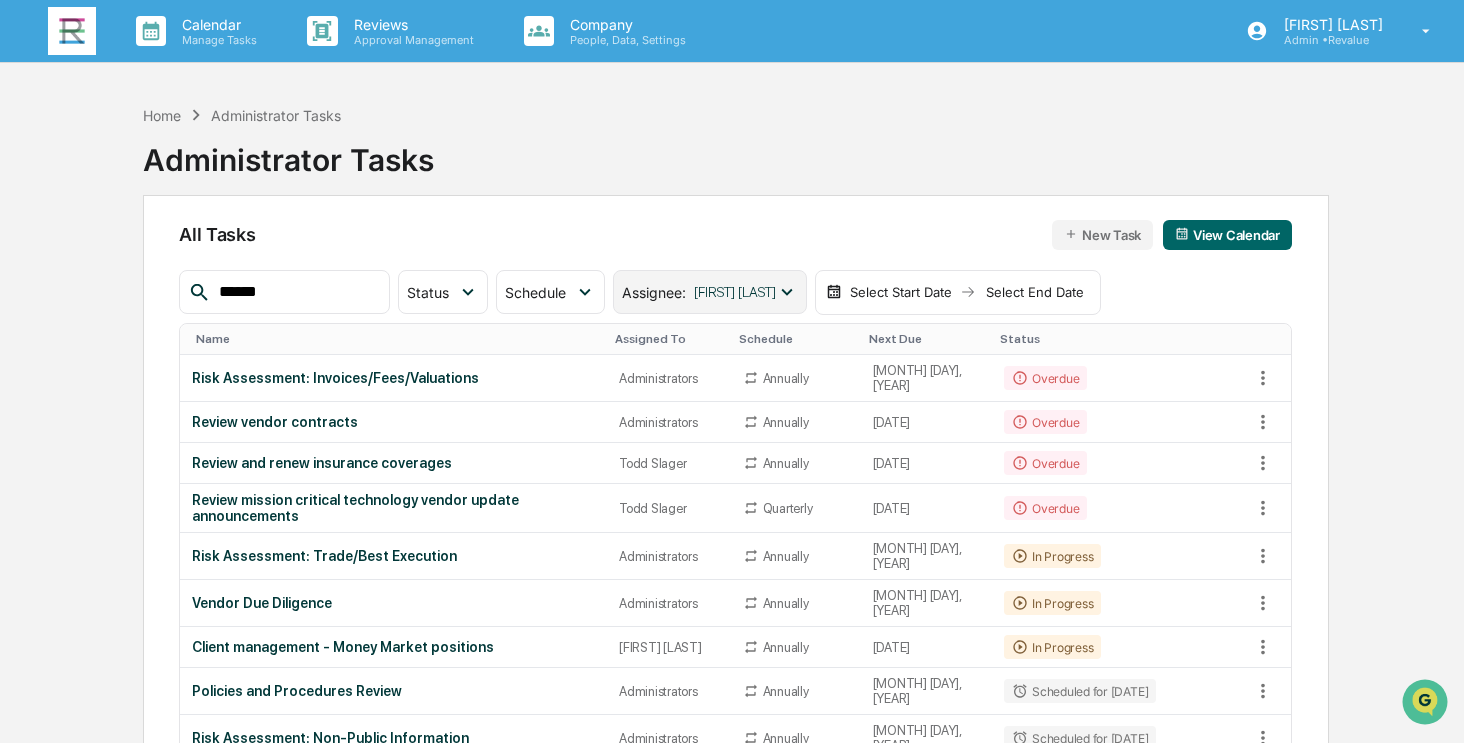 click on "[FIRST] [LAST]" at bounding box center (735, 292) 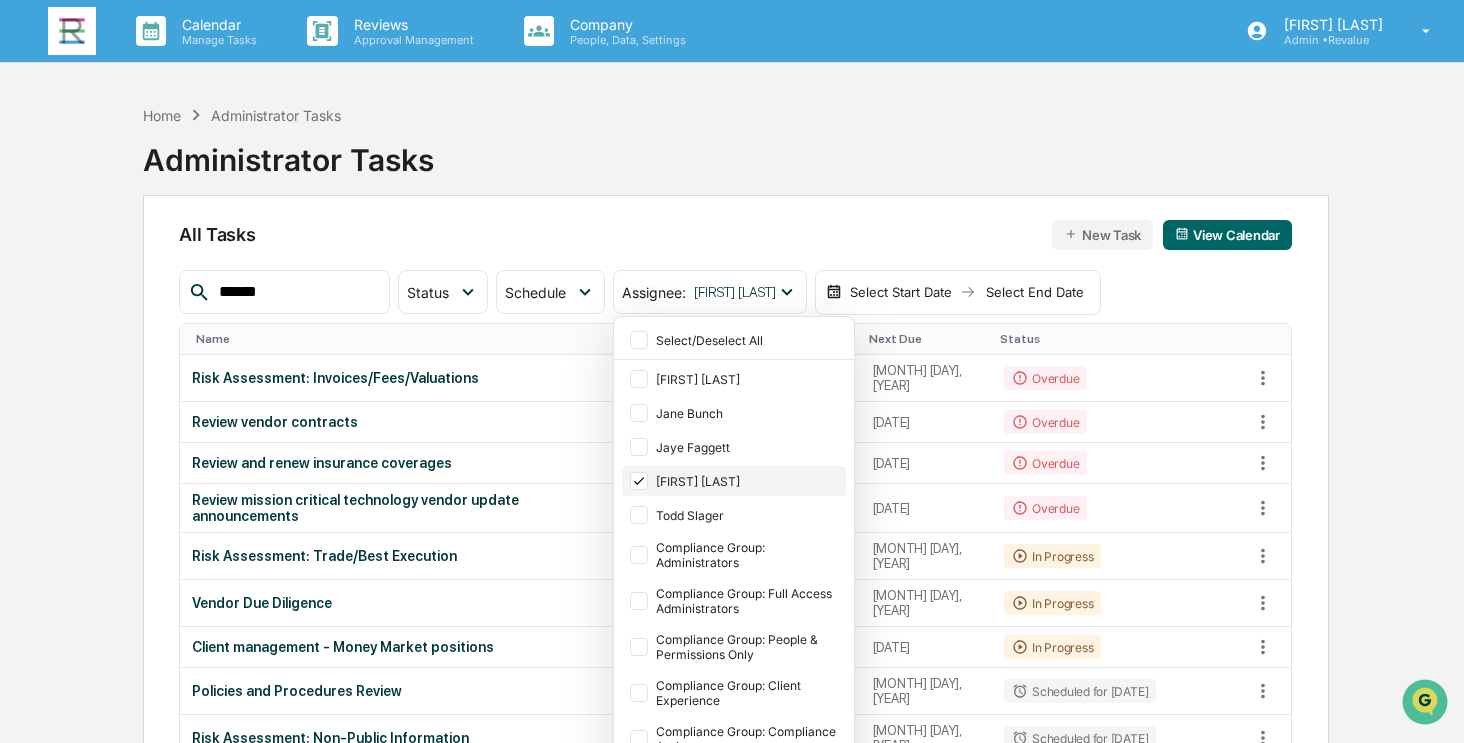click 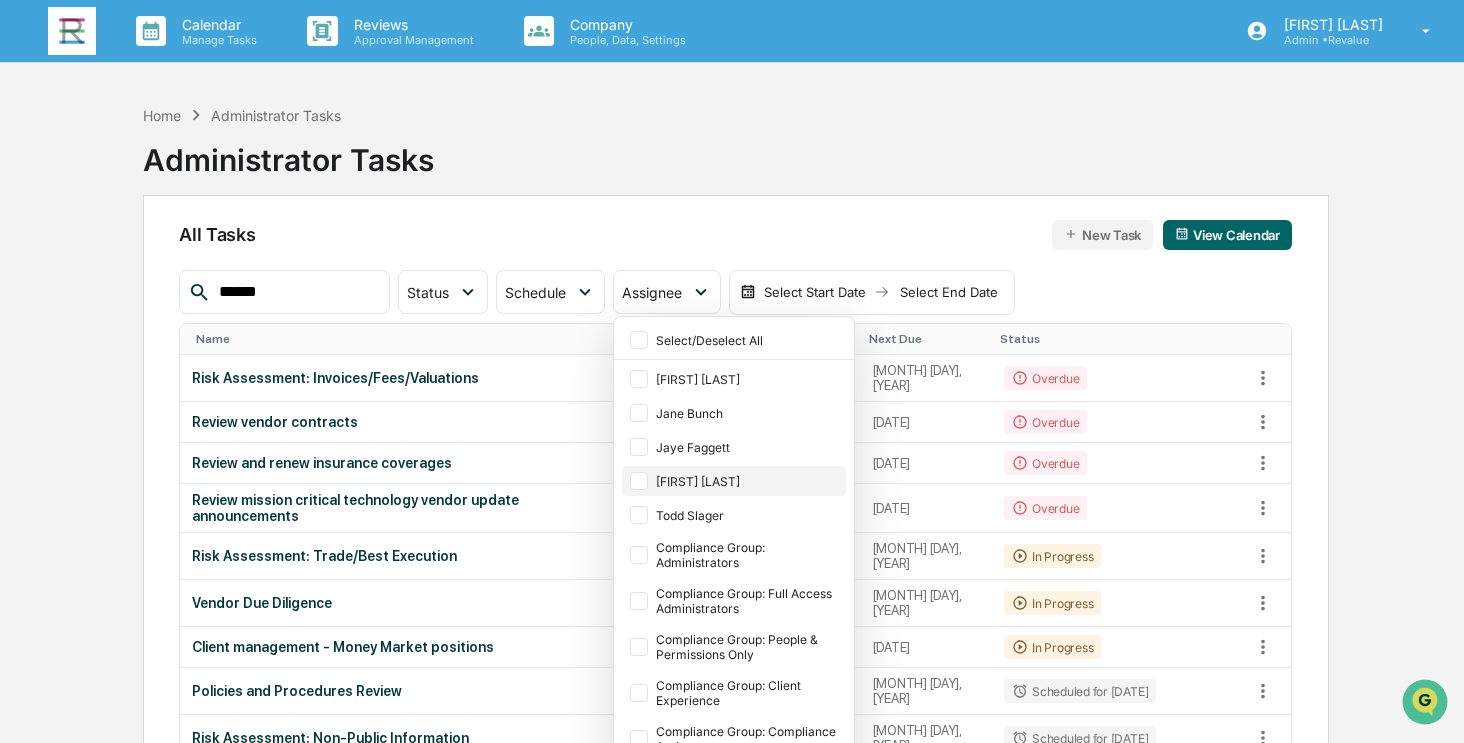click at bounding box center [639, 481] 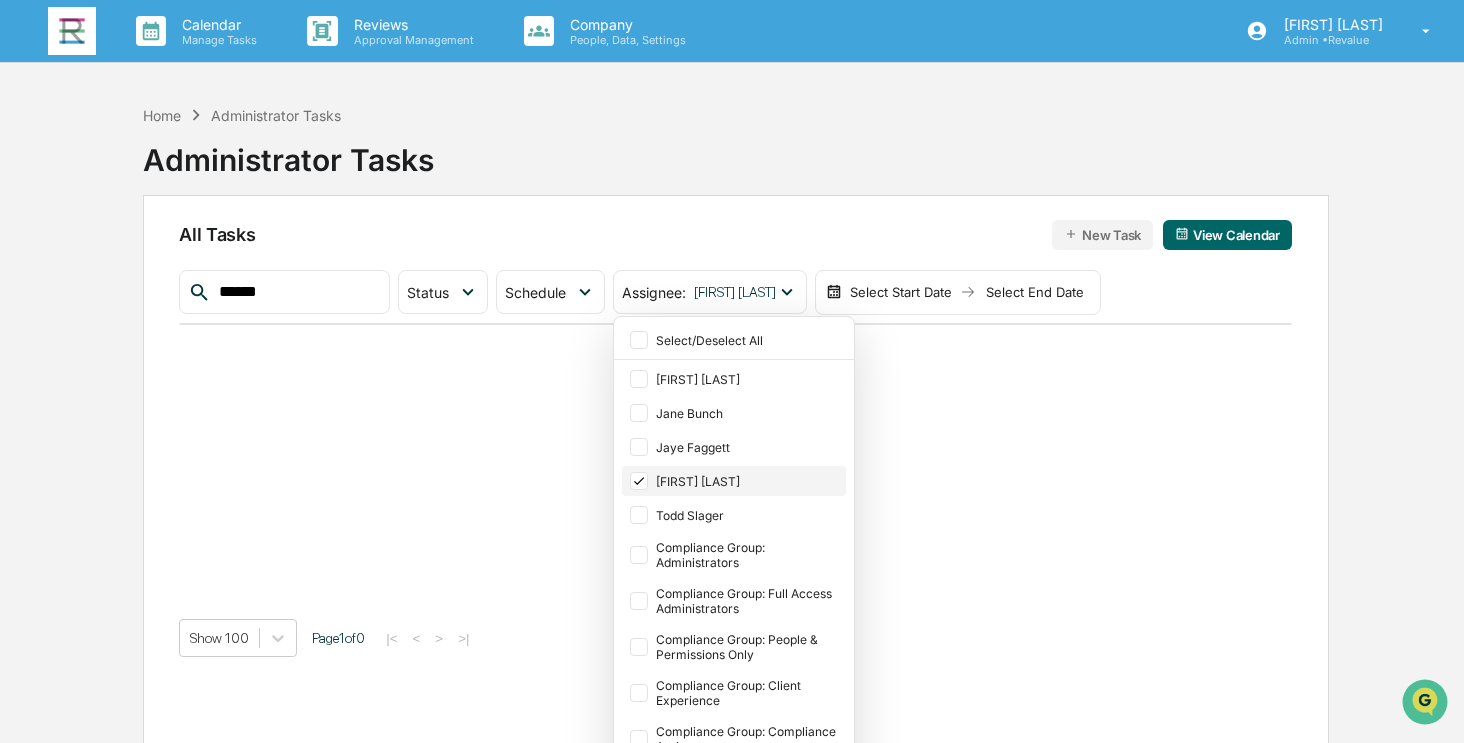 click 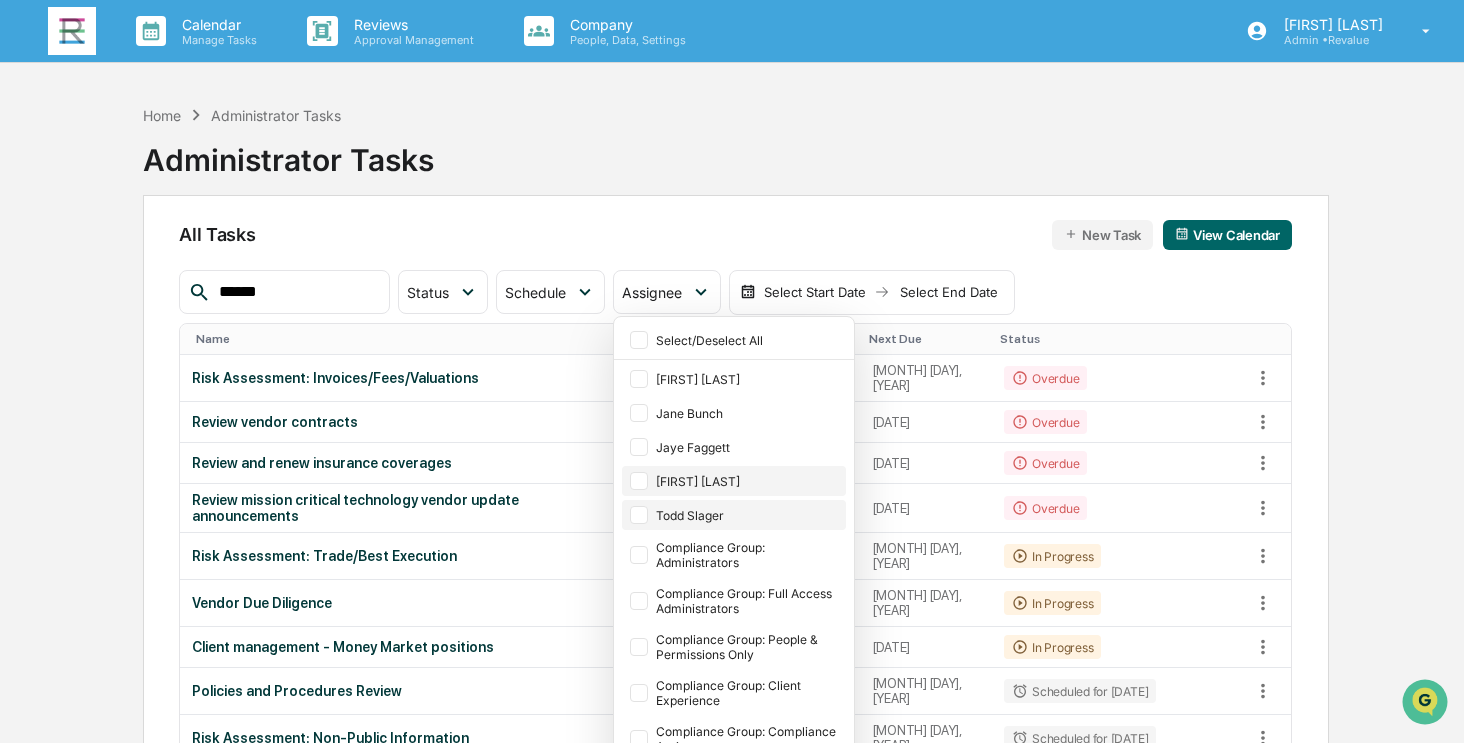 click at bounding box center (639, 515) 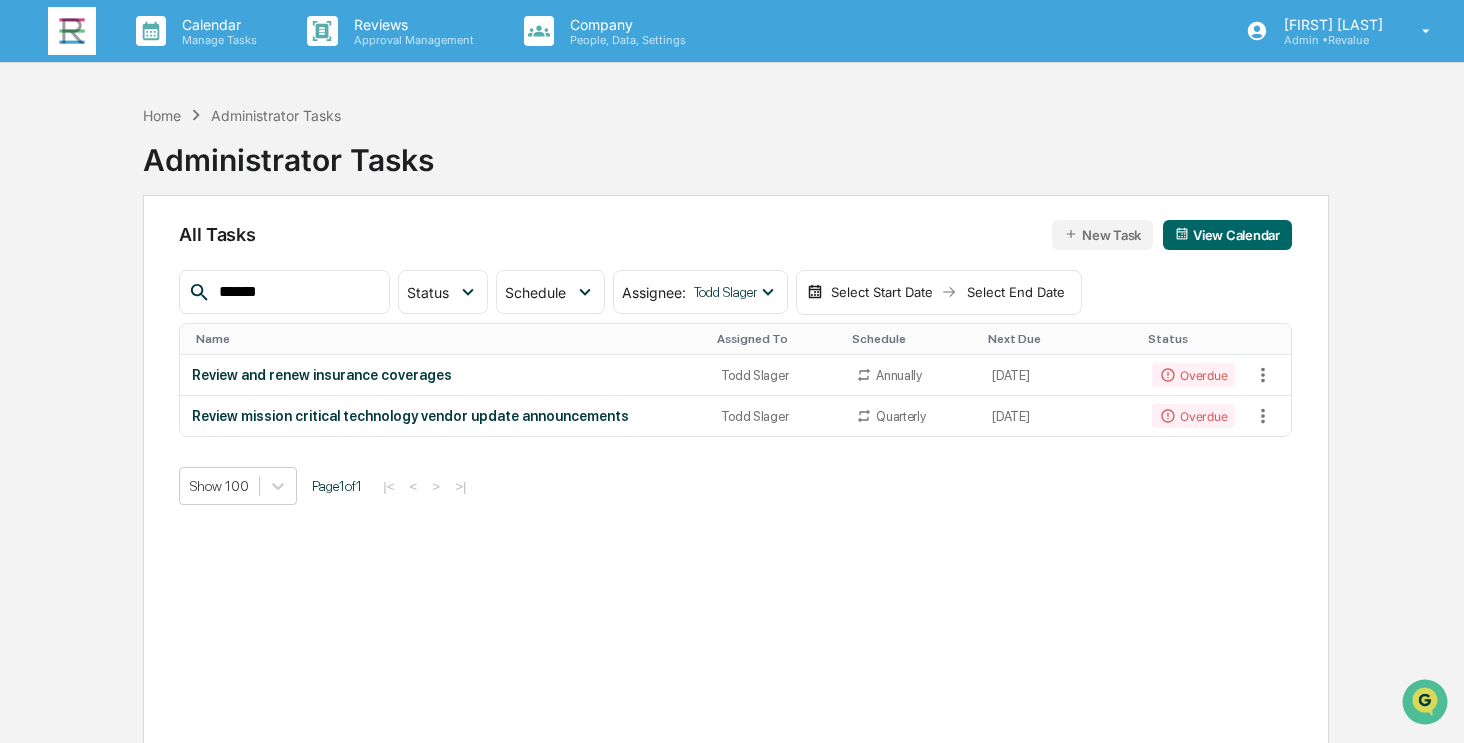 click on "Home Administrator Tasks Administrator Tasks All Tasks  New Task  View Calendar ****** Status Select/Deselect All Done In Progress Action Required Overdue Scheduled Schedule Select/Deselect All Annually Quarterly Monthly One Time Assignee : Todd Slager Select/Deselect All Angela Barbash Jane Bunch Jaye Faggett Camila Shimizu Todd Slager Compliance Group: Administrators Compliance Group: Full Access Administrators Compliance Group: People & Permissions Only Compliance Group: Client Experience Compliance Group: Compliance Assistance Compliance Group: Providence Compliance Compliance Group: Investment manager Compliance Group: CSA Select Start Date Select End Date Name Assigned To Schedule Next Due Status Review and renew insurance coverages Todd Slager Annually August 4, 2025 Overdue Review mission critical technology vendor update announcements Todd Slager Quarterly August 4, 2025 Overdue Show 100 Page  1  of  1   |<   <   >   >|" at bounding box center [736, 466] 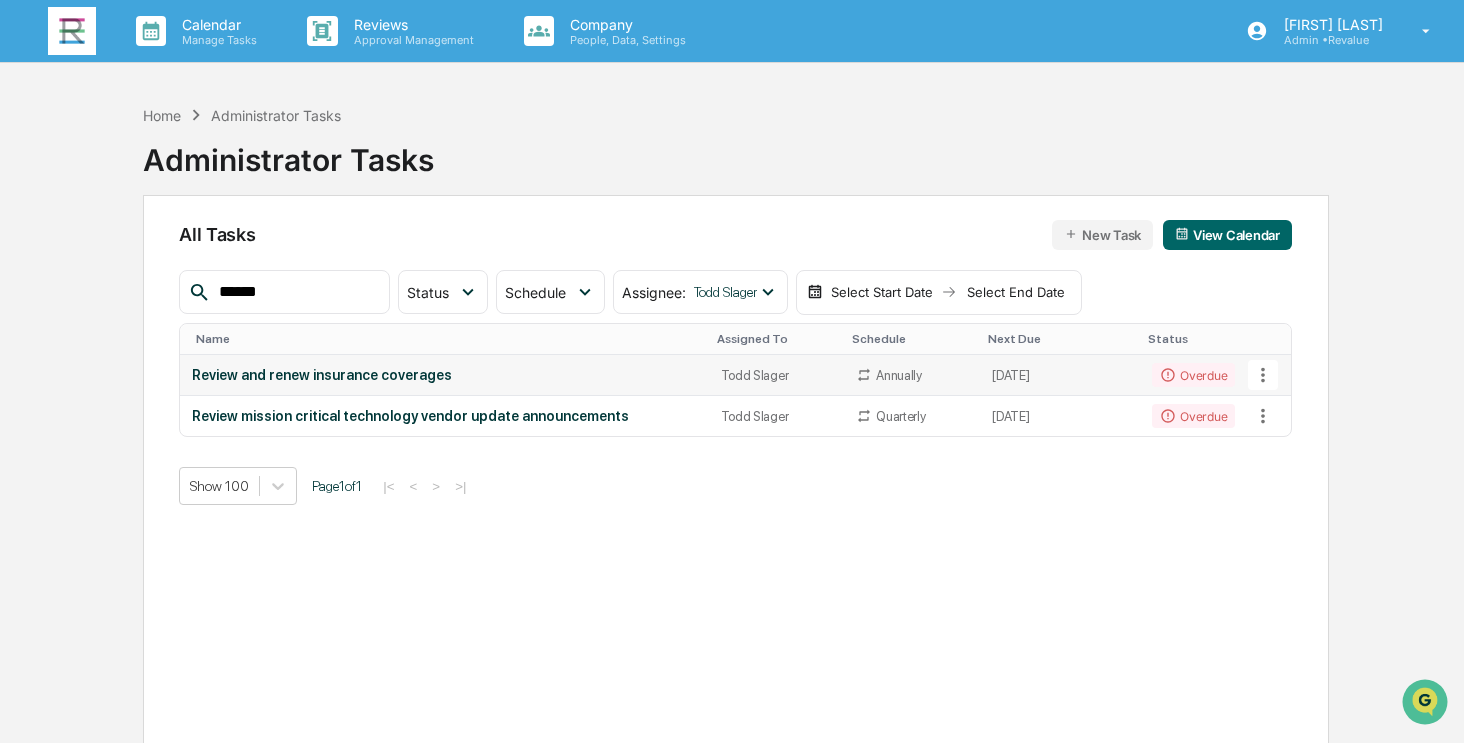 click on "Review and renew insurance coverages" at bounding box center (444, 375) 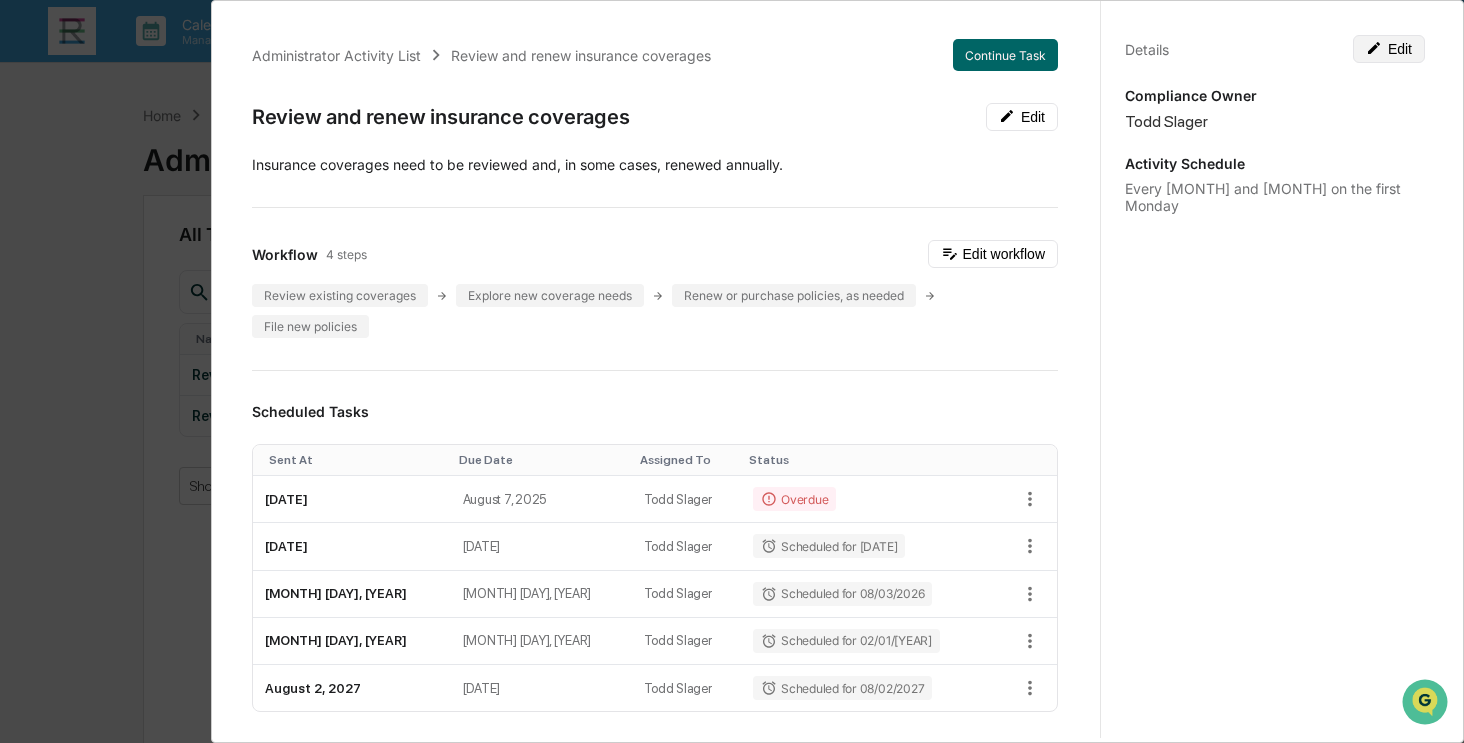 click on "Edit" at bounding box center (1389, 49) 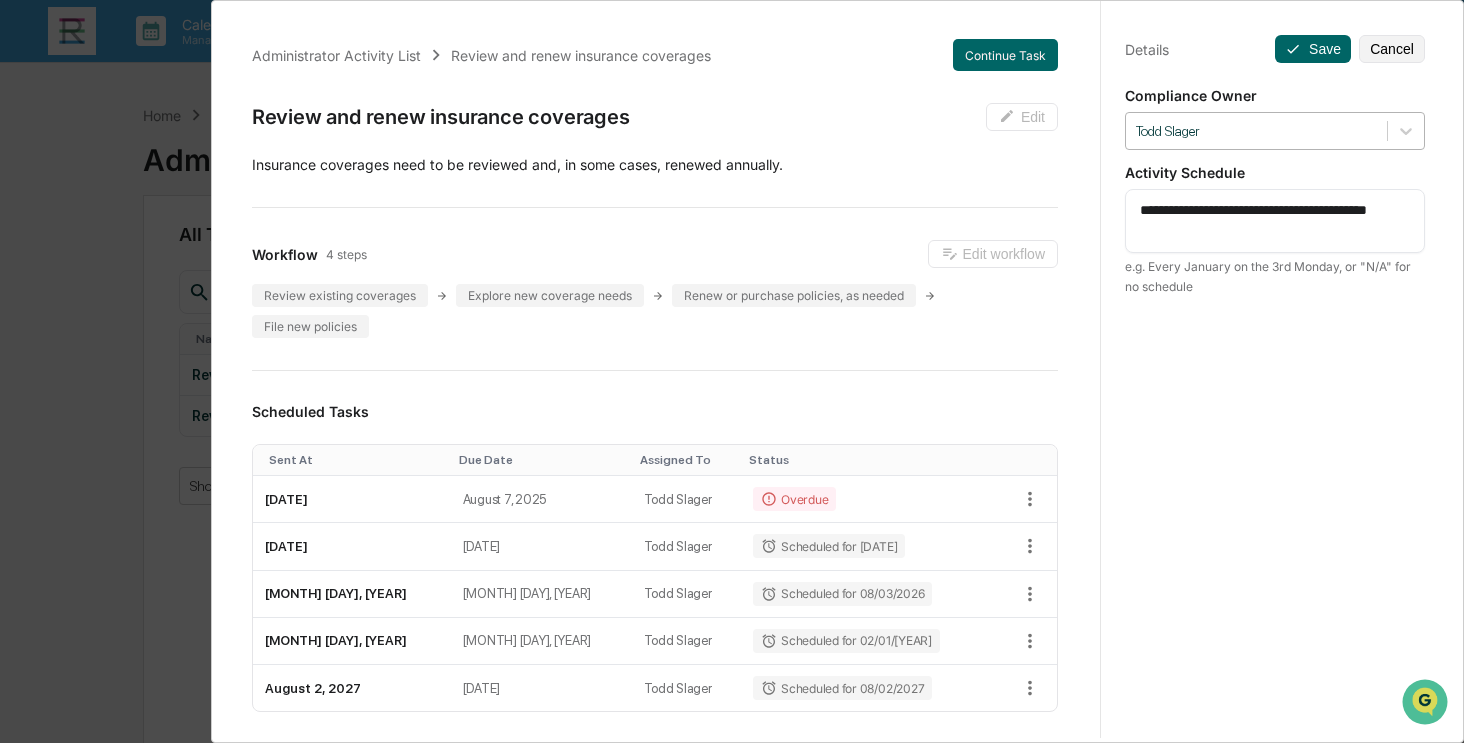 click at bounding box center [1256, 131] 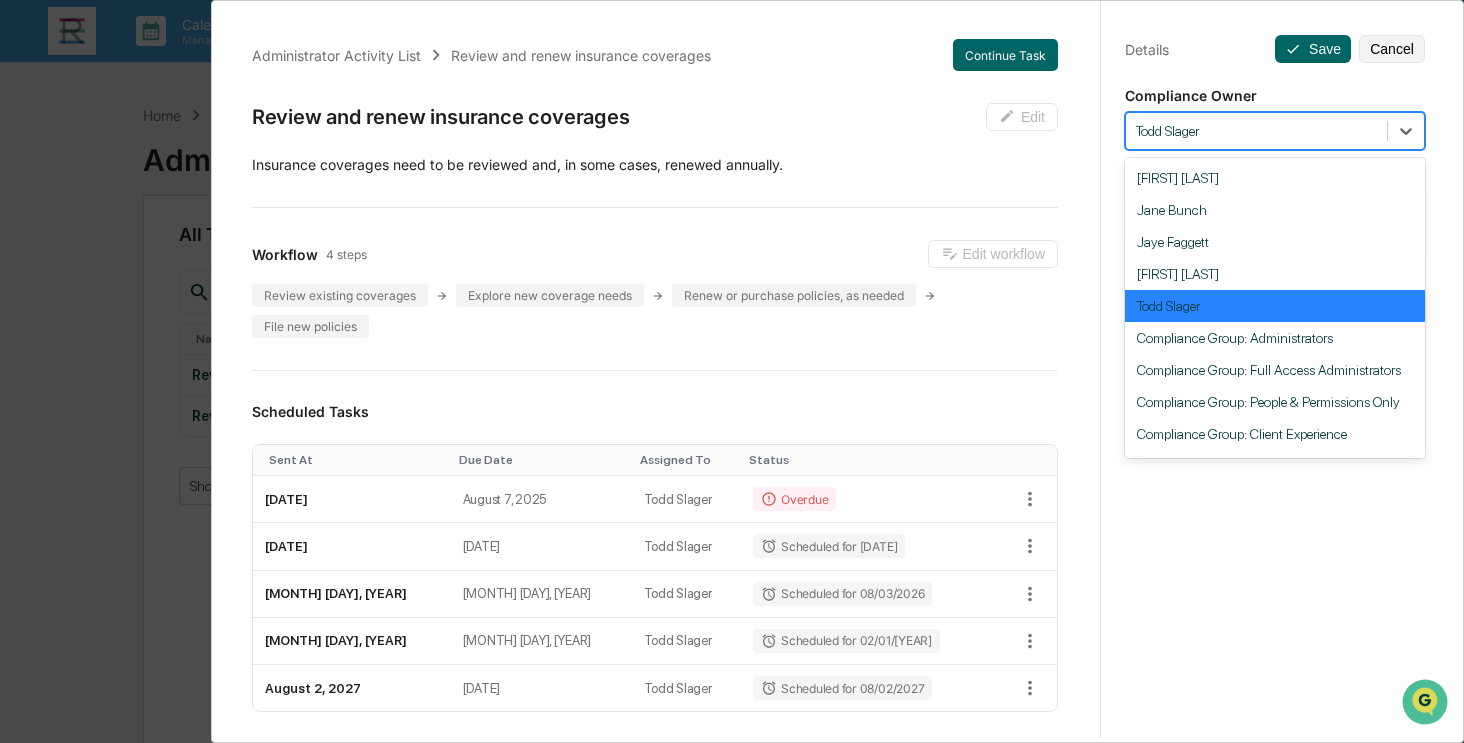scroll, scrollTop: 151, scrollLeft: 0, axis: vertical 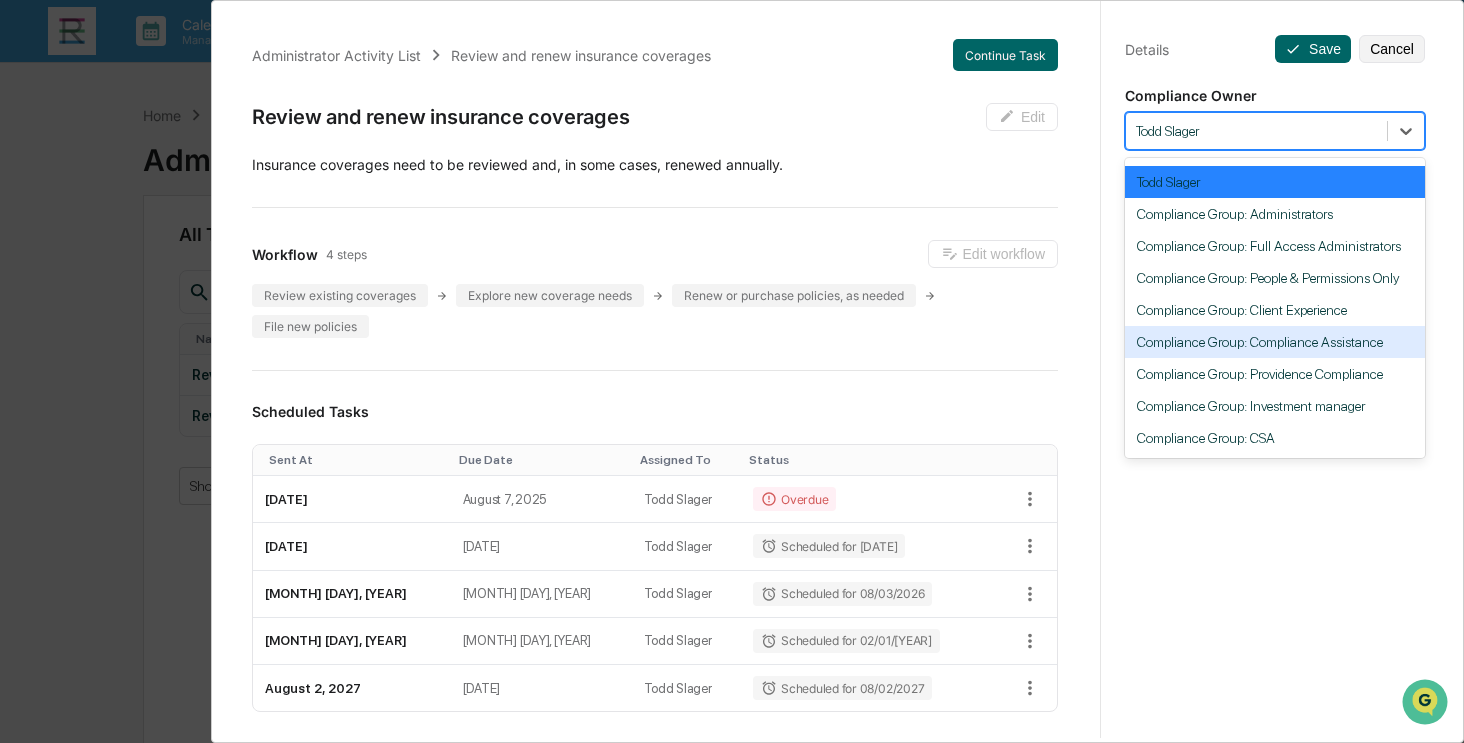click on "Compliance Group: Compliance Assistance" at bounding box center [1275, 342] 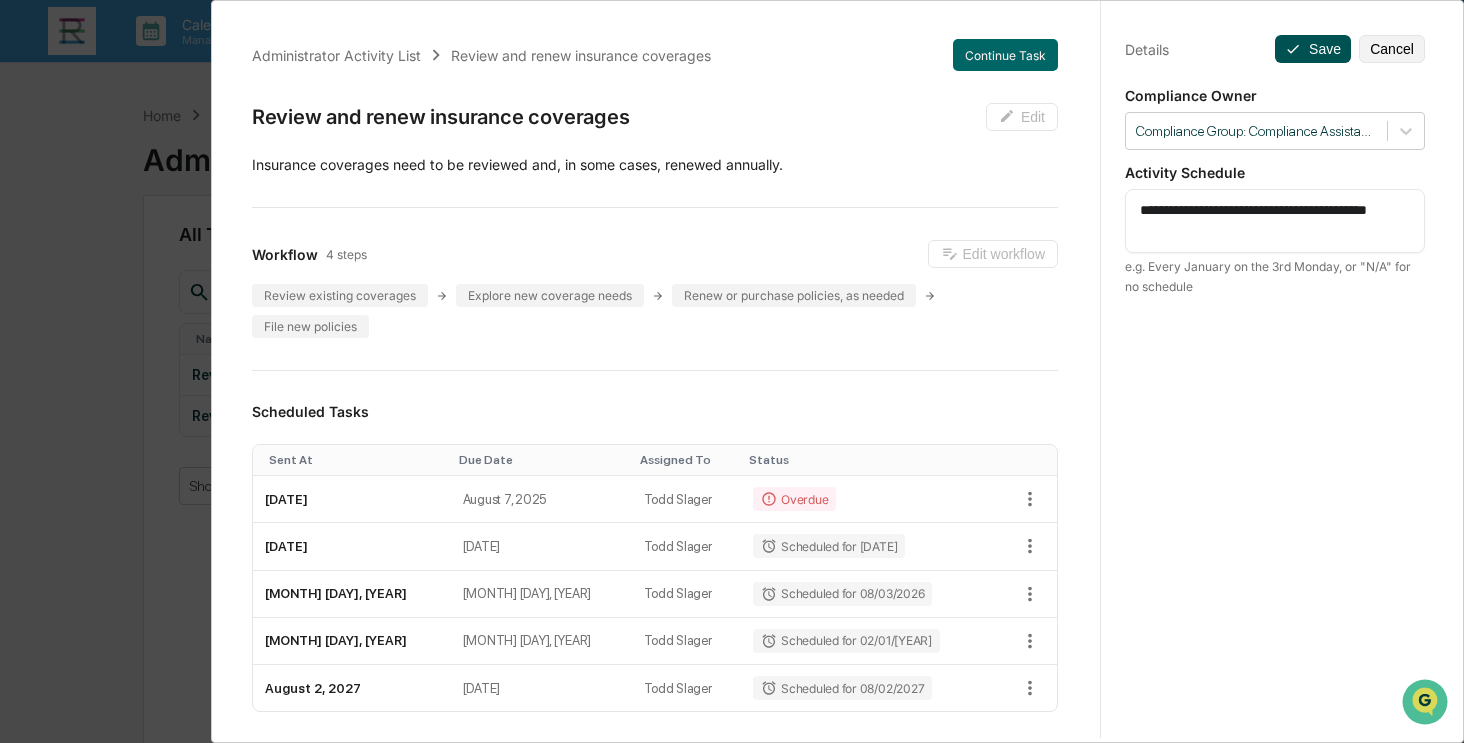 click on "Save" at bounding box center (1313, 49) 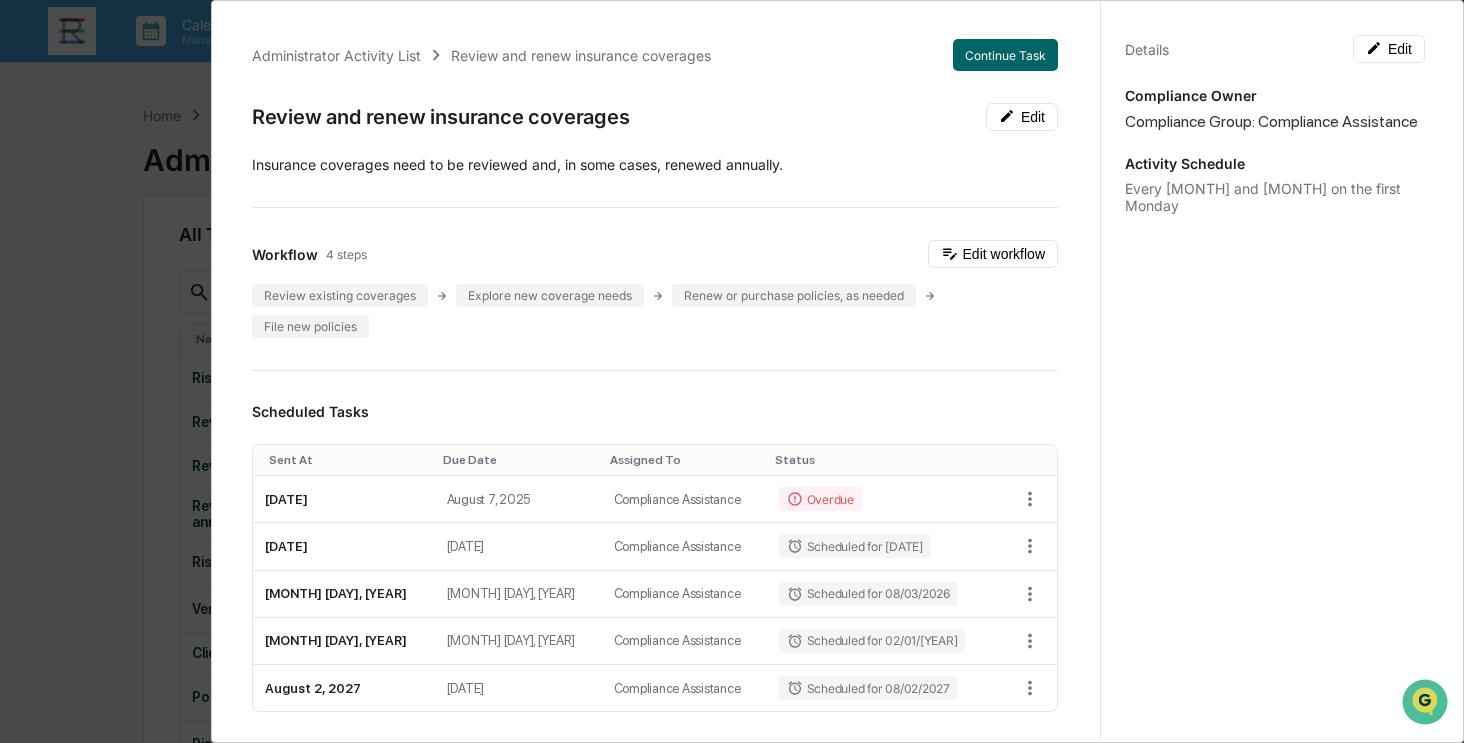 click on "Administrator Activity List Review and renew insurance coverages Continue Task Review and renew insurance coverages Edit Insurance coverages need to be reviewed and, in some cases, renewed annually. Workflow 4 steps Edit workflow Review existing coverages Explore new coverage needs Renew or purchase policies, as needed File new policies Scheduled Tasks Sent At Due Date Assigned To Status August 4, 2025 August 7, 2025 Compliance Assistance Overdue February 2, 2026 February 5, 2026 Compliance Assistance Scheduled for 02/02/2026 August 3, 2026 August 6, 2026 Compliance Assistance Scheduled for 08/03/2026 February 1, 2027 February 4, 2027 Compliance Assistance Scheduled for 02/01/2027 August 2, 2027 August 5, 2027 Compliance Assistance Scheduled for 08/02/2027 Show 5 Page  1  of  2   |<   <   >   >|   Completed Task Files No data to display Show 5 Page  1  of  0   |<   <   >   >|   Comments Write a comment... Write a comment... Details Edit Compliance Owner Compliance Group: Compliance Assistance" at bounding box center [732, 371] 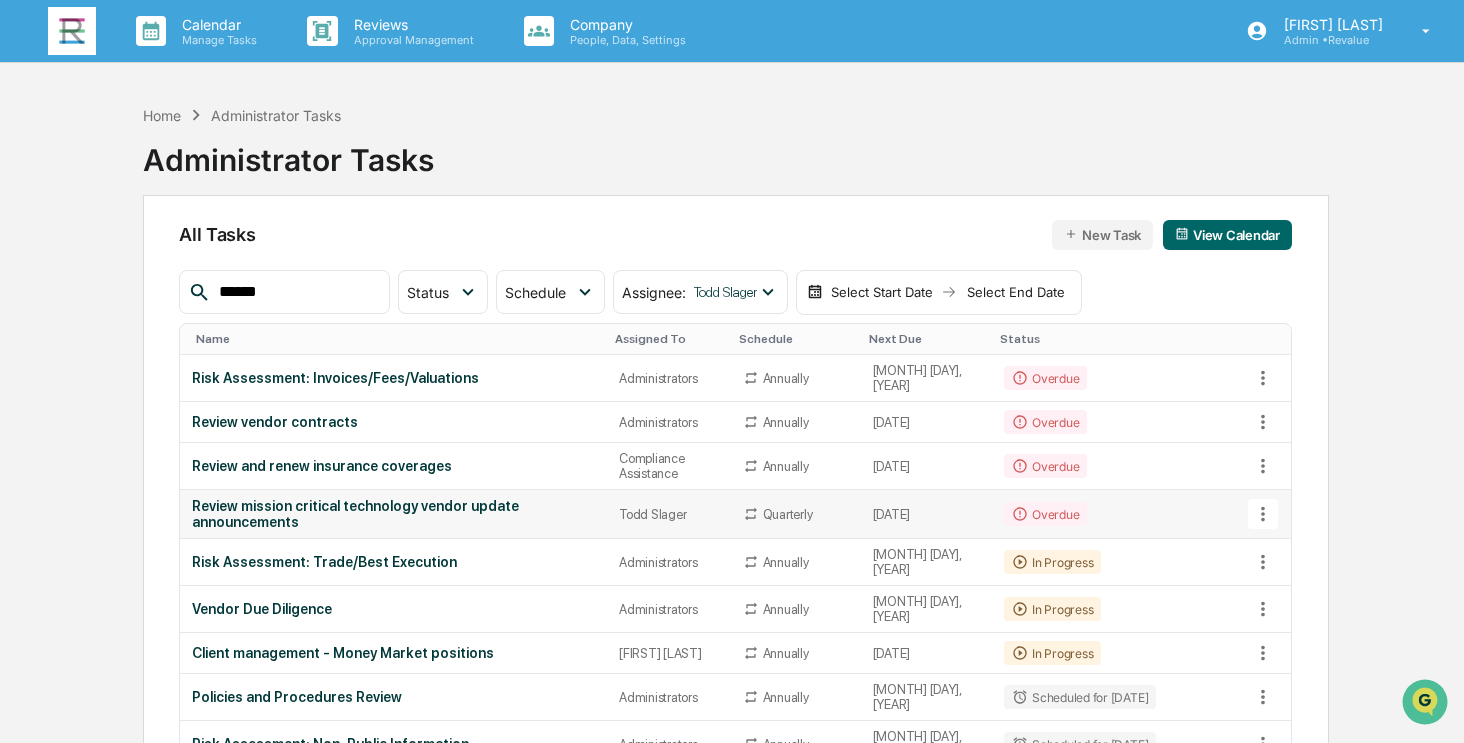 click on "Review mission critical technology vendor update announcements" at bounding box center [393, 514] 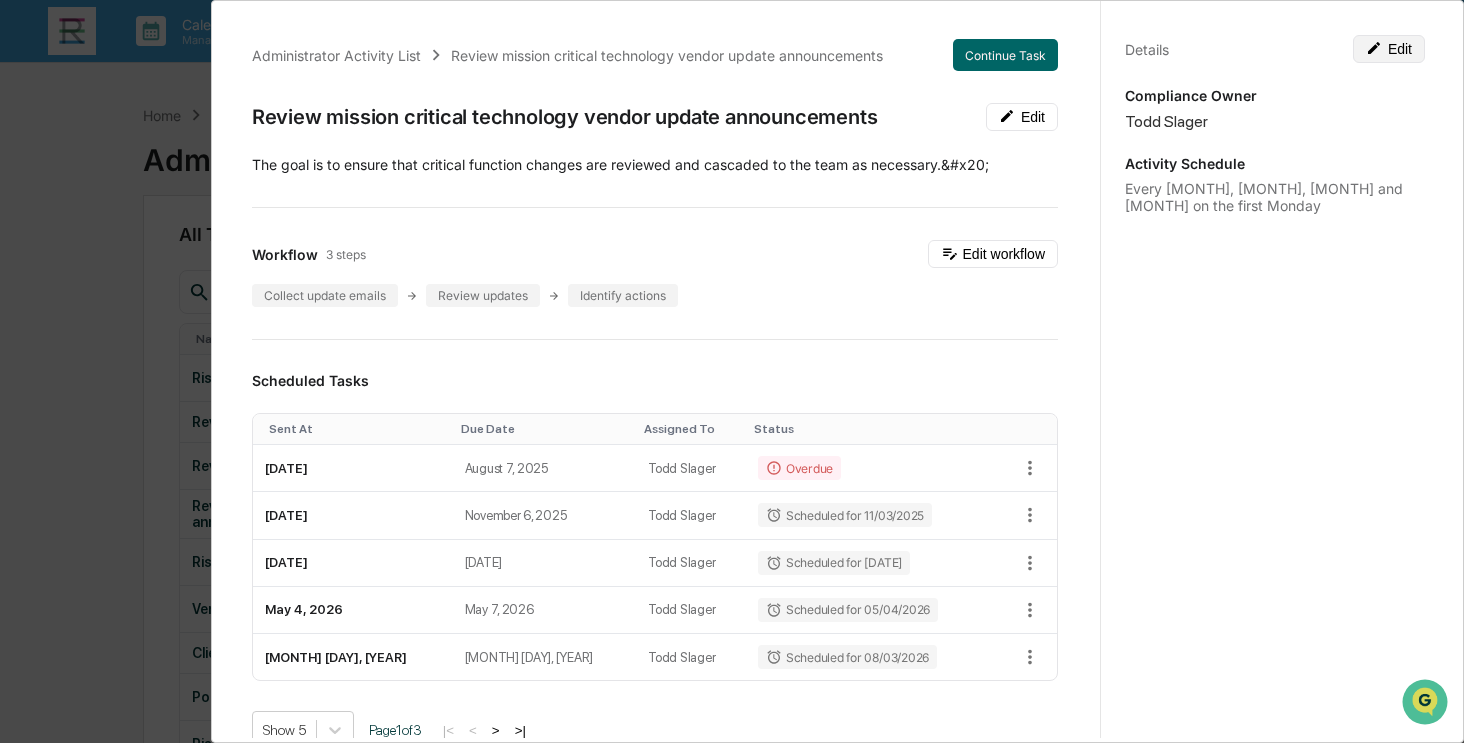 click on "Edit" at bounding box center (1389, 49) 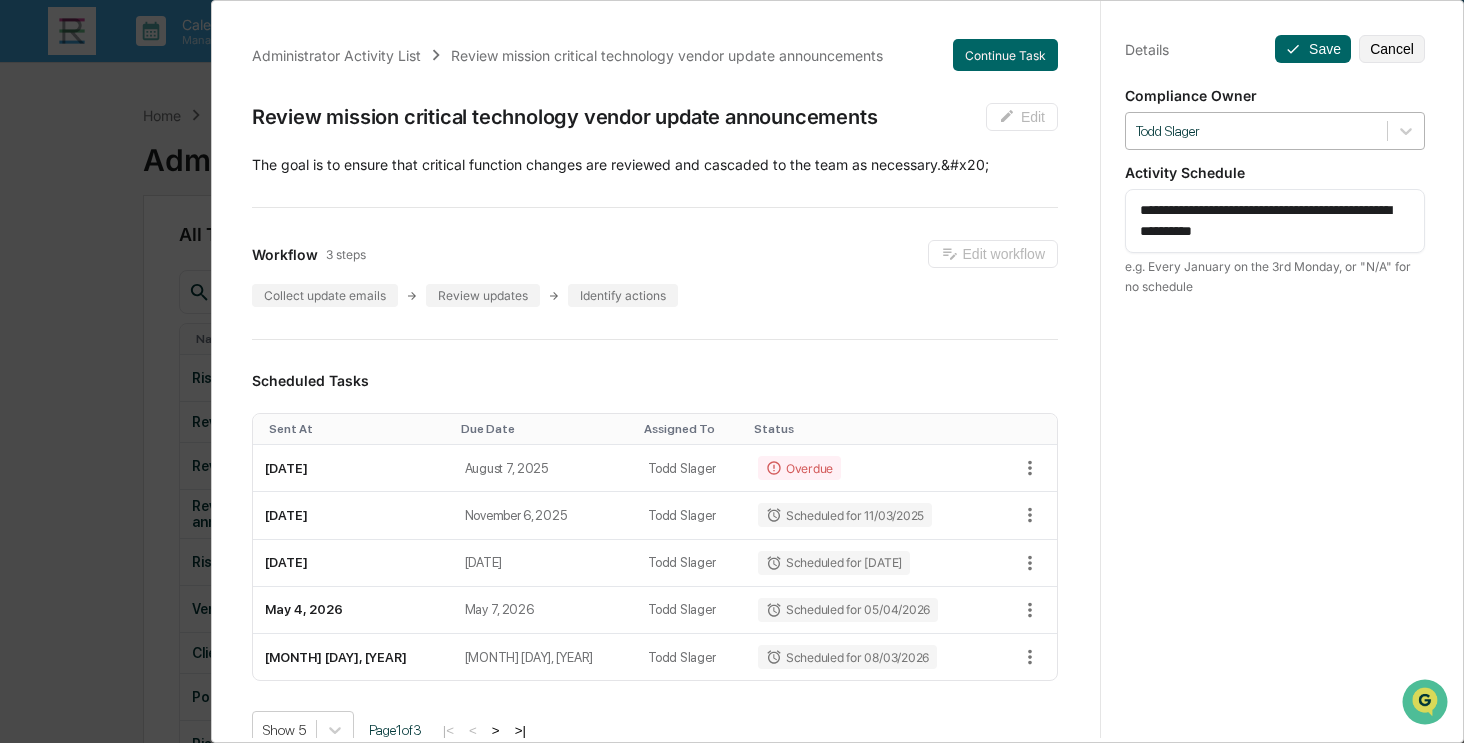 click at bounding box center [1256, 131] 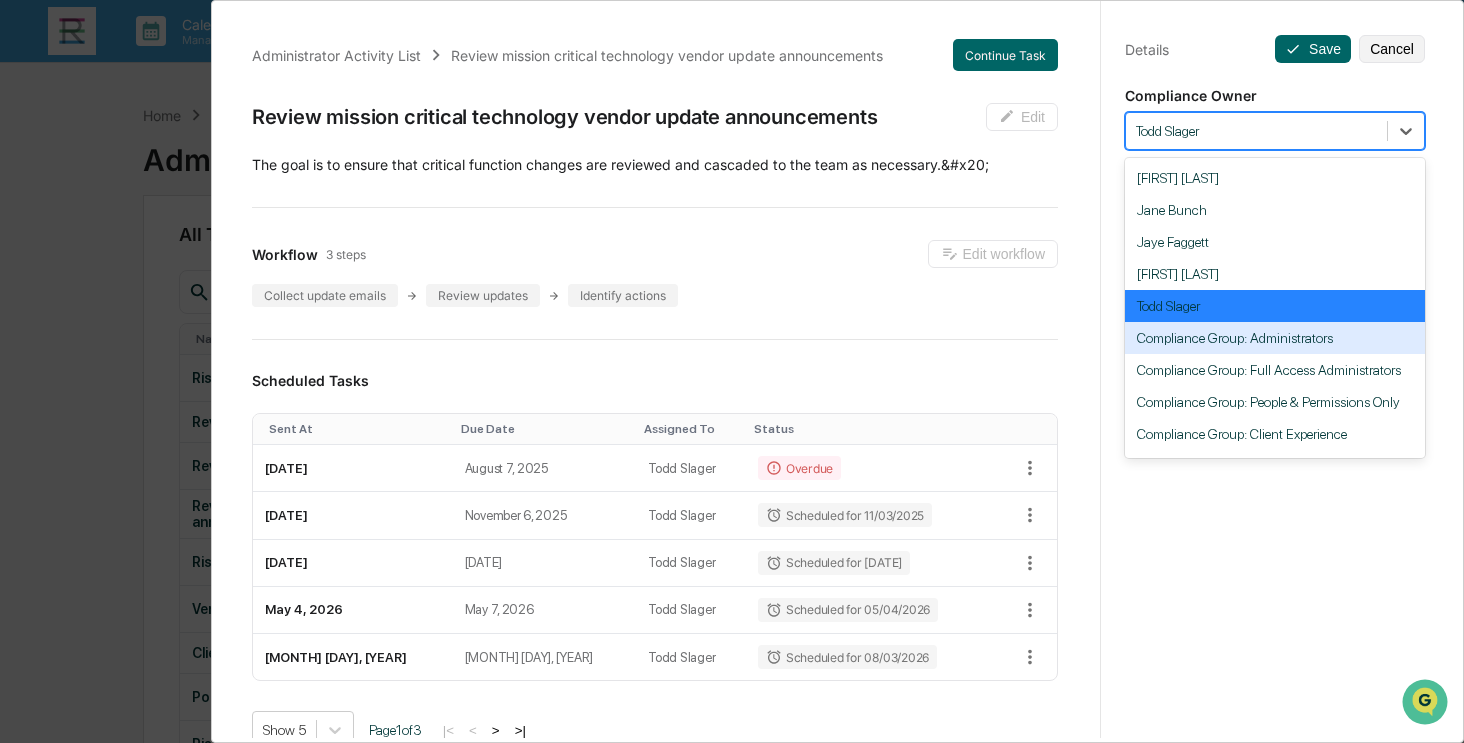 scroll, scrollTop: 151, scrollLeft: 0, axis: vertical 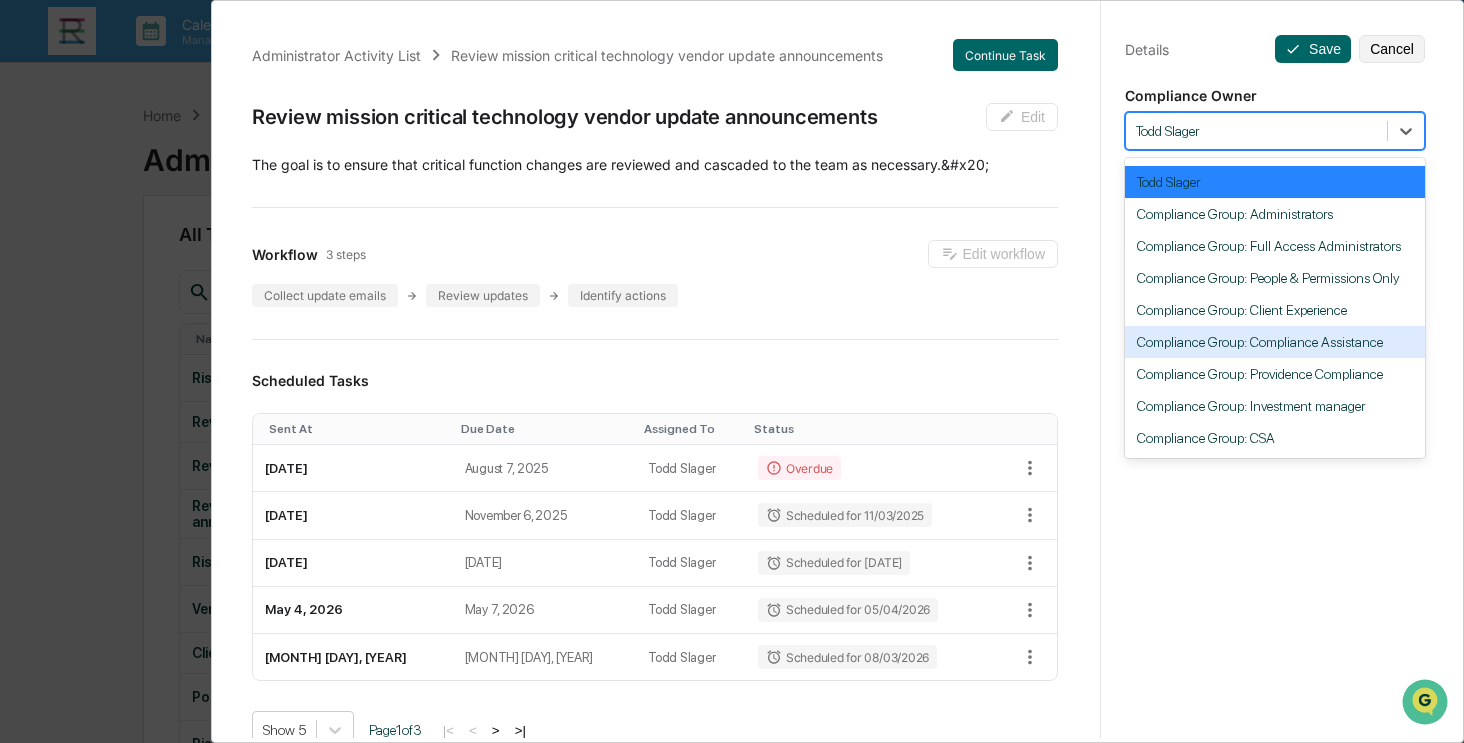 click on "Compliance Group: Compliance Assistance" at bounding box center [1275, 342] 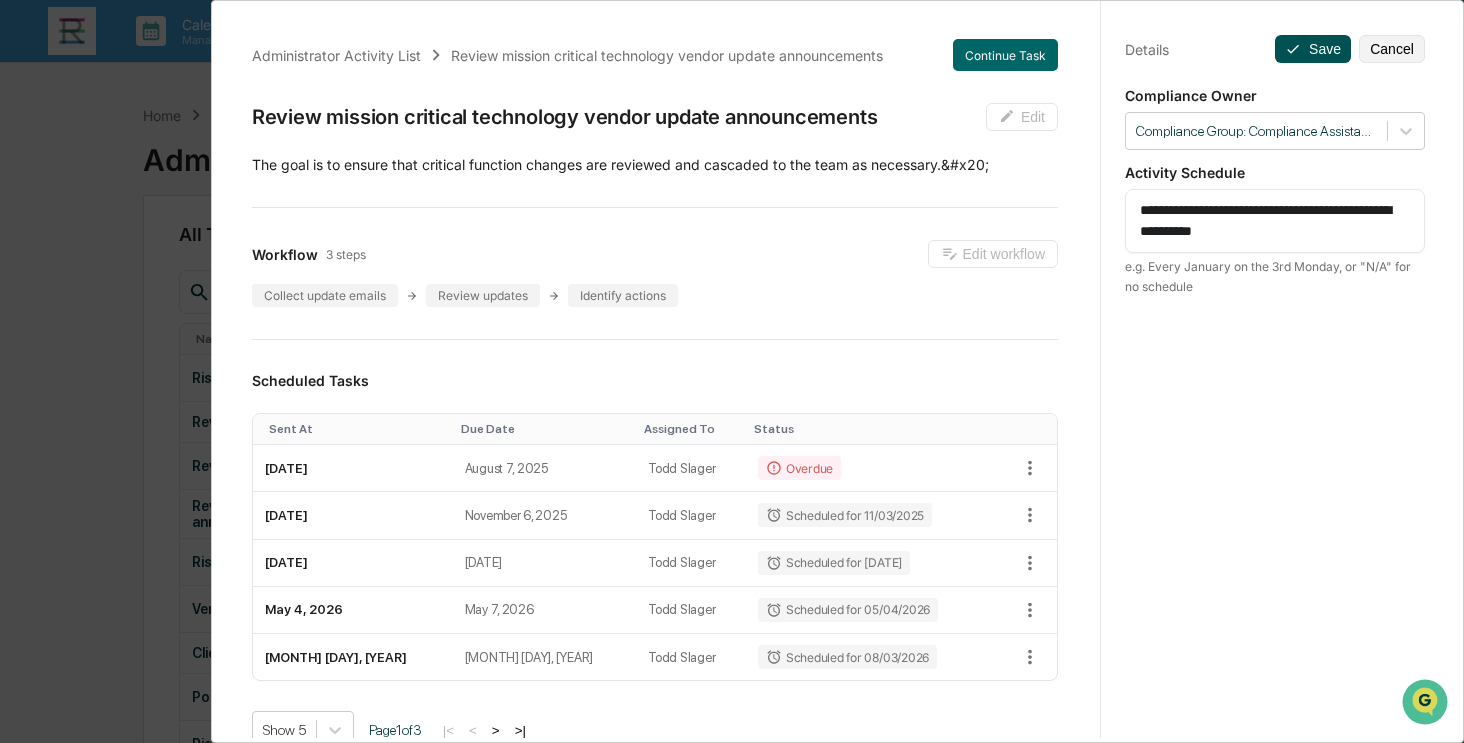 click on "Save" at bounding box center [1313, 49] 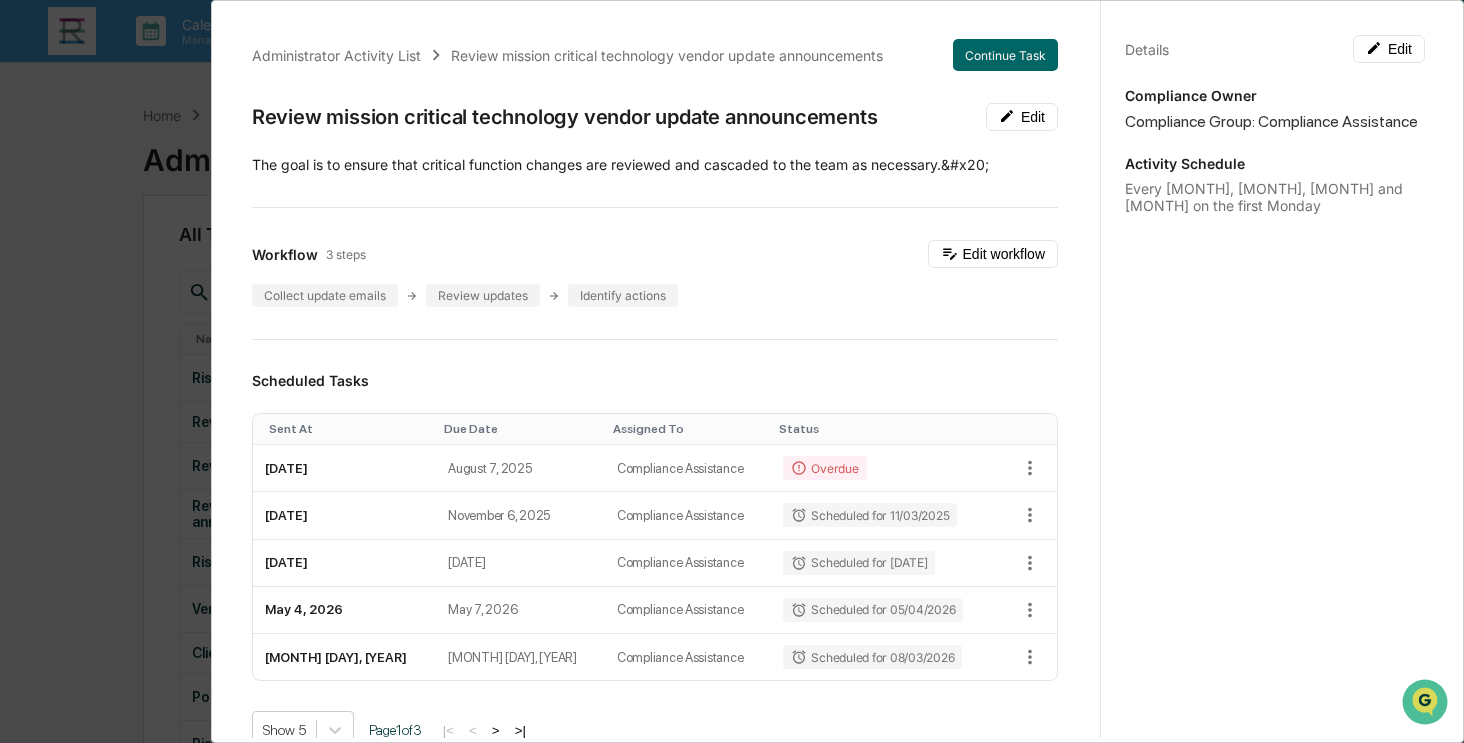 click on "Administrator Activity List Review mission critical technology vendor update announcements Continue Task Review mission critical technology vendor update announcements Edit ​The goal is to ensure that critical function changes are reviewed and cascaded to the team as necessary.&#x20; Workflow 3 steps Edit workflow Collect update emails Review updates Identify actions Scheduled Tasks Sent At Due Date Assigned To Status August 4, 2025 August 7, 2025 Compliance Assistance Overdue November 3, 2025 November 6, 2025 Compliance Assistance Scheduled for 11/03/2025 February 2, 2026 February 5, 2026 Compliance Assistance Scheduled for 02/02/2026 May 4, 2026 May 7, 2026 Compliance Assistance Scheduled for 05/04/2026 August 3, 2026 August 6, 2026 Compliance Assistance Scheduled for 08/03/2026 Show 5 Page  1  of  3   |<   <   >   >|   Completed Task Files No data to display Show 5 Page  1  of  0   |<   <   >   >|   Comments Write a comment... Write a comment... Details Edit Compliance Owner Activity Schedule" at bounding box center (732, 371) 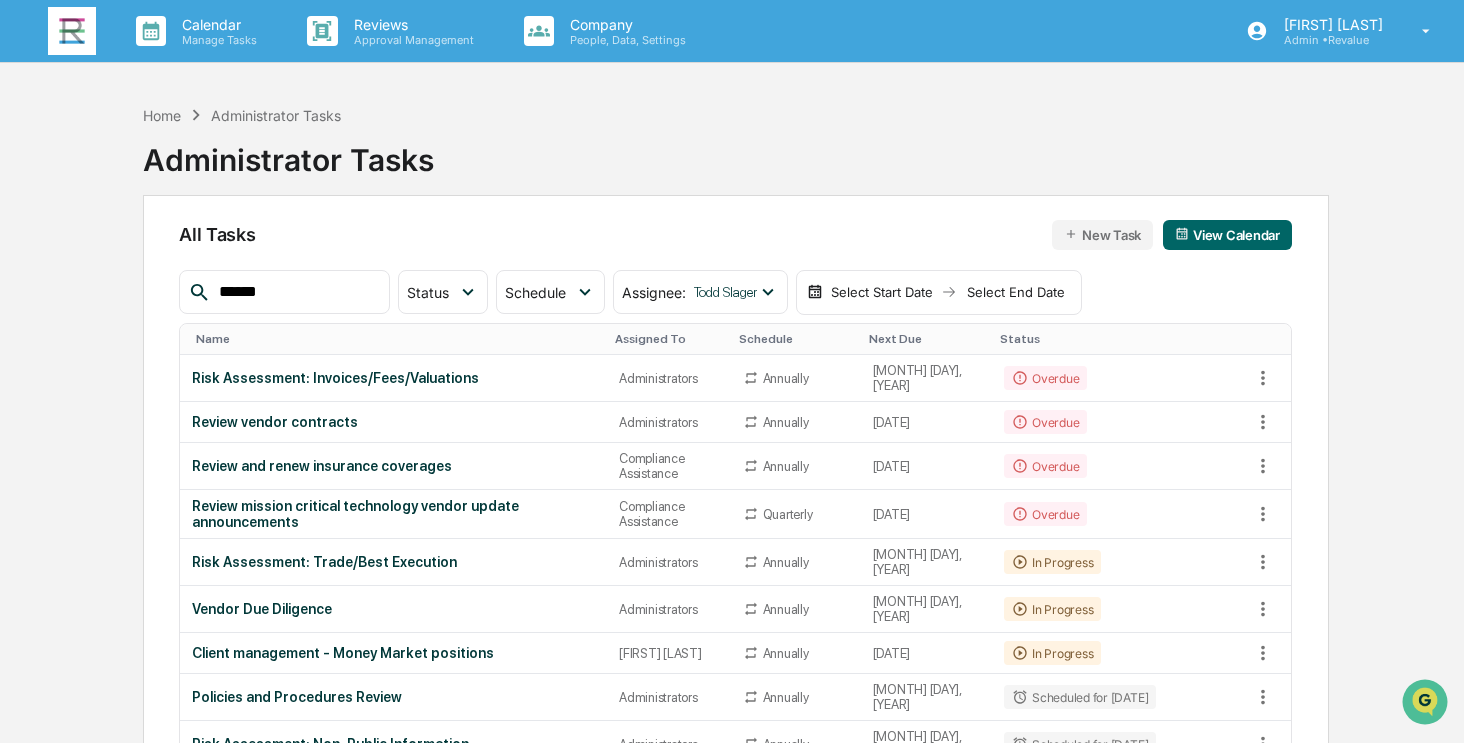 click on "******" at bounding box center (296, 292) 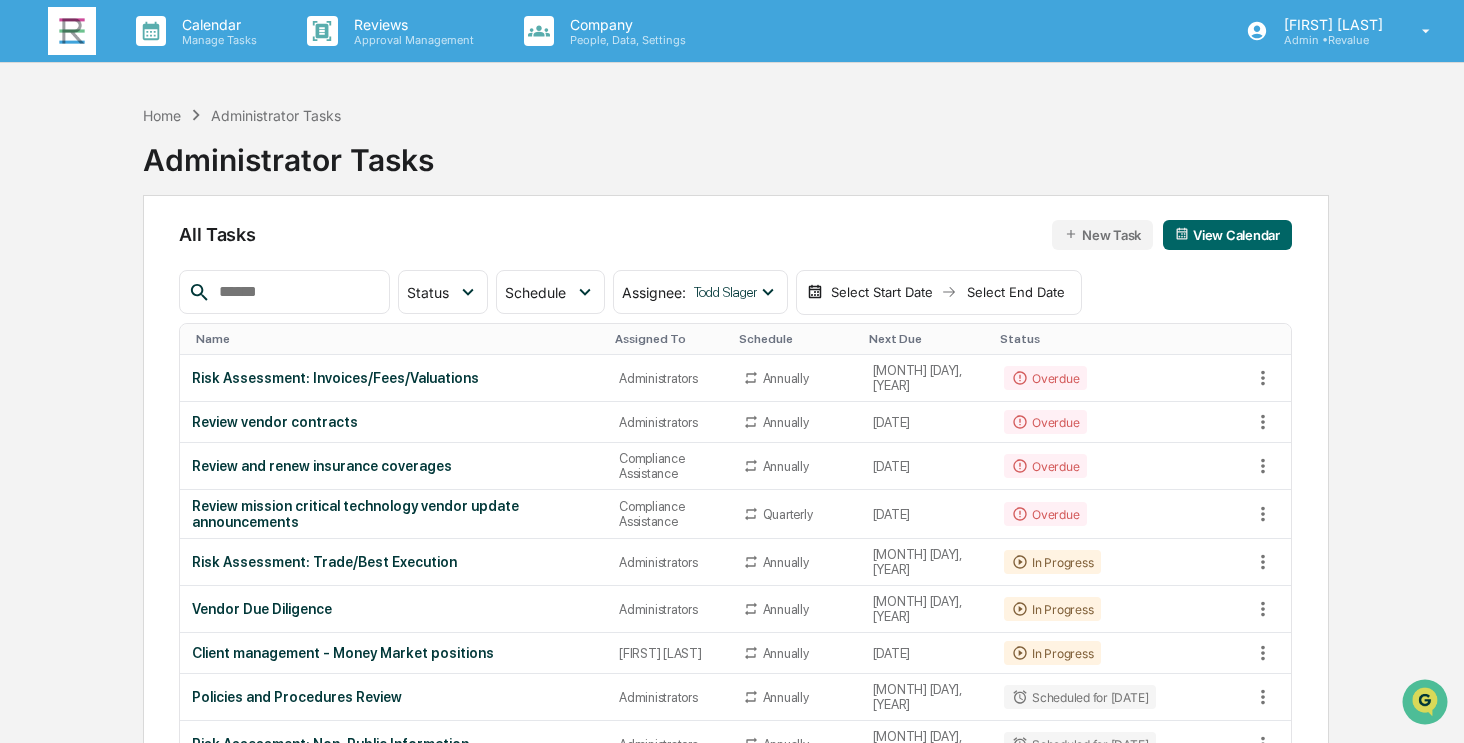 type 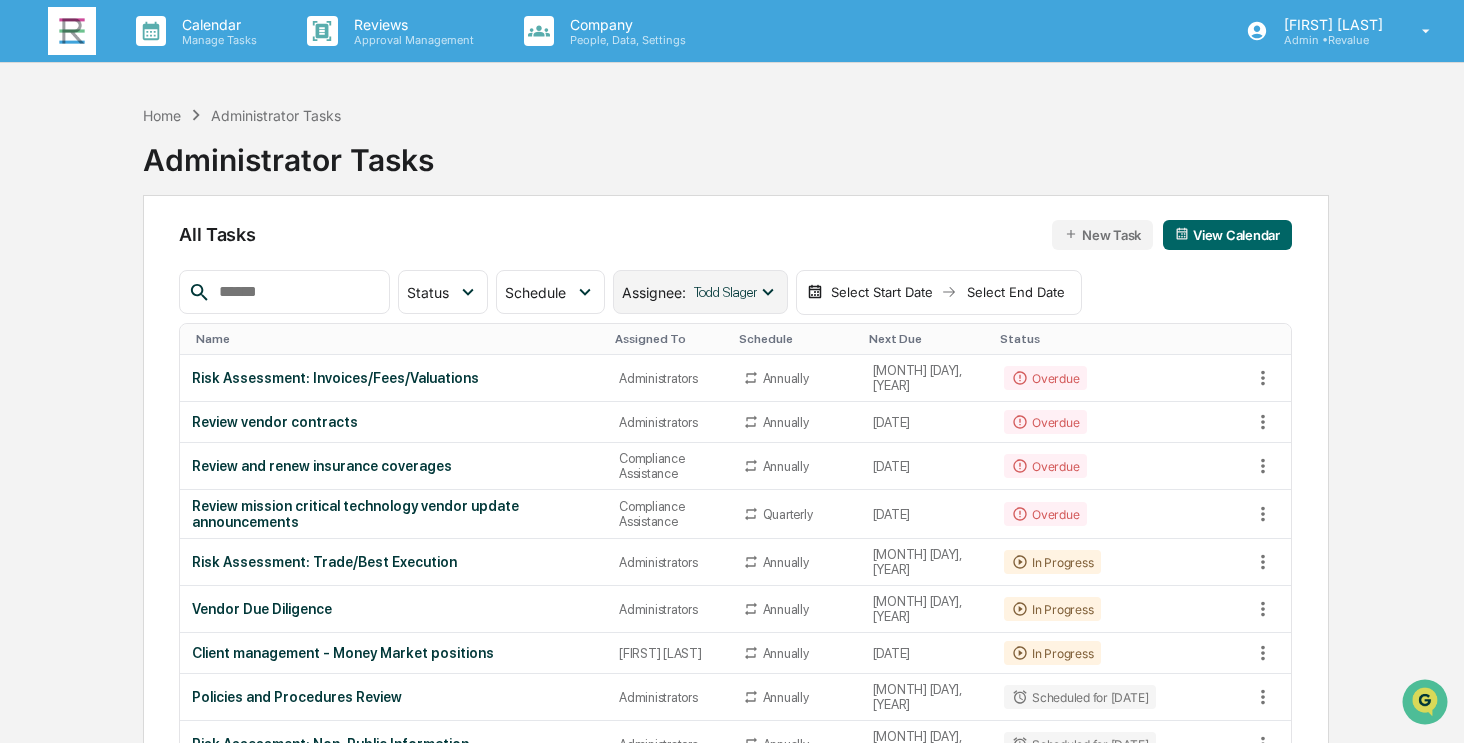 click on "Todd Slager" at bounding box center (725, 292) 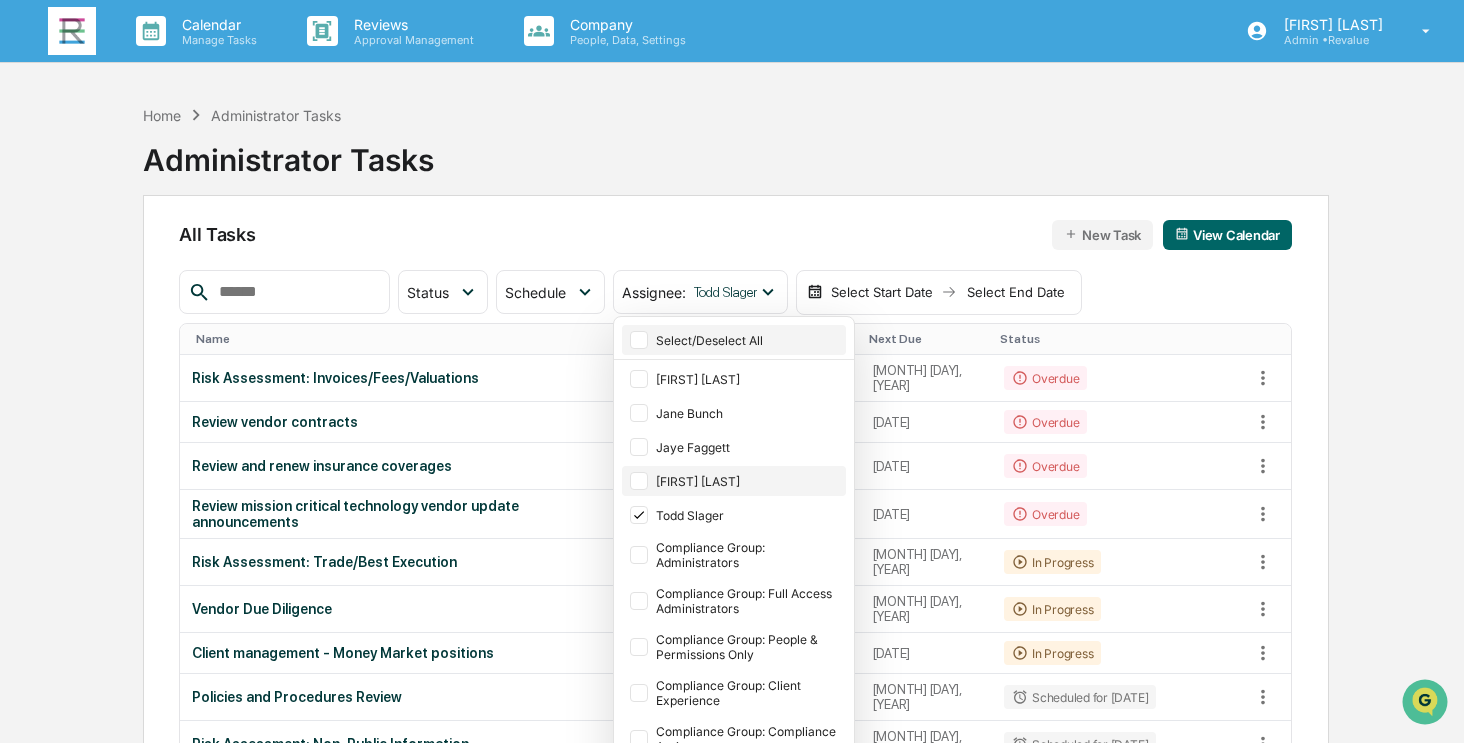 click at bounding box center (639, 340) 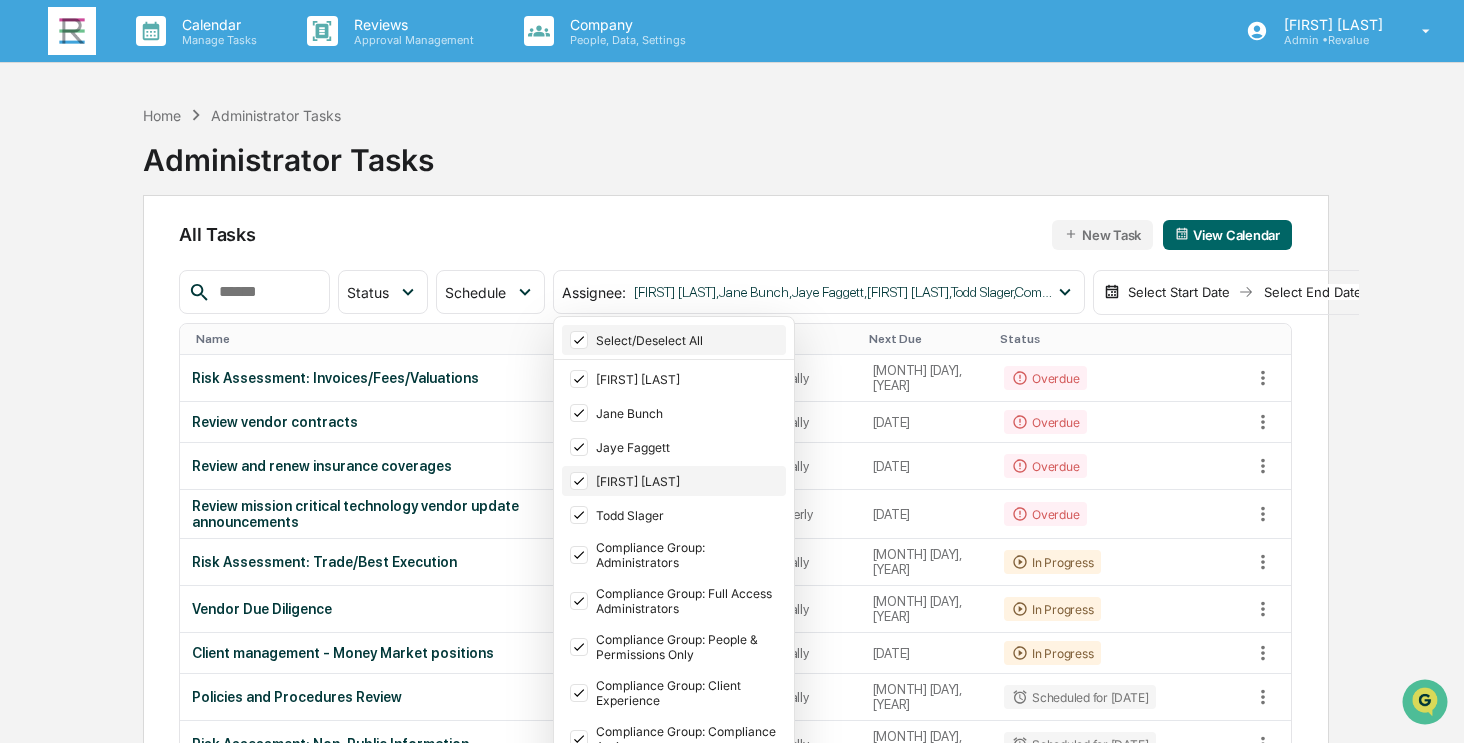 click 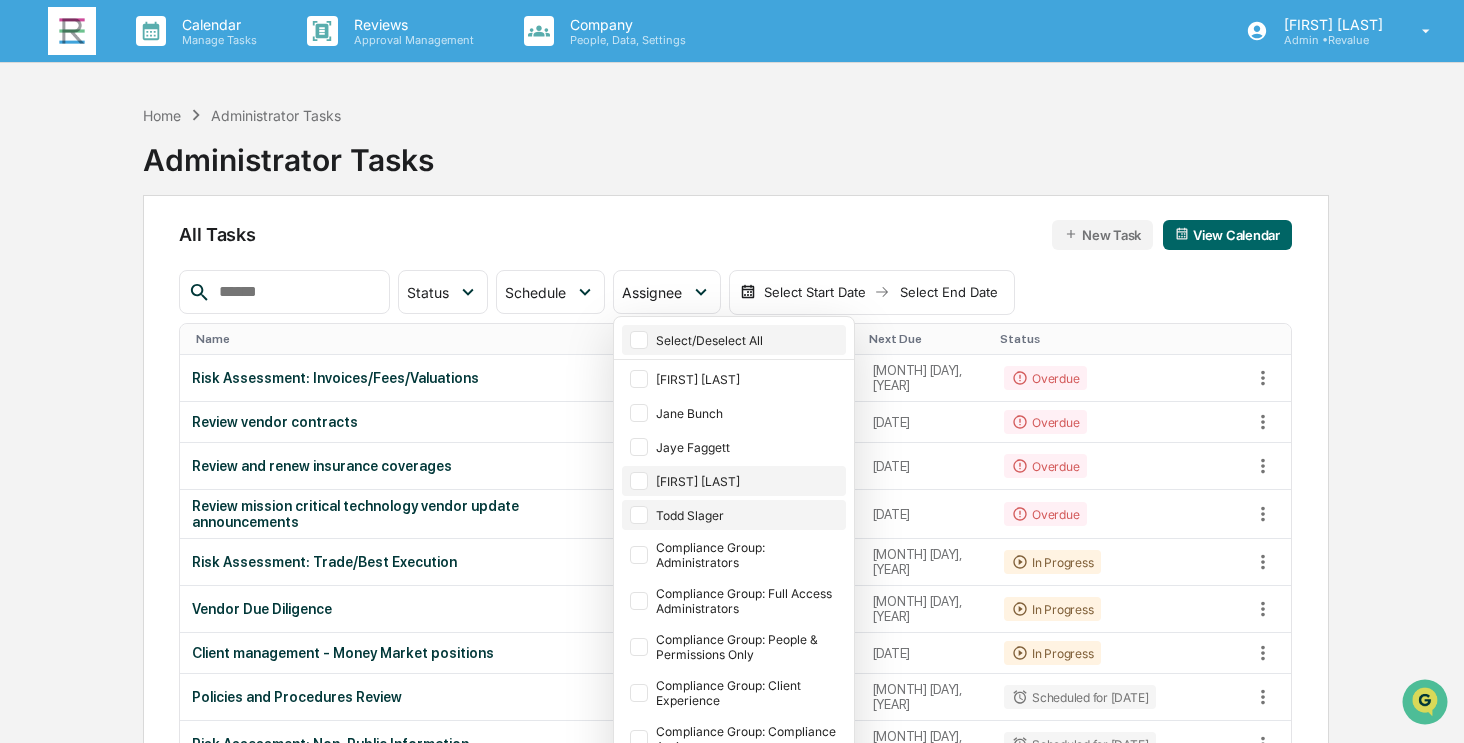 click at bounding box center [639, 515] 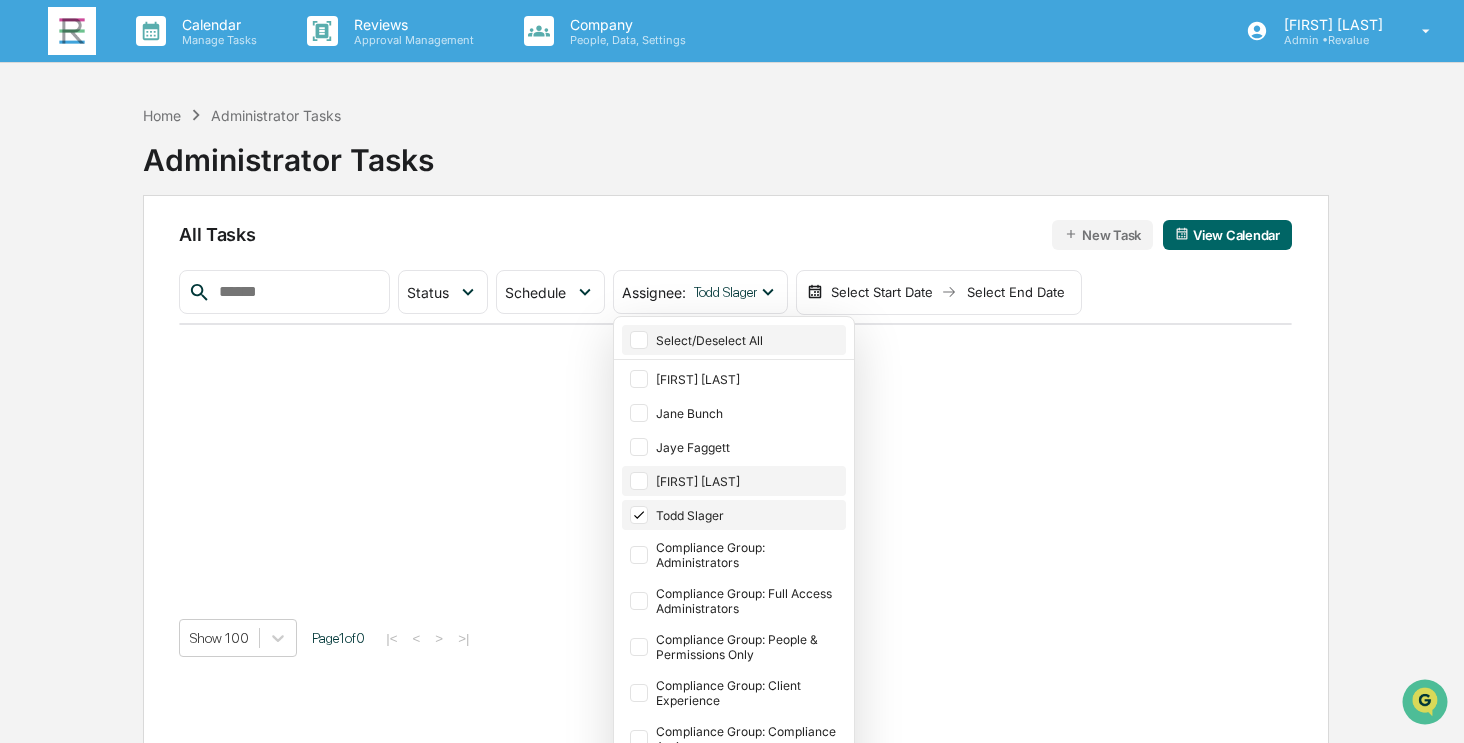click 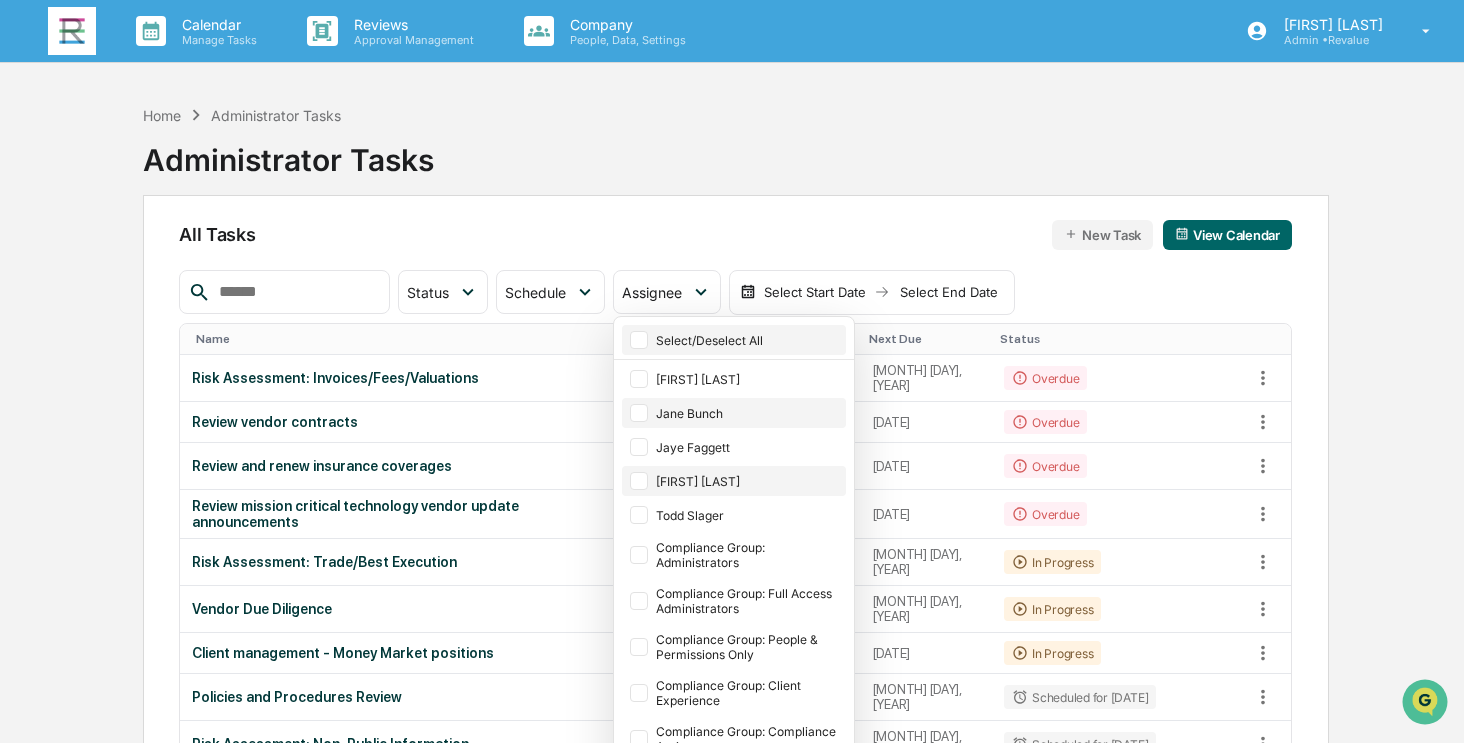 click at bounding box center (639, 413) 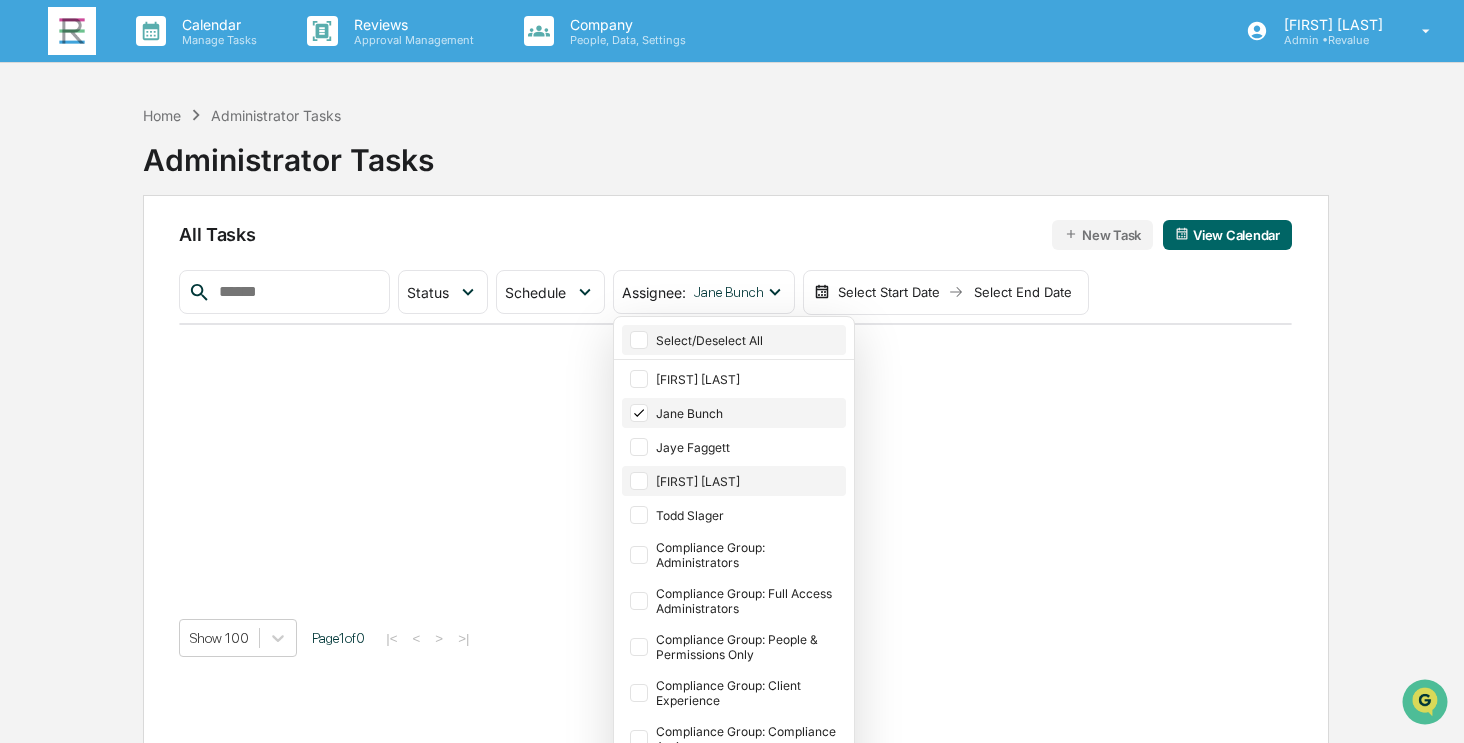 click 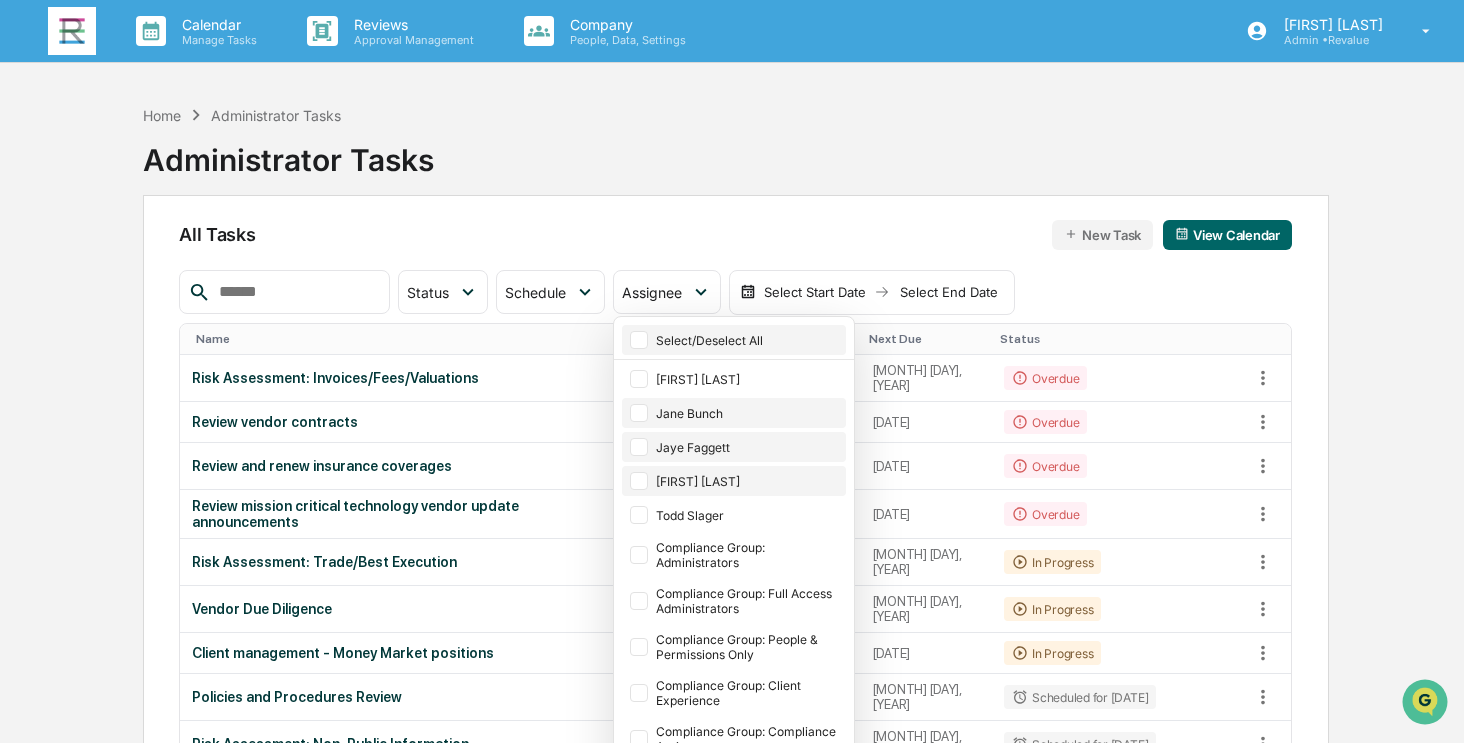 click at bounding box center [639, 447] 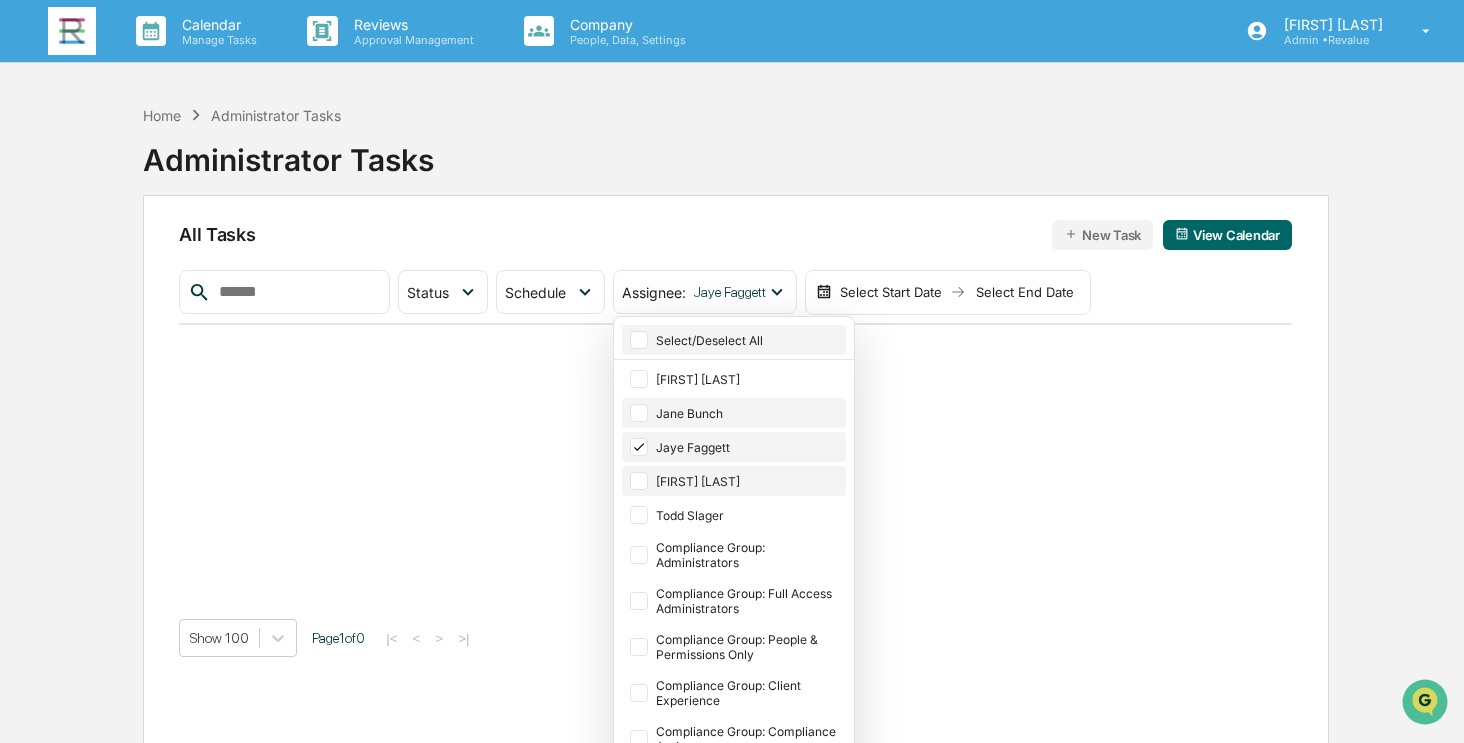click 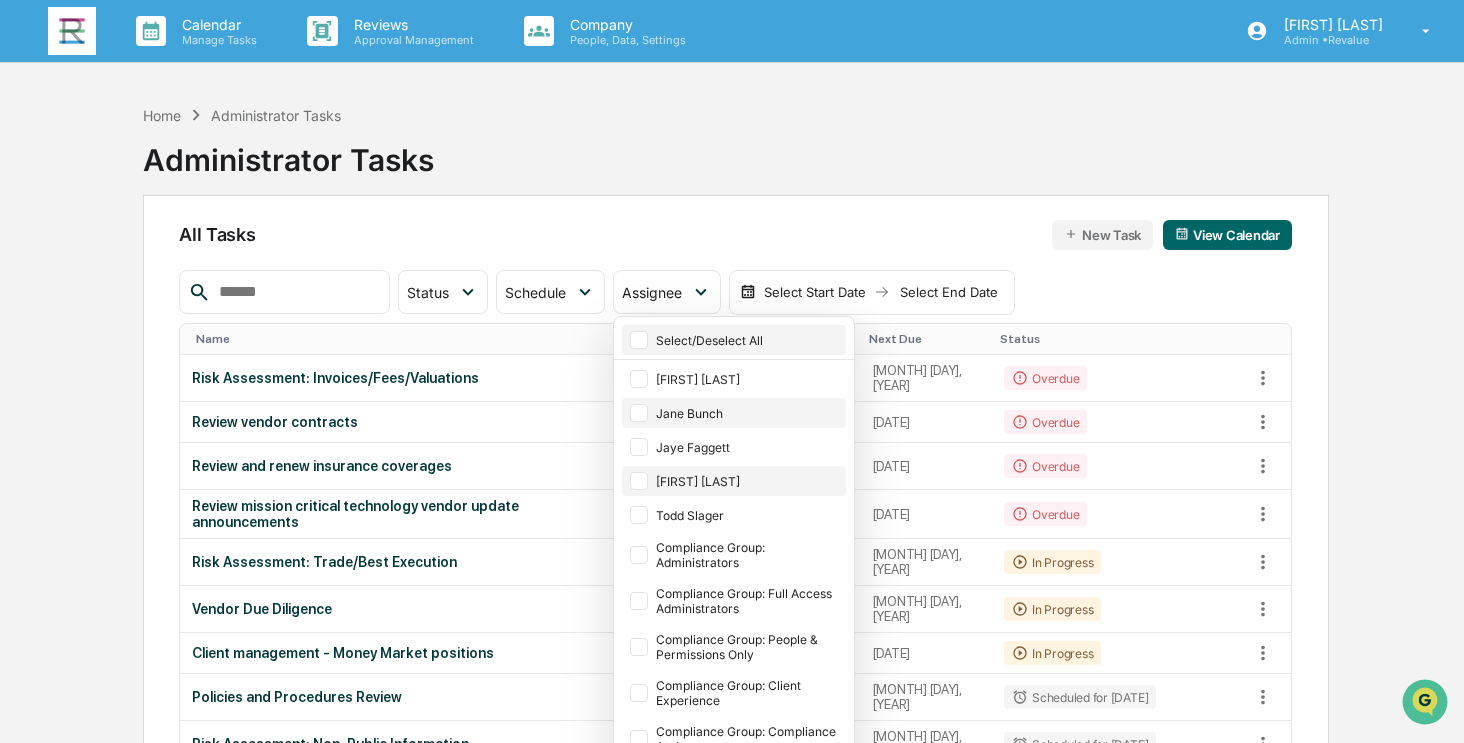 click at bounding box center (639, 481) 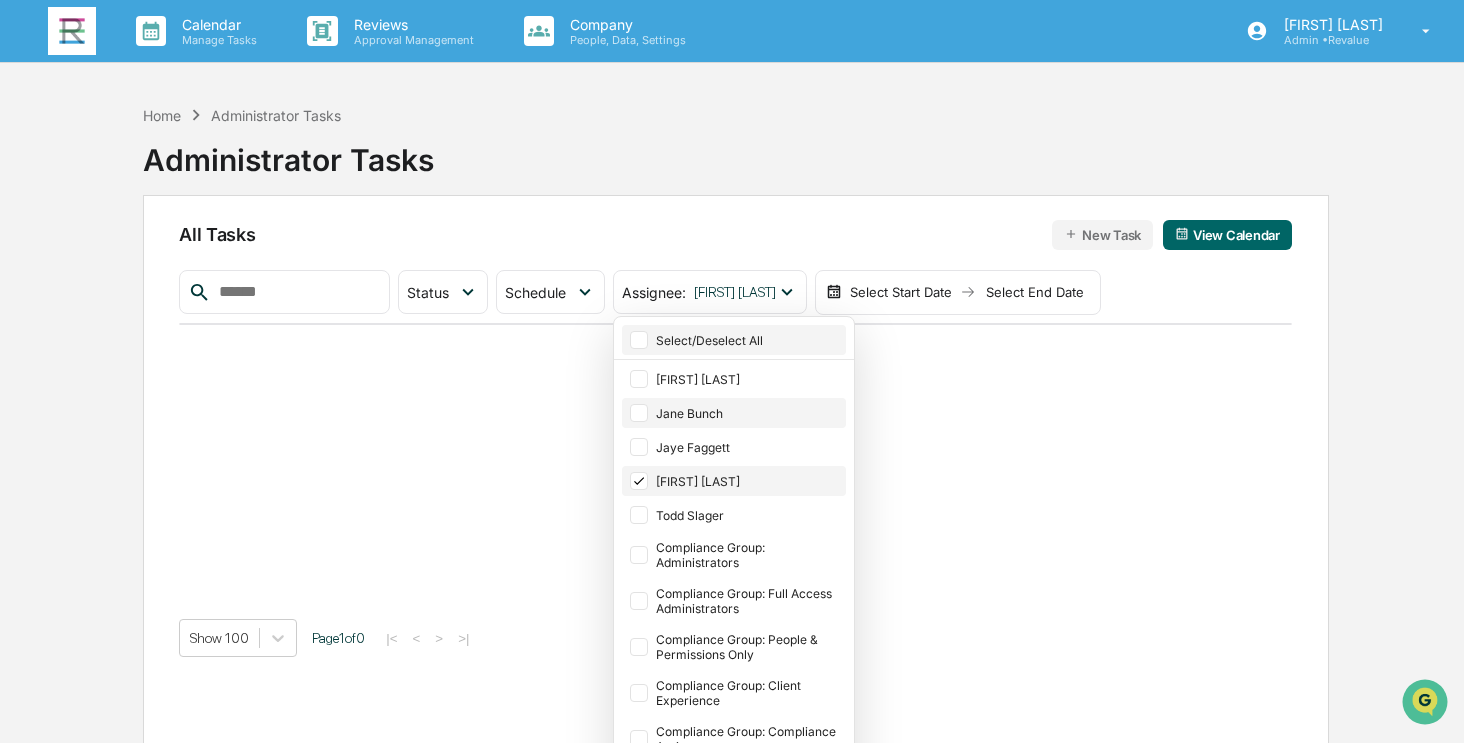 click 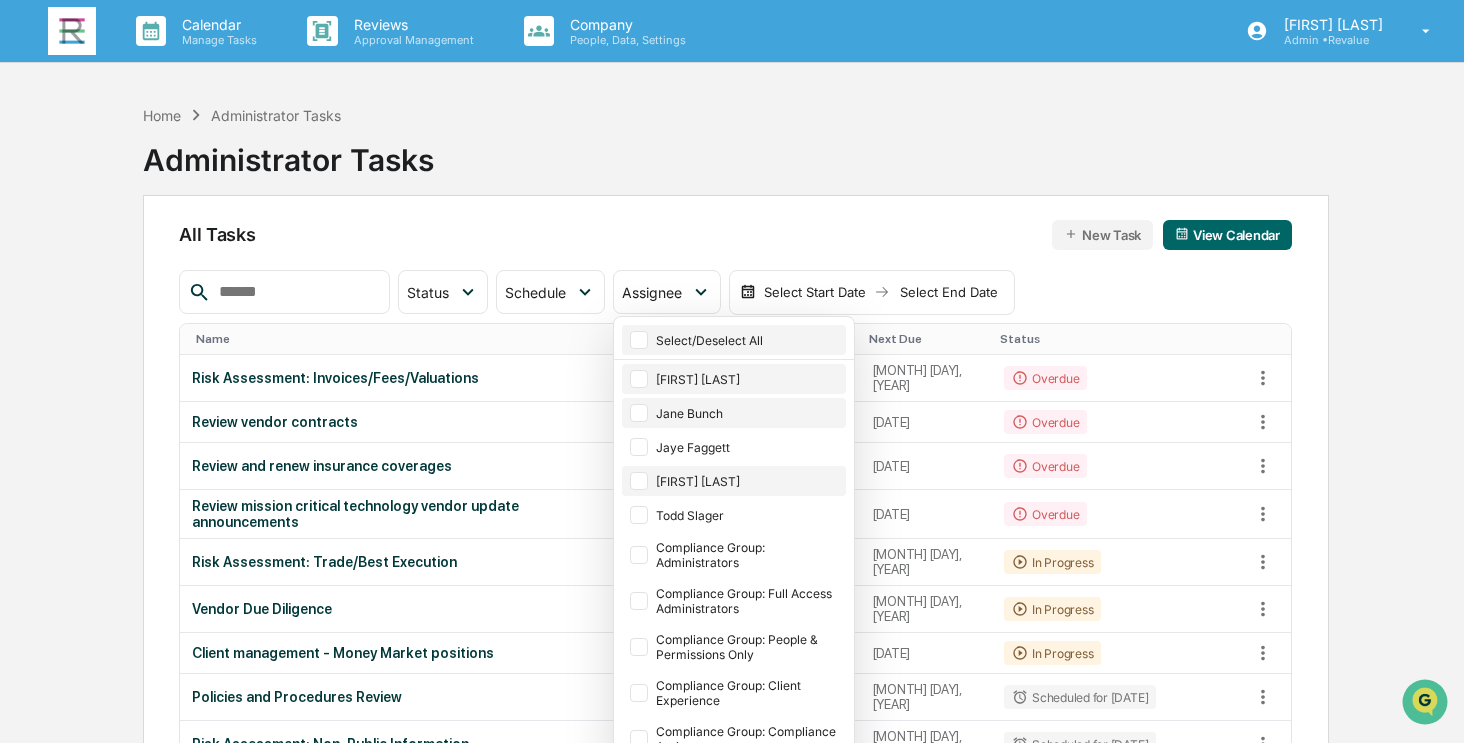 click at bounding box center [639, 379] 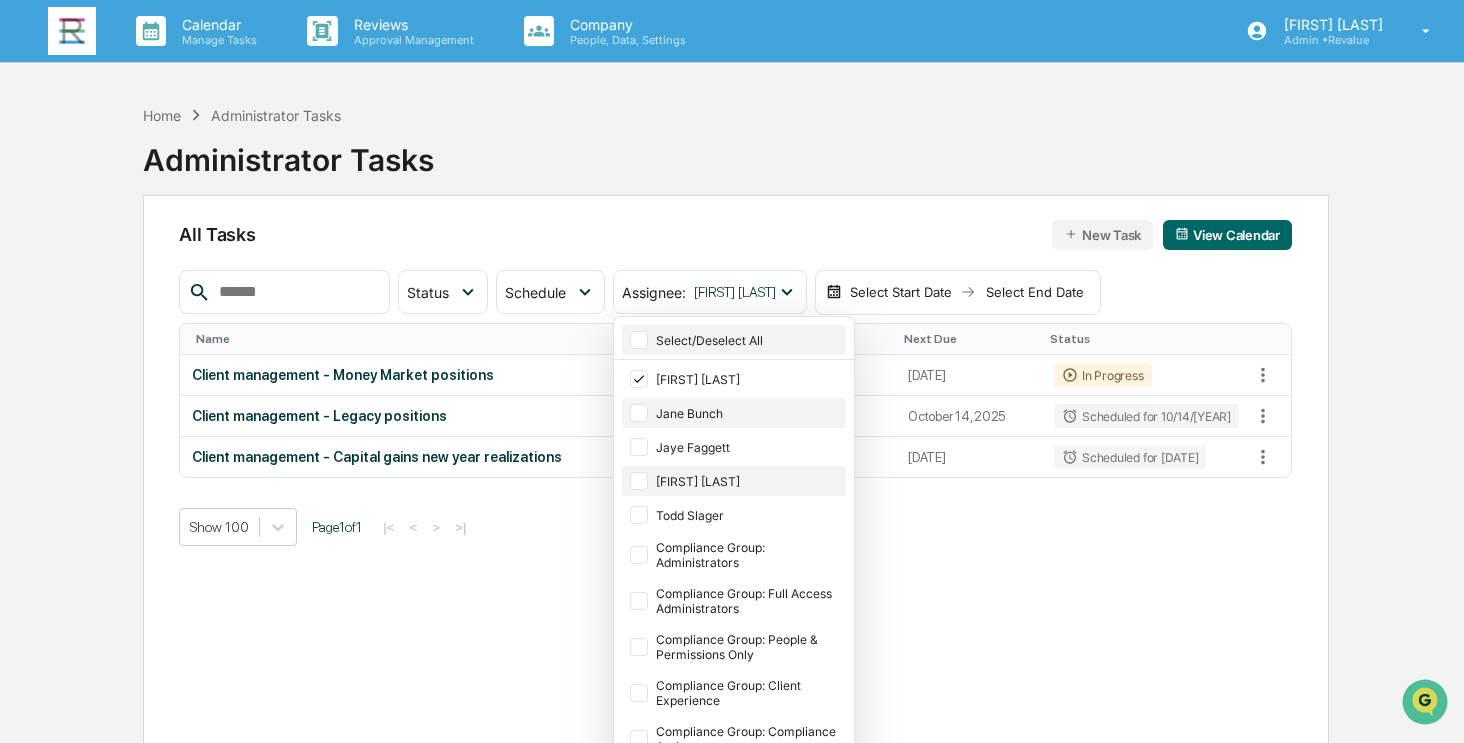 click on "Home Administrator Tasks Administrator Tasks All Tasks  New Task  View Calendar Status Select/Deselect All Done In Progress Action Required Overdue Scheduled Schedule Select/Deselect All Annually Quarterly Monthly One Time Assignee : Angela Barbash Select/Deselect All Angela Barbash Jane Bunch Jaye Faggett Camila Shimizu Todd Slager Compliance Group: Administrators Compliance Group: Full Access Administrators Compliance Group: People & Permissions Only Compliance Group: Client Experience Compliance Group: Compliance Assistance Compliance Group: Providence Compliance Compliance Group: Investment manager Compliance Group: CSA Select Start Date Select End Date Name Assigned To Schedule Next Due Status Client management - Money Market positions Angela Barbash Annually August 19, 2025 In Progress Client management - Legacy positions Angela Barbash Annually October 14, 2025 Scheduled for 10/14/2025 Client management - Capital gains new year realizations Angela Barbash Annually January 13, 2026 Show 100 Page  1  of" at bounding box center (732, 466) 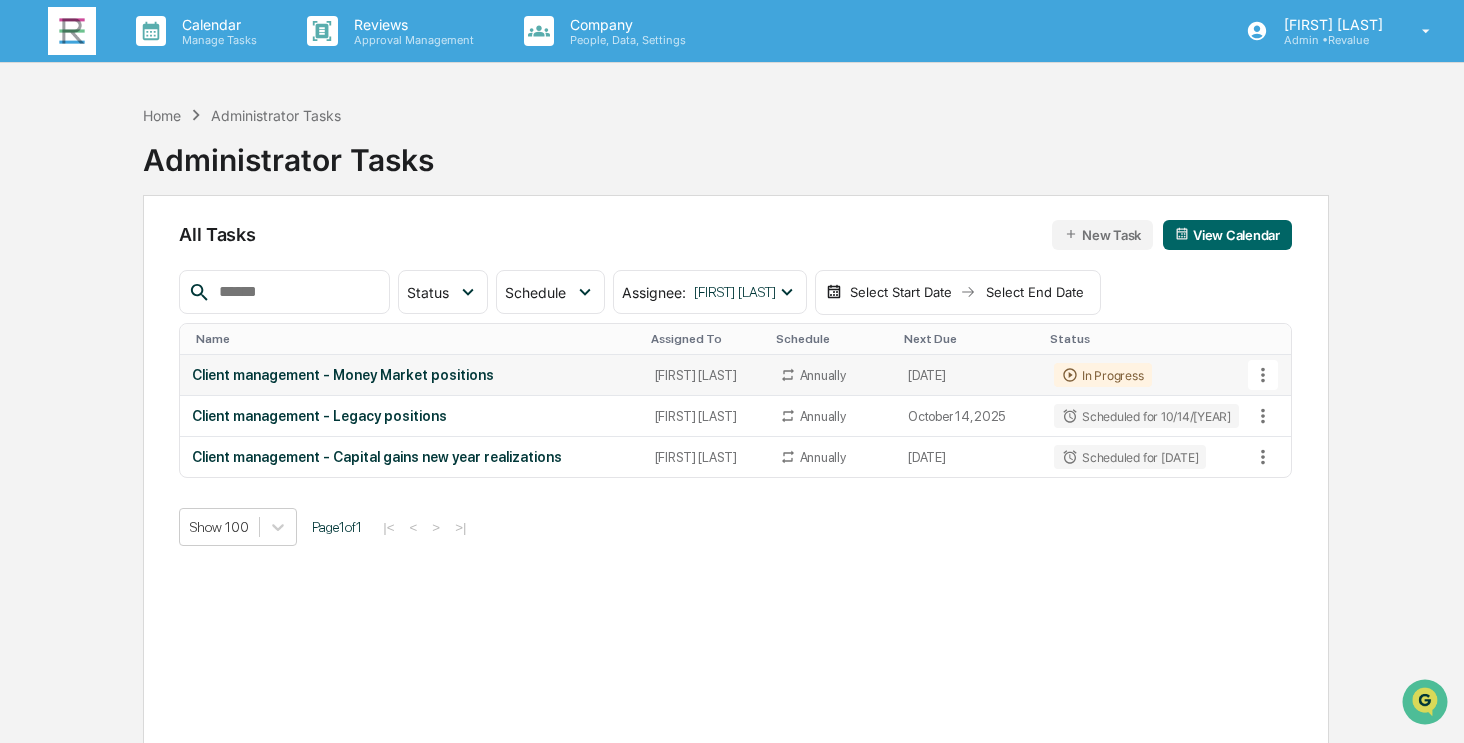 click 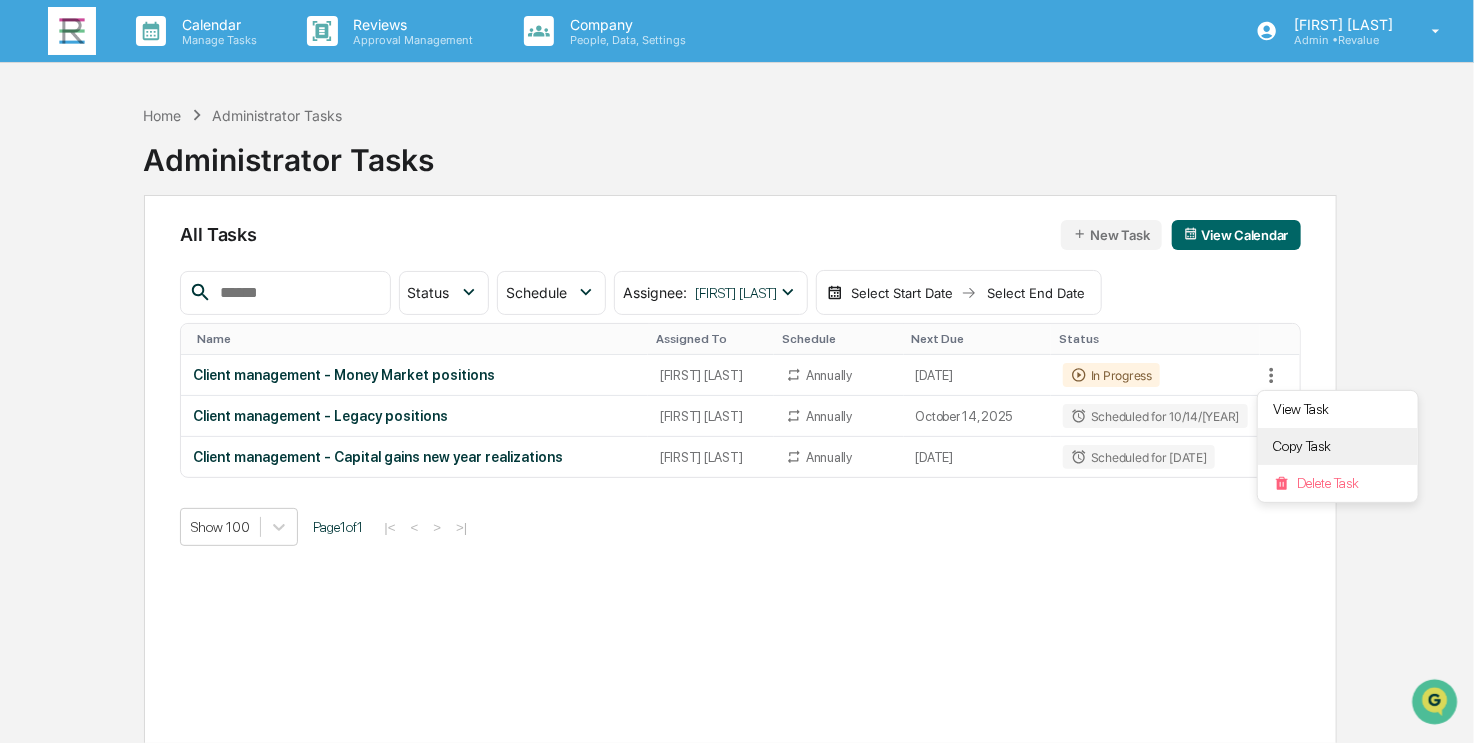 click on "Copy Task" at bounding box center (1338, 446) 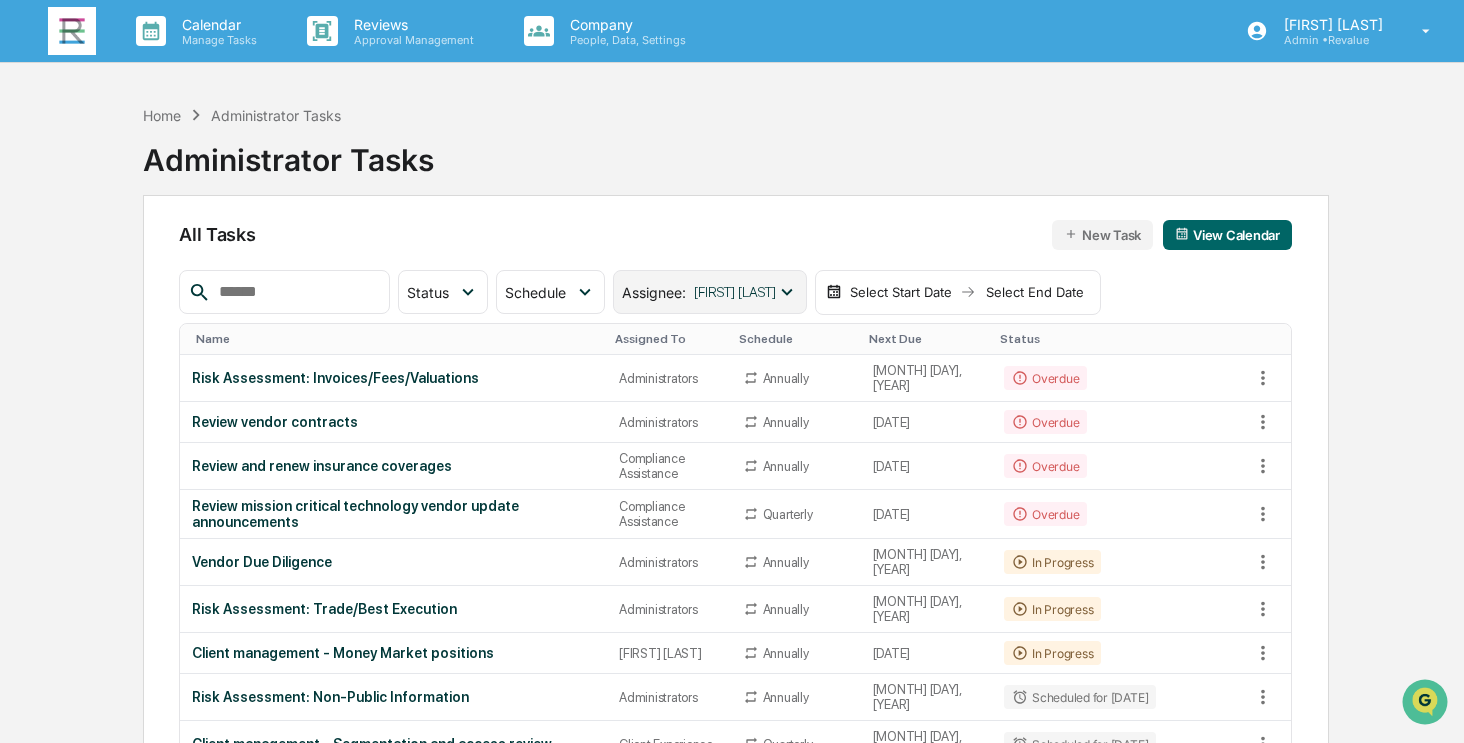 click on "[FIRST] [LAST]" at bounding box center [735, 292] 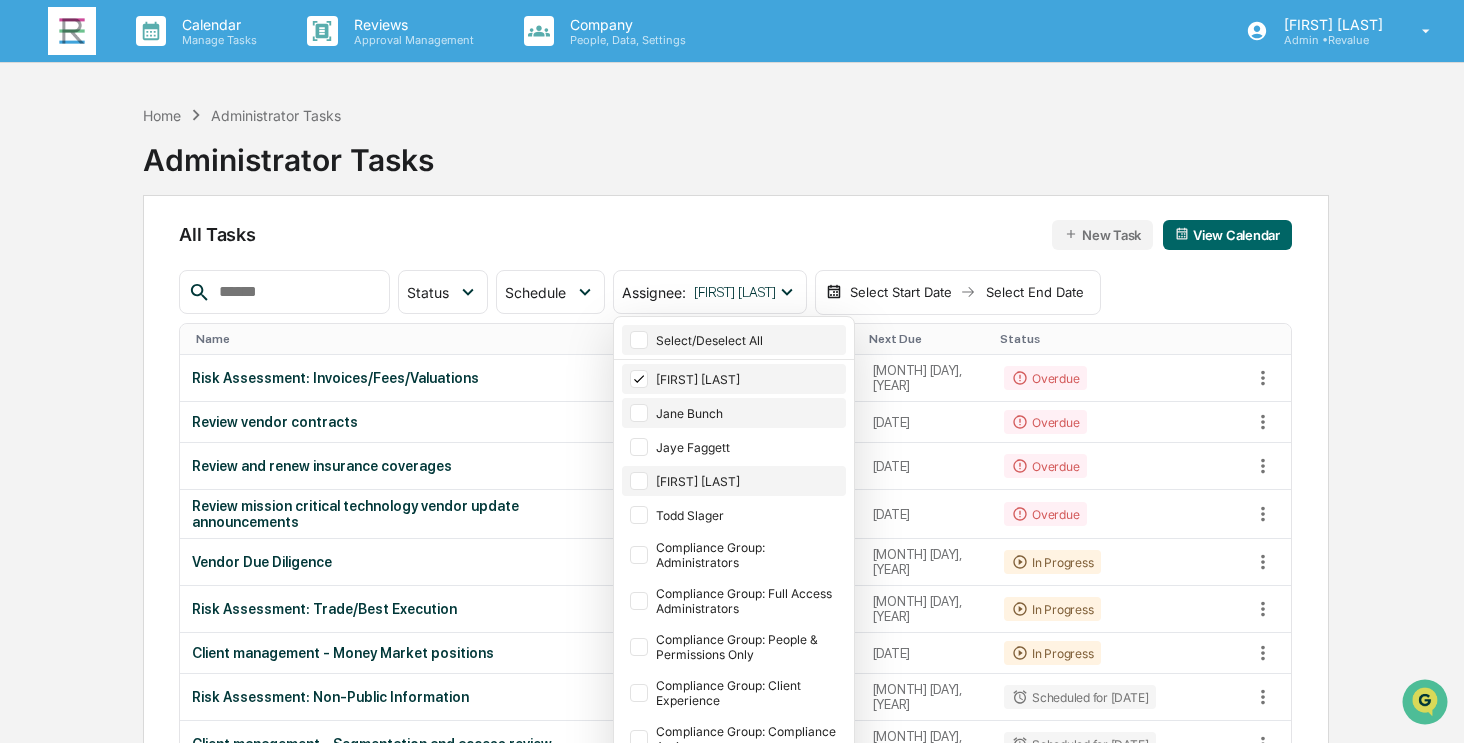 click 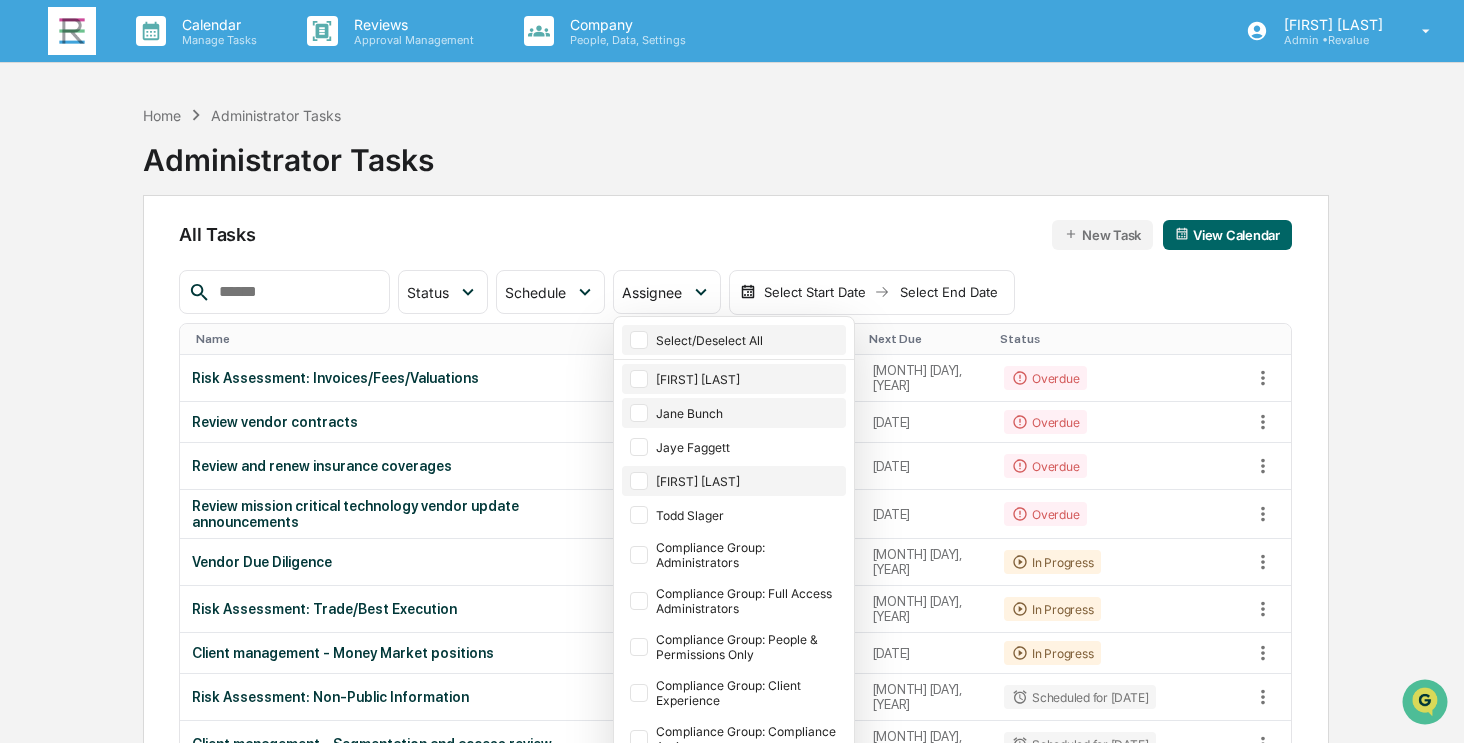 click at bounding box center [639, 379] 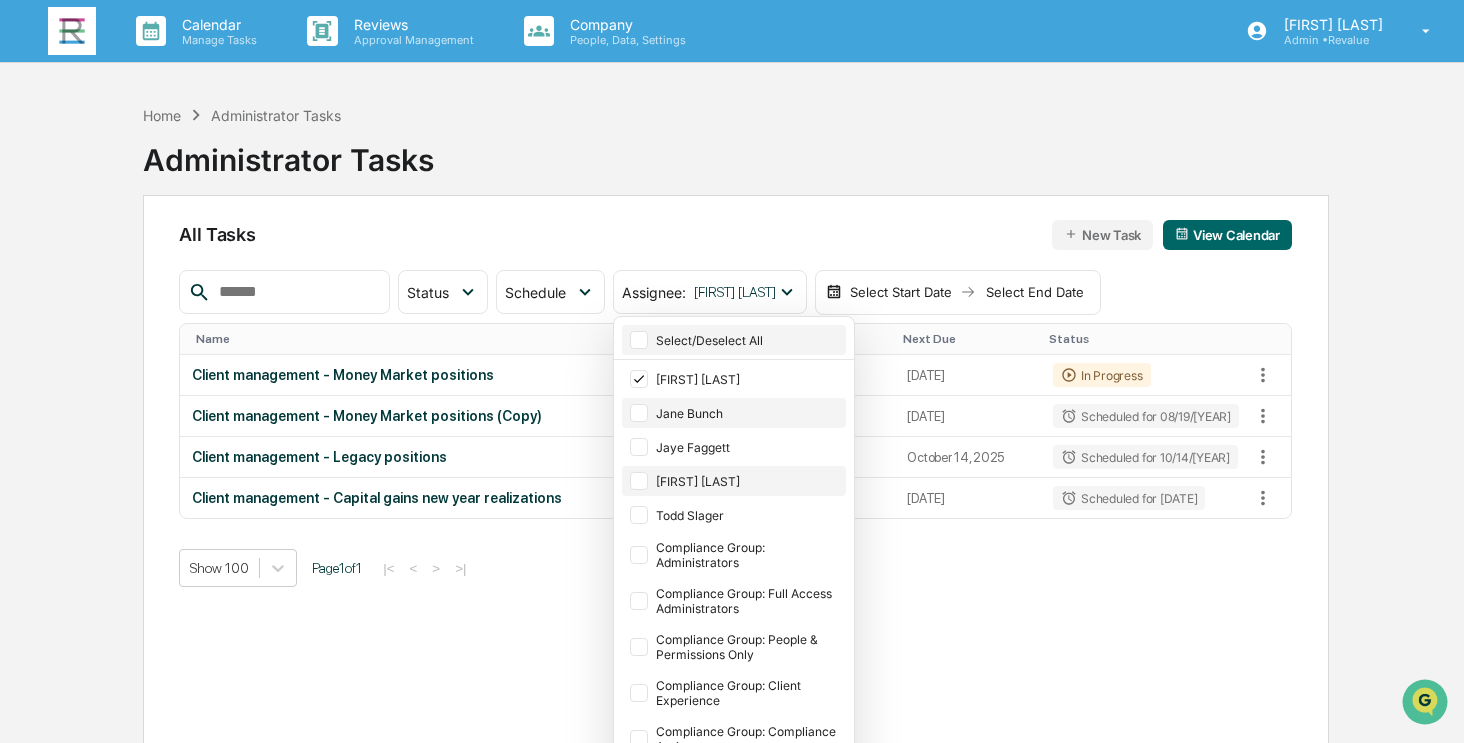 click on "Calendar Manage Tasks Reviews Approval Management Company People, Data, Settings Angela Barbash Admin •  Revalue Home Administrator Tasks Administrator Tasks All Tasks  New Task  View Calendar Status Select/Deselect All Done In Progress Action Required Overdue Scheduled Schedule Select/Deselect All Annually Quarterly Monthly One Time Assignee : Angela Barbash Select/Deselect All Angela Barbash Jane Bunch Jaye Faggett Camila Shimizu Todd Slager Compliance Group: Administrators Compliance Group: Full Access Administrators Compliance Group: People & Permissions Only Compliance Group: Client Experience Compliance Group: Compliance Assistance Compliance Group: Providence Compliance Compliance Group: Investment manager Compliance Group: CSA Select Start Date Select End Date Name Assigned To Schedule Next Due Status Client management - Money Market positions Angela Barbash Annually August 19, 2025 In Progress Client management - Money Market positions (Copy) Angela Barbash Annually August 19, 2025 Angela Barbash 1" at bounding box center [732, 419] 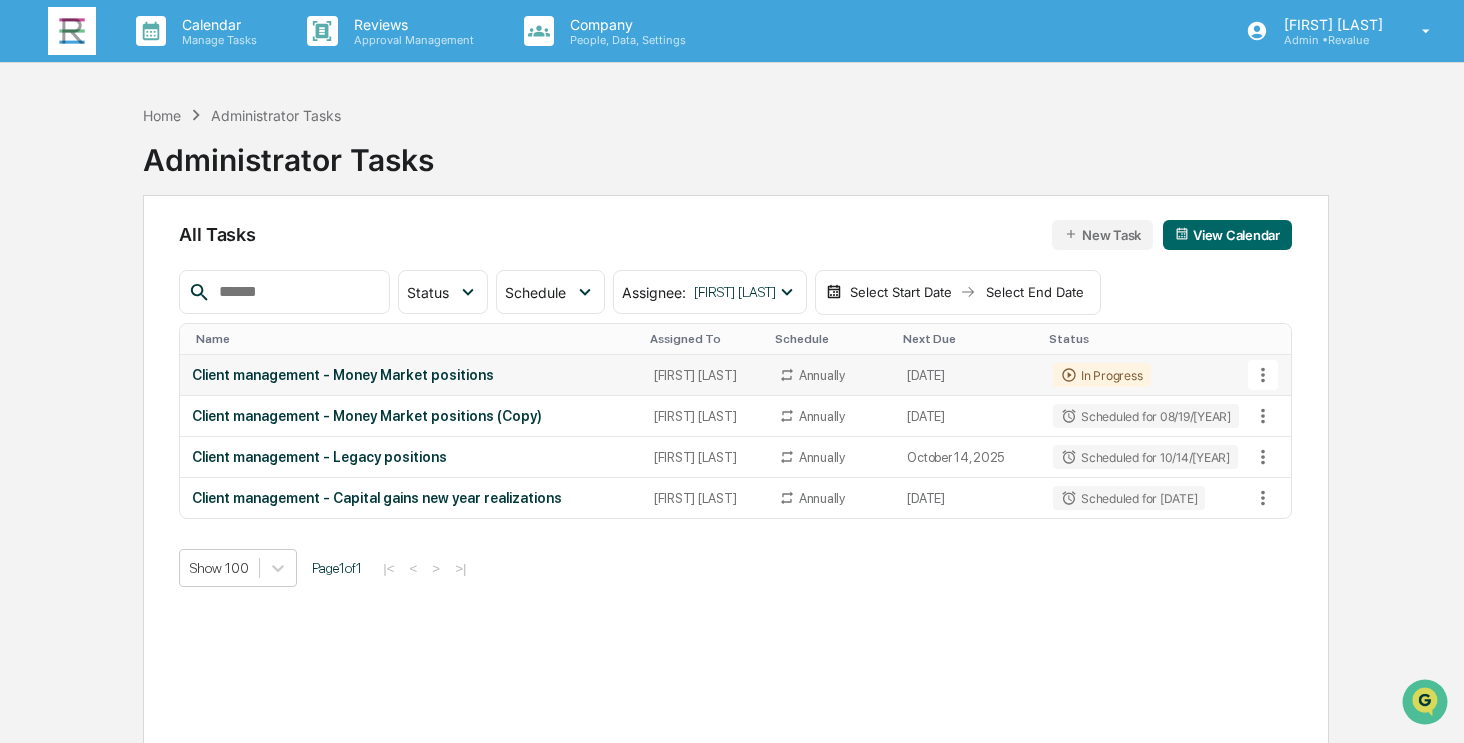 click 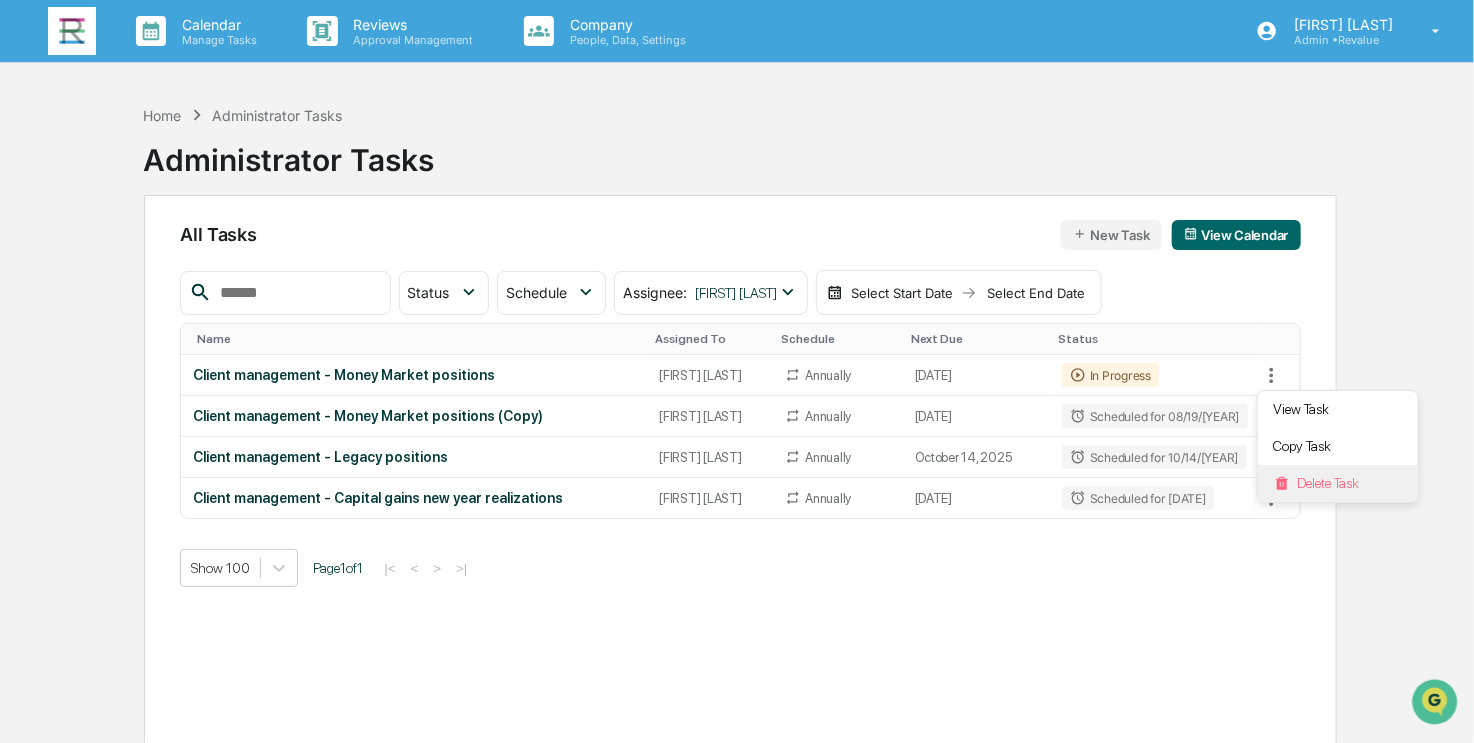 click on "Delete Task" at bounding box center (1338, 483) 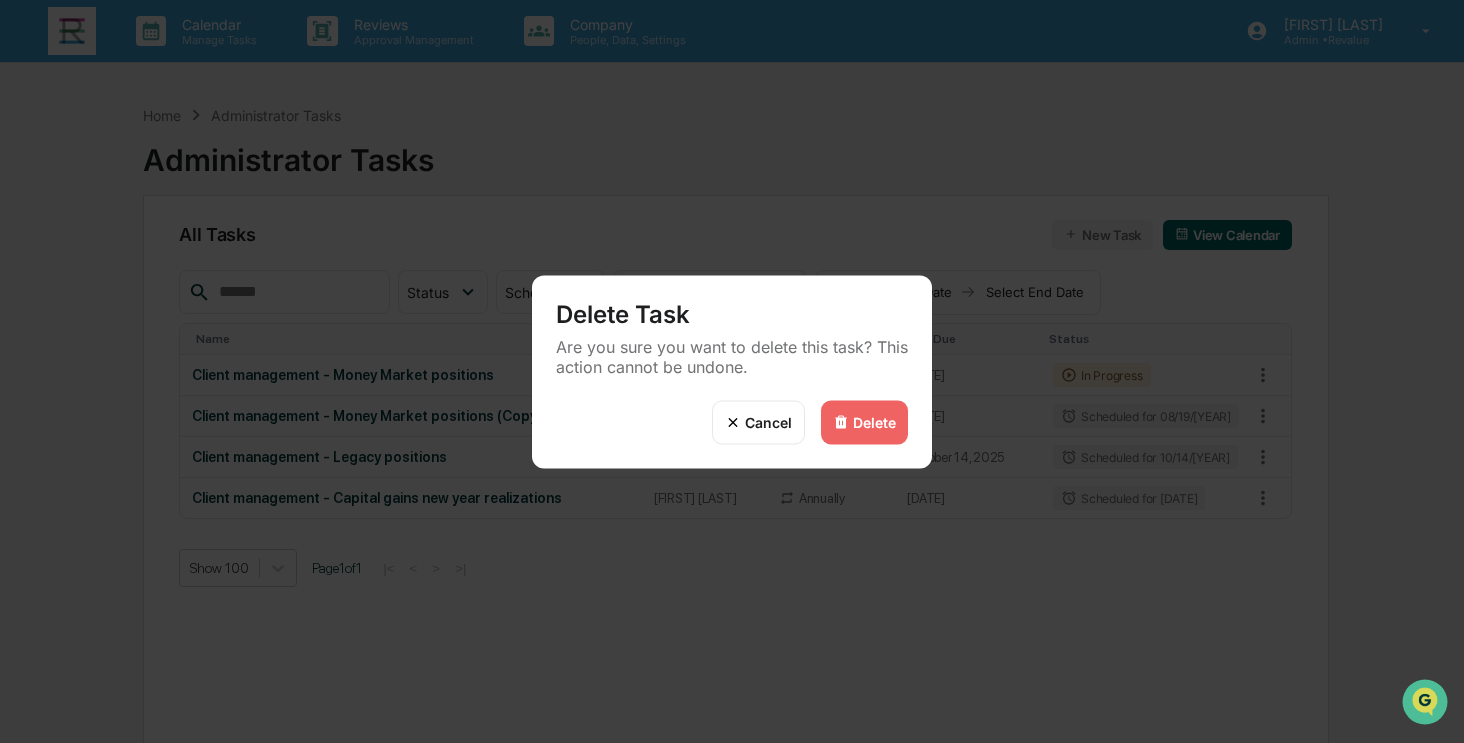 click on "Delete" at bounding box center (874, 422) 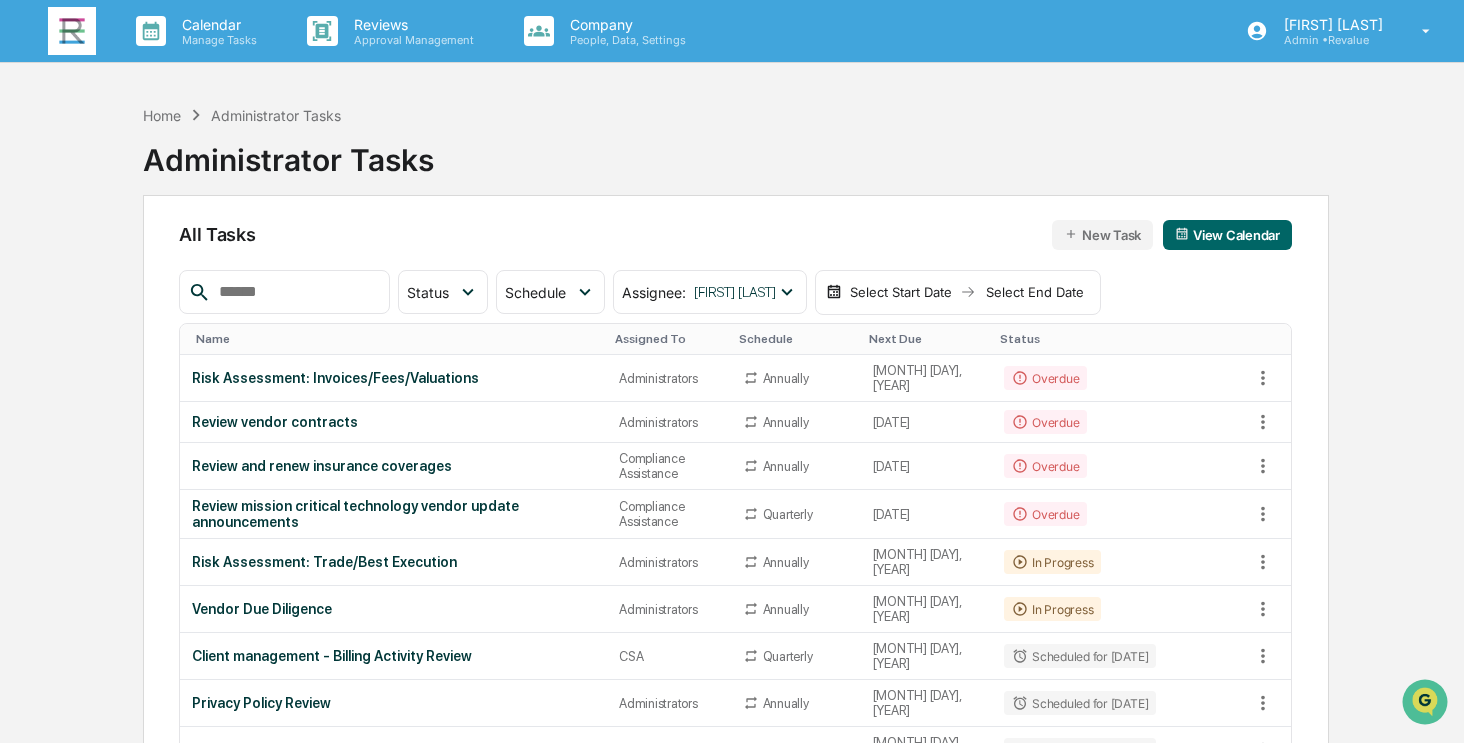 click on "Calendar Manage Tasks Reviews Approval Management Company People, Data, Settings Angela Barbash Admin •  Revalue Home Administrator Tasks Administrator Tasks All Tasks  New Task  View Calendar Status Select/Deselect All Done In Progress Action Required Overdue Scheduled Schedule Select/Deselect All Annually Quarterly Monthly One Time Assignee : Angela Barbash Select/Deselect All Angela Barbash Jane Bunch Jaye Faggett Camila Shimizu Todd Slager Compliance Group: Administrators Compliance Group: Full Access Administrators Compliance Group: People & Permissions Only Compliance Group: Client Experience Compliance Group: Compliance Assistance Compliance Group: Providence Compliance Compliance Group: Investment manager Compliance Group: CSA Select Start Date Select End Date Name Assigned To Schedule Next Due Status Risk Assessment: Invoices/Fees/Valuations Administrators Annually July 8, 2025 Overdue Review vendor contracts Administrators Annually July 14, 2025 Overdue Review and renew insurance coverages Overdue" at bounding box center (732, 1573) 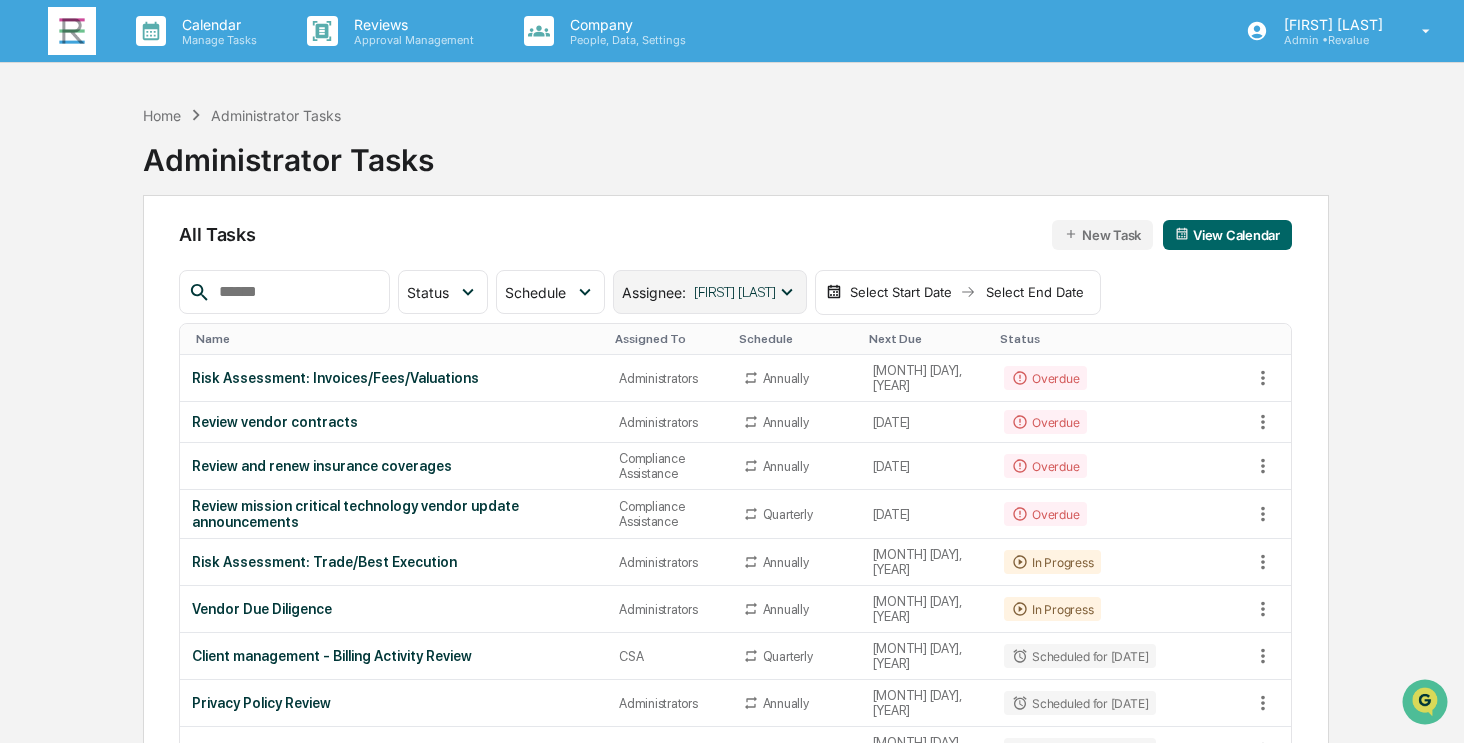 click on "[FIRST] [LAST]" at bounding box center (735, 292) 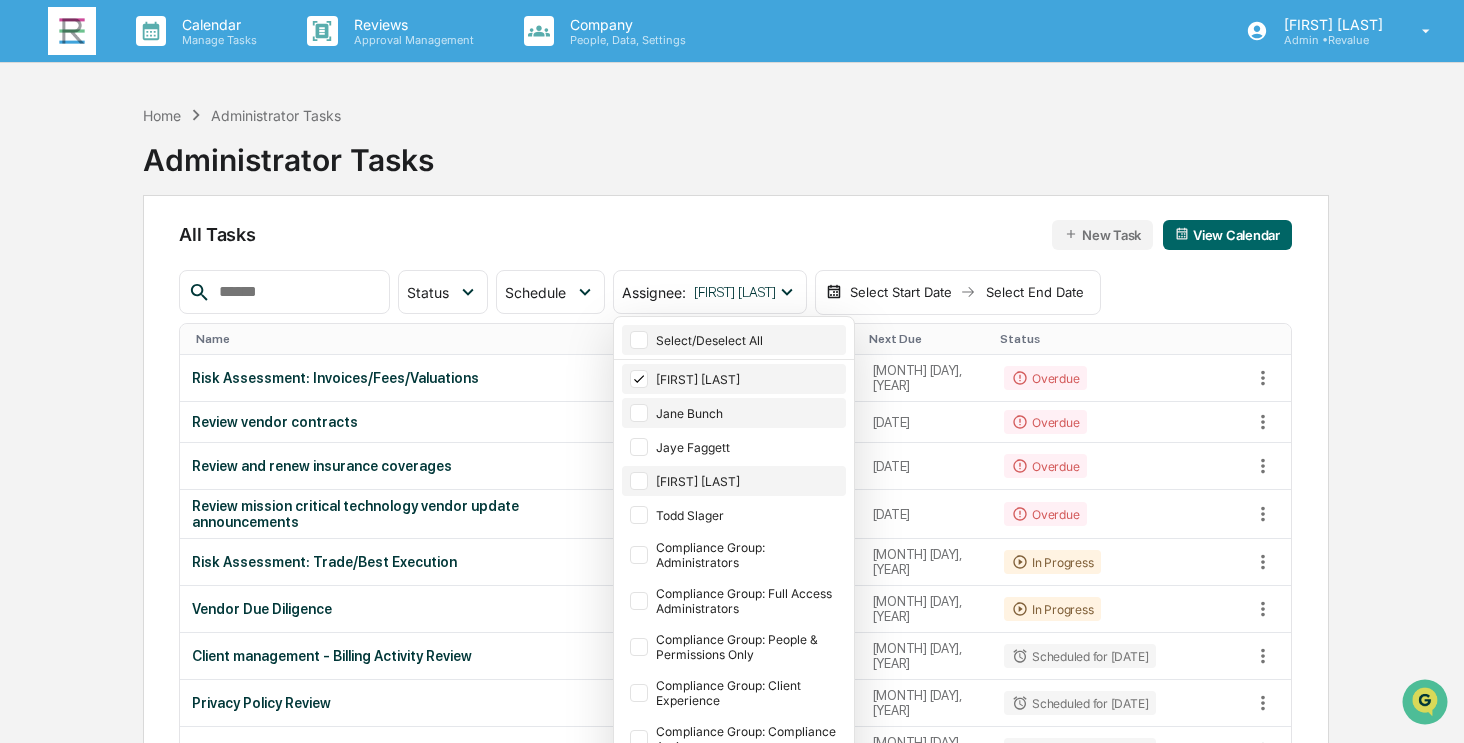 click 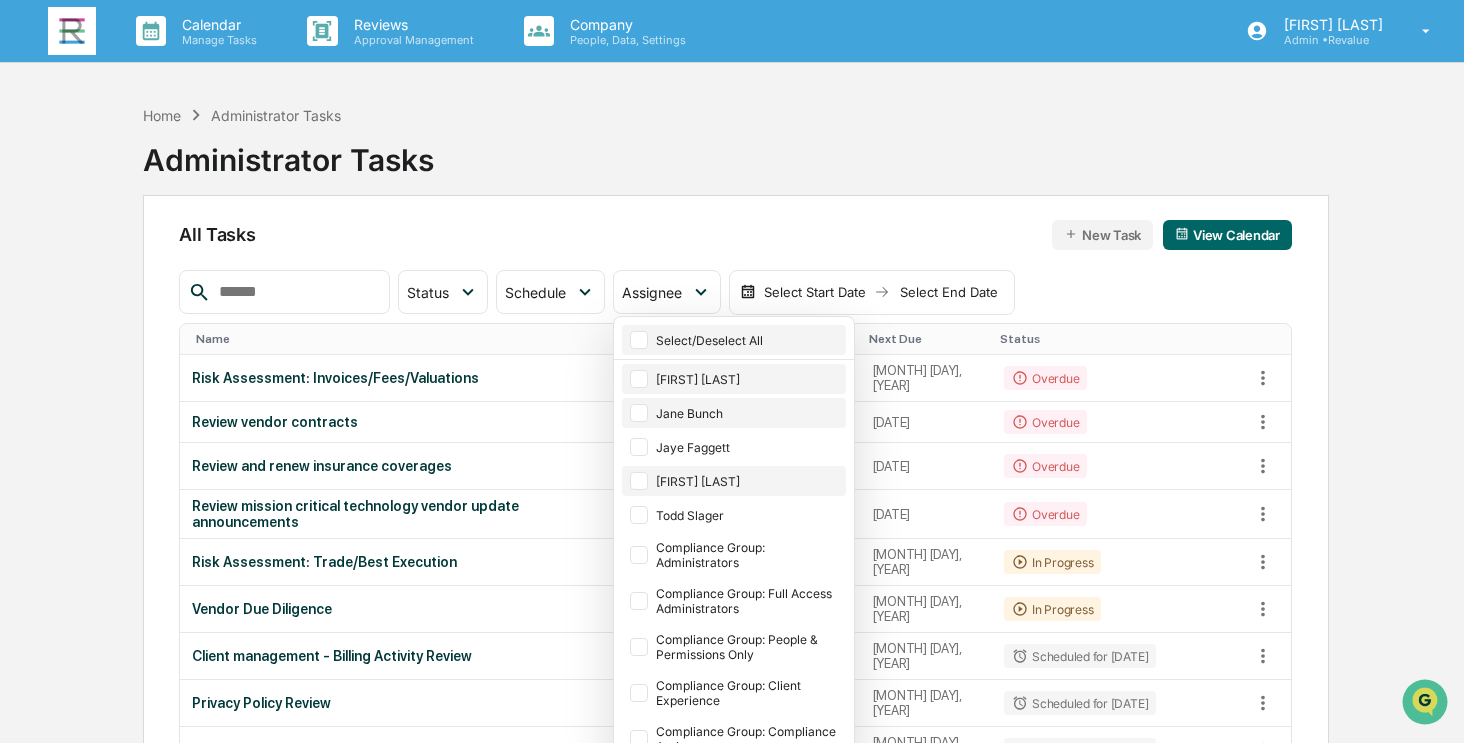 click at bounding box center (639, 379) 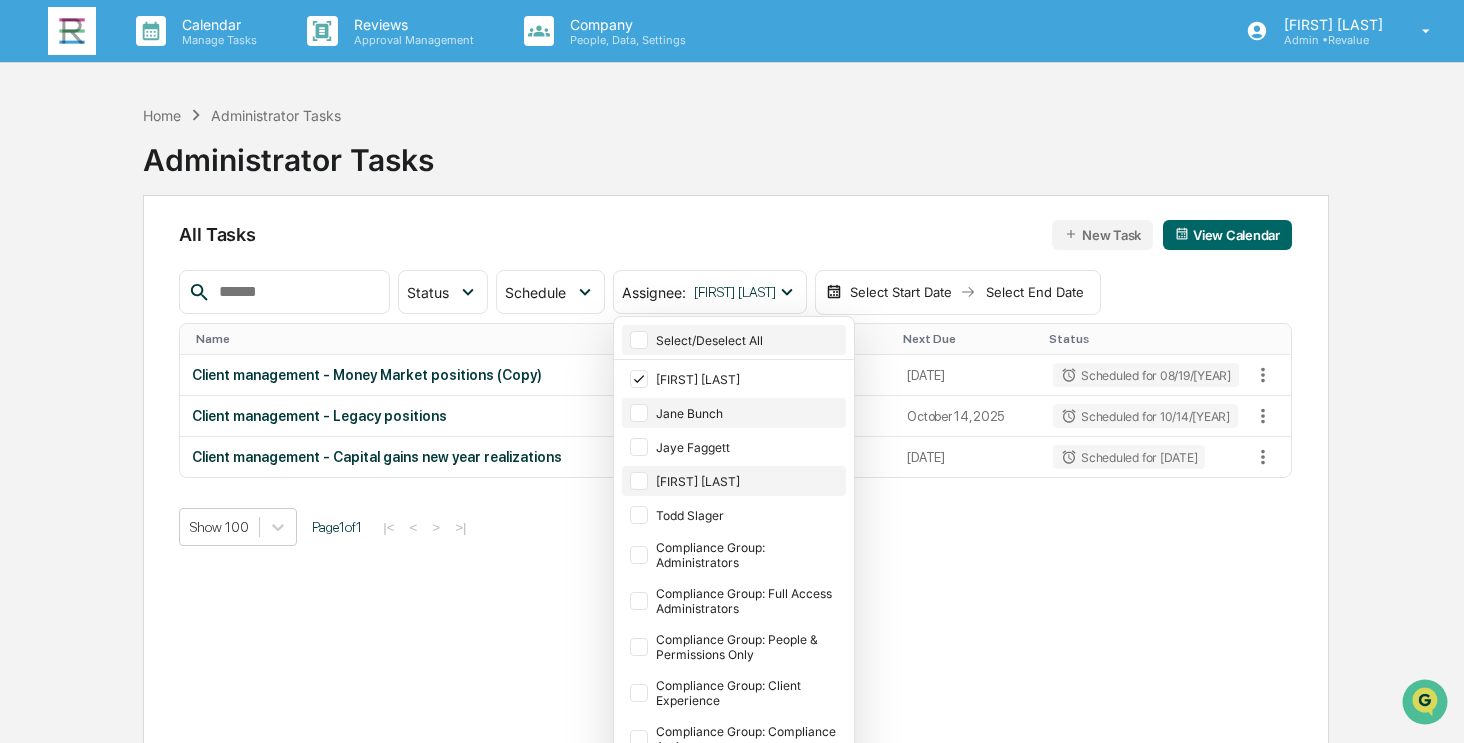 click on "Home Administrator Tasks Administrator Tasks All Tasks  New Task  View Calendar Status Select/Deselect All Done In Progress Action Required Overdue Scheduled Schedule Select/Deselect All Annually Quarterly Monthly One Time Assignee : Angela Barbash Select/Deselect All Angela Barbash Jane Bunch Jaye Faggett Camila Shimizu Todd Slager Compliance Group: Administrators Compliance Group: Full Access Administrators Compliance Group: People & Permissions Only Compliance Group: Client Experience Compliance Group: Compliance Assistance Compliance Group: Providence Compliance Compliance Group: Investment manager Compliance Group: CSA Select Start Date Select End Date Name Assigned To Schedule Next Due Status Client management - Money Market positions (Copy) Angela Barbash Annually August 19, 2025 Scheduled for 08/19/2025 Client management - Legacy positions Angela Barbash Annually October 14, 2025 Scheduled for 10/14/2025 Client management - Capital gains new year realizations Angela Barbash Annually January 13, 2026 1" at bounding box center [732, 466] 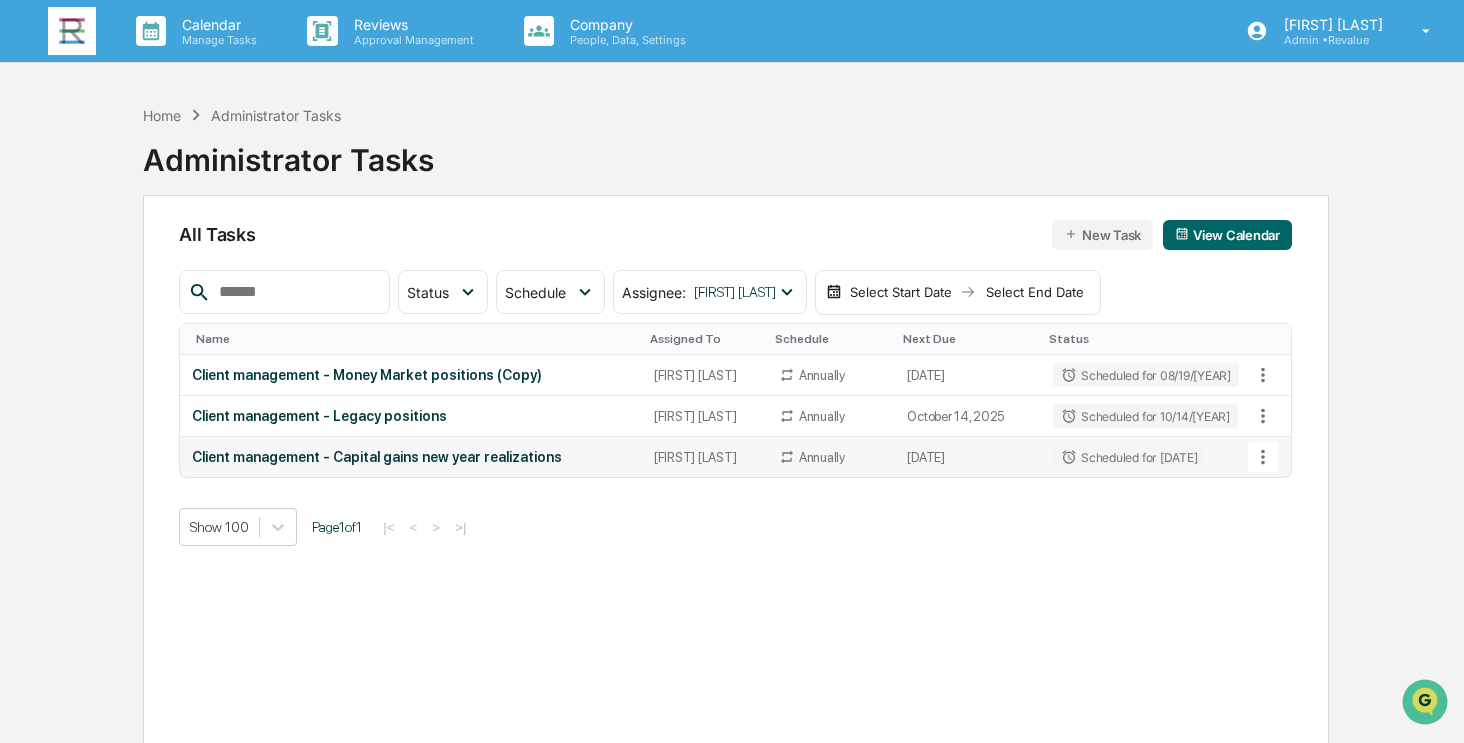 click on "Client management - Capital gains new year realizations" at bounding box center (411, 457) 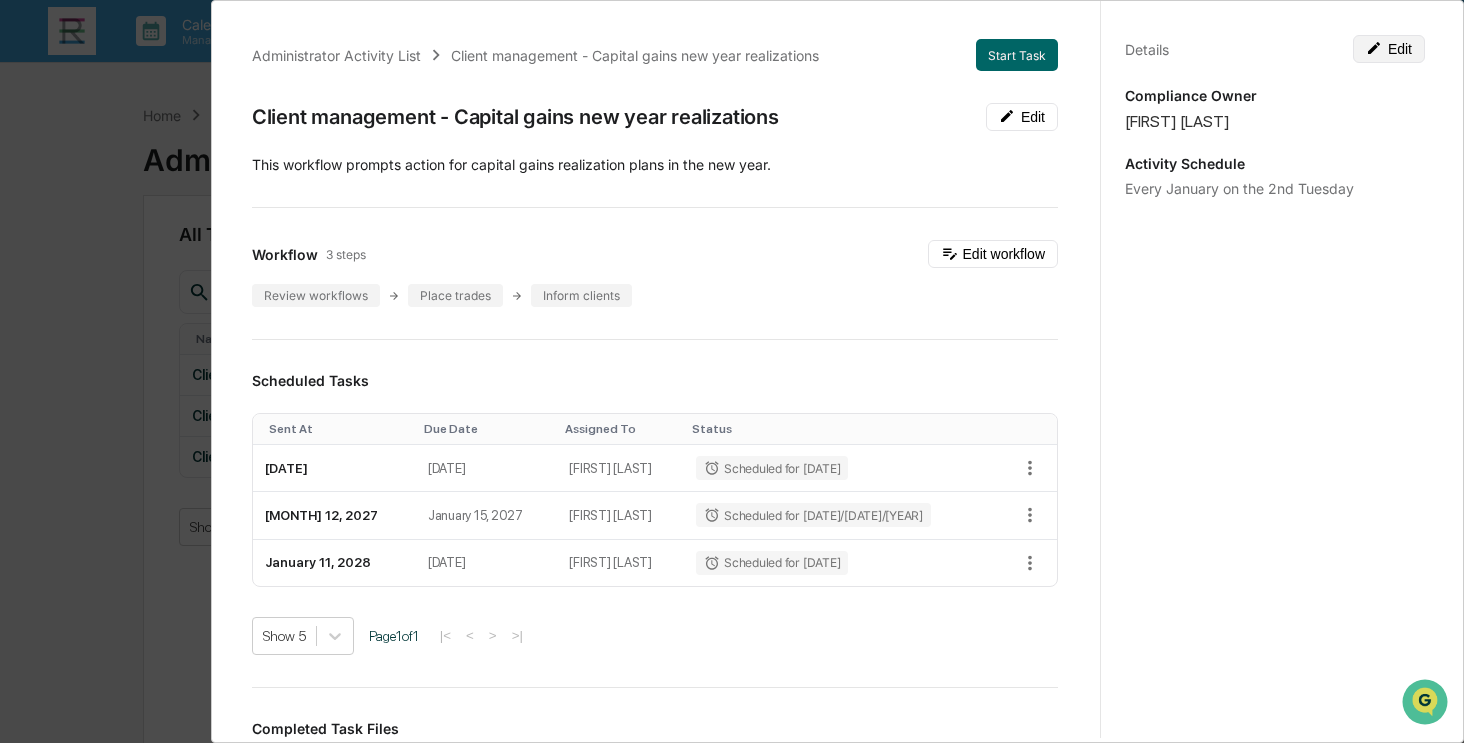 click on "Edit" at bounding box center (1389, 49) 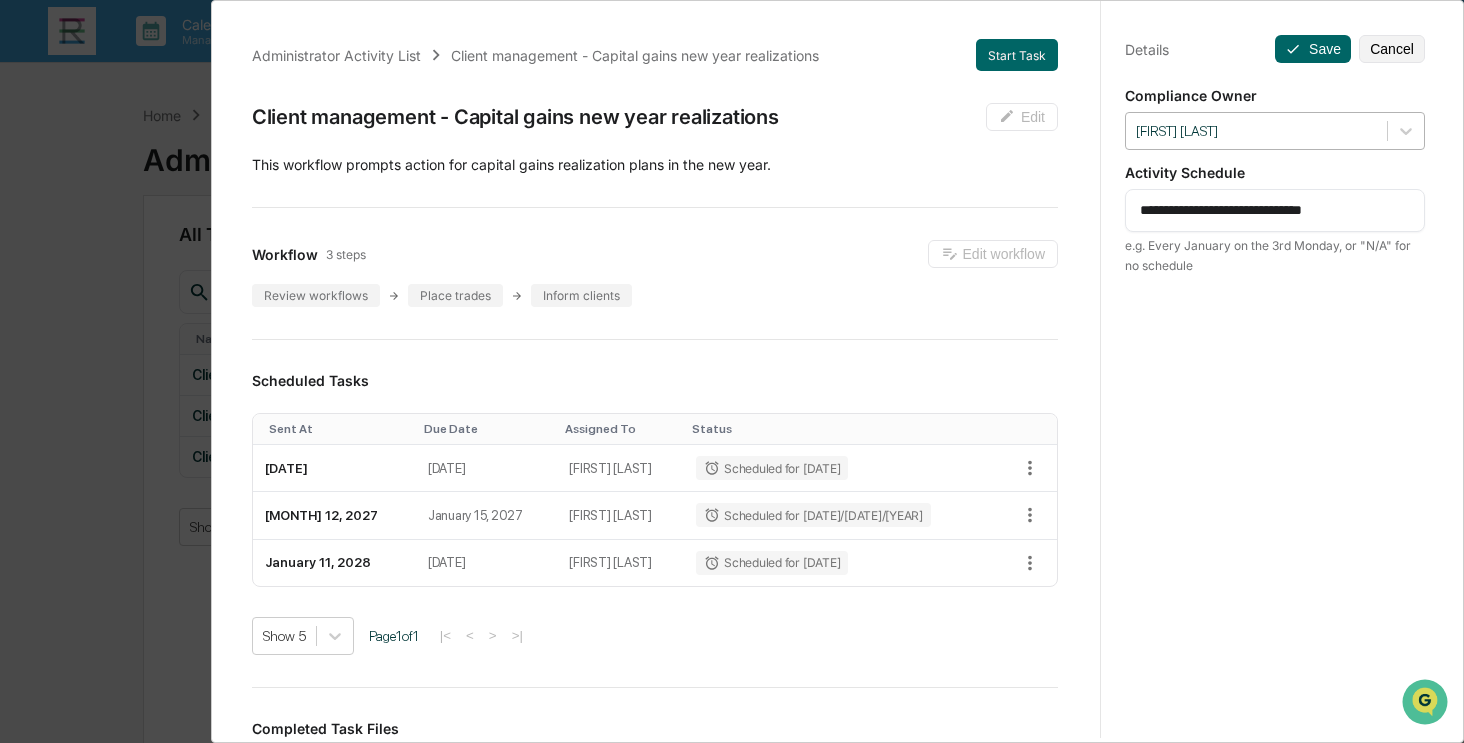 click at bounding box center (1256, 131) 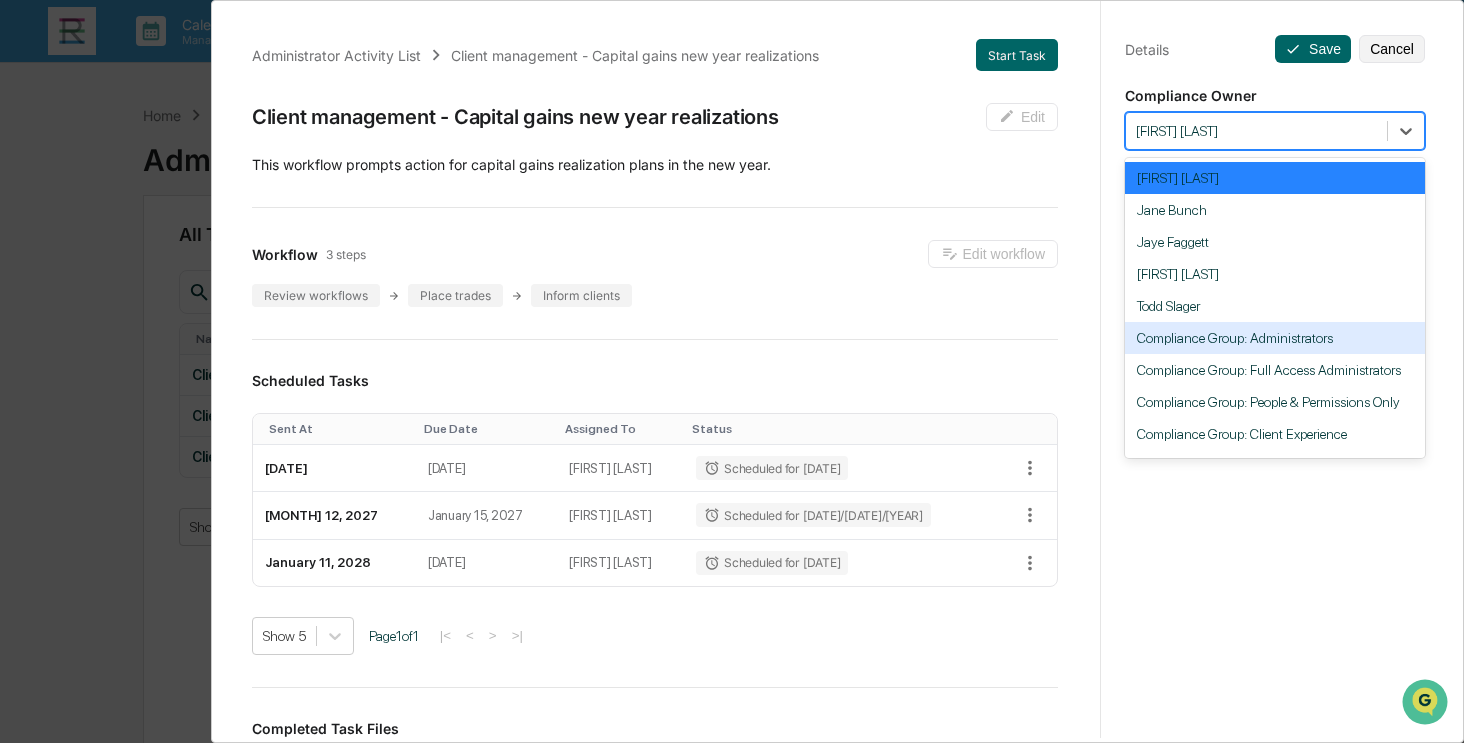 scroll, scrollTop: 151, scrollLeft: 0, axis: vertical 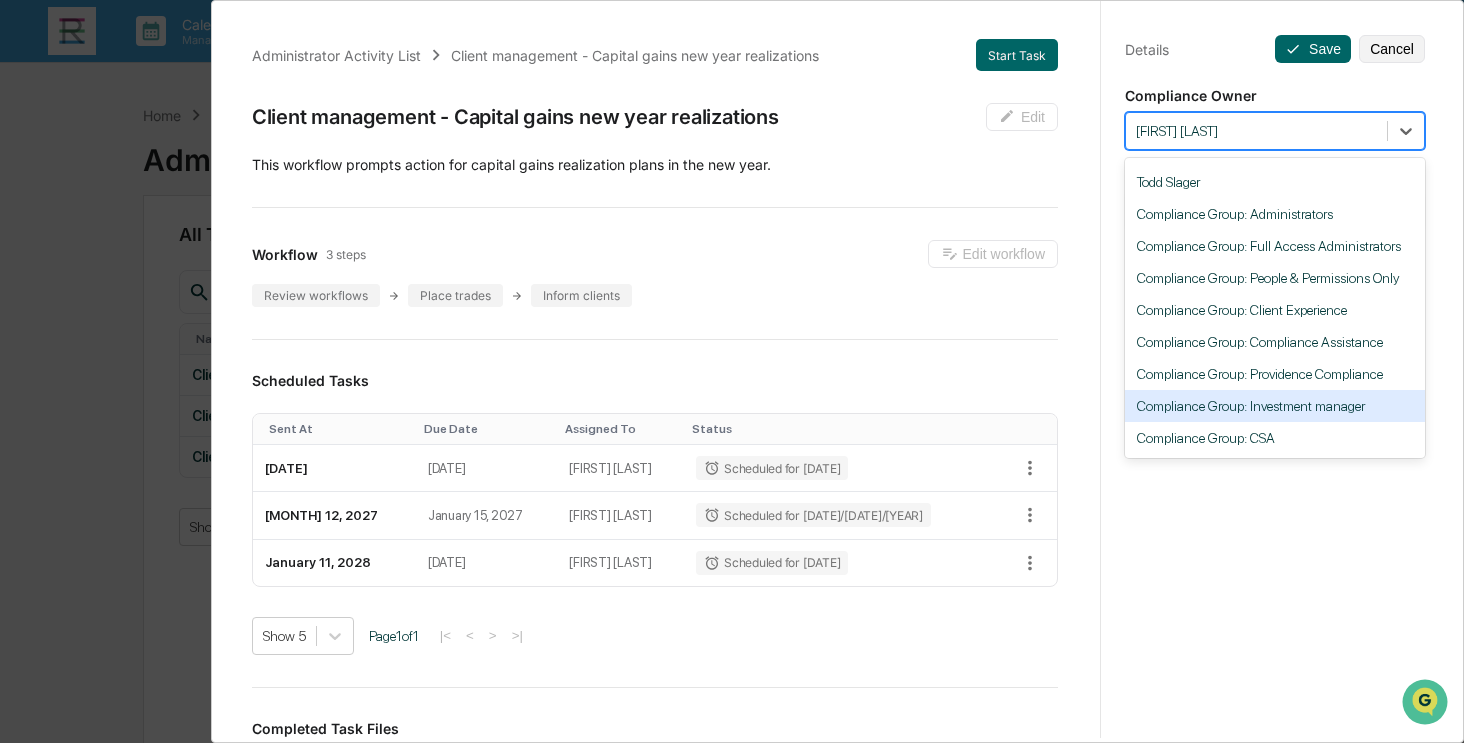 click on "Compliance Group: Investment manager" at bounding box center [1275, 406] 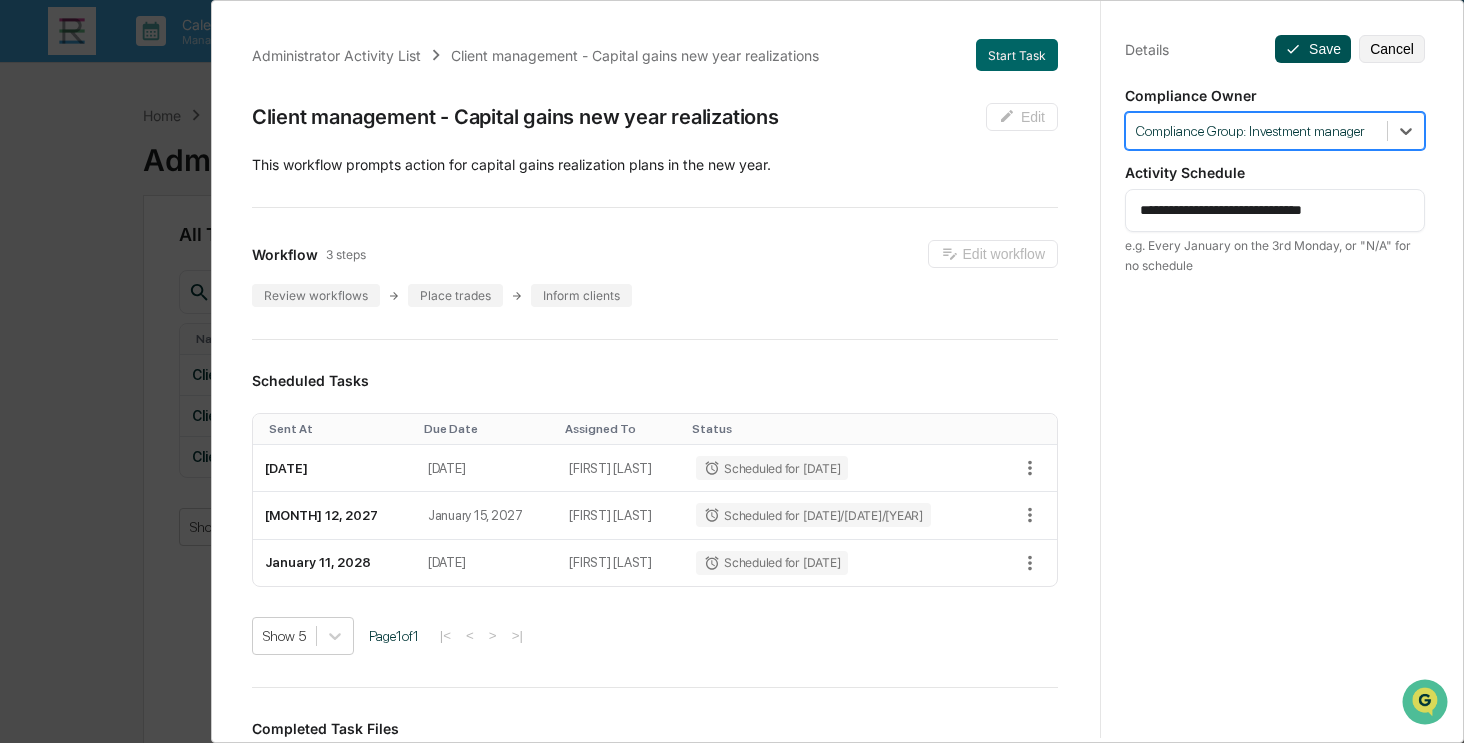 click 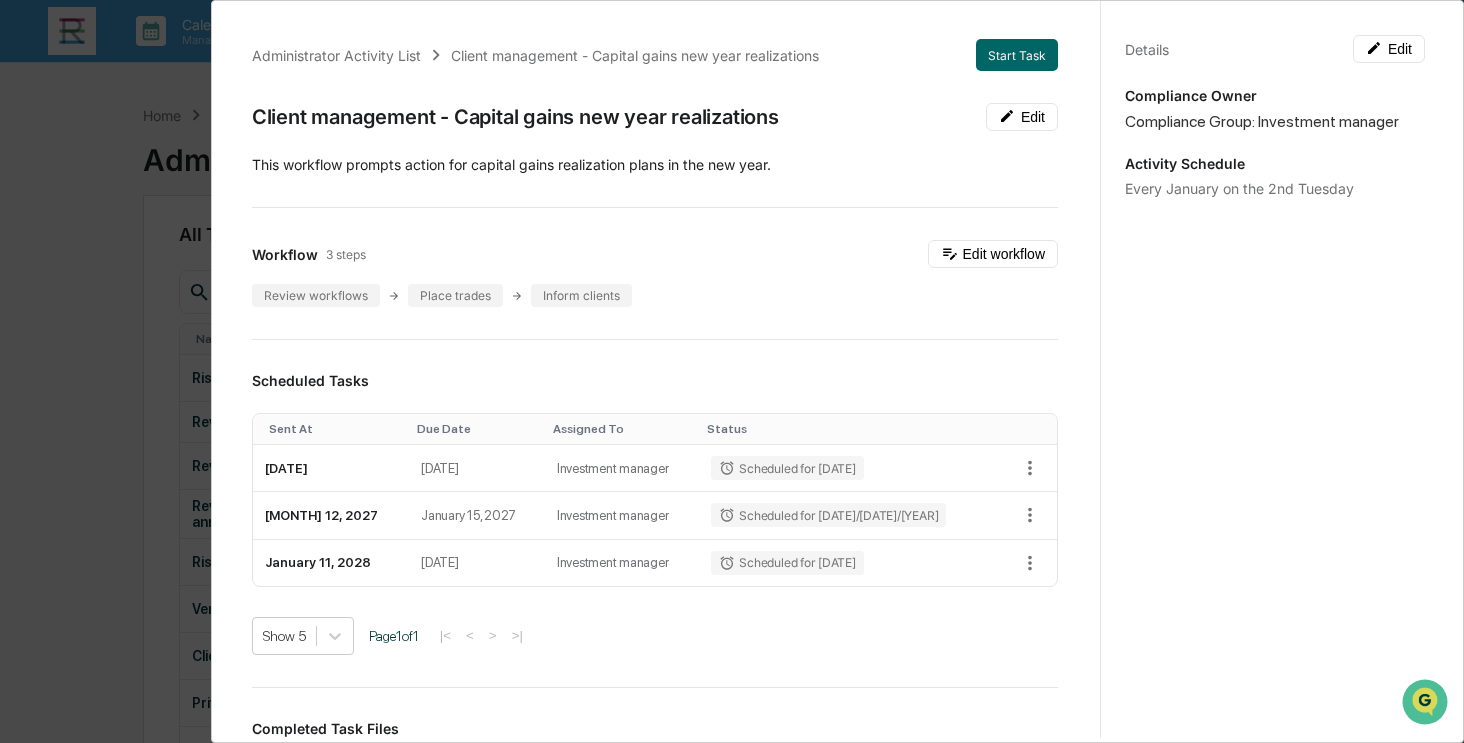 click on "Administrator Activity List Client management - Capital gains new year realizations Start Task Client management - Capital gains new year realizations Edit ​This workflow prompts action for capital gains realization plans in the new year. Workflow 3 steps Edit workflow Review workflows Place trades Inform clients Scheduled Tasks Sent At Due Date Assigned To Status January 13, 2026 January 16, 2026 Investment manager Scheduled for 01/13/2026 January 12, 2027 January 15, 2027 Investment manager Scheduled for 01/12/2027 January 11, 2028 January 14, 2028 Investment manager Scheduled for 01/11/2028 Show 5 Page  1  of  1   |<   <   >   >|   Completed Task Files No data to display Show 5 Page  1  of  0   |<   <   >   >|   Comments Write a comment... Write a comment... Details Edit Compliance Owner Compliance Group: Investment manager Activity Schedule Every January on the 2nd Tuesday" at bounding box center [732, 371] 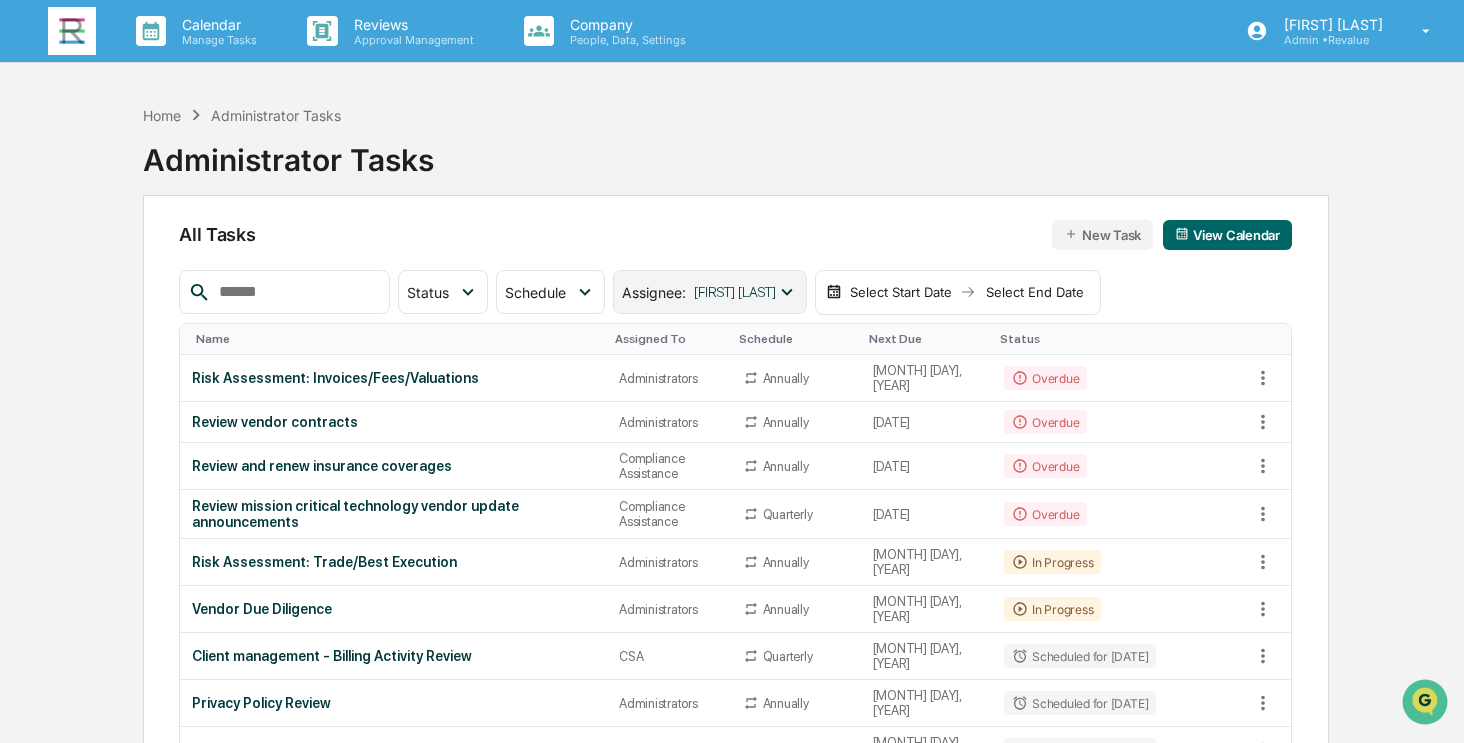 click on "Assignee : Angela Barbash" at bounding box center [710, 292] 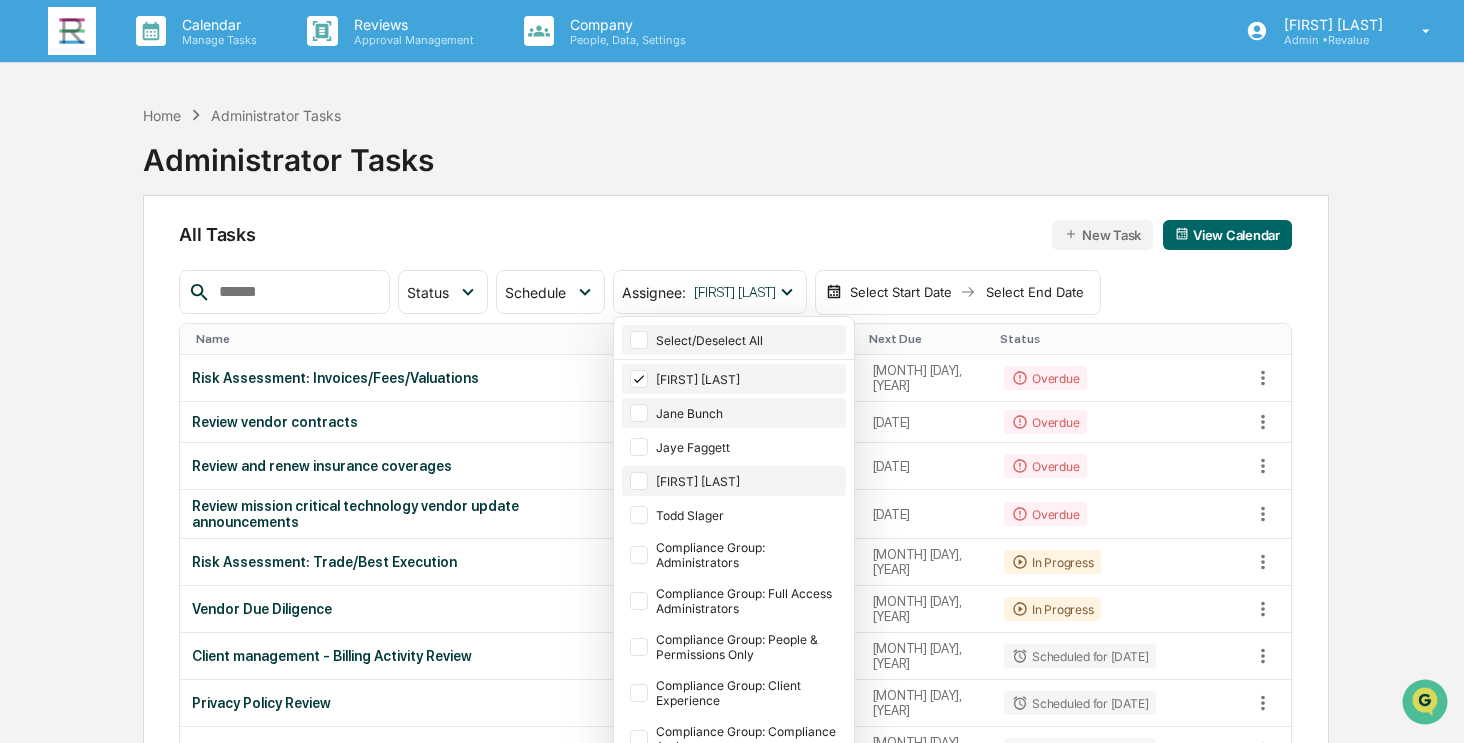 click on "[FIRST] [LAST]" at bounding box center [734, 379] 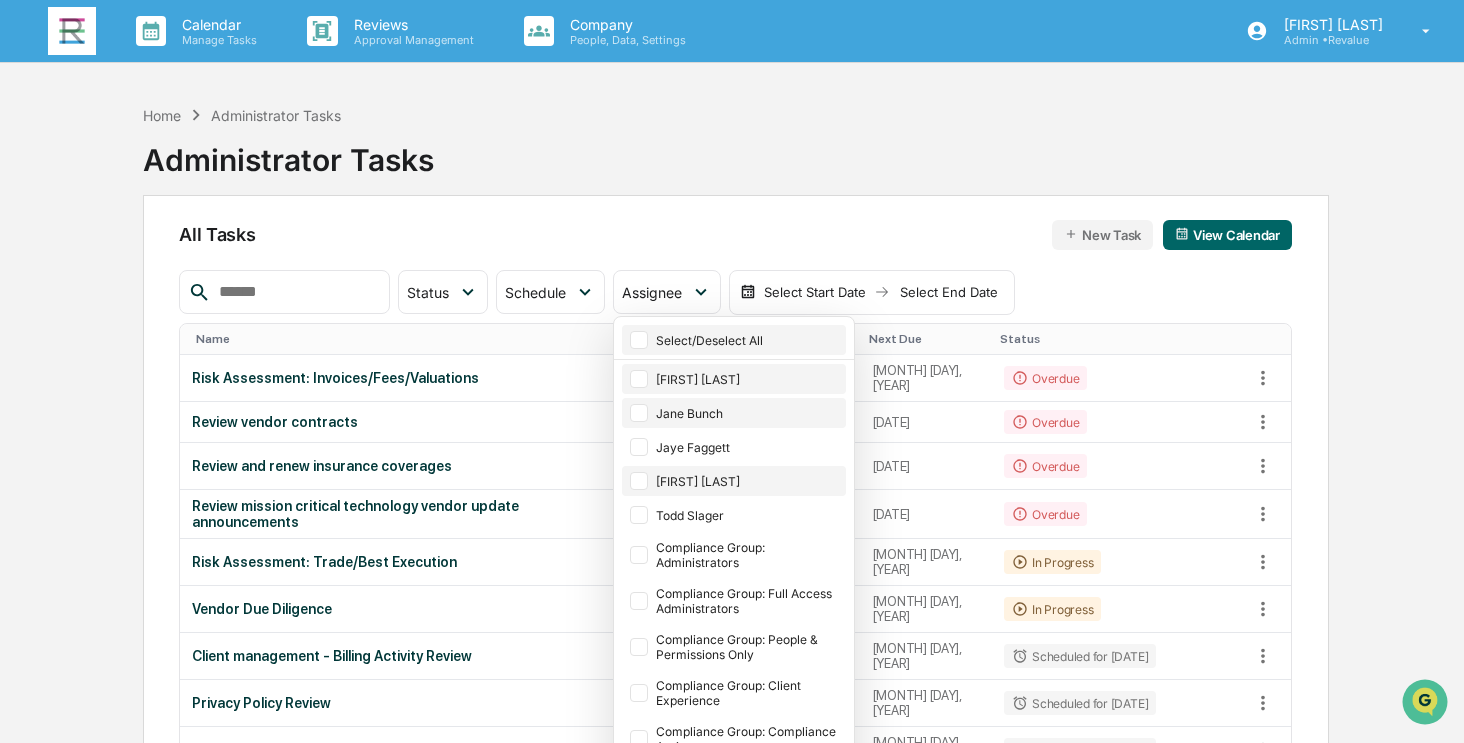 click at bounding box center [639, 379] 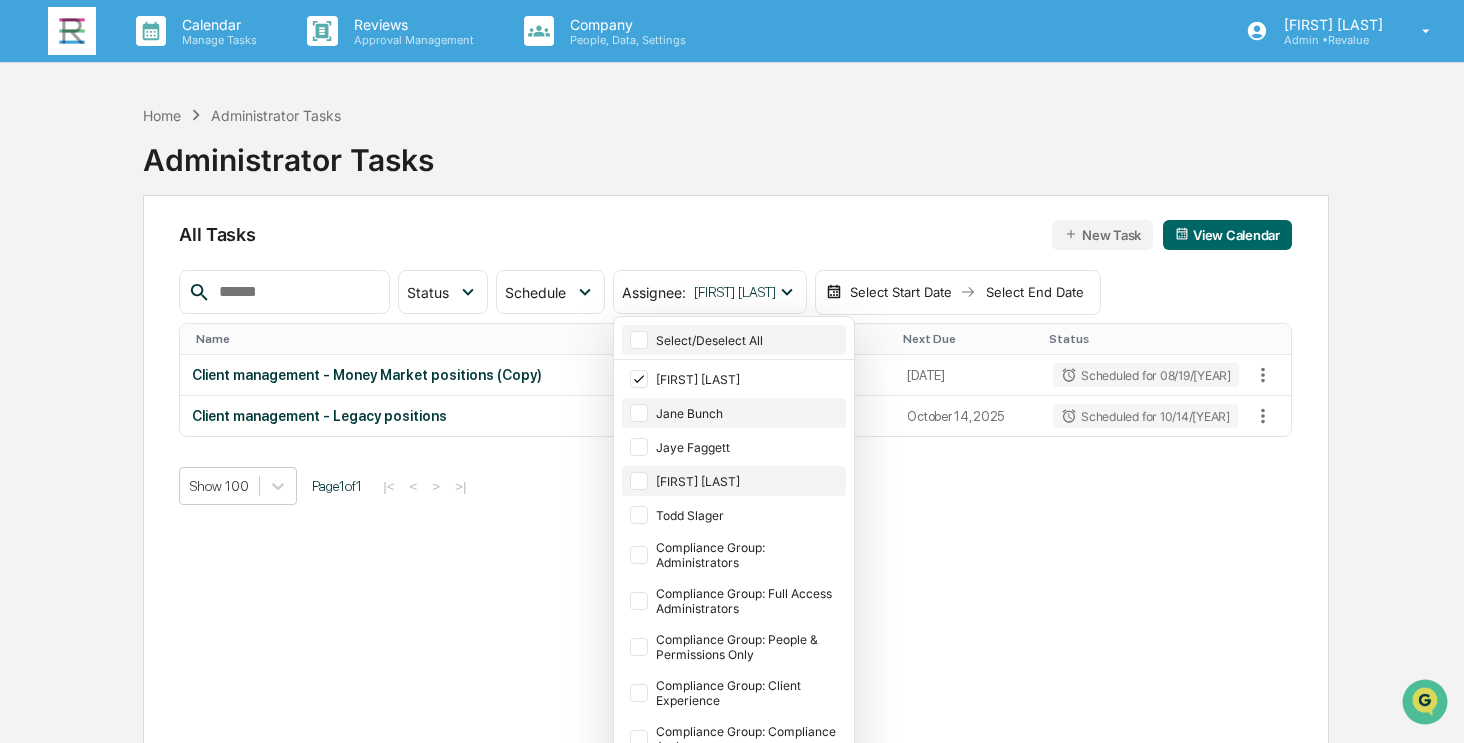 click on "Calendar Manage Tasks Reviews Approval Management Company People, Data, Settings Angela Barbash Admin •  Revalue Home Administrator Tasks Administrator Tasks All Tasks  New Task  View Calendar Status Select/Deselect All Done In Progress Action Required Overdue Scheduled Schedule Select/Deselect All Annually Quarterly Monthly One Time Assignee : Angela Barbash Select/Deselect All Angela Barbash Jane Bunch Jaye Faggett Camila Shimizu Todd Slager Compliance Group: Administrators Compliance Group: Full Access Administrators Compliance Group: People & Permissions Only Compliance Group: Client Experience Compliance Group: Compliance Assistance Compliance Group: Providence Compliance Compliance Group: Investment manager Compliance Group: CSA Select Start Date Select End Date Name Assigned To Schedule Next Due Status Client management - Money Market positions (Copy) Angela Barbash Annually August 19, 2025 Scheduled for 08/19/2025 Client management - Legacy positions Angela Barbash Annually October 14, 2025 Show 100" at bounding box center (732, 419) 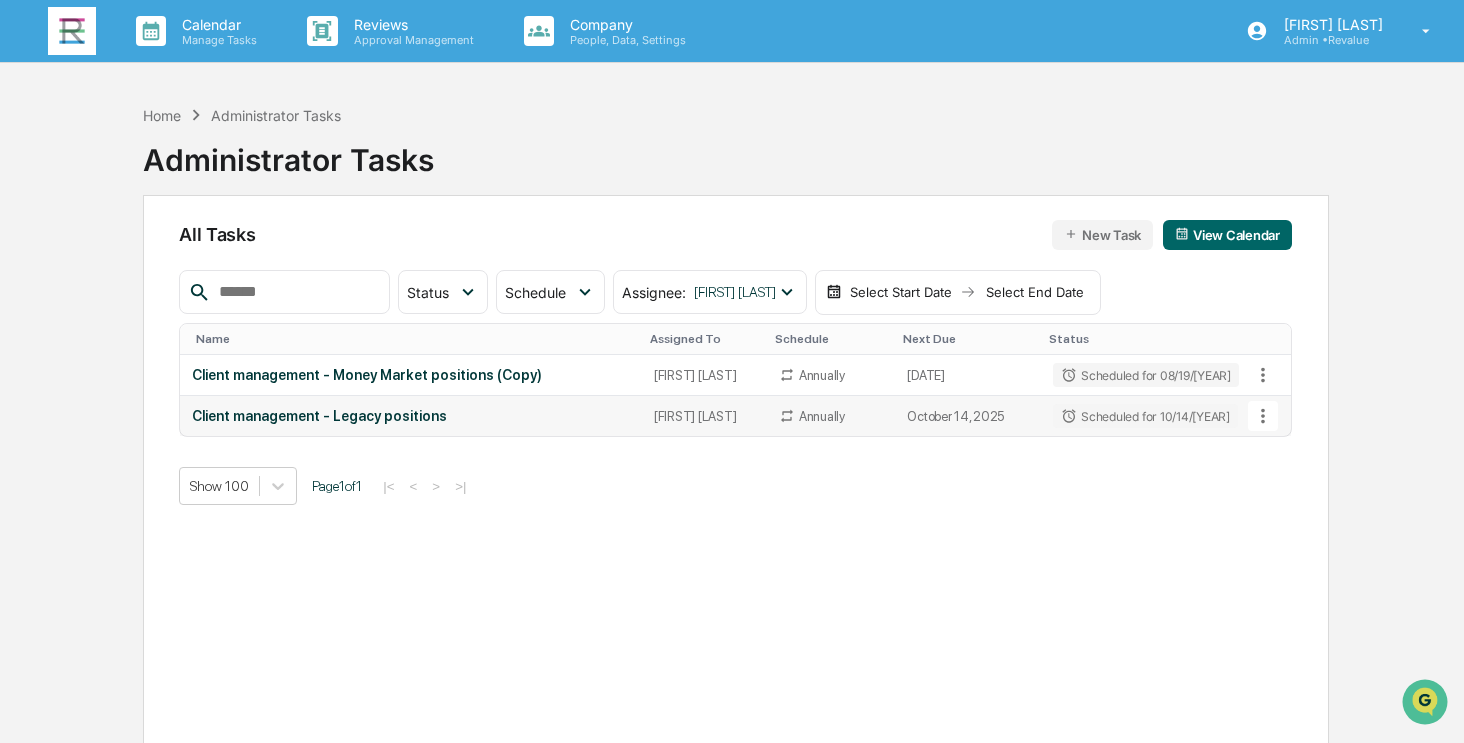 click on "Client management - Legacy positions" at bounding box center (411, 416) 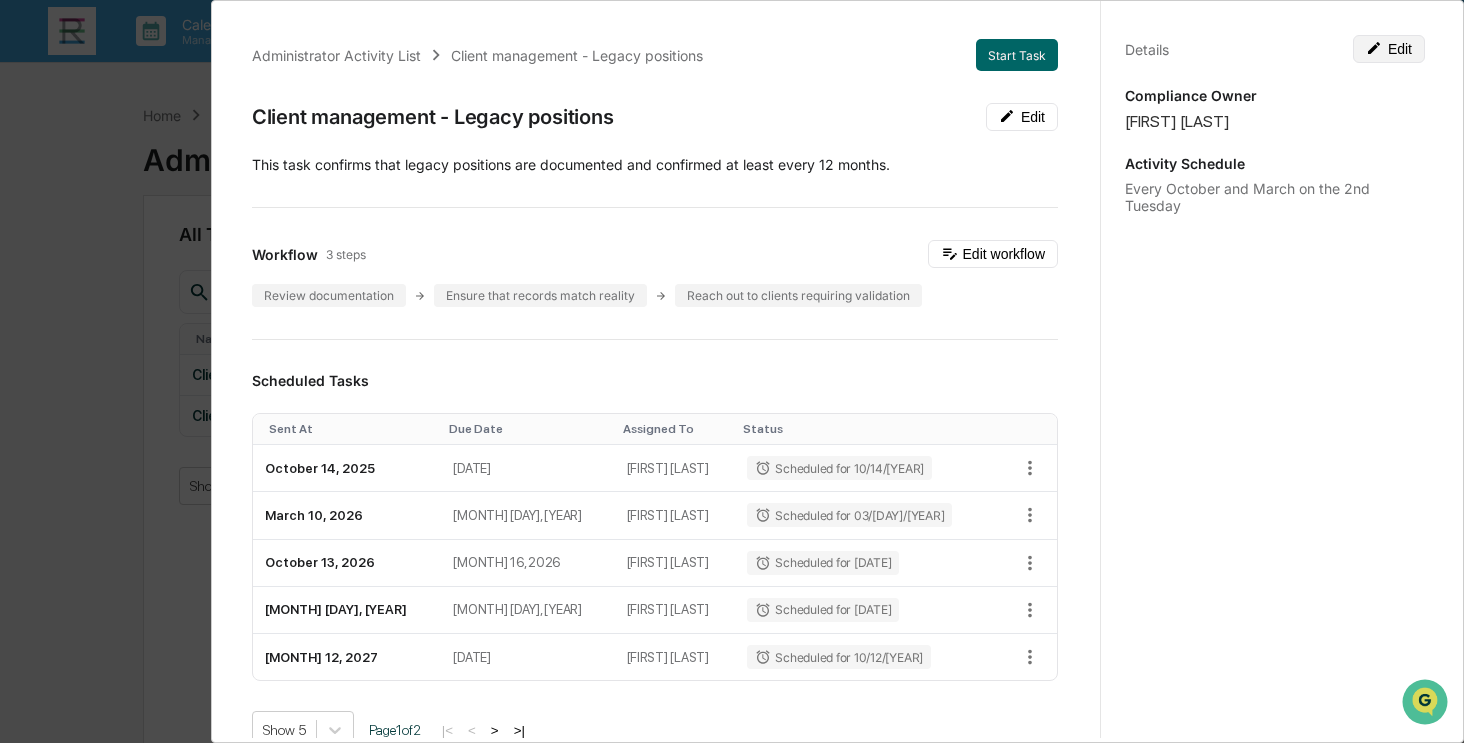 click 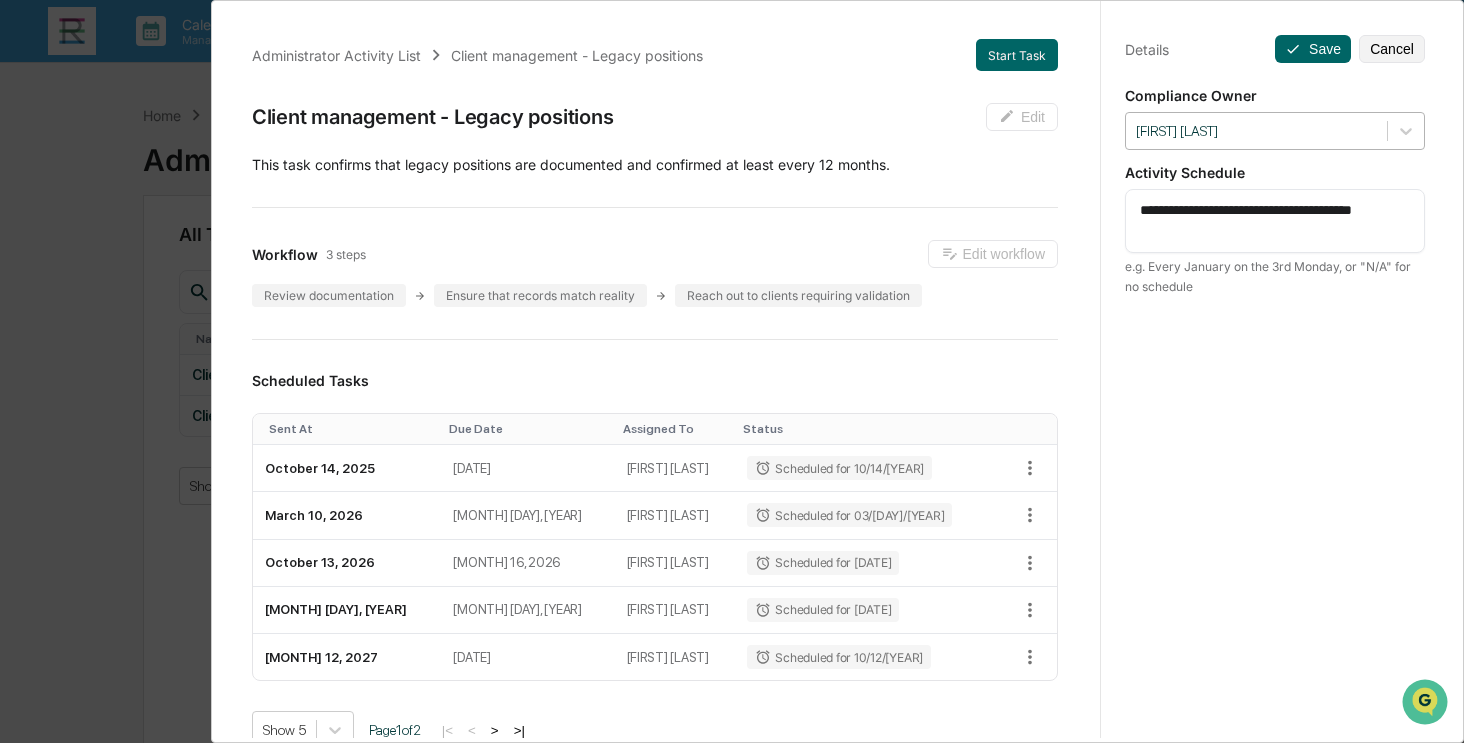 click at bounding box center [1256, 131] 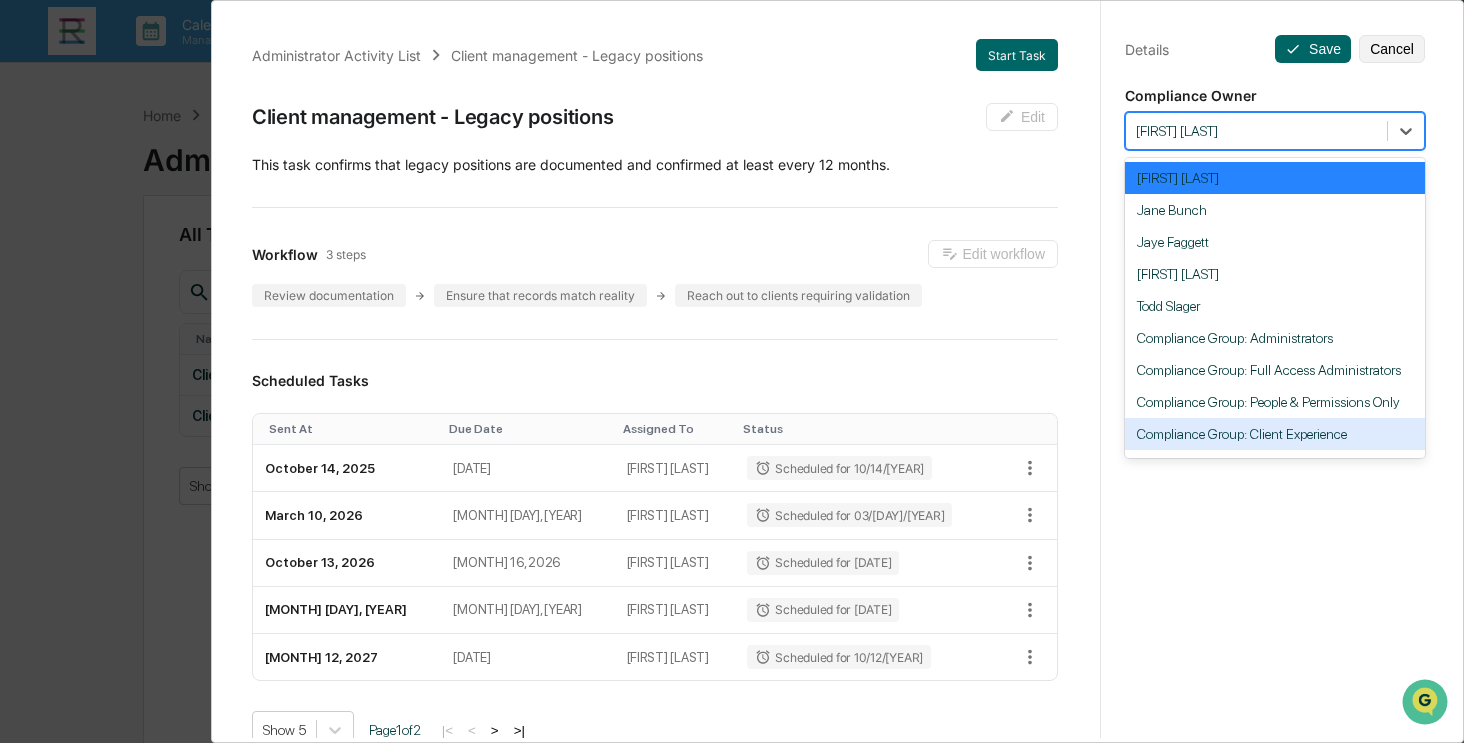 scroll, scrollTop: 151, scrollLeft: 0, axis: vertical 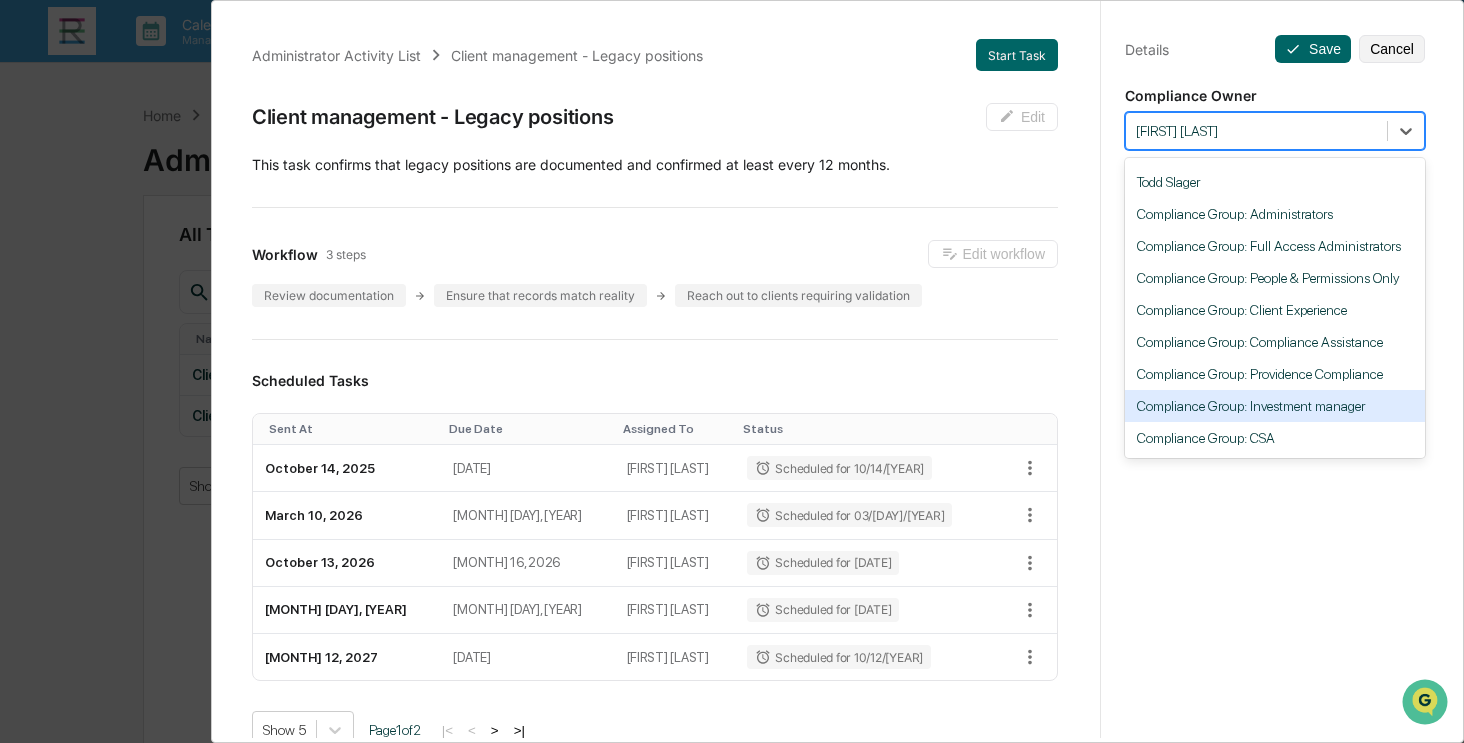 click on "Compliance Group: Investment manager" at bounding box center (1275, 406) 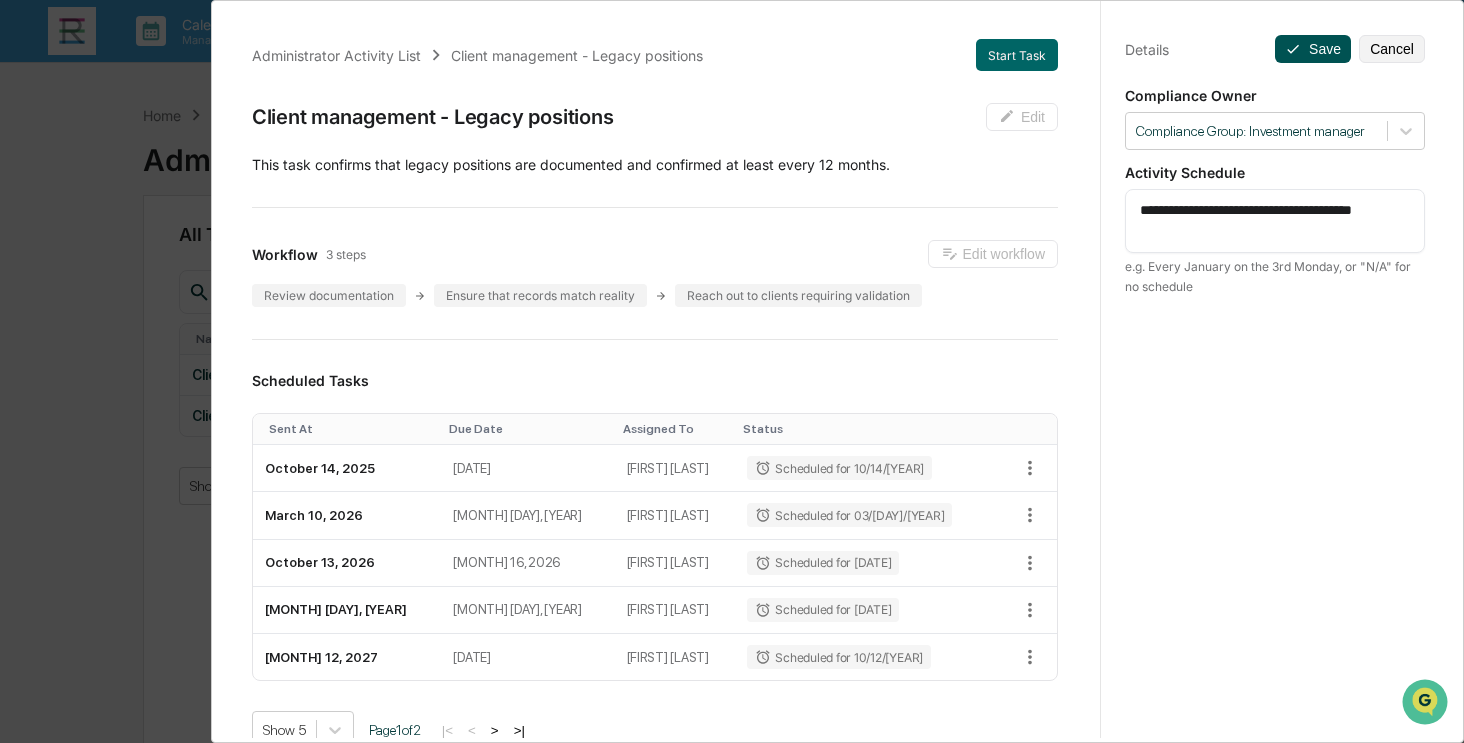 click on "Save" at bounding box center [1313, 49] 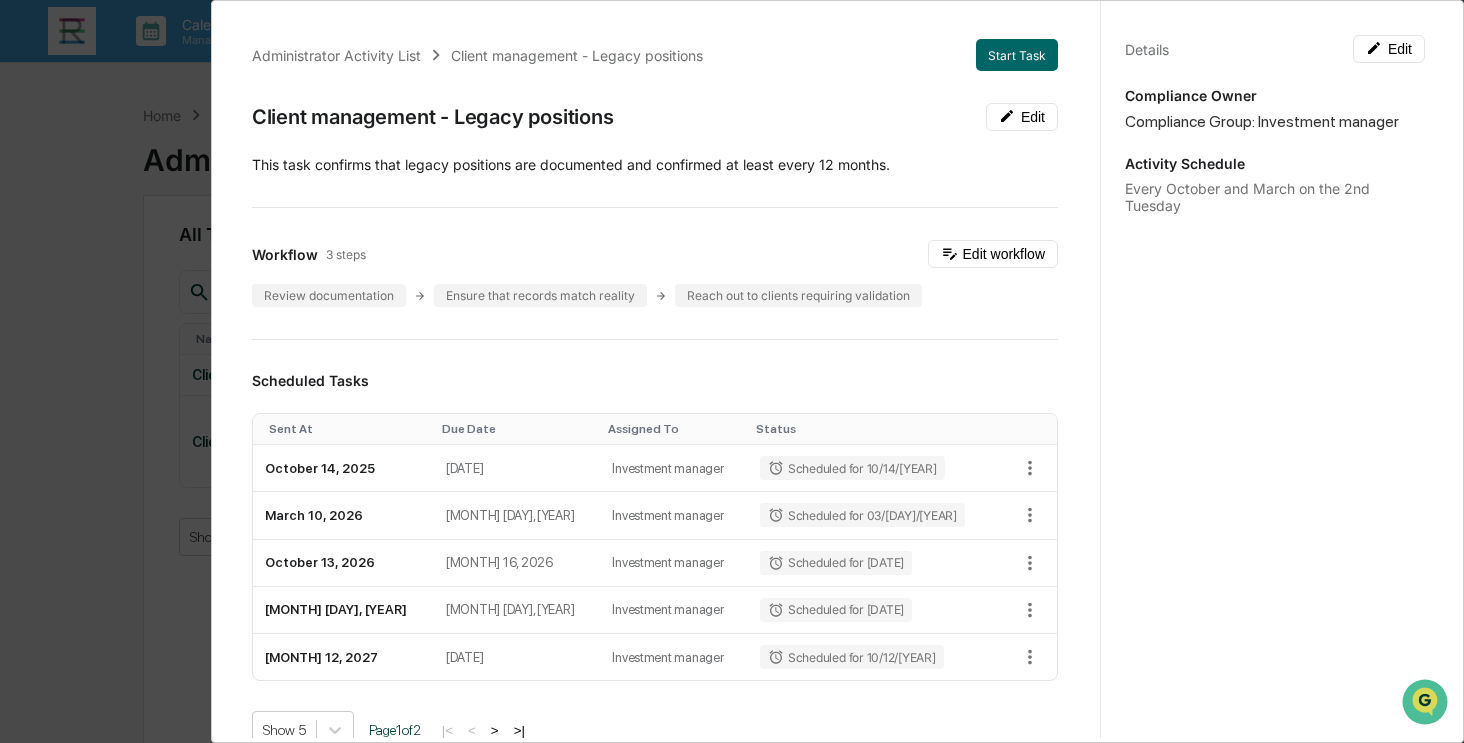 click on "Administrator Activity List Client management - Legacy positions Start Task Client management - Legacy positions Edit This task confirms that legacy positions are documented and confirmed at least every 12 months. Workflow 3 steps Edit workflow Review documentation Ensure that records match reality Reach out to clients requiring validation Scheduled Tasks Sent At Due Date Assigned To Status October 14, 2025 October 17, 2025 Investment manager Scheduled for 10/14/2025 March 10, 2026 March 13, 2026 Investment manager Scheduled for 03/10/2026 October 13, 2026 October 16, 2026 Investment manager Scheduled for 10/13/2026 March 9, 2027 March 12, 2027 Investment manager Scheduled for 03/09/2027 October 12, 2027 October 15, 2027 Investment manager Scheduled for 10/12/2027 Show 5 Page  1  of  2   |<   <   >   >|   Completed Task Files No data to display Show 5 Page  1  of  0   |<   <   >   >|   Comments Write a comment... Write a comment... Details Edit Compliance Owner Compliance Group: Investment manager" at bounding box center [732, 371] 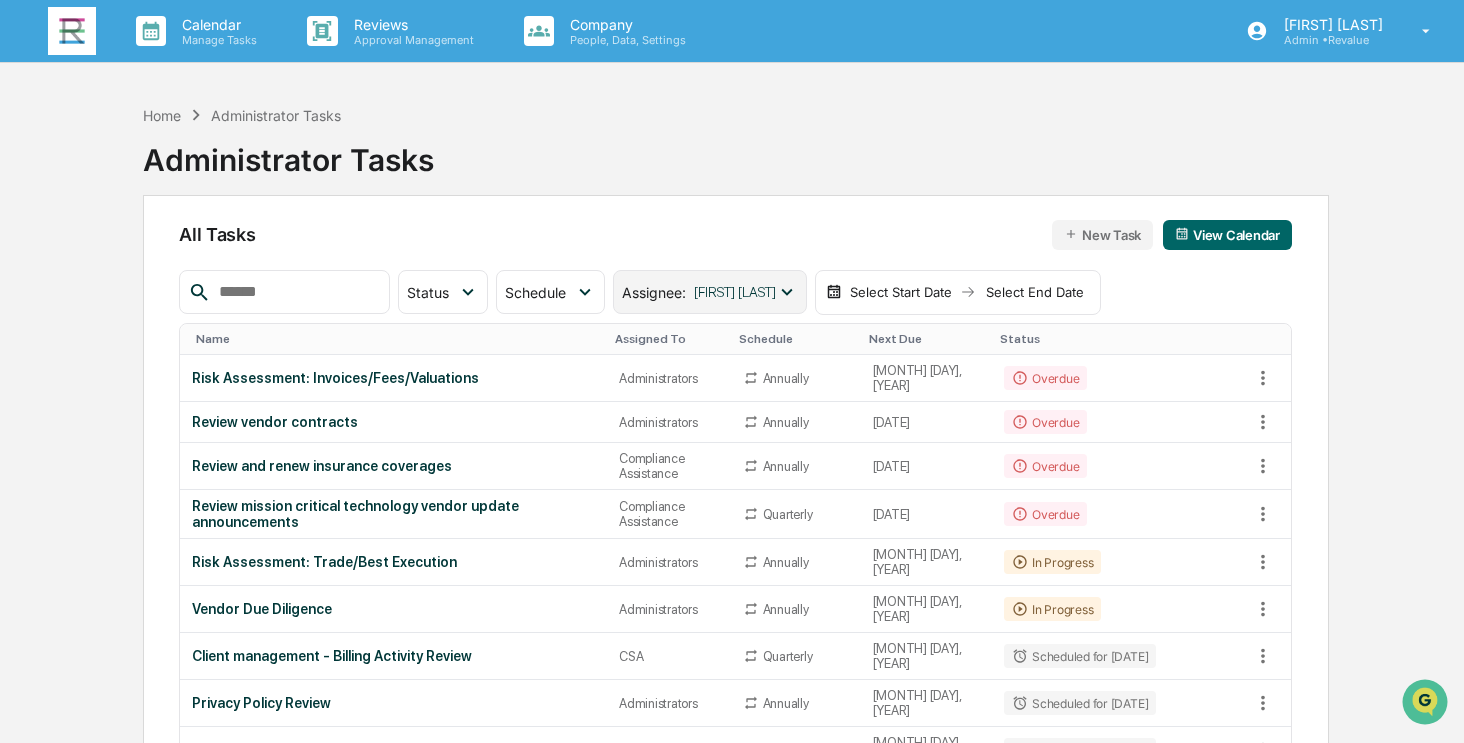click on "[FIRST] [LAST]" at bounding box center (735, 292) 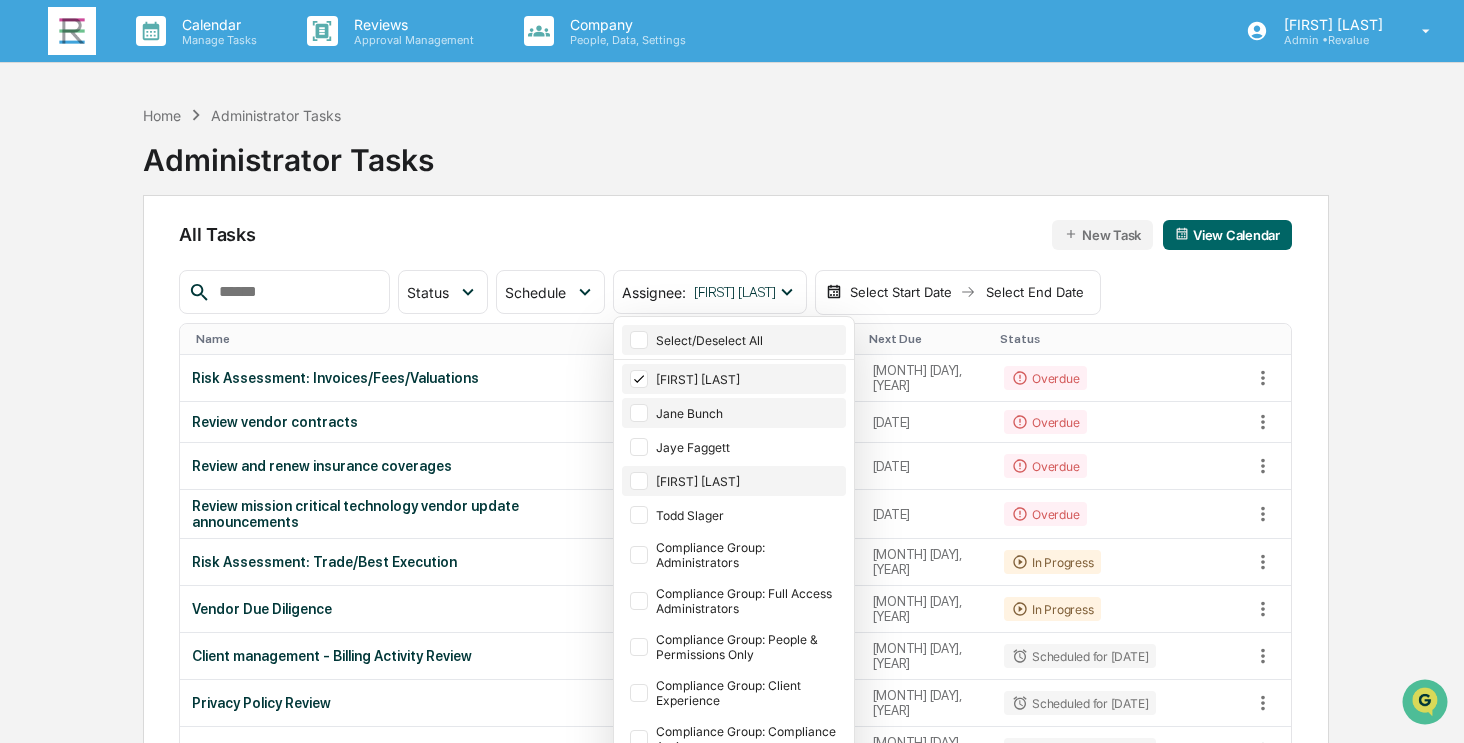 click 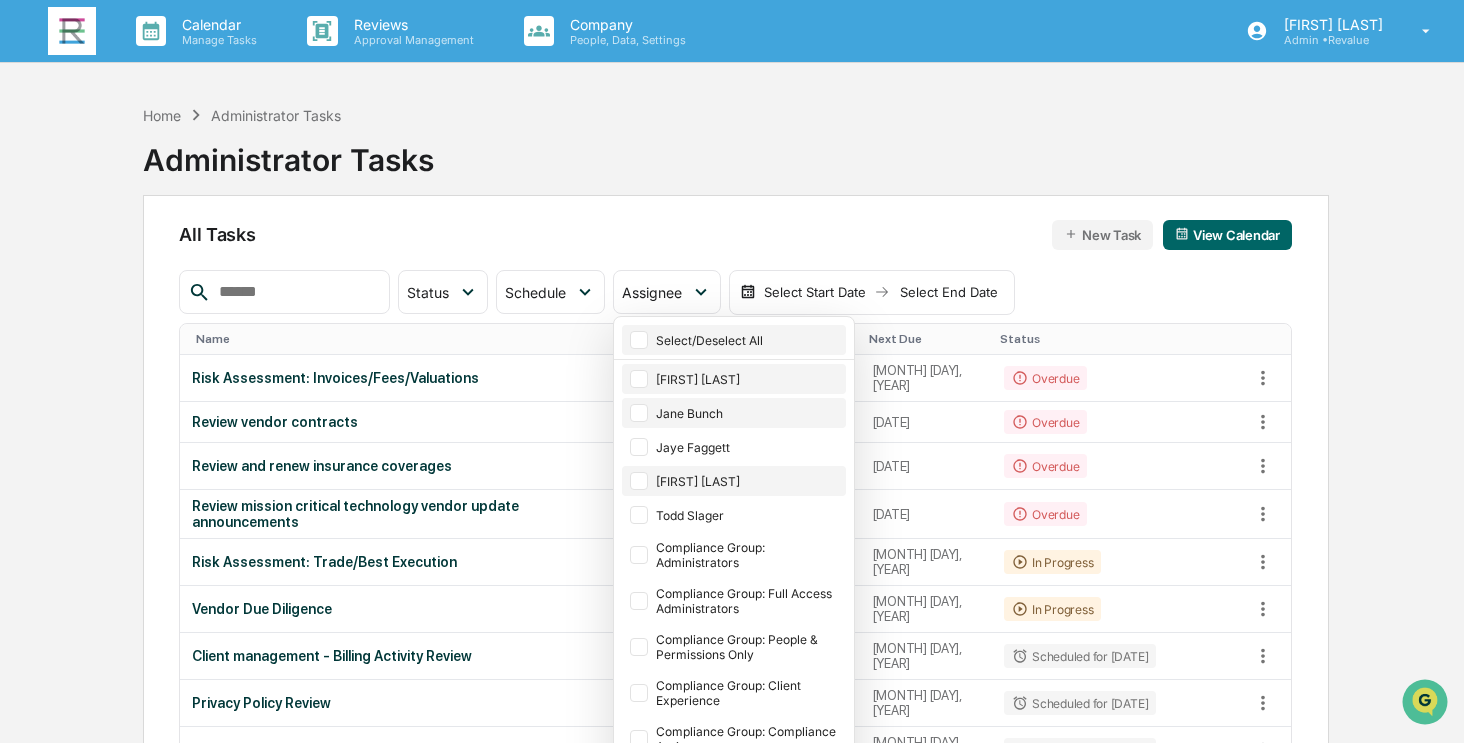 click at bounding box center (639, 379) 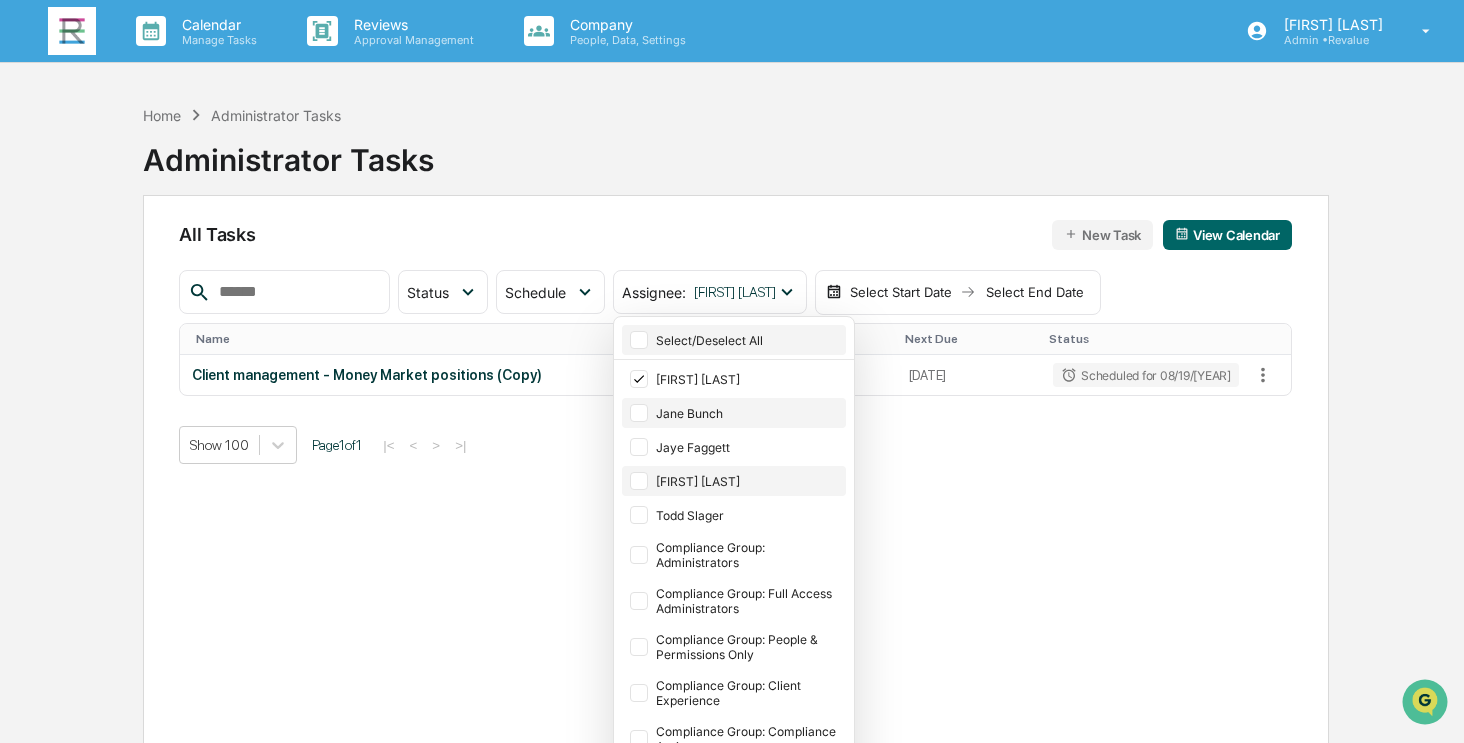 click on "Home Administrator Tasks Administrator Tasks All Tasks  New Task  View Calendar Status Select/Deselect All Done In Progress Action Required Overdue Scheduled Schedule Select/Deselect All Annually Quarterly Monthly One Time Assignee : Angela Barbash Select/Deselect All Angela Barbash Jane Bunch Jaye Faggett Camila Shimizu Todd Slager Compliance Group: Administrators Compliance Group: Full Access Administrators Compliance Group: People & Permissions Only Compliance Group: Client Experience Compliance Group: Compliance Assistance Compliance Group: Providence Compliance Compliance Group: Investment manager Compliance Group: CSA Select Start Date Select End Date Name Assigned To Schedule Next Due Status Client management - Money Market positions (Copy) Angela Barbash Annually August 19, 2025 Scheduled for 08/19/2025 Show 100 Page  1  of  1   |<   <   >   >|" at bounding box center (732, 466) 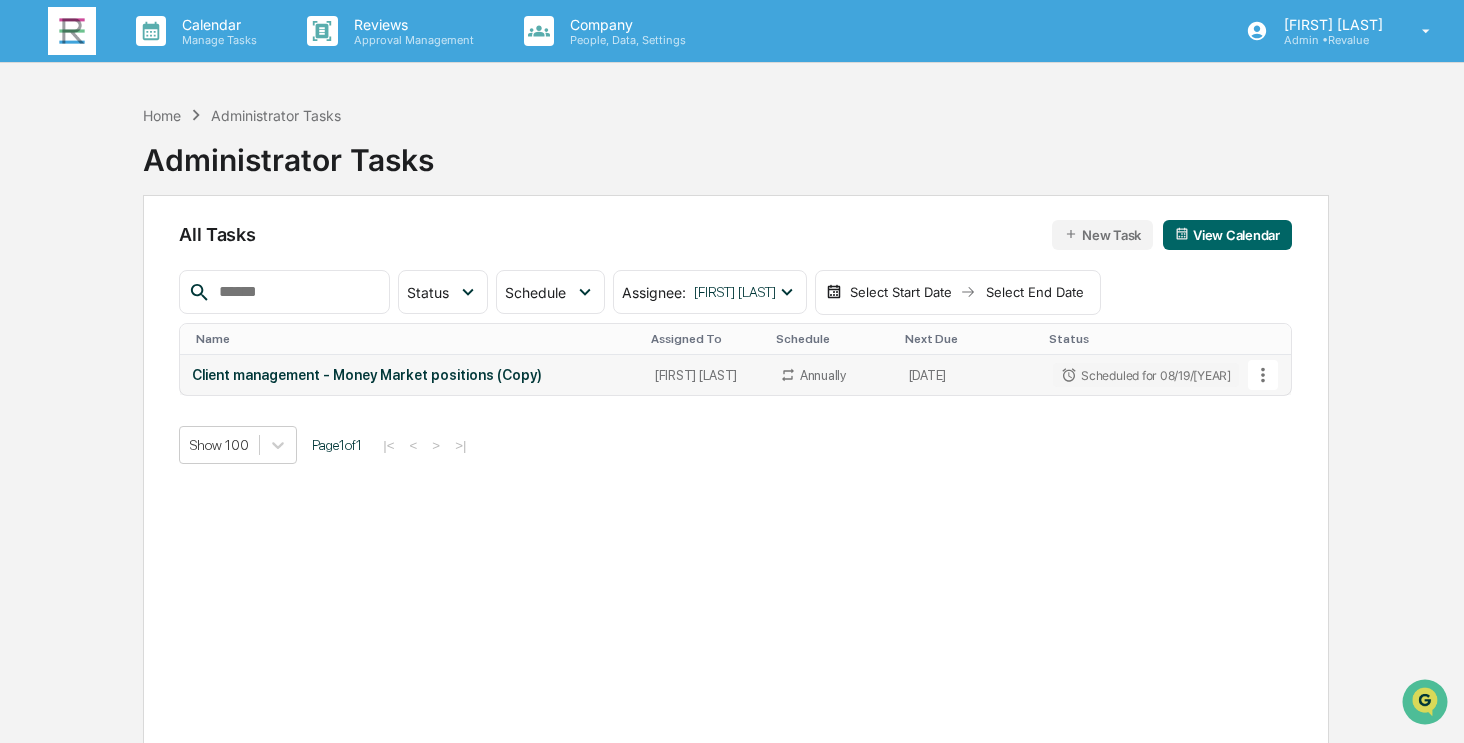 click on "Client management - Money Market positions (Copy)" at bounding box center [411, 375] 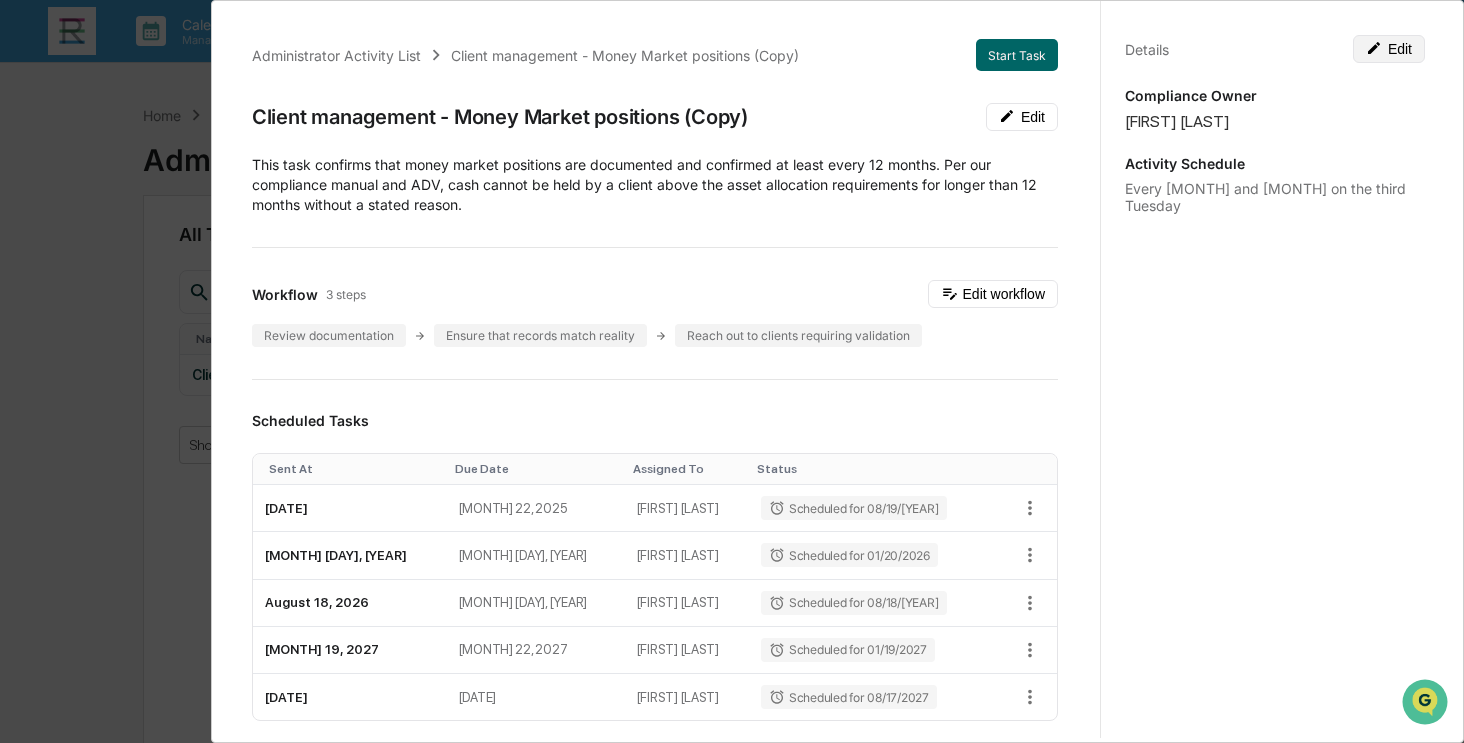click on "Edit" at bounding box center [1389, 49] 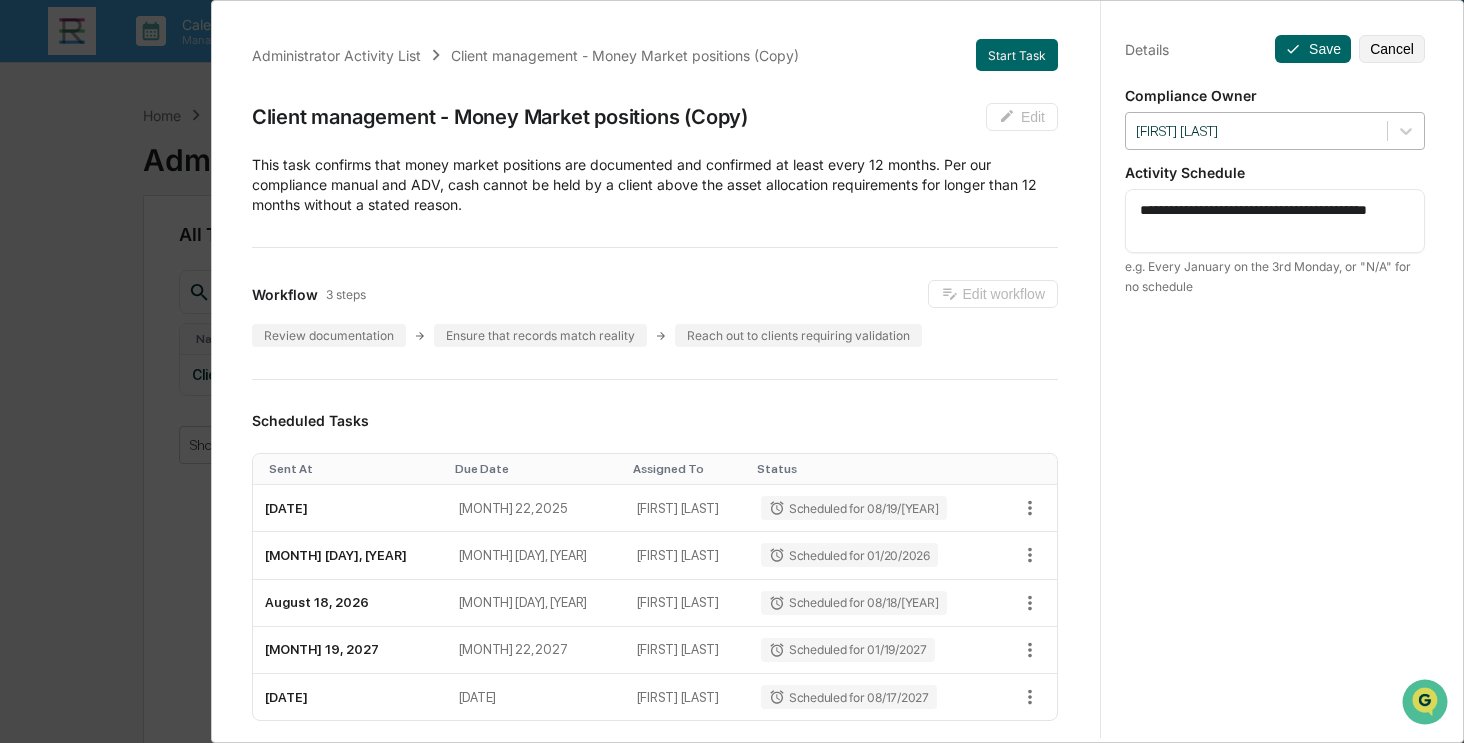 click at bounding box center (1256, 131) 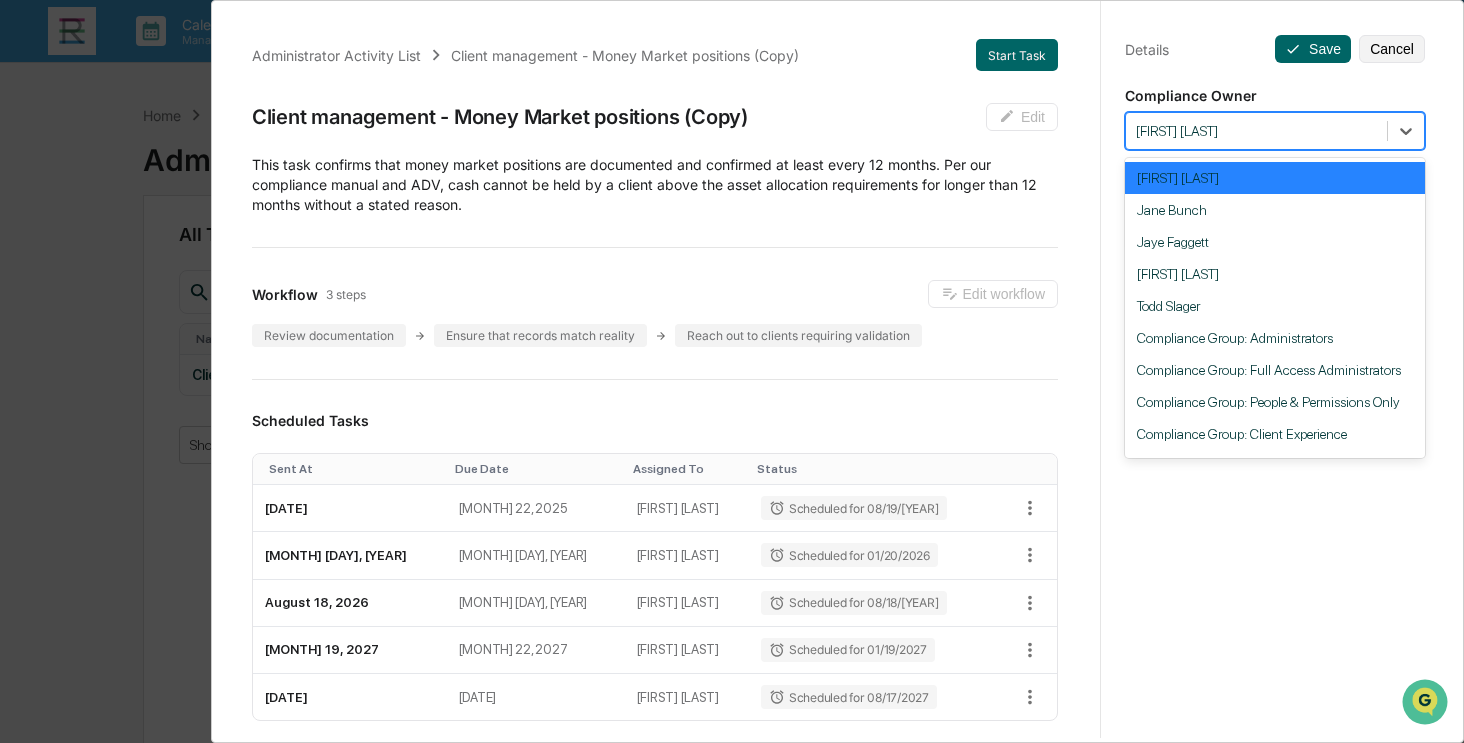 scroll, scrollTop: 151, scrollLeft: 0, axis: vertical 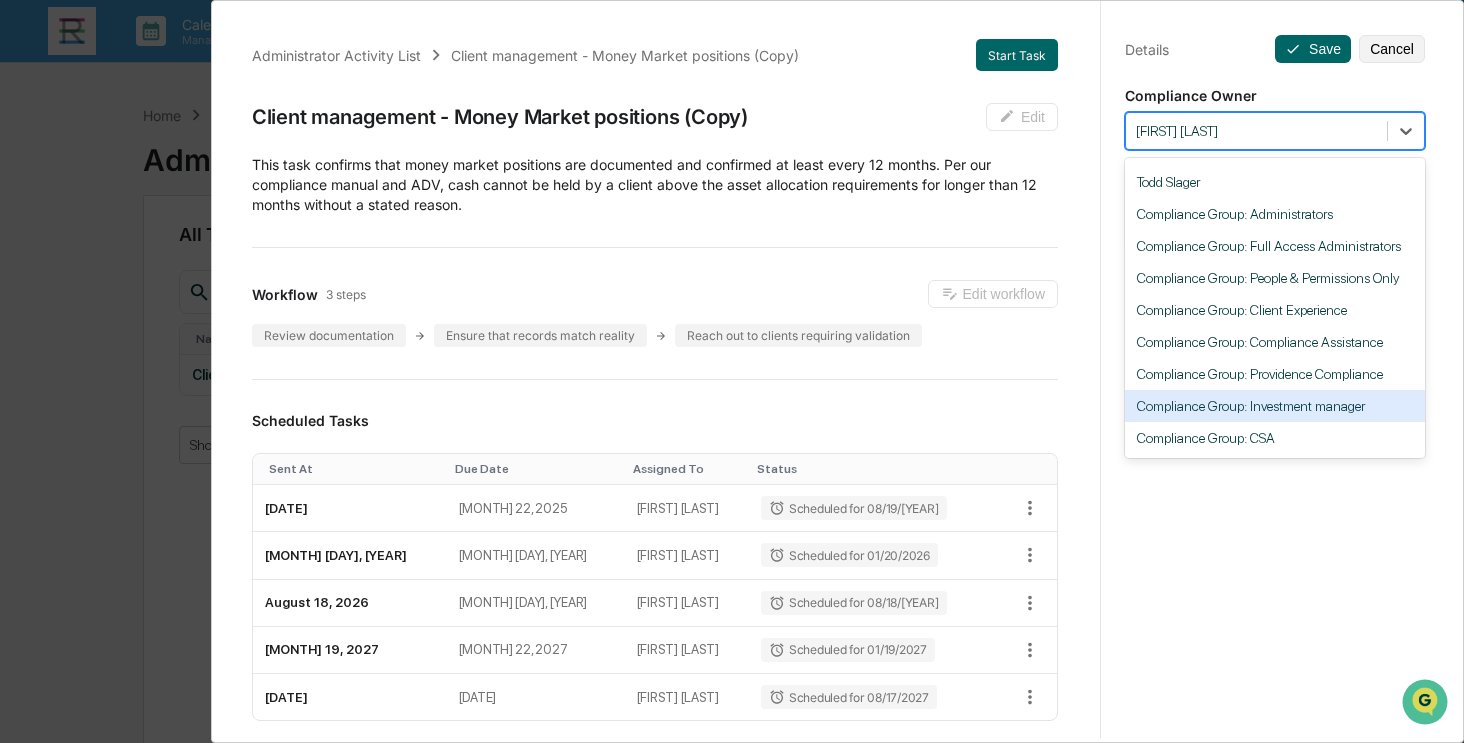 click on "Compliance Group: Investment manager" at bounding box center (1275, 406) 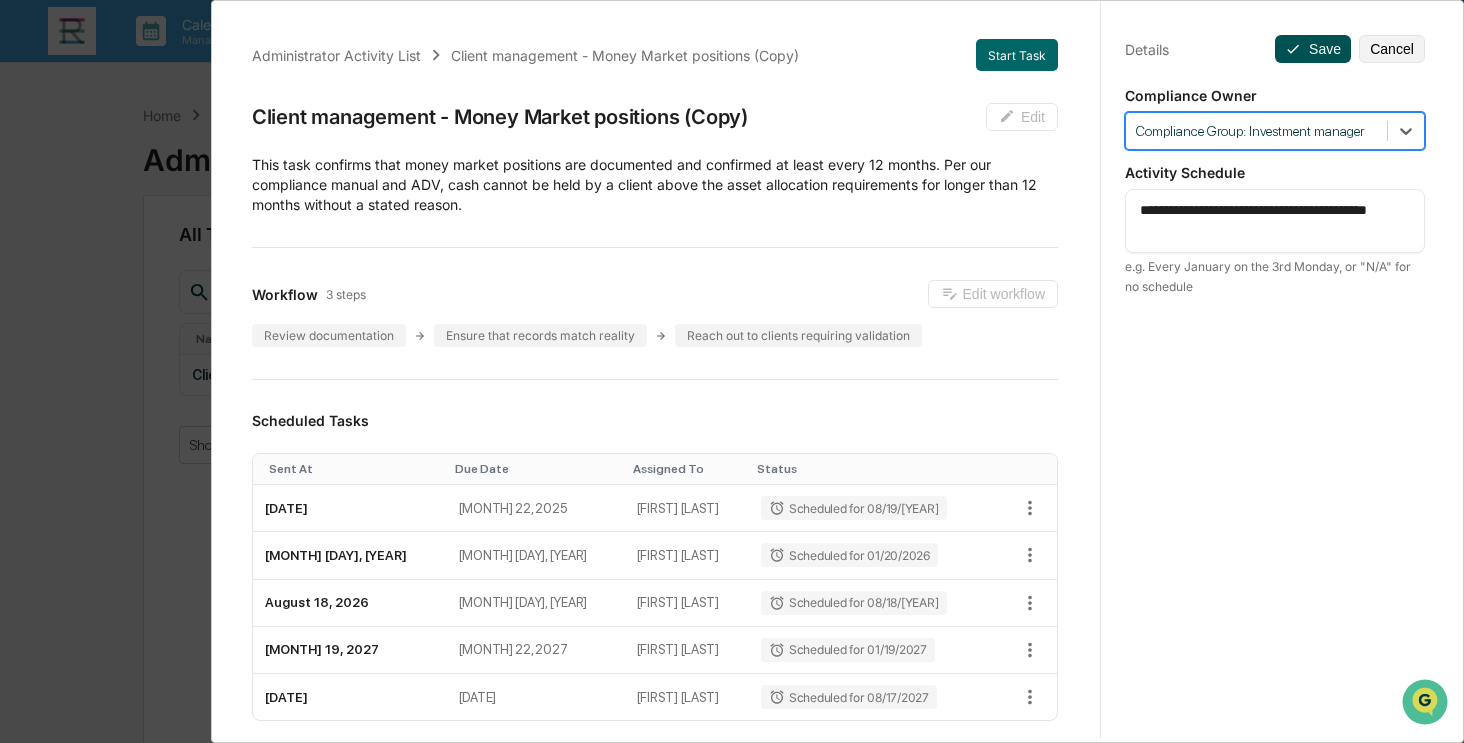 click on "Save" at bounding box center (1313, 49) 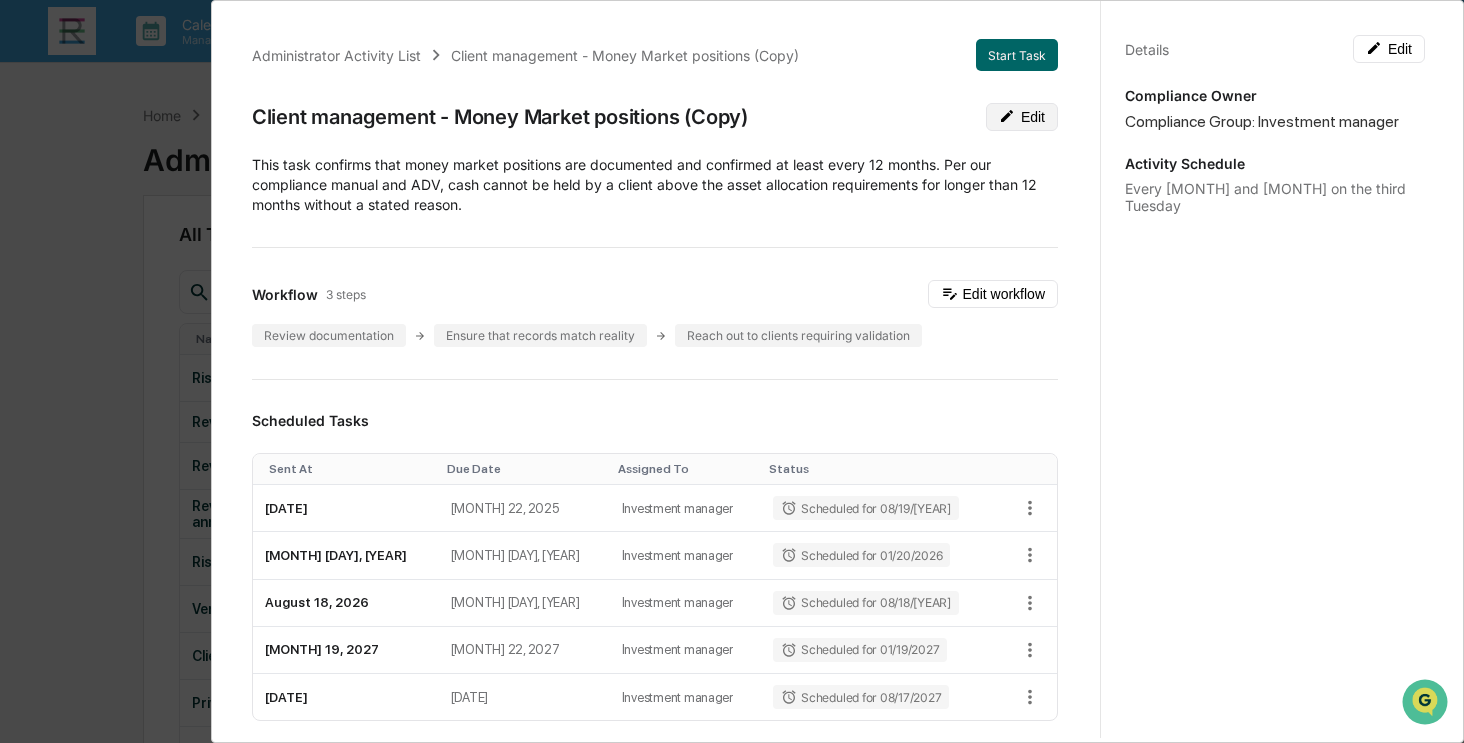 click 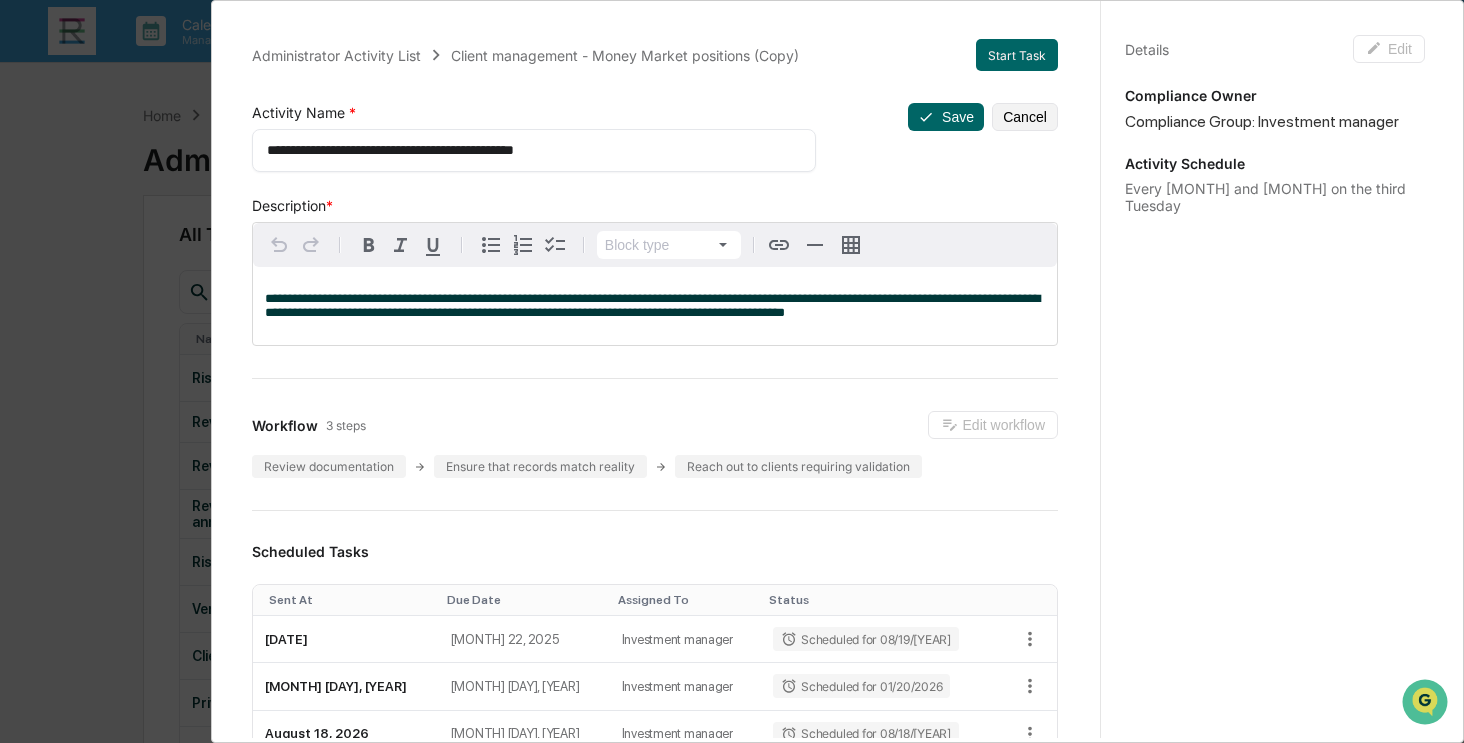 click on "**********" at bounding box center [527, 150] 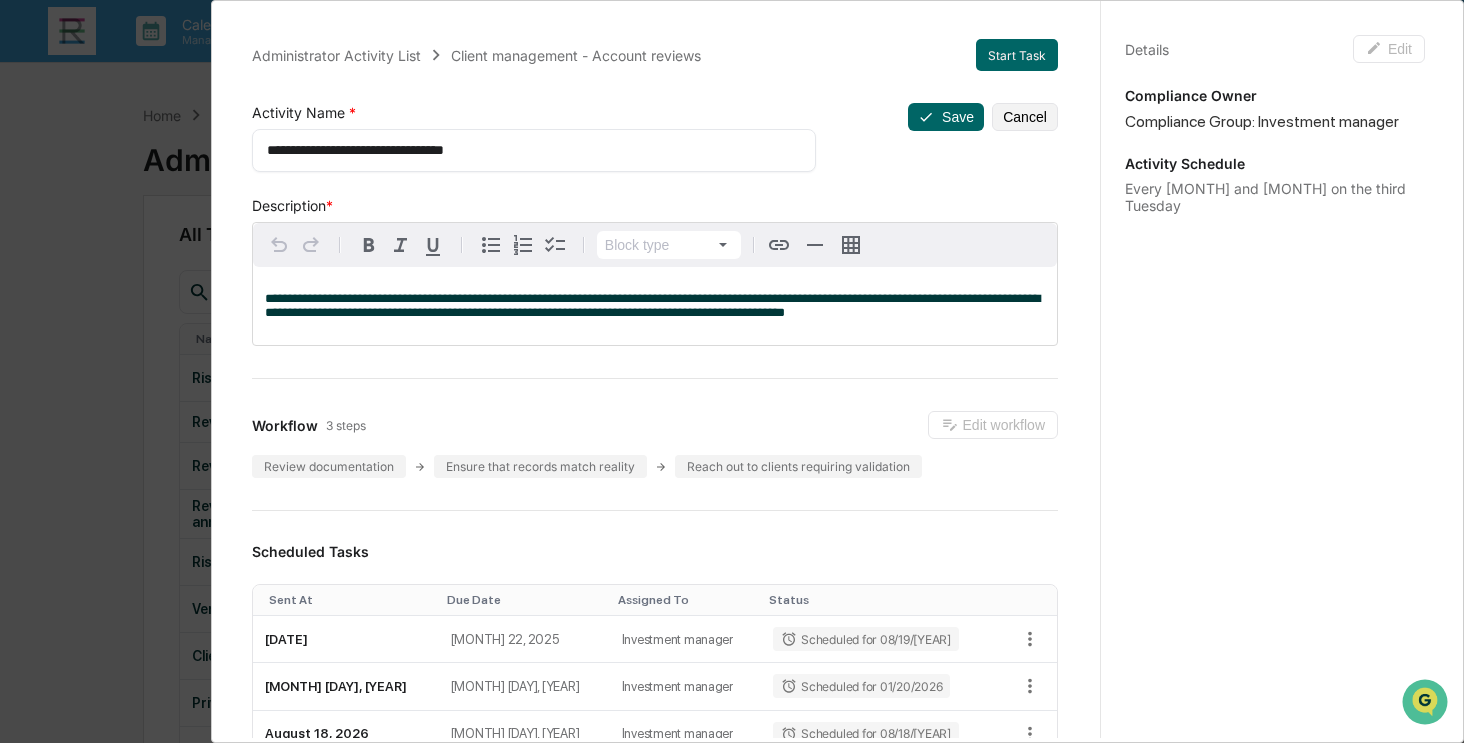 type on "**********" 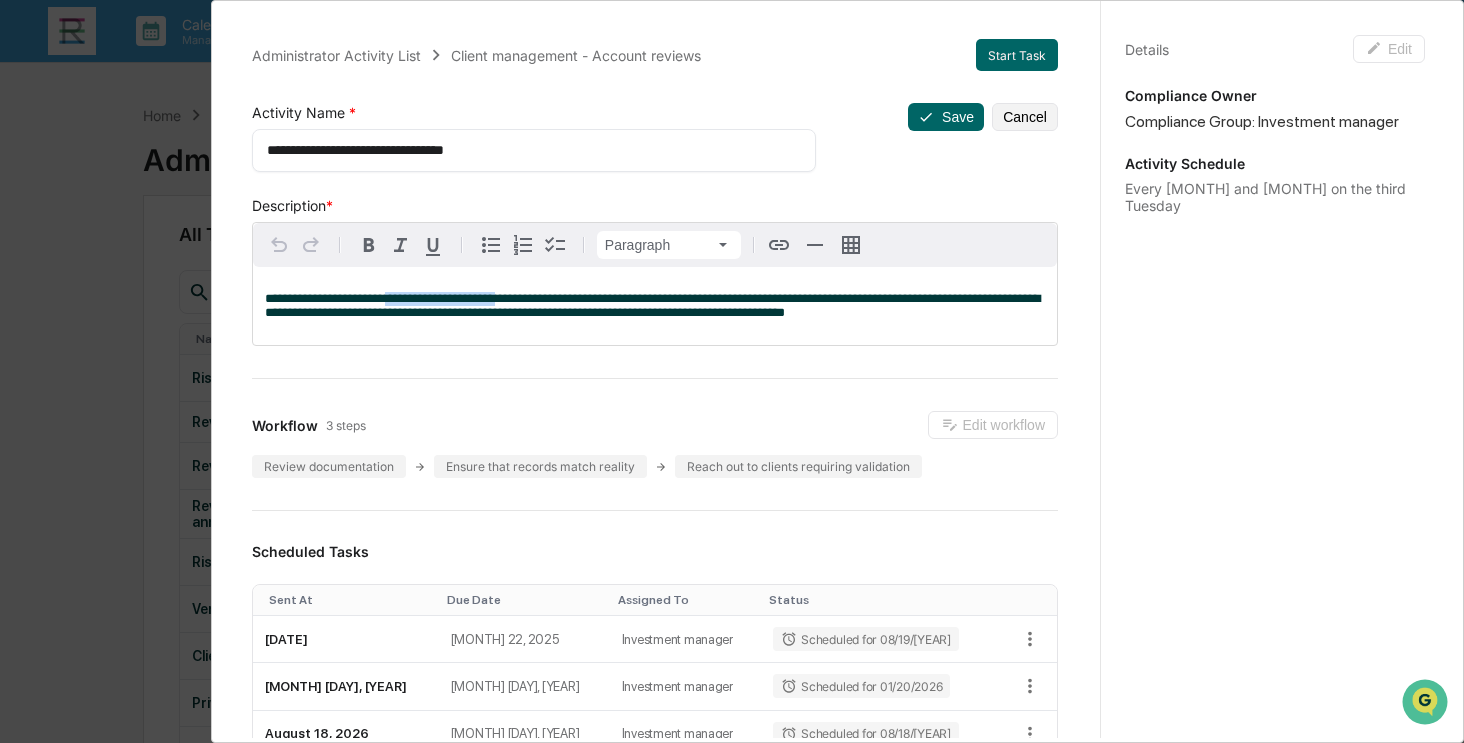 drag, startPoint x: 387, startPoint y: 299, endPoint x: 512, endPoint y: 296, distance: 125.035995 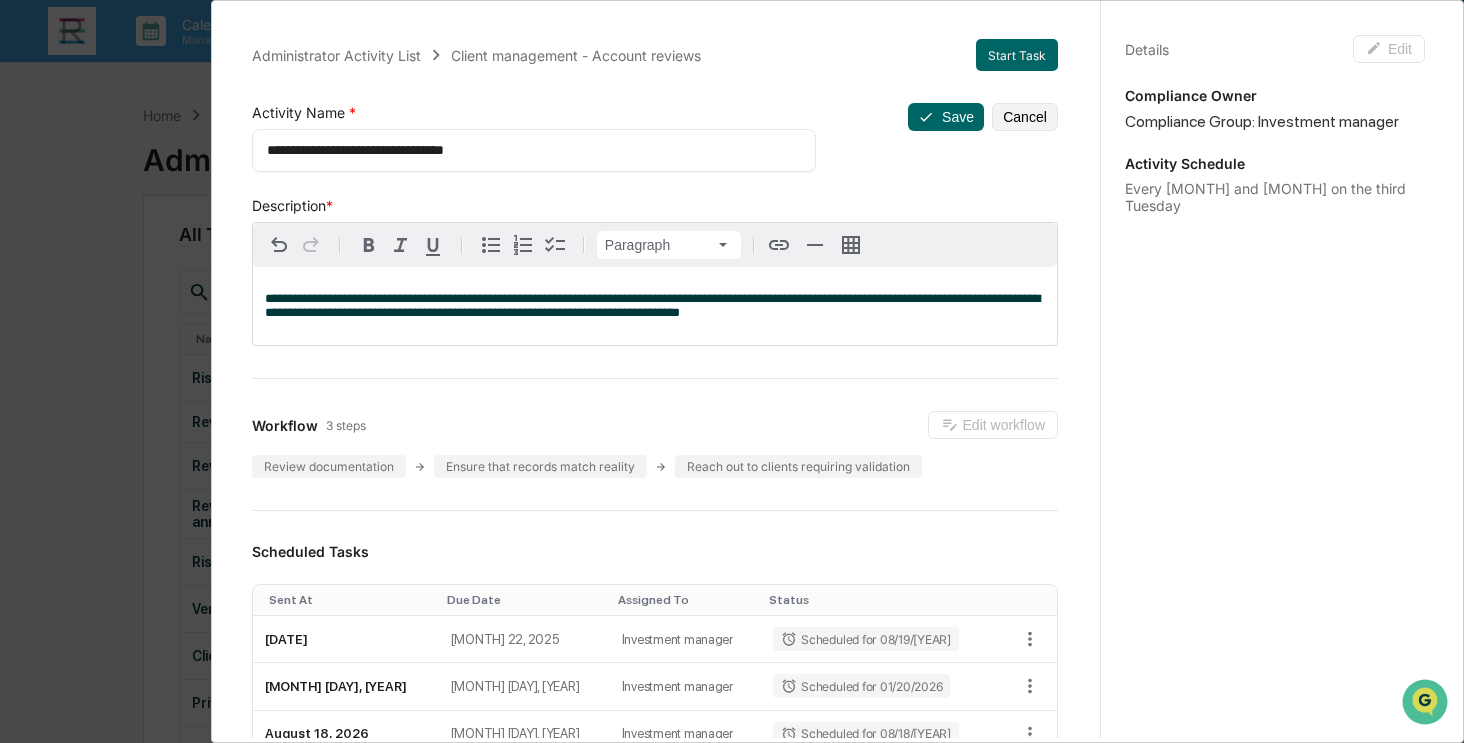 type 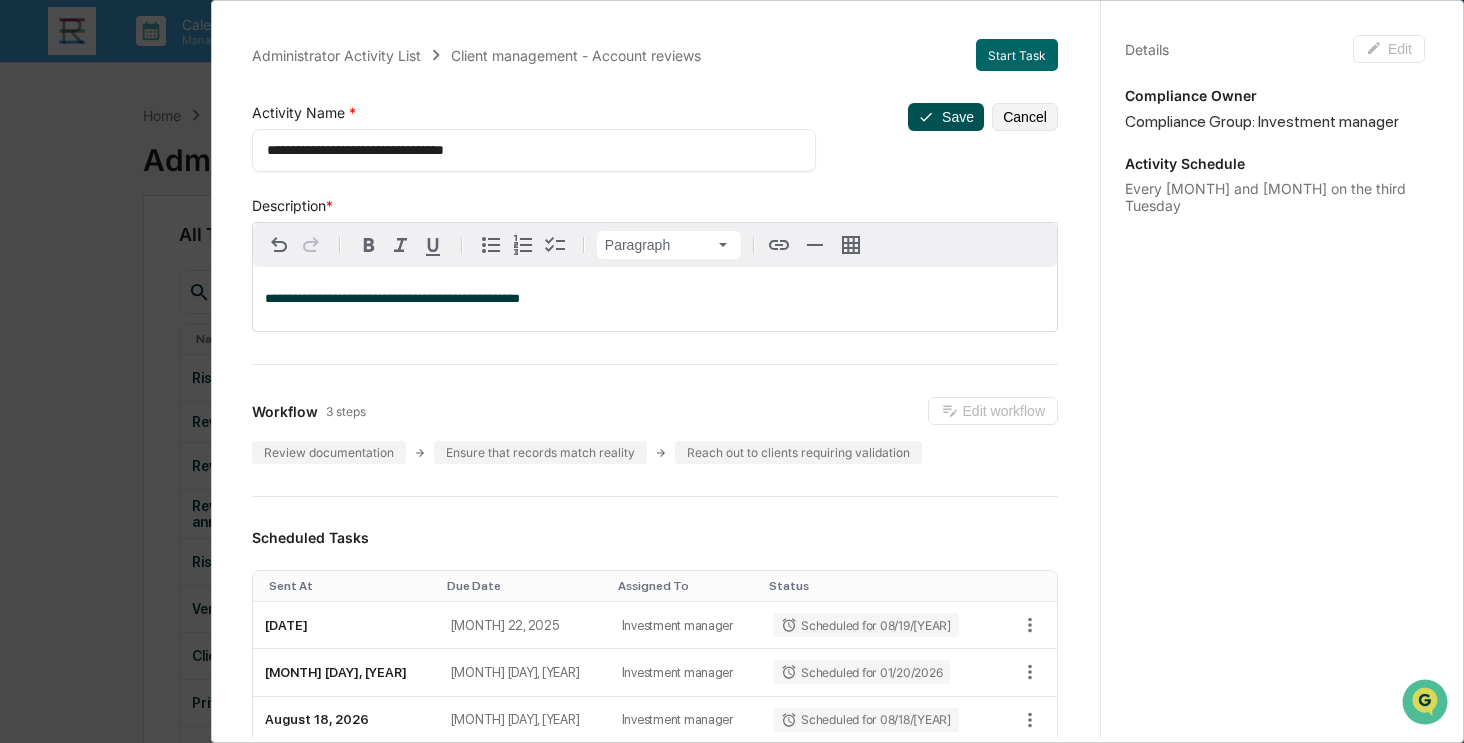 click on "Save" at bounding box center [946, 117] 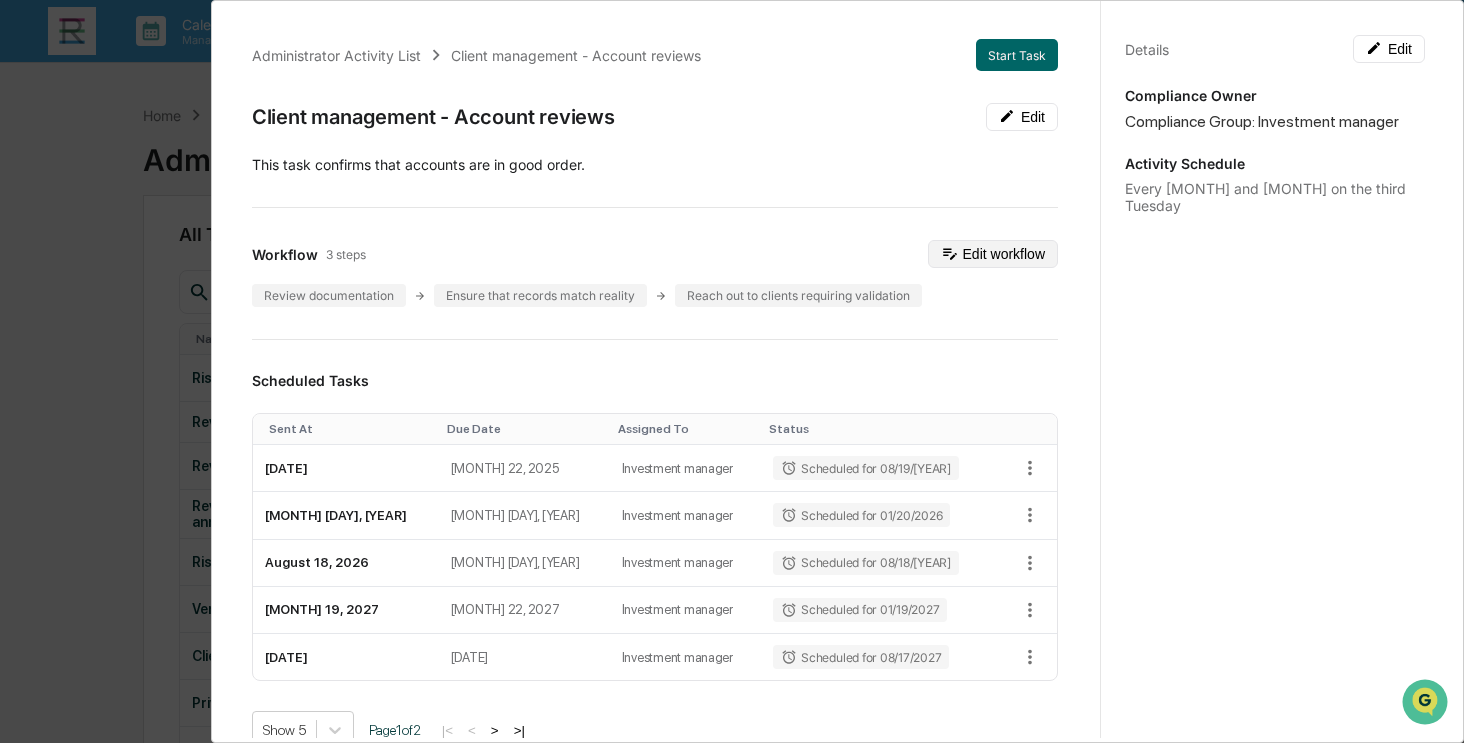 click on "Edit workflow" at bounding box center (993, 254) 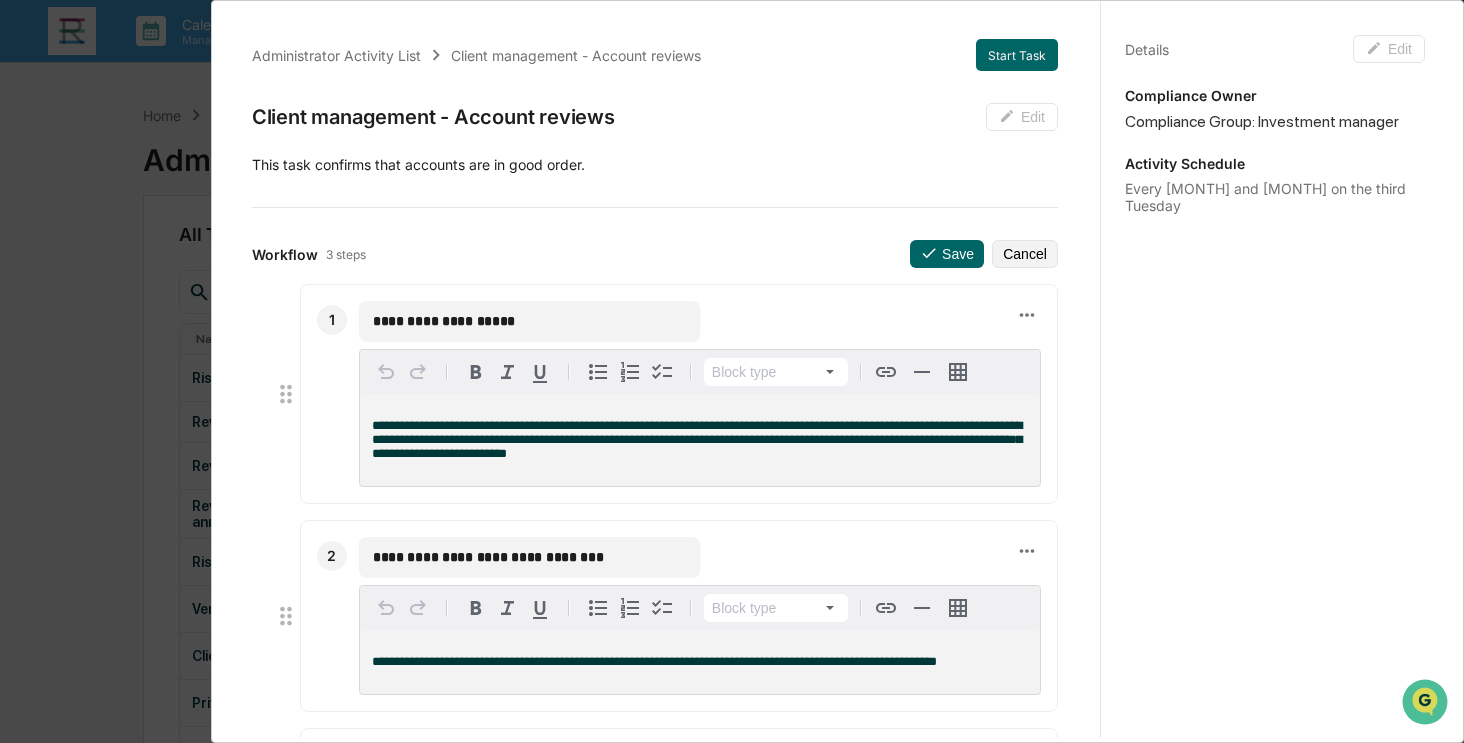 scroll, scrollTop: 200, scrollLeft: 0, axis: vertical 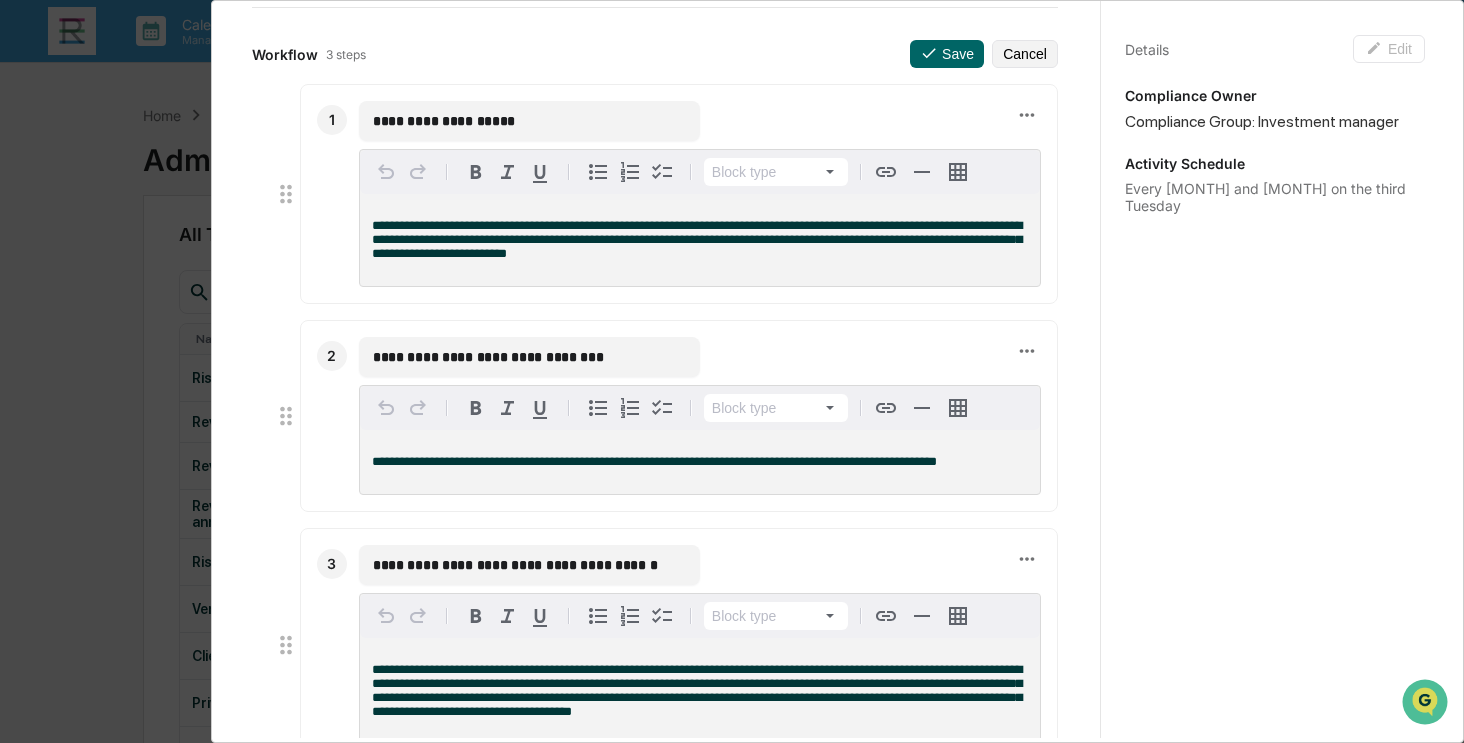 click on "**********" at bounding box center [529, 121] 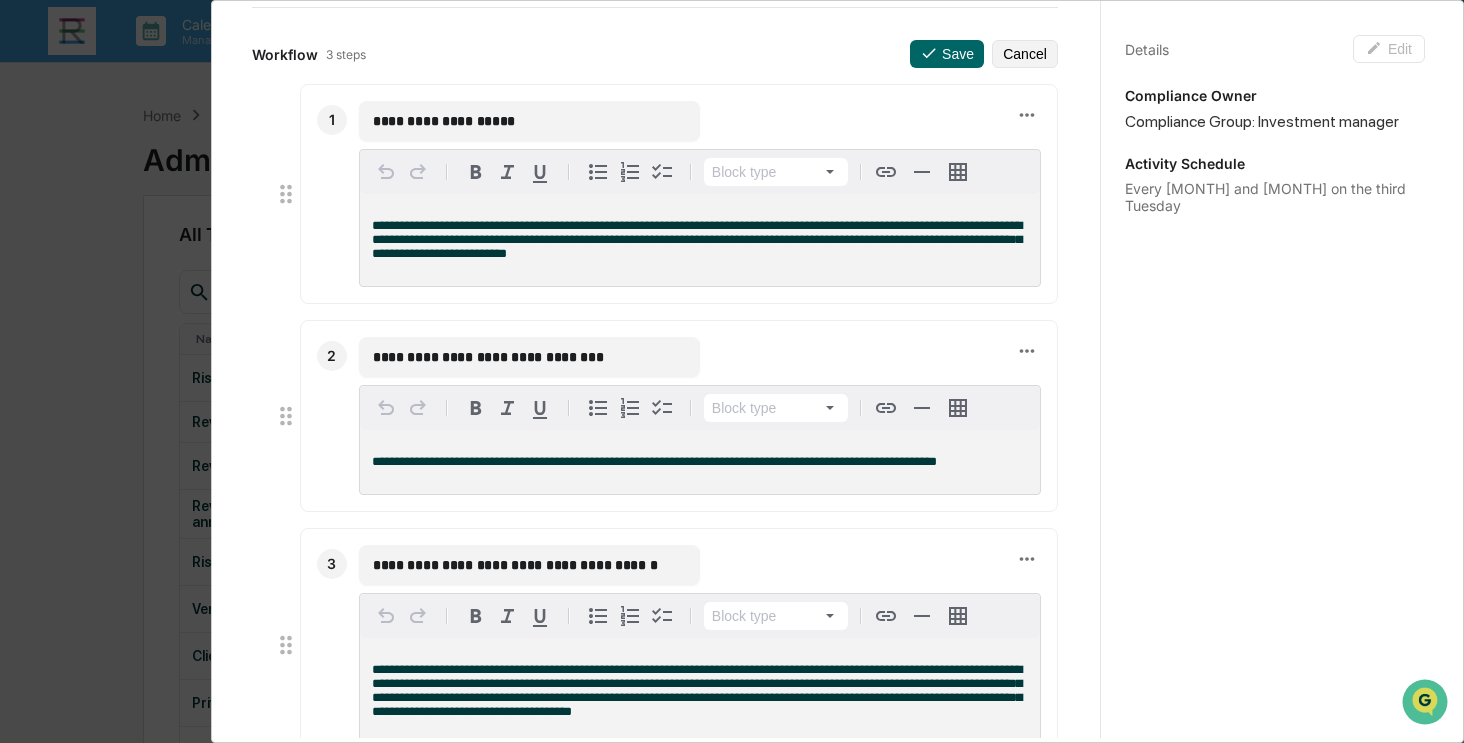click on "**********" at bounding box center (700, 240) 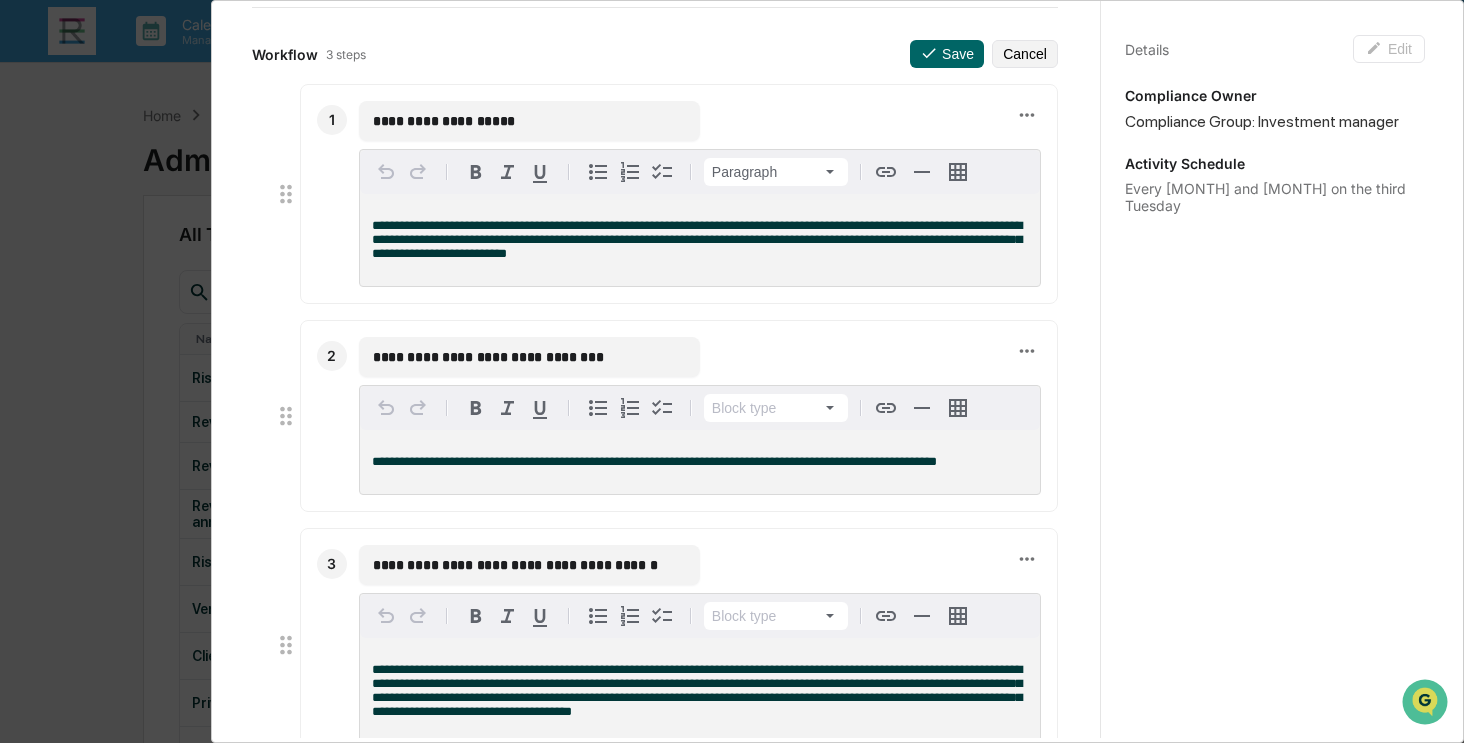click on "**********" at bounding box center (697, 239) 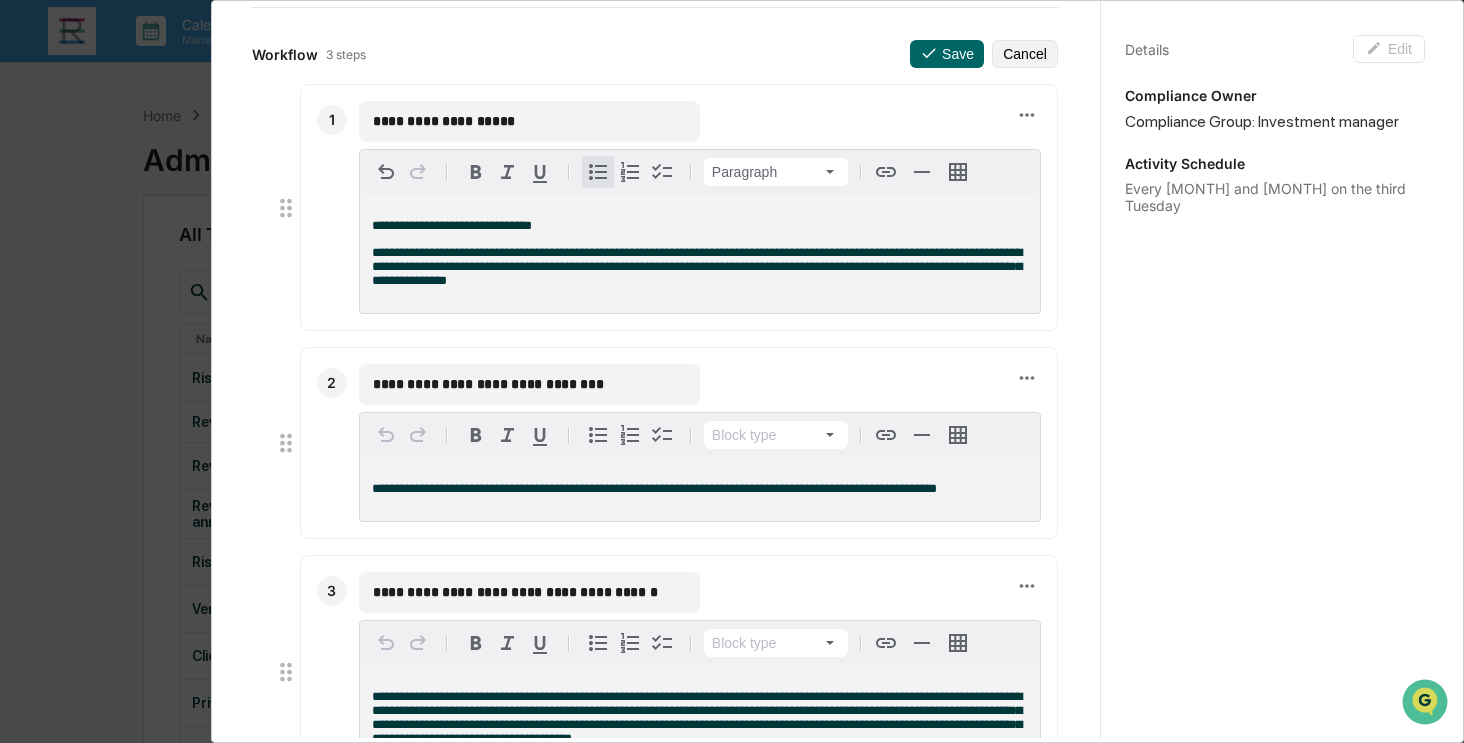 click 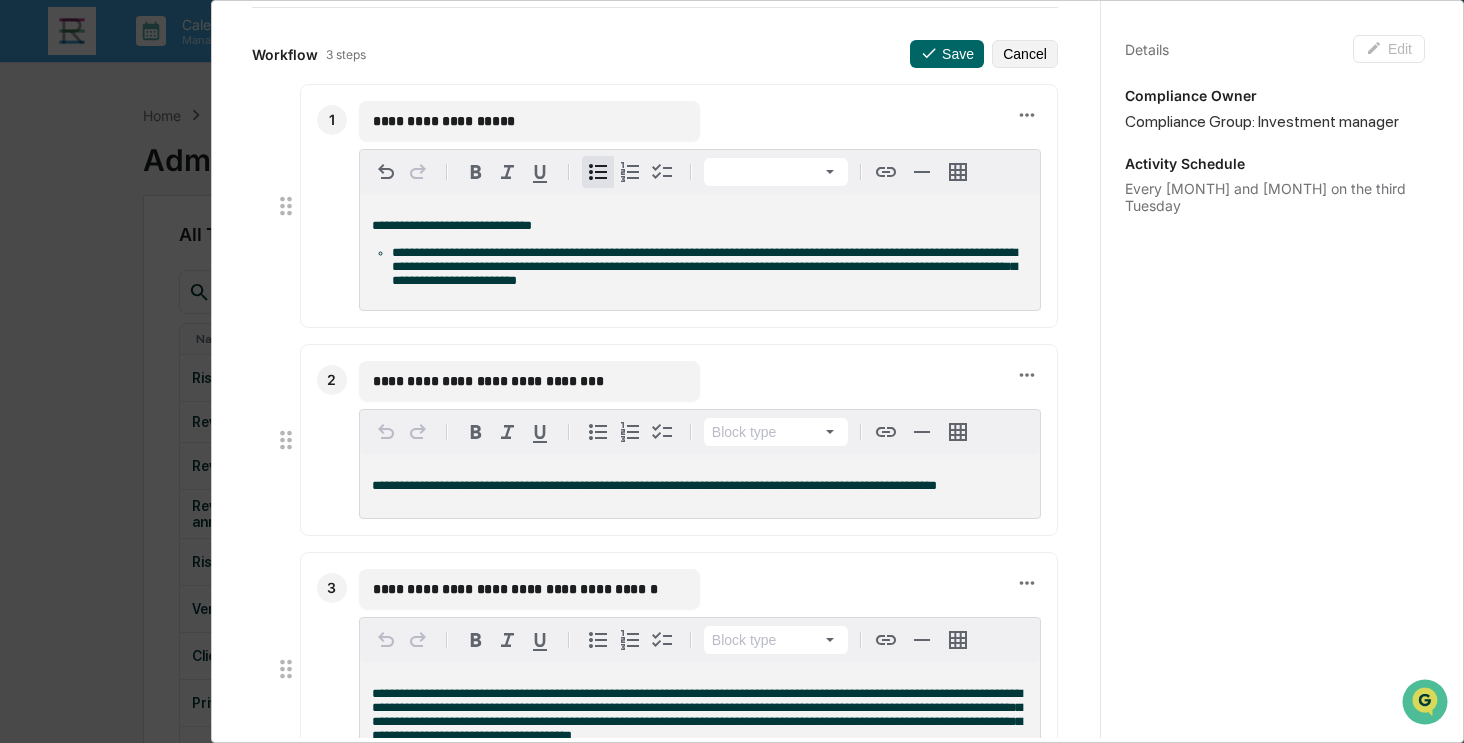 click on "**********" at bounding box center (704, 266) 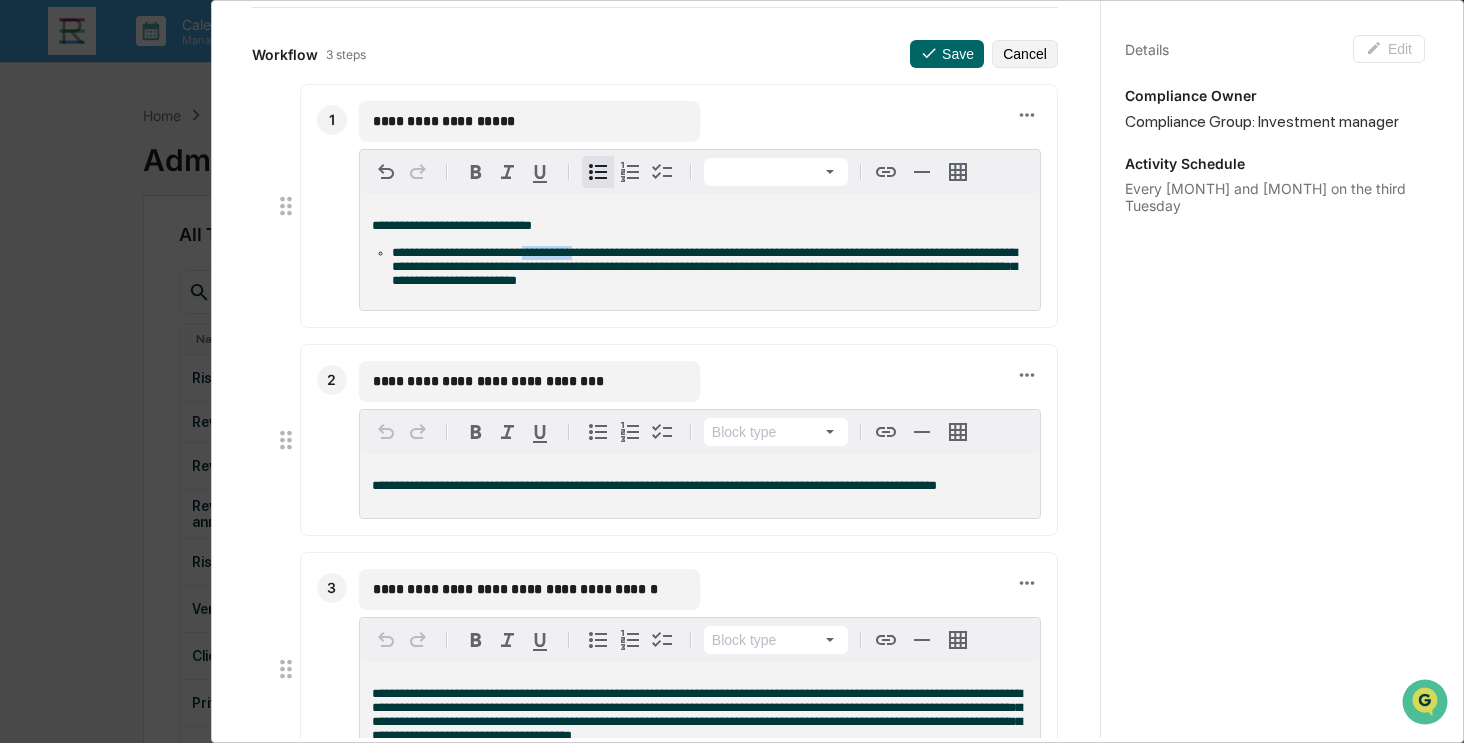 click on "**********" at bounding box center [704, 266] 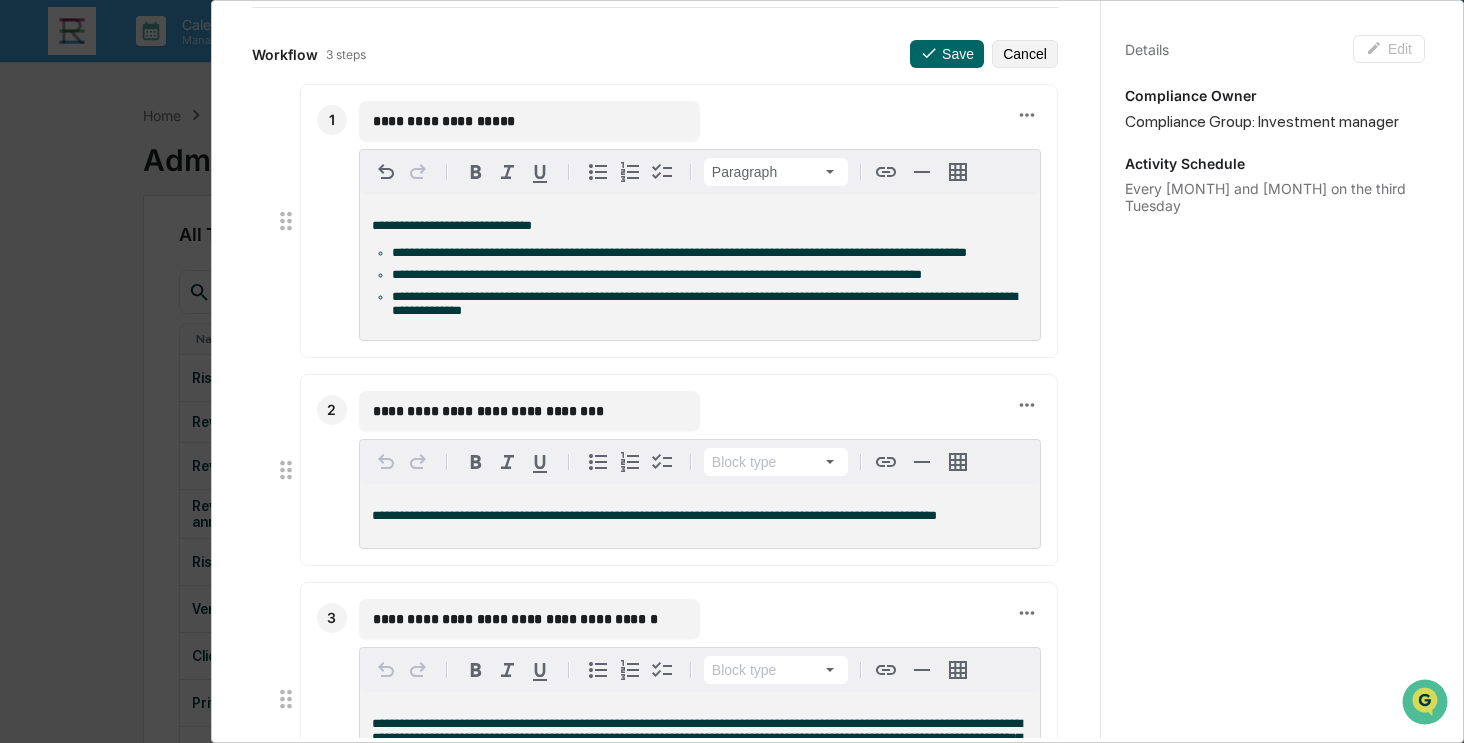 click on "**********" at bounding box center [452, 225] 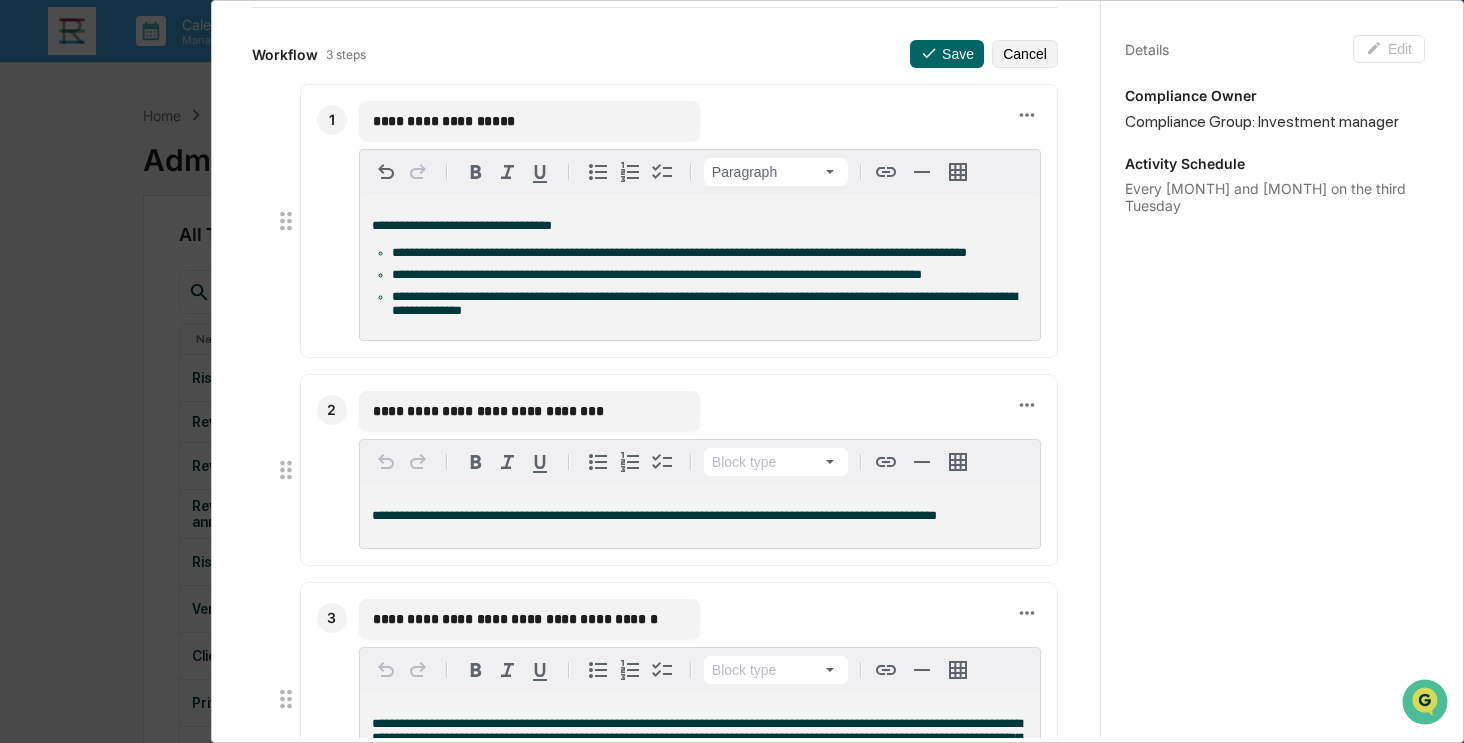 click on "**********" at bounding box center [529, 121] 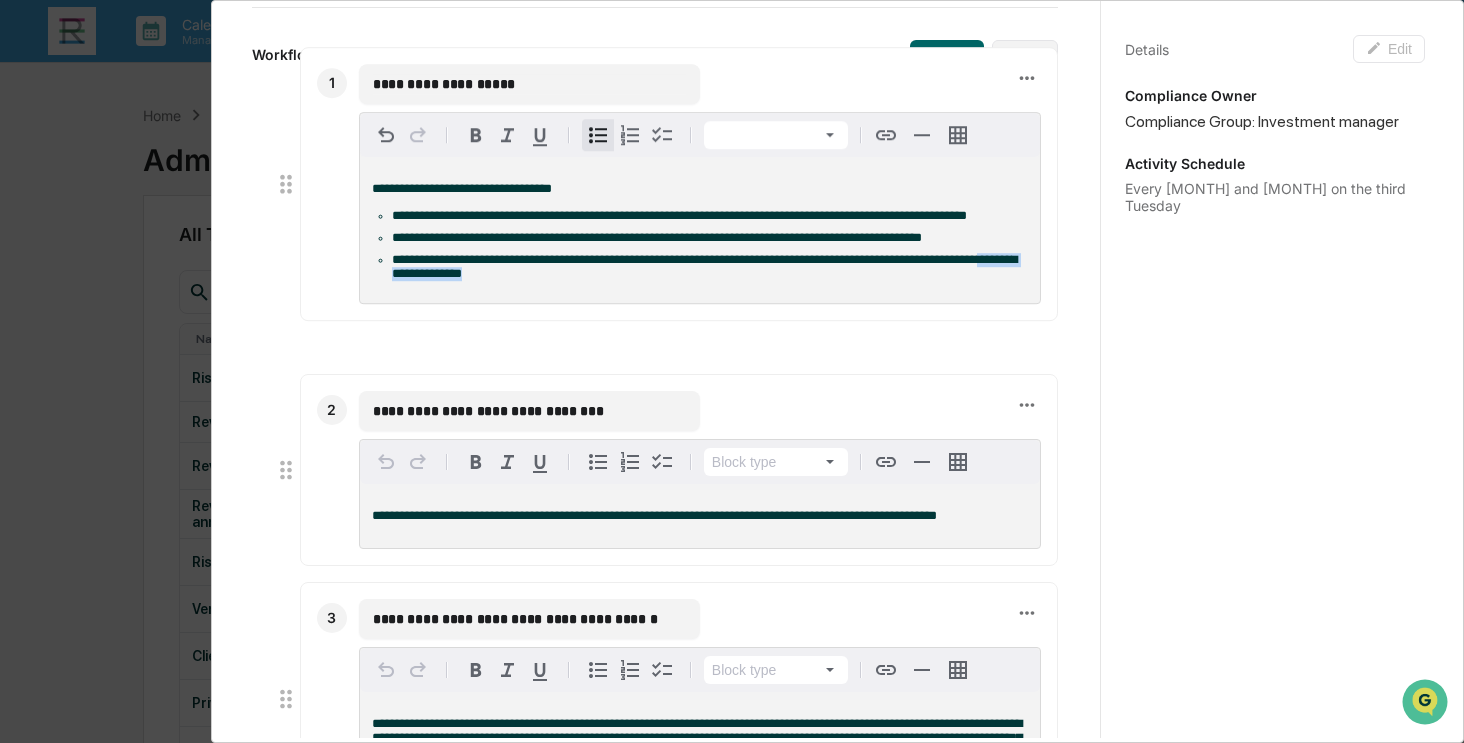 drag, startPoint x: 532, startPoint y: 334, endPoint x: 375, endPoint y: 297, distance: 161.30096 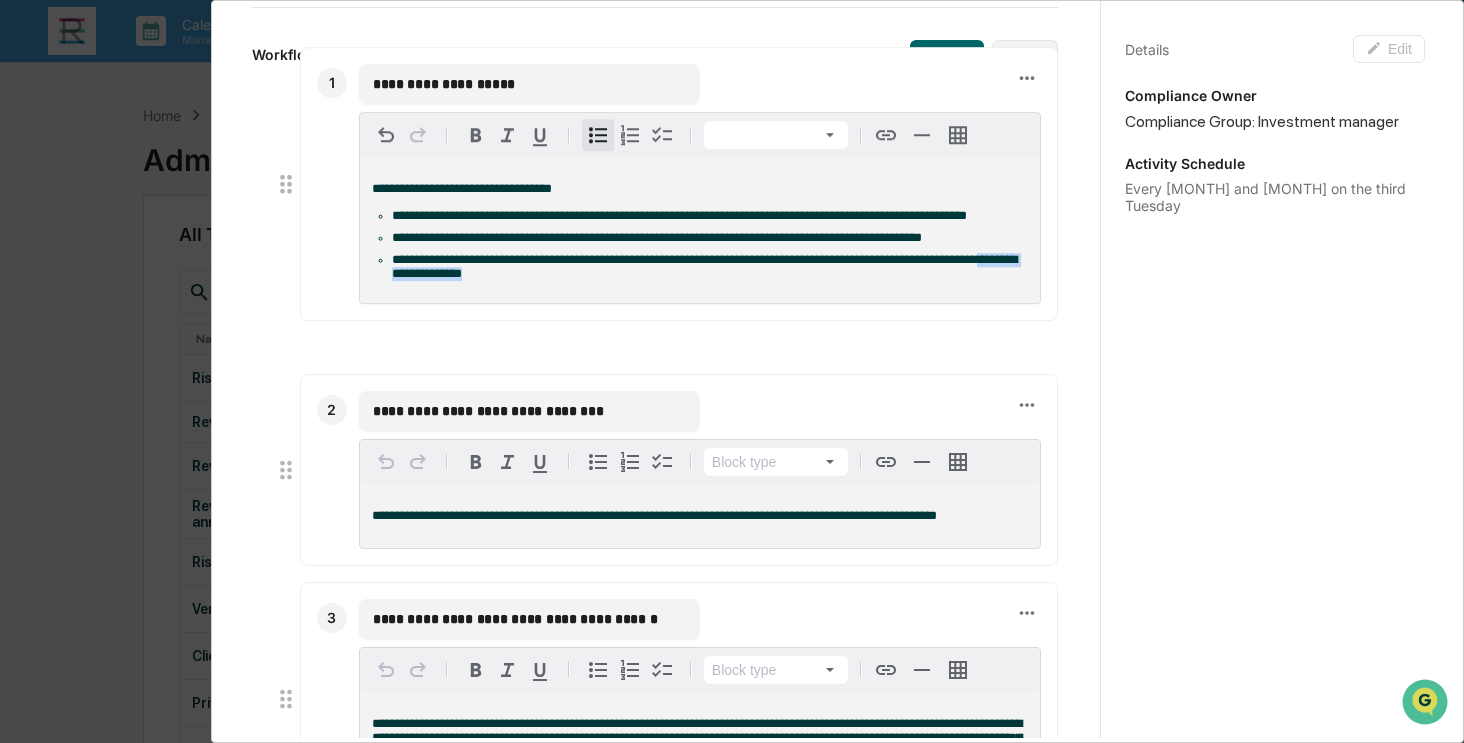 click on "**********" at bounding box center (700, 245) 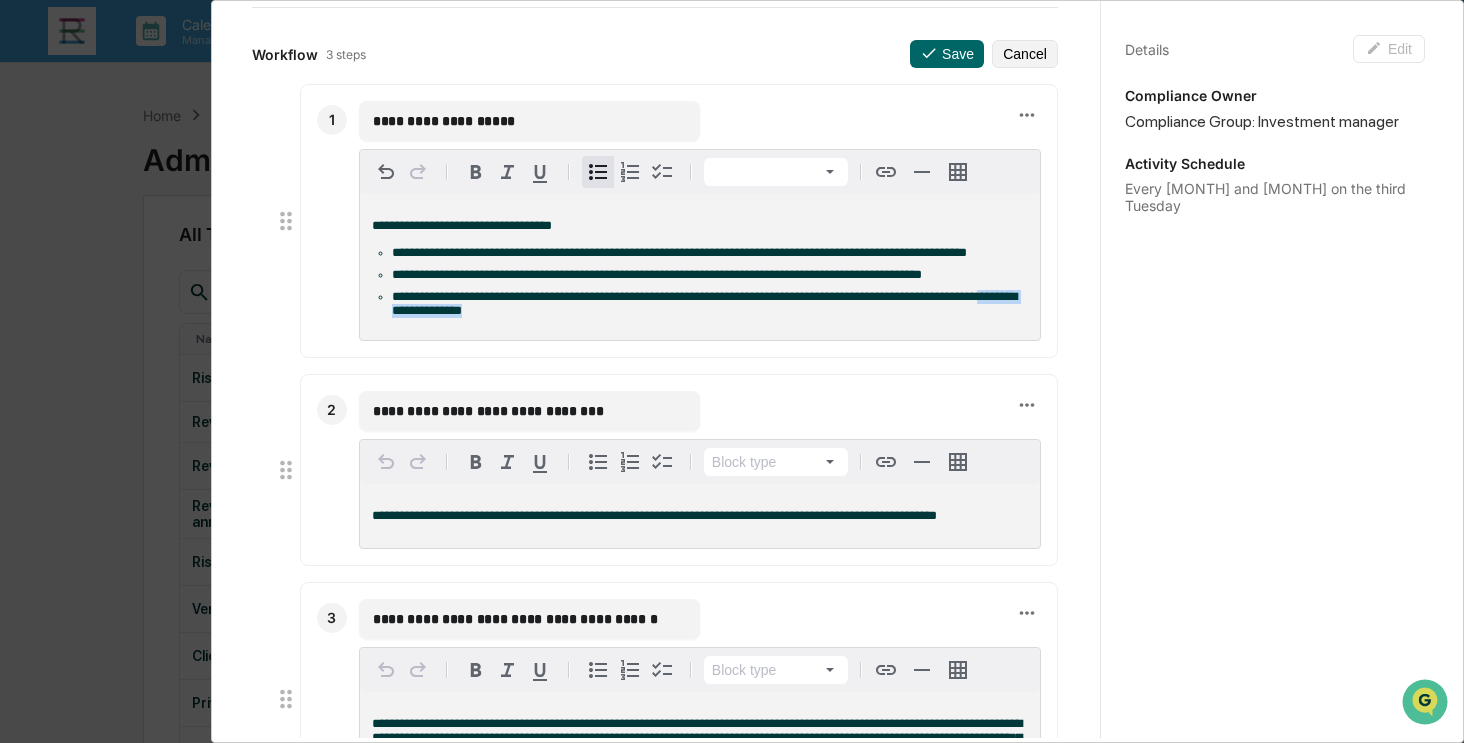 scroll, scrollTop: 0, scrollLeft: 0, axis: both 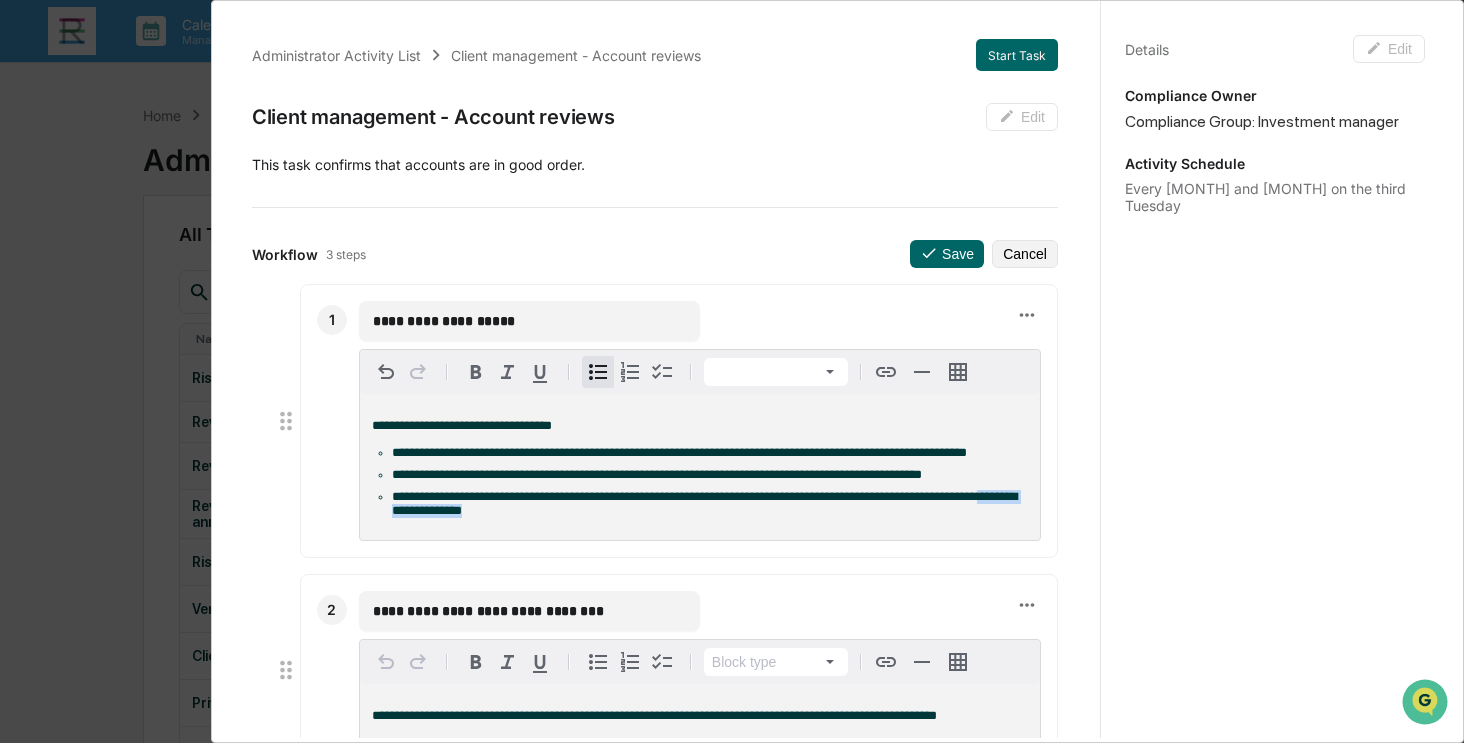 click on "**********" at bounding box center (710, 504) 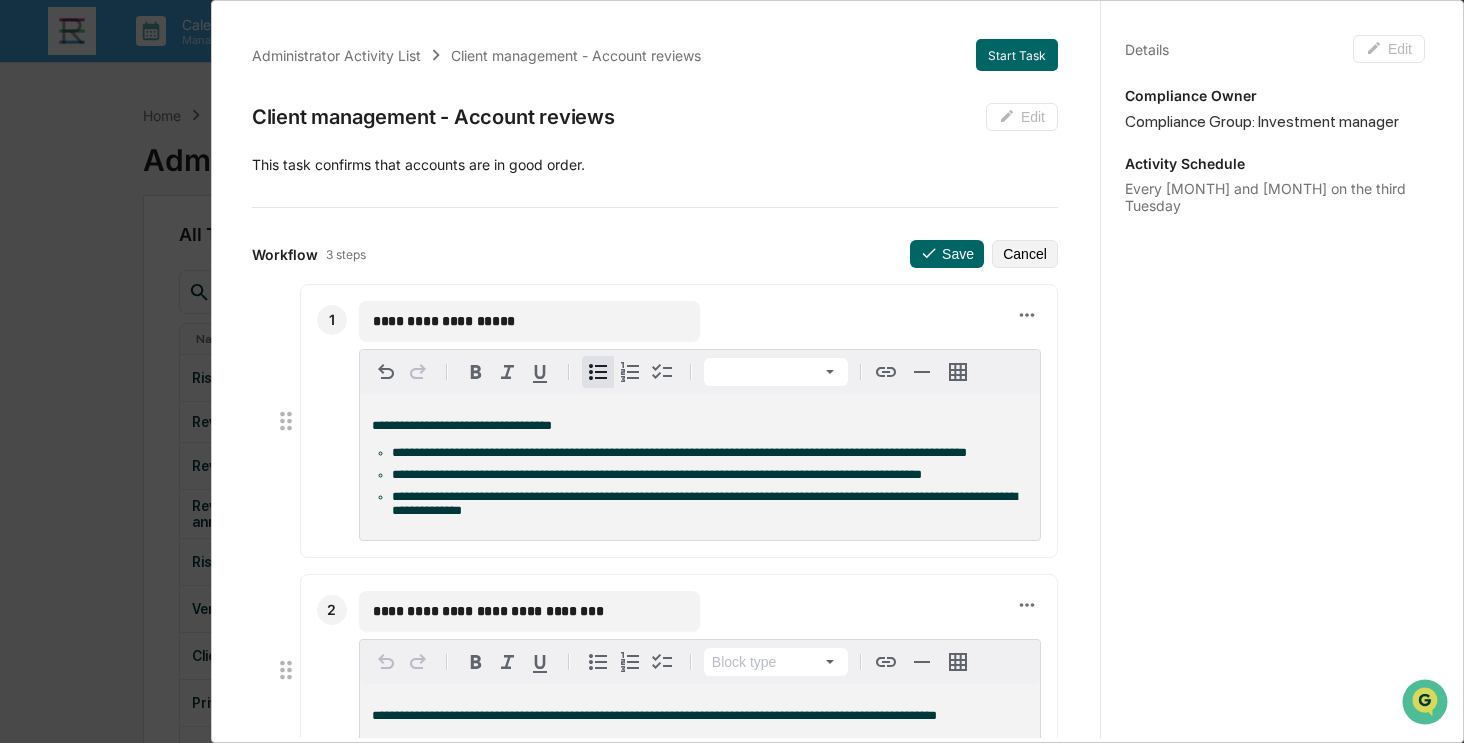 click on "**********" at bounding box center (710, 504) 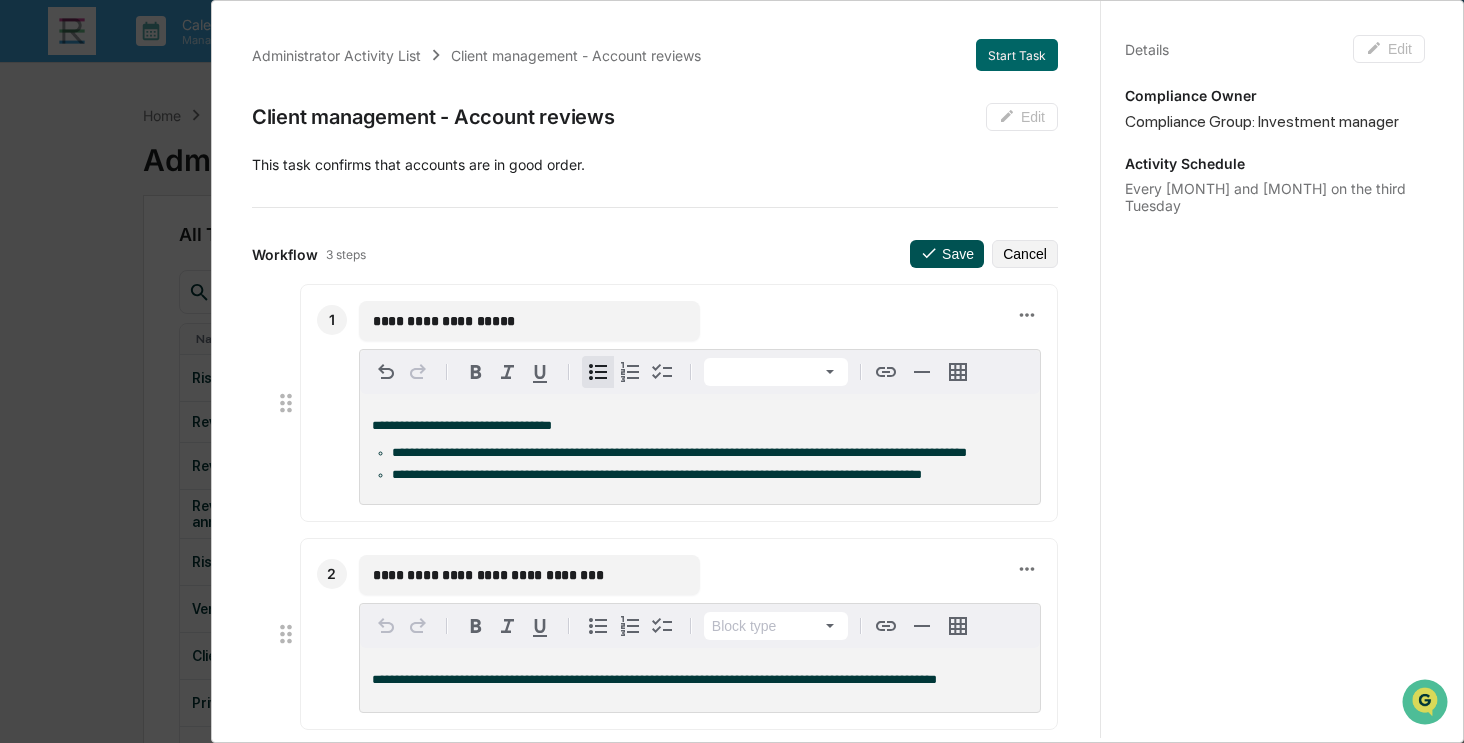 click on "Save" at bounding box center [947, 254] 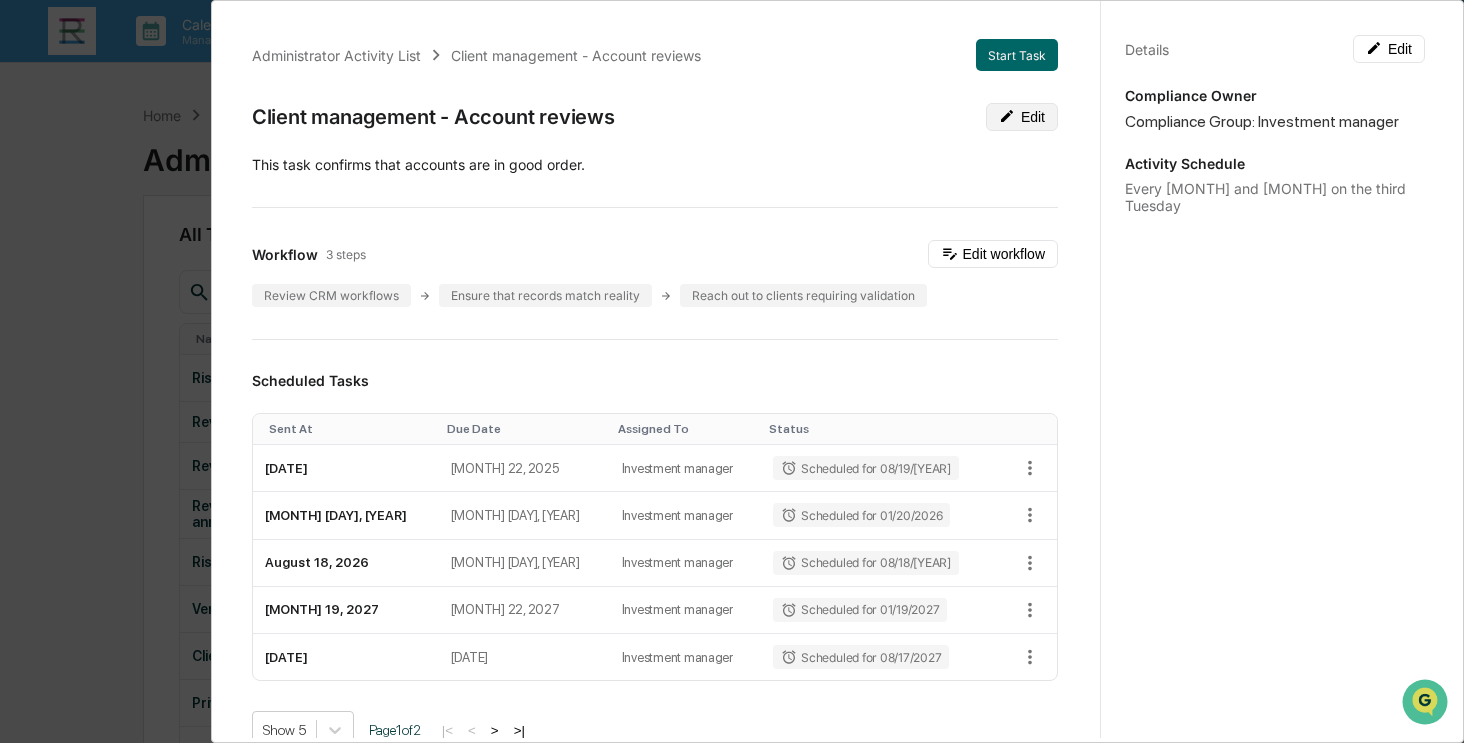 click on "Edit" at bounding box center [1022, 117] 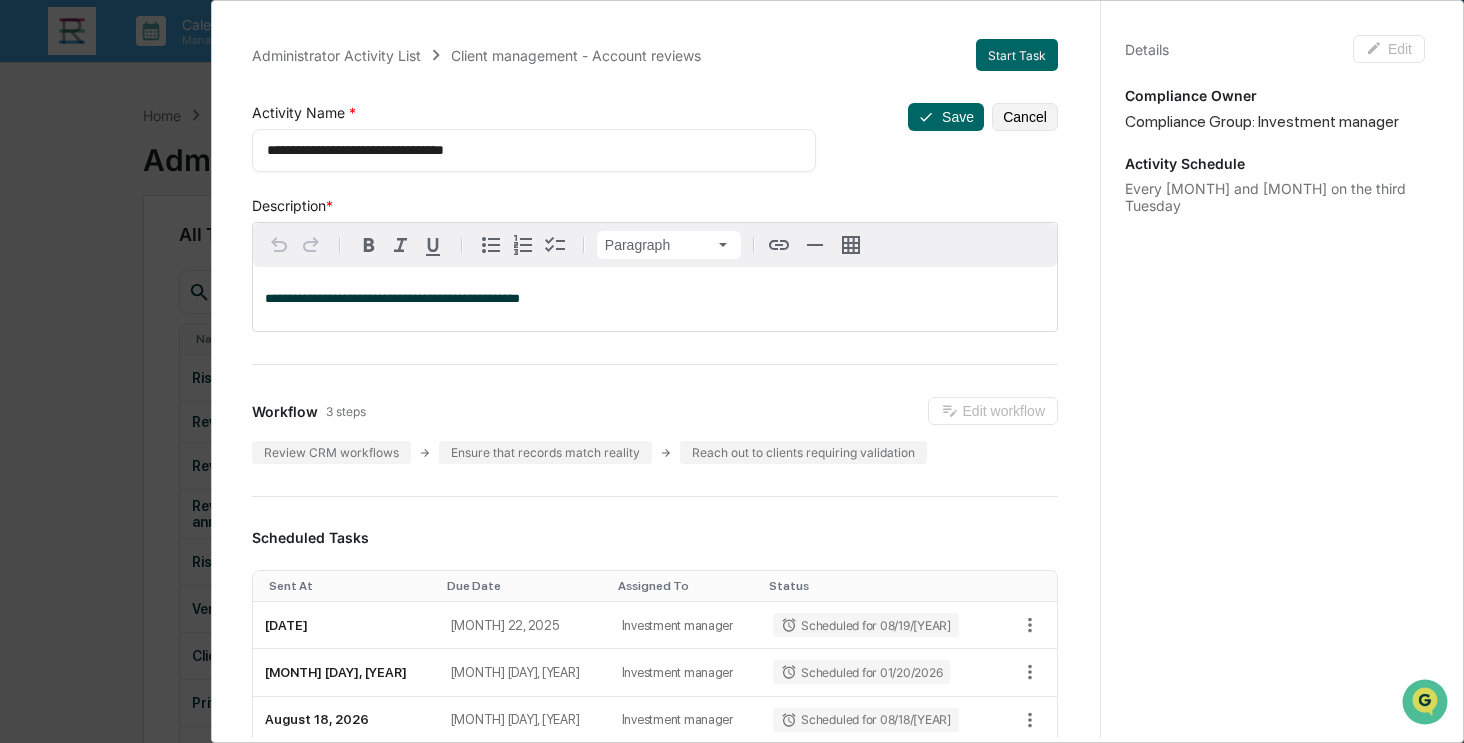 click on "**********" at bounding box center (655, 299) 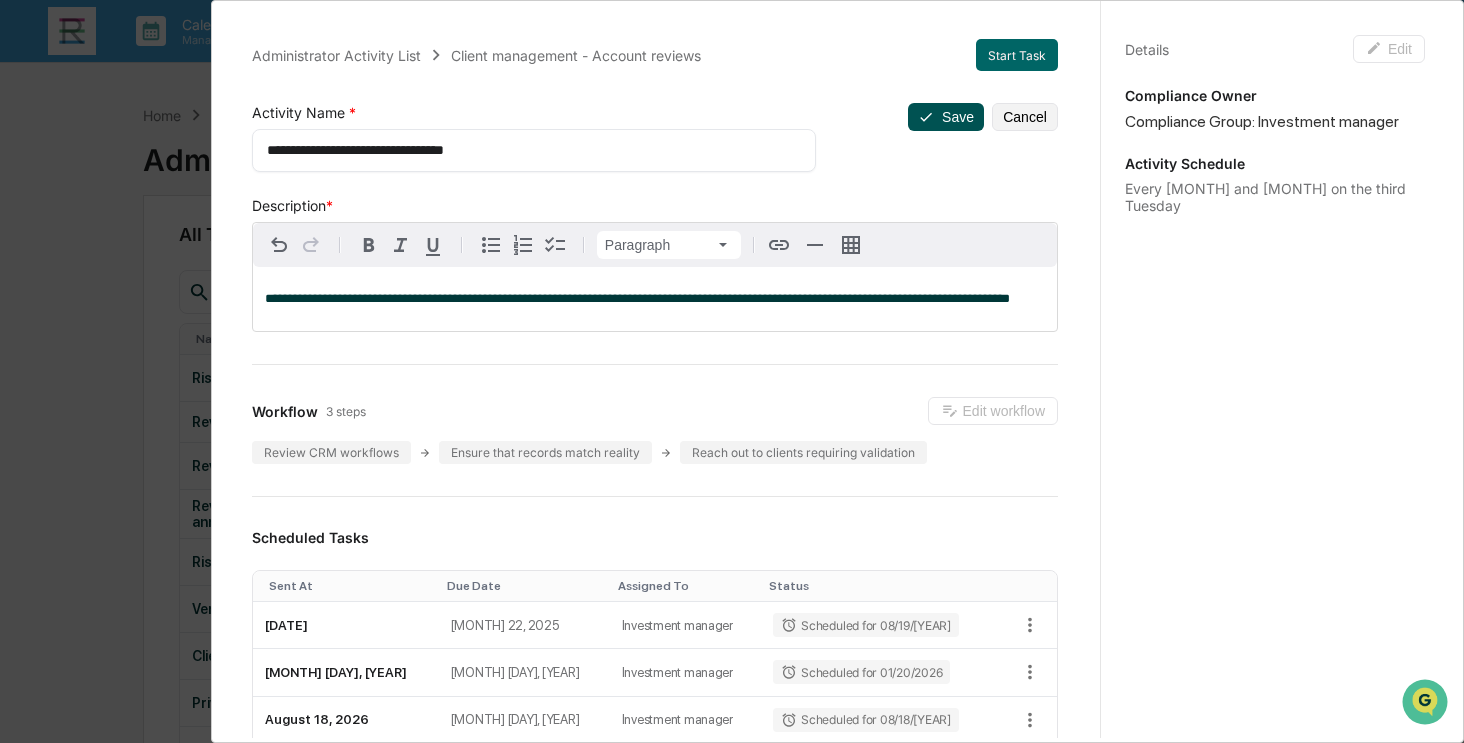 click on "Save" at bounding box center (946, 117) 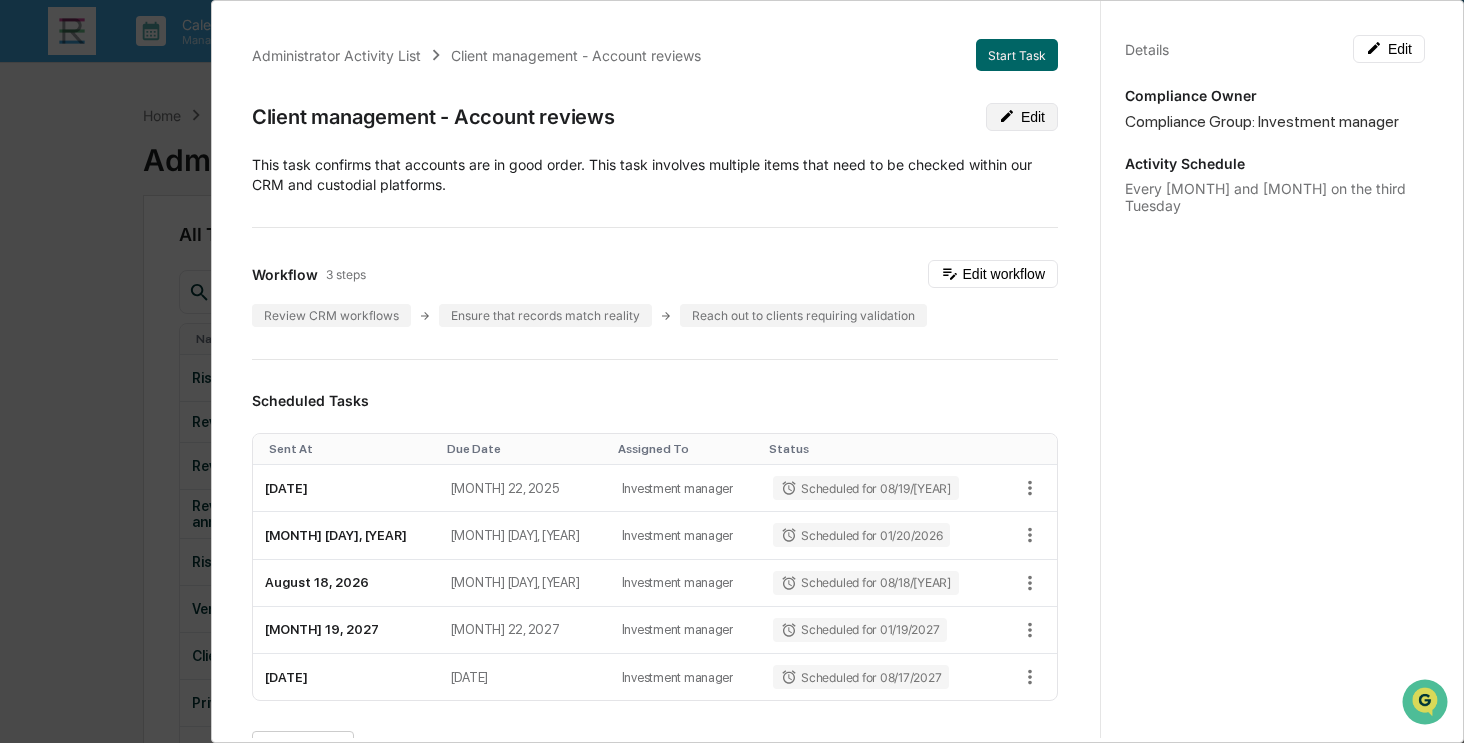 click on "Edit" at bounding box center (1022, 117) 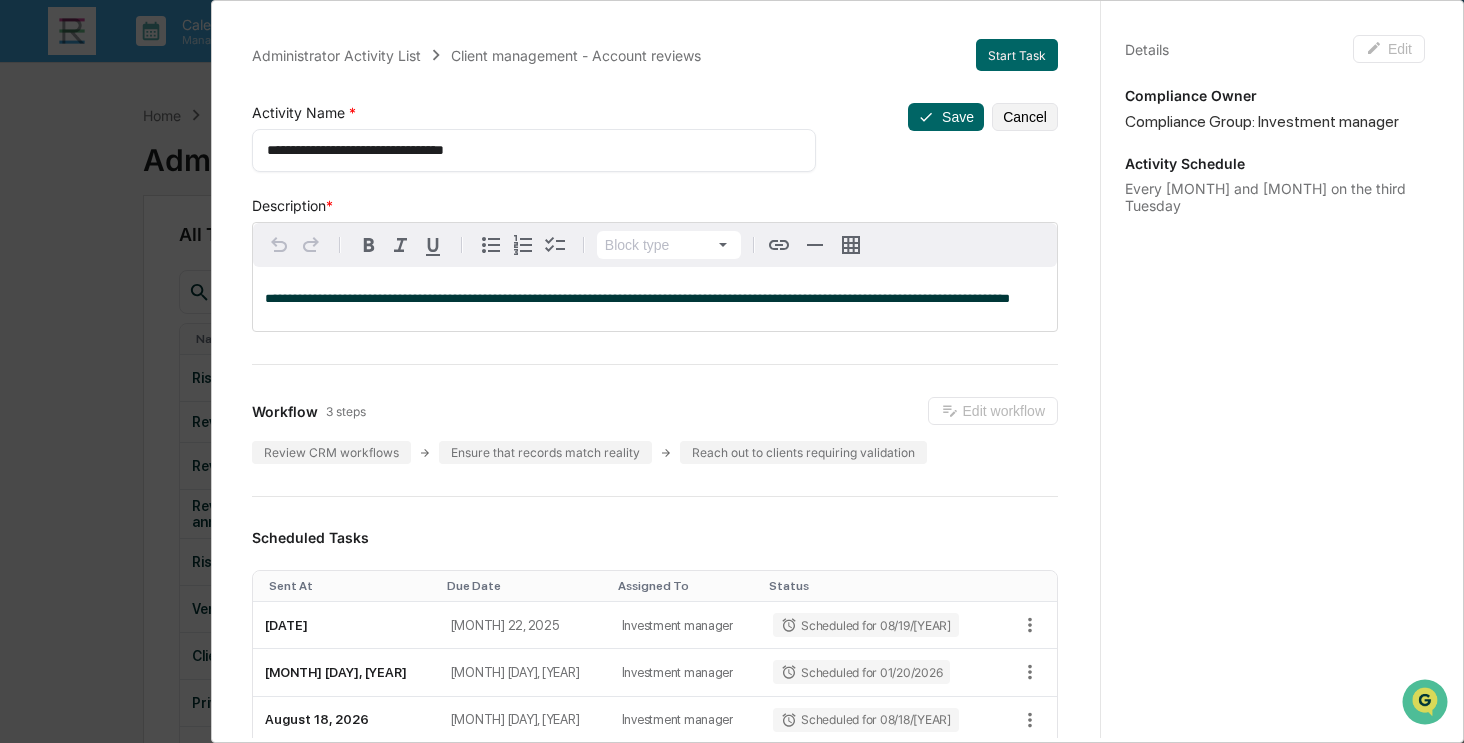 click on "**********" at bounding box center (527, 150) 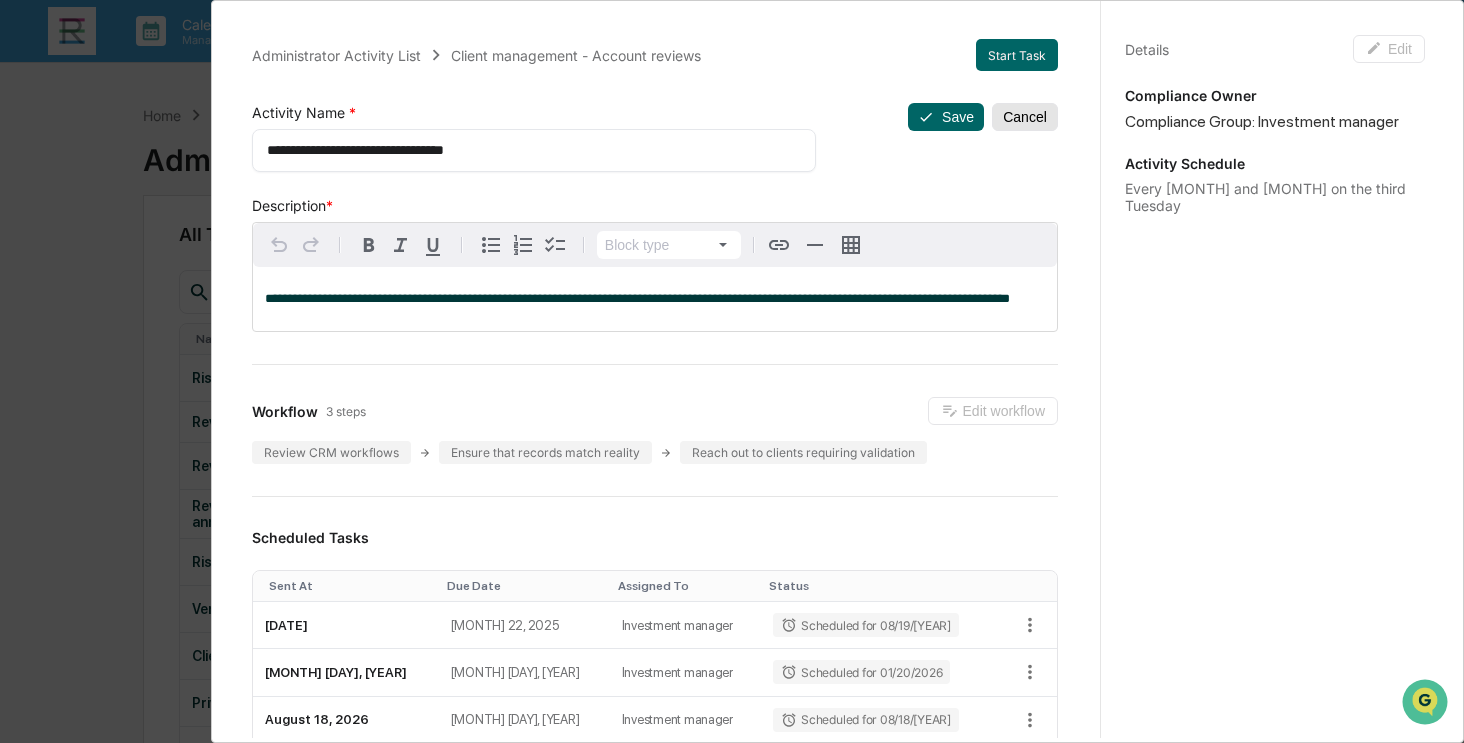 click on "Cancel" at bounding box center (1025, 117) 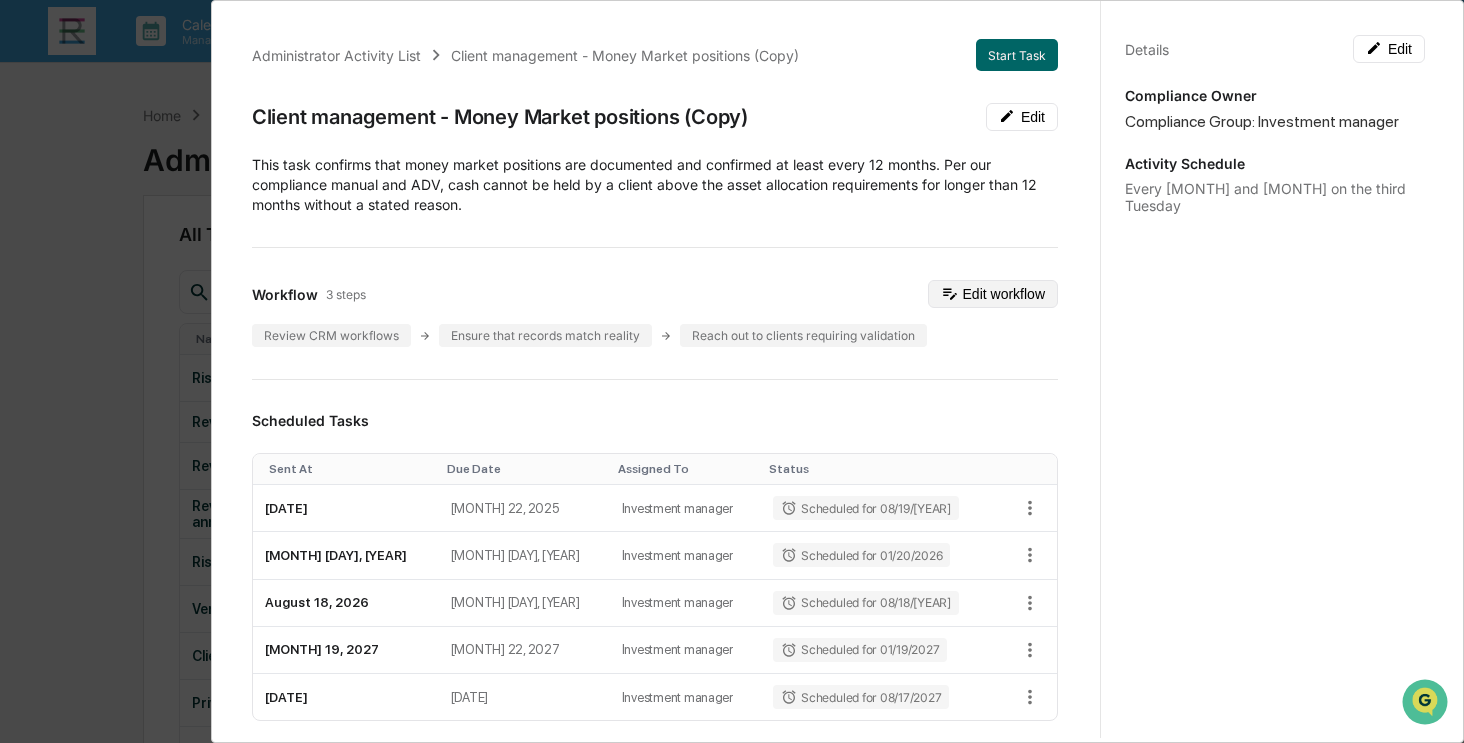 click on "Edit workflow" at bounding box center [993, 294] 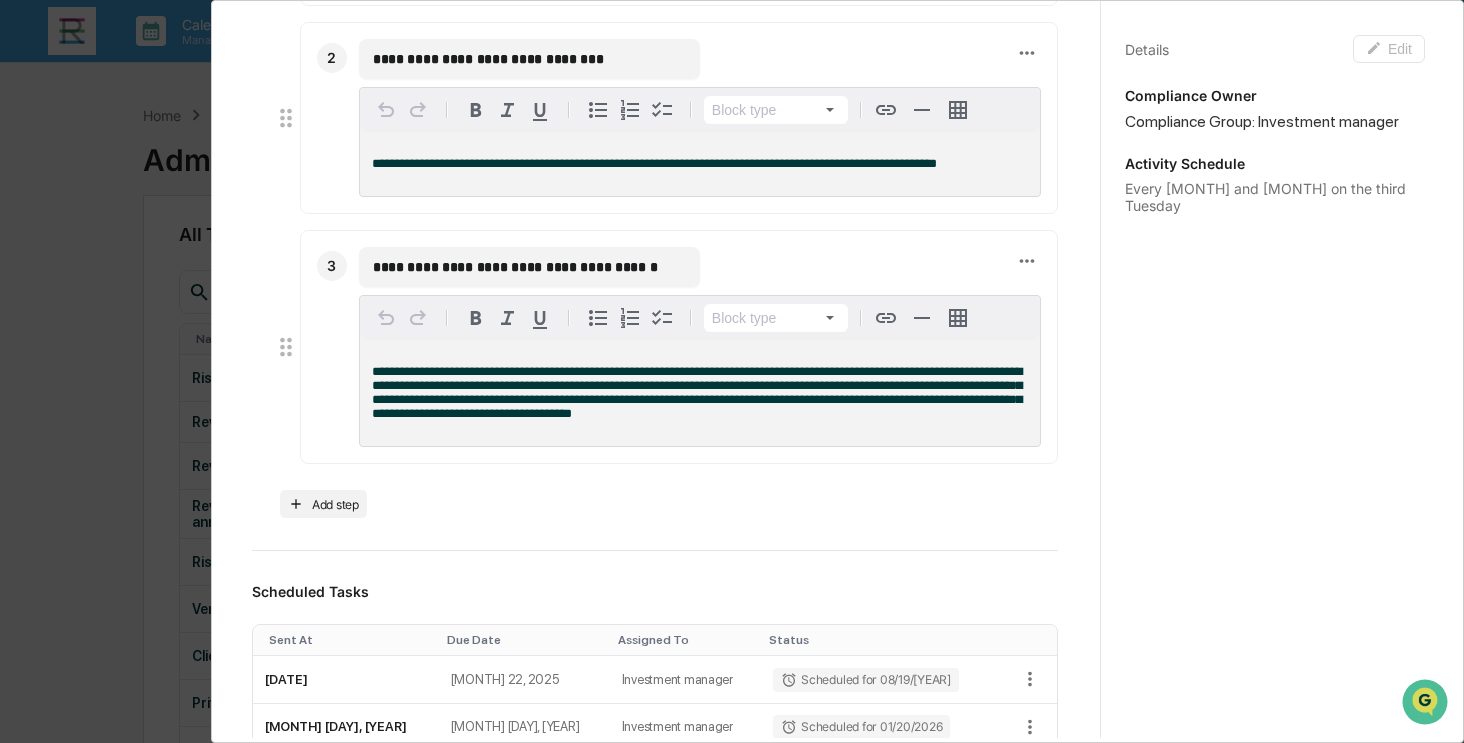 scroll, scrollTop: 600, scrollLeft: 0, axis: vertical 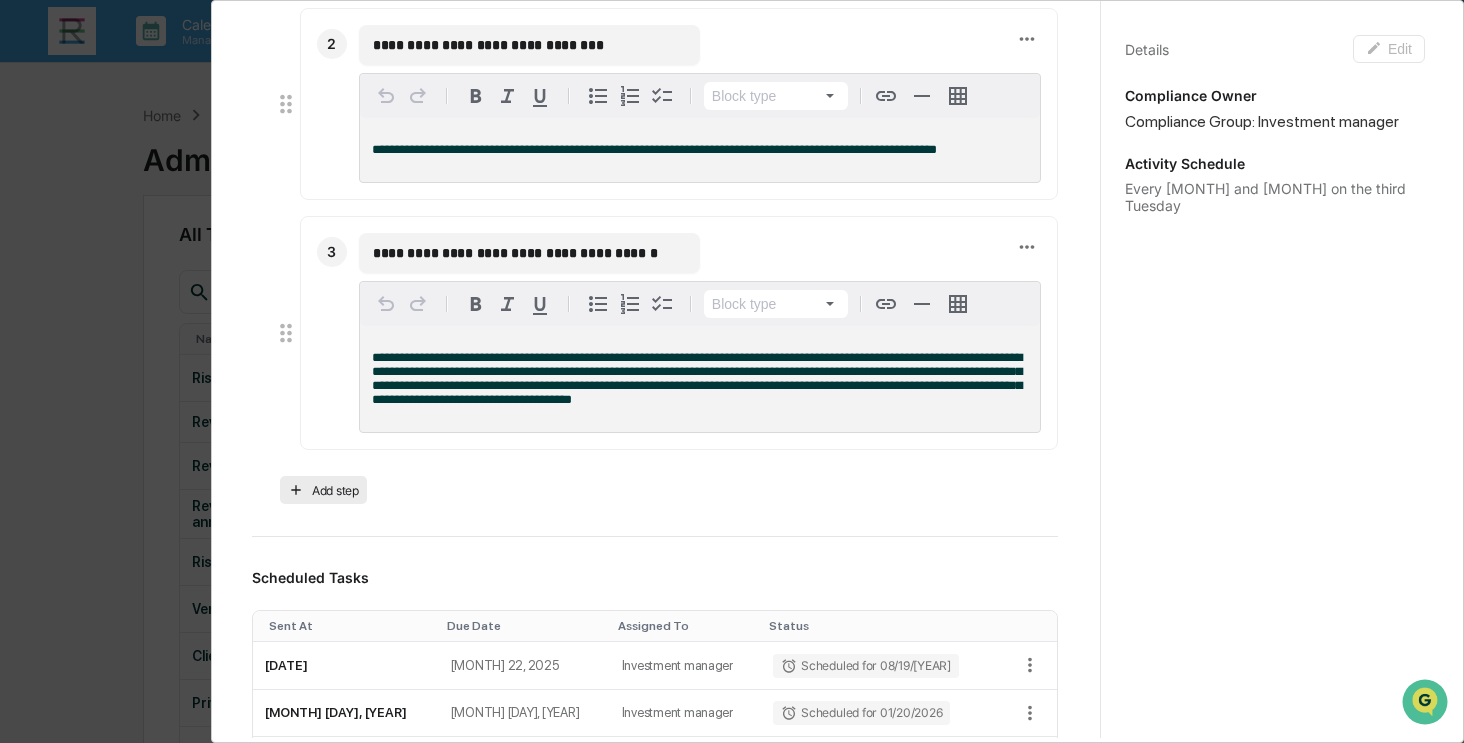 click on "Add step" at bounding box center (323, 490) 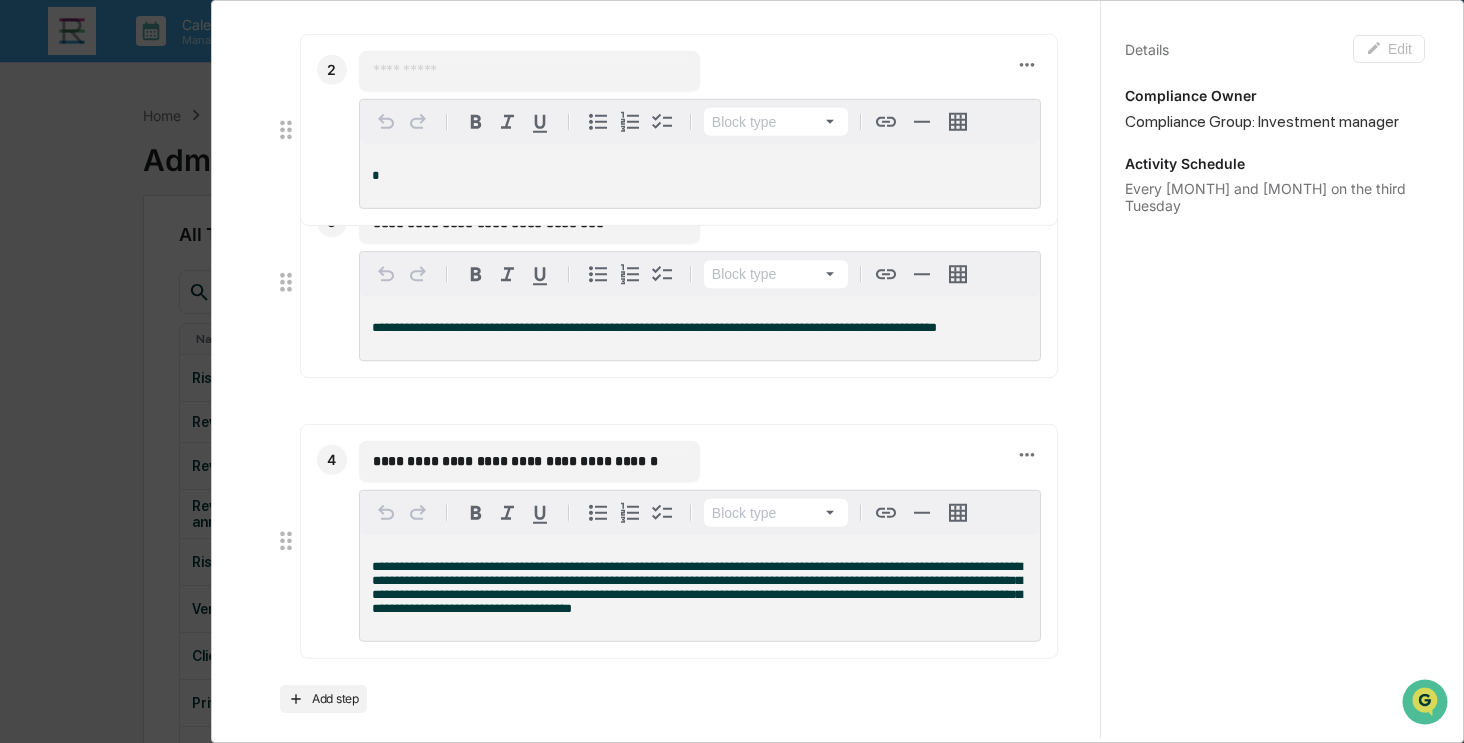 drag, startPoint x: 288, startPoint y: 587, endPoint x: 339, endPoint y: 155, distance: 435 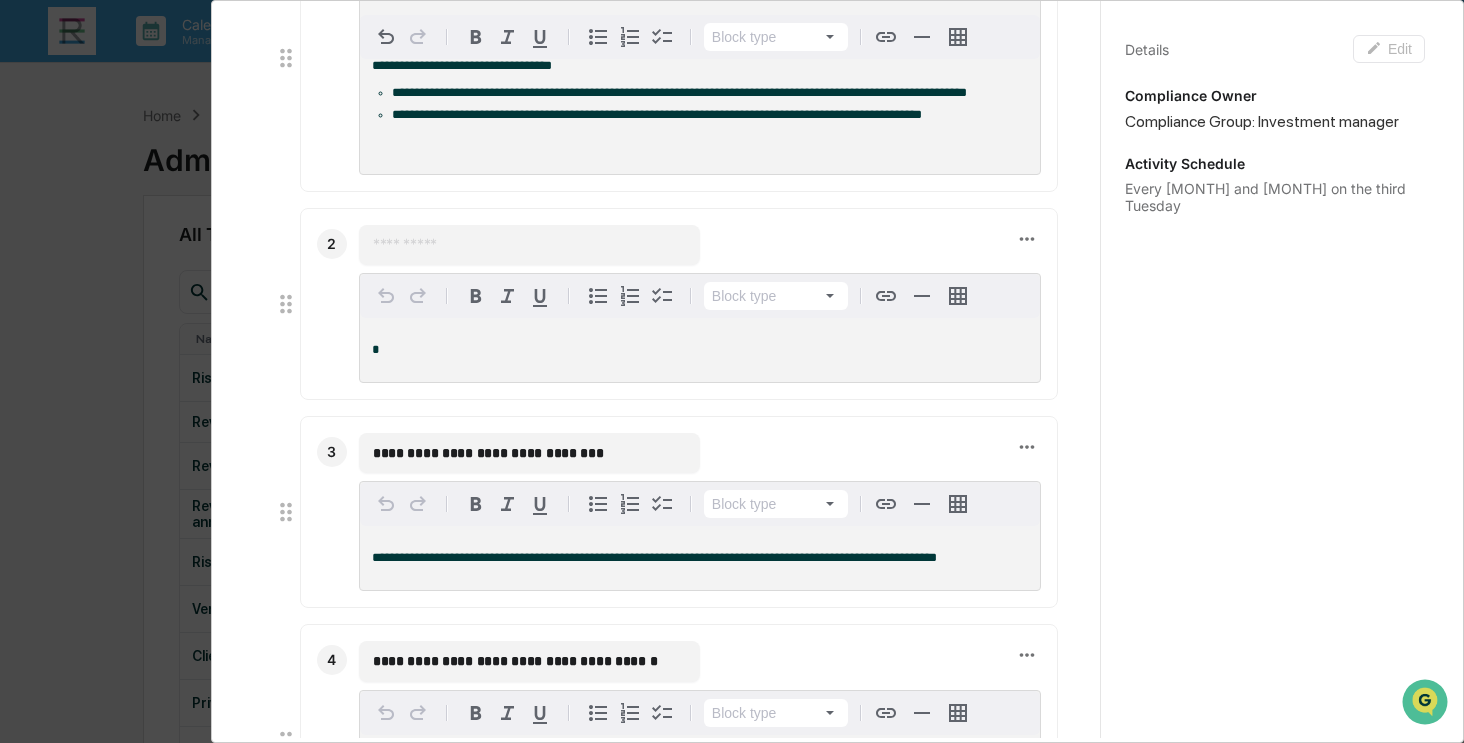 scroll, scrollTop: 200, scrollLeft: 0, axis: vertical 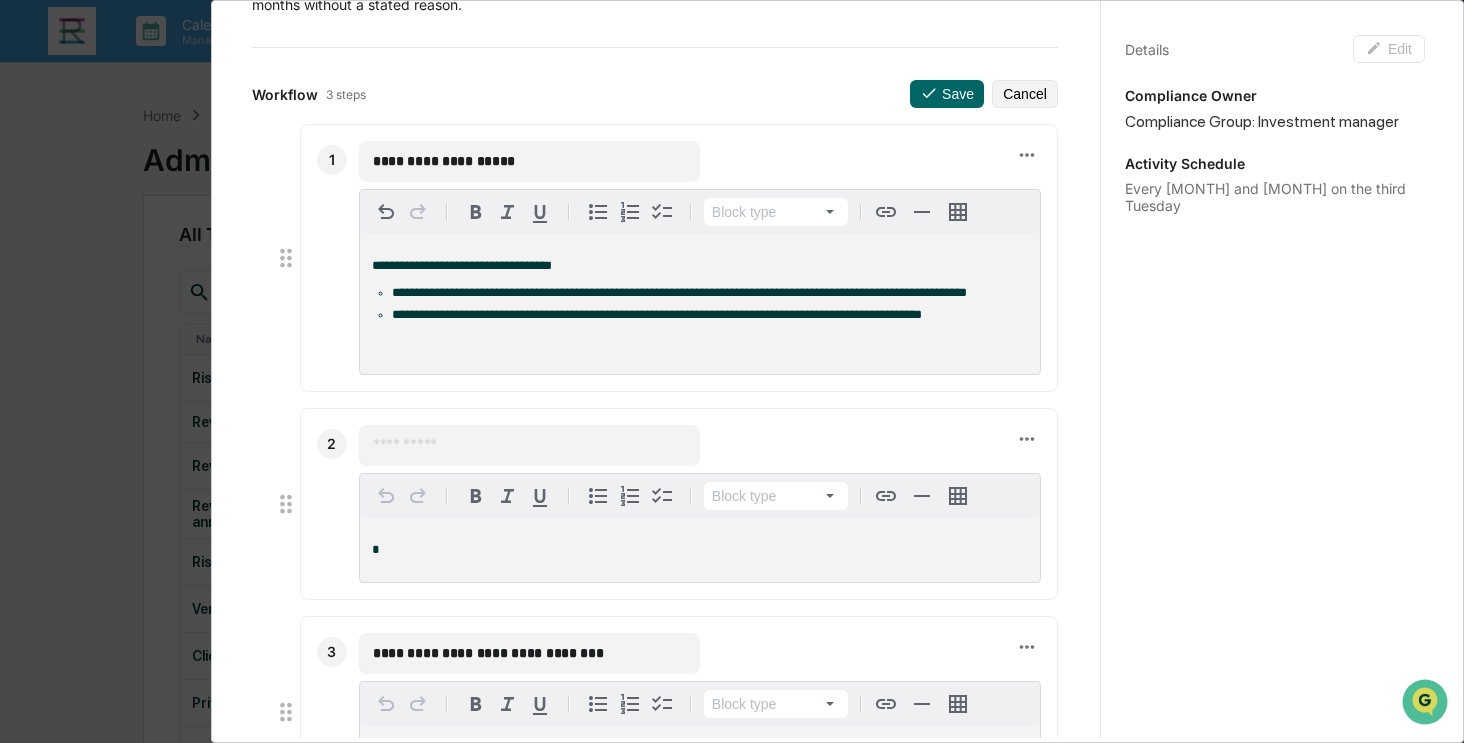 click at bounding box center (529, 445) 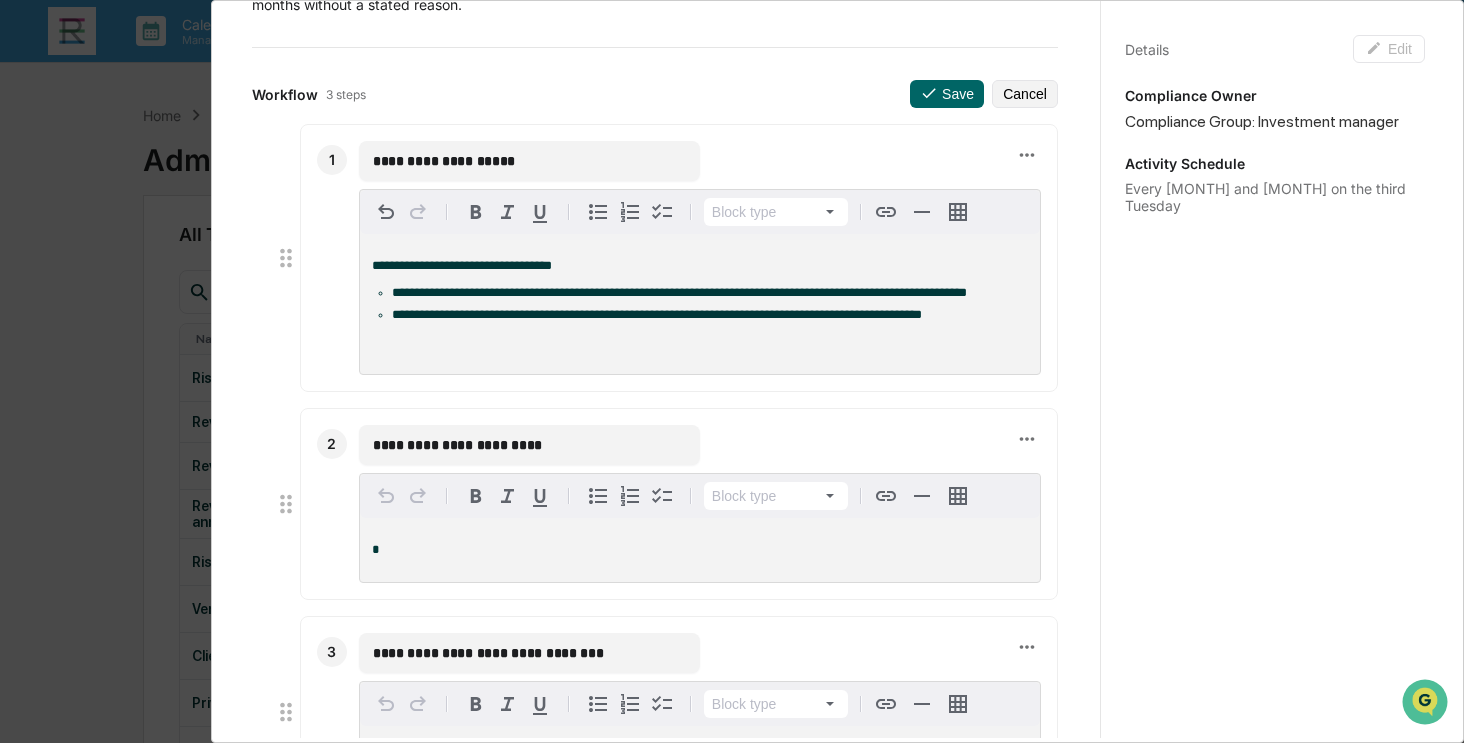 type on "**********" 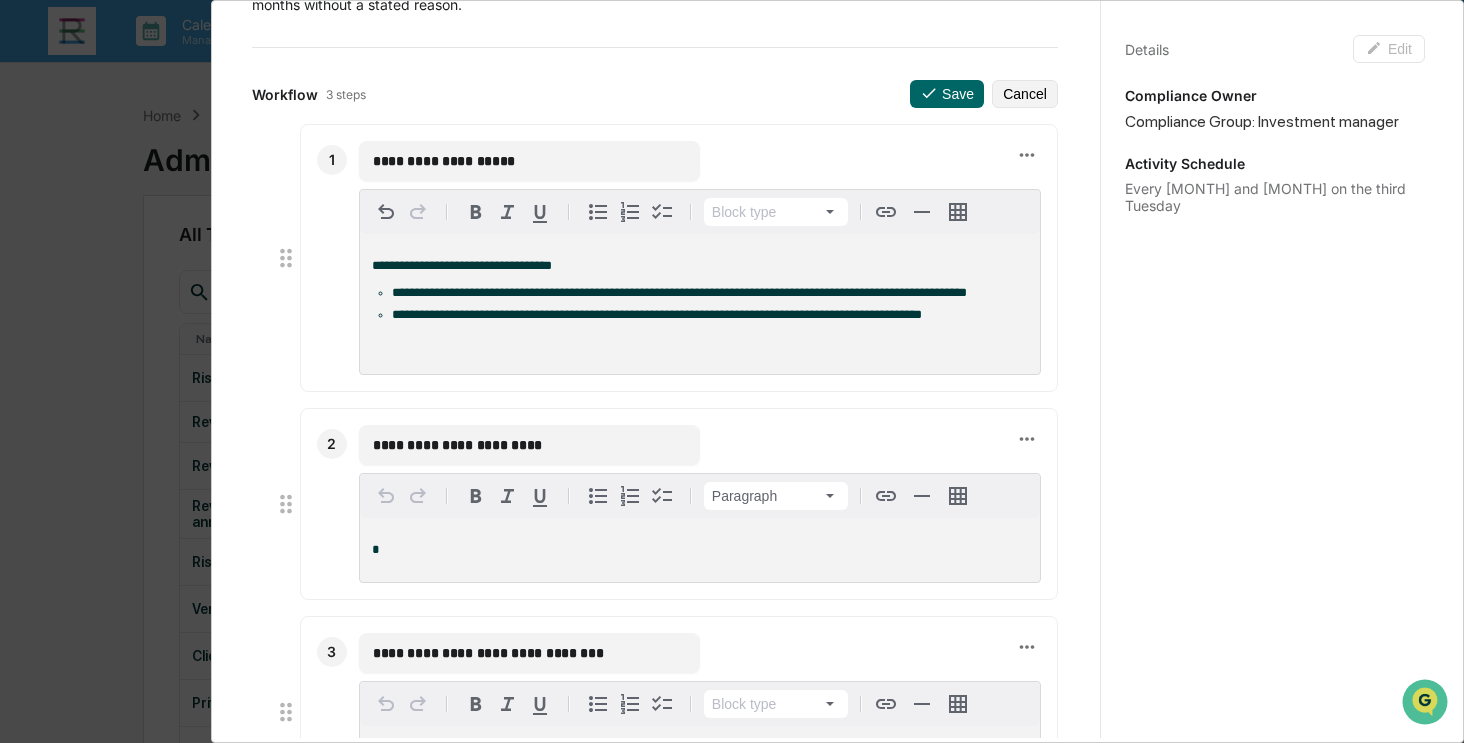 click on "*" at bounding box center (700, 550) 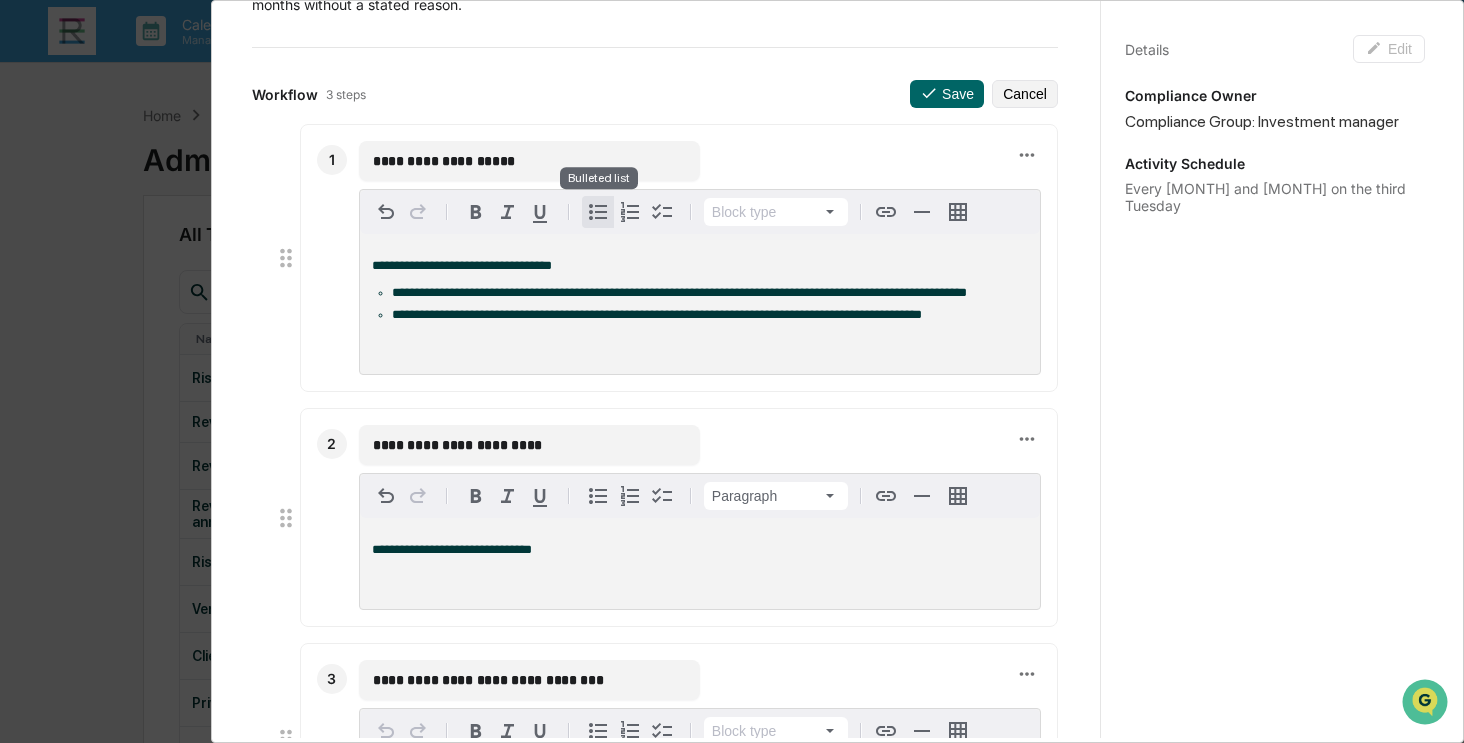 click 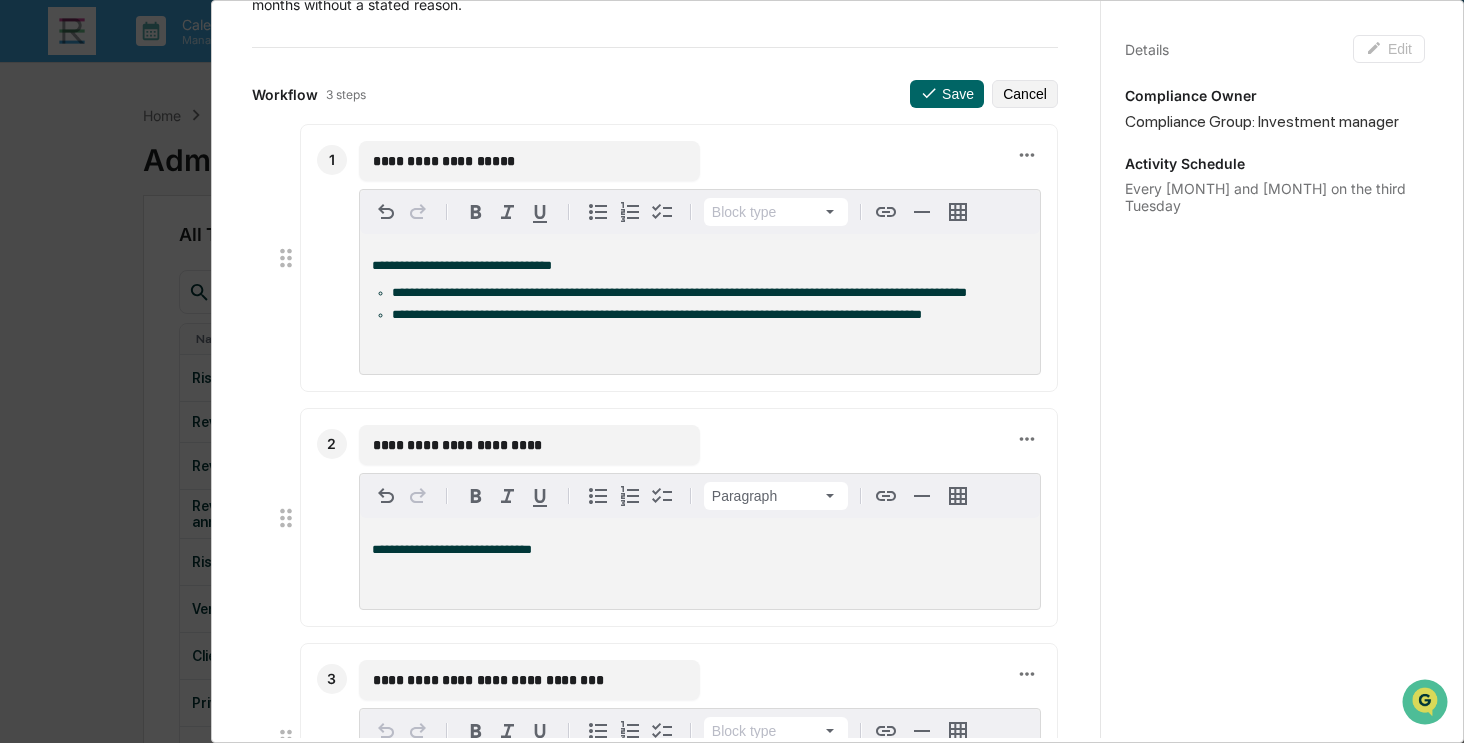 click at bounding box center (700, 577) 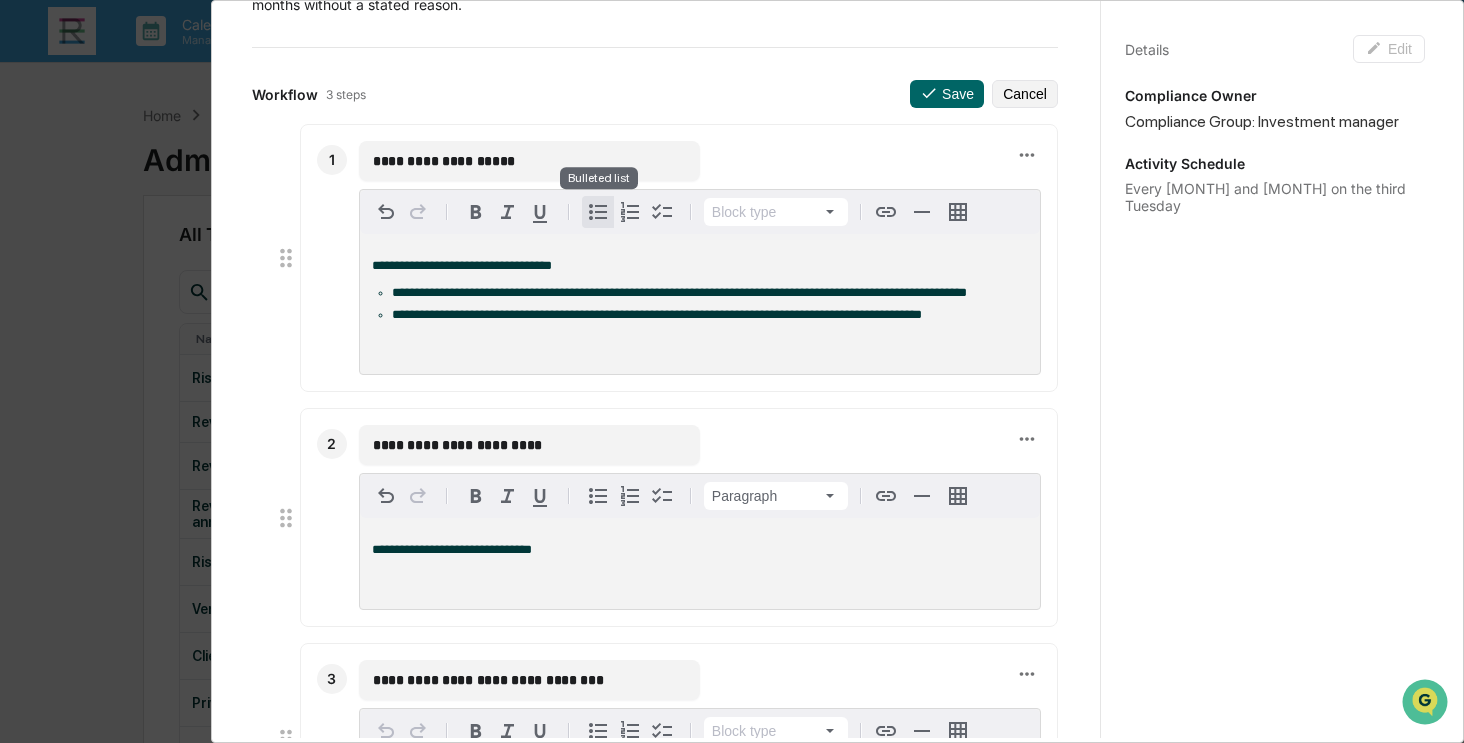 click 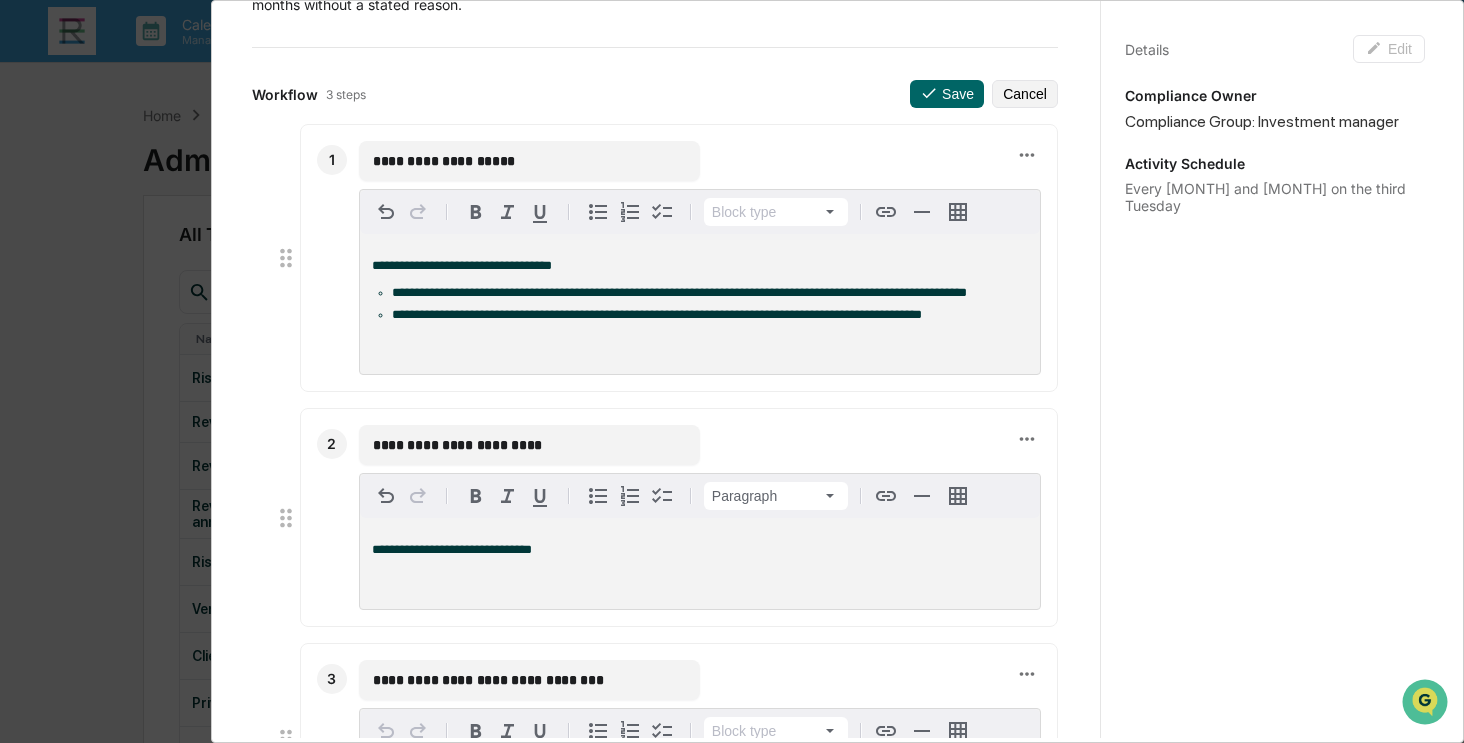 click at bounding box center (700, 577) 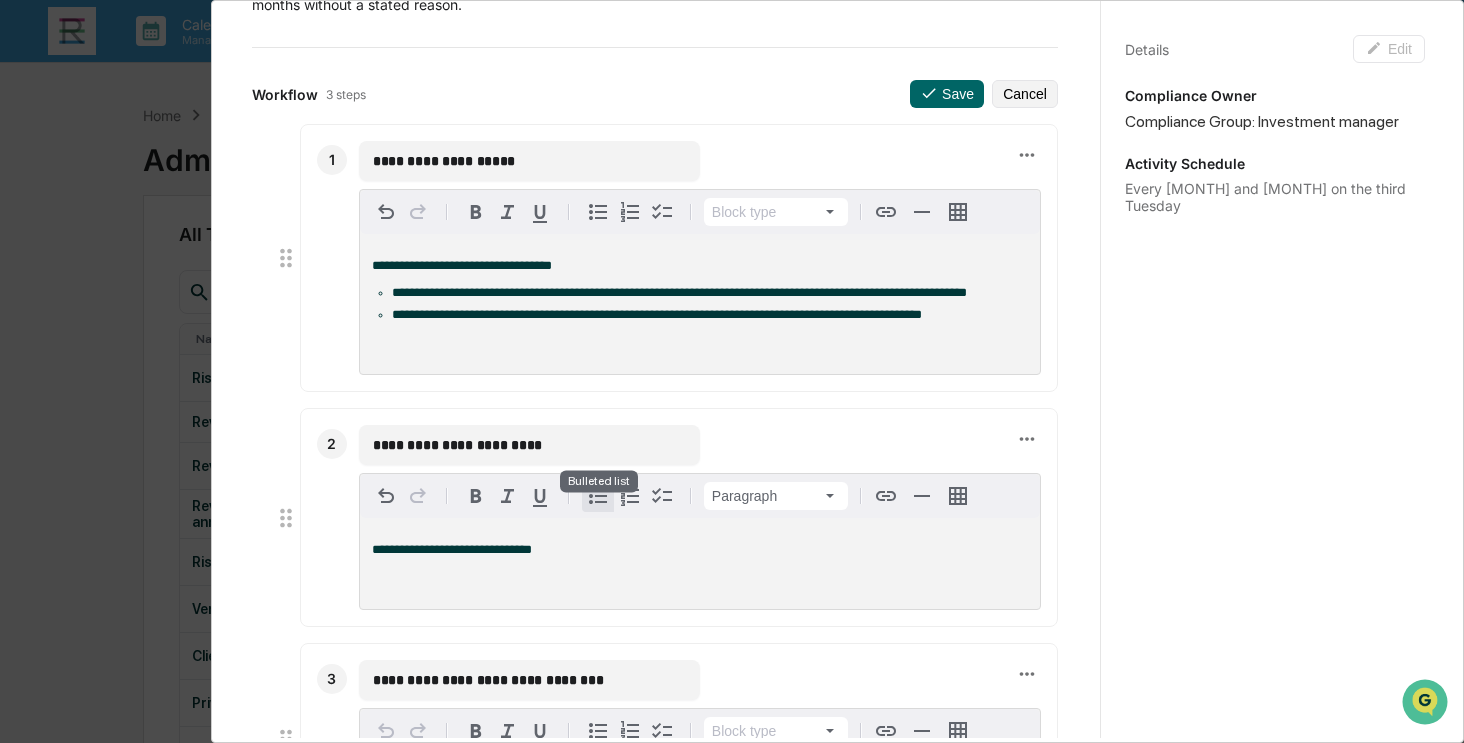 click 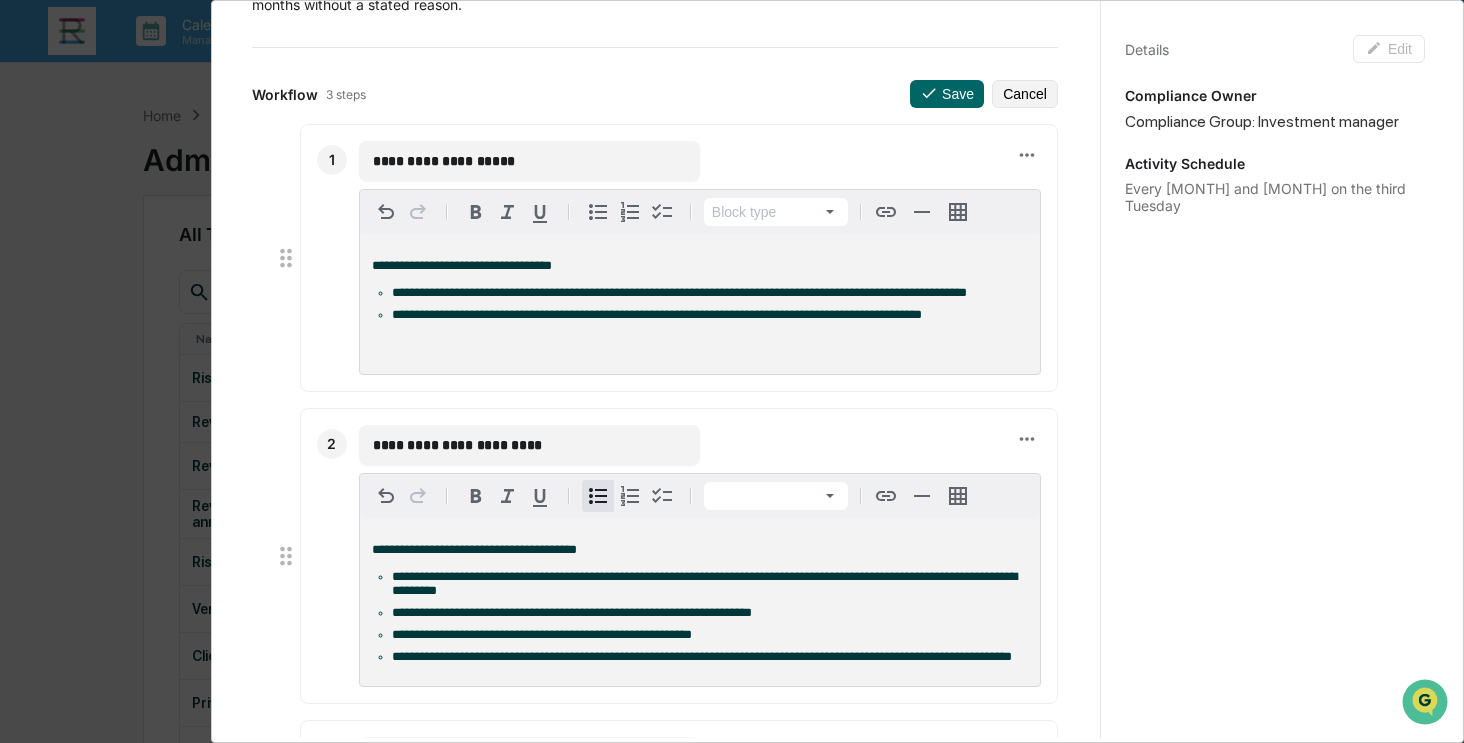 scroll, scrollTop: 400, scrollLeft: 0, axis: vertical 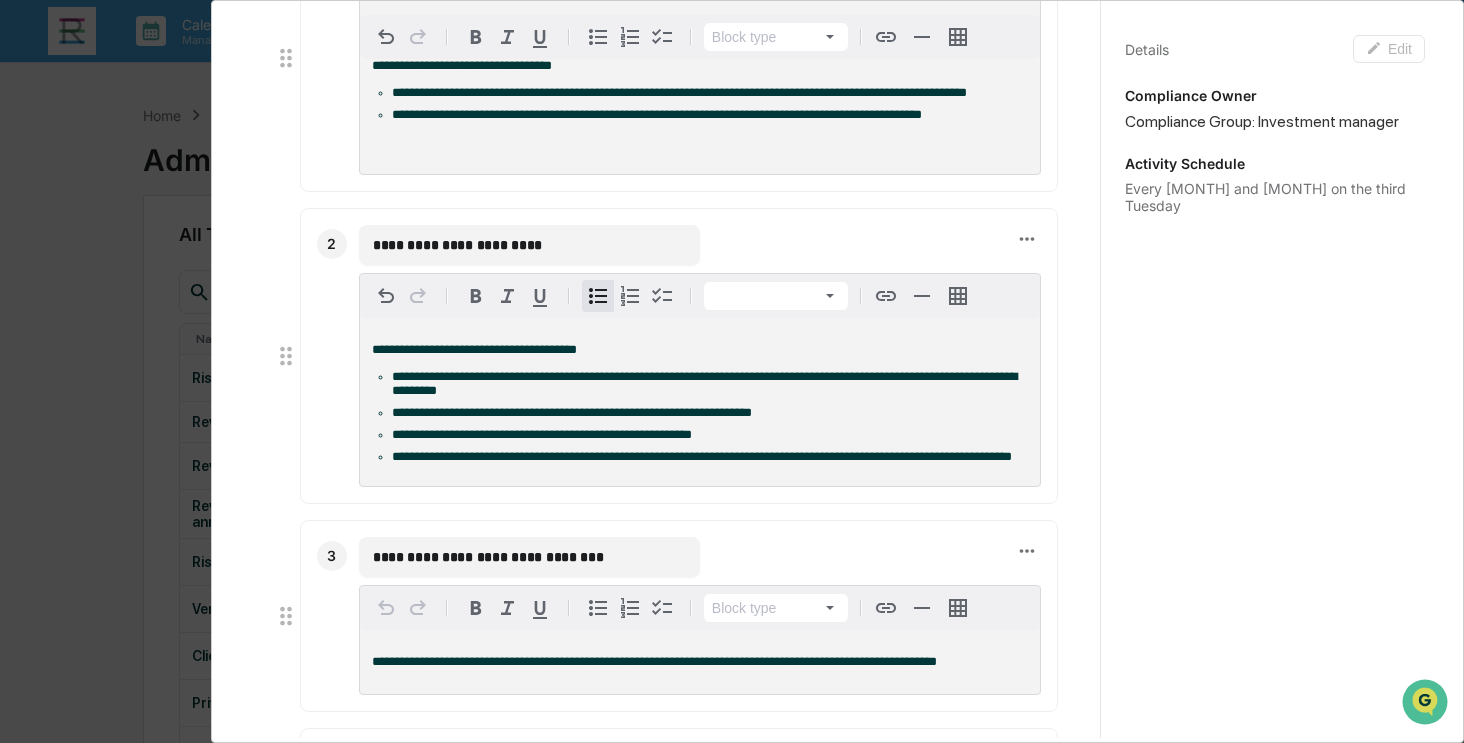 click on "**********" at bounding box center [529, 245] 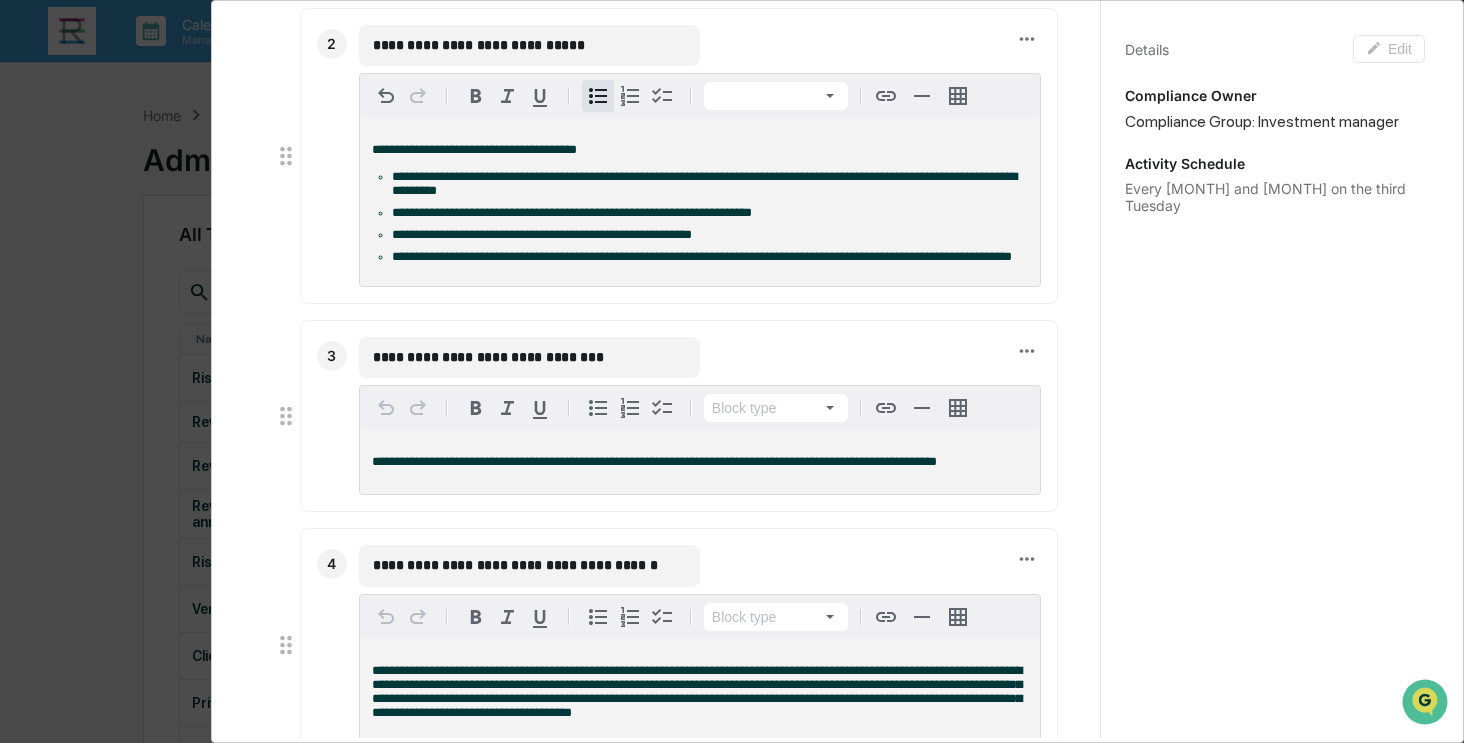 scroll, scrollTop: 800, scrollLeft: 0, axis: vertical 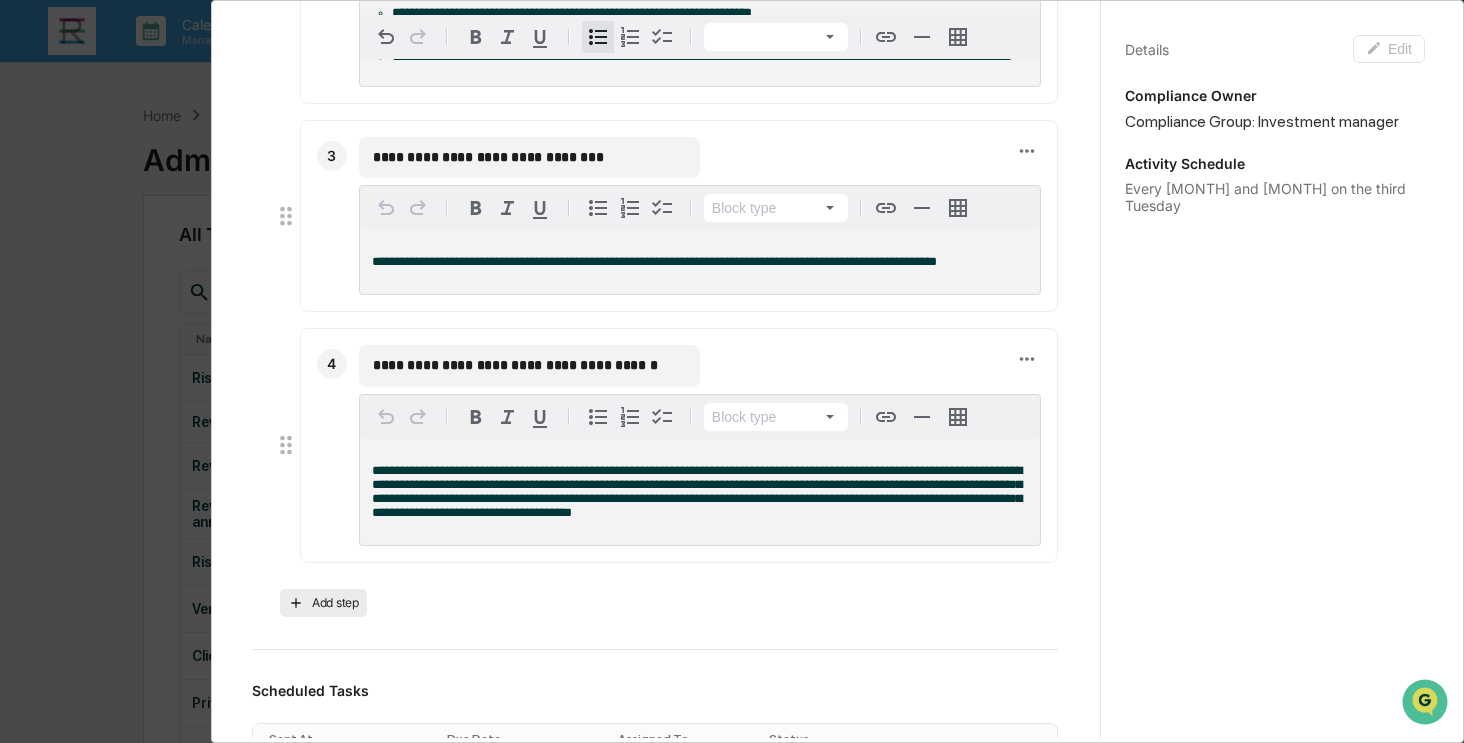 type on "**********" 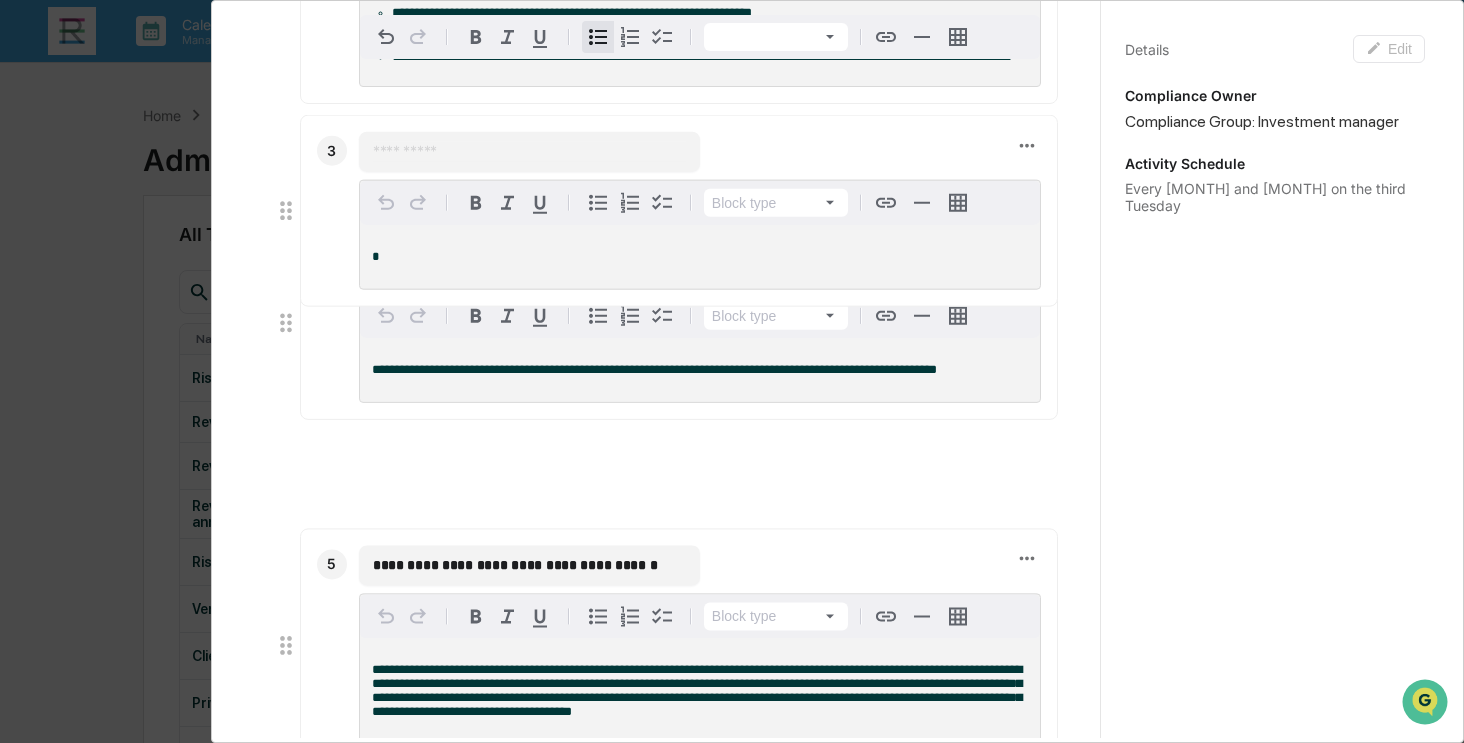 drag, startPoint x: 283, startPoint y: 719, endPoint x: 323, endPoint y: 266, distance: 454.76257 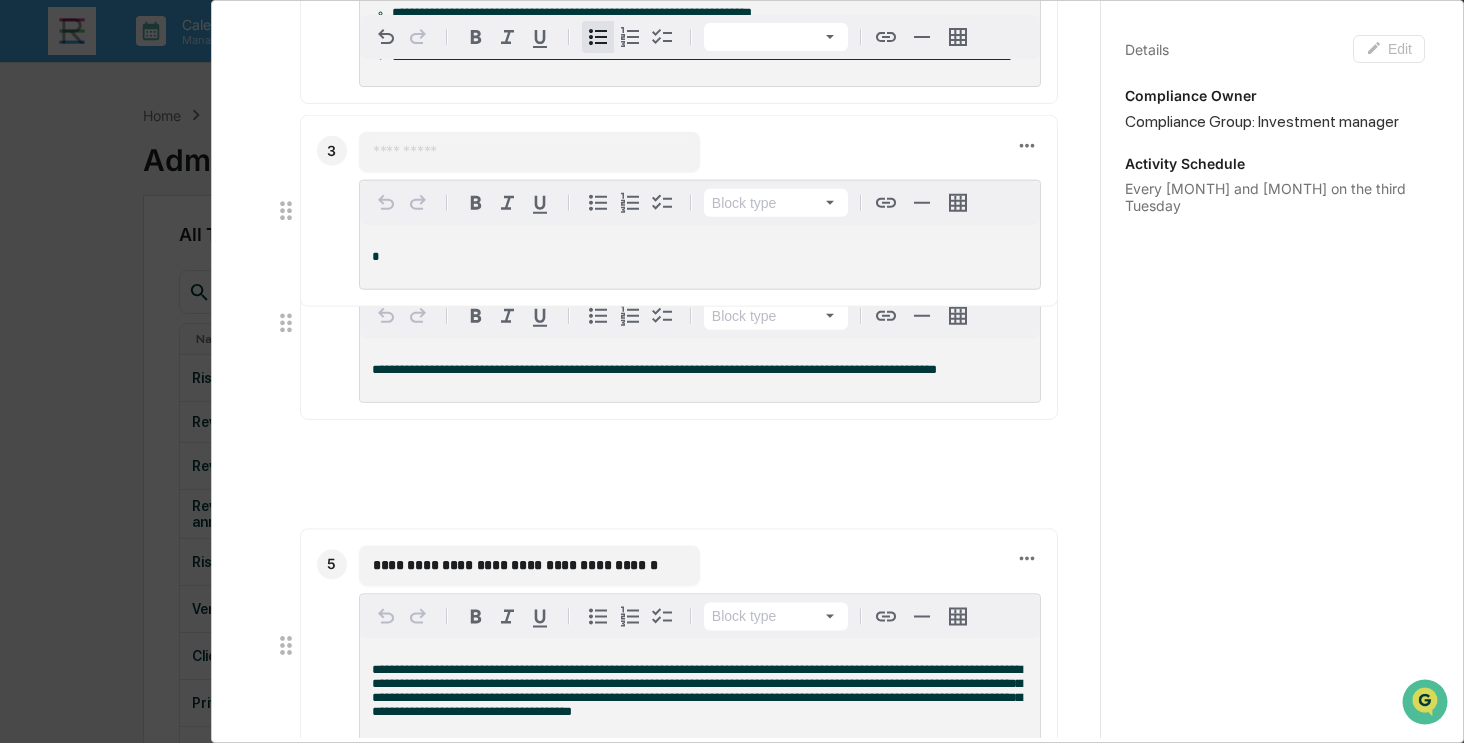 click on "3 ​   Block type *" at bounding box center (665, 211) 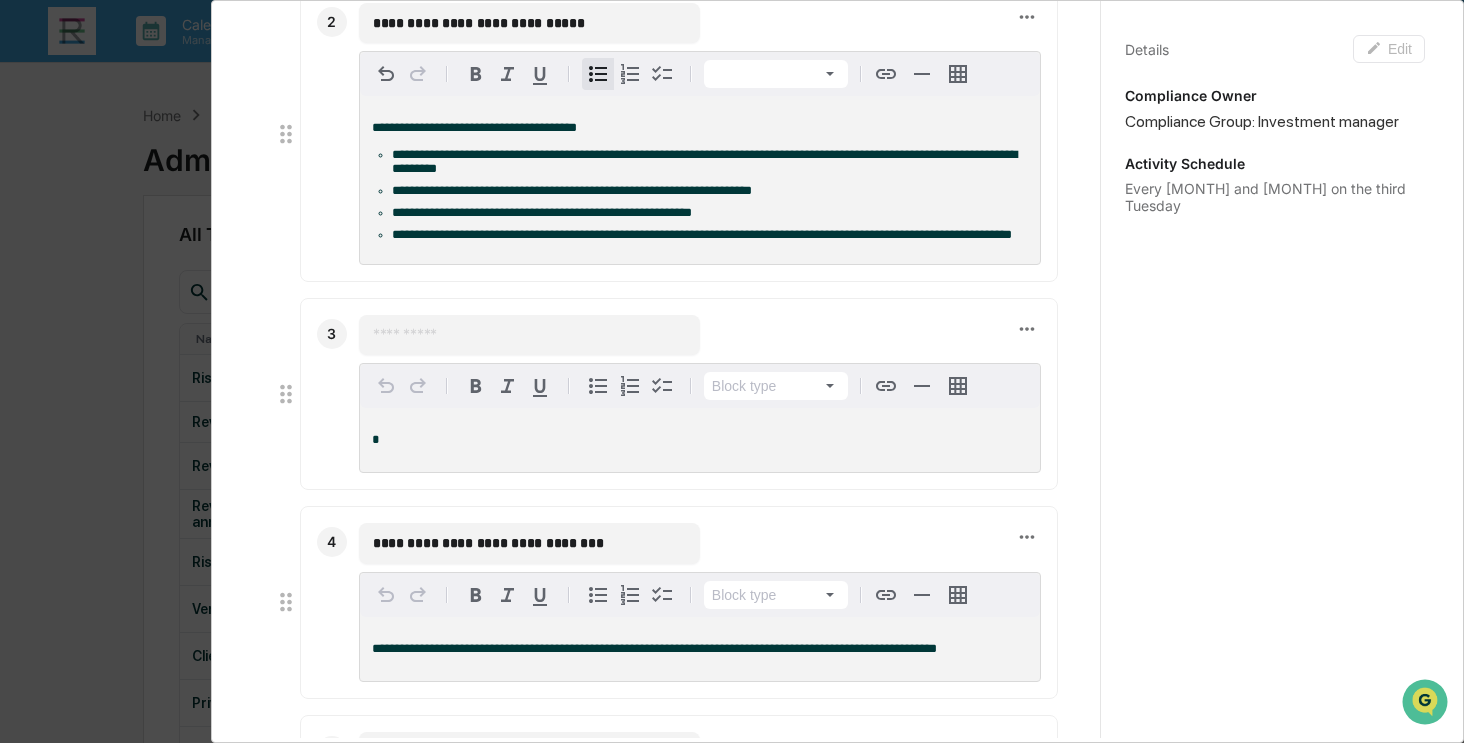 scroll, scrollTop: 600, scrollLeft: 0, axis: vertical 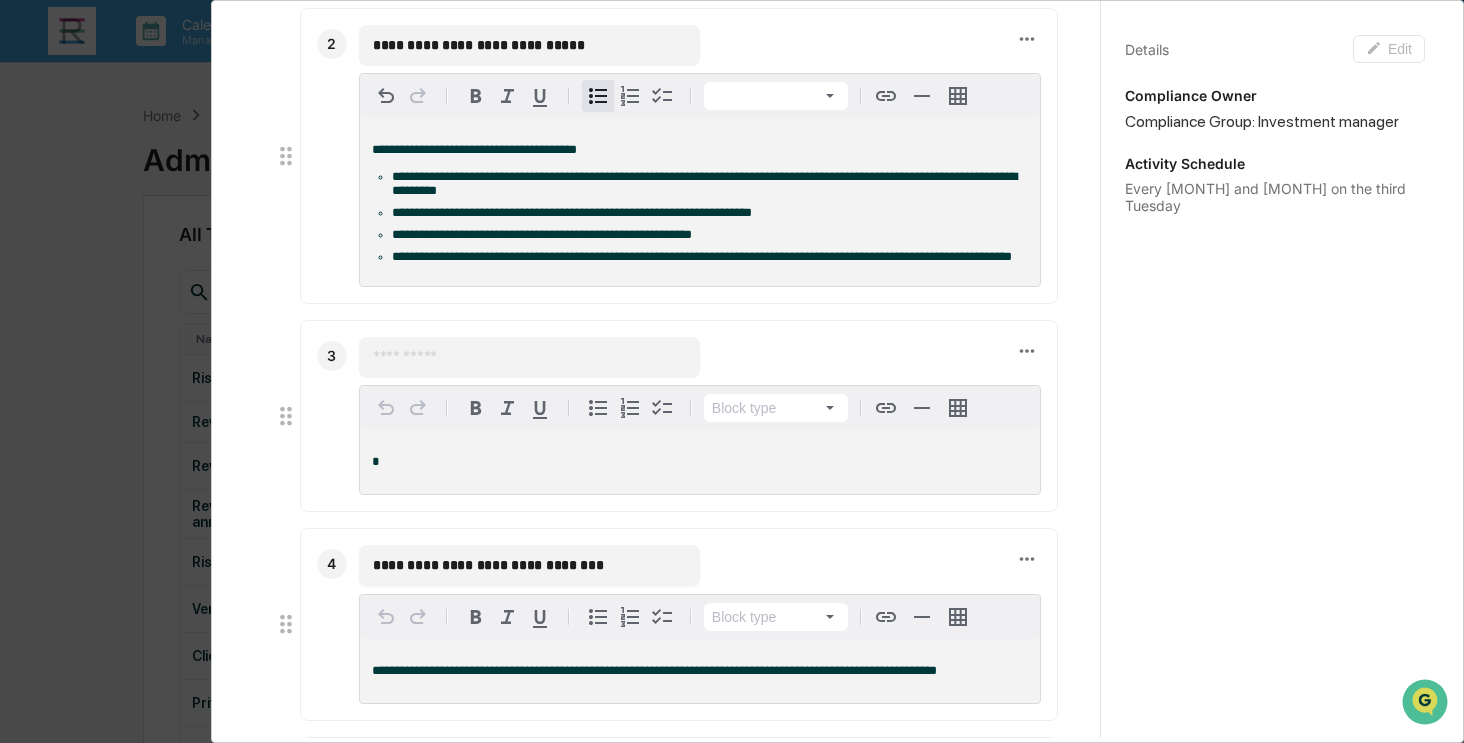 click at bounding box center (529, 357) 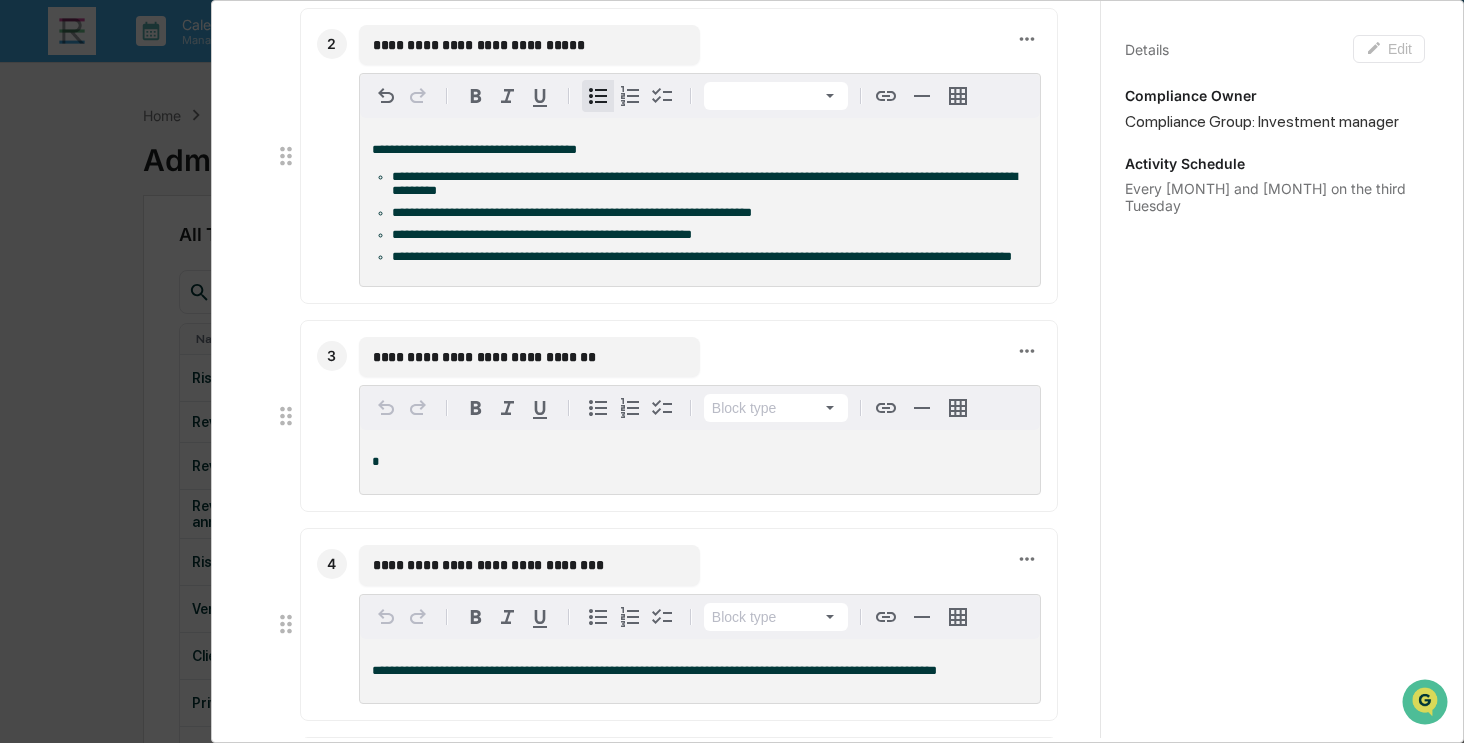 type on "**********" 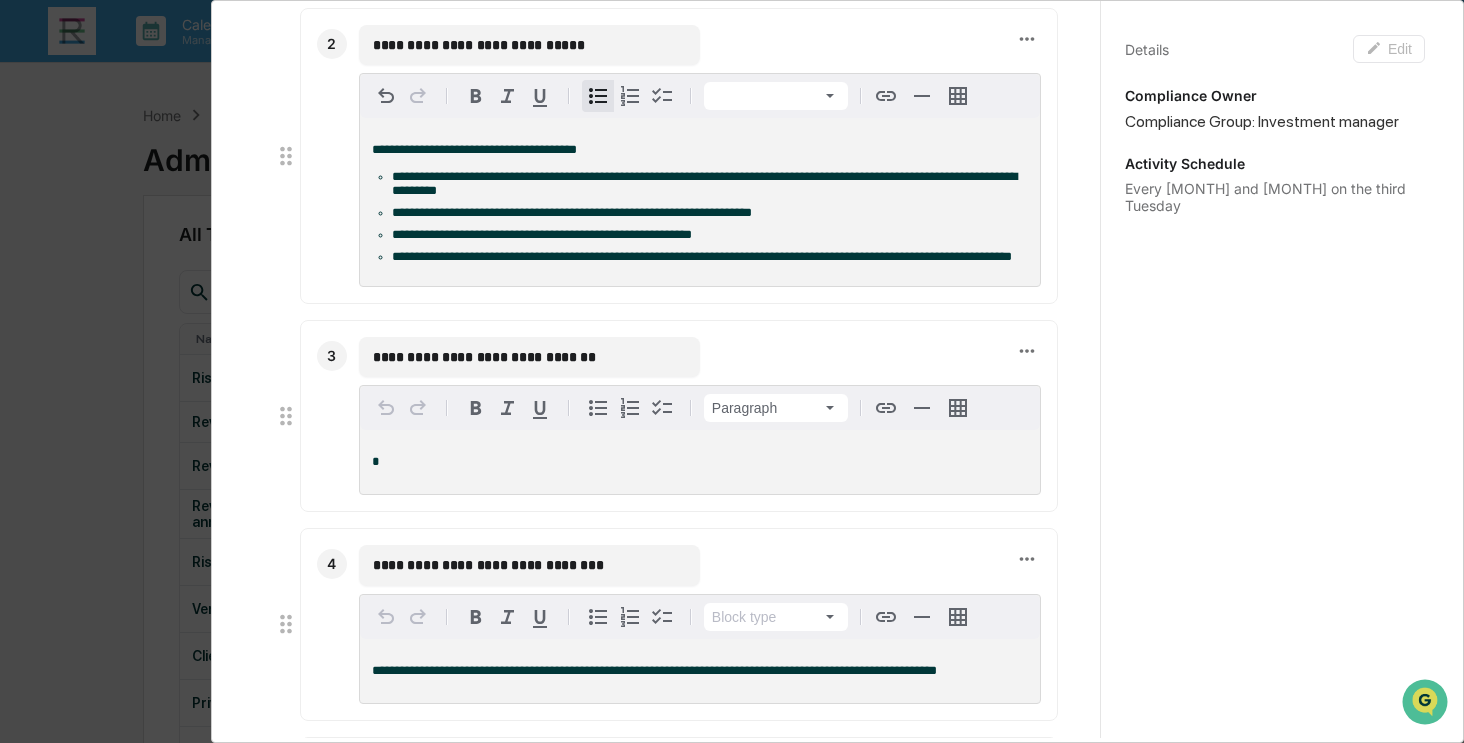 type 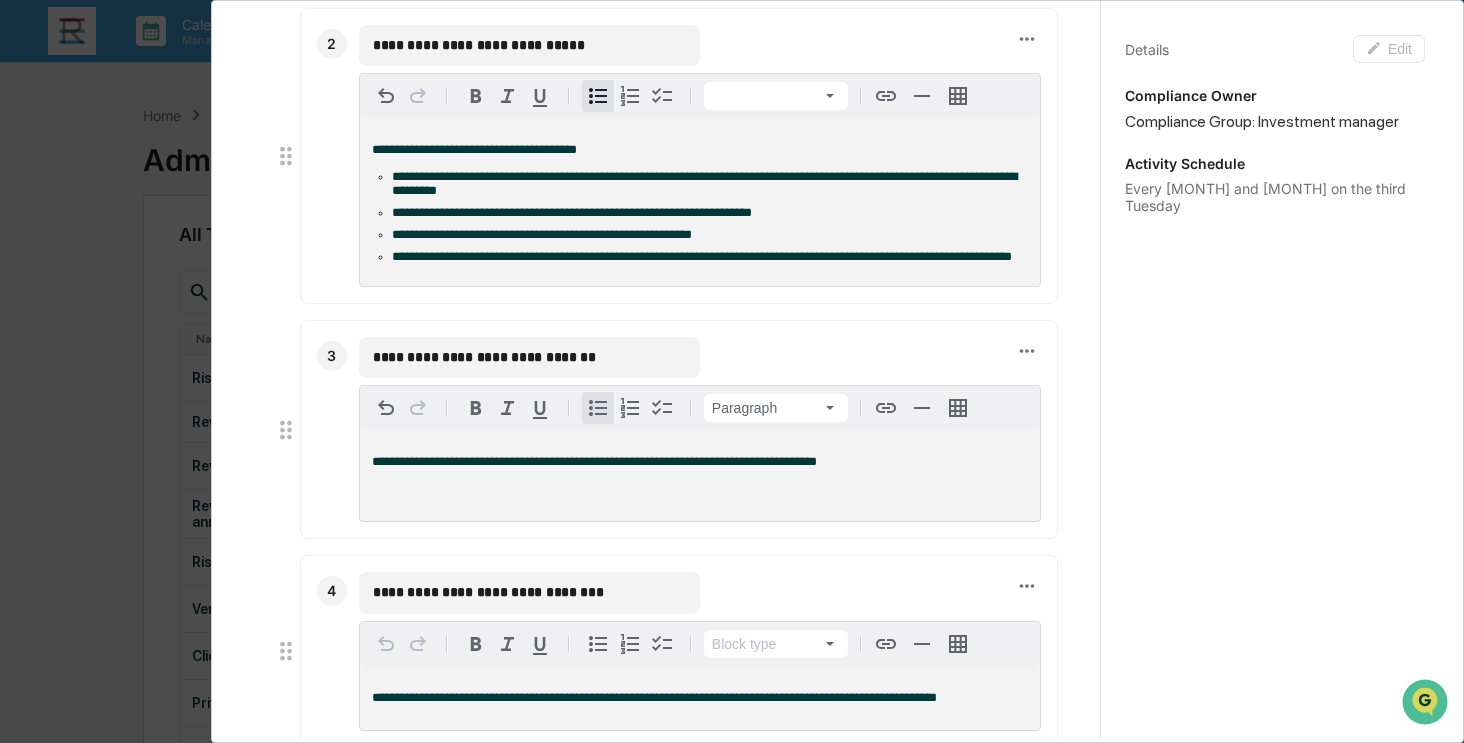 click 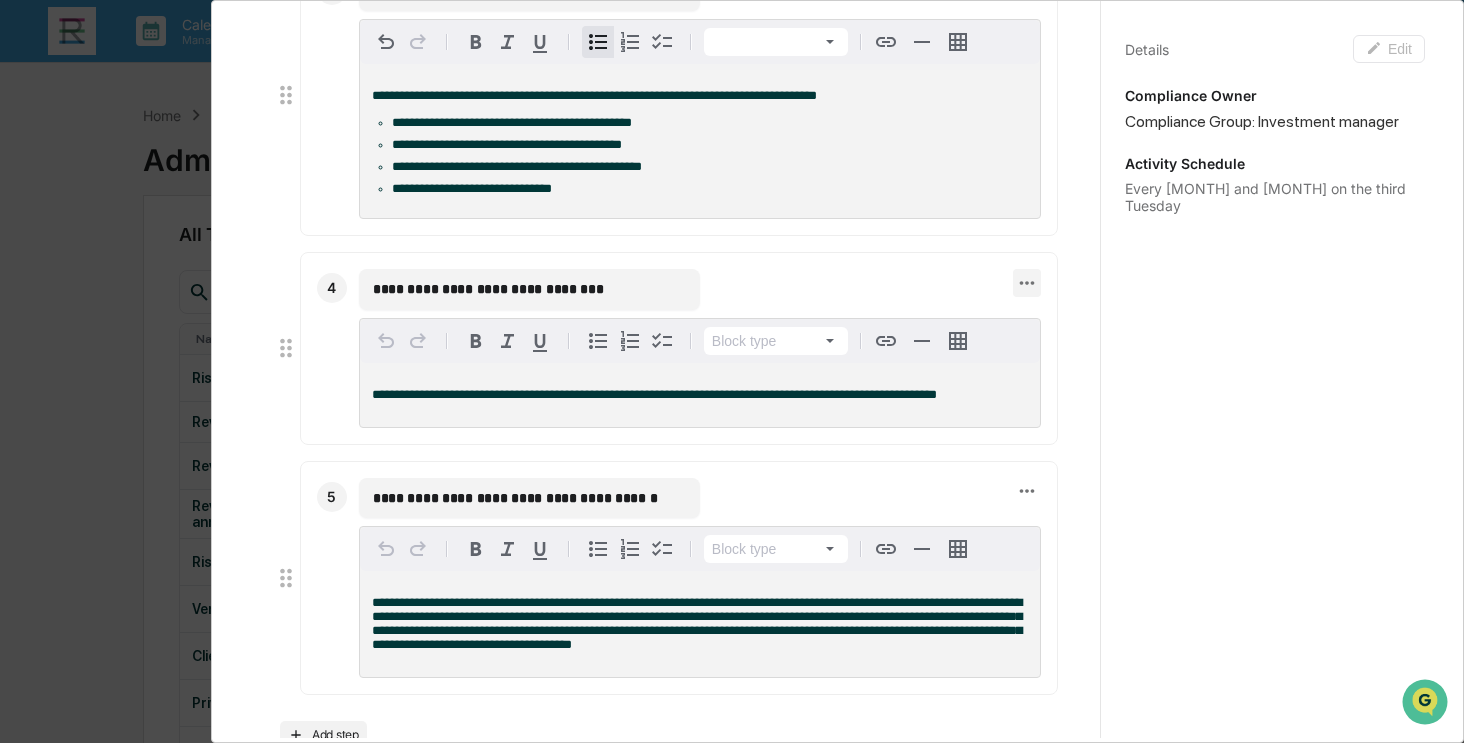 scroll, scrollTop: 1000, scrollLeft: 0, axis: vertical 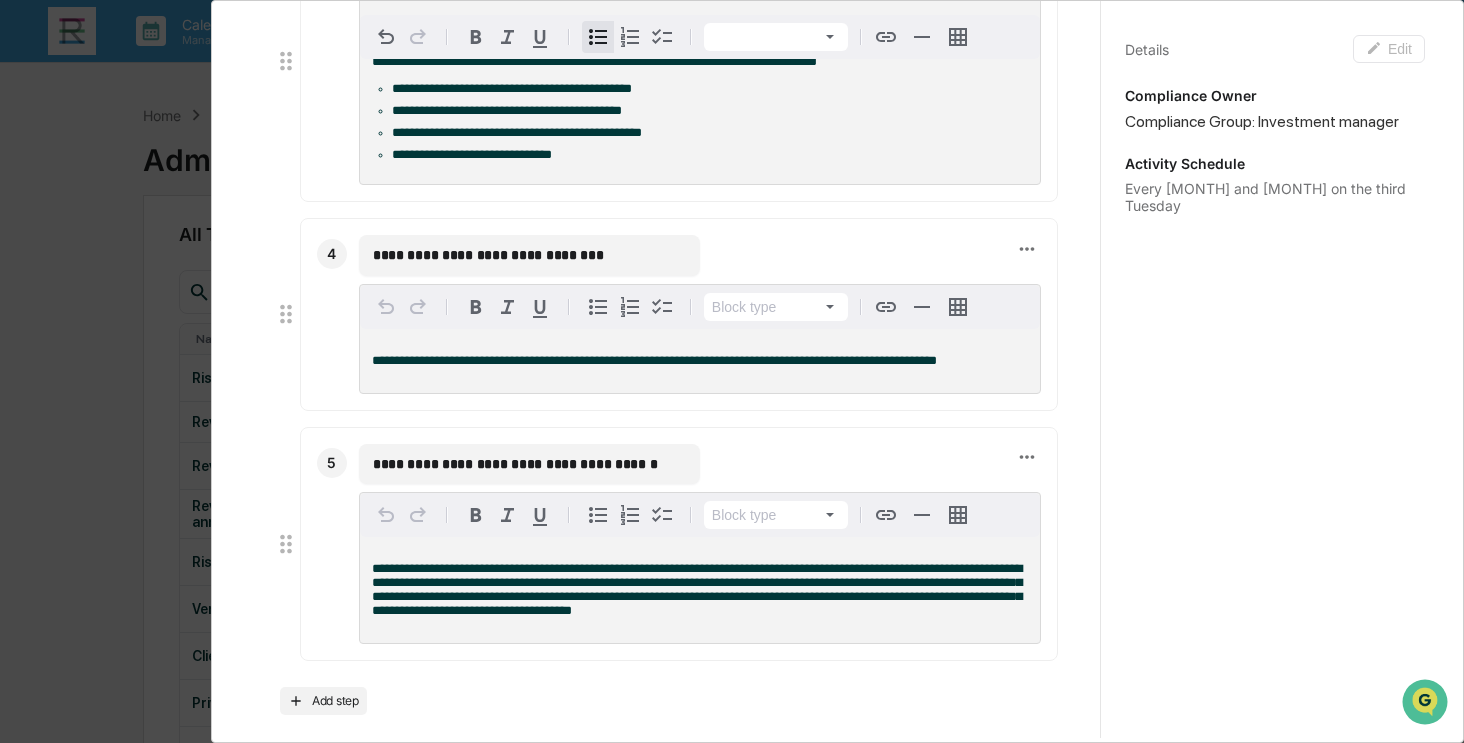 click on "**********" at bounding box center [529, 255] 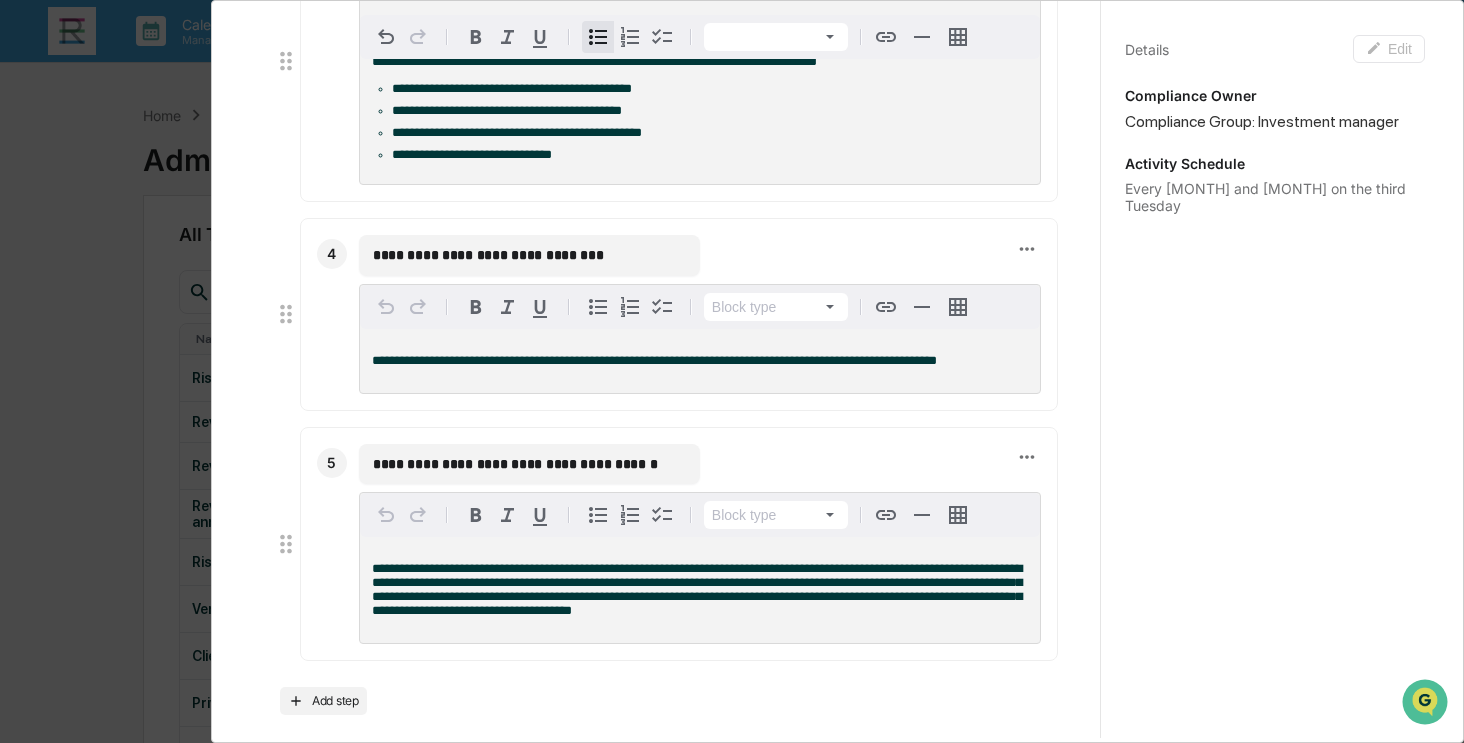 click on "**********" at bounding box center (529, 255) 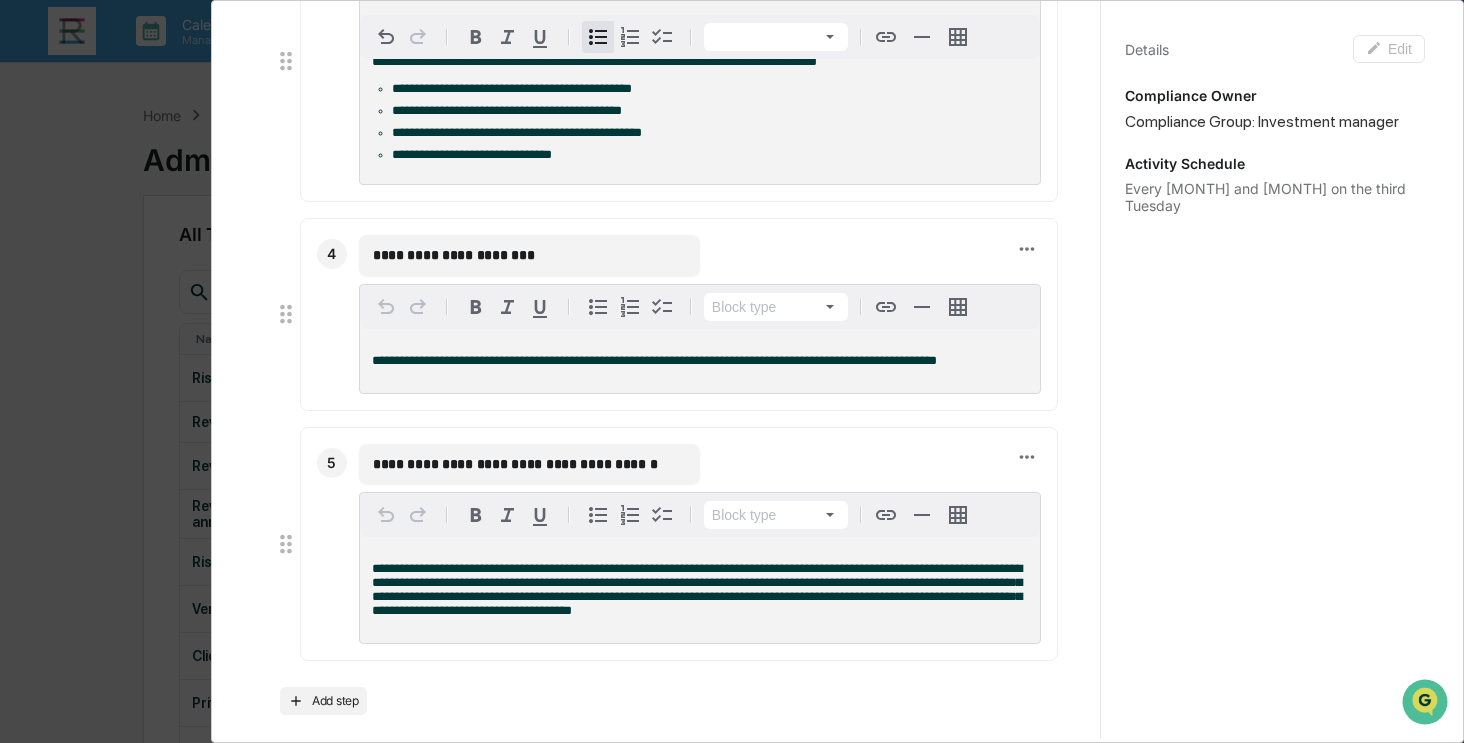 type on "**********" 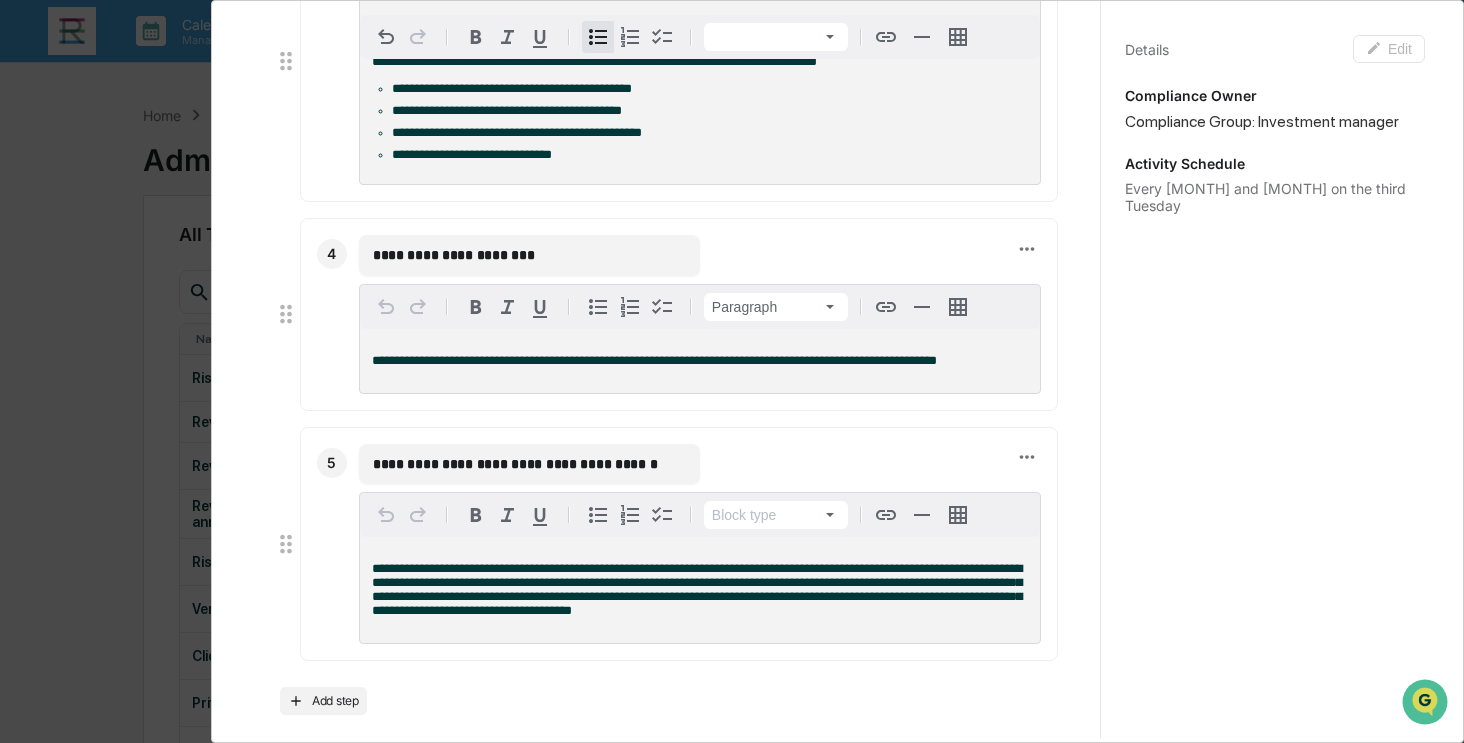 click on "**********" at bounding box center (654, 360) 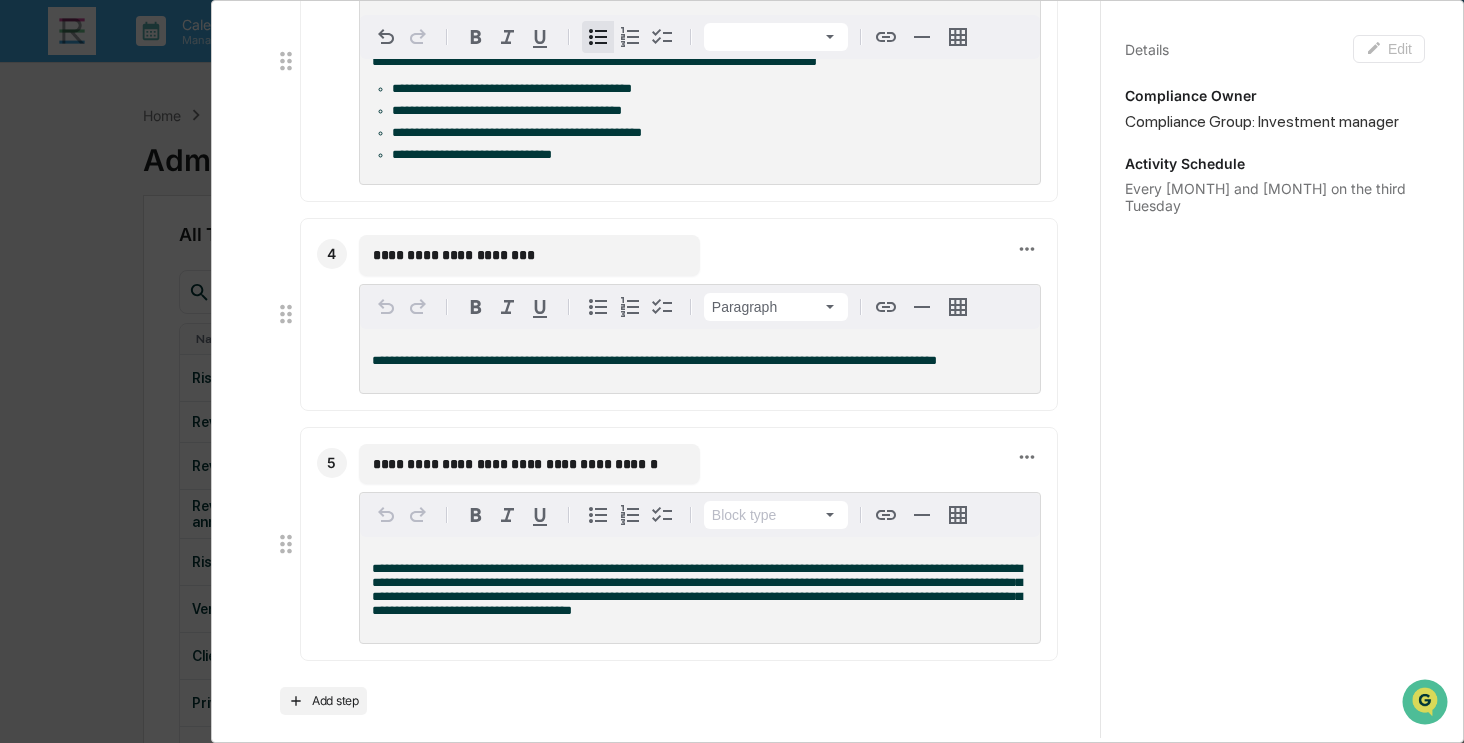 click on "**********" at bounding box center [654, 360] 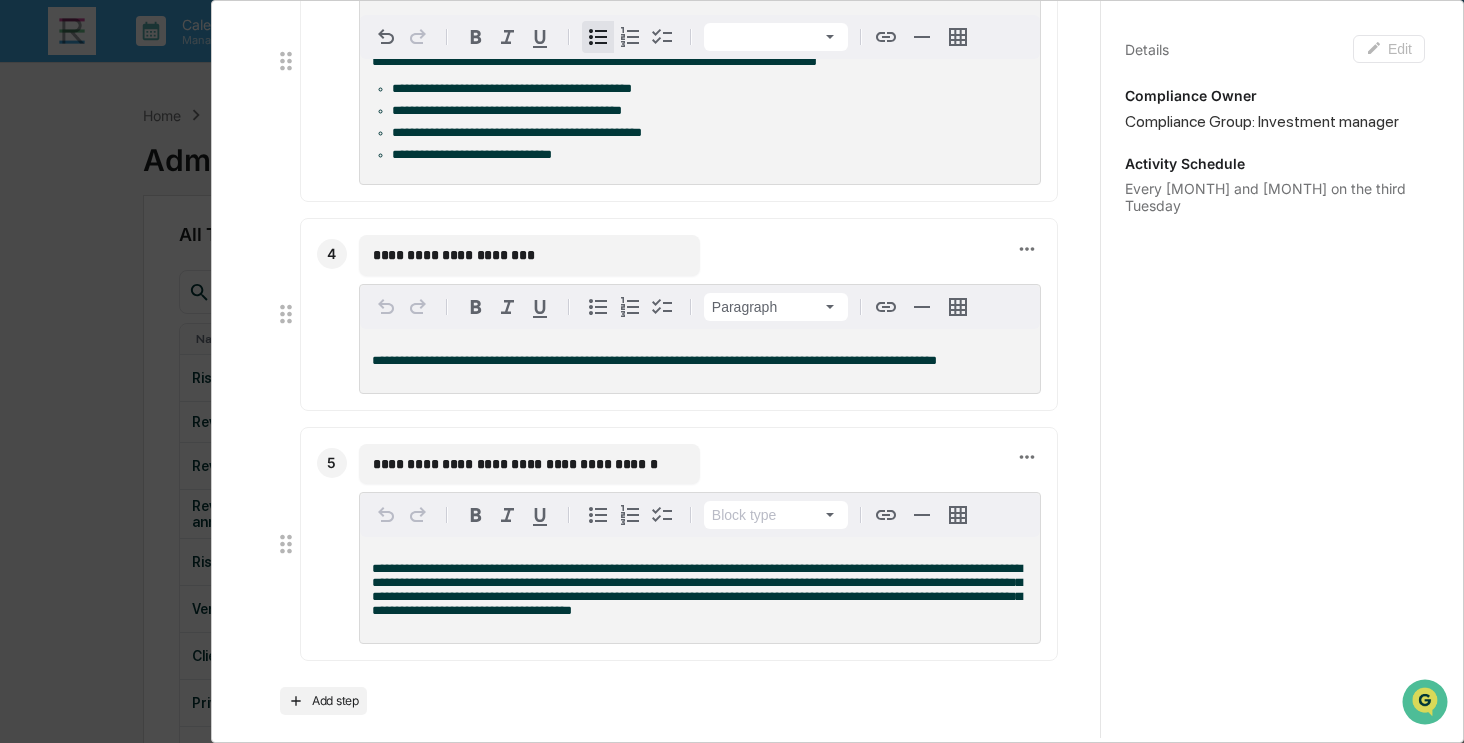 type 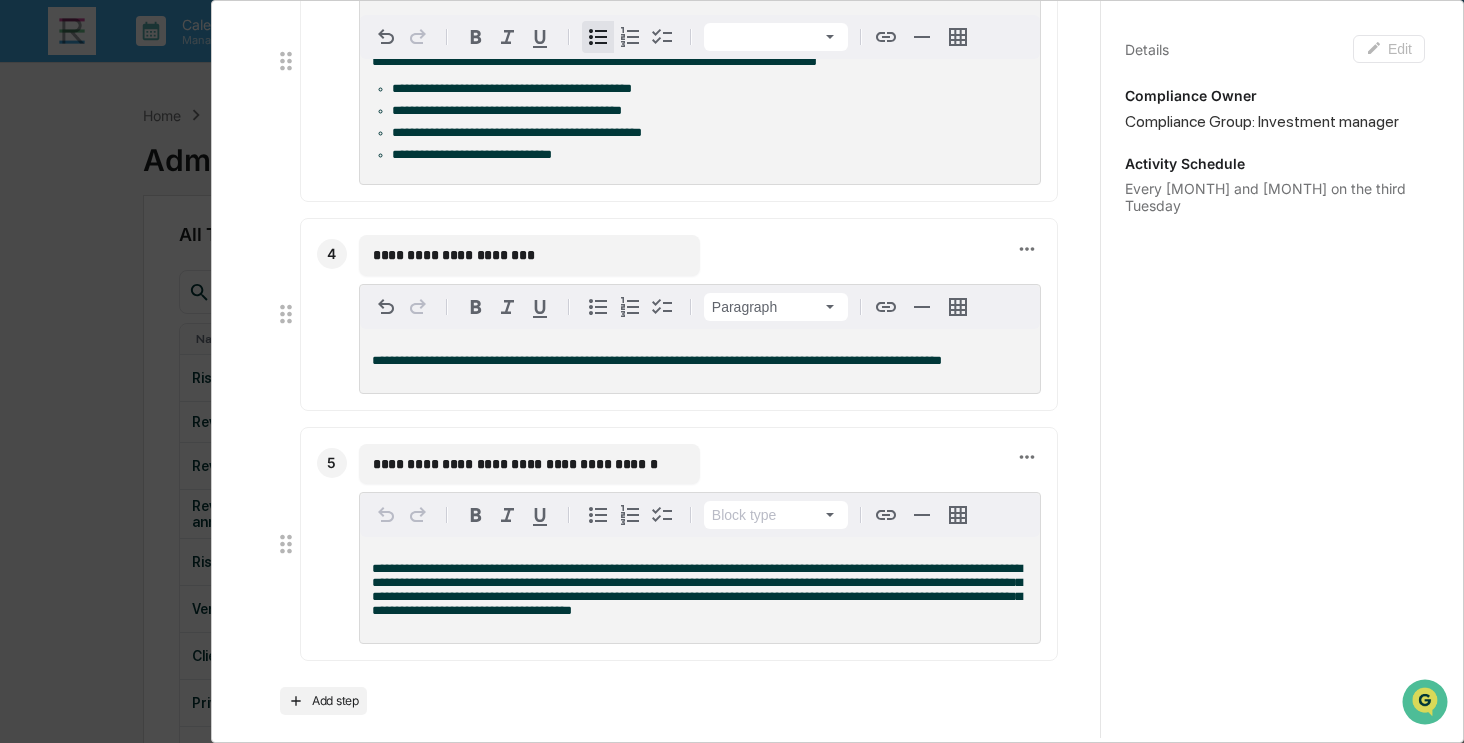 click on "**********" at bounding box center (700, 361) 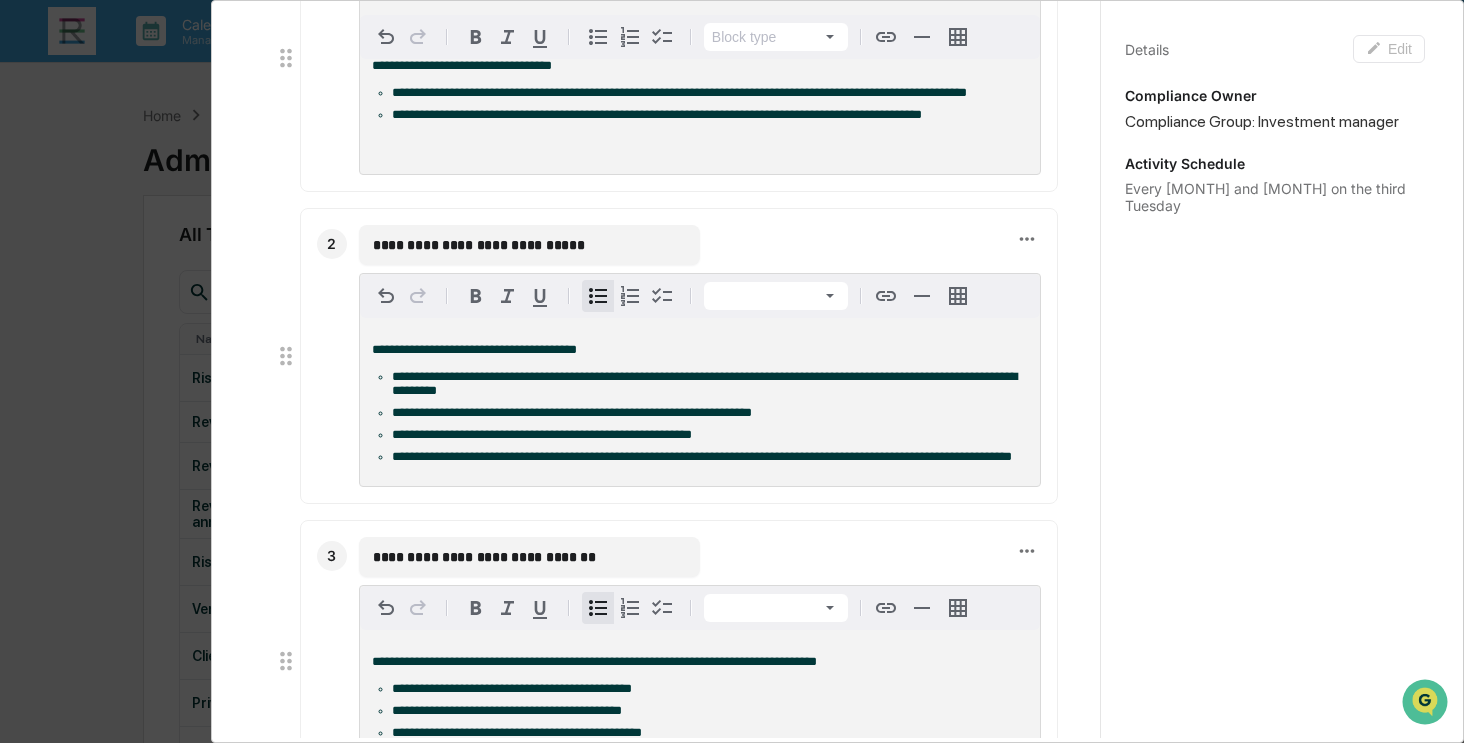 scroll, scrollTop: 800, scrollLeft: 0, axis: vertical 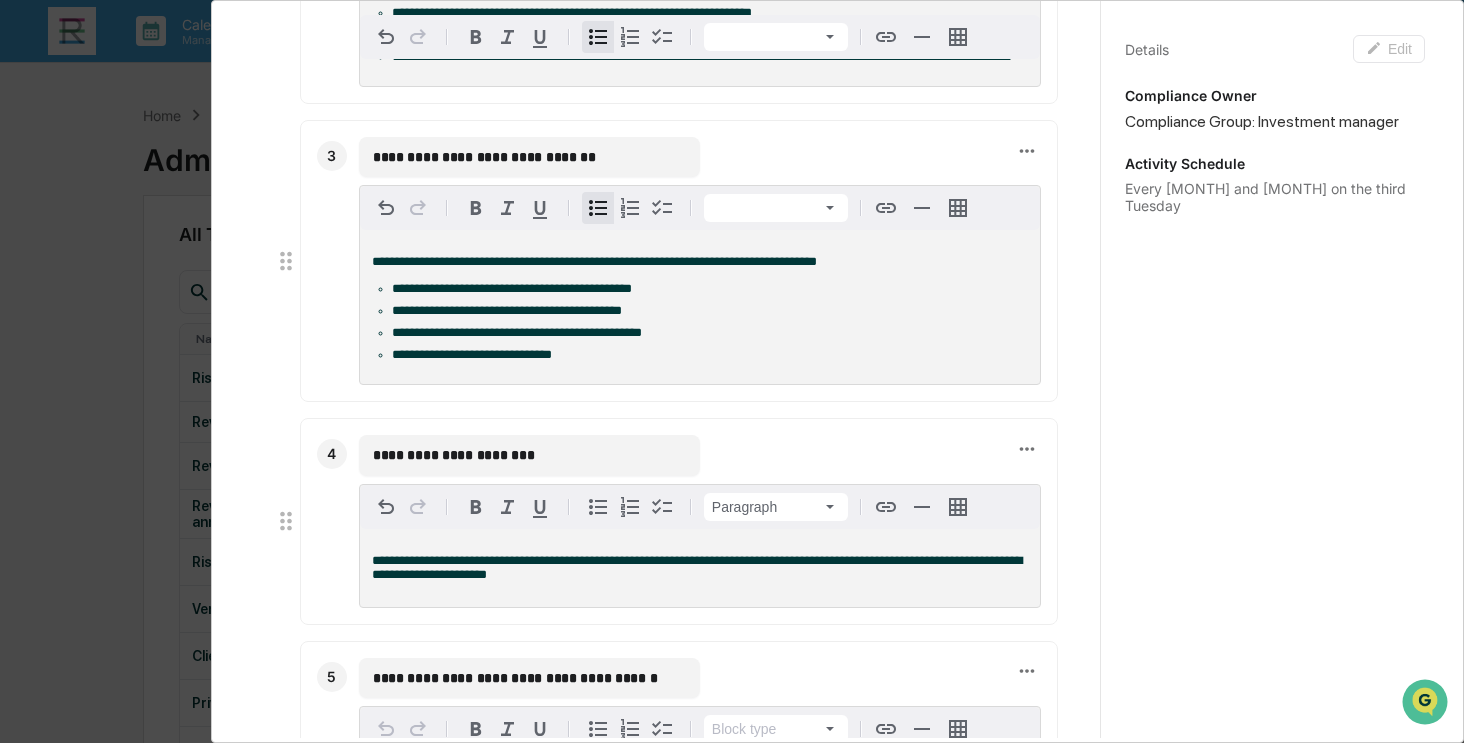 click on "**********" at bounding box center (529, 455) 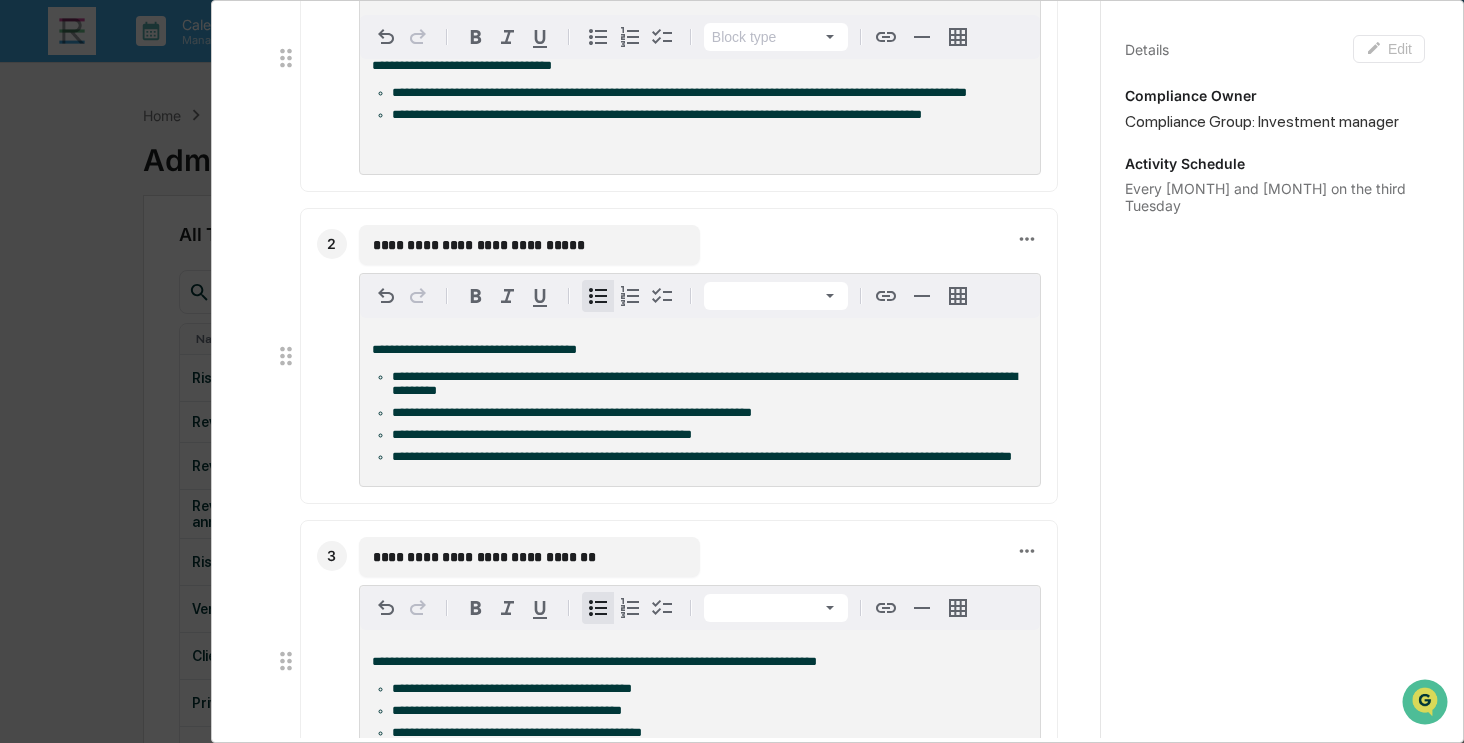 scroll, scrollTop: 200, scrollLeft: 0, axis: vertical 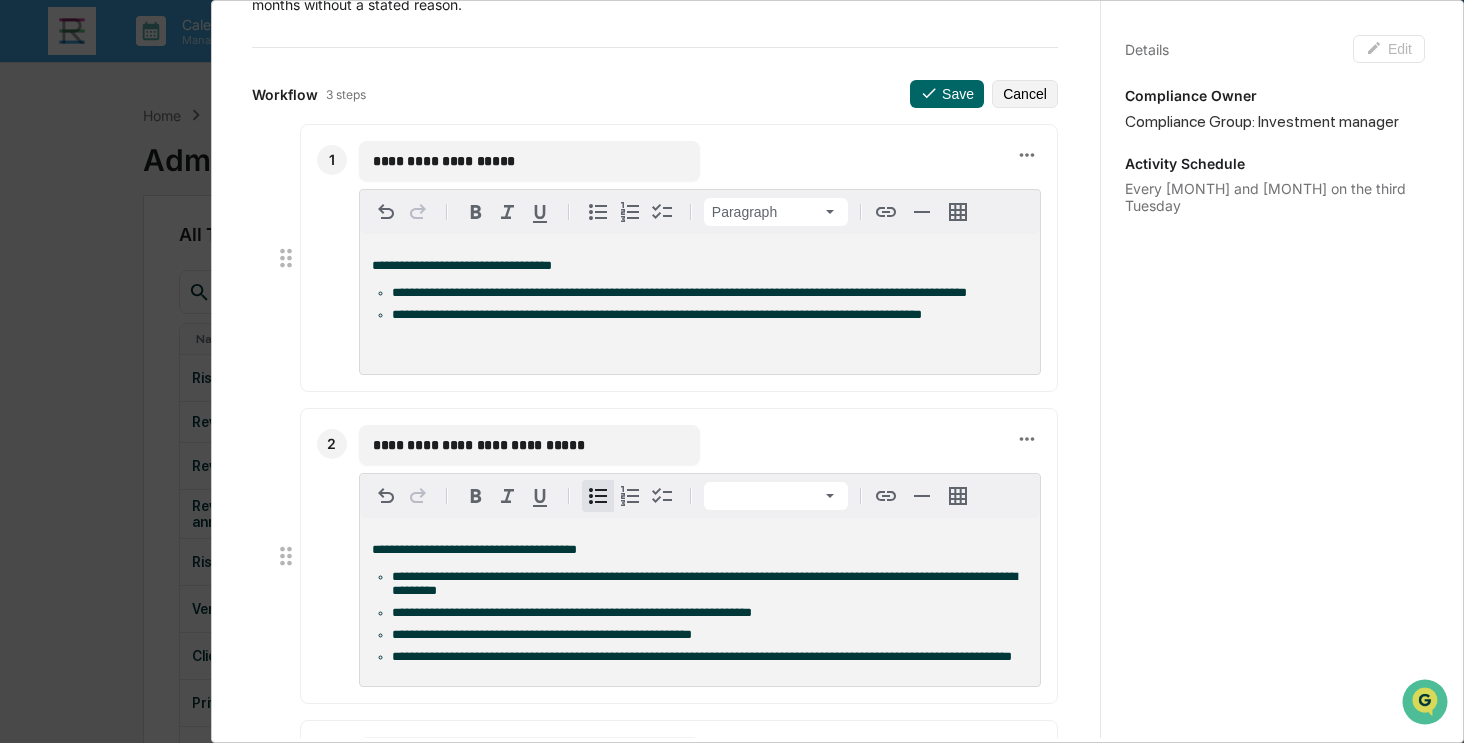 click on "**********" at bounding box center (462, 265) 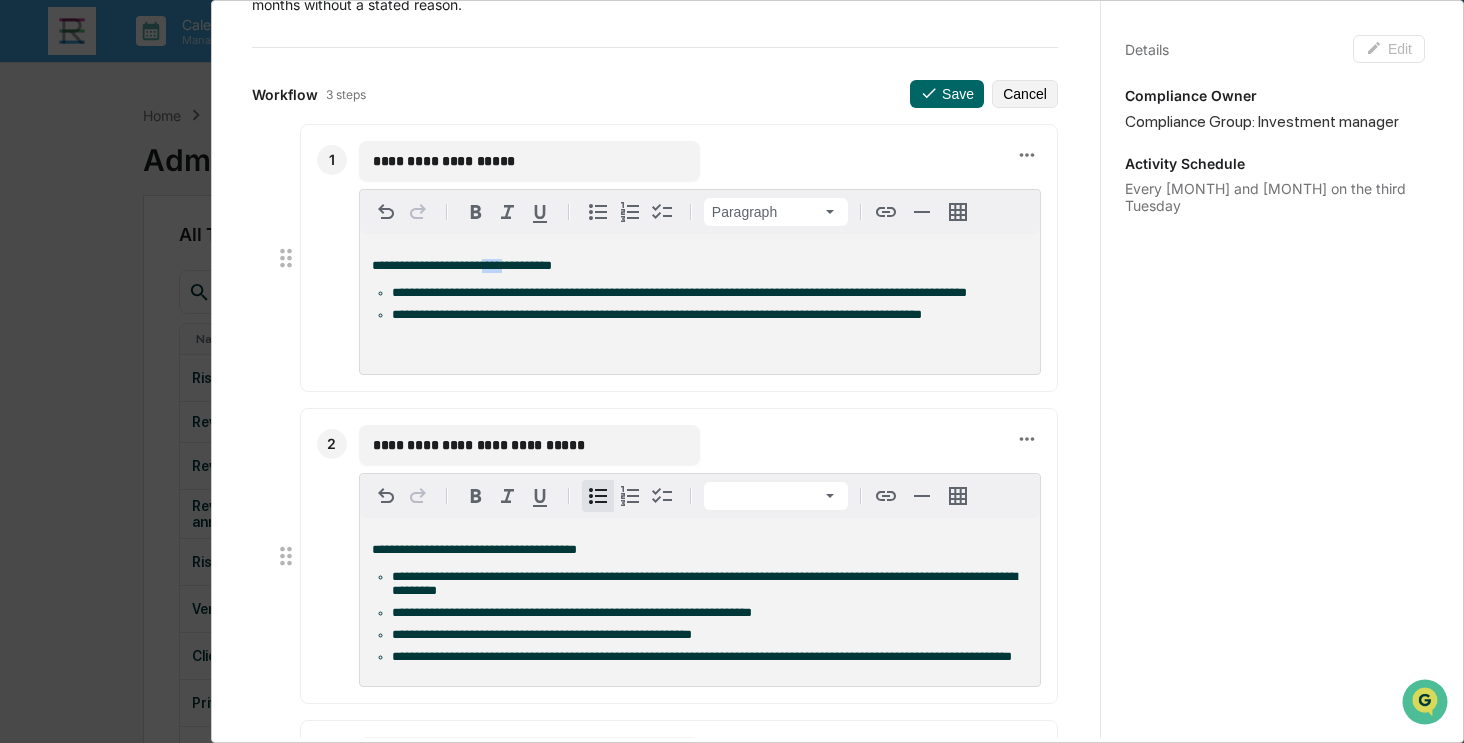 click on "**********" at bounding box center (462, 265) 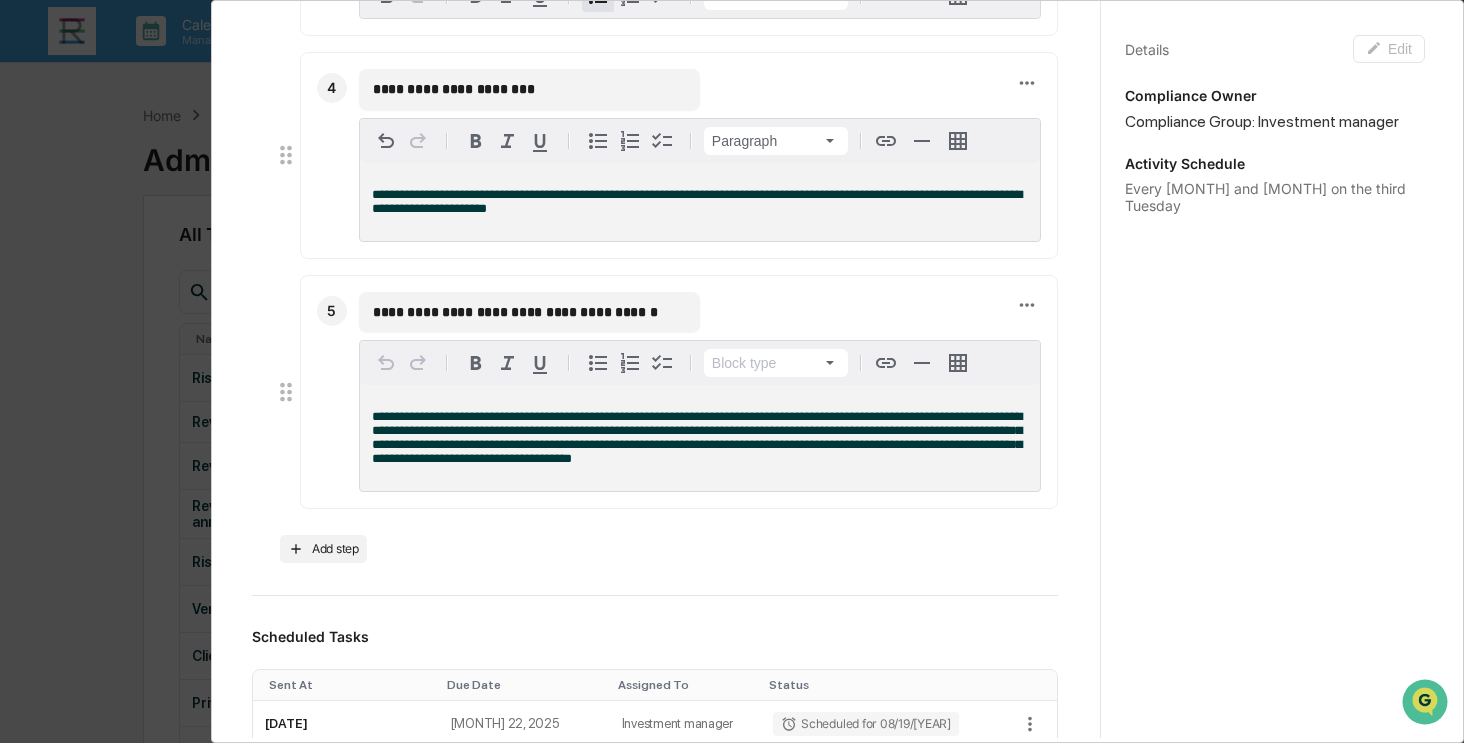 scroll, scrollTop: 1200, scrollLeft: 0, axis: vertical 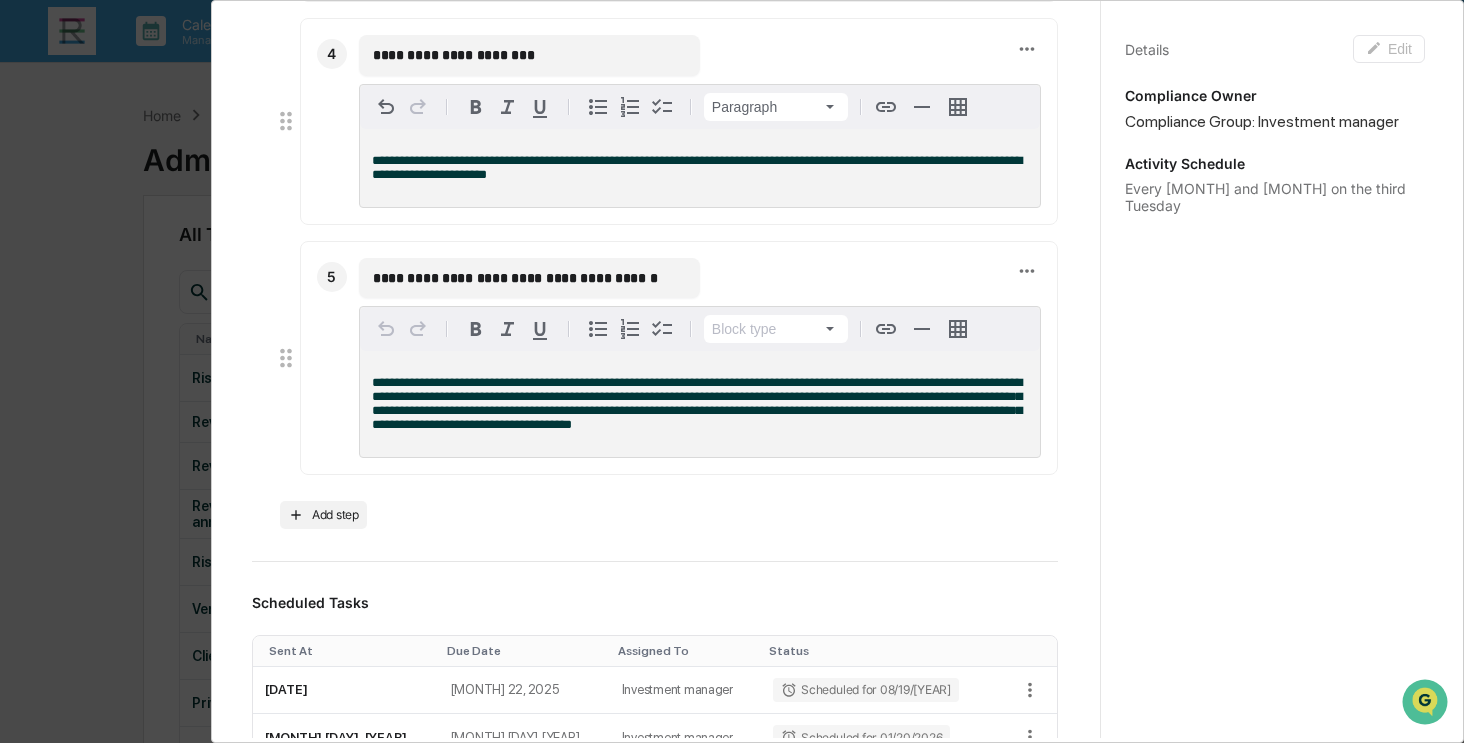 click on "**********" at bounding box center [700, 168] 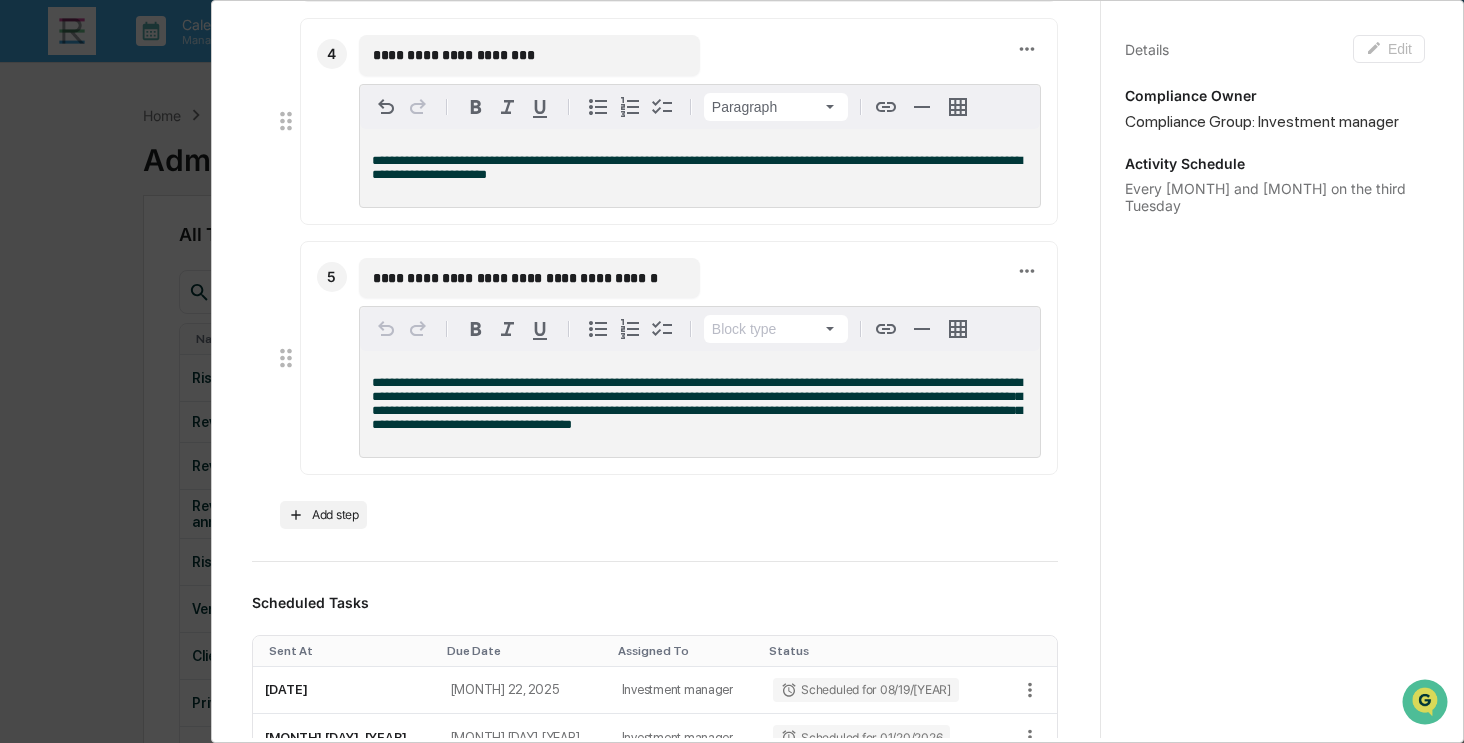 click on "**********" at bounding box center (700, 168) 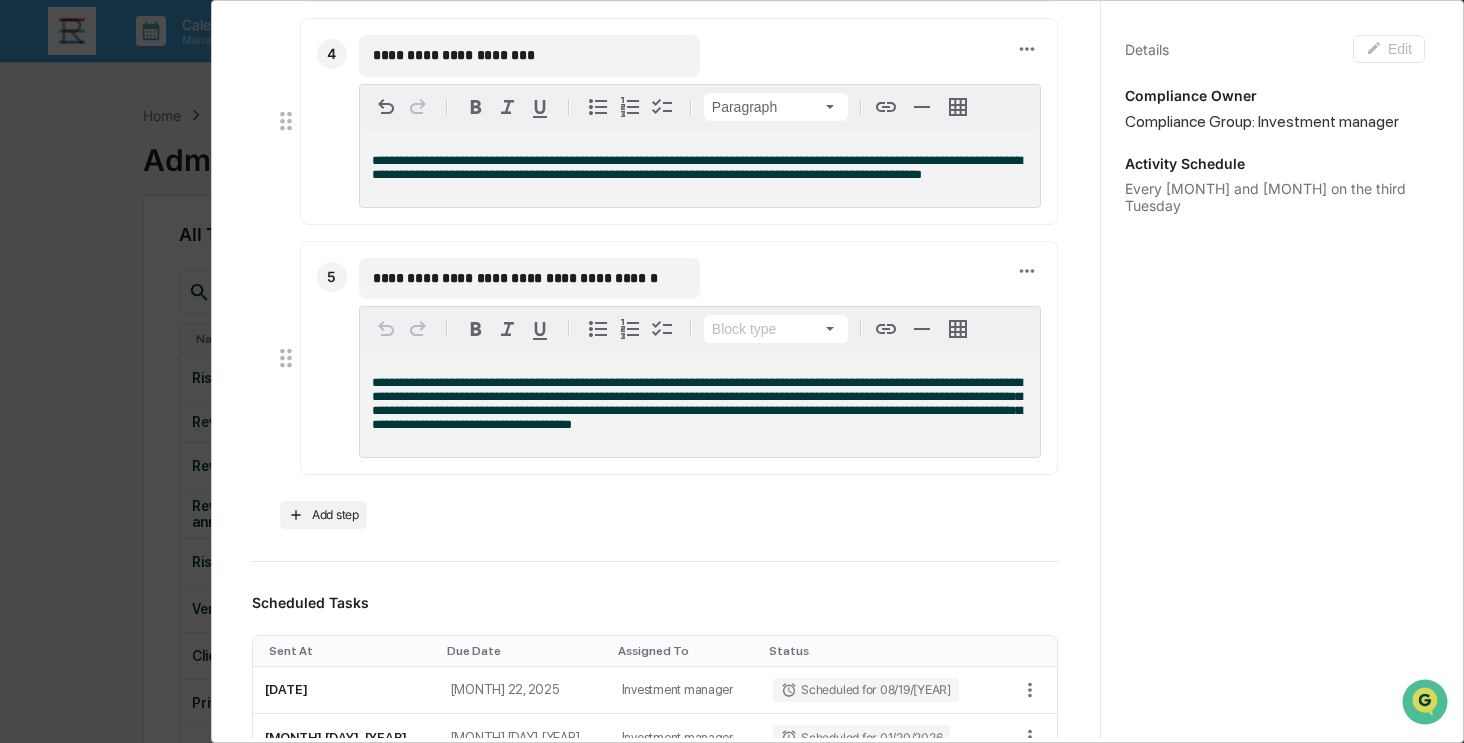 click on "**********" at bounding box center [529, 278] 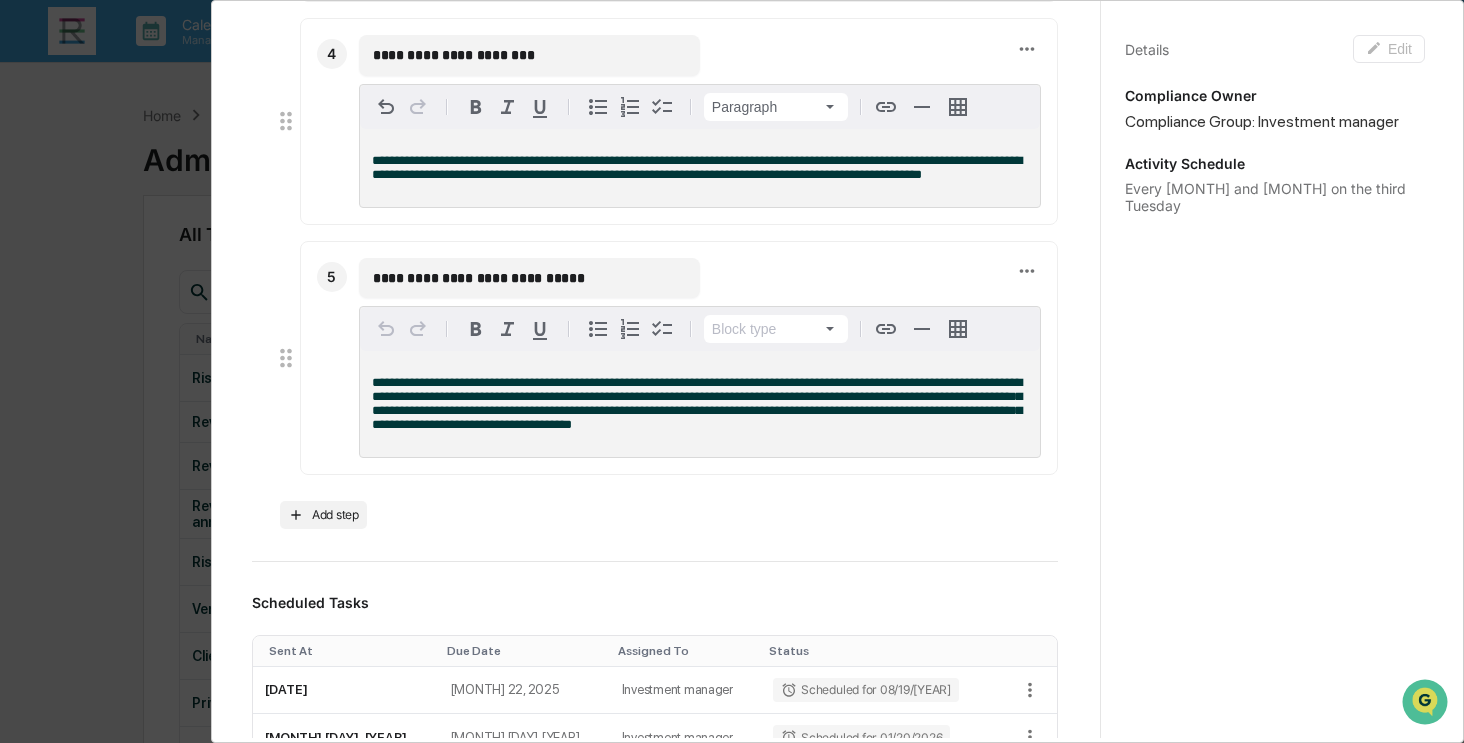 type on "**********" 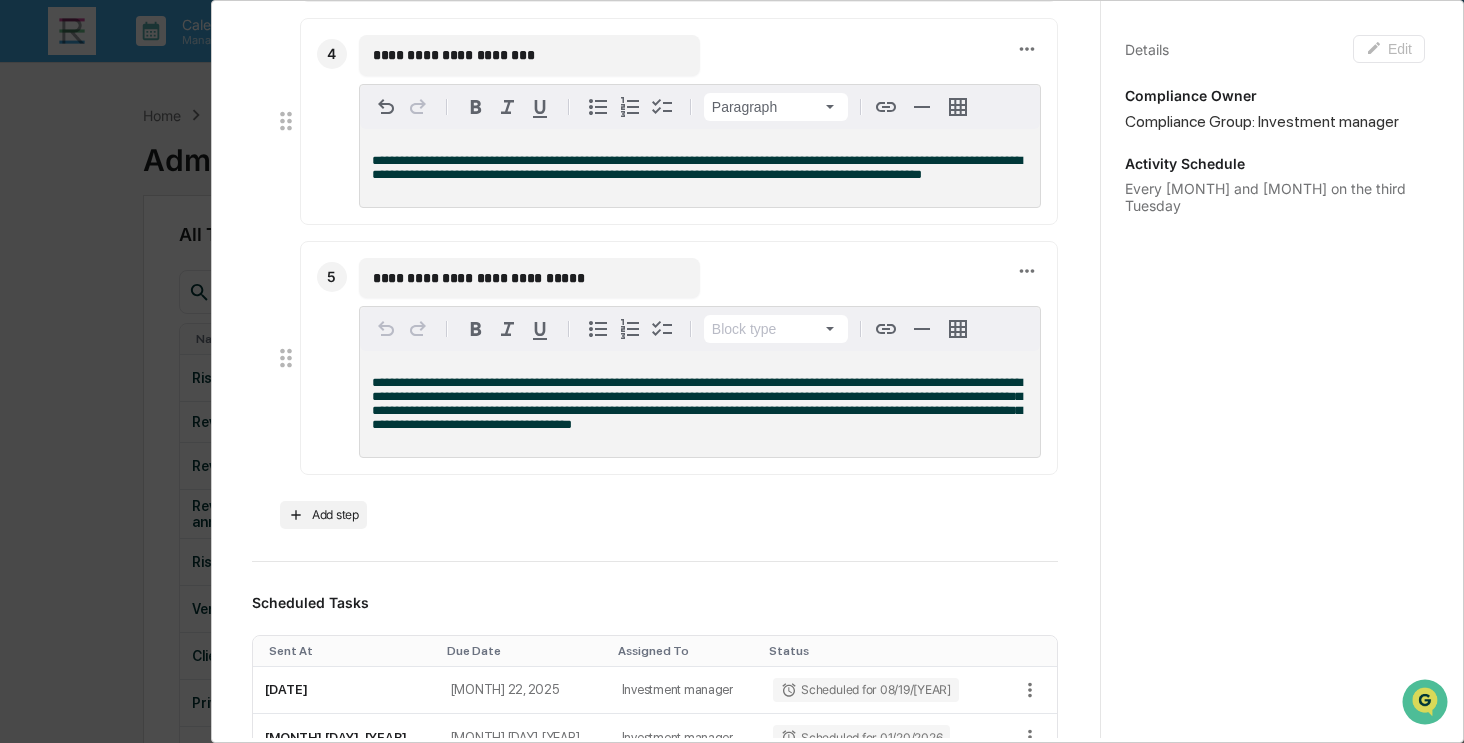 click on "**********" at bounding box center [697, 403] 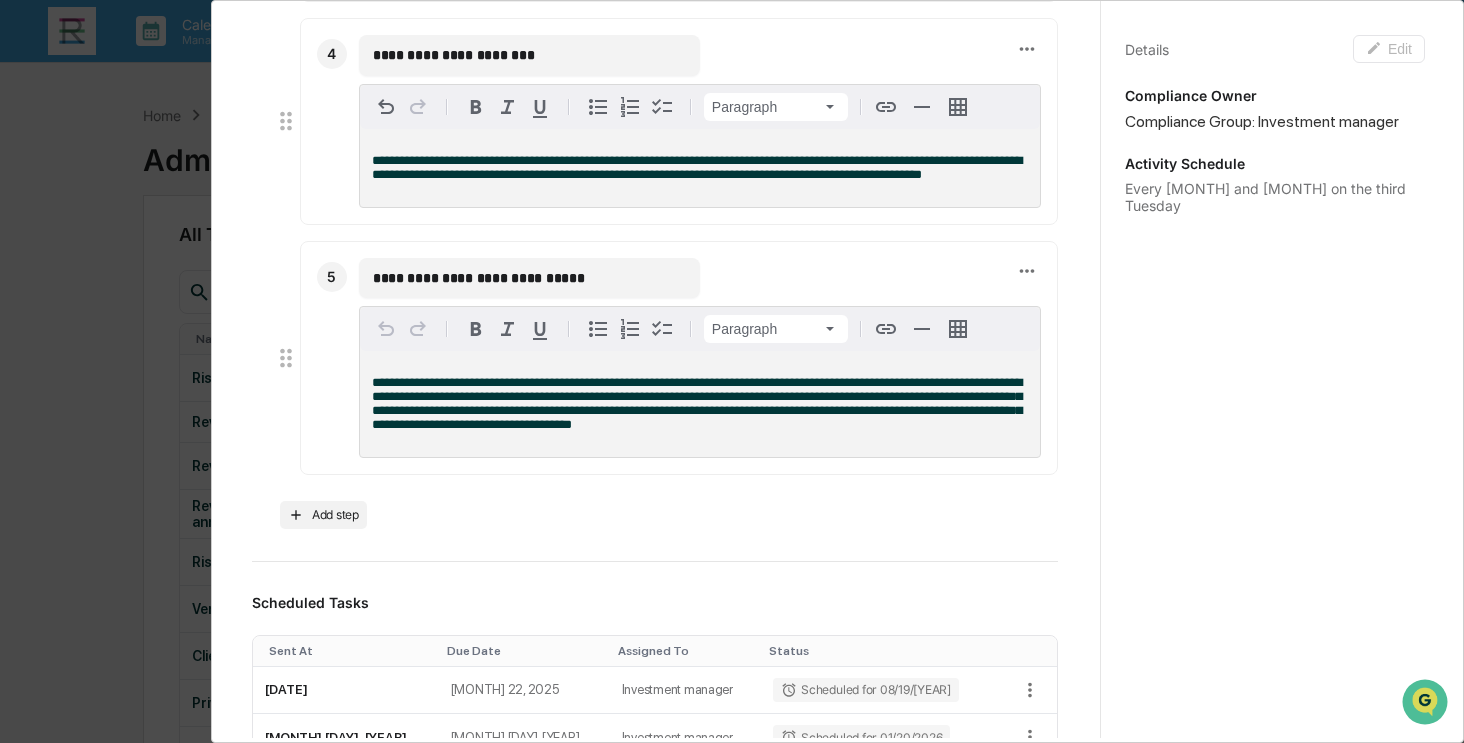 type 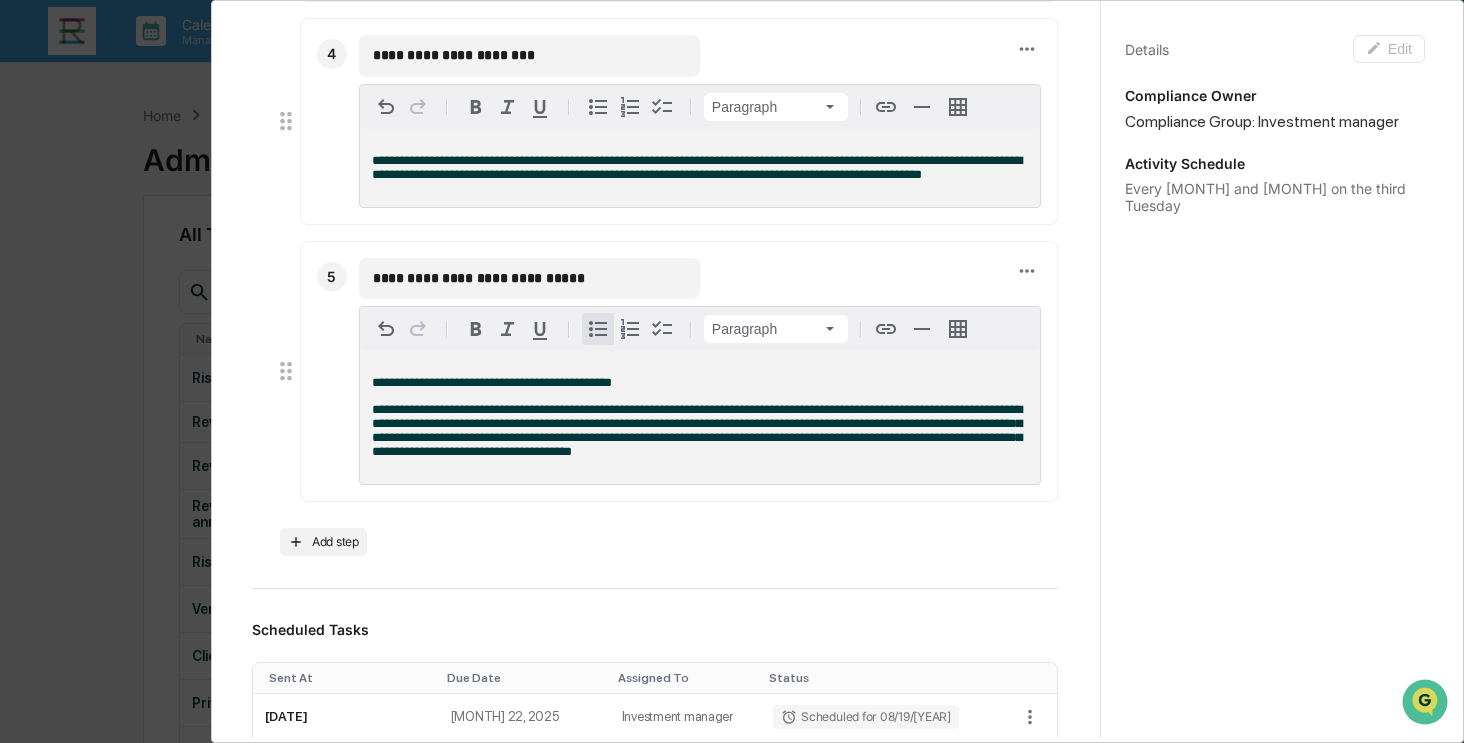 click 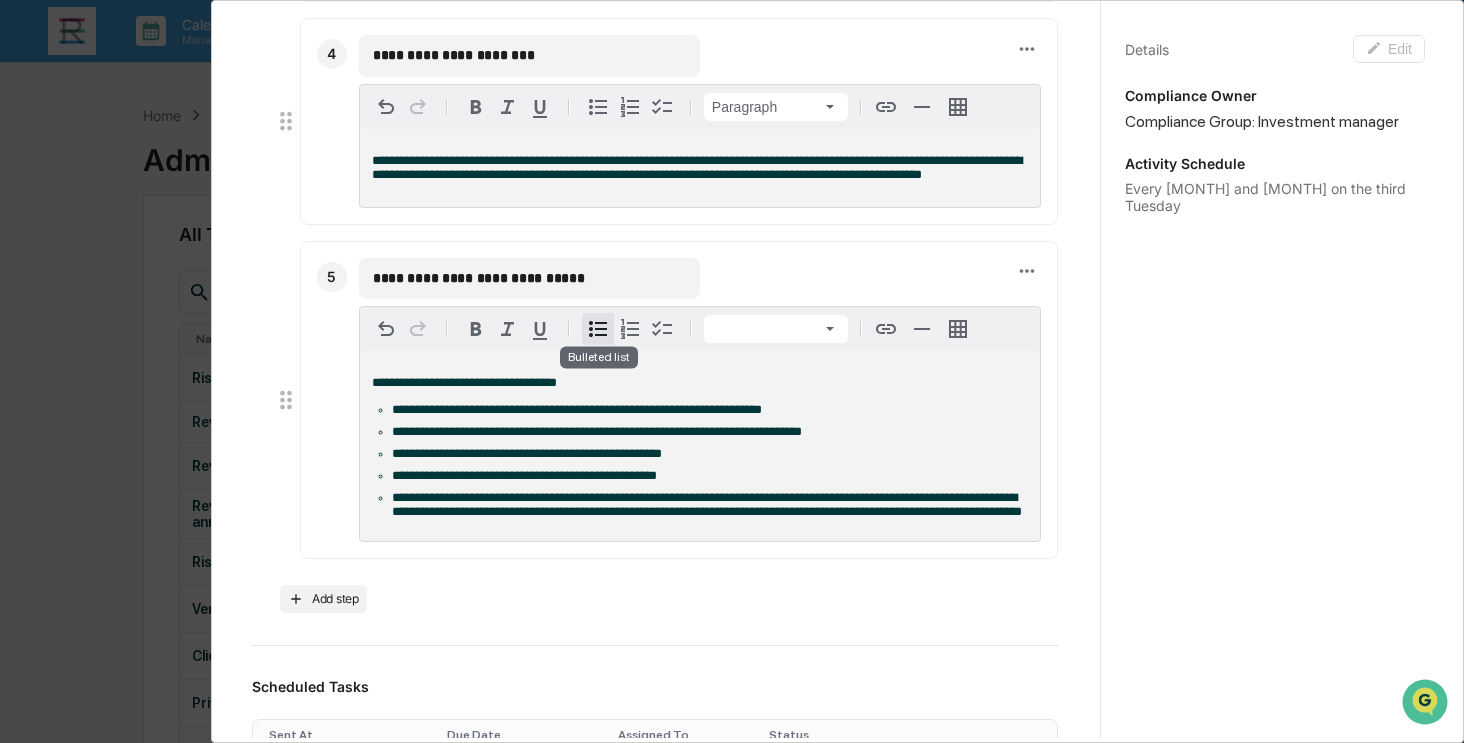 click 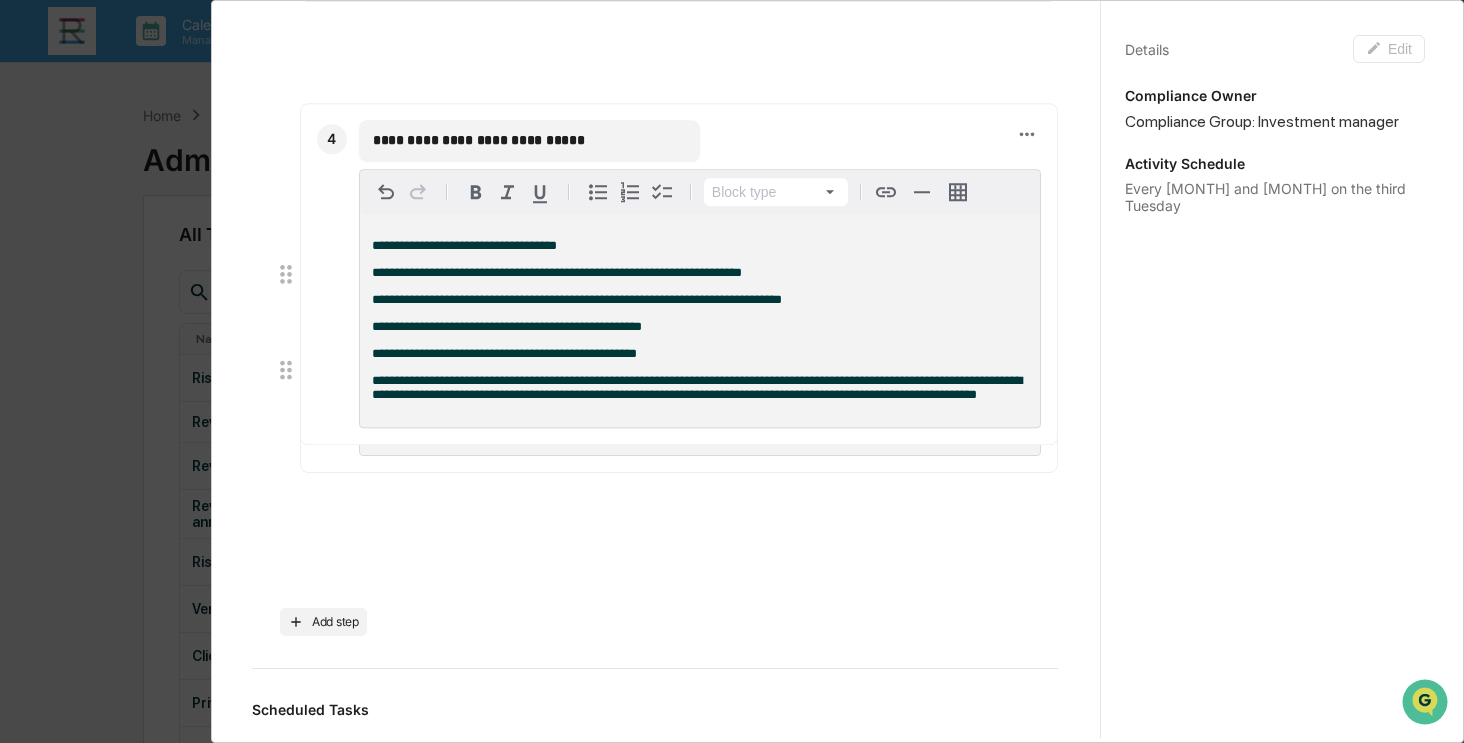 drag, startPoint x: 652, startPoint y: 563, endPoint x: 383, endPoint y: 431, distance: 299.64145 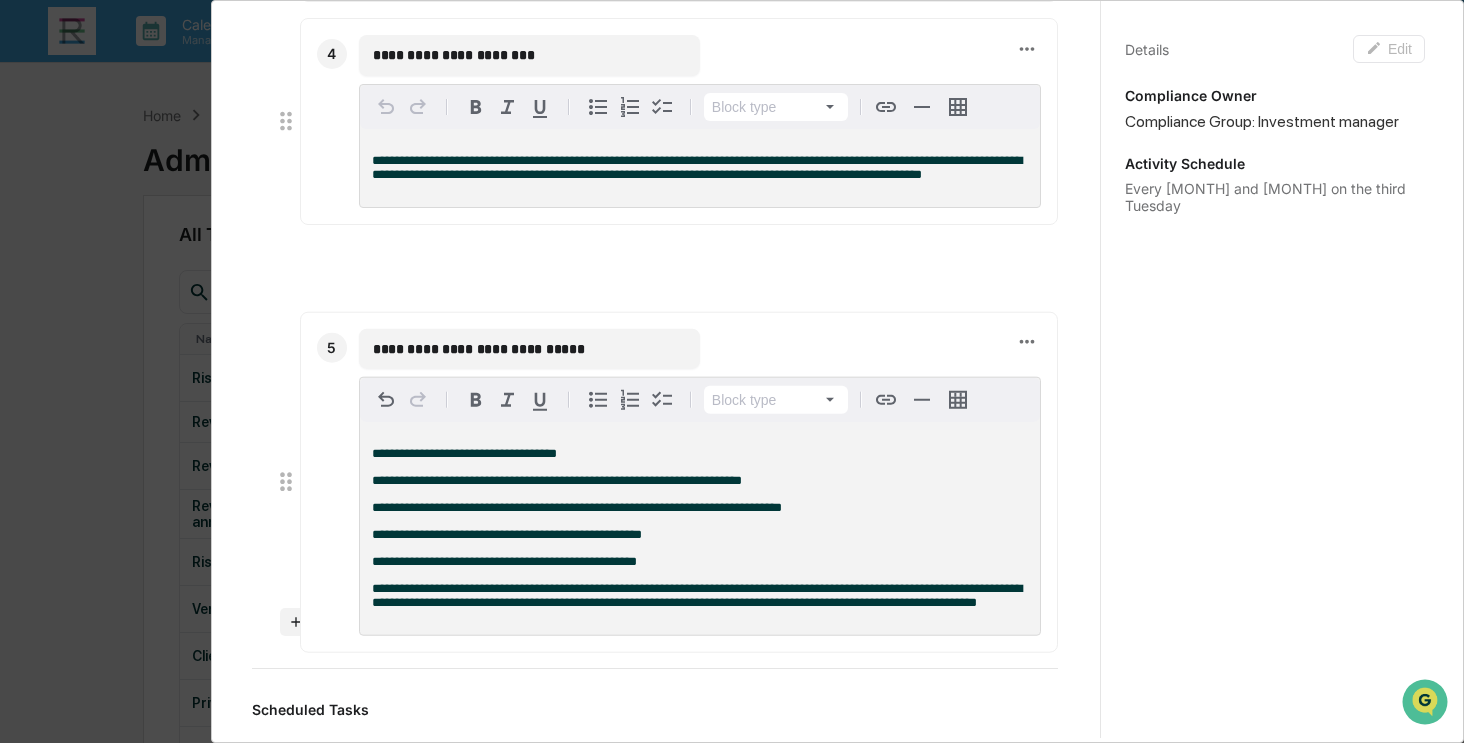 drag, startPoint x: 278, startPoint y: 244, endPoint x: 281, endPoint y: 483, distance: 239.01883 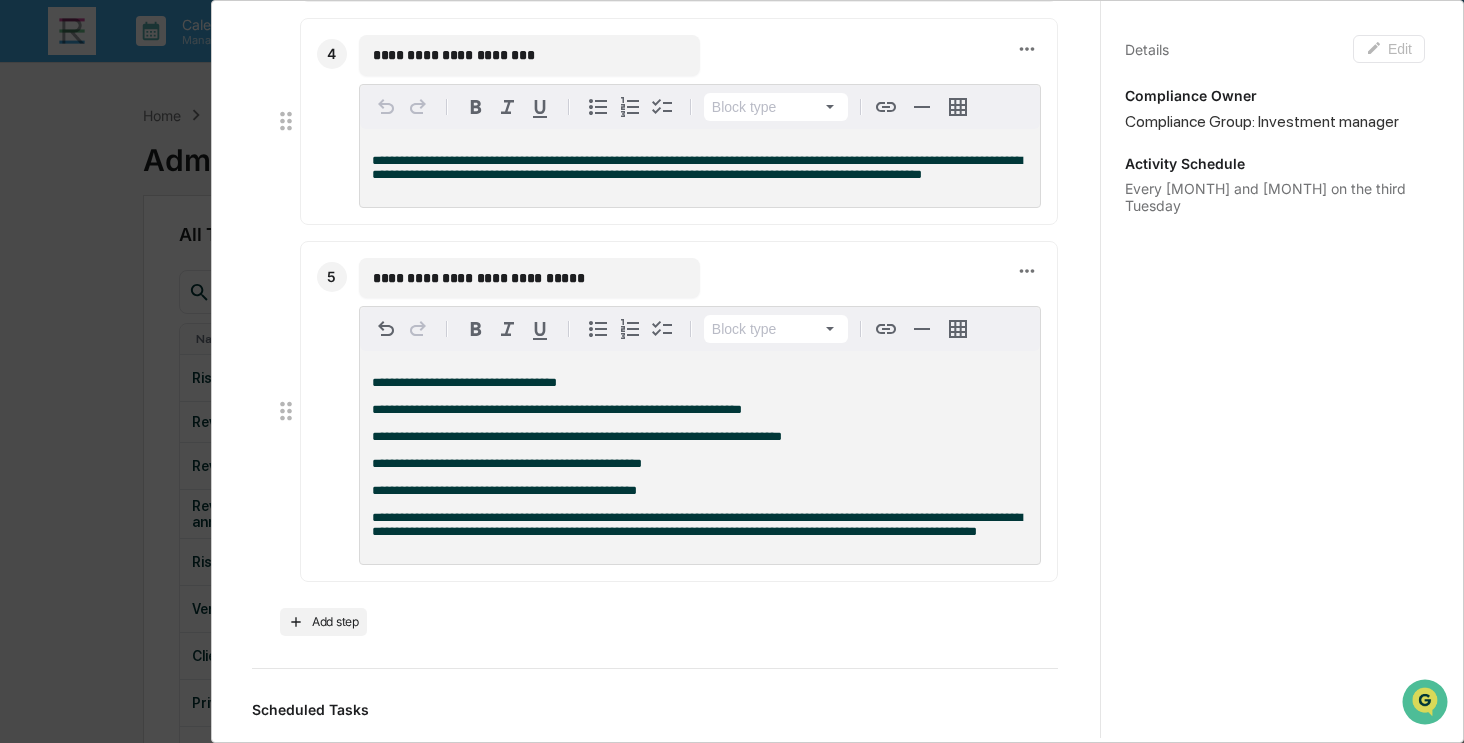 click on "**********" at bounding box center [700, 491] 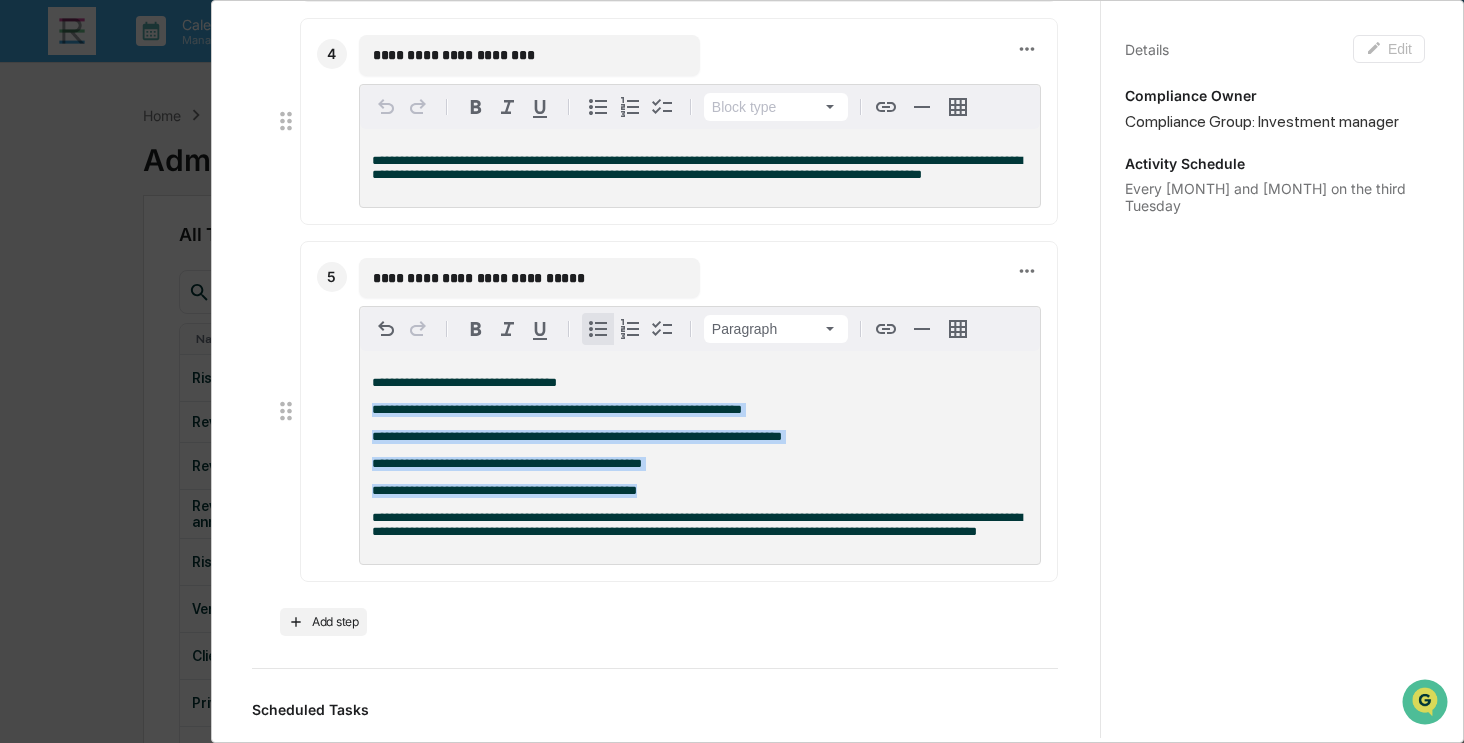click 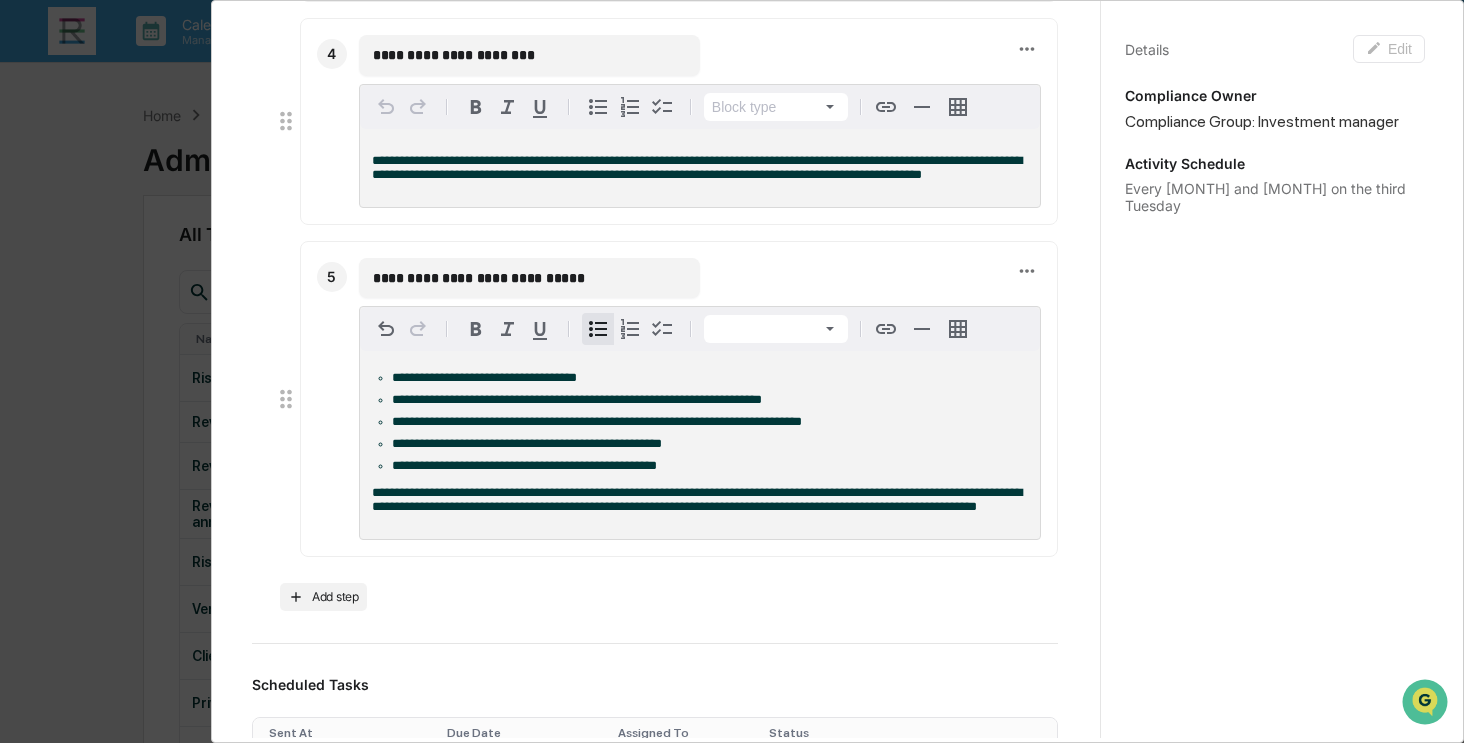 click on "**********" at bounding box center [700, 422] 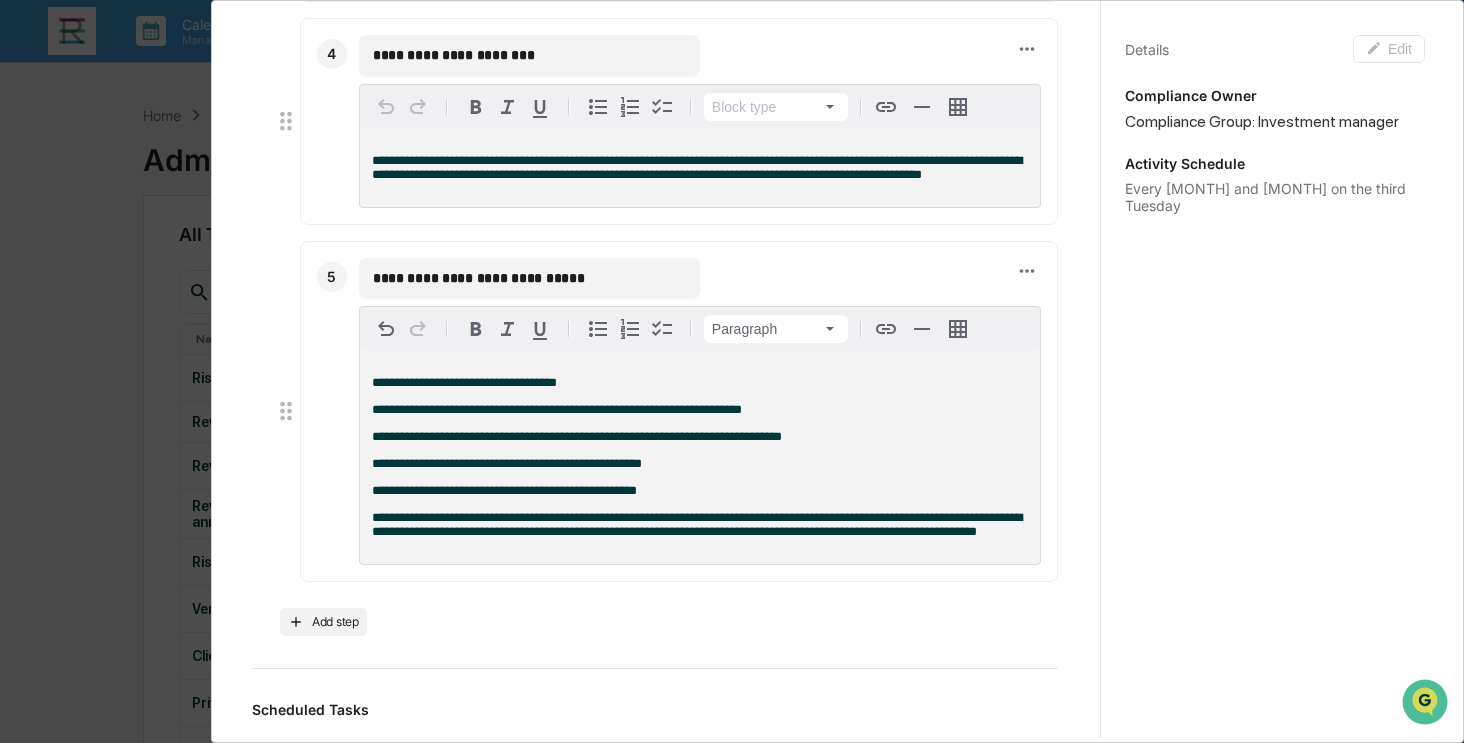 click on "**********" at bounding box center [700, 383] 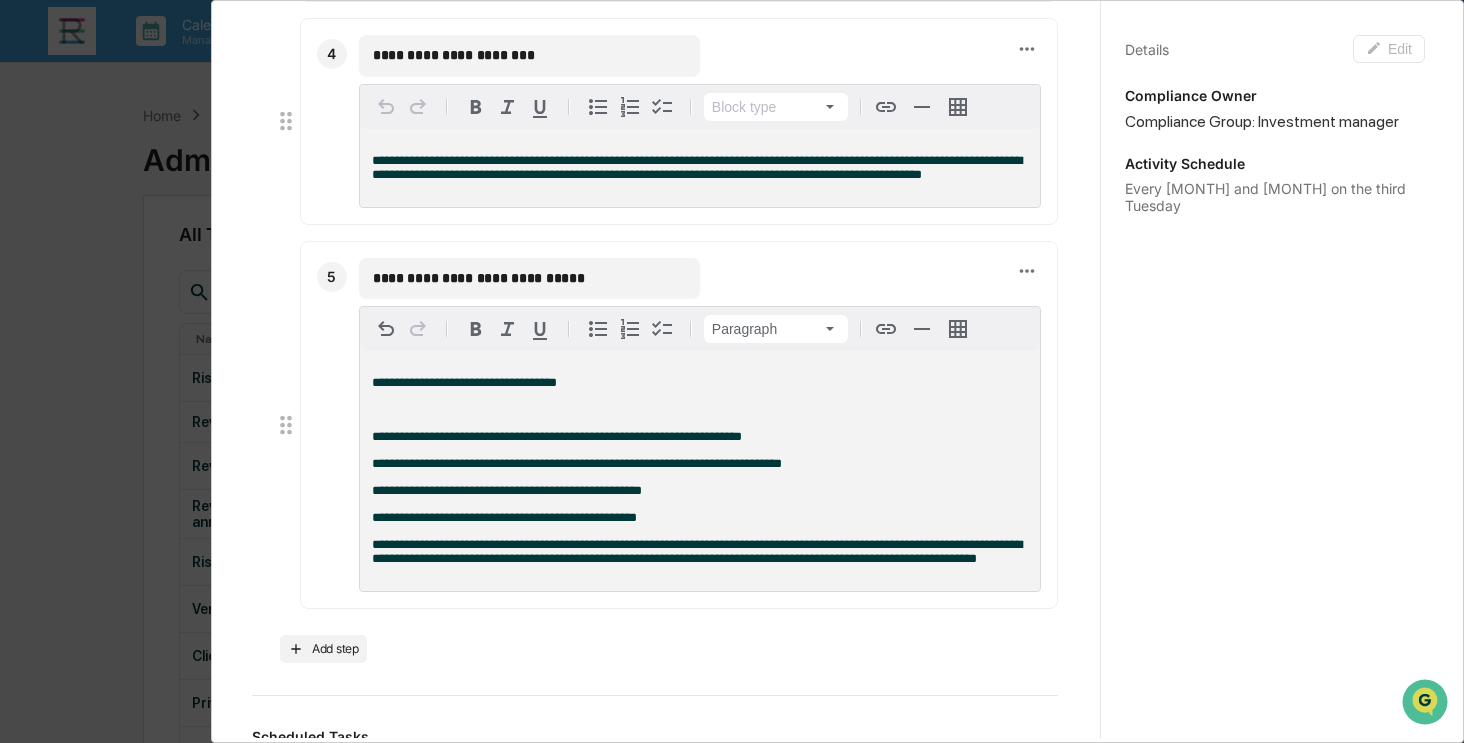 click on "**********" at bounding box center [700, 518] 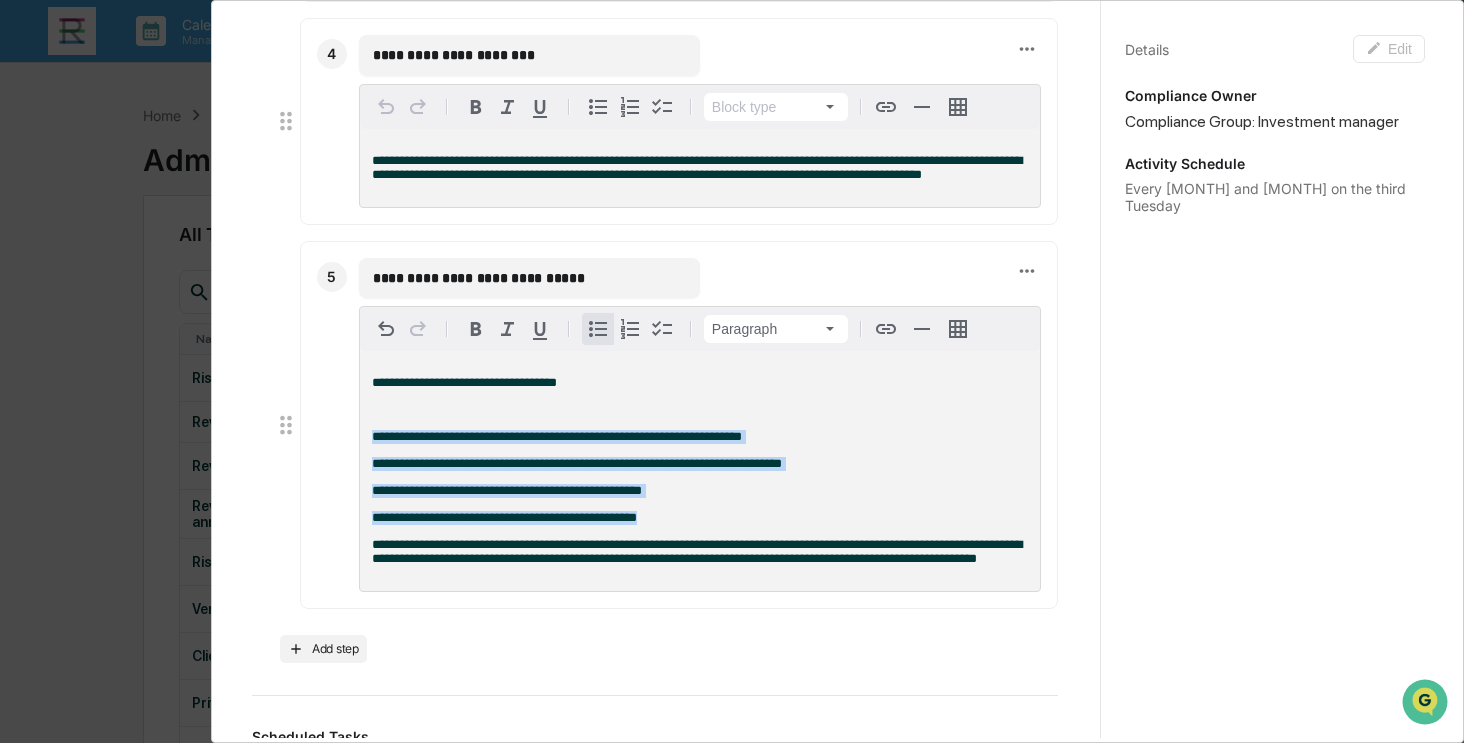 click 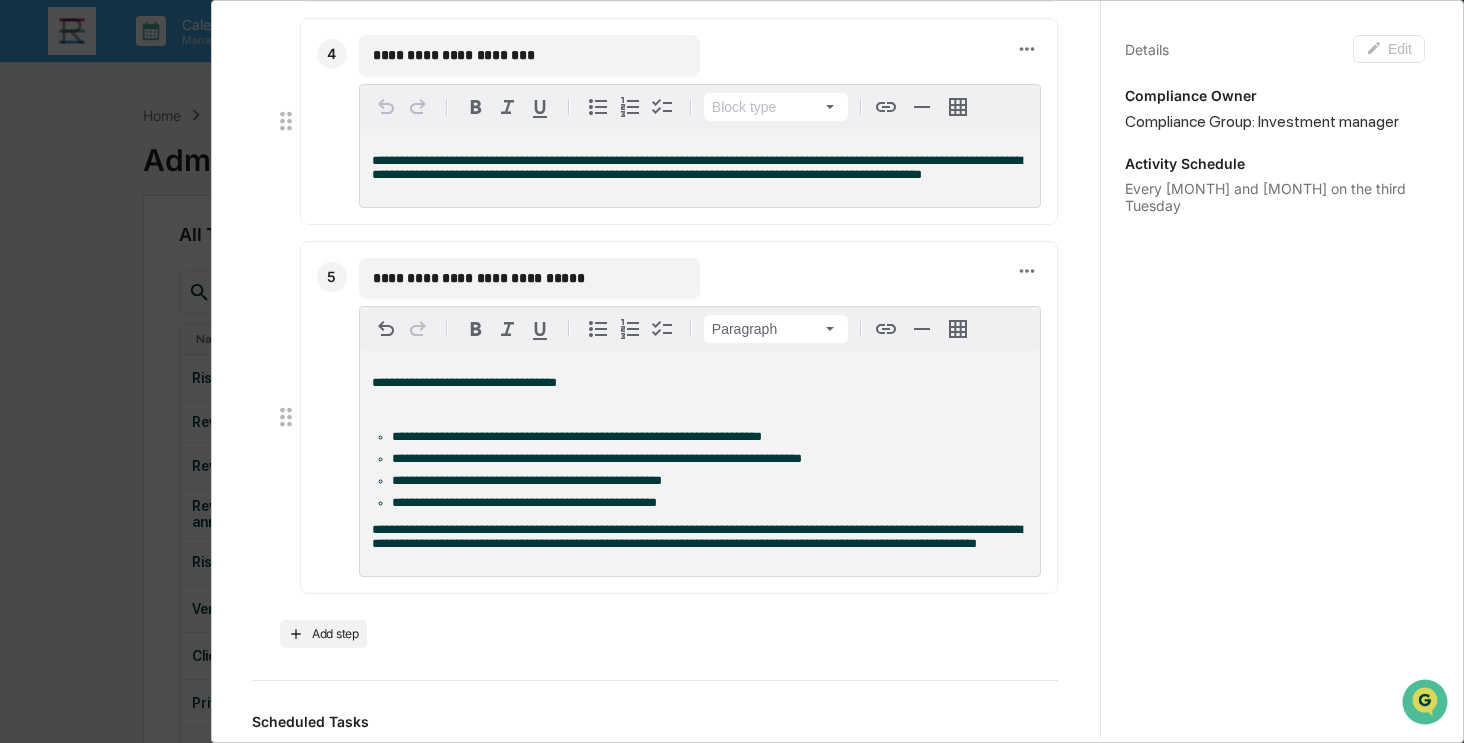 click at bounding box center [700, 410] 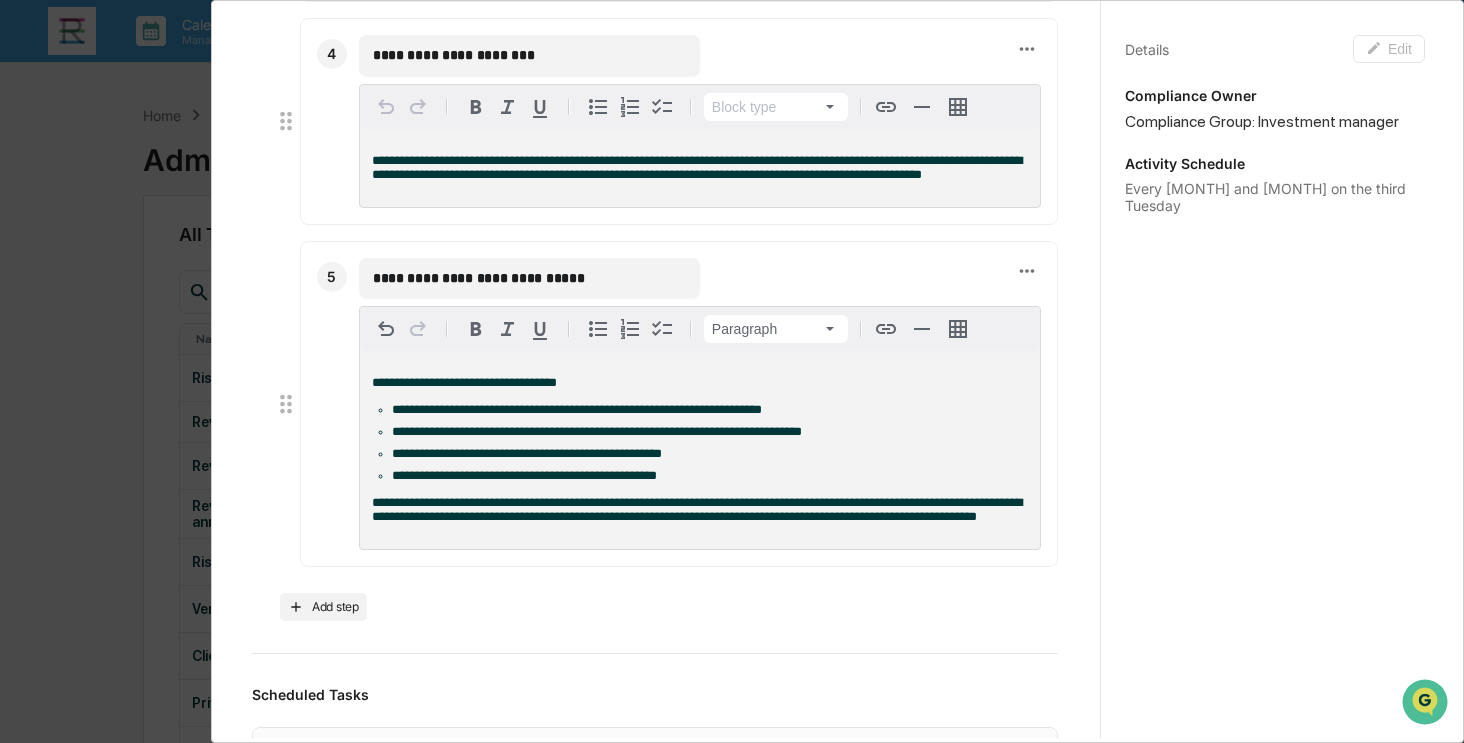 type 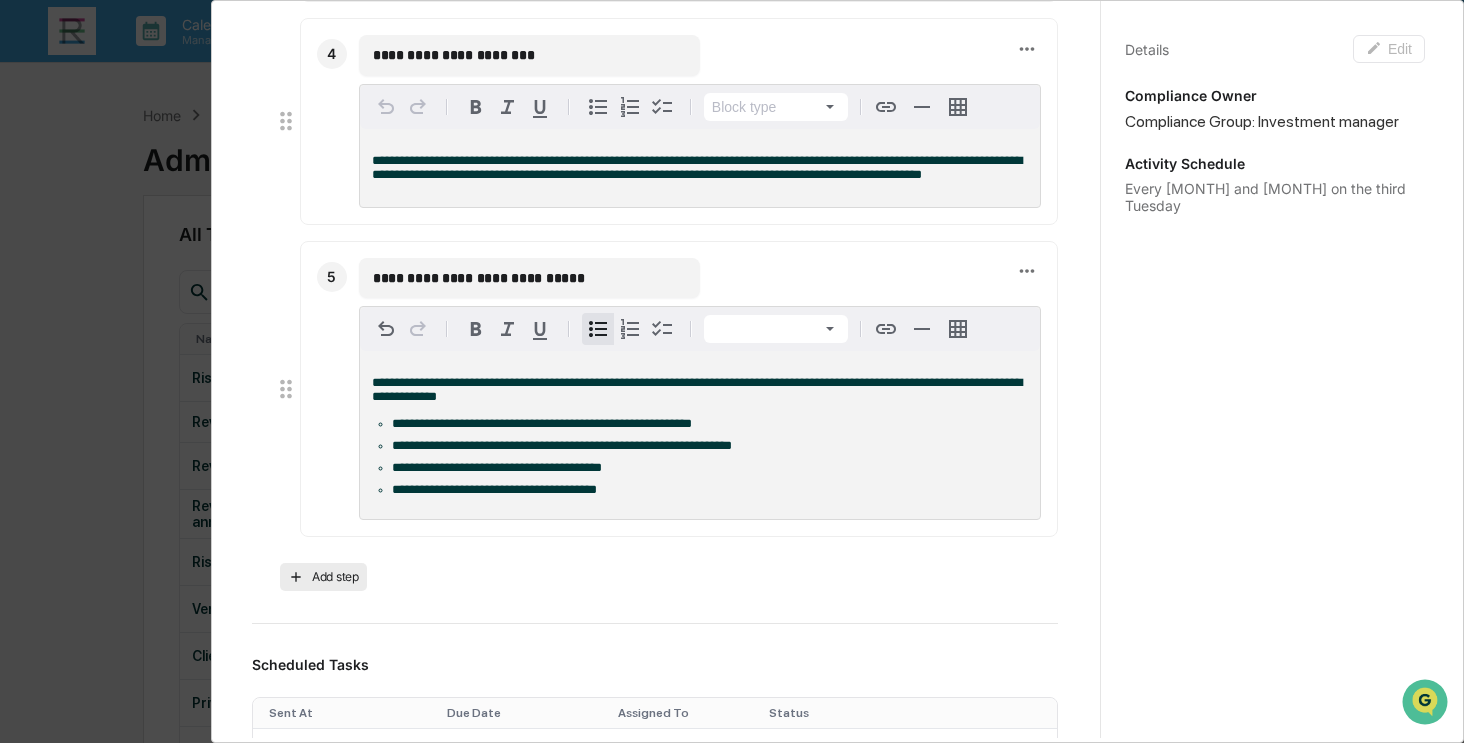 click 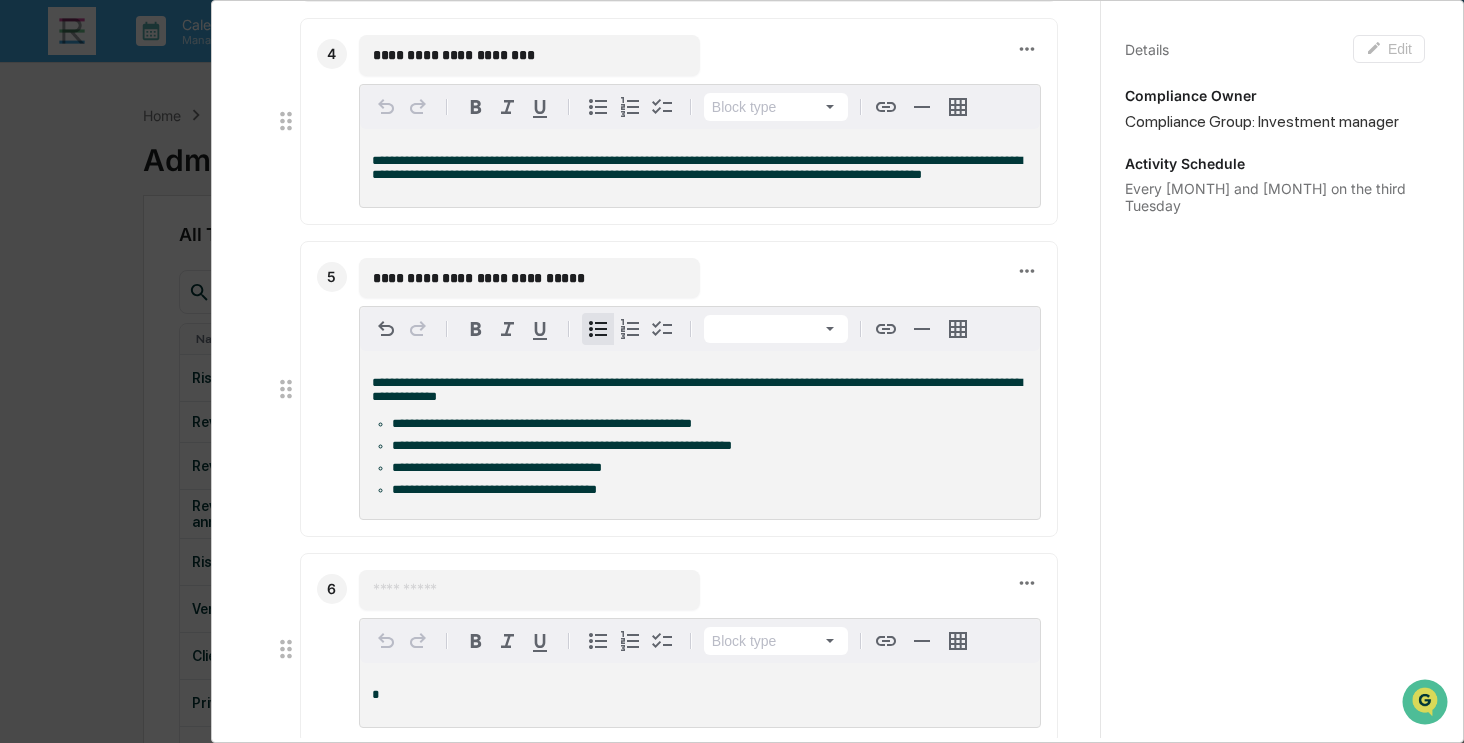 click at bounding box center (529, 590) 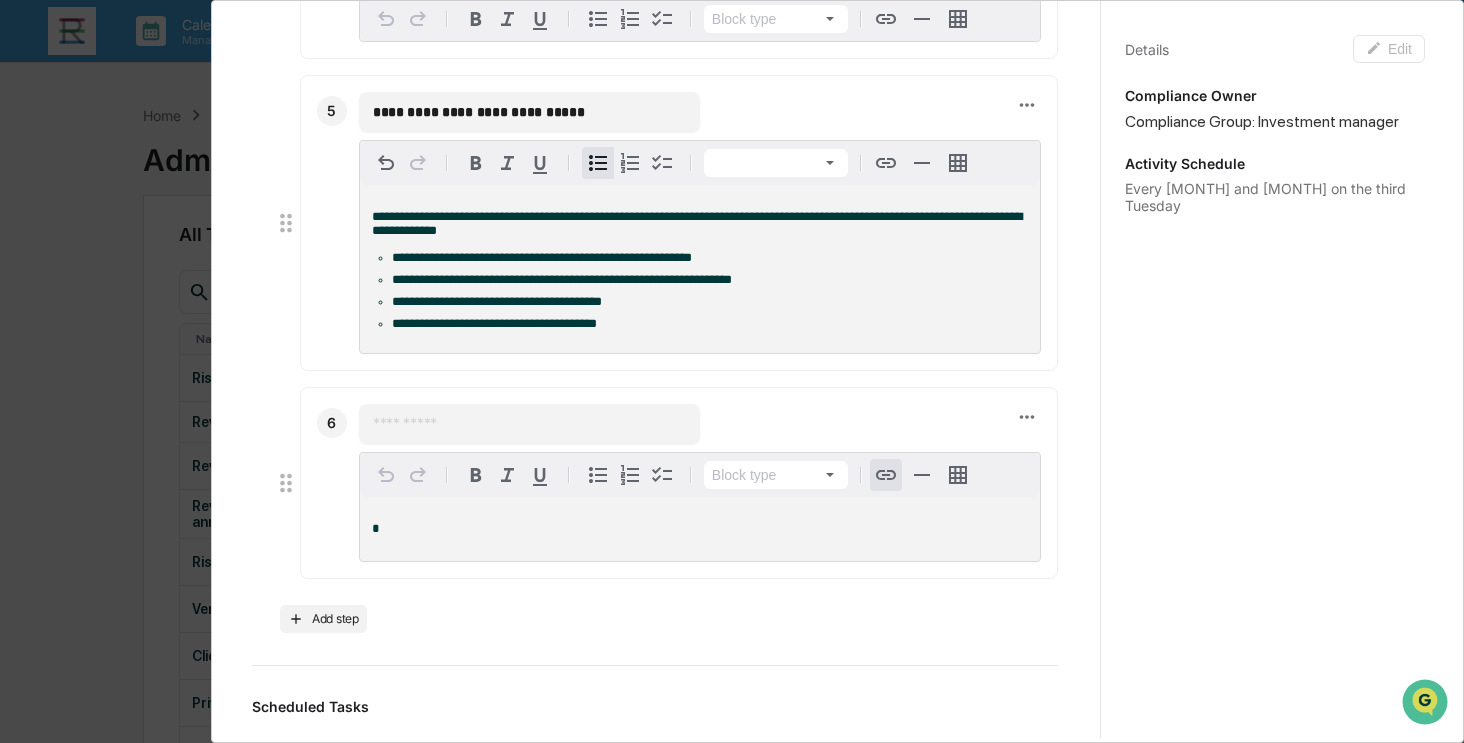 scroll, scrollTop: 1400, scrollLeft: 0, axis: vertical 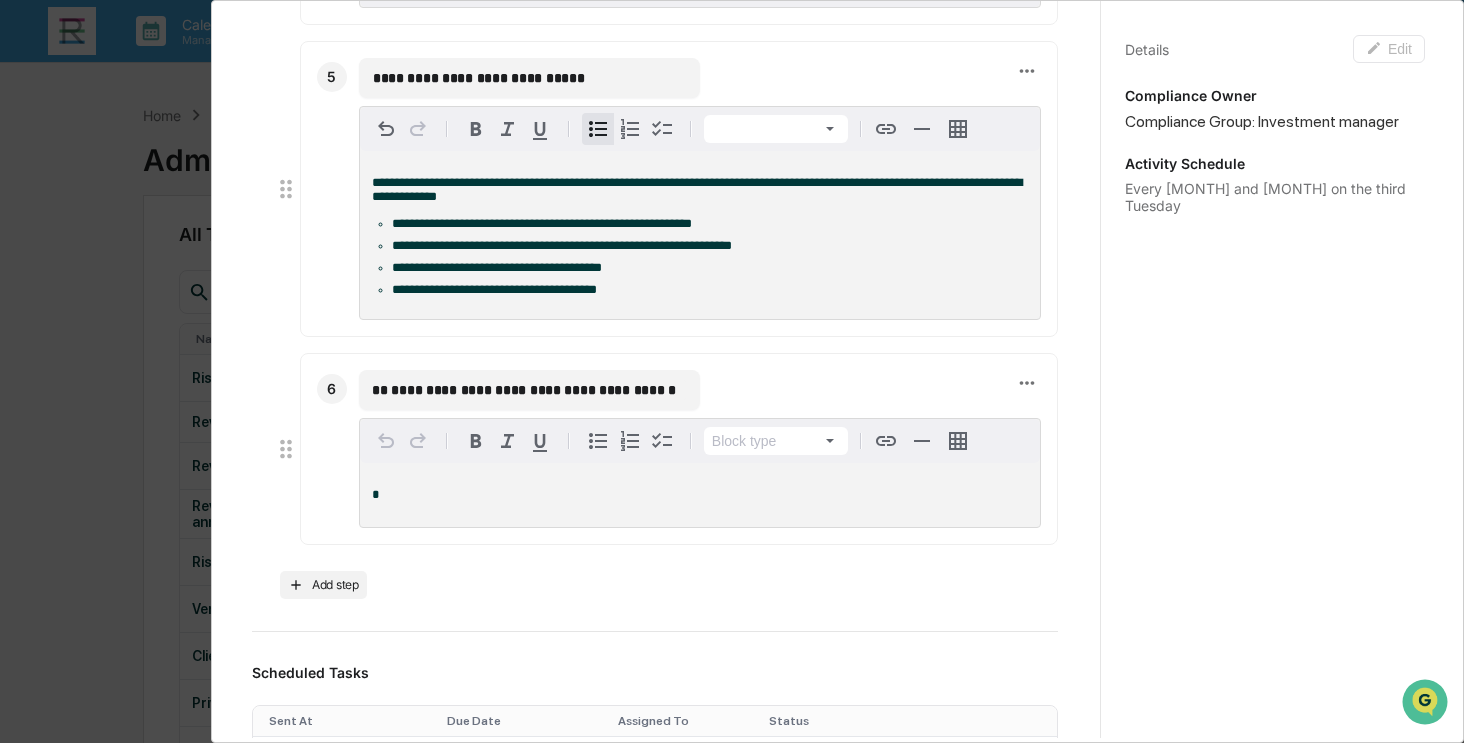 type on "**********" 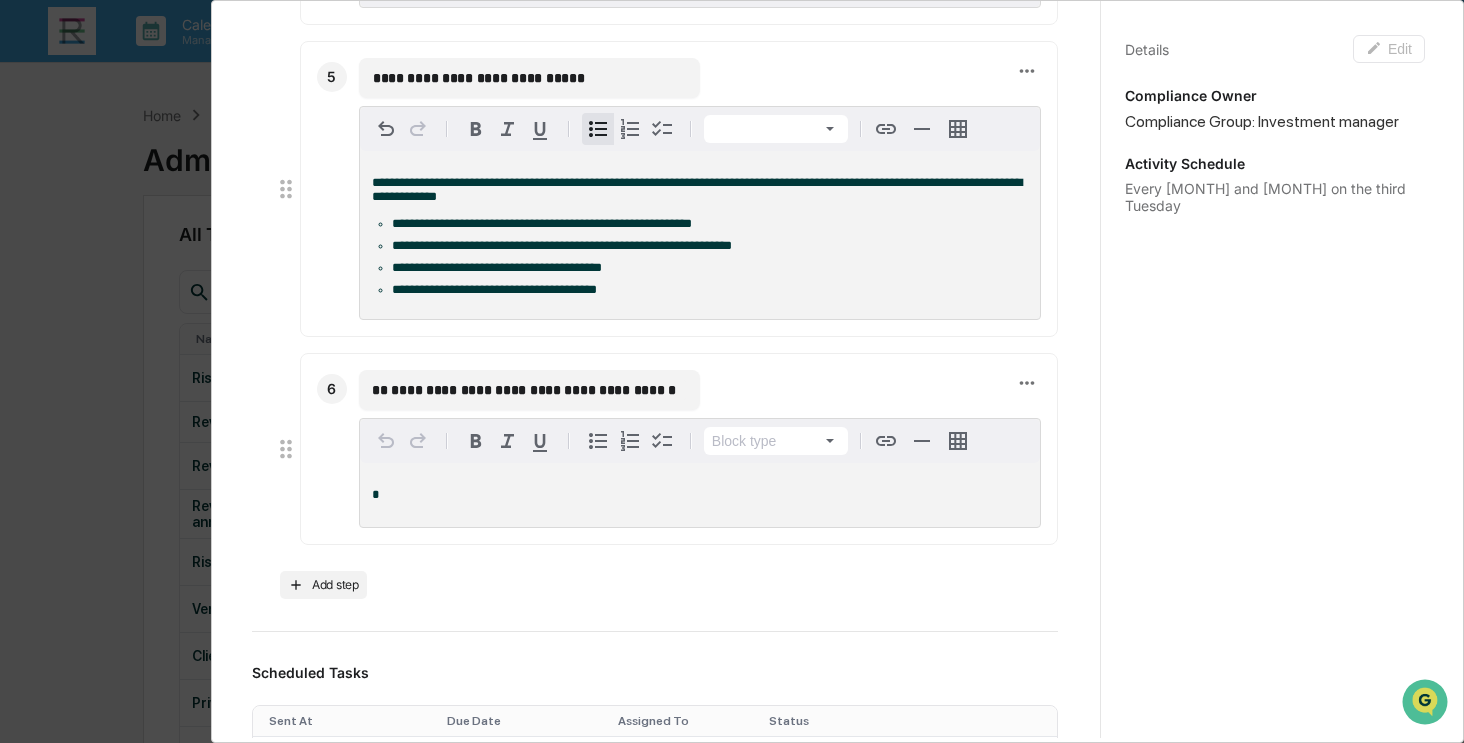 click on "*" at bounding box center [700, 495] 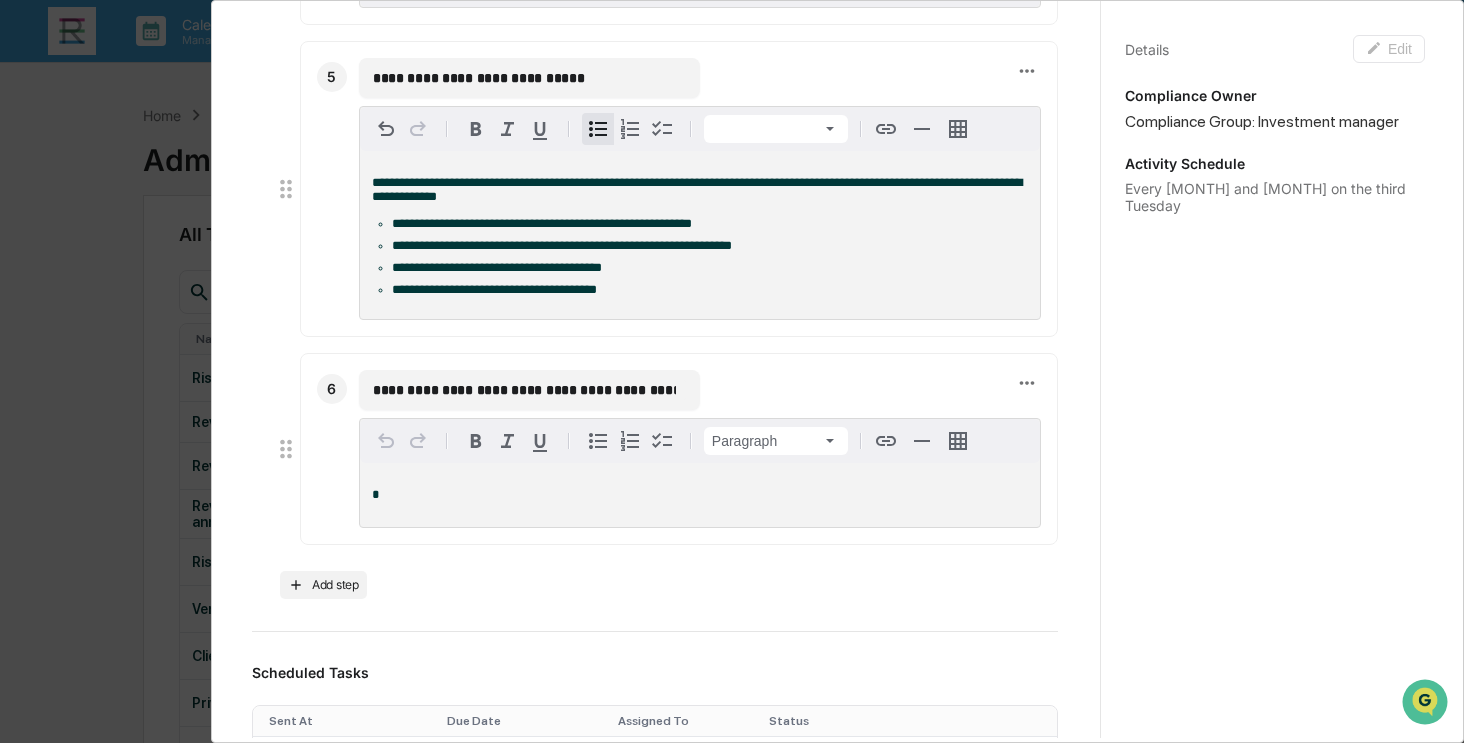 type 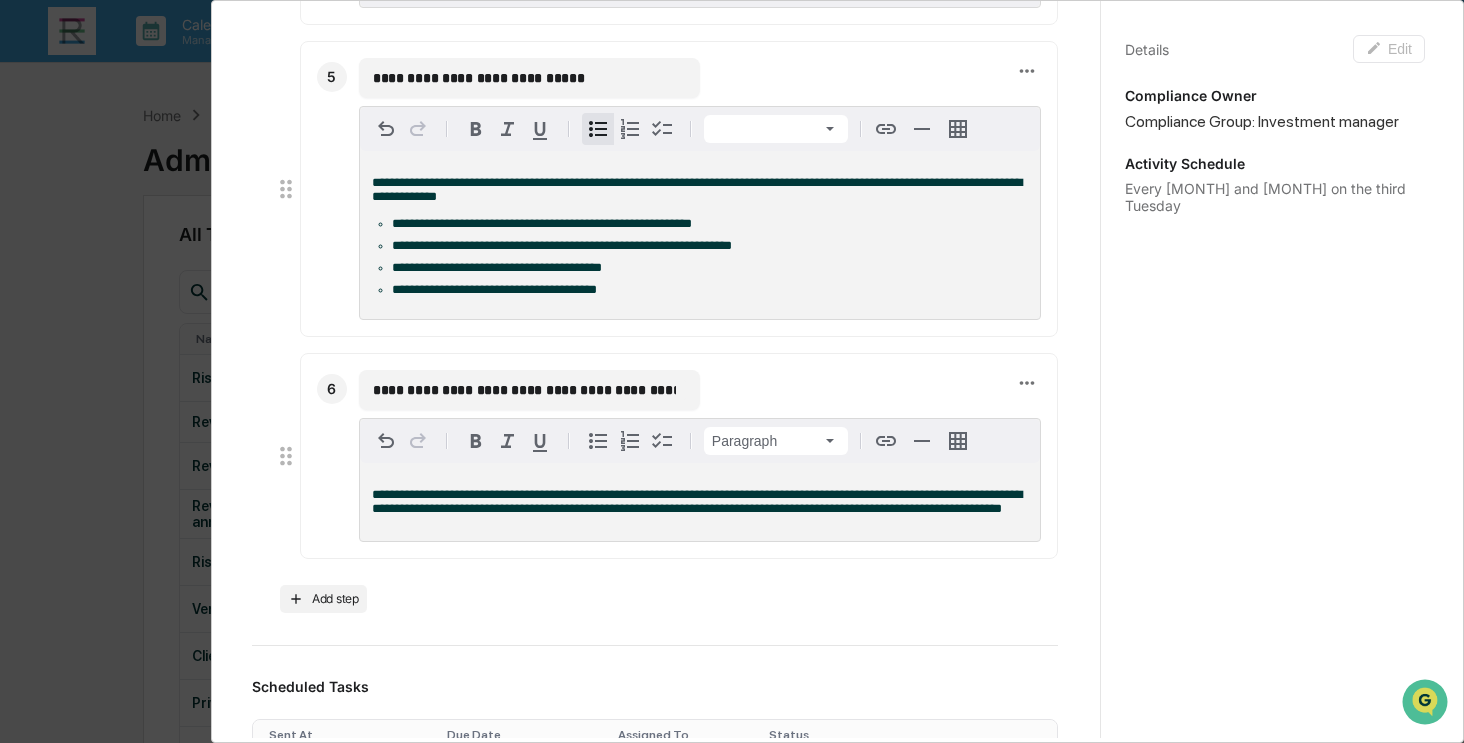 click on "**********" at bounding box center (655, -232) 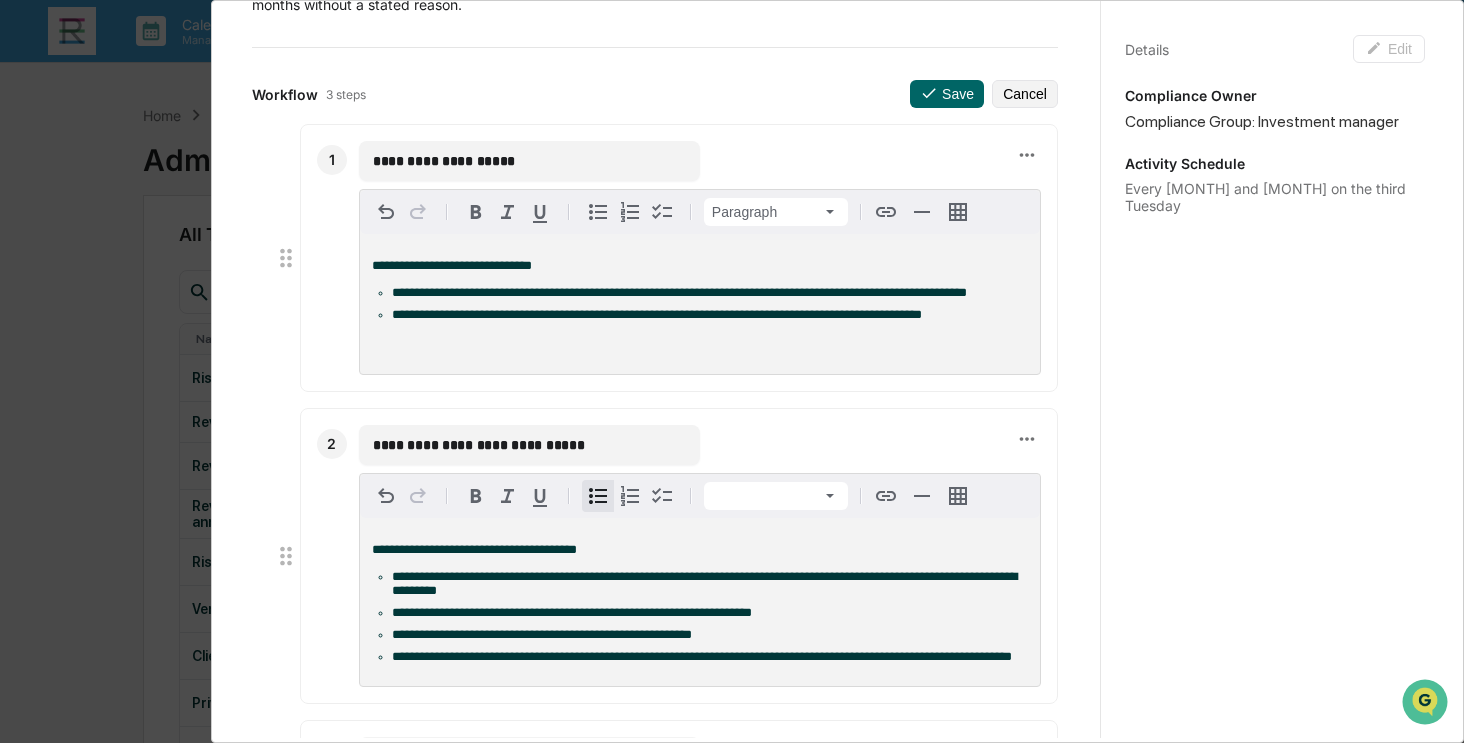 scroll, scrollTop: 0, scrollLeft: 0, axis: both 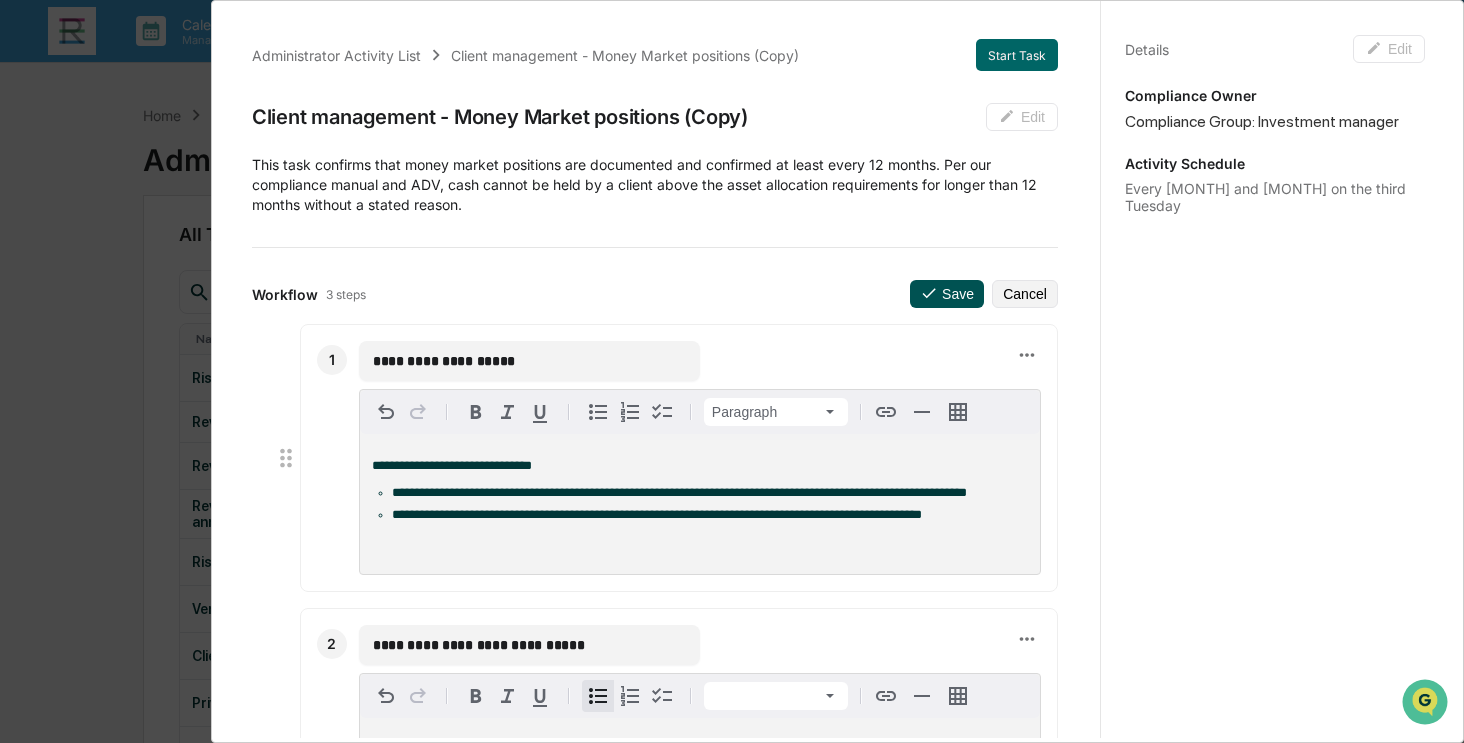 click on "Save" at bounding box center [947, 294] 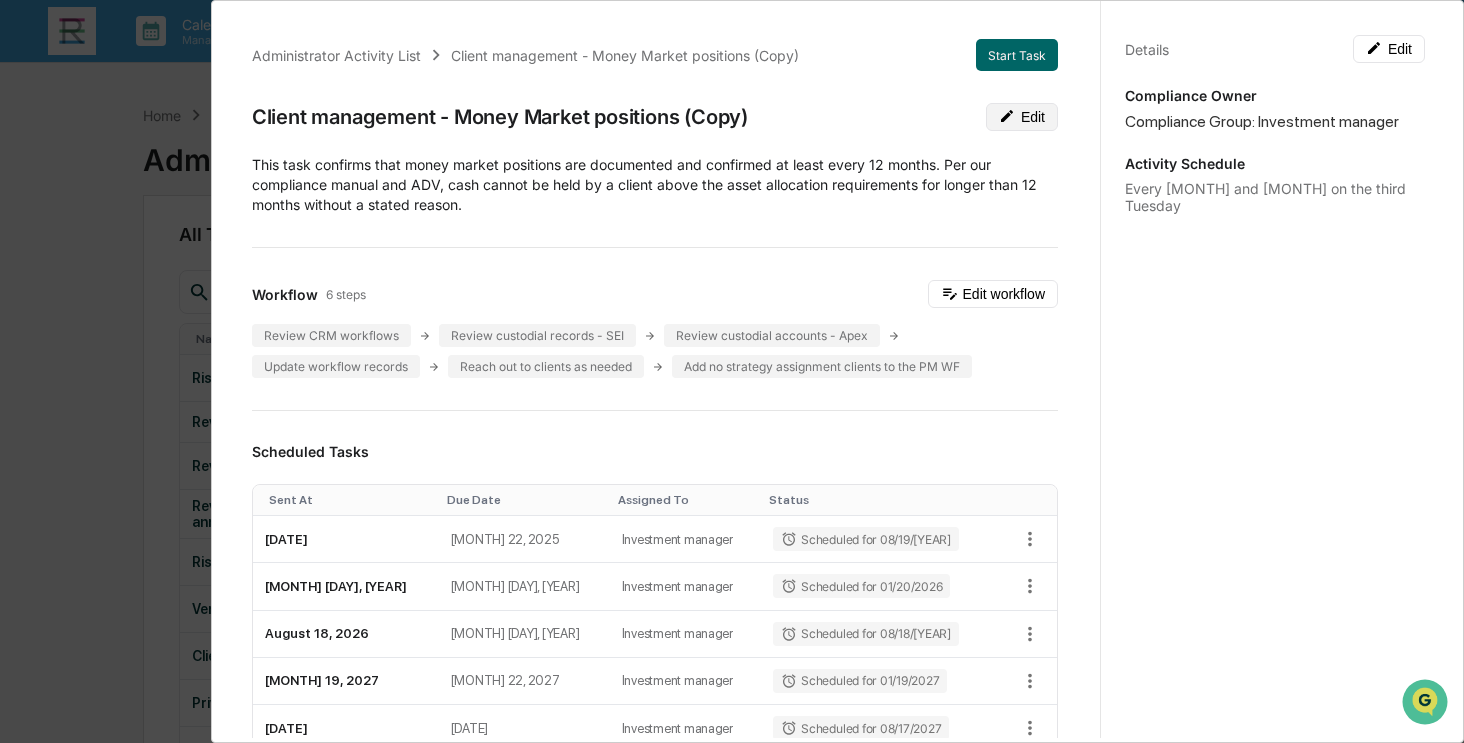 click on "Edit" at bounding box center [1022, 117] 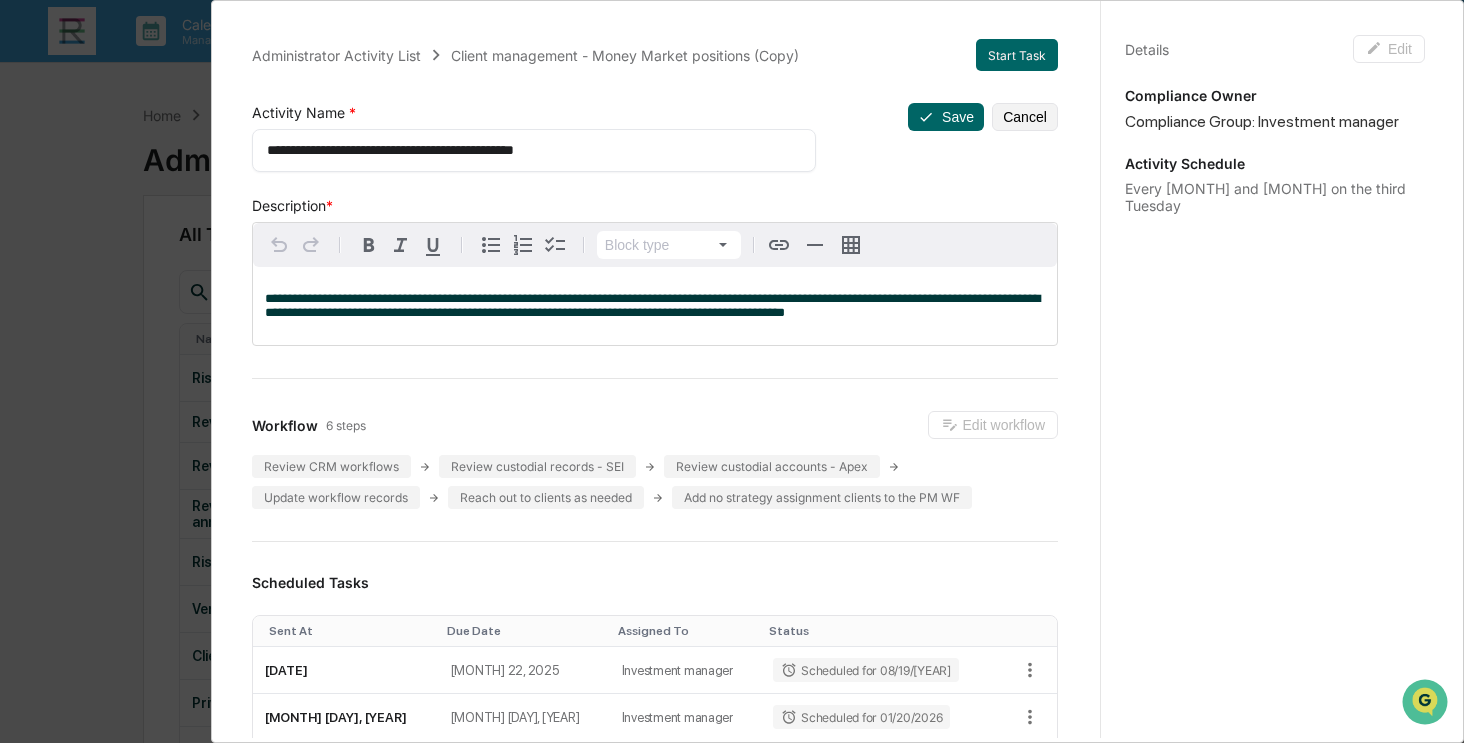 click on "**********" at bounding box center (527, 150) 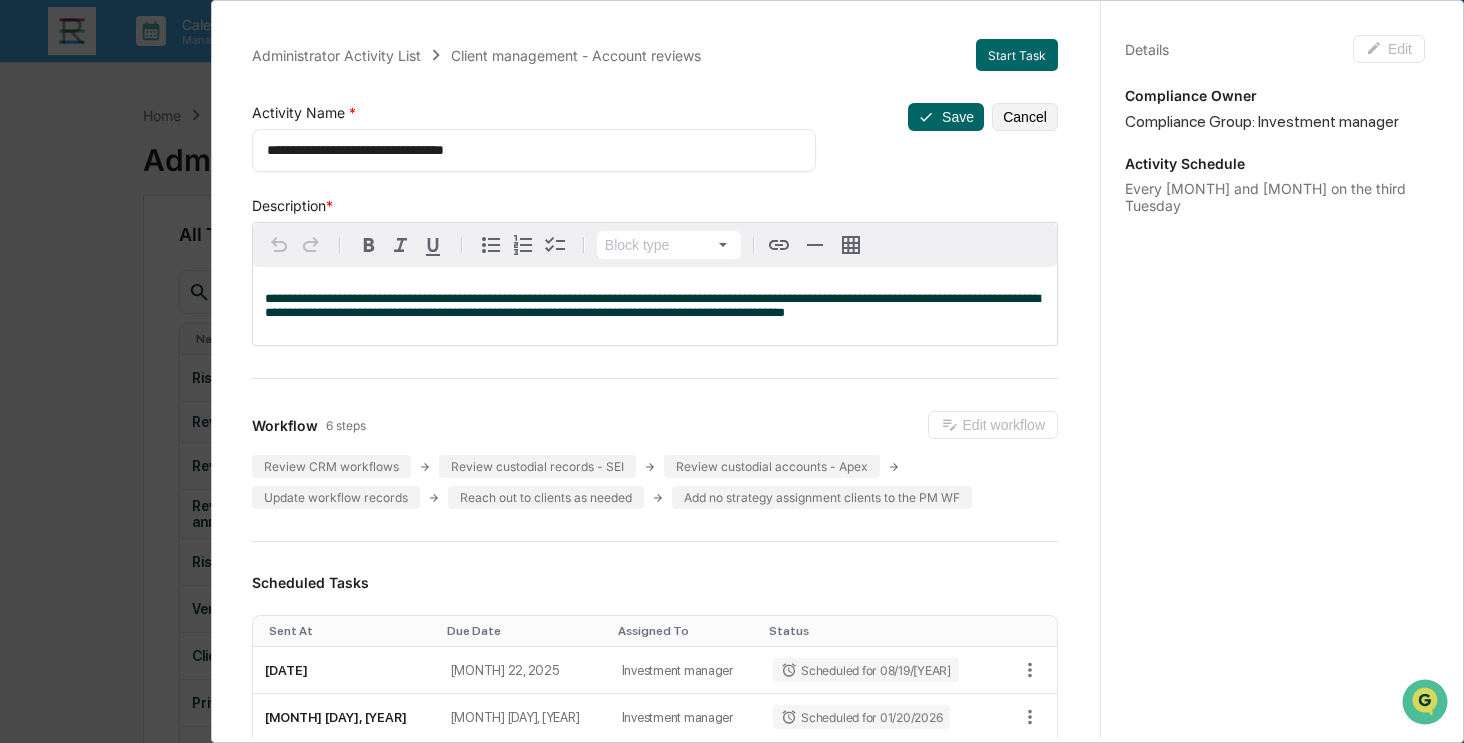 type on "**********" 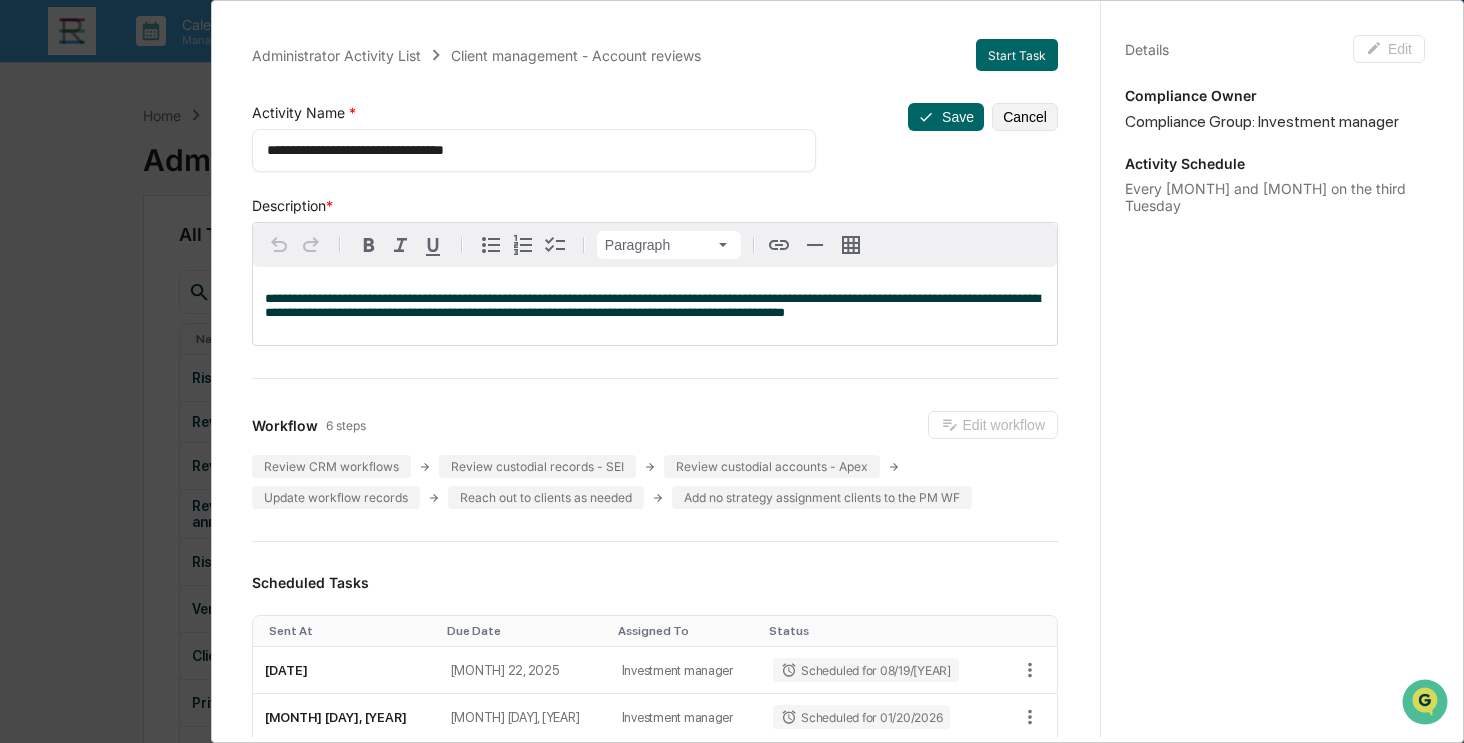 type 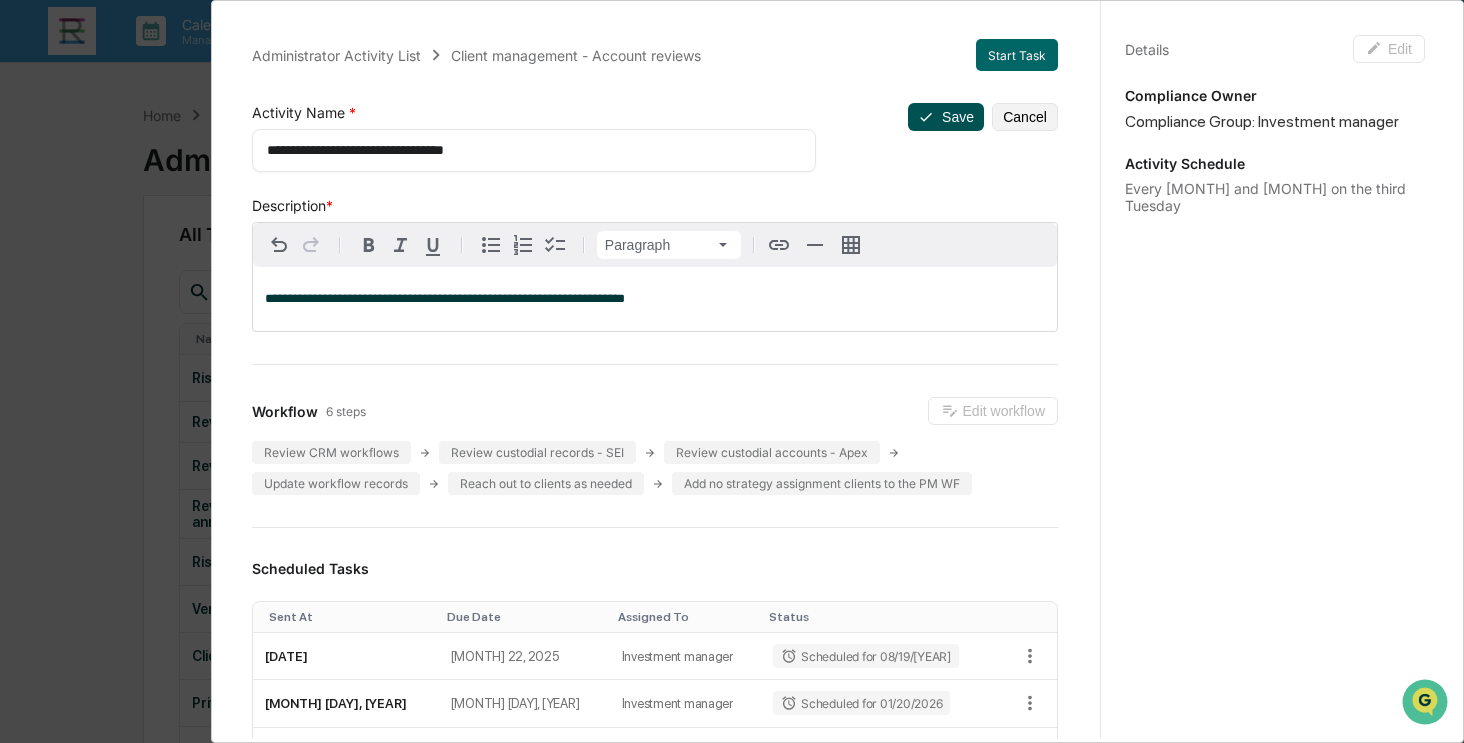 click on "Save" at bounding box center [946, 117] 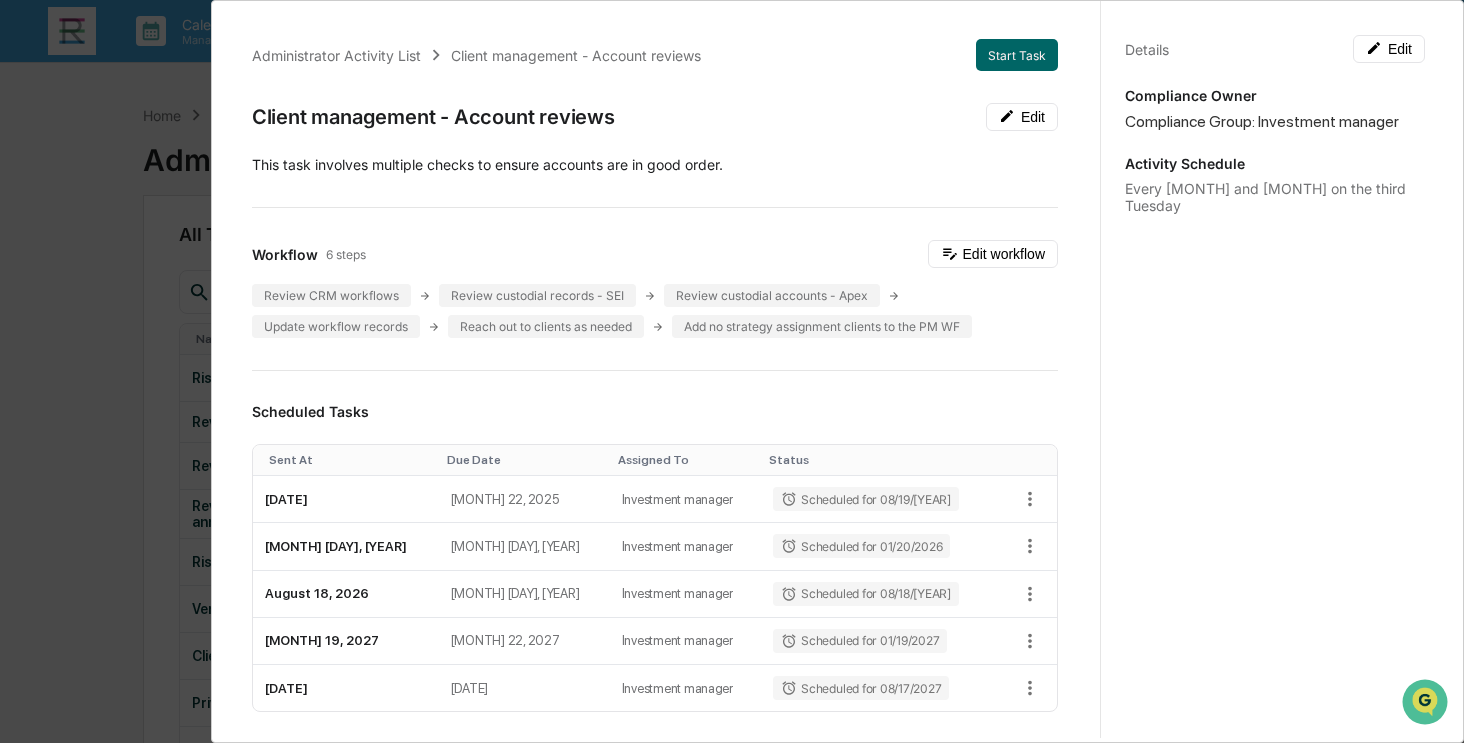 click on "Administrator Activity List Client management - Account reviews Start Task Client management - Account reviews Edit This task involves multiple checks to ensure accounts are in good order. Workflow 6 steps Edit workflow Review CRM workflows Review custodial records - SEI Review custodial accounts - Apex Update workflow records Reach out to clients as needed Add no strategy assignment clients to the PM WF Scheduled Tasks Sent At Due Date Assigned To Status August 19, 2025 August 22, 2025 Investment manager Scheduled for 08/19/2025 January 20, 2026 January 23, 2026 Investment manager Scheduled for 01/20/2026 August 18, 2026 August 21, 2026 Investment manager Scheduled for 08/18/2026 January 19, 2027 January 22, 2027 Investment manager Scheduled for 01/19/2027 August 17, 2027 August 20, 2027 Investment manager Scheduled for 08/17/2027 Show 5 Page  1  of  2   |<   <   >   >|   Completed Task Files No data to display Show 5 Page  1  of  0   |<   <   >   >|   Comments Write a comment... Write a comment... Details" at bounding box center [732, 371] 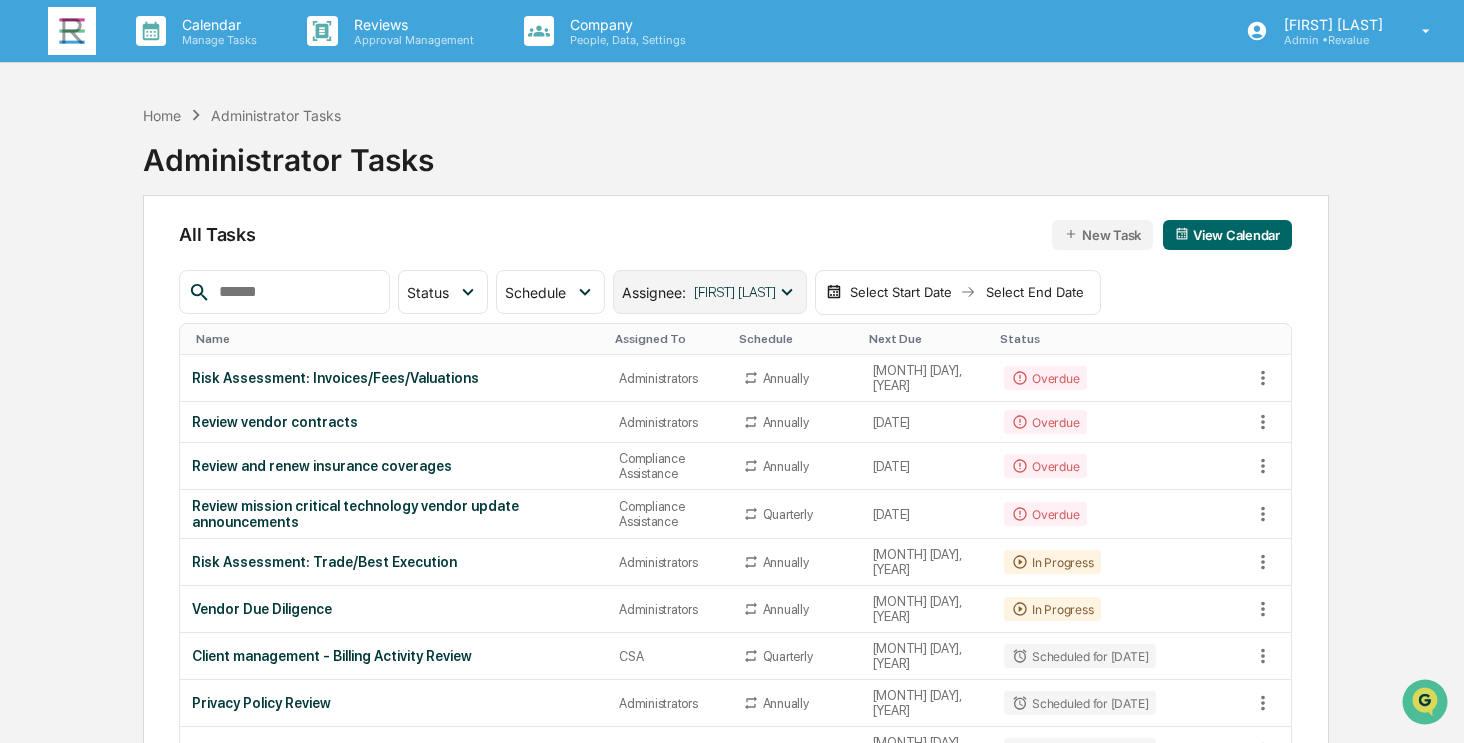 click 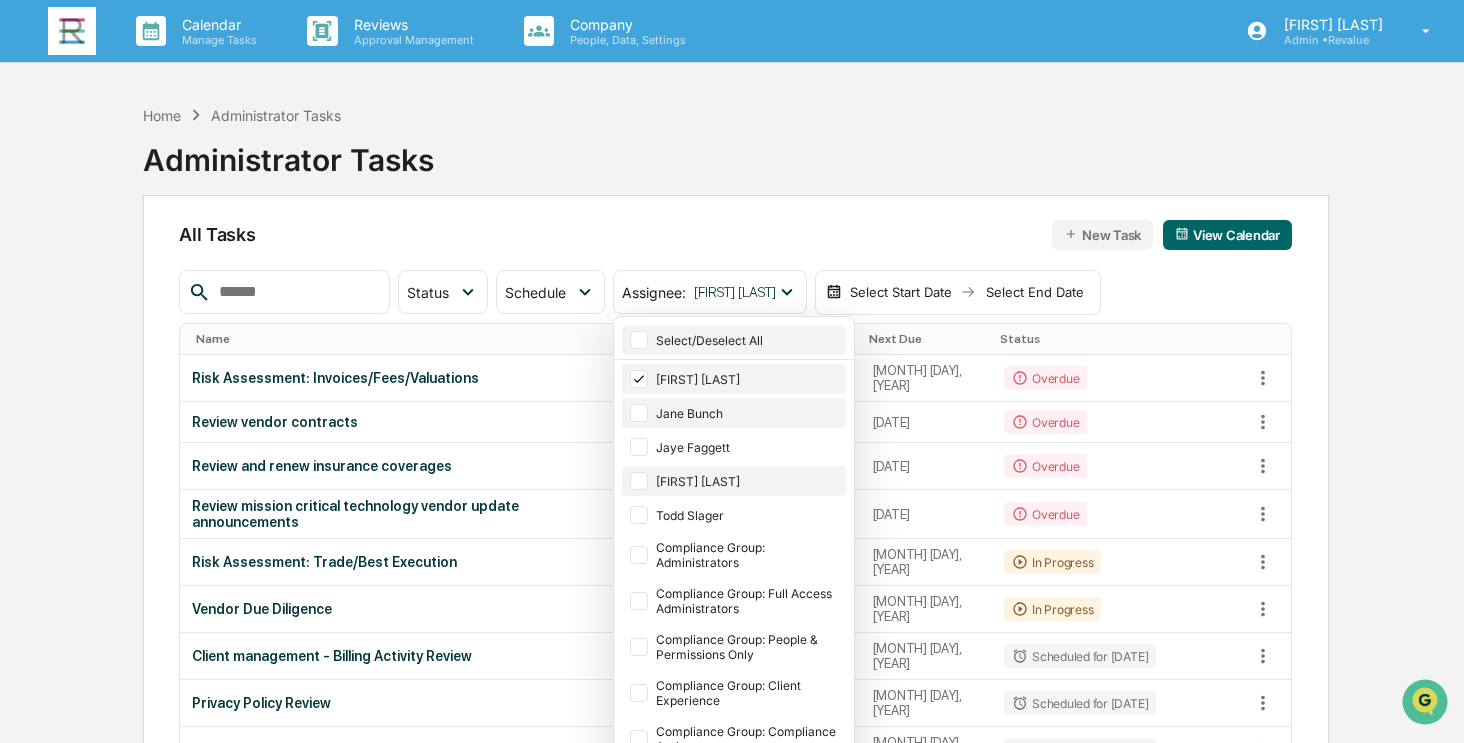 click 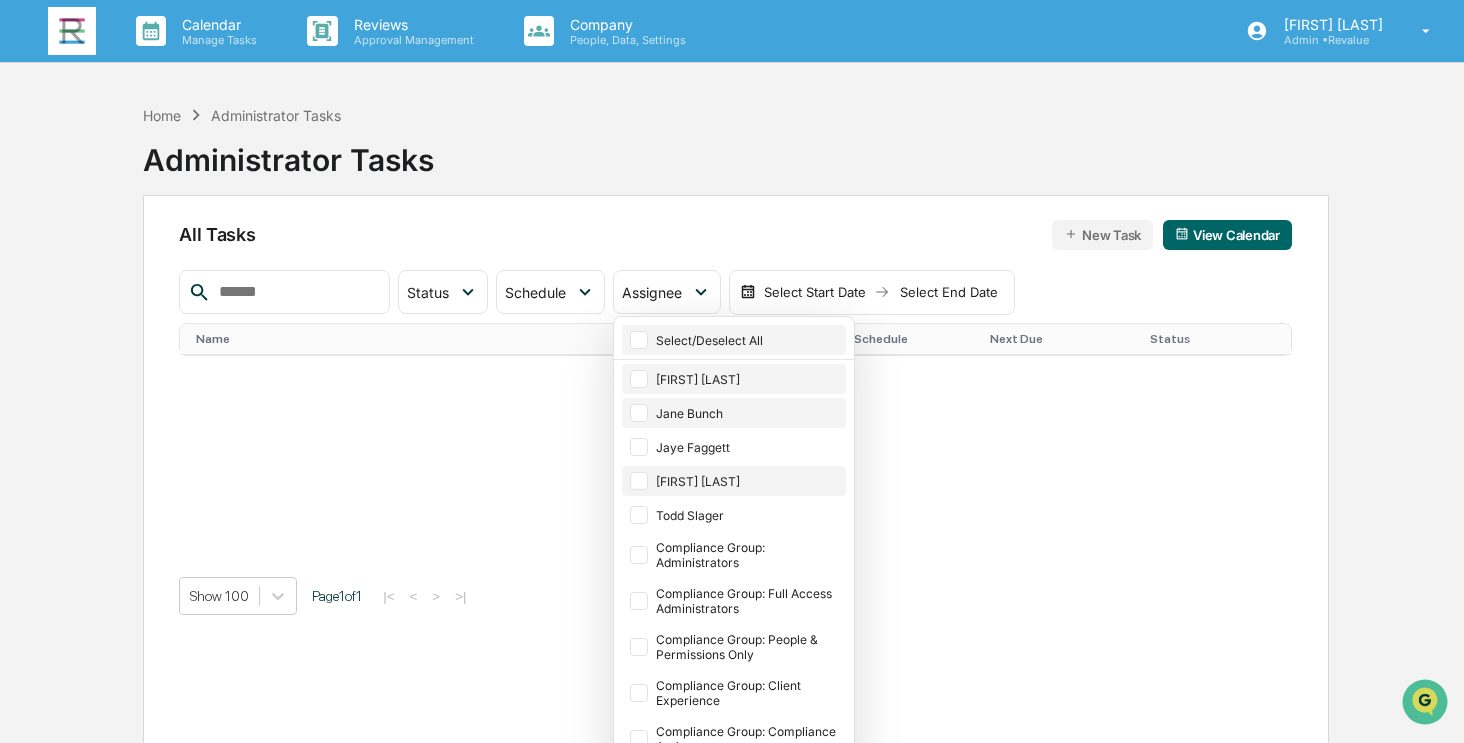 click at bounding box center (639, 379) 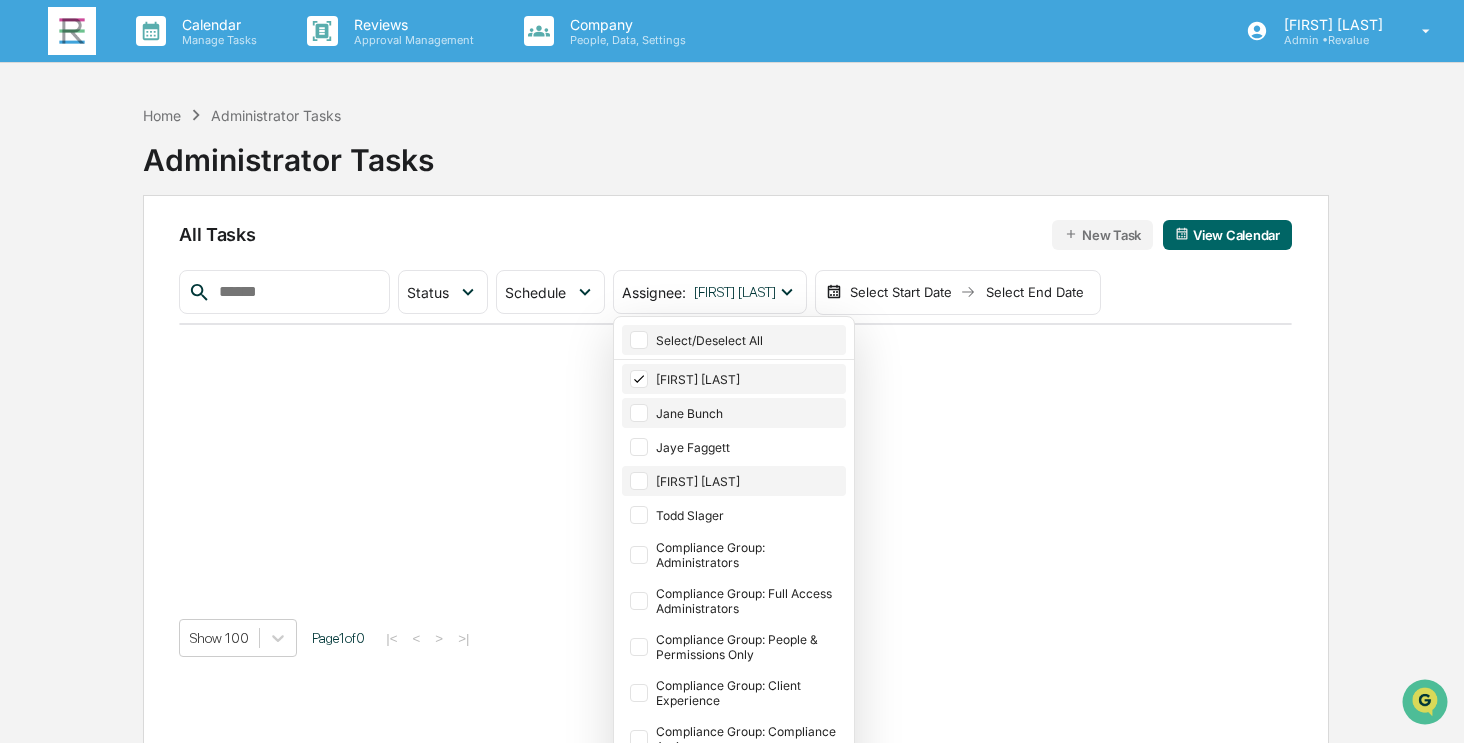 click 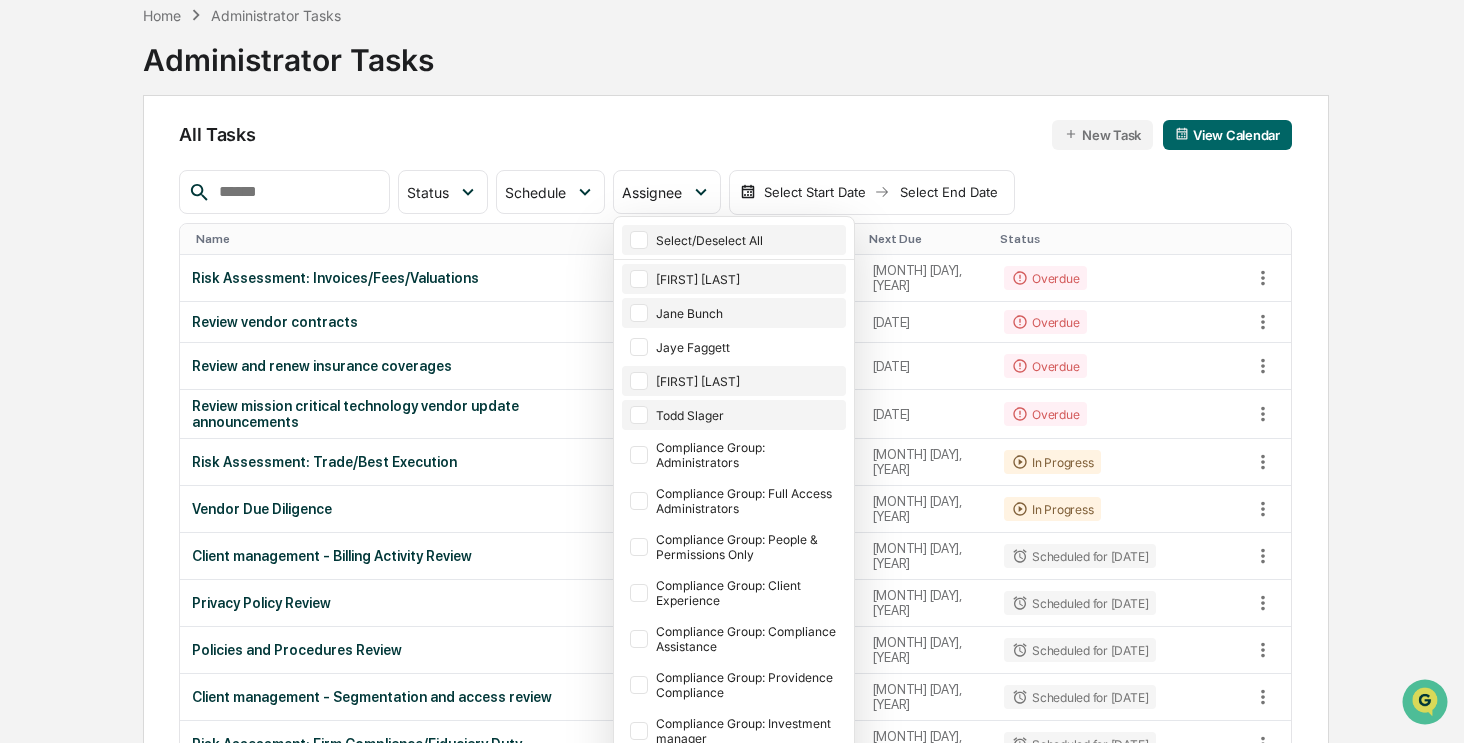 scroll, scrollTop: 295, scrollLeft: 0, axis: vertical 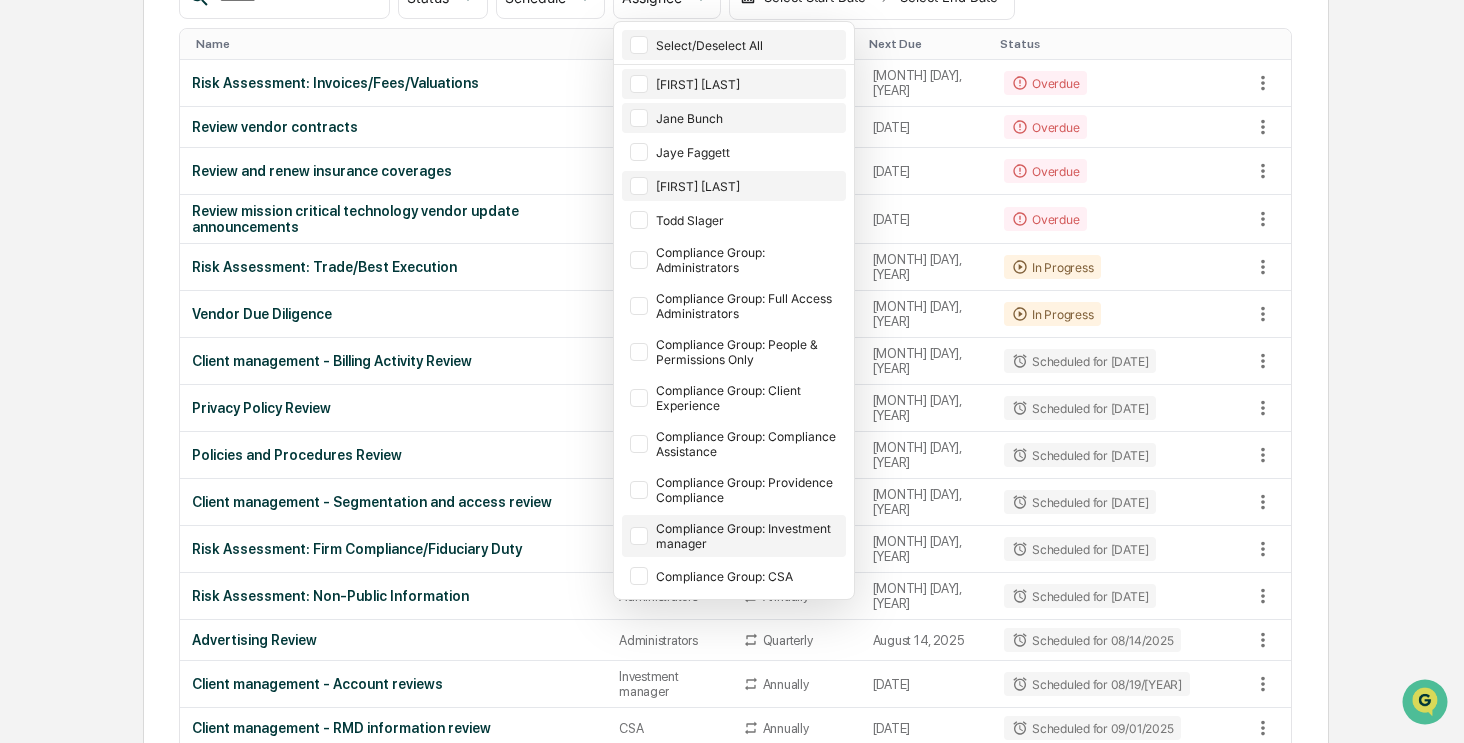 click at bounding box center (639, 536) 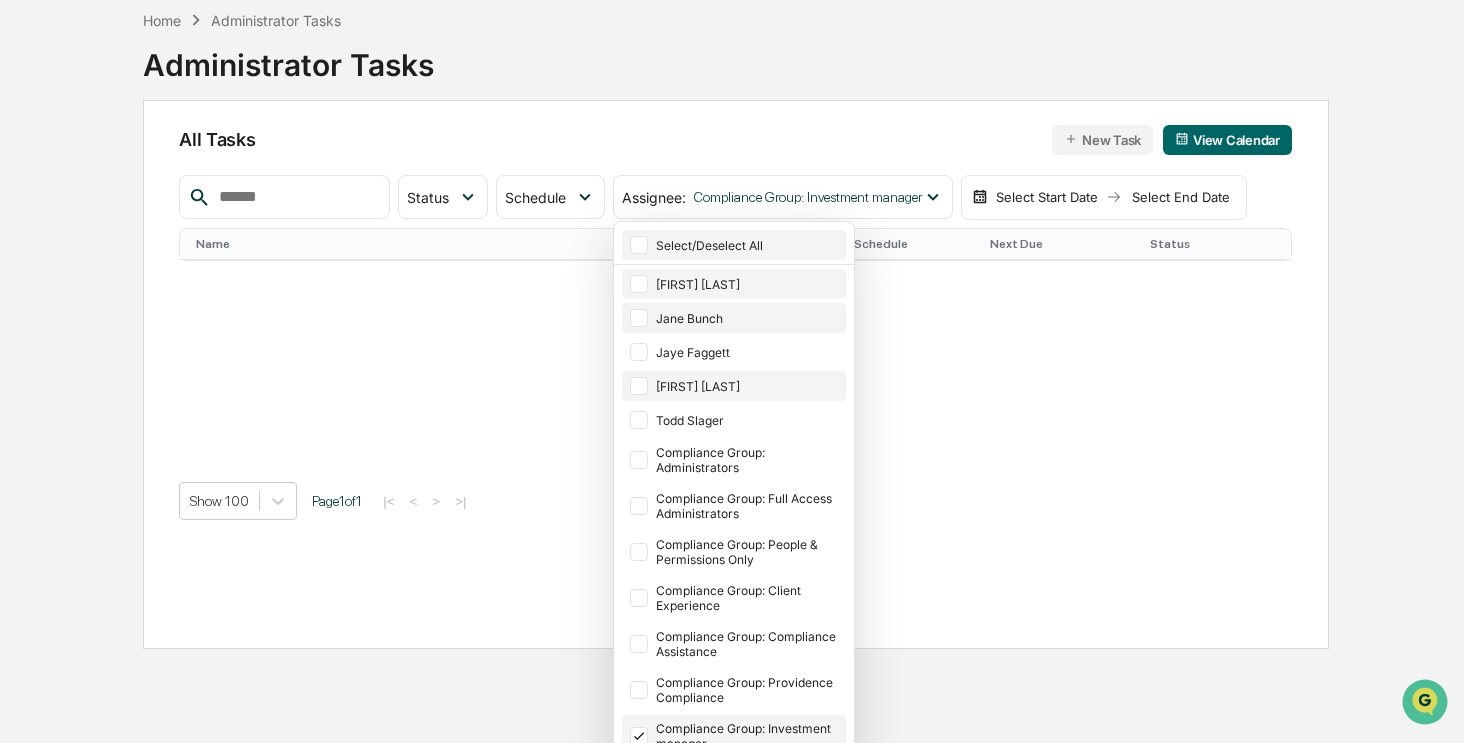 scroll, scrollTop: 95, scrollLeft: 0, axis: vertical 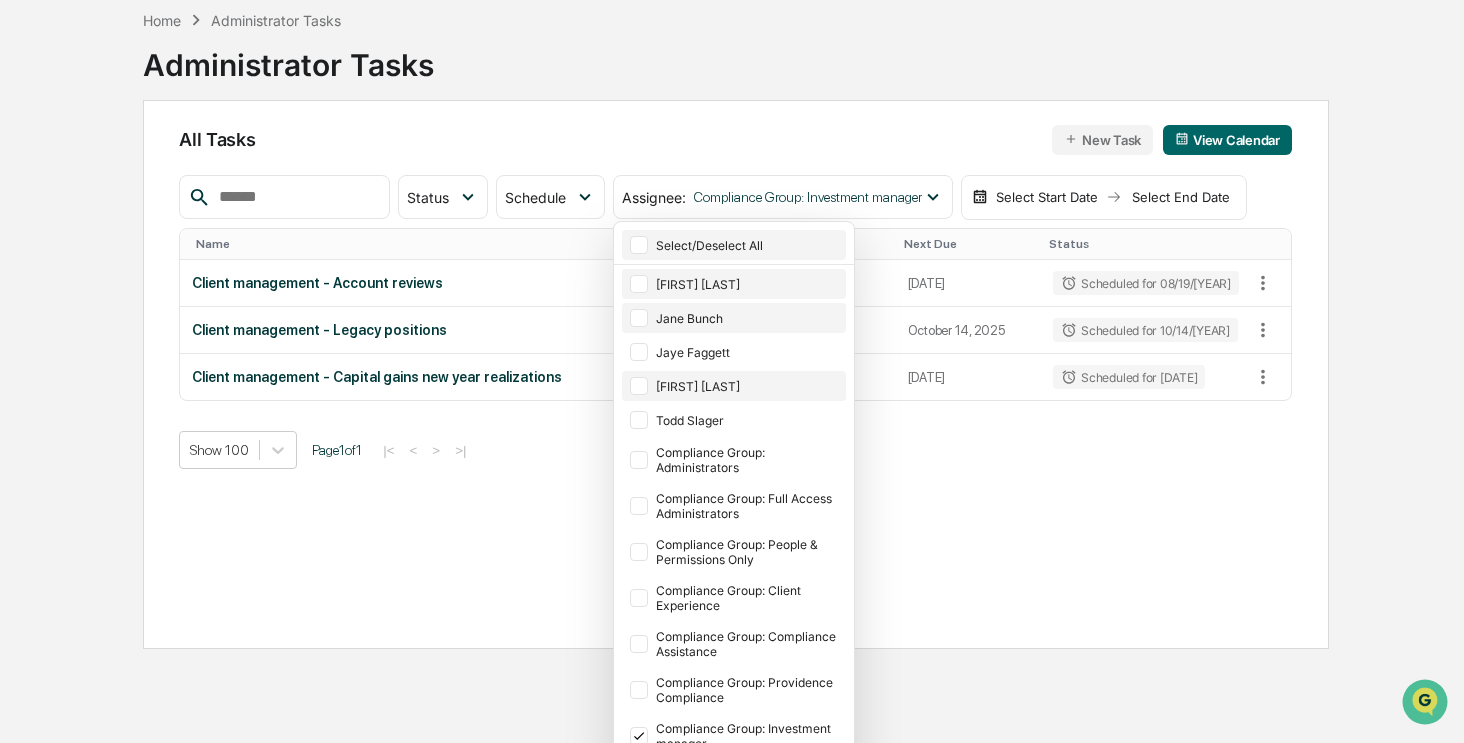 click on "Home Administrator Tasks Administrator Tasks All Tasks  New Task  View Calendar Status Select/Deselect All Done In Progress Action Required Overdue Scheduled Schedule Select/Deselect All Annually Quarterly Monthly One Time Assignee : Compliance Group: Investment manager Select/Deselect All Angela Barbash Jane Bunch Jaye Faggett Camila Shimizu Todd Slager Compliance Group: Administrators Compliance Group: Full Access Administrators Compliance Group: People & Permissions Only Compliance Group: Client Experience Compliance Group: Compliance Assistance Compliance Group: Providence Compliance Compliance Group: Investment manager Compliance Group: CSA Select Start Date Select End Date Name Assigned To Schedule Next Due Status Client management - Account reviews Investment manager Annually August 19, 2025 Scheduled for 08/19/2025 Client management - Legacy positions Investment manager Annually October 14, 2025 Scheduled for 10/14/2025 Client management - Capital gains new year realizations Investment manager Page  1" at bounding box center [732, 371] 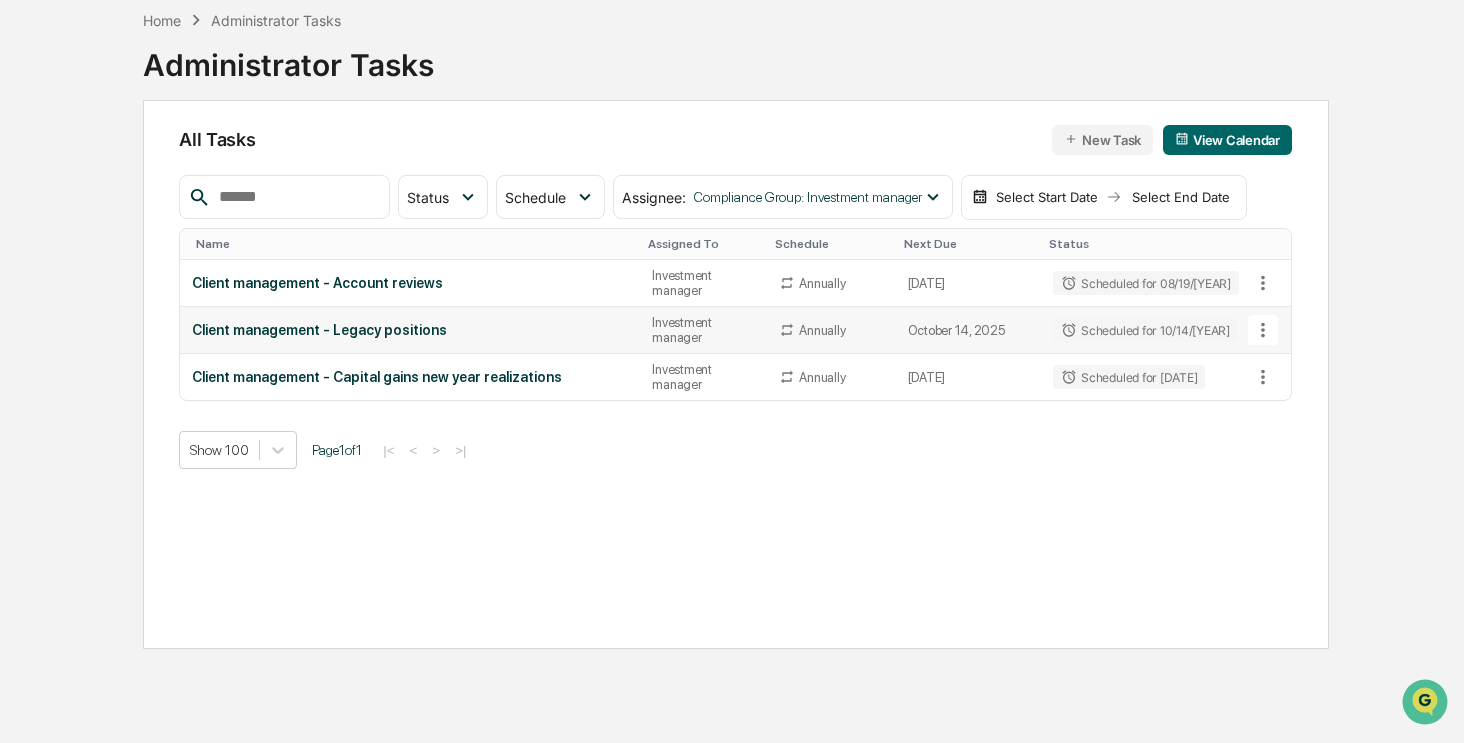 click on "Client management - Legacy positions" at bounding box center [410, 330] 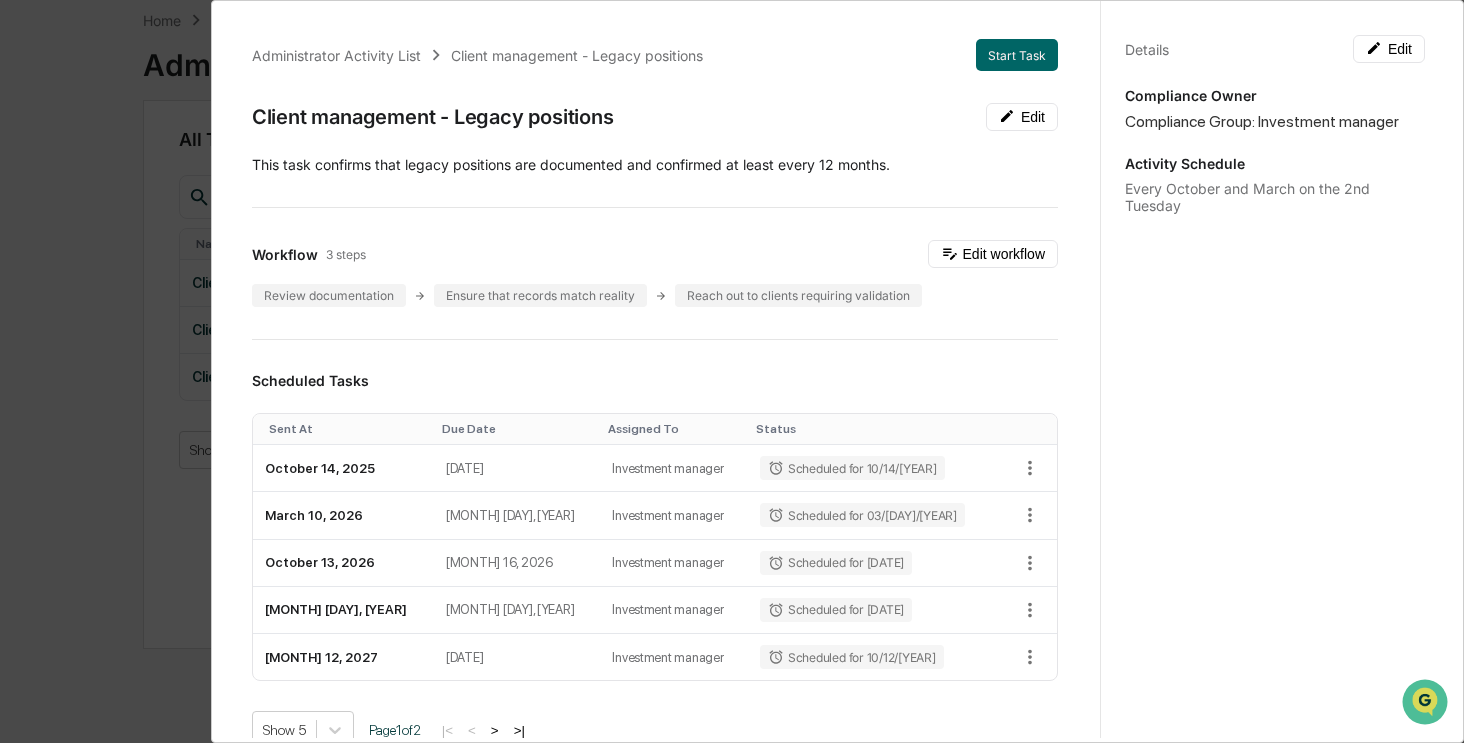 click on "Administrator Activity List Client management - Legacy positions Start Task Client management - Legacy positions Edit This task confirms that legacy positions are documented and confirmed at least every 12 months. Workflow 3 steps Edit workflow Review documentation Ensure that records match reality Reach out to clients requiring validation Scheduled Tasks Sent At Due Date Assigned To Status October 14, 2025 October 17, 2025 Investment manager Scheduled for 10/14/2025 March 10, 2026 March 13, 2026 Investment manager Scheduled for 03/10/2026 October 13, 2026 October 16, 2026 Investment manager Scheduled for 10/13/2026 March 9, 2027 March 12, 2027 Investment manager Scheduled for 03/09/2027 October 12, 2027 October 15, 2027 Investment manager Scheduled for 10/12/2027 Show 5 Page  1  of  2   |<   <   >   >|   Completed Task Files No data to display Show 5 Page  1  of  0   |<   <   >   >|   Comments Write a comment... Write a comment... Details Edit Compliance Owner Compliance Group: Investment manager" at bounding box center [732, 371] 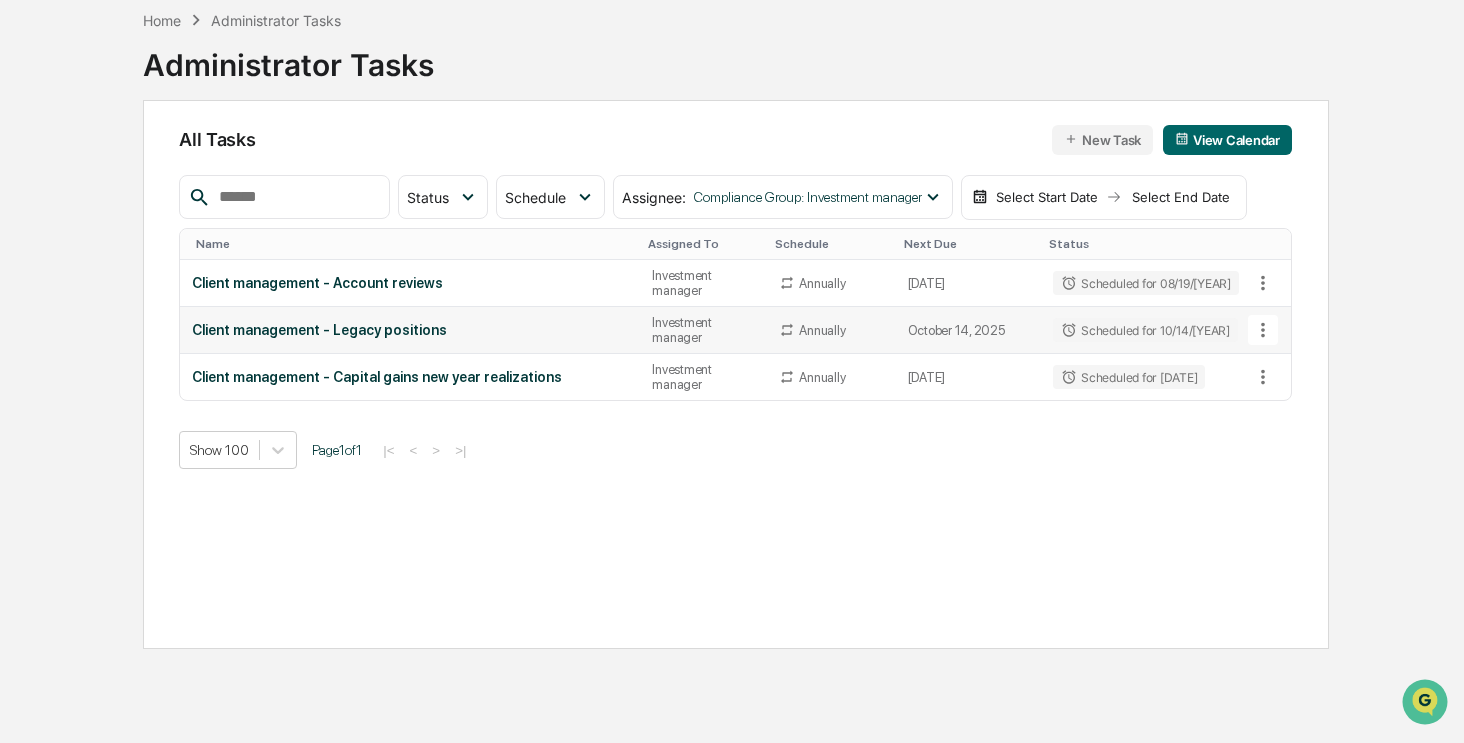click 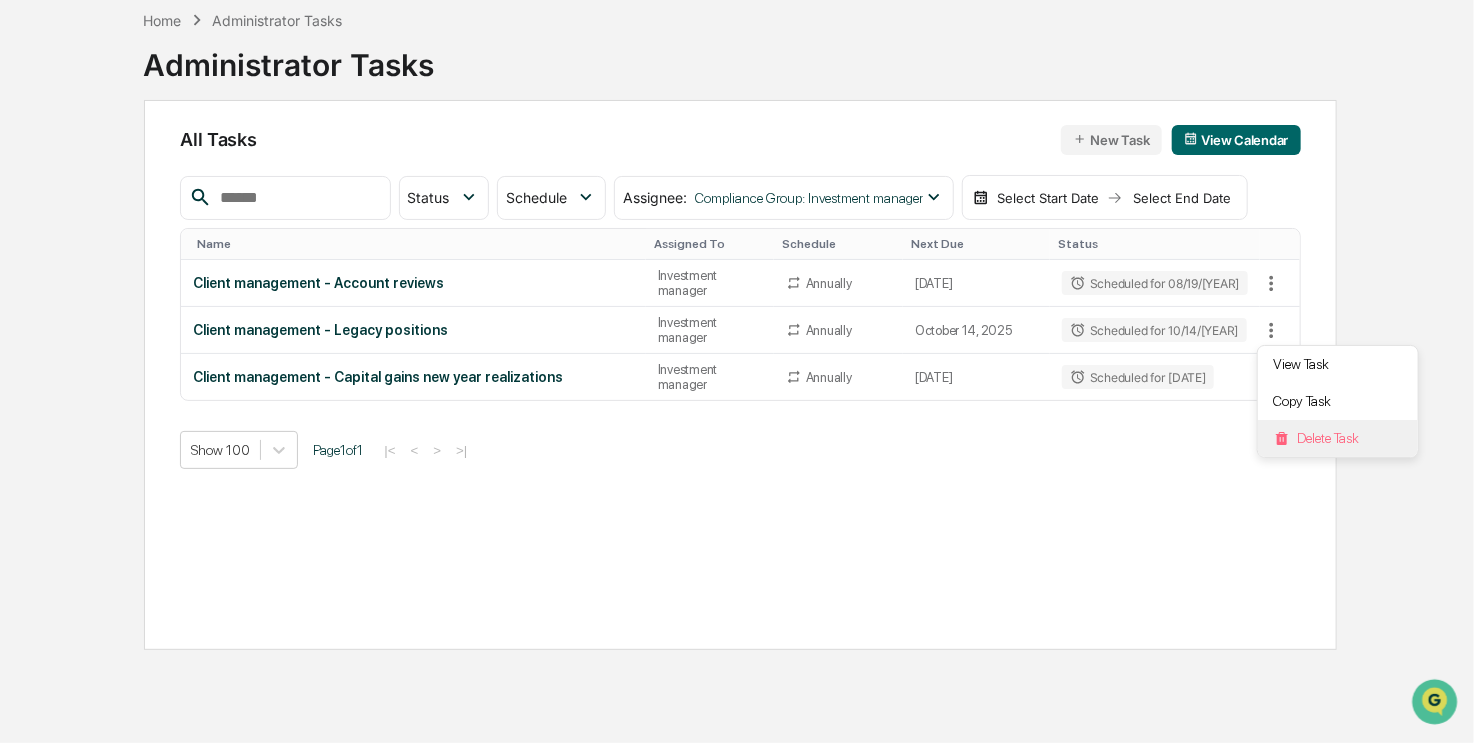 click at bounding box center [1282, 439] 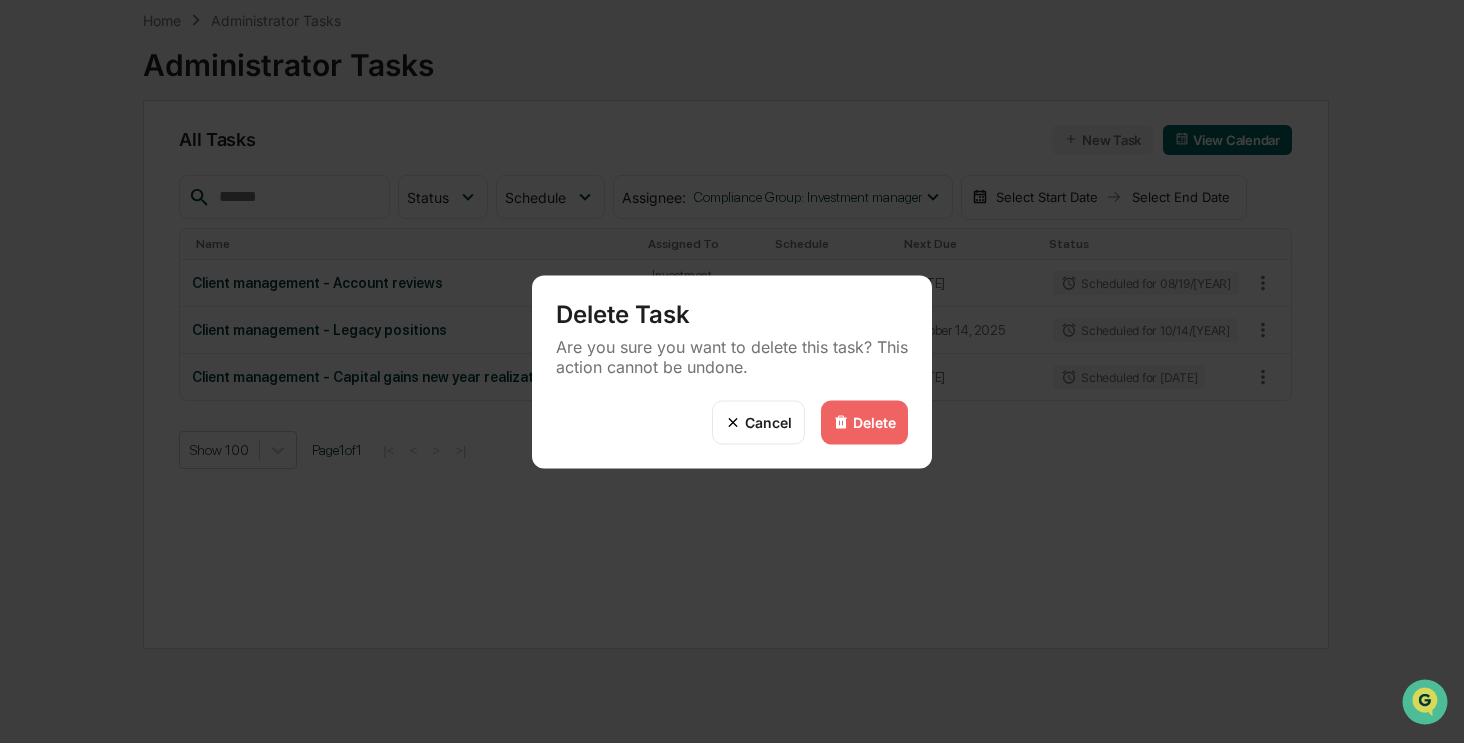 click on "Delete" at bounding box center [874, 422] 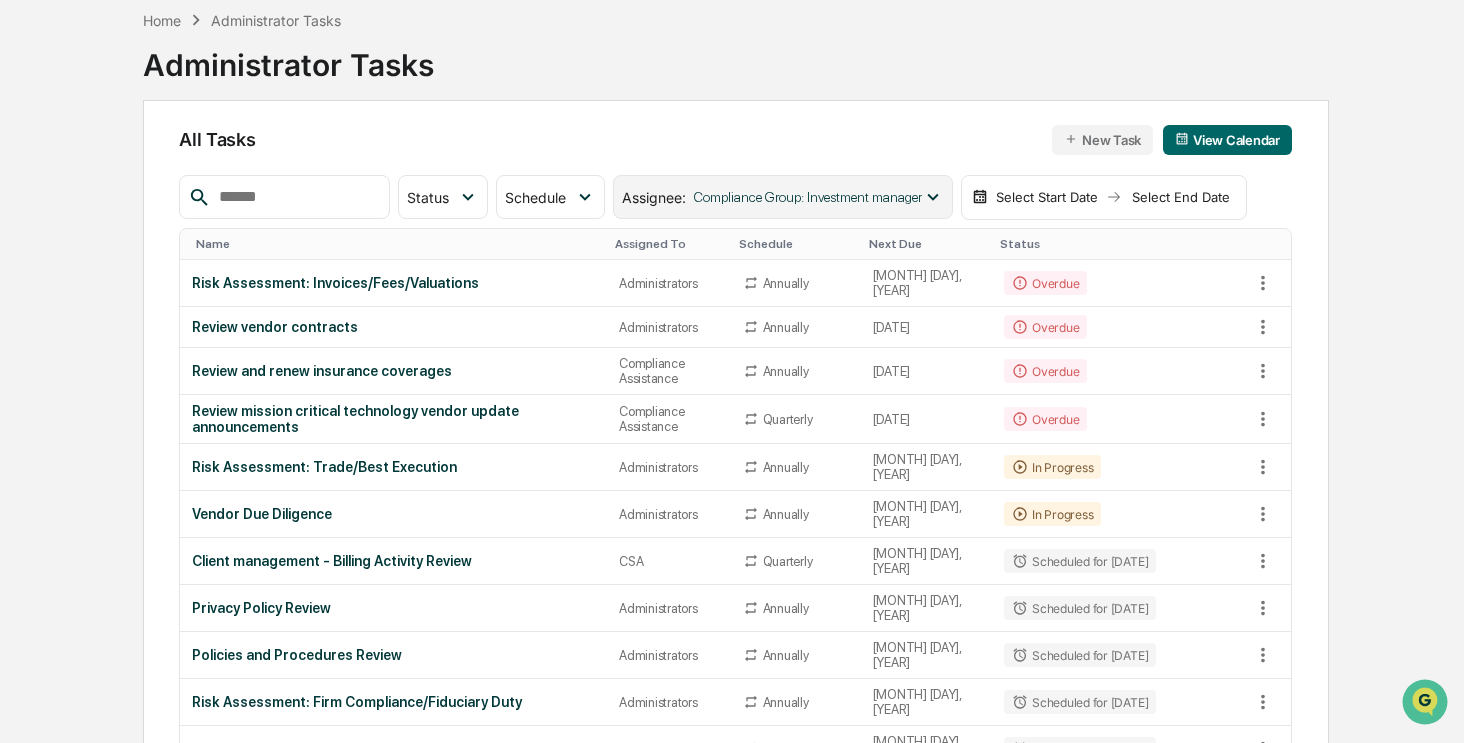 click on "Compliance Group: Investment manager" at bounding box center (808, 197) 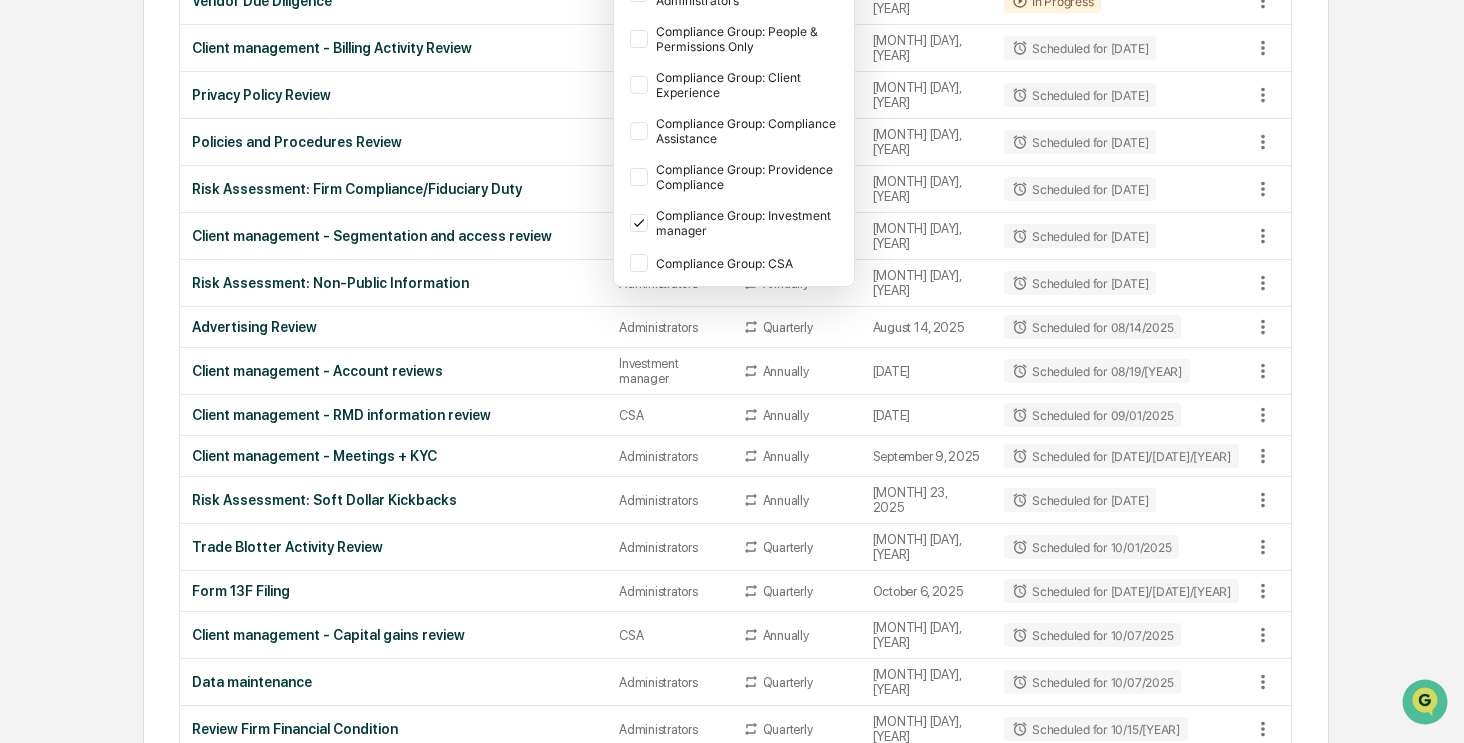 scroll, scrollTop: 695, scrollLeft: 0, axis: vertical 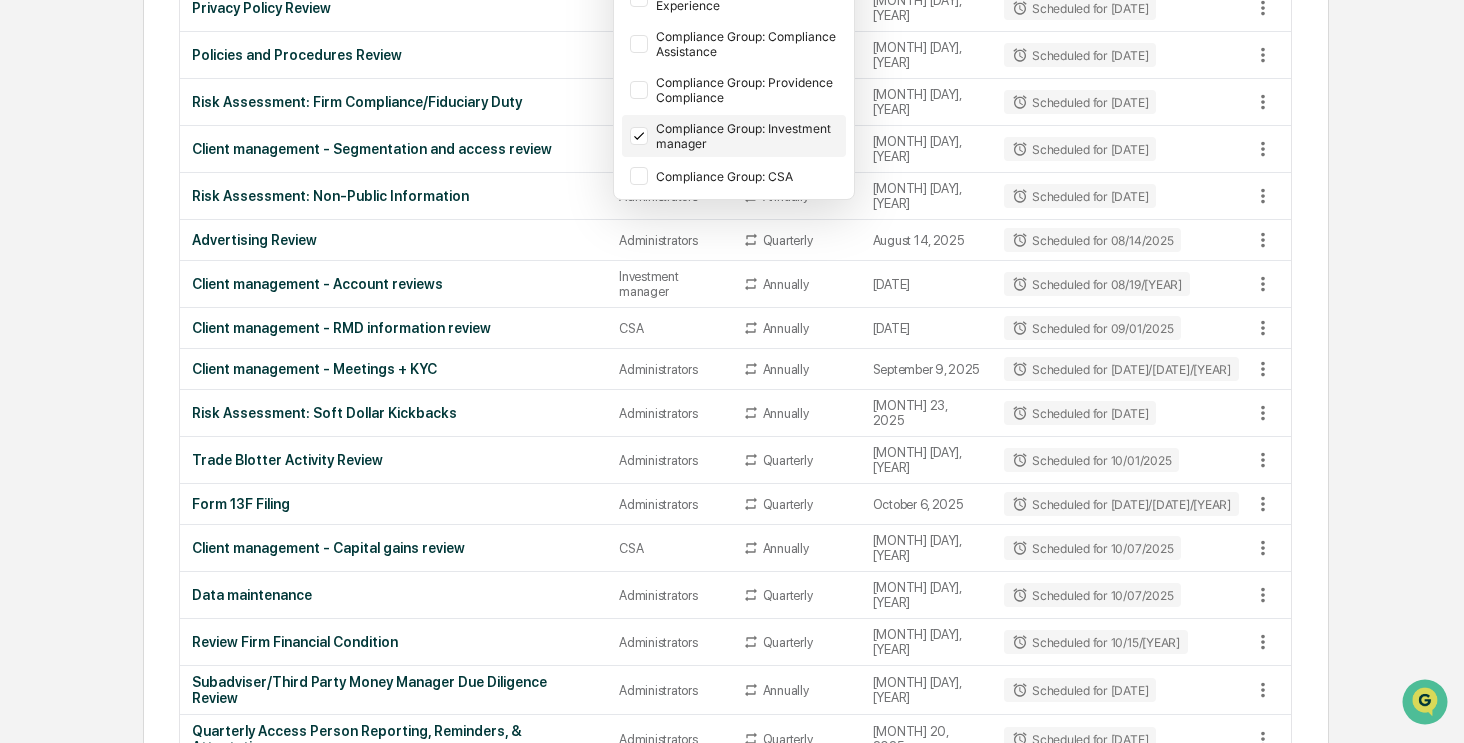click 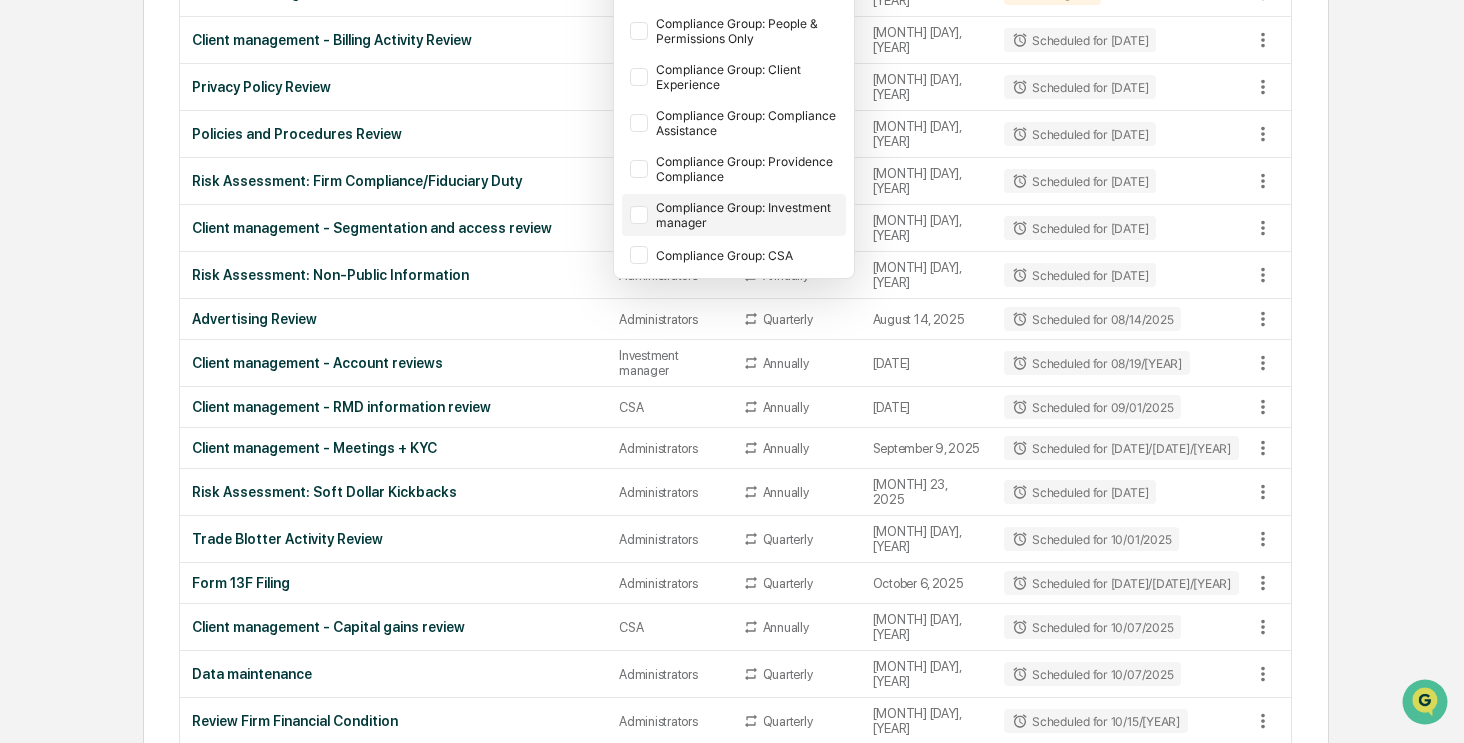 scroll, scrollTop: 495, scrollLeft: 0, axis: vertical 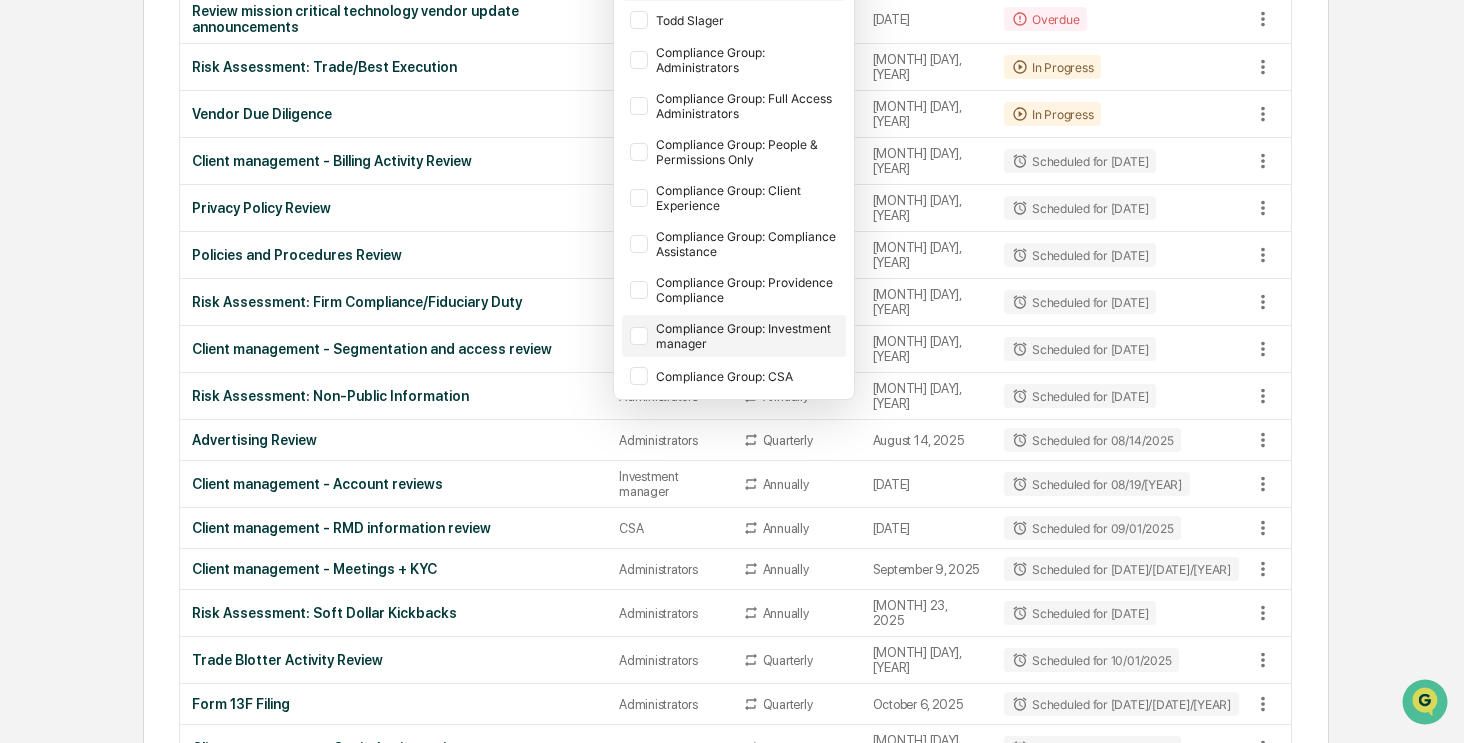 click at bounding box center [639, 336] 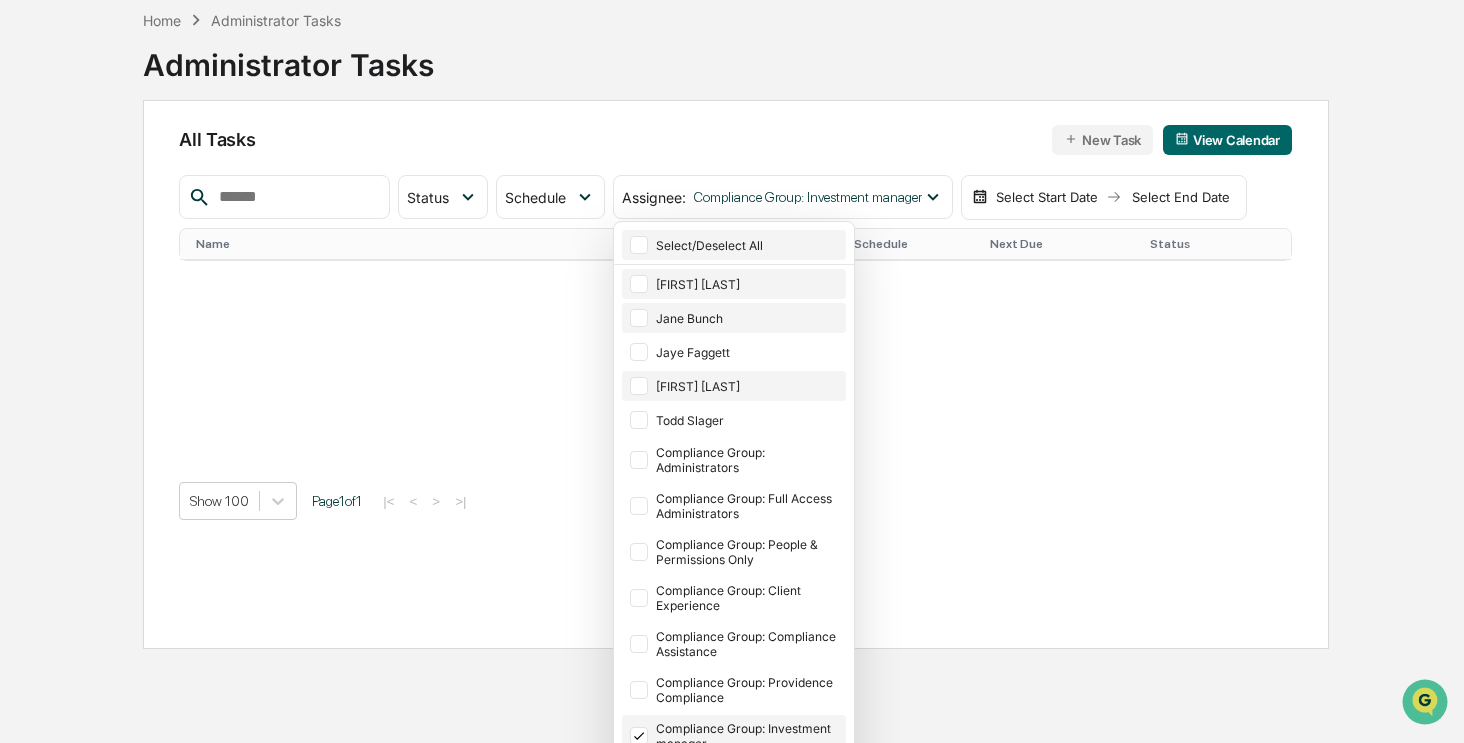 scroll, scrollTop: 95, scrollLeft: 0, axis: vertical 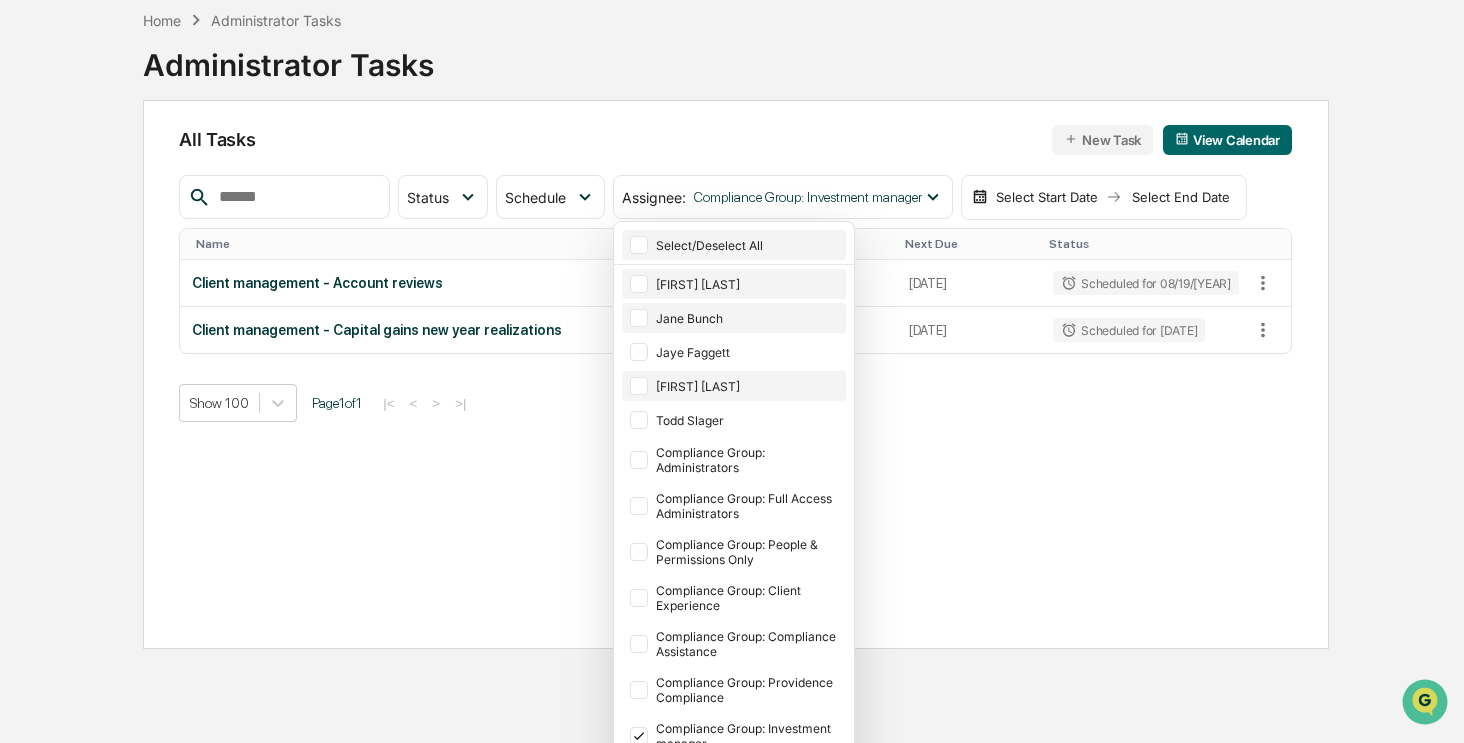 click on "Home Administrator Tasks Administrator Tasks All Tasks  New Task  View Calendar Status Select/Deselect All Done In Progress Action Required Overdue Scheduled Schedule Select/Deselect All Annually Quarterly Monthly One Time Assignee : Compliance Group: Investment manager Select/Deselect All Angela Barbash Jane Bunch Jaye Faggett Camila Shimizu Todd Slager Compliance Group: Administrators Compliance Group: Full Access Administrators Compliance Group: People & Permissions Only Compliance Group: Client Experience Compliance Group: Compliance Assistance Compliance Group: Providence Compliance Compliance Group: Investment manager Compliance Group: CSA Select Start Date Select End Date Name Assigned To Schedule Next Due Status Client management - Account reviews Investment manager Annually August 19, 2025 Scheduled for 08/19/2025 Client management - Capital gains new year realizations Investment manager Annually January 13, 2026 Scheduled for 01/13/2026 Show 100 Page  1  of  1   |<   <   >   >|" at bounding box center (732, 371) 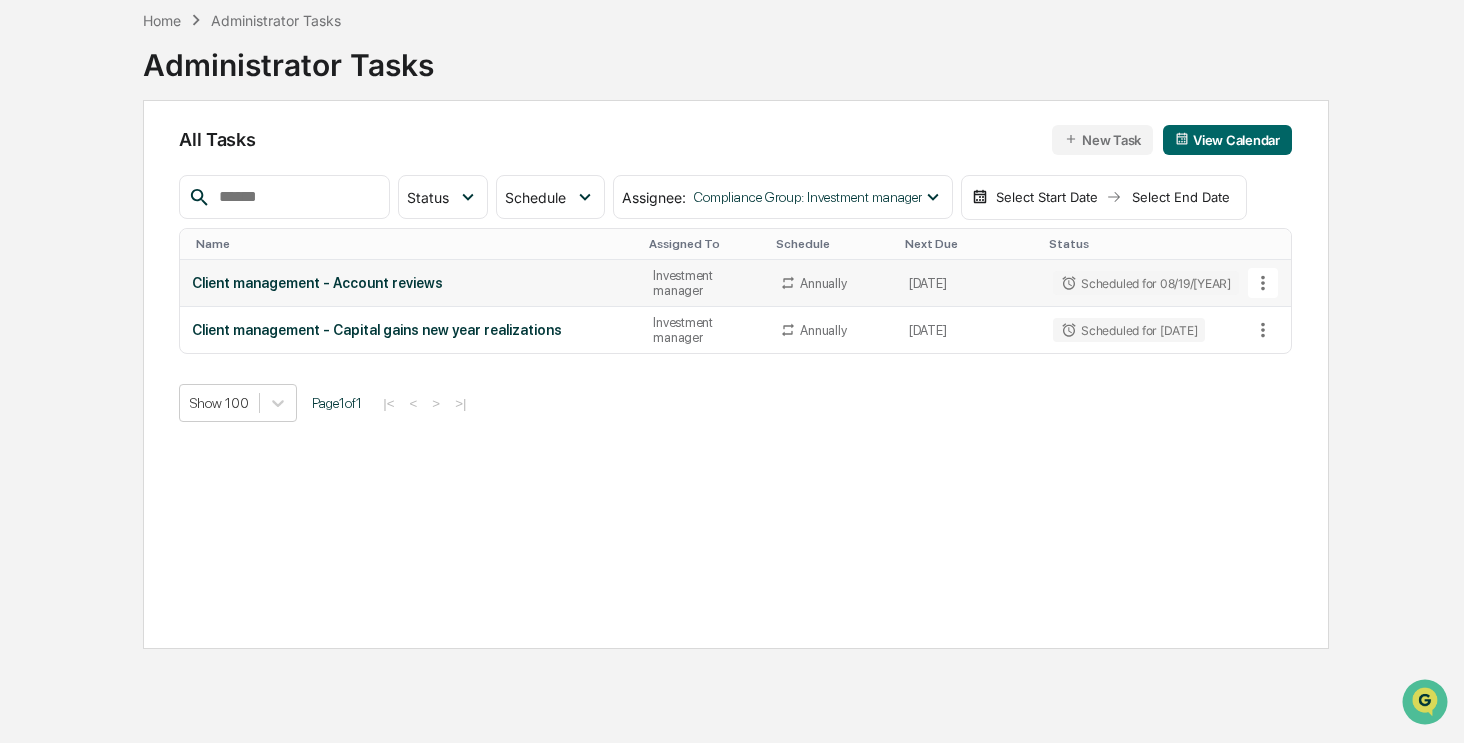 click on "Client management - Account reviews" at bounding box center [410, 283] 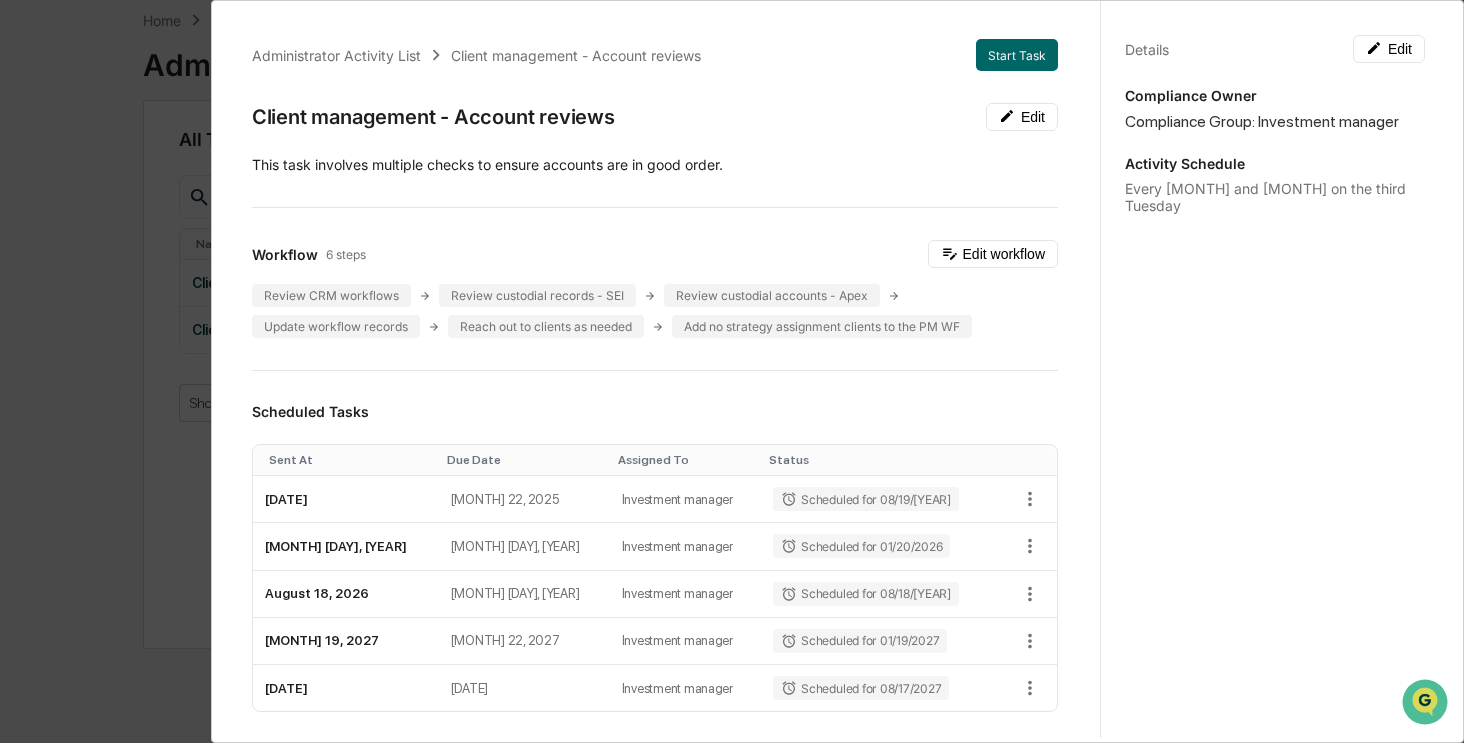 click on "Administrator Activity List Client management - Account reviews Start Task Client management - Account reviews Edit This task involves multiple checks to ensure accounts are in good order. Workflow 6 steps Edit workflow Review CRM workflows Review custodial records - SEI Review custodial accounts - Apex Update workflow records Reach out to clients as needed Add no strategy assignment clients to the PM WF Scheduled Tasks Sent At Due Date Assigned To Status August 19, 2025 August 22, 2025 Investment manager Scheduled for 08/19/2025 January 20, 2026 January 23, 2026 Investment manager Scheduled for 01/20/2026 August 18, 2026 August 21, 2026 Investment manager Scheduled for 08/18/2026 January 19, 2027 January 22, 2027 Investment manager Scheduled for 01/19/2027 August 17, 2027 August 20, 2027 Investment manager Scheduled for 08/17/2027 Show 5 Page  1  of  2   |<   <   >   >|   Completed Task Files No data to display Show 5 Page  1  of  0   |<   <   >   >|   Comments Write a comment... Write a comment... Details" at bounding box center [732, 371] 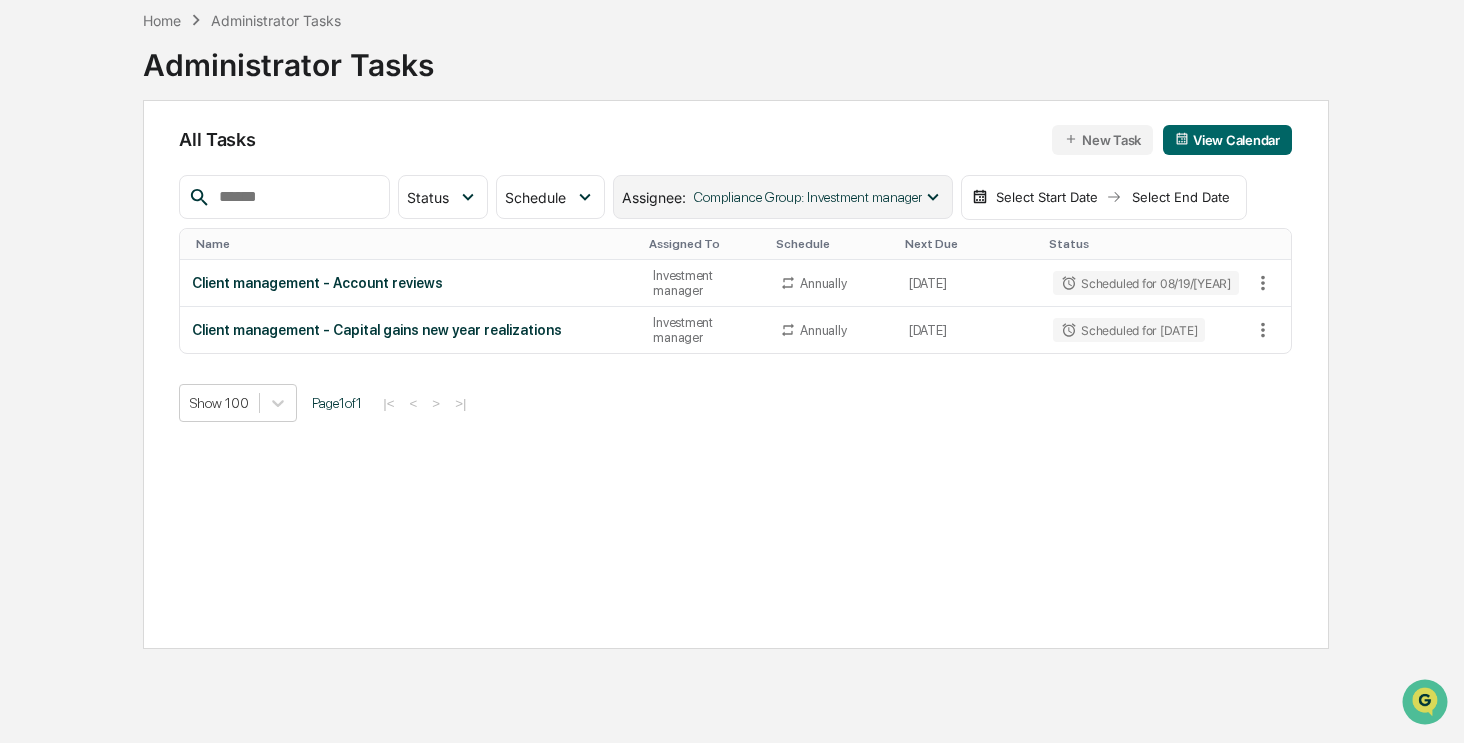 click on "Compliance Group: Investment manager" at bounding box center (808, 197) 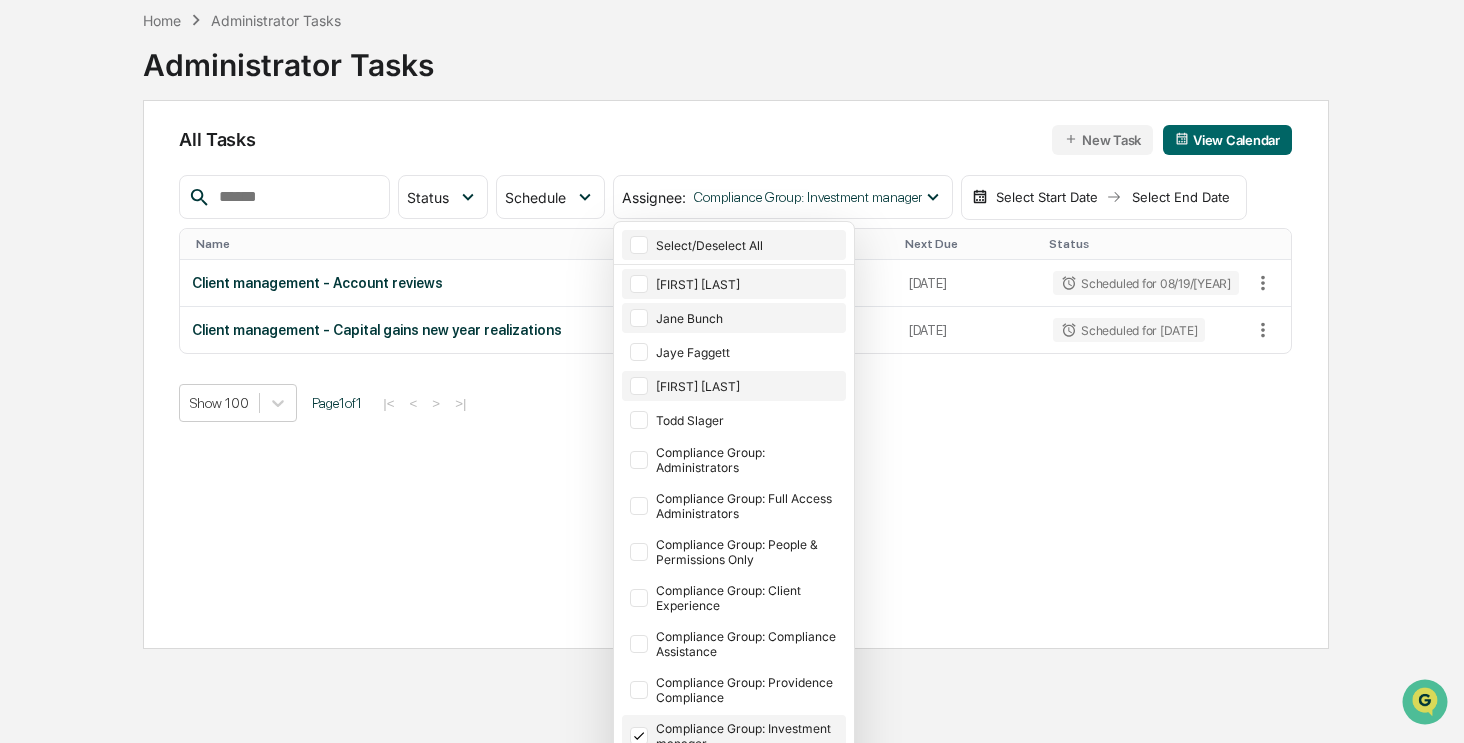 click 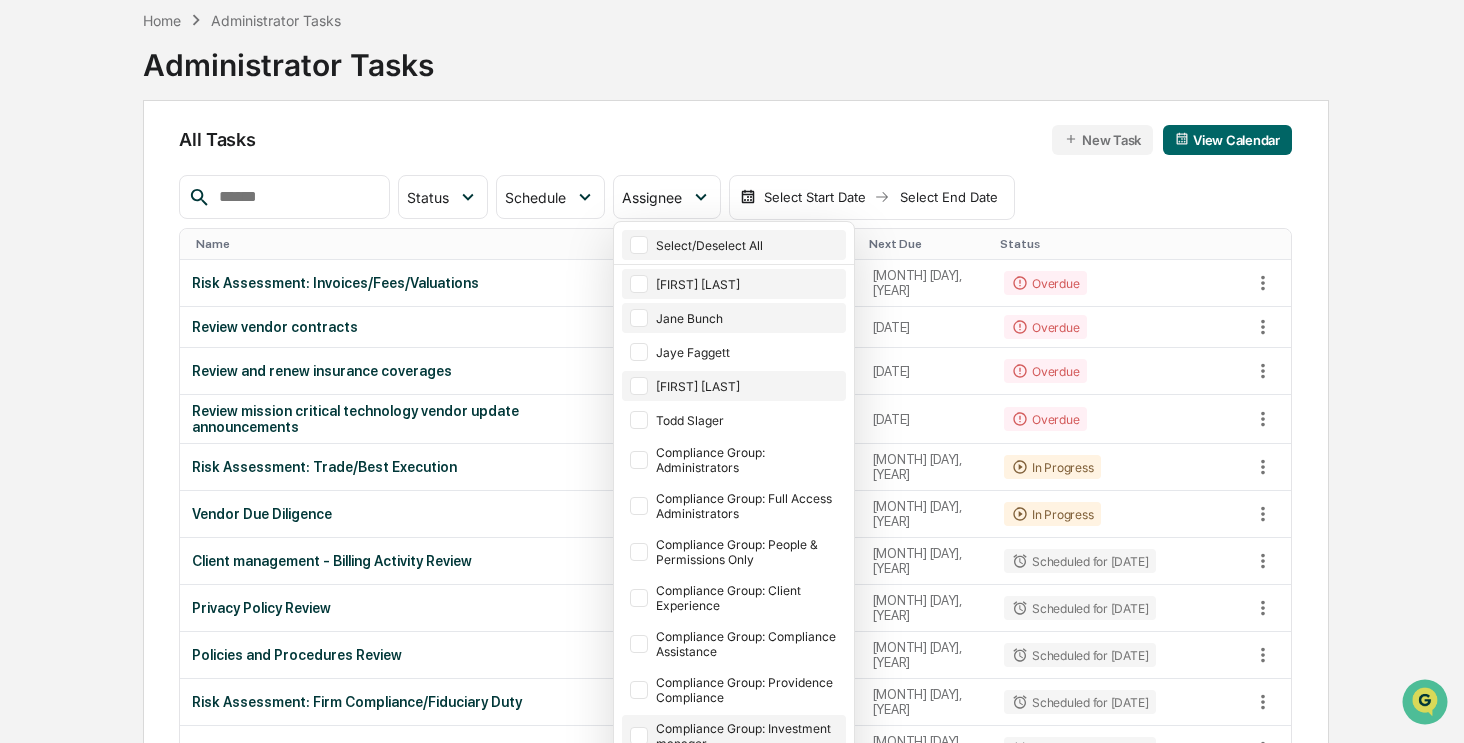 click at bounding box center [296, 197] 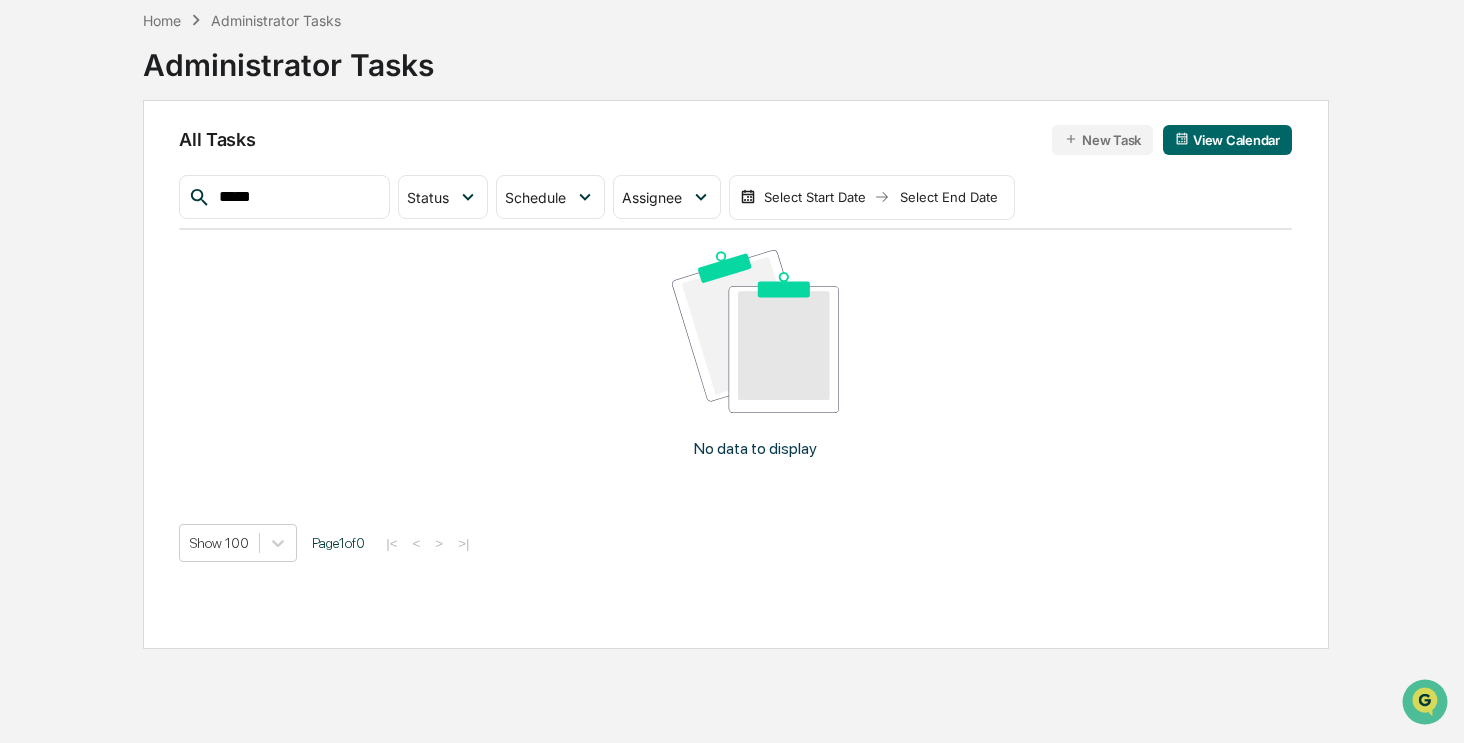 click on "*****" at bounding box center [296, 197] 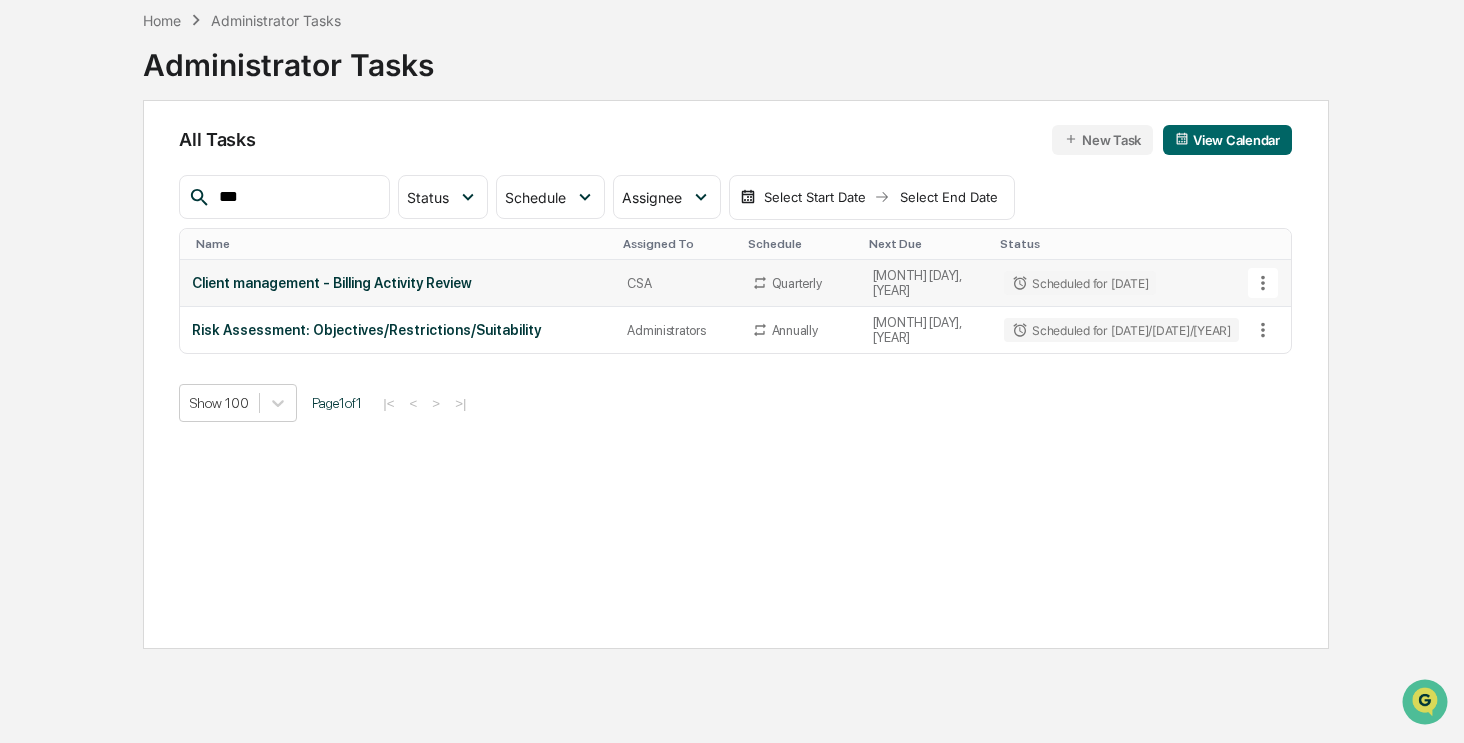 type on "***" 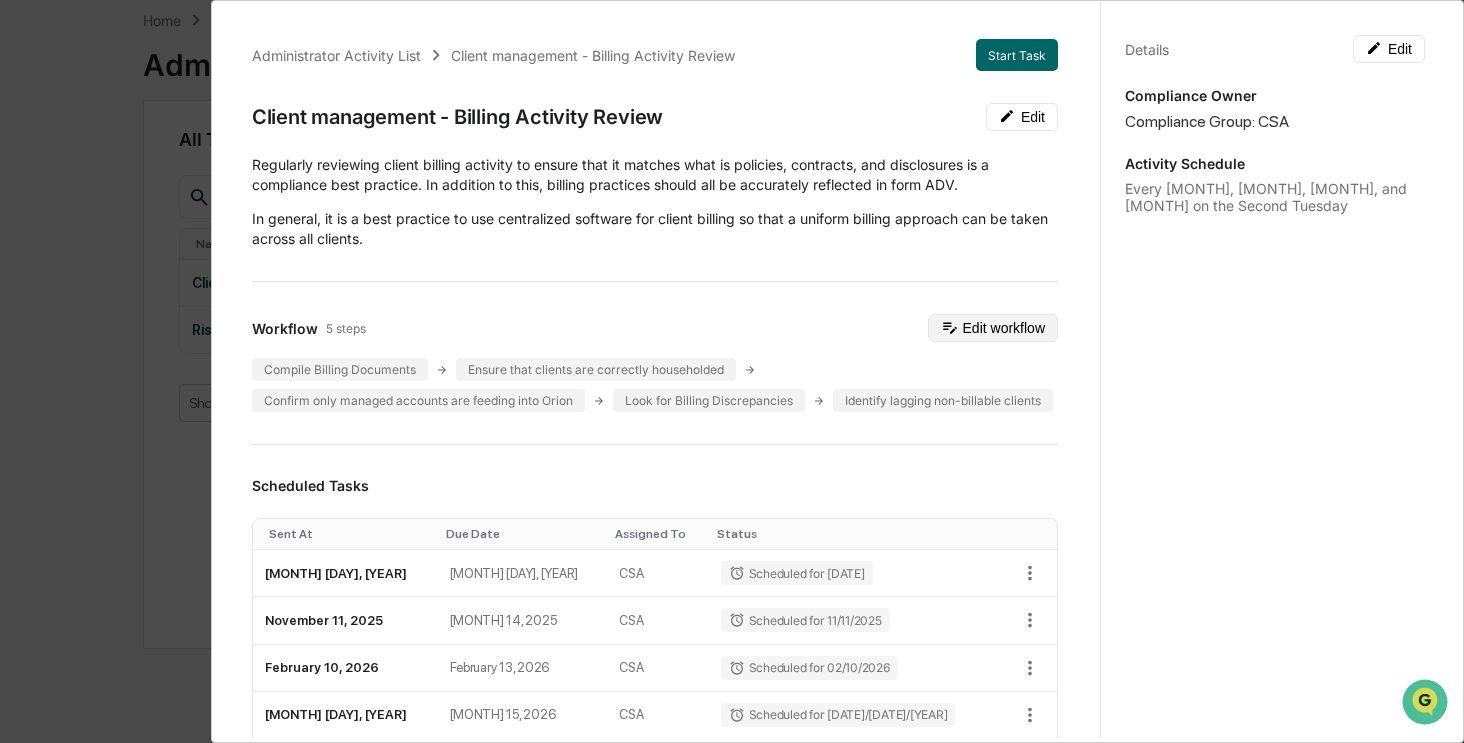 click on "Edit workflow" at bounding box center (993, 328) 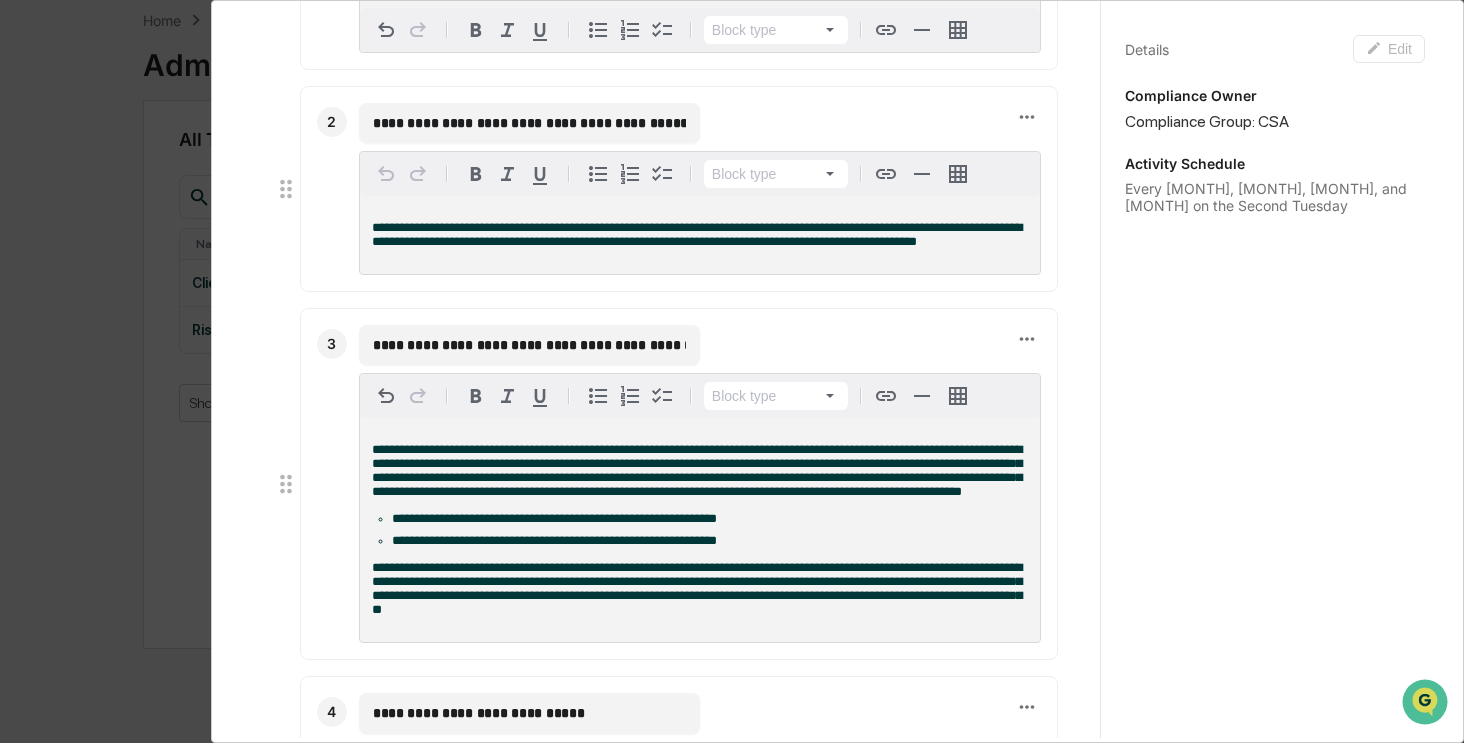 scroll, scrollTop: 800, scrollLeft: 0, axis: vertical 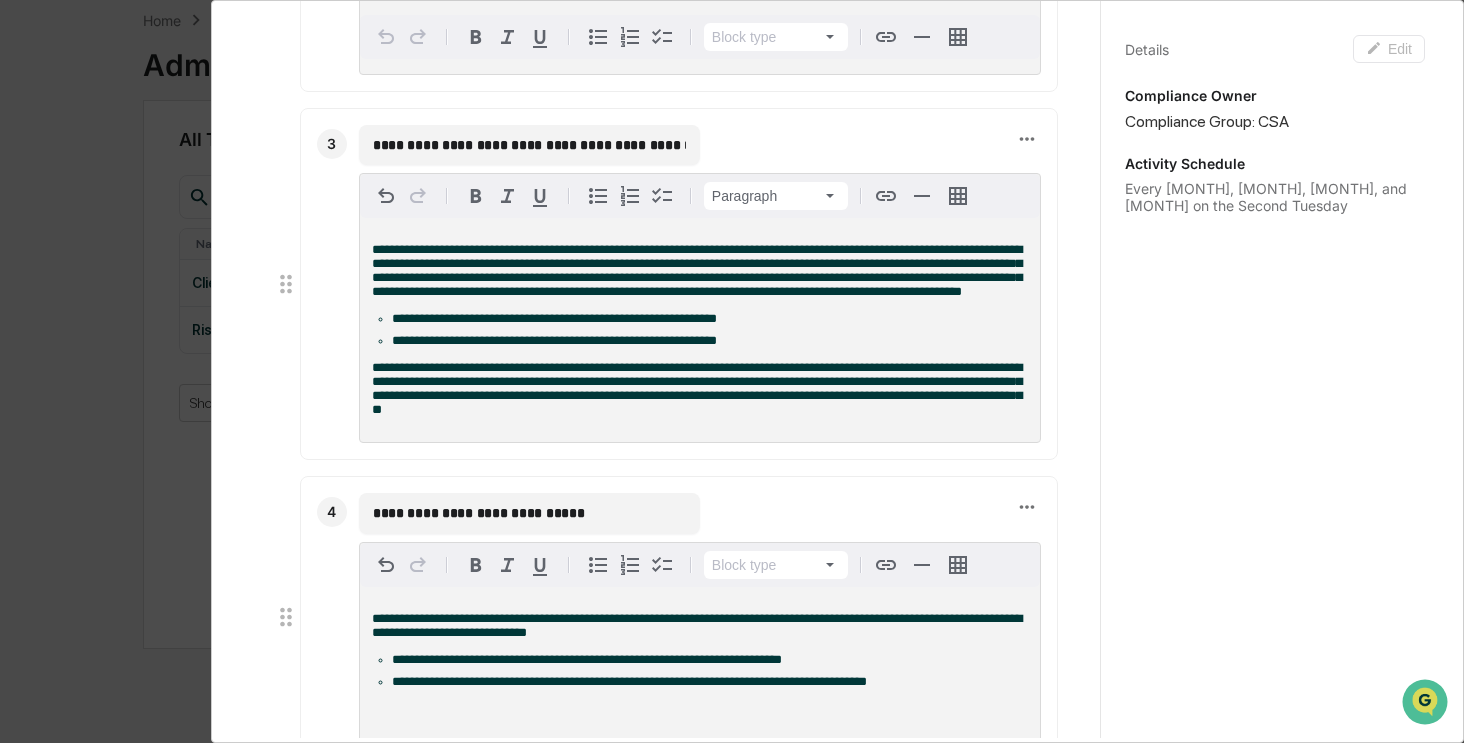 click on "**********" at bounding box center [697, 270] 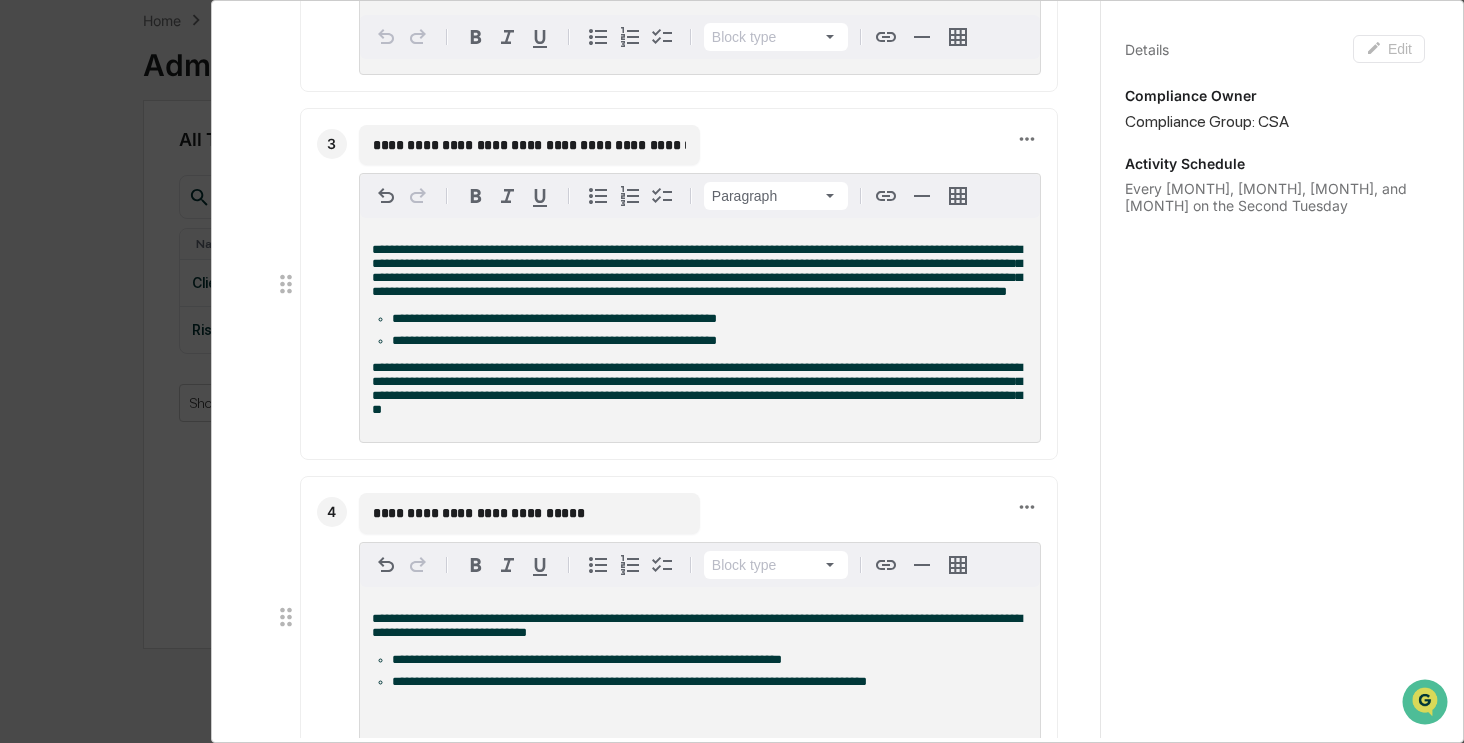 click on "**********" at bounding box center [697, 270] 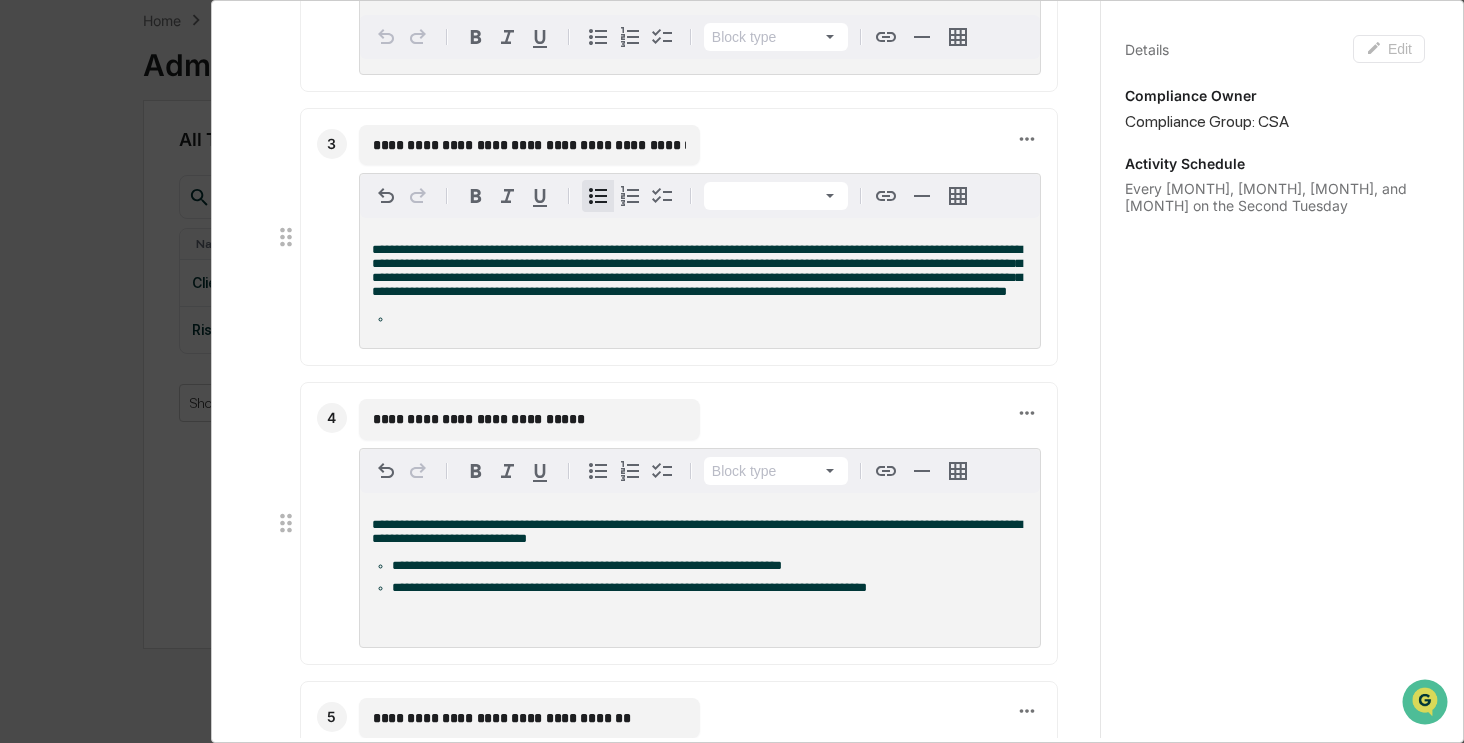 click at bounding box center (710, 319) 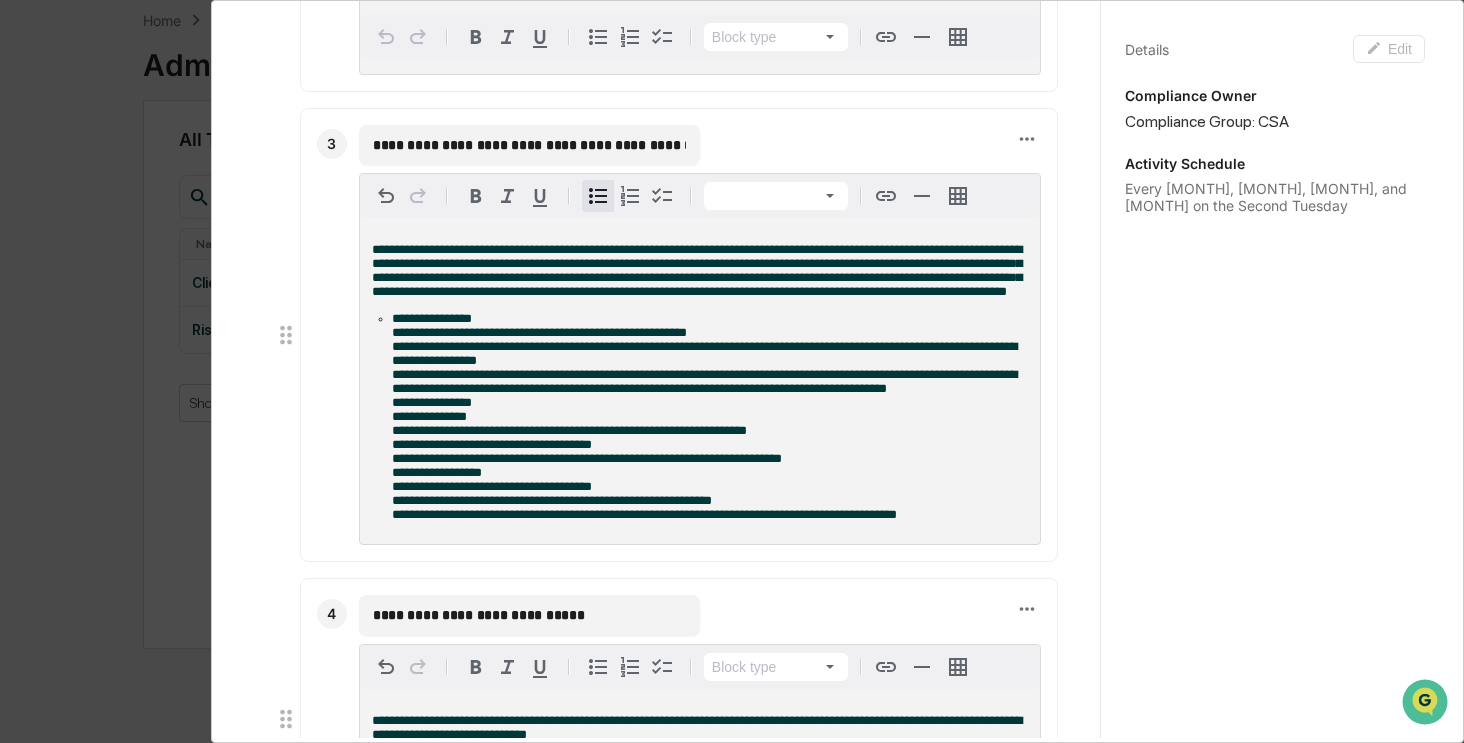 click on "**********" at bounding box center (432, 318) 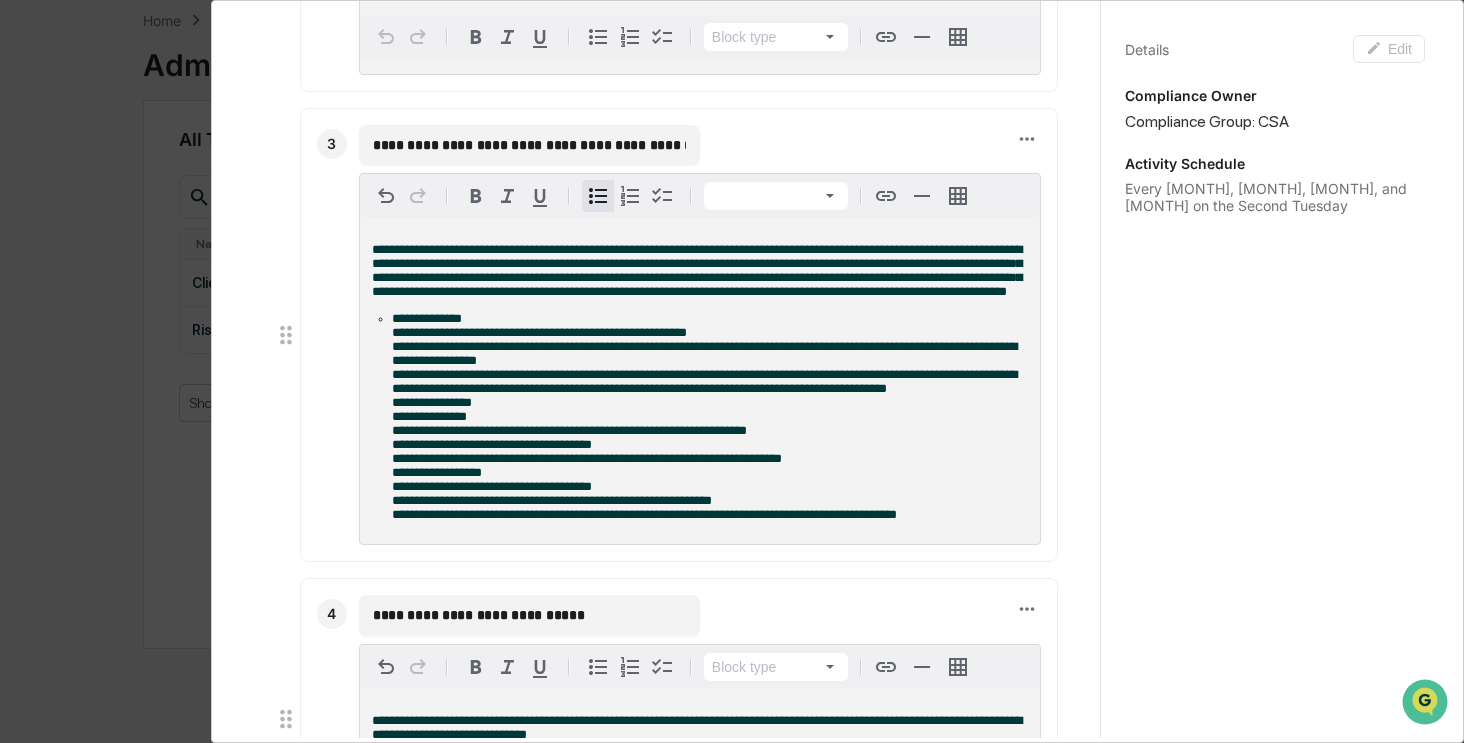 click on "**********" at bounding box center [539, 332] 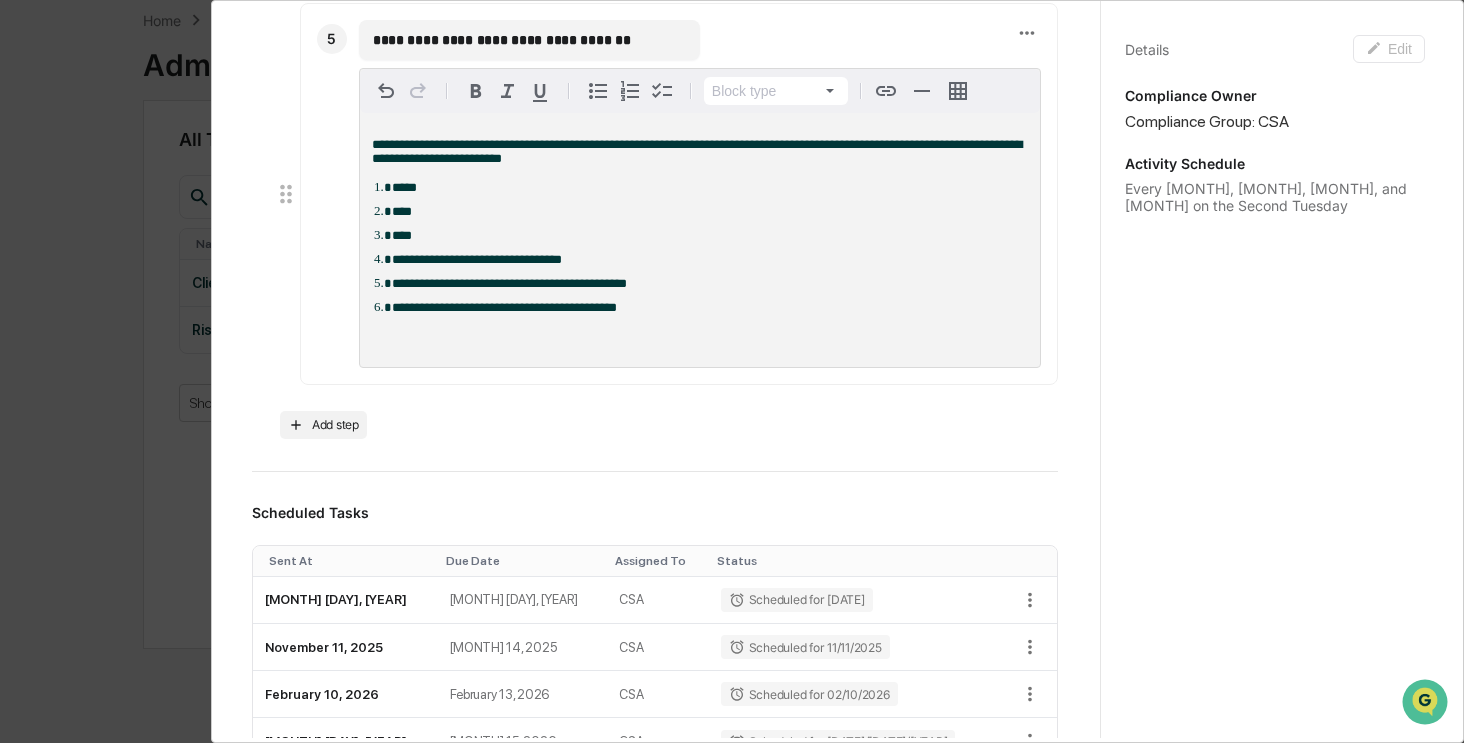 scroll, scrollTop: 1800, scrollLeft: 0, axis: vertical 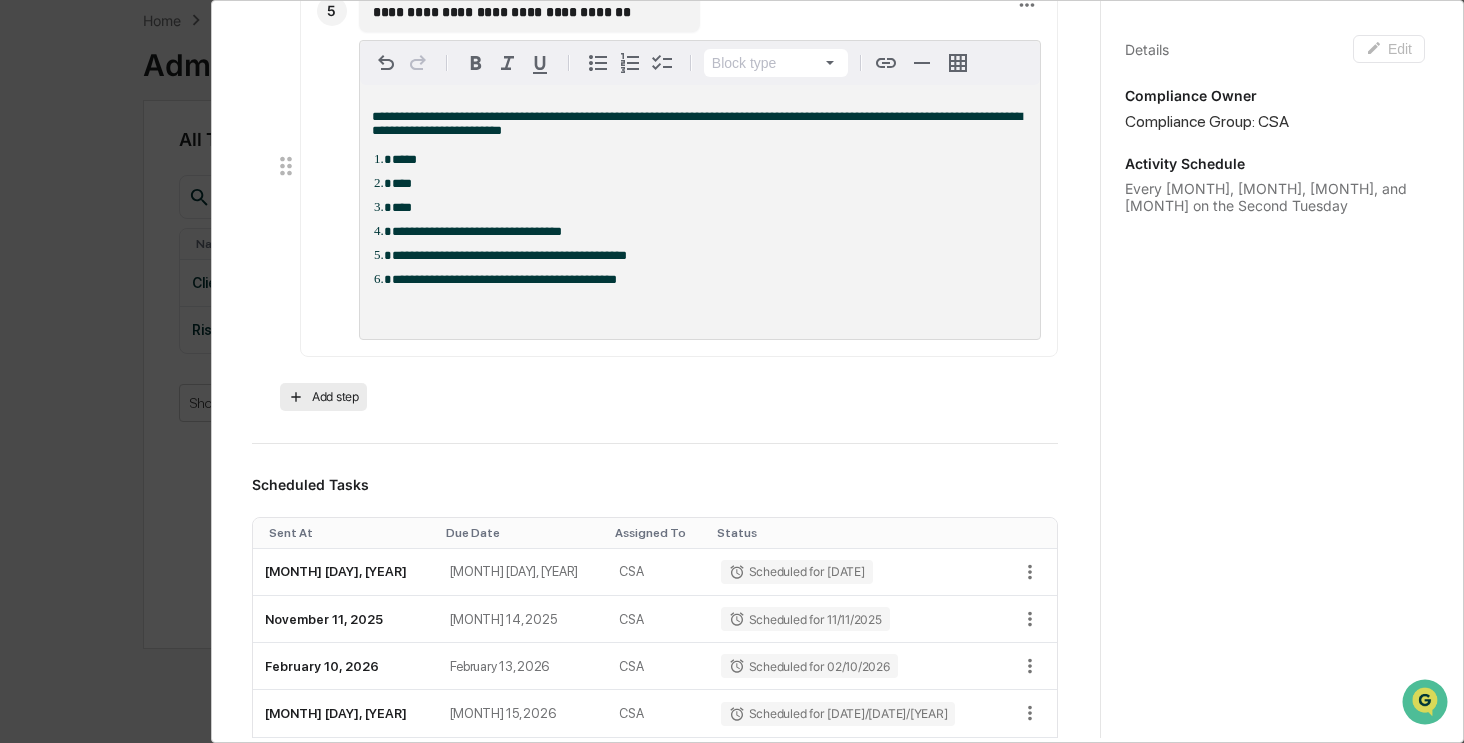 click on "Add step" at bounding box center [323, 397] 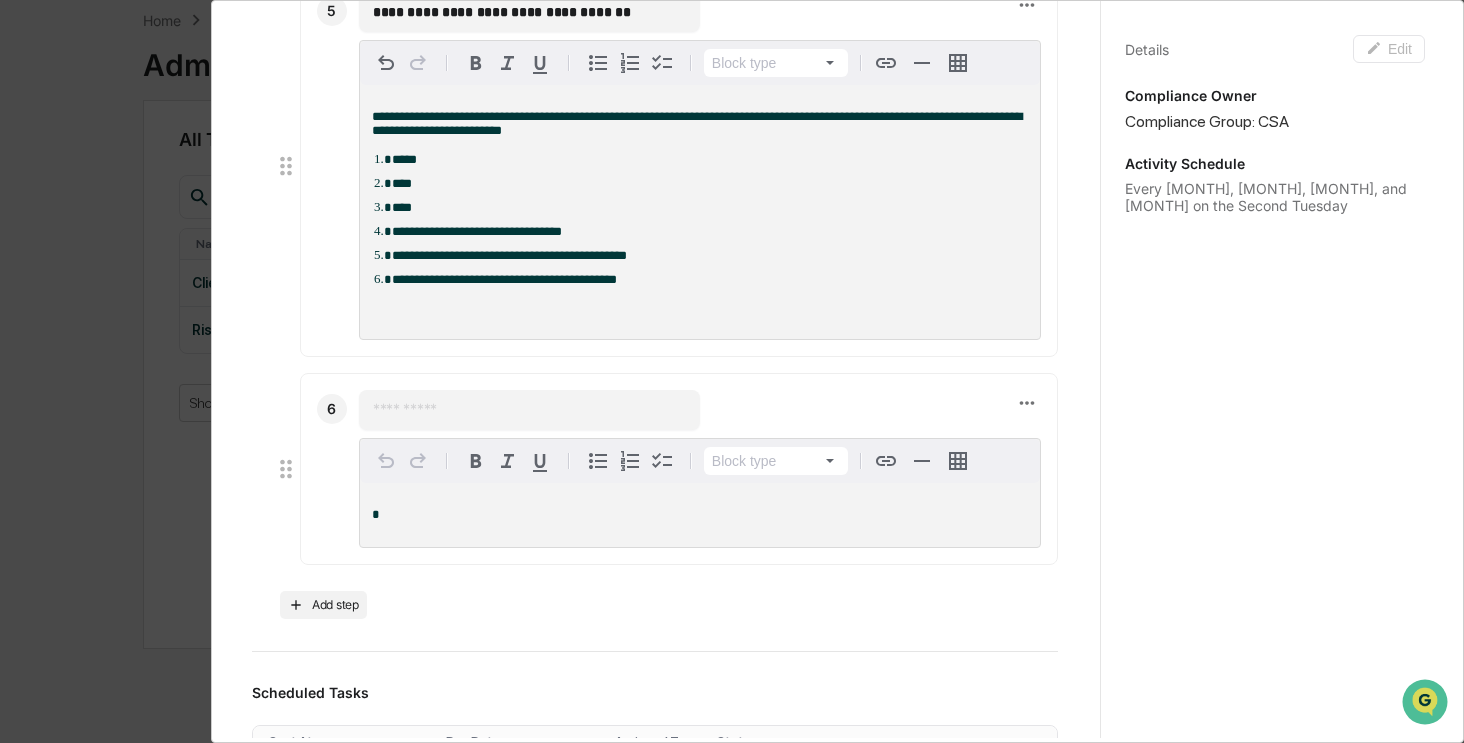 click at bounding box center (529, 410) 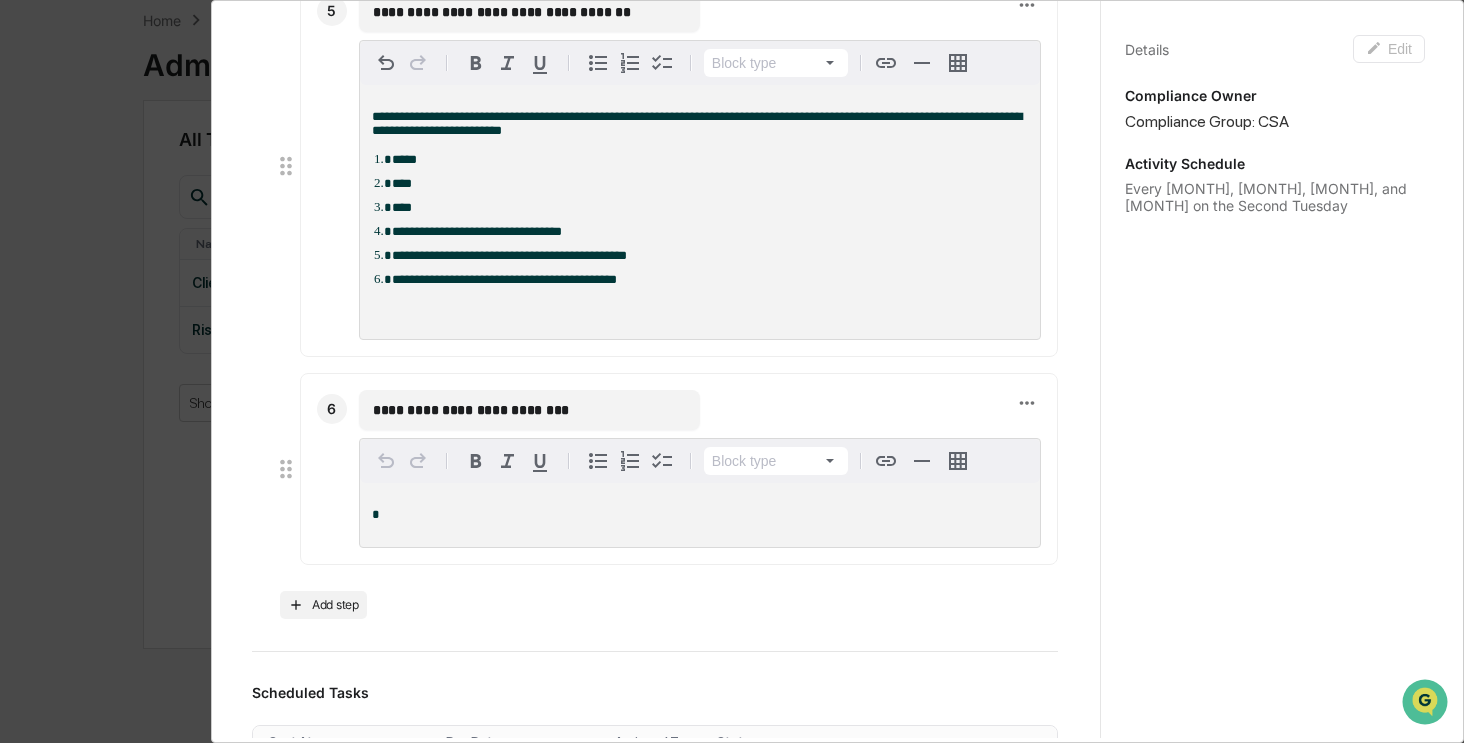 type on "**********" 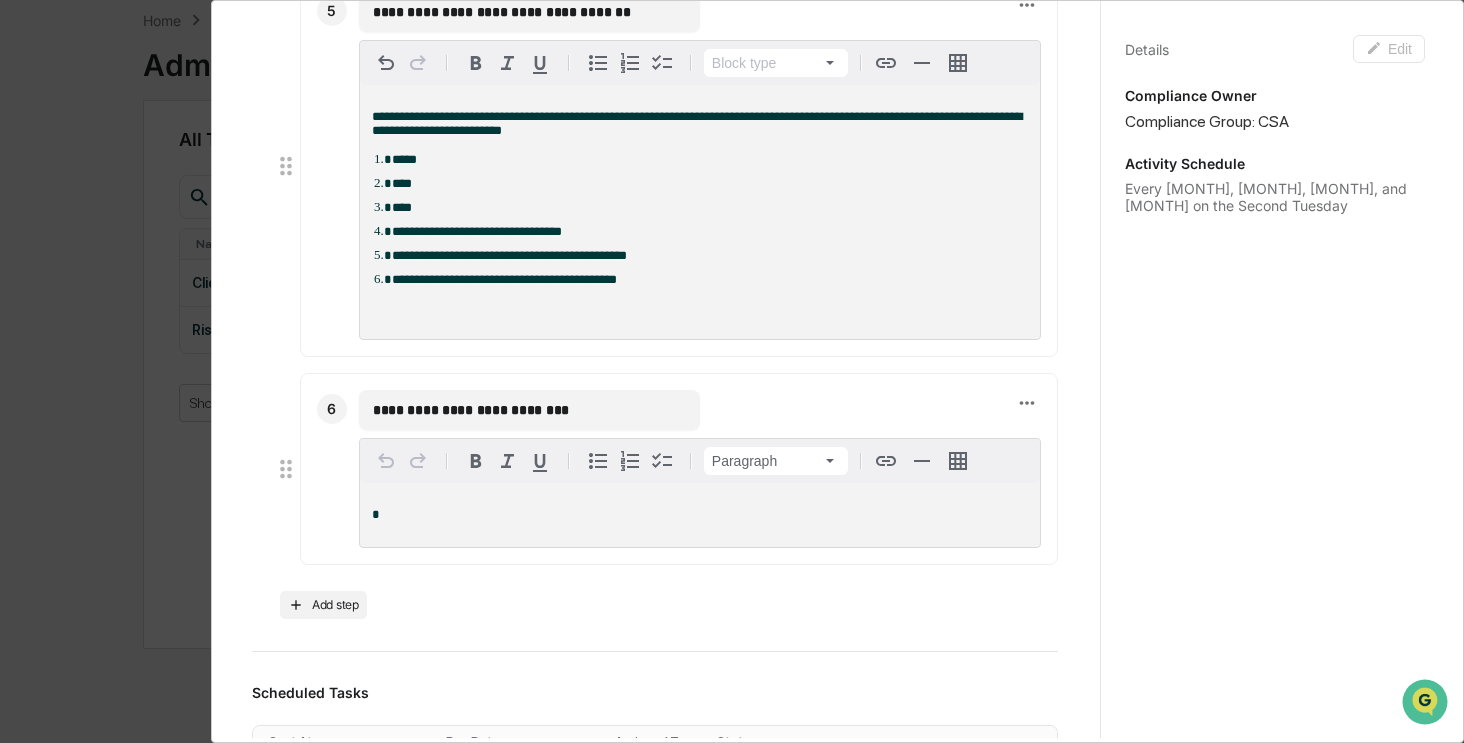 type 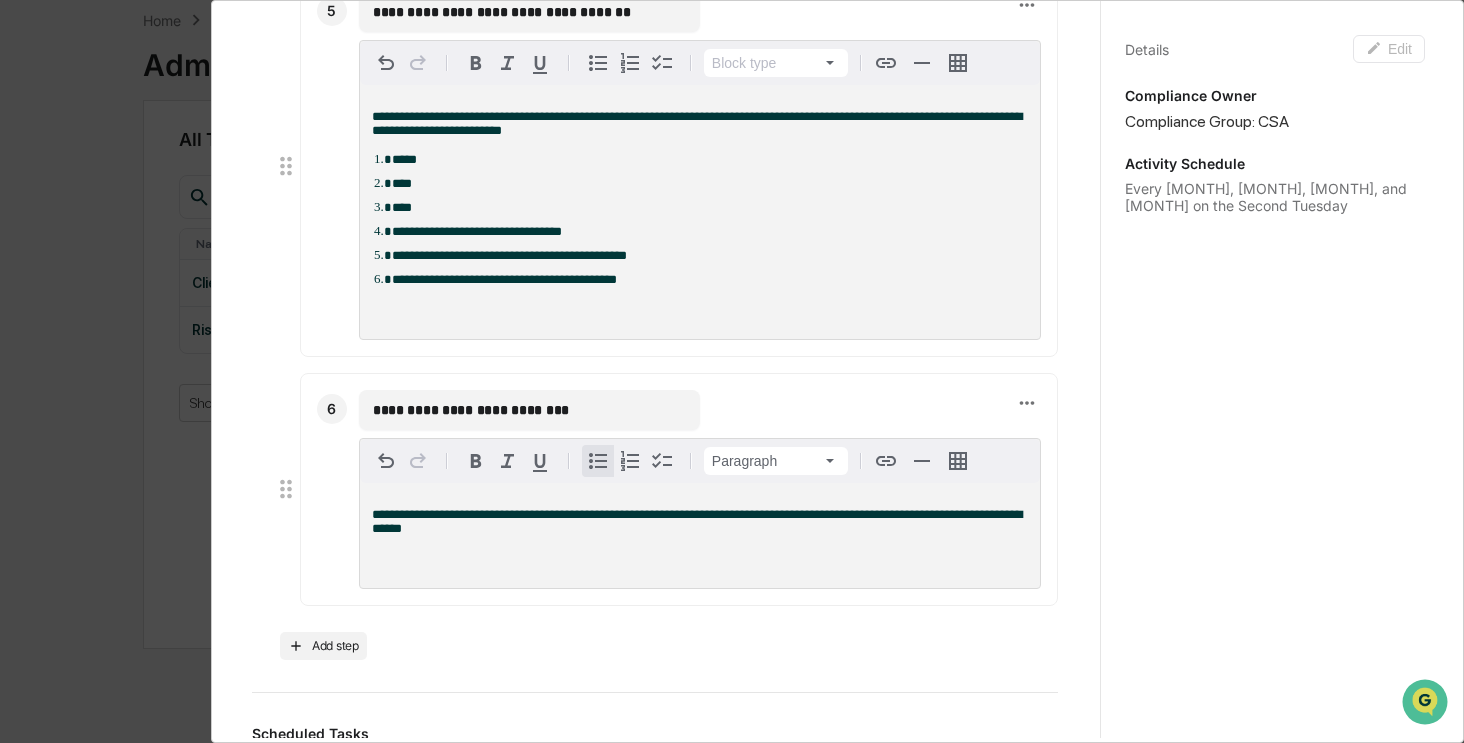 click 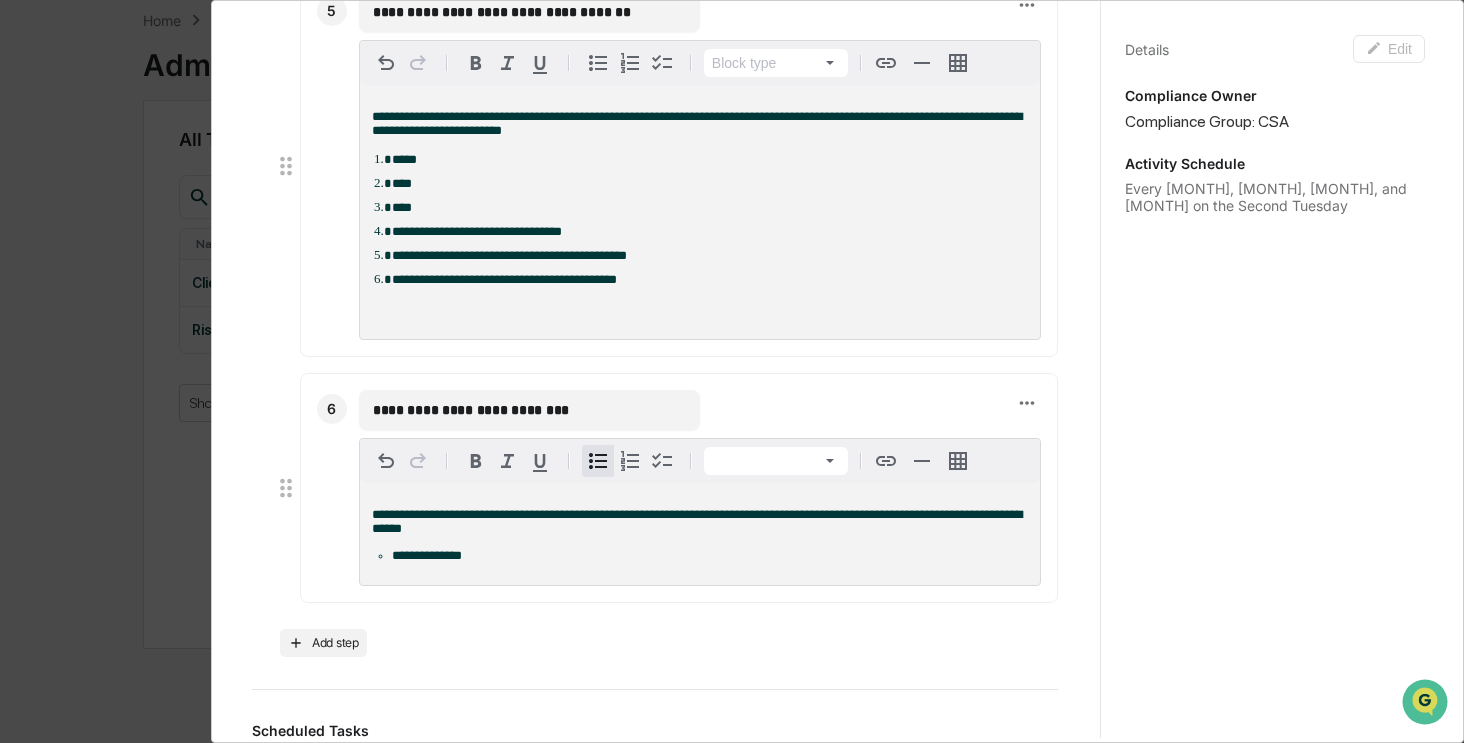 click on "**********" at bounding box center (697, 521) 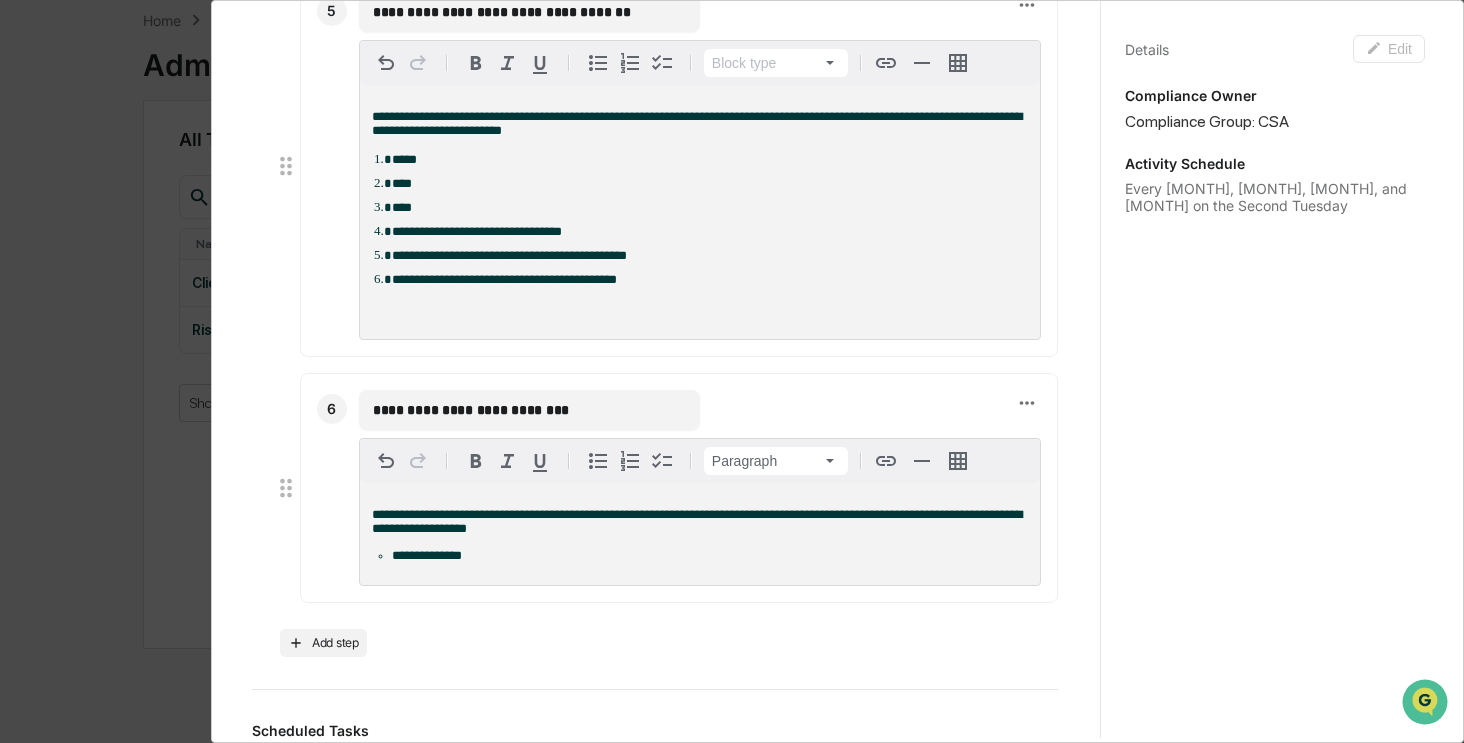 click on "**********" at bounding box center (697, 521) 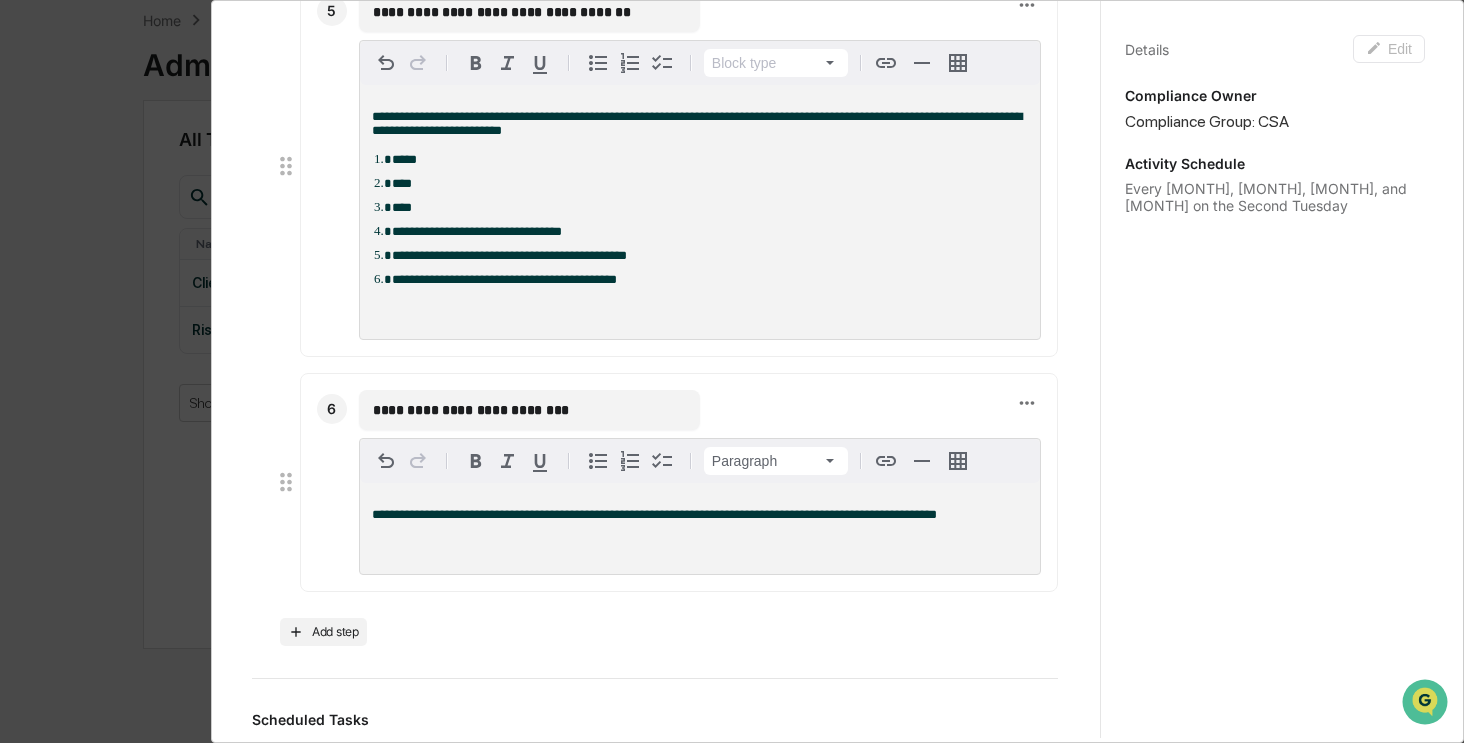 click on "Paragraph" at bounding box center (700, 461) 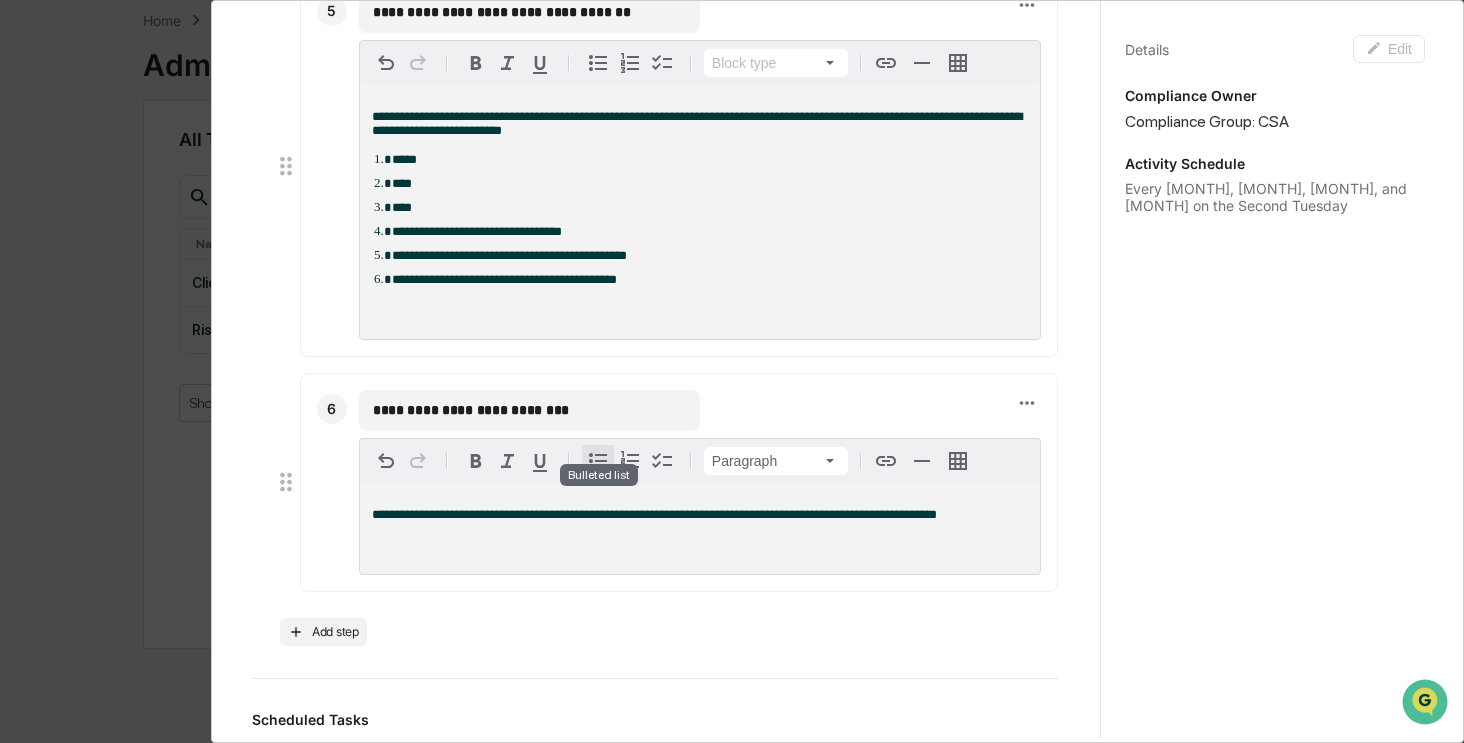 click 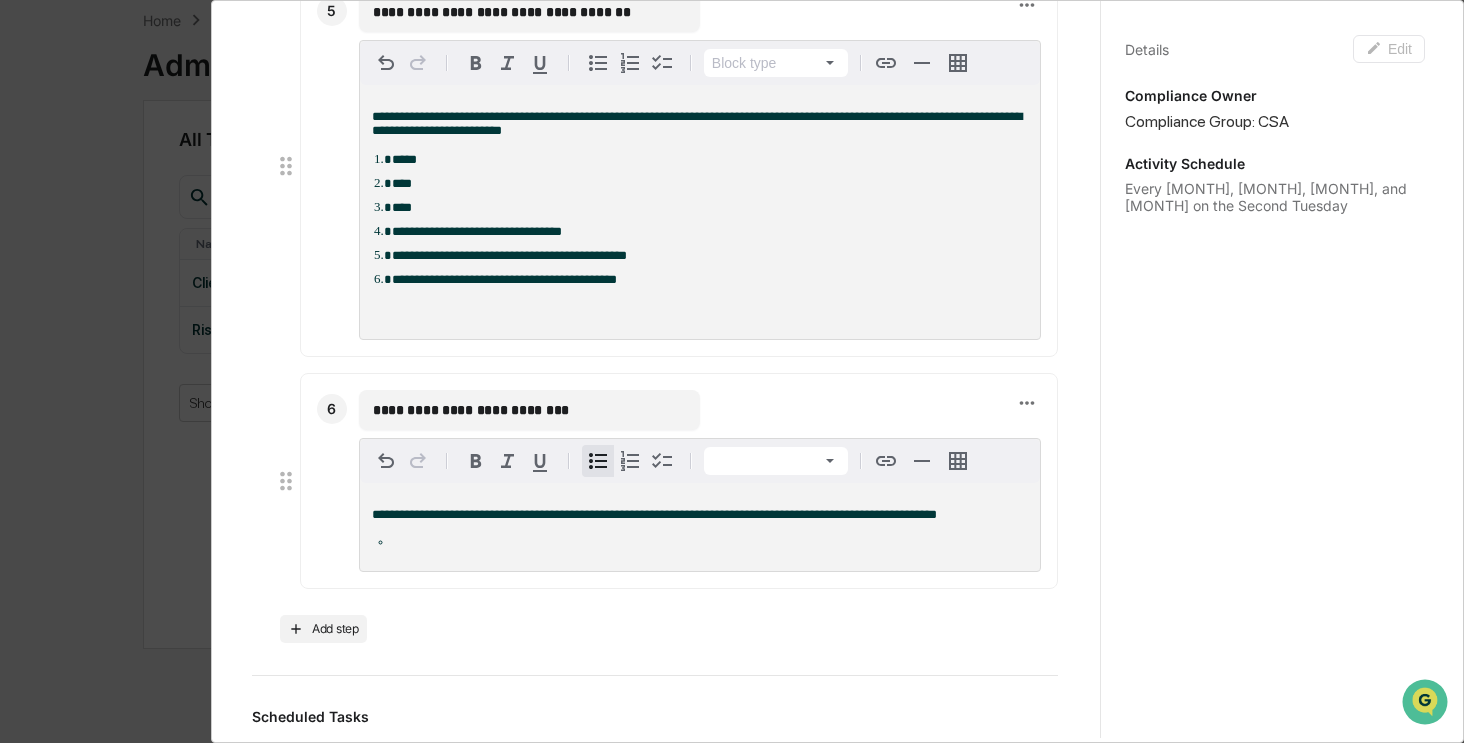click at bounding box center [710, 542] 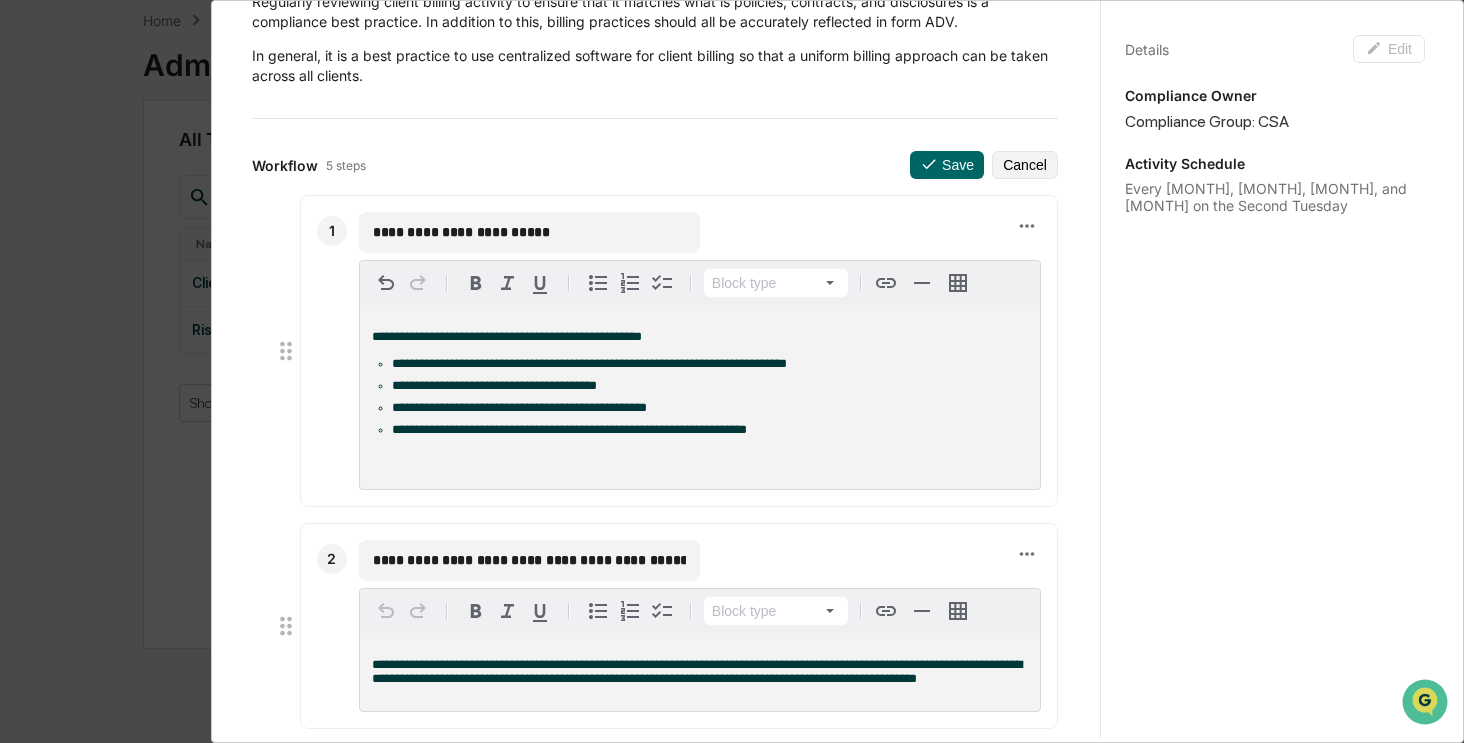 scroll, scrollTop: 0, scrollLeft: 0, axis: both 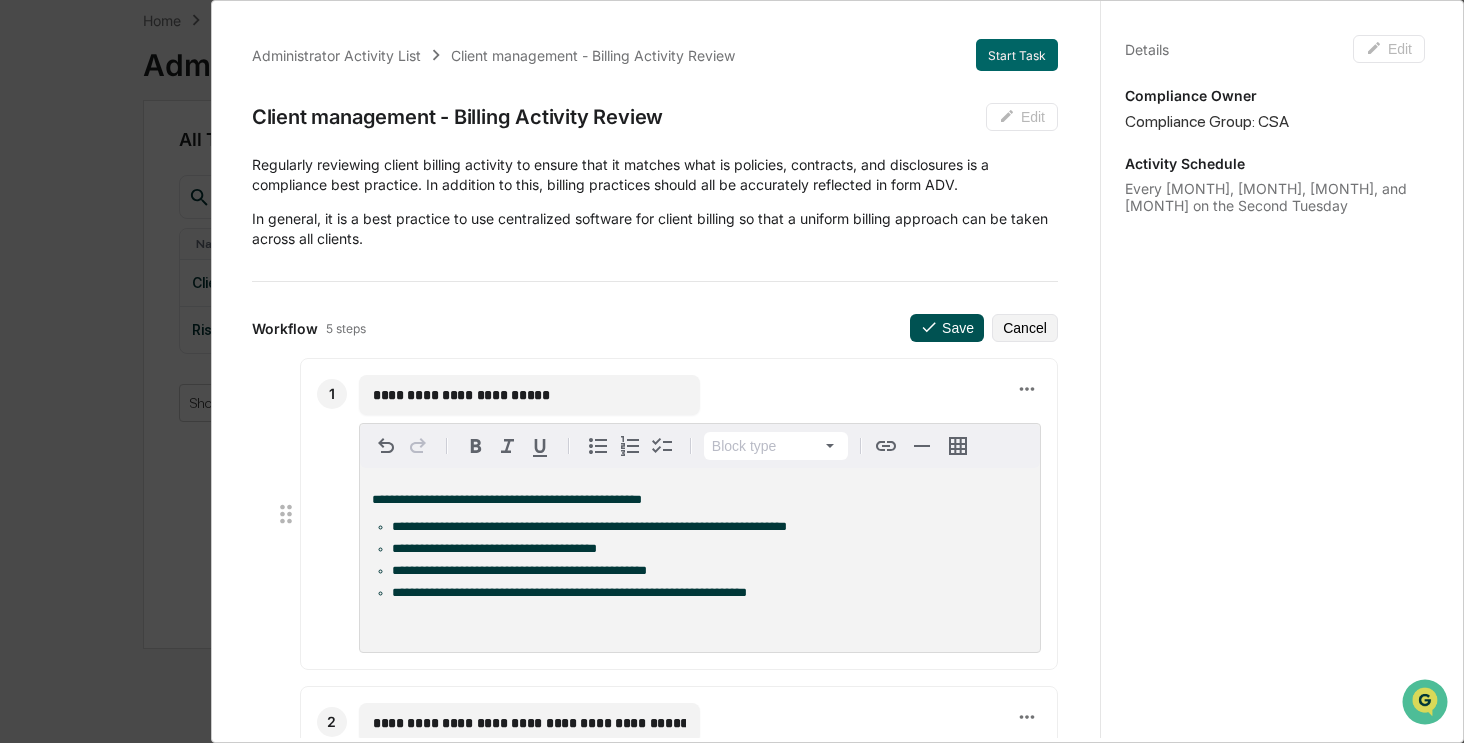 click on "Save" at bounding box center (947, 328) 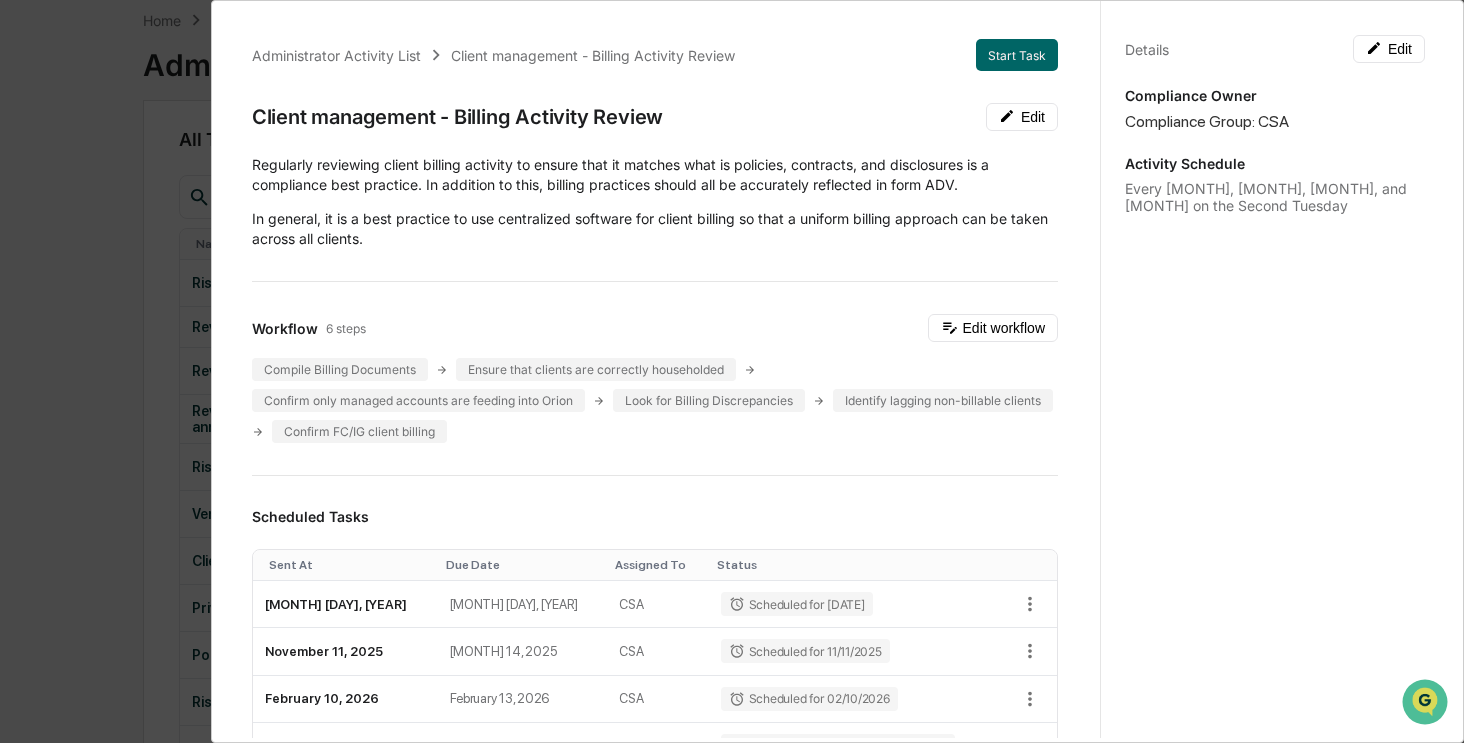 click on "Administrator Activity List Client management - Billing Activity Review Start Task Client management - Billing Activity Review Edit Regularly reviewing client billing activity to ensure that it matches what is policies, contracts, and disclosures is a compliance best practice. In addition to this, billing practices should all be accurately reflected in form ADV. In general, it is a best practice to use centralized software for client billing so that a uniform billing approach can be taken across all clients. Workflow 6 steps Edit workflow Compile Billing Documents Ensure that clients are correctly householded Confirm only managed accounts are feeding into Orion Look for Billing Discrepancies Identify lagging non-billable clients Confirm FC/IG client billing Scheduled Tasks Sent At Due Date Assigned To Status August 12, 2025 August 15, 2025 CSA Scheduled for 08/12/2025 November 11, 2025 November 14, 2025 CSA Scheduled for 11/11/2025 February 10, 2026 February 13, 2026 CSA Scheduled for 02/10/2026 May 12, 2026" at bounding box center (732, 371) 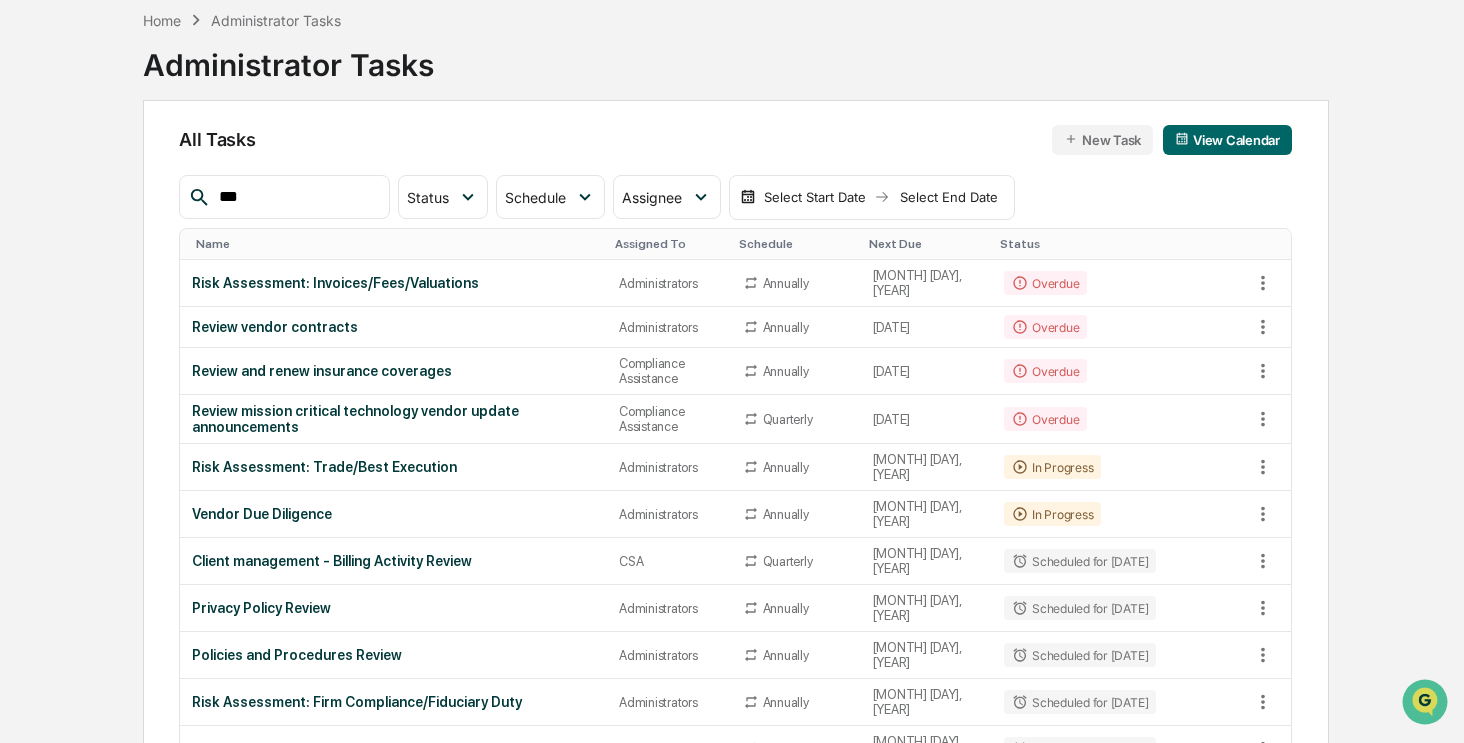 click on "***" at bounding box center (296, 197) 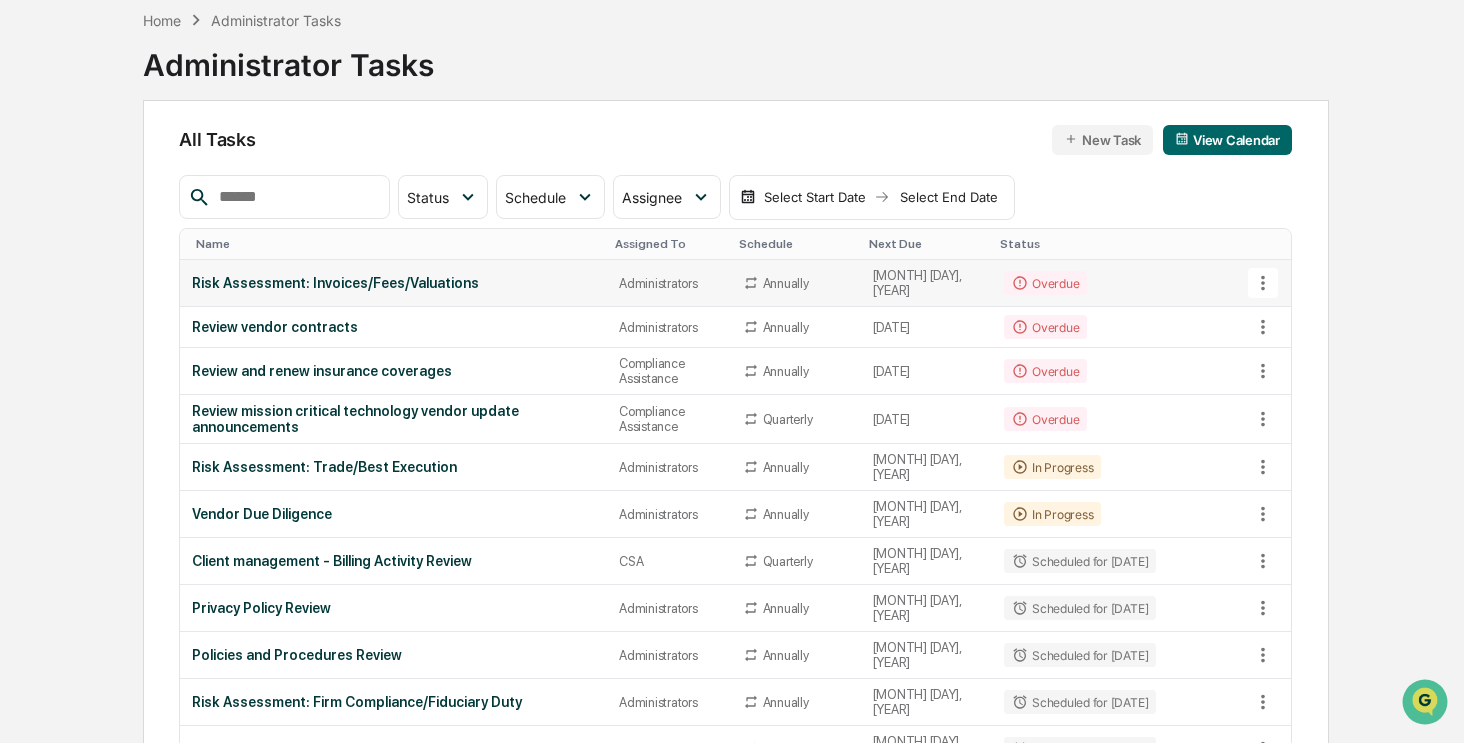 click on "Risk Assessment: Invoices/Fees/Valuations" at bounding box center (393, 283) 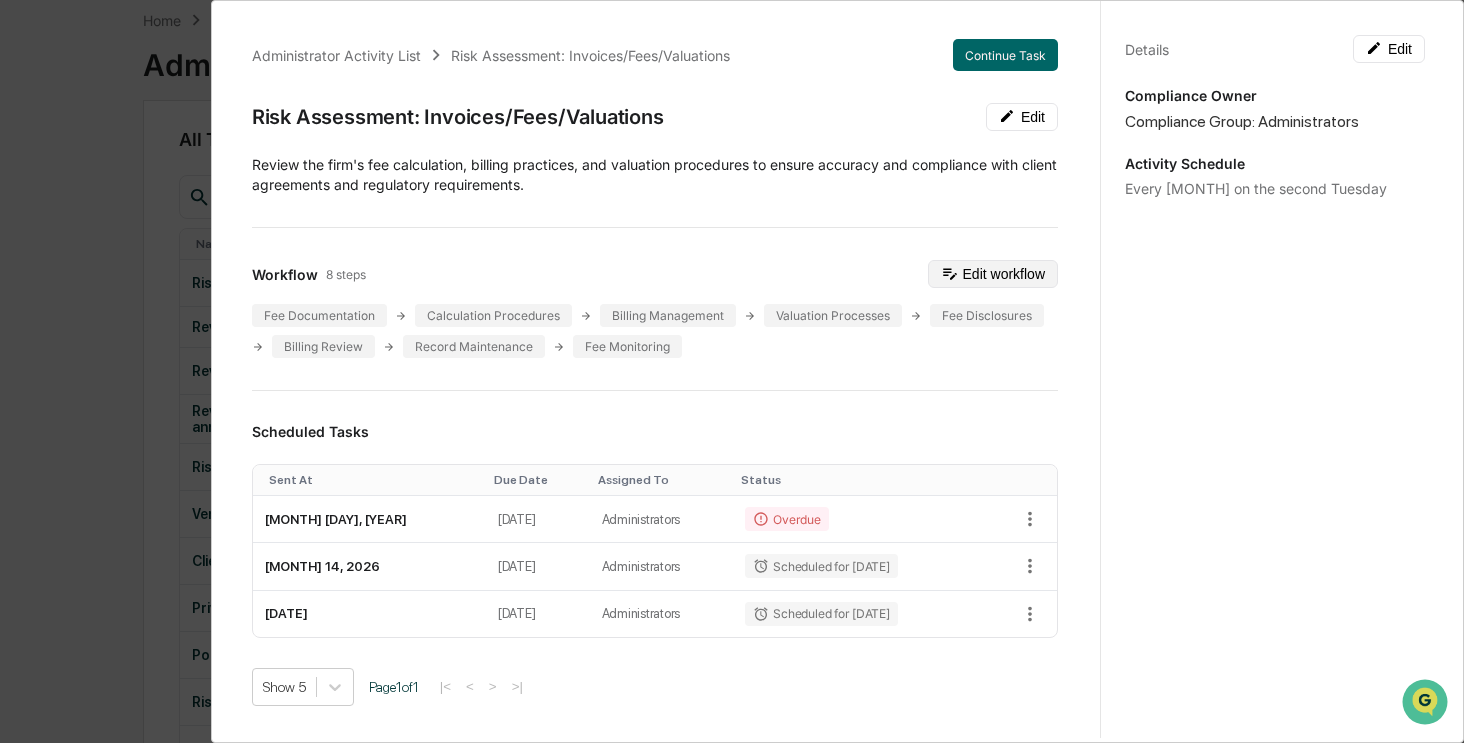 click on "Edit workflow" at bounding box center [993, 274] 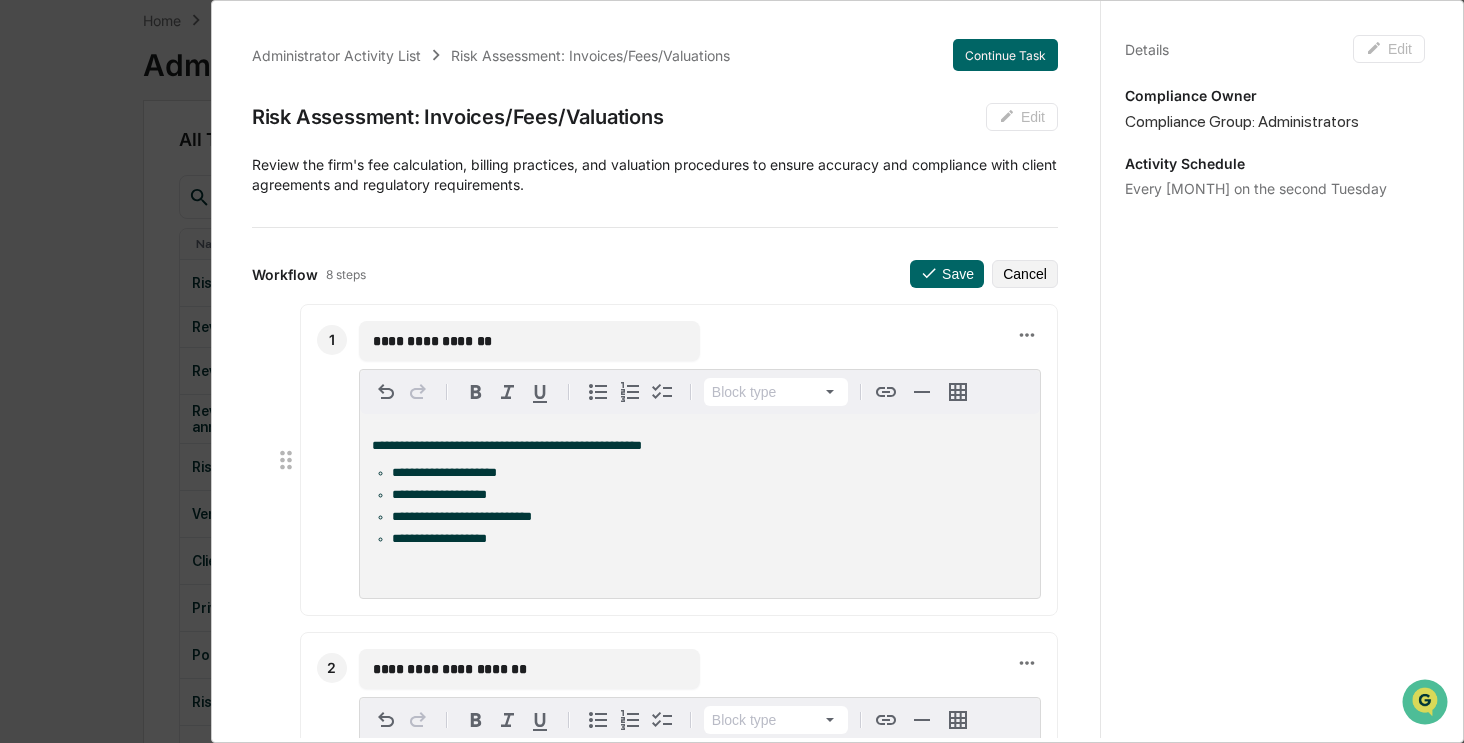 click on "**********" at bounding box center [732, 371] 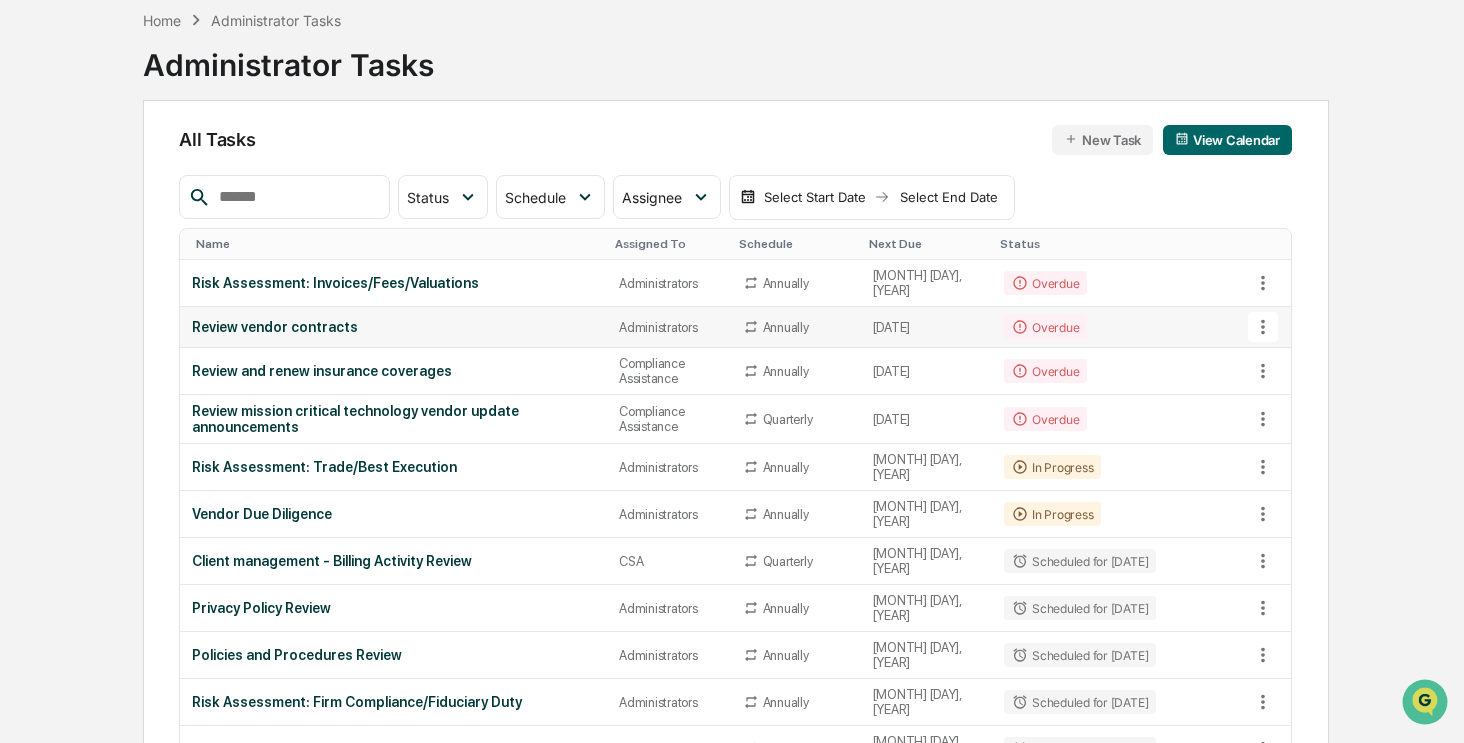 click on "Review vendor contracts" at bounding box center (393, 327) 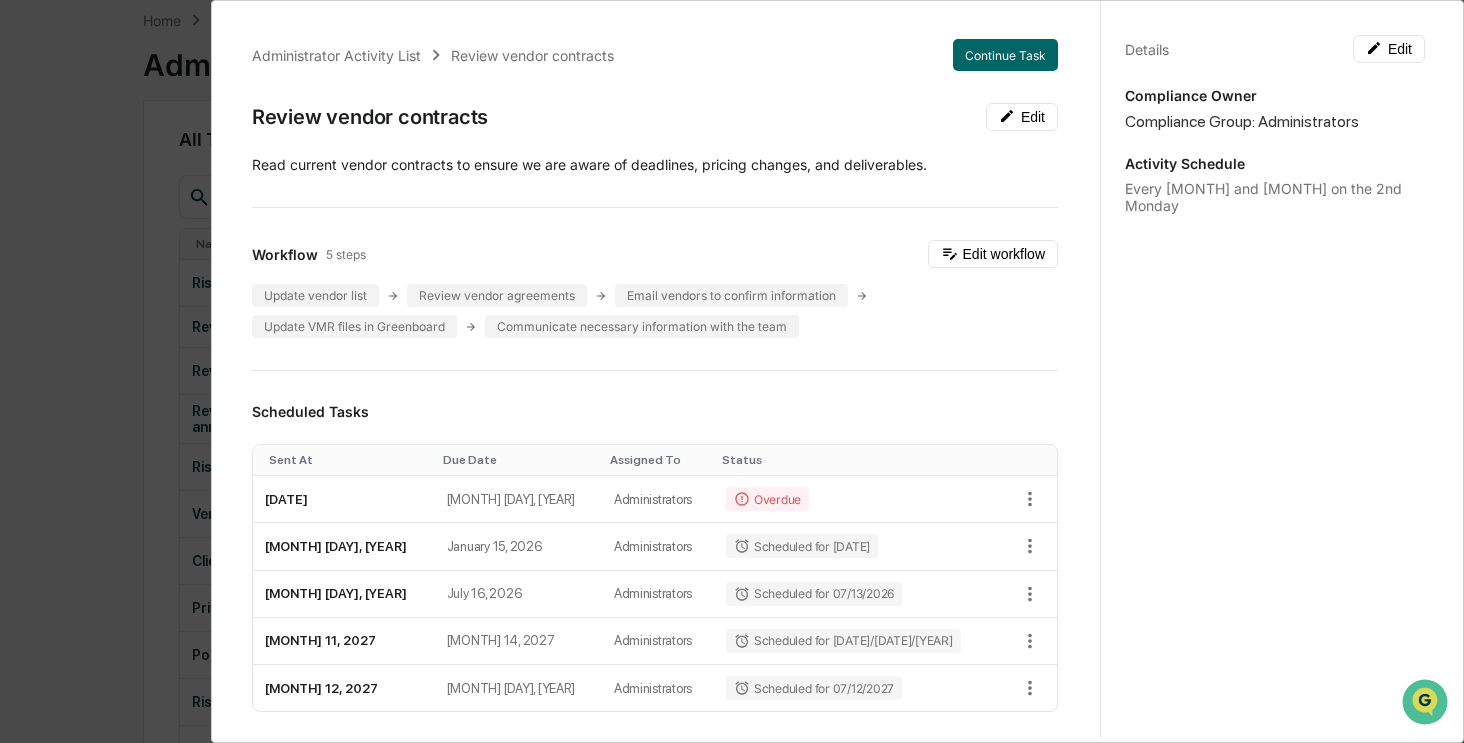 click on "Administrator Activity List Review vendor contracts Continue Task Review vendor contracts Edit ​Read current vendor contracts to ensure we are aware of deadlines, pricing changes, and deliverables. Workflow 5 steps Edit workflow Update vendor list Review vendor agreements Email vendors to confirm information Update VMR files in Greenboard Communicate necessary information with the team Scheduled Tasks Sent At Due Date Assigned To Status July 14, 2025 July 17, 2025 Administrators Overdue January 12, 2026 January 15, 2026 Administrators Scheduled for 01/12/2026 July 13, 2026 July 16, 2026 Administrators Scheduled for 07/13/2026 January 11, 2027 January 14, 2027 Administrators Scheduled for 01/11/2027 July 12, 2027 July 15, 2027 Administrators Scheduled for 07/12/2027 Show 5 Page  1  of  2   |<   <   >   >|   Completed Task Files No data to display Show 5 Page  1  of  0   |<   <   >   >|   Comments Write a comment... Write a comment... Details Edit Compliance Owner Compliance Group: Administrators" at bounding box center (732, 371) 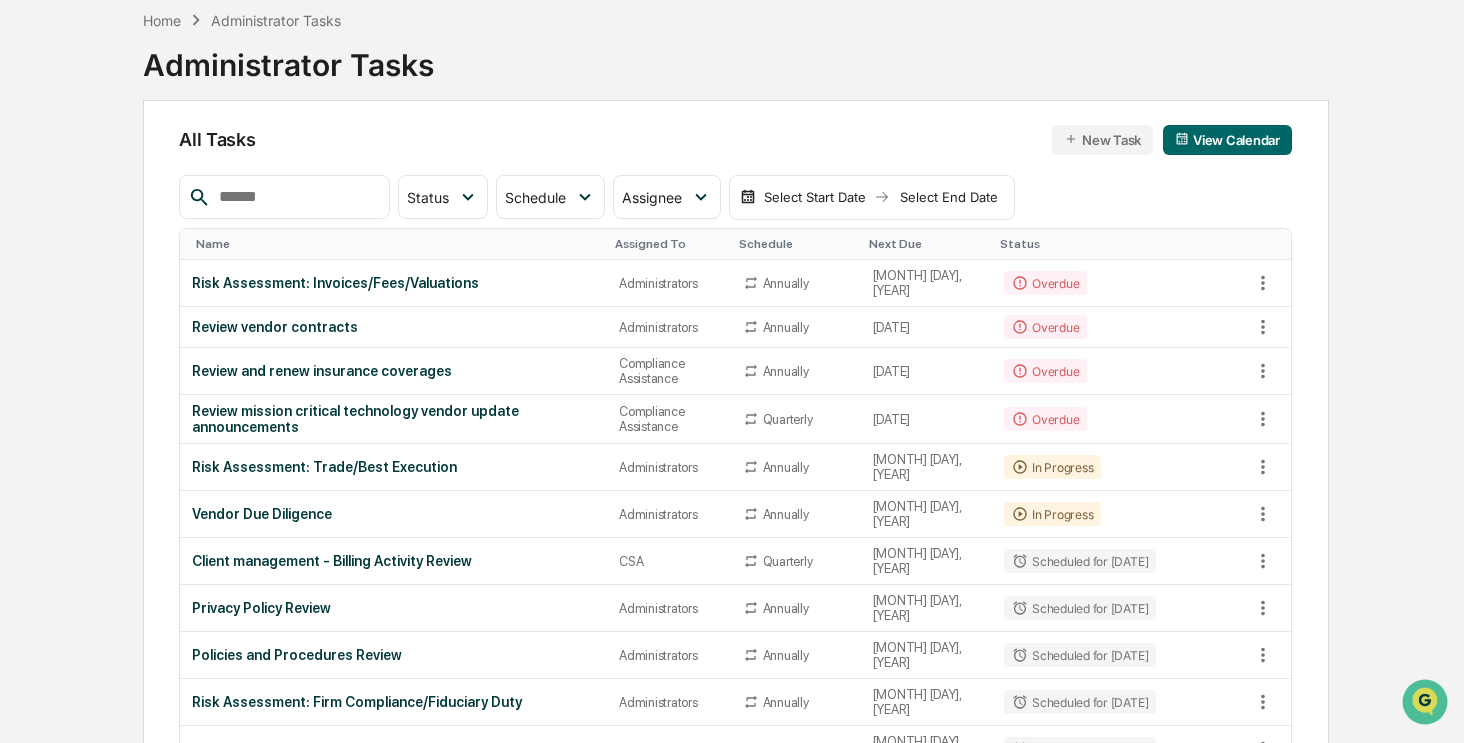 click at bounding box center [296, 197] 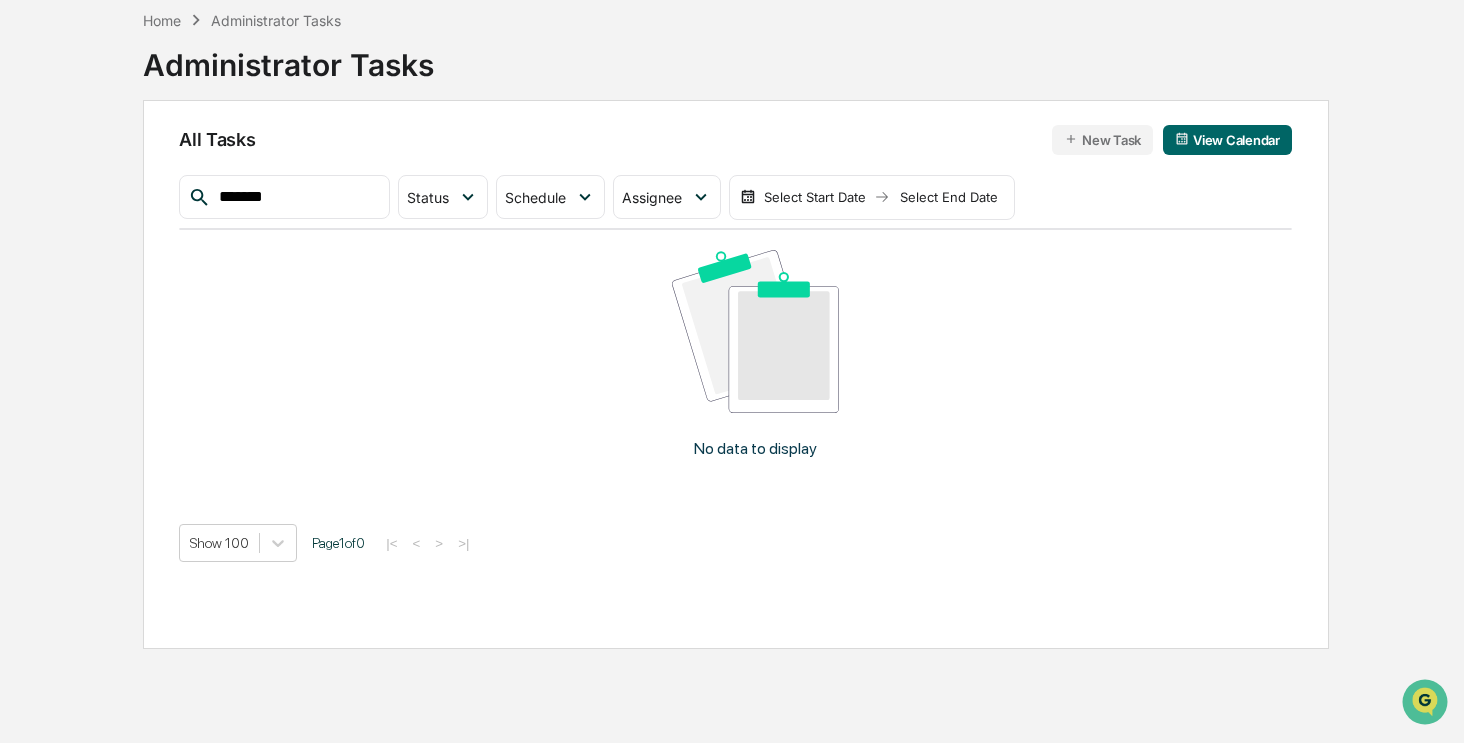 click on "*******" at bounding box center (296, 197) 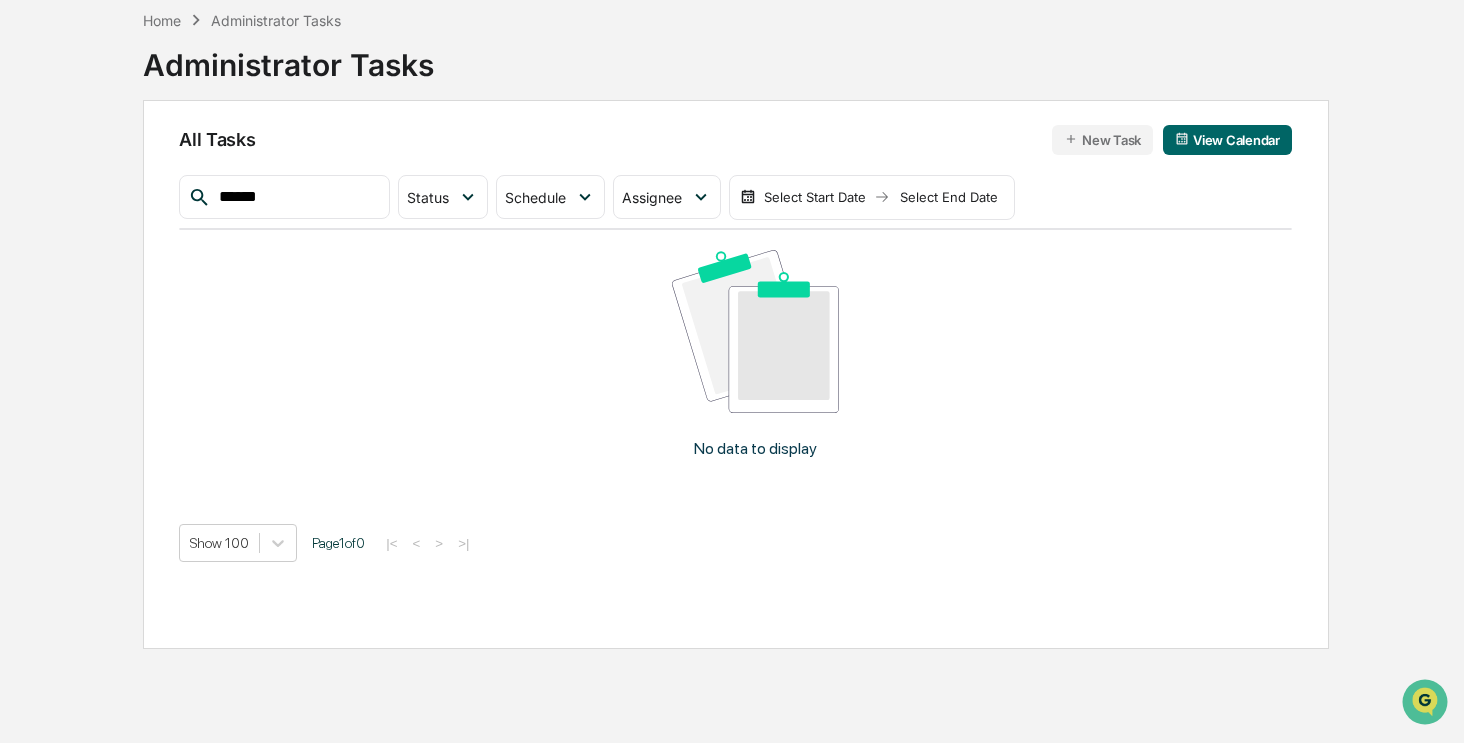 type on "******" 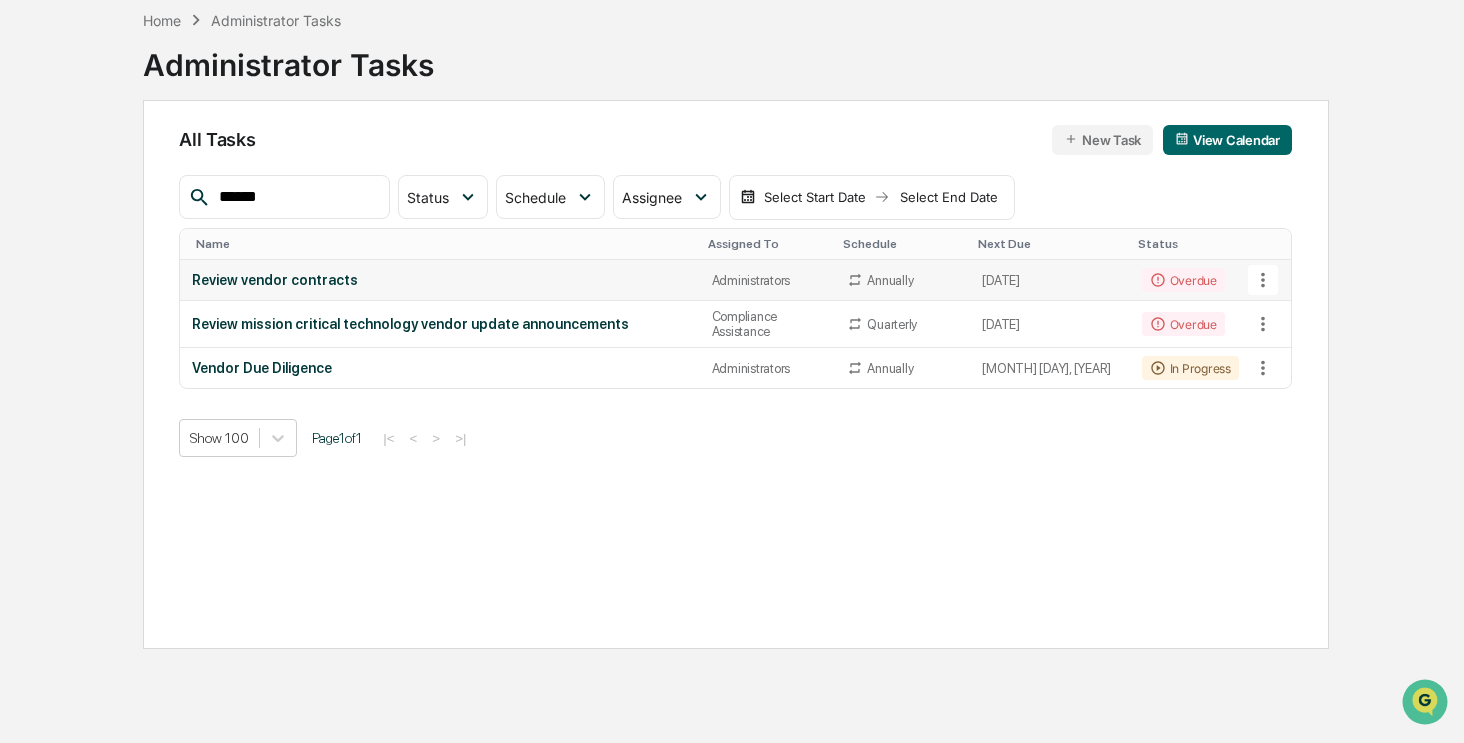 click on "Review vendor contracts" at bounding box center [439, 280] 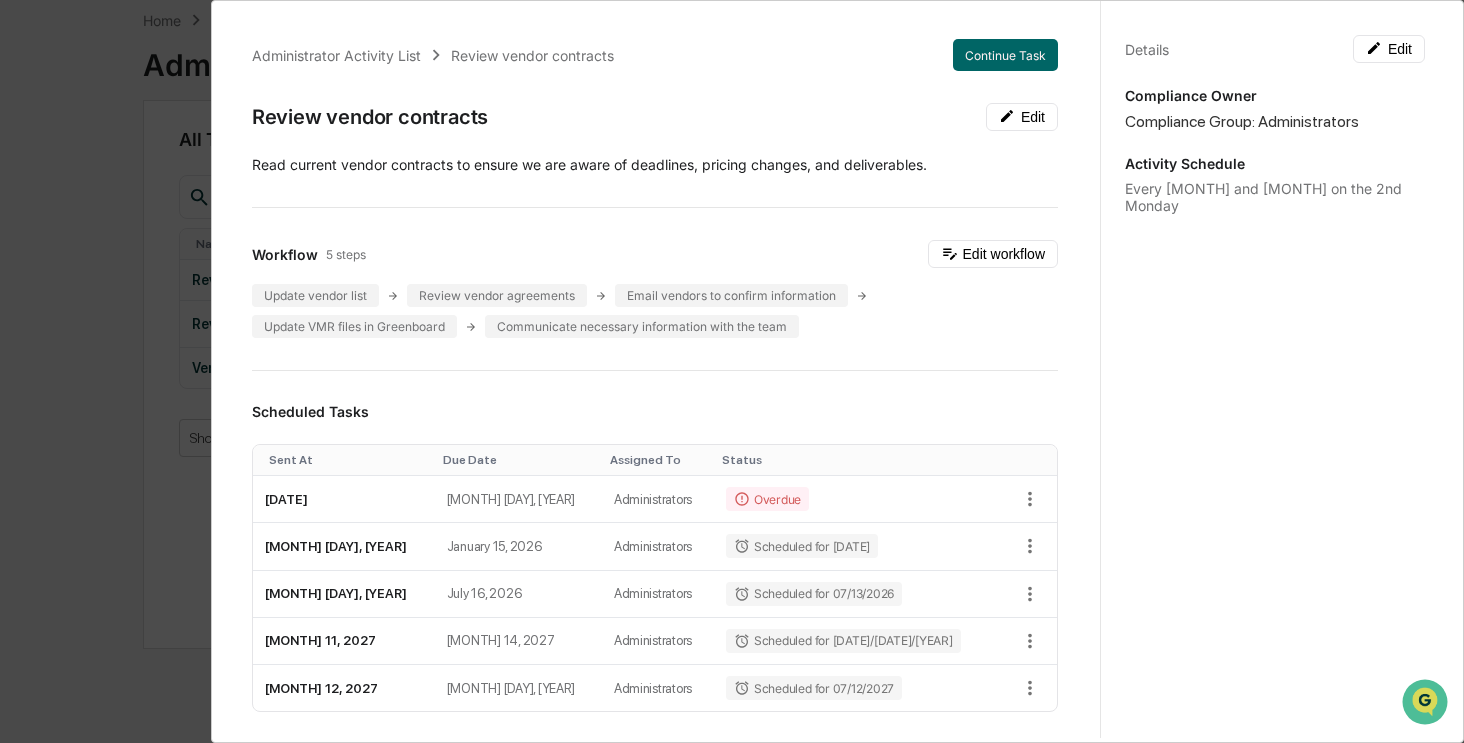 click on "Administrator Activity List Review vendor contracts Continue Task Review vendor contracts Edit ​Read current vendor contracts to ensure we are aware of deadlines, pricing changes, and deliverables. Workflow 5 steps Edit workflow Update vendor list Review vendor agreements Email vendors to confirm information Update VMR files in Greenboard Communicate necessary information with the team Scheduled Tasks Sent At Due Date Assigned To Status July 14, 2025 July 17, 2025 Administrators Overdue January 12, 2026 January 15, 2026 Administrators Scheduled for 01/12/2026 July 13, 2026 July 16, 2026 Administrators Scheduled for 07/13/2026 January 11, 2027 January 14, 2027 Administrators Scheduled for 01/11/2027 July 12, 2027 July 15, 2027 Administrators Scheduled for 07/12/2027 Show 5 Page  1  of  2   |<   <   >   >|   Completed Task Files No data to display Show 5 Page  1  of  0   |<   <   >   >|   Comments Write a comment... Write a comment... Details Edit Compliance Owner Compliance Group: Administrators" at bounding box center [732, 371] 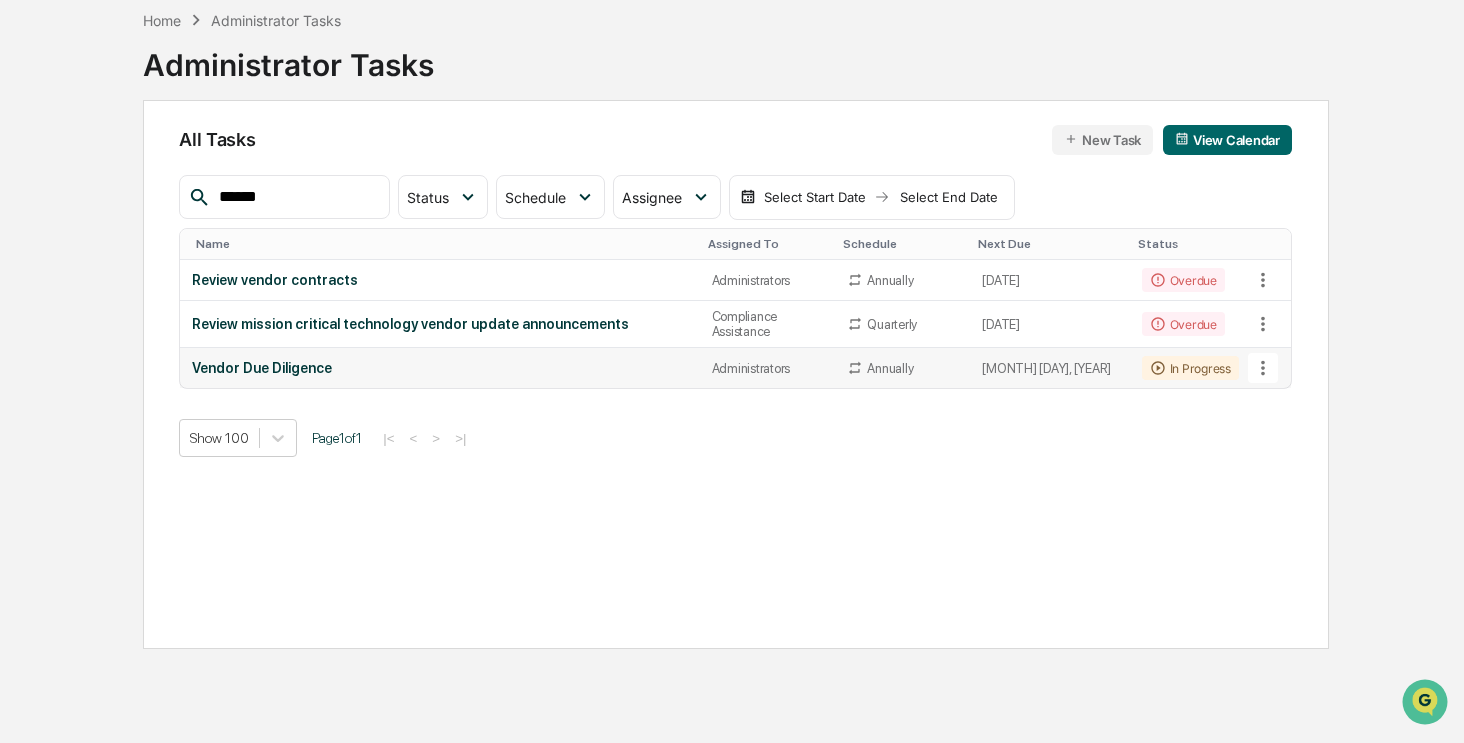 click on "Vendor Due Diligence" at bounding box center (439, 368) 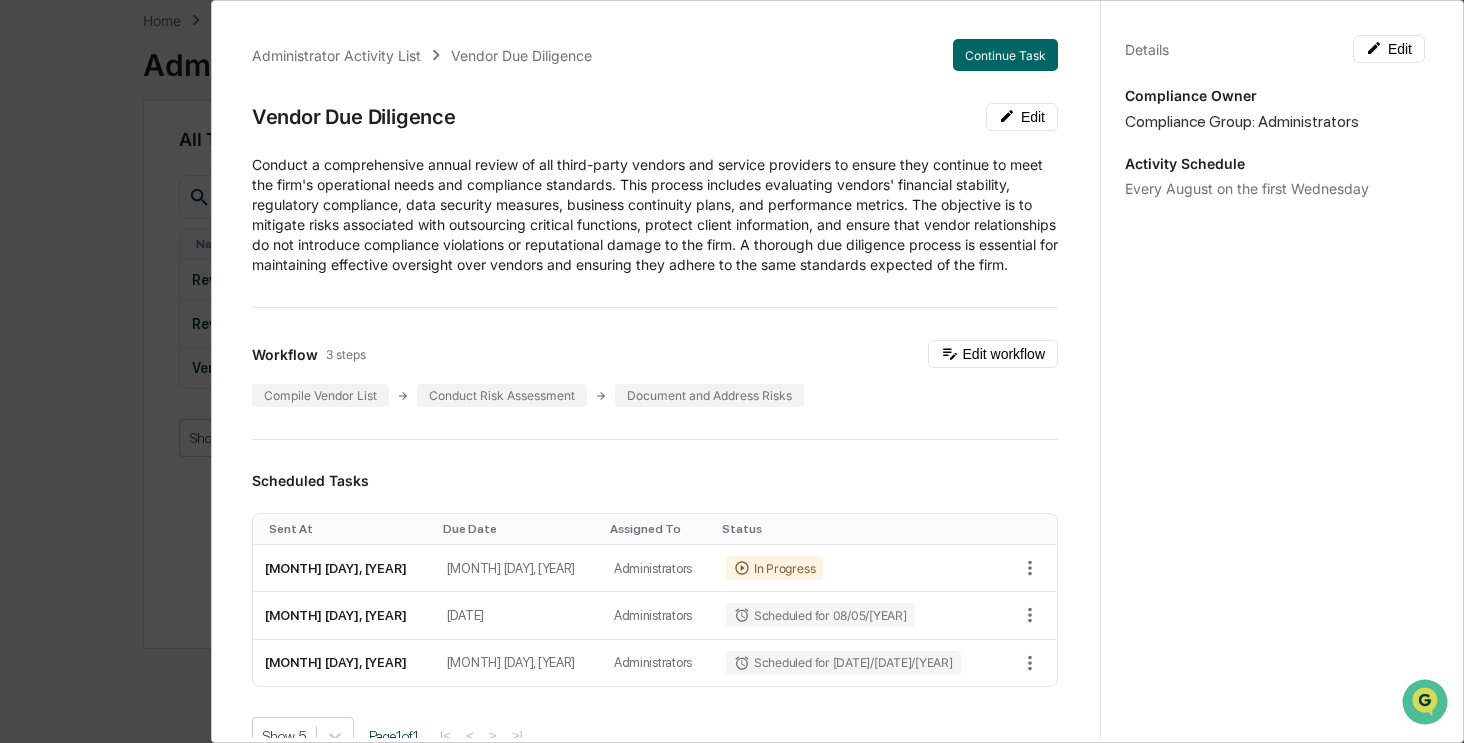click on "Administrator Activity List Vendor Due Diligence Continue Task Vendor Due Diligence Edit Conduct a comprehensive annual review of all third-party vendors and service providers to ensure they continue to meet the firm's operational needs and compliance standards. This process includes evaluating vendors' financial stability, regulatory compliance, data security measures, business continuity plans, and performance metrics. The objective is to mitigate risks associated with outsourcing critical functions, protect client information, and ensure that vendor relationships do not introduce compliance violations or reputational damage to the firm. A thorough due diligence process is essential for maintaining effective oversight over vendors and ensuring they adhere to the same standards expected of the firm. Workflow 3 steps Edit workflow Compile Vendor List Conduct Risk Assessment Document and Address Risks Scheduled Tasks Sent At Due Date Assigned To Status August 6, 2025 August 9, 2025 Administrators In Progress 1" at bounding box center [732, 371] 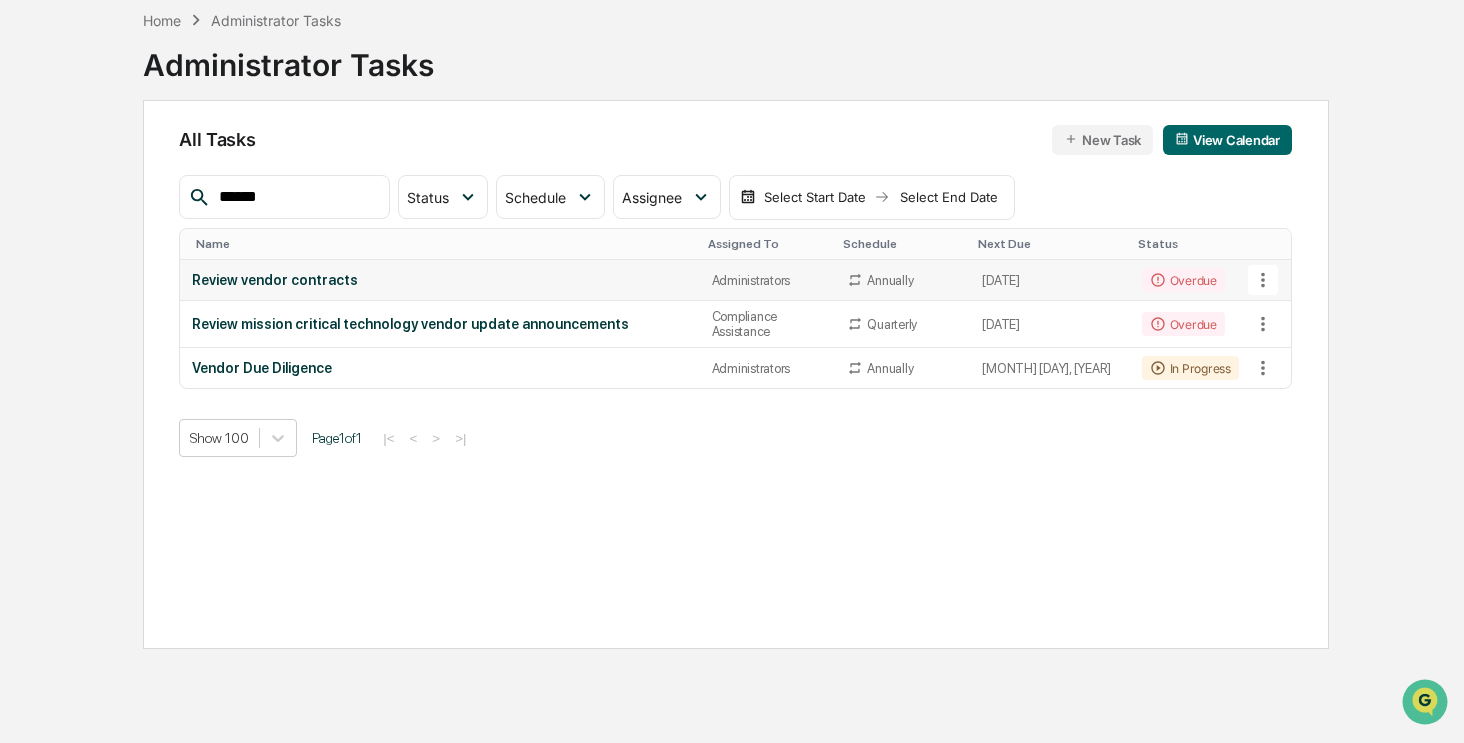 click on "Review vendor contracts" at bounding box center (439, 280) 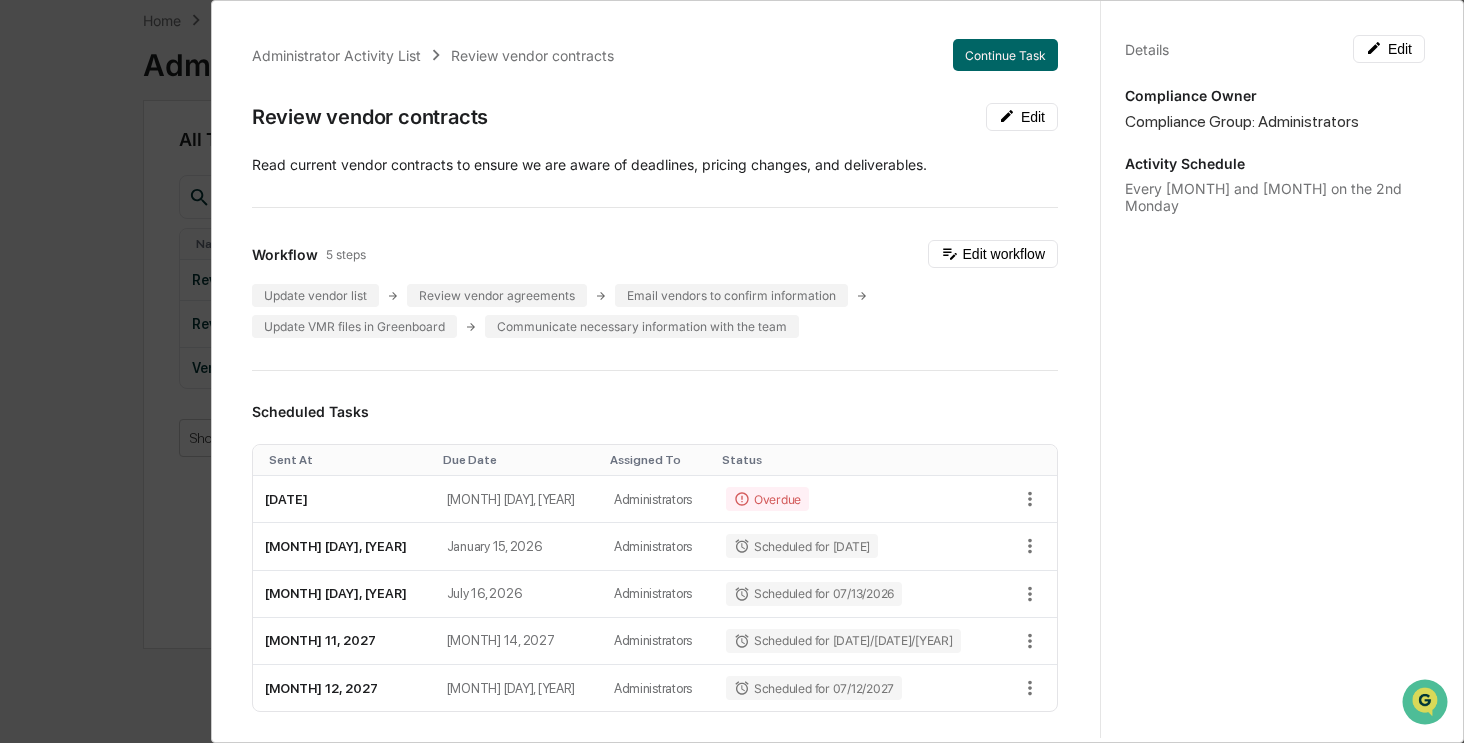 click on "Administrator Activity List Review vendor contracts Continue Task Review vendor contracts Edit ​Read current vendor contracts to ensure we are aware of deadlines, pricing changes, and deliverables. Workflow 5 steps Edit workflow Update vendor list Review vendor agreements Email vendors to confirm information Update VMR files in Greenboard Communicate necessary information with the team Scheduled Tasks Sent At Due Date Assigned To Status July 14, 2025 July 17, 2025 Administrators Overdue January 12, 2026 January 15, 2026 Administrators Scheduled for 01/12/2026 July 13, 2026 July 16, 2026 Administrators Scheduled for 07/13/2026 January 11, 2027 January 14, 2027 Administrators Scheduled for 01/11/2027 July 12, 2027 July 15, 2027 Administrators Scheduled for 07/12/2027 Show 5 Page  1  of  2   |<   <   >   >|   Completed Task Files No data to display Show 5 Page  1  of  0   |<   <   >   >|   Comments Write a comment... Write a comment... Details Edit Compliance Owner Compliance Group: Administrators" at bounding box center (732, 371) 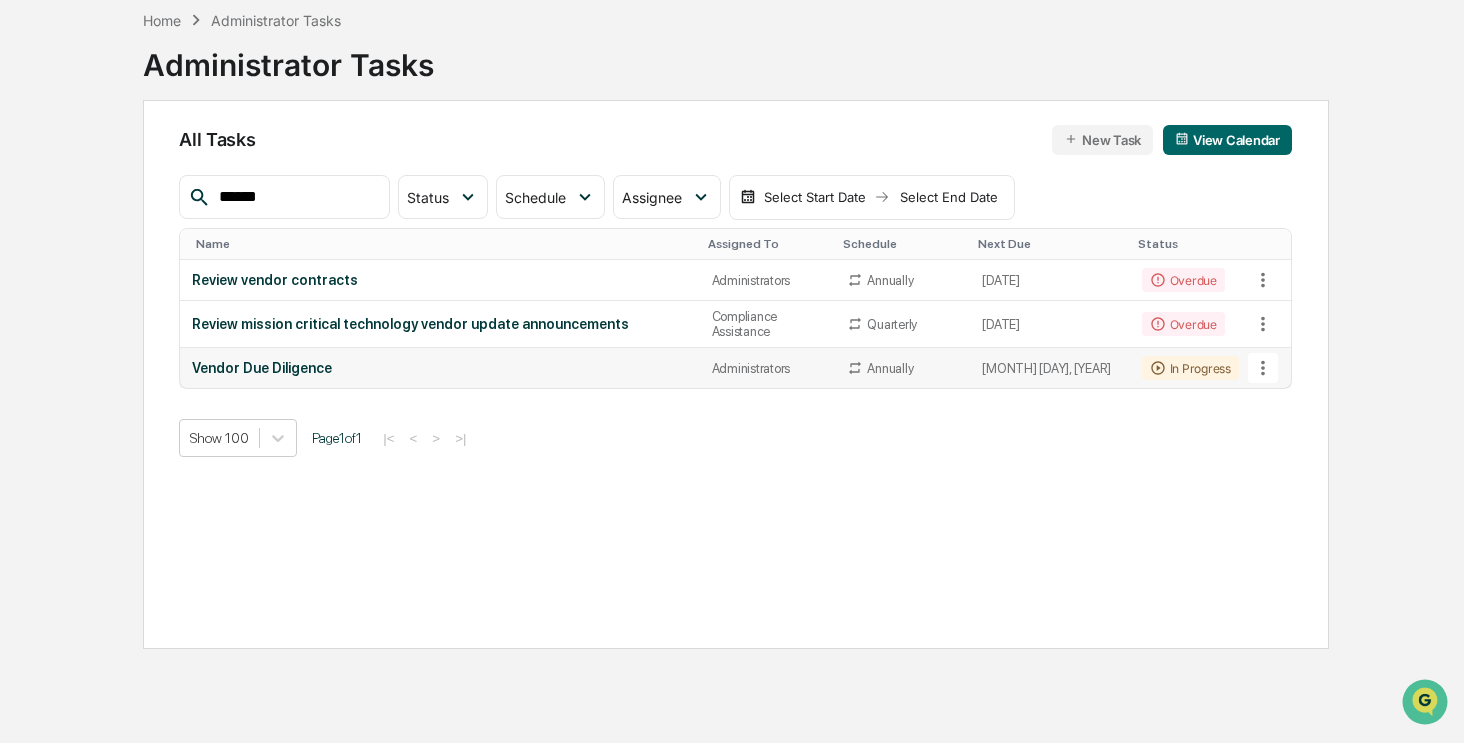click on "Vendor Due Diligence" at bounding box center [439, 368] 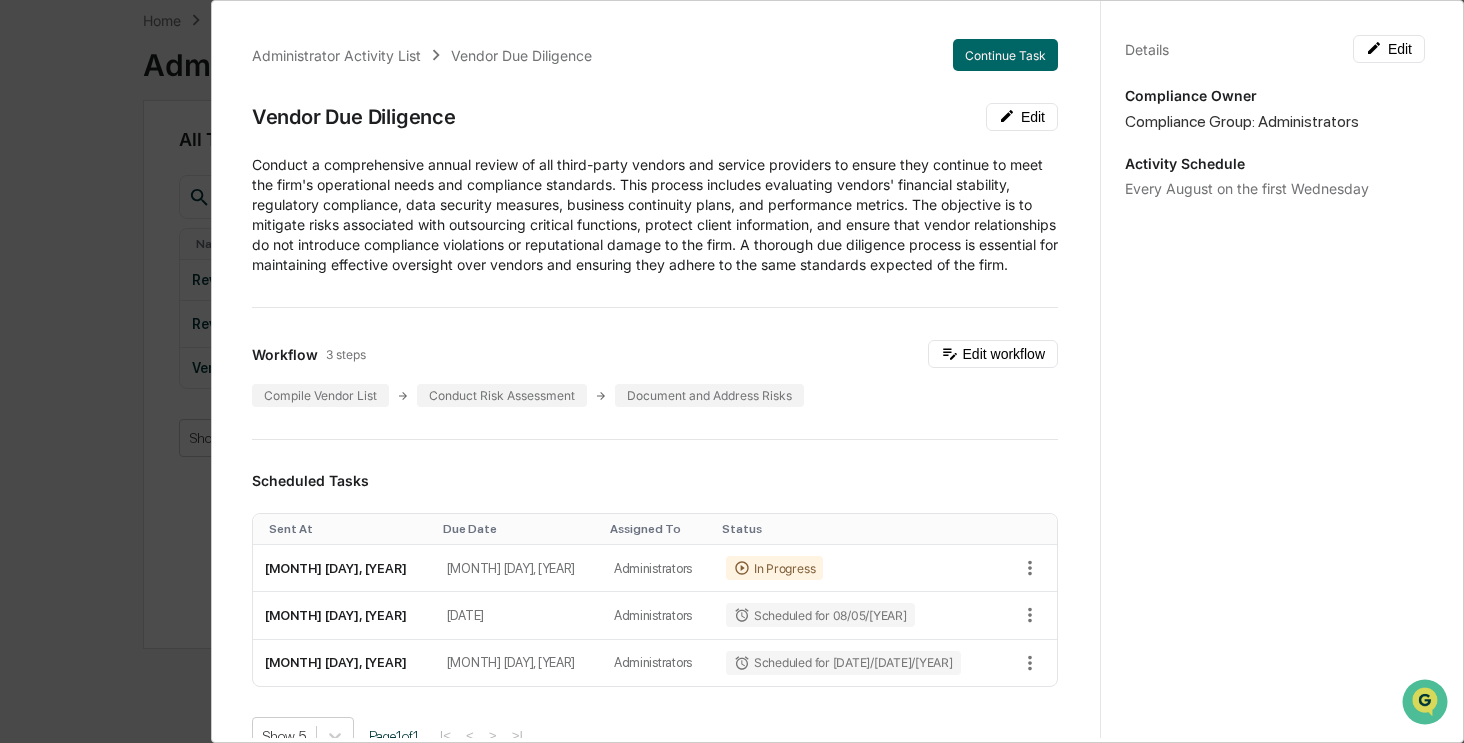 click on "Administrator Activity List Vendor Due Diligence Continue Task Vendor Due Diligence Edit Conduct a comprehensive annual review of all third-party vendors and service providers to ensure they continue to meet the firm's operational needs and compliance standards. This process includes evaluating vendors' financial stability, regulatory compliance, data security measures, business continuity plans, and performance metrics. The objective is to mitigate risks associated with outsourcing critical functions, protect client information, and ensure that vendor relationships do not introduce compliance violations or reputational damage to the firm. A thorough due diligence process is essential for maintaining effective oversight over vendors and ensuring they adhere to the same standards expected of the firm. Workflow 3 steps Edit workflow Compile Vendor List Conduct Risk Assessment Document and Address Risks Scheduled Tasks Sent At Due Date Assigned To Status August 6, 2025 August 9, 2025 Administrators In Progress 1" at bounding box center [732, 371] 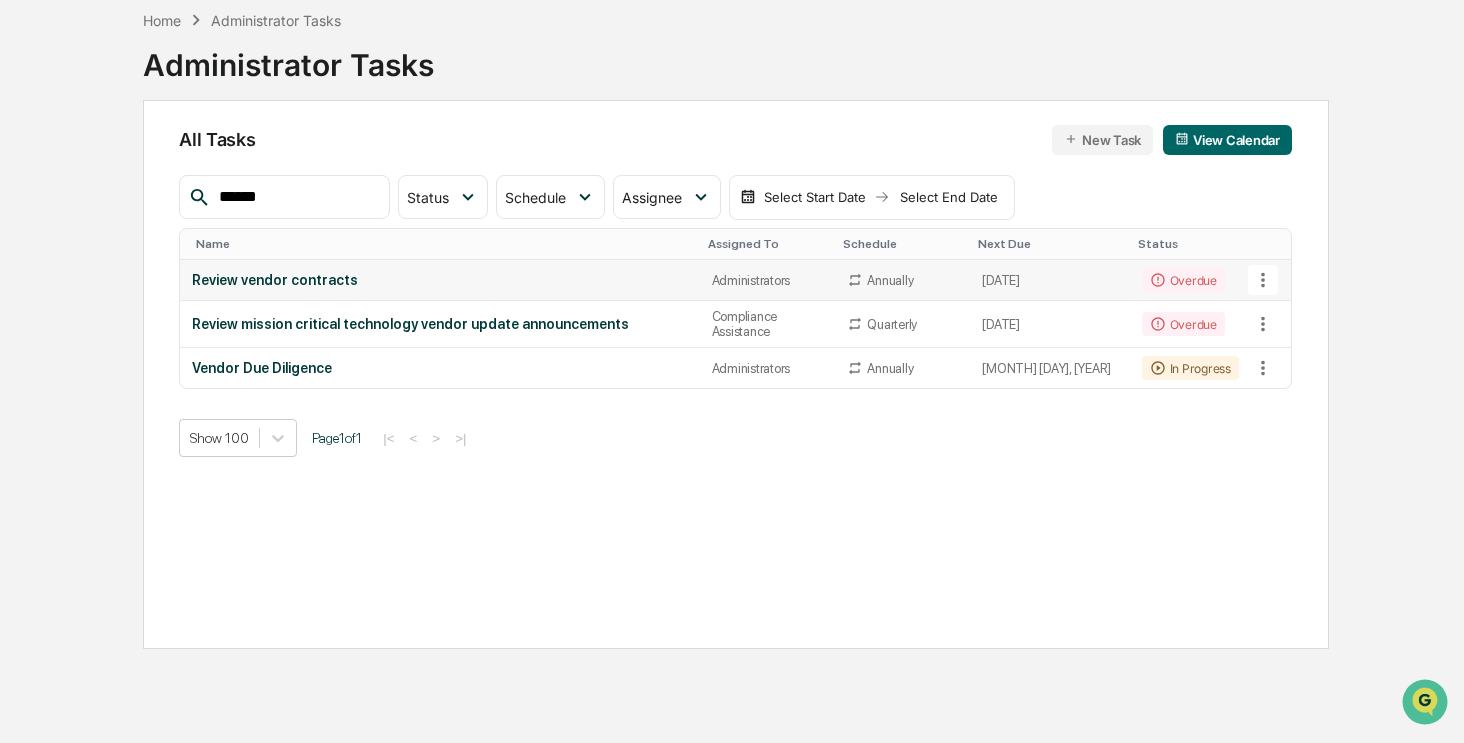 click on "Review vendor contracts" at bounding box center (439, 280) 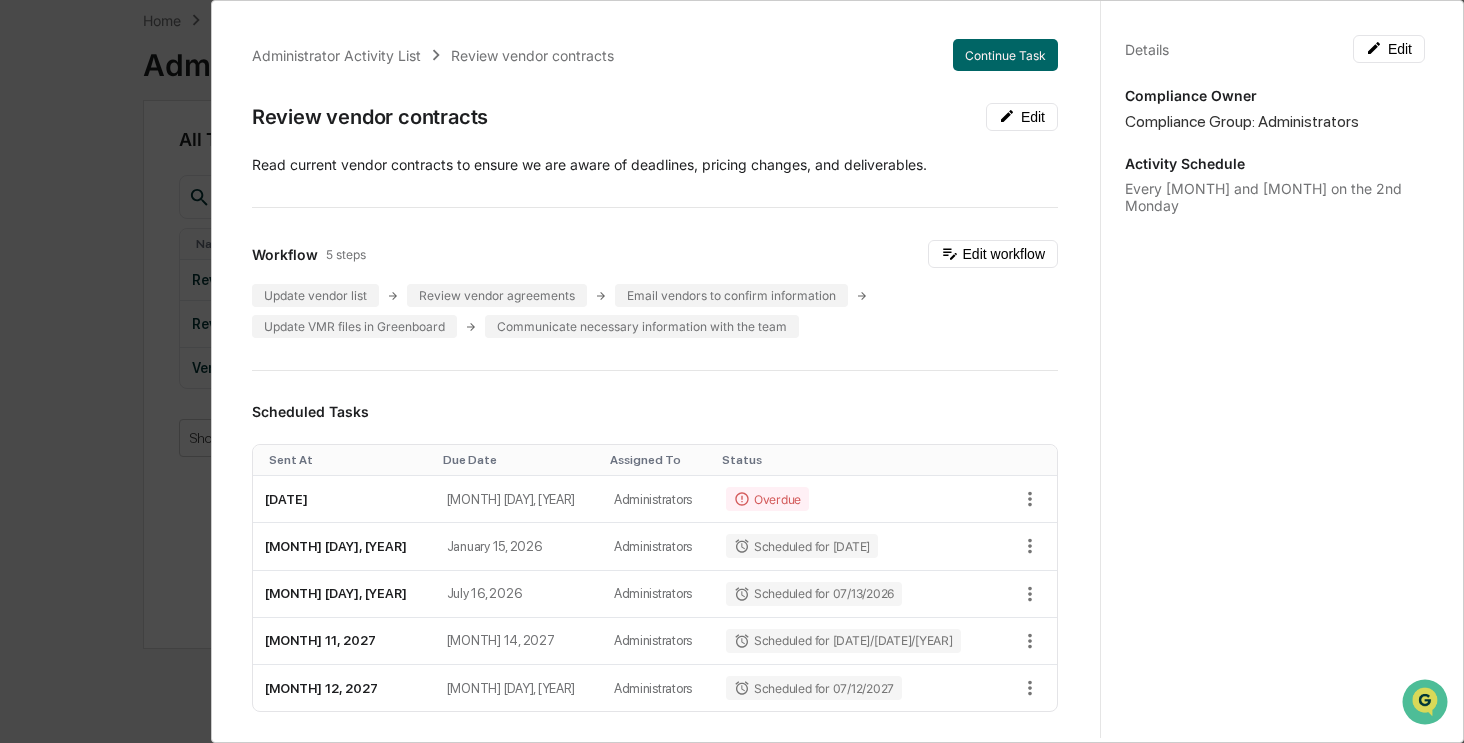 click on "Administrator Activity List Review vendor contracts Continue Task Review vendor contracts Edit ​Read current vendor contracts to ensure we are aware of deadlines, pricing changes, and deliverables. Workflow 5 steps Edit workflow Update vendor list Review vendor agreements Email vendors to confirm information Update VMR files in Greenboard Communicate necessary information with the team Scheduled Tasks Sent At Due Date Assigned To Status July 14, 2025 July 17, 2025 Administrators Overdue January 12, 2026 January 15, 2026 Administrators Scheduled for 01/12/2026 July 13, 2026 July 16, 2026 Administrators Scheduled for 07/13/2026 January 11, 2027 January 14, 2027 Administrators Scheduled for 01/11/2027 July 12, 2027 July 15, 2027 Administrators Scheduled for 07/12/2027 Show 5 Page  1  of  2   |<   <   >   >|   Completed Task Files No data to display Show 5 Page  1  of  0   |<   <   >   >|   Comments Write a comment... Write a comment... Details Edit Compliance Owner Compliance Group: Administrators" at bounding box center [732, 371] 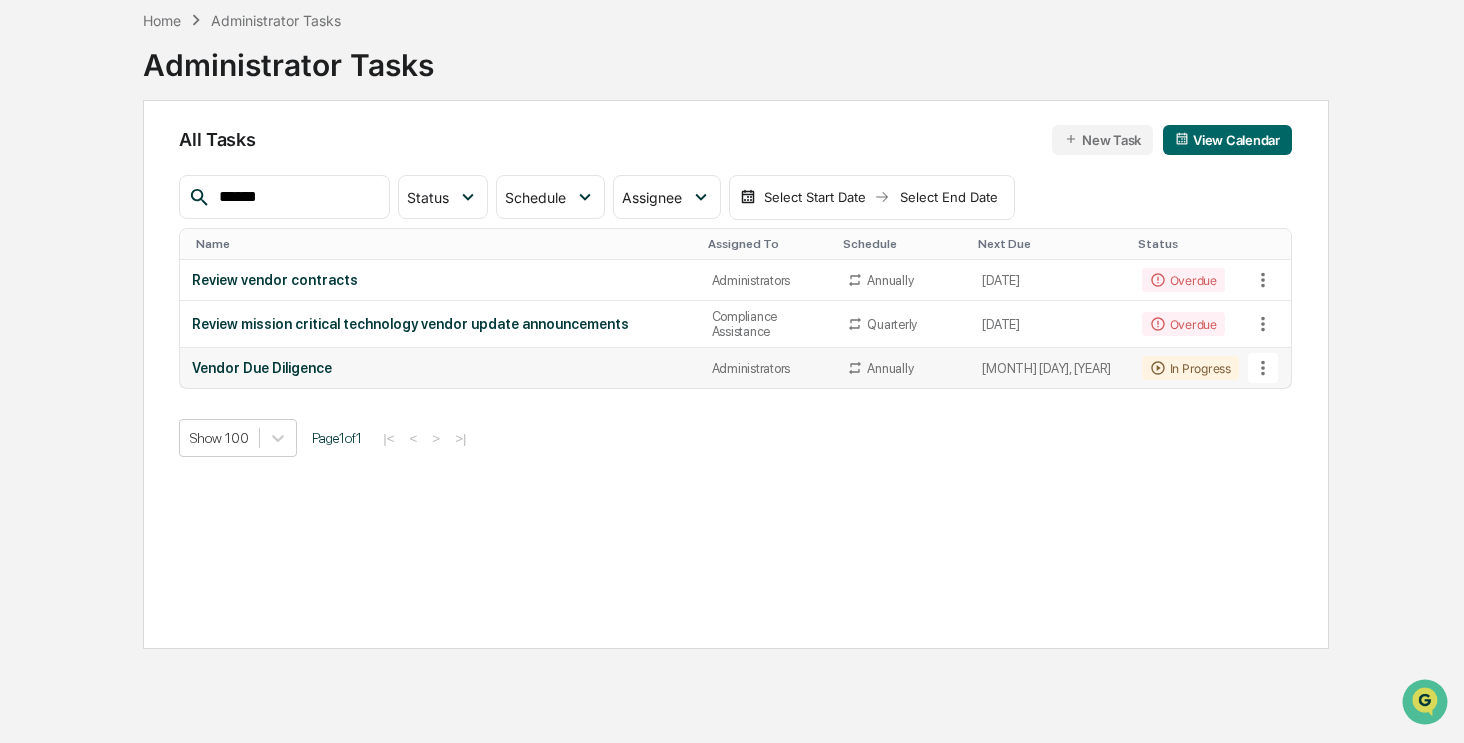 click 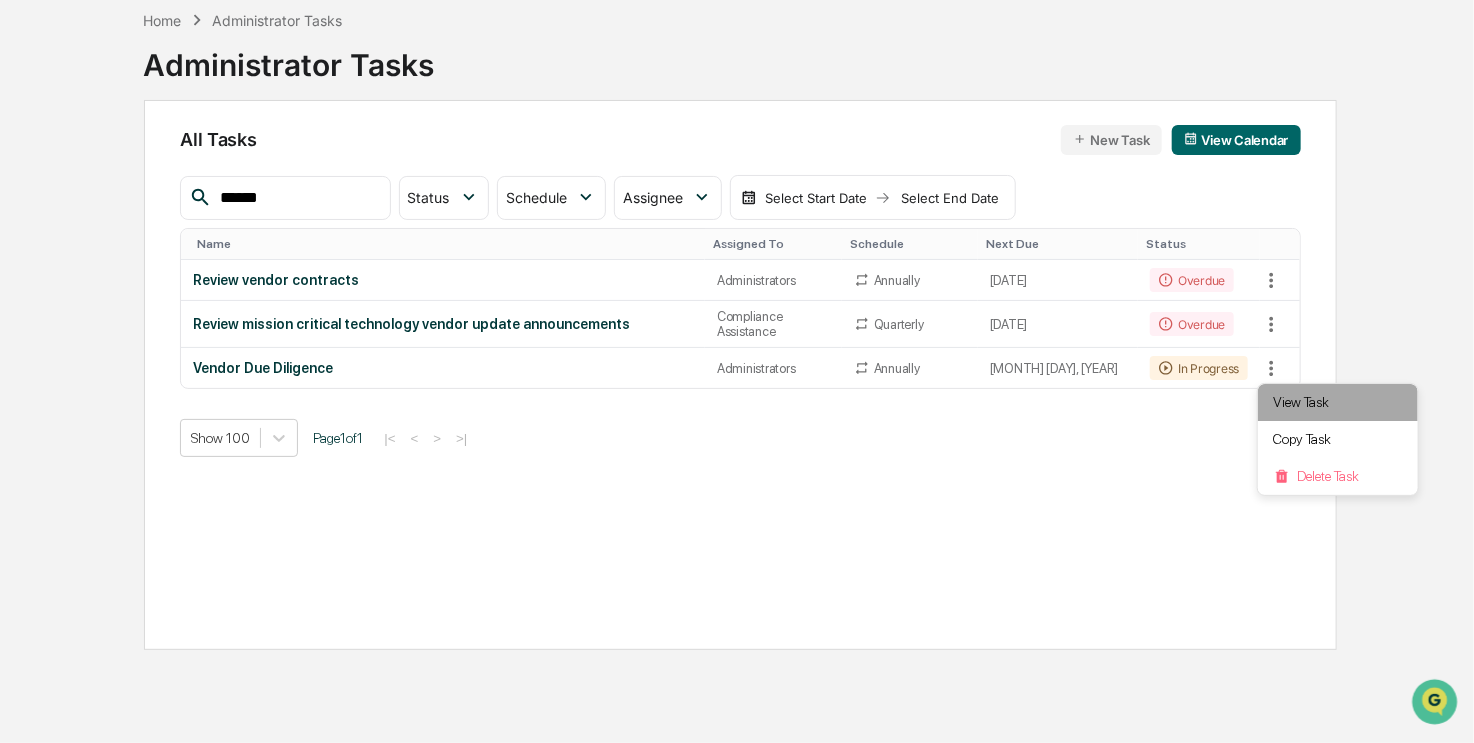 click on "View Task" at bounding box center [1338, 402] 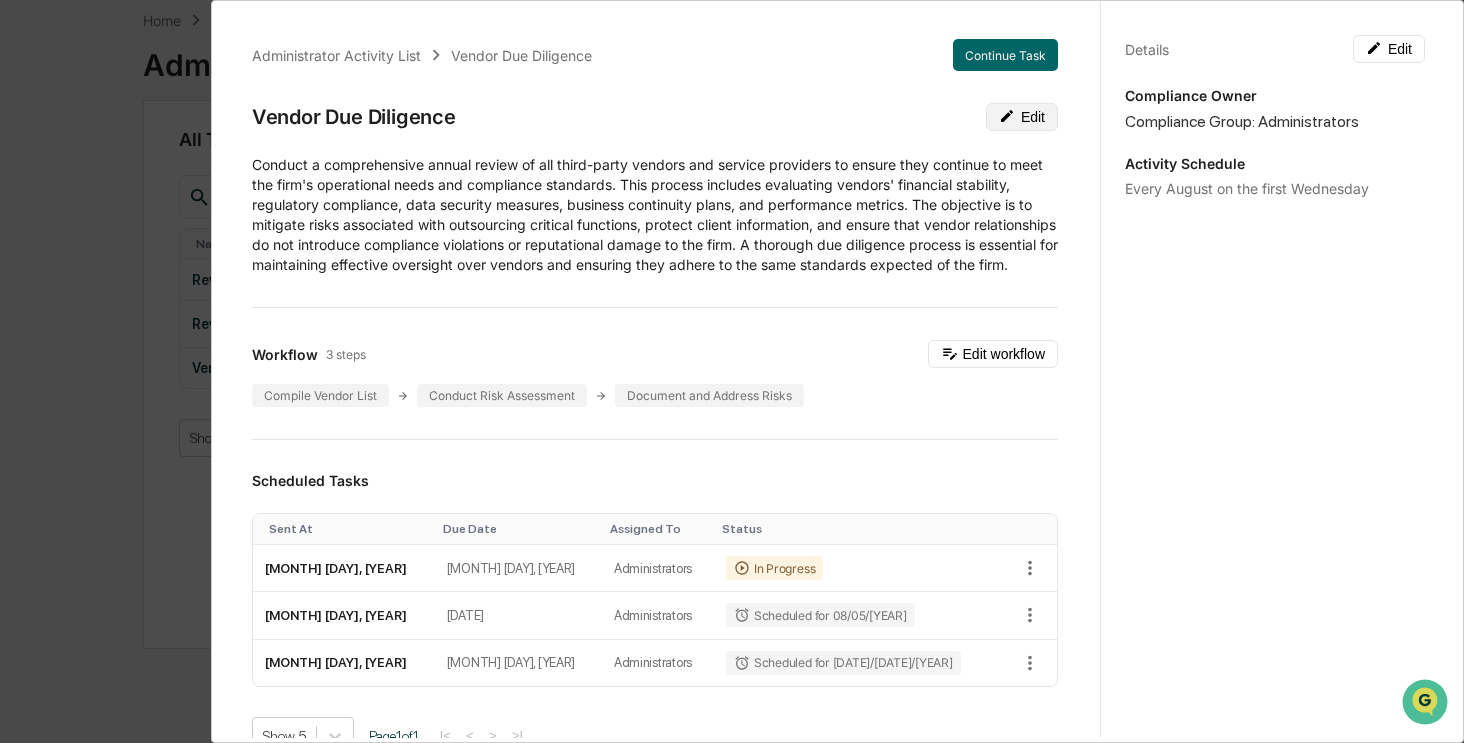 click 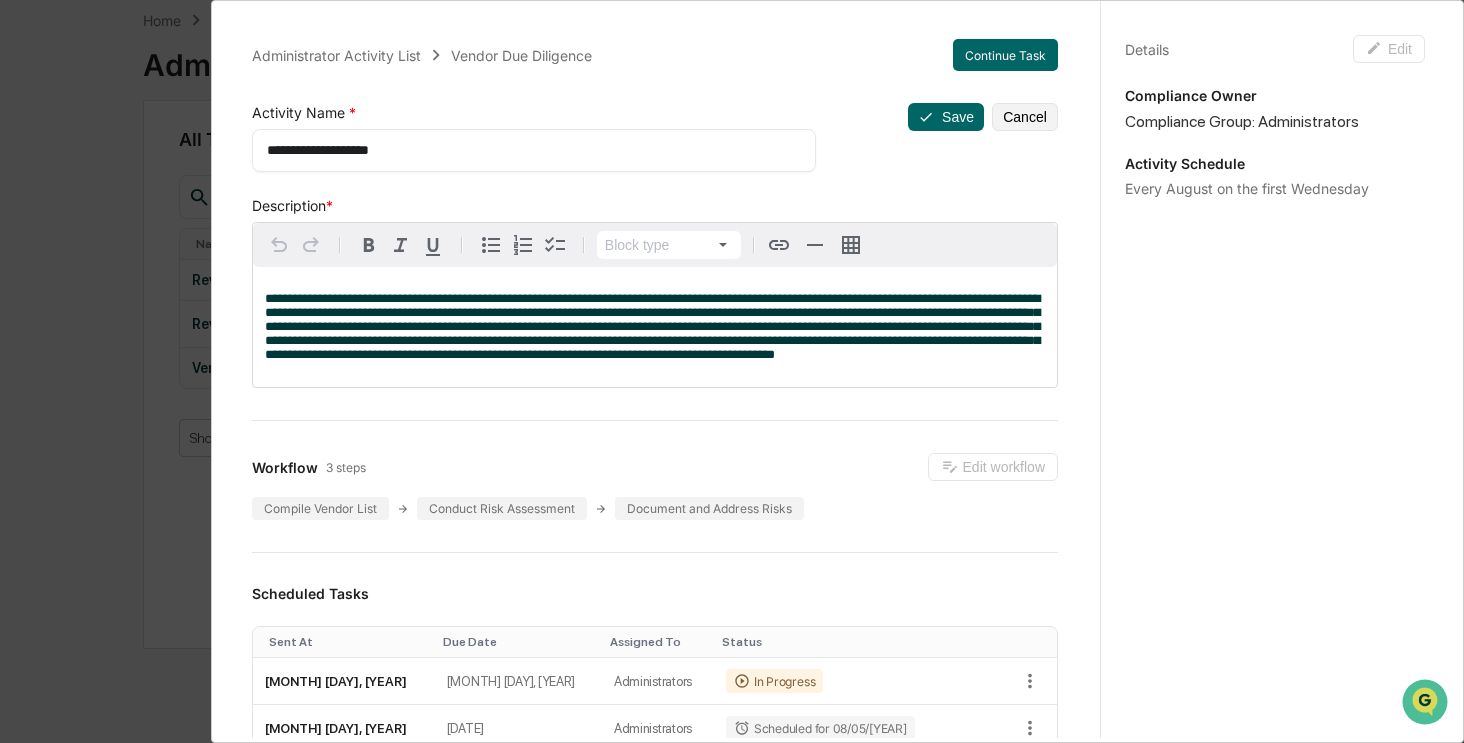 click on "**********" at bounding box center [527, 150] 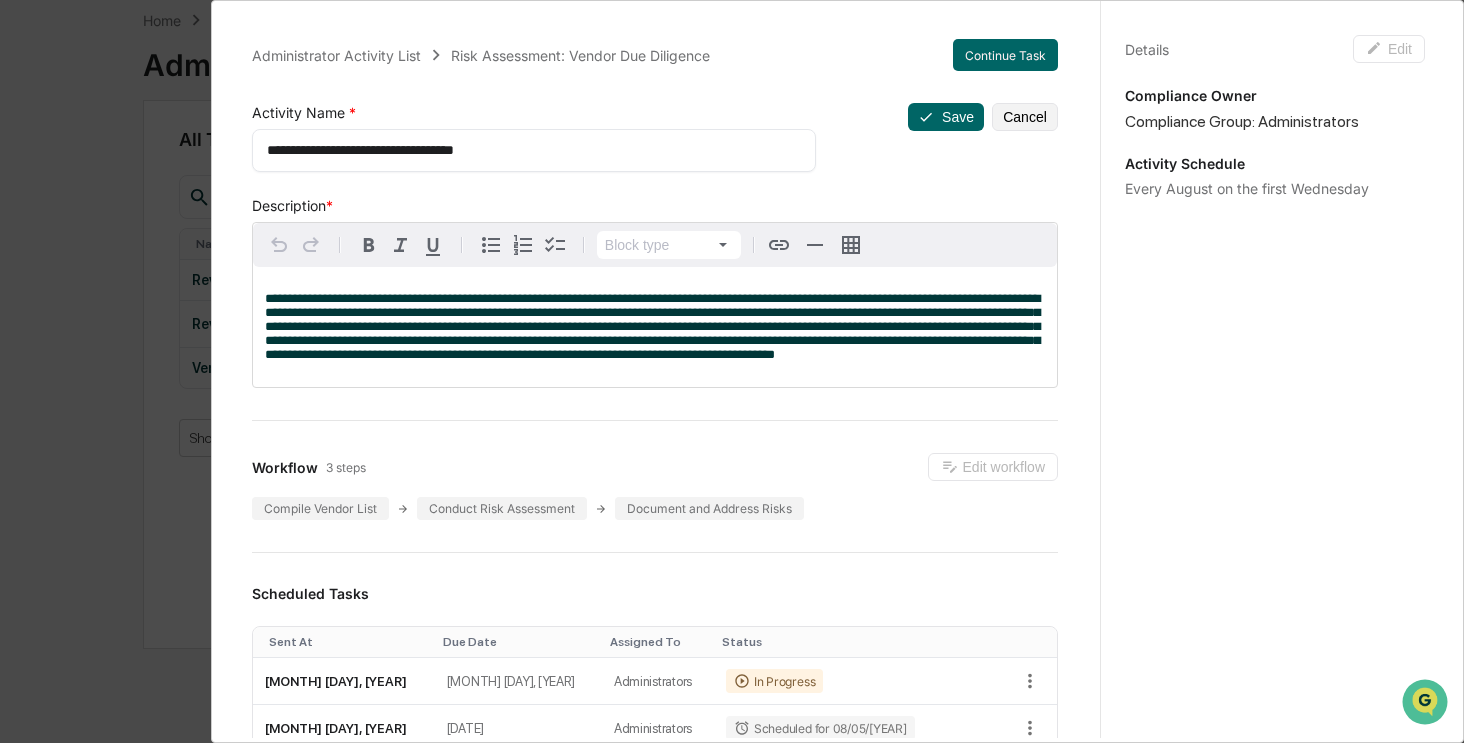 click on "**********" at bounding box center (527, 150) 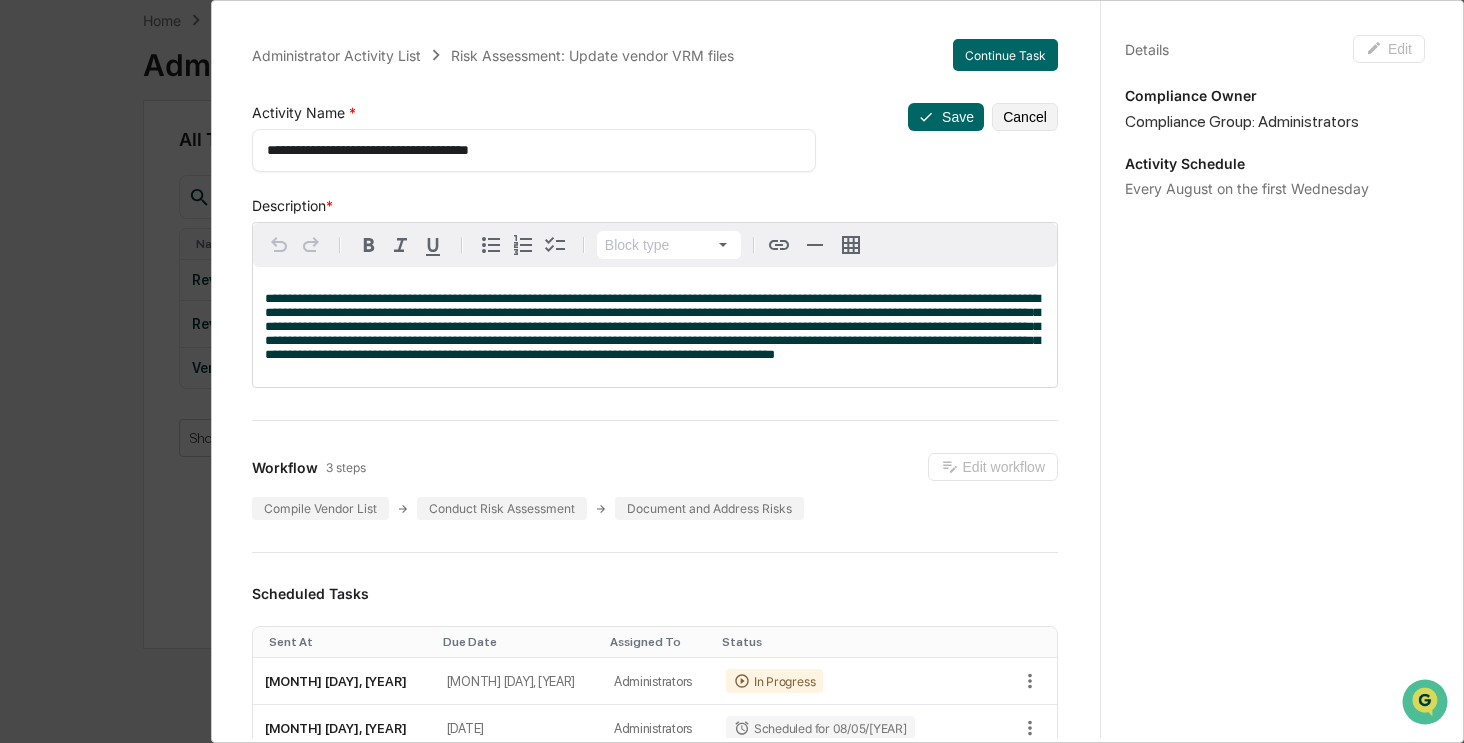 type on "**********" 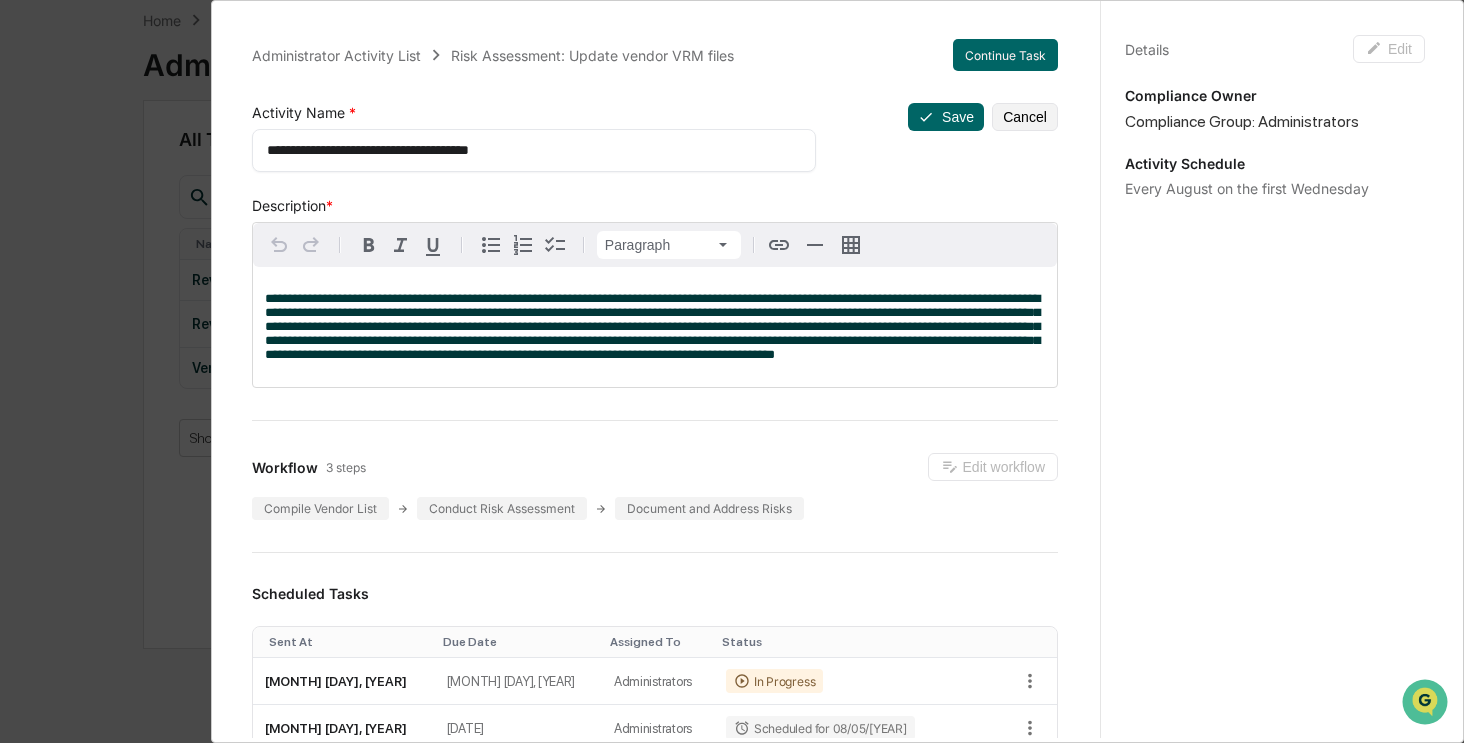 type 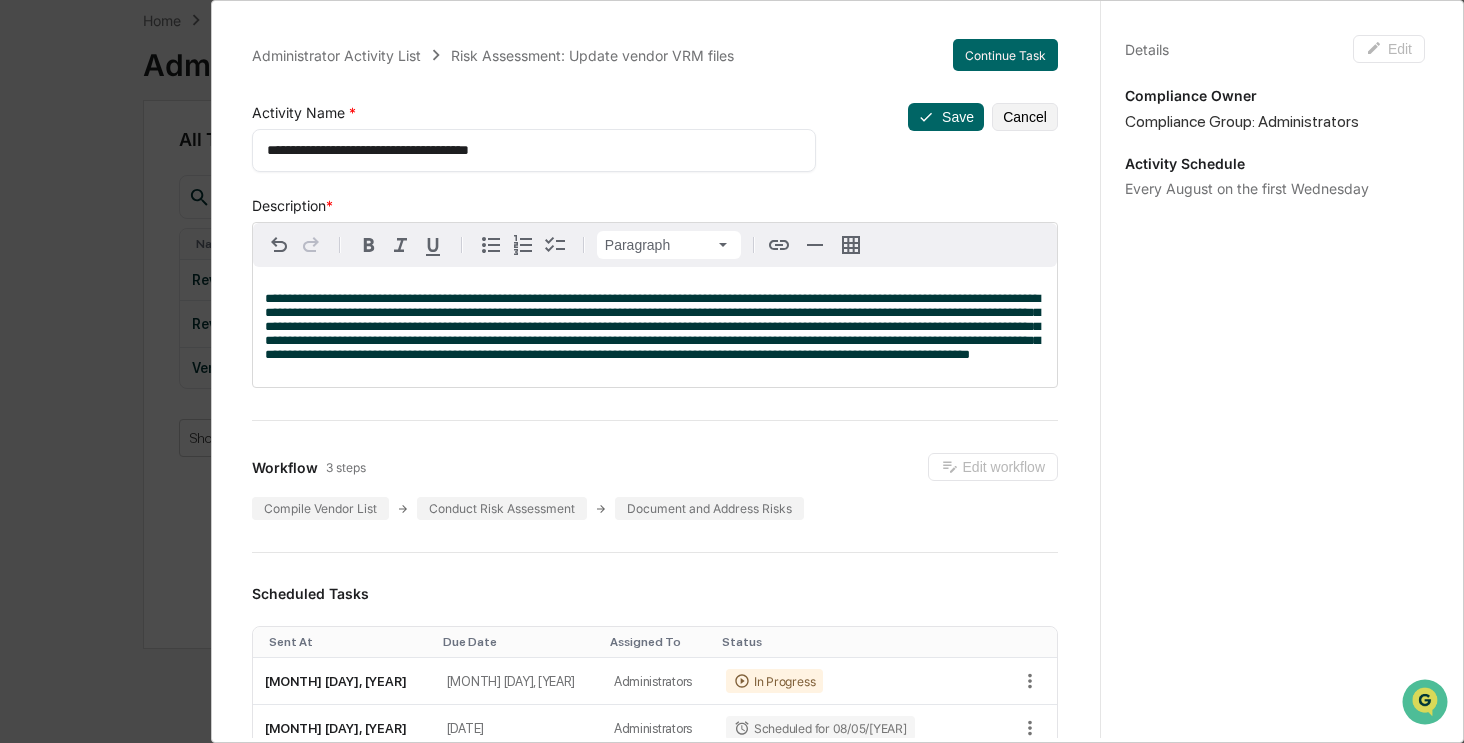 click on "**********" at bounding box center [527, 150] 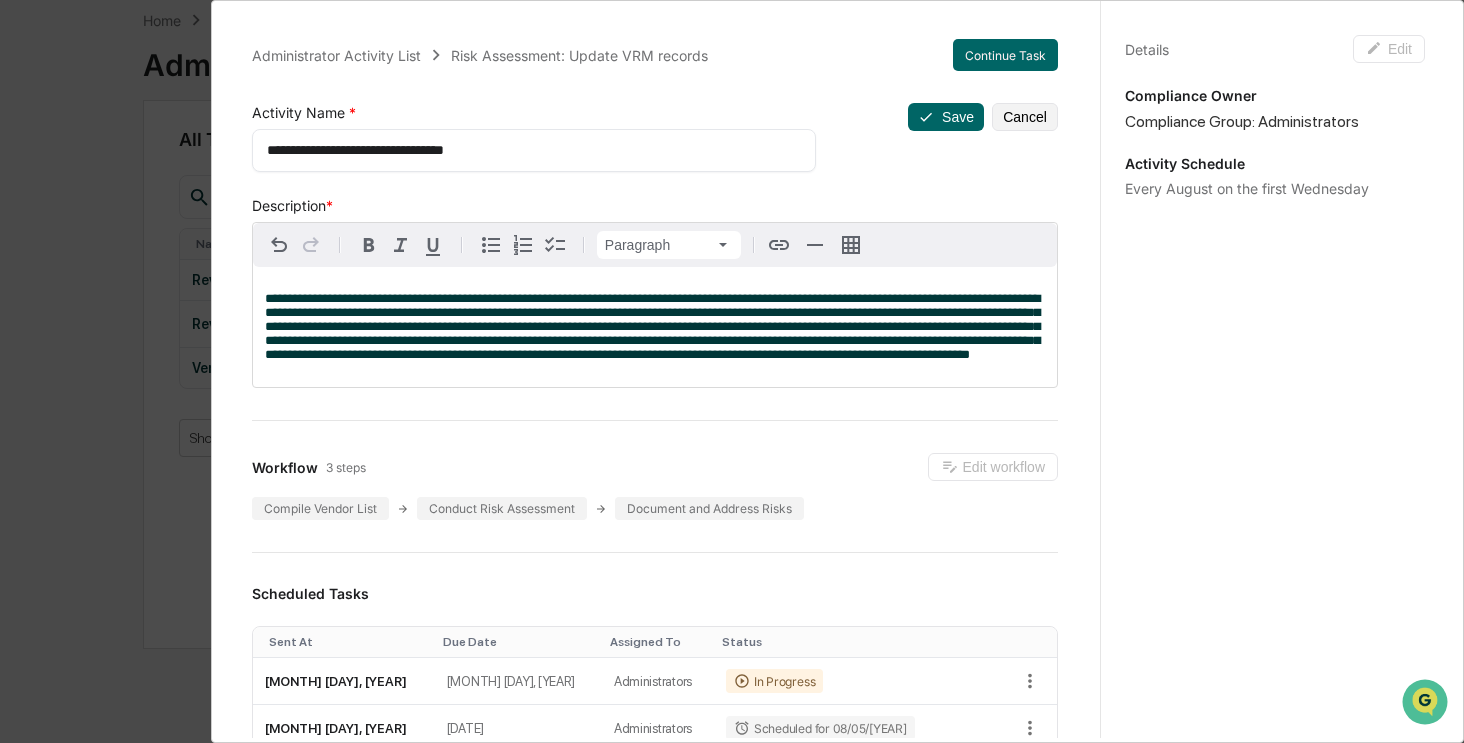 type on "**********" 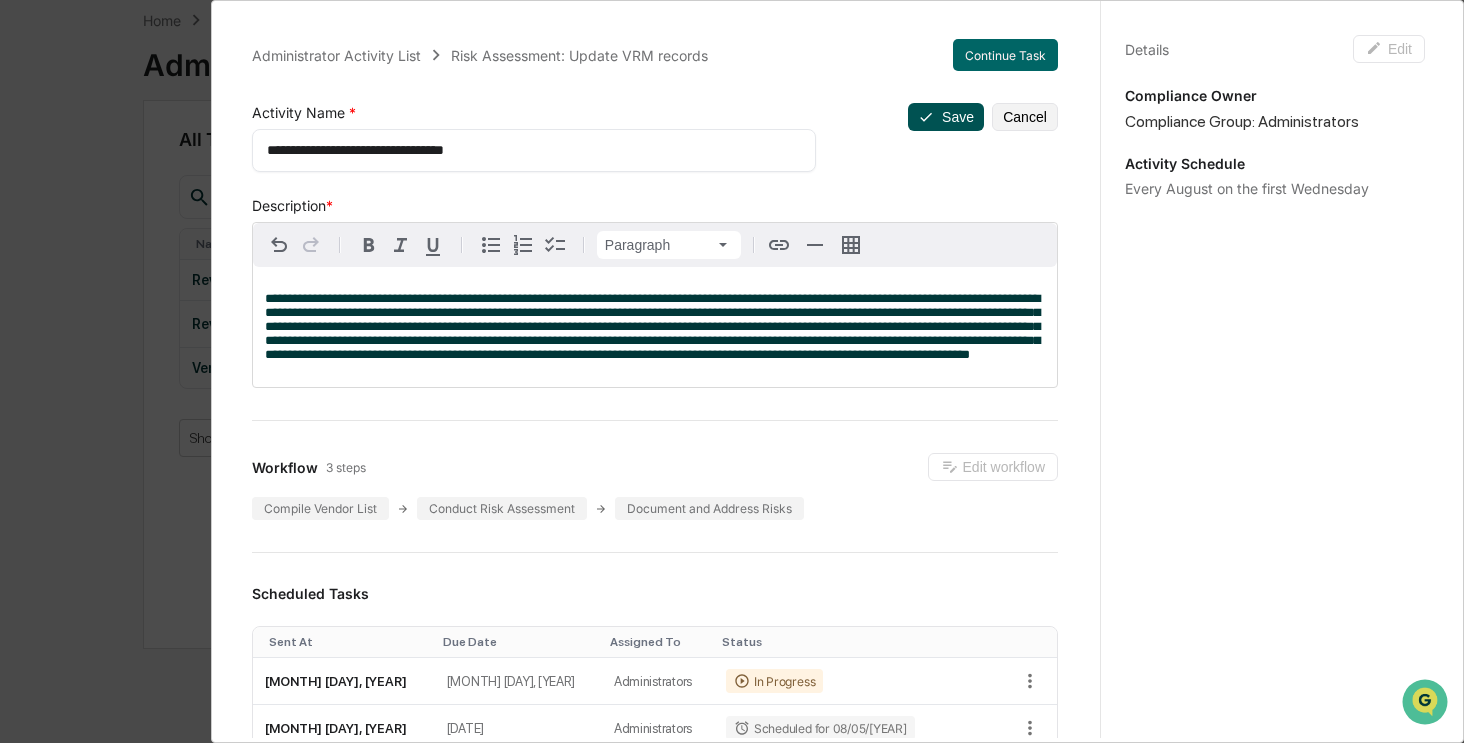 click on "Save" at bounding box center [946, 117] 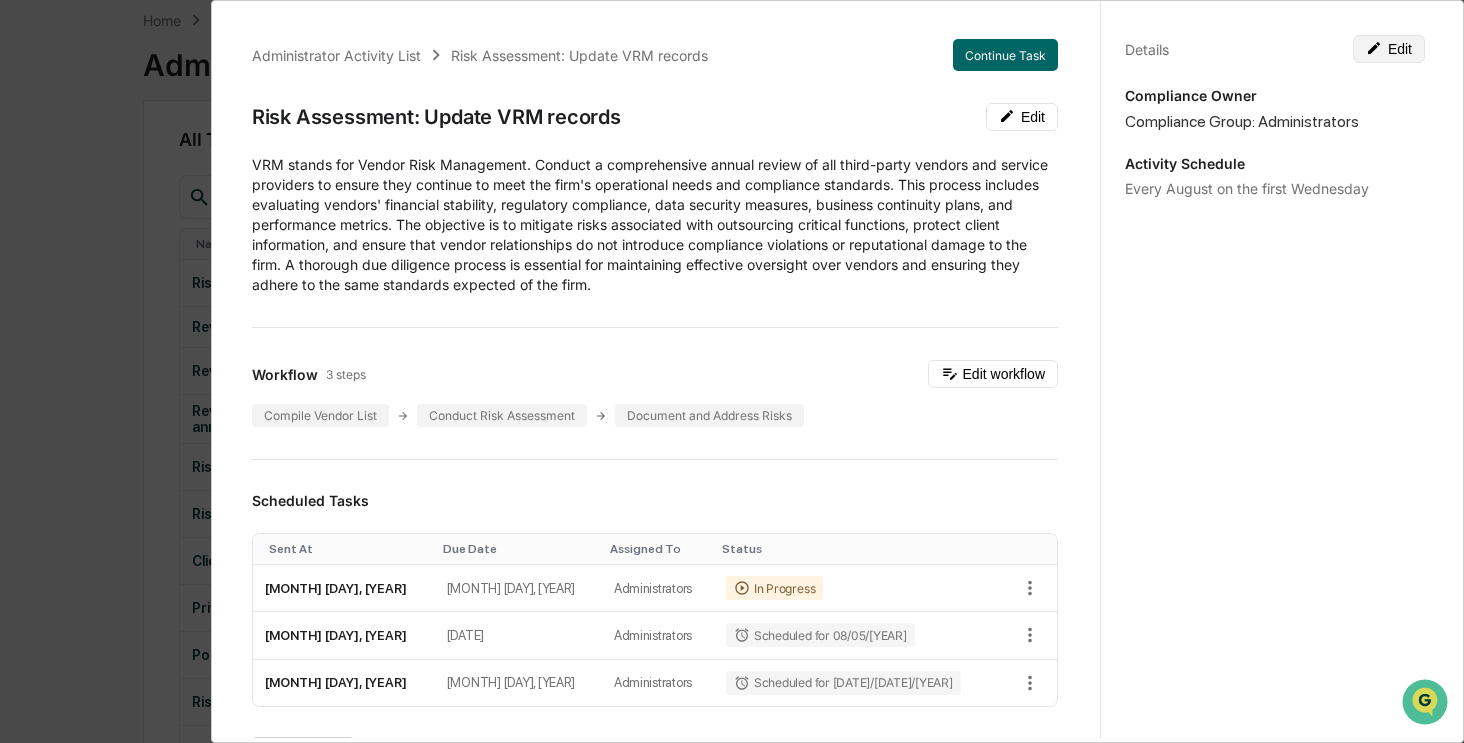 click on "Edit" at bounding box center [1389, 49] 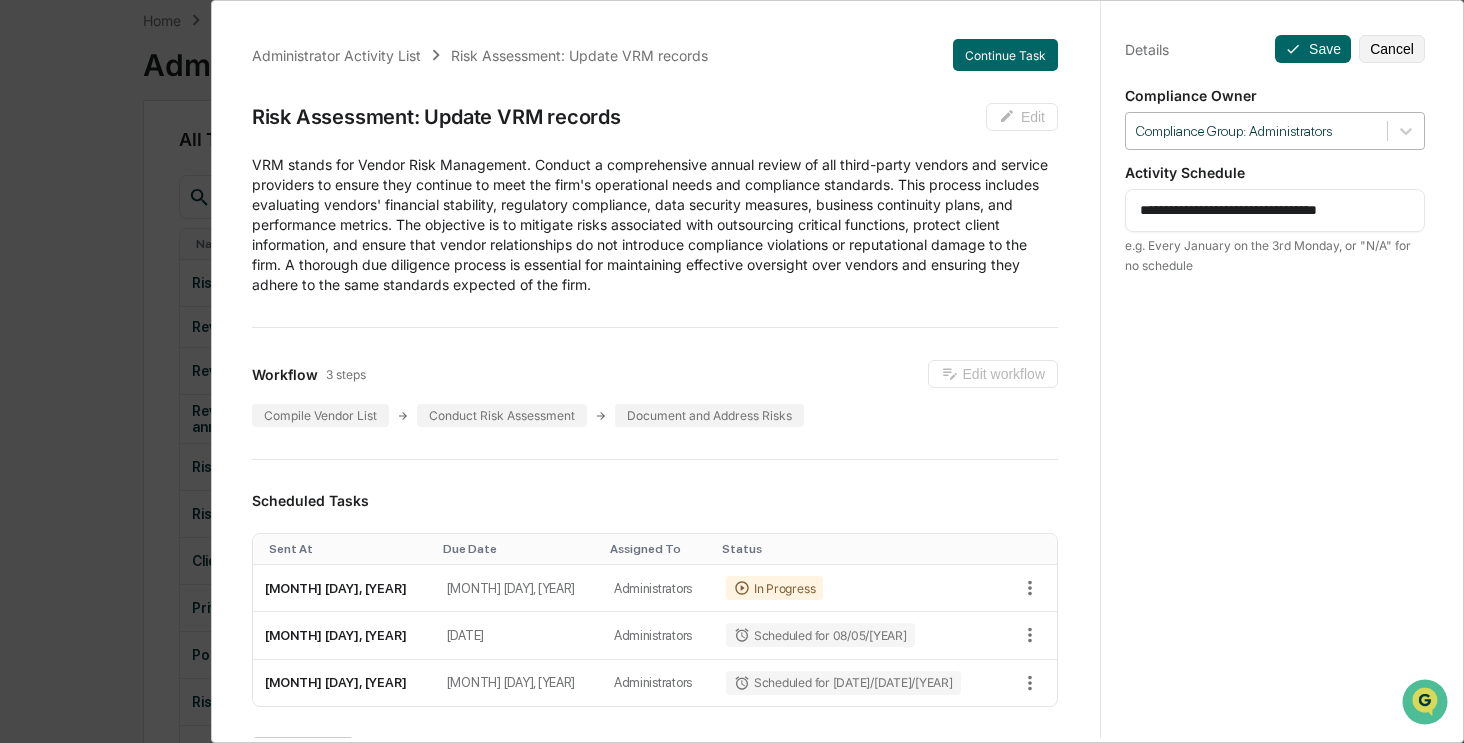 click at bounding box center [1256, 131] 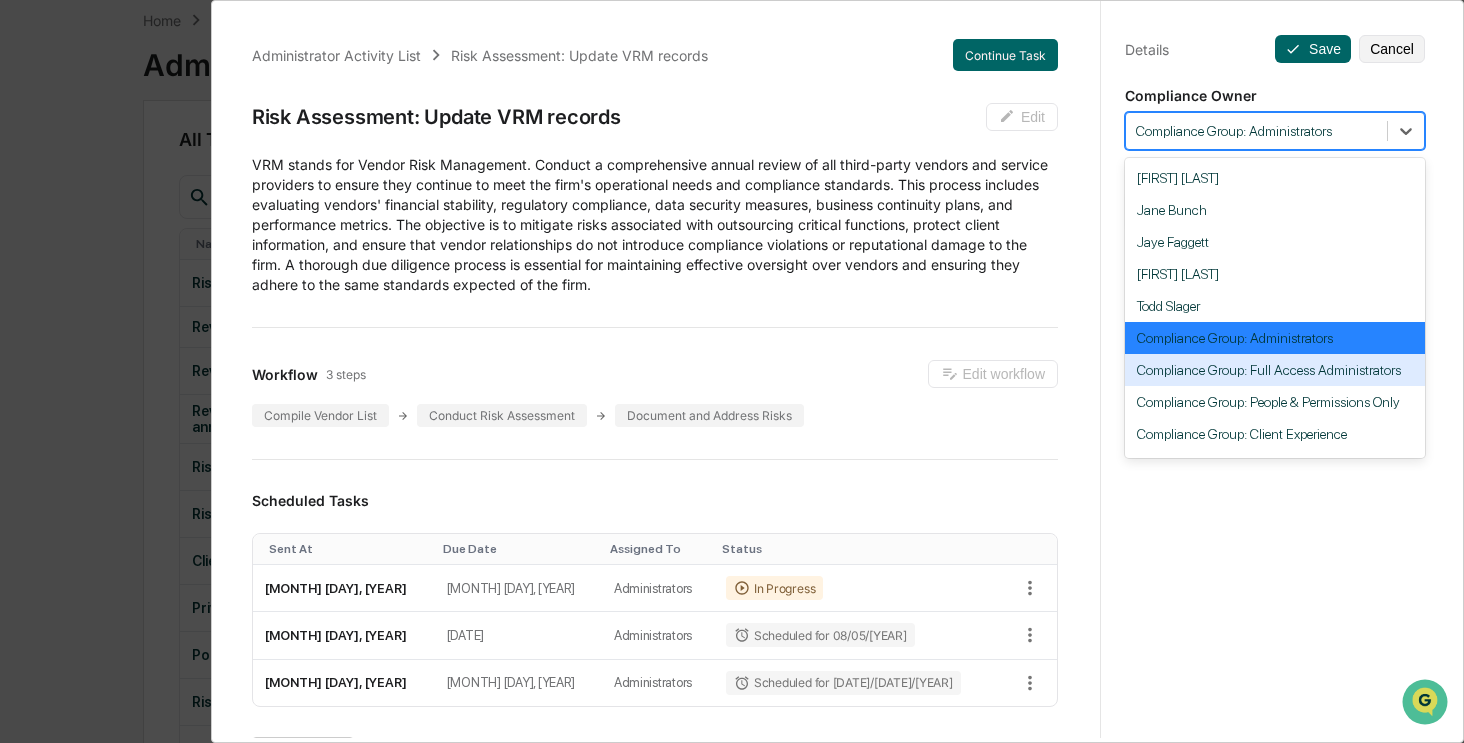scroll, scrollTop: 151, scrollLeft: 0, axis: vertical 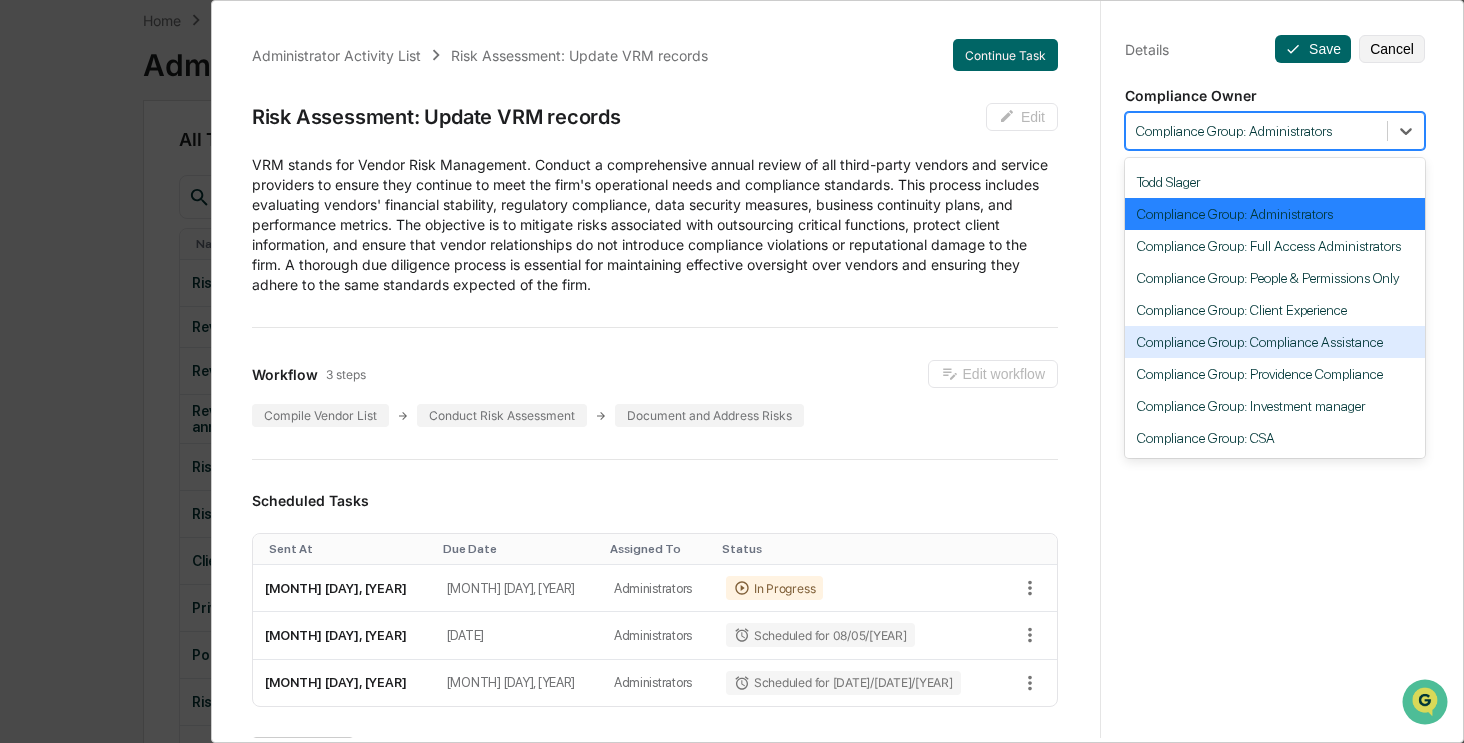 click on "Compliance Group: Compliance Assistance" at bounding box center [1275, 342] 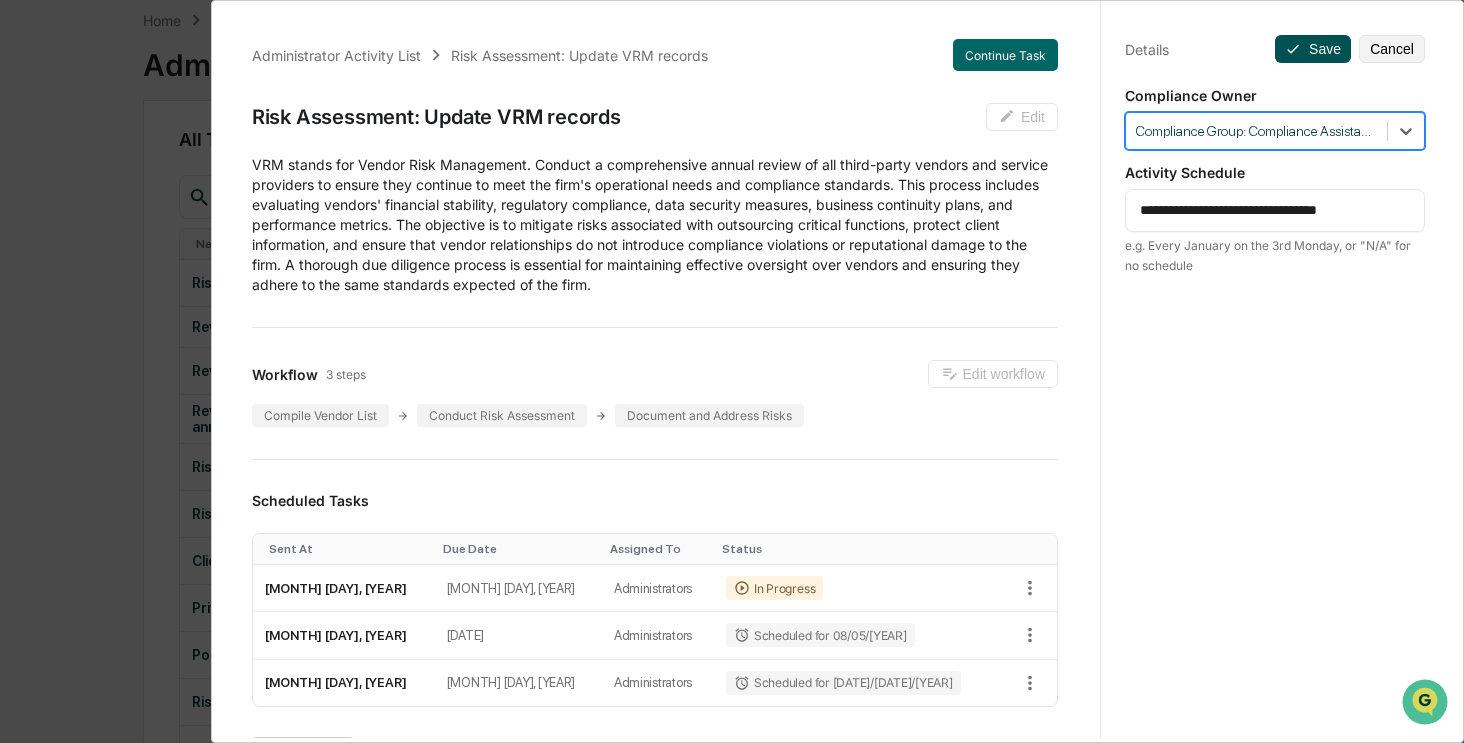 click on "Save" at bounding box center (1313, 49) 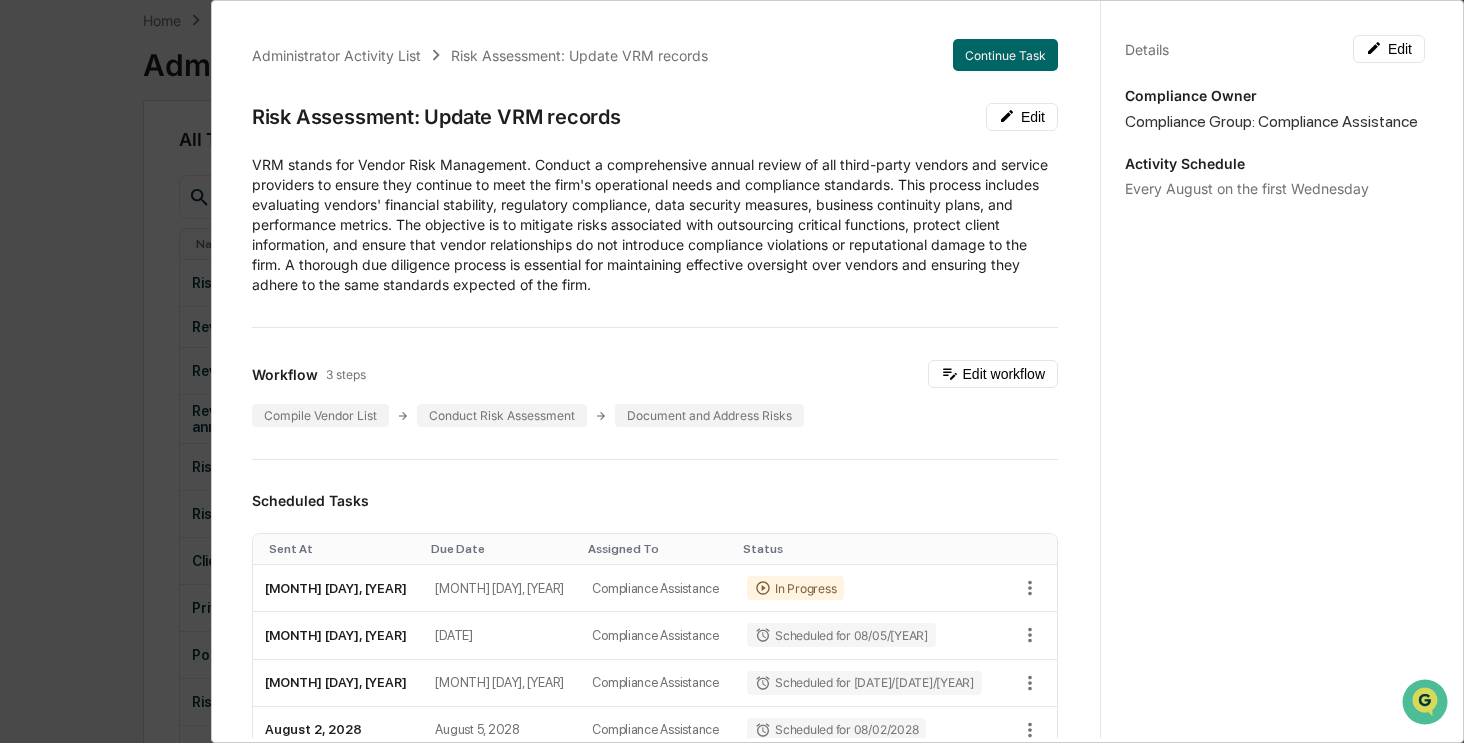 click on "Administrator Activity List Risk Assessment: Update VRM records Continue Task Risk Assessment: Update VRM records Edit VRM stands for Vendor Risk Management. Conduct a comprehensive annual review of all third-party vendors and service providers to ensure they continue to meet the firm's operational needs and compliance standards. This process includes evaluating vendors' financial stability, regulatory compliance, data security measures, business continuity plans, and performance metrics. The objective is to mitigate risks associated with outsourcing critical functions, protect client information, and ensure that vendor relationships do not introduce compliance violations or reputational damage to the firm. A thorough due diligence process is essential for maintaining effective oversight over vendors and ensuring they adhere to the same standards expected of the firm. Workflow 3 steps Edit workflow Compile Vendor List Conduct Risk Assessment Document and Address Risks Scheduled Tasks Sent At Due Date Status 1" at bounding box center (732, 371) 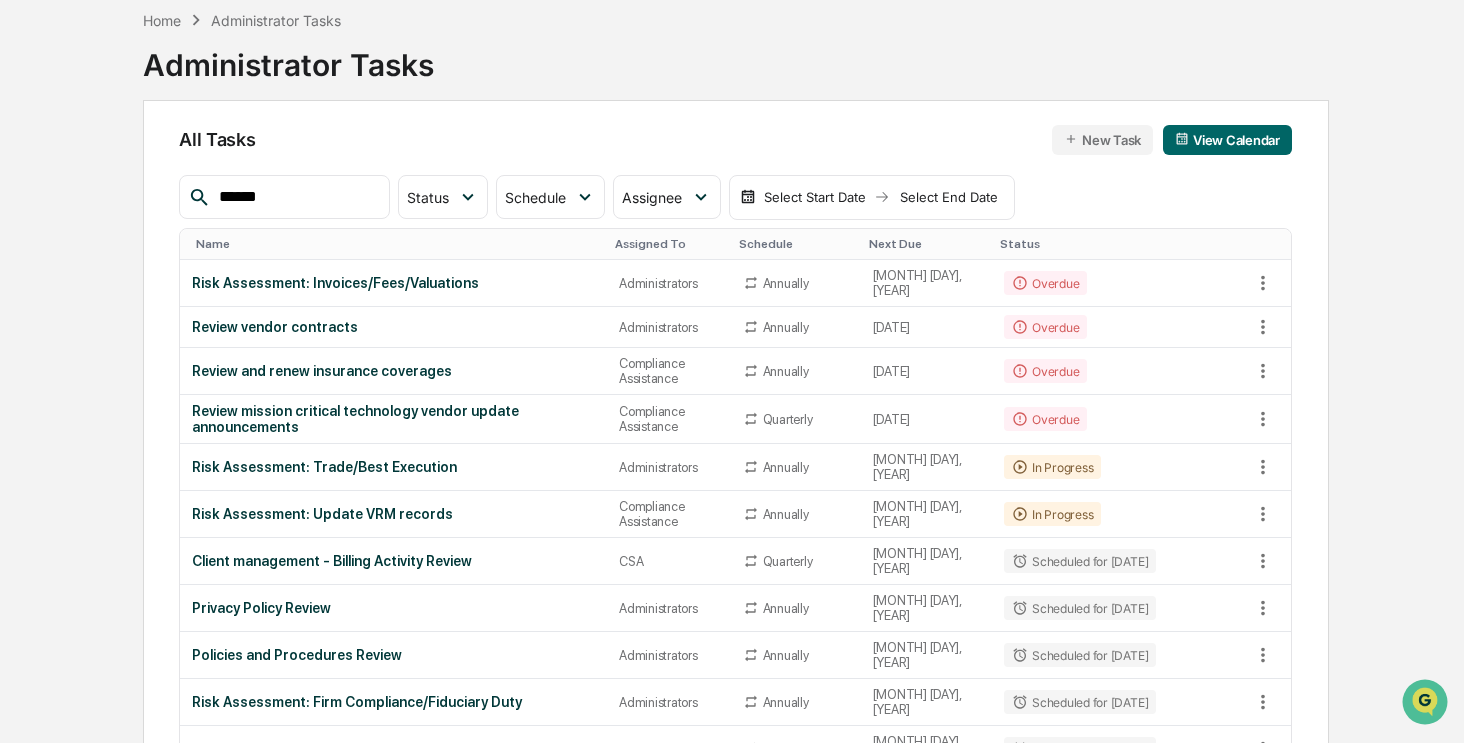 click on "******" at bounding box center (296, 197) 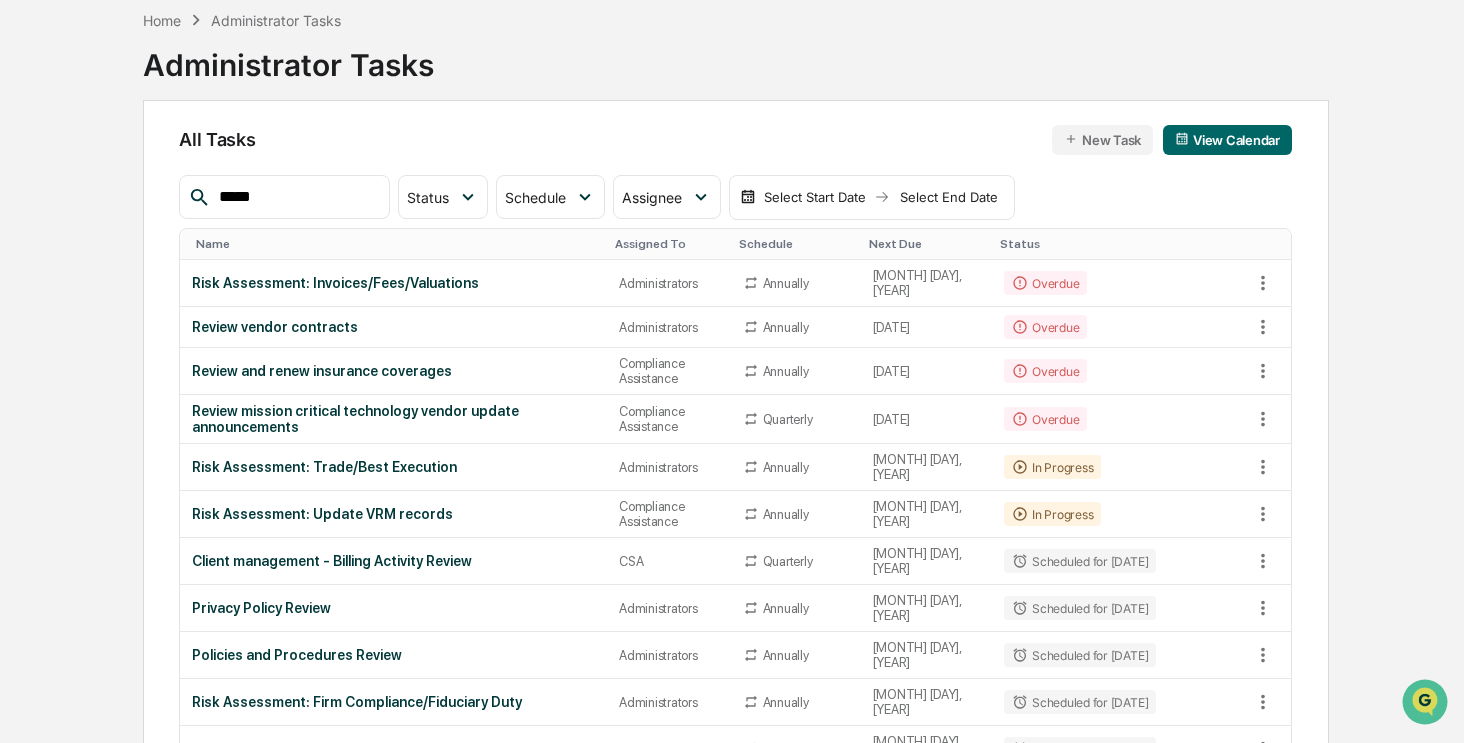 type on "******" 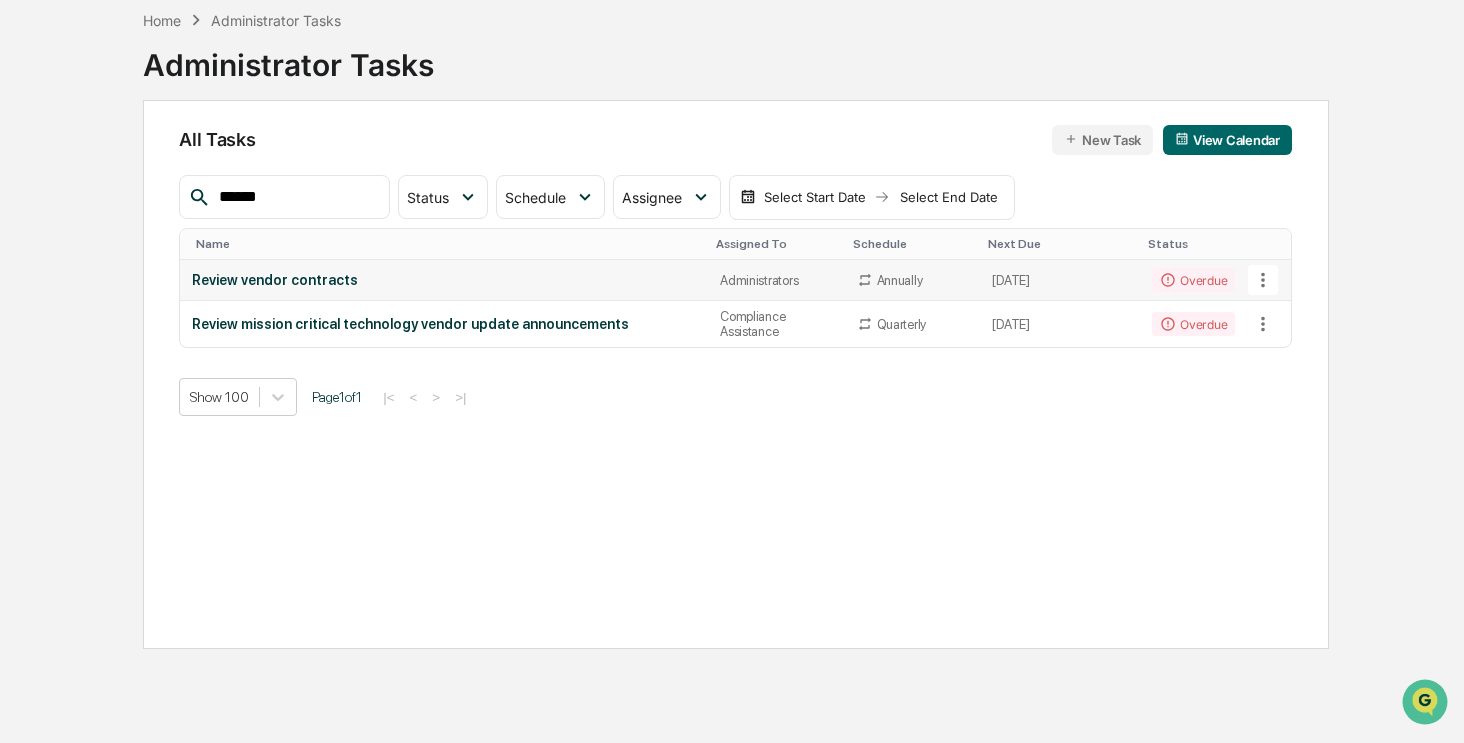 click on "Review vendor contracts" at bounding box center [444, 280] 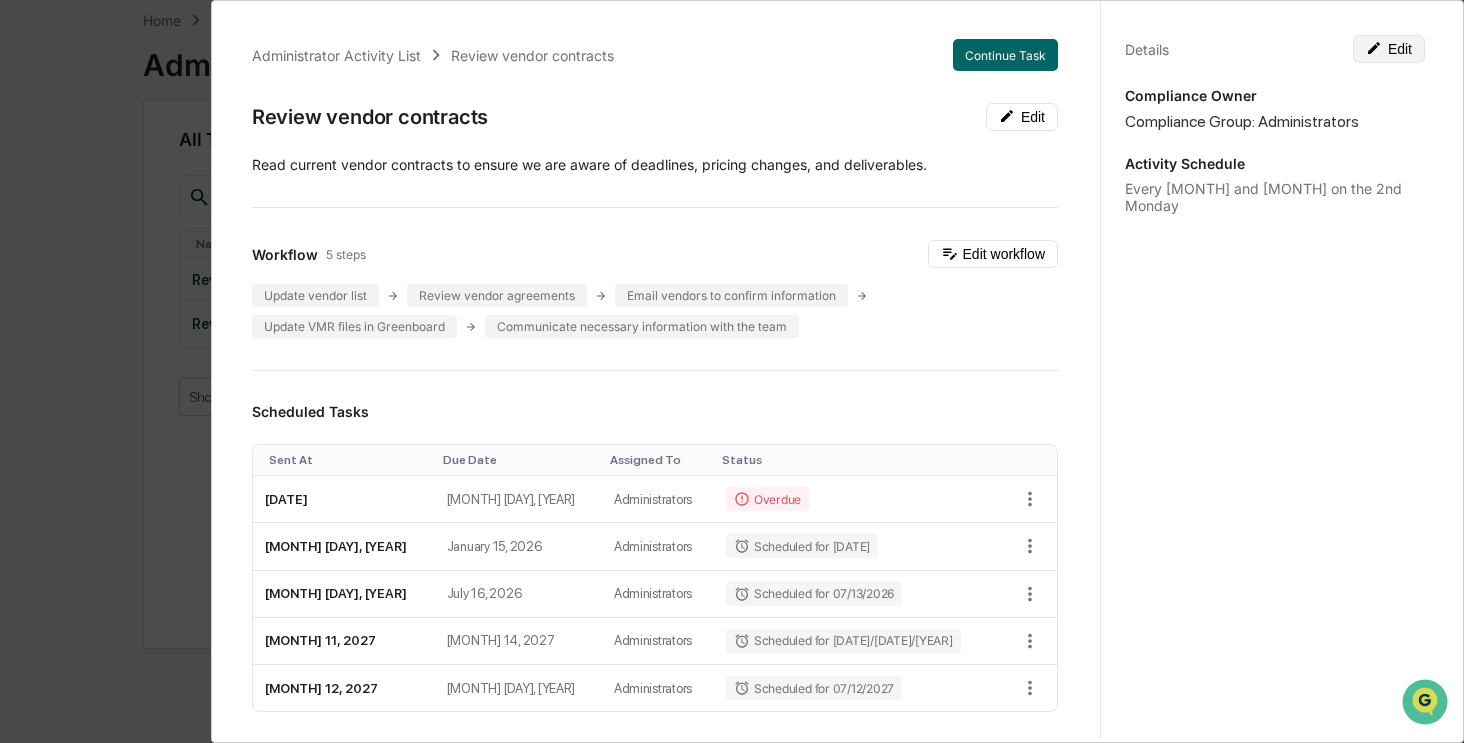 click on "Edit" at bounding box center (1389, 49) 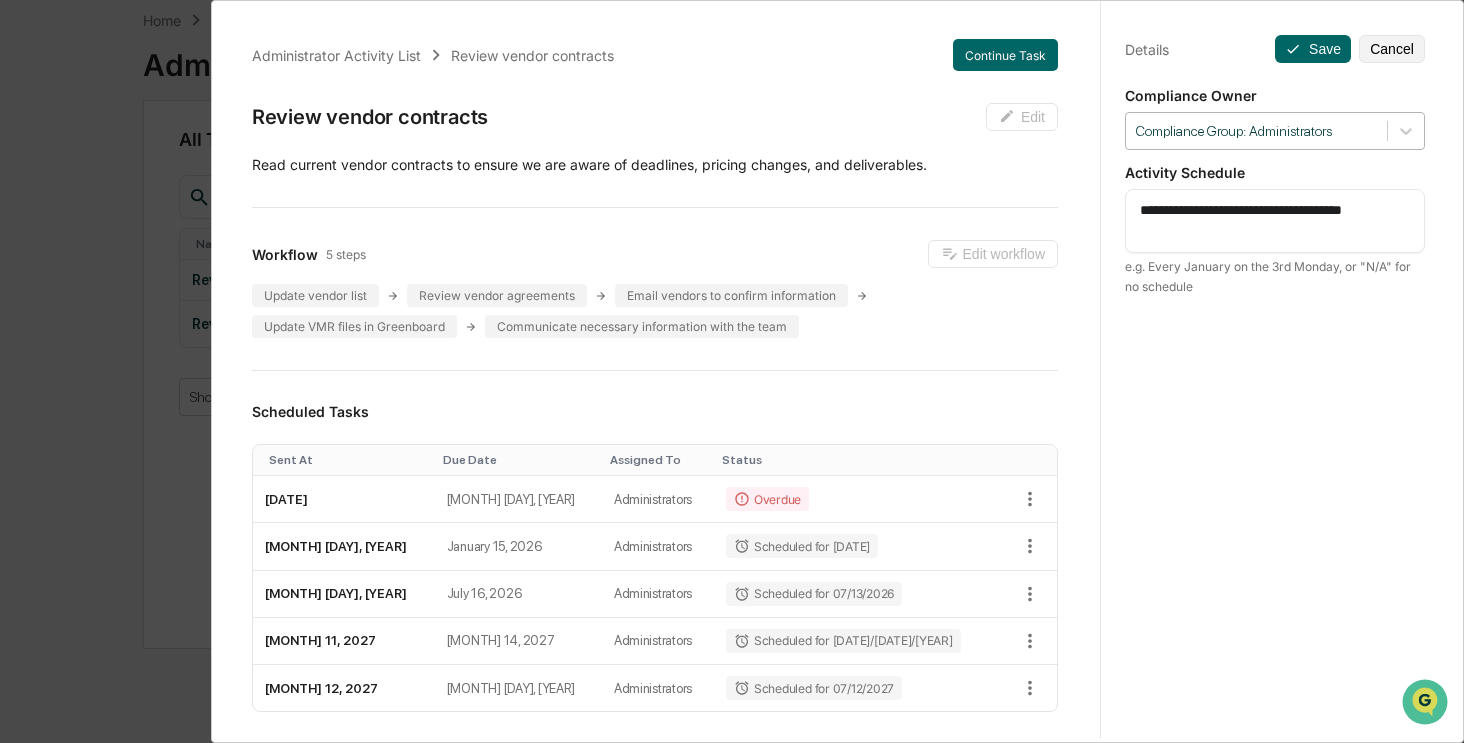click at bounding box center [1256, 131] 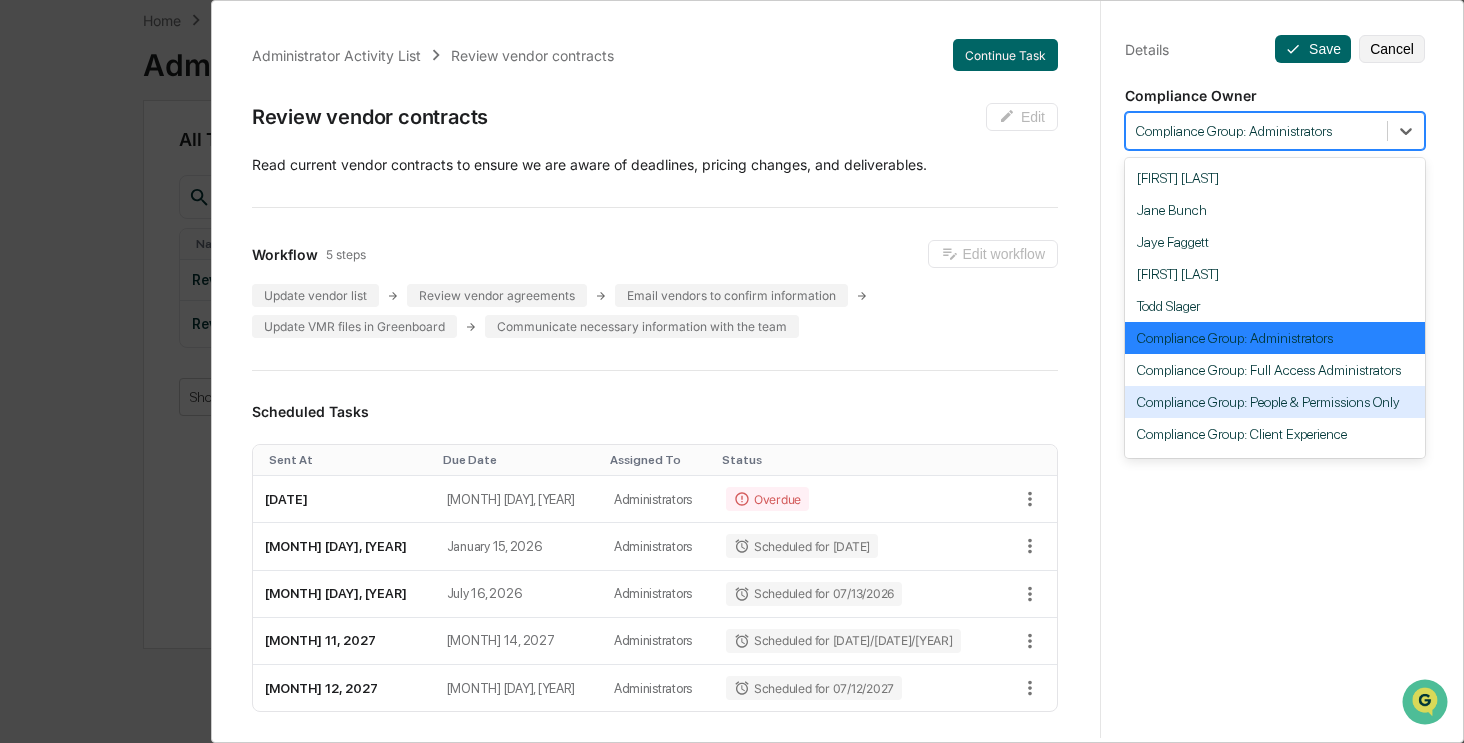 scroll, scrollTop: 151, scrollLeft: 0, axis: vertical 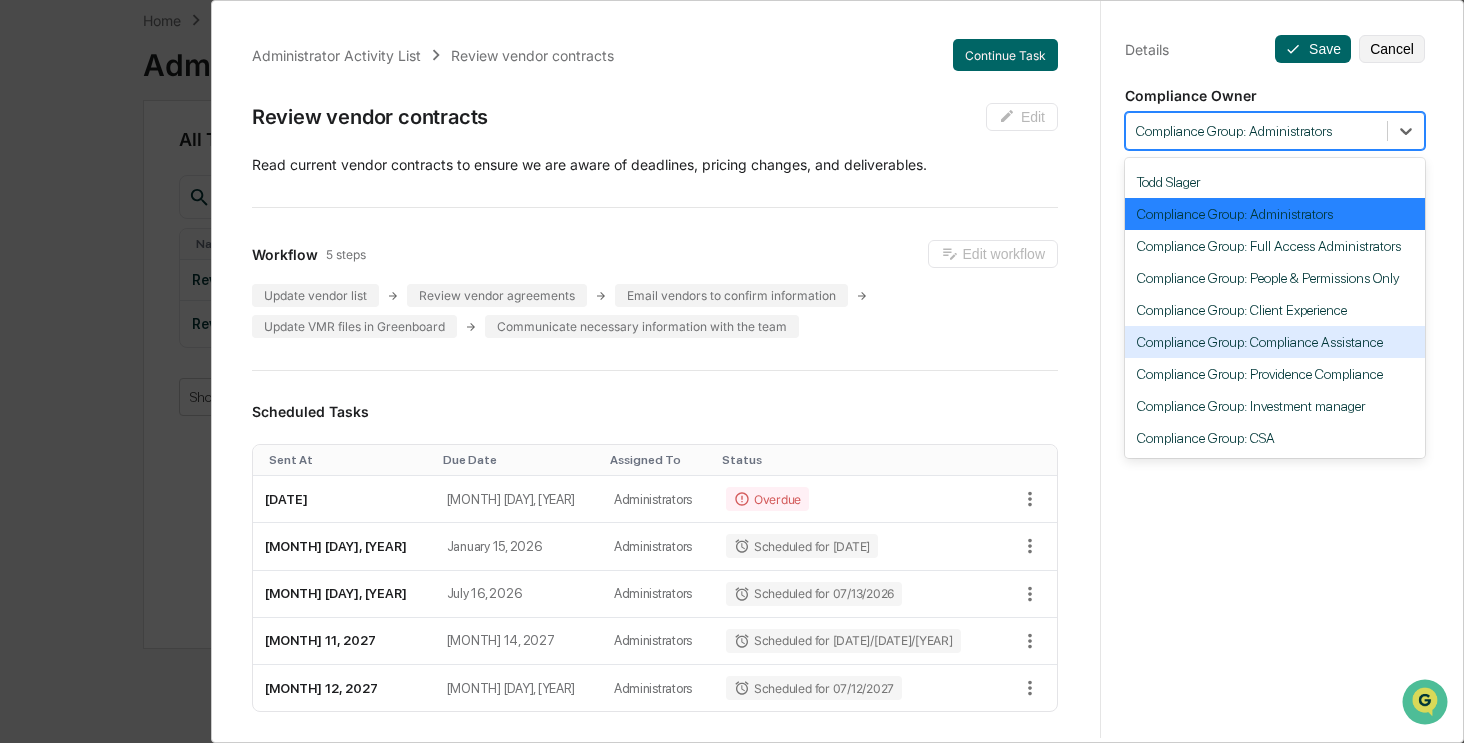 click on "Compliance Group: Compliance Assistance" at bounding box center [1275, 342] 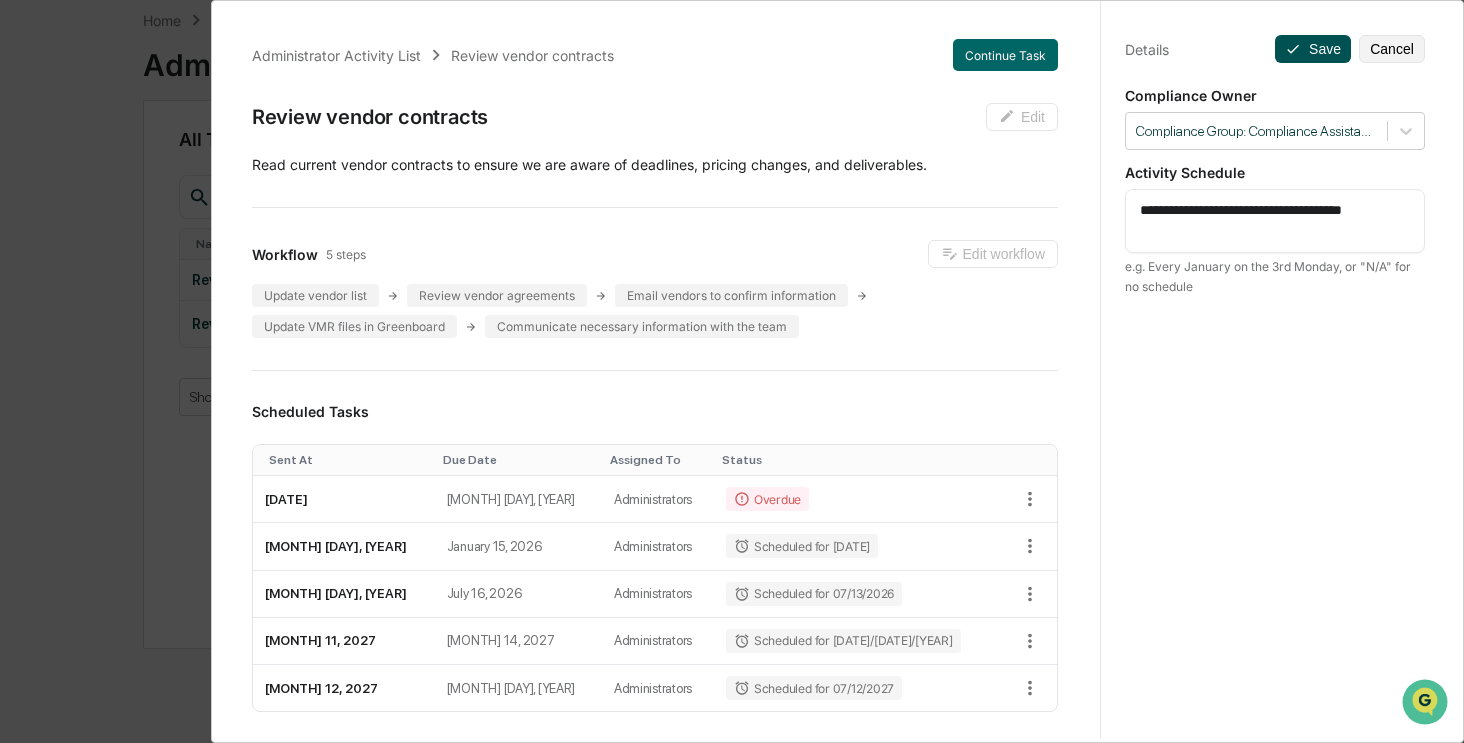 click on "Save" at bounding box center (1313, 49) 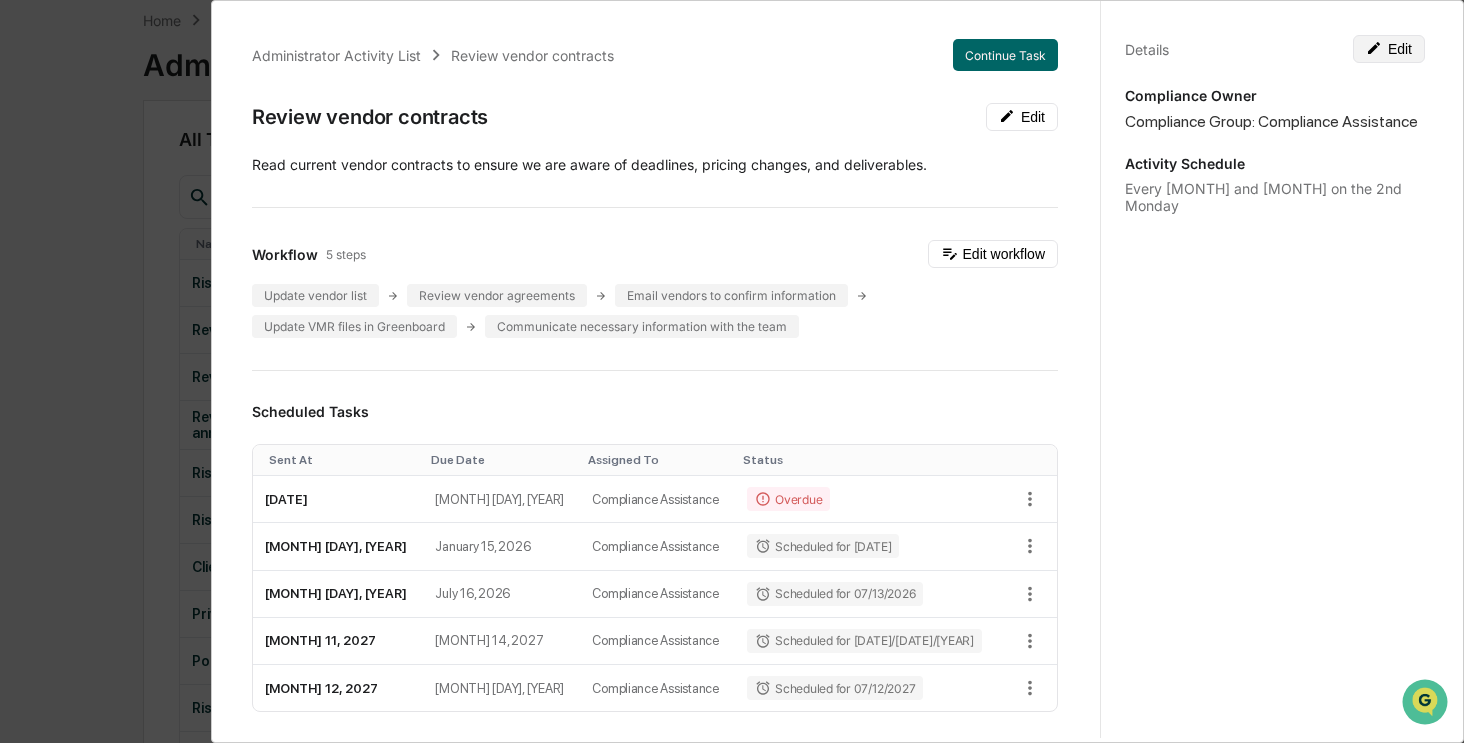 click on "Edit" at bounding box center [1389, 49] 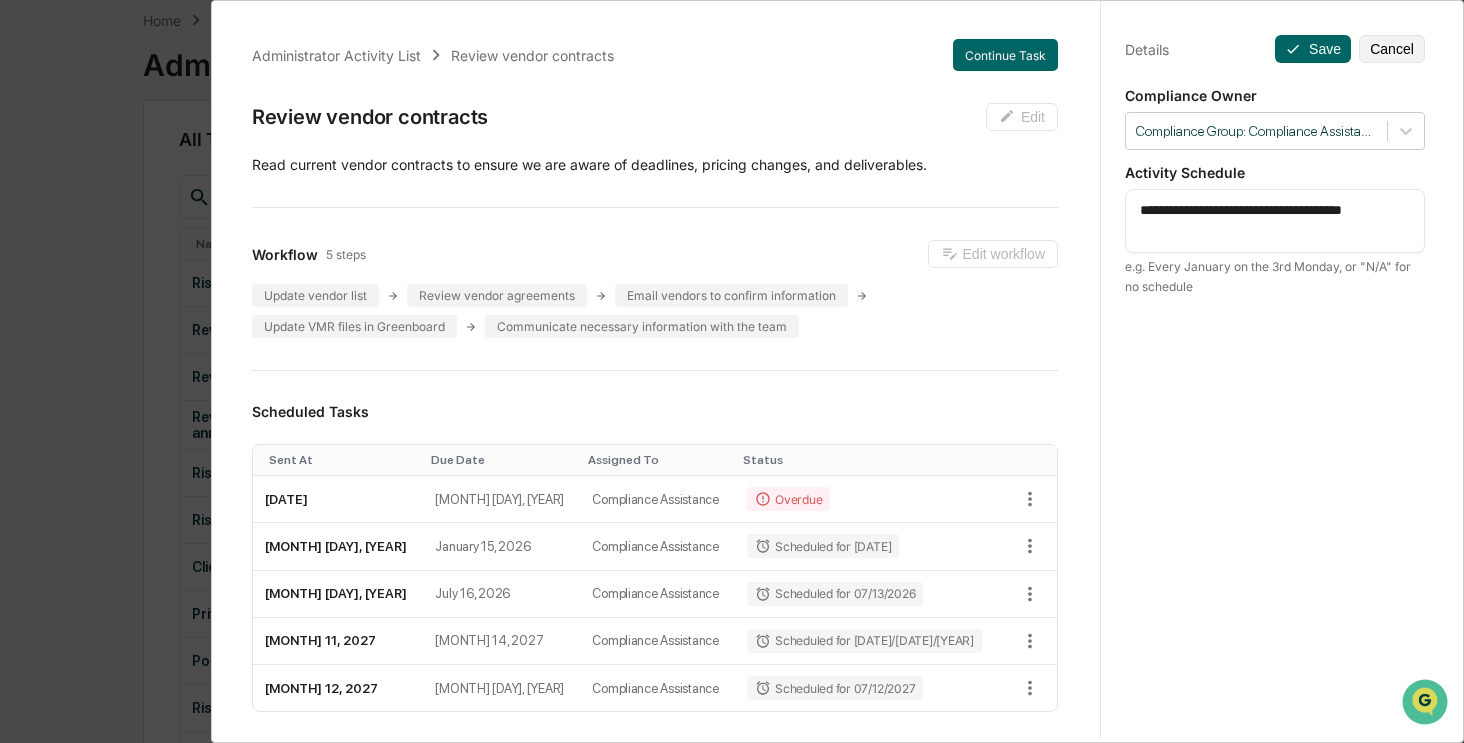 click on "**********" at bounding box center [1275, 221] 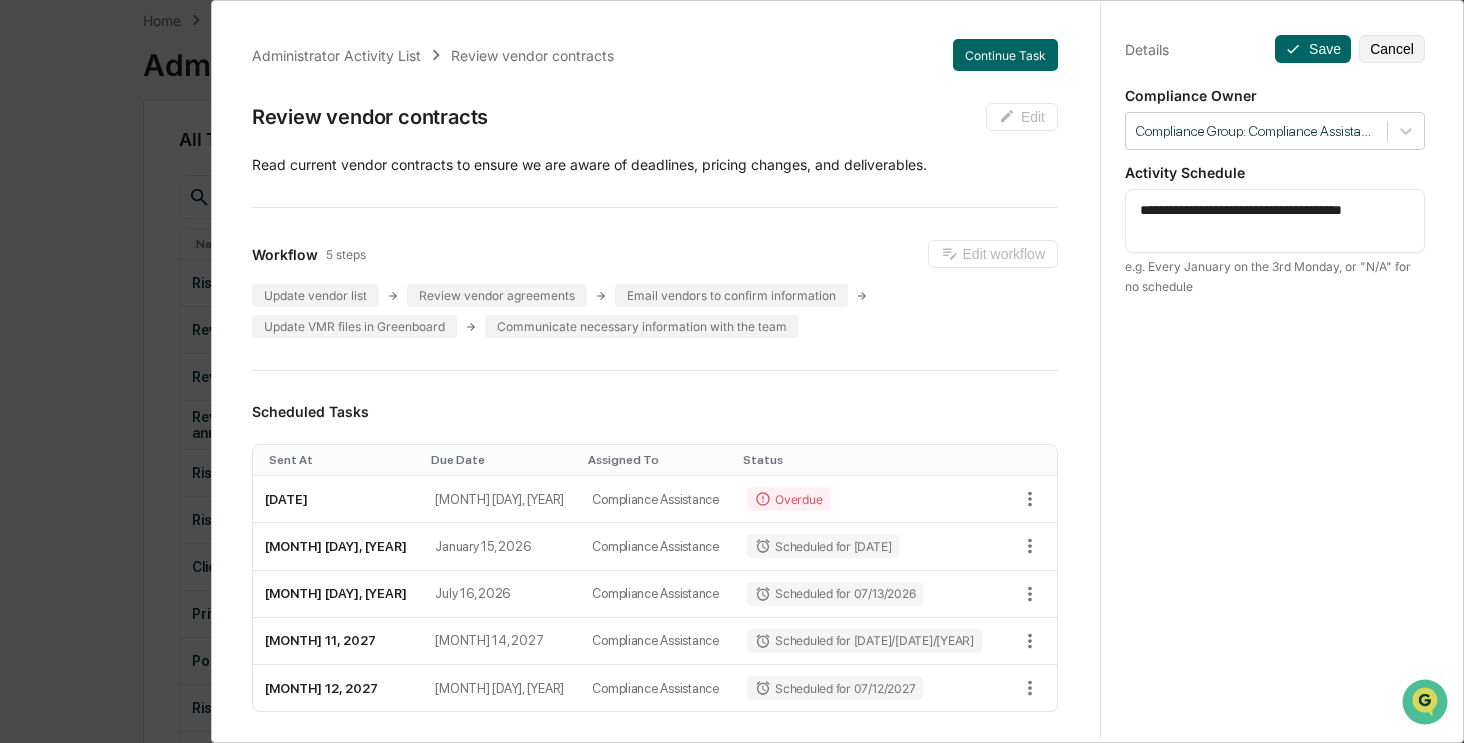 drag, startPoint x: 1173, startPoint y: 207, endPoint x: 1259, endPoint y: 207, distance: 86 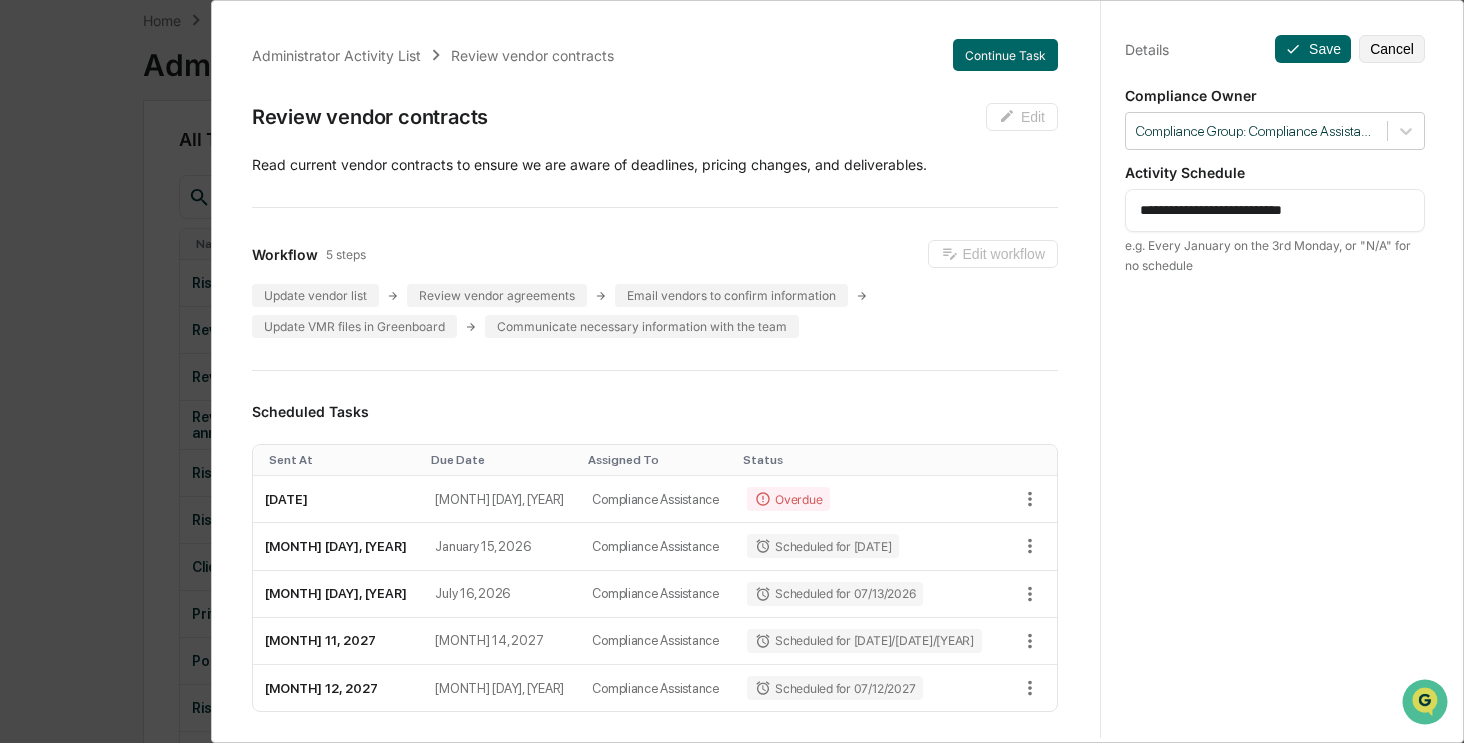drag, startPoint x: 1197, startPoint y: 211, endPoint x: 1174, endPoint y: 215, distance: 23.345236 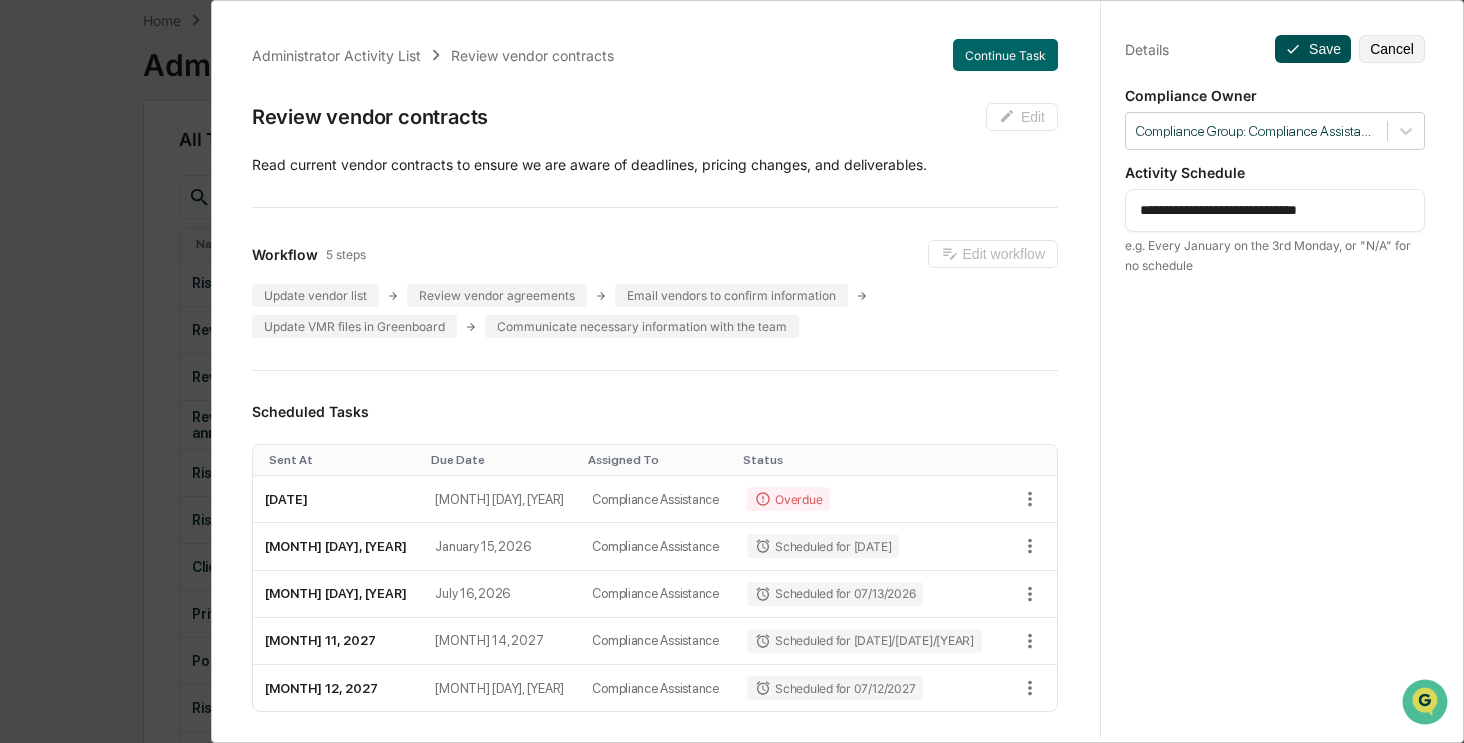 type on "**********" 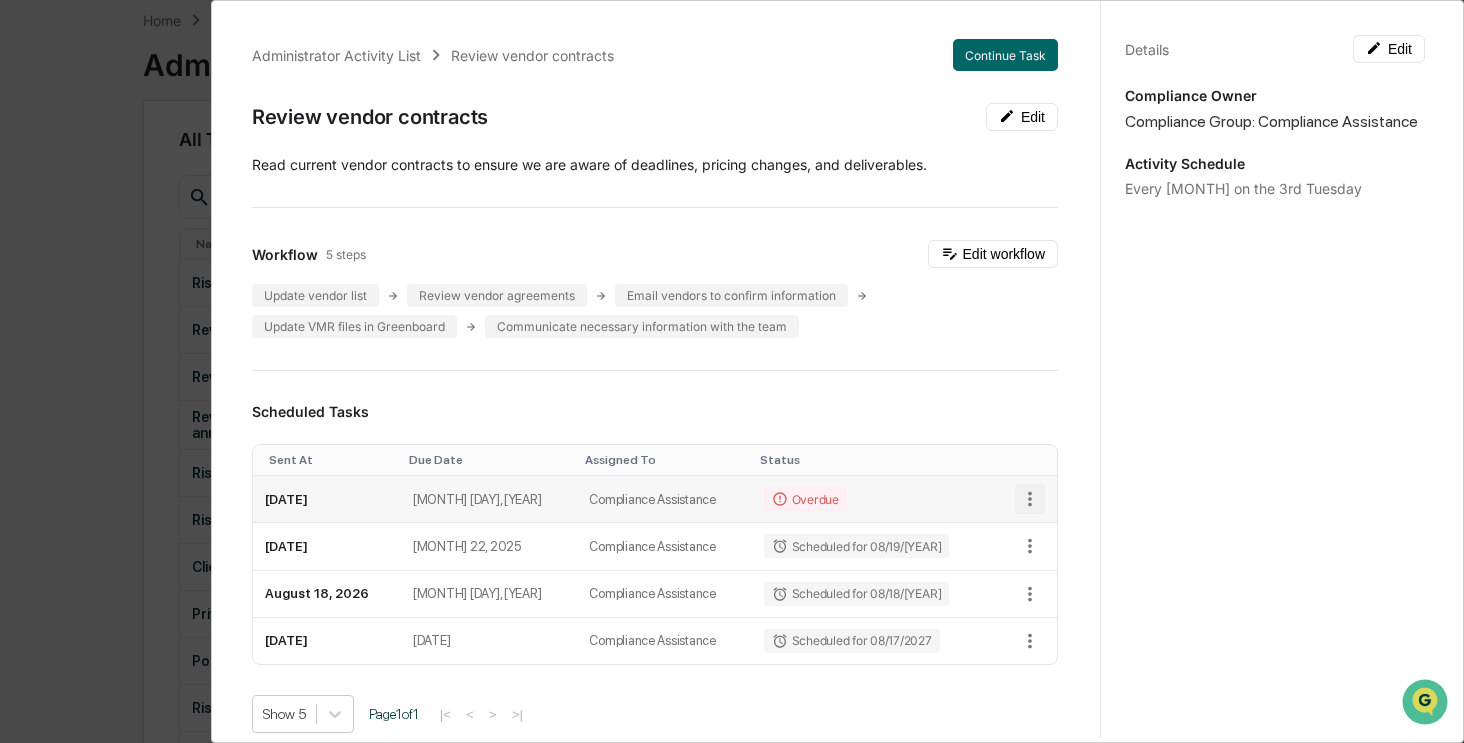 click 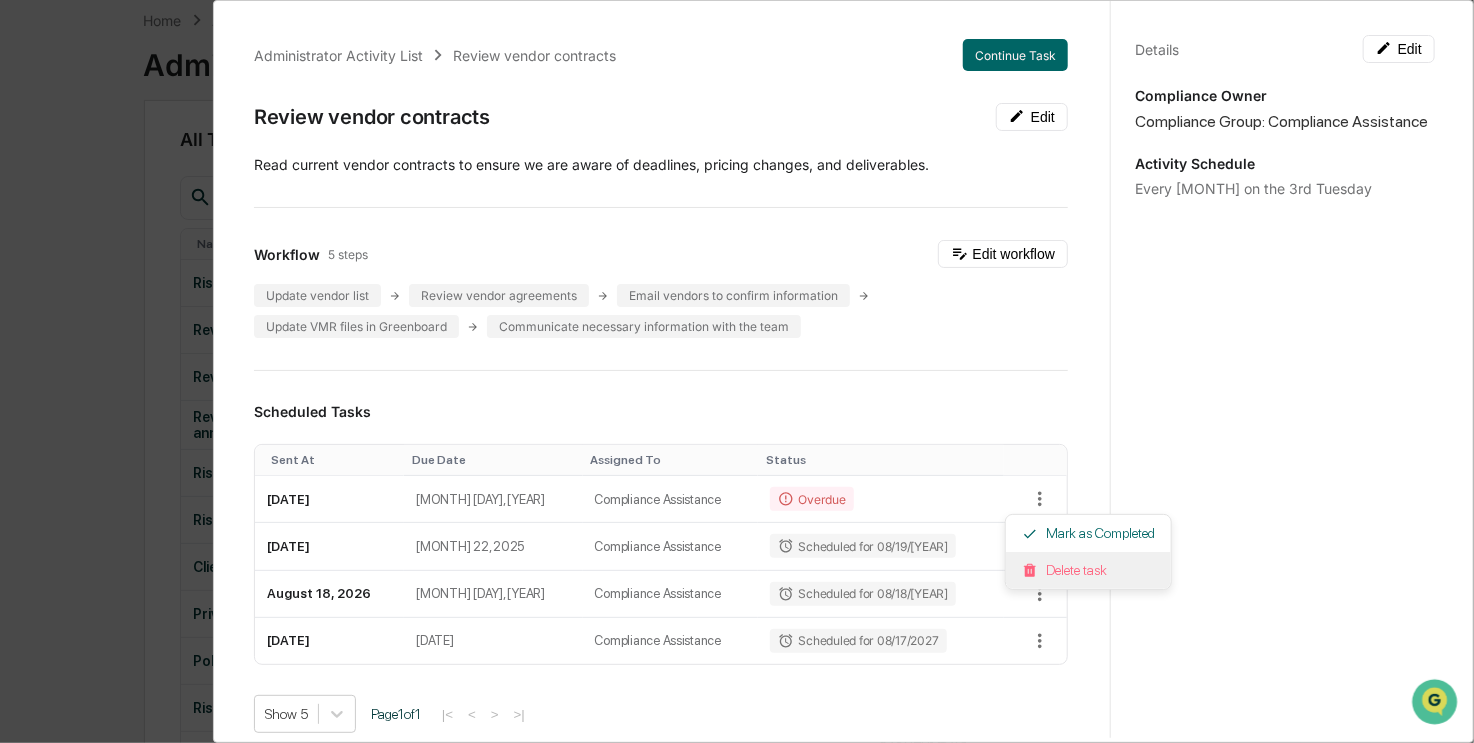 click on "Delete task" at bounding box center (1088, 570) 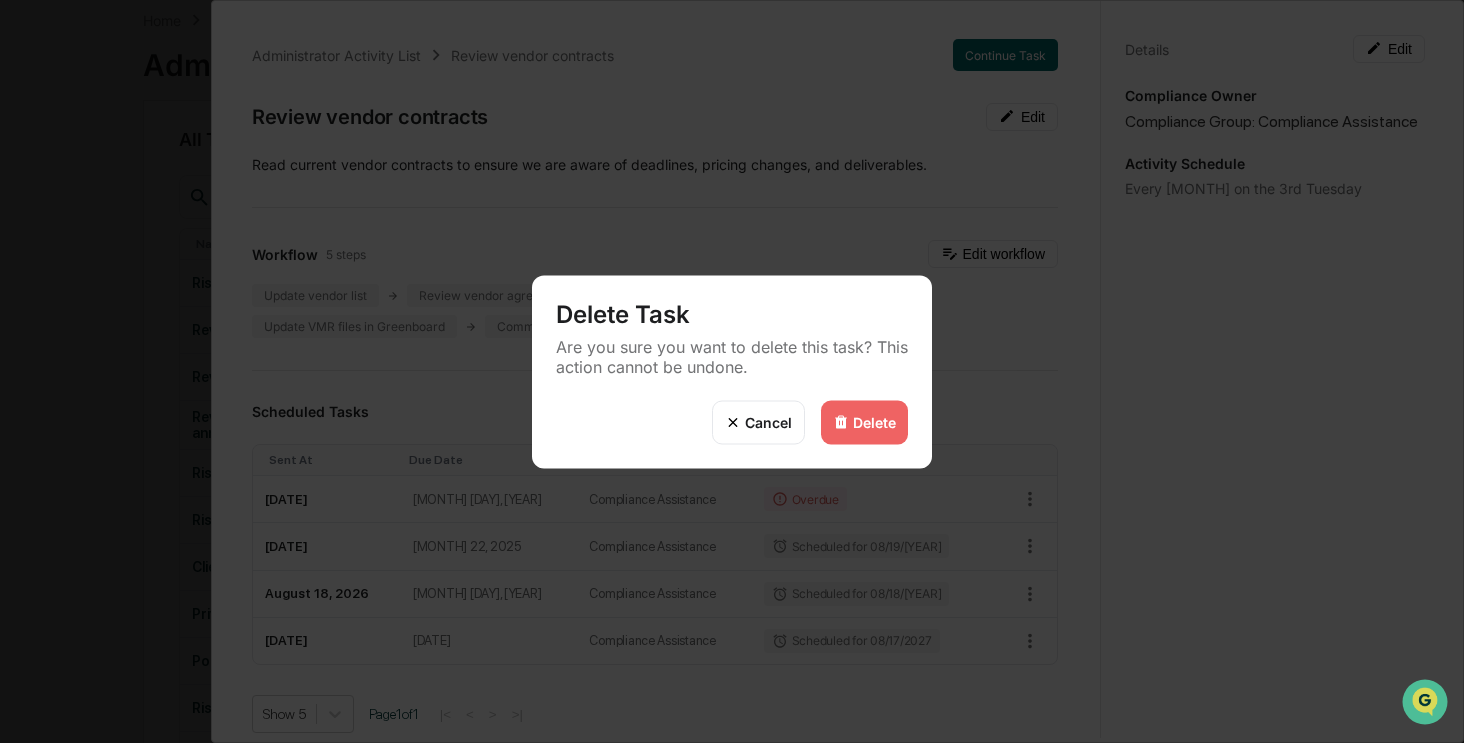 click on "Delete" at bounding box center [874, 422] 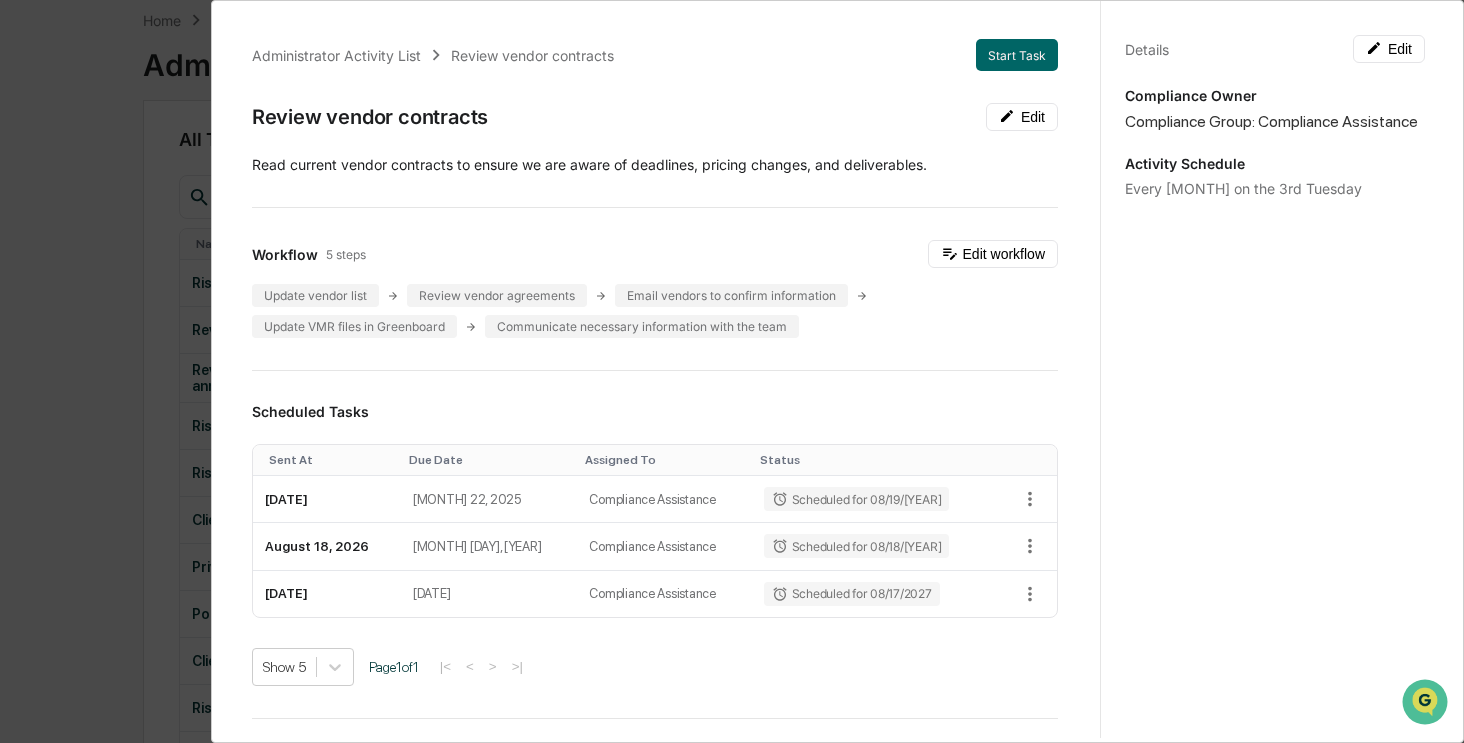 click on "Administrator Activity List Review vendor contracts Start Task Review vendor contracts Edit ​Read current vendor contracts to ensure we are aware of deadlines, pricing changes, and deliverables. Workflow 5 steps Edit workflow Update vendor list Review vendor agreements Email vendors to confirm information Update VMR files in Greenboard Communicate necessary information with the team Scheduled Tasks Sent At Due Date Assigned To Status August 19, 2025 August 22, 2025 Compliance Assistance Scheduled for 08/19/2025 August 18, 2026 August 21, 2026 Compliance Assistance Scheduled for 08/18/2026 August 17, 2027 August 20, 2027 Compliance Assistance Scheduled for 08/17/2027 Show 5 Page  1  of  1   |<   <   >   >|   Completed Task Files No data to display Show 5 Page  1  of  0   |<   <   >   >|   Comments Write a comment... Write a comment... Details Edit Compliance Owner Compliance Group: Compliance Assistance Activity Schedule Every August on the 3rd Tuesday" at bounding box center (732, 371) 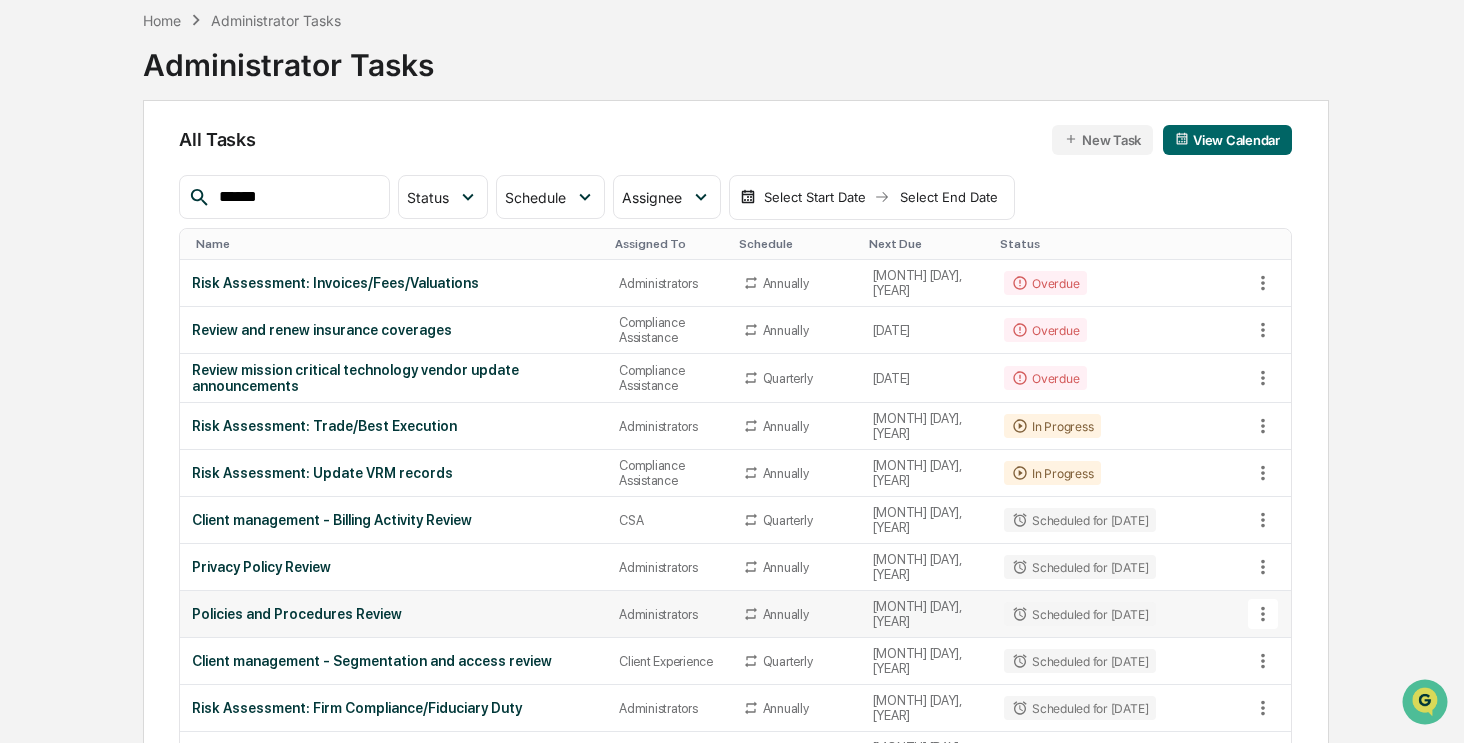 scroll, scrollTop: 295, scrollLeft: 0, axis: vertical 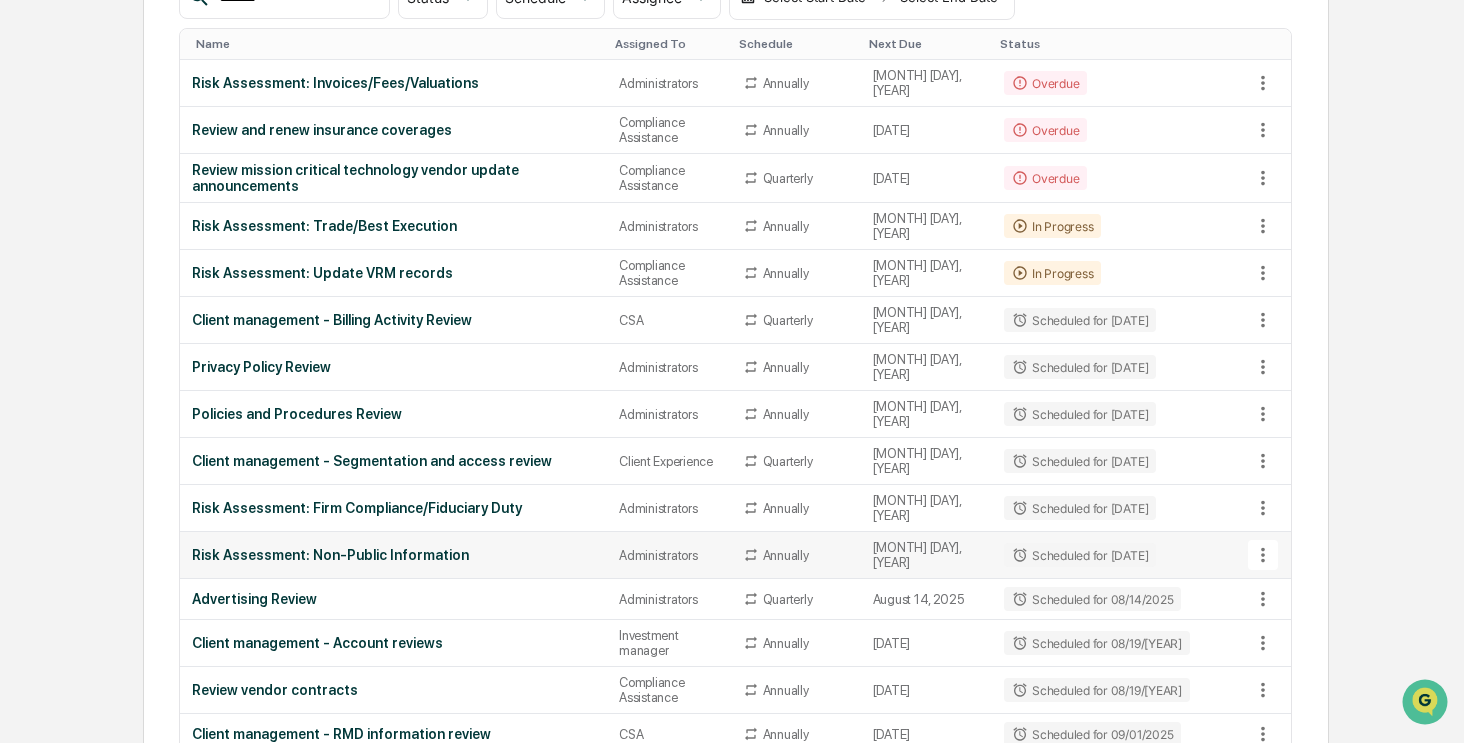 click on "Risk Assessment: Non-Public Information" at bounding box center [393, 555] 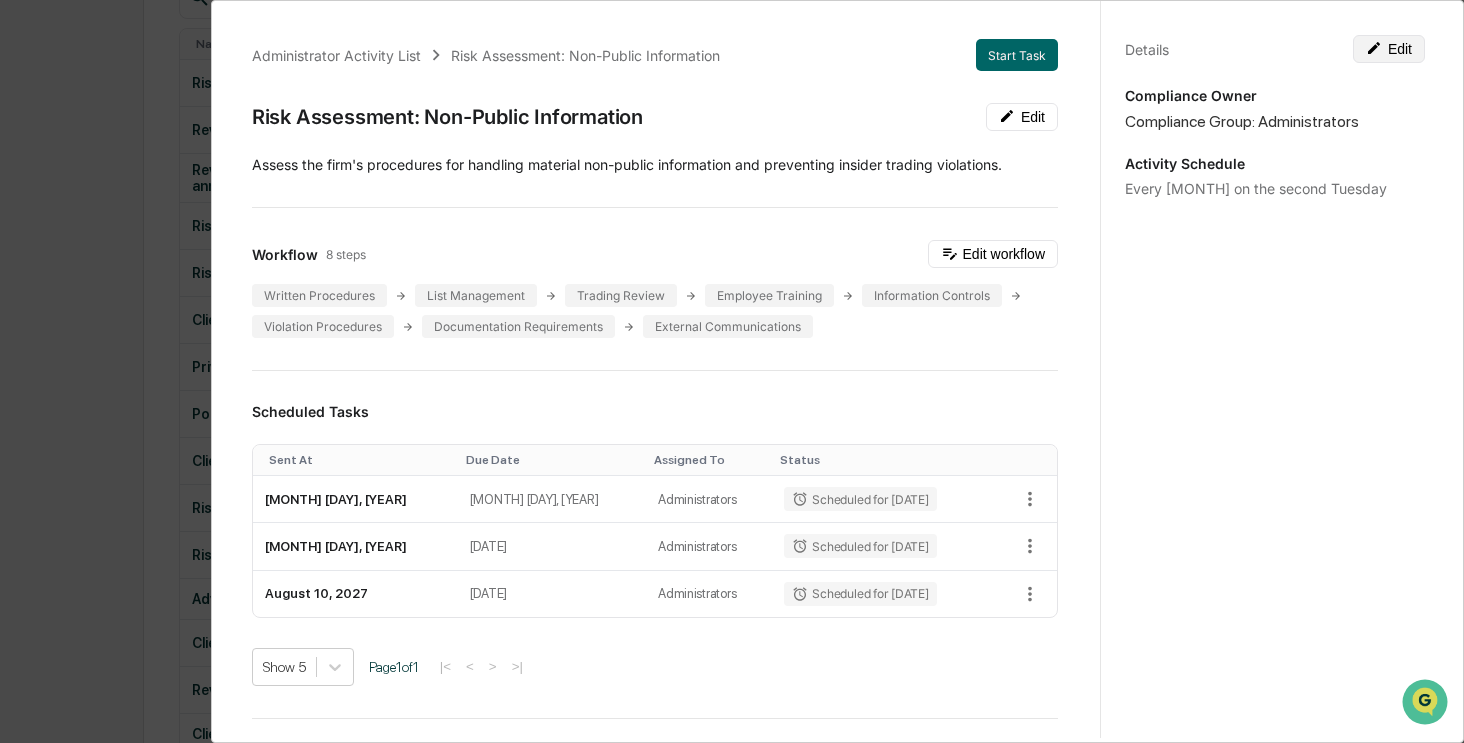 click on "Edit" at bounding box center [1389, 49] 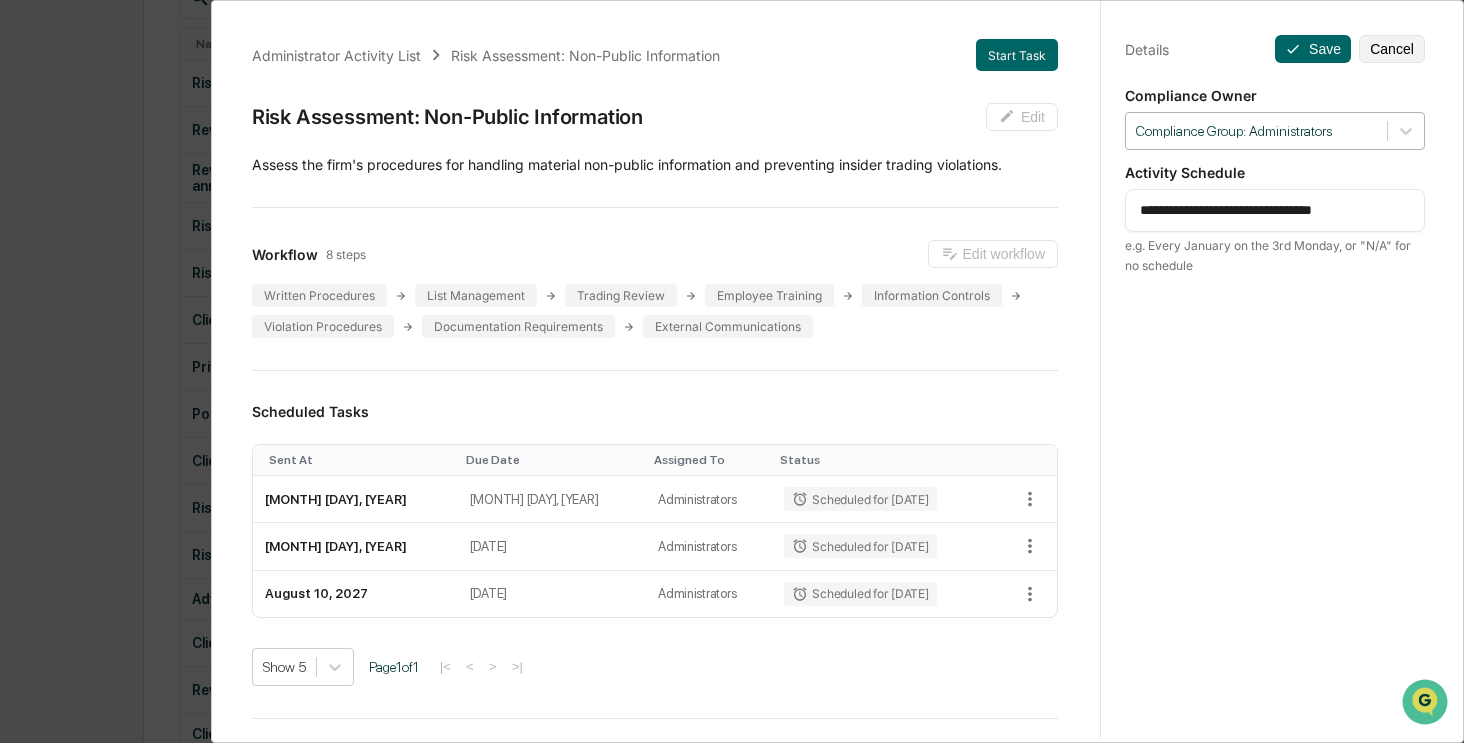 click at bounding box center (1256, 131) 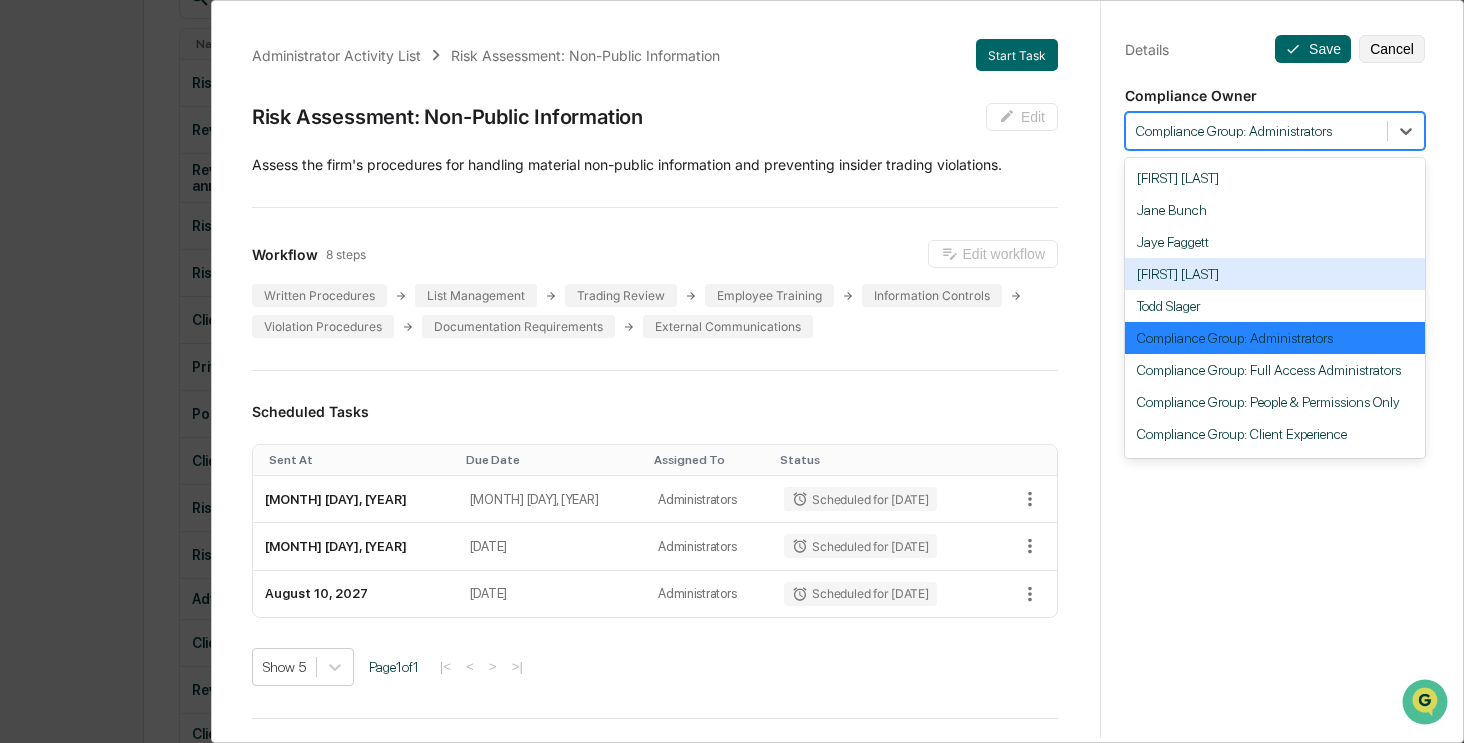 scroll, scrollTop: 151, scrollLeft: 0, axis: vertical 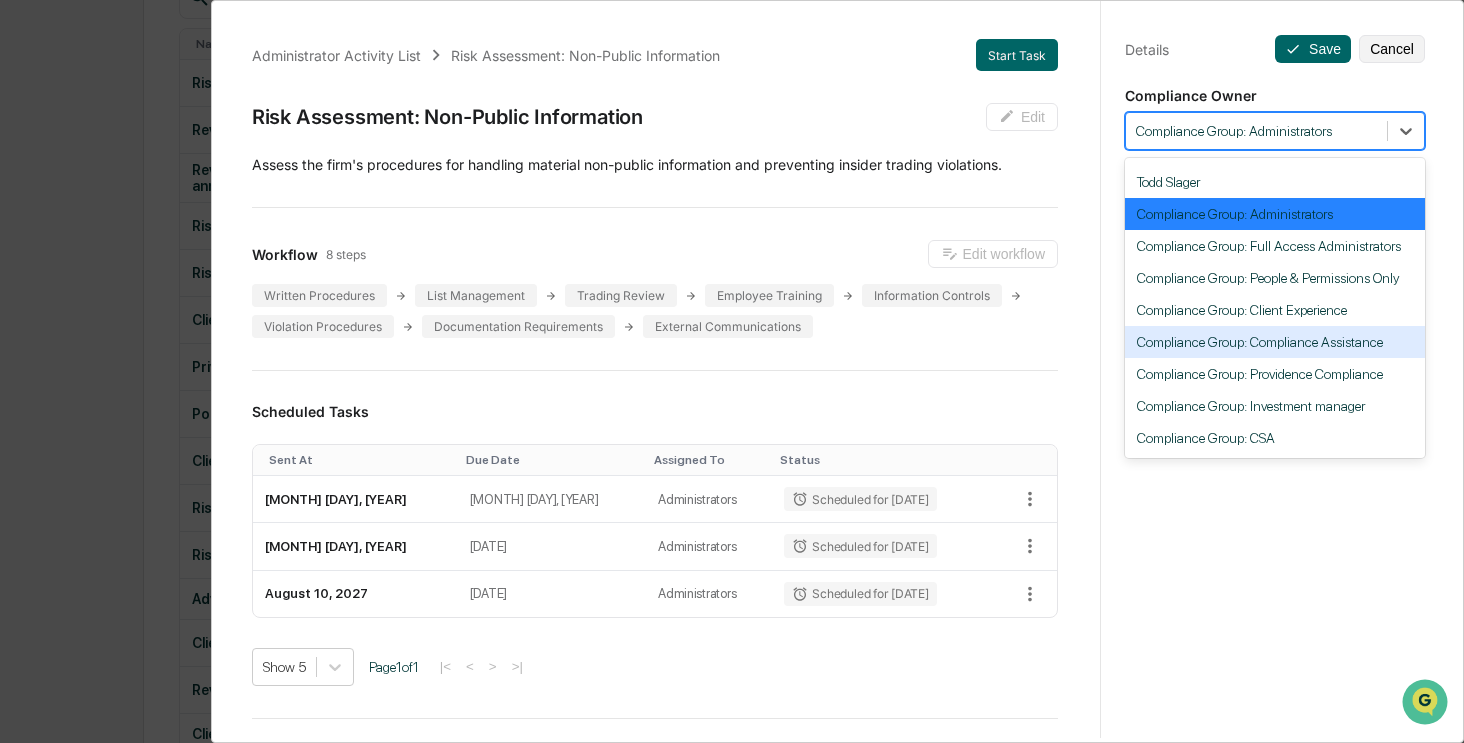 click on "Compliance Group: Compliance Assistance" at bounding box center (1275, 342) 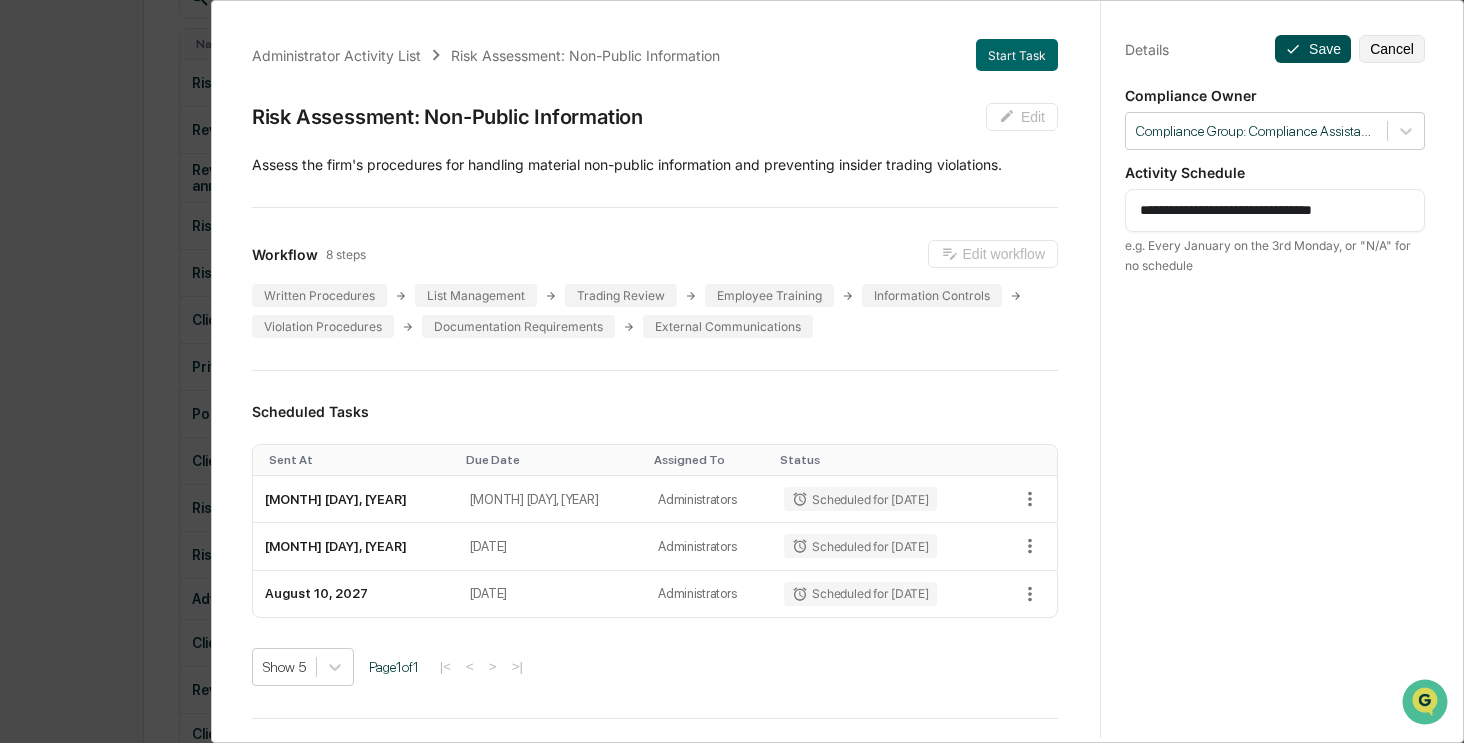 click on "Save" at bounding box center [1313, 49] 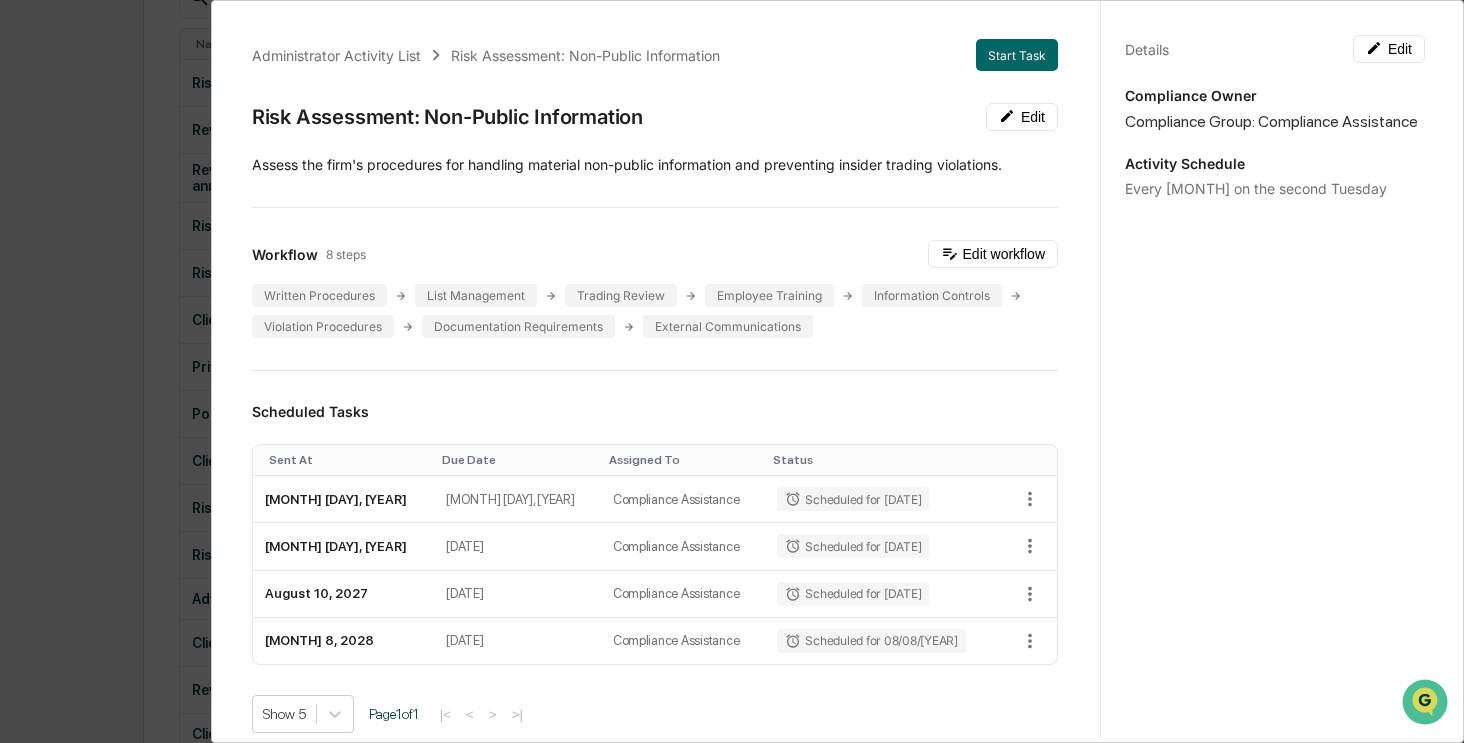 click on "Administrator Activity List Risk Assessment: Non-Public Information Start Task Risk Assessment: Non-Public Information Edit Assess the firm's procedures for handling material non-public information and preventing insider trading violations. Workflow 8 steps Edit workflow Written Procedures List Management Trading Review Employee Training Information Controls Violation Procedures Documentation Requirements External Communications Scheduled Tasks Sent At Due Date Assigned To Status August 12, 2025 August 15, 2025 Compliance Assistance Scheduled for 08/12/2025 August 11, 2026 August 14, 2026 Compliance Assistance Scheduled for 08/11/2026 August 10, 2027 August 13, 2027 Compliance Assistance Scheduled for 08/10/2027 August 8, 2028 August 11, 2028 Compliance Assistance Scheduled for 08/08/2028 Show 5 Page  1  of  1   |<   <   >   >|   Completed Task Files No data to display Show 5 Page  1  of  0   |<   <   >   >|   Comments Write a comment... Write a comment... Details Edit Compliance Owner Activity Schedule" at bounding box center [732, 371] 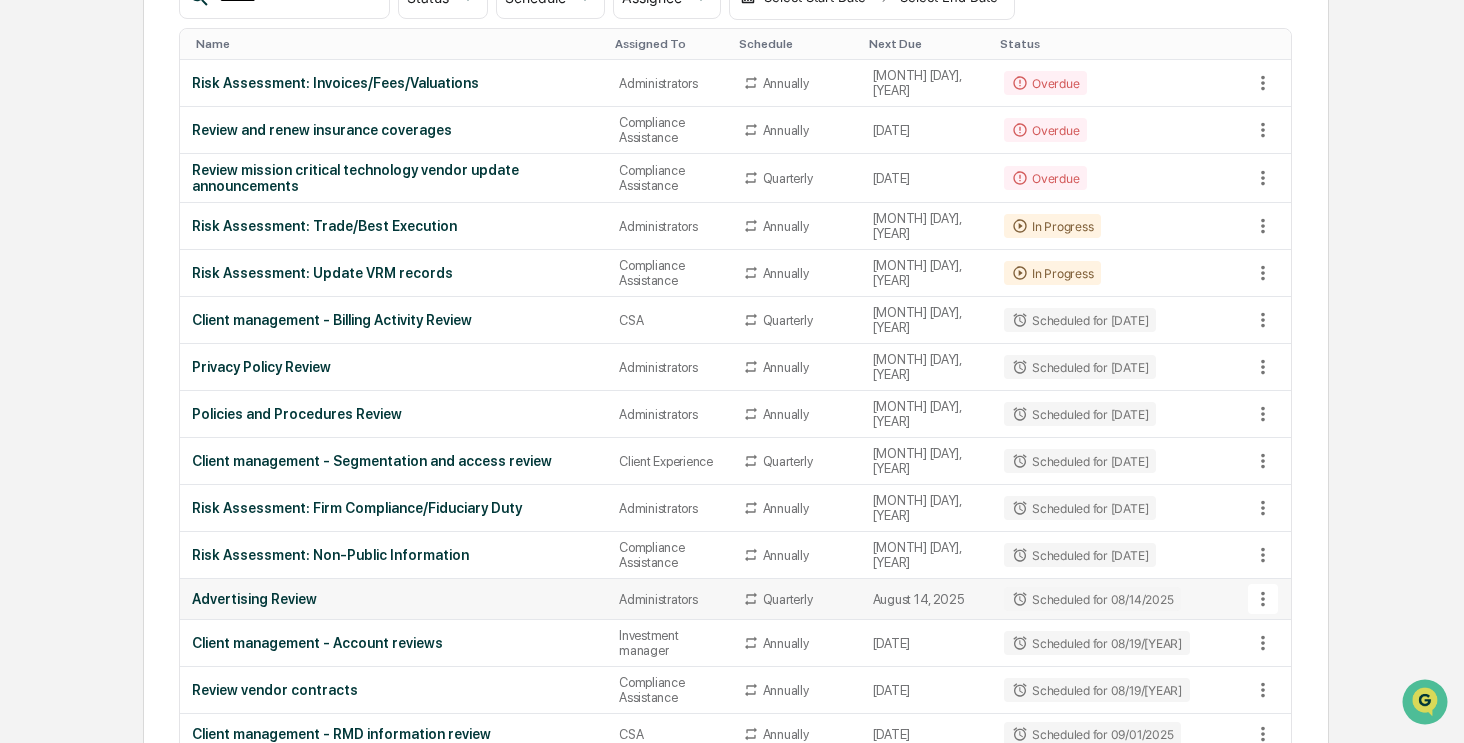 click on "Advertising Review" at bounding box center [393, 599] 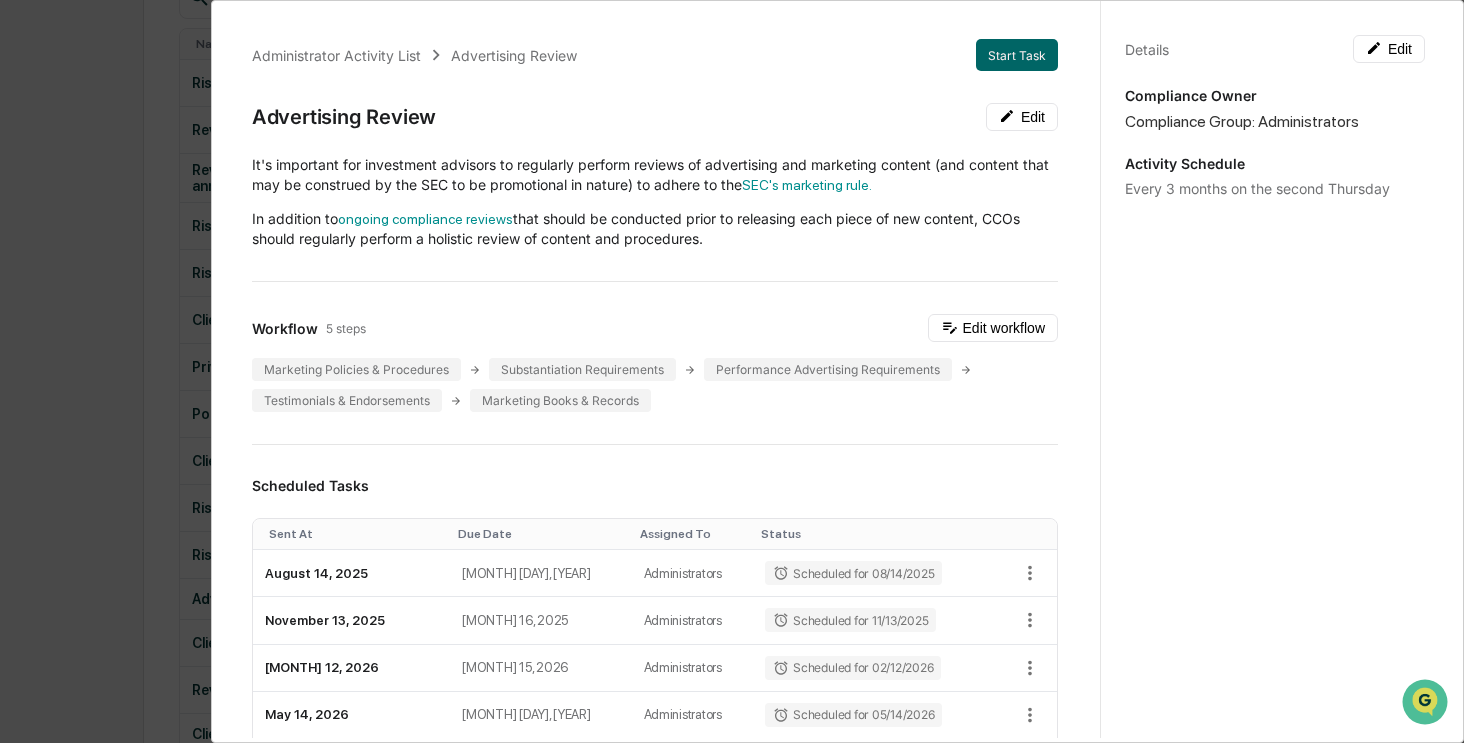 click on "Administrator Activity List Advertising Review Start Task Advertising Review Edit It's important for investment advisors to regularly perform reviews of advertising and marketing content (and content that may be construed by the SEC to be promotional in nature) to adhere to the  SEC's marketing rule. In addition to  ongoing compliance reviews  that should be conducted prior to releasing each piece of new content, CCOs should regularly perform a holistic review of content and procedures. Workflow 5 steps Edit workflow Marketing Policies & Procedures Substantiation Requirements Performance Advertising Requirements Testimonials & Endorsements Marketing Books & Records Scheduled Tasks Sent At Due Date Assigned To Status August 14, 2025 August 17, 2025 Administrators Scheduled for 08/14/2025 November 13, 2025 November 16, 2025 Administrators Scheduled for 11/13/2025 February 12, 2026 February 15, 2026 Administrators Scheduled for 02/12/2026 May 14, 2026 May 17, 2026 Administrators Scheduled for 05/14/2026 Show 5 1" at bounding box center [732, 371] 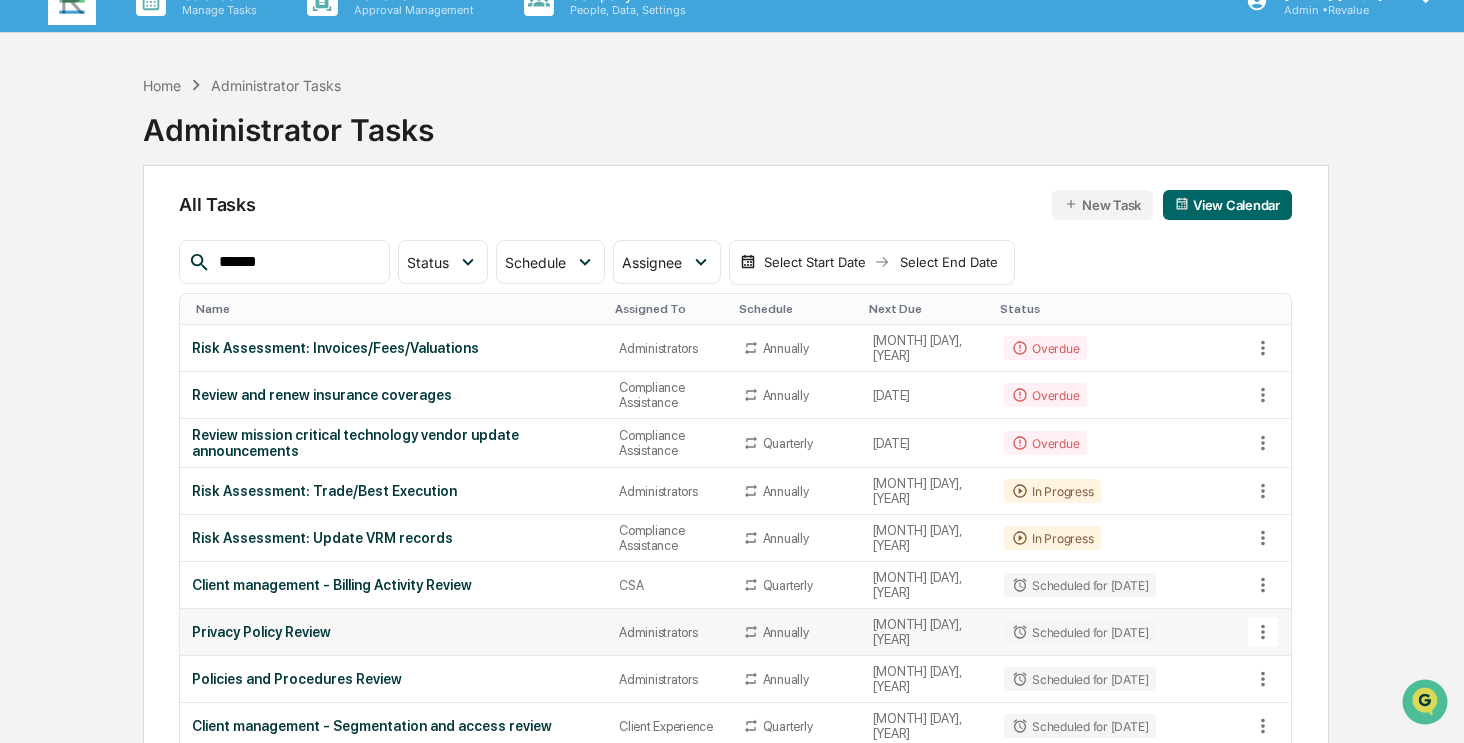 scroll, scrollTop: 0, scrollLeft: 0, axis: both 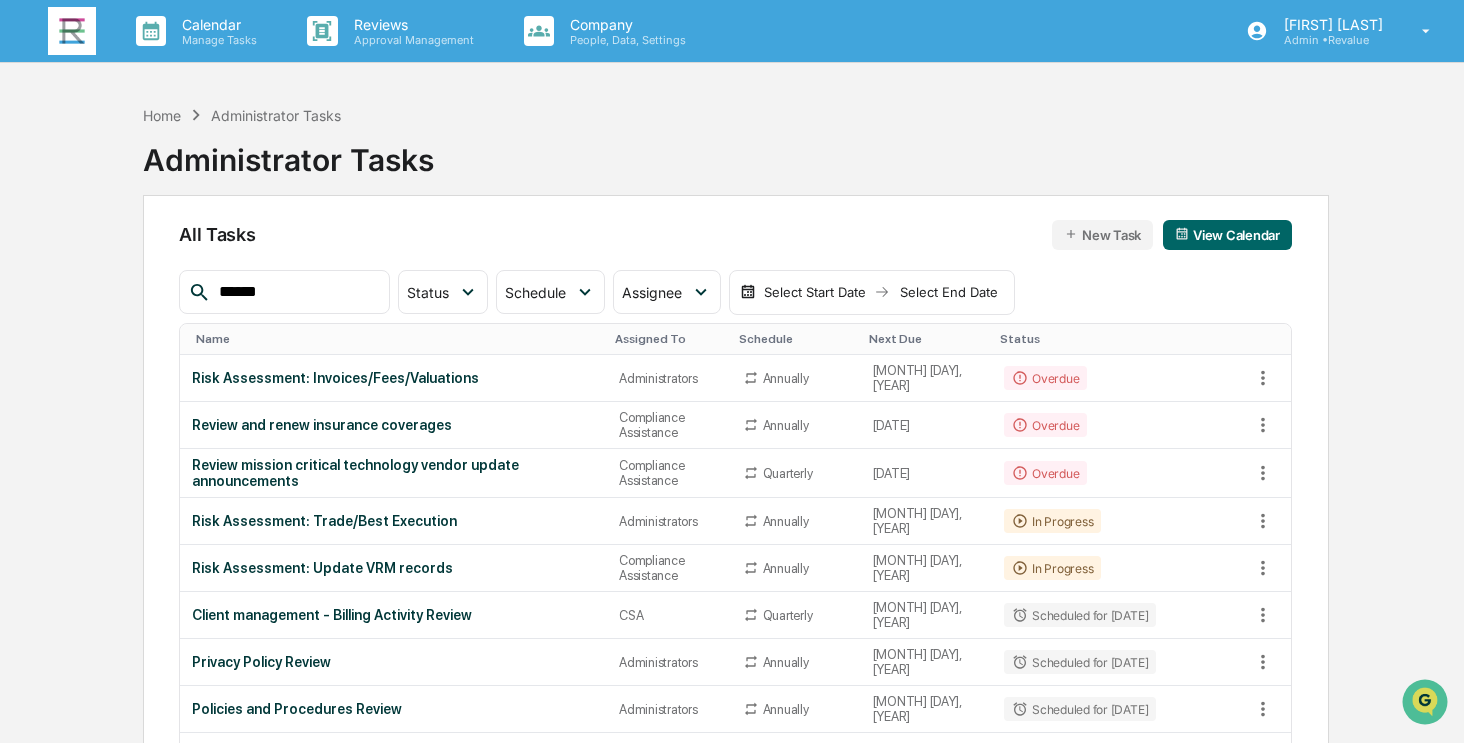 click on "New Task" at bounding box center [1102, 235] 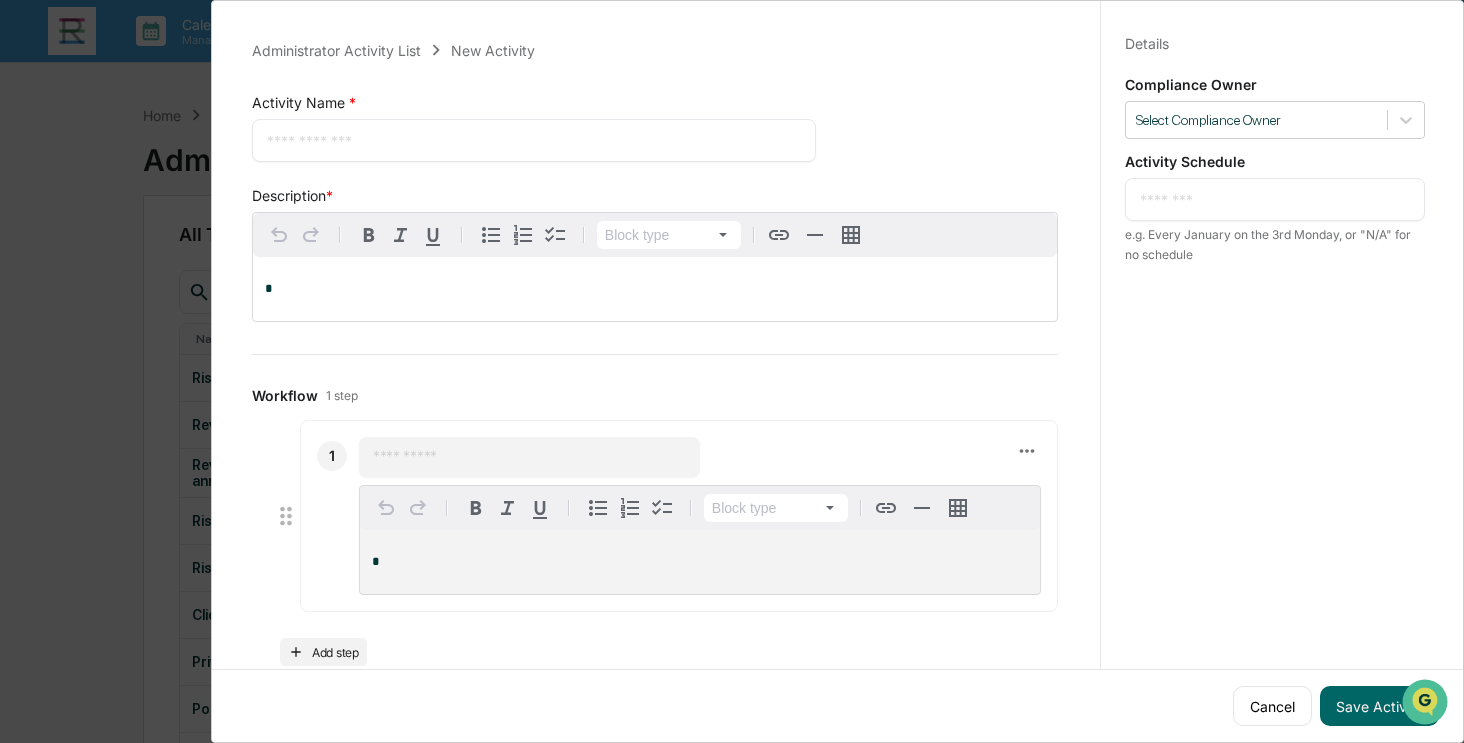 click at bounding box center [534, 140] 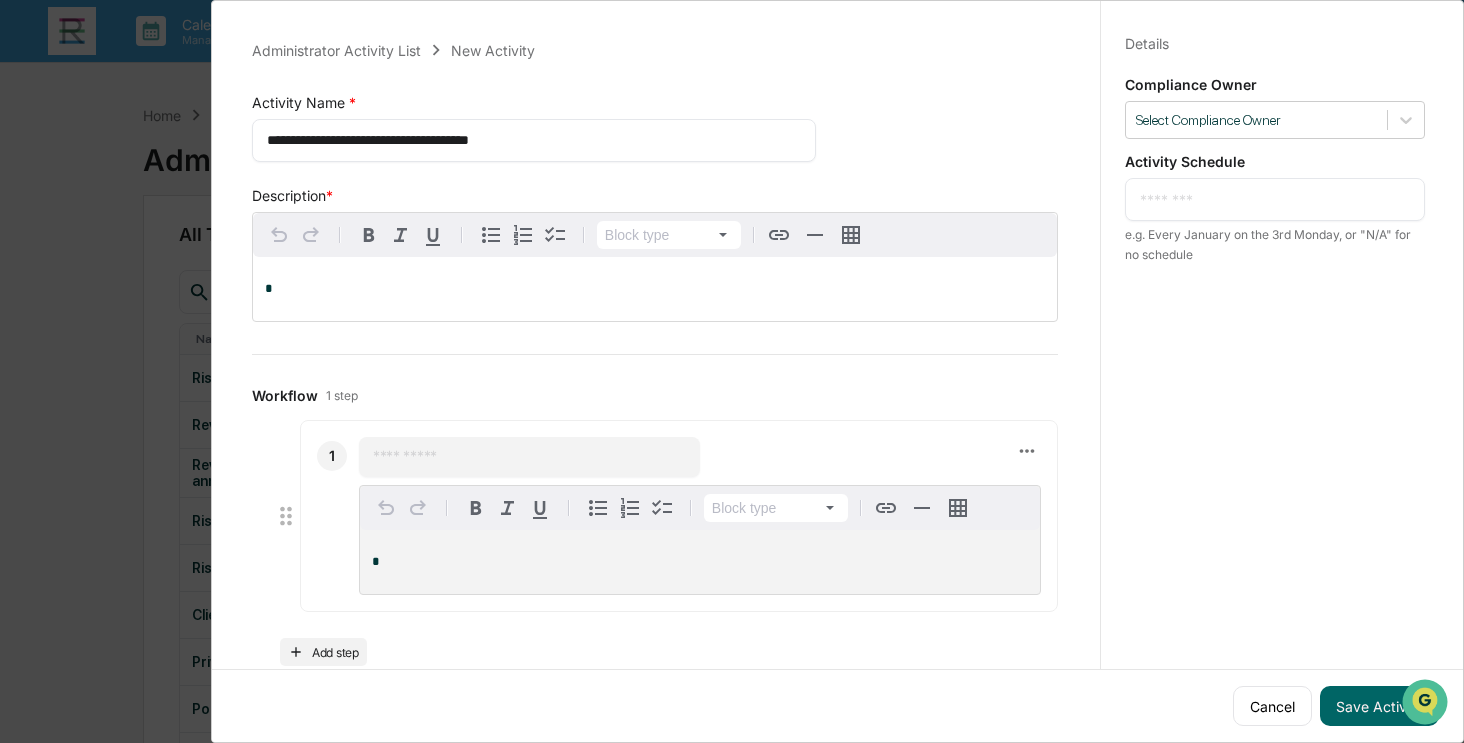 type on "**********" 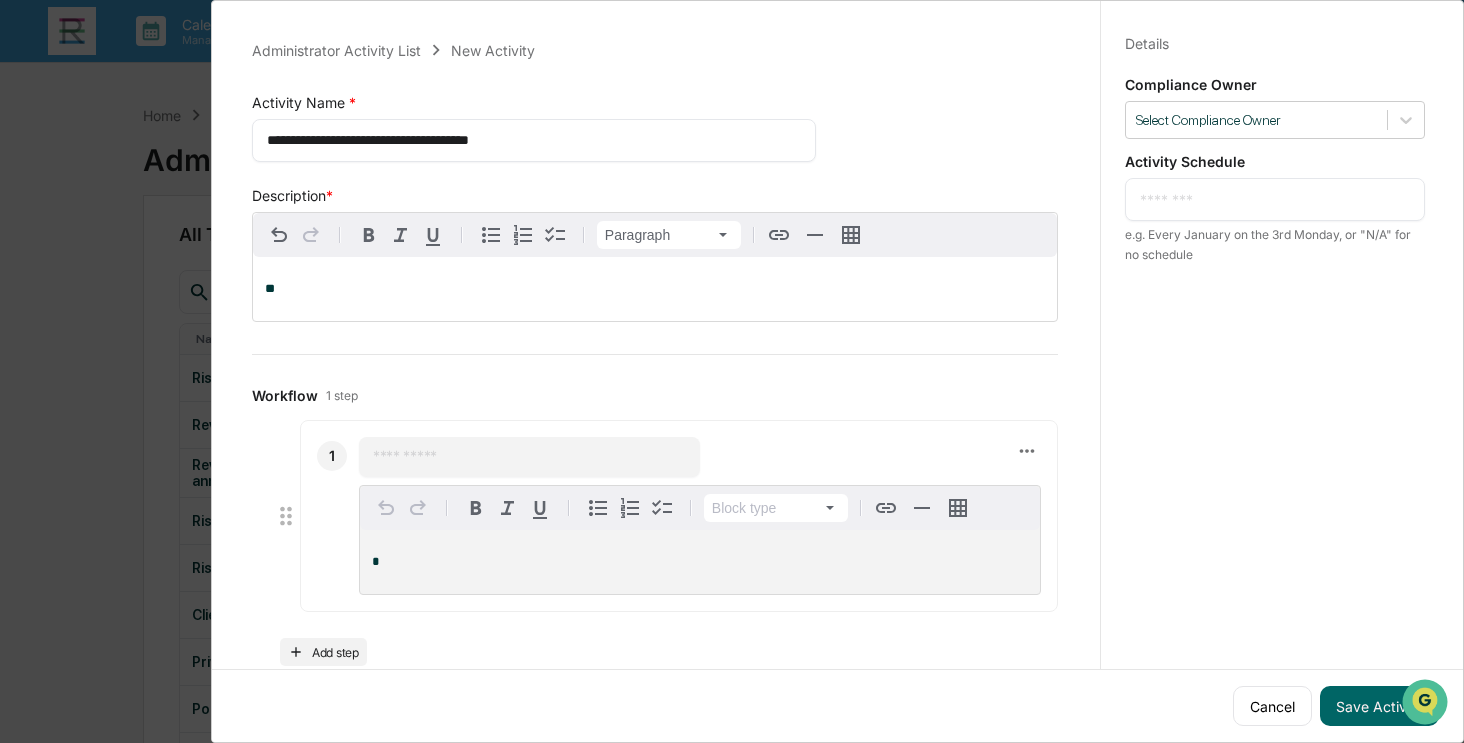 type 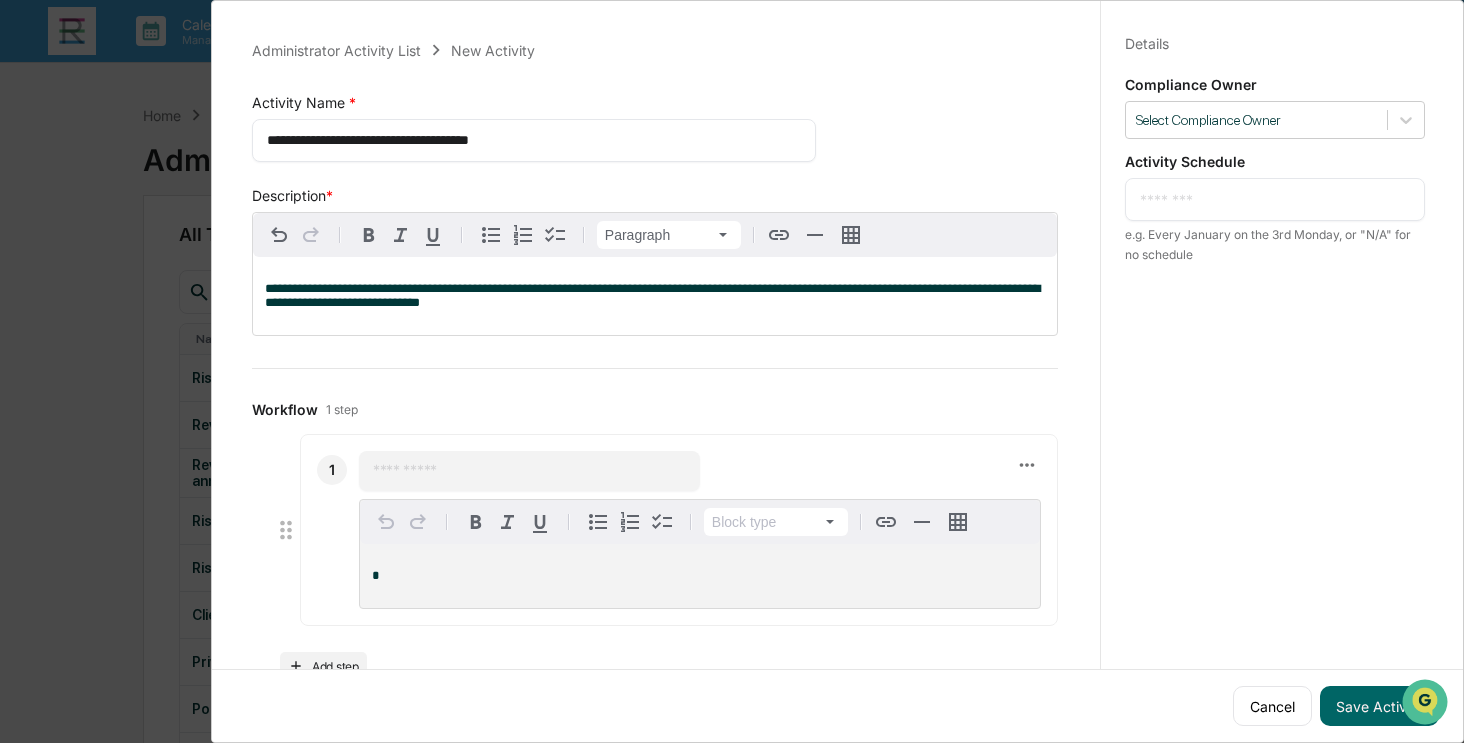 click on "**********" at bounding box center (652, 295) 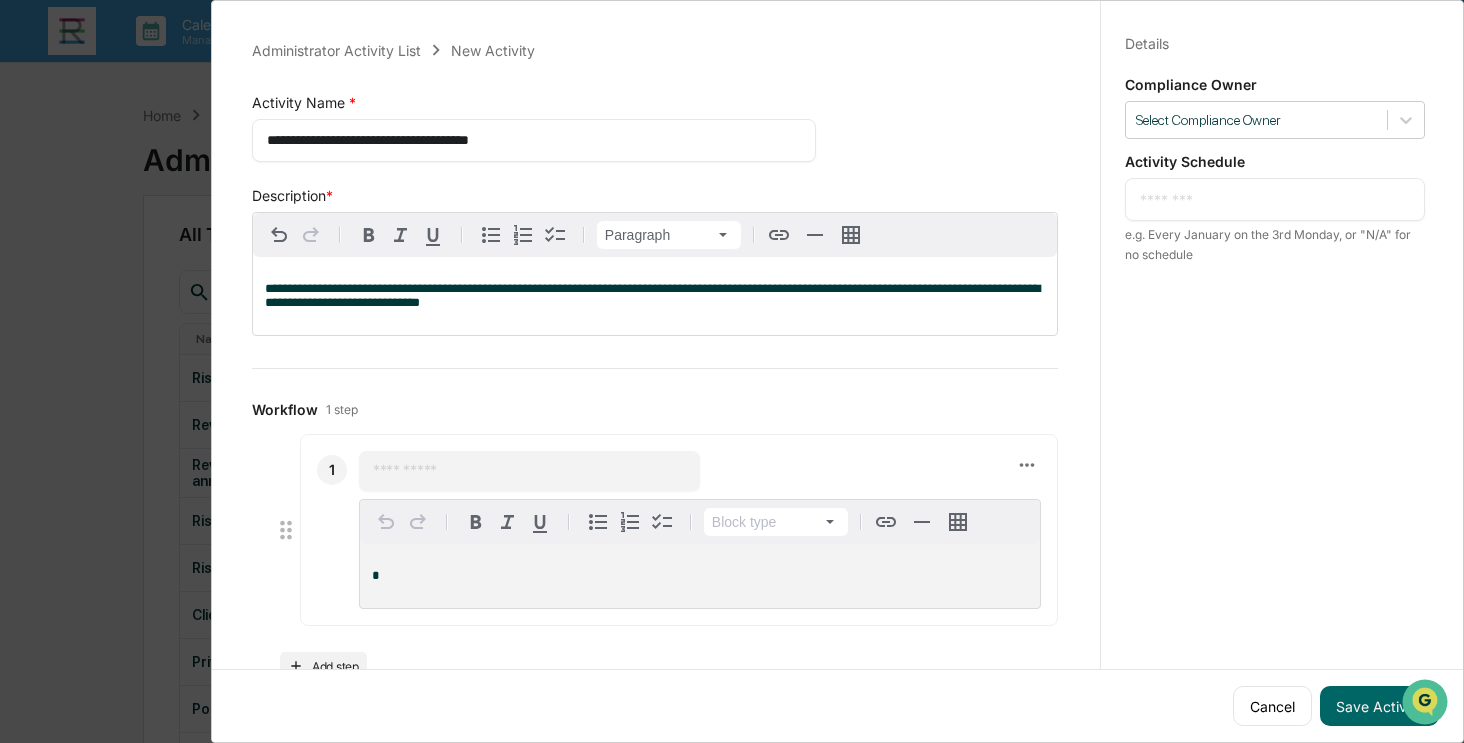 click at bounding box center [529, 471] 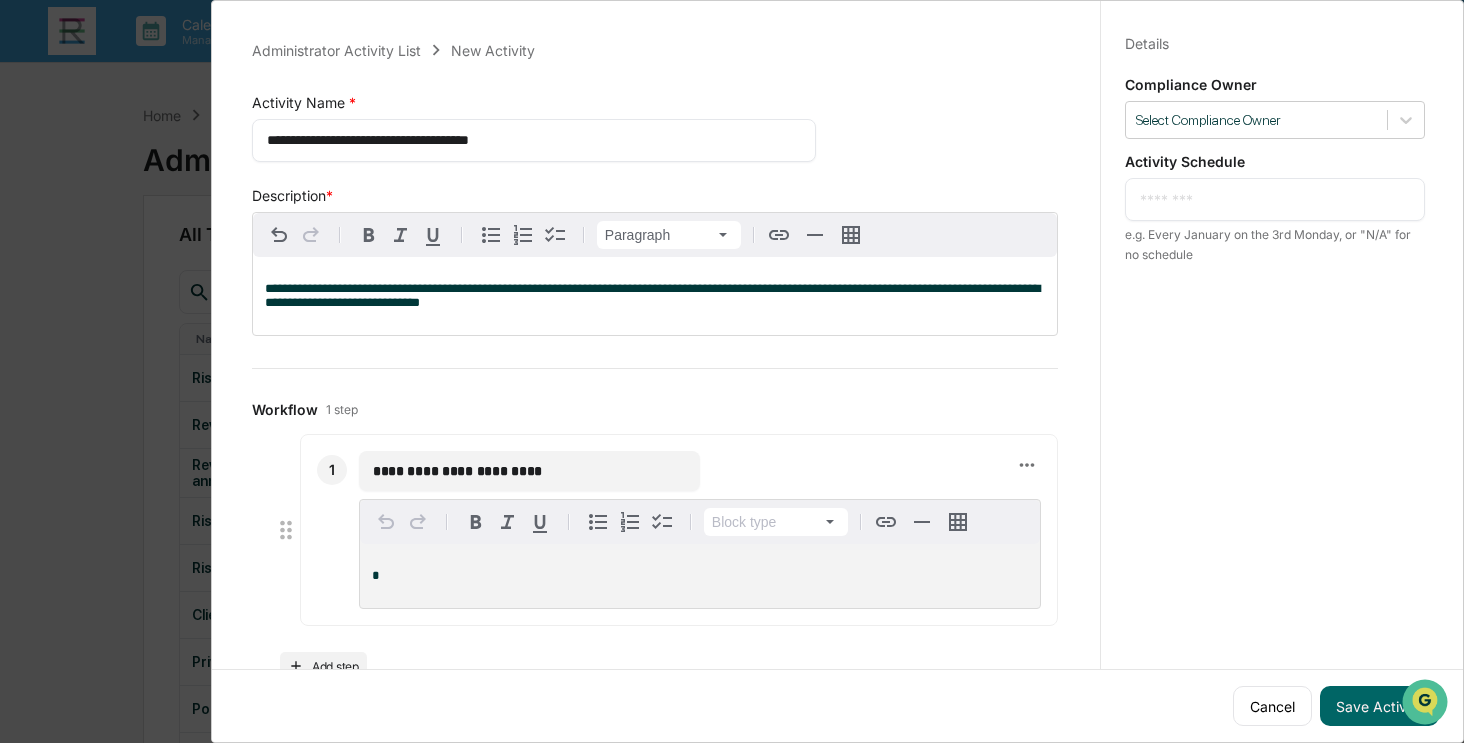 type on "**********" 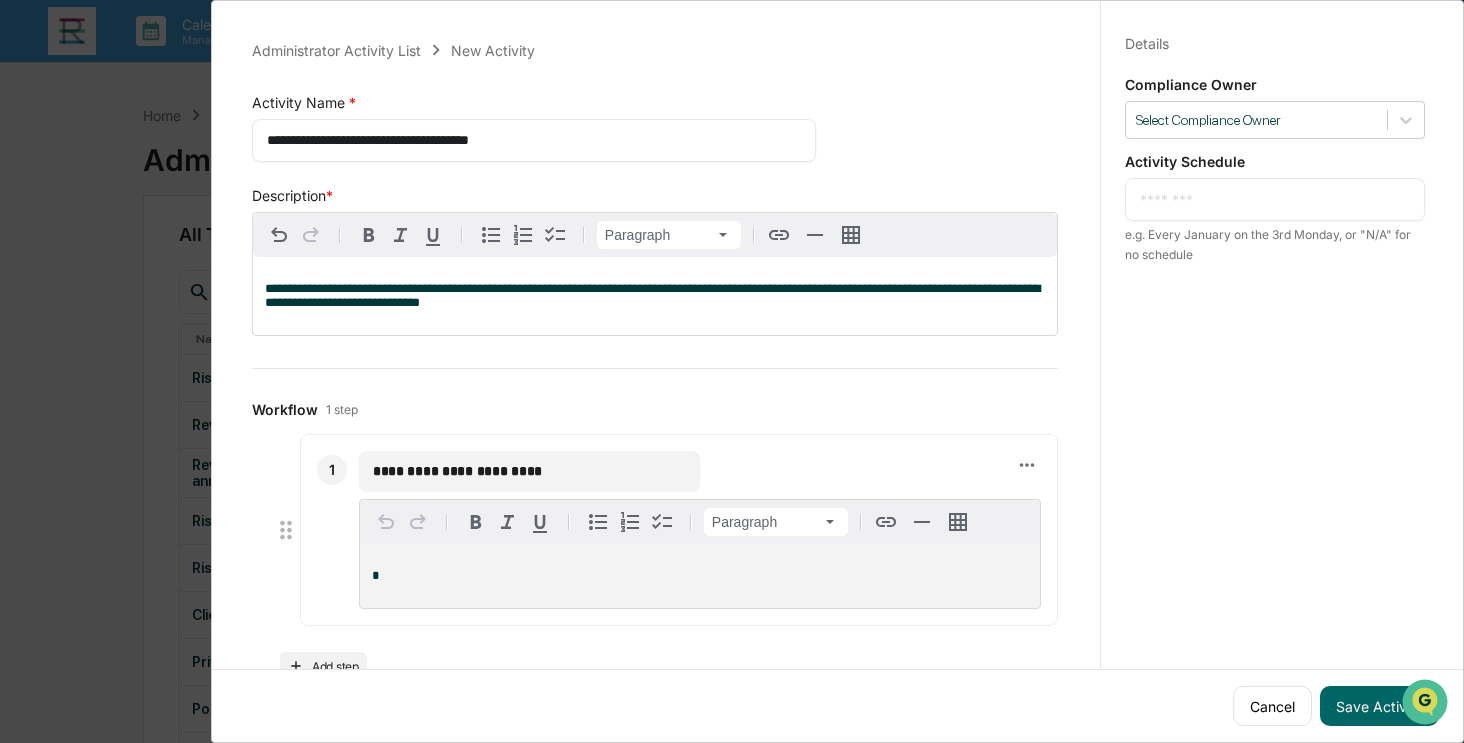 type 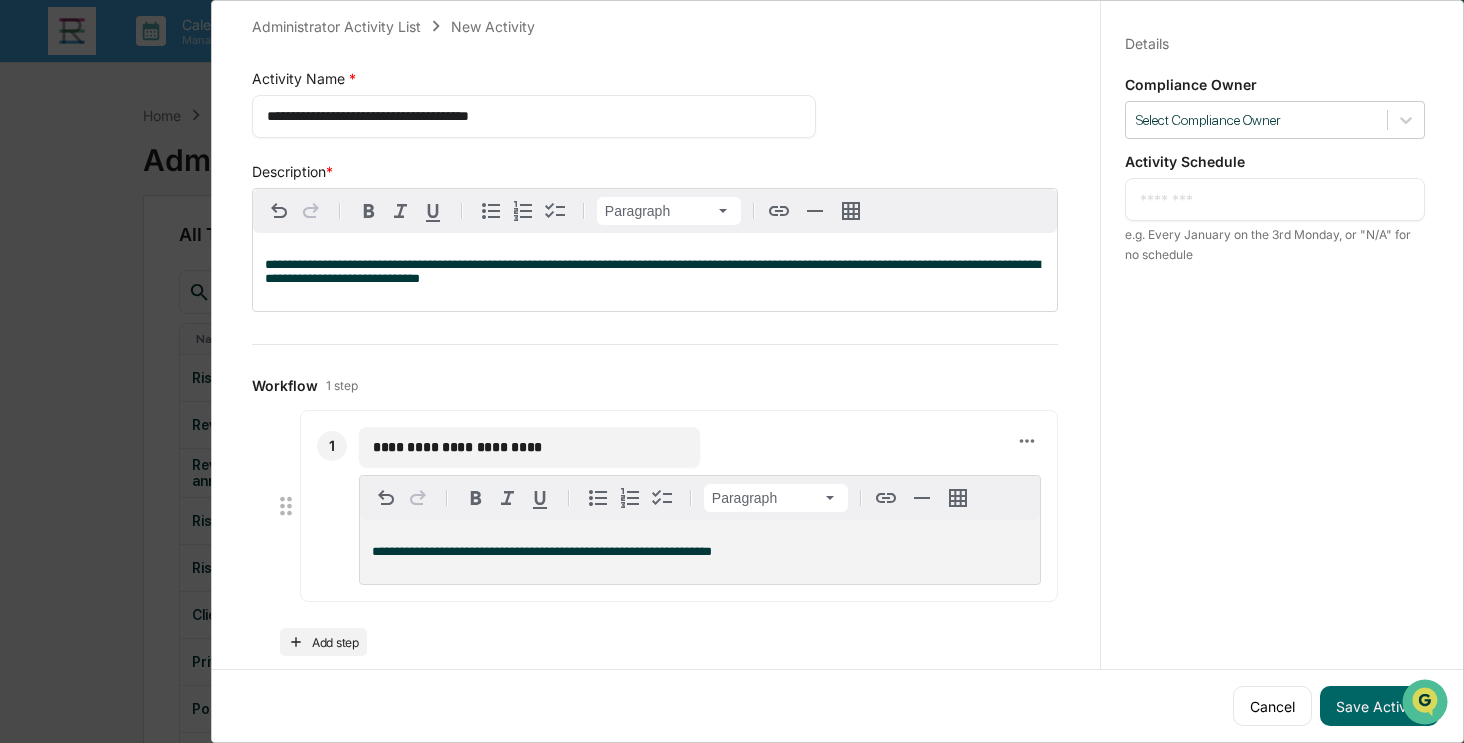scroll, scrollTop: 47, scrollLeft: 0, axis: vertical 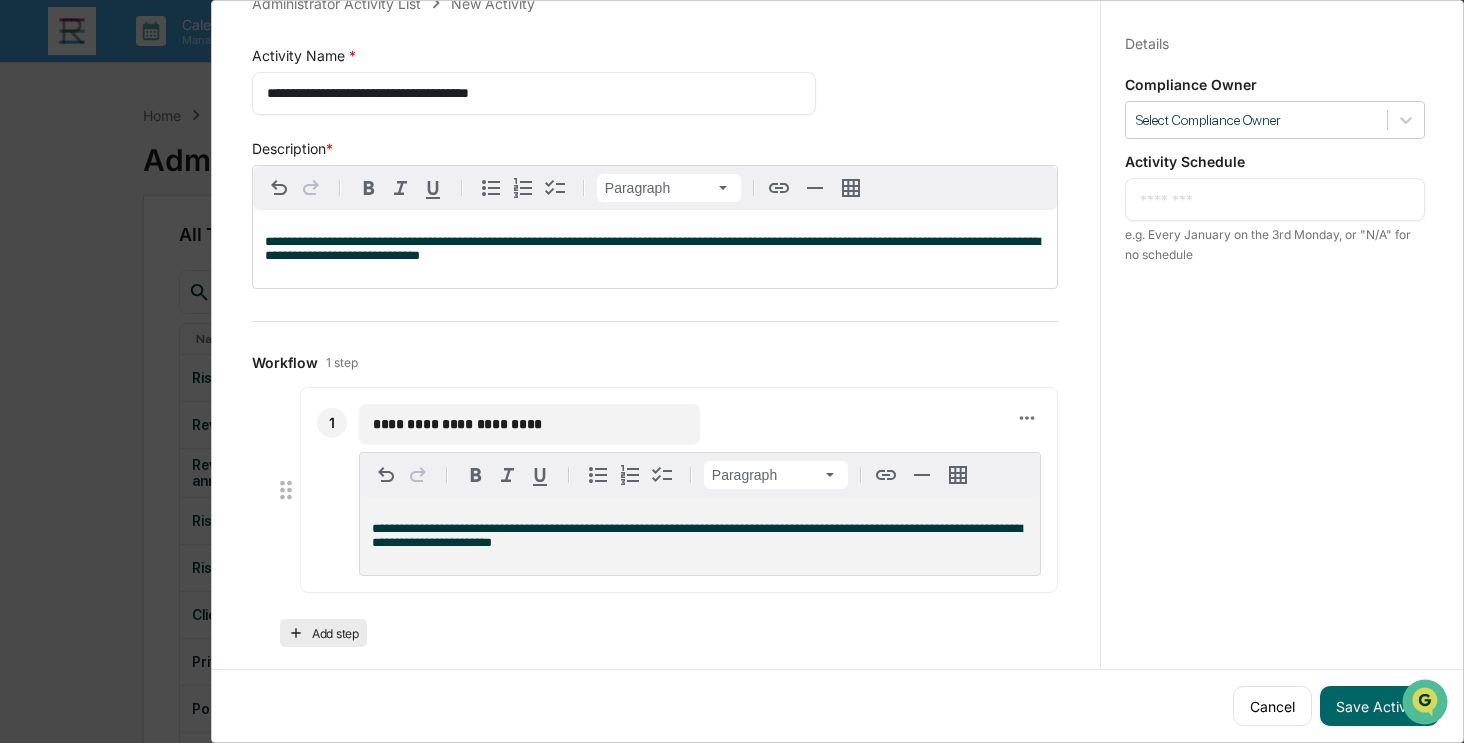 click on "Add step" at bounding box center (323, 633) 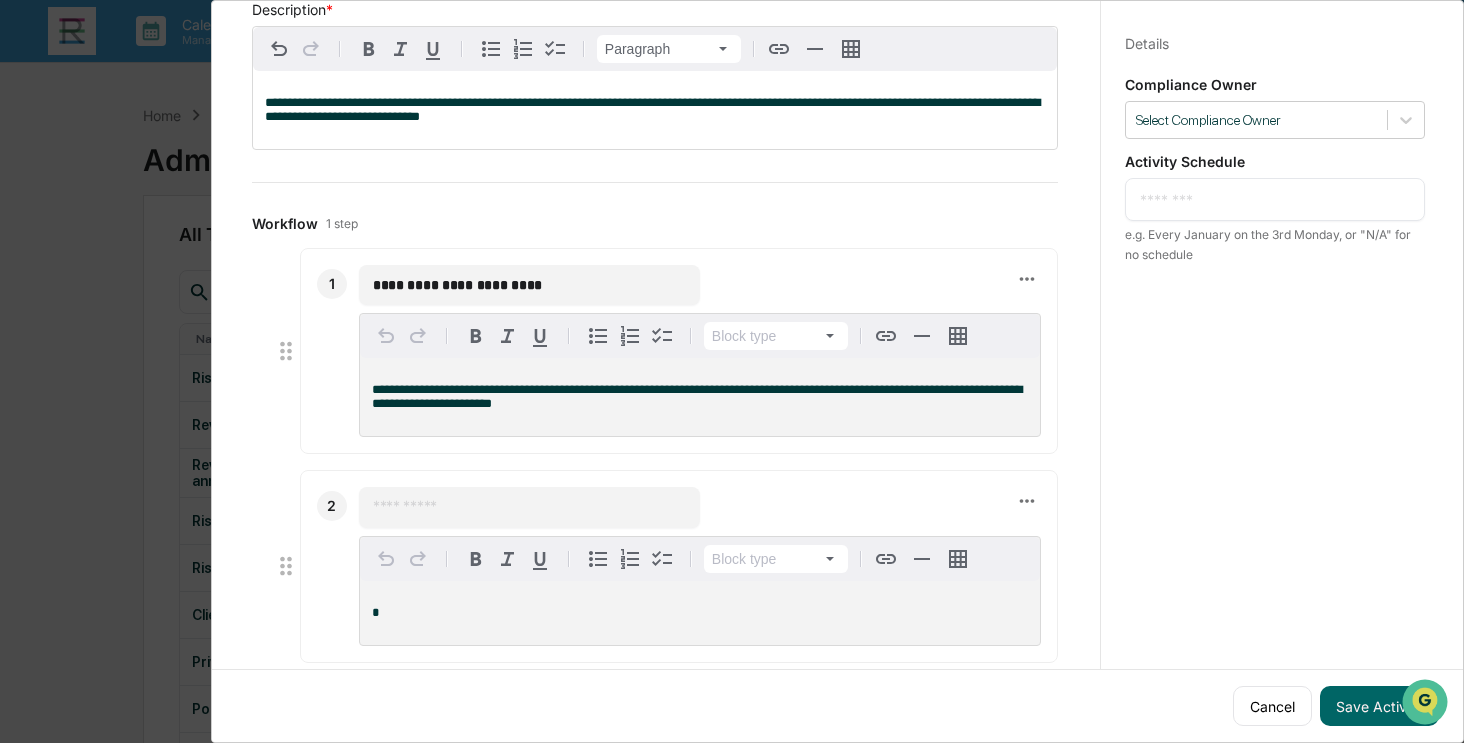 scroll, scrollTop: 271, scrollLeft: 0, axis: vertical 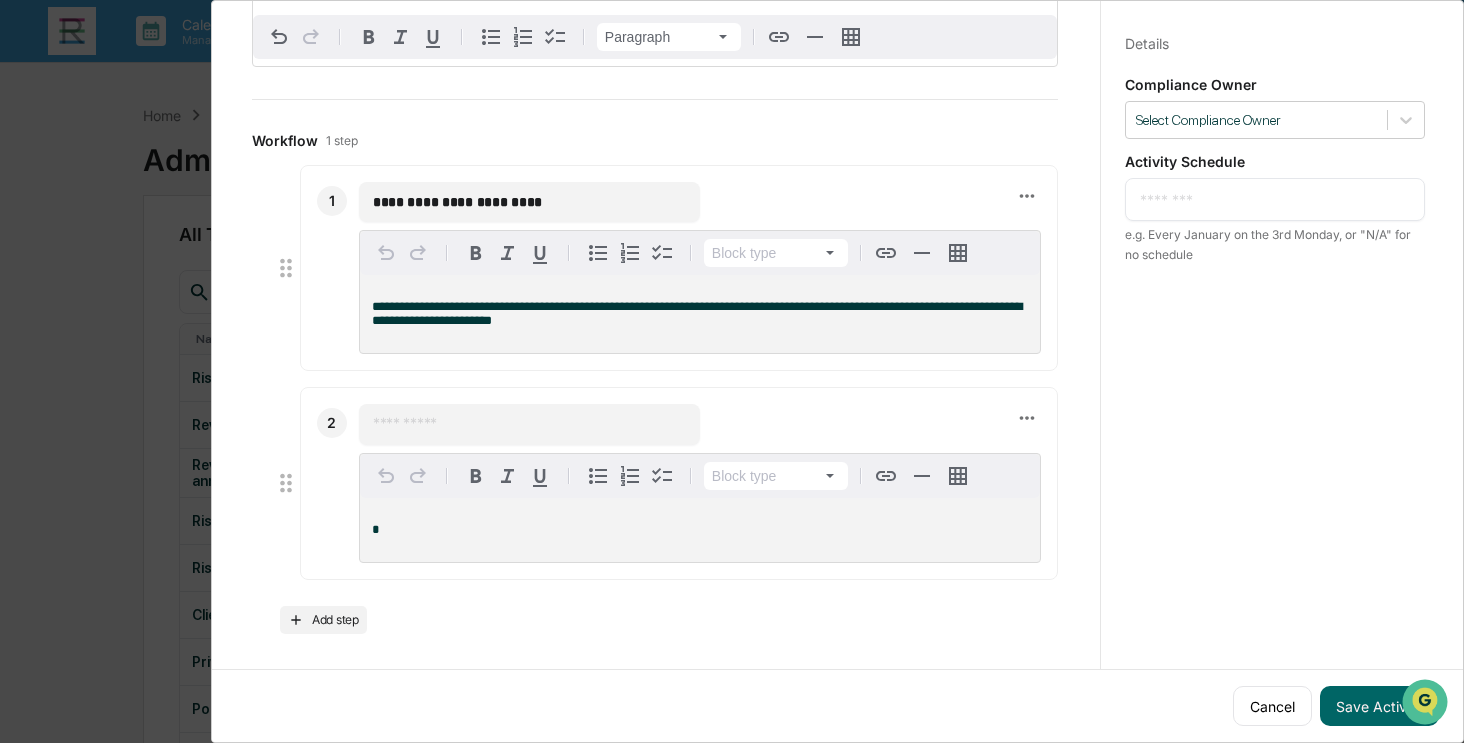 click at bounding box center [529, 424] 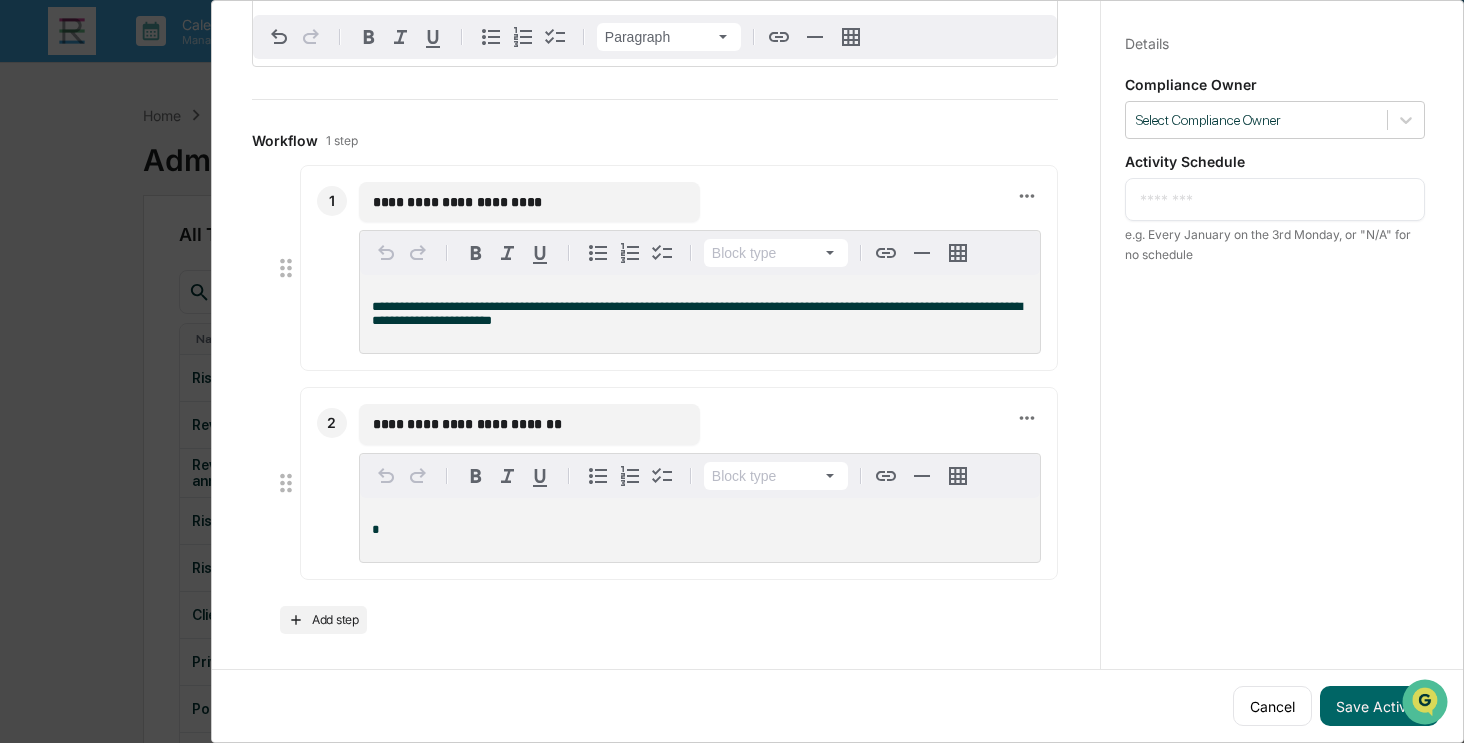 type on "**********" 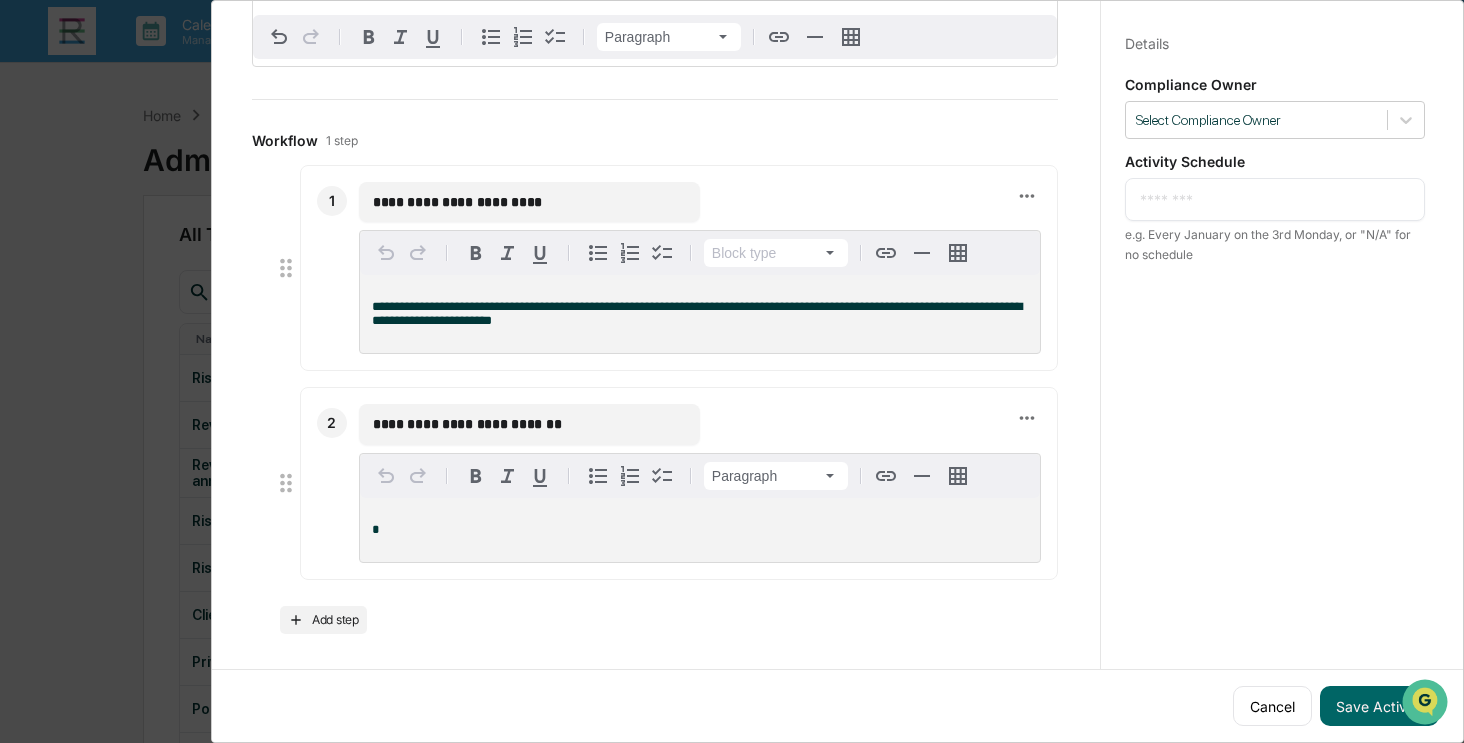 type 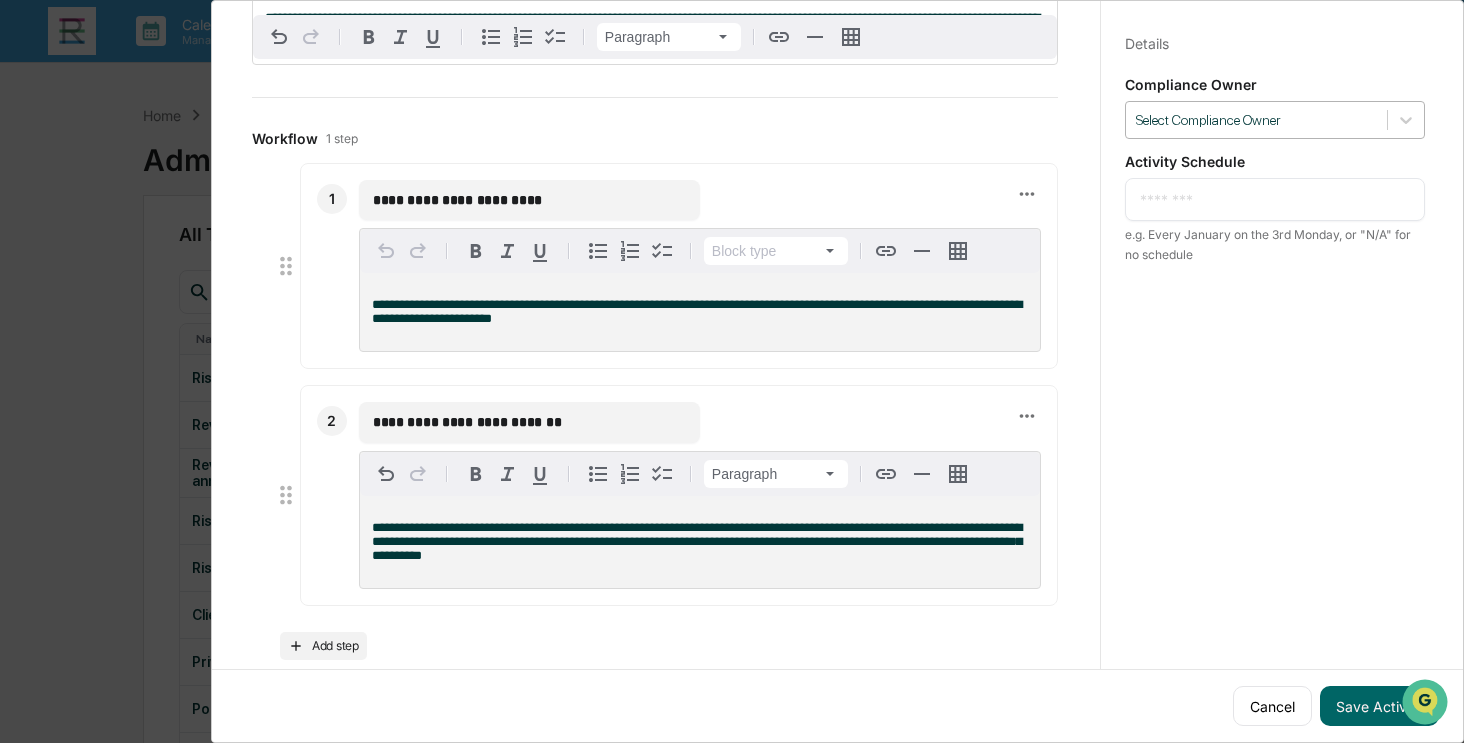 click at bounding box center [1256, 120] 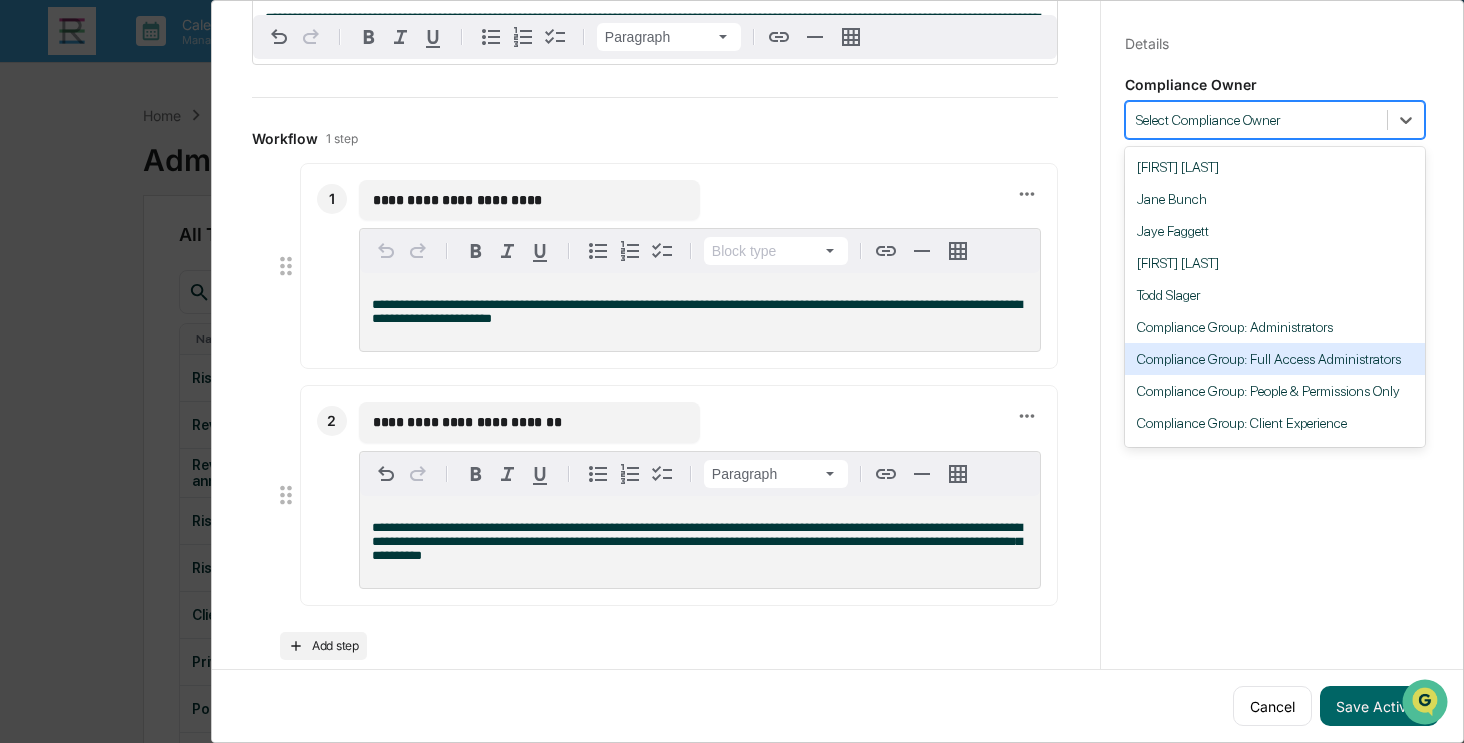 click on "Compliance Group: Full Access Administrators" at bounding box center (1275, 359) 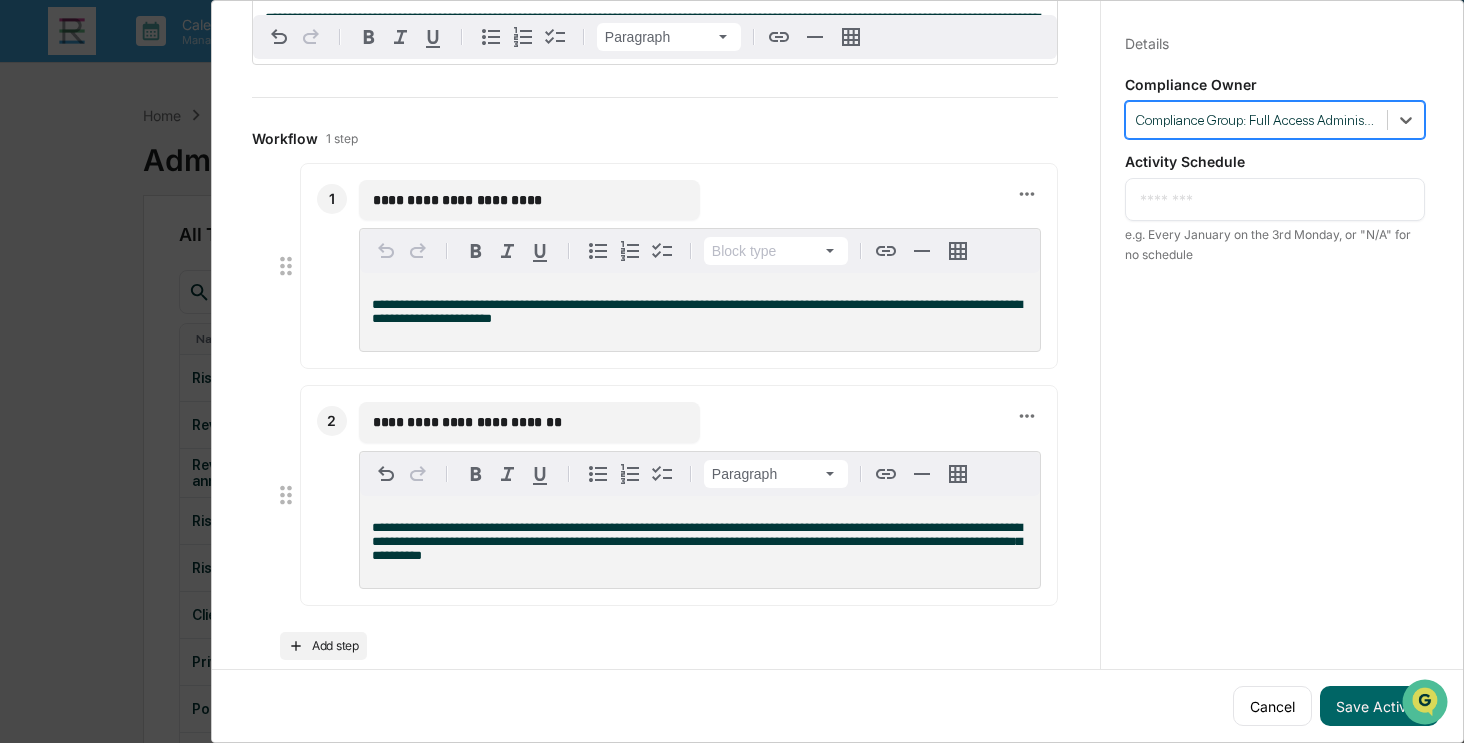 click on "* ​" at bounding box center (1275, 199) 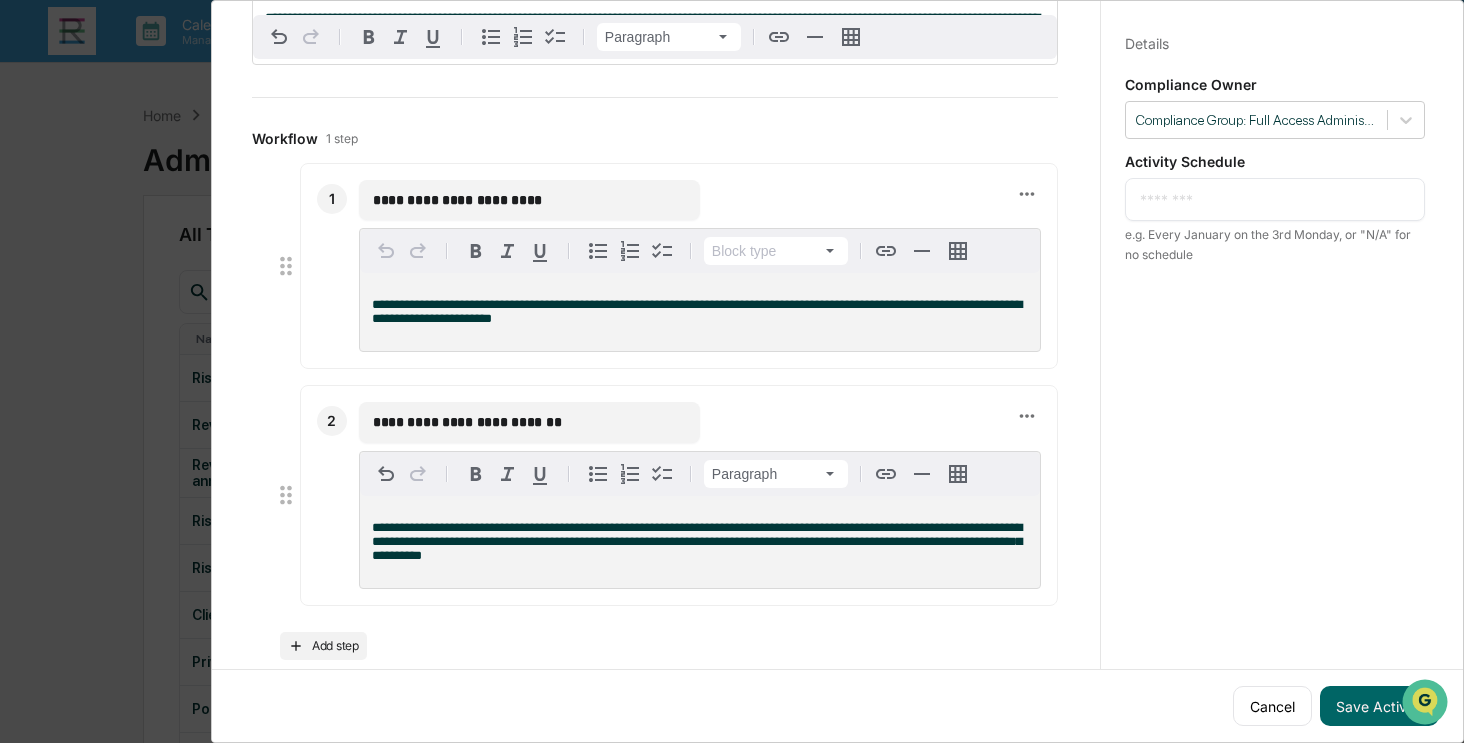 click at bounding box center (1275, 199) 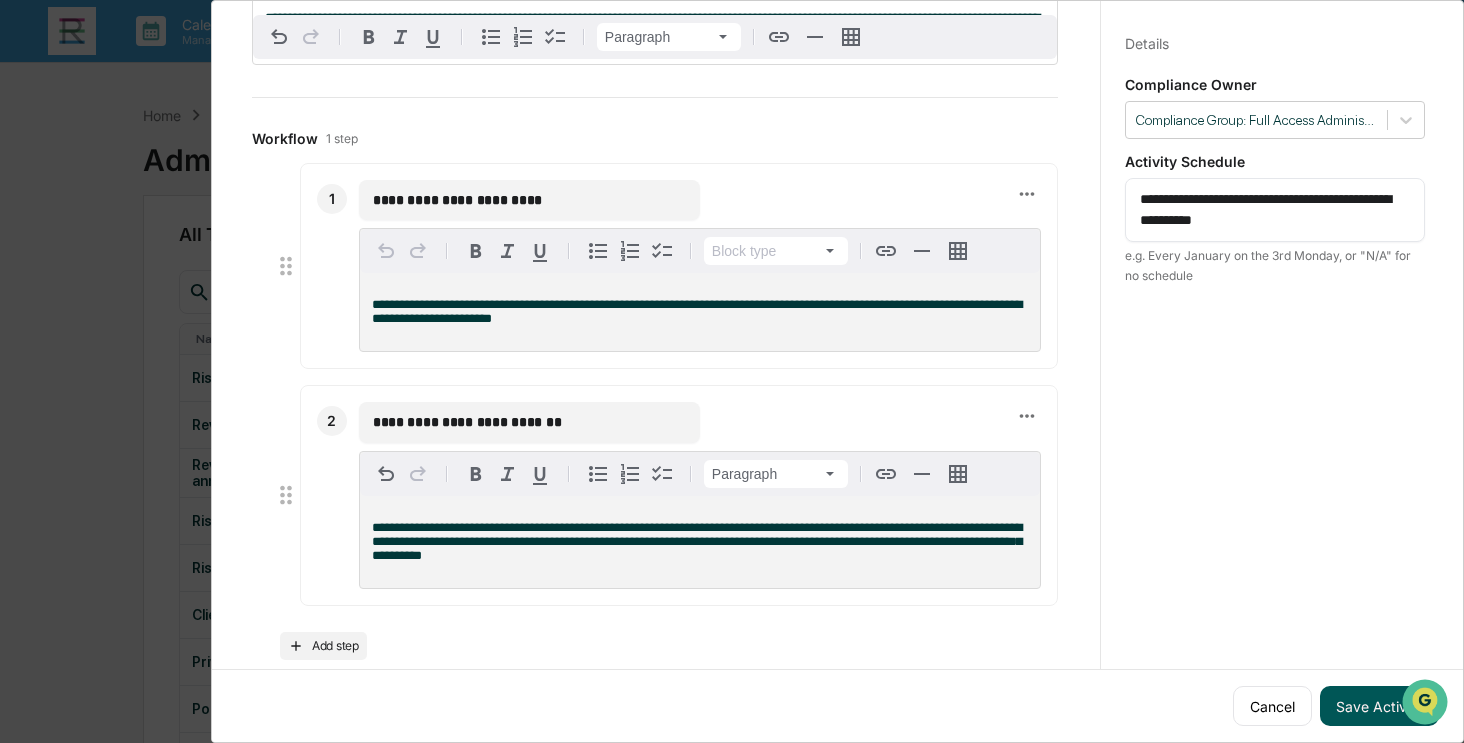 type on "**********" 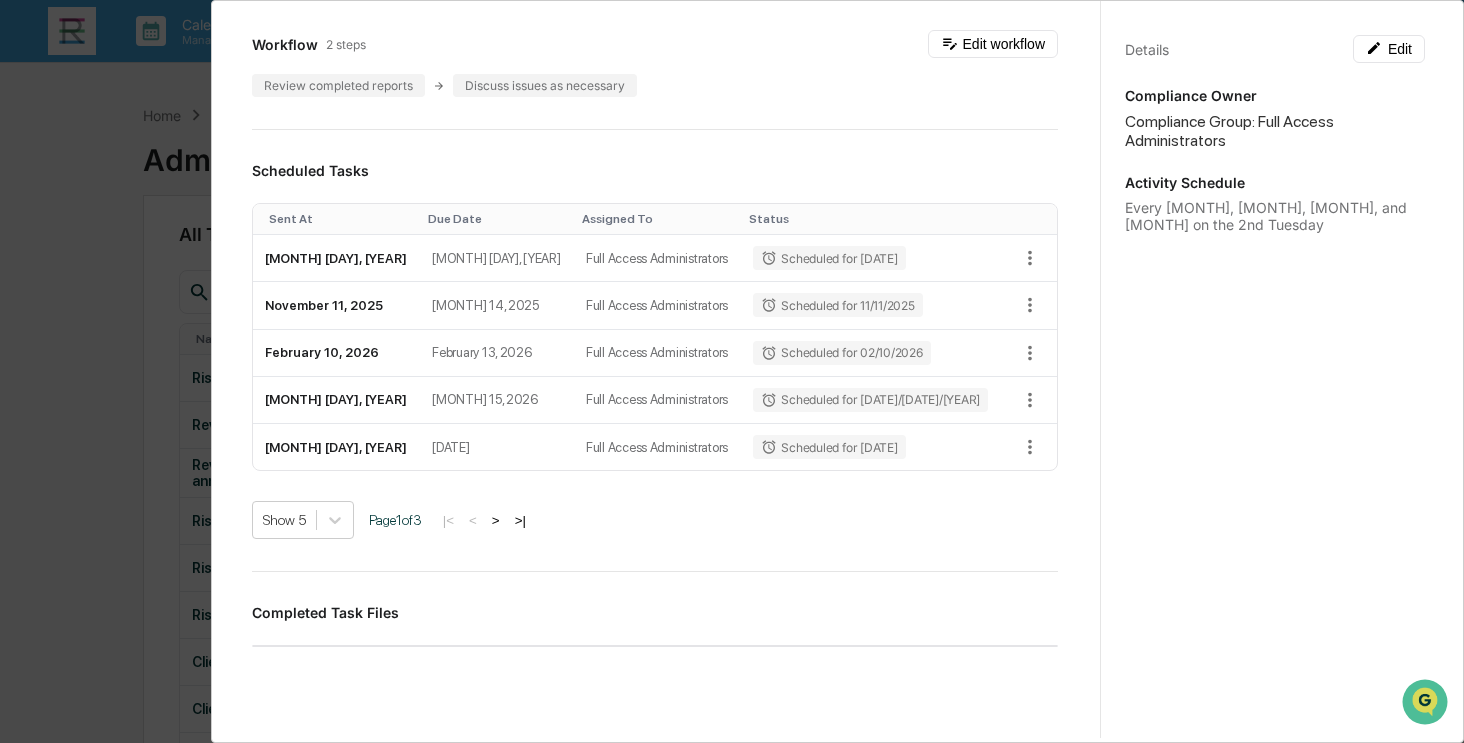 scroll, scrollTop: 240, scrollLeft: 0, axis: vertical 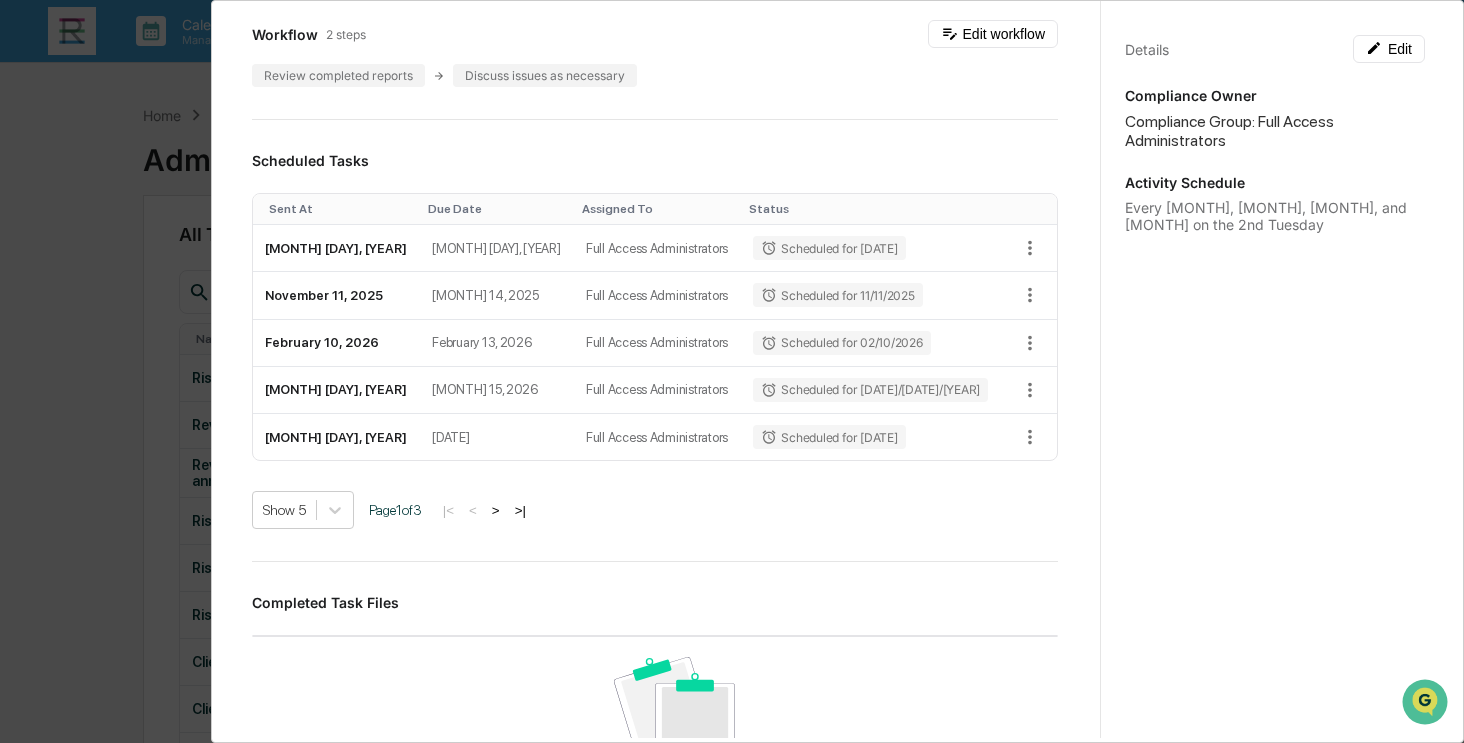 click on "Administrator Activity List Review reports completed by team members Start Task Review reports completed by team members Edit ​As CCO, it is important to ensure that other team members who are completing compliance tasks are not falling behind in their work and are taking action upon the findings appropriately. Workflow 2 steps Edit workflow Review completed reports Discuss issues as necessary Scheduled Tasks Sent At Due Date Assigned To Status August 12, 2025 August 15, 2025 Full Access Administrators Scheduled for 08/12/2025 November 11, 2025 November 14, 2025 Full Access Administrators Scheduled for 11/11/2025 February 10, 2026 February 13, 2026 Full Access Administrators Scheduled for 02/10/2026 May 12, 2026 May 15, 2026 Full Access Administrators Scheduled for 05/12/2026 August 11, 2026 August 14, 2026 Full Access Administrators Scheduled for 08/11/2026 Show 5 Page  1  of  3   |<   <   >   >|   Completed Task Files No data to display Show 5 Page  1  of  0   |<   <   >   >|   Comments Write a comment..." at bounding box center [732, 371] 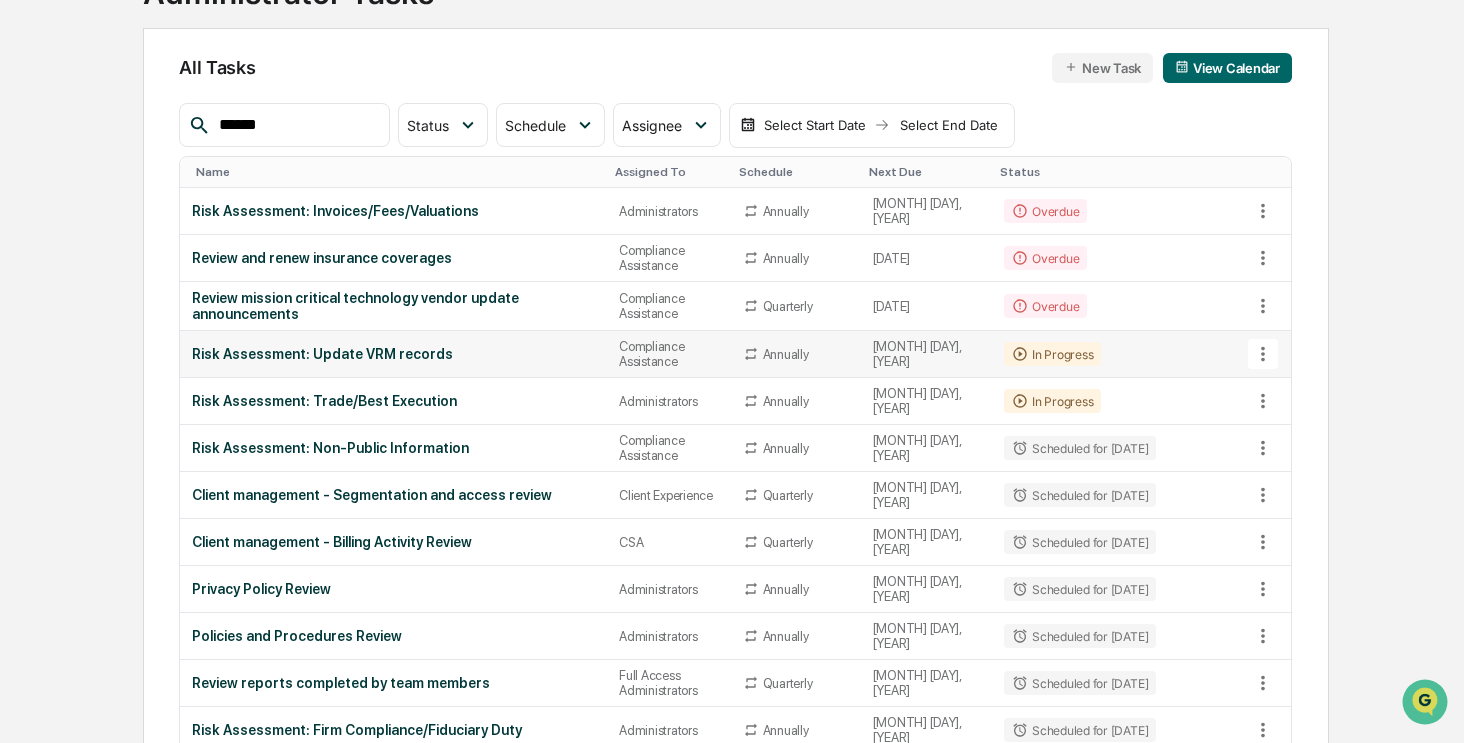 scroll, scrollTop: 200, scrollLeft: 0, axis: vertical 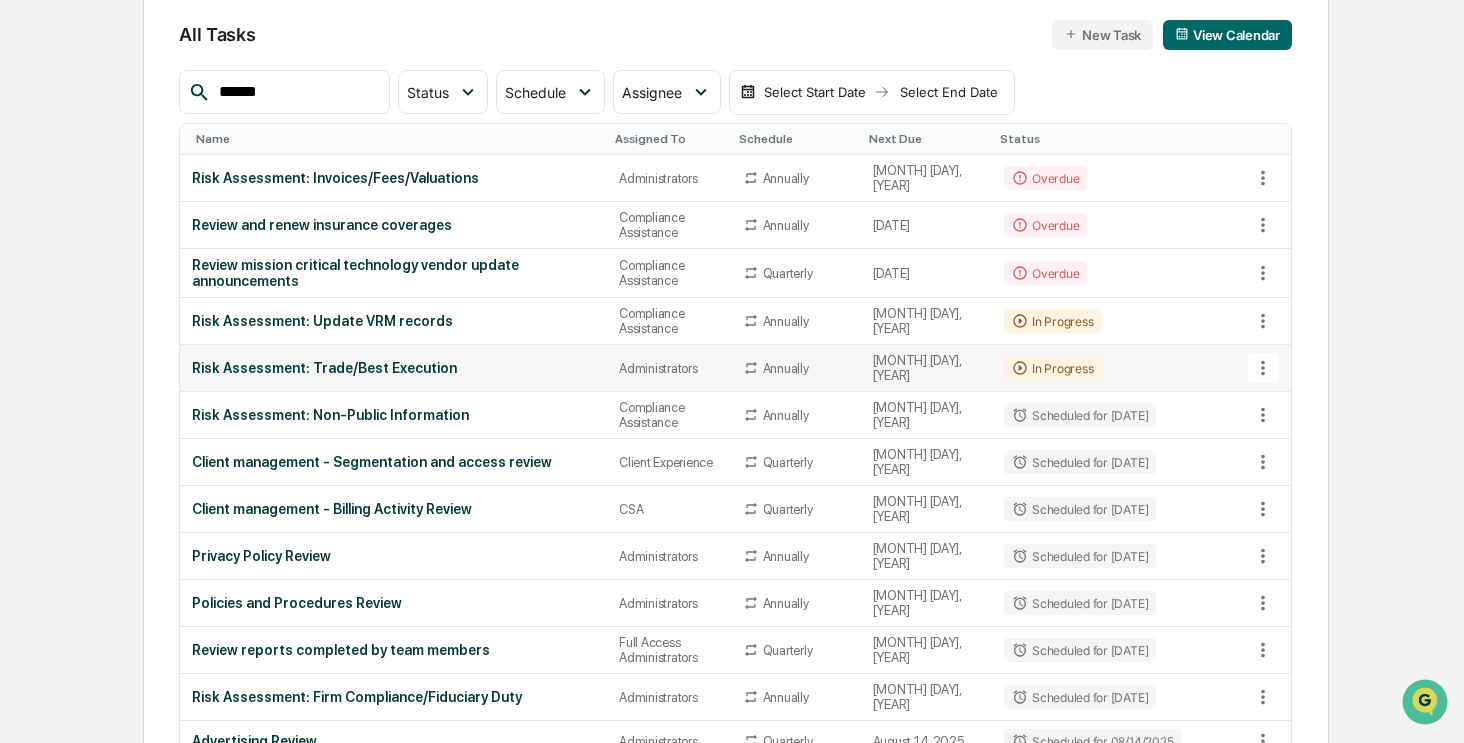 click on "Risk Assessment: Trade/Best Execution" at bounding box center (393, 368) 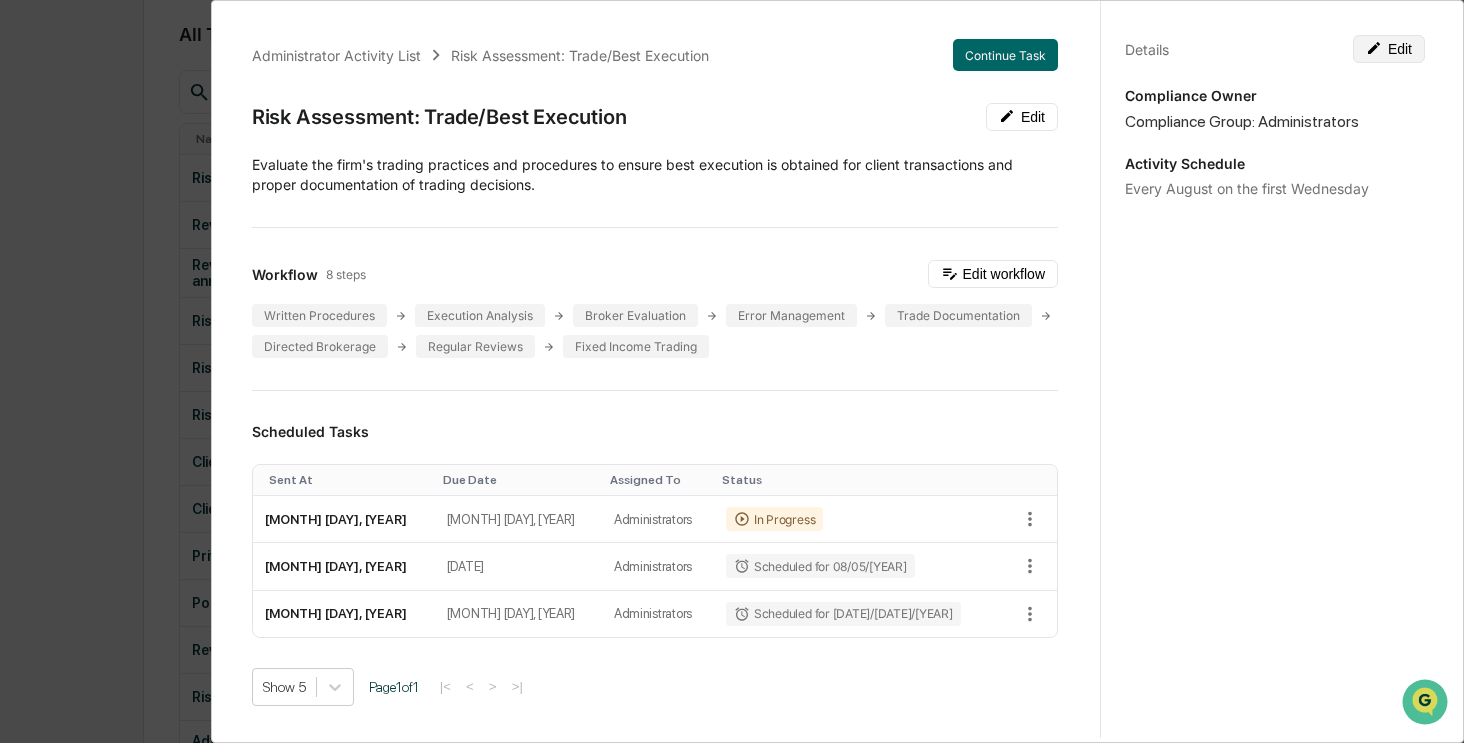click on "Edit" at bounding box center (1389, 49) 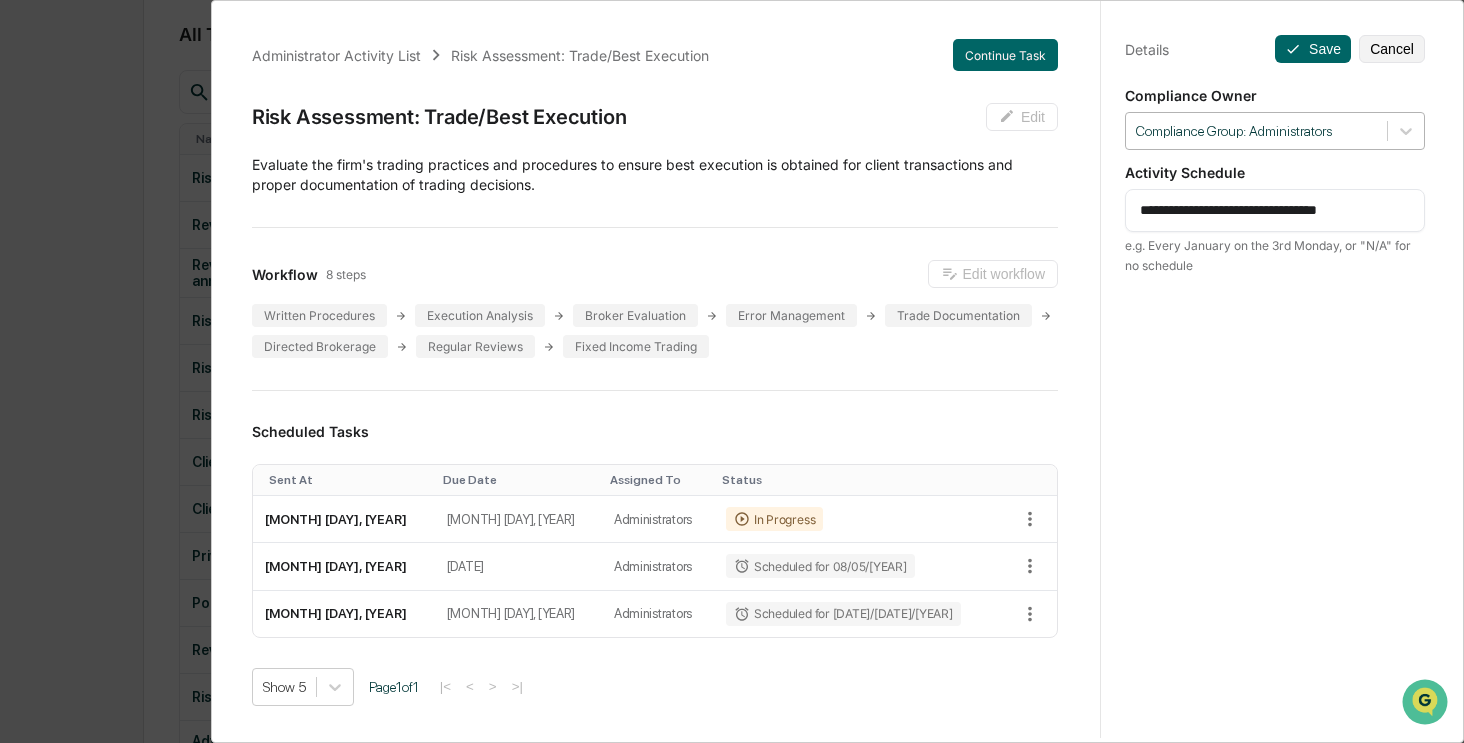 click at bounding box center [1256, 131] 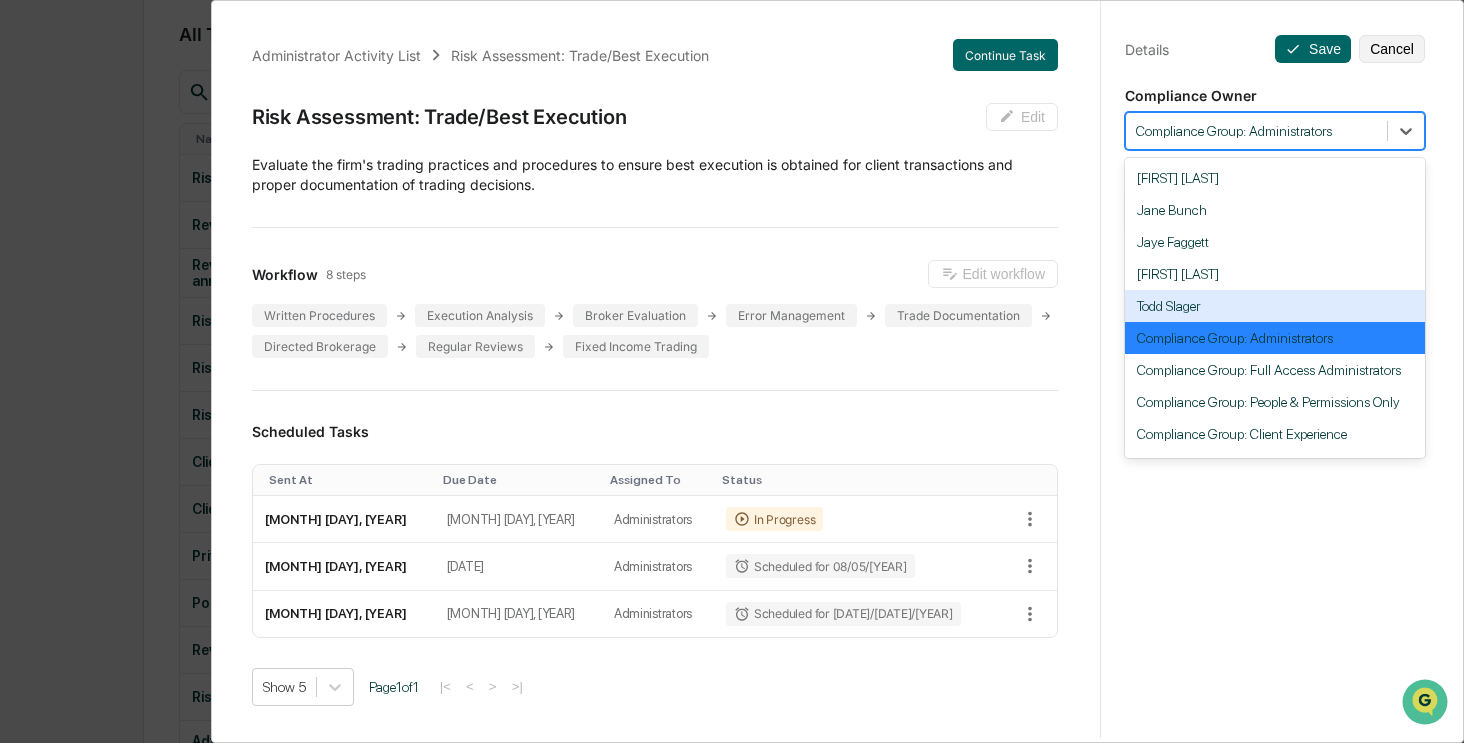 scroll, scrollTop: 151, scrollLeft: 0, axis: vertical 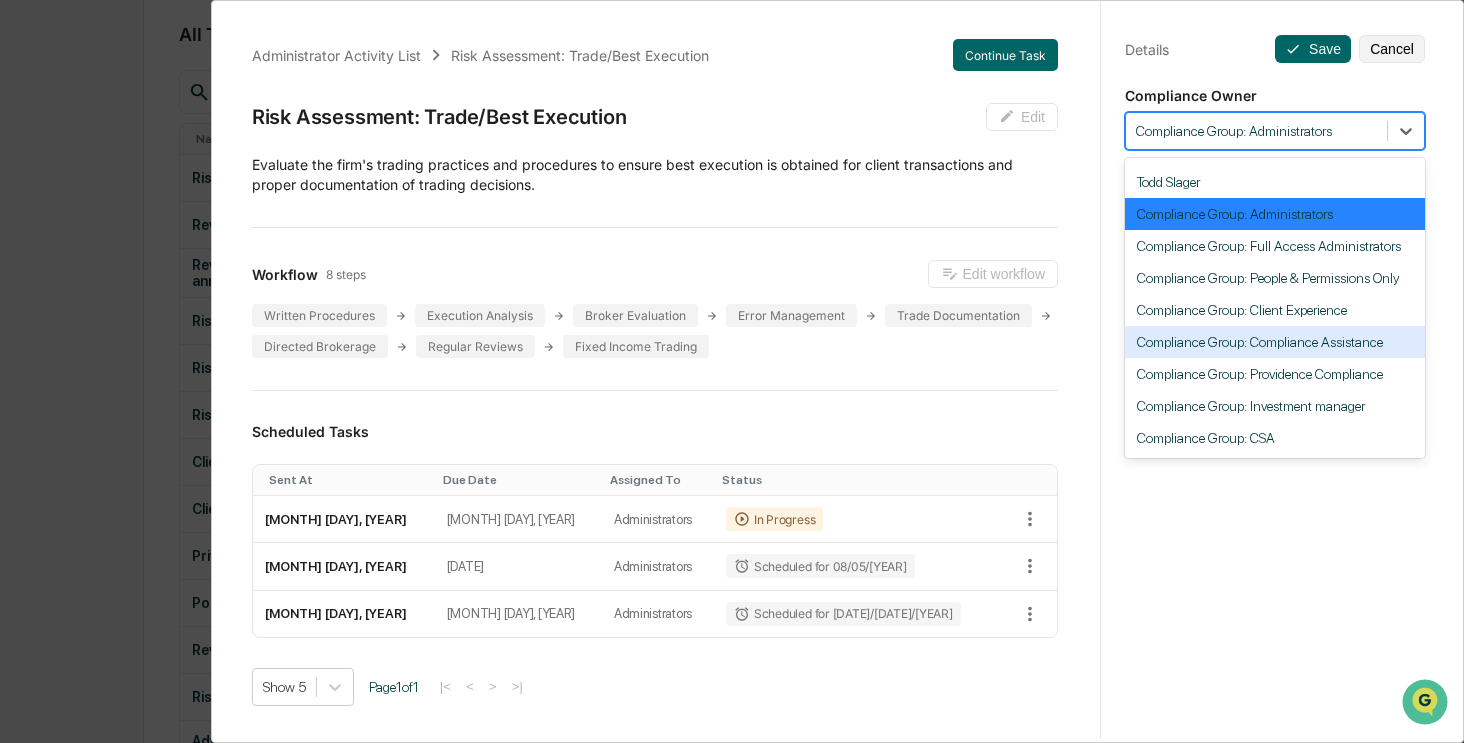 click on "Compliance Group: Compliance Assistance" at bounding box center [1275, 342] 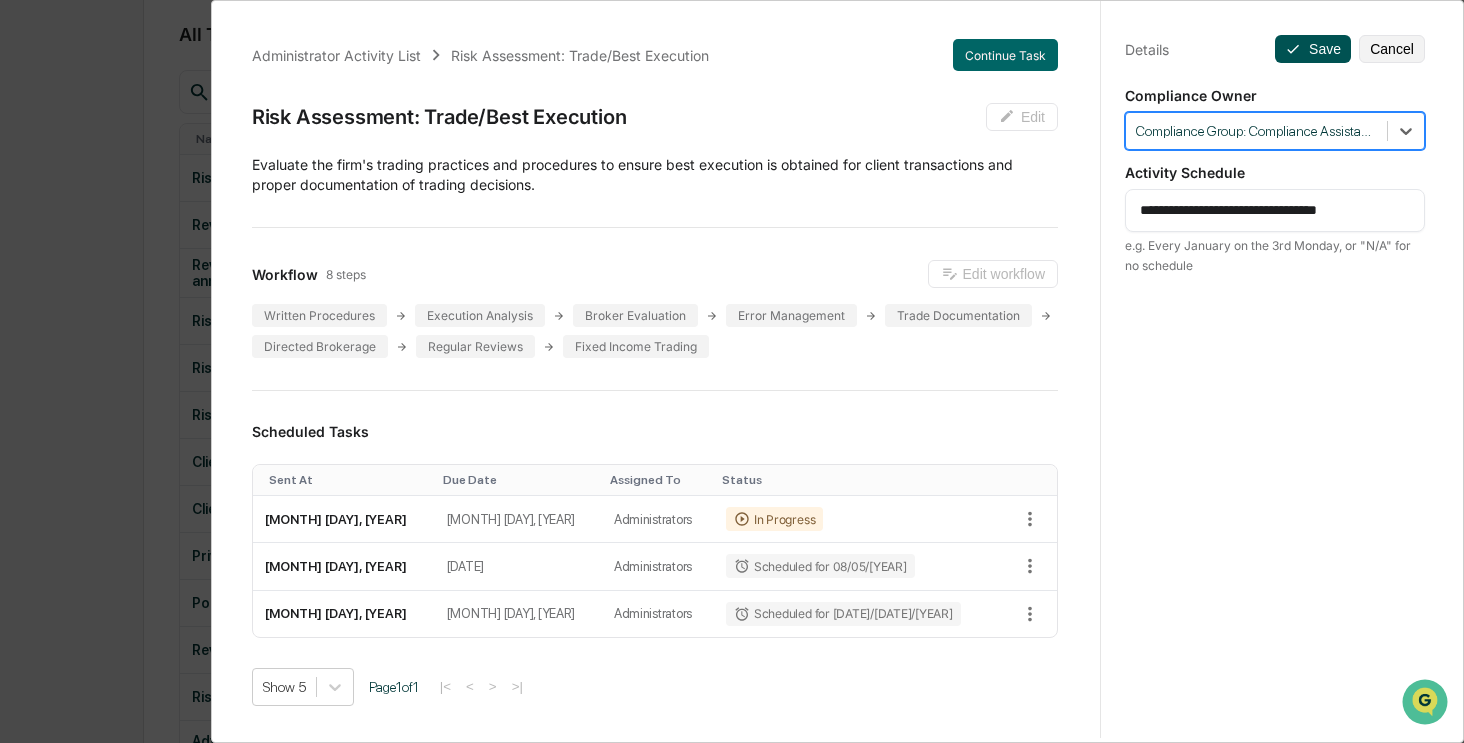 click on "Save" at bounding box center (1313, 49) 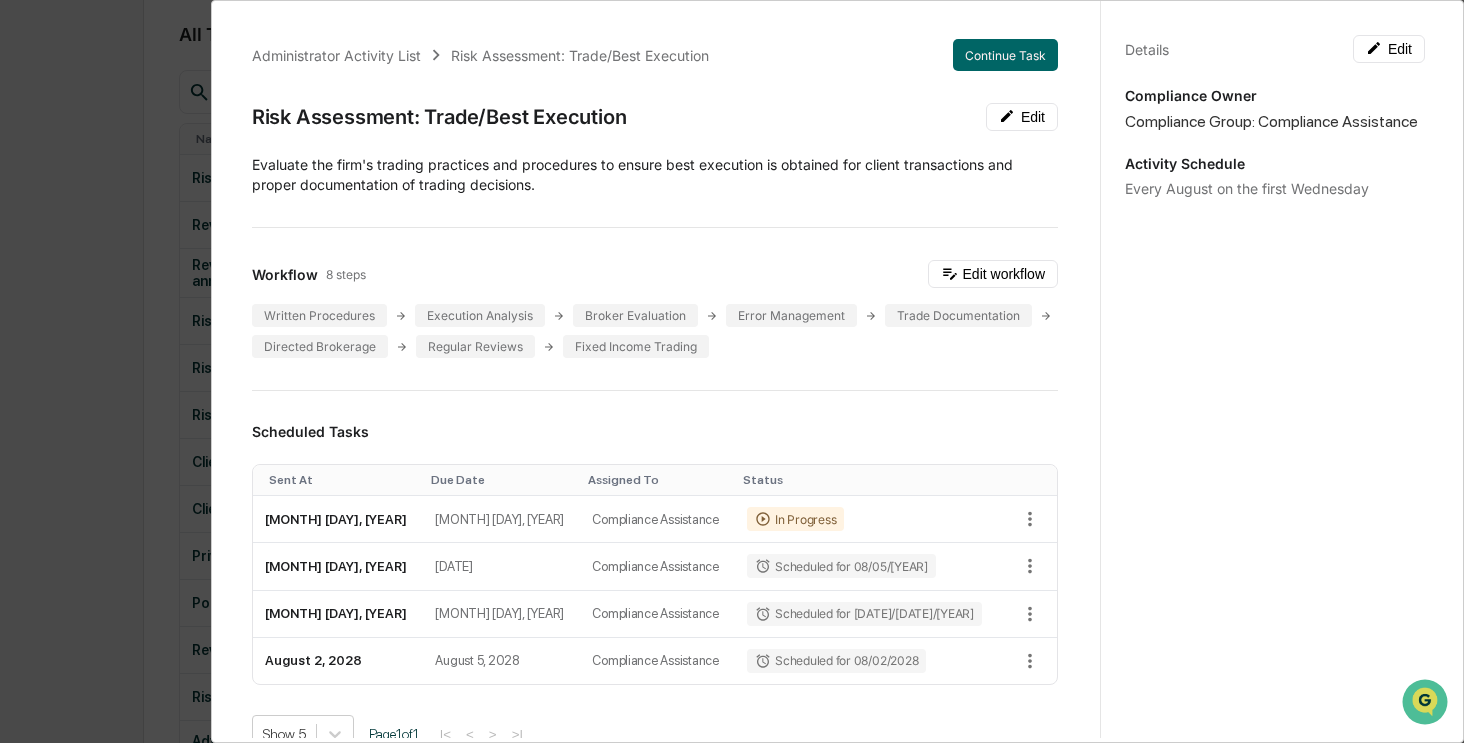 click on "Administrator Activity List Risk Assessment: Trade/Best Execution Continue Task Risk Assessment: Trade/Best Execution Edit Evaluate the firm's trading practices and procedures to ensure best execution is obtained for client transactions and proper documentation of trading decisions. Workflow 8 steps Edit workflow Written Procedures Execution Analysis Broker Evaluation Error Management Trade Documentation Directed Brokerage Regular Reviews Fixed Income Trading Scheduled Tasks Sent At Due Date Assigned To Status August 6, 2025 August 9, 2025 Compliance Assistance In Progress August 5, 2026 August 8, 2026 Compliance Assistance Scheduled for 08/05/2026 August 4, 2027 August 7, 2027 Compliance Assistance Scheduled for 08/04/2027 August 2, 2028 August 5, 2028 Compliance Assistance Scheduled for 08/02/2028 Show 5 Page  1  of  1   |<   <   >   >|   Completed Task Files No data to display Show 5 Page  1  of  0   |<   <   >   >|   Comments Write a comment... Write a comment... Details Edit Compliance Owner" at bounding box center [732, 371] 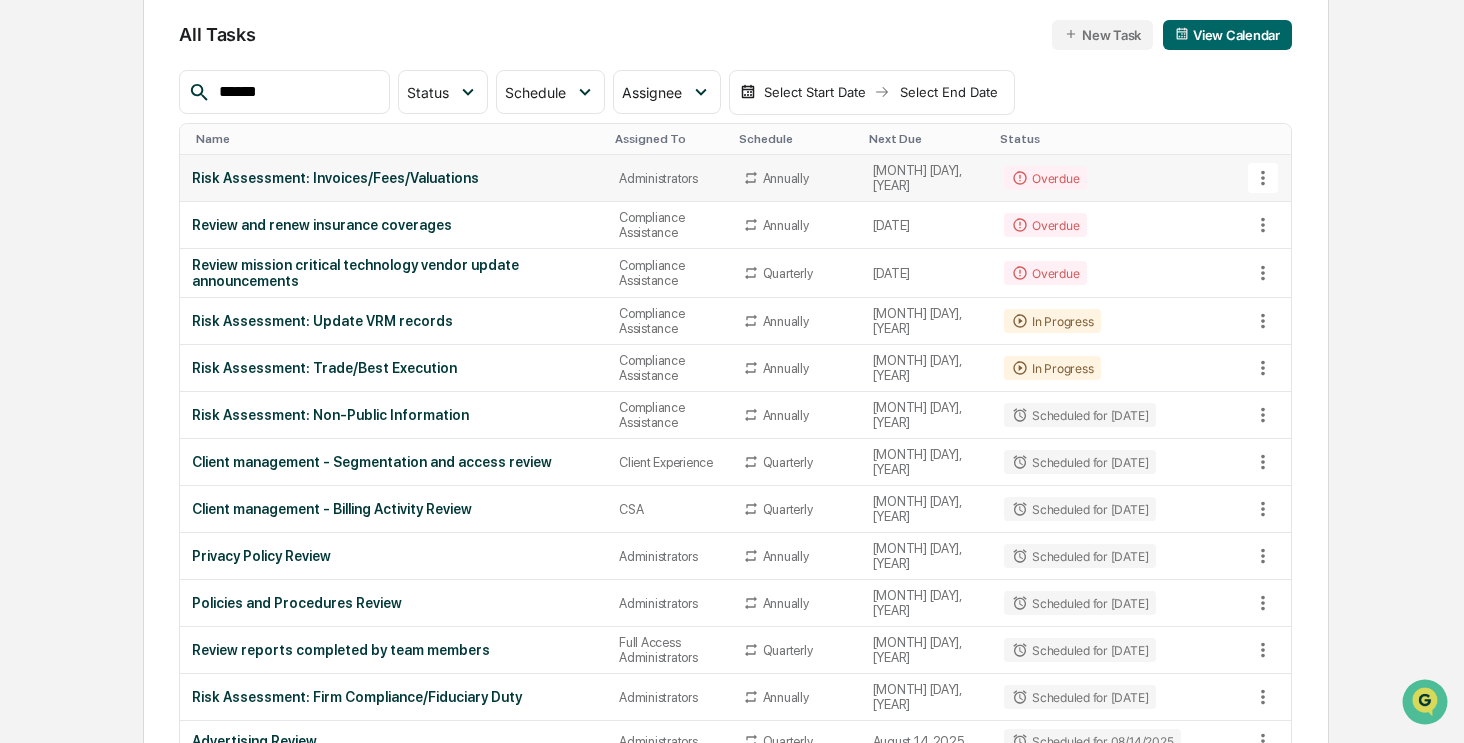 click on "Risk Assessment: Invoices/Fees/Valuations" at bounding box center [393, 178] 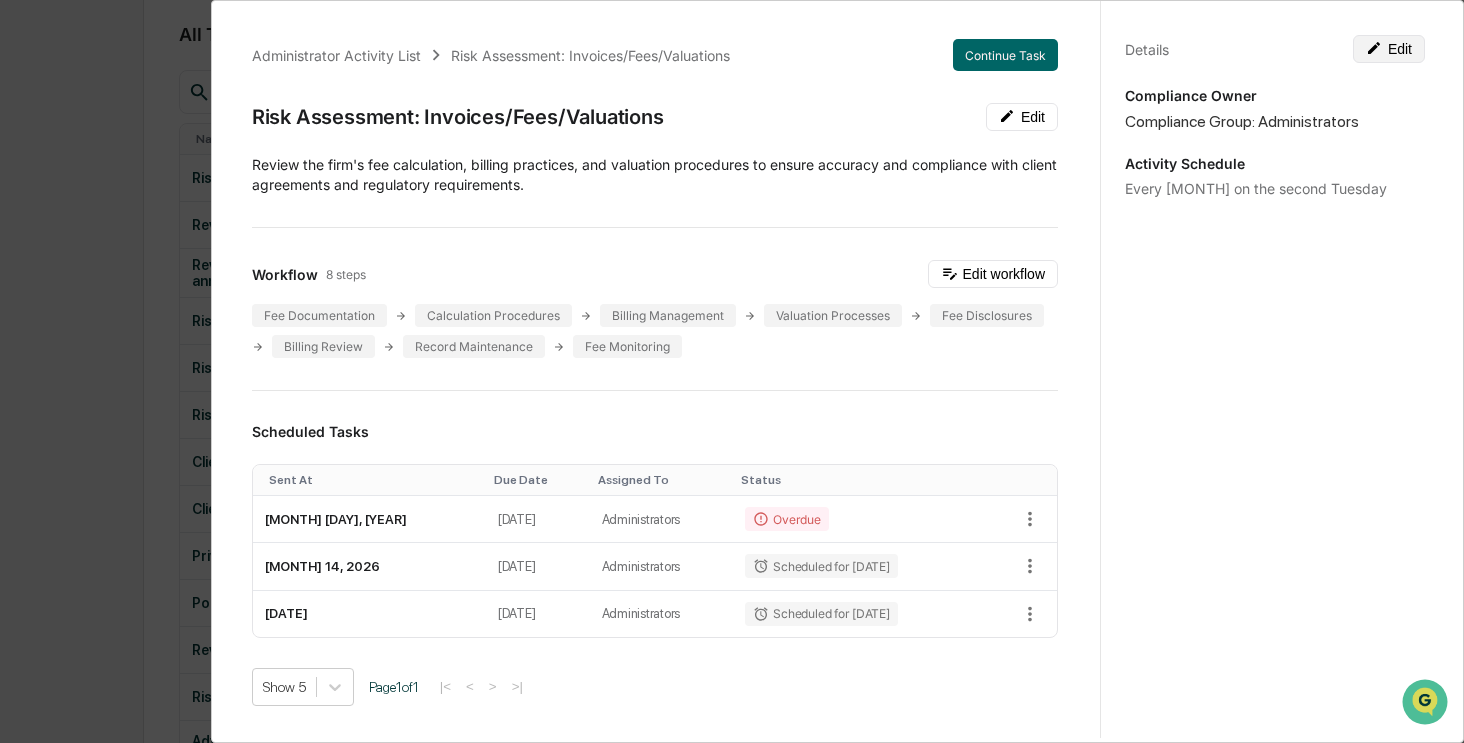 click on "Edit" at bounding box center [1389, 49] 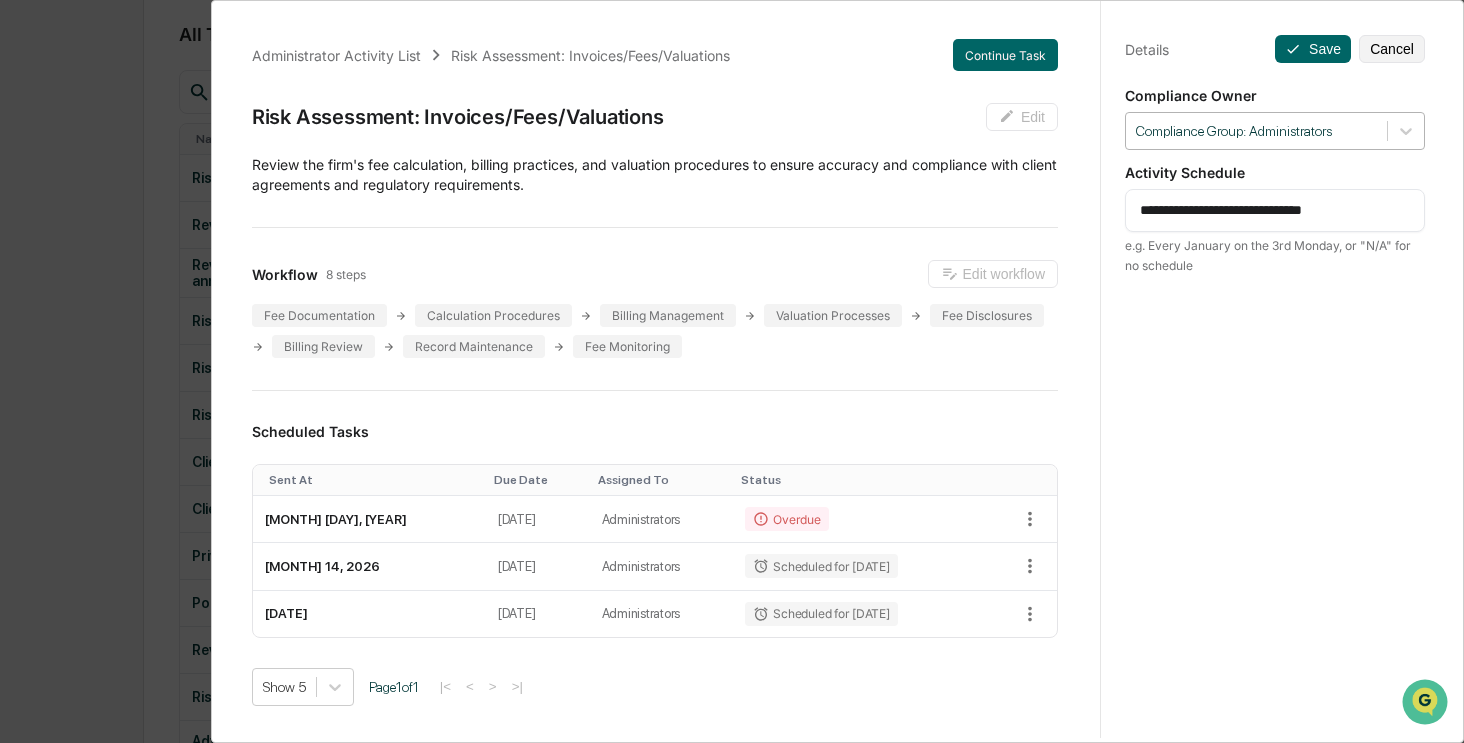 click at bounding box center (1256, 131) 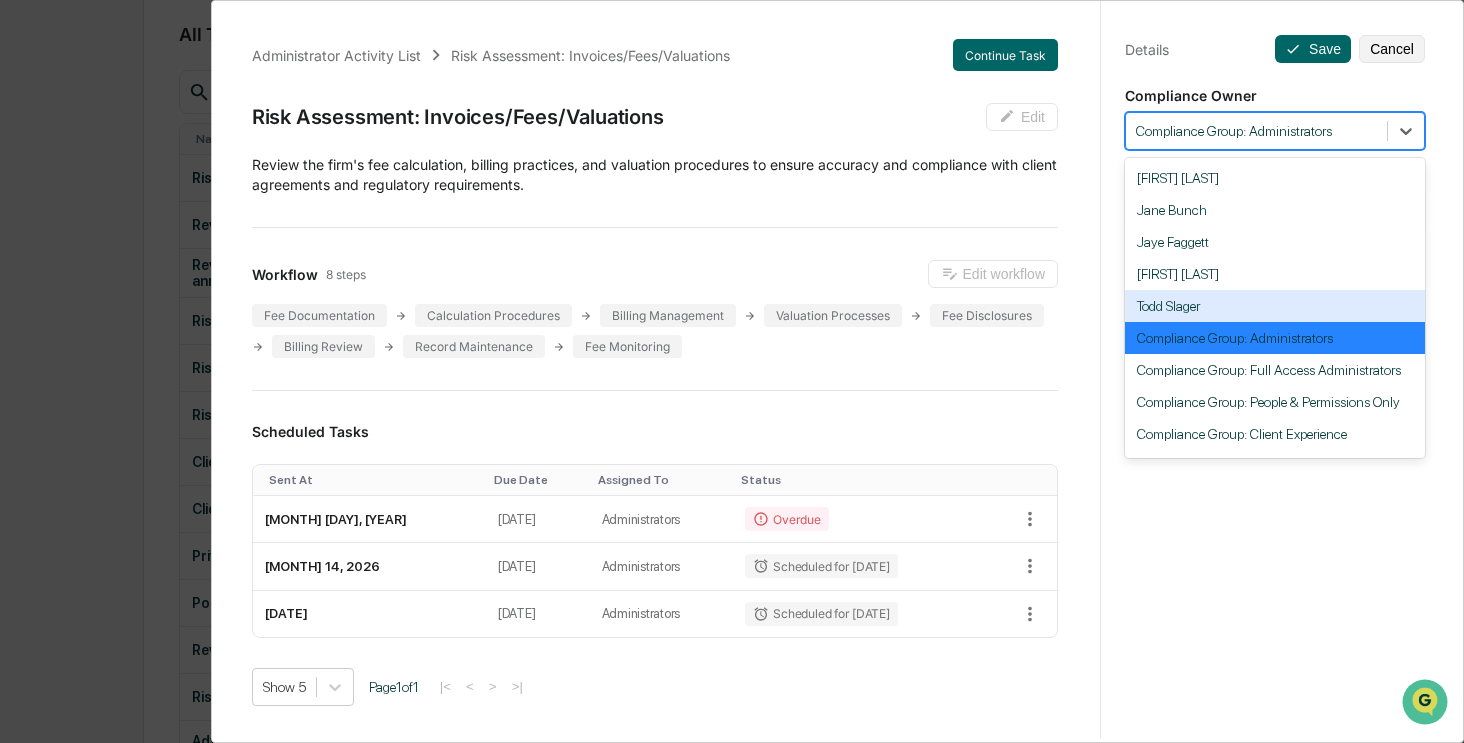 scroll, scrollTop: 151, scrollLeft: 0, axis: vertical 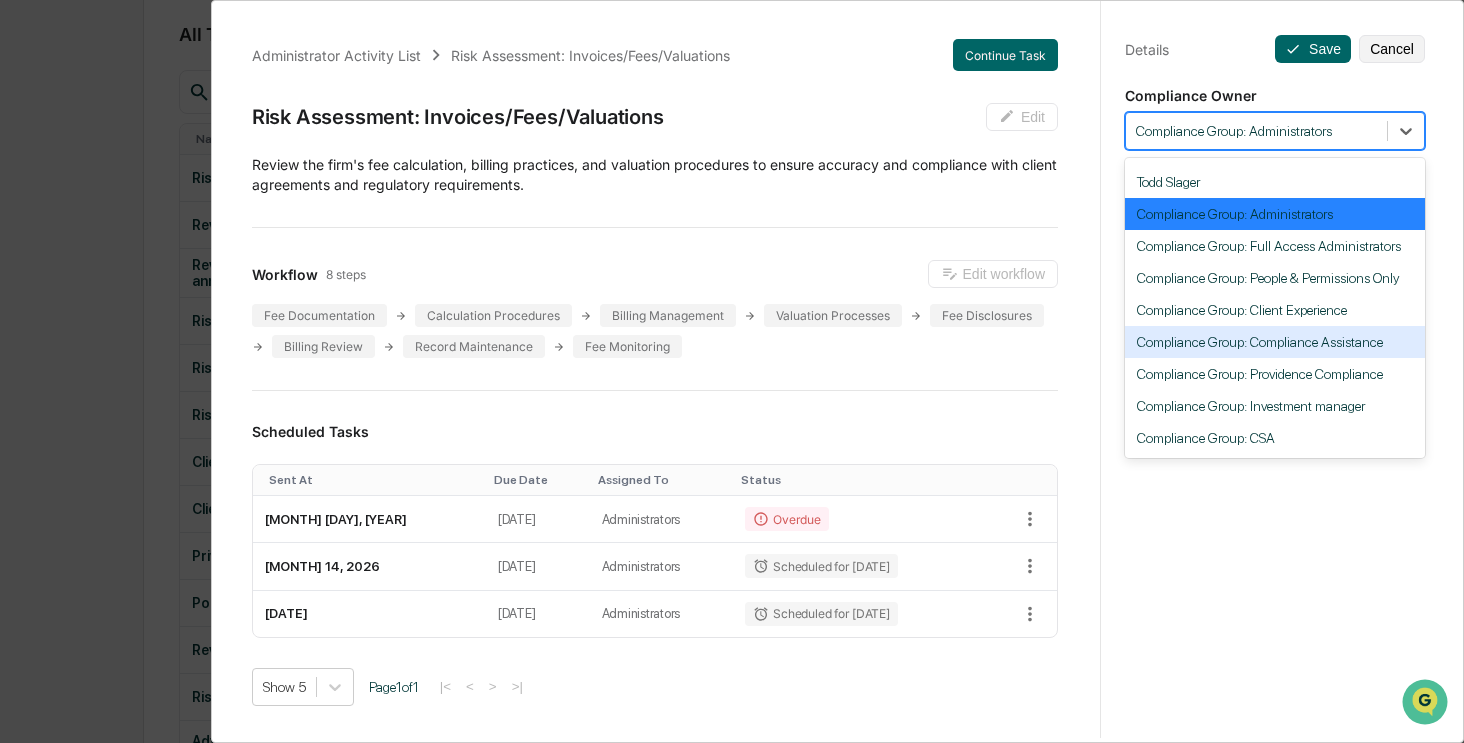 click on "Compliance Group: Compliance Assistance" at bounding box center [1275, 342] 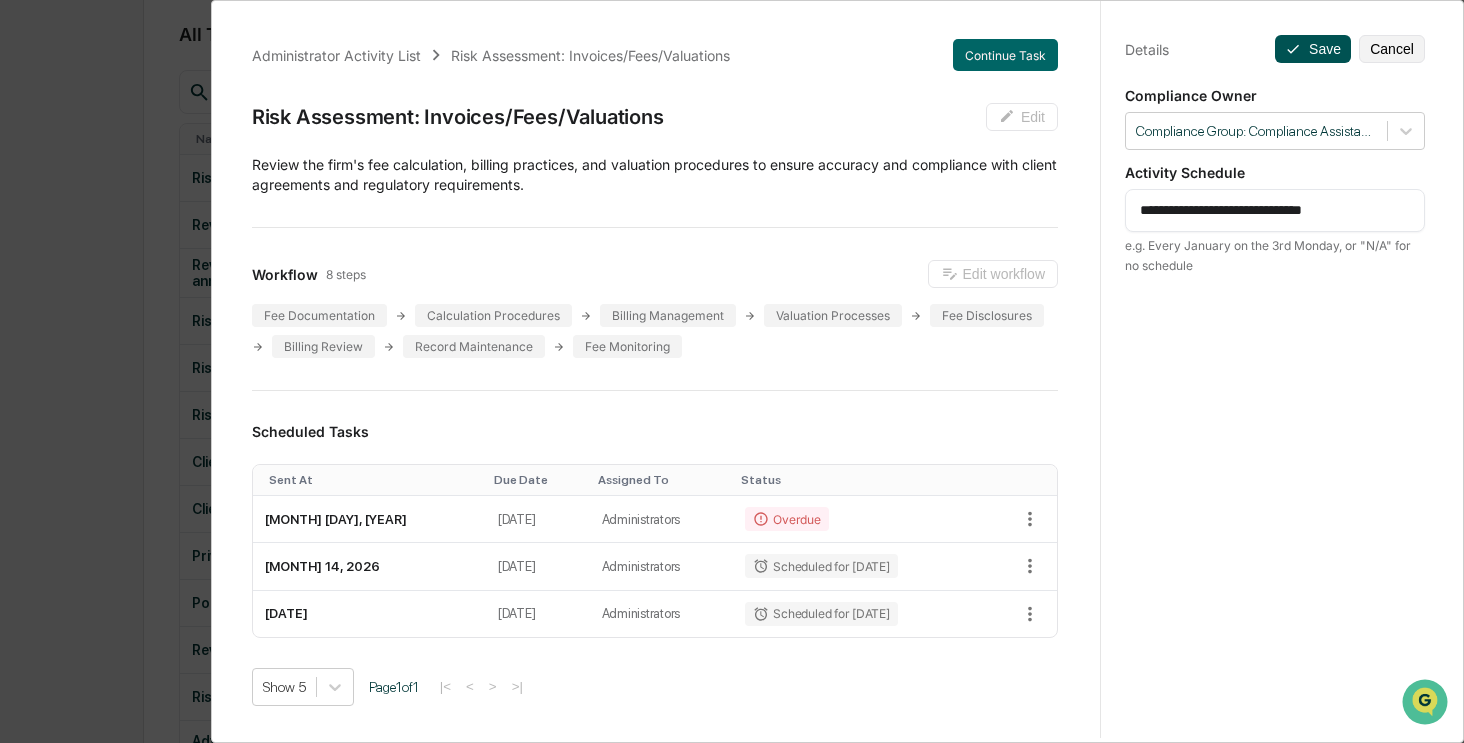 click on "Save" at bounding box center (1313, 49) 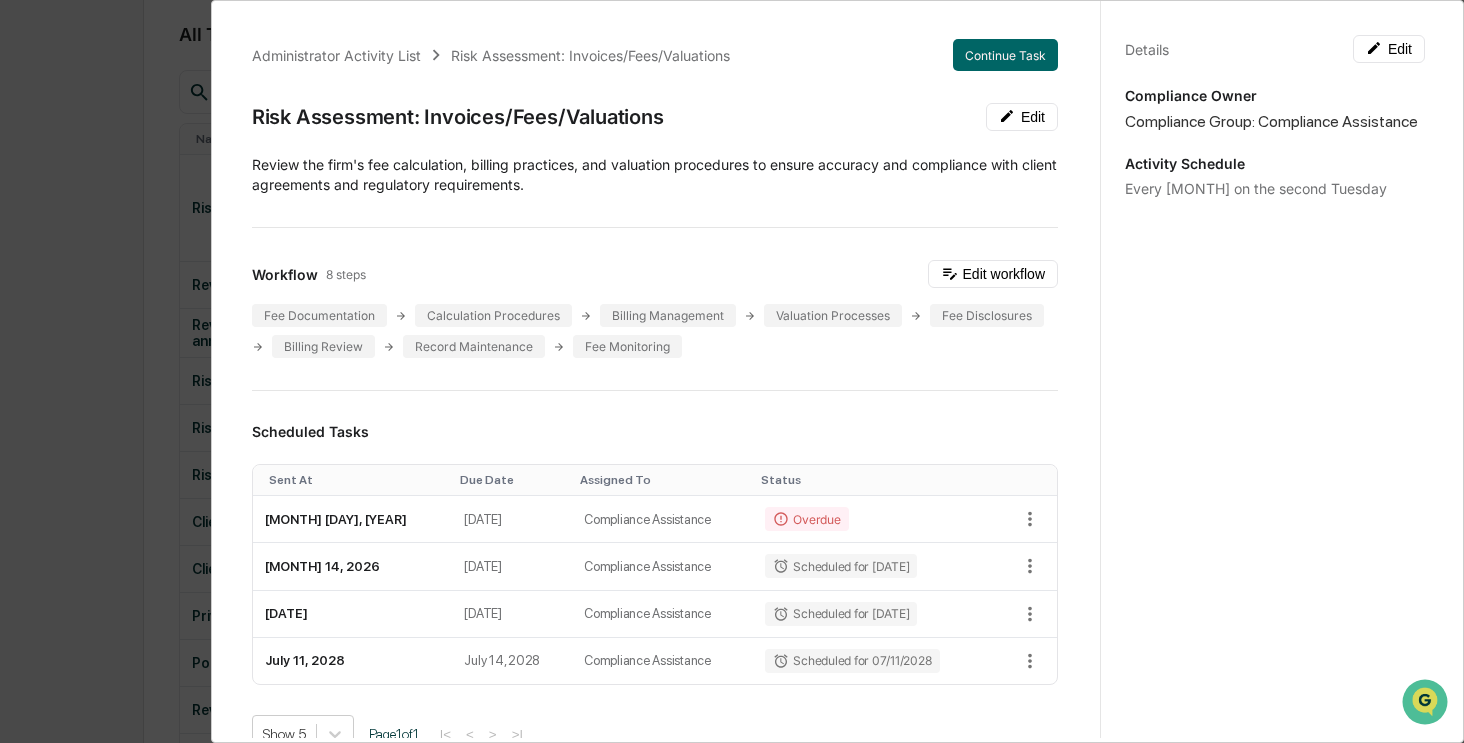 click on "Administrator Activity List Risk Assessment: Invoices/Fees/Valuations Continue Task Risk Assessment: Invoices/Fees/Valuations Edit Review the firm's fee calculation, billing practices, and valuation procedures to ensure accuracy and compliance with client agreements and regulatory requirements. Workflow 8 steps Edit workflow Fee Documentation Calculation Procedures Billing Management Valuation Processes Fee Disclosures Billing Review Record Maintenance Fee Monitoring Scheduled Tasks Sent At Due Date Assigned To Status July 8, 2025 July 11, 2025 Compliance Assistance Overdue July 14, 2026 July 17, 2026 Compliance Assistance Scheduled for 07/14/2026 July 13, 2027 July 16, 2027 Compliance Assistance Scheduled for 07/13/2027 July 11, 2028 July 14, 2028 Compliance Assistance Scheduled for 07/11/2028 Show 5 Page  1  of  1   |<   <   >   >|   Completed Task Files No data to display Show 5 Page  1  of  0   |<   <   >   >|   Comments Write a comment... Write a comment... Details Edit Compliance Owner Activity Schedule" at bounding box center (732, 371) 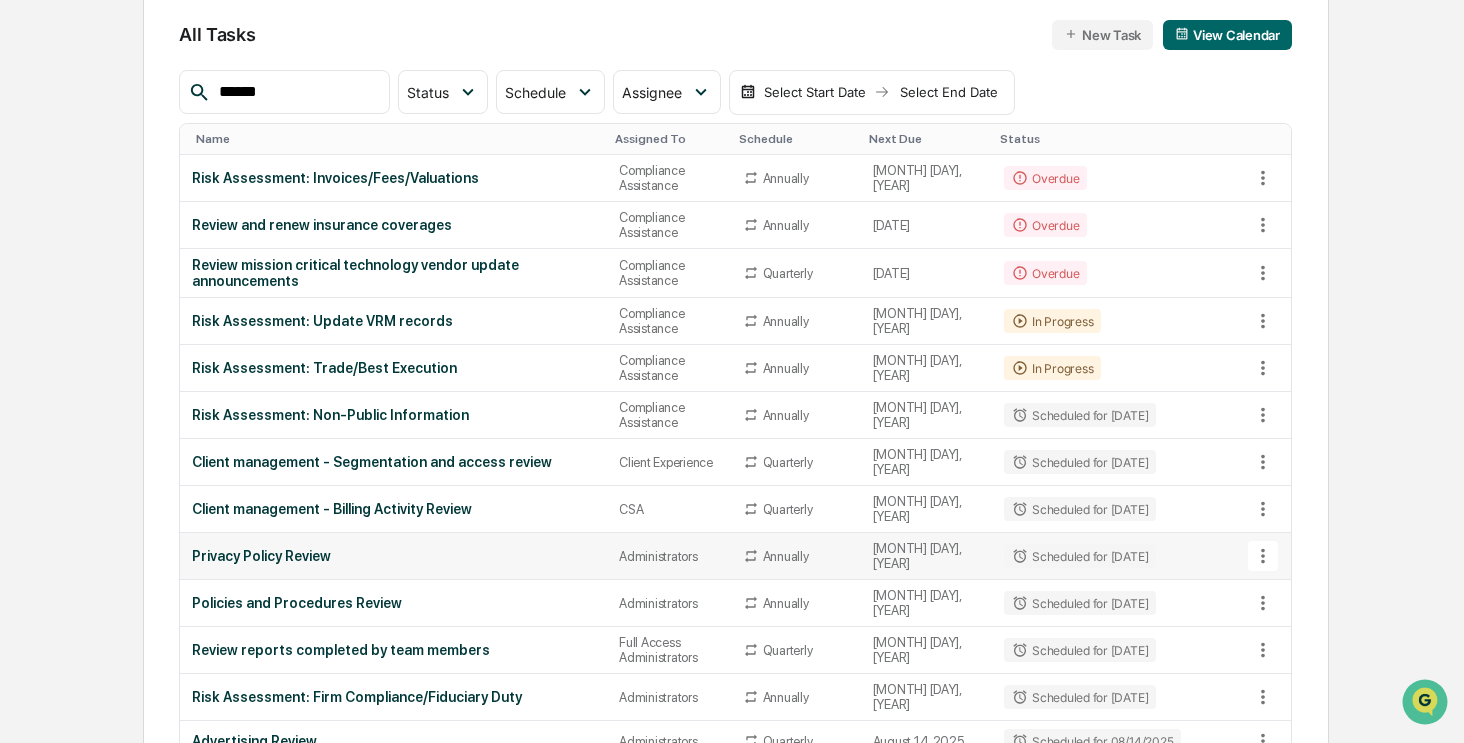 click on "Privacy Policy Review" at bounding box center (393, 556) 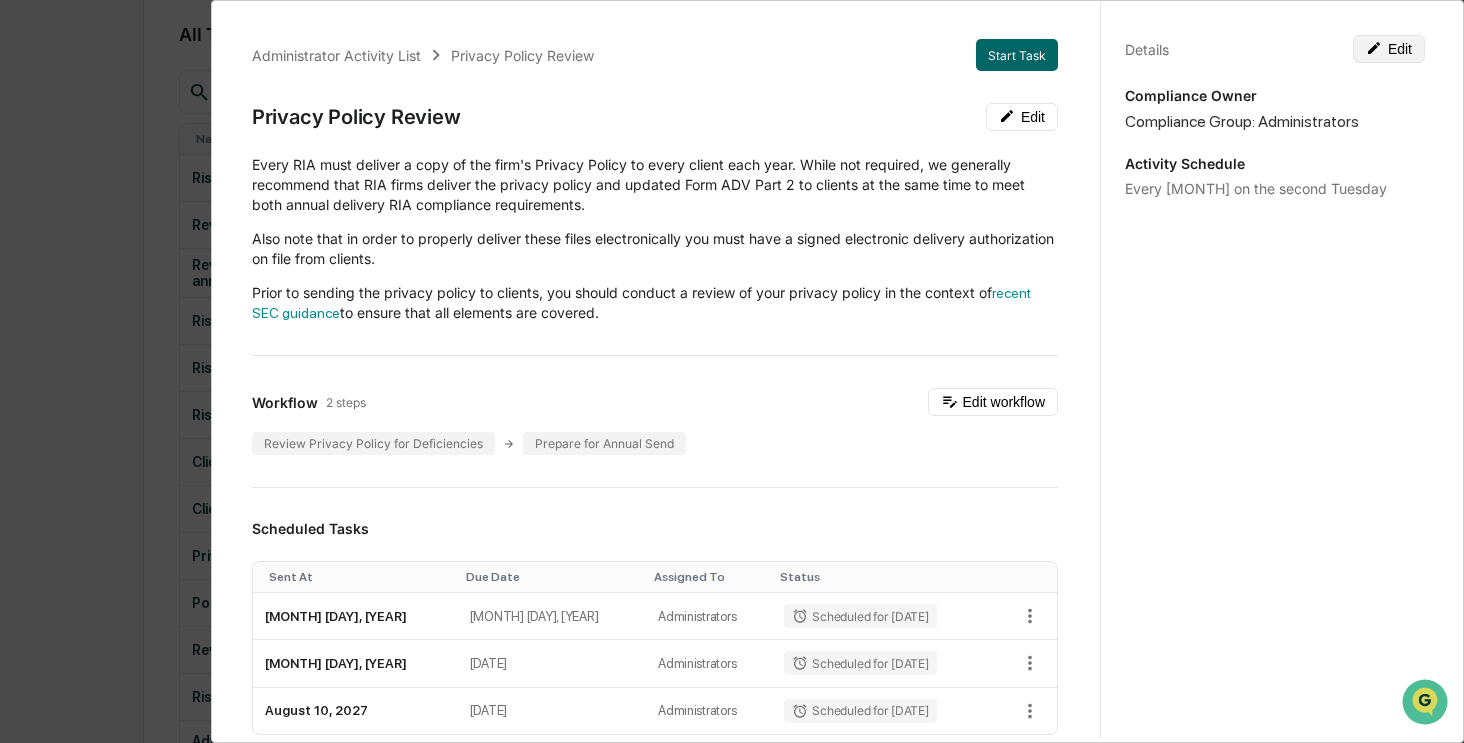 click on "Edit" at bounding box center [1389, 49] 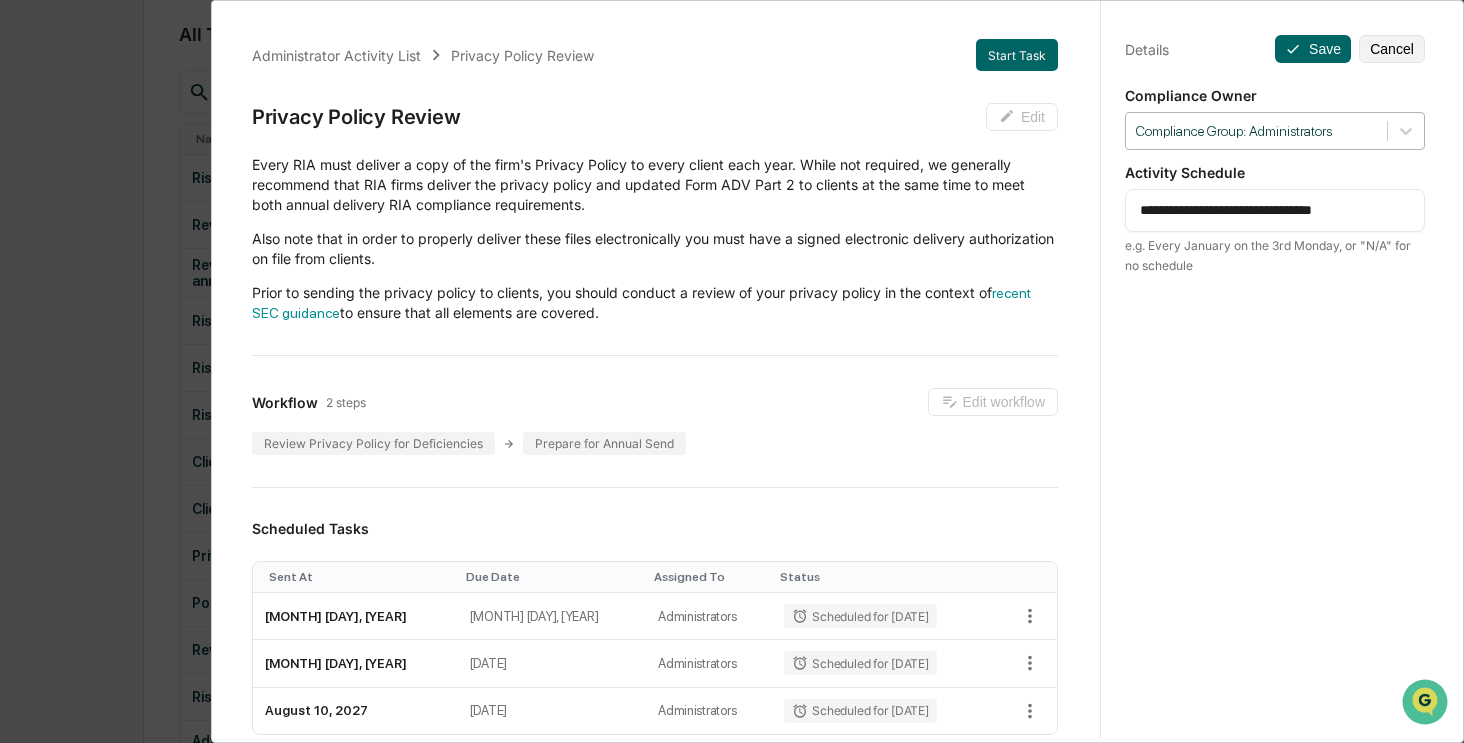 drag, startPoint x: 1268, startPoint y: 131, endPoint x: 1268, endPoint y: 146, distance: 15 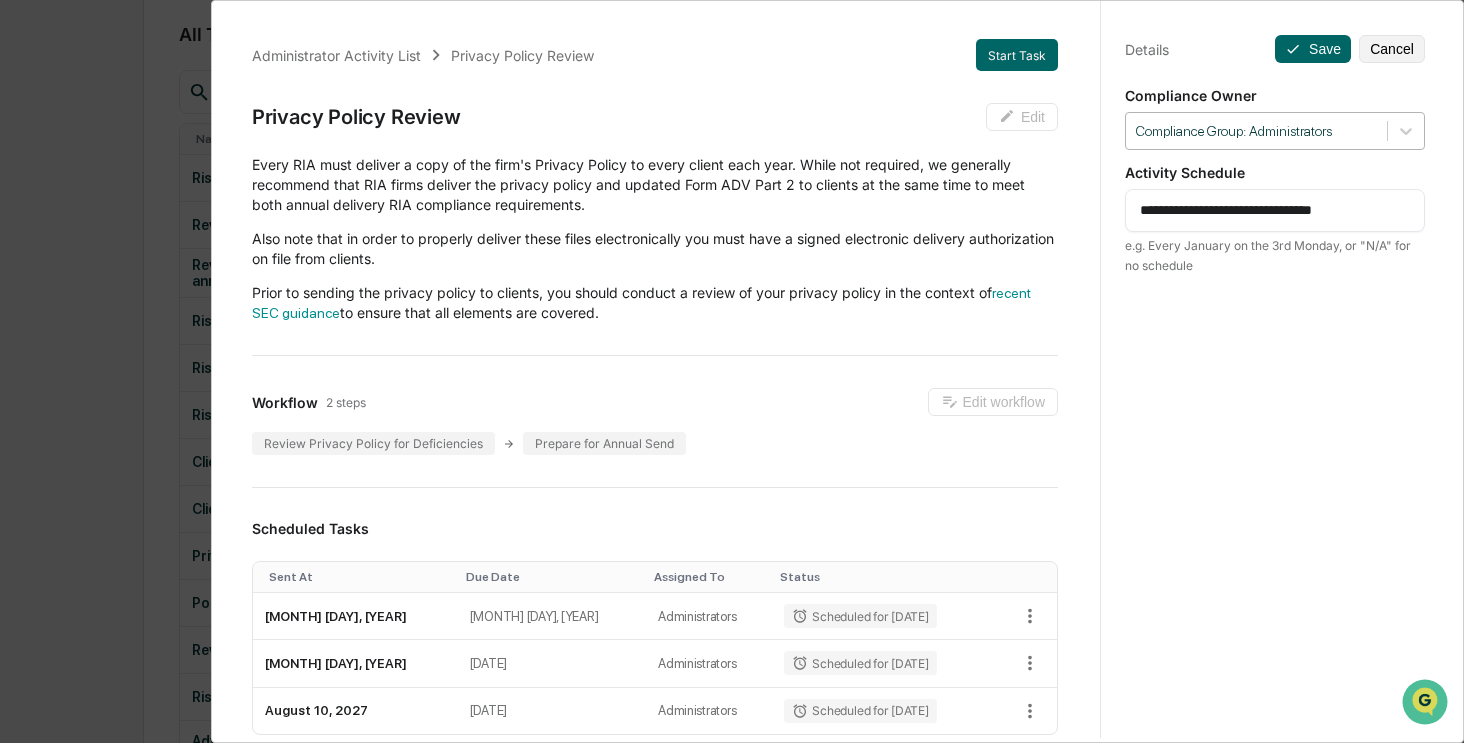 click at bounding box center [1256, 131] 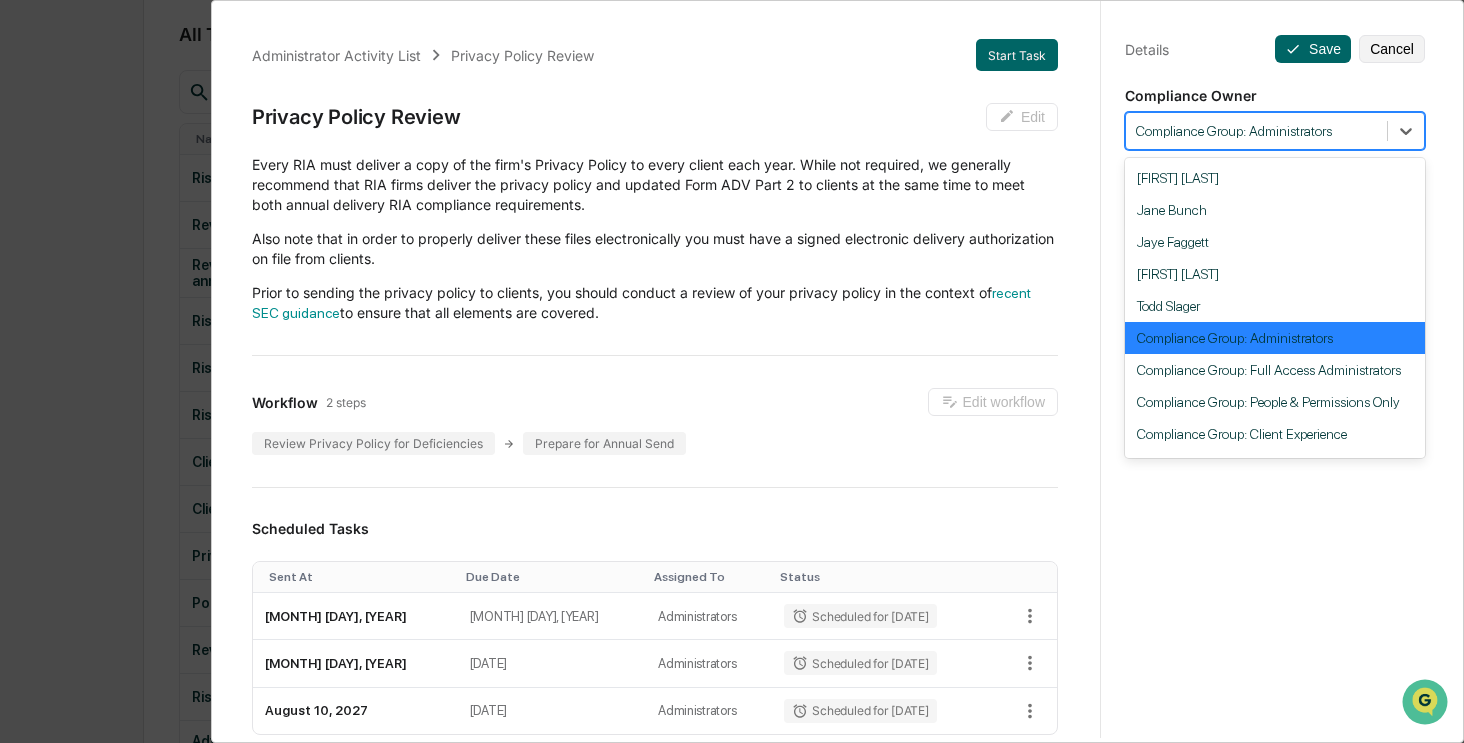 scroll, scrollTop: 151, scrollLeft: 0, axis: vertical 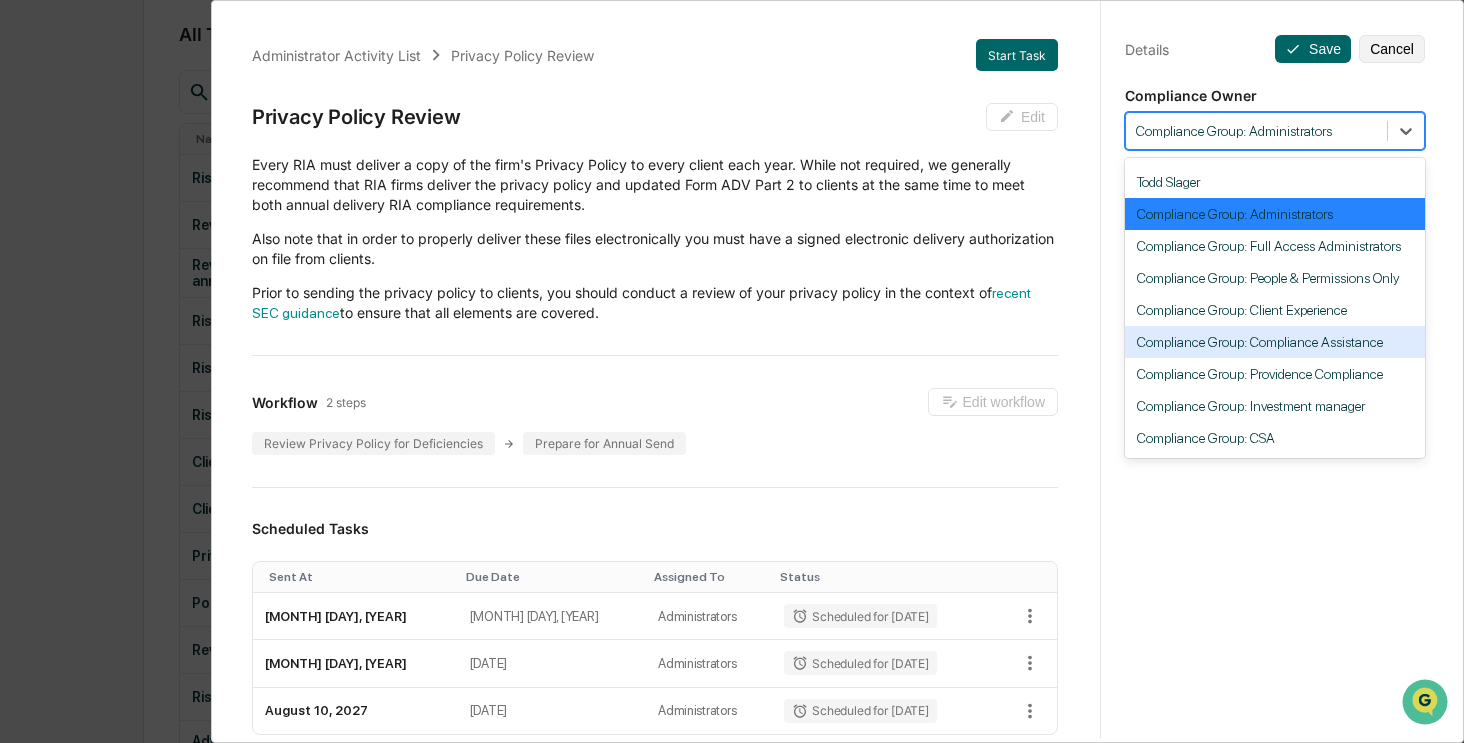click on "Compliance Group: Compliance Assistance" at bounding box center (1275, 342) 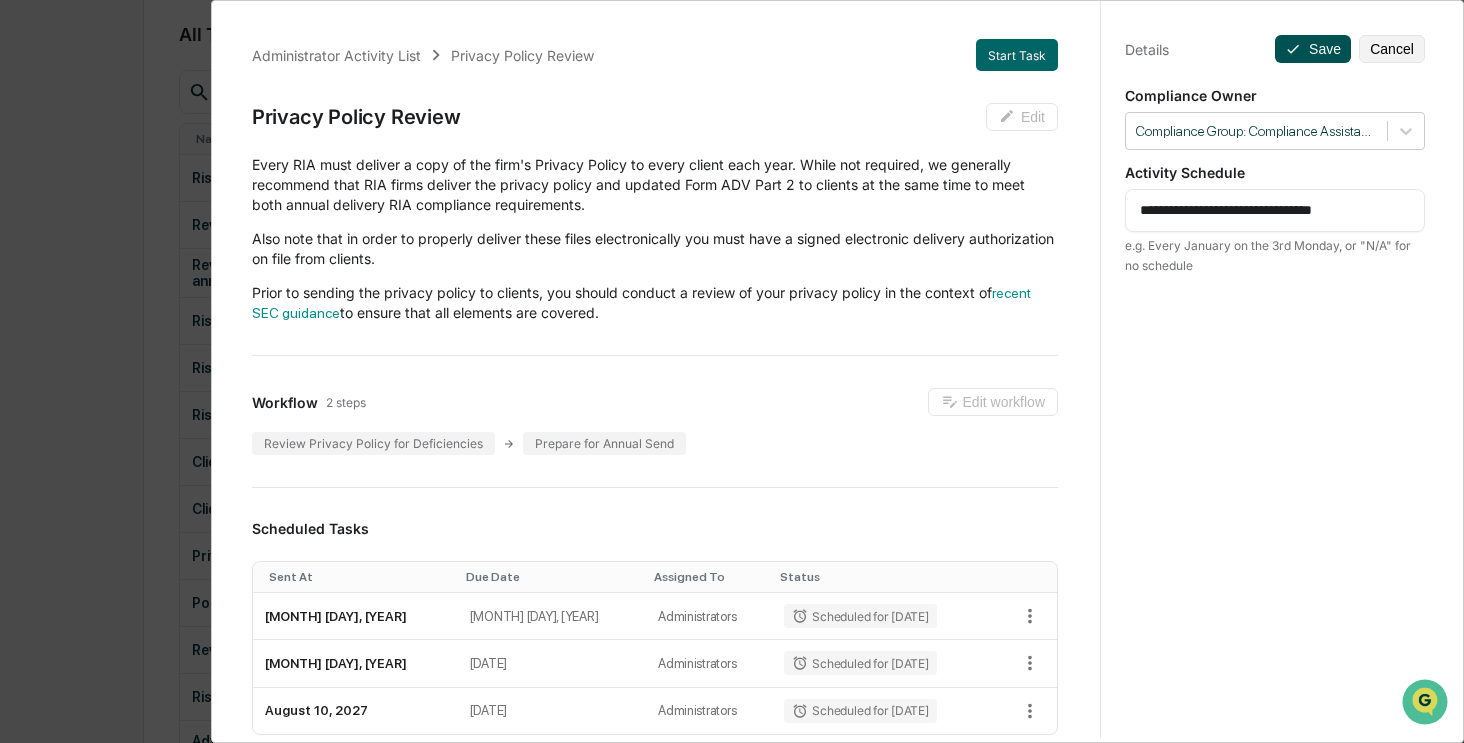 click on "Save" at bounding box center (1313, 49) 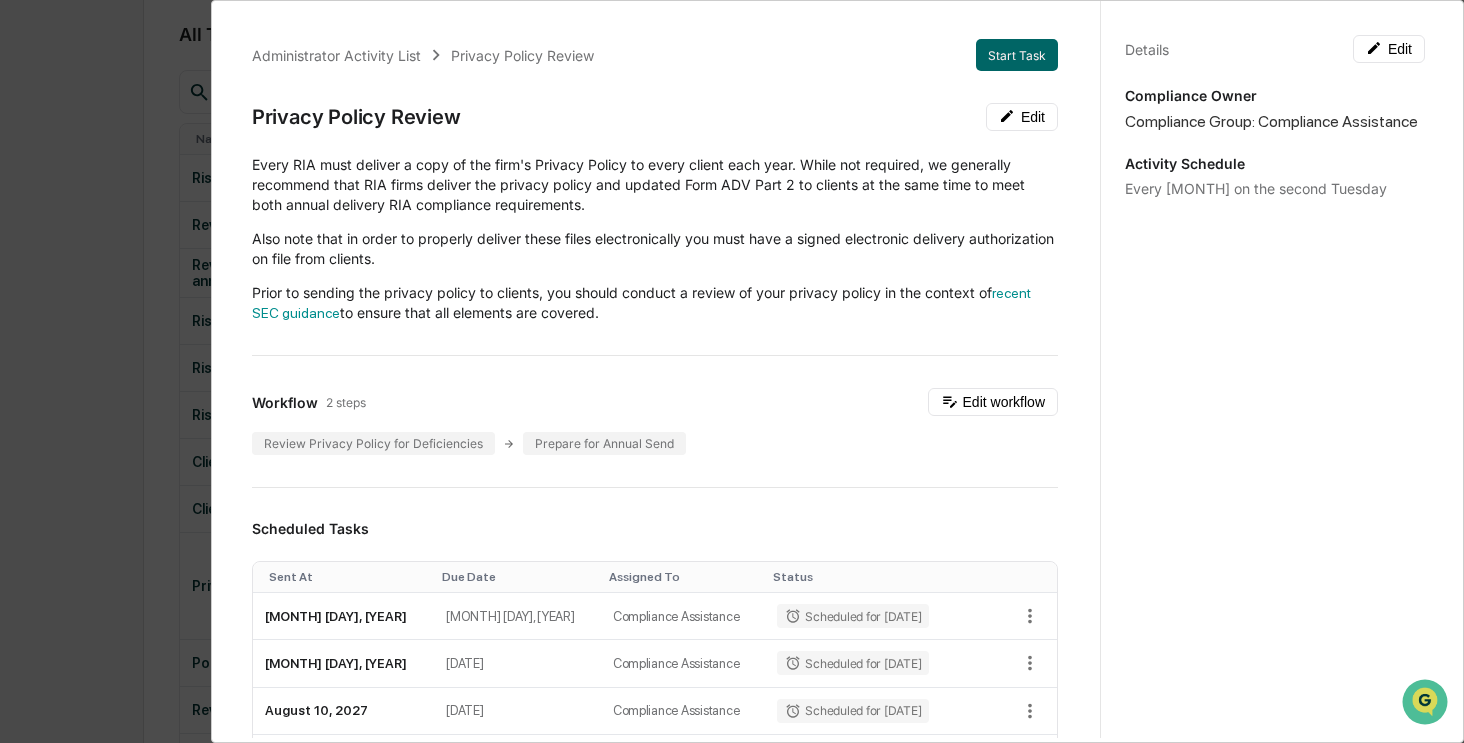 click on "Administrator Activity List Privacy Policy Review Start Task Privacy Policy Review Edit Every RIA must deliver a copy of the firm's Privacy Policy to every client each year. While not required, we generally recommend that RIA firms deliver the privacy policy and updated Form ADV Part 2 to clients at the same time to meet both annual delivery RIA compliance requirements. Also note that in order to properly deliver these files electronically you must have a signed electronic delivery authorization on file from clients. Prior to sending the privacy policy to clients, you should conduct a review of your privacy policy in the context of  recent SEC guidance  to ensure that all elements are covered. Workflow 2 steps Edit workflow Review Privacy Policy for Deficiencies Prepare for Annual Send Scheduled Tasks Sent At Due Date Assigned To Status August 12, 2025 August 15, 2025 Compliance Assistance Scheduled for 08/12/2025 August 11, 2026 August 14, 2026 Compliance Assistance Scheduled for 08/11/2026 August 10, 2027 1" at bounding box center [732, 371] 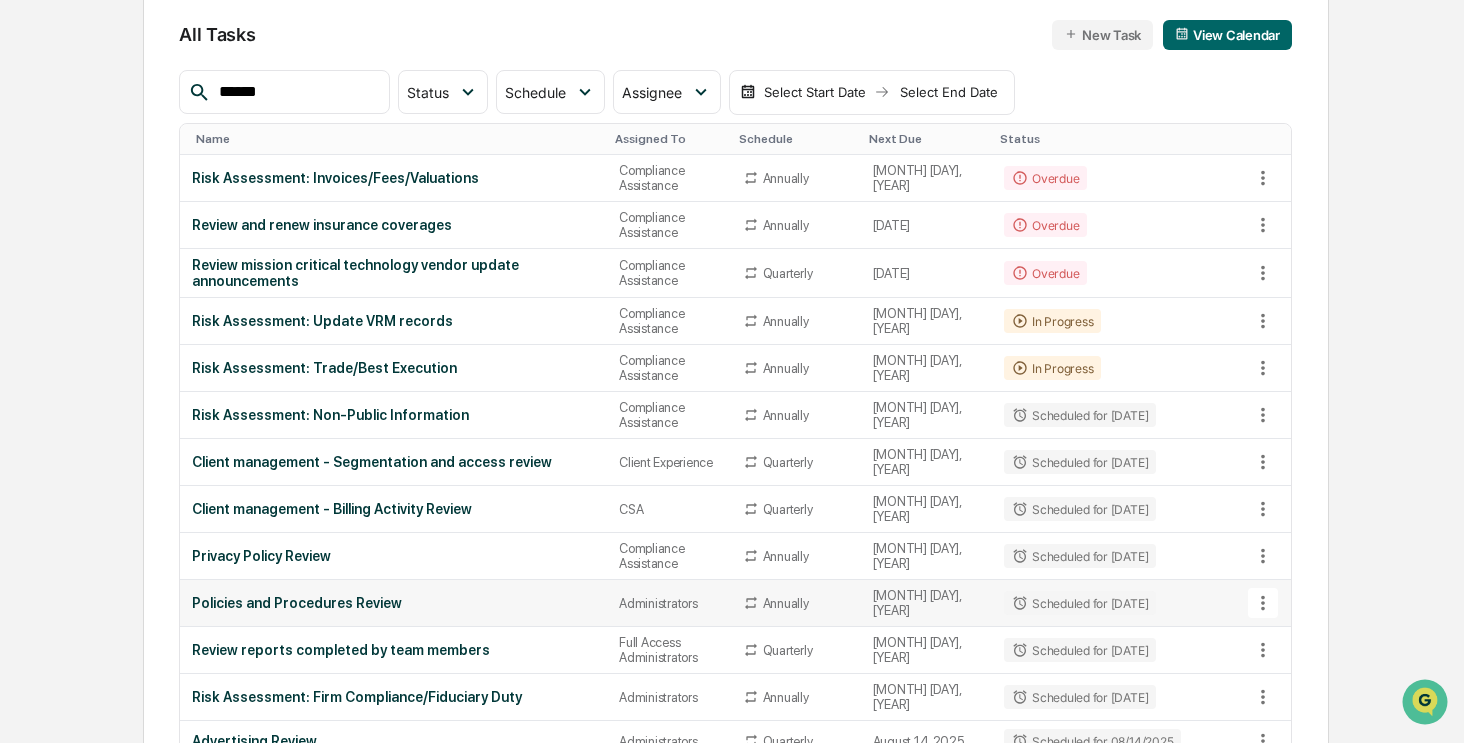 click on "Policies and Procedures Review" at bounding box center [393, 603] 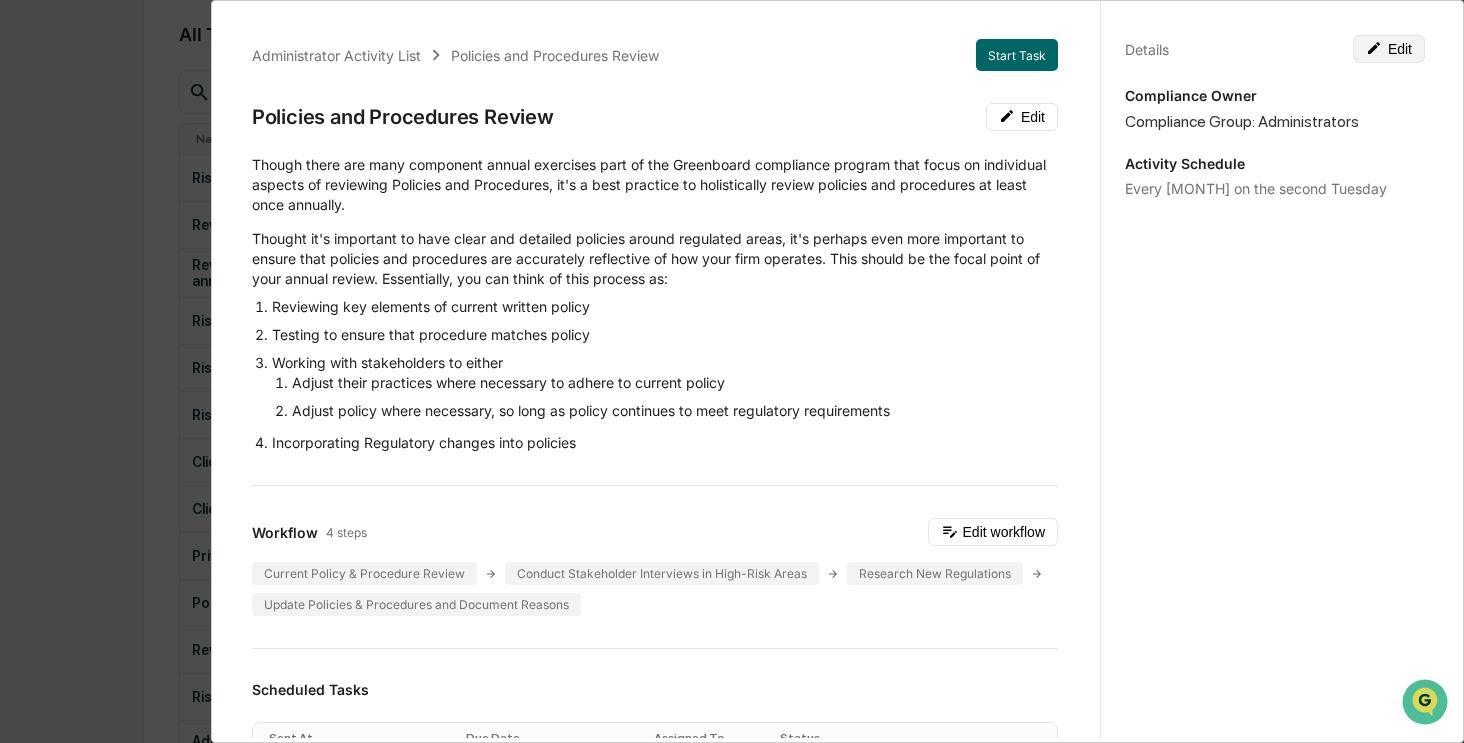 click on "Edit" at bounding box center (1389, 49) 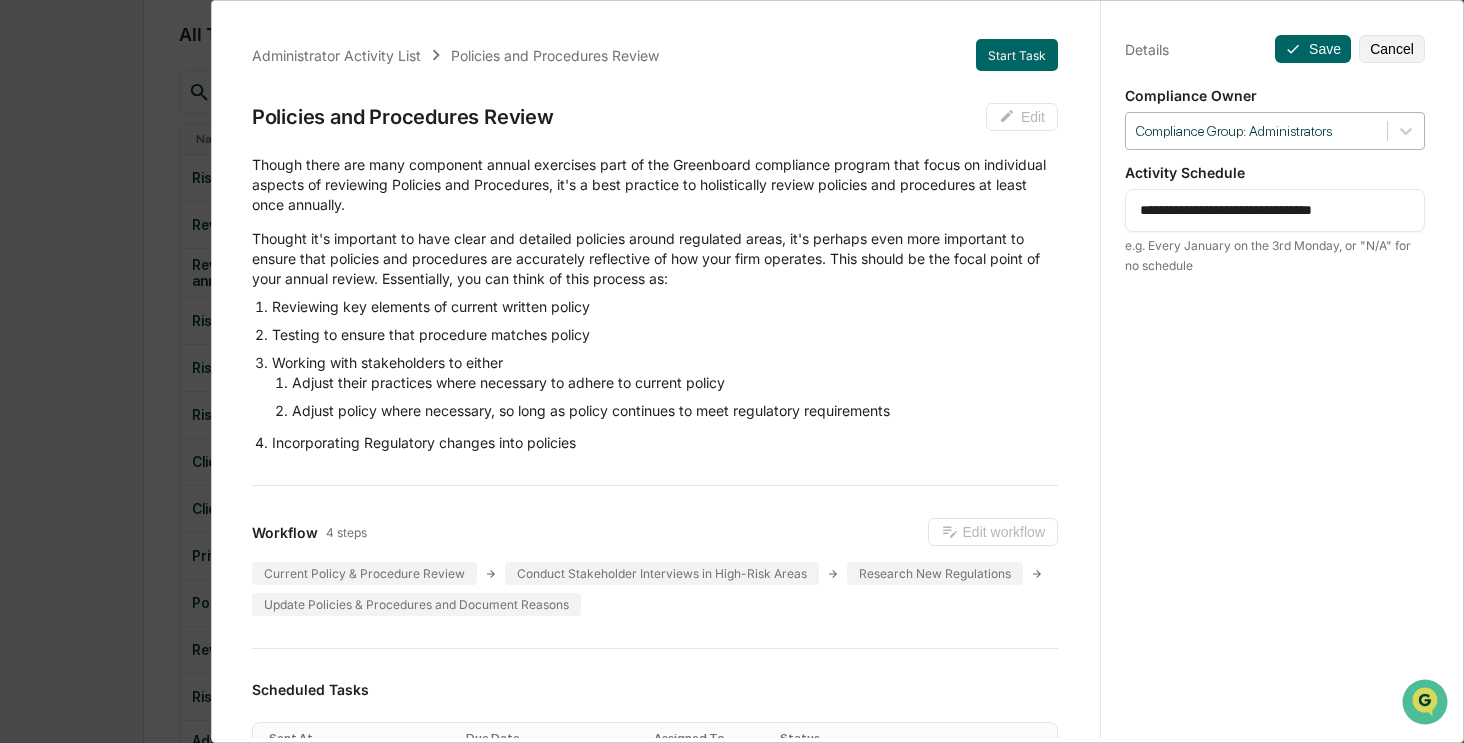 click at bounding box center [1256, 131] 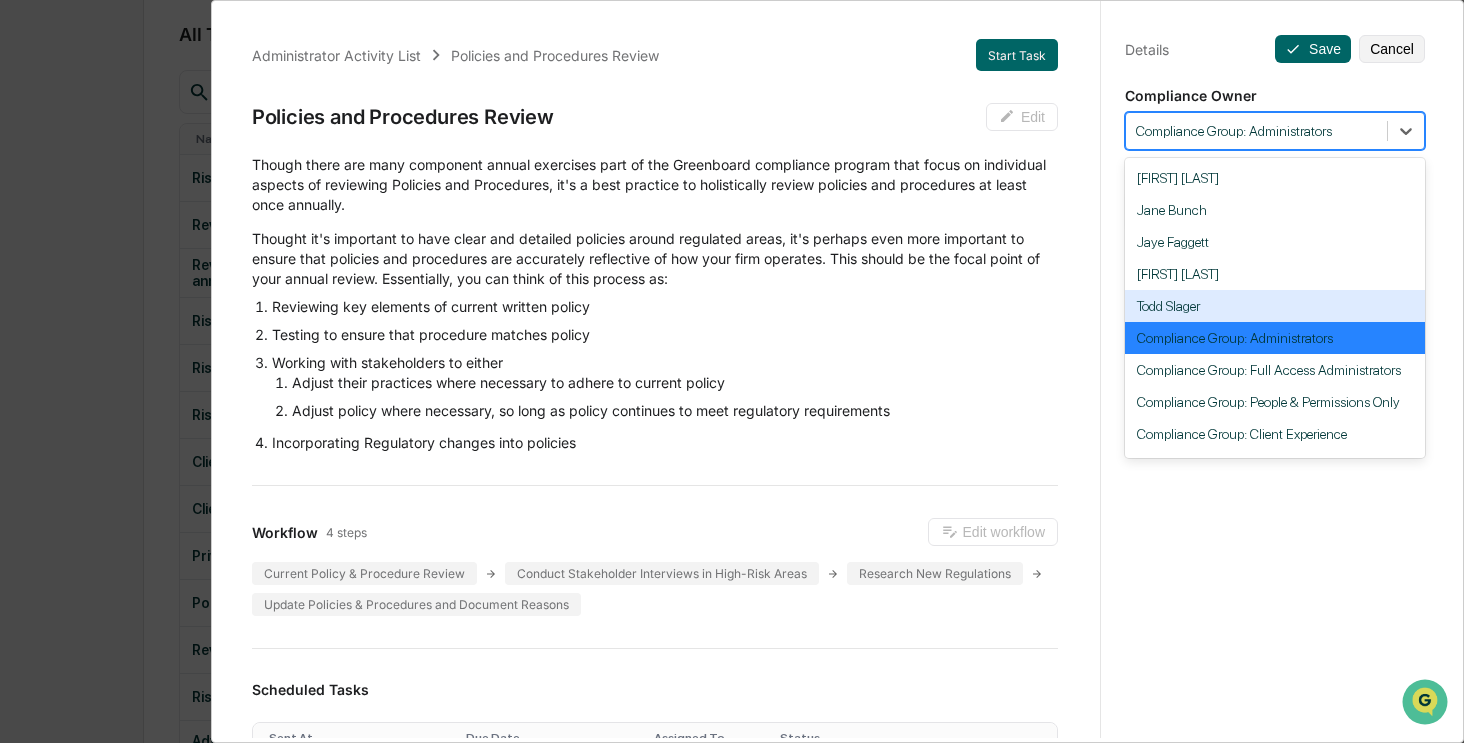 scroll, scrollTop: 151, scrollLeft: 0, axis: vertical 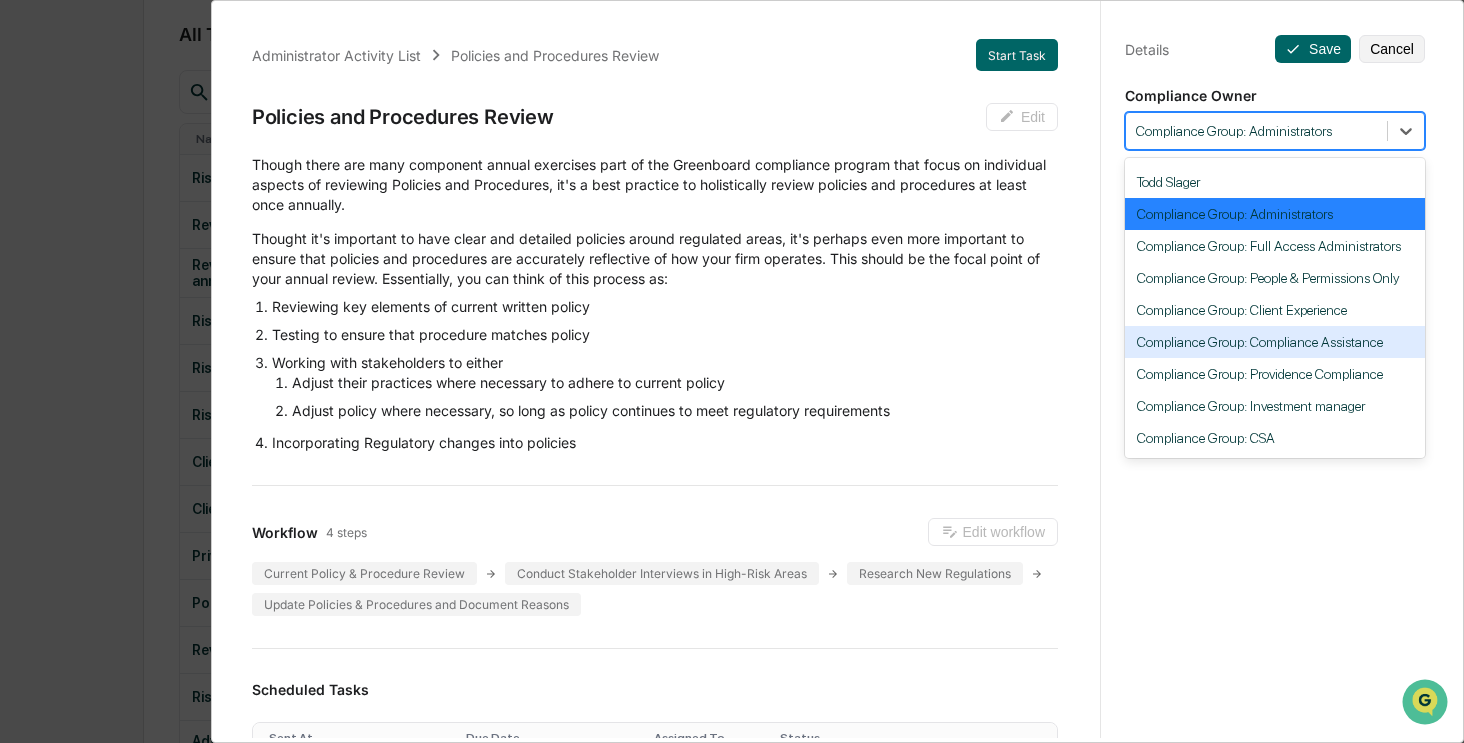click on "Compliance Group: Compliance Assistance" at bounding box center [1275, 342] 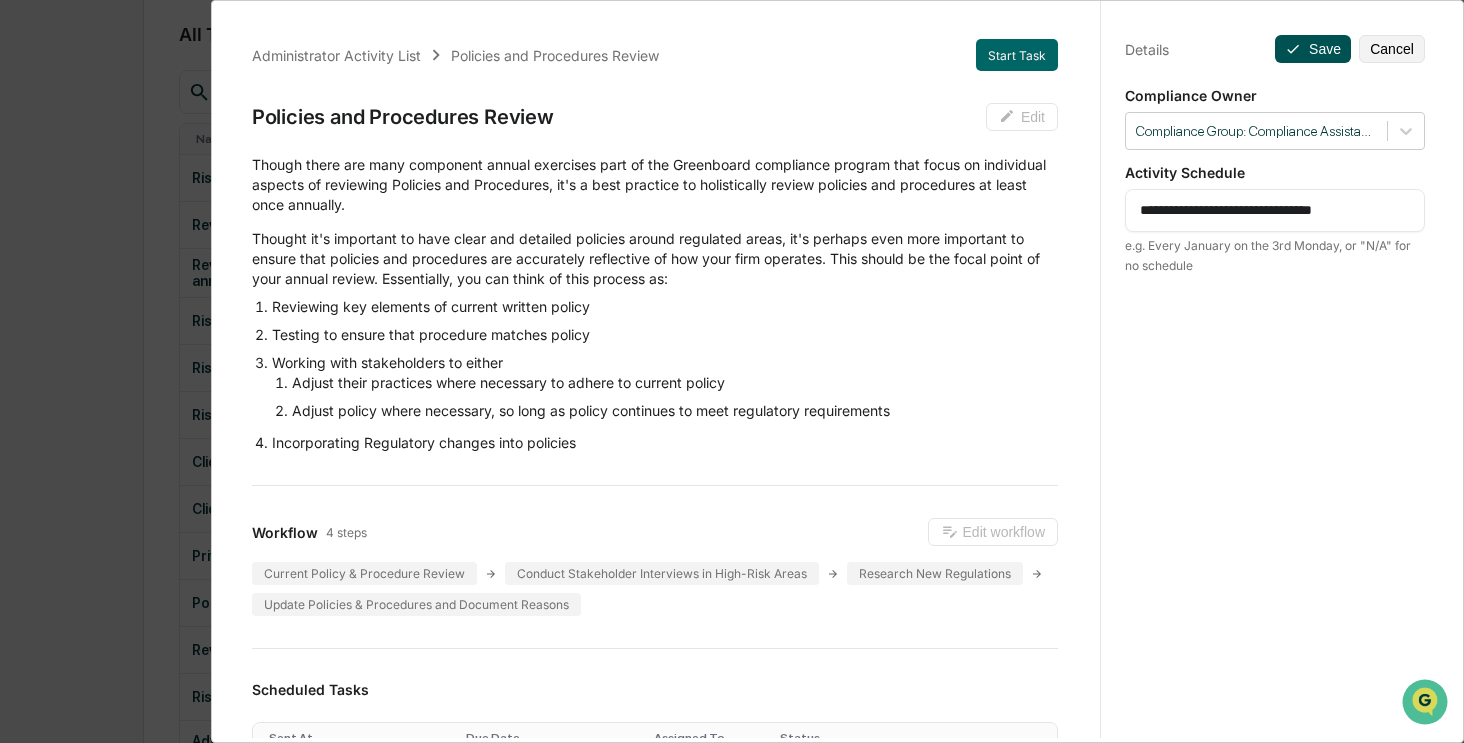 click on "Save" at bounding box center (1313, 49) 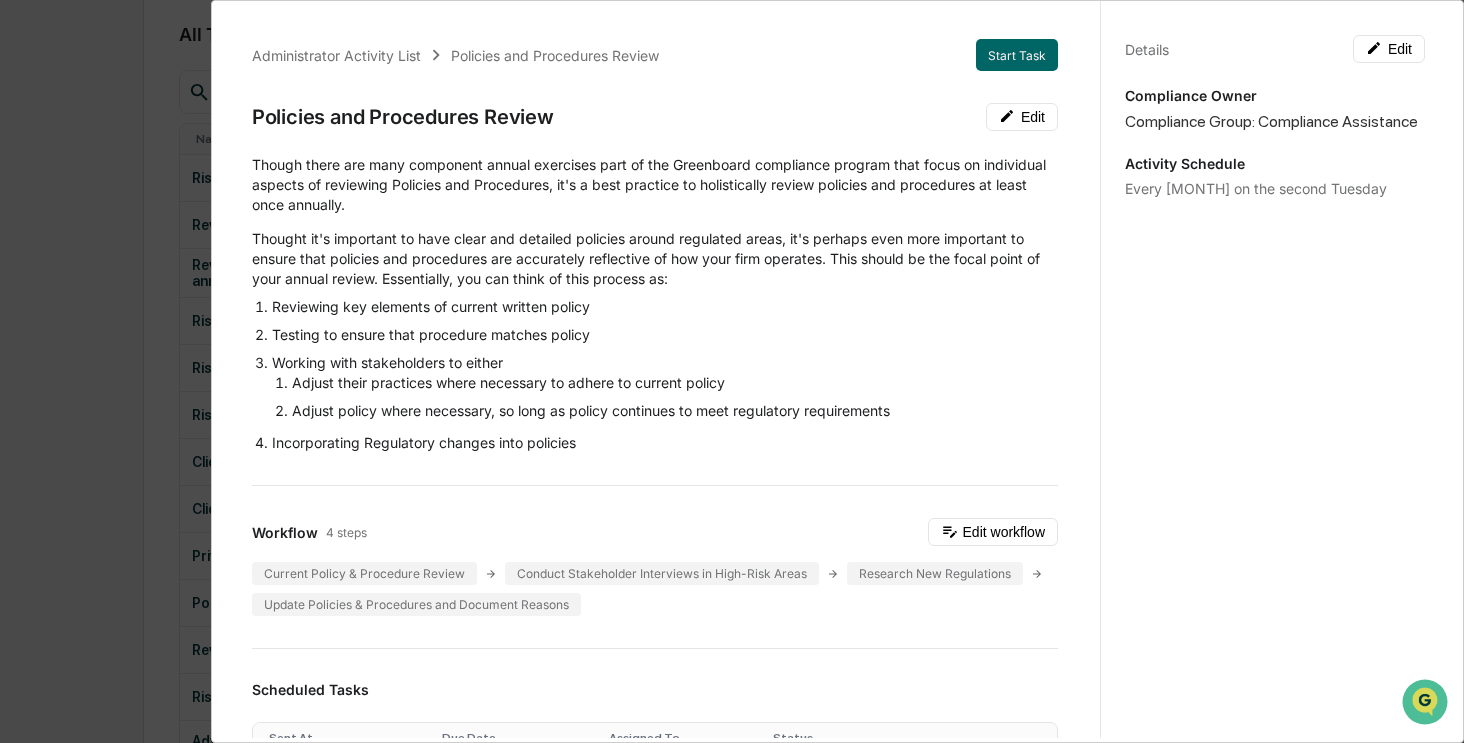 click on "Administrator Activity List Policies and Procedures Review Start Task Policies and Procedures Review Edit Though there are many component annual exercises part of the Greenboard compliance program that focus on individual aspects of reviewing Policies and Procedures, it's a best practice to holistically review policies and procedures at least once annually. Thought it's important to have clear and detailed policies around regulated areas, it's perhaps even more important to ensure that policies and procedures are accurately reflective of how your firm operates. This should be the focal point of your annual review. Essentially, you can think of this process as: Reviewing key elements of current written policy Testing to ensure that procedure matches policy Working with stakeholders to either
Adjust their practices where necessary to adhere to current policy Adjust policy where necessary, so long as policy continues to meet regulatory requirements Incorporating Regulatory changes into policies Workflow Status" at bounding box center (732, 371) 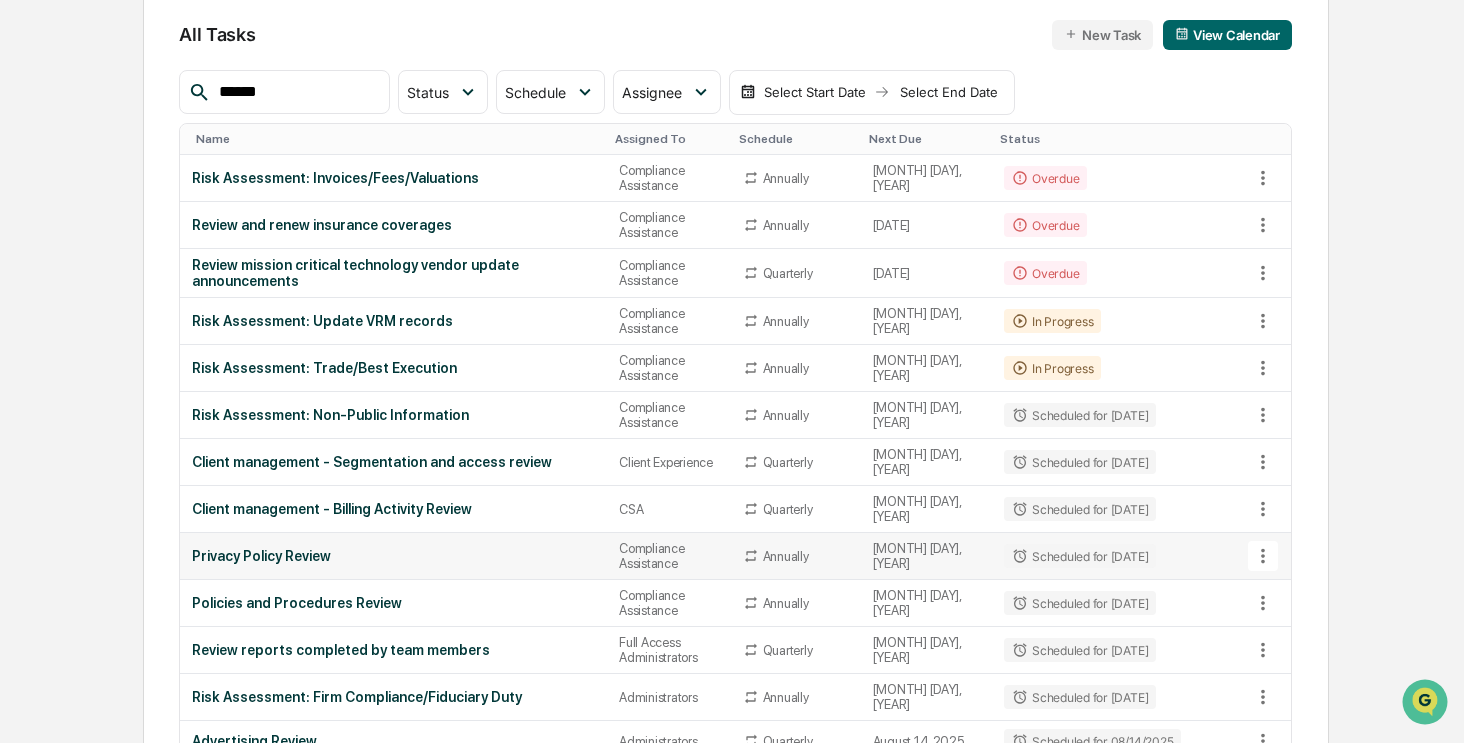 scroll, scrollTop: 400, scrollLeft: 0, axis: vertical 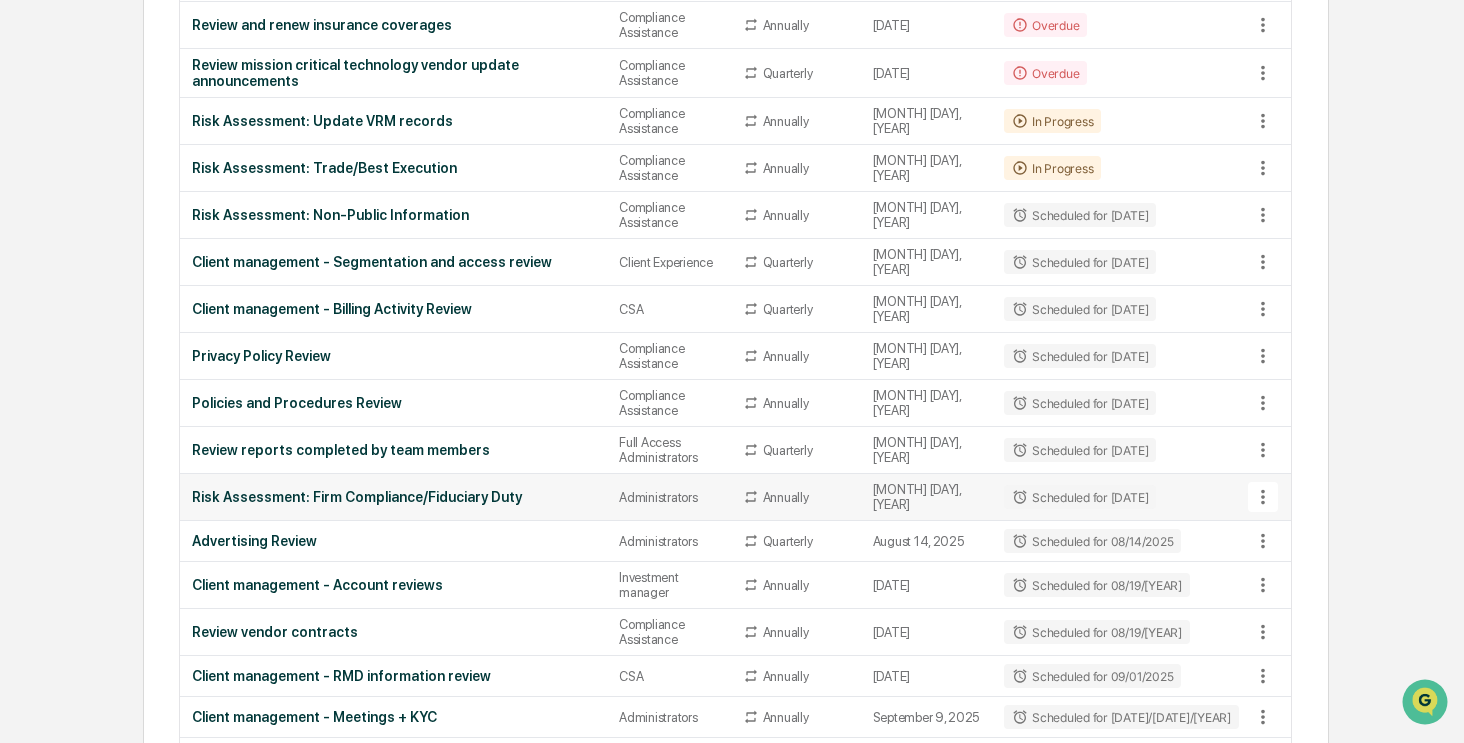 click on "Risk Assessment: Firm Compliance/Fiduciary Duty" at bounding box center [393, 497] 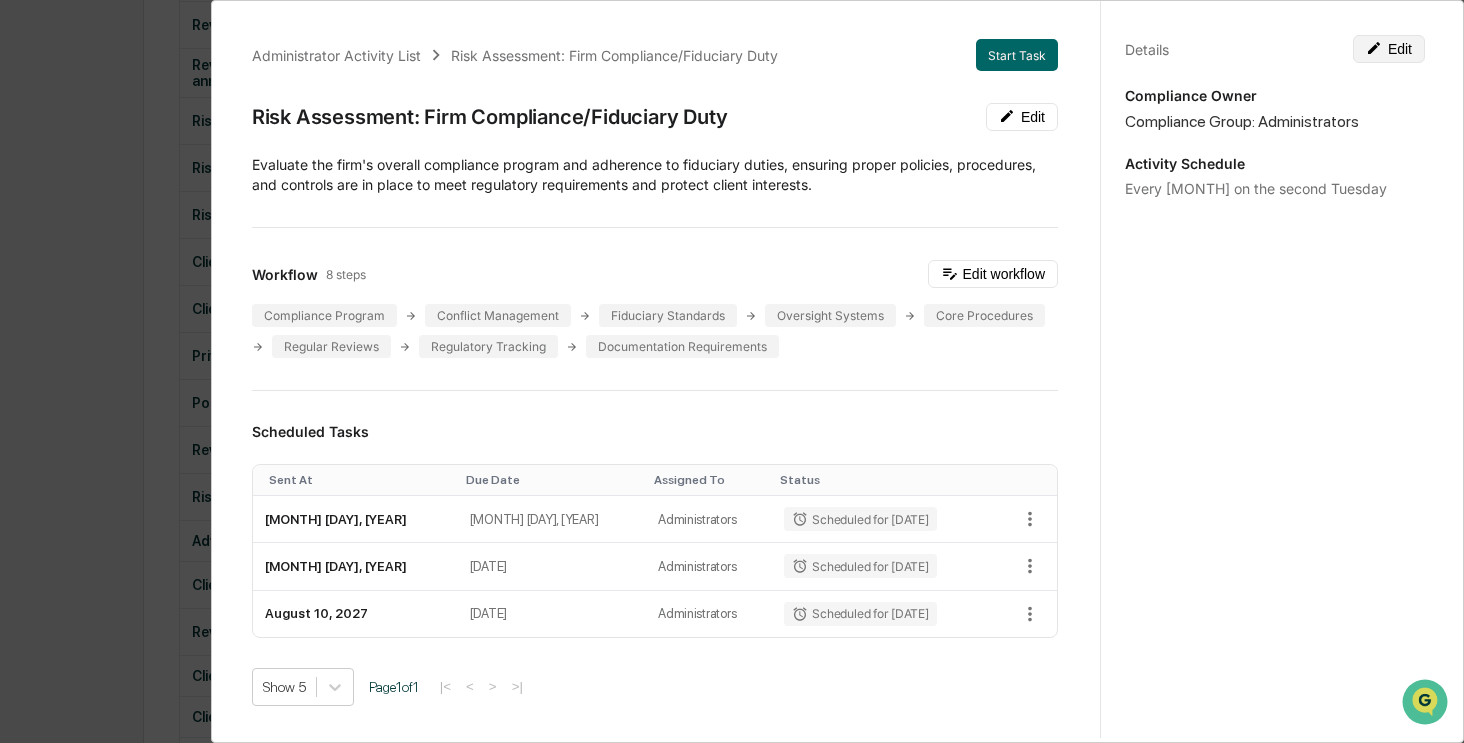 click on "Edit" at bounding box center [1389, 49] 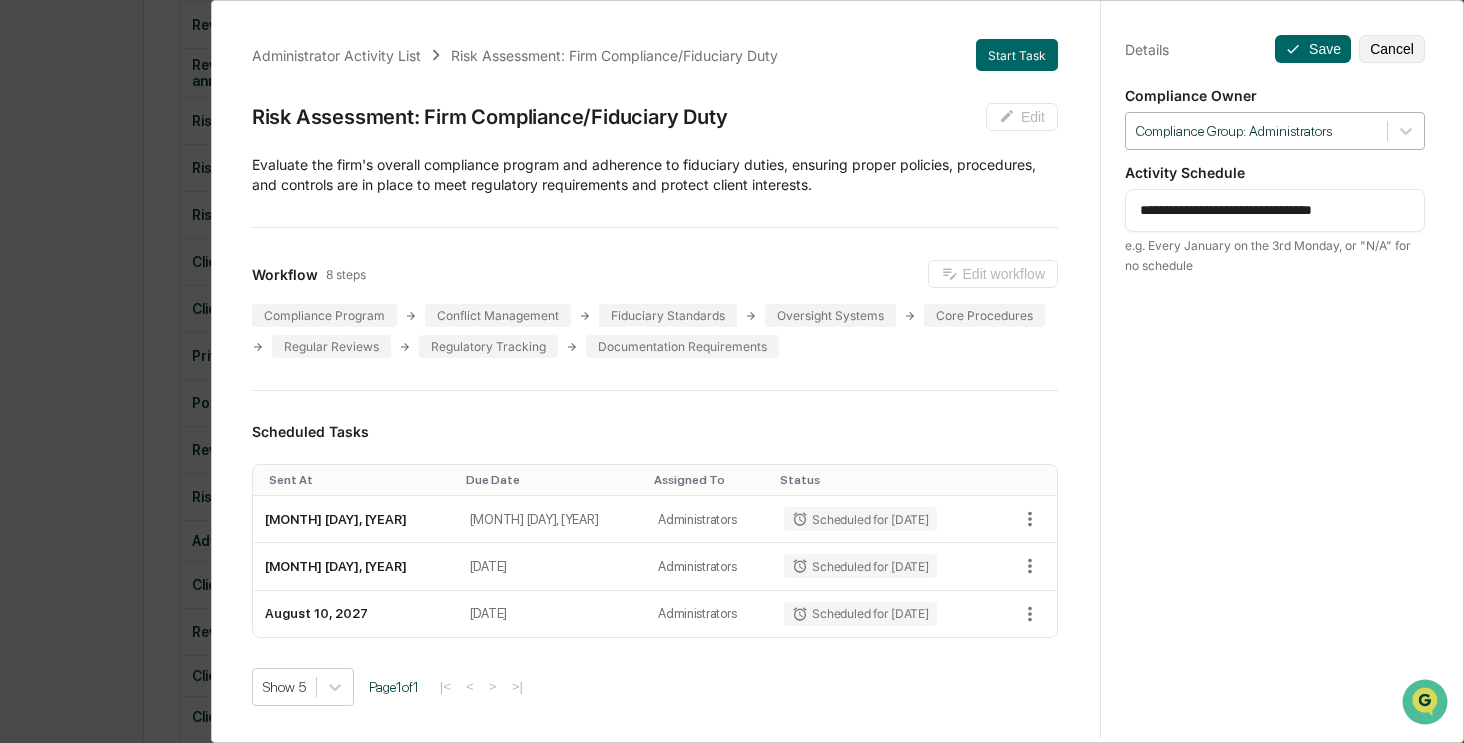 click at bounding box center (1256, 131) 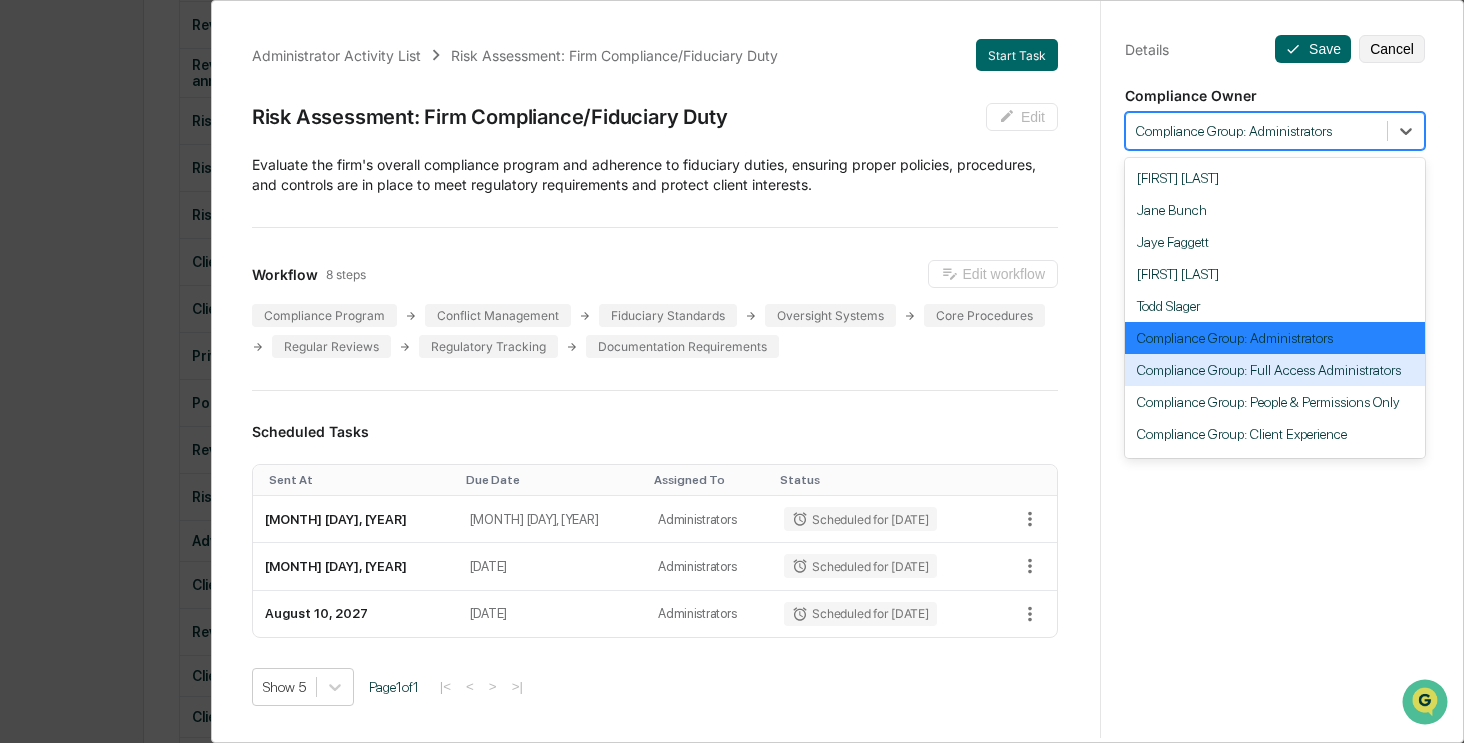 click on "Compliance Group: Full Access Administrators" at bounding box center (1275, 370) 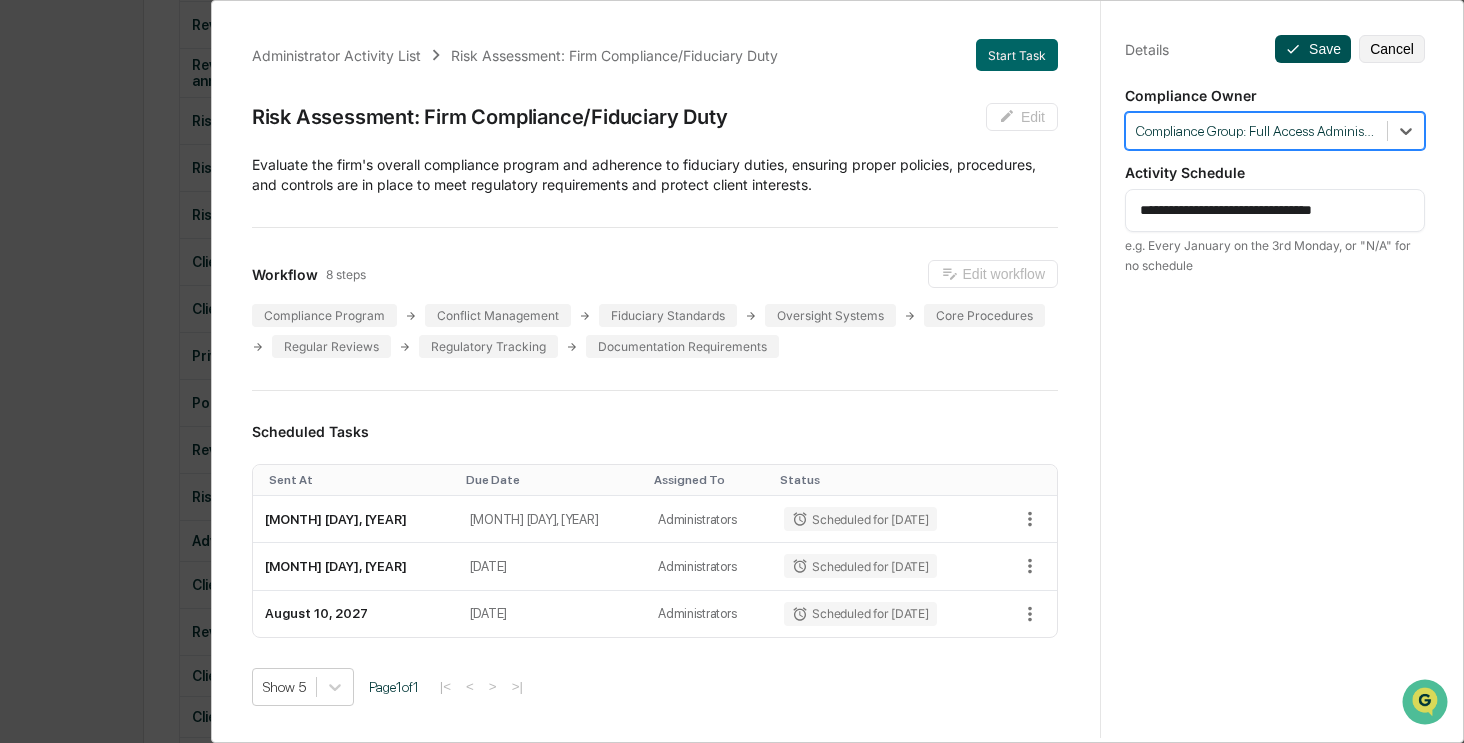 click on "Save" at bounding box center (1313, 49) 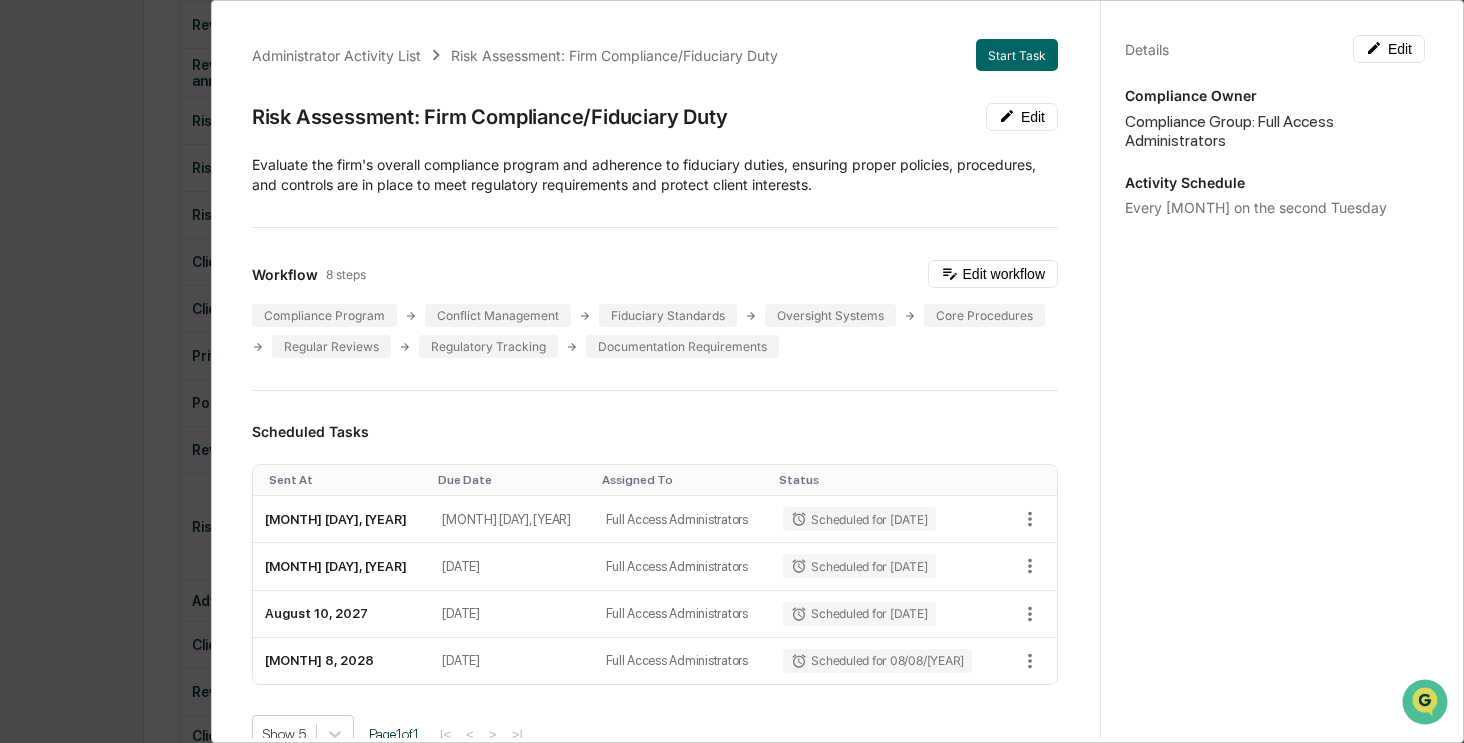 click on "Administrator Activity List Risk Assessment: Firm Compliance/Fiduciary Duty Start Task Risk Assessment: Firm Compliance/Fiduciary Duty Edit Evaluate the firm's overall compliance program and adherence to fiduciary duties, ensuring proper policies, procedures, and controls are in place to meet regulatory requirements and protect client interests. Workflow 8 steps Edit workflow Compliance Program Conflict Management Fiduciary Standards Oversight Systems Core Procedures Regular Reviews Regulatory Tracking Documentation Requirements Scheduled Tasks Sent At Due Date Assigned To Status August 12, 2025 August 15, 2025 Full Access Administrators Scheduled for 08/12/2025 August 11, 2026 August 14, 2026 Full Access Administrators Scheduled for 08/11/2026 August 10, 2027 August 13, 2027 Full Access Administrators Scheduled for 08/10/2027 August 8, 2028 August 11, 2028 Full Access Administrators Scheduled for 08/08/2028 Show 5 Page  1  of  1   |<   <   >   >|   Completed Task Files No data to display Show 5 Page  1  of" at bounding box center (732, 371) 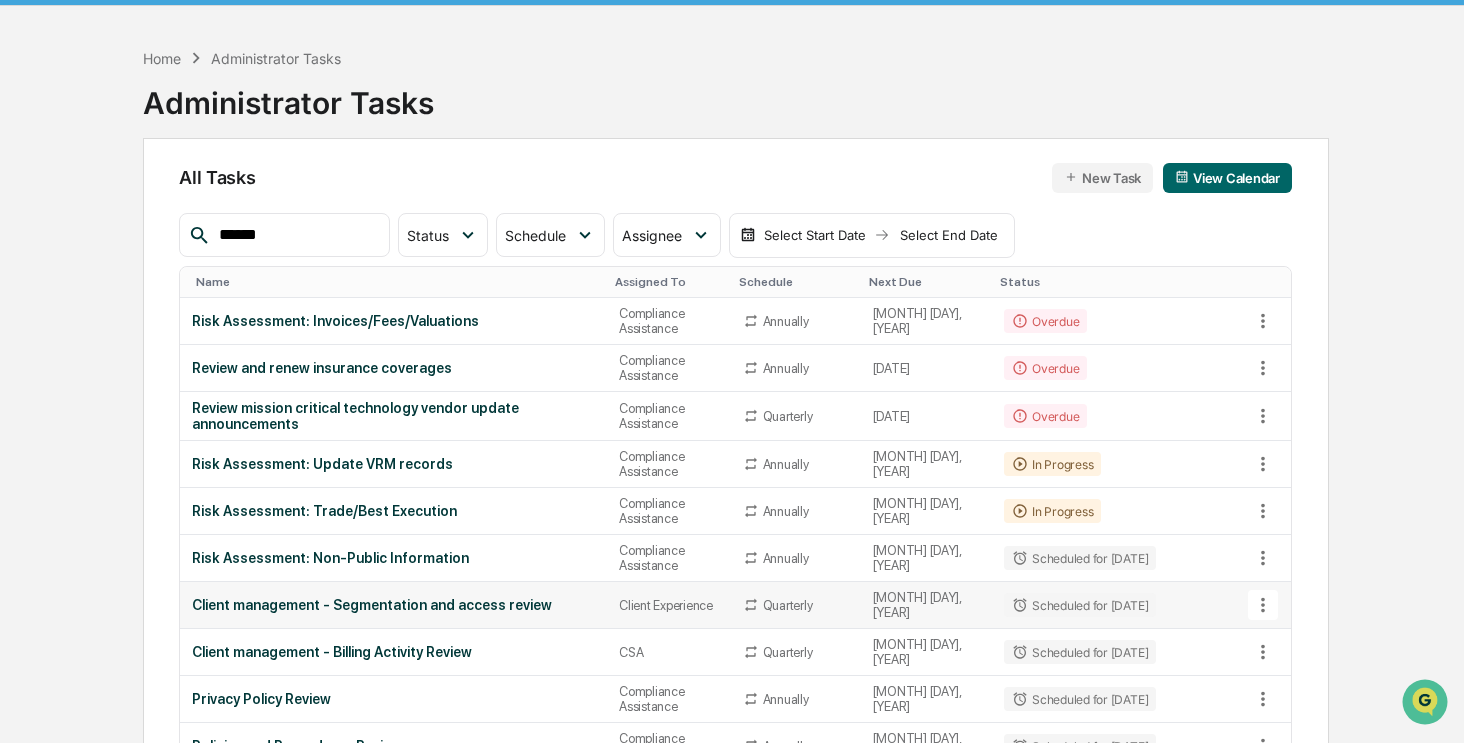 scroll, scrollTop: 0, scrollLeft: 0, axis: both 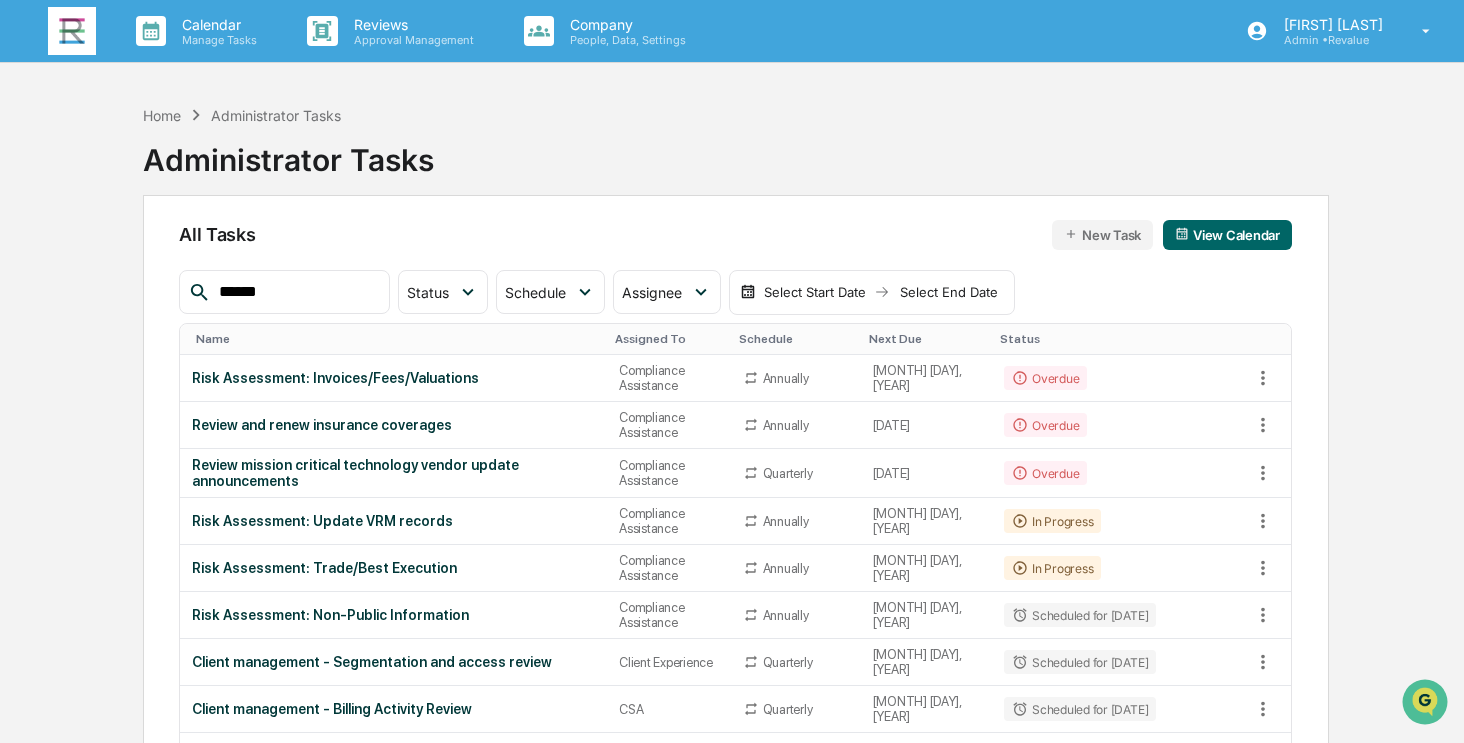click at bounding box center (72, 31) 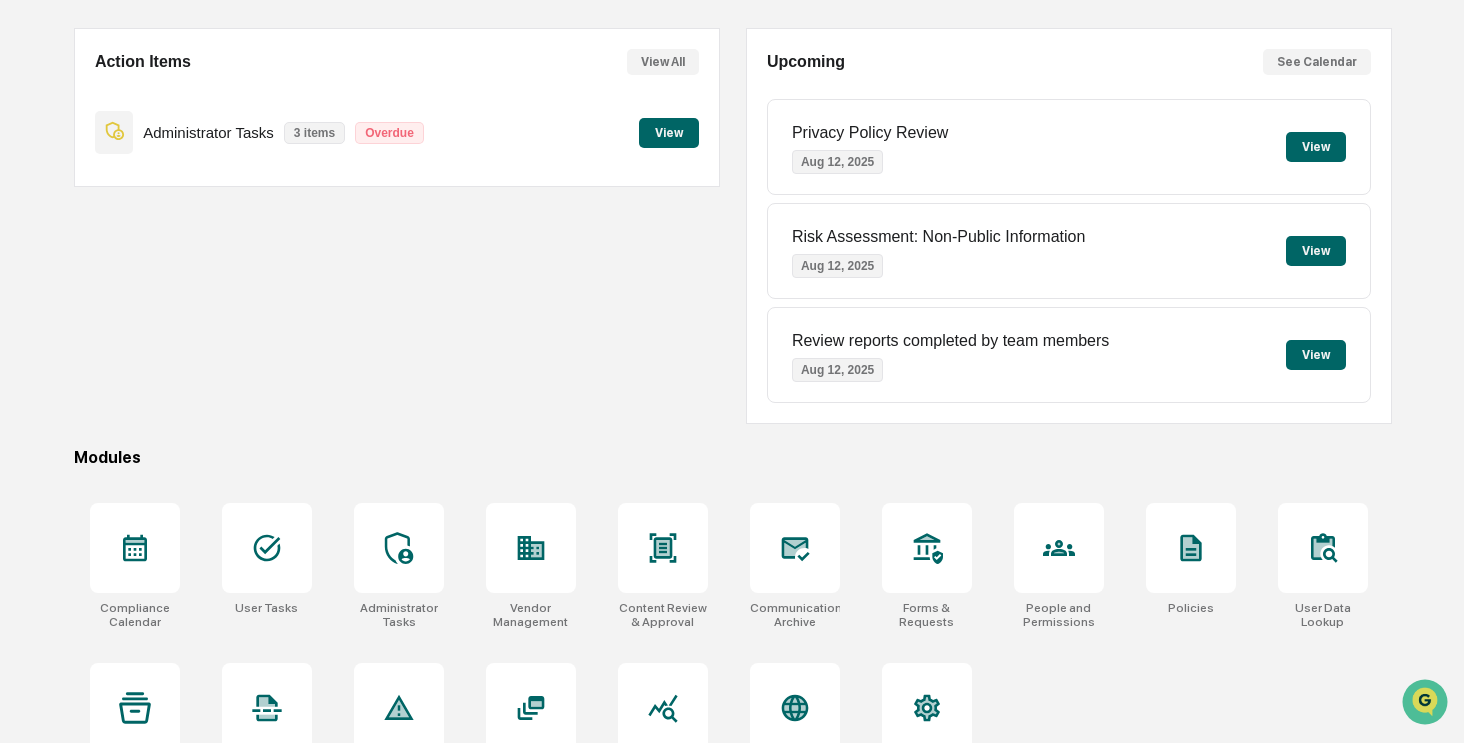 scroll, scrollTop: 200, scrollLeft: 0, axis: vertical 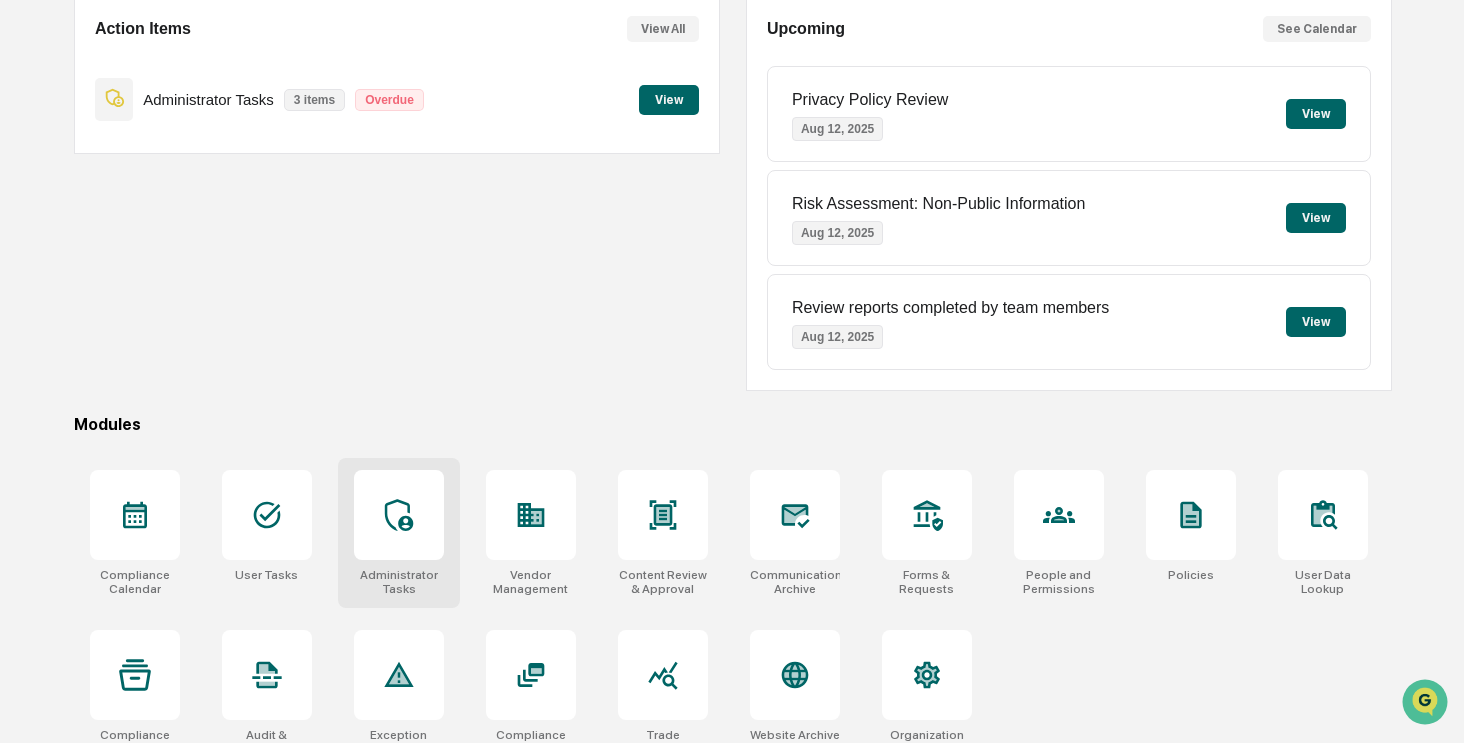 click at bounding box center (399, 515) 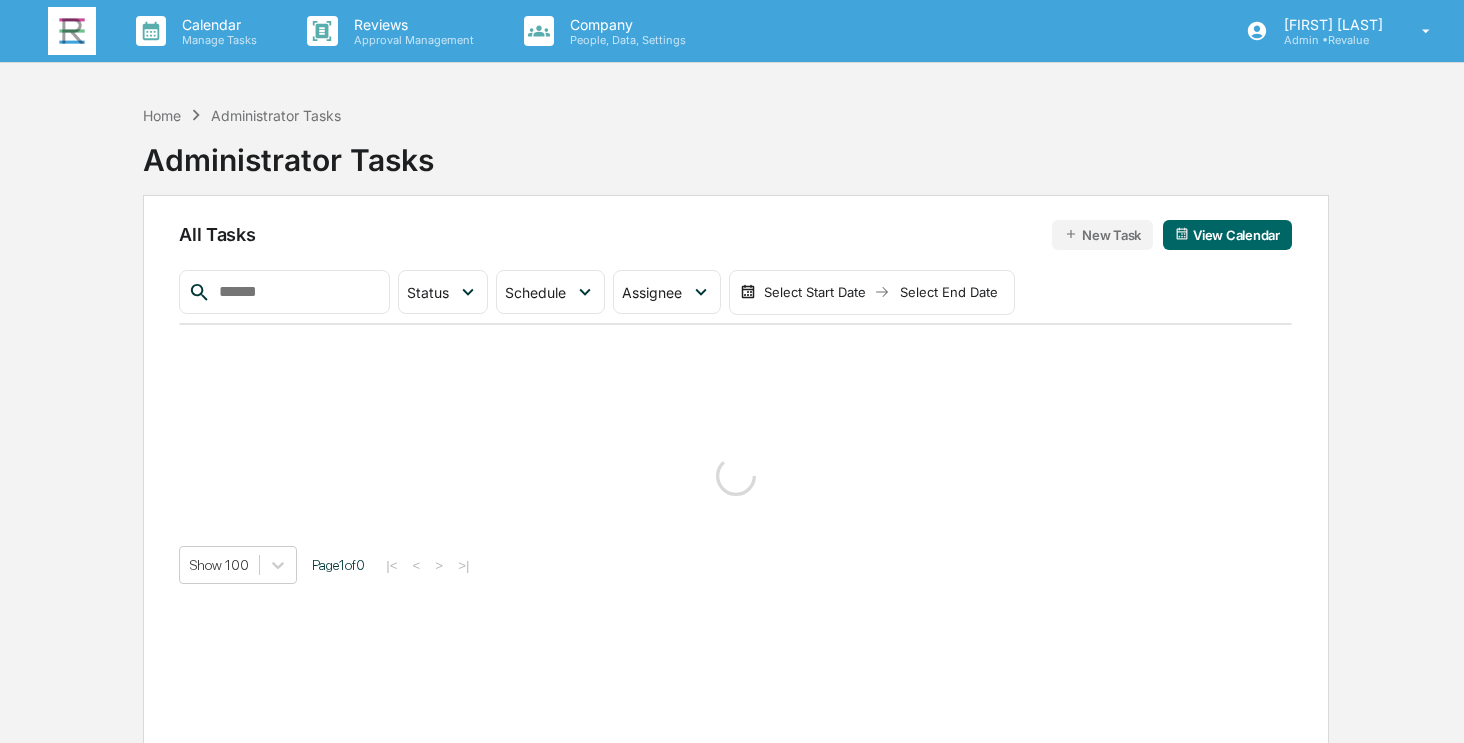scroll, scrollTop: 0, scrollLeft: 0, axis: both 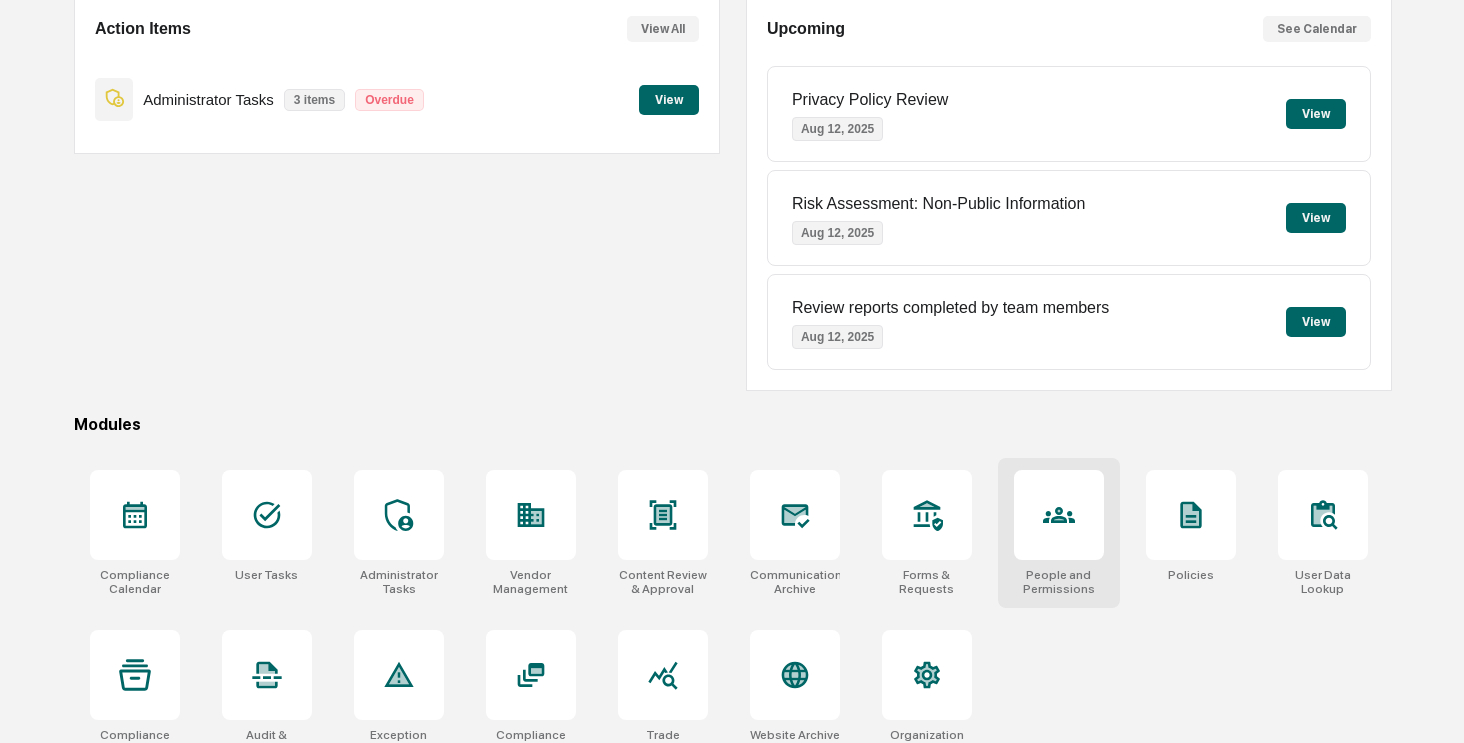 click at bounding box center [1059, 515] 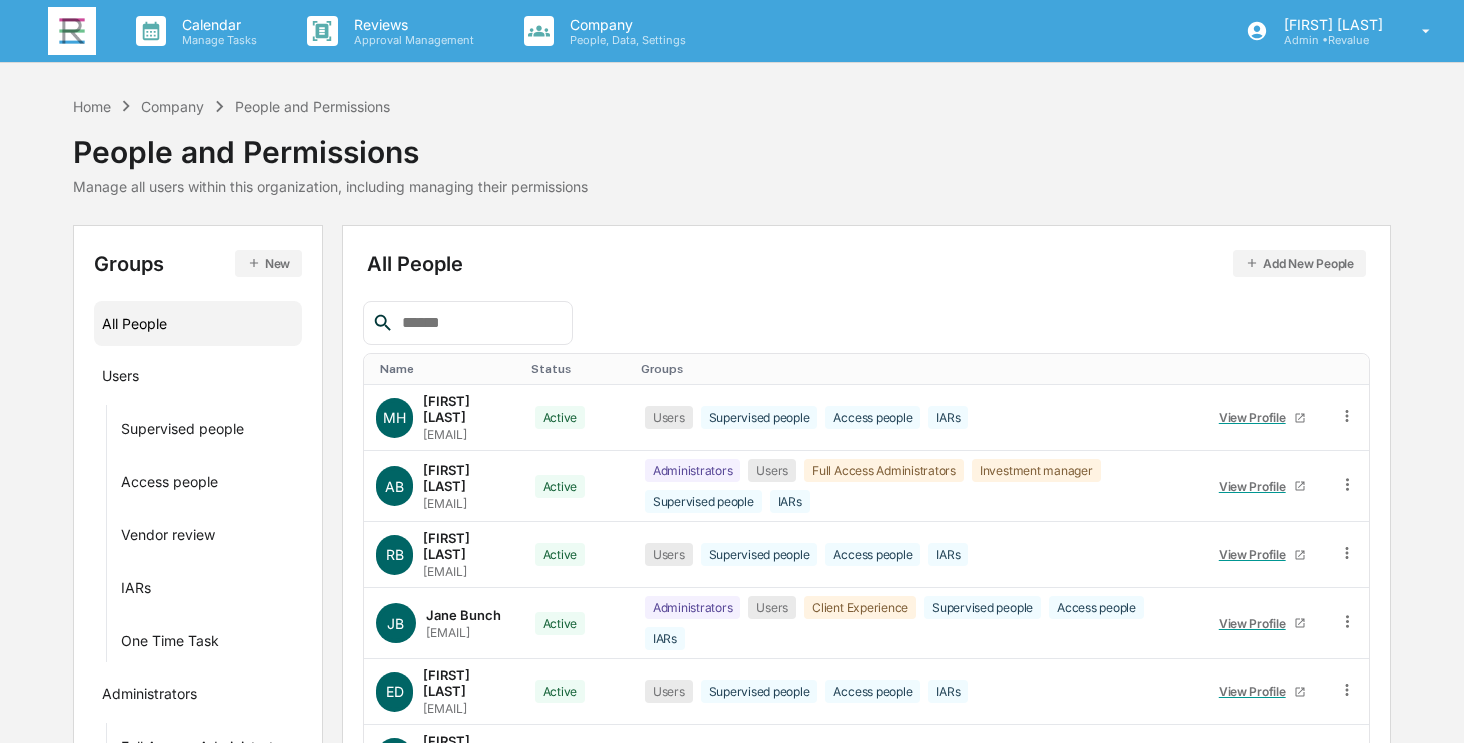 scroll, scrollTop: 0, scrollLeft: 0, axis: both 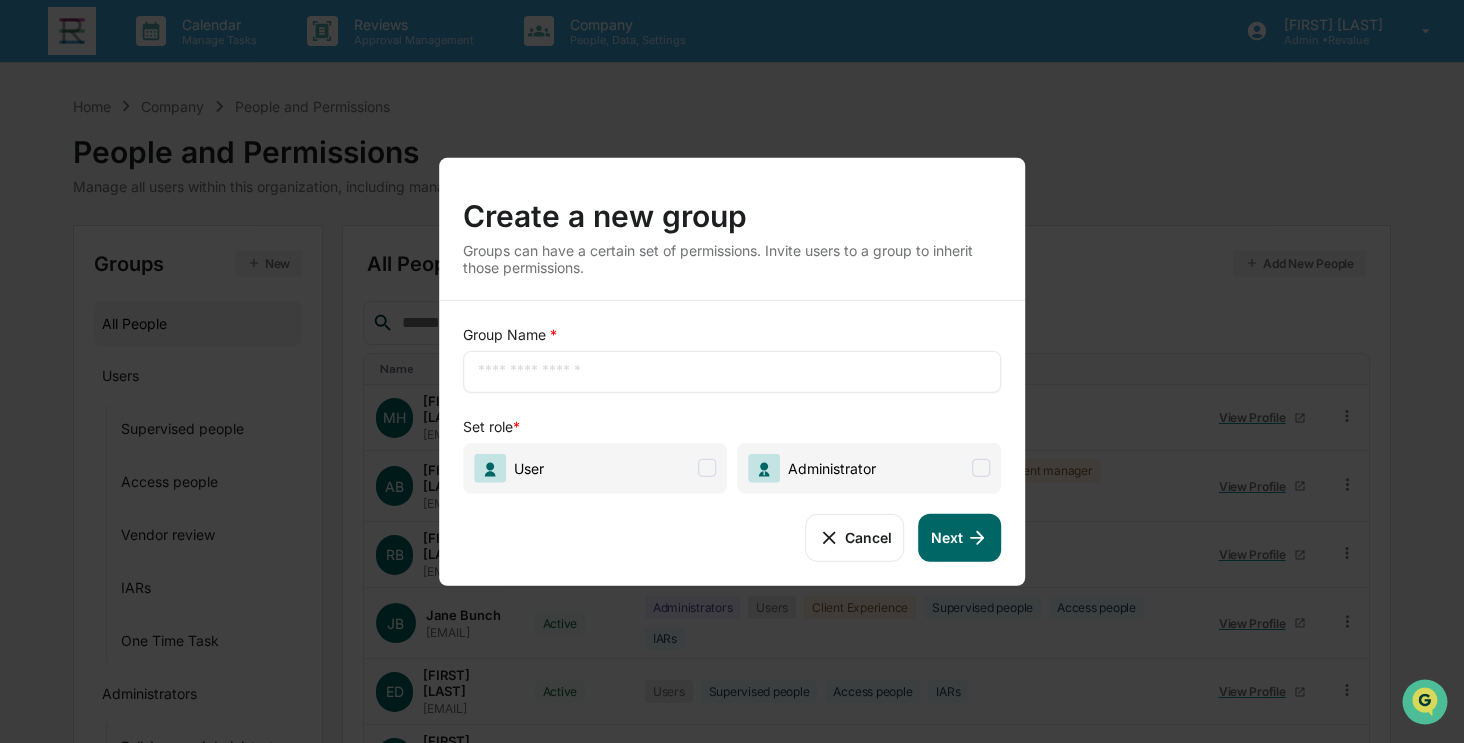 click at bounding box center [732, 371] 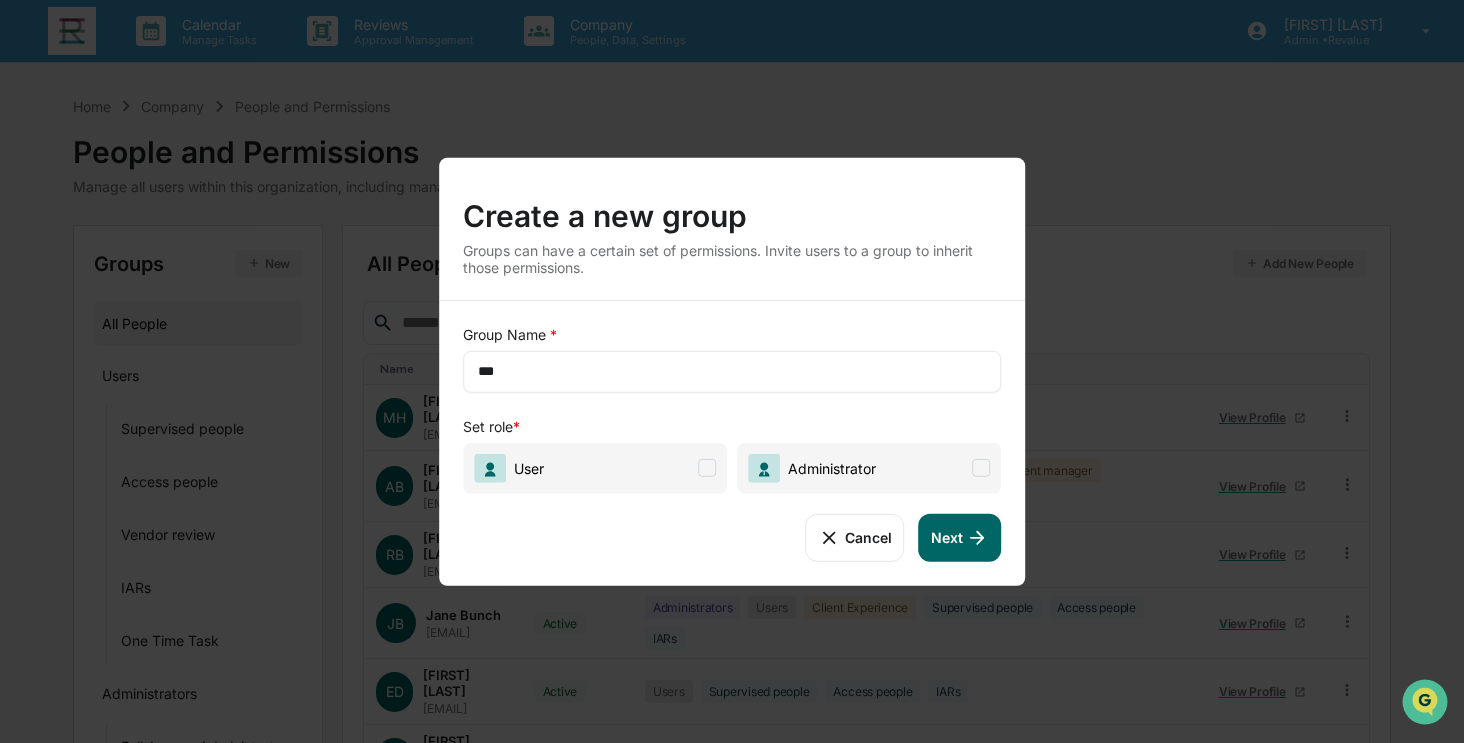 type on "***" 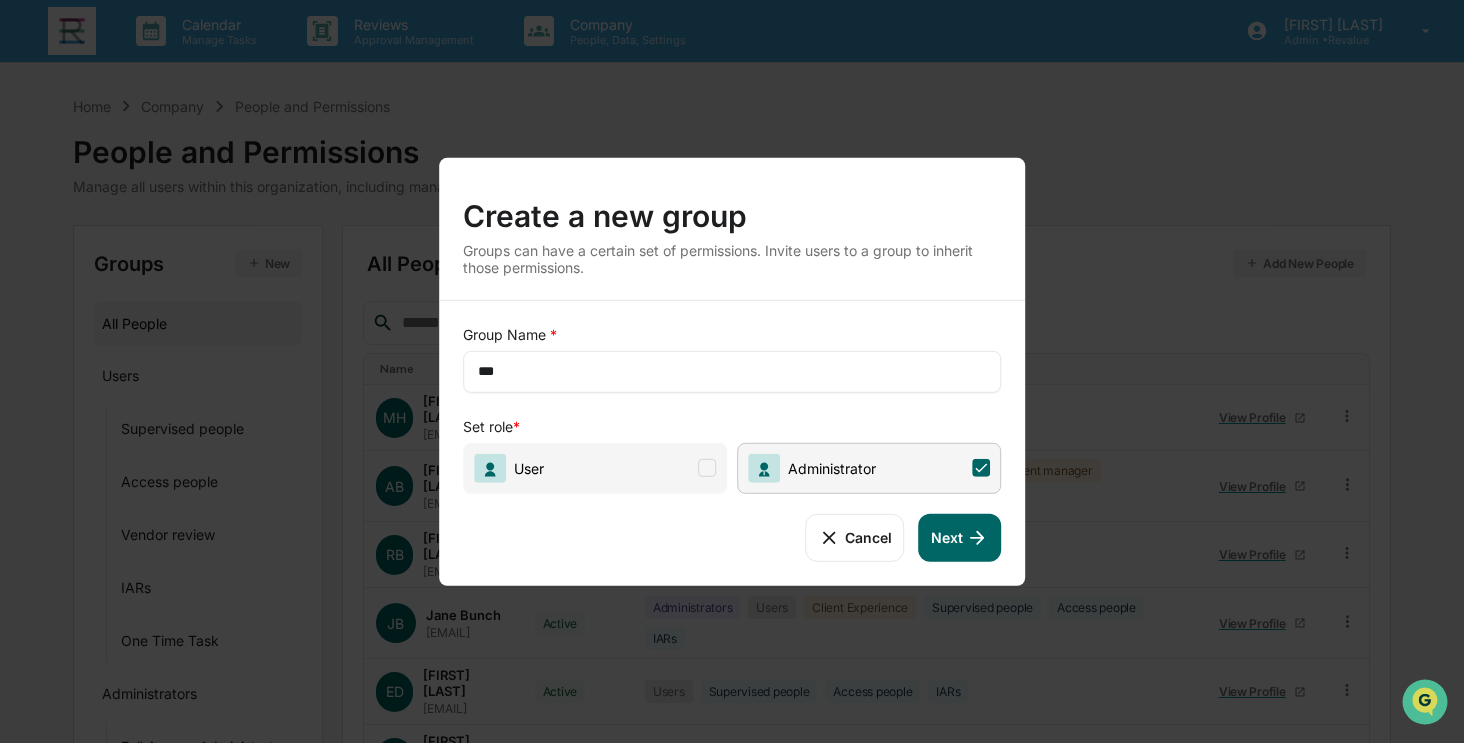 click 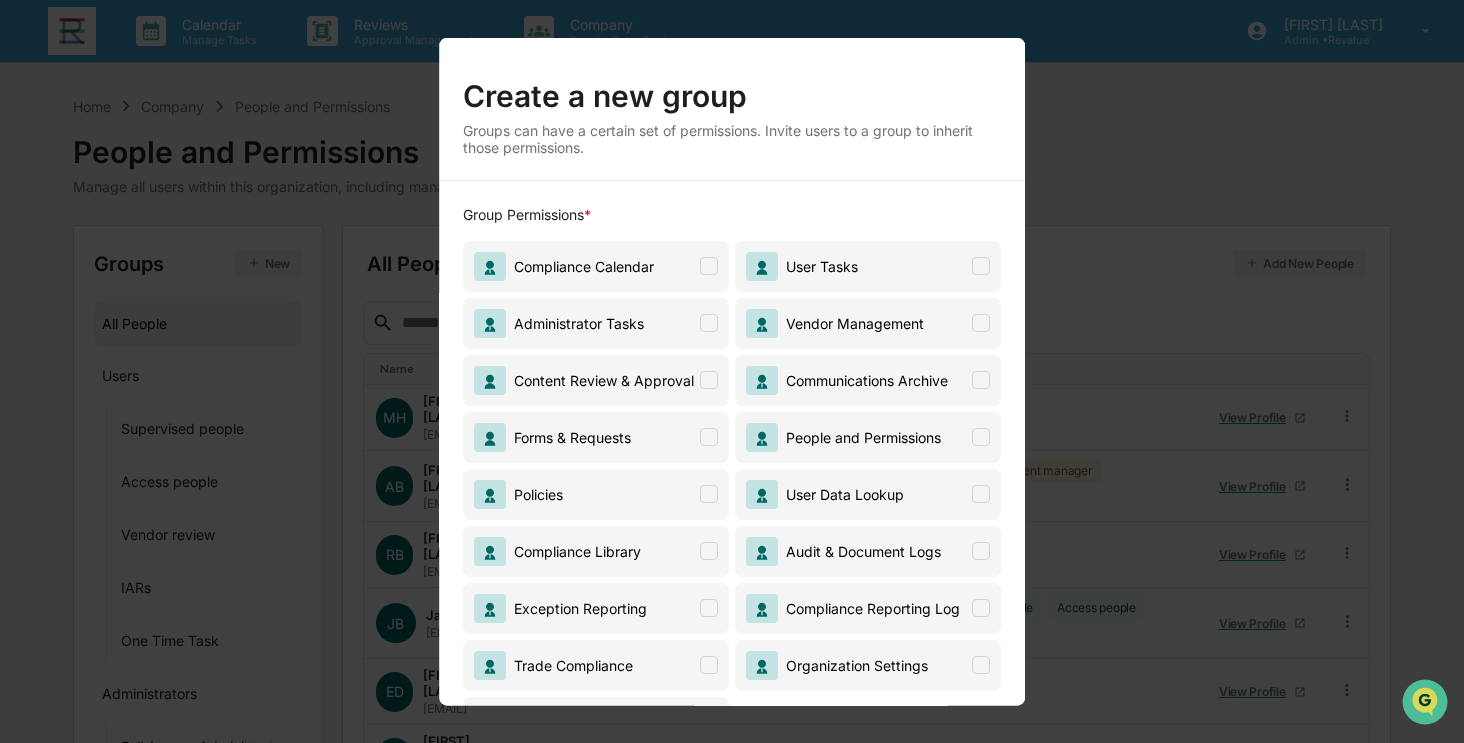 click on "Compliance Calendar" at bounding box center [596, 265] 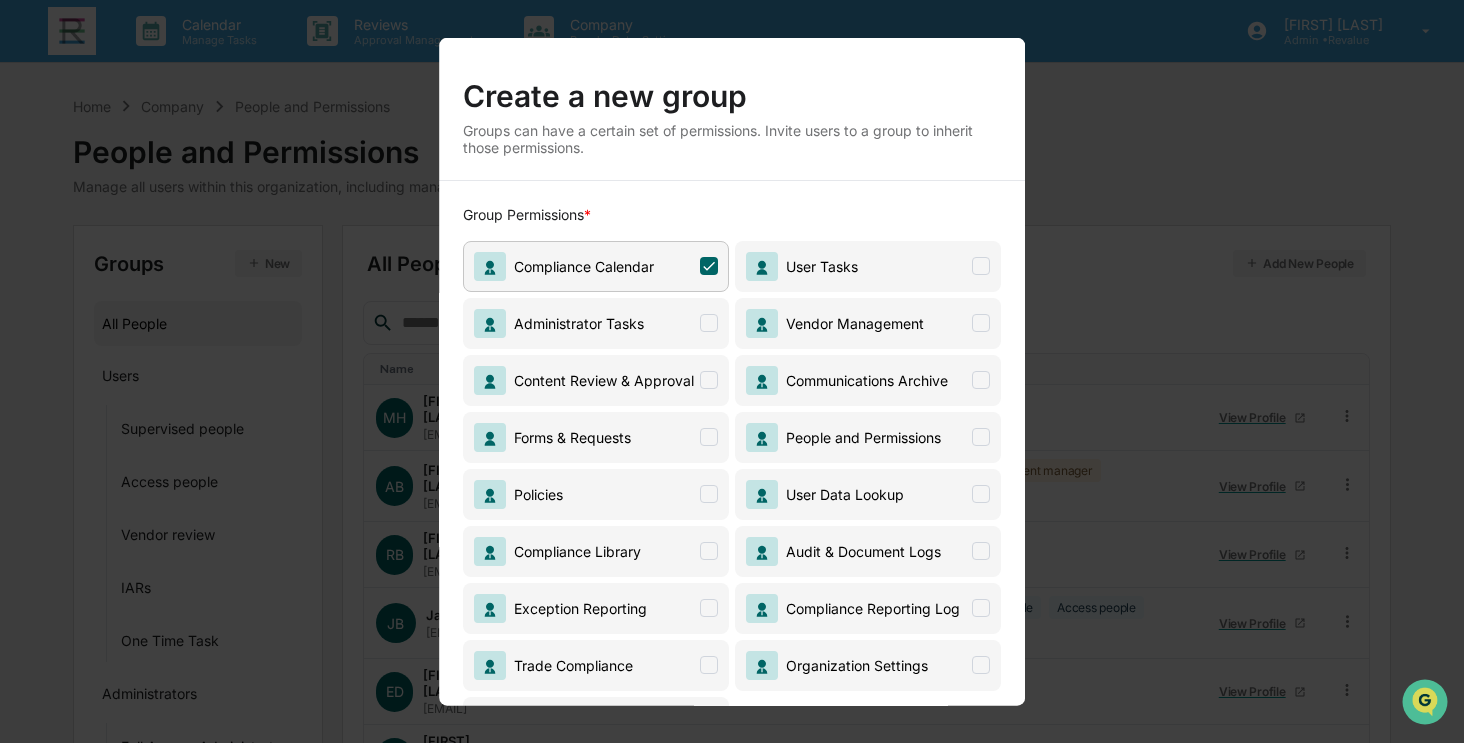 click on "Administrator Tasks" at bounding box center [596, 322] 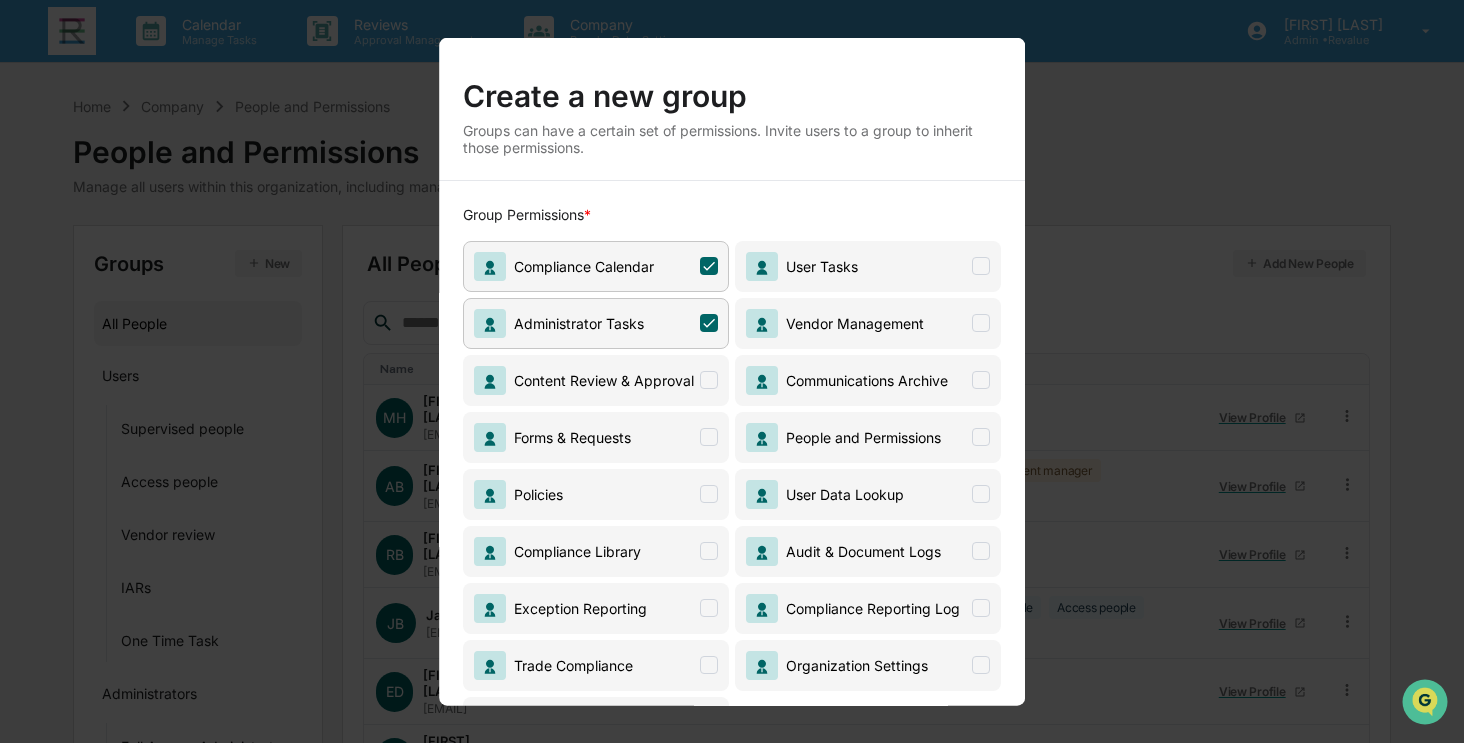 click on "Content Review & Approval" at bounding box center [596, 379] 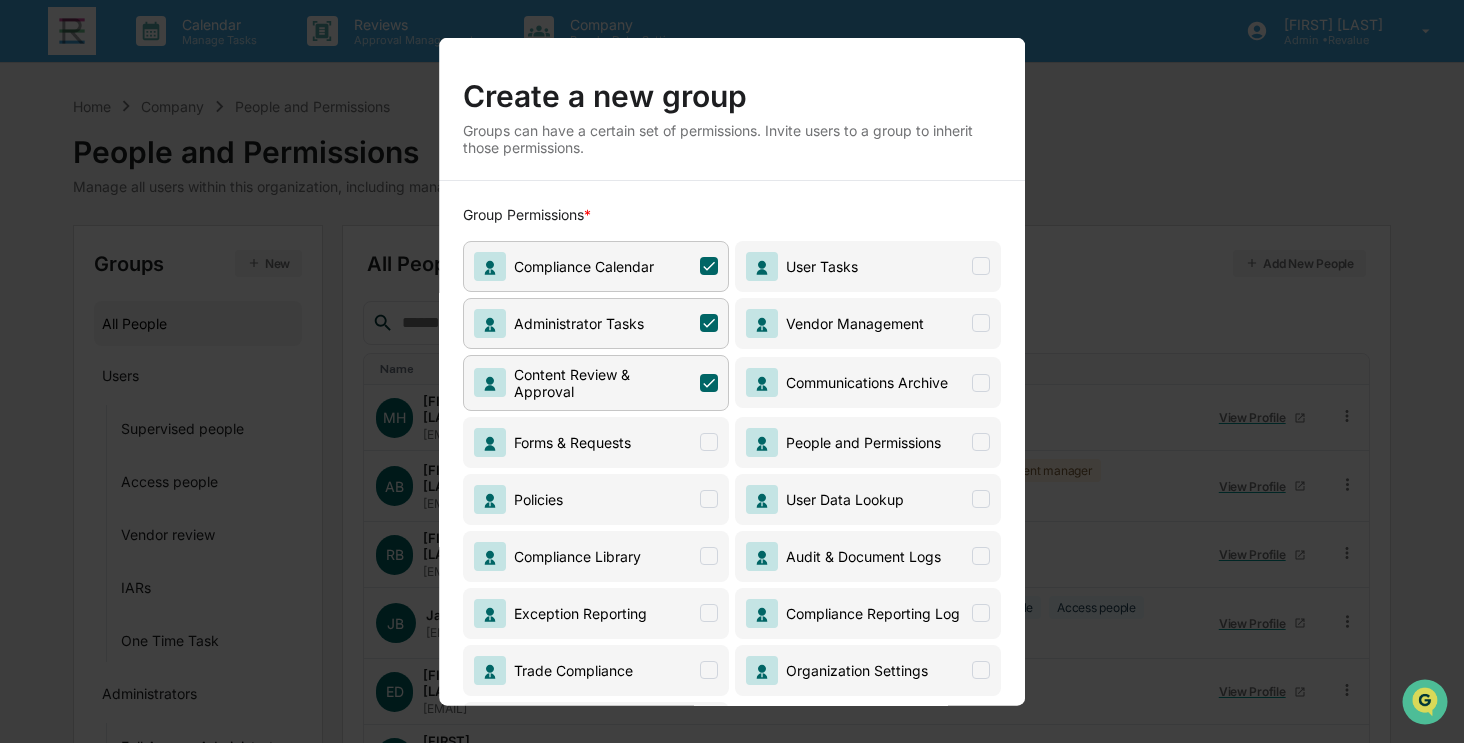 click on "Forms & Requests" at bounding box center [596, 441] 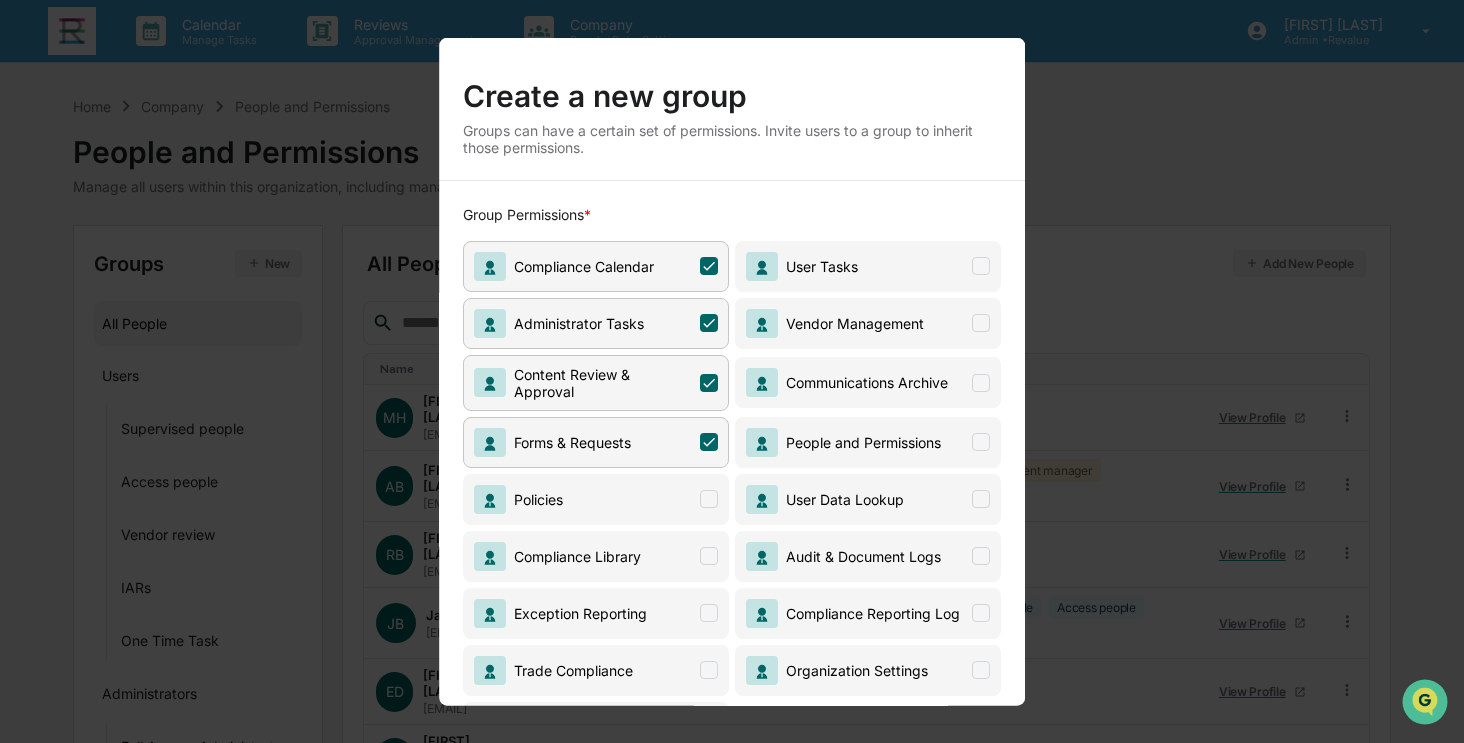 click on "Policies" at bounding box center (596, 498) 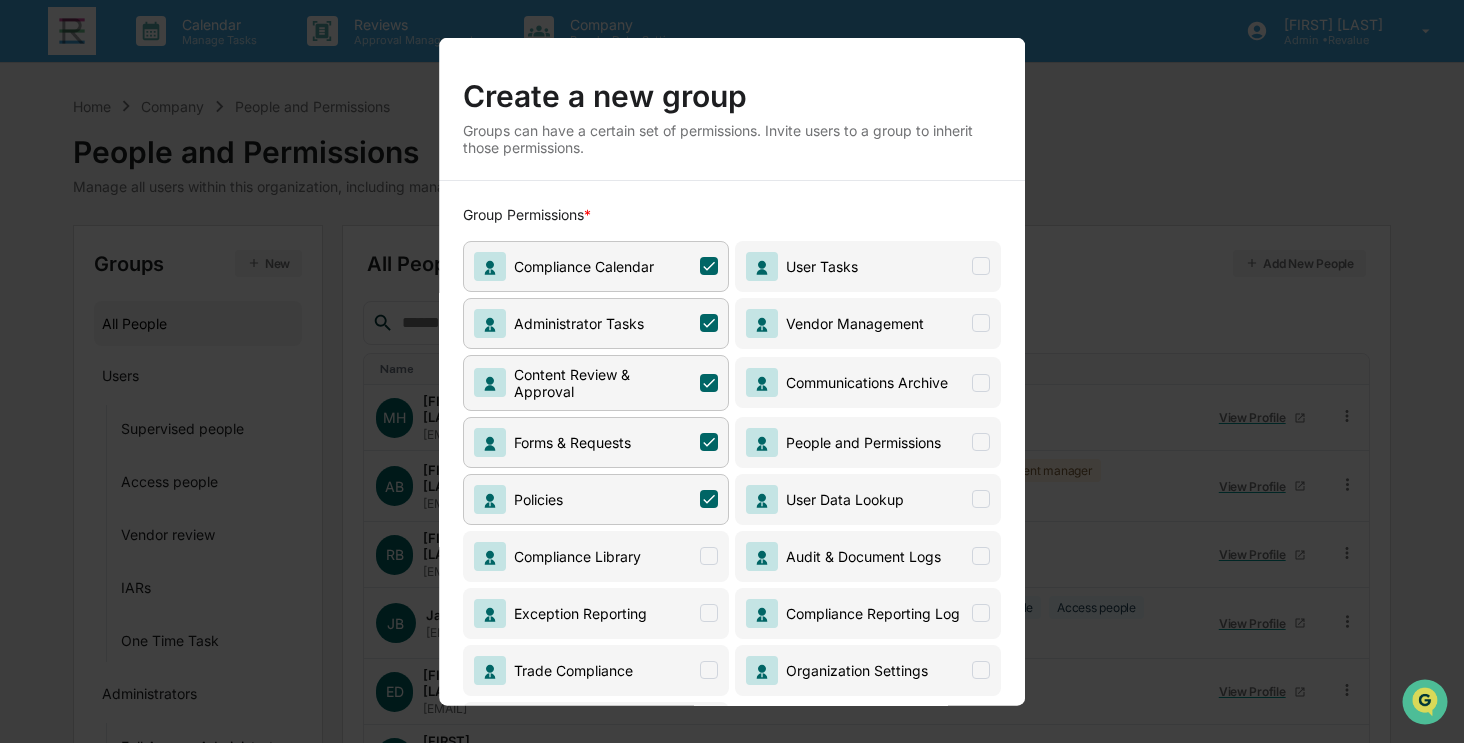 click on "Compliance Library" at bounding box center [596, 555] 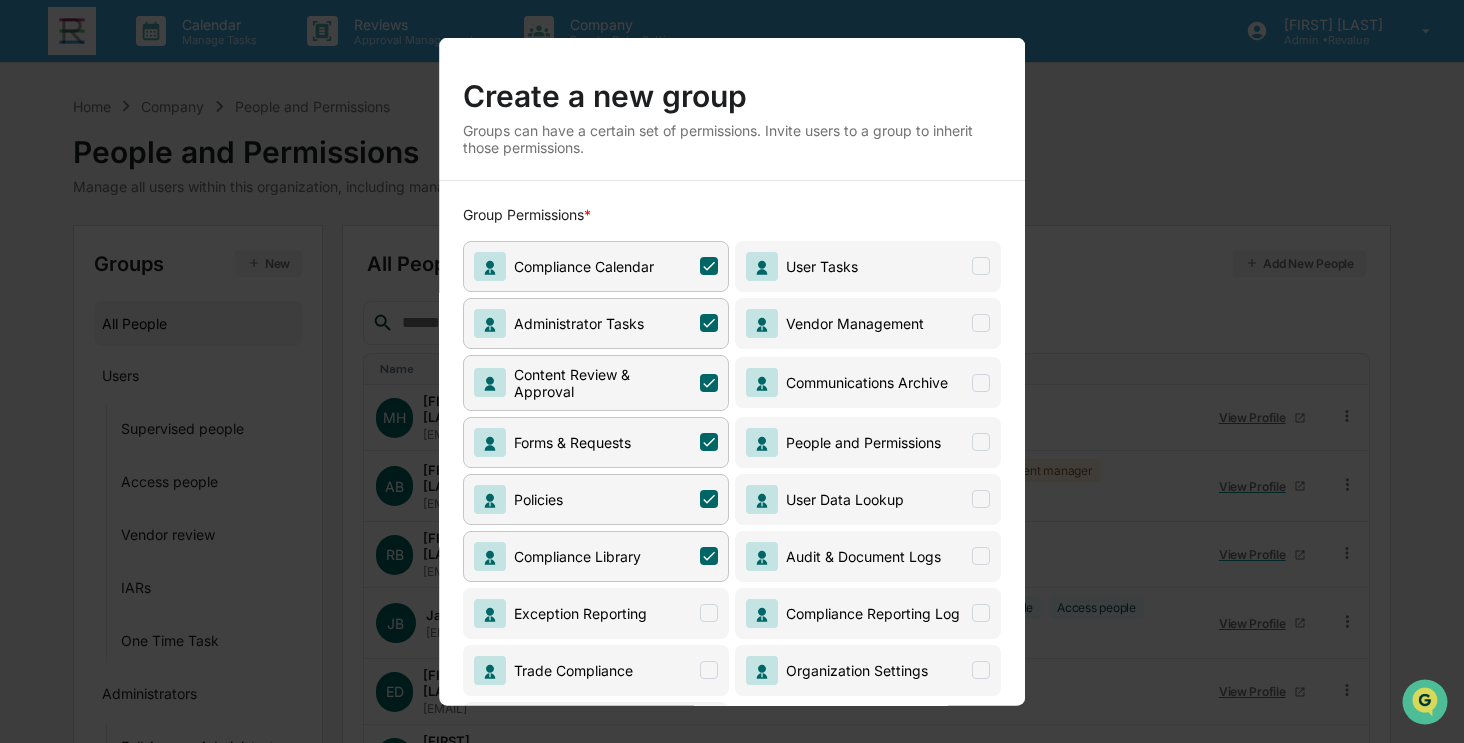 click on "Exception Reporting" at bounding box center (596, 612) 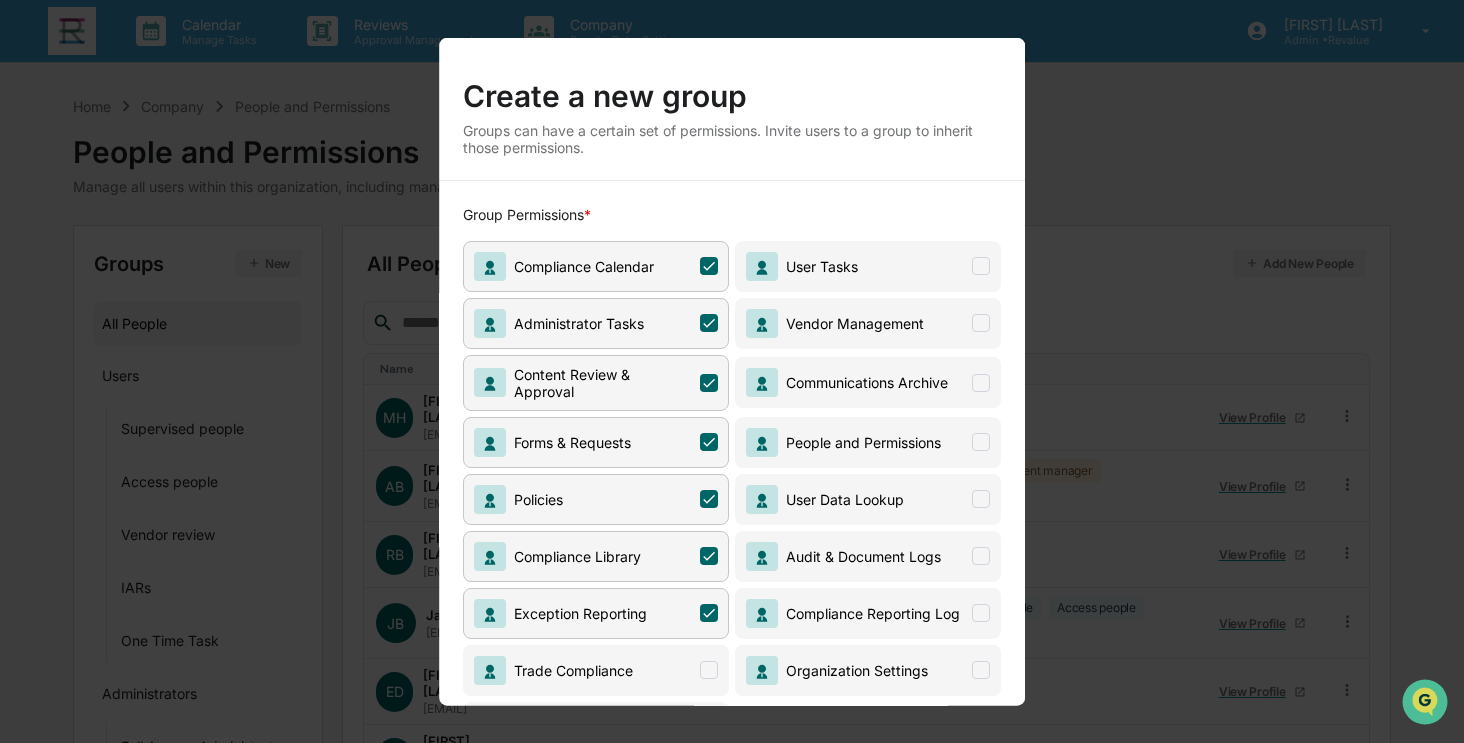 click on "Trade Compliance" at bounding box center [596, 669] 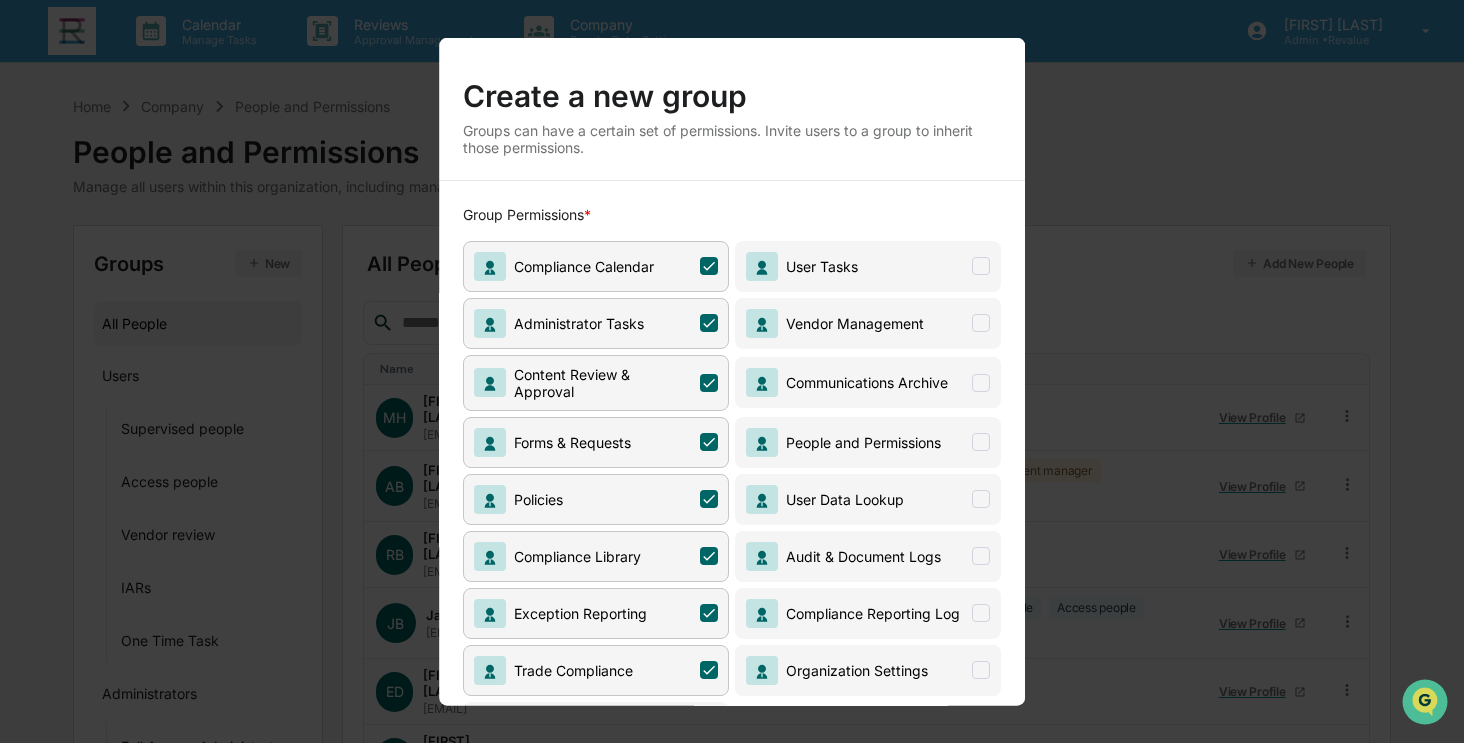 click on "Organization Settings" at bounding box center [868, 669] 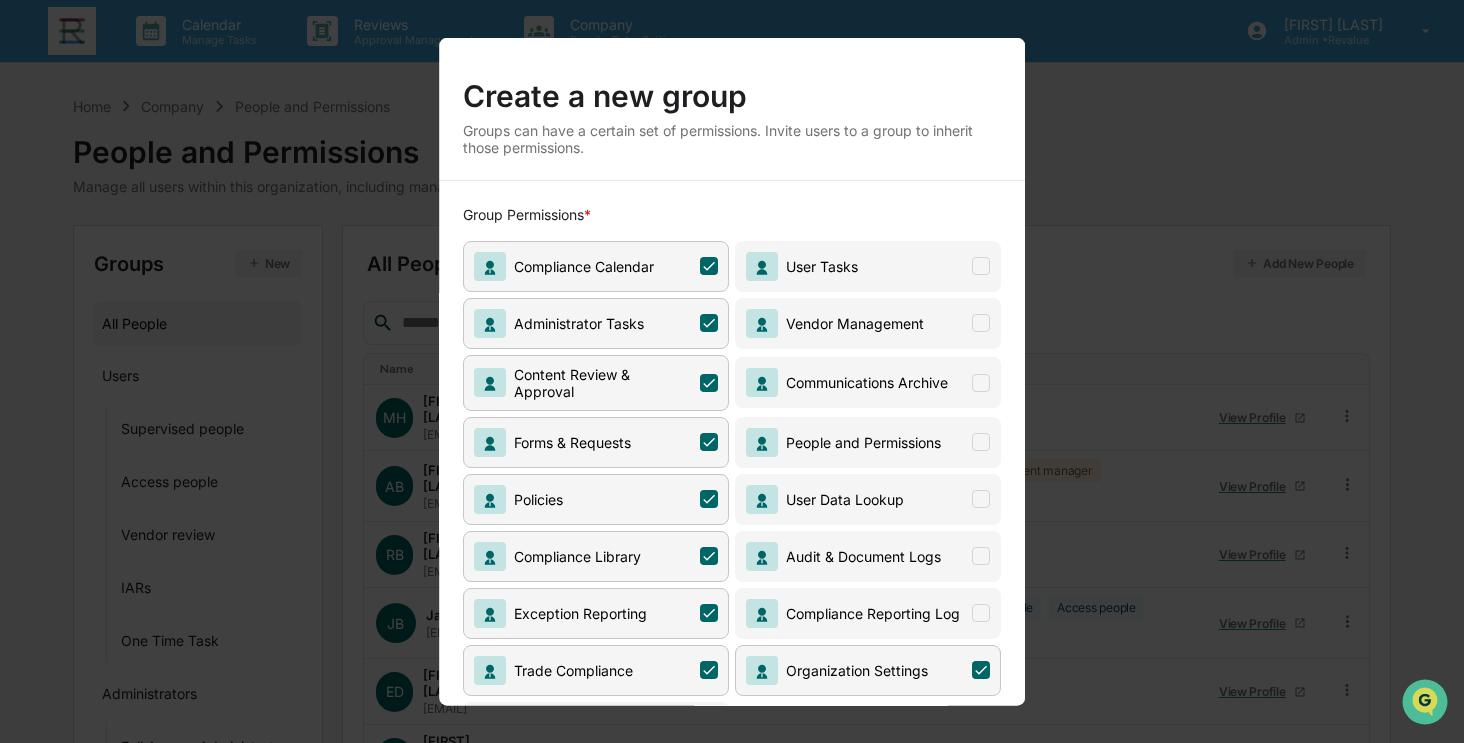 click on "Compliance Reporting Log" at bounding box center [869, 612] 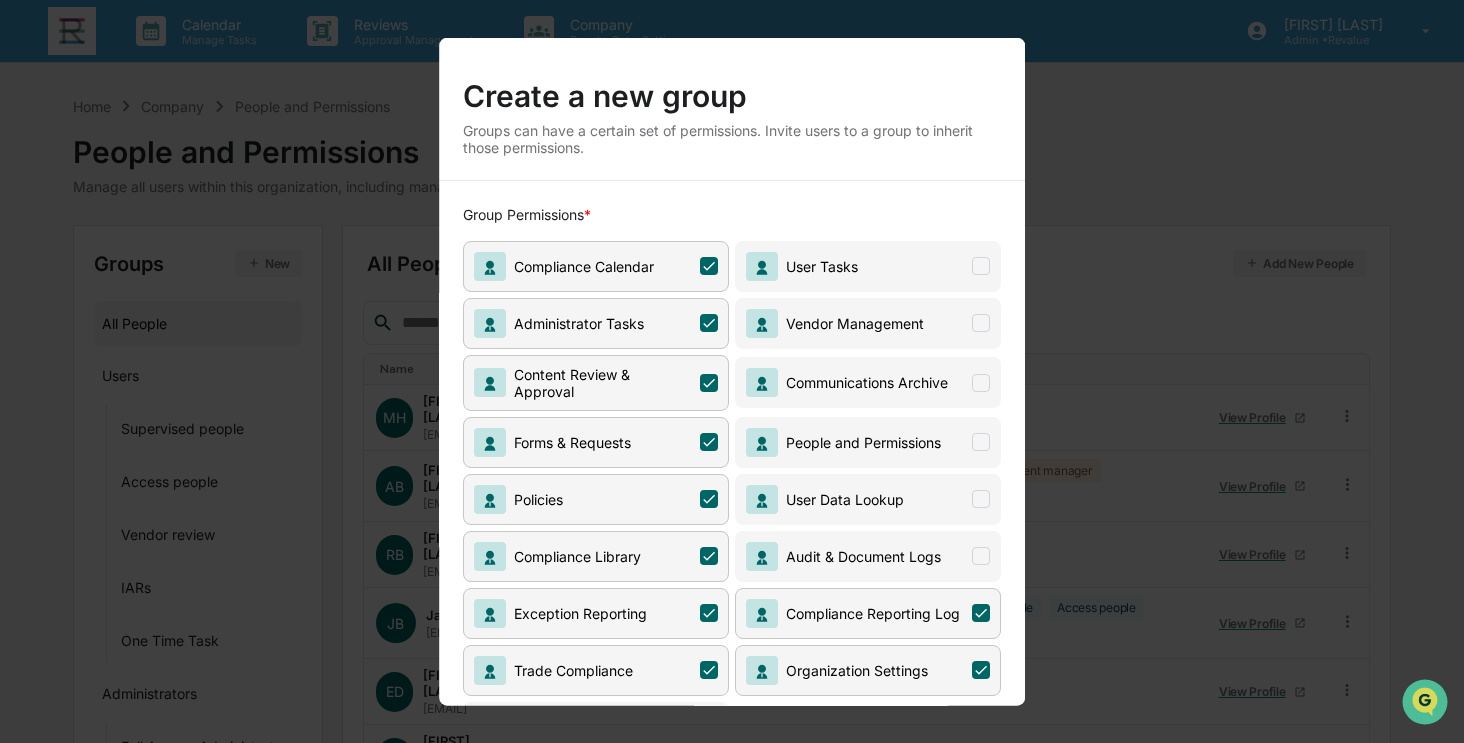 click on "Audit & Document Logs" at bounding box center (868, 555) 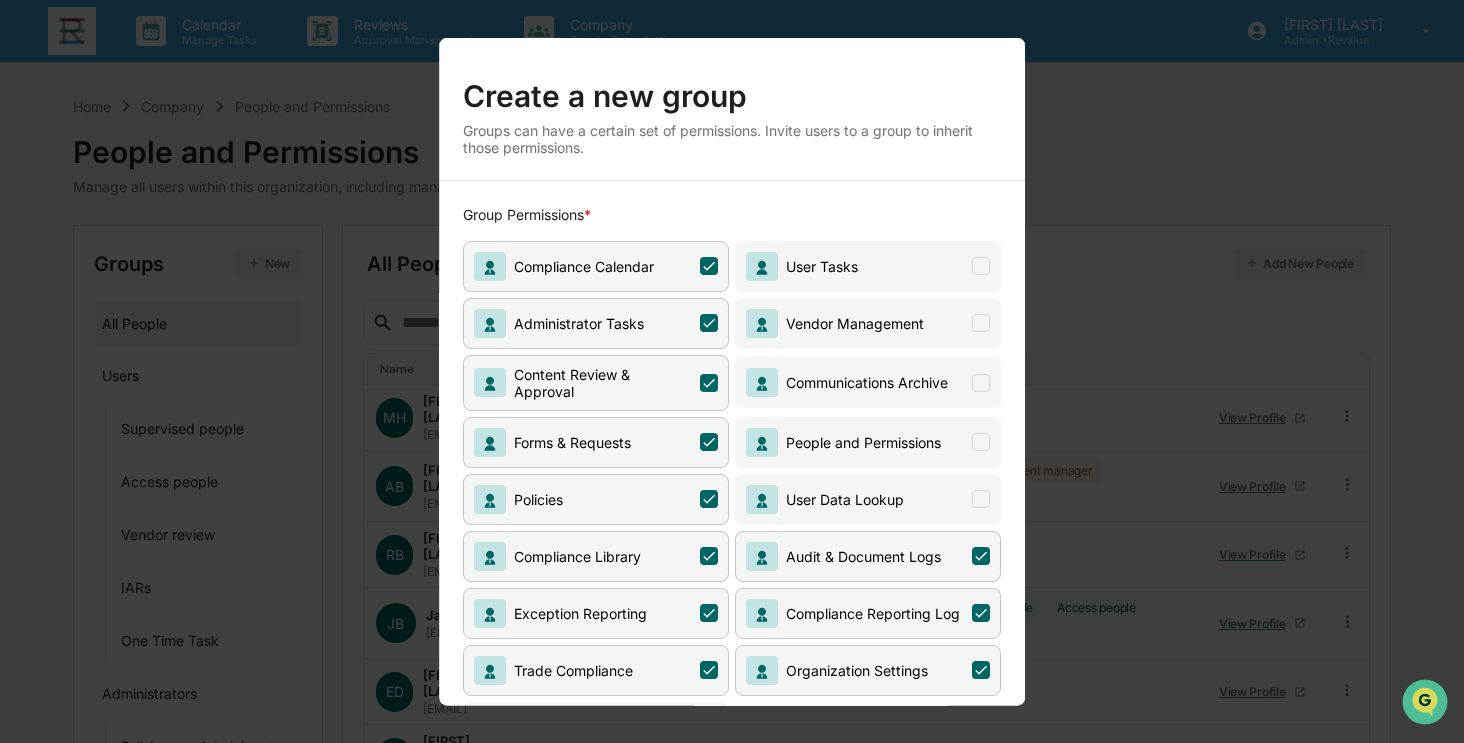 click on "User Data Lookup" at bounding box center (868, 498) 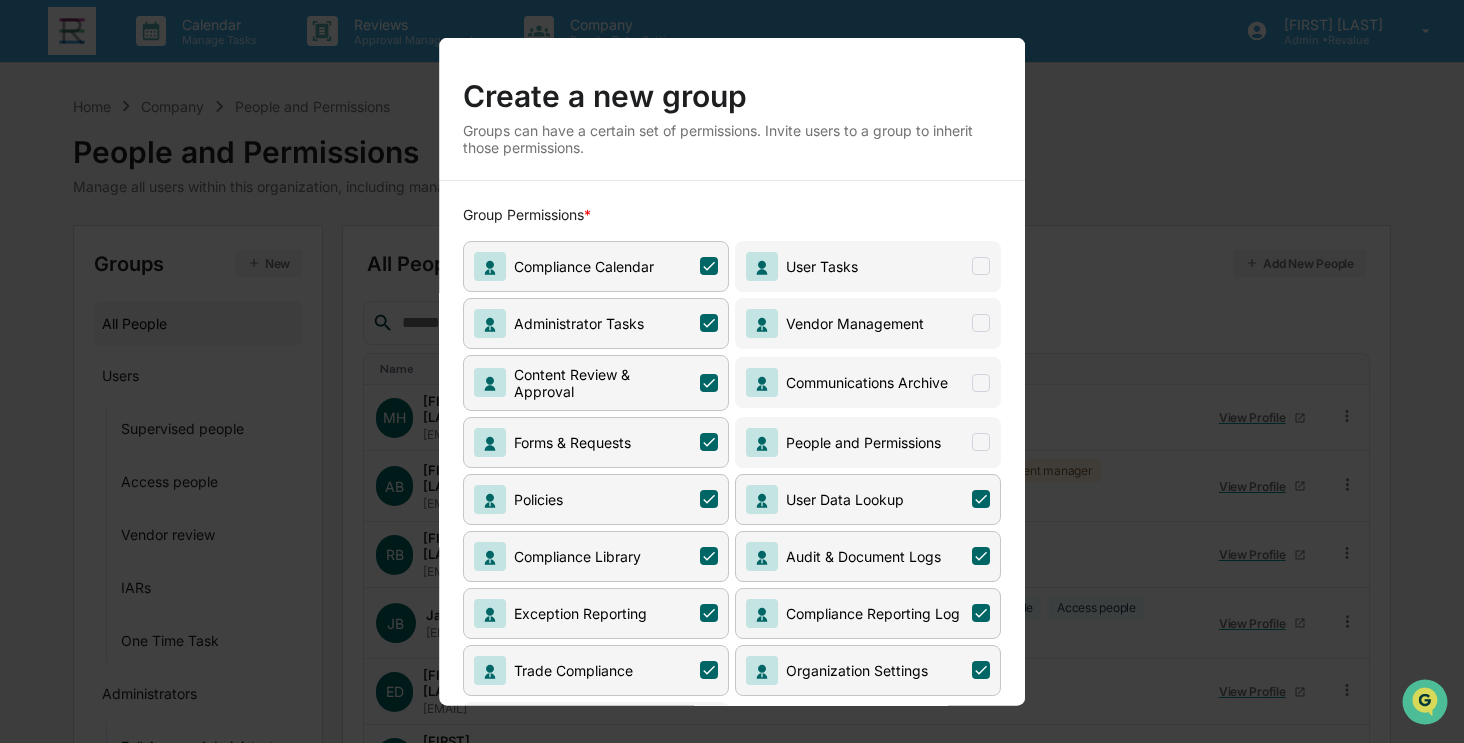 click on "People and Permissions" at bounding box center (868, 441) 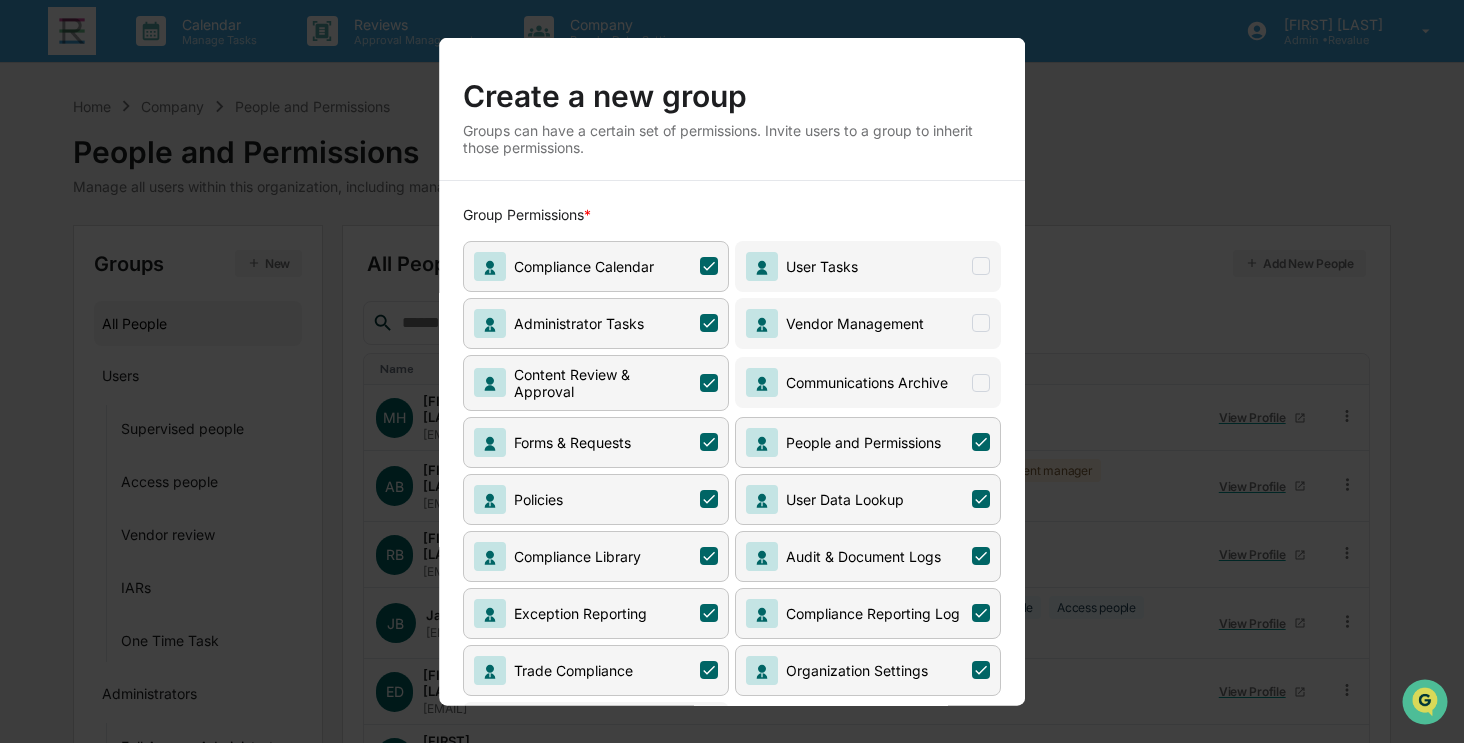 click on "Communications Archive" at bounding box center (863, 382) 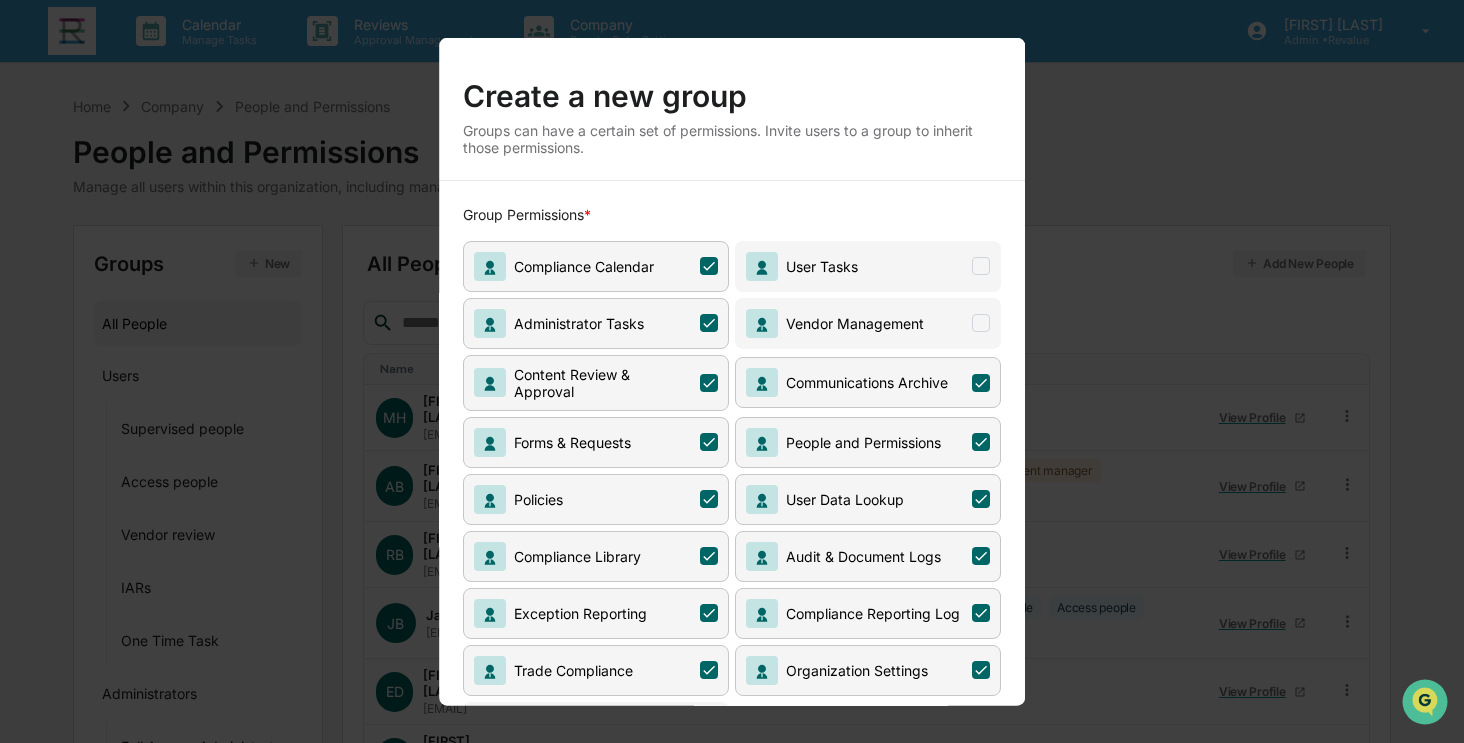 click on "Vendor Management" at bounding box center [868, 322] 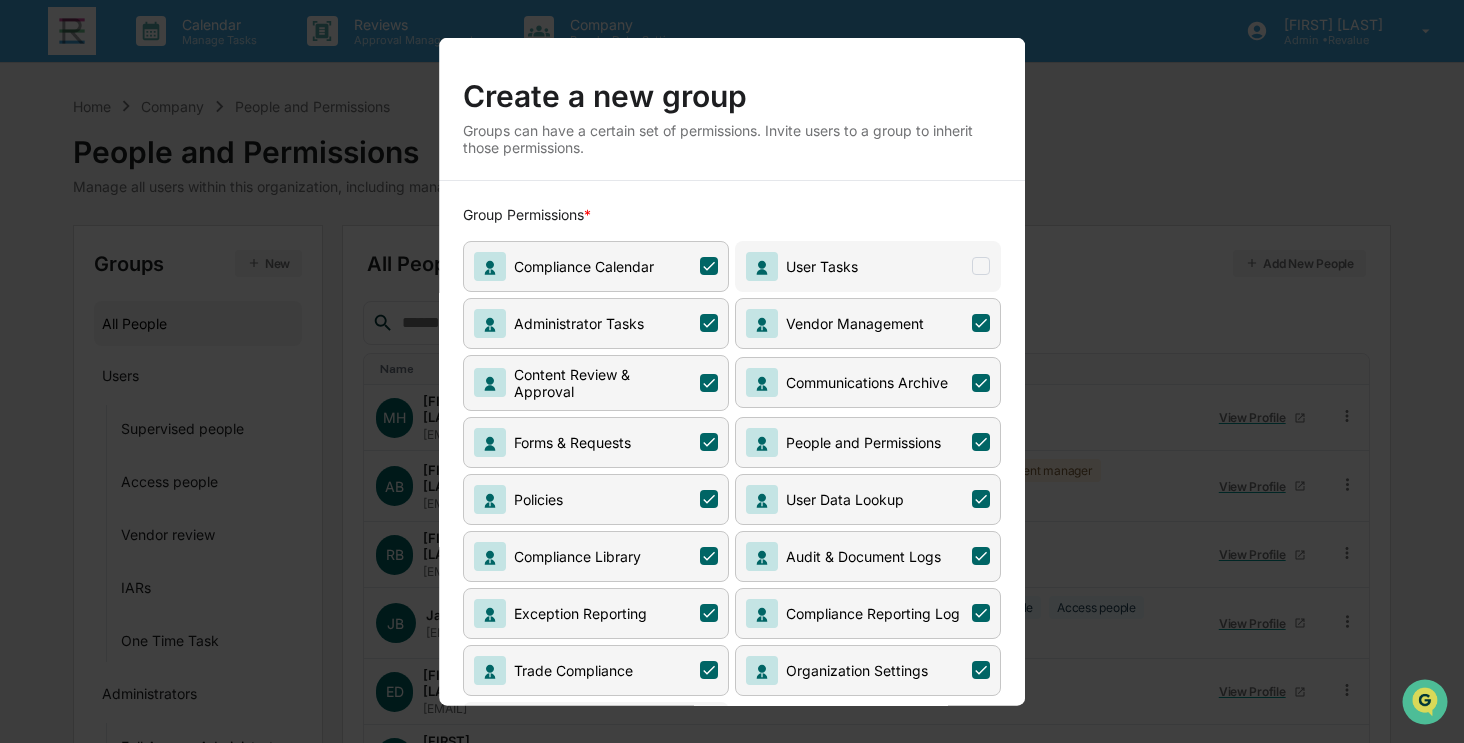 click on "User Tasks" at bounding box center [868, 265] 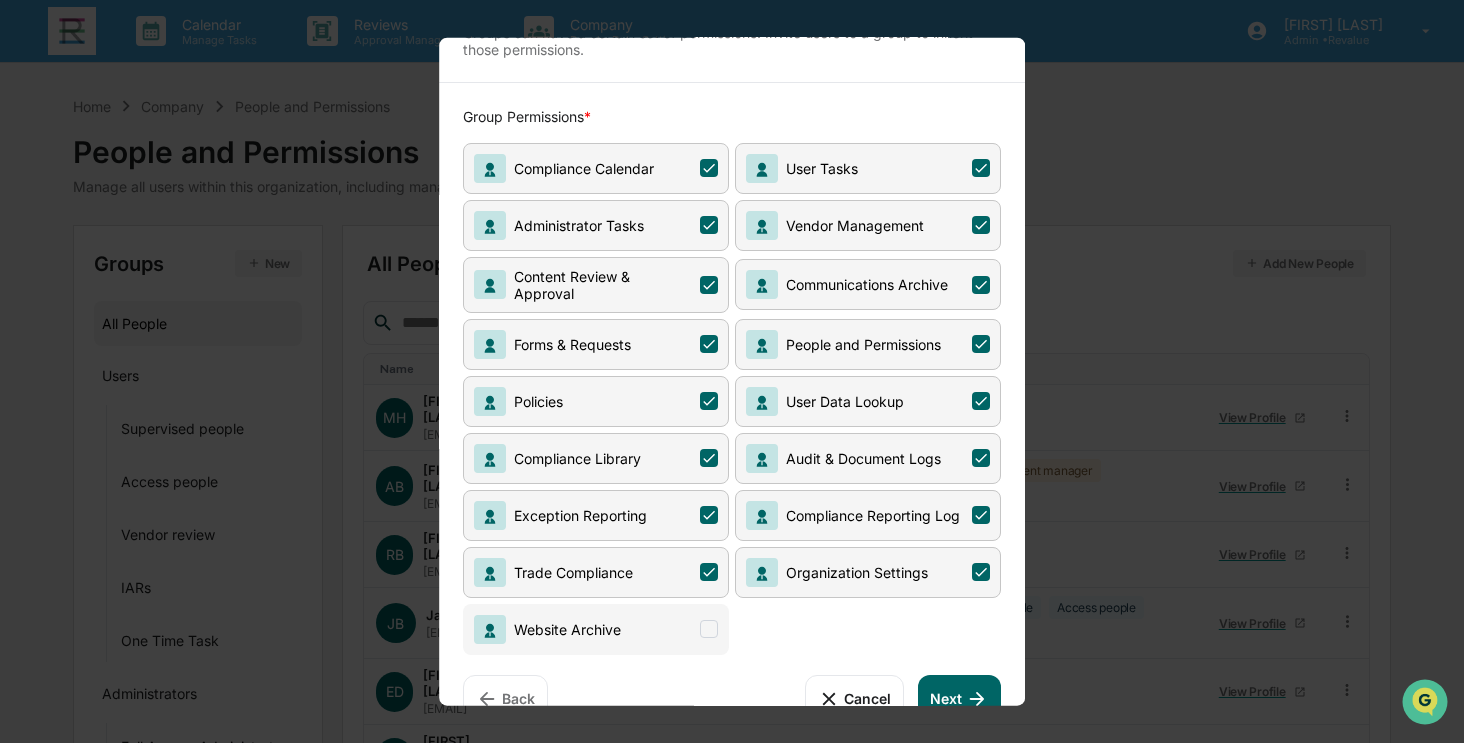scroll, scrollTop: 137, scrollLeft: 0, axis: vertical 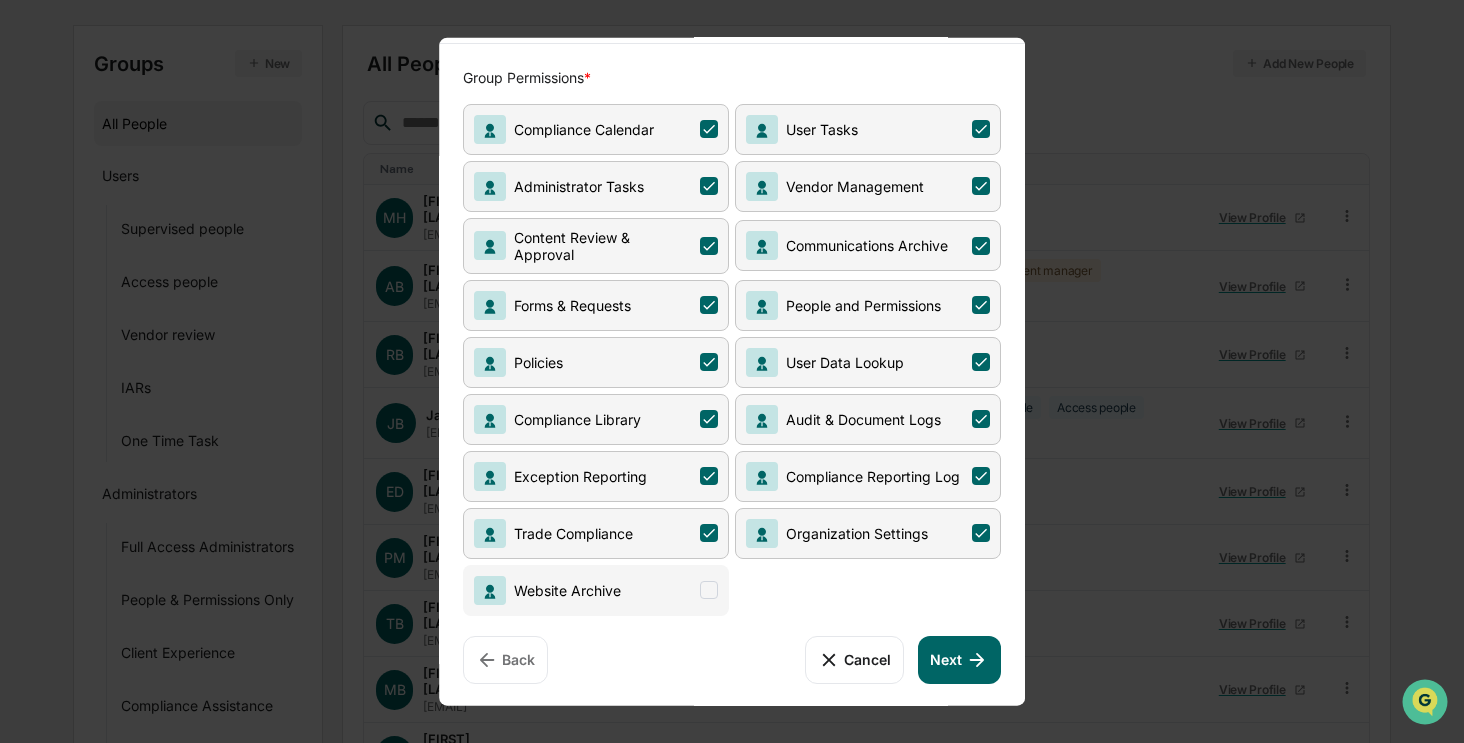 click on "Website Archive" at bounding box center [596, 589] 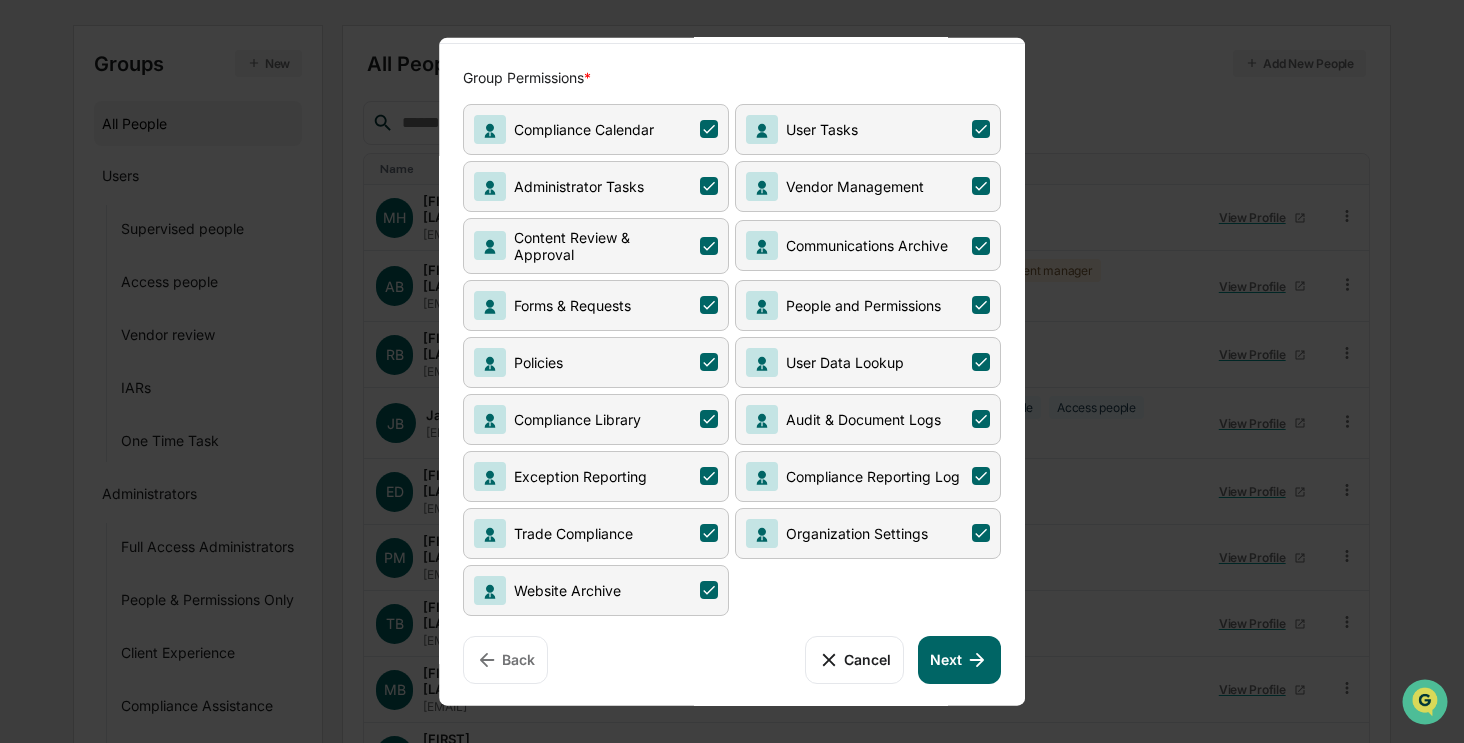 click 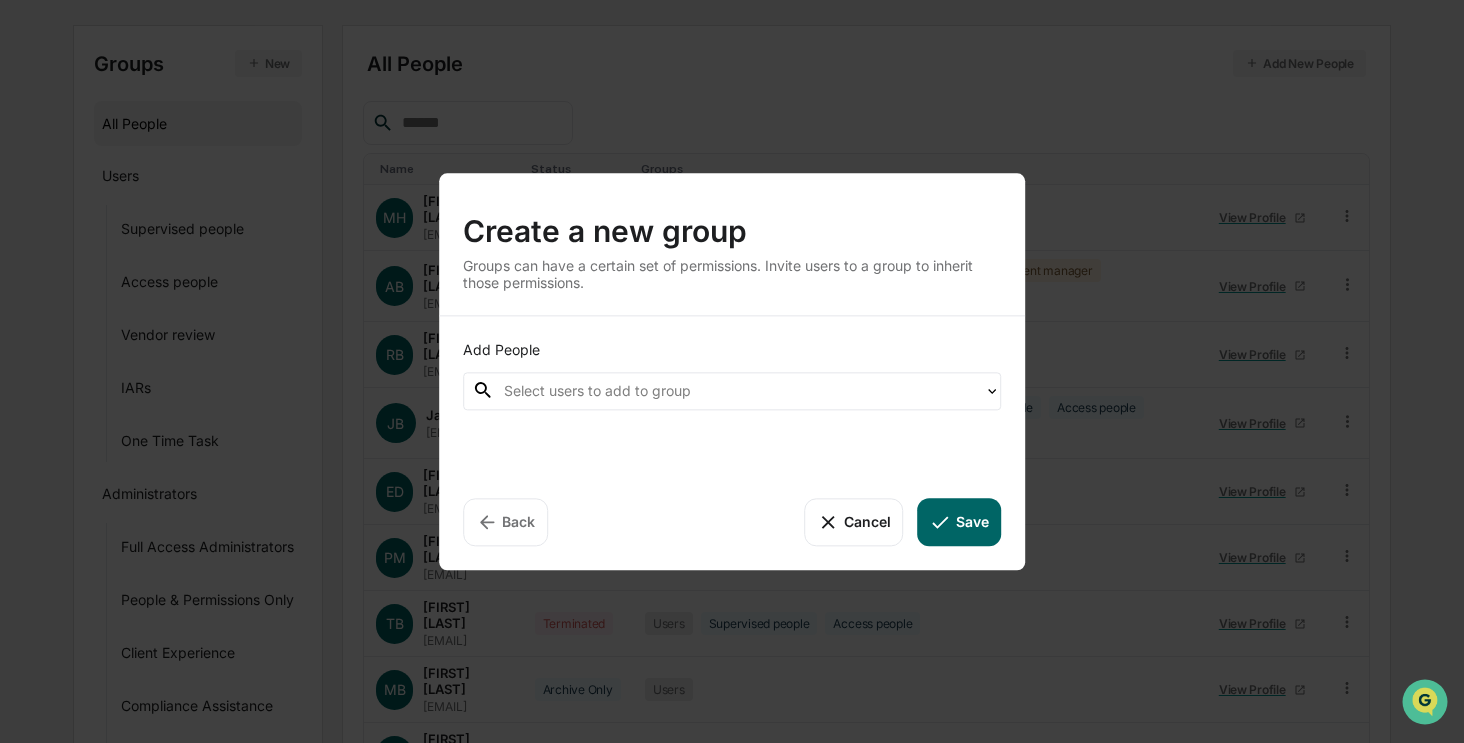 click at bounding box center (738, 390) 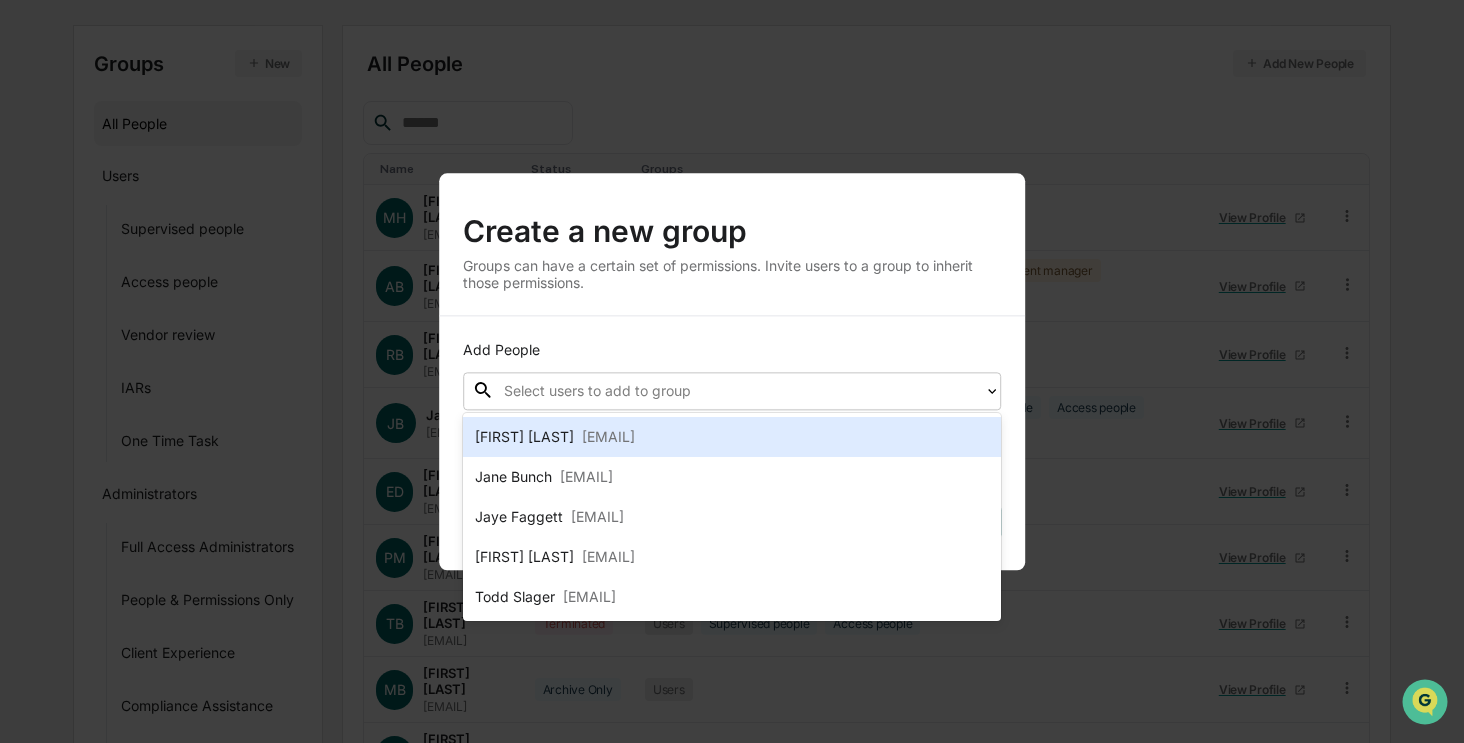 click on "[EMAIL]" at bounding box center [608, 437] 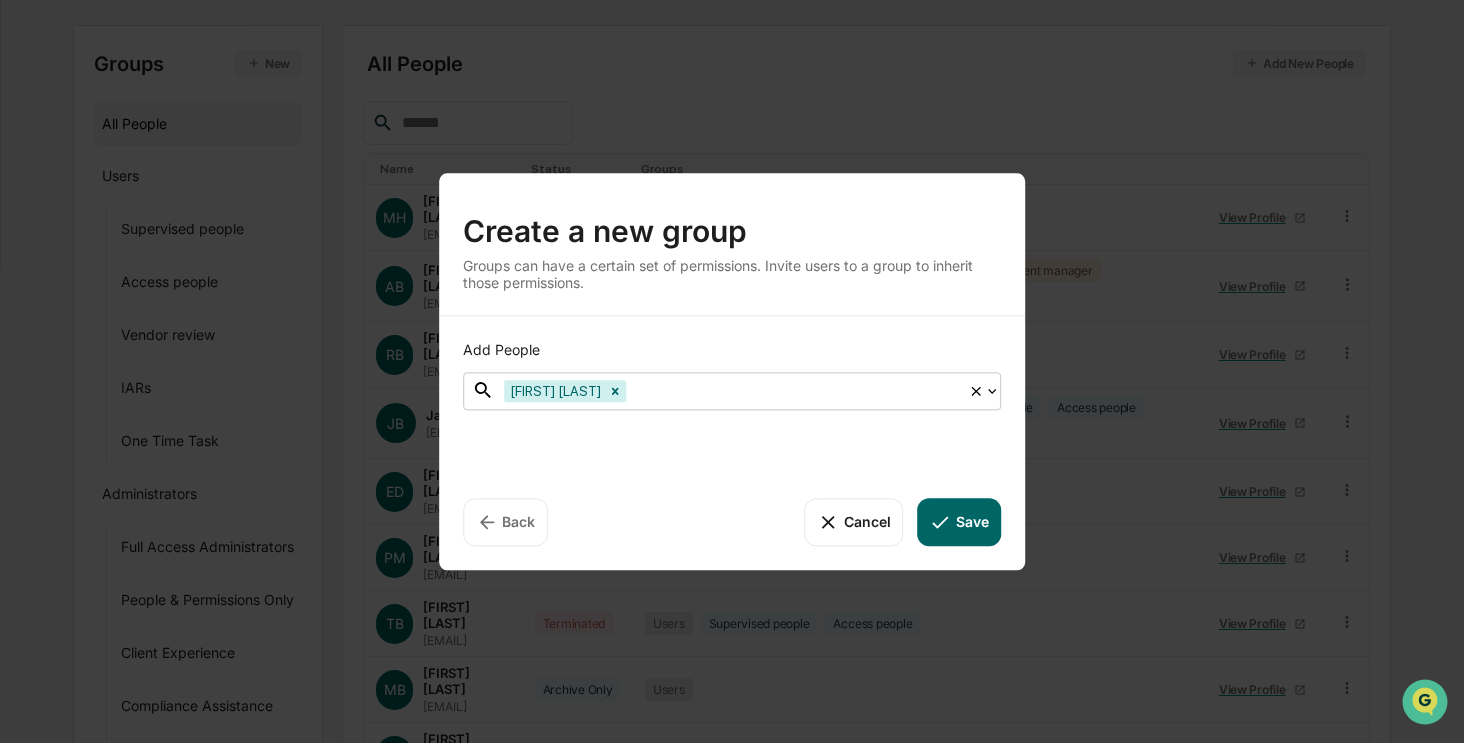 click on "Save" at bounding box center [959, 522] 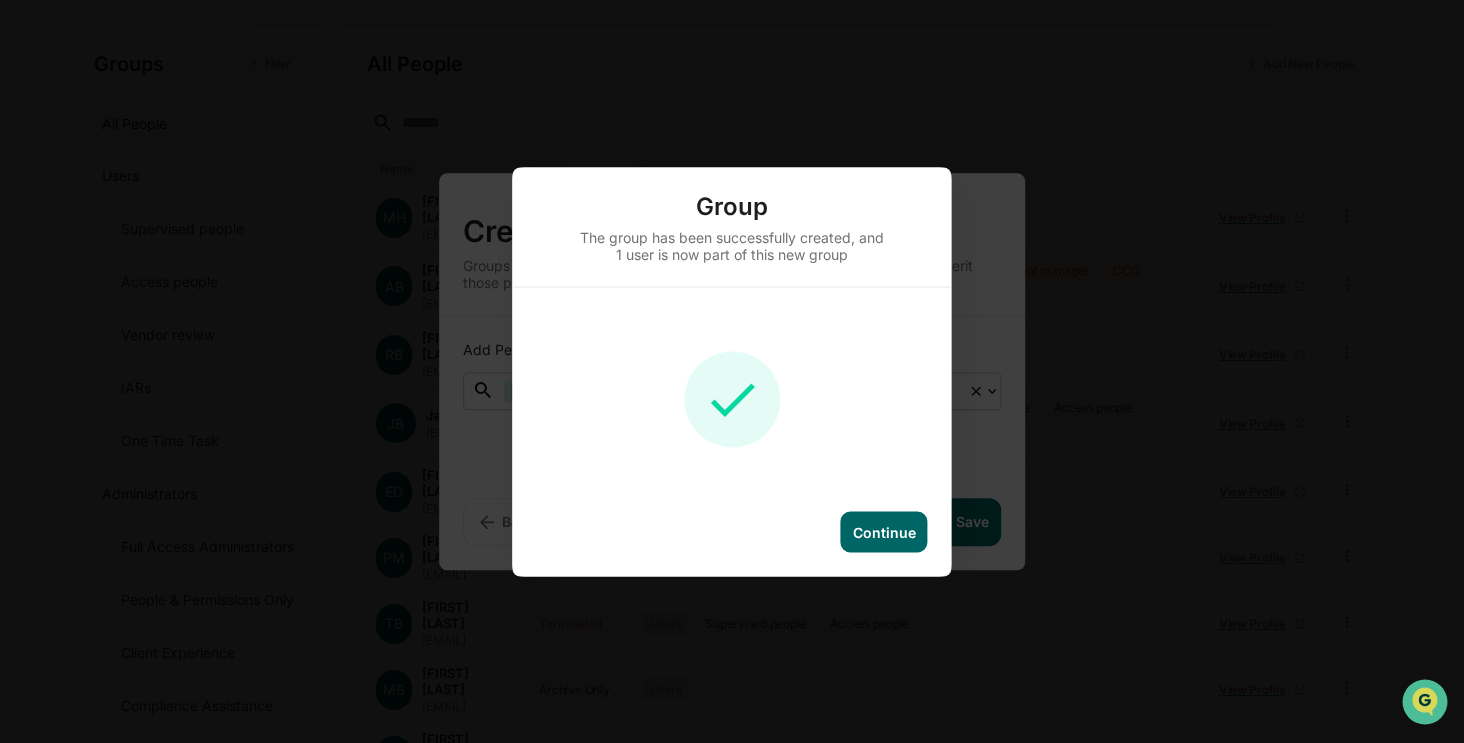 click on "Continue" at bounding box center [731, 543] 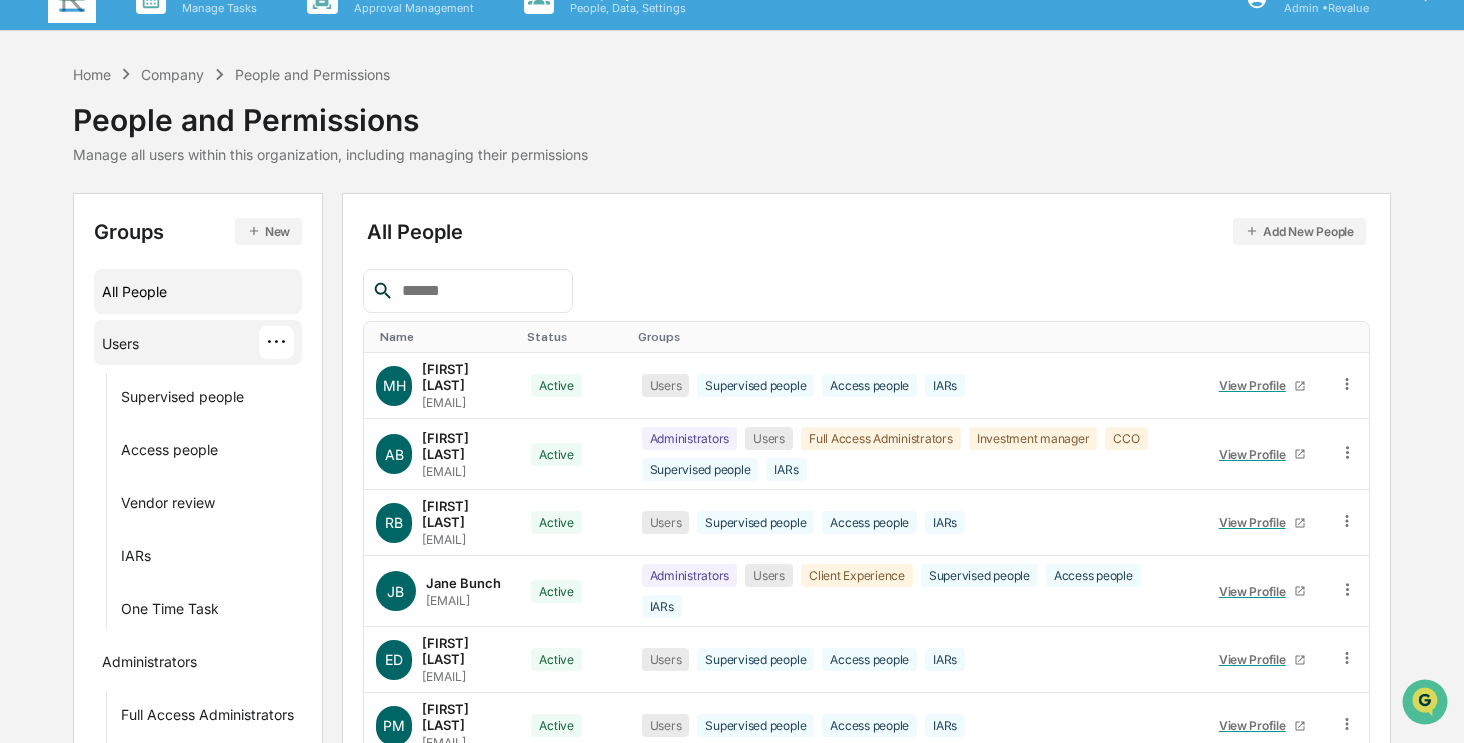 scroll, scrollTop: 0, scrollLeft: 0, axis: both 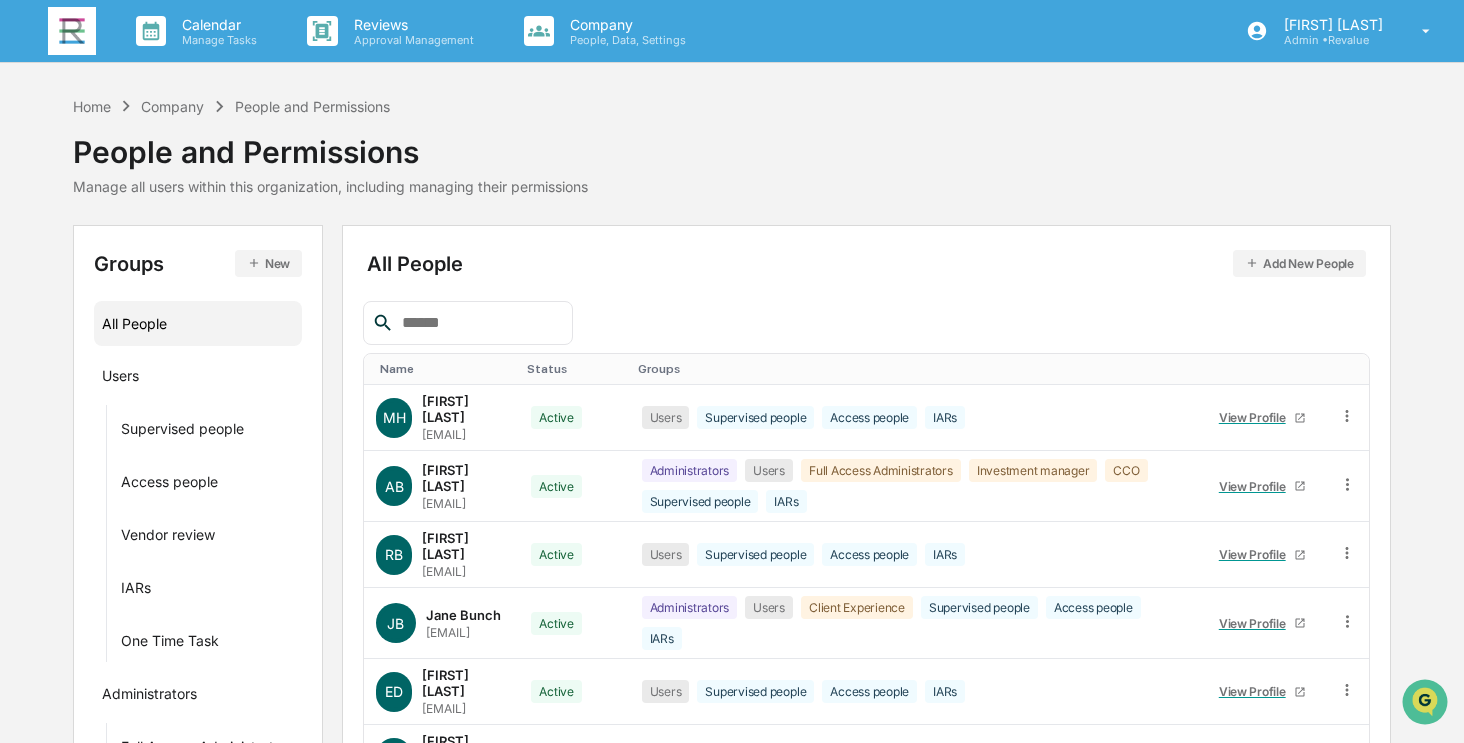 click at bounding box center [72, 31] 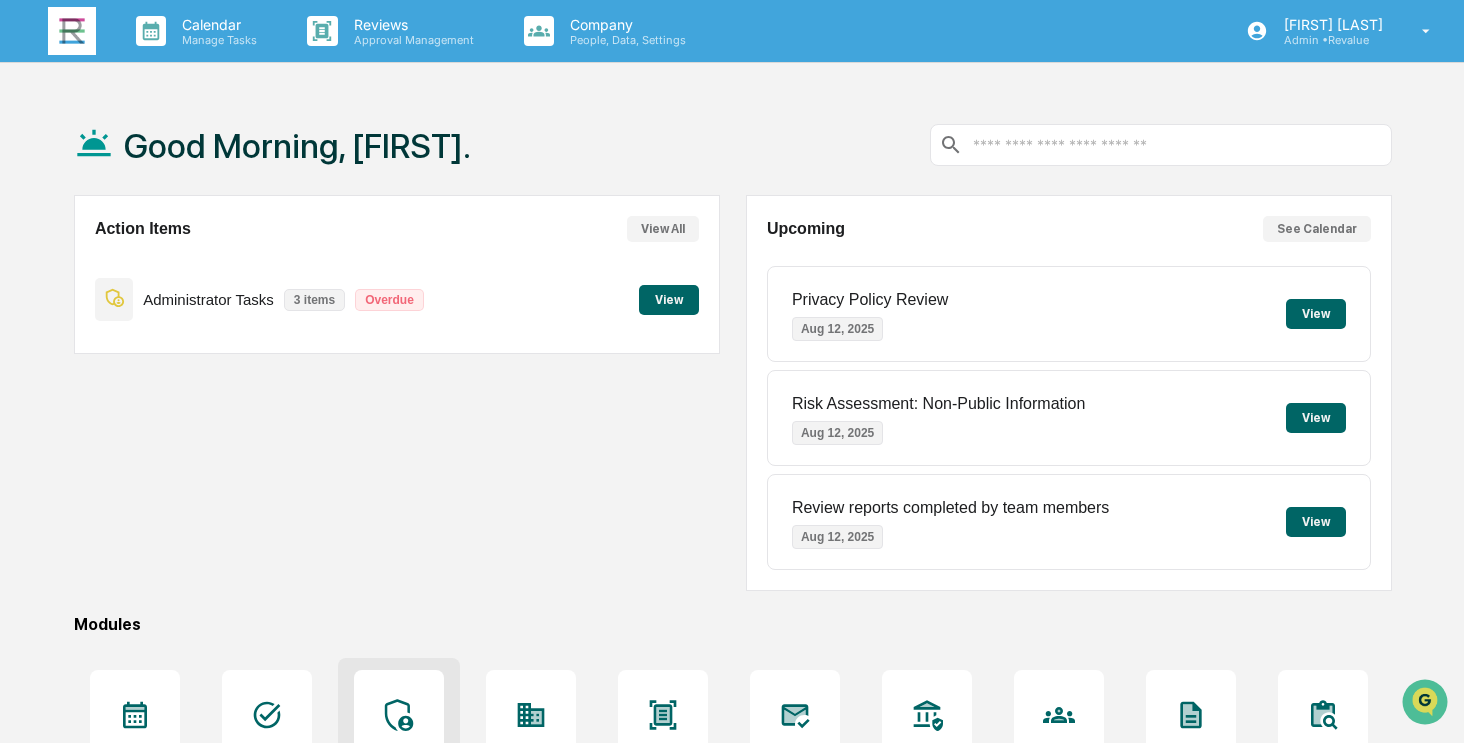 click 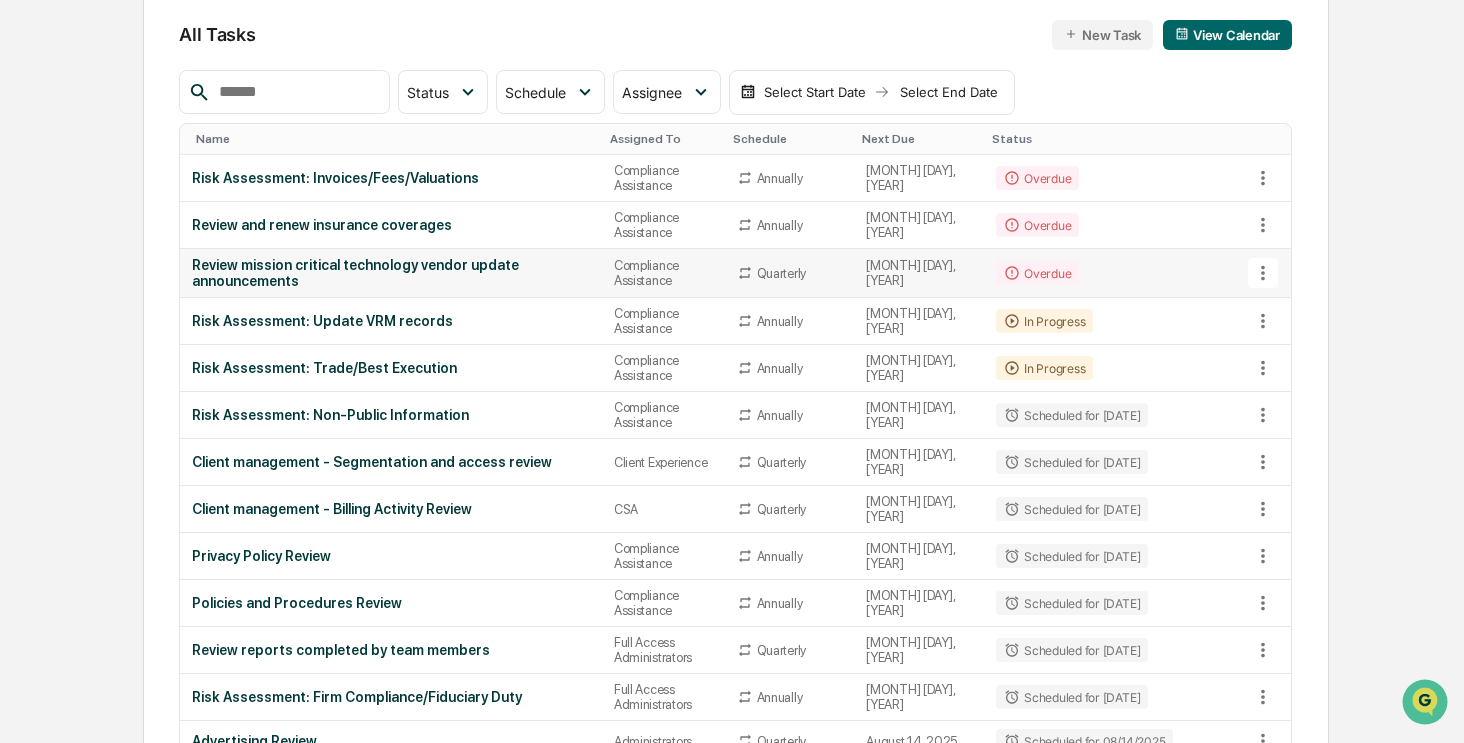 scroll, scrollTop: 400, scrollLeft: 0, axis: vertical 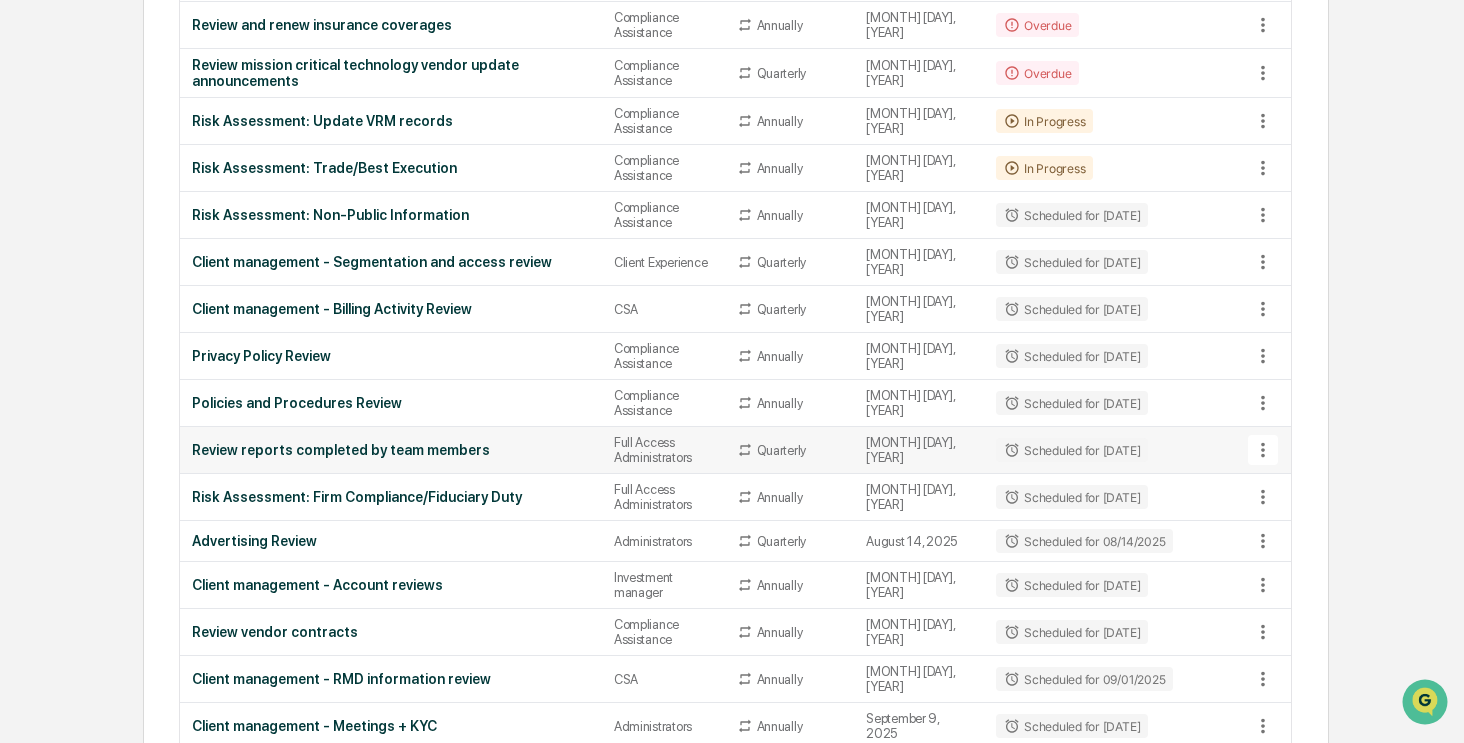 click on "Review reports completed by team members" at bounding box center (391, 450) 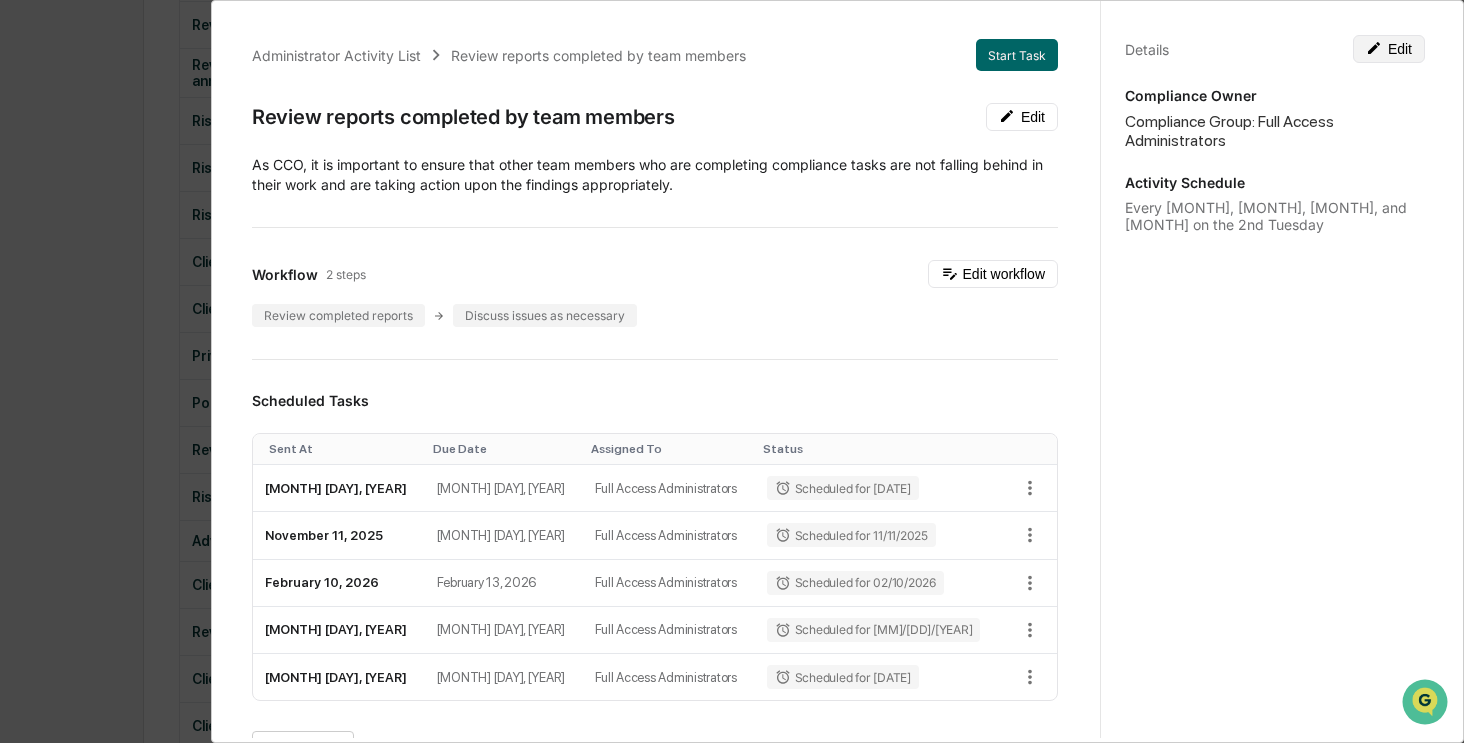click on "Edit" at bounding box center [1389, 49] 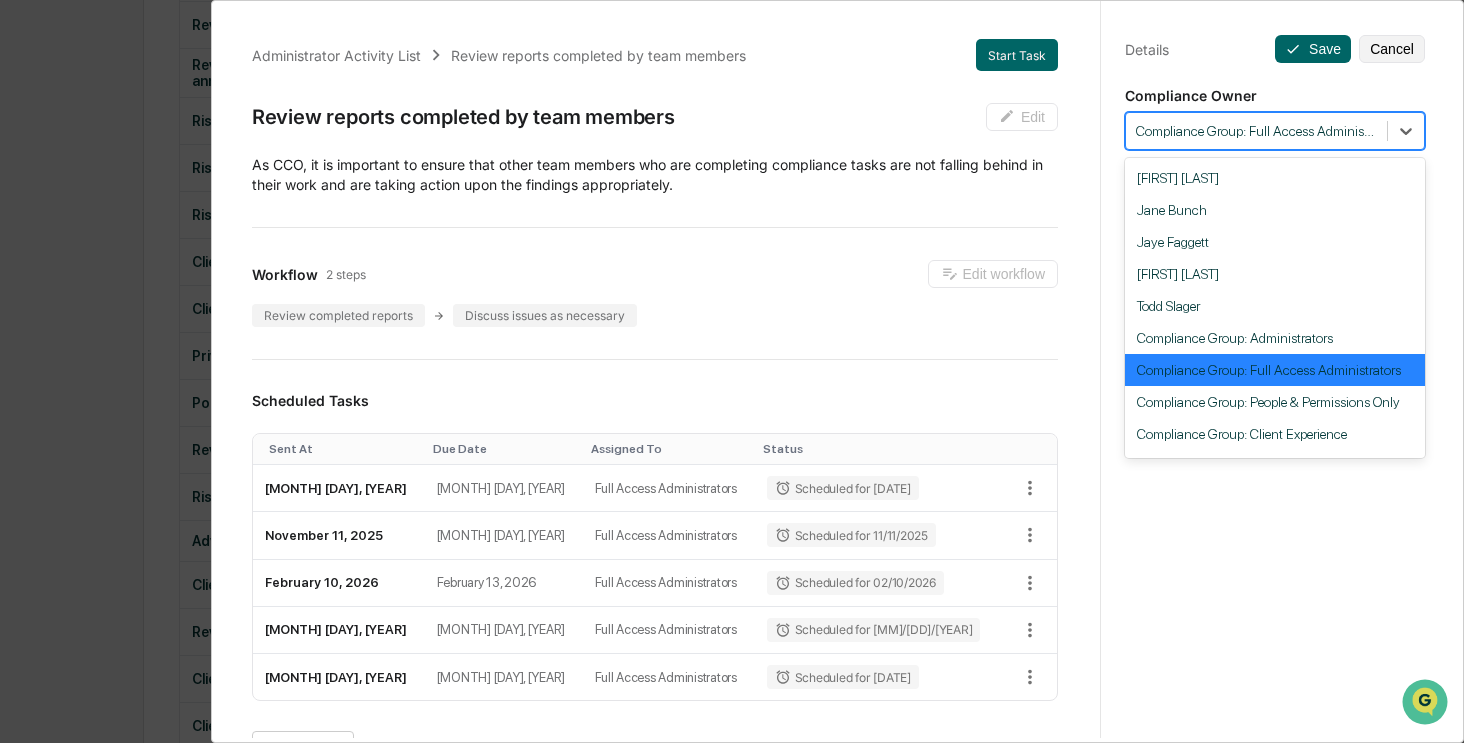 click at bounding box center (1256, 131) 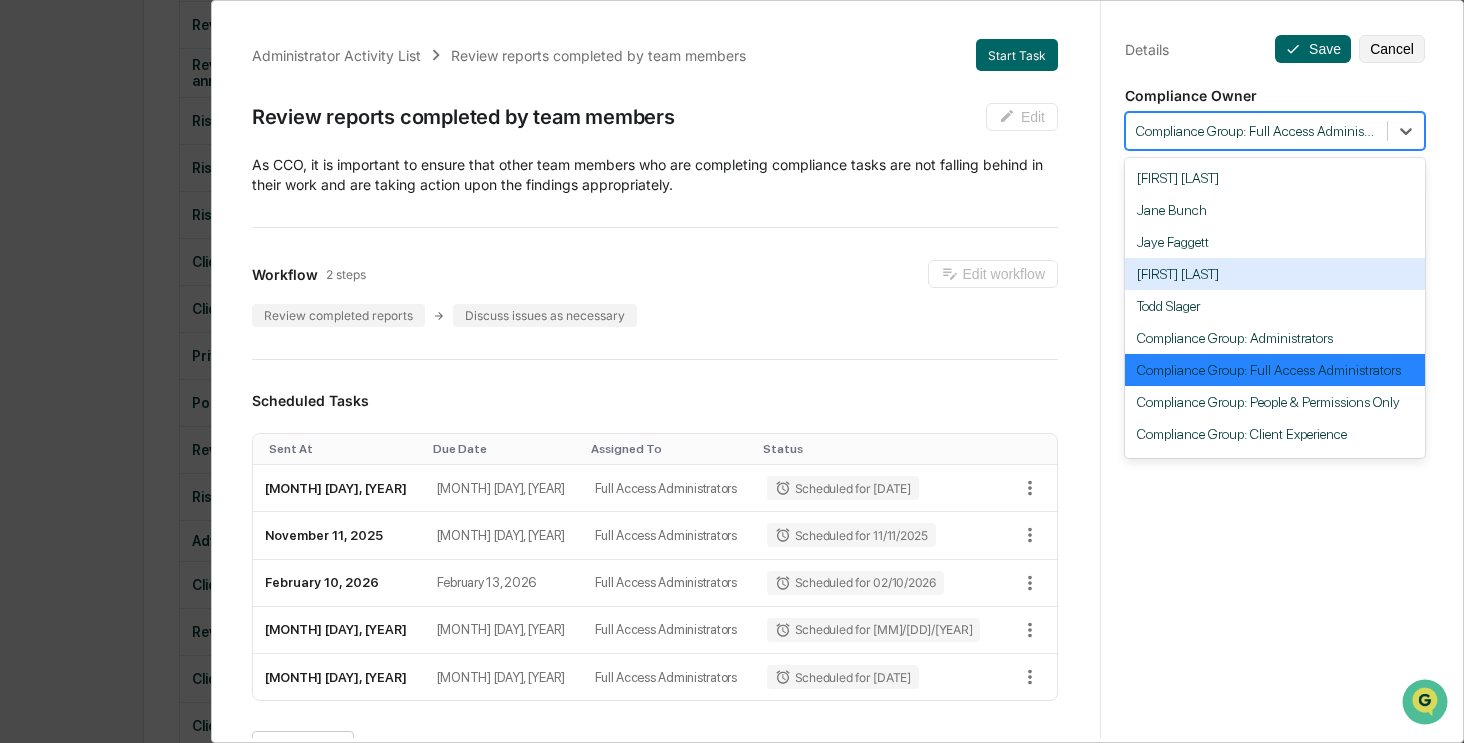 scroll, scrollTop: 184, scrollLeft: 0, axis: vertical 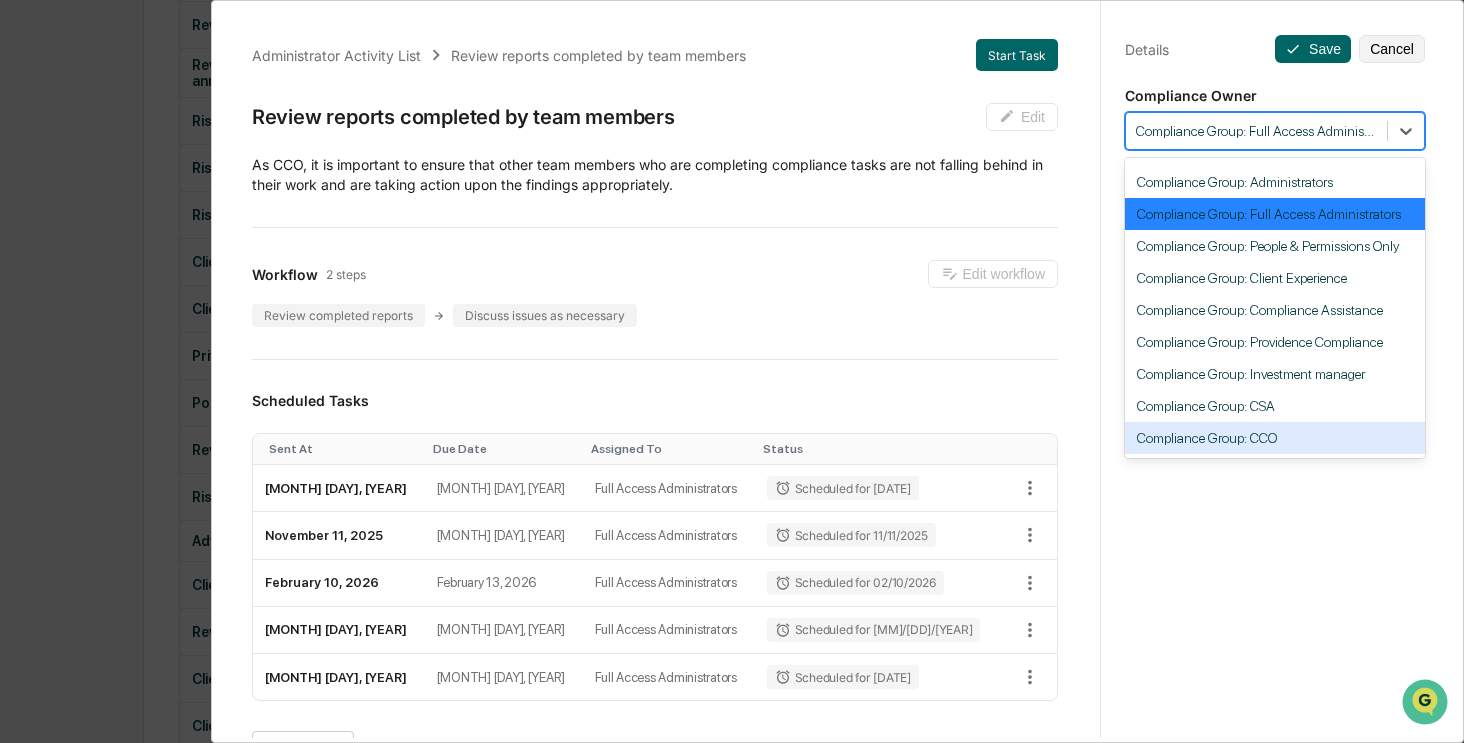 click on "Compliance Group: CCO" at bounding box center [1275, 438] 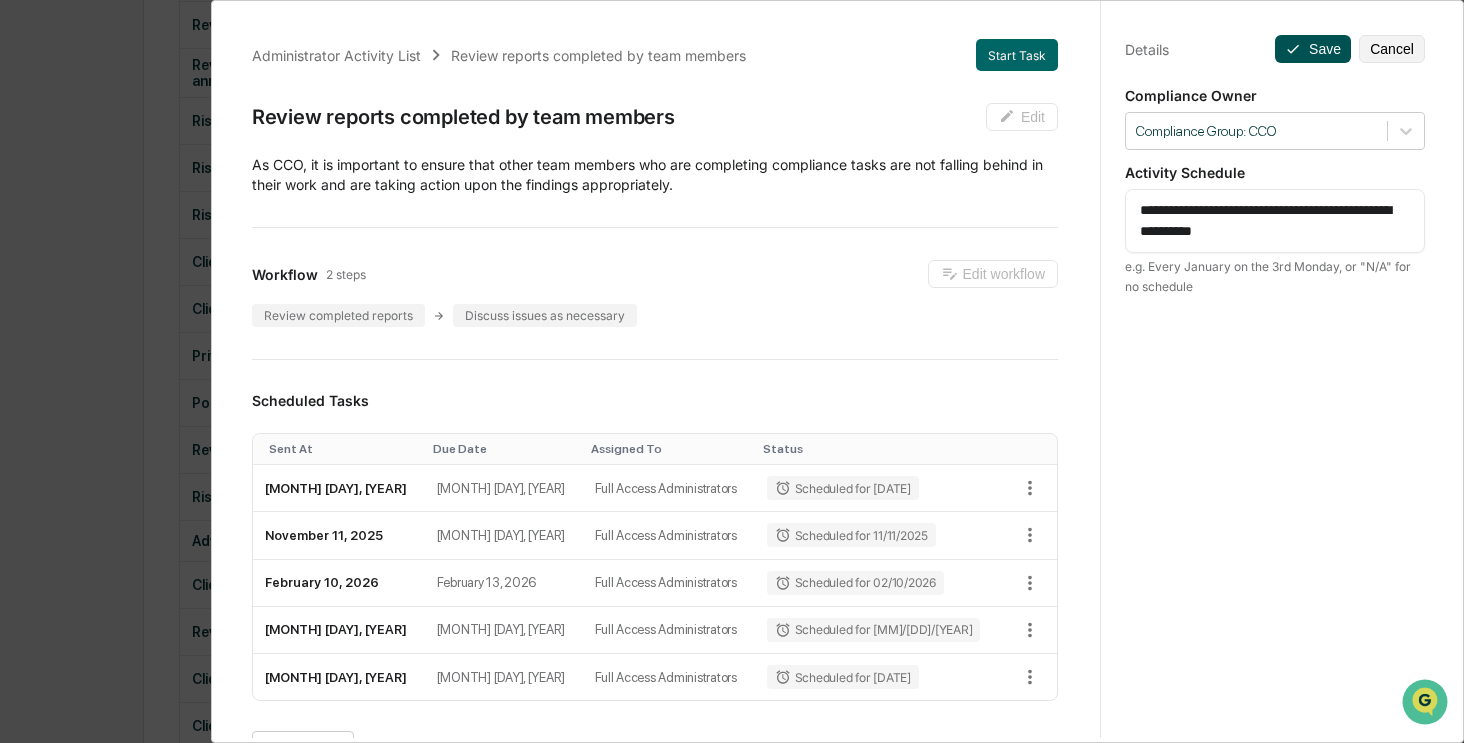click 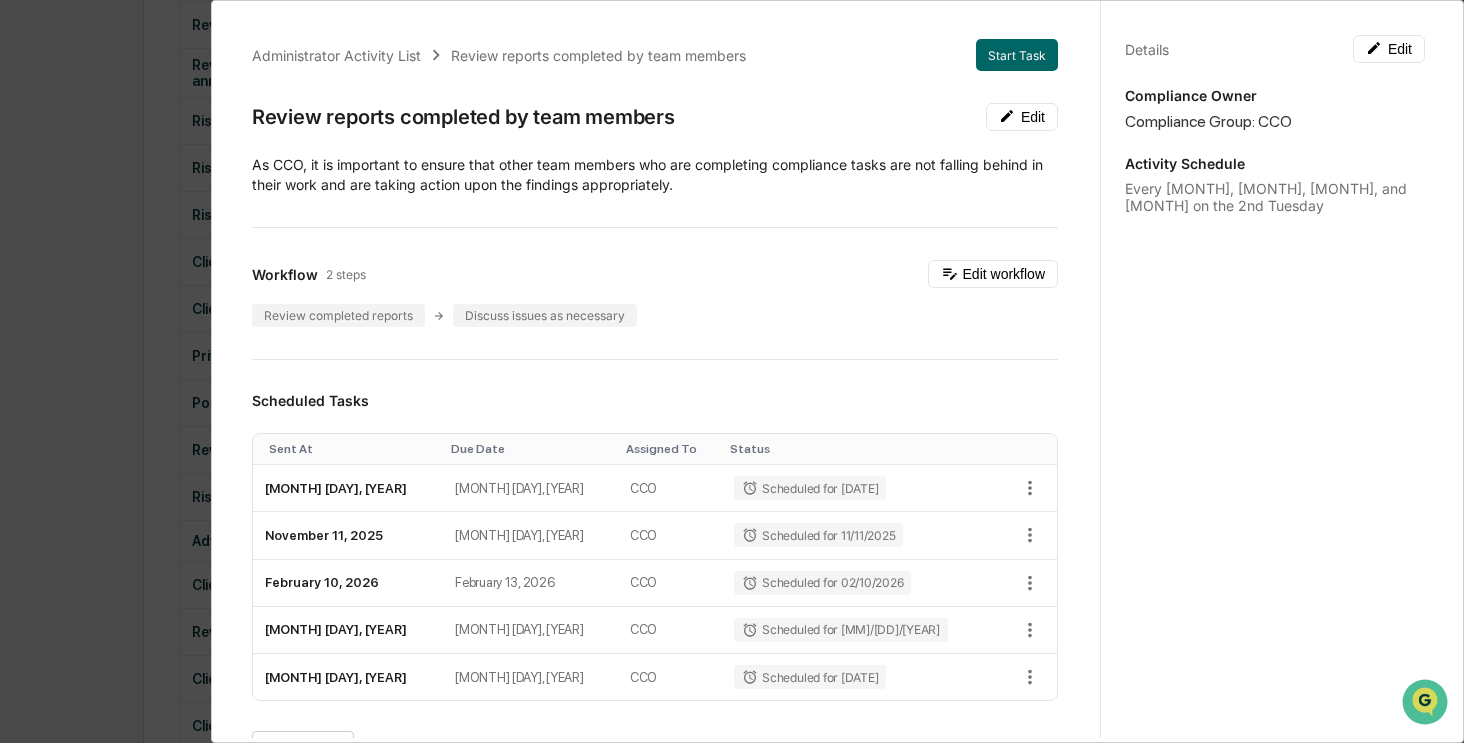 click on "Administrator Activity List Review reports completed by team members Start Task Review reports completed by team members Edit ​As CCO, it is important to ensure that other team members who are completing compliance tasks are not falling behind in their work and are taking action upon the findings appropriately. Workflow 2 steps Edit workflow Review completed reports Discuss issues as necessary Scheduled Tasks Sent At Due Date Assigned To Status August 12, 2025 August 15, 2025 CCO Scheduled for 08/12/2025 November 11, 2025 November 14, 2025 CCO Scheduled for 11/11/2025 February 10, 2026 February 13, 2026 CCO Scheduled for 02/10/2026 May 12, 2026 May 15, 2026 CCO Scheduled for 05/12/2026 August 11, 2026 August 14, 2026 CCO Scheduled for 08/11/2026 Show 5 Page  1  of  3   |<   <   >   >|   Completed Task Files No data to display Show 5 Page  1  of  0   |<   <   >   >|   Comments Write a comment... Write a comment... Details Edit Compliance Owner Compliance Group: CCO Activity Schedule" at bounding box center [732, 371] 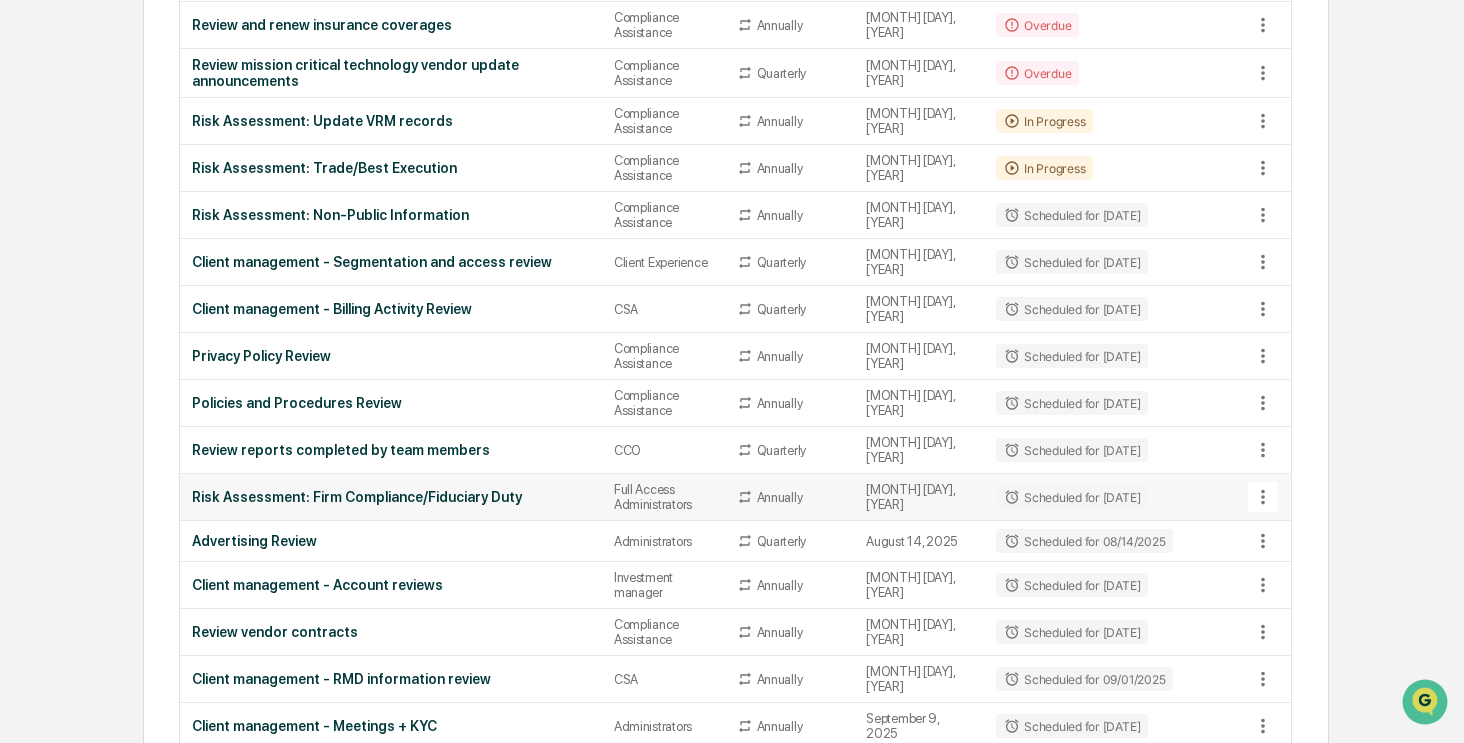 click on "Risk Assessment: Firm Compliance/Fiduciary Duty" at bounding box center (391, 497) 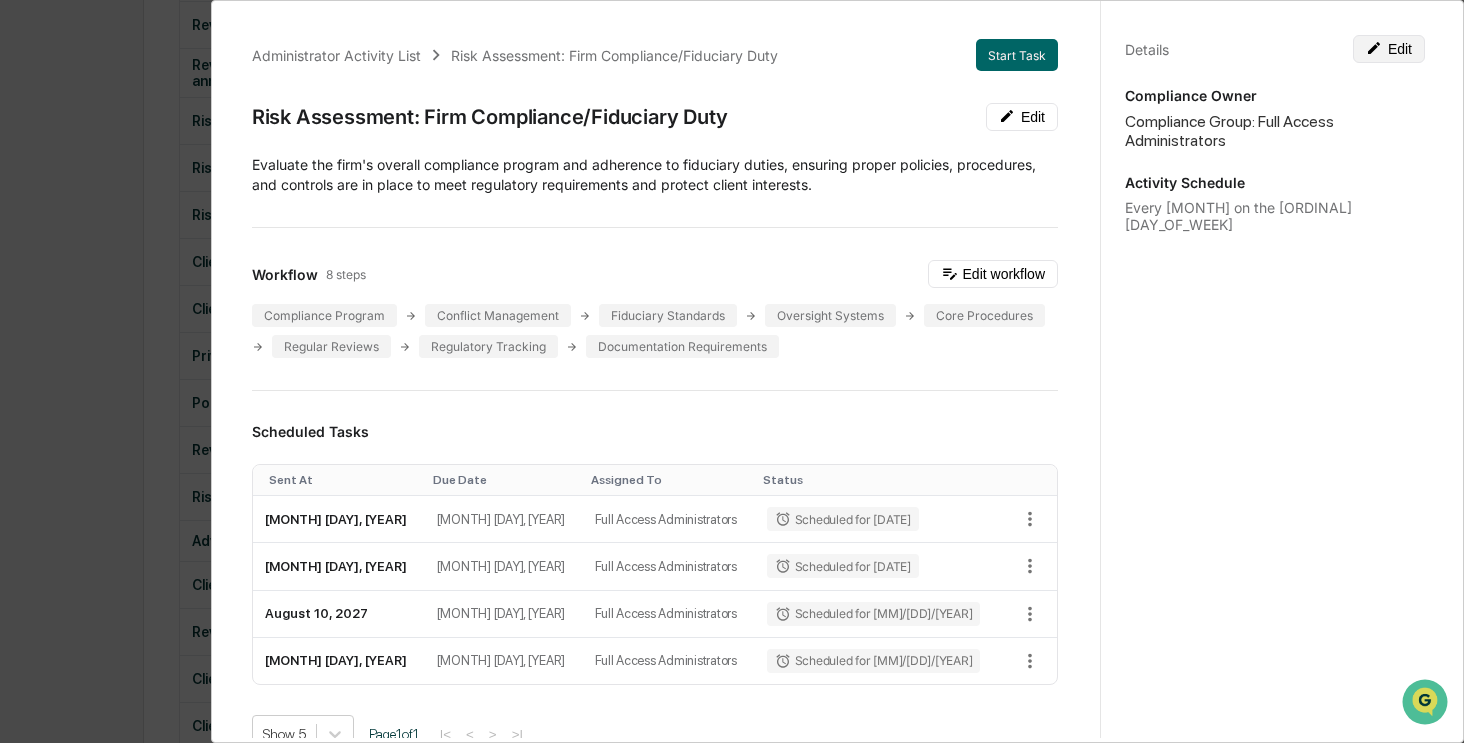 click 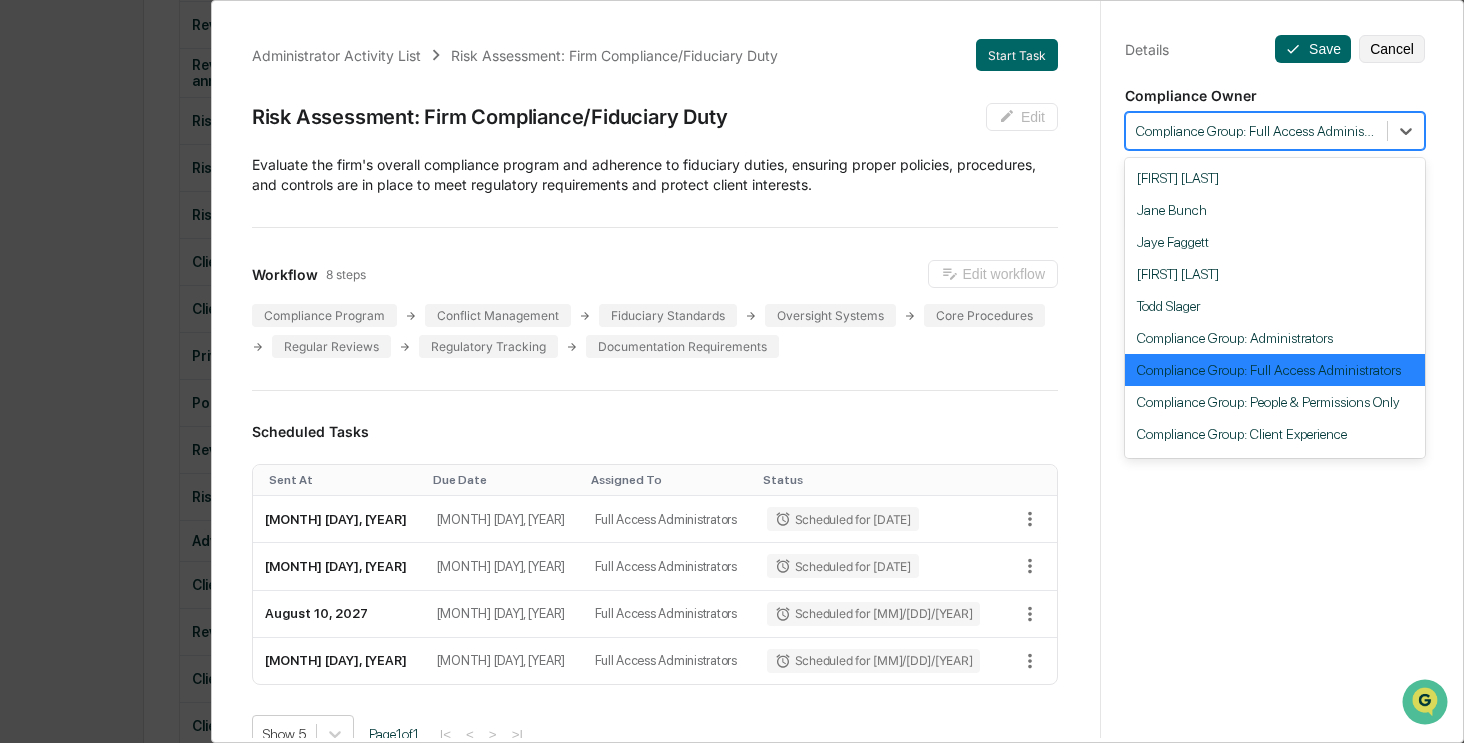 click at bounding box center [1256, 131] 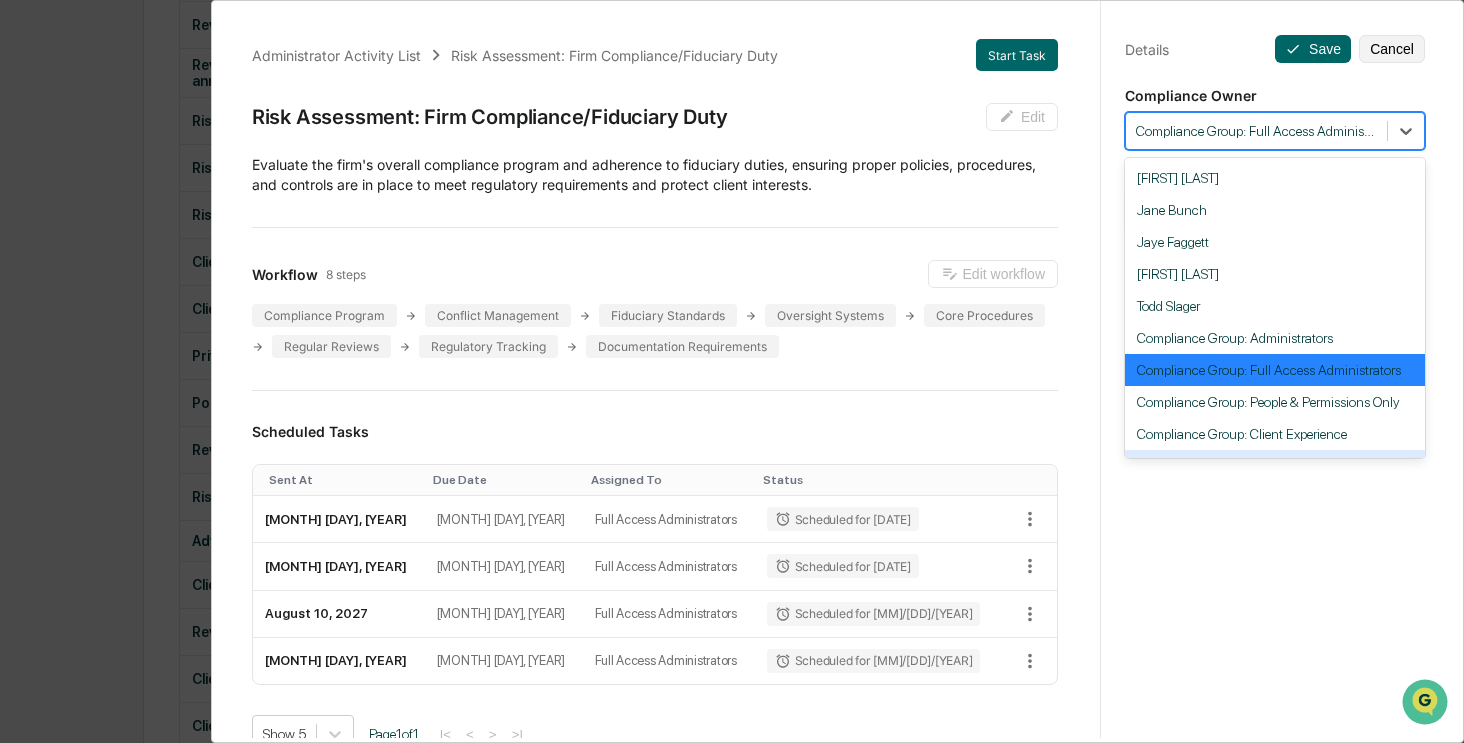 scroll, scrollTop: 184, scrollLeft: 0, axis: vertical 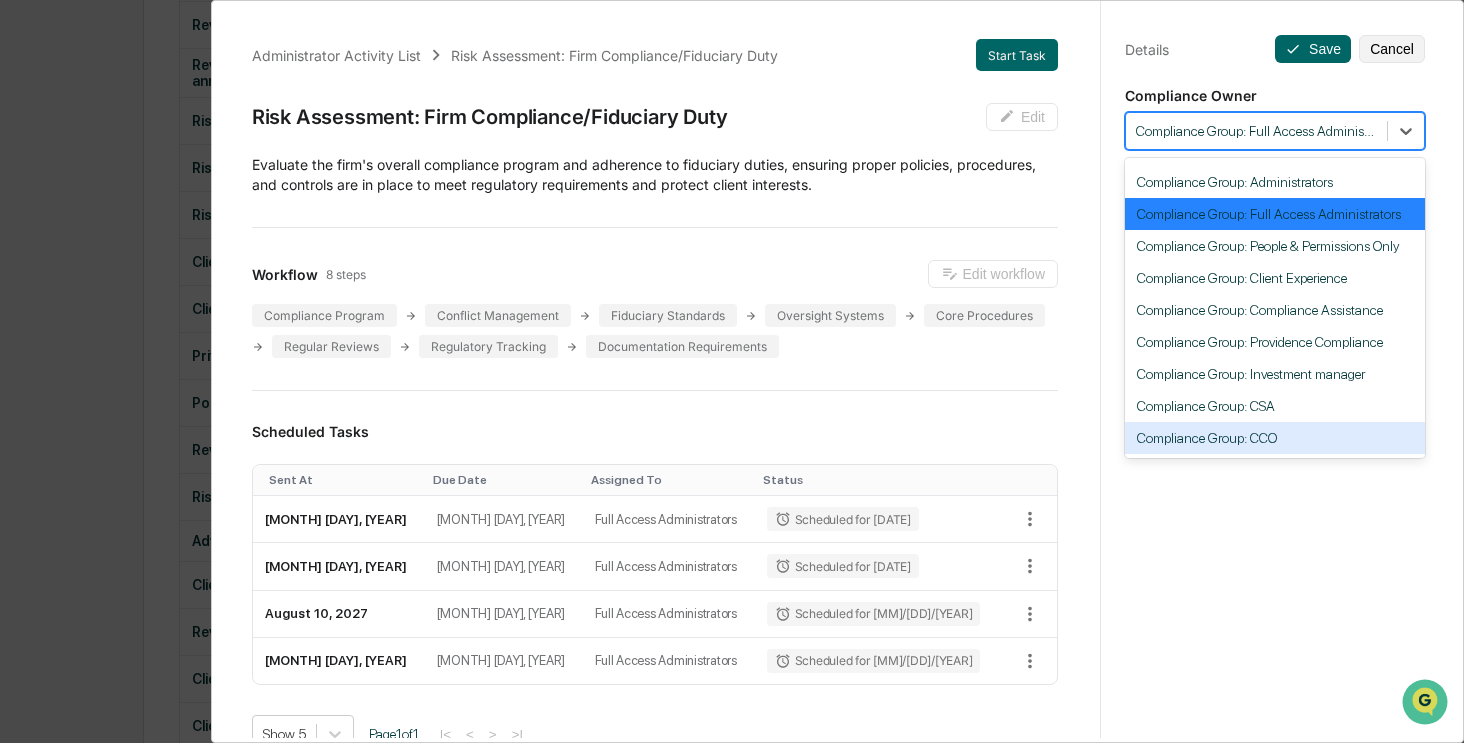 click on "Compliance Group: CCO" at bounding box center (1275, 438) 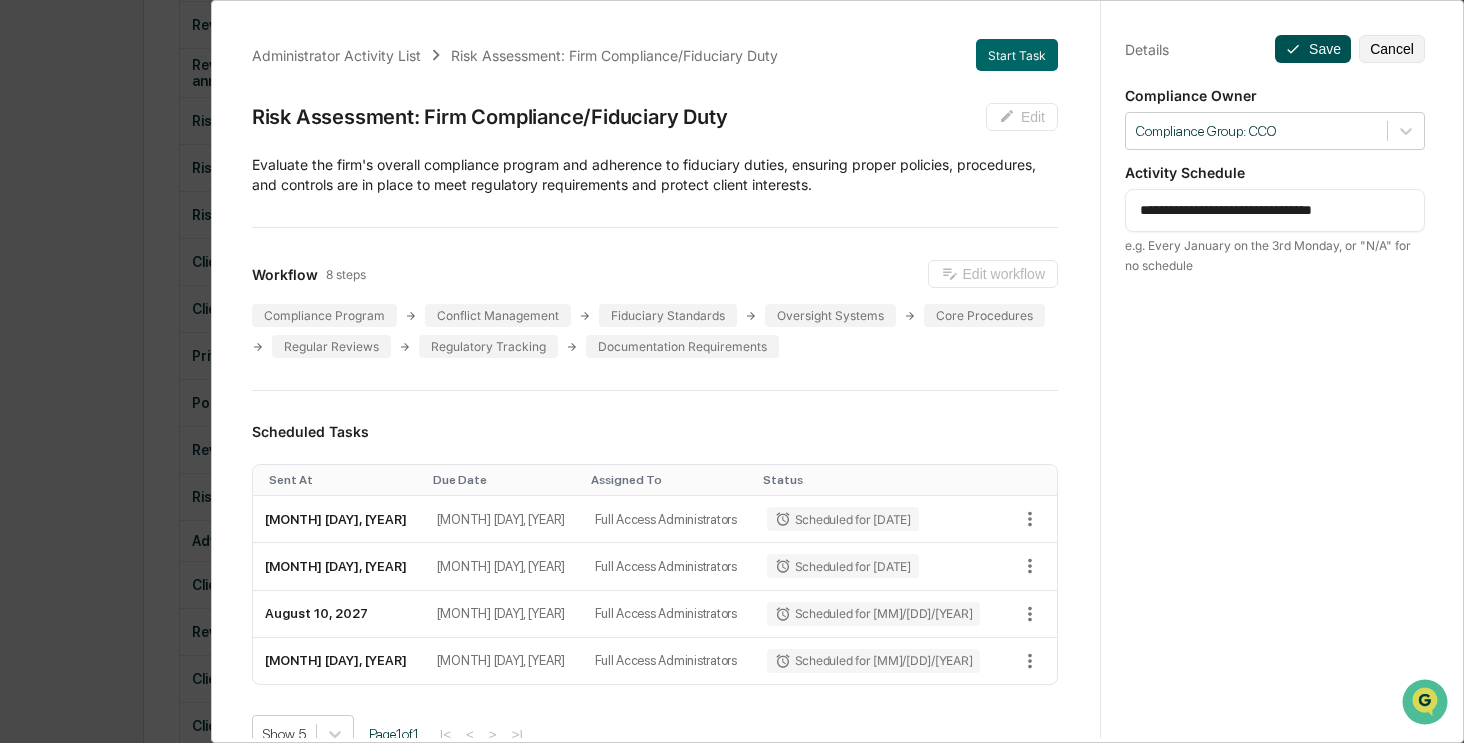 click on "Save" at bounding box center [1313, 49] 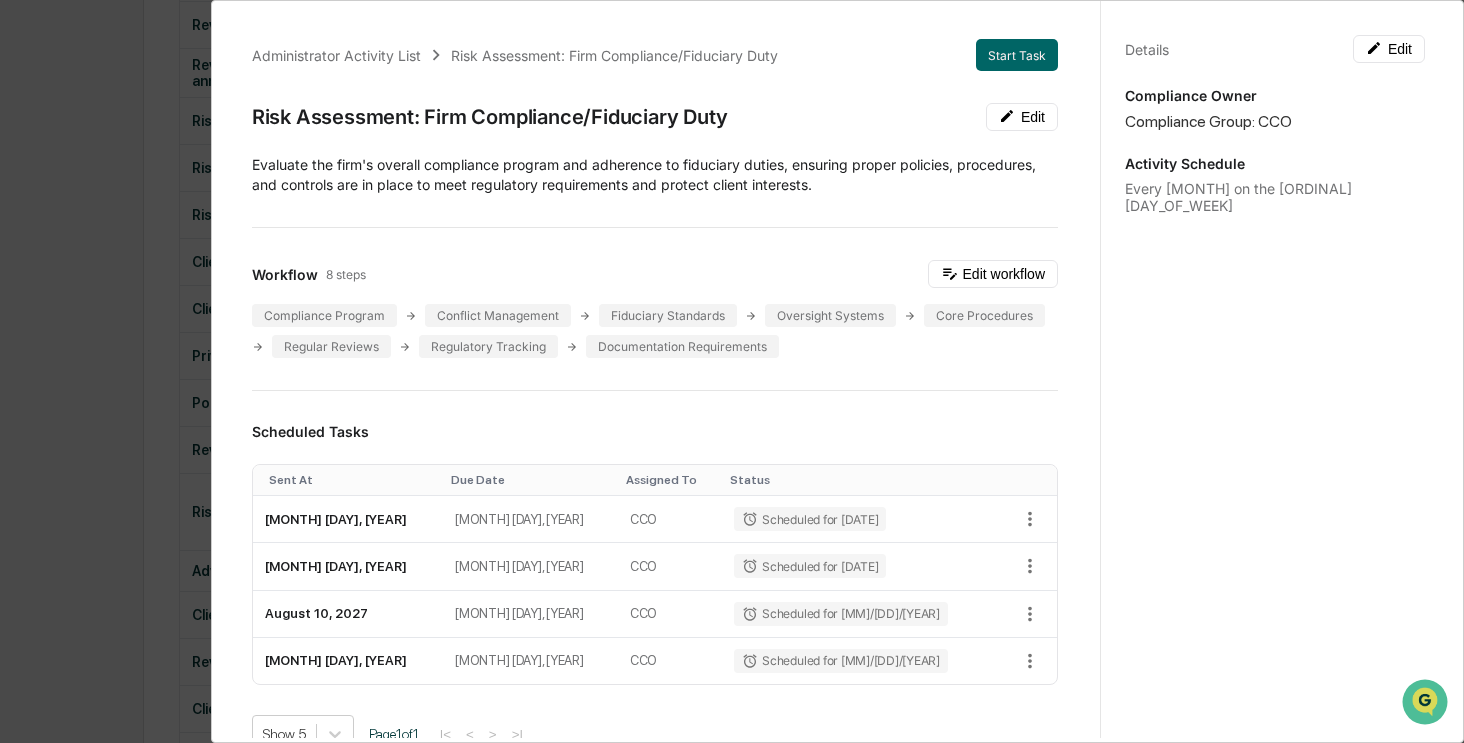 click on "Administrator Activity List Risk Assessment: Firm Compliance/Fiduciary Duty Start Task Risk Assessment: Firm Compliance/Fiduciary Duty Edit Evaluate the firm's overall compliance program and adherence to fiduciary duties, ensuring proper policies, procedures, and controls are in place to meet regulatory requirements and protect client interests. Workflow 8 steps Edit workflow Compliance Program Conflict Management Fiduciary Standards Oversight Systems Core Procedures Regular Reviews Regulatory Tracking Documentation Requirements Scheduled Tasks Sent At Due Date Assigned To Status August 12, 2025 August 15, 2025 CCO Scheduled for 08/12/2025 August 11, 2026 August 14, 2026 CCO Scheduled for 08/11/2026 August 10, 2027 August 13, 2027 CCO Scheduled for 08/10/2027 August 8, 2028 August 11, 2028 CCO Scheduled for 08/08/2028 Show 5 Page  1  of  1   |<   <   >   >|   Completed Task Files No data to display Show 5 Page  1  of  0   |<   <   >   >|   Comments Write a comment... Write a comment... Details Edit" at bounding box center [732, 371] 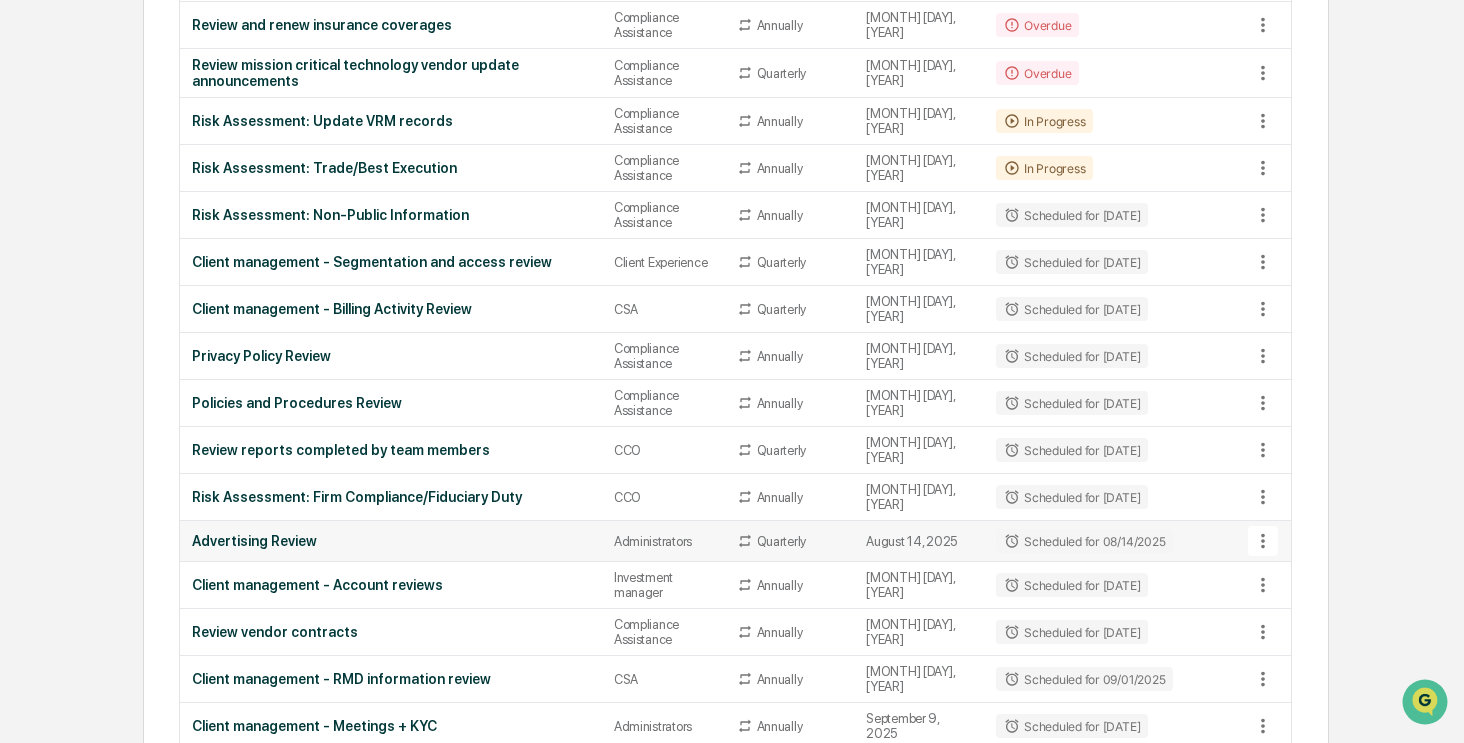 click on "Advertising Review" at bounding box center [391, 541] 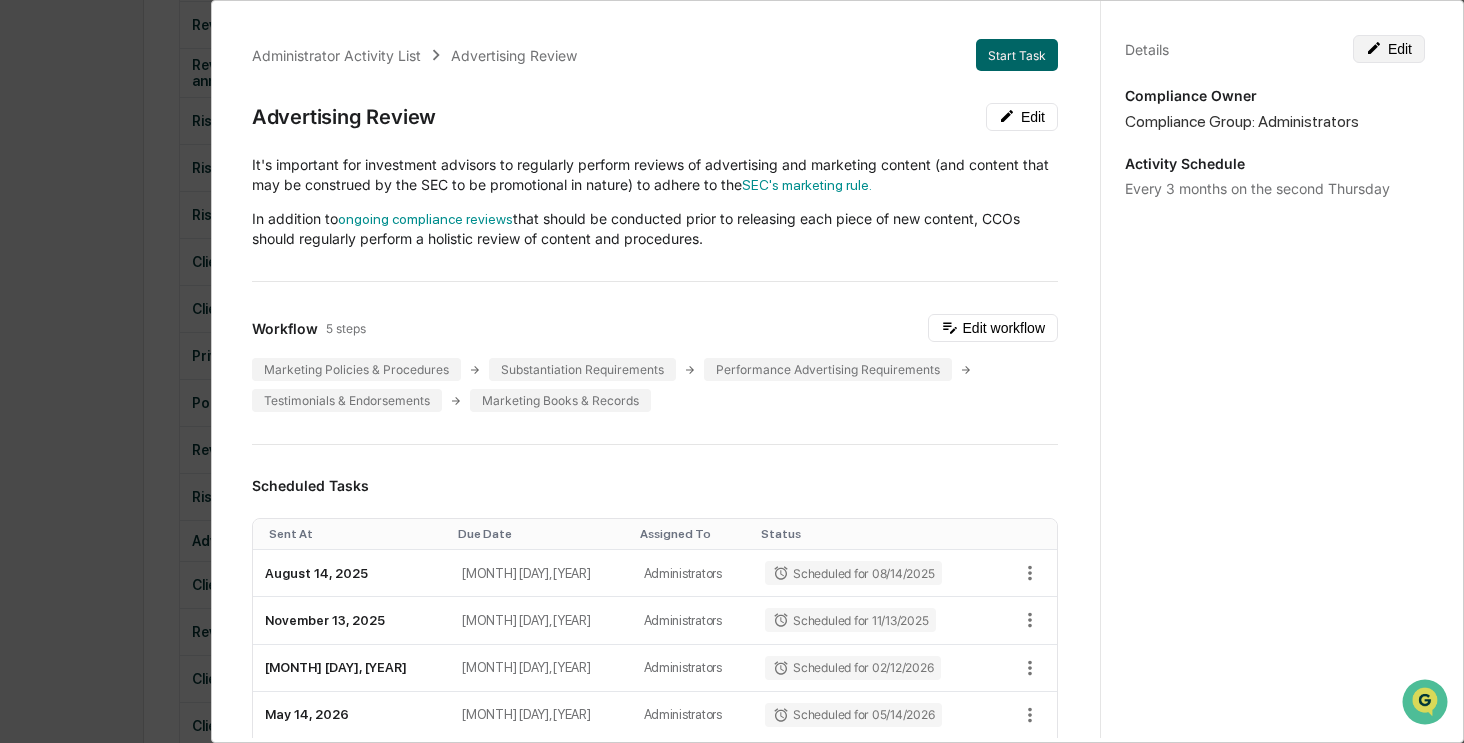click on "Edit" at bounding box center [1389, 49] 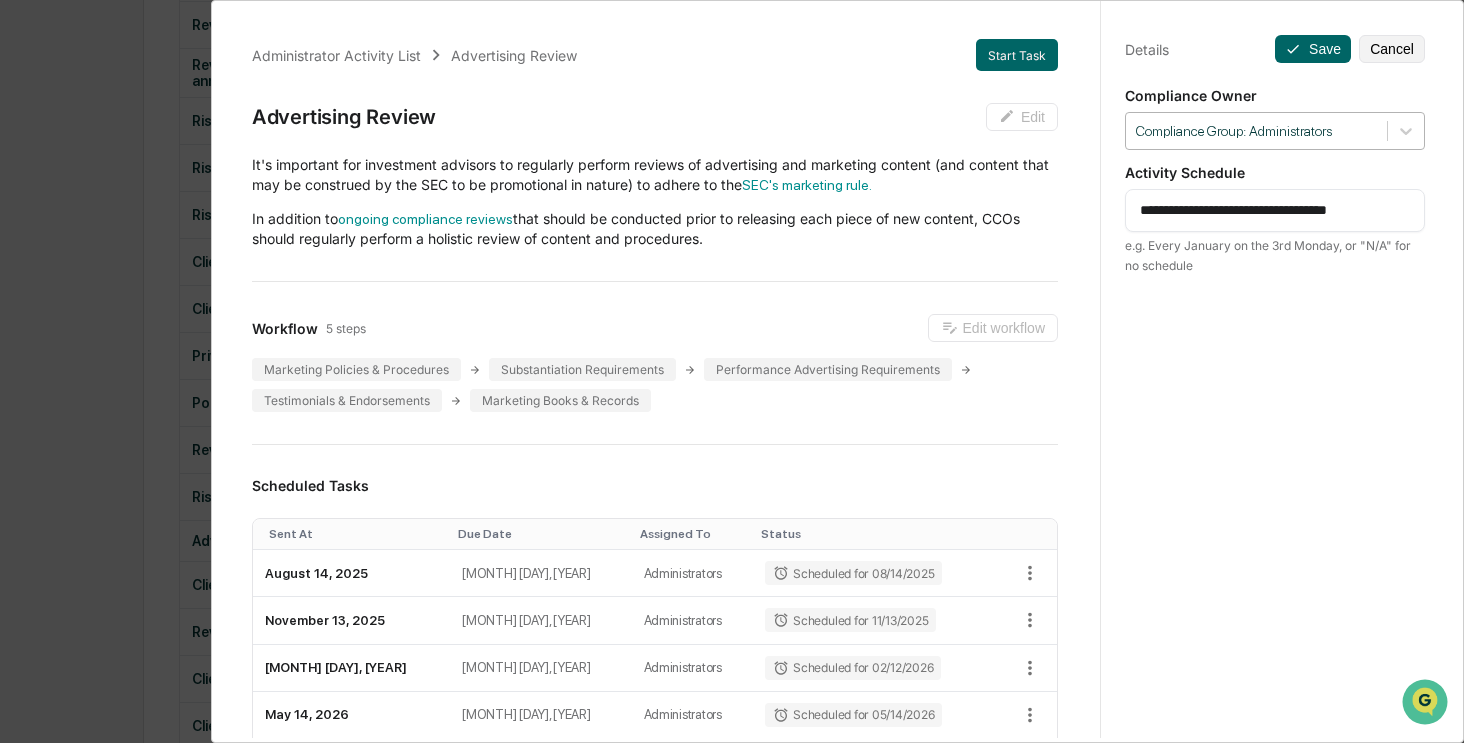 click at bounding box center (1256, 131) 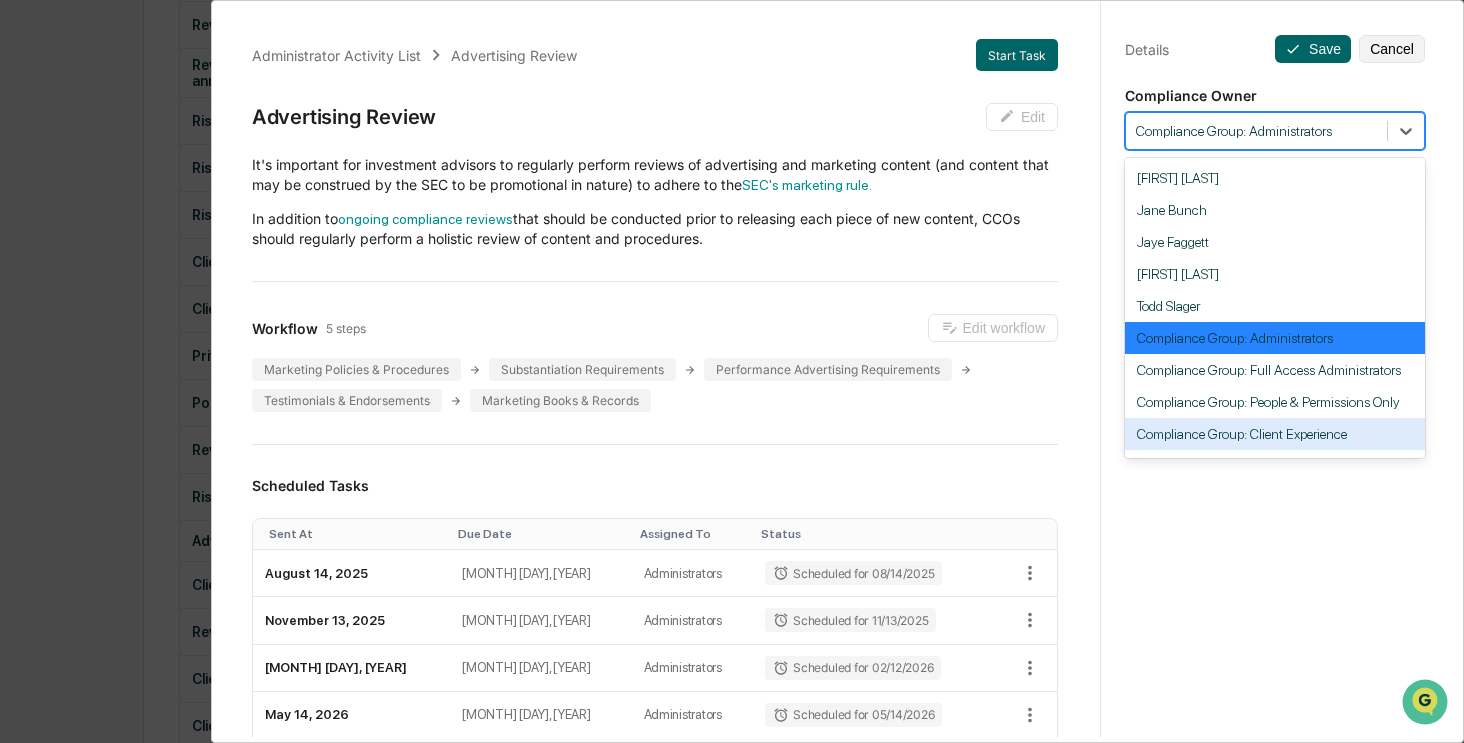 scroll, scrollTop: 184, scrollLeft: 0, axis: vertical 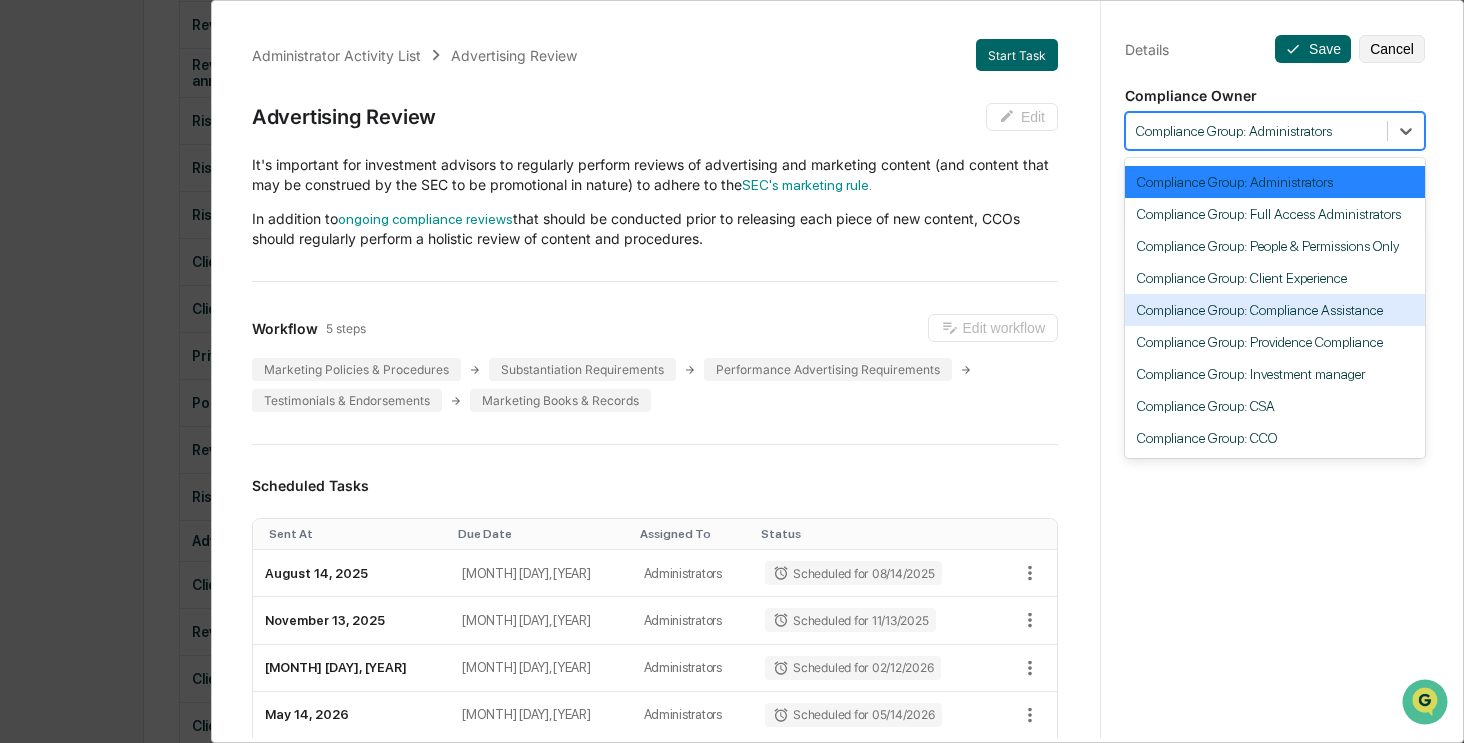 click on "Compliance Group: Compliance Assistance" at bounding box center [1275, 310] 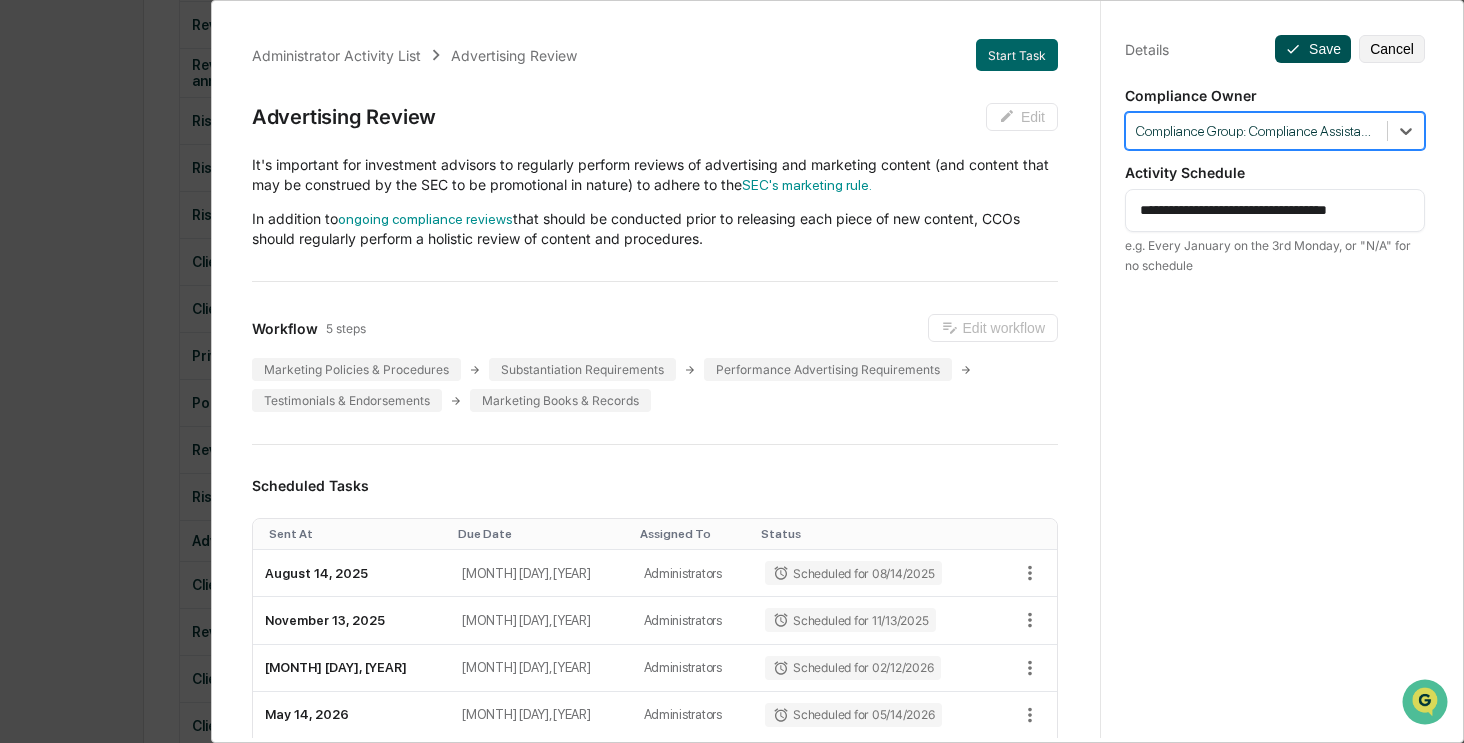 click on "Save" at bounding box center [1313, 49] 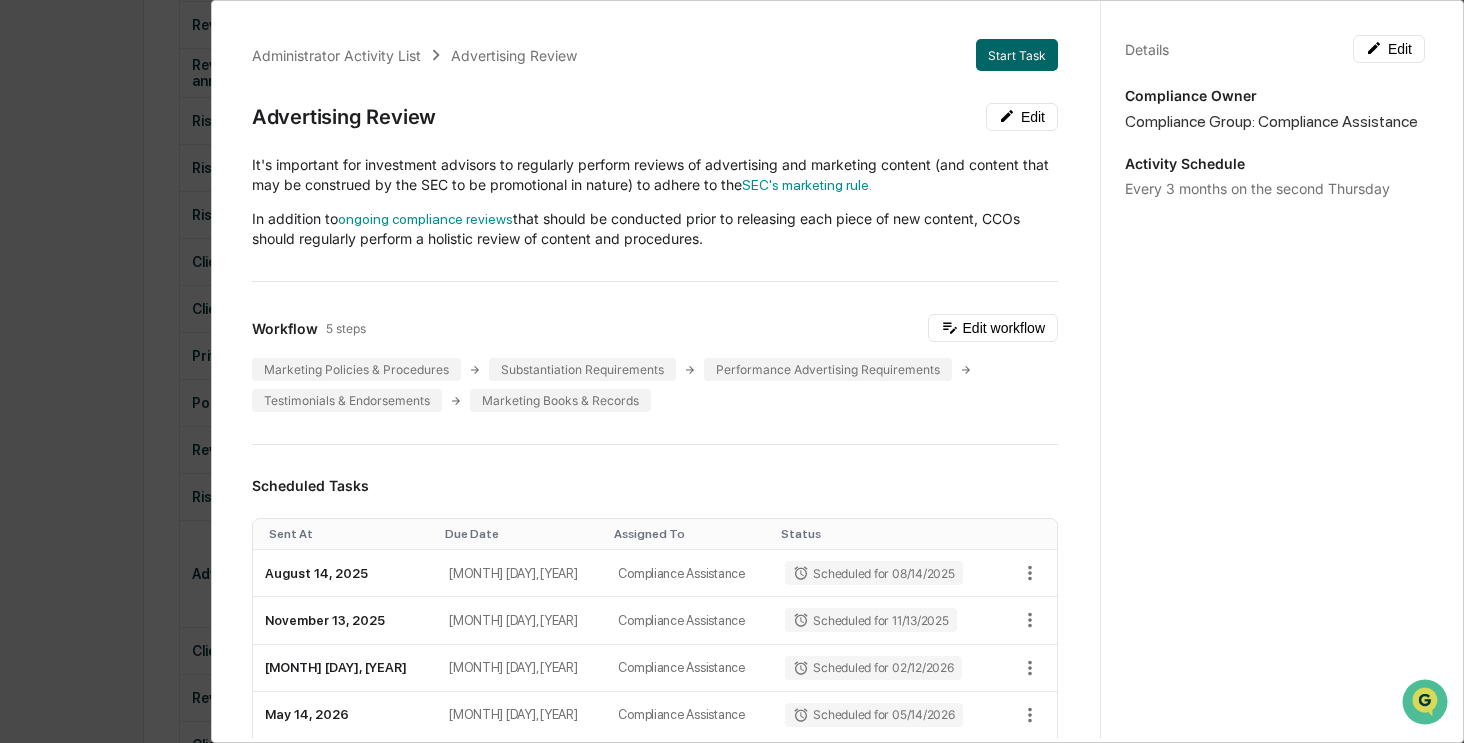 click on "Administrator Activity List Advertising Review Start Task Advertising Review Edit It's important for investment advisors to regularly perform reviews of advertising and marketing content (and content that may be construed by the SEC to be promotional in nature) to adhere to the  SEC's marketing rule. In addition to  ongoing compliance reviews  that should be conducted prior to releasing each piece of new content, CCOs should regularly perform a holistic review of content and procedures. Workflow 5 steps Edit workflow Marketing Policies & Procedures Substantiation Requirements Performance Advertising Requirements Testimonials & Endorsements Marketing Books & Records Scheduled Tasks Sent At Due Date Assigned To Status August 14, 2025 August 17, 2025 Compliance Assistance Scheduled for 08/14/2025 November 13, 2025 November 16, 2025 Compliance Assistance Scheduled for 11/13/2025 February 12, 2026 February 15, 2026 Compliance Assistance Scheduled for 02/12/2026 May 14, 2026 May 17, 2026 Compliance Assistance Page" at bounding box center [732, 371] 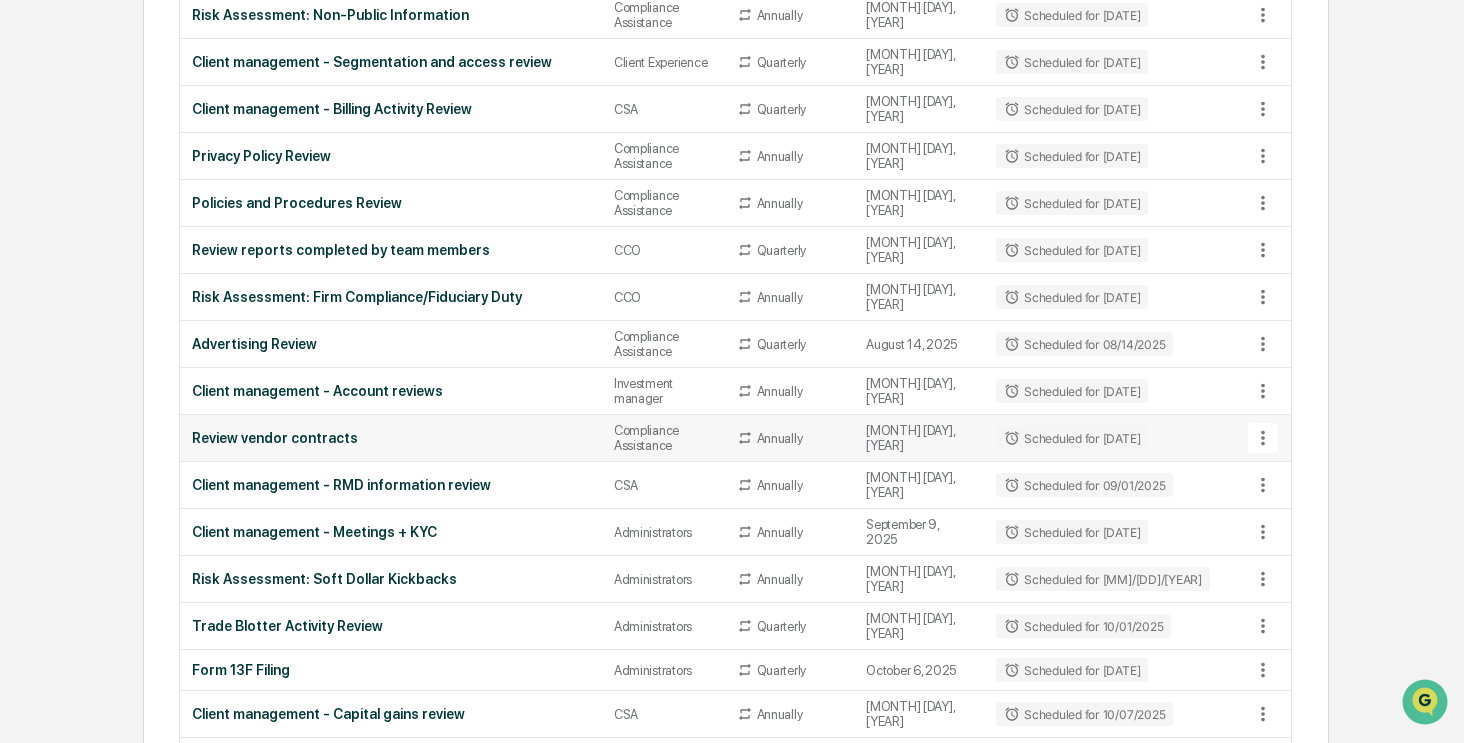 scroll, scrollTop: 800, scrollLeft: 0, axis: vertical 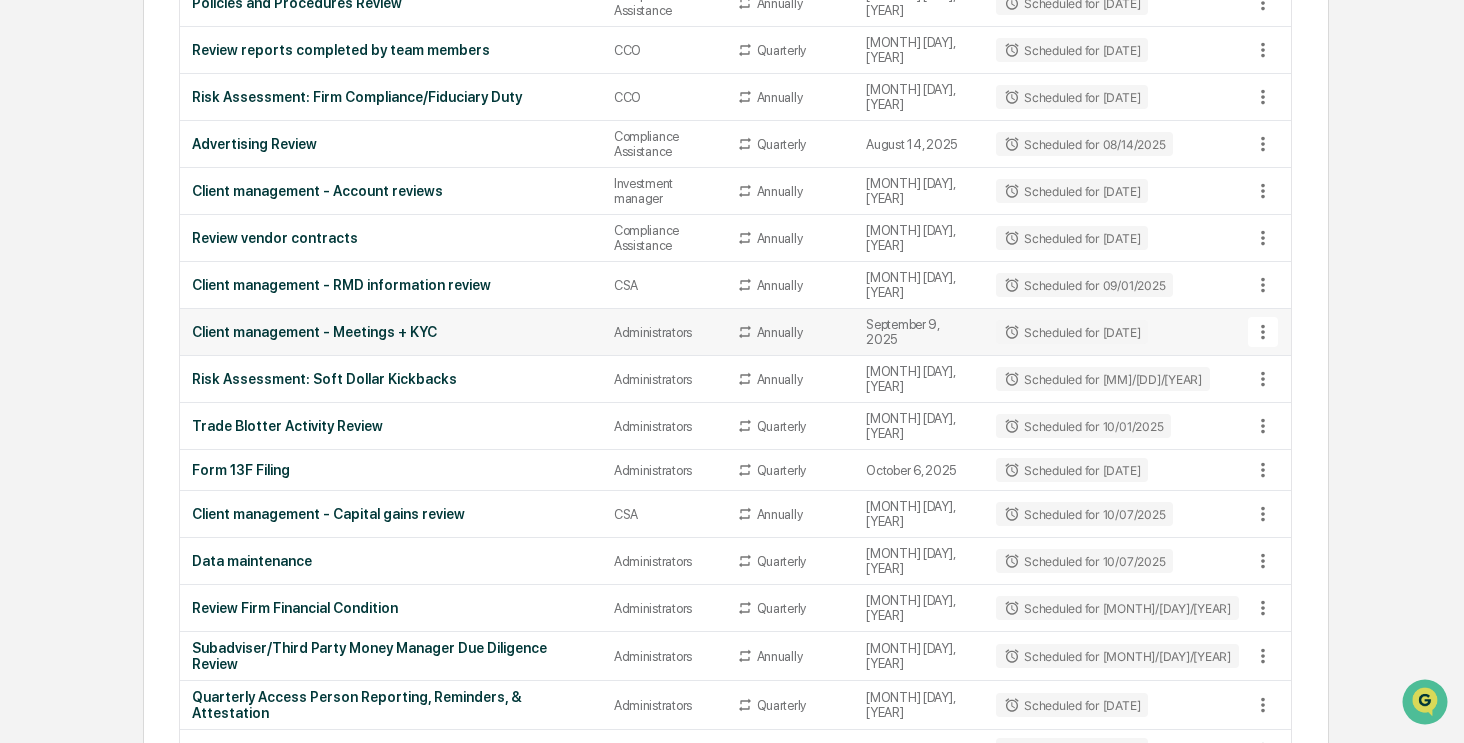 click on "Client management - Meetings + KYC" at bounding box center [391, 332] 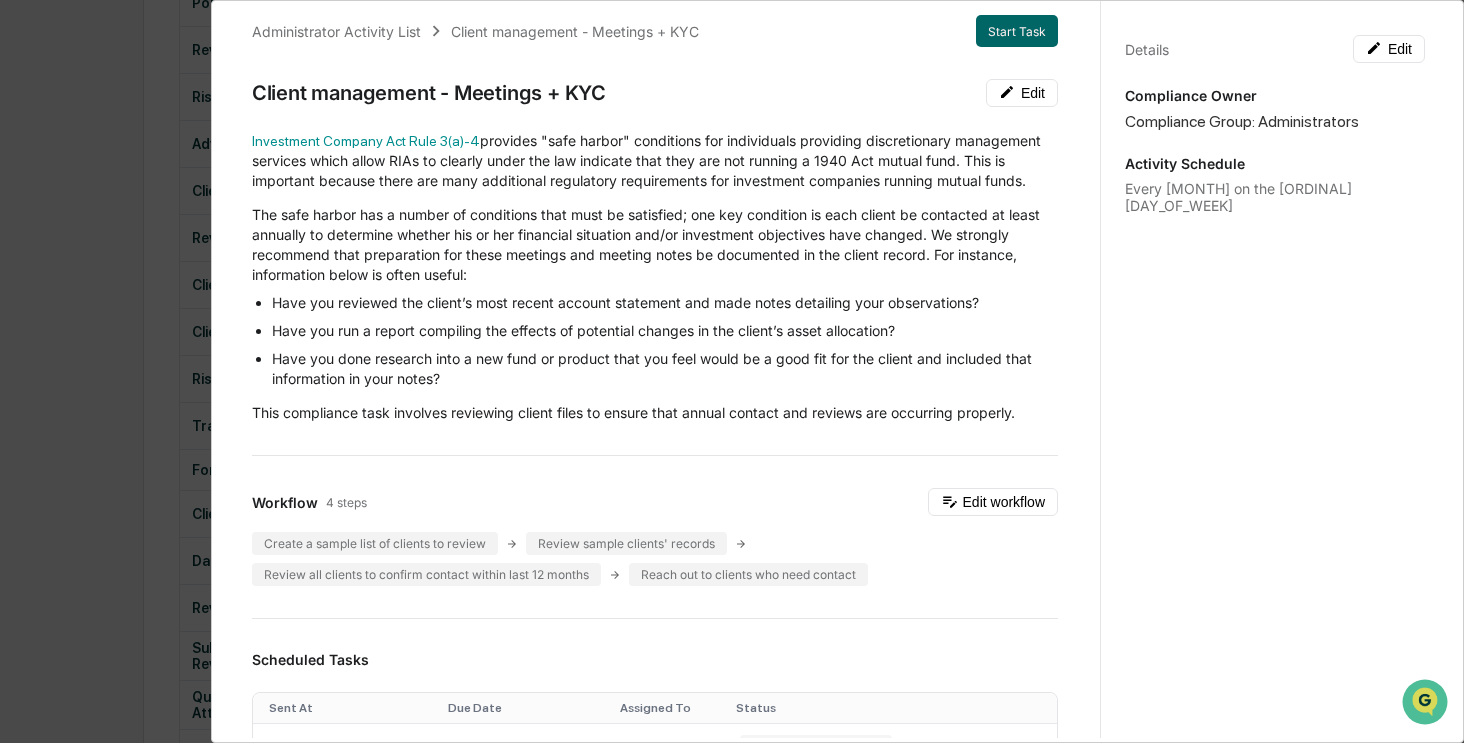 scroll, scrollTop: 0, scrollLeft: 0, axis: both 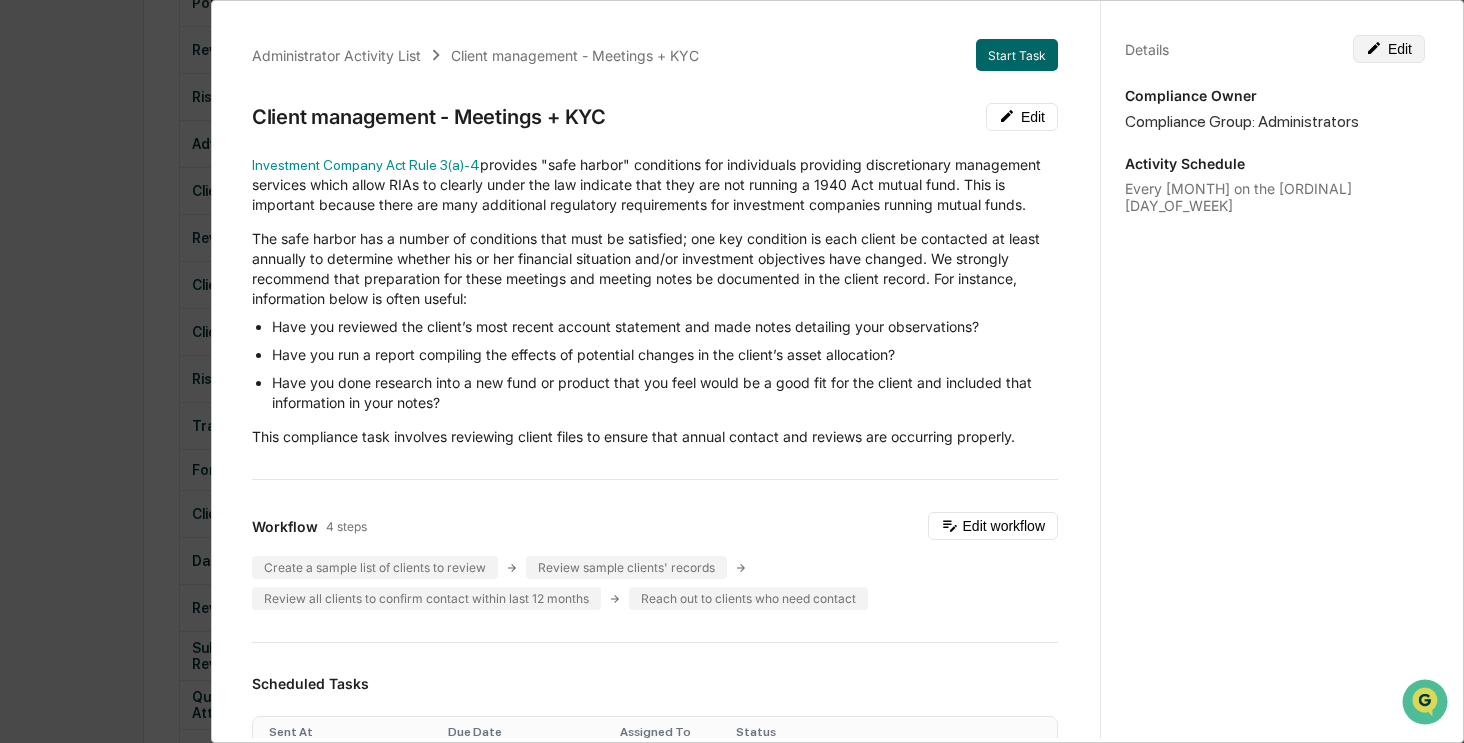 click on "Edit" at bounding box center [1389, 49] 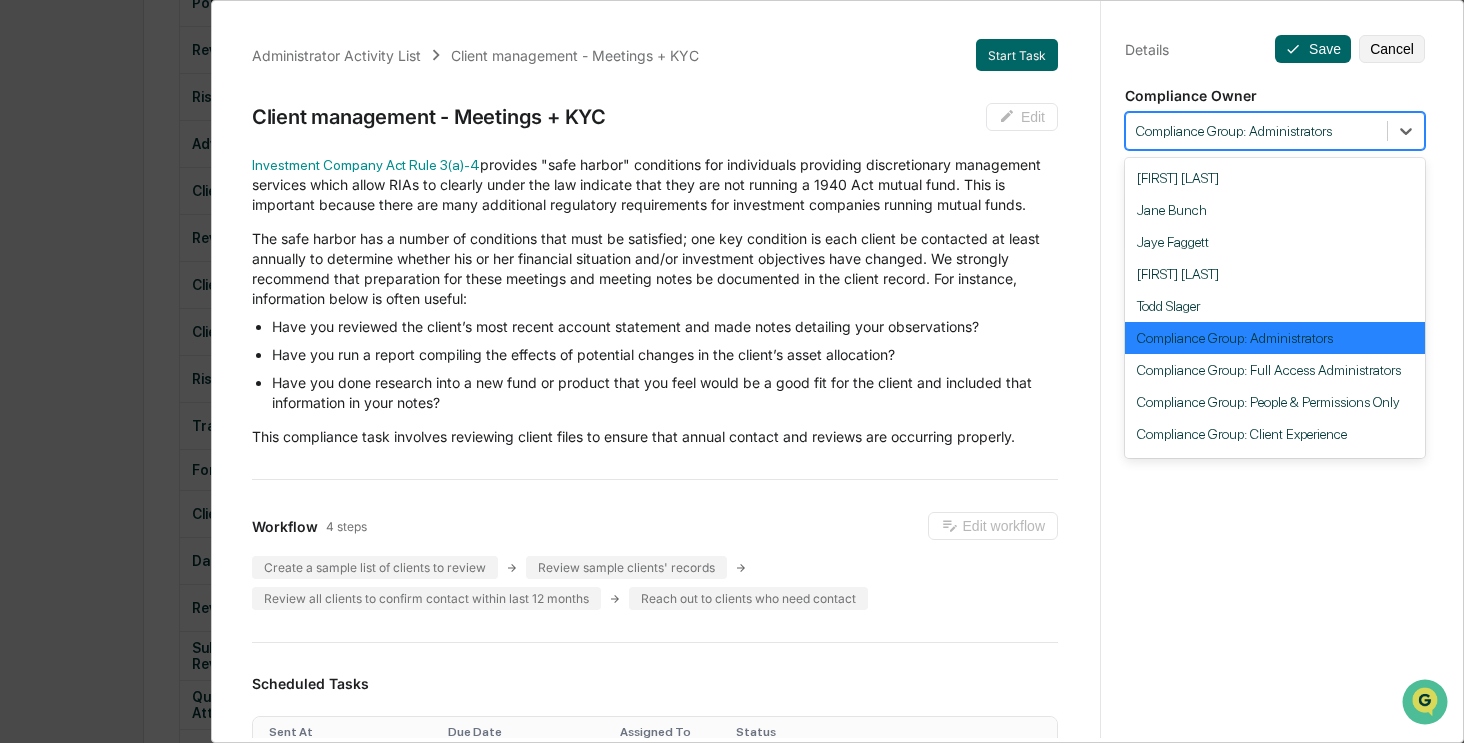 click at bounding box center [1256, 131] 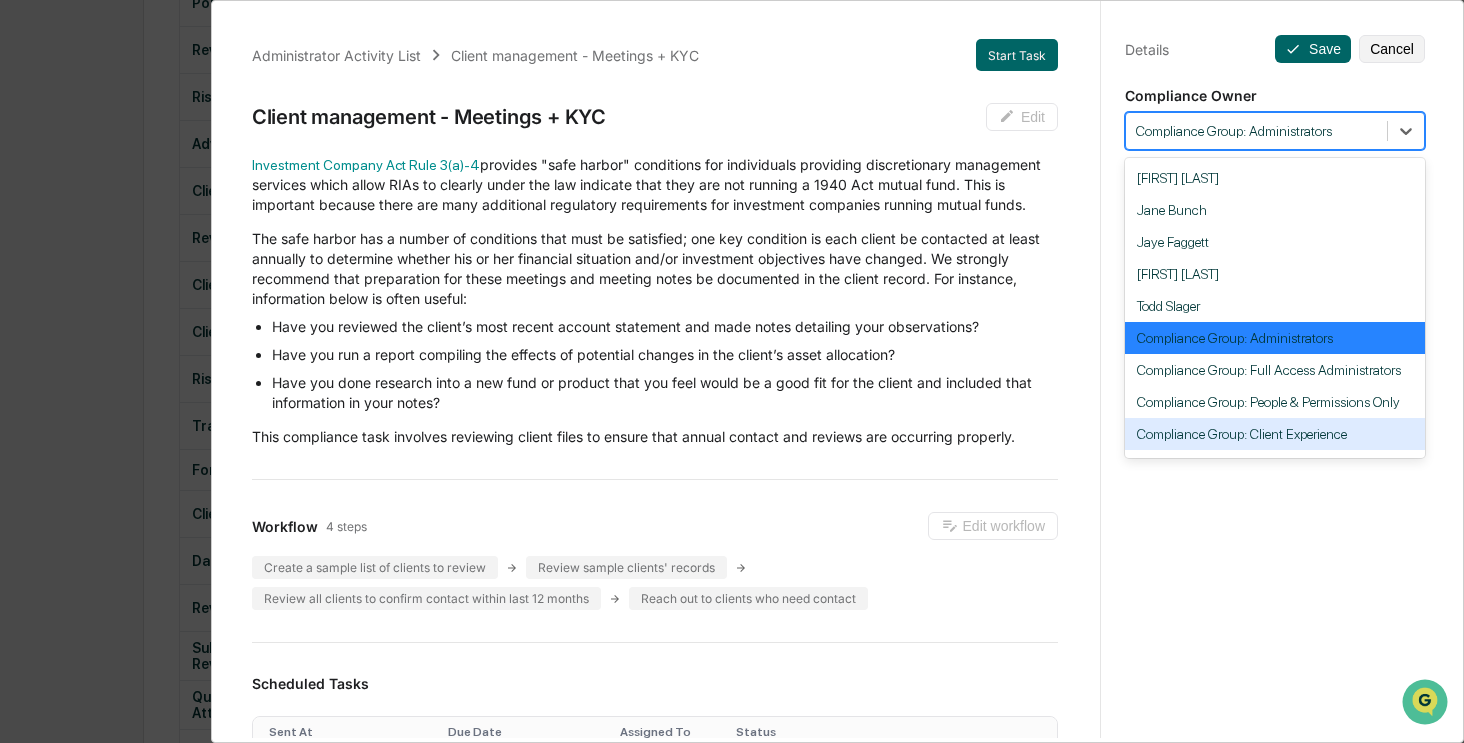 scroll, scrollTop: 184, scrollLeft: 0, axis: vertical 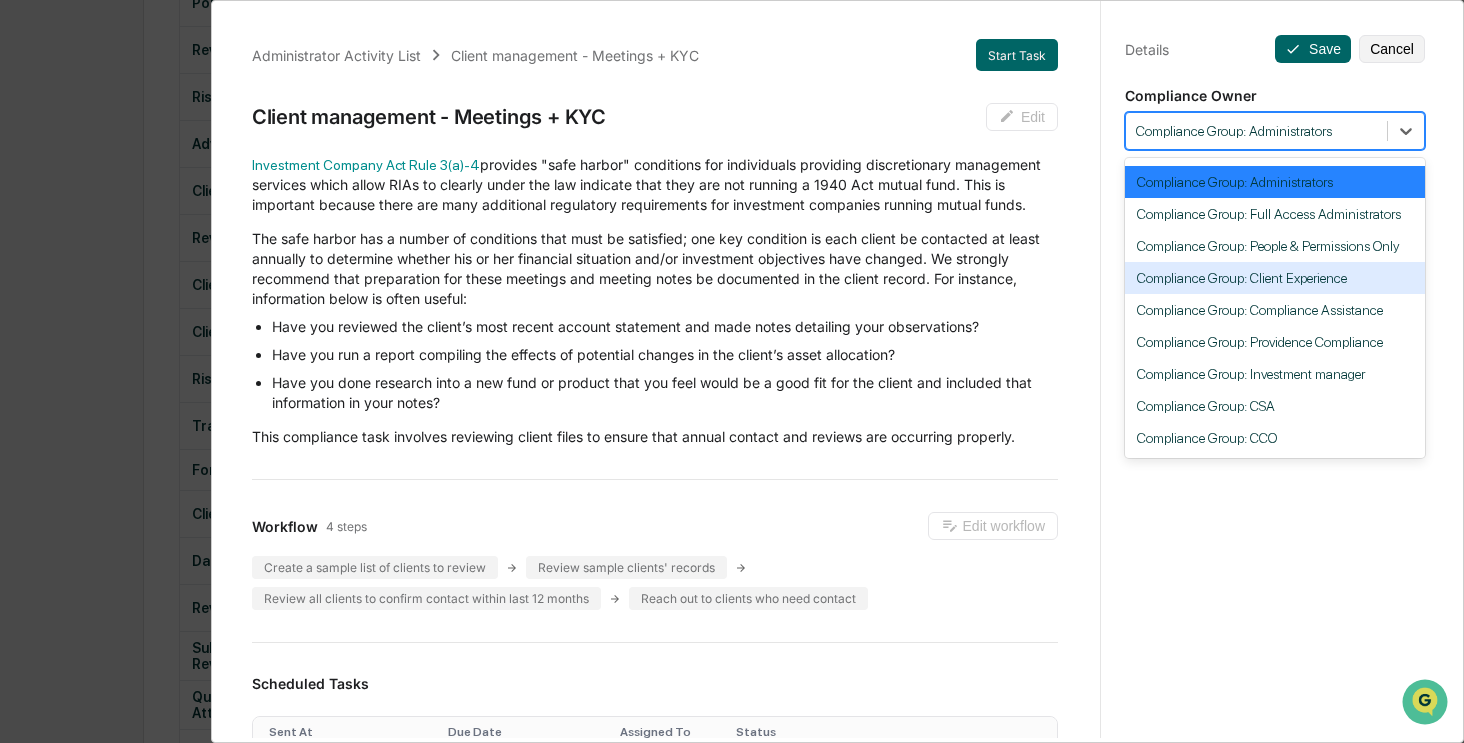 click on "Compliance Group: Client Experience" at bounding box center [1275, 278] 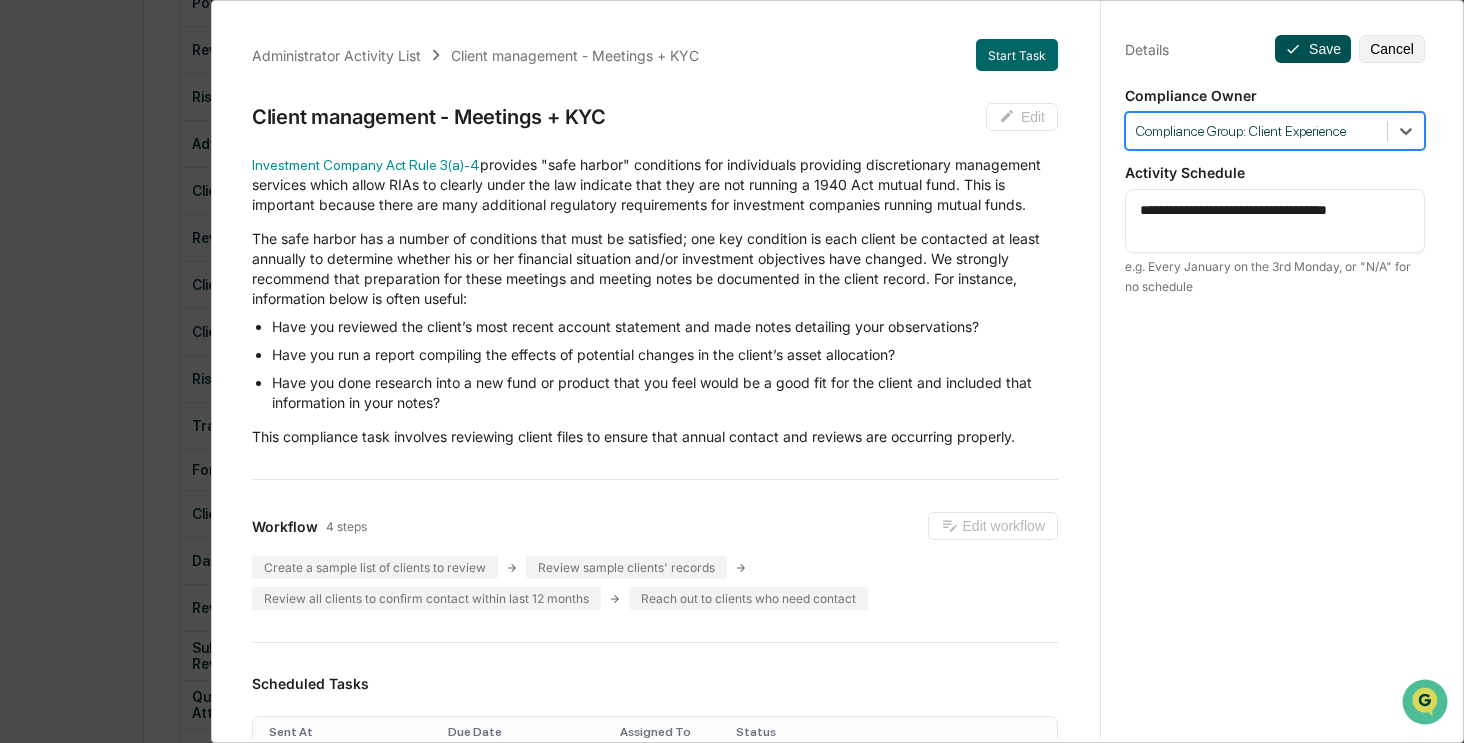 click on "Save" at bounding box center (1313, 49) 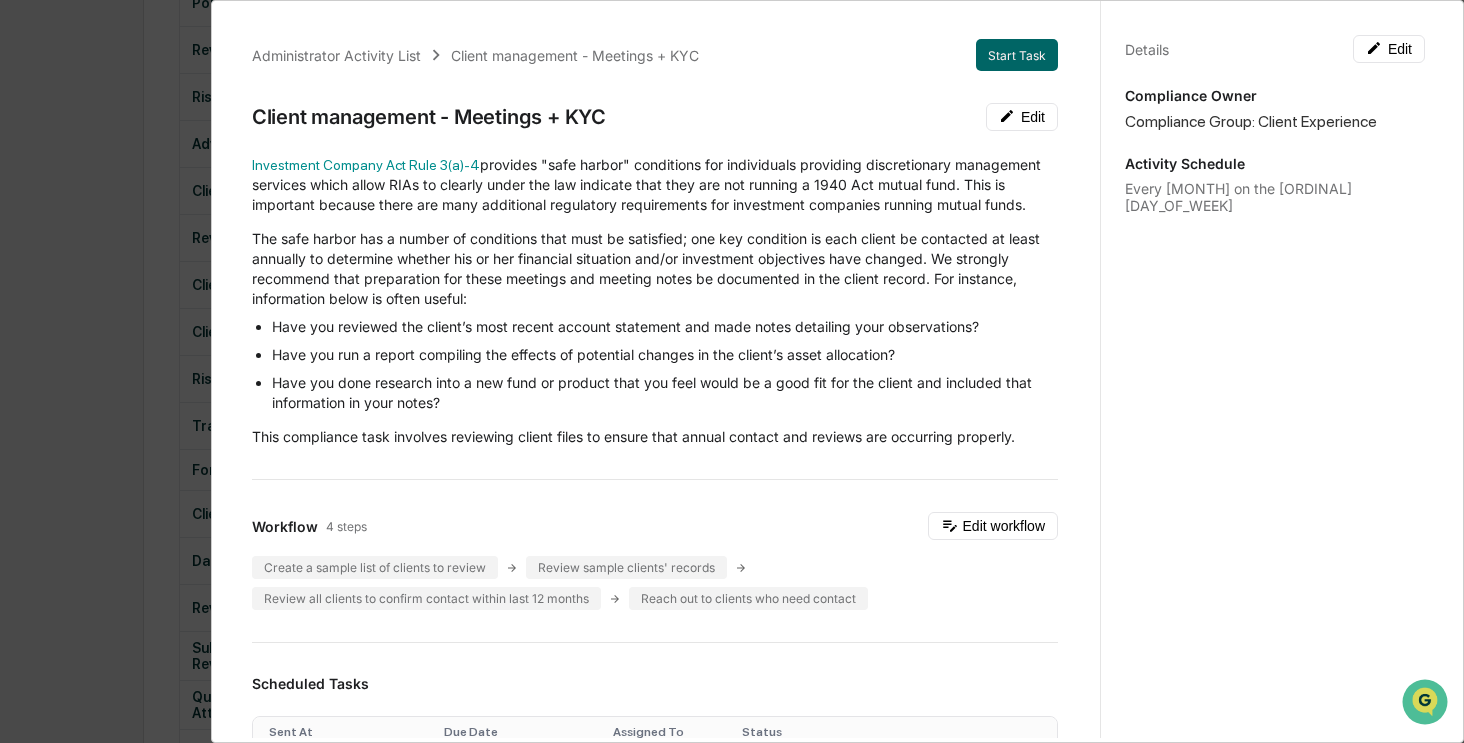 click on "Administrator Activity List Client management - Meetings + KYC Start Task Client management - Meetings + KYC Edit Investment Company Act Rule 3(a)-4  provides "safe harbor" conditions  for individuals providing discretionary management services which allow RIAs to clearly under the law indicate that they are not running a 1940 Act mutual fund. This is important because there are many additional regulatory requirements for investment companies running mutual funds. The safe harbor has a number of conditions that must be satisfied; one key condition is each client be contacted at least annually to determine whether his or her financial situation and/or investment objectives have changed. We strongly recommend that preparation for these meetings and meeting notes be documented in the client record. For instance, information below is often useful: Have you reviewed the client’s most recent account statement and made notes detailing your observations? Workflow 4 steps Edit workflow Review sample clients' records" at bounding box center (732, 371) 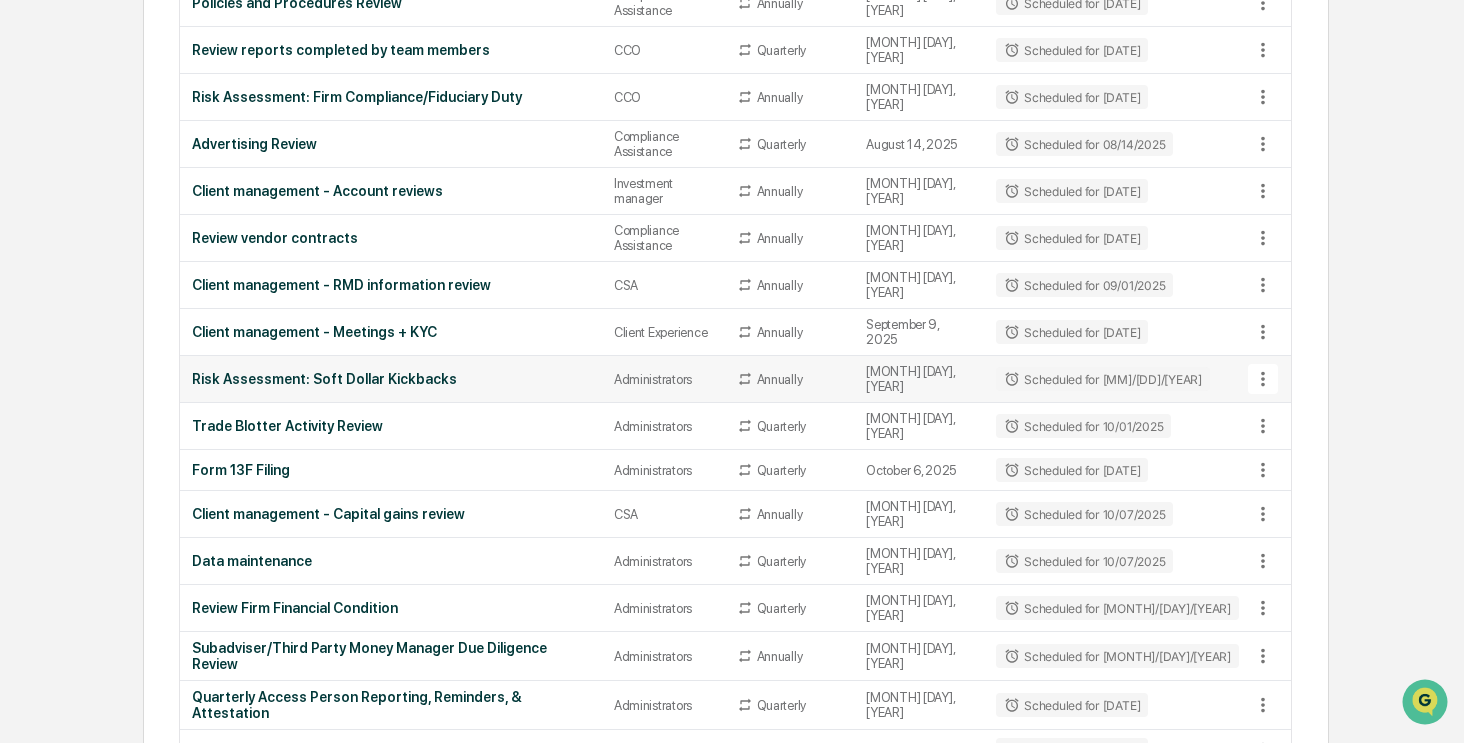 click on "Risk Assessment: Soft Dollar Kickbacks" at bounding box center (391, 379) 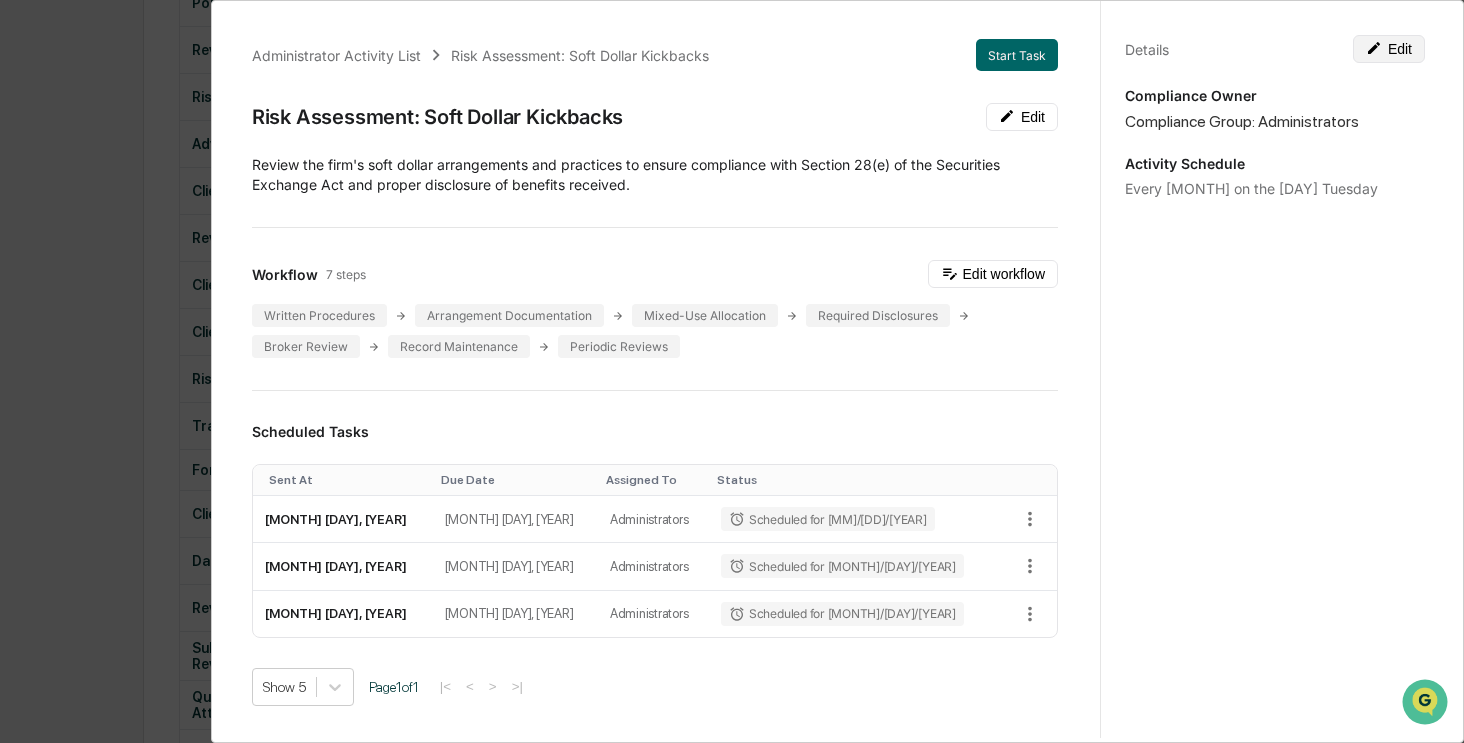 click on "Edit" at bounding box center [1389, 49] 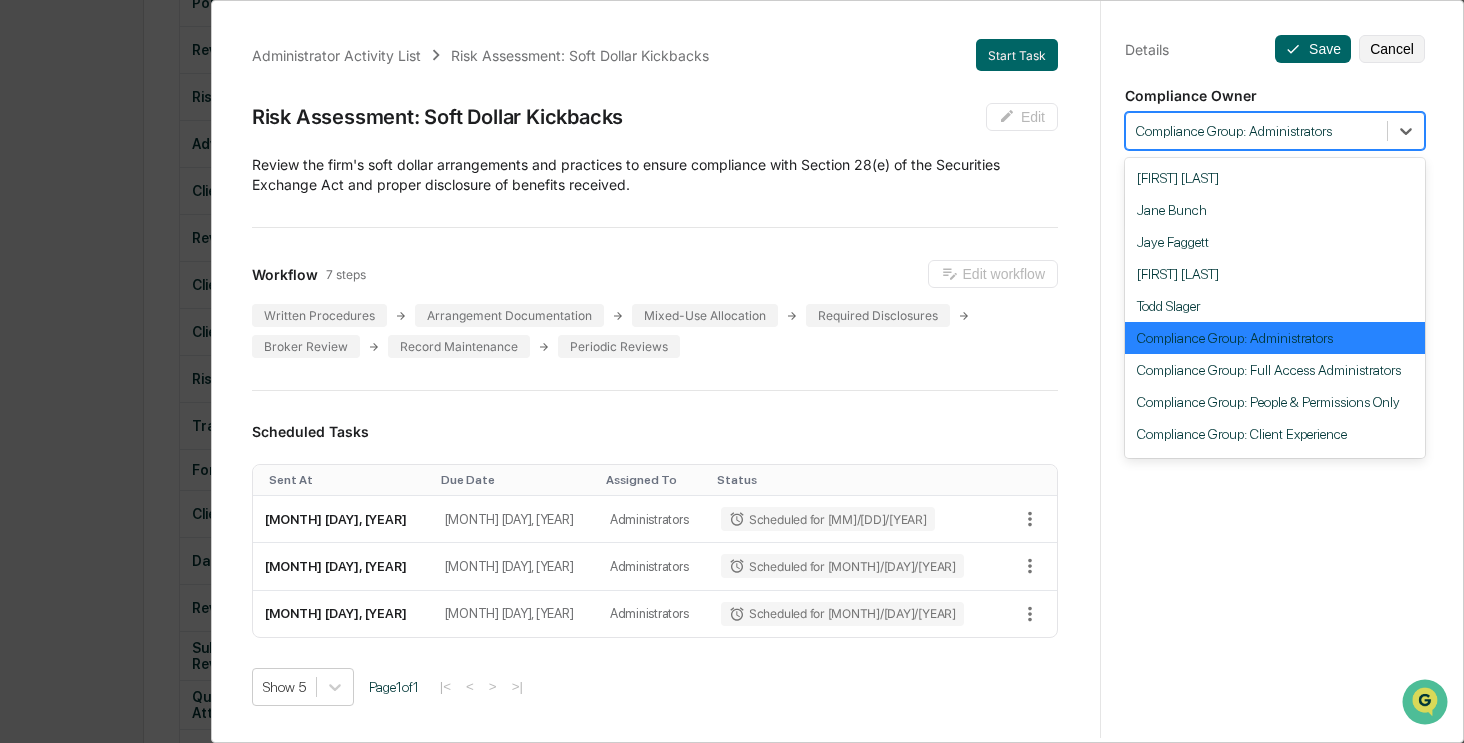 click on "Compliance Group: Administrators" at bounding box center [1256, 131] 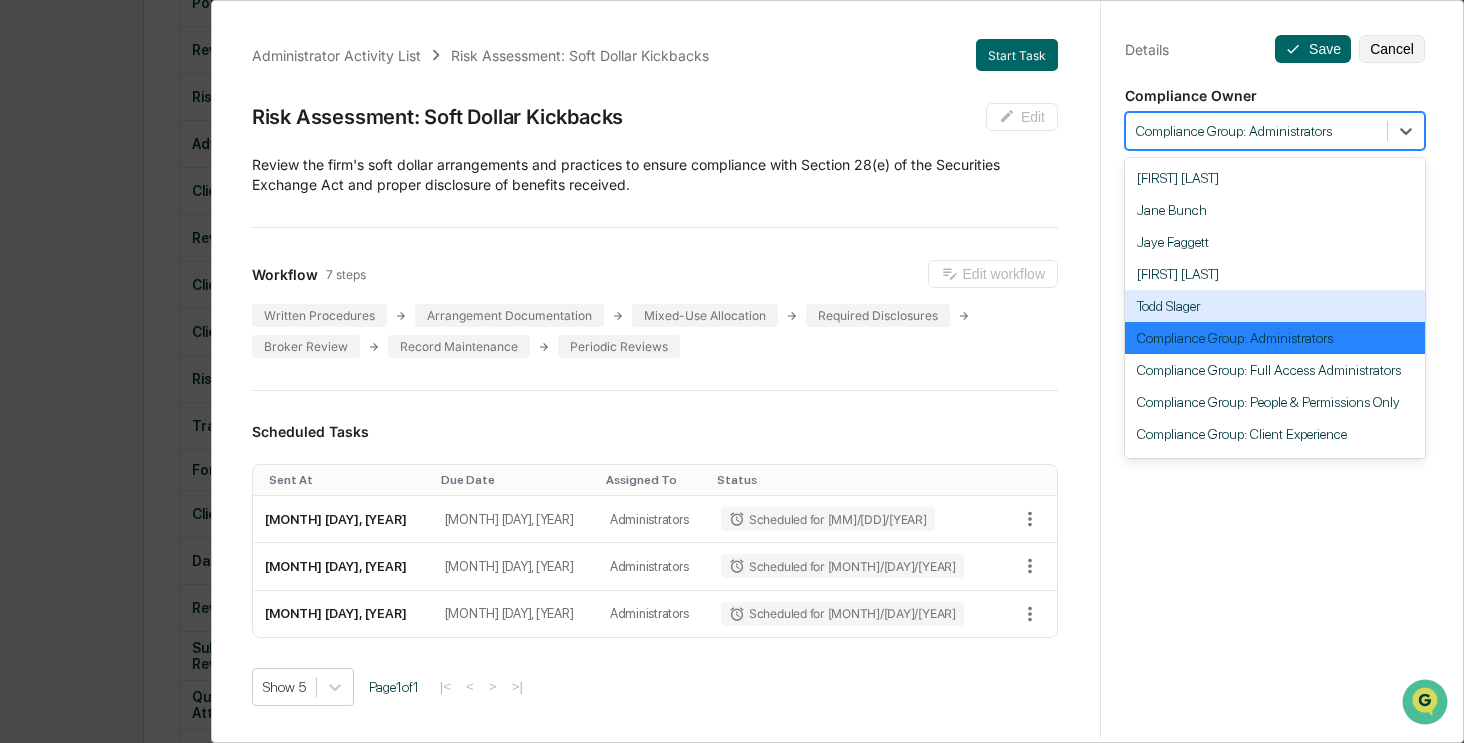 scroll, scrollTop: 184, scrollLeft: 0, axis: vertical 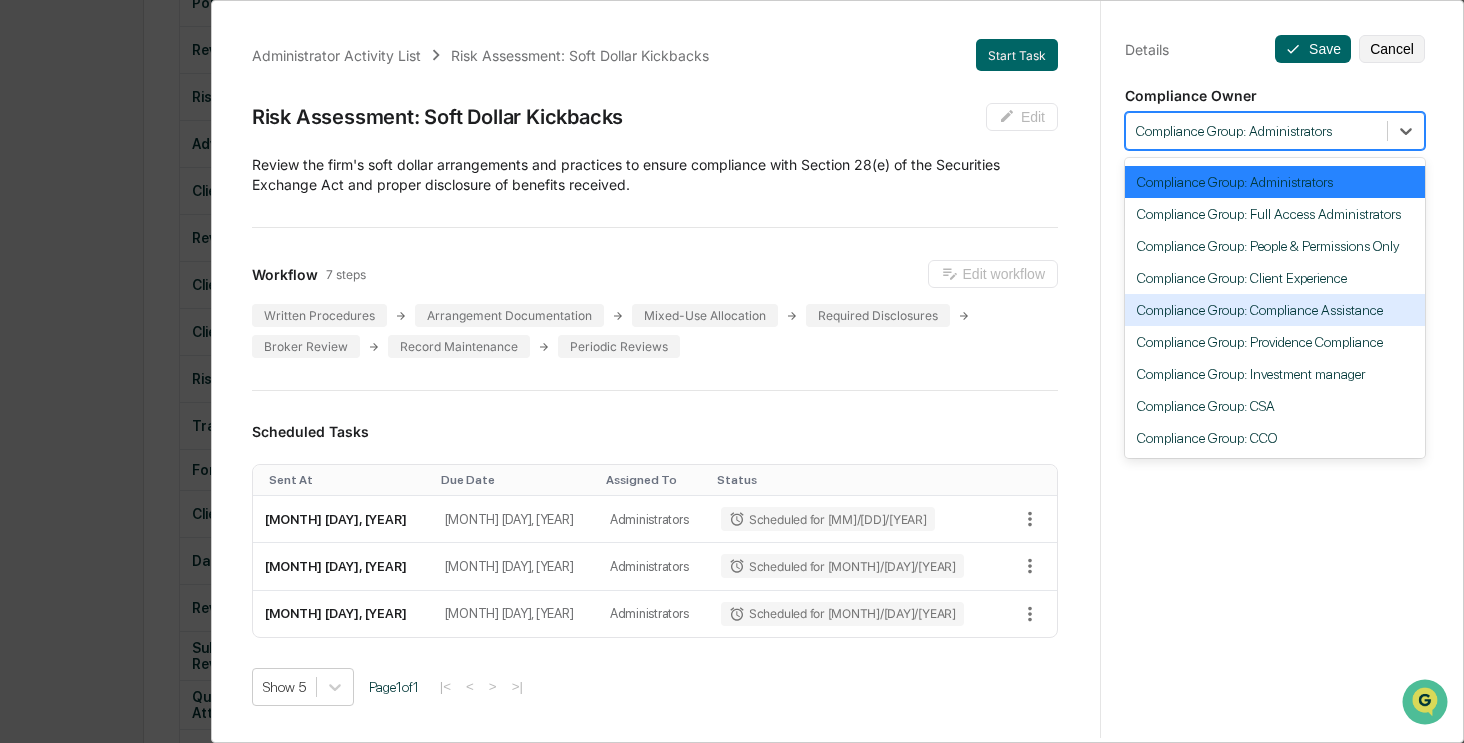 click on "Compliance Group: Compliance Assistance" at bounding box center [1275, 310] 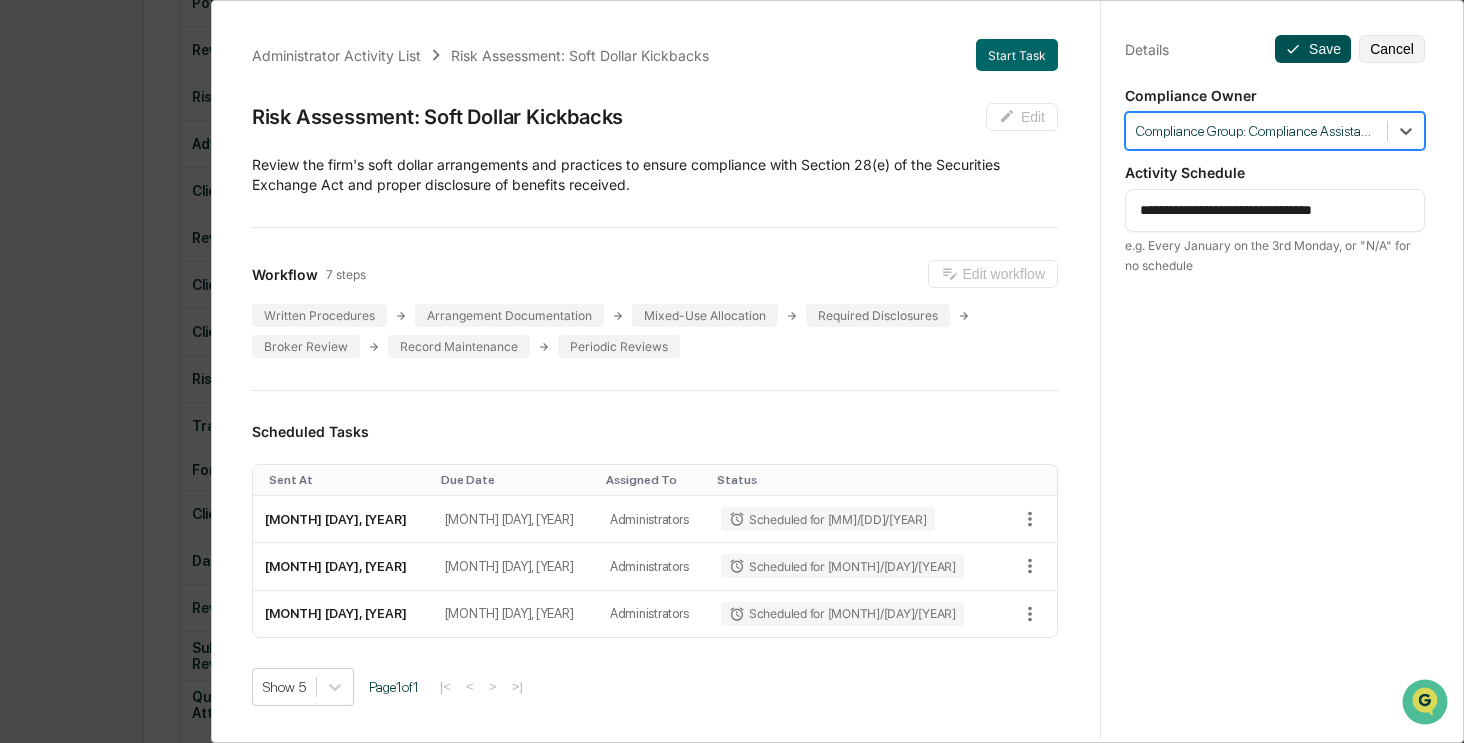 click on "Save" at bounding box center (1313, 49) 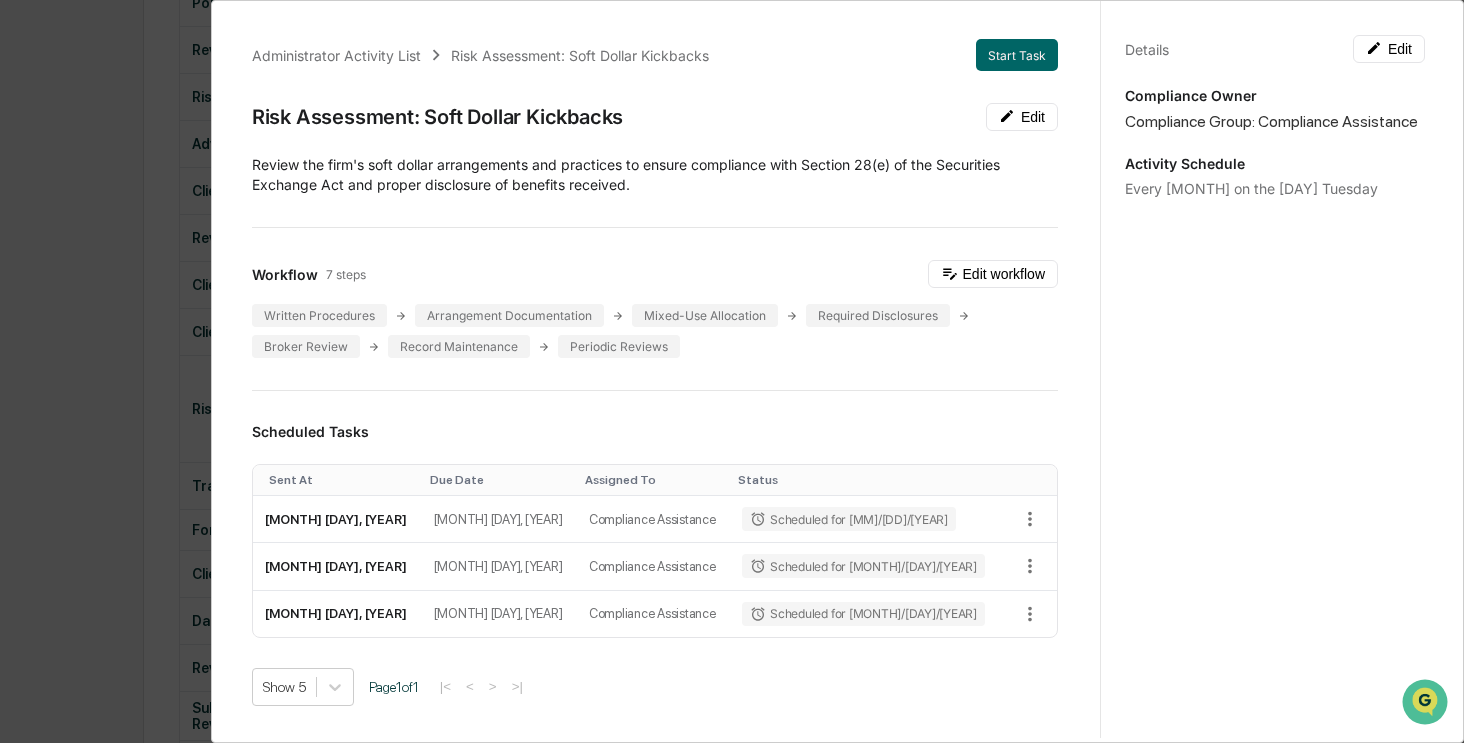 click on "Administrator Activity List Risk Assessment: Soft Dollar Kickbacks Start Task Risk Assessment: Soft Dollar Kickbacks Edit Review the firm's soft dollar arrangements and practices to ensure compliance with Section 28(e) of the Securities Exchange Act and proper disclosure of benefits received. Workflow 7 steps Edit workflow Written Procedures Arrangement Documentation Mixed-Use Allocation Required Disclosures Broker Review Record Maintenance Periodic Reviews Scheduled Tasks Sent At Due Date Assigned To Status September 23, 2025 September 26, 2025 Compliance Assistance Scheduled for 09/23/2025 September 22, 2026 September 25, 2026 Compliance Assistance Scheduled for 09/22/2026 September 28, 2027 October 1, 2027 Compliance Assistance Scheduled for 09/28/2027 Show 5 Page  1  of  1   |<   <   >   >|   Completed Task Files No data to display Show 5 Page  1  of  0   |<   <   >   >|   Comments Write a comment... Write a comment... Details Edit Compliance Owner Compliance Group: Compliance Assistance Activity Schedule" at bounding box center [732, 371] 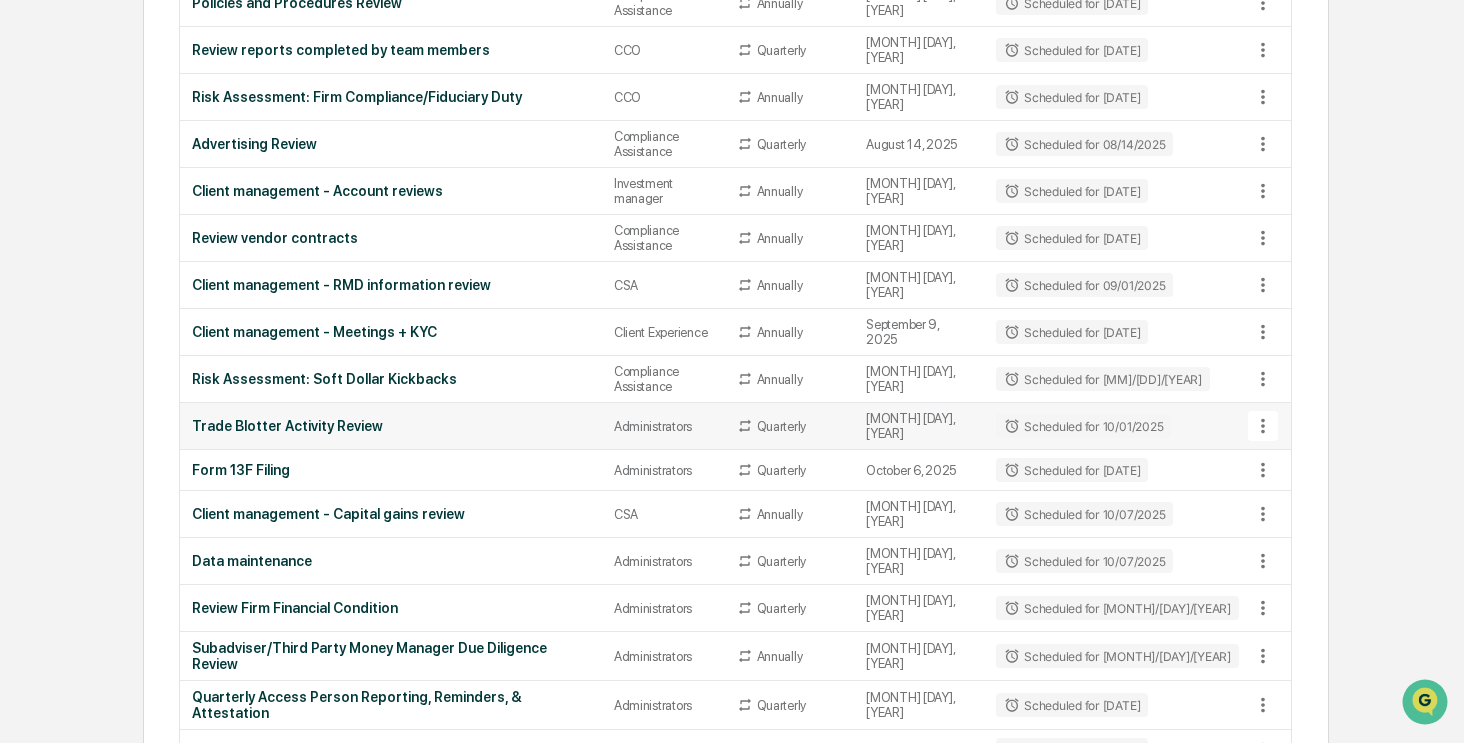 click on "Trade Blotter Activity Review" at bounding box center (391, 426) 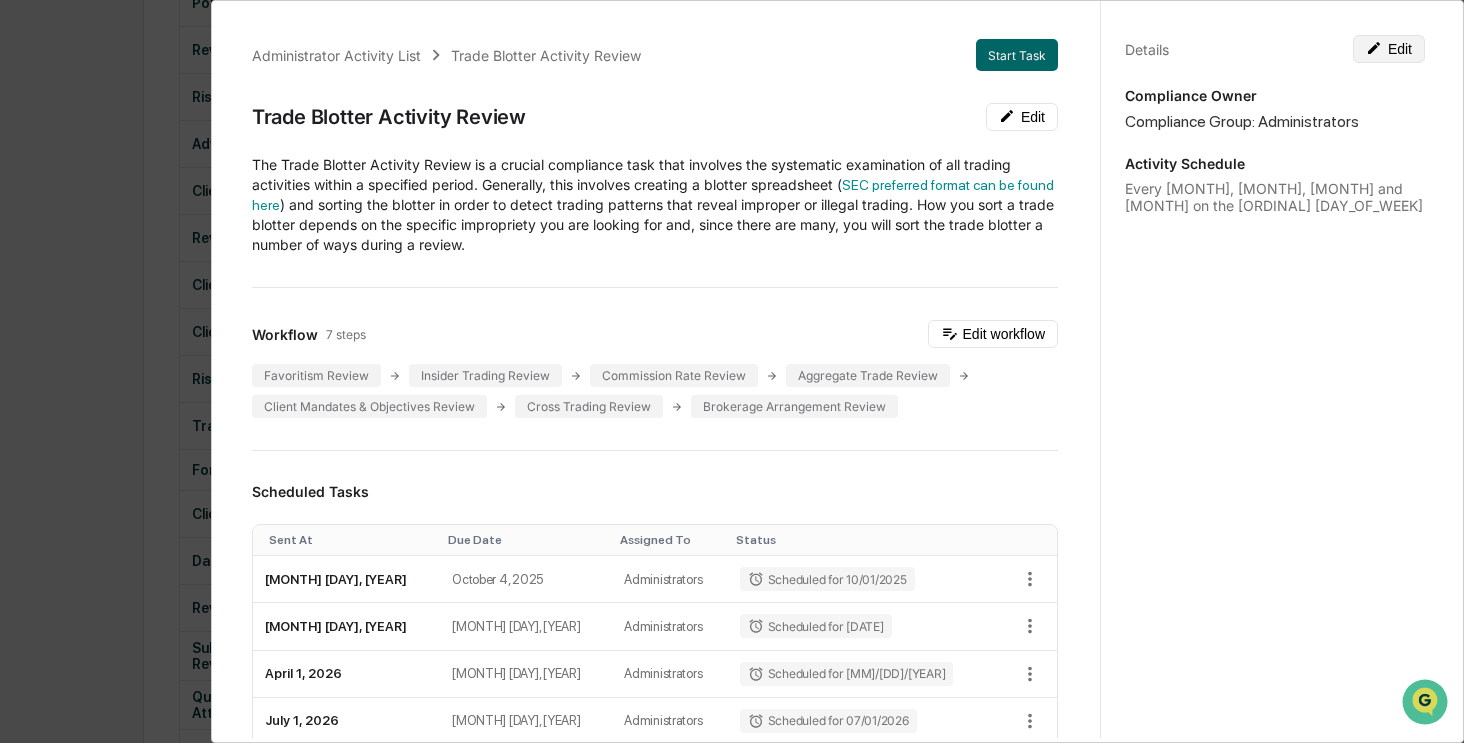 click on "Edit" at bounding box center (1389, 49) 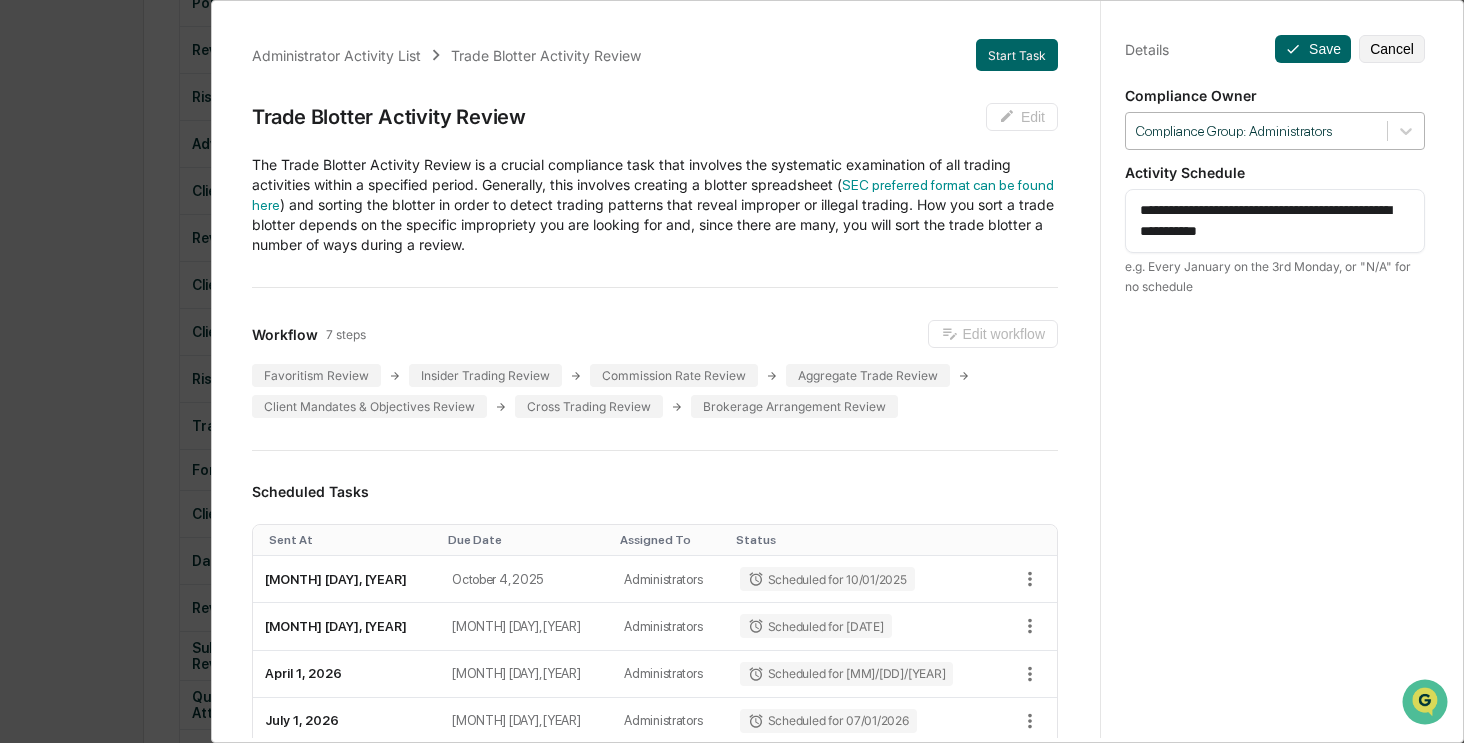click at bounding box center (1256, 131) 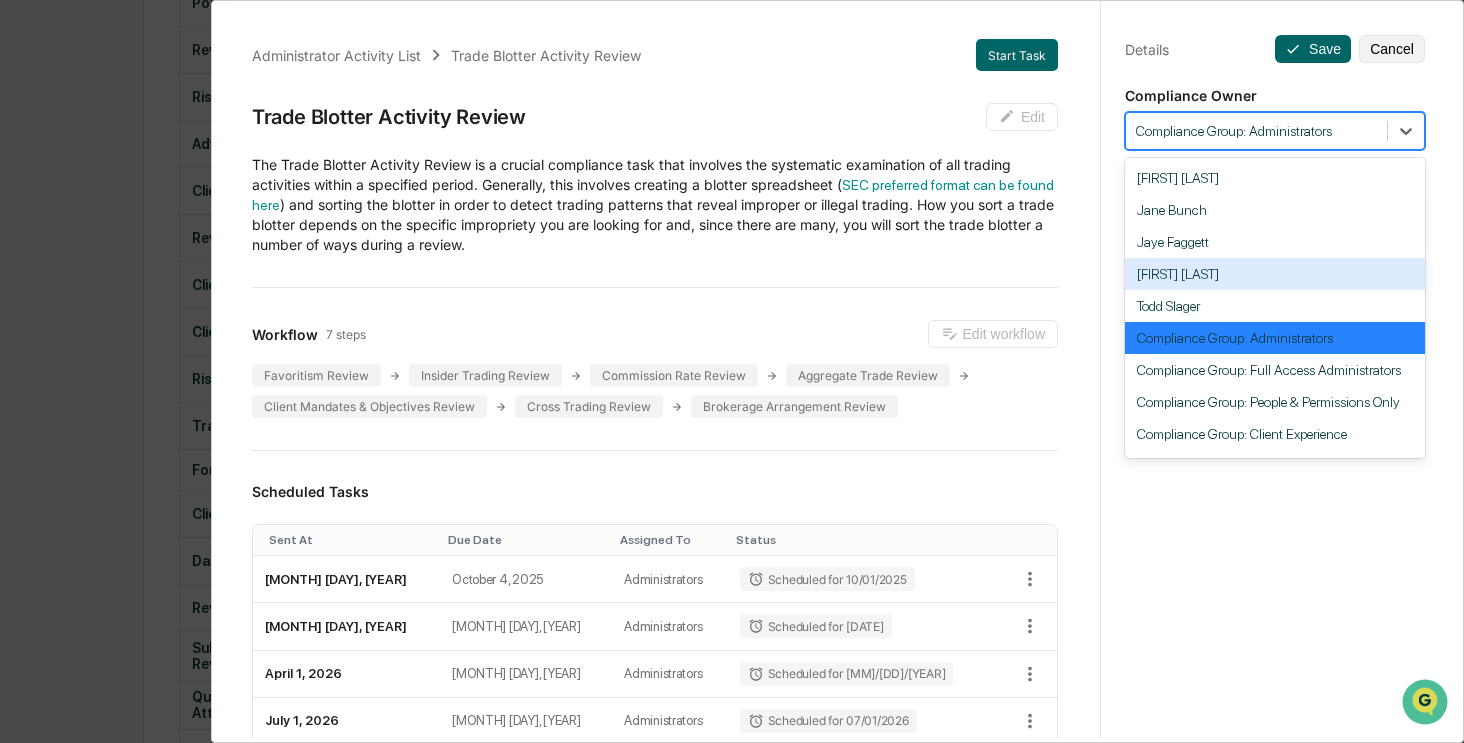 scroll, scrollTop: 184, scrollLeft: 0, axis: vertical 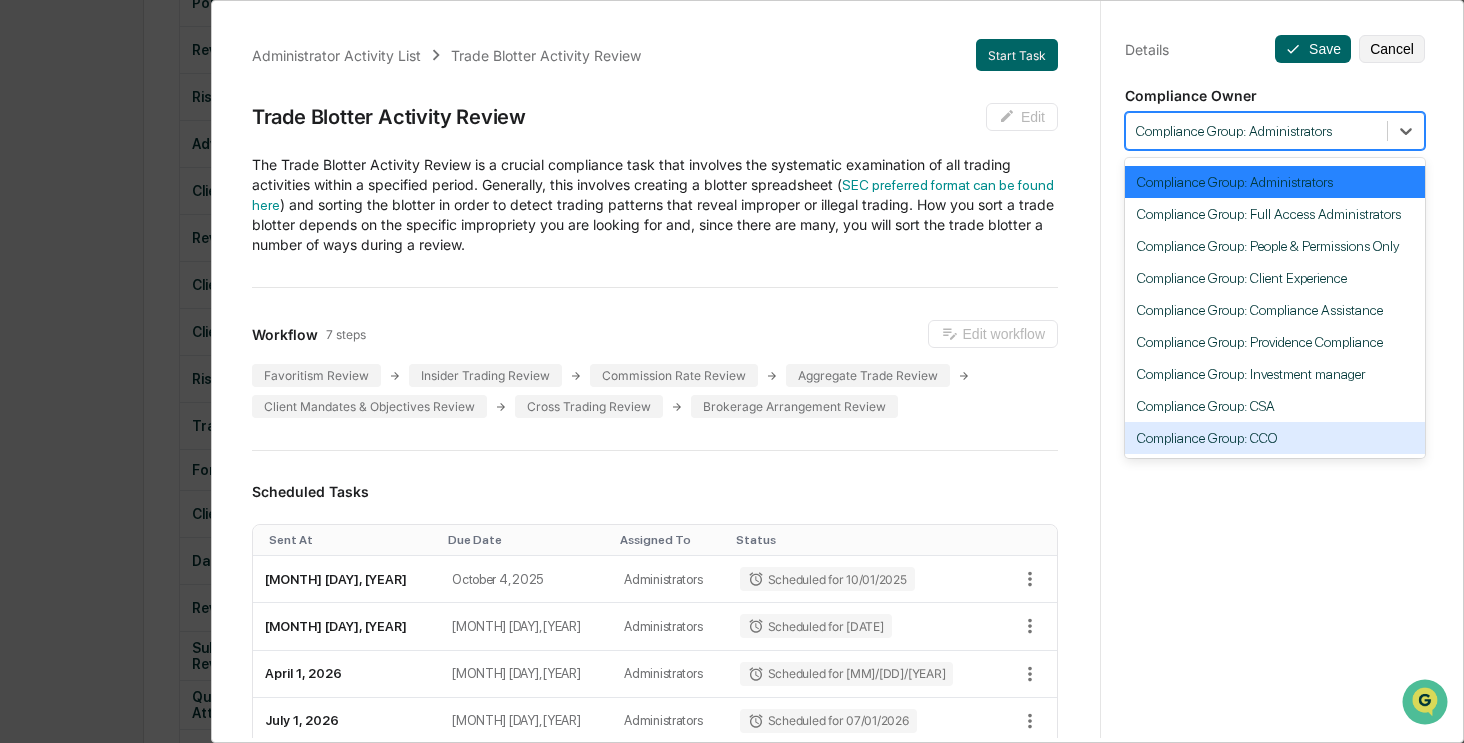 click on "Compliance Group: CCO" at bounding box center [1275, 438] 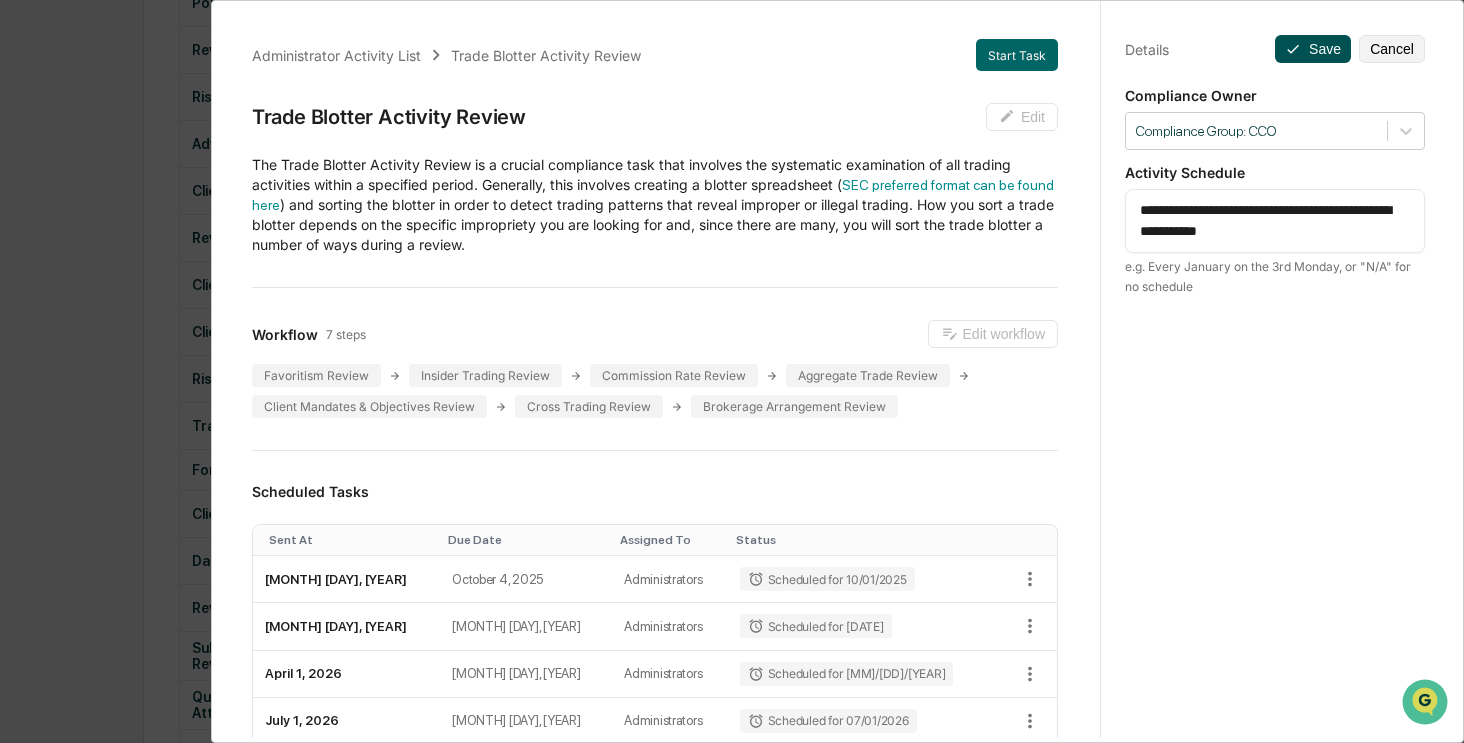 click on "Save" at bounding box center [1313, 49] 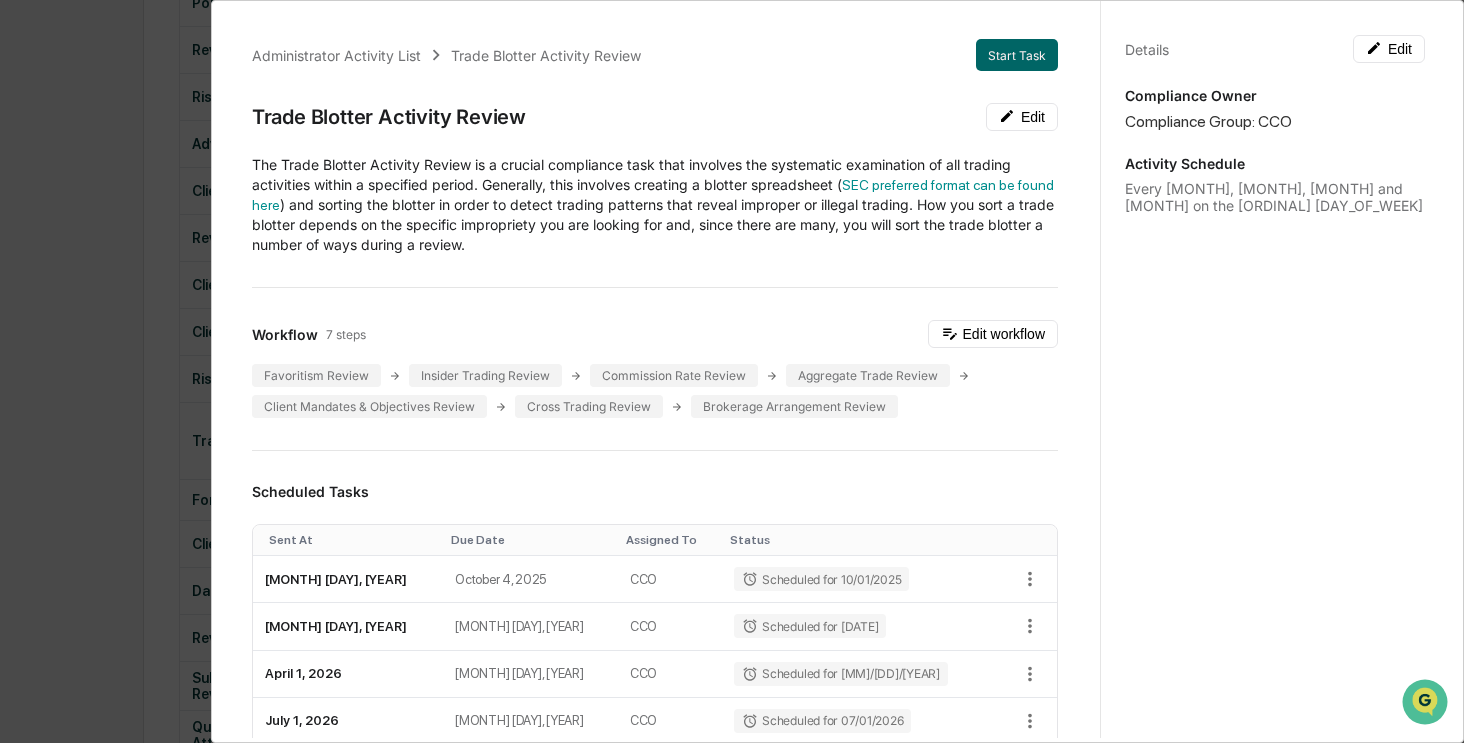 click on "Administrator Activity List Trade Blotter Activity Review Start Task Trade Blotter Activity Review Edit The Trade Blotter Activity Review is a crucial compliance task that involves the systematic examination of all trading activities within a specified period. Generally, this involves creating a blotter spreadsheet ( SEC preferred format can be found here ) and sorting the blotter in order to detect trading patterns that reveal improper or illegal trading. How you sort a trade blotter depends on the specific impropriety you are looking for and, since there are many, you will sort the trade blotter a number of ways during a review. Workflow 7 steps Edit workflow Favoritism Review Insider Trading Review Commission Rate Review Aggregate Trade Review Client Mandates & Objectives Review Cross Trading Review Brokerage Arrangement Review Scheduled Tasks Sent At Due Date Assigned To Status October 1, 2025 October 4, 2025 CCO Scheduled for 10/01/2025 January 7, 2026 January 10, 2026 CCO Scheduled for 01/07/2026 CCO 1" at bounding box center (732, 371) 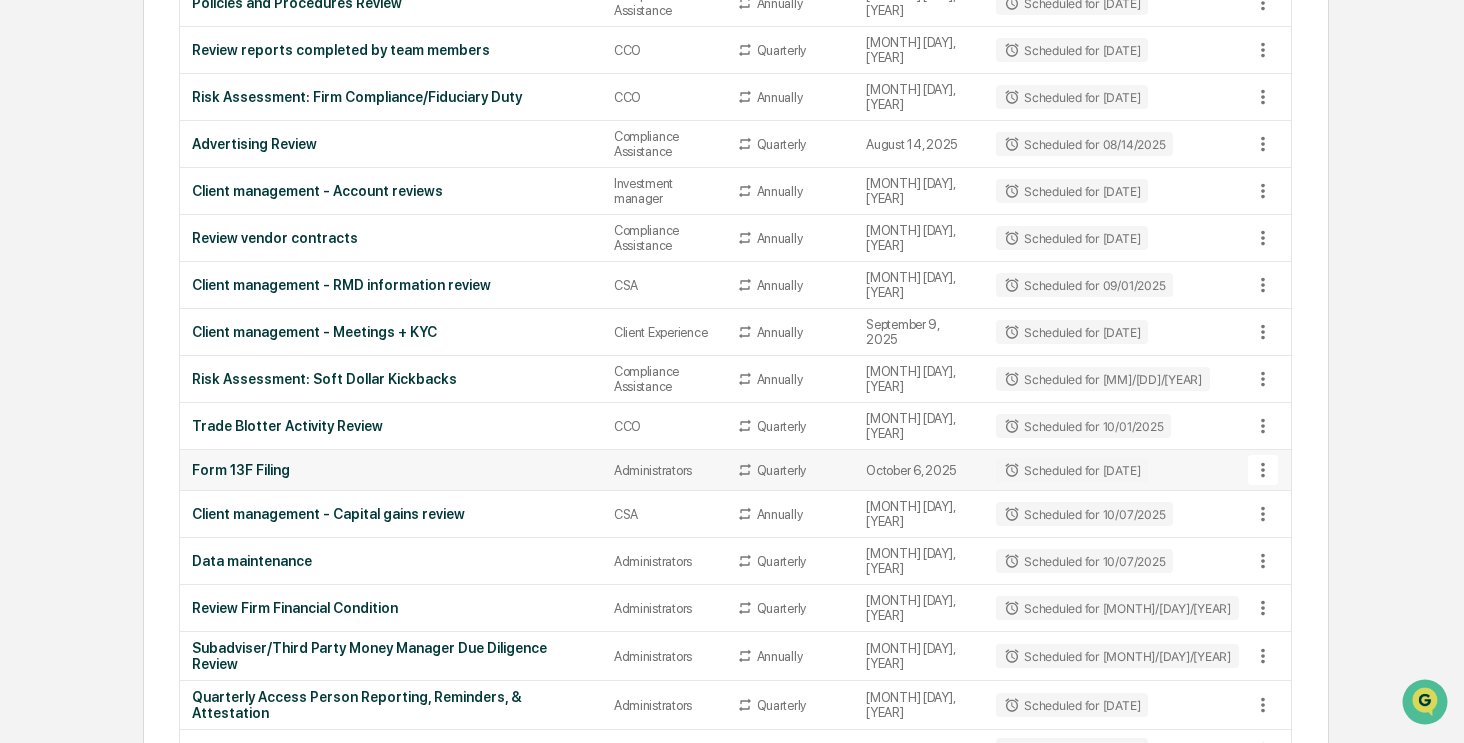 click on "Form 13F Filing" at bounding box center [391, 470] 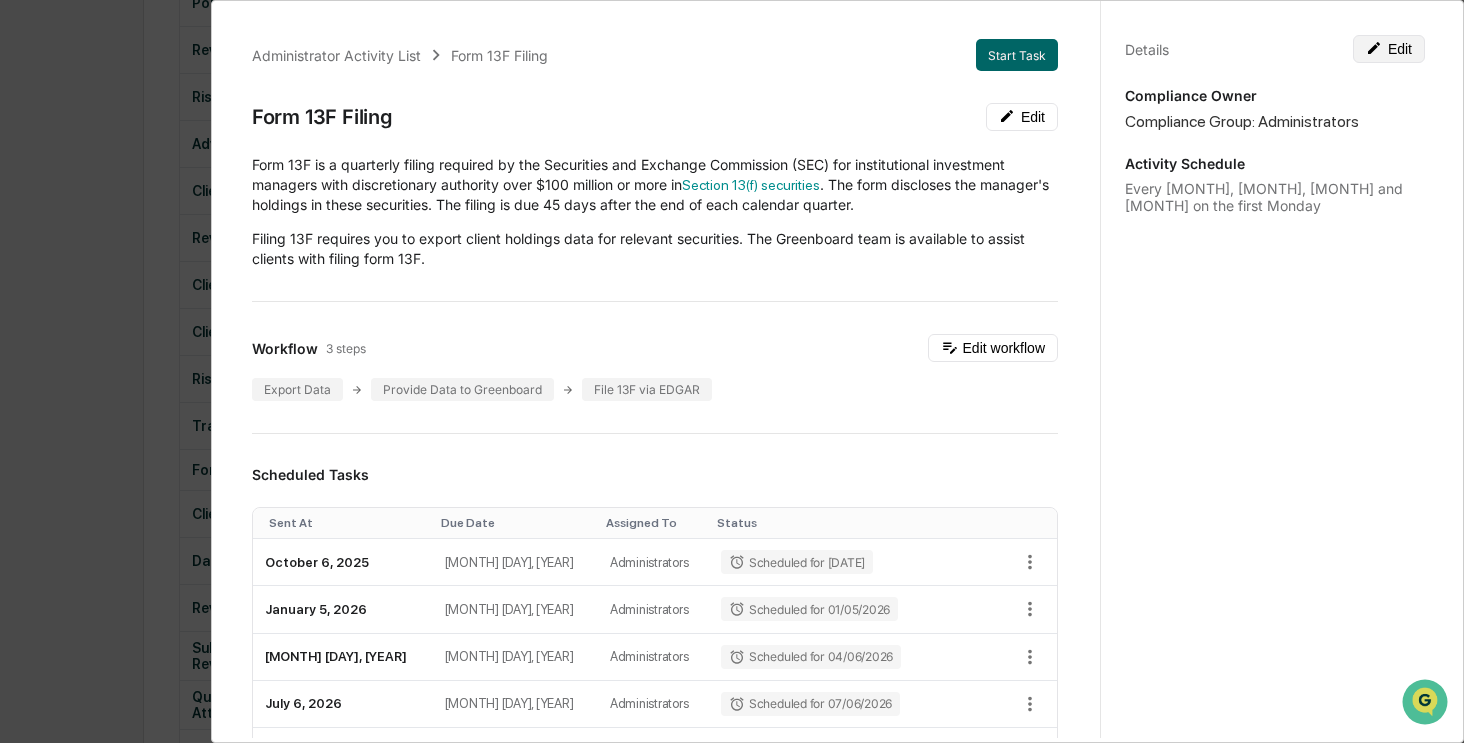 click on "Edit" at bounding box center (1389, 49) 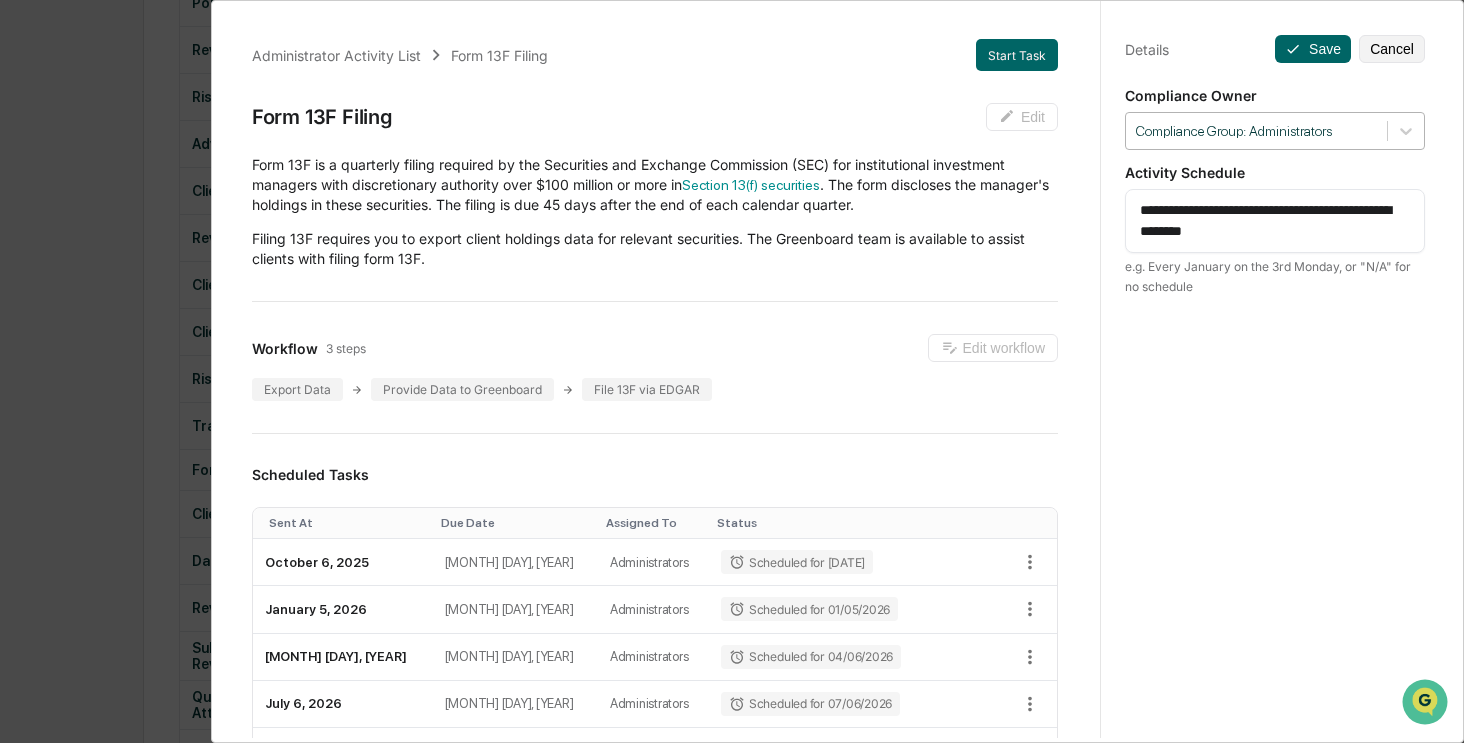 click on "Compliance Group: Administrators" at bounding box center [1256, 131] 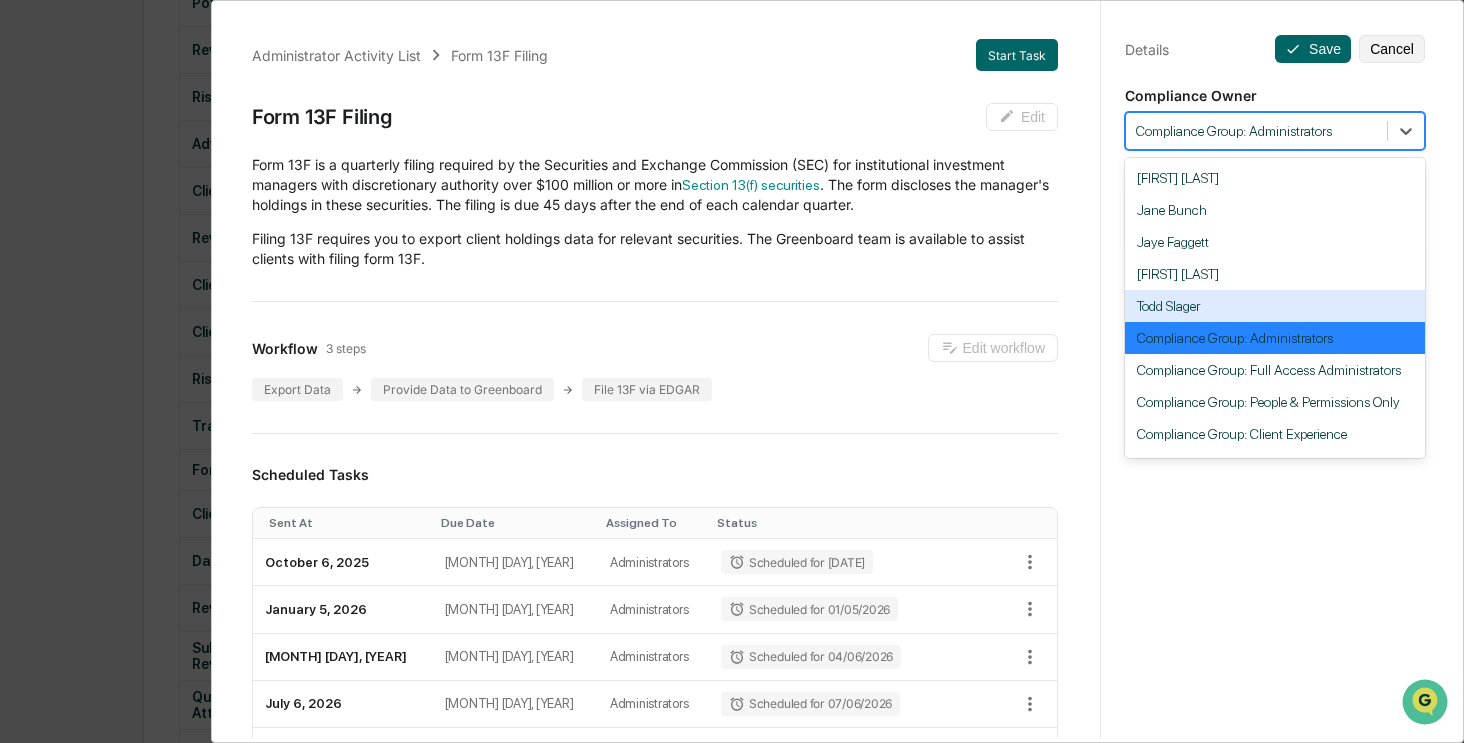 scroll, scrollTop: 184, scrollLeft: 0, axis: vertical 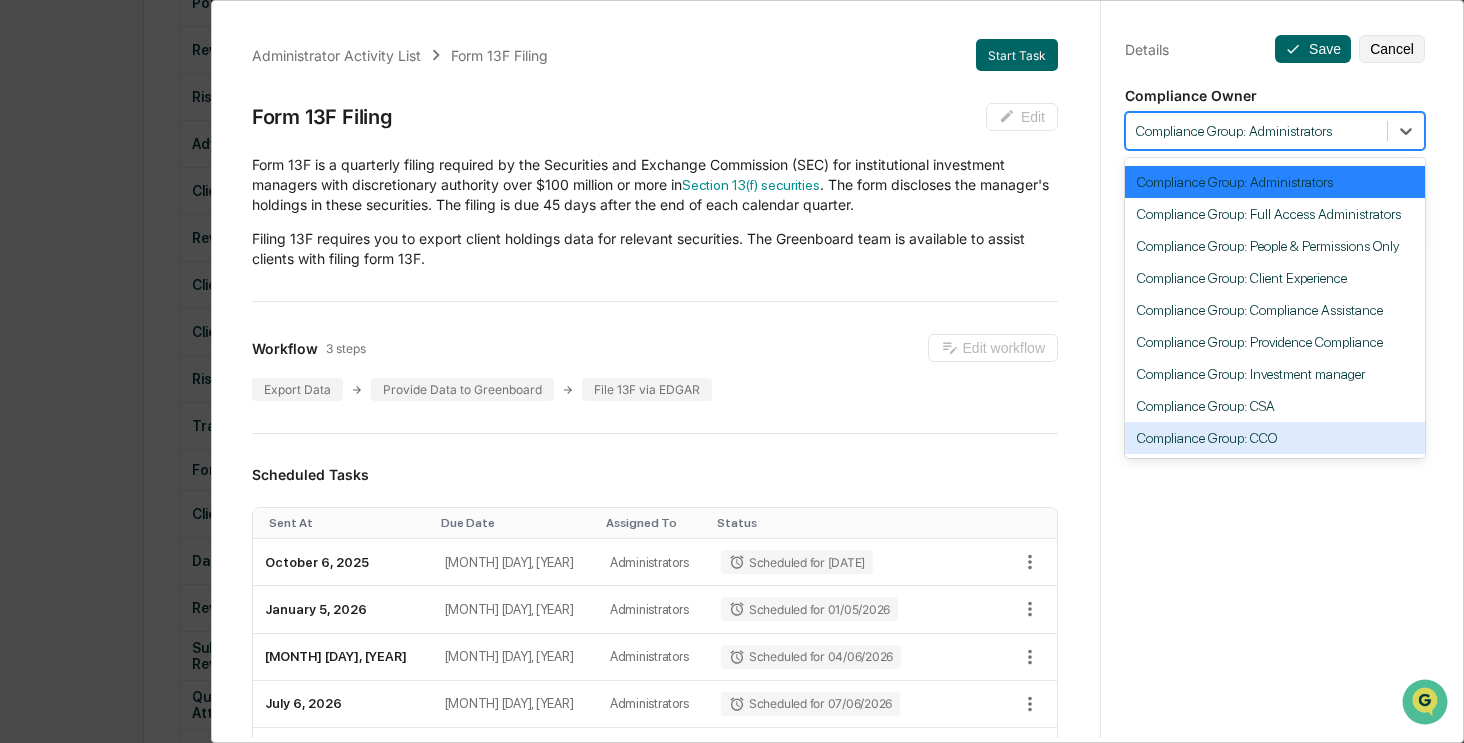 click on "Compliance Group: CCO" at bounding box center (1275, 438) 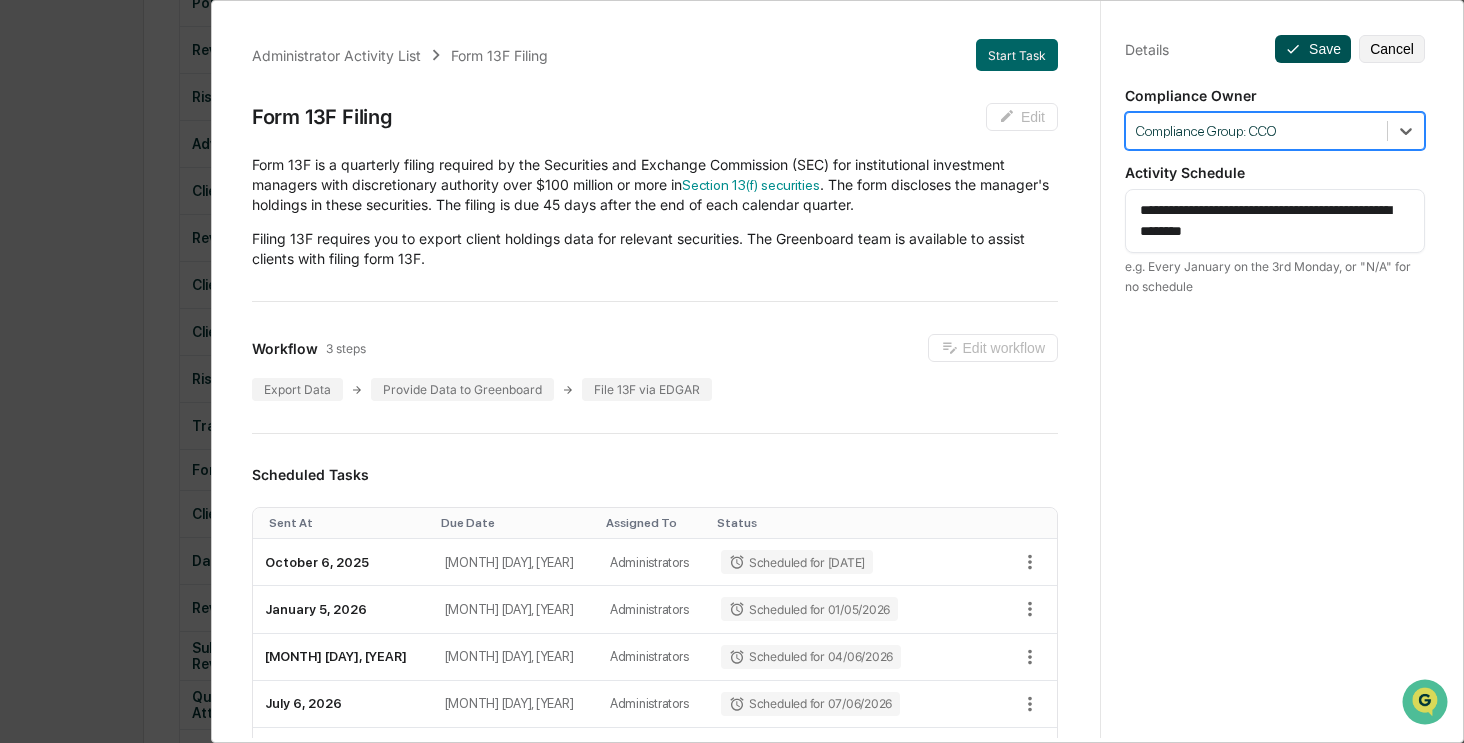 click on "Save" at bounding box center (1313, 49) 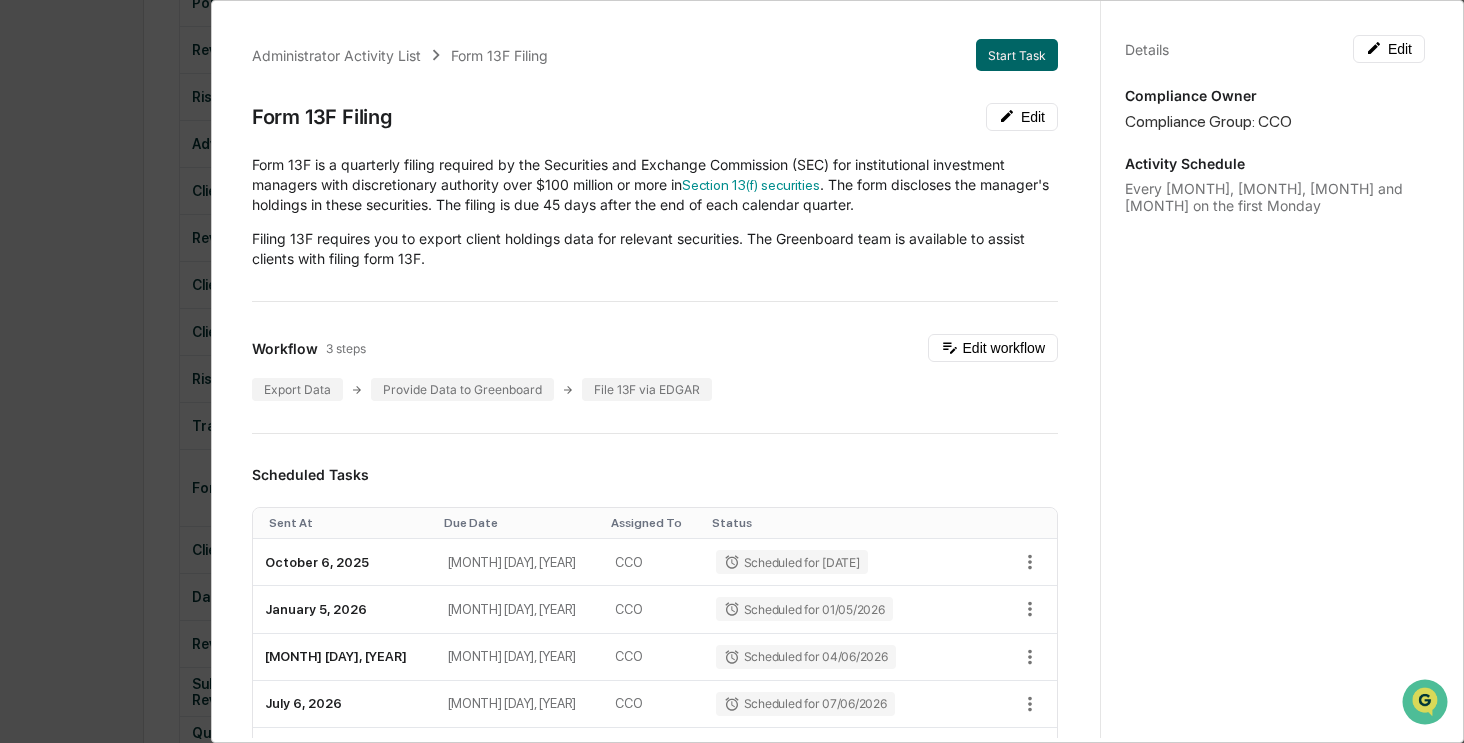 click on "Administrator Activity List Form 13F Filing Start Task Form 13F Filing Edit Form 13F is a quarterly filing required by the Securities and Exchange Commission (SEC) for institutional investment managers with discretionary authority over $100 million or more in  Section 13(f) securities . The form discloses the manager's holdings in these securities. The filing is due 45 days after the end of each calendar quarter. Filing 13F requires you to export client holdings data for relevant securities. The Greenboard team is available to assist clients with filing form 13F. Workflow 3 steps Edit workflow Export Data Provide Data to Greenboard File 13F via EDGAR Scheduled Tasks Sent At Due Date Assigned To Status October 6, 2025 October 9, 2025 CCO Scheduled for 10/06/2025 January 5, 2026 January 8, 2026 CCO Scheduled for 01/05/2026 April 6, 2026 April 9, 2026 CCO Scheduled for 04/06/2026 July 6, 2026 July 9, 2026 CCO Scheduled for 07/06/2026 October 5, 2026 October 8, 2026 CCO Scheduled for 10/05/2026 Show 5 Page  1 3" at bounding box center [732, 371] 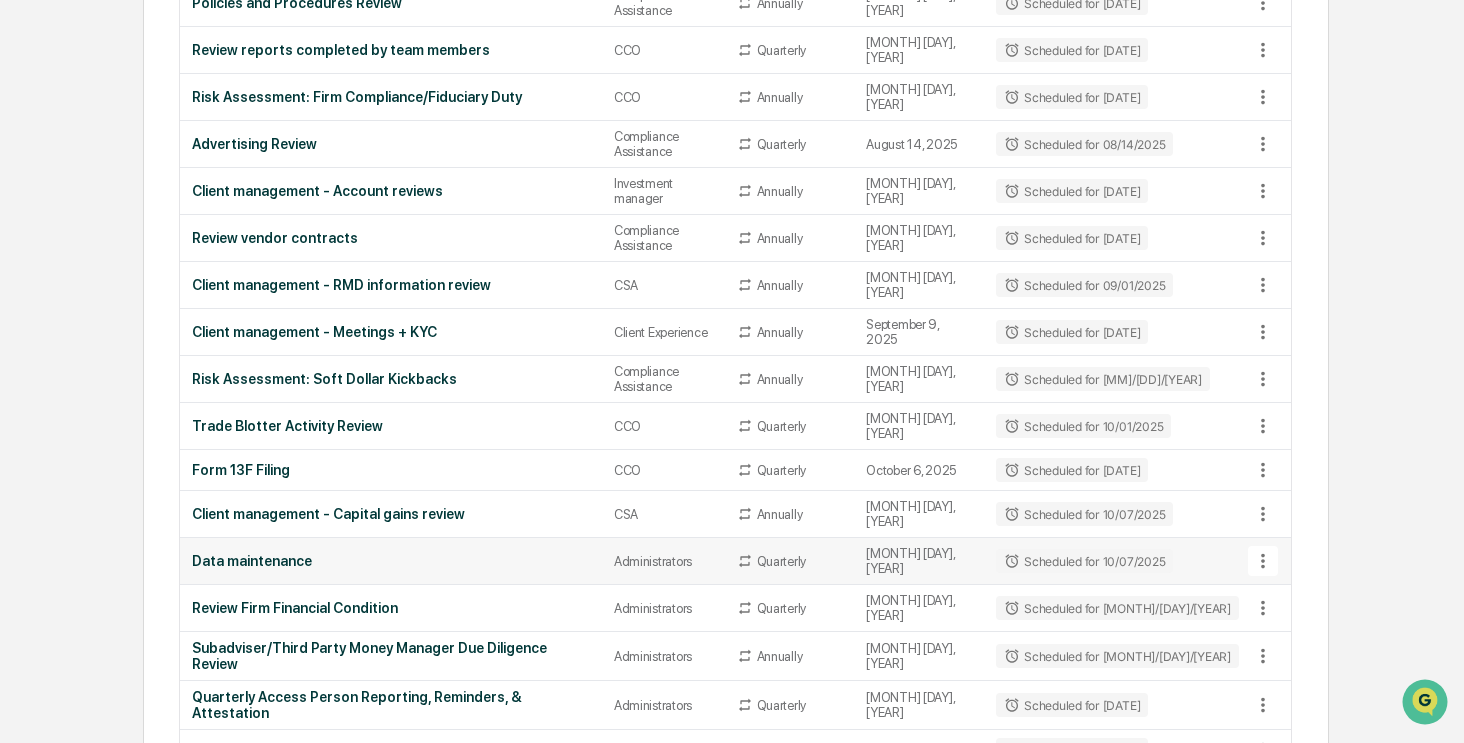 click on "Data maintenance" at bounding box center (391, 561) 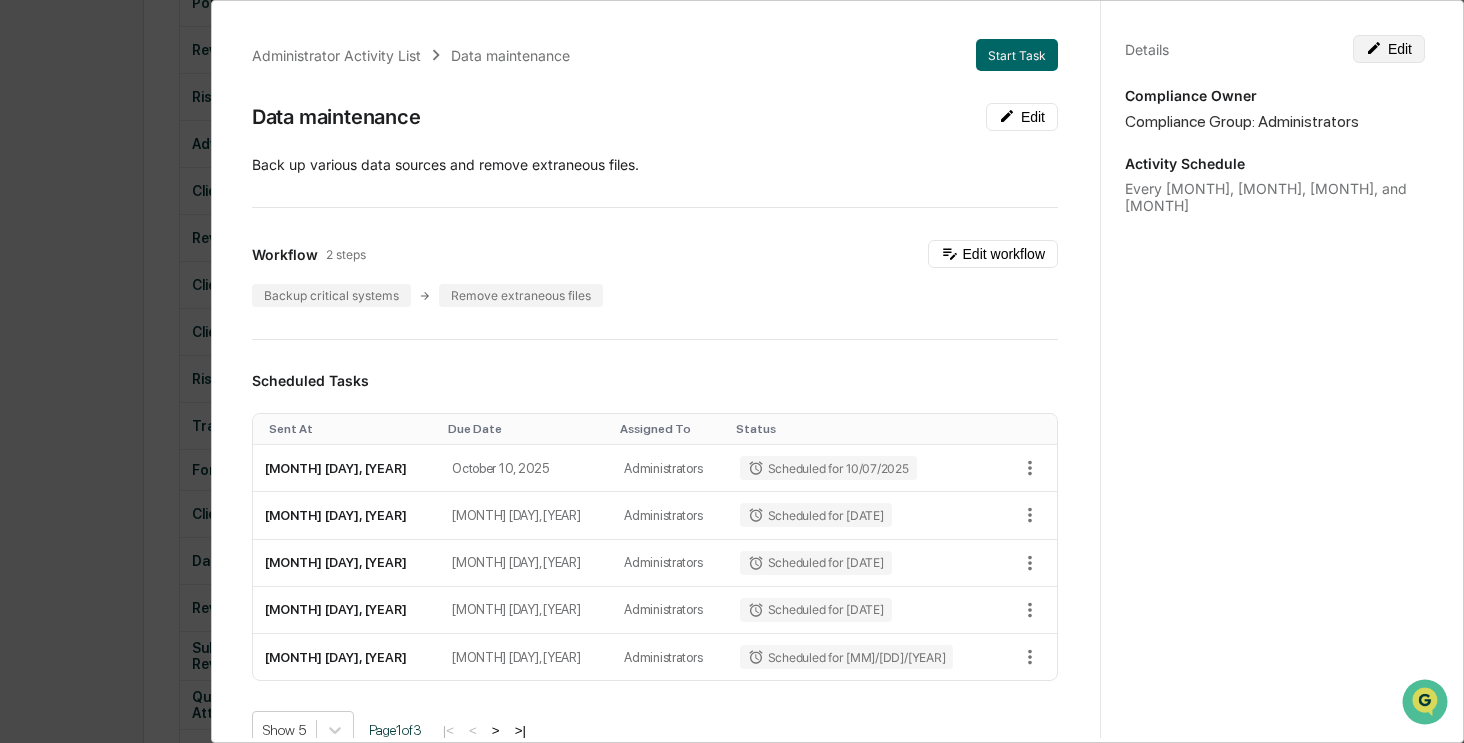click on "Edit" at bounding box center [1389, 49] 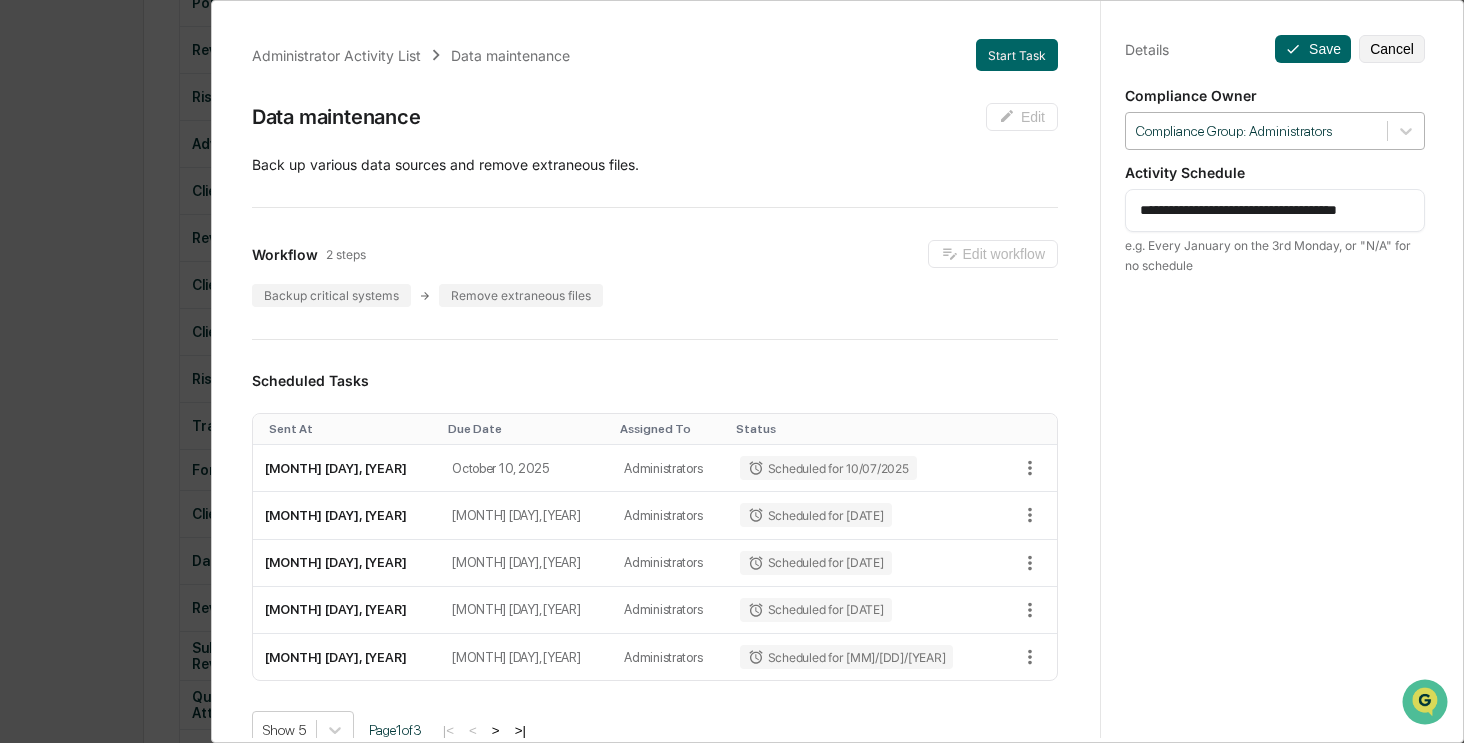 click at bounding box center [1256, 131] 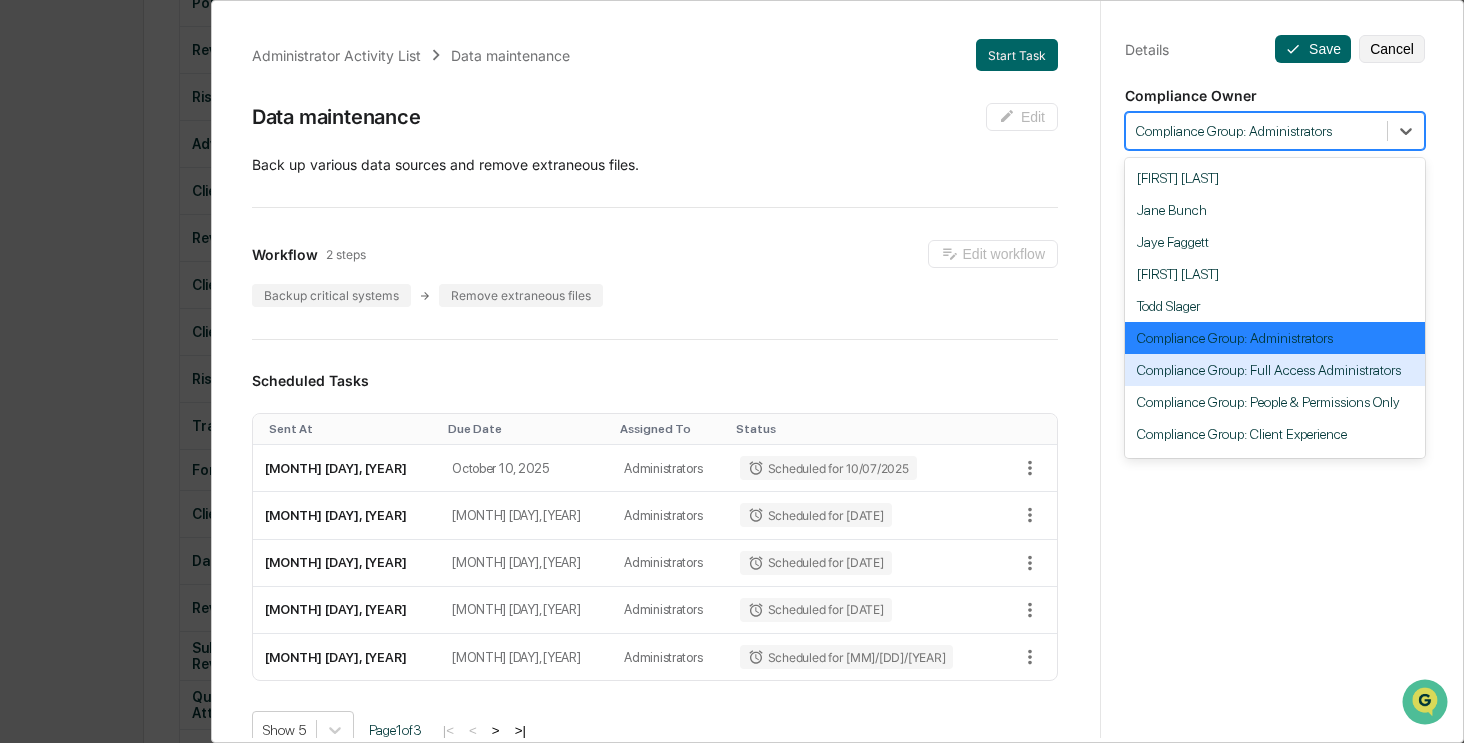 scroll, scrollTop: 184, scrollLeft: 0, axis: vertical 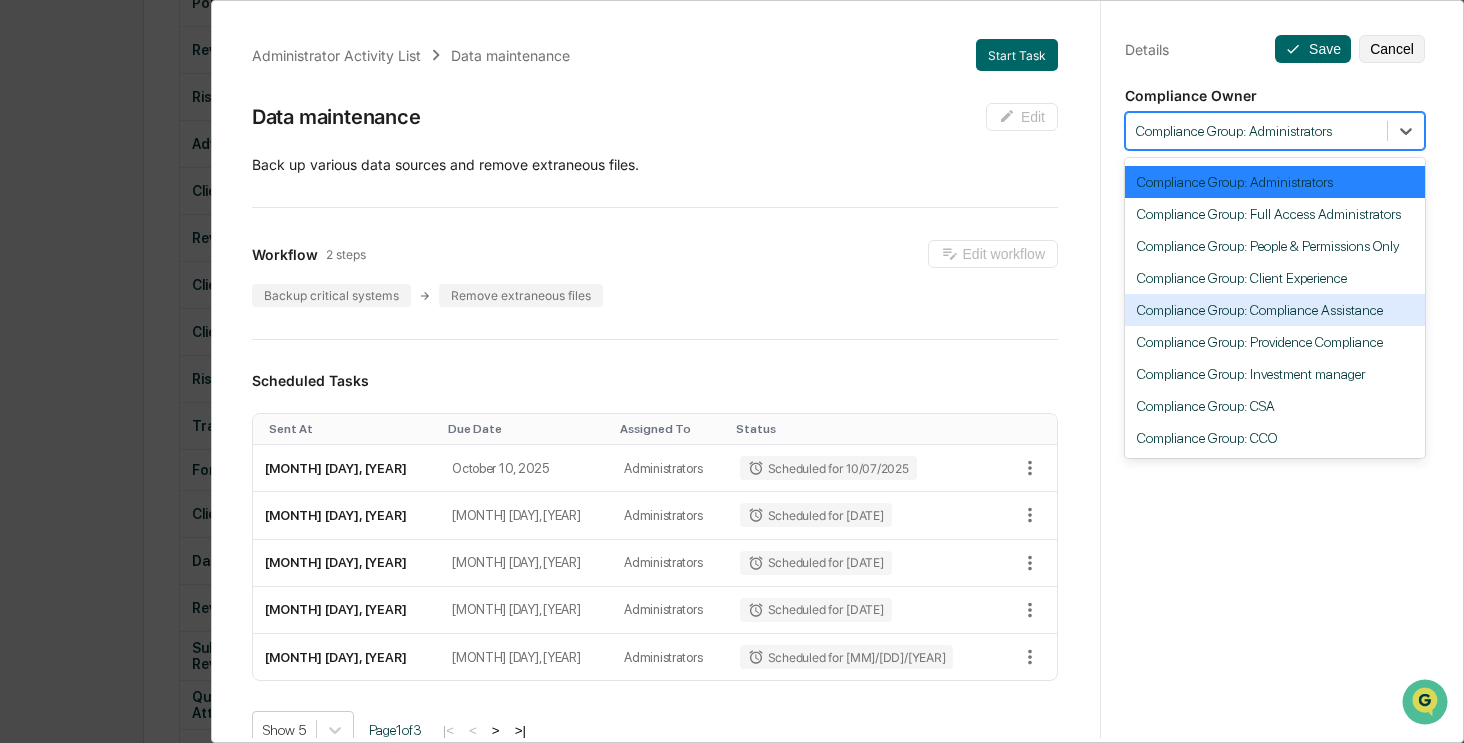 click on "Compliance Group: Compliance Assistance" at bounding box center (1275, 310) 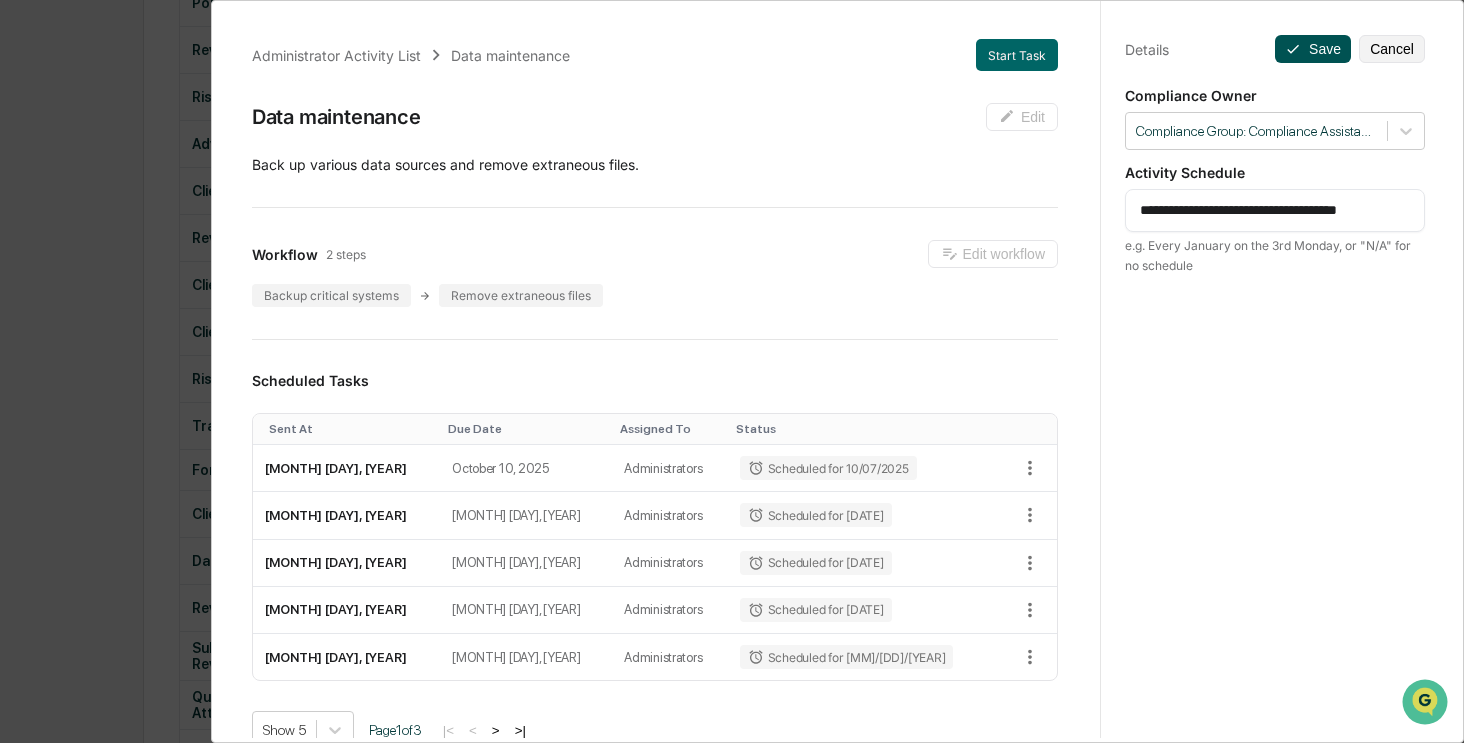click on "Save" at bounding box center (1313, 49) 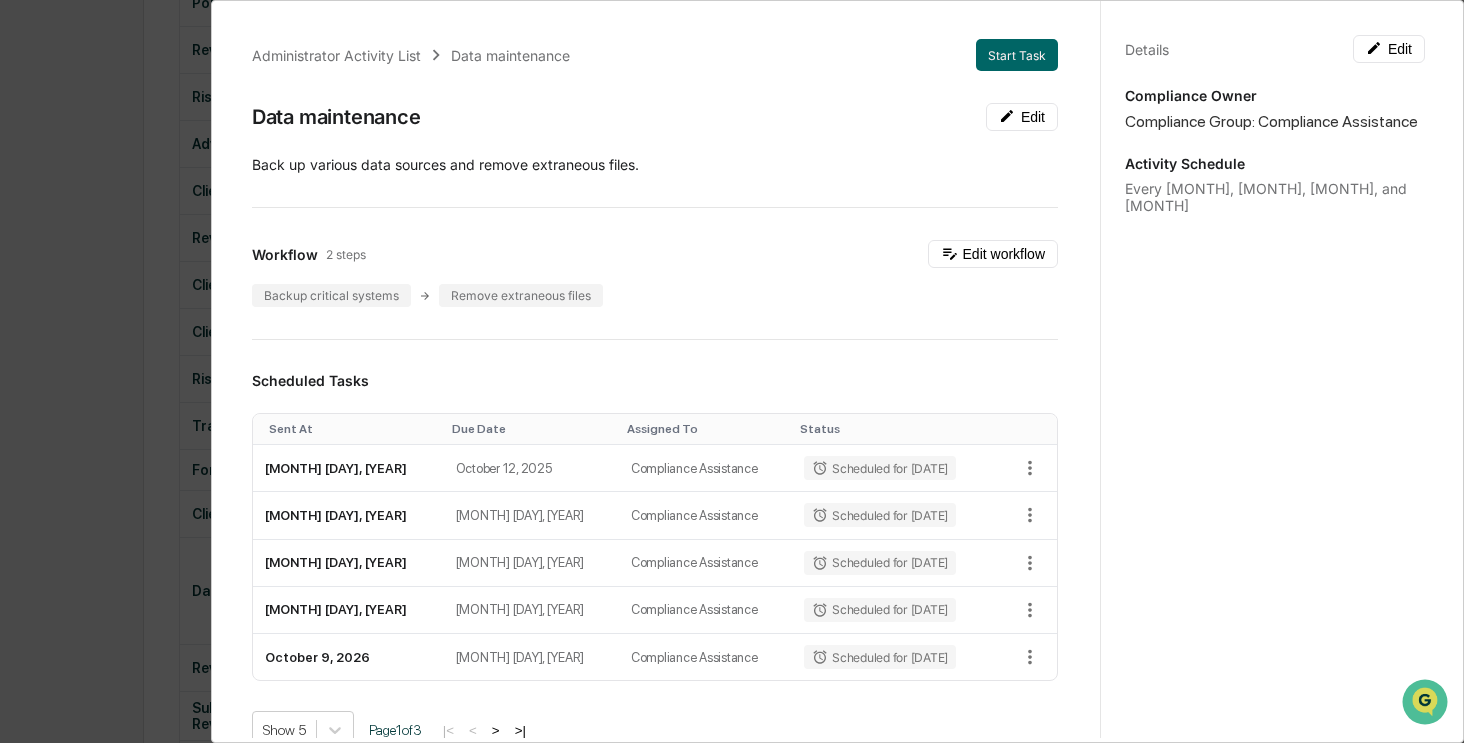click on "Administrator Activity List Data maintenance Start Task Data maintenance Edit ​Back up various data sources and remove extraneous files. Workflow 2 steps Edit workflow Backup critical systems Remove extraneous files Scheduled Tasks Sent At Due Date Assigned To Status October 9, 2025 October 12, 2025 Compliance Assistance Scheduled for 10/09/2025 January 9, 2026 January 12, 2026 Compliance Assistance Scheduled for 01/09/2026 April 9, 2026 April 12, 2026 Compliance Assistance Scheduled for 04/09/2026 July 9, 2026 July 12, 2026 Compliance Assistance Scheduled for 07/09/2026 October 9, 2026 October 12, 2026 Compliance Assistance Scheduled for 10/09/2026 Show 5 Page  1  of  3   |<   <   >   >|   Completed Task Files Document Name Created At Assigned To Data Backup - Angela Barbash - Signed July 22, 2025 Angela Barbash View Data Backup - Angela Barbash July 22, 2025 Angela Barbash View Data Backup - Angela Barbash - Signed June 11, 2025 Angela Barbash View Data Backup - Angela Barbash June 11, 2025 Angela Barbash" at bounding box center (732, 371) 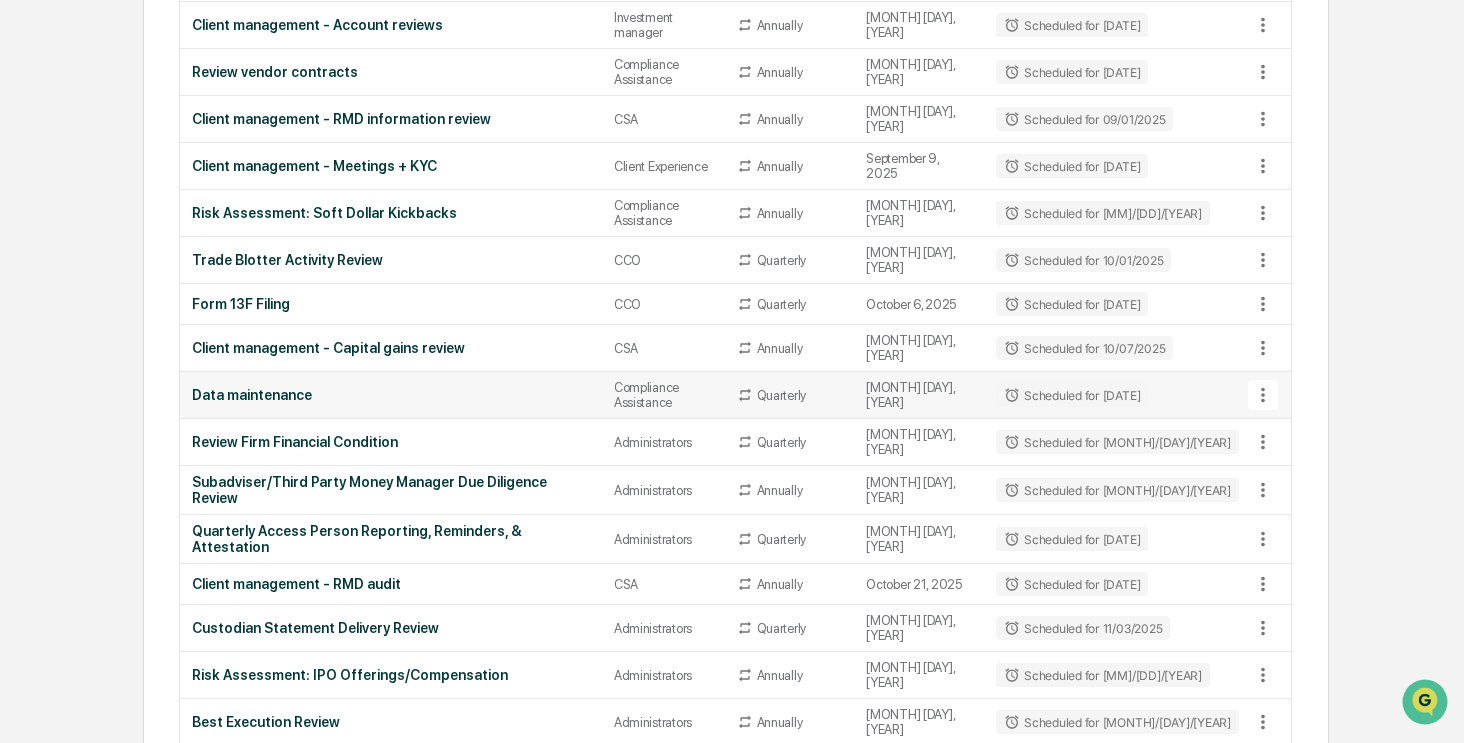 scroll, scrollTop: 1000, scrollLeft: 0, axis: vertical 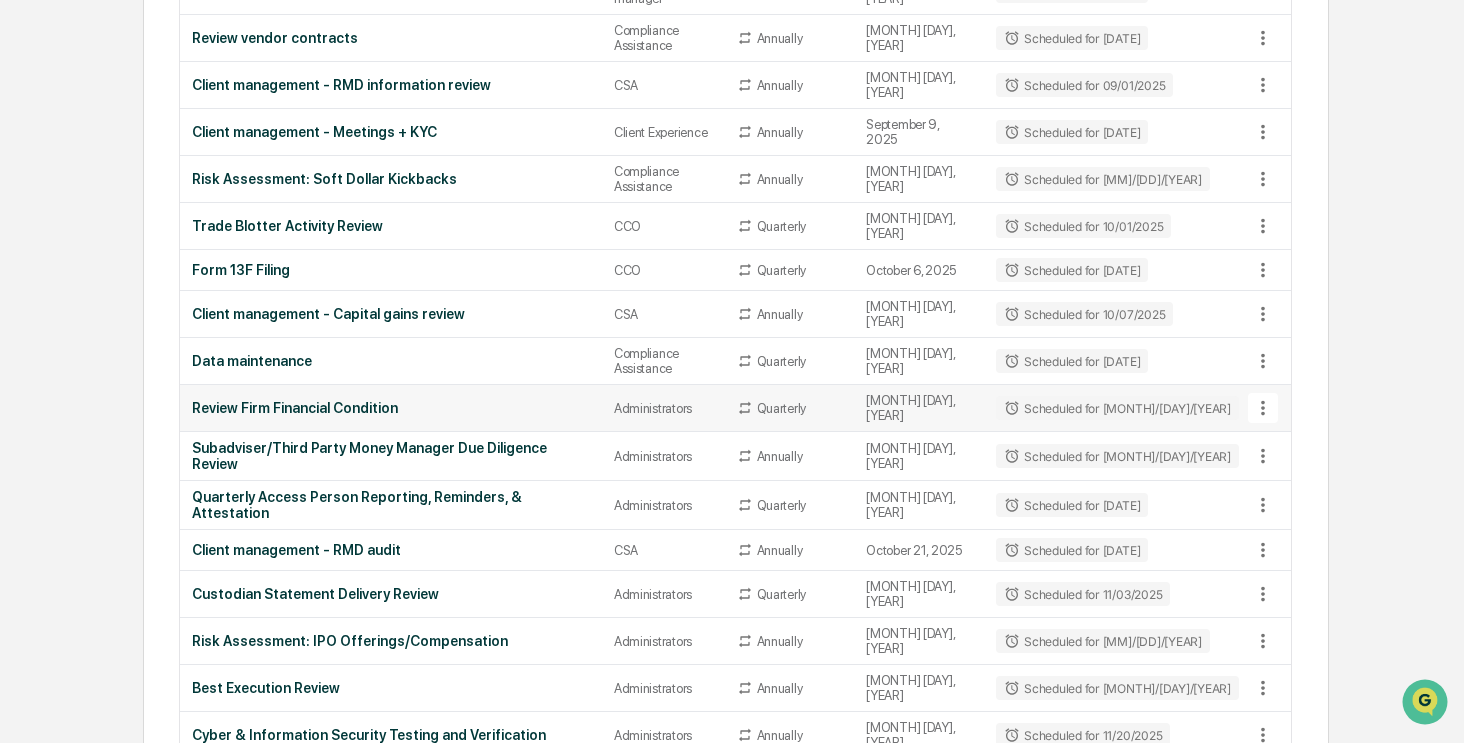 click on "Review Firm Financial Condition" at bounding box center (391, 408) 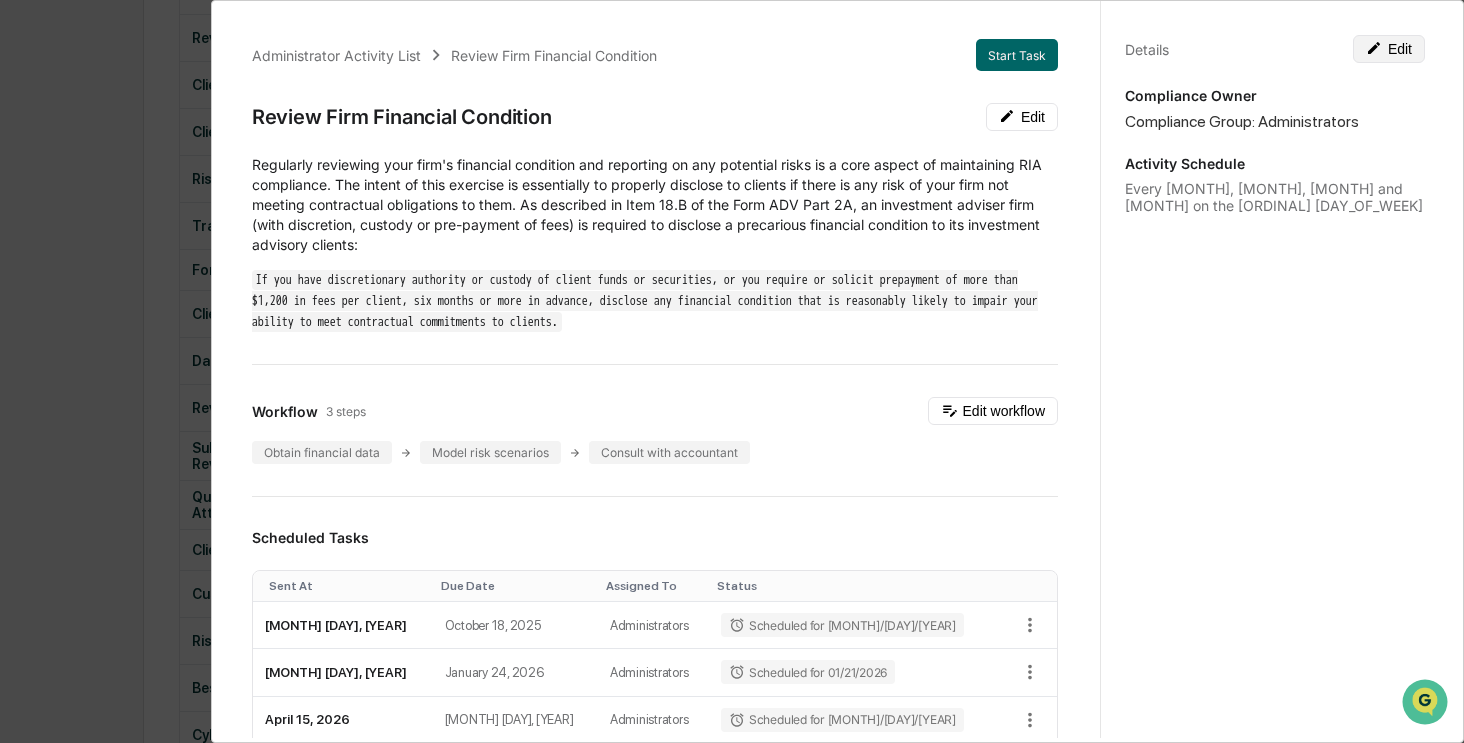 click on "Edit" at bounding box center [1389, 49] 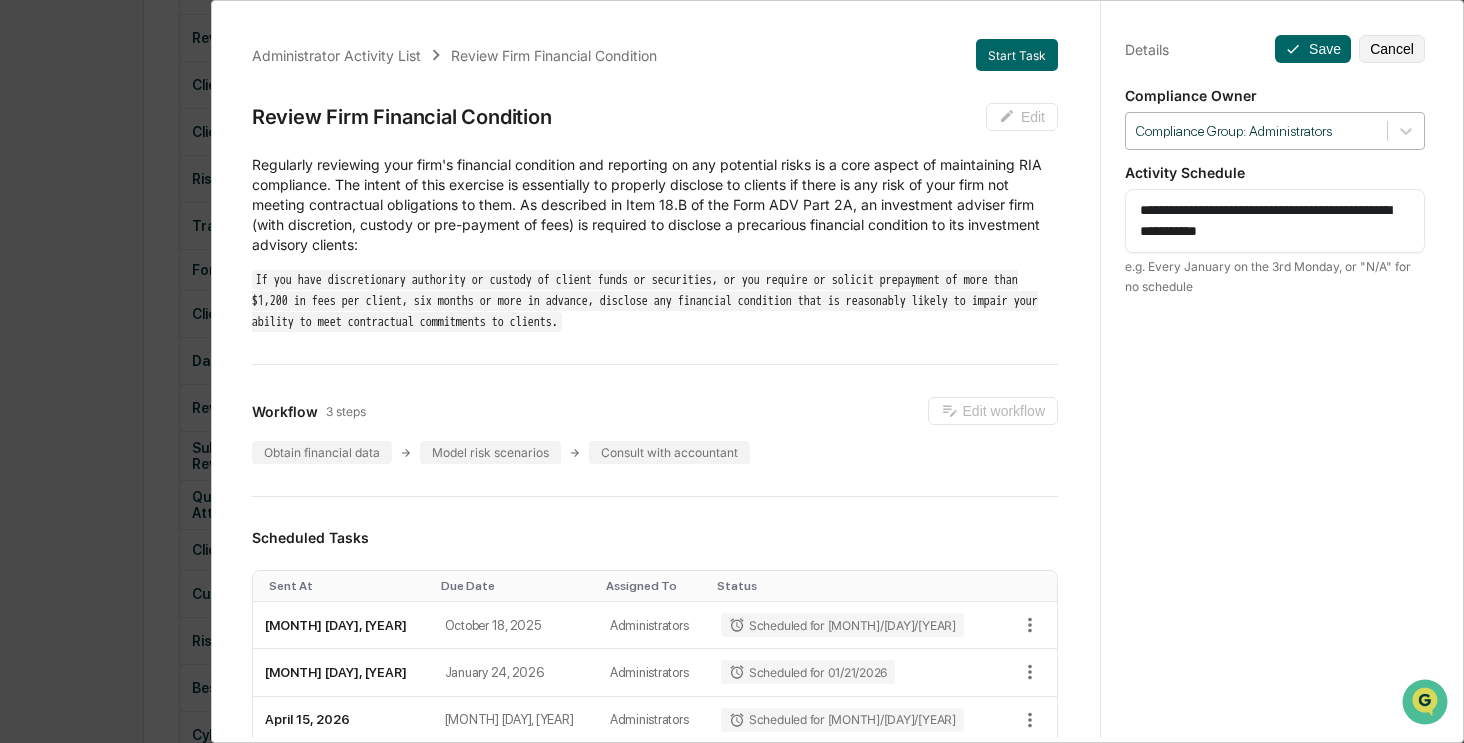click at bounding box center [1256, 131] 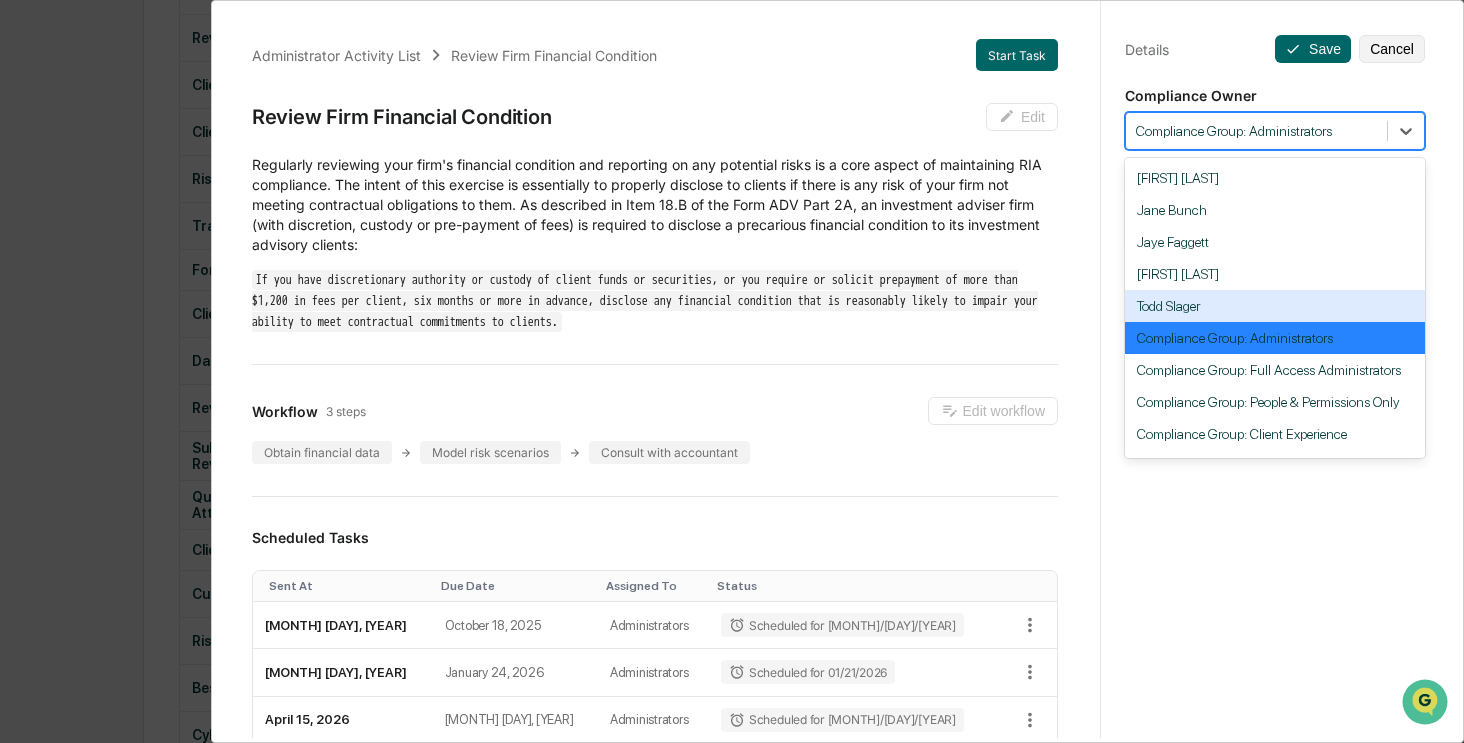scroll, scrollTop: 184, scrollLeft: 0, axis: vertical 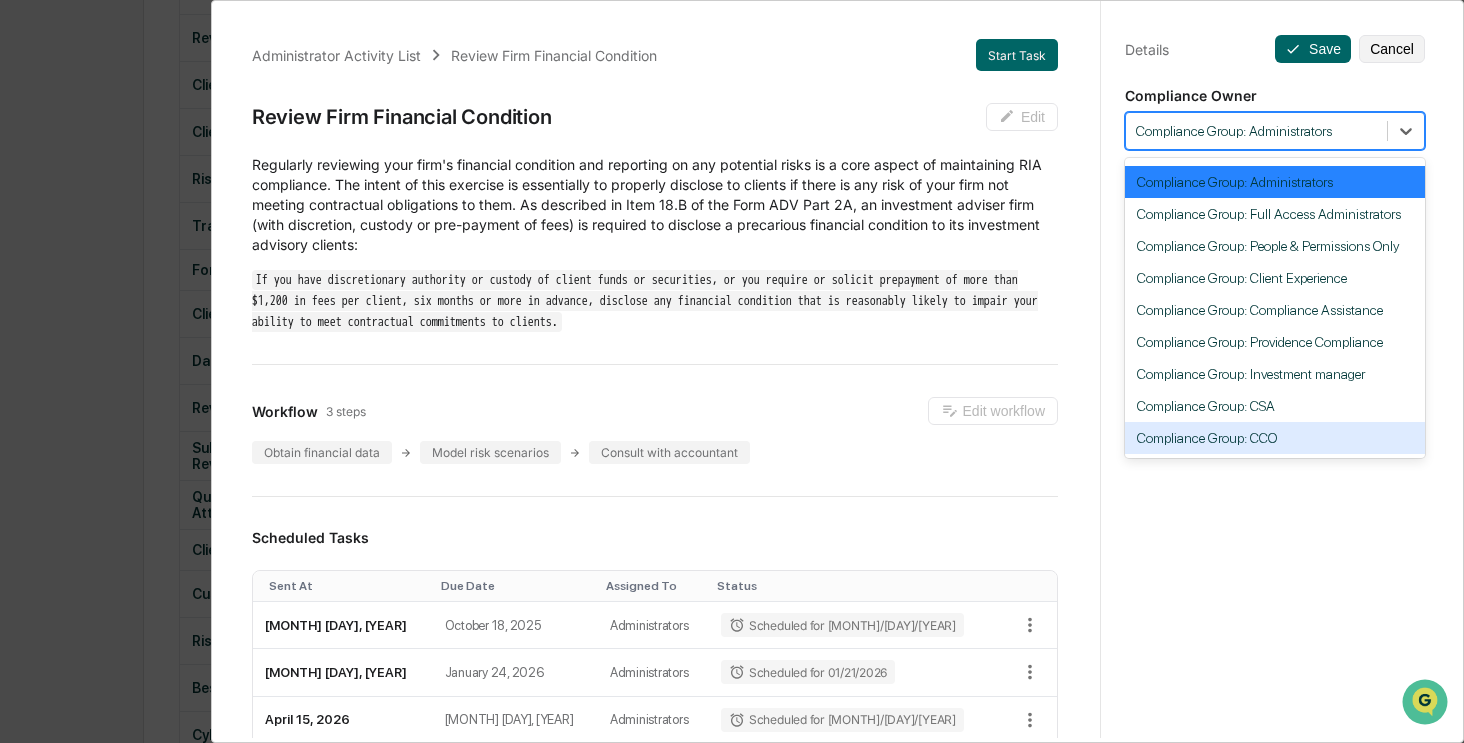 click on "Compliance Group: CCO" at bounding box center [1275, 438] 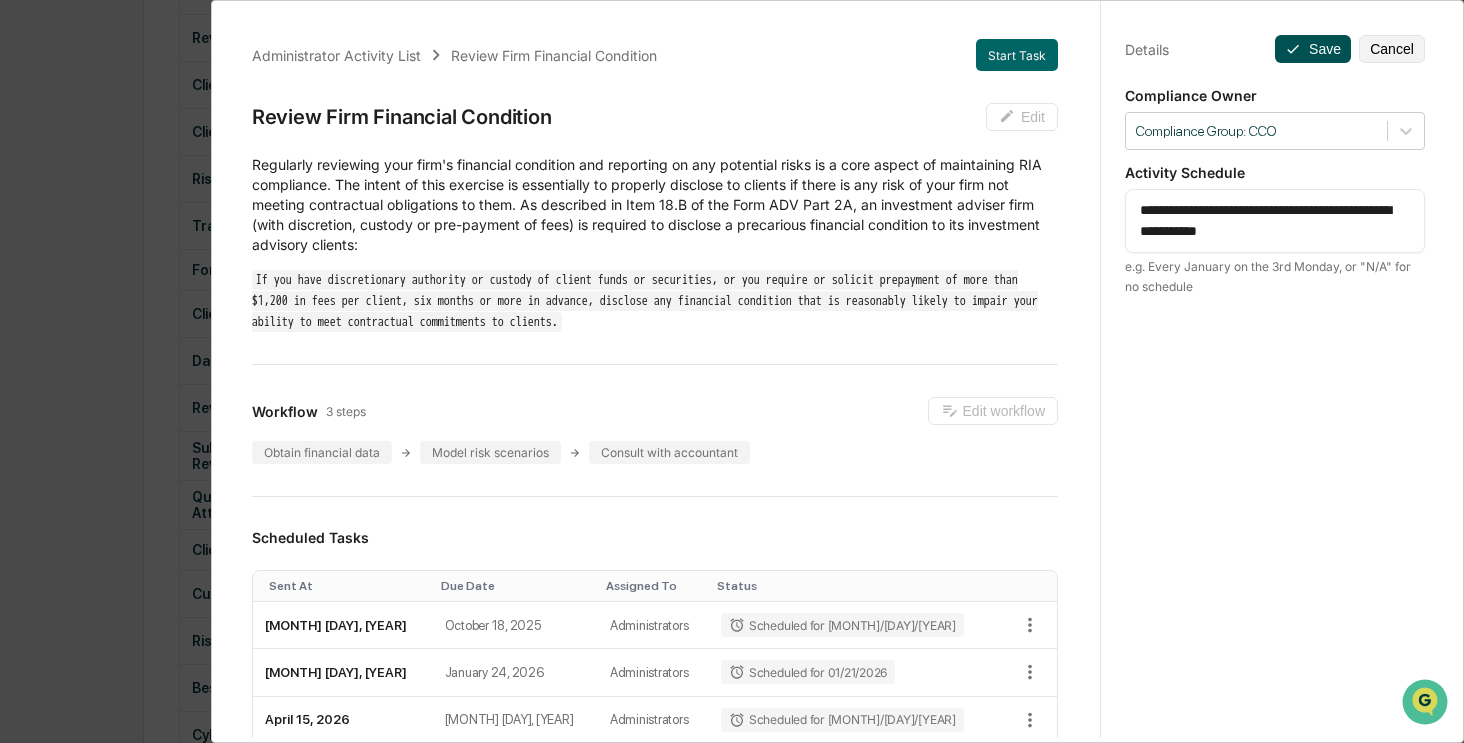 click on "Save" at bounding box center (1313, 49) 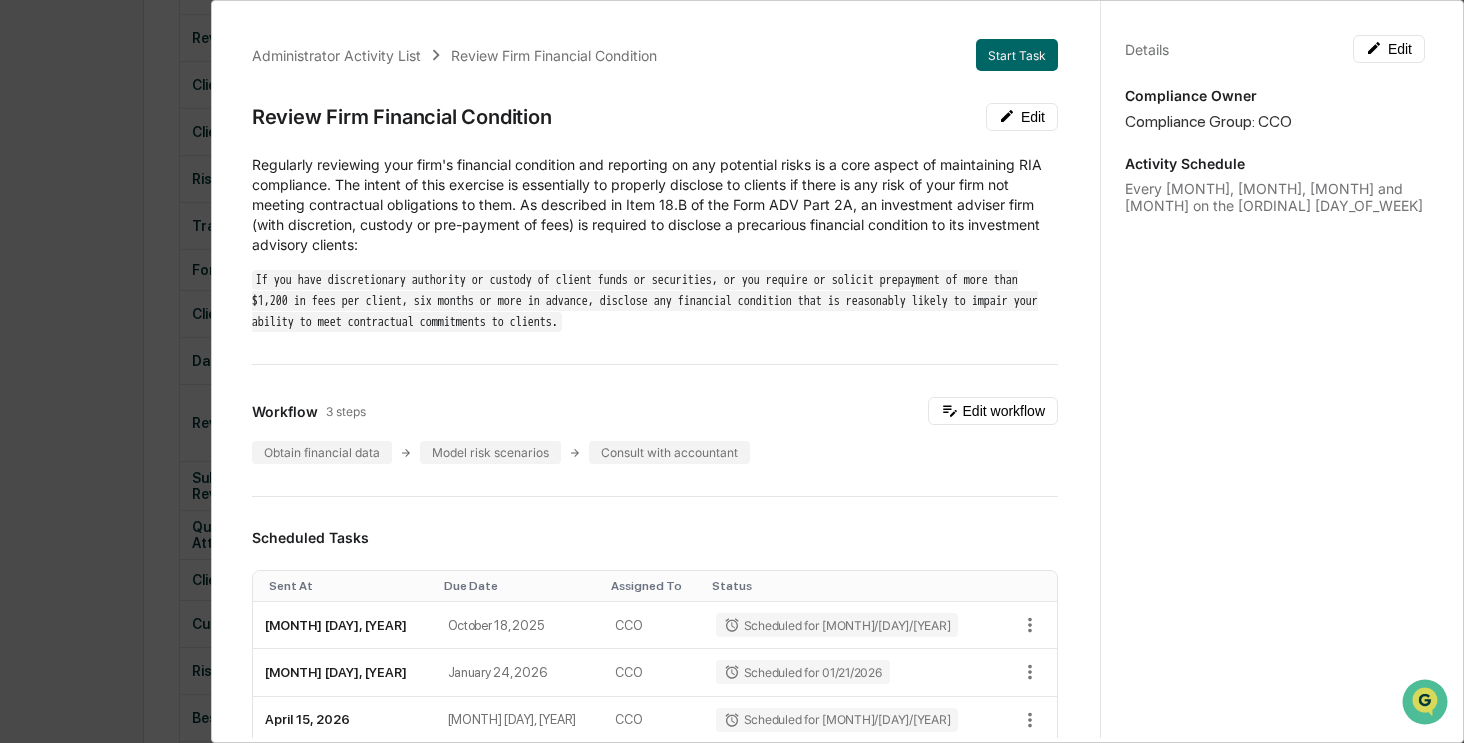 click on "Administrator Activity List Review Firm Financial Condition Start Task Review Firm Financial Condition Edit Regularly reviewing your firm's financial condition and reporting on any potential risks is a core aspect of maintaining RIA compliance. The intent of this exercise is essentially to properly disclose to clients if there is any risk of your firm not meeting contractual obligations to them. As described in Item 18.B of the Form ADV Part 2A, an investment adviser firm (with discretion, custody or pre-payment of fees) is required to disclose a precarious financial condition to its investment advisory clients: If you have discretionary authority or custody of client funds or securities, or you require or solicit prepayment of more than $1,200 in fees per client, six months or more in advance, disclose any financial condition that is reasonably likely to impair your ability to meet contractual commitments to clients. Workflow 3 steps Edit workflow Obtain financial data Model risk scenarios Scheduled Tasks 1" at bounding box center (732, 371) 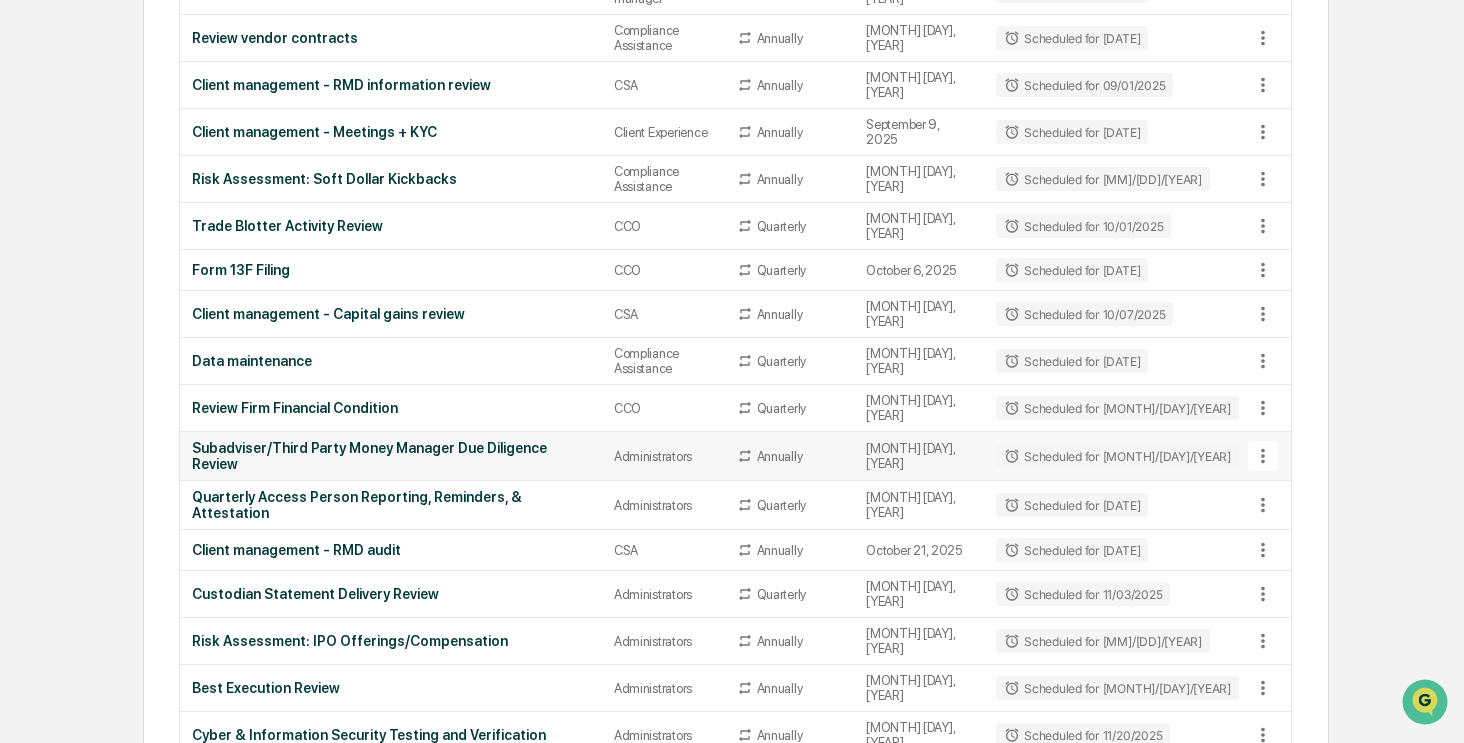 click on "Subadviser/Third Party Money Manager Due Diligence Review" at bounding box center (391, 456) 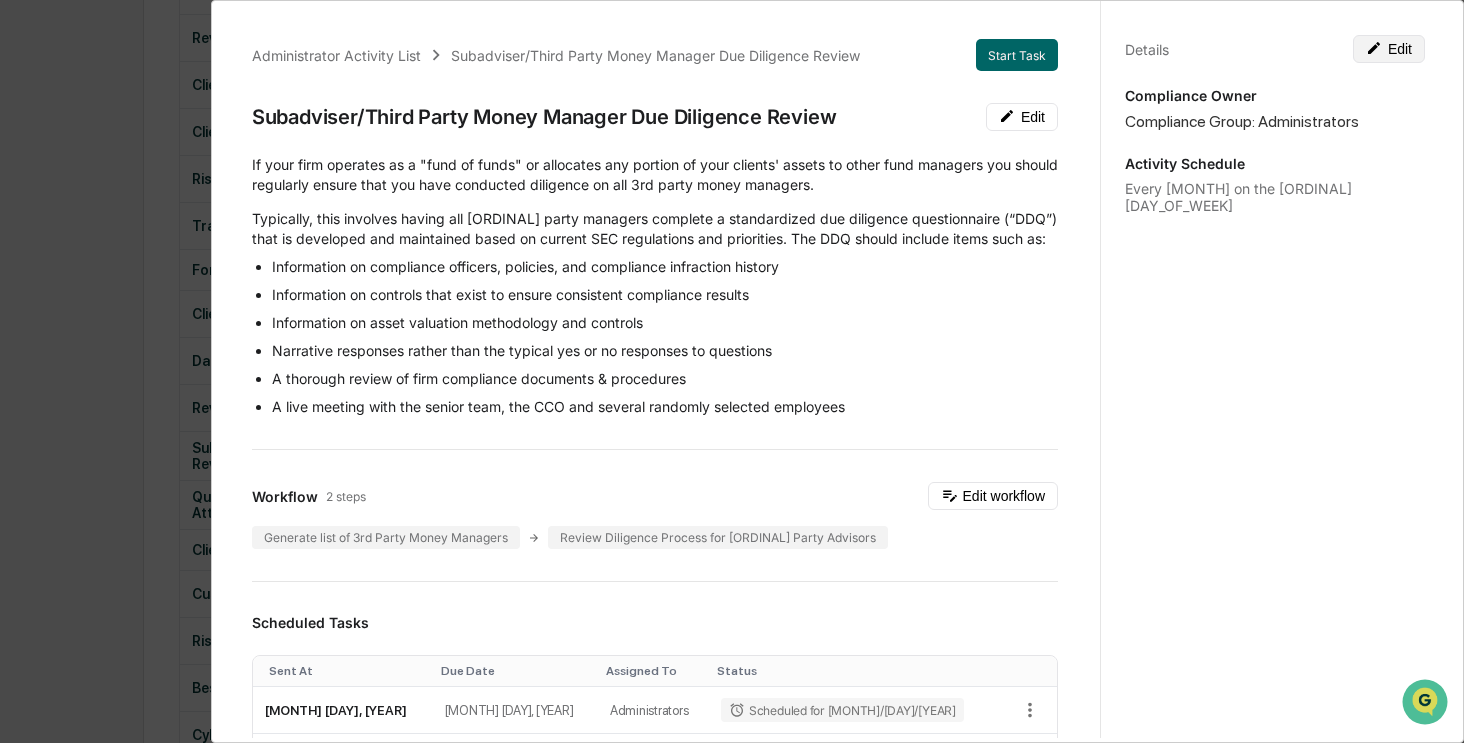 click on "Edit" at bounding box center (1389, 49) 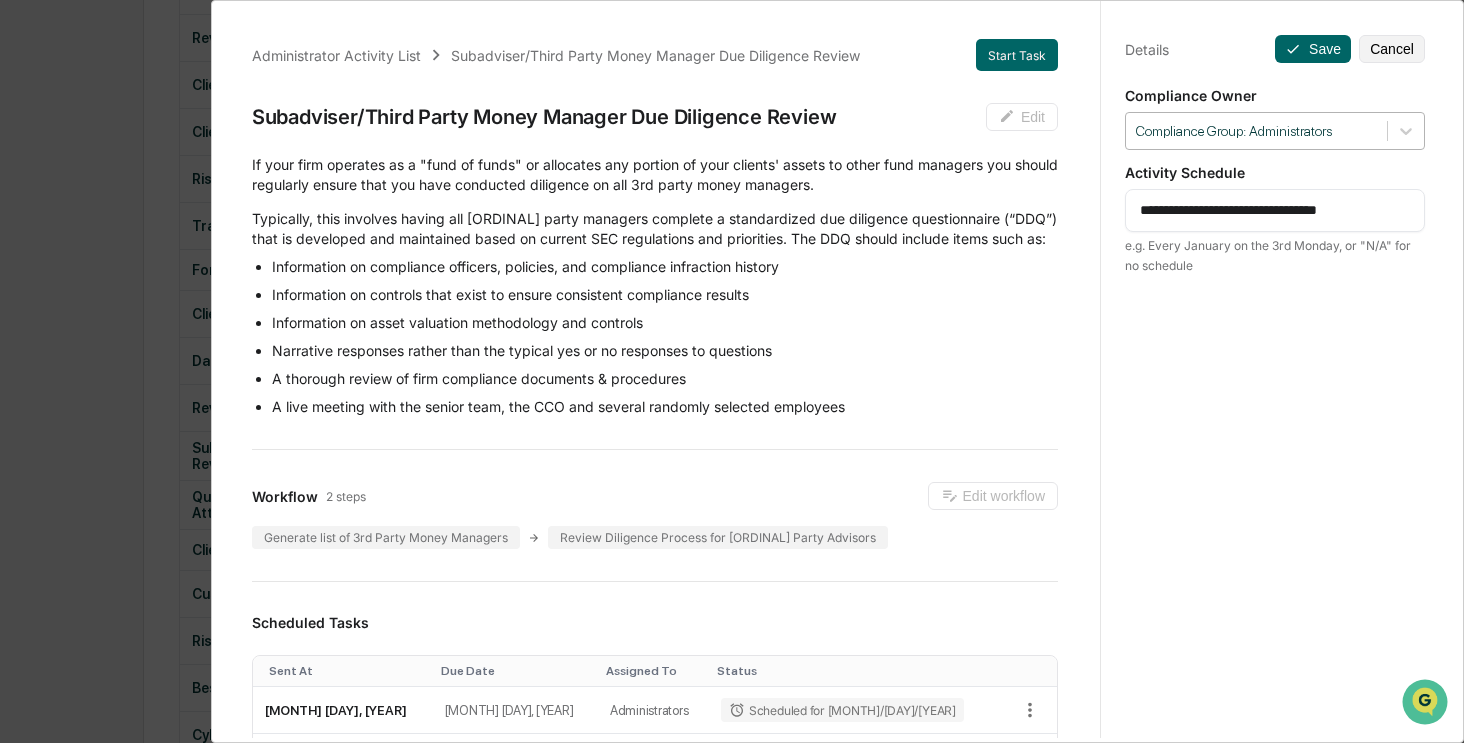 click at bounding box center (1256, 131) 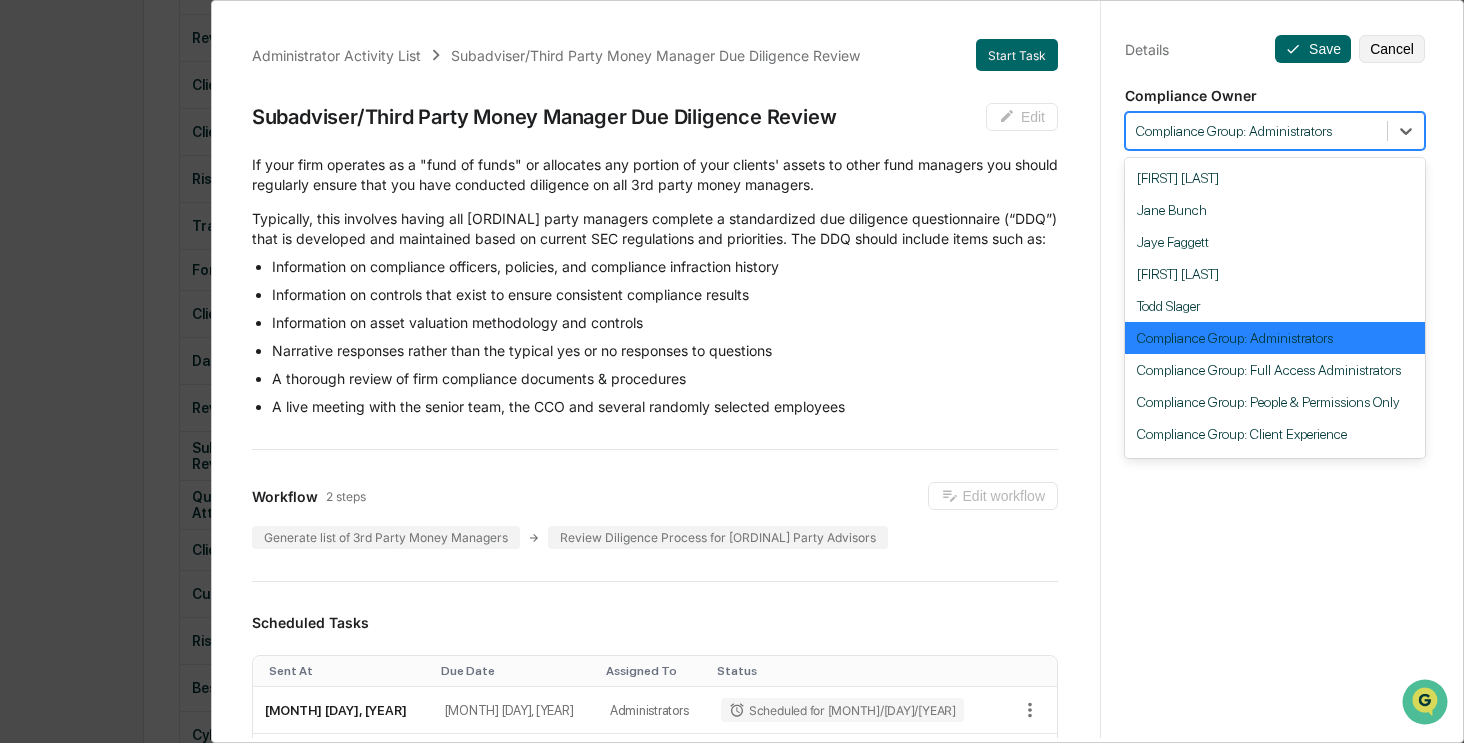 scroll, scrollTop: 184, scrollLeft: 0, axis: vertical 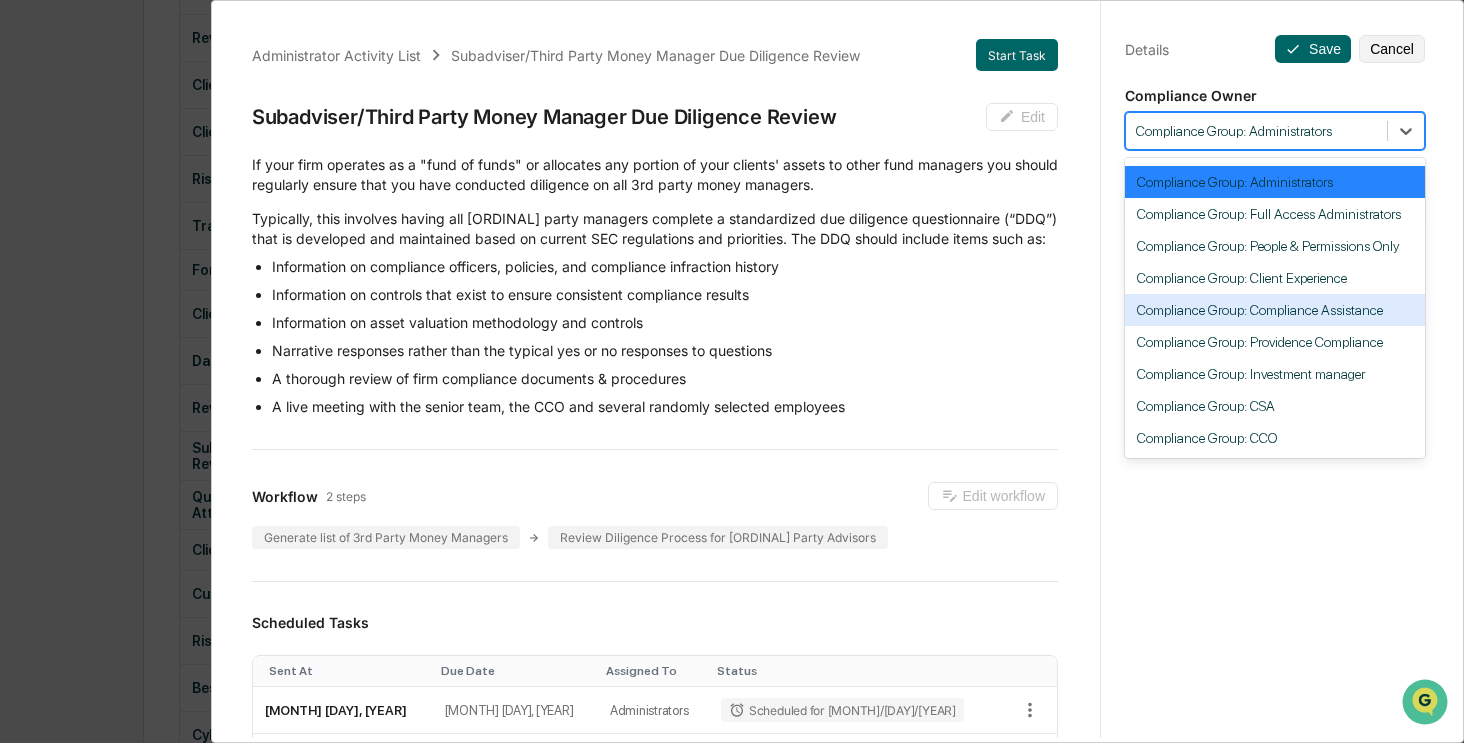 click on "Compliance Group: Compliance Assistance" at bounding box center [1275, 310] 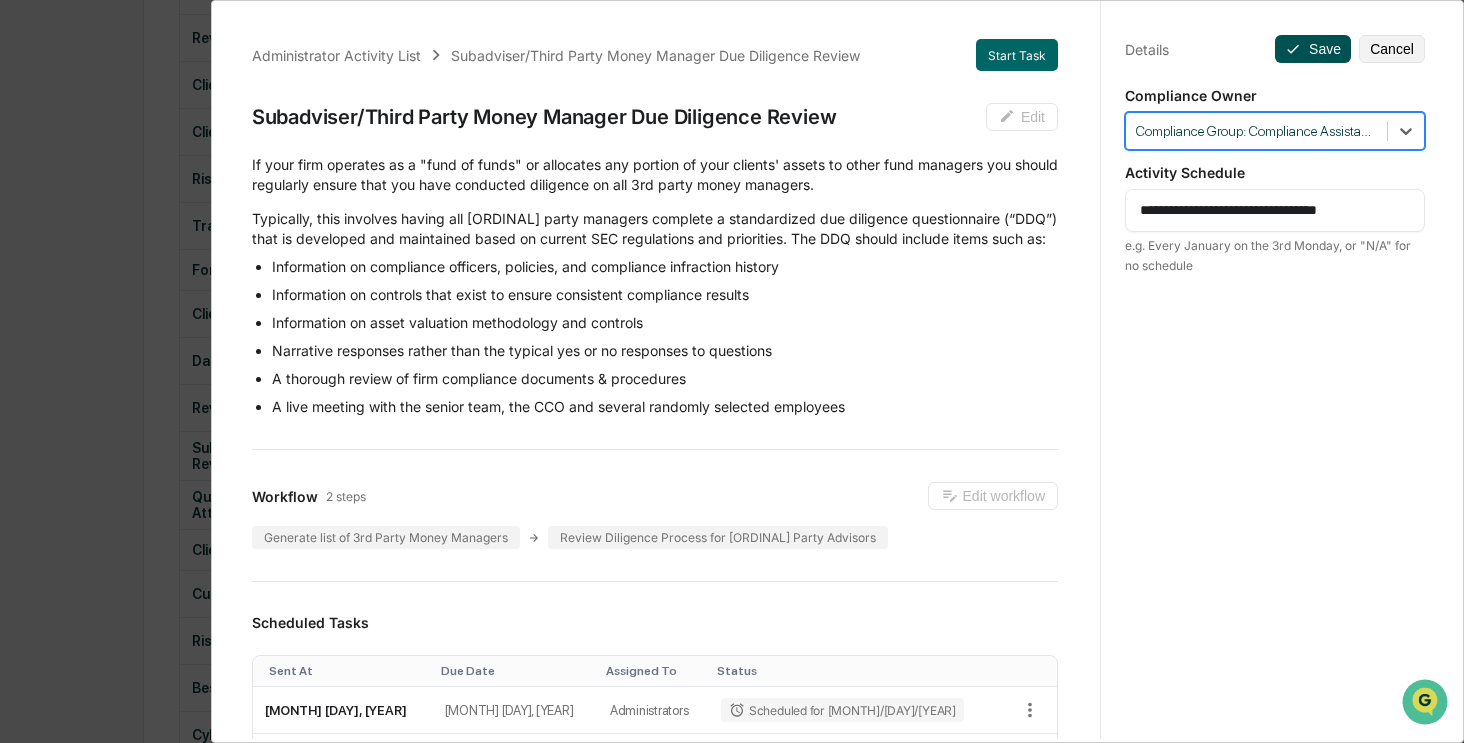 click on "Save" at bounding box center [1313, 49] 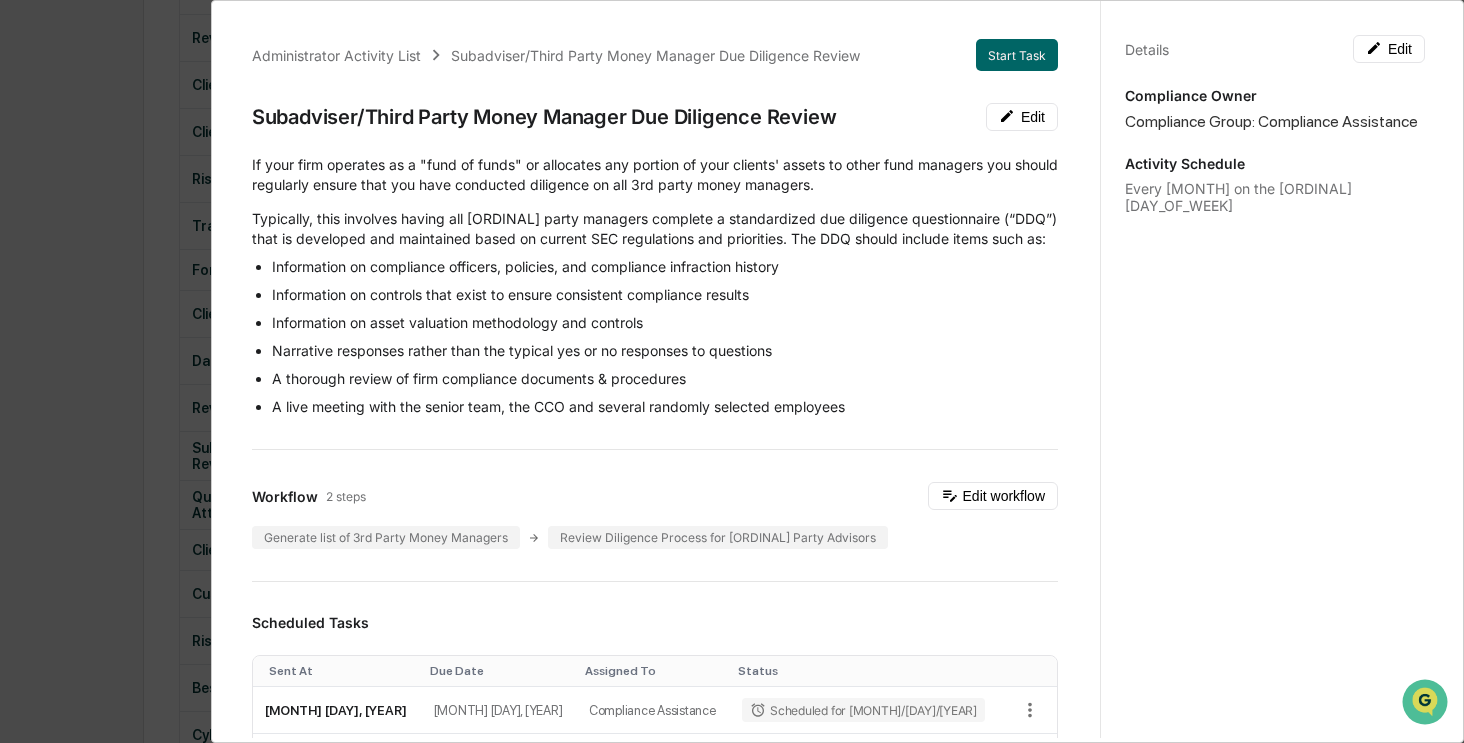click on "Administrator Activity List Subadviser/Third Party Money Manager Due Diligence Review Start Task Subadviser/Third Party Money Manager Due Diligence Review Edit If your firm operates as a "fund of funds" or allocates any portion of your clients' assets to other fund managers you should regularly ensure that you have conducted diligence on all 3rd party money managers. Typically, this involves having all 3rd party managers complete a standardized due diligence questionnaire (“DDQ”) that is developed and maintained based on current SEC regulations and priorities. The DDQ should include items such as: Information on compliance officers, policies, and compliance infraction history Information on controls that exist to ensure consistent compliance results Information on asset valuation methodology and controls Narrative responses rather than the typical yes or no responses to questions A thorough review of firm compliance documents & procedures Workflow 2 steps Edit workflow Scheduled Tasks Sent At Due Date 1 1" at bounding box center (732, 371) 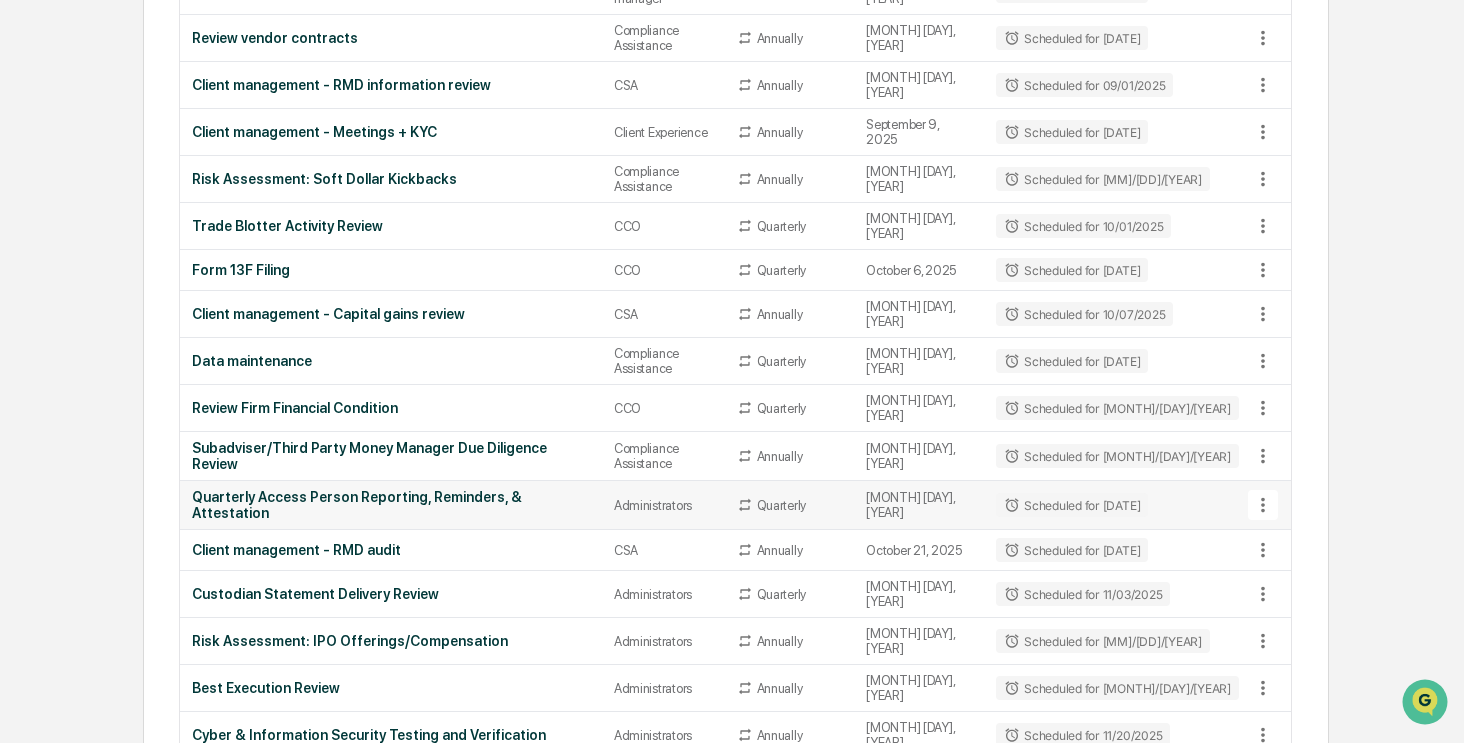 click on "Quarterly Access Person Reporting, Reminders, & Attestation" at bounding box center [391, 505] 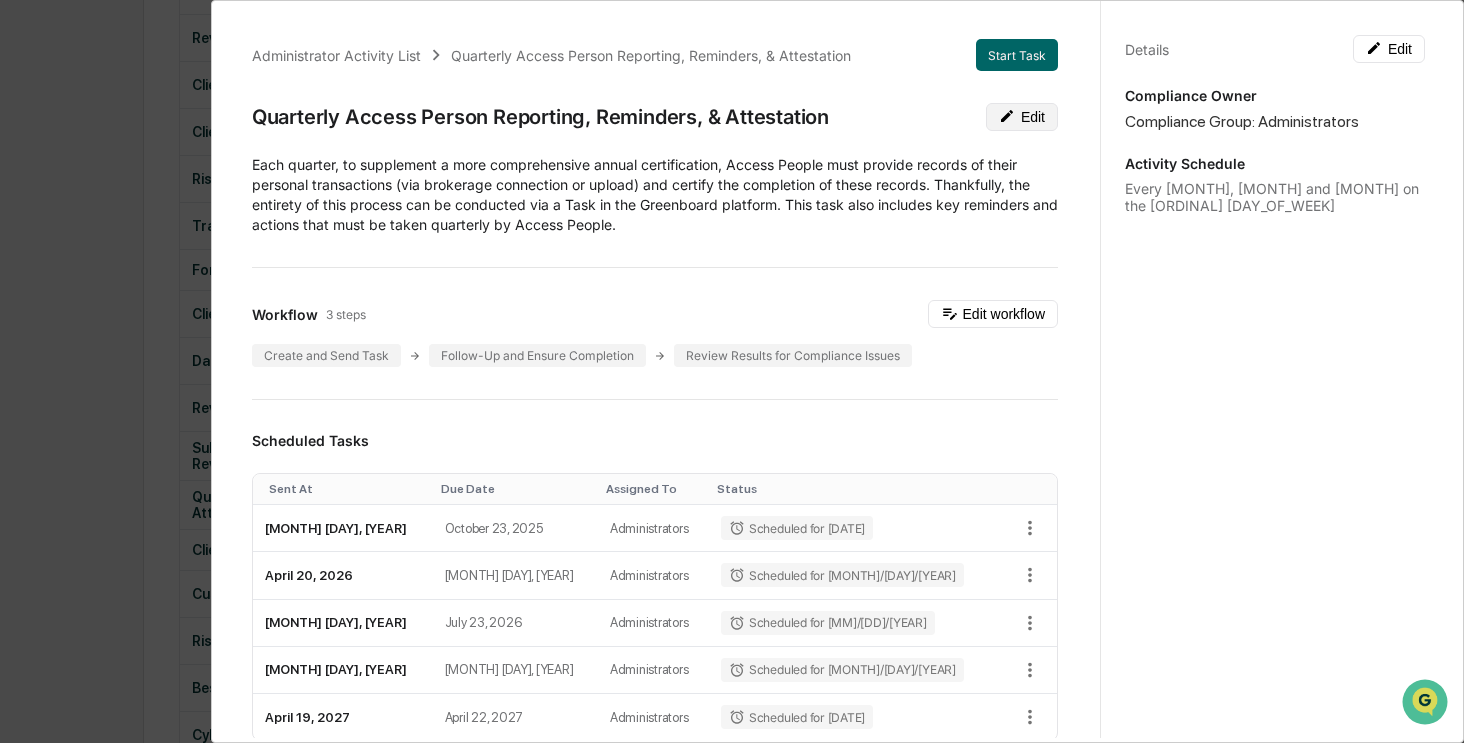 click on "Edit" at bounding box center (1022, 117) 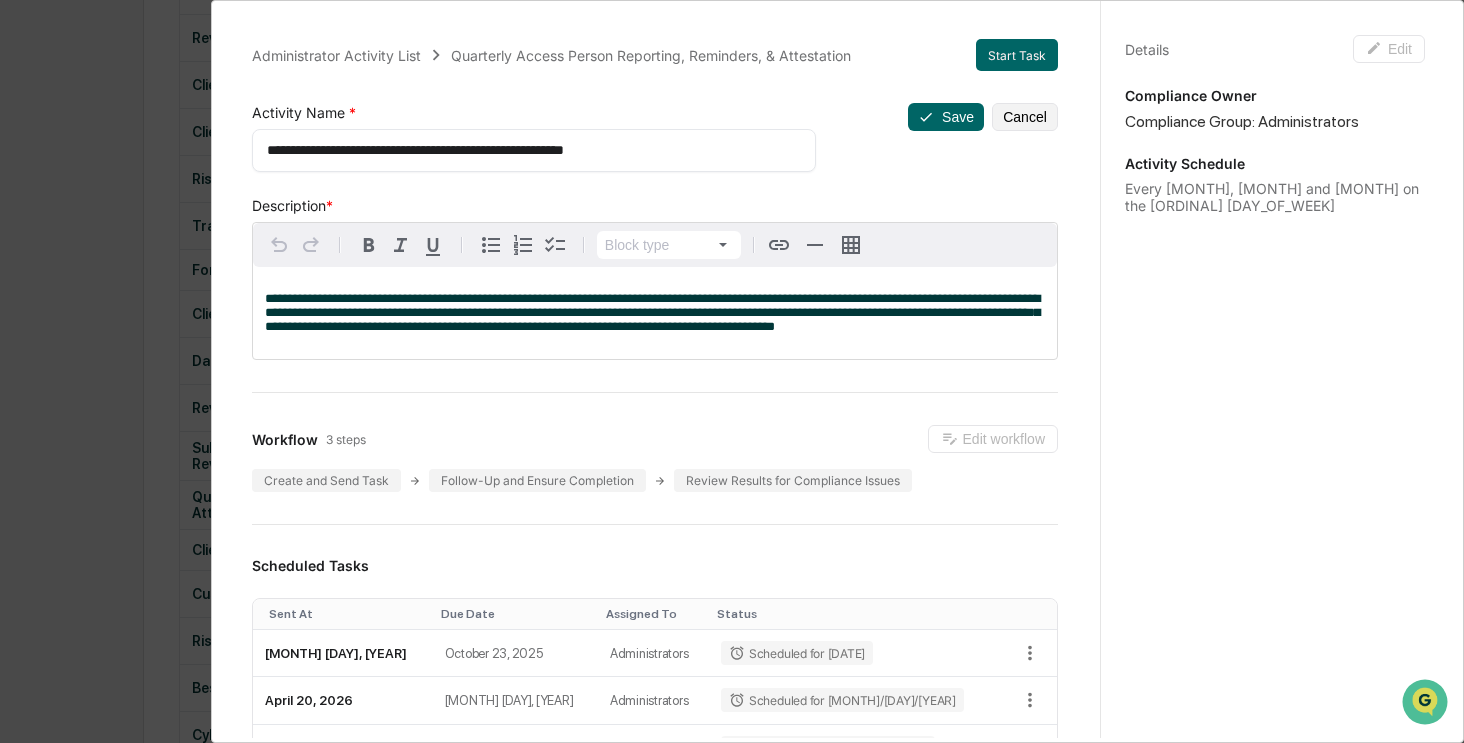click on "**********" at bounding box center (527, 150) 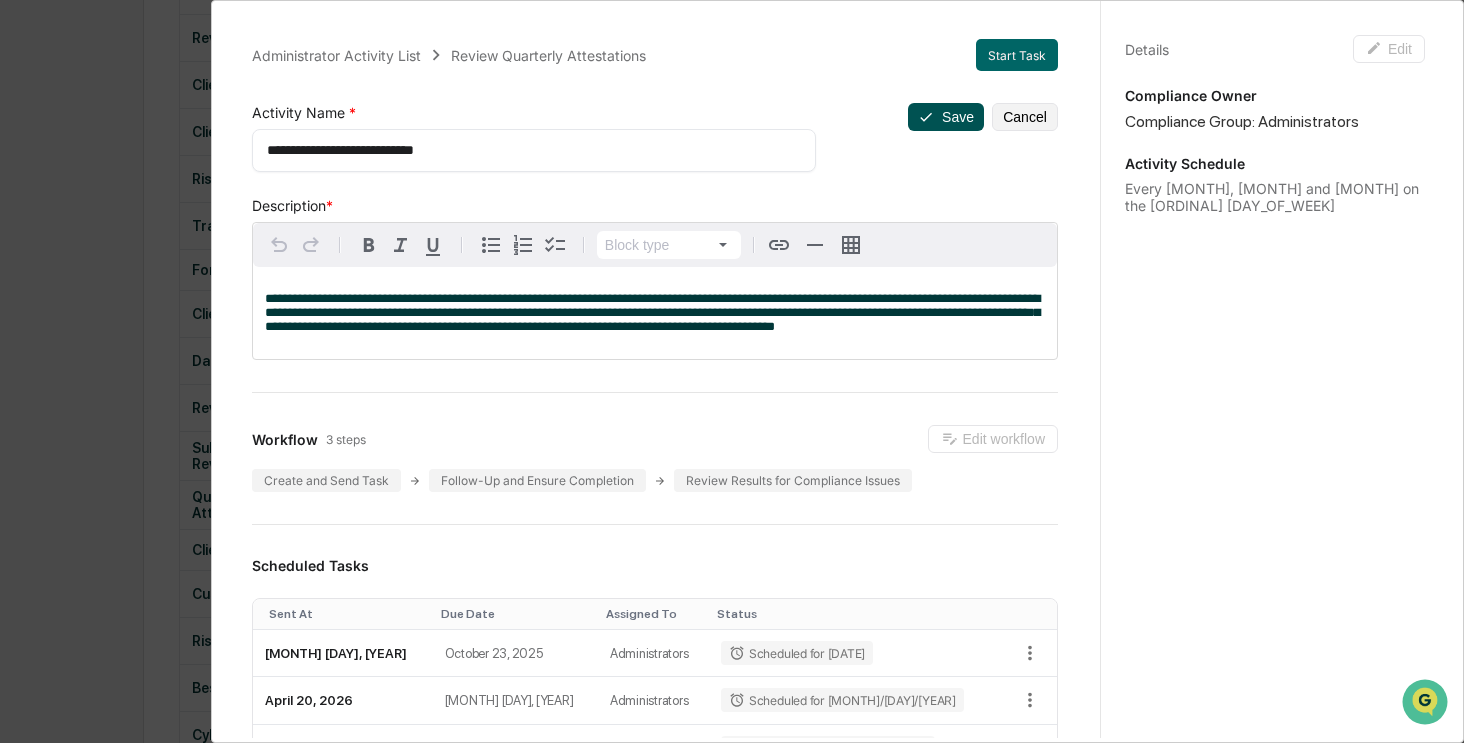 type on "**********" 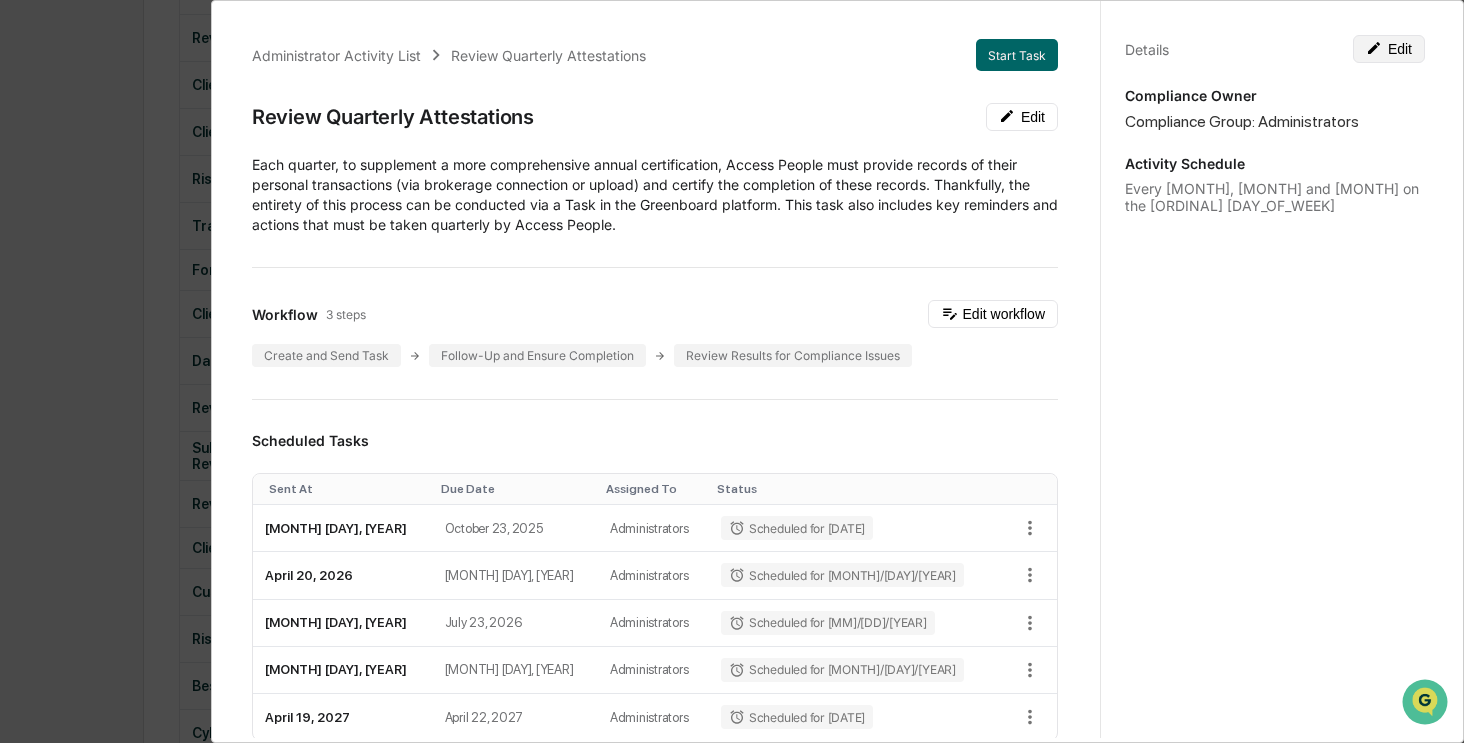click 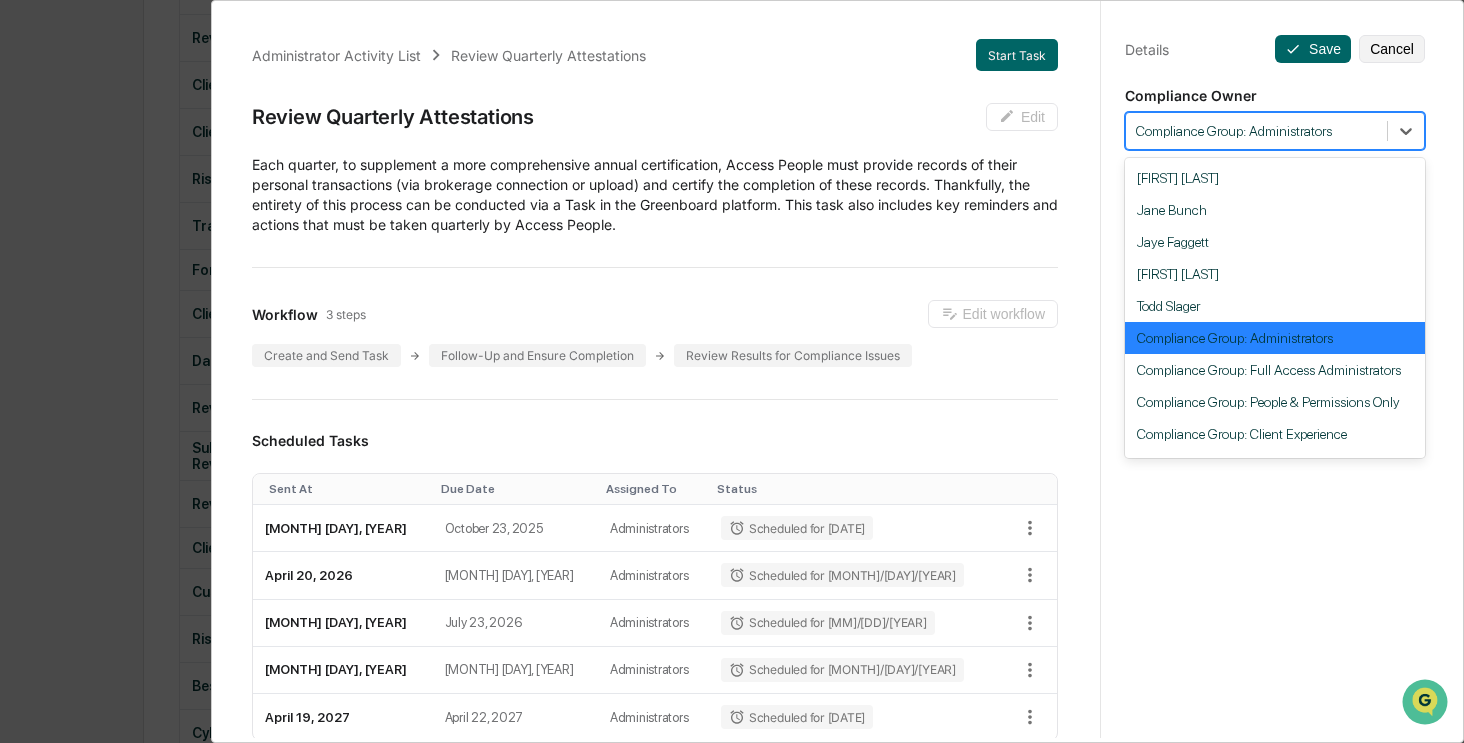 click at bounding box center (1256, 131) 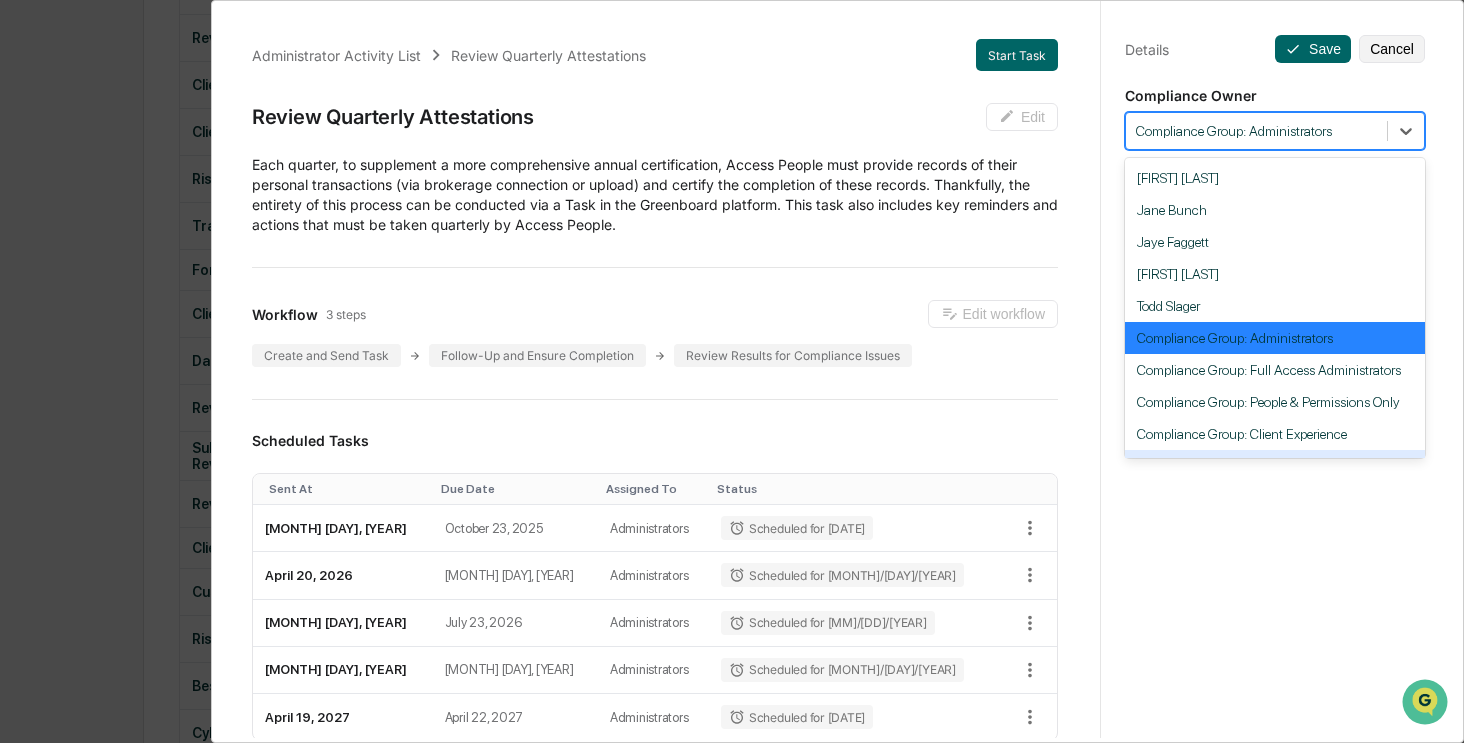 scroll, scrollTop: 184, scrollLeft: 0, axis: vertical 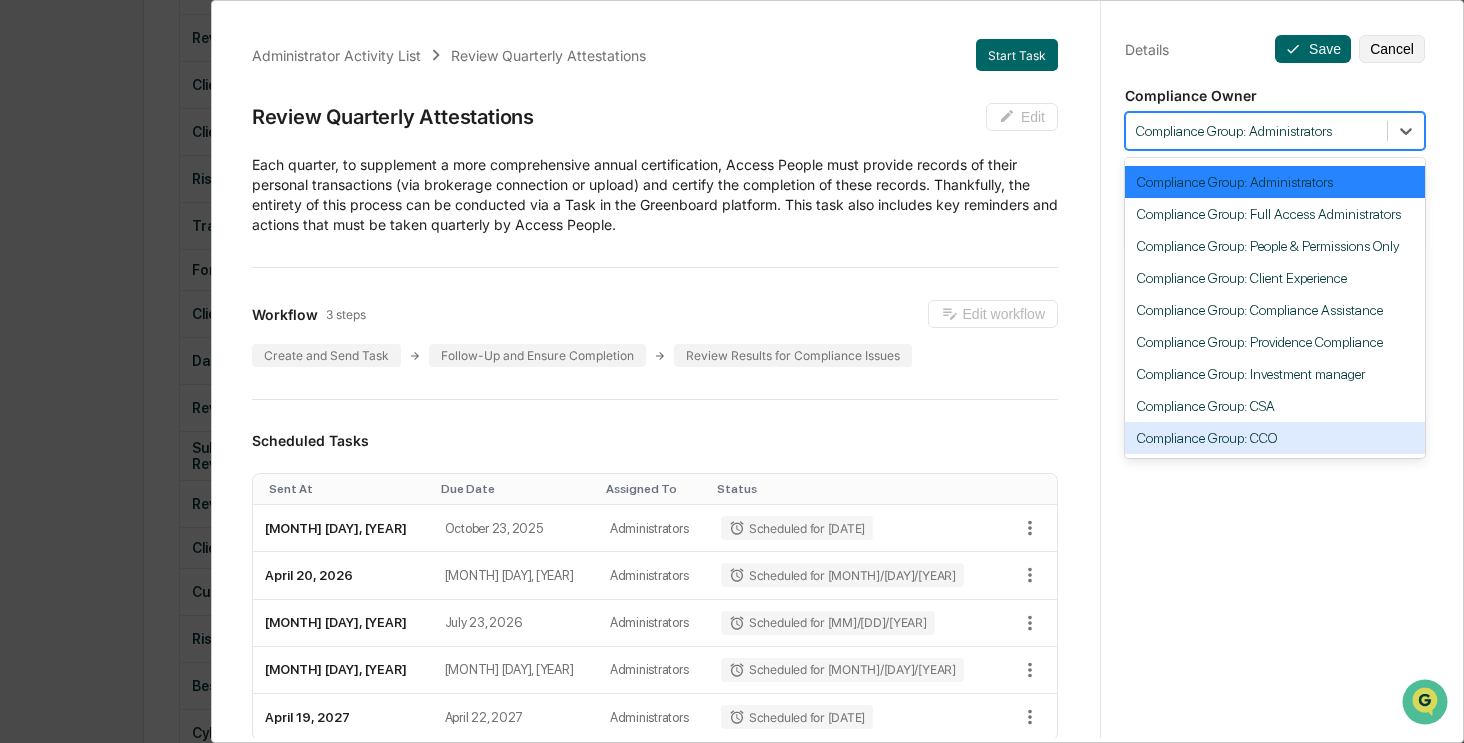 click on "Compliance Group: CCO" at bounding box center (1275, 438) 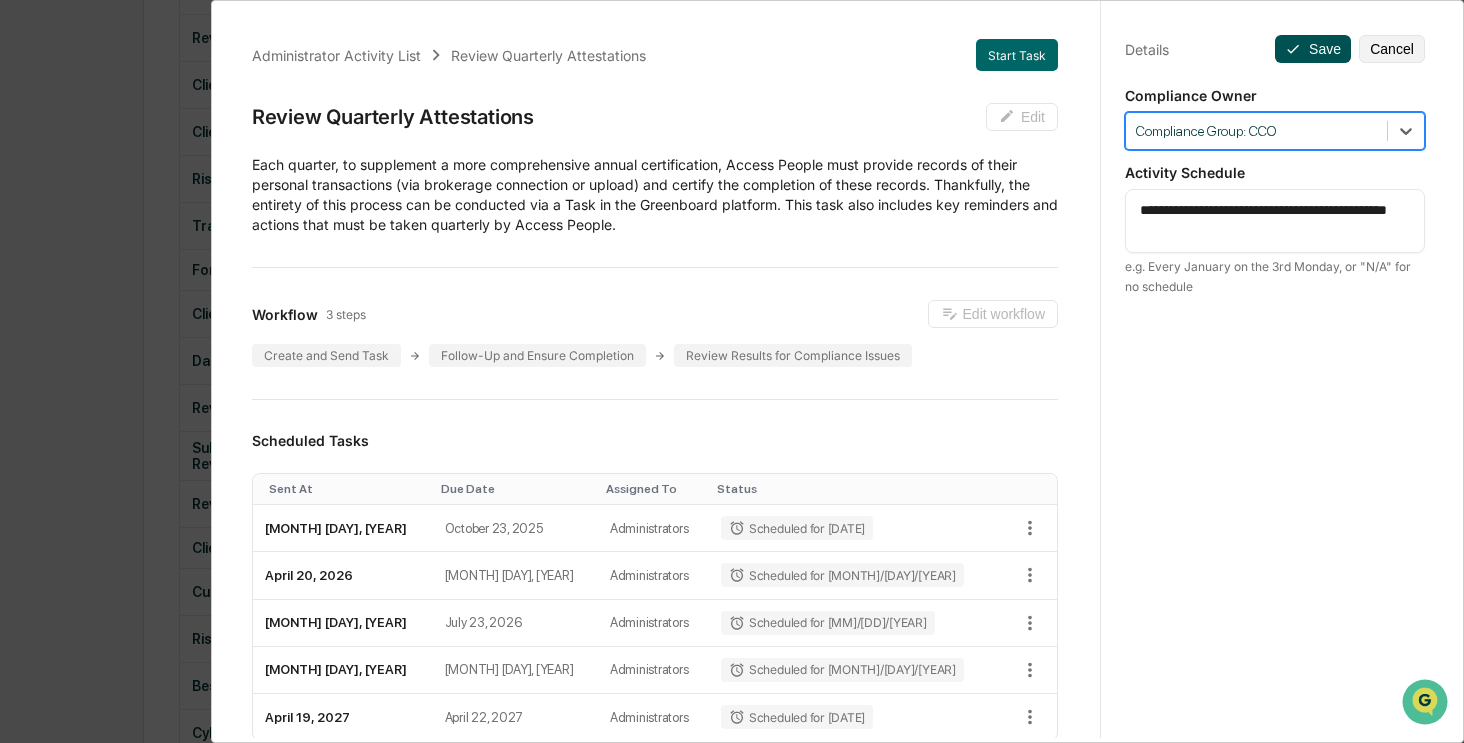 click on "Save" at bounding box center [1313, 49] 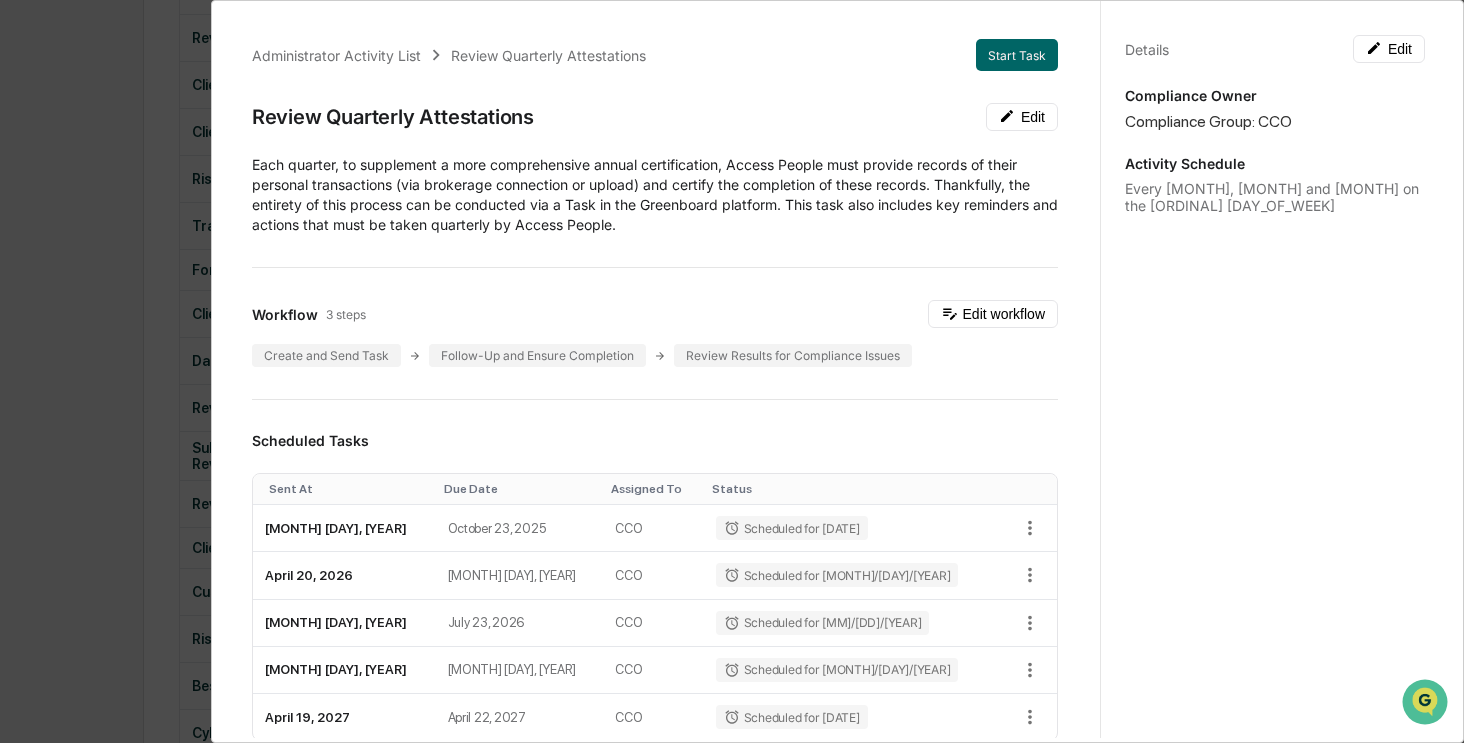 click on "Administrator Activity List Review Quarterly Attestations Start Task Review Quarterly Attestations Edit Each quarter, to supplement a more comprehensive annual certification, Access People must provide records of their personal transactions (via brokerage connection or upload) and certify the completion of these records. Thankfully, the entirety of this process can be conducted via a Task in the Greenboard platform. This task also includes key reminders and actions that must be taken quarterly by Access People. Workflow 3 steps Edit workflow Create and Send Task Follow-Up and Ensure Completion Review Results for Compliance Issues Scheduled Tasks Sent At Due Date Assigned To Status October 20, 2025 October 23, 2025 CCO Scheduled for 10/20/2025 April 20, 2026 April 23, 2026 CCO Scheduled for 04/20/2026 July 20, 2026 July 23, 2026 CCO Scheduled for 07/20/2026 October 19, 2026 October 22, 2026 CCO Scheduled for 10/19/2026 April 19, 2027 April 22, 2027 CCO Scheduled for 04/19/2027 Show 5 Page  1  of  3   |<   <" at bounding box center [732, 371] 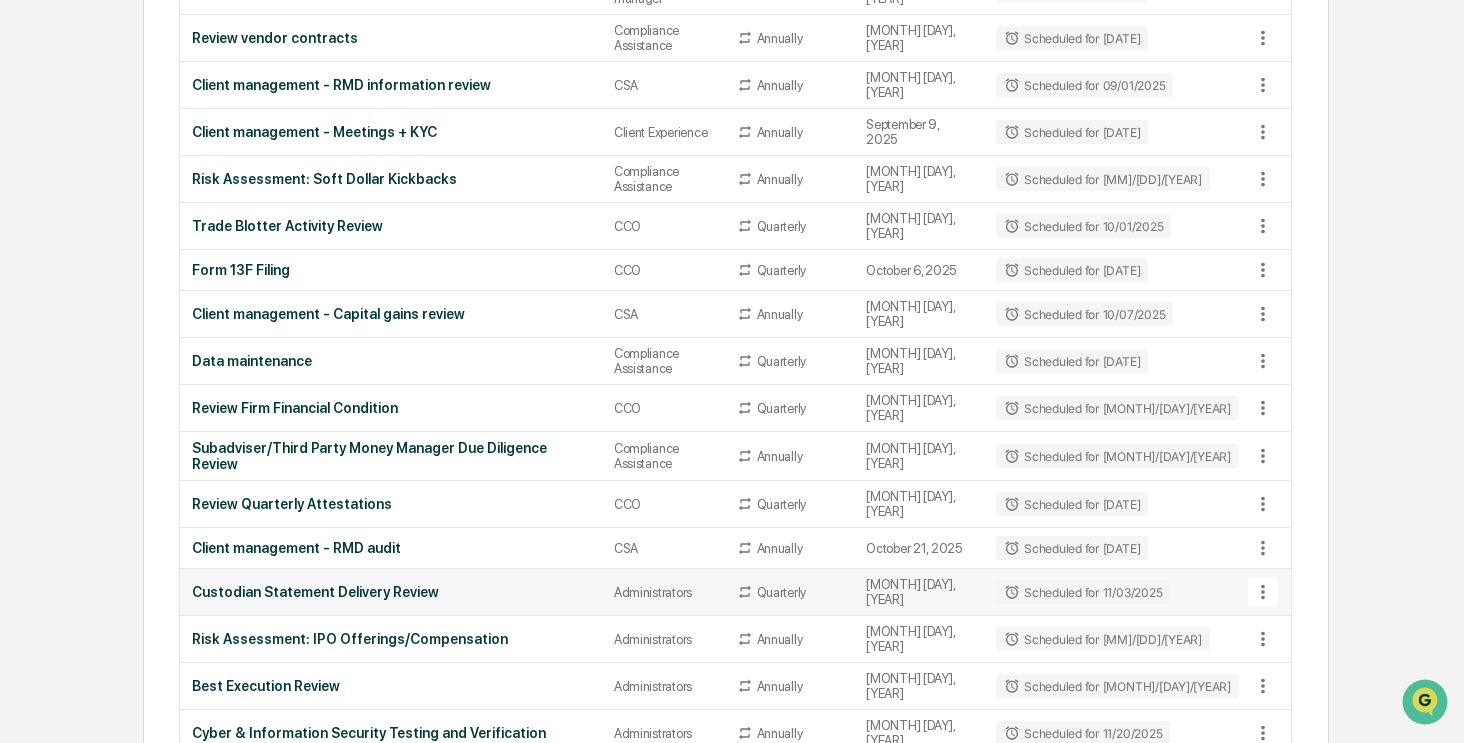 click on "Custodian Statement Delivery Review" at bounding box center [391, 592] 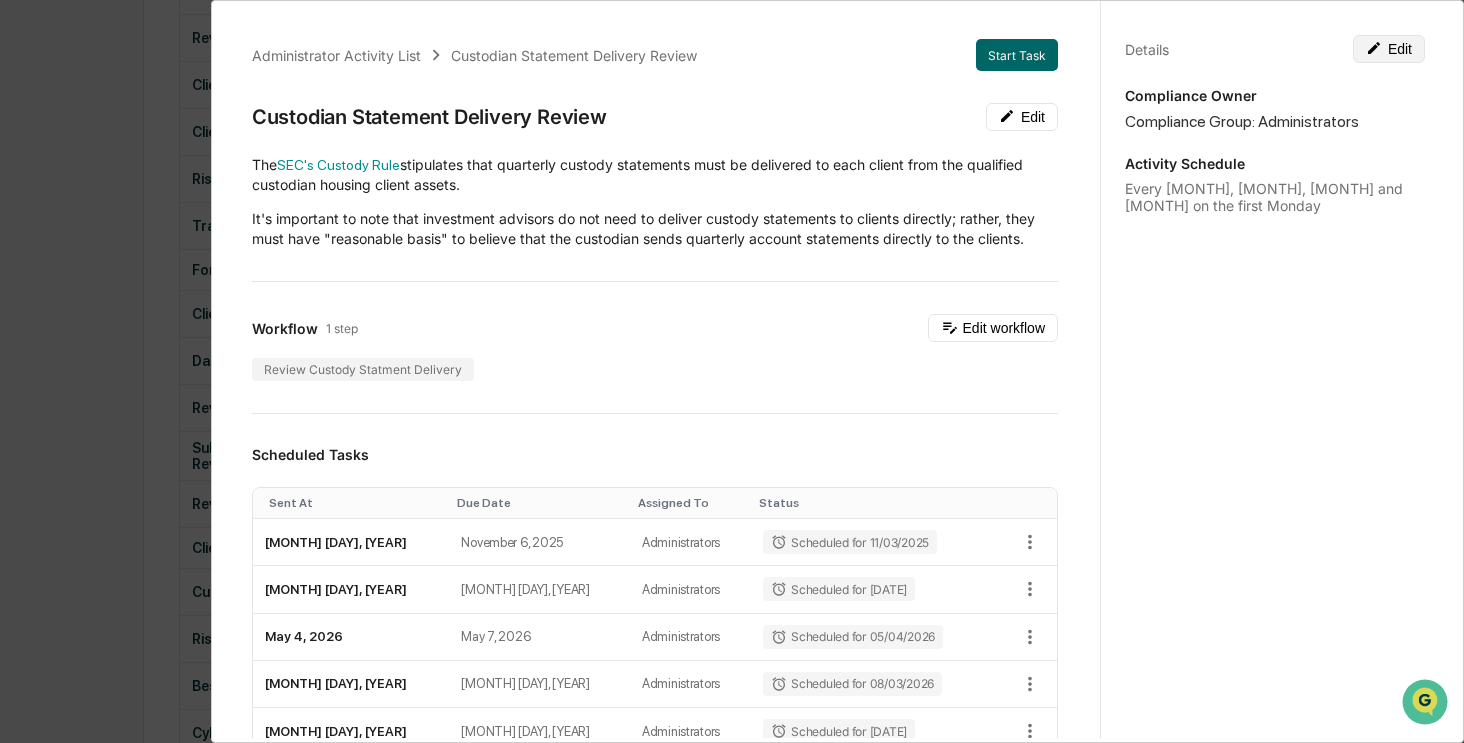 click on "Edit" at bounding box center [1389, 49] 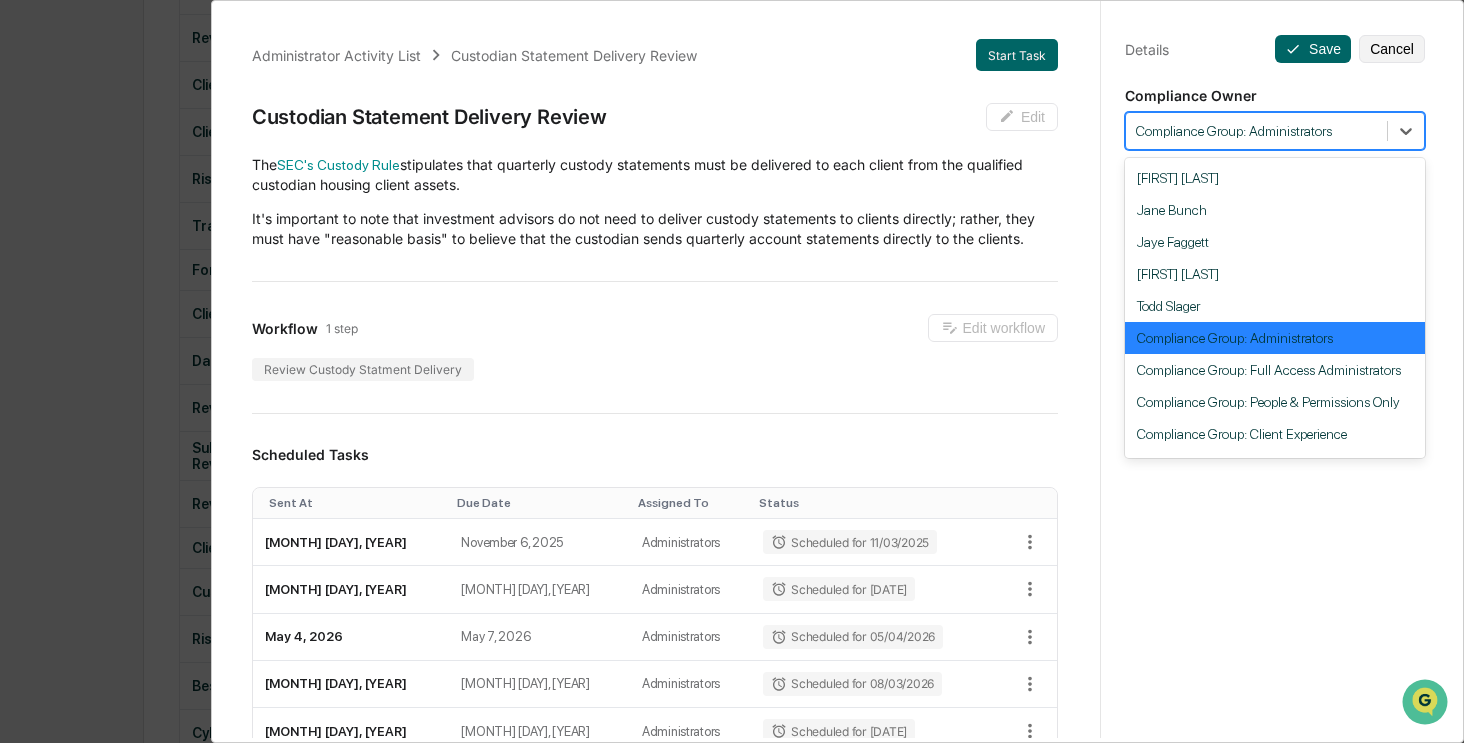 click at bounding box center (1256, 131) 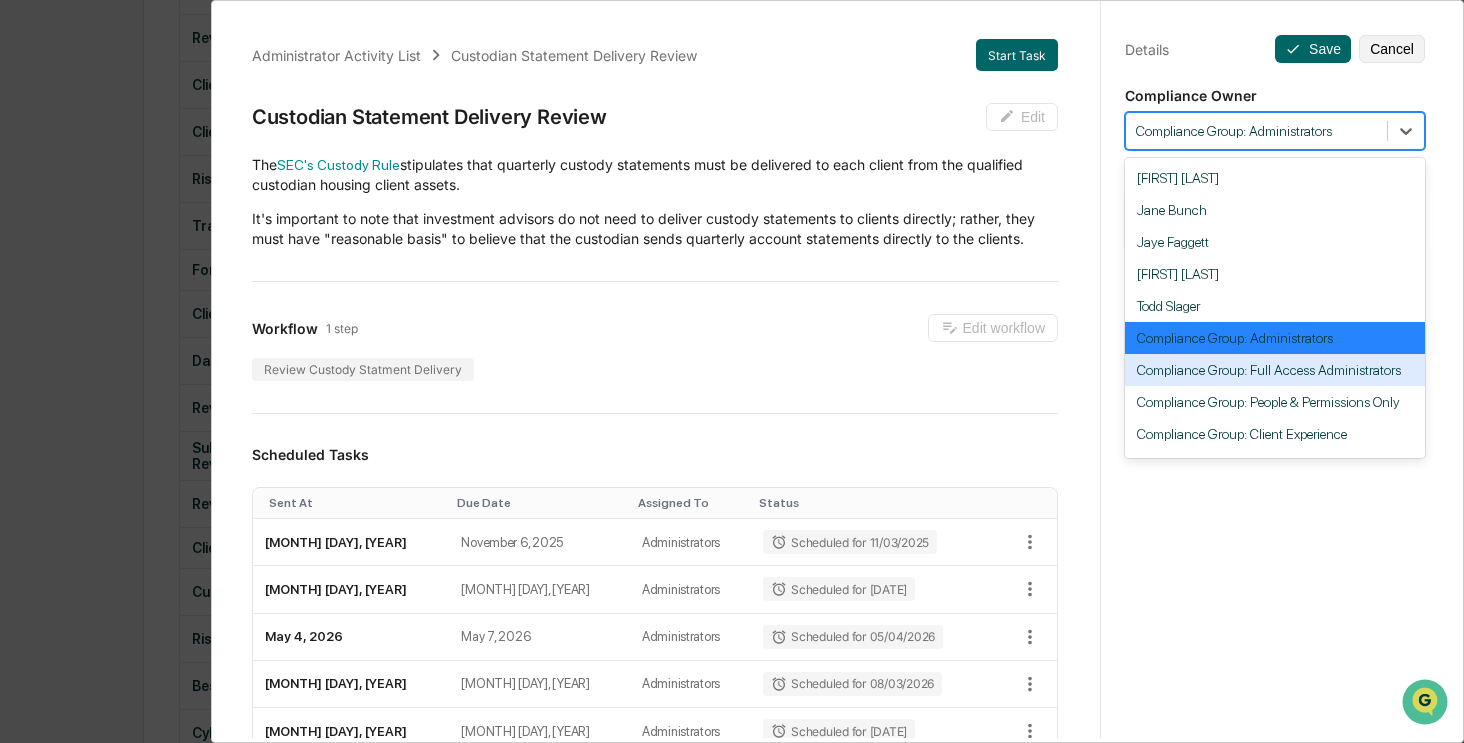 scroll, scrollTop: 184, scrollLeft: 0, axis: vertical 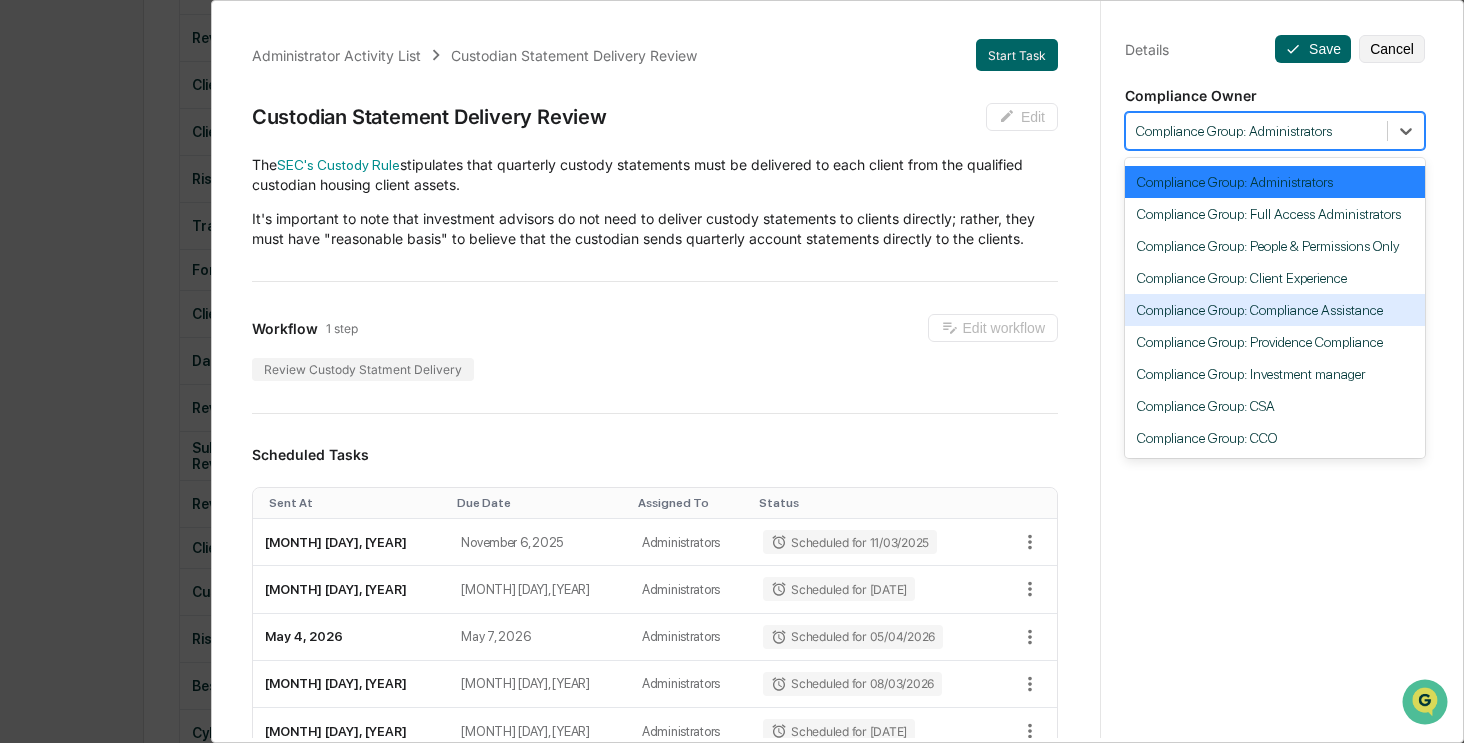 click on "Compliance Group: Compliance Assistance" at bounding box center (1275, 310) 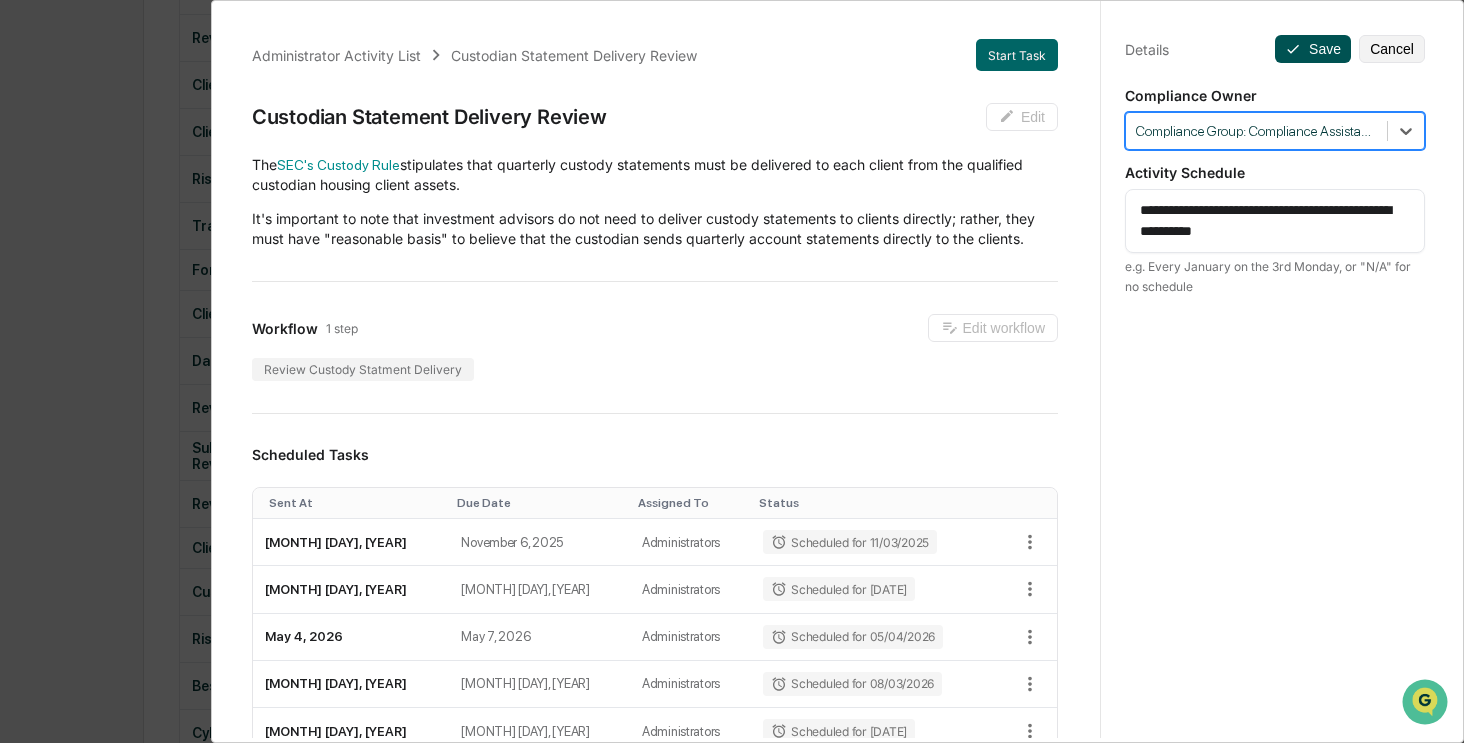 click on "Save" at bounding box center [1313, 49] 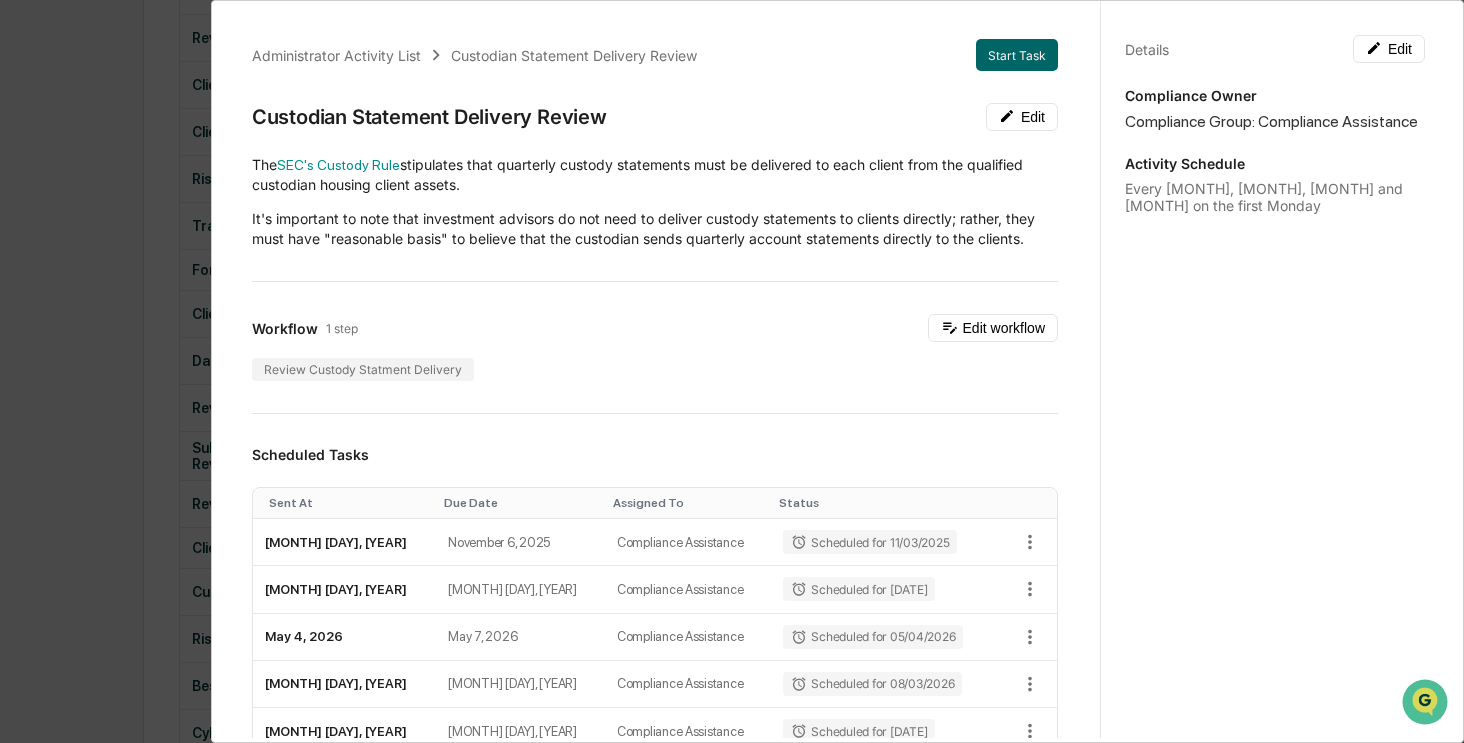 click on "Administrator Activity List Custodian Statement Delivery Review Start Task Custodian Statement Delivery Review Edit The  SEC's Custody Rule  stipulates that quarterly custody statements must be delivered to each client from the qualified custodian housing client assets. It's important to note that investment advisors do not need to deliver custody statements to clients directly; rather, they must have "reasonable basis" to believe that the custodian sends quarterly account statements directly to the clients. Workflow 1 step Edit workflow Review Custody Statment Delivery Scheduled Tasks Sent At Due Date Assigned To Status November 3, 2025 November 6, 2025 Compliance Assistance Scheduled for 11/03/2025 February 2, 2026 February 5, 2026 Compliance Assistance Scheduled for 02/02/2026 May 4, 2026 May 7, 2026 Compliance Assistance Scheduled for 05/04/2026 August 3, 2026 August 6, 2026 Compliance Assistance Scheduled for 08/03/2026 November 2, 2026 November 5, 2026 Compliance Assistance Scheduled for 11/02/2026 1 3" at bounding box center [732, 371] 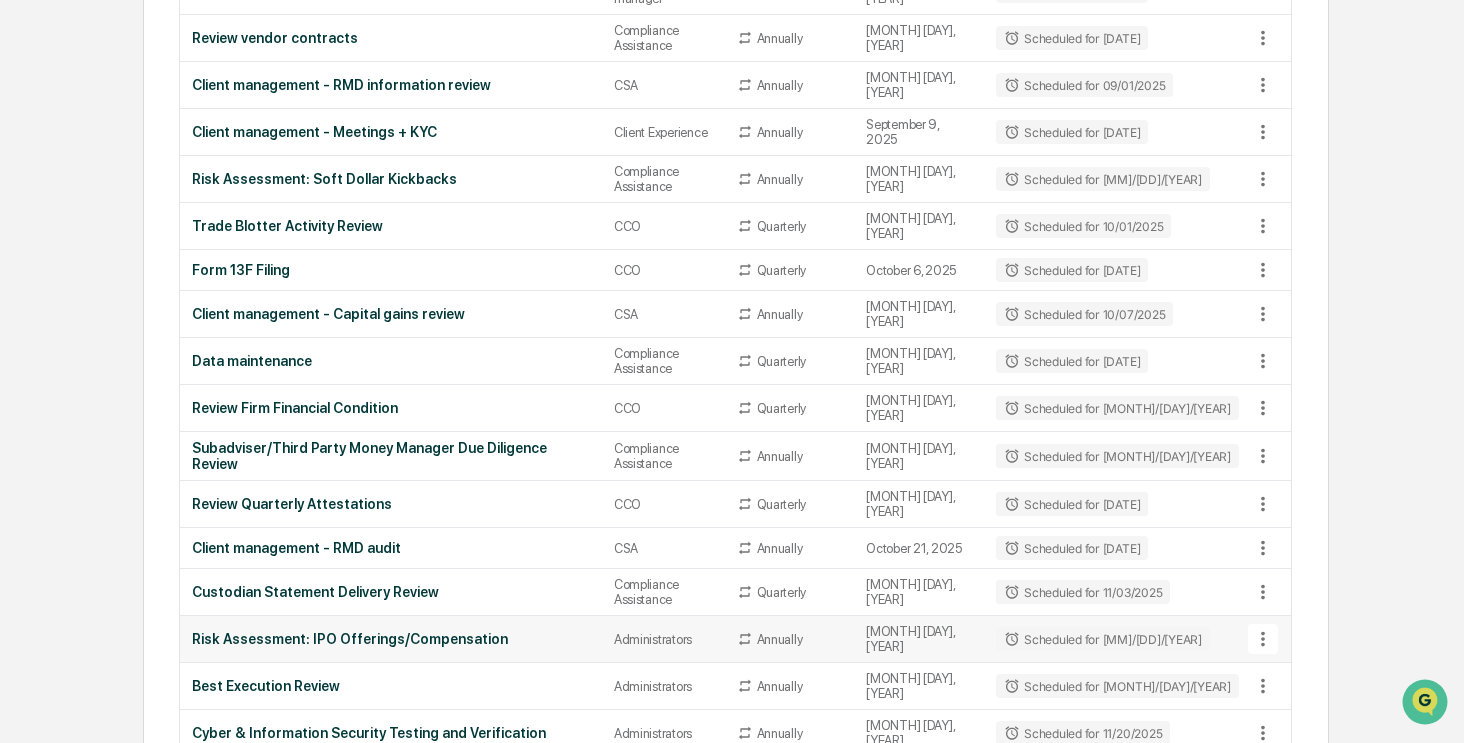 click on "Risk Assessment: IPO Offerings/Compensation" at bounding box center (391, 639) 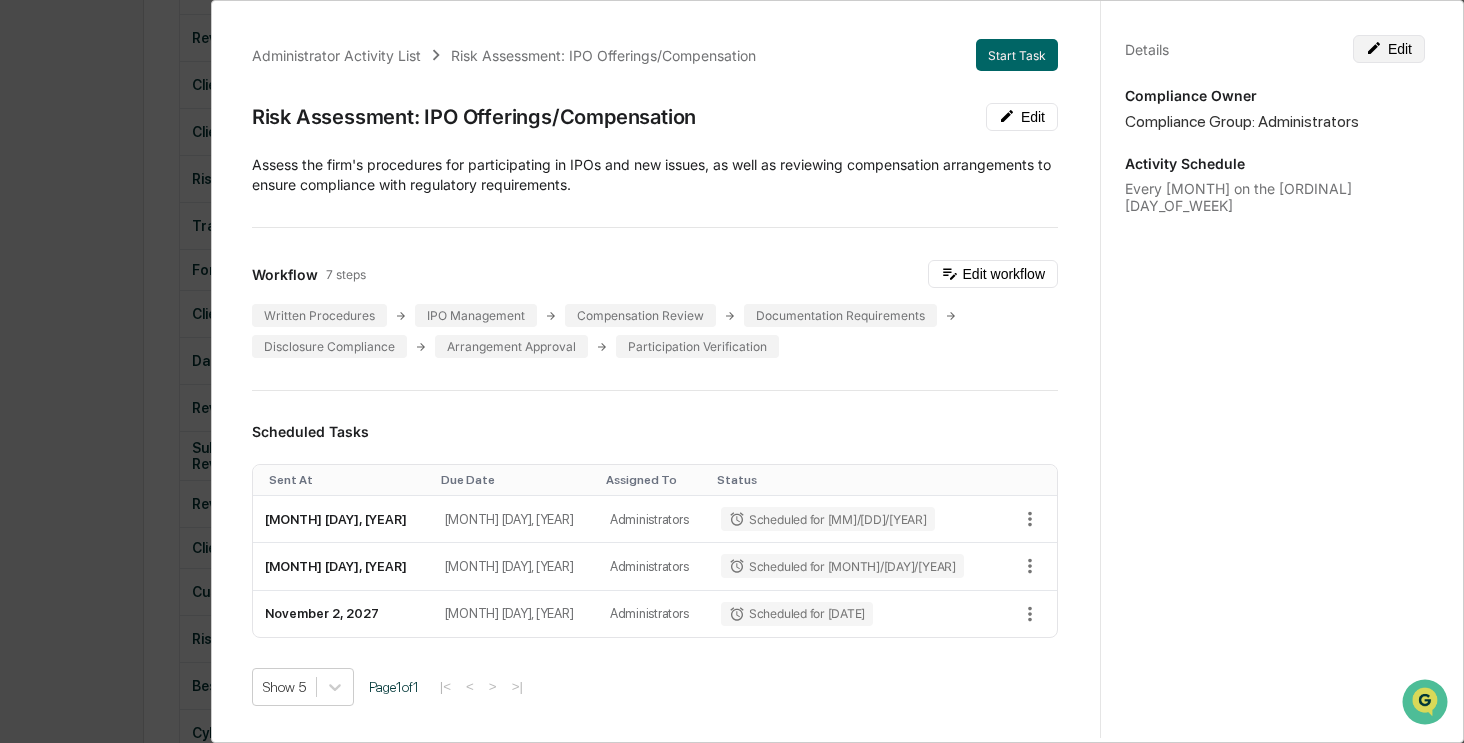 click on "Edit" at bounding box center (1389, 49) 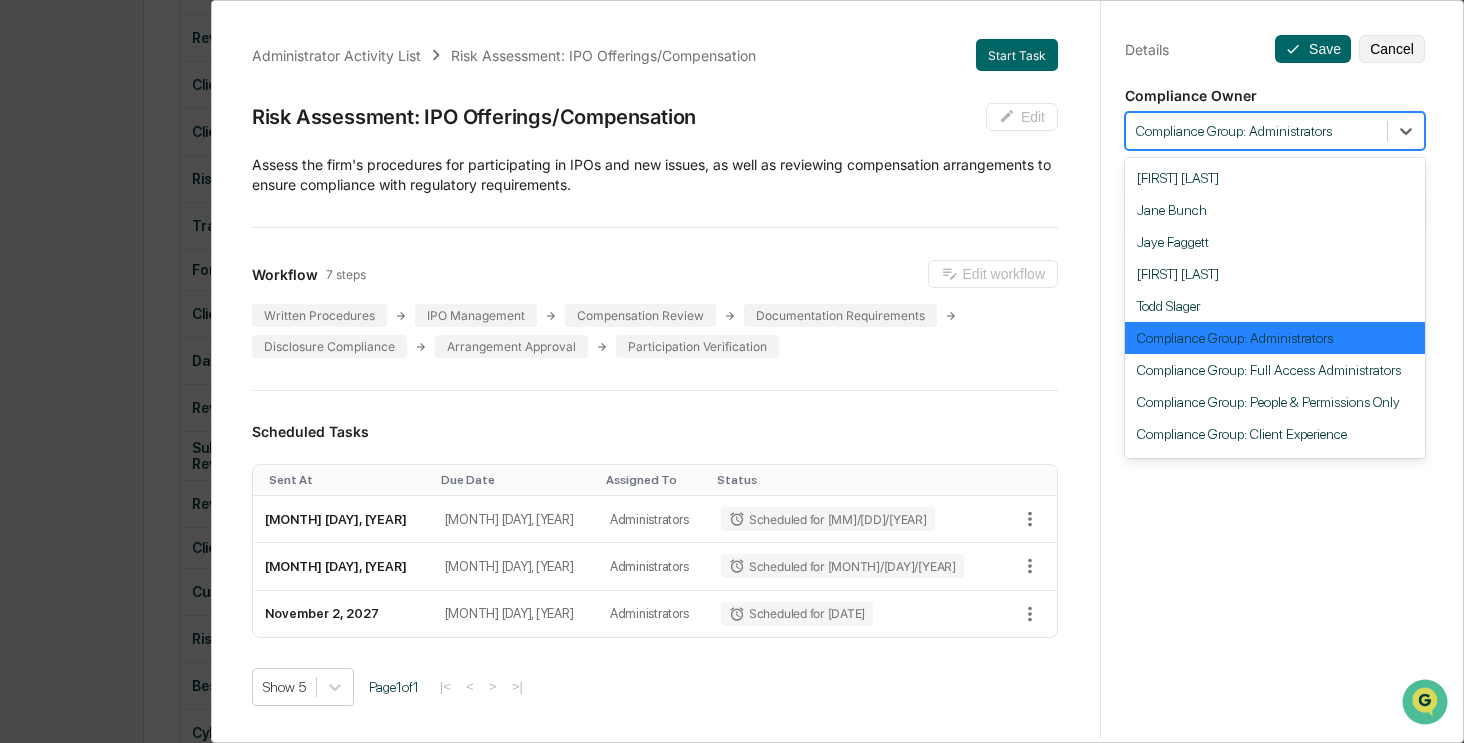 click at bounding box center [1256, 131] 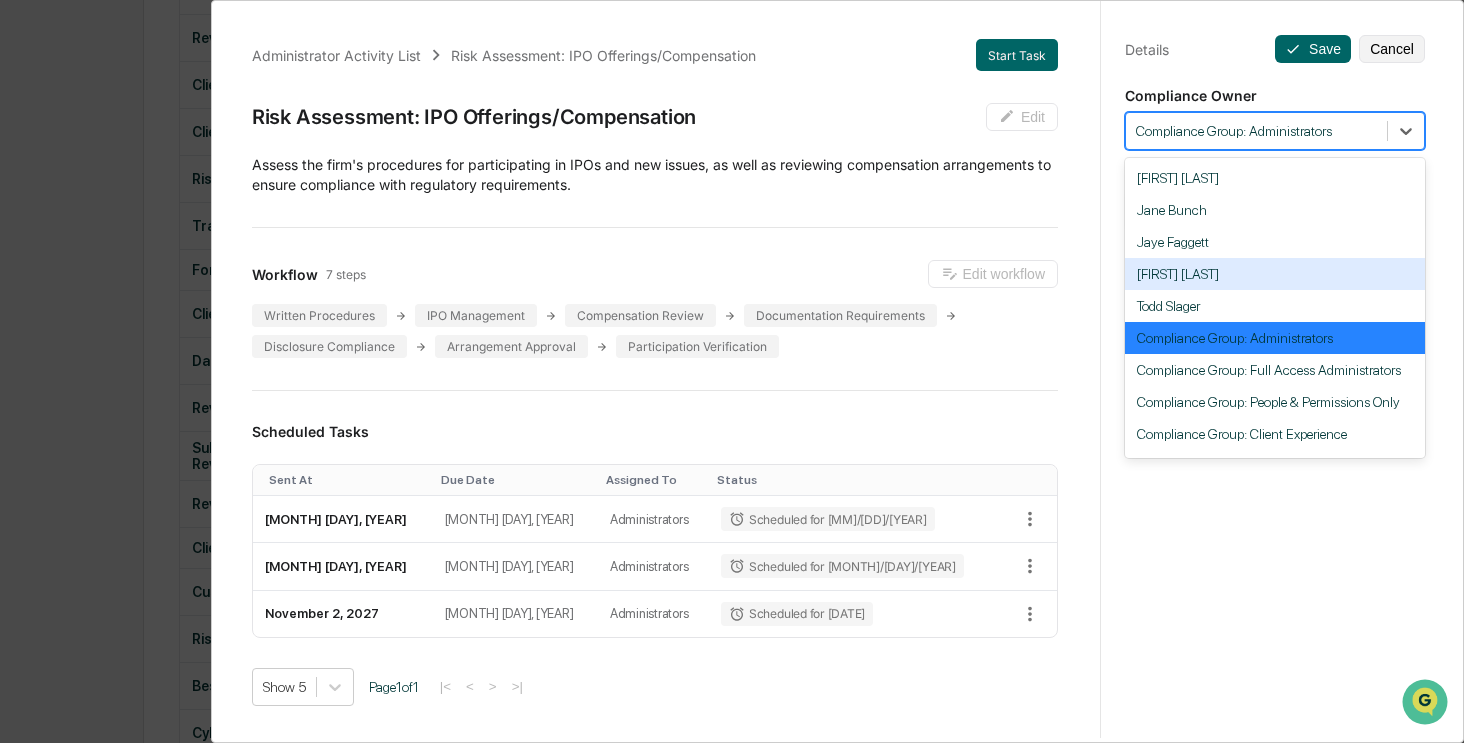 scroll, scrollTop: 184, scrollLeft: 0, axis: vertical 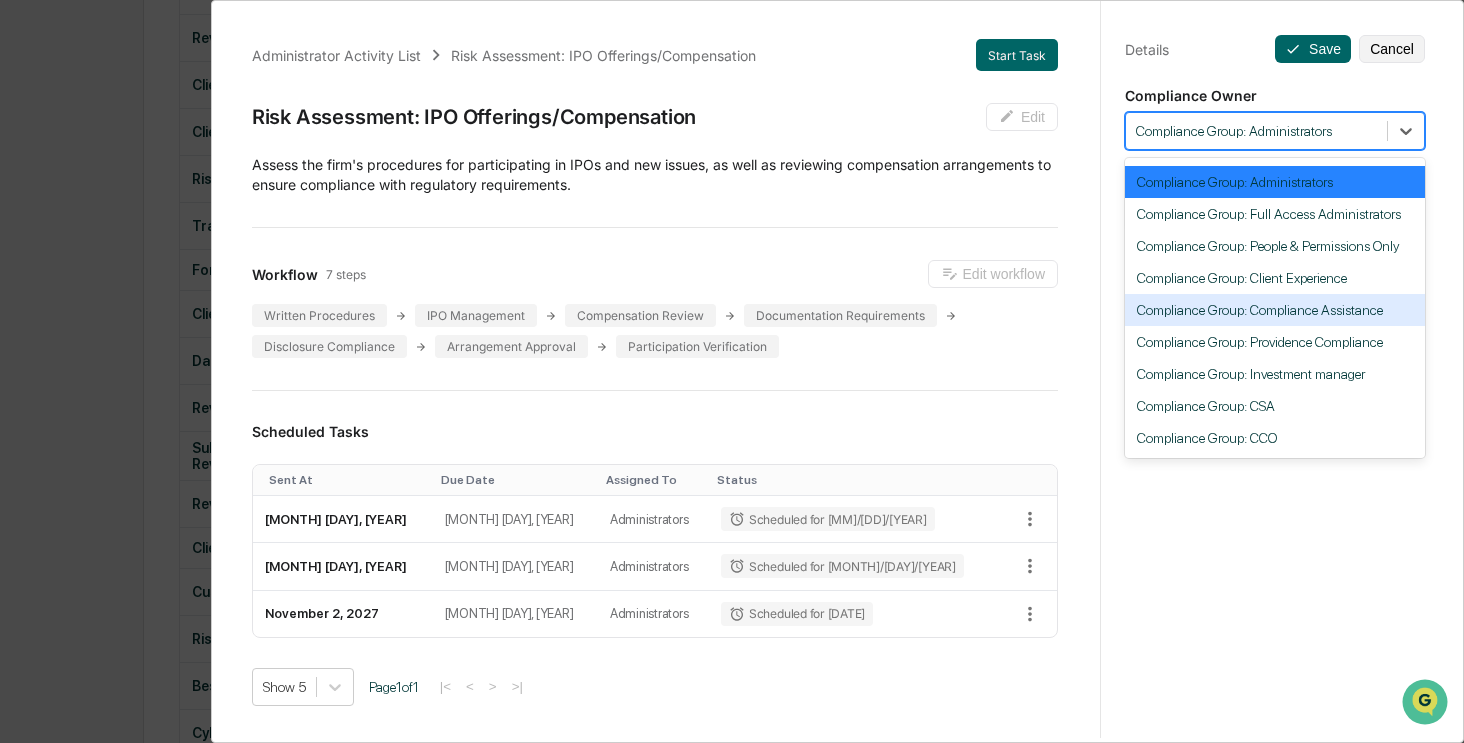click on "Compliance Group: Compliance Assistance" at bounding box center [1275, 310] 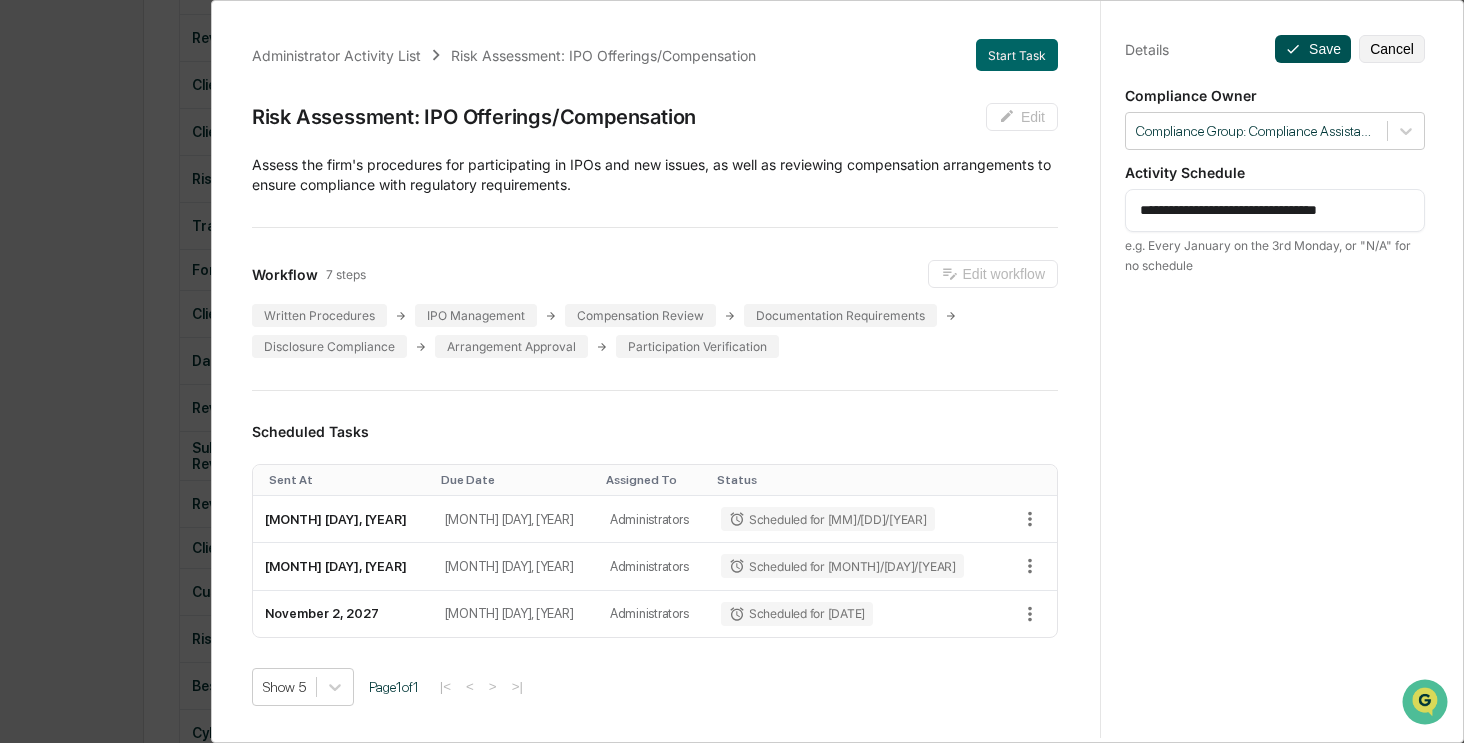 click 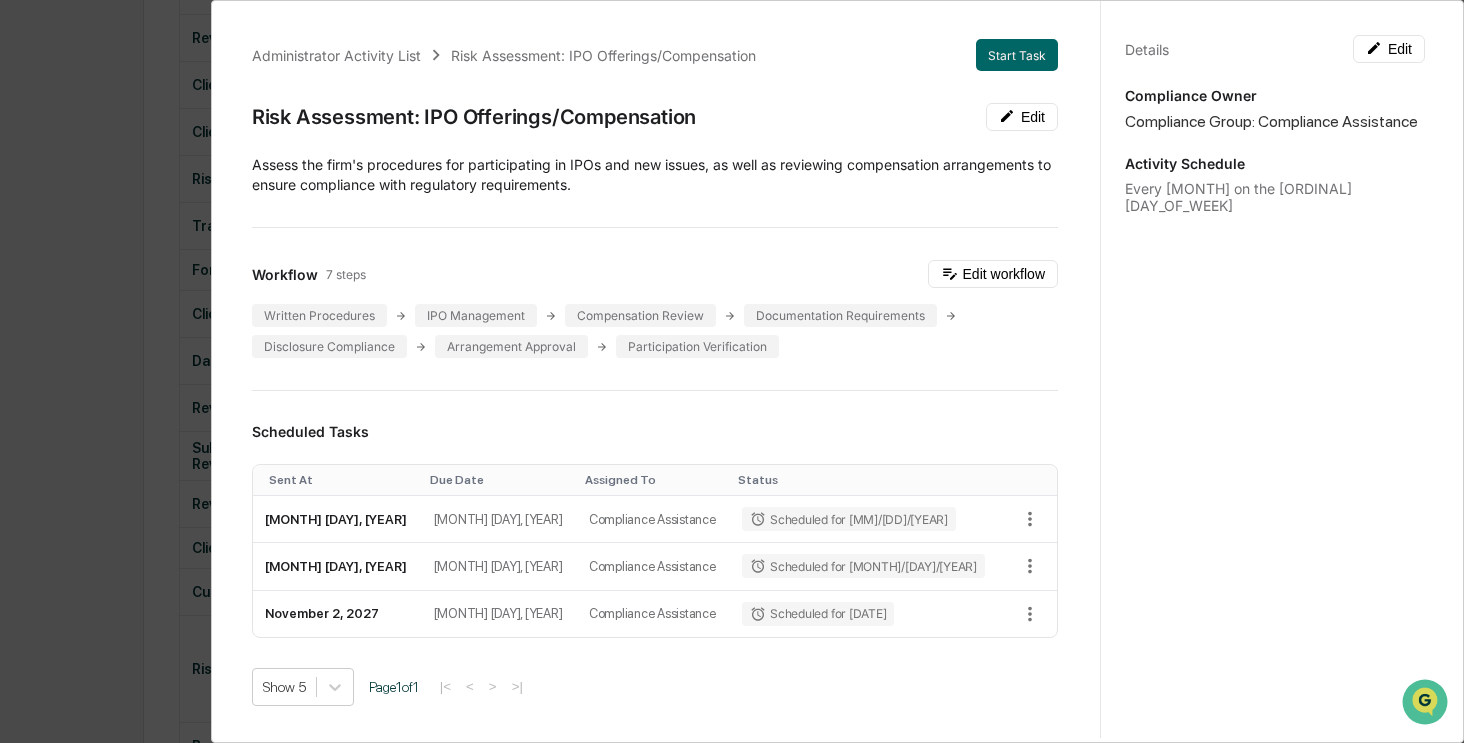 click on "Administrator Activity List Risk Assessment: IPO Offerings/Compensation Start Task Risk Assessment: IPO Offerings/Compensation Edit Assess the firm's procedures for participating in IPOs and new issues, as well as reviewing compensation arrangements to ensure compliance with regulatory requirements. Workflow 7 steps Edit workflow Written Procedures IPO Management Compensation Review Documentation Requirements Disclosure Compliance Arrangement Approval Participation Verification Scheduled Tasks Sent At Due Date Assigned To Status November 4, 2025 November 7, 2025 Compliance Assistance Scheduled for 11/04/2025 November 3, 2026 November 6, 2026 Compliance Assistance Scheduled for 11/03/2026 November 2, 2027 November 5, 2027 Compliance Assistance Scheduled for 11/02/2027 Show 5 Page  1  of  1   |<   <   >   >|   Completed Task Files No data to display Show 5 Page  1  of  0   |<   <   >   >|   Comments Write a comment... Write a comment... Details Edit Compliance Owner Compliance Group: Compliance Assistance" at bounding box center (732, 371) 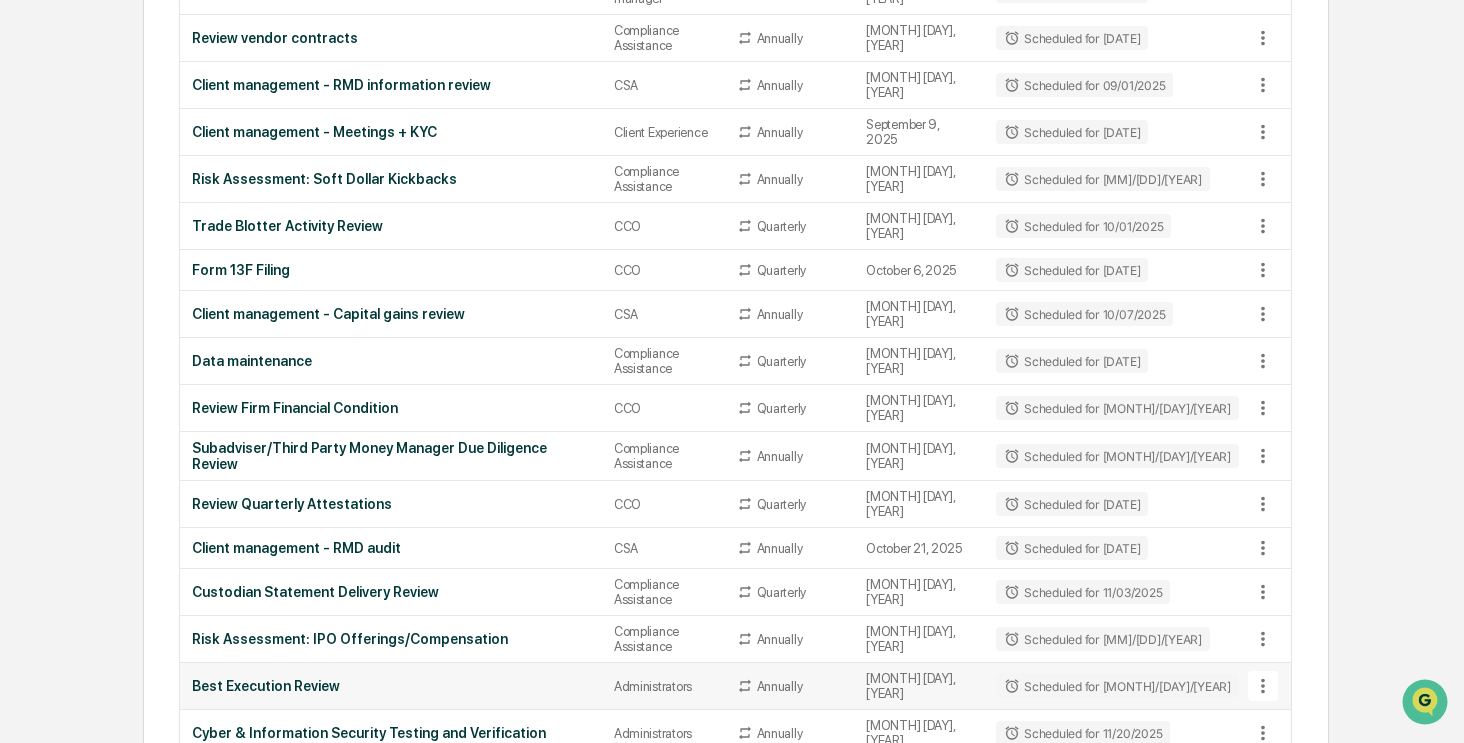 click on "Best Execution Review" at bounding box center (391, 686) 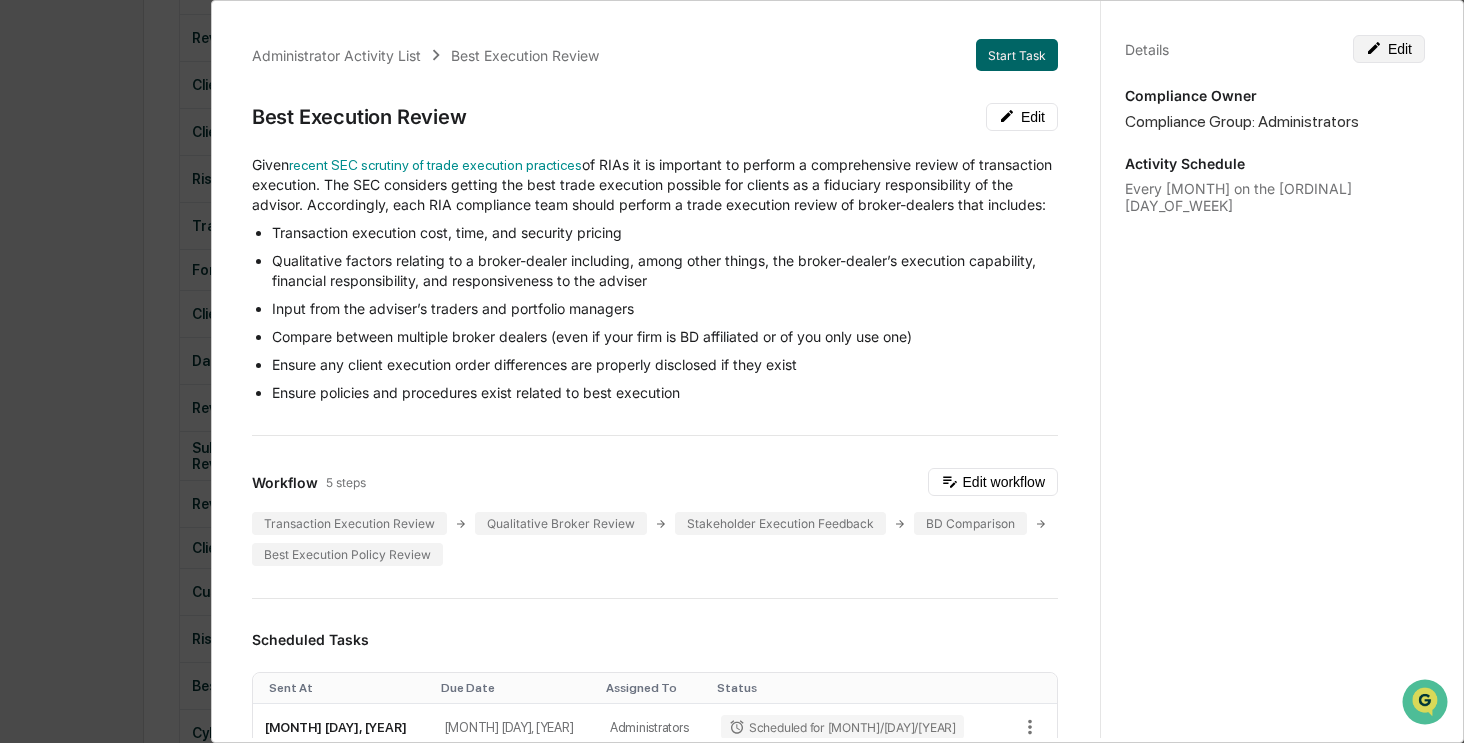 click on "Edit" at bounding box center (1389, 49) 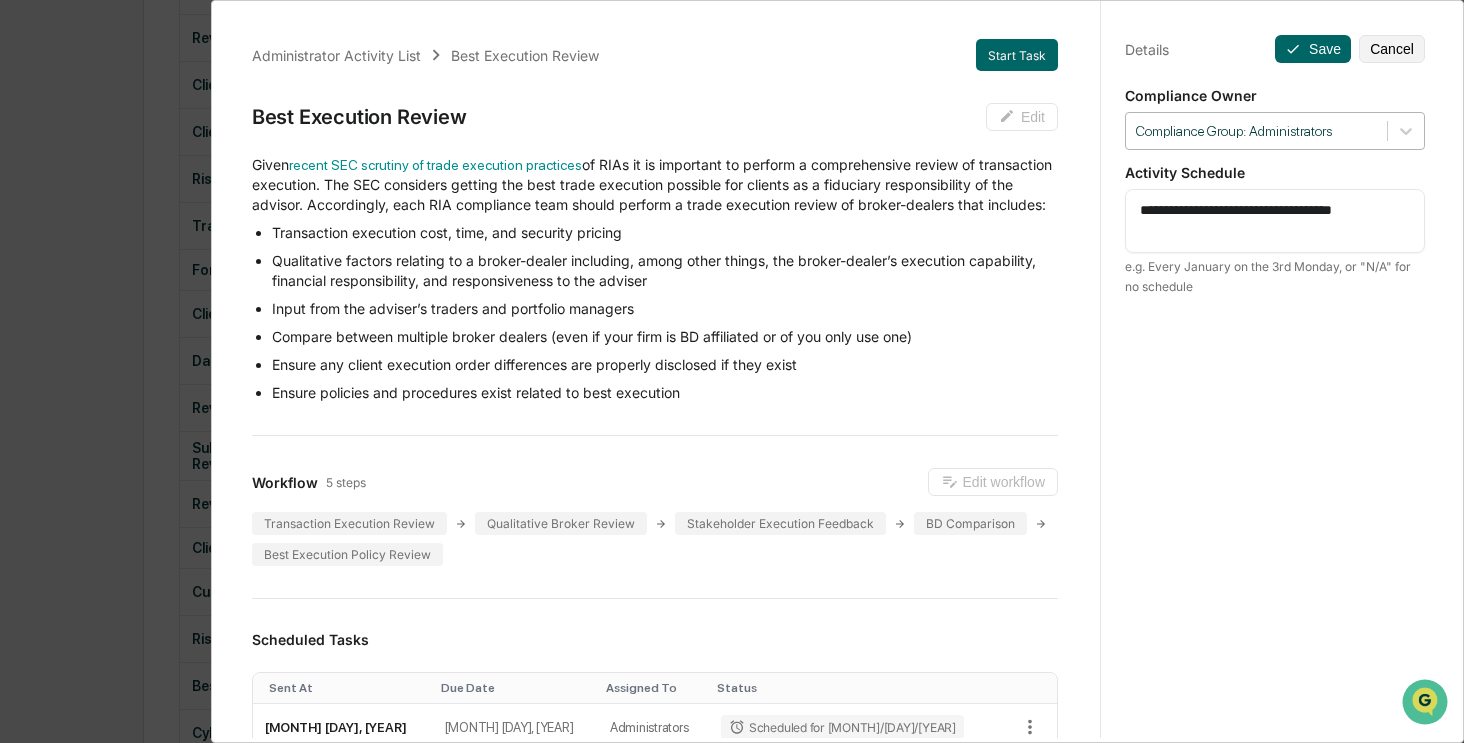click on "Compliance Group: Administrators" at bounding box center (1256, 131) 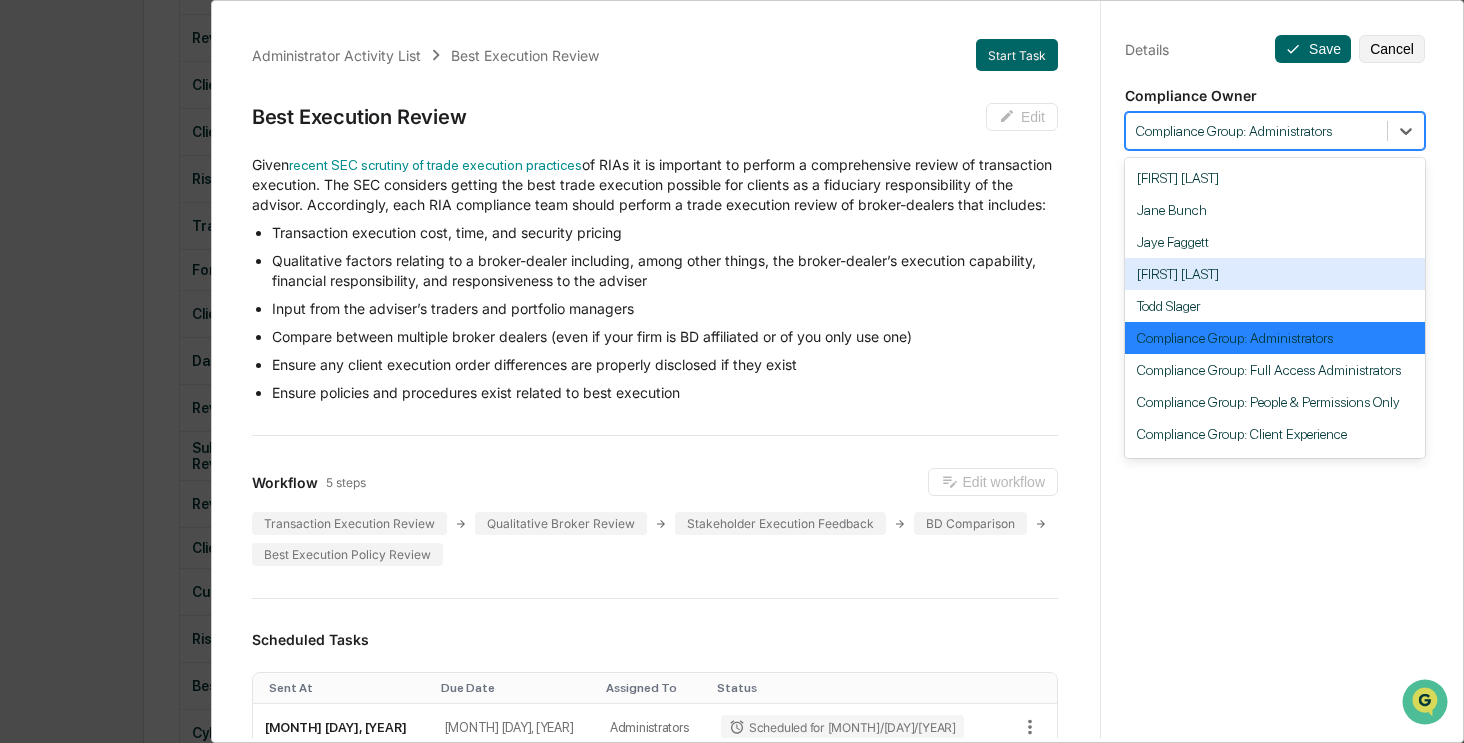 scroll, scrollTop: 184, scrollLeft: 0, axis: vertical 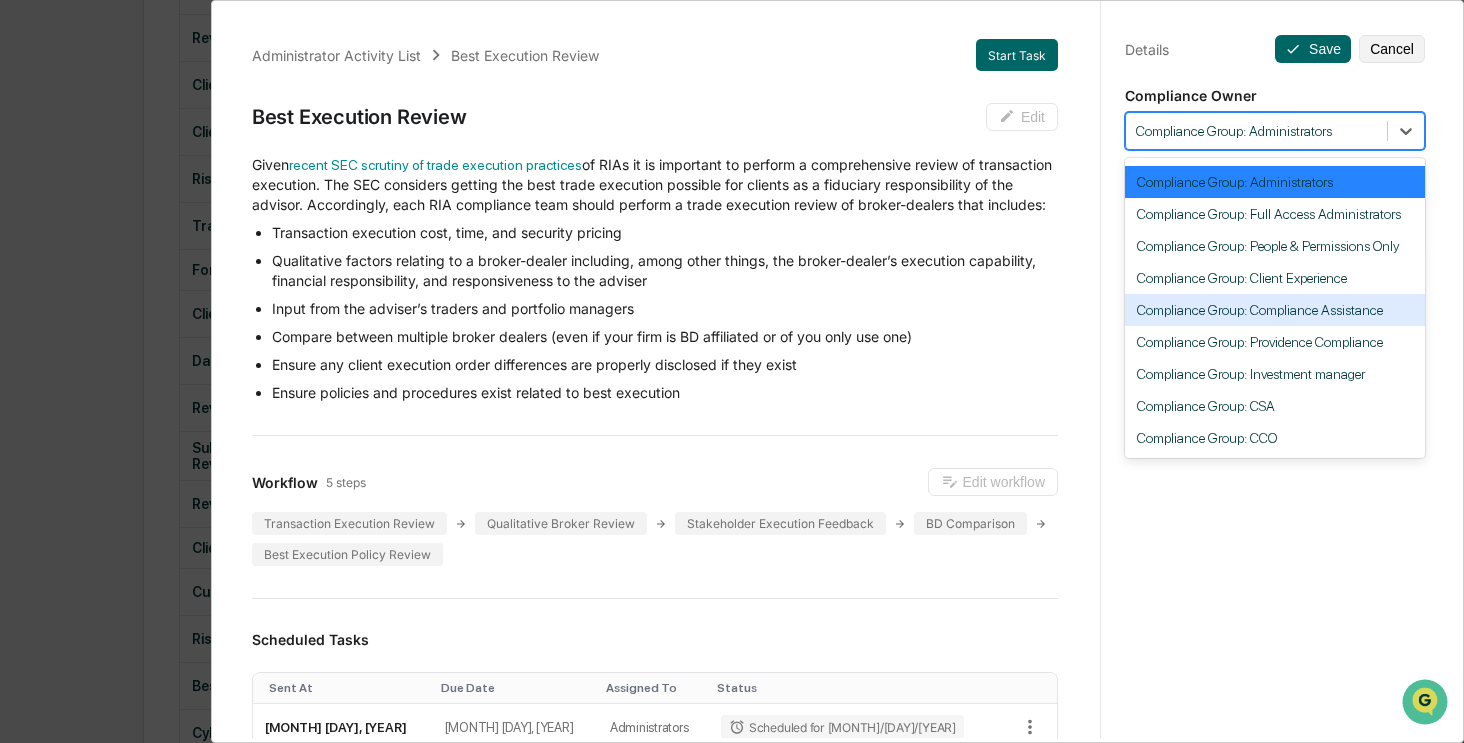 click on "Compliance Group: Compliance Assistance" at bounding box center (1275, 310) 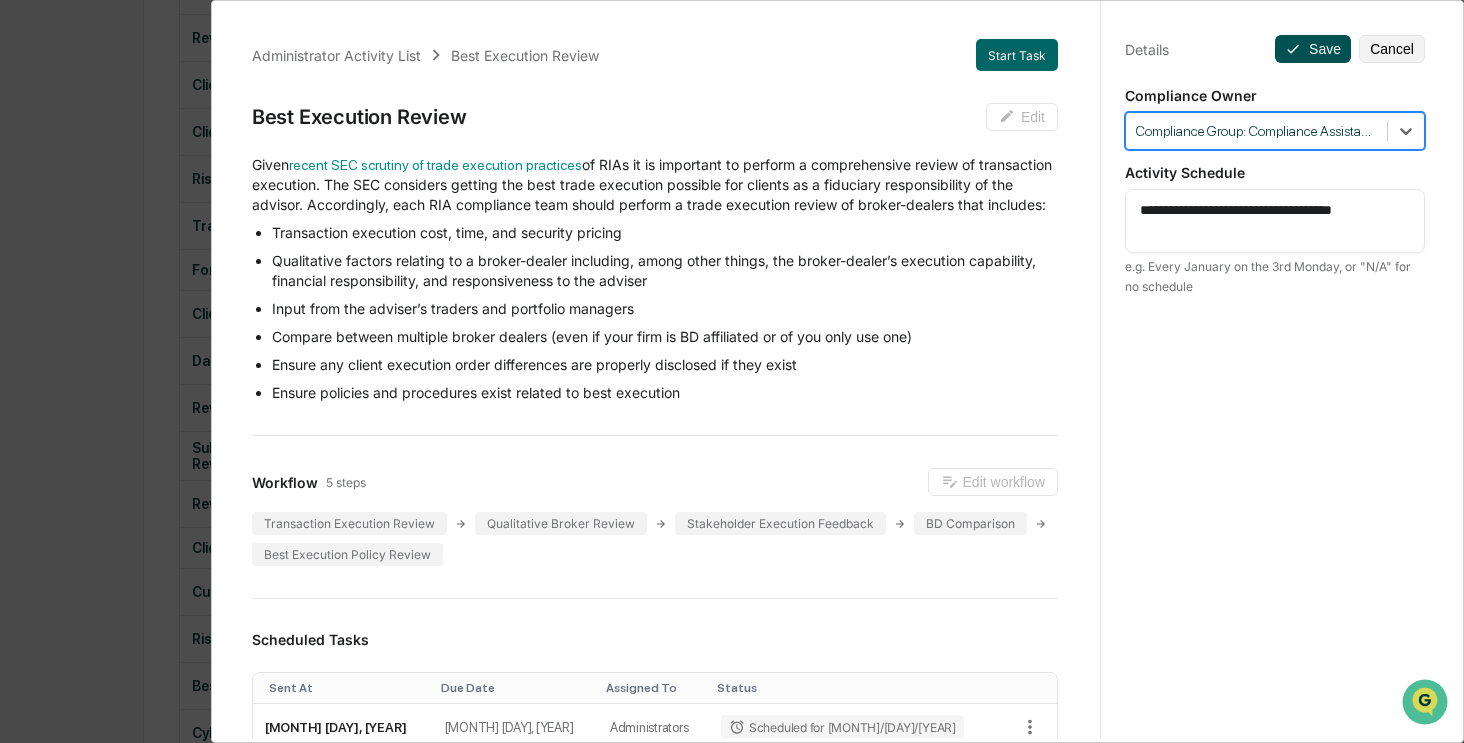 click on "Save" at bounding box center (1313, 49) 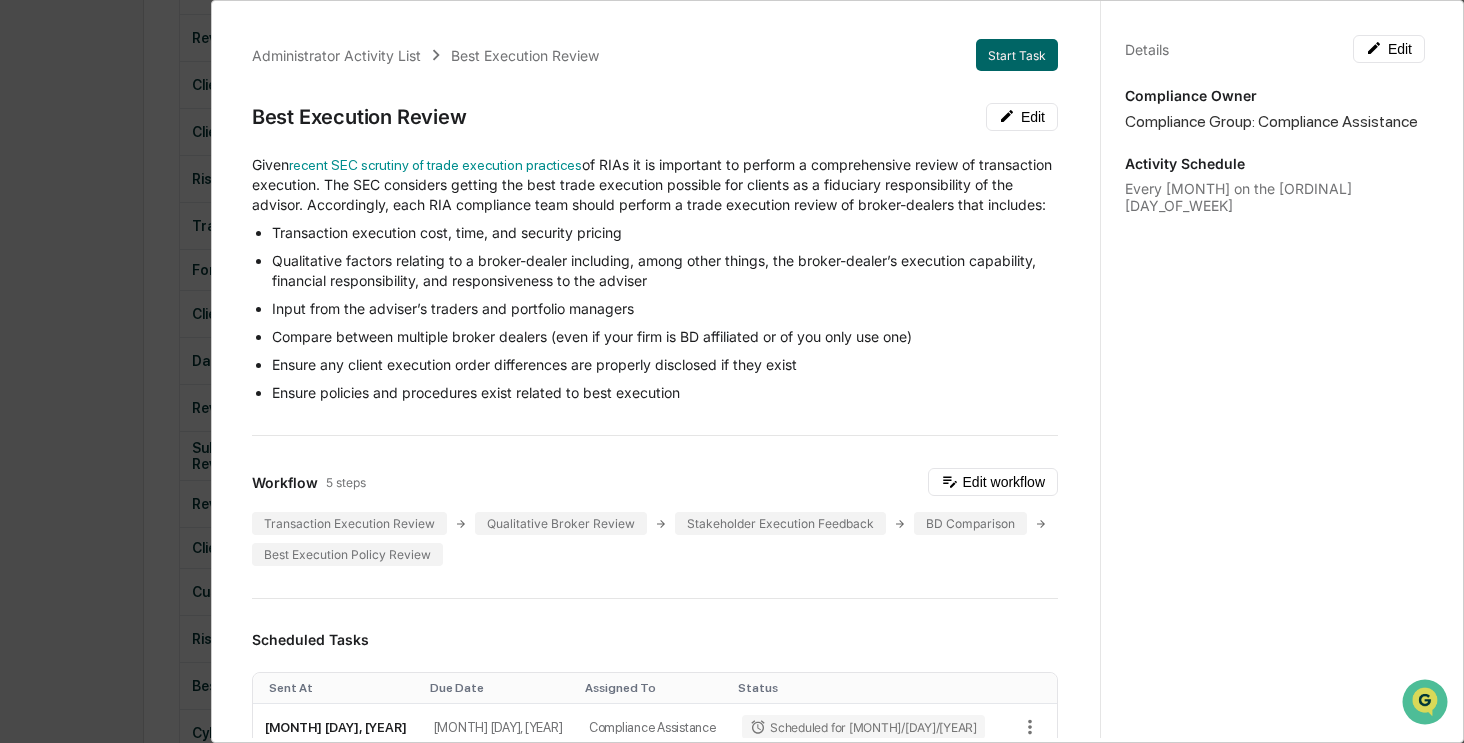click on "Administrator Activity List Best Execution Review Start Task Best Execution Review Edit Given  recent SEC scrutiny of trade execution practices  of RIAs it is important to perform a comprehensive review of transaction execution. The SEC considers getting the best trade execution possible for clients as a fiduciary responsibility of the advisor. Accordingly, each RIA compliance team should perform a trade execution review of broker-dealers that includes: Transaction execution cost, time, and security pricing Qualitative factors relating to a broker-dealer including, among other things, the broker-dealer’s execution capability, financial responsibility, and responsiveness to the adviser Input from the adviser’s traders and portfolio managers Compare between multiple broker dealers (even if your firm is BD affiliated or of you only use one) Ensure any client execution order differences are properly disclosed if they exist Ensure policies and procedures exist related to best execution Workflow 5 steps Sent At" at bounding box center (732, 371) 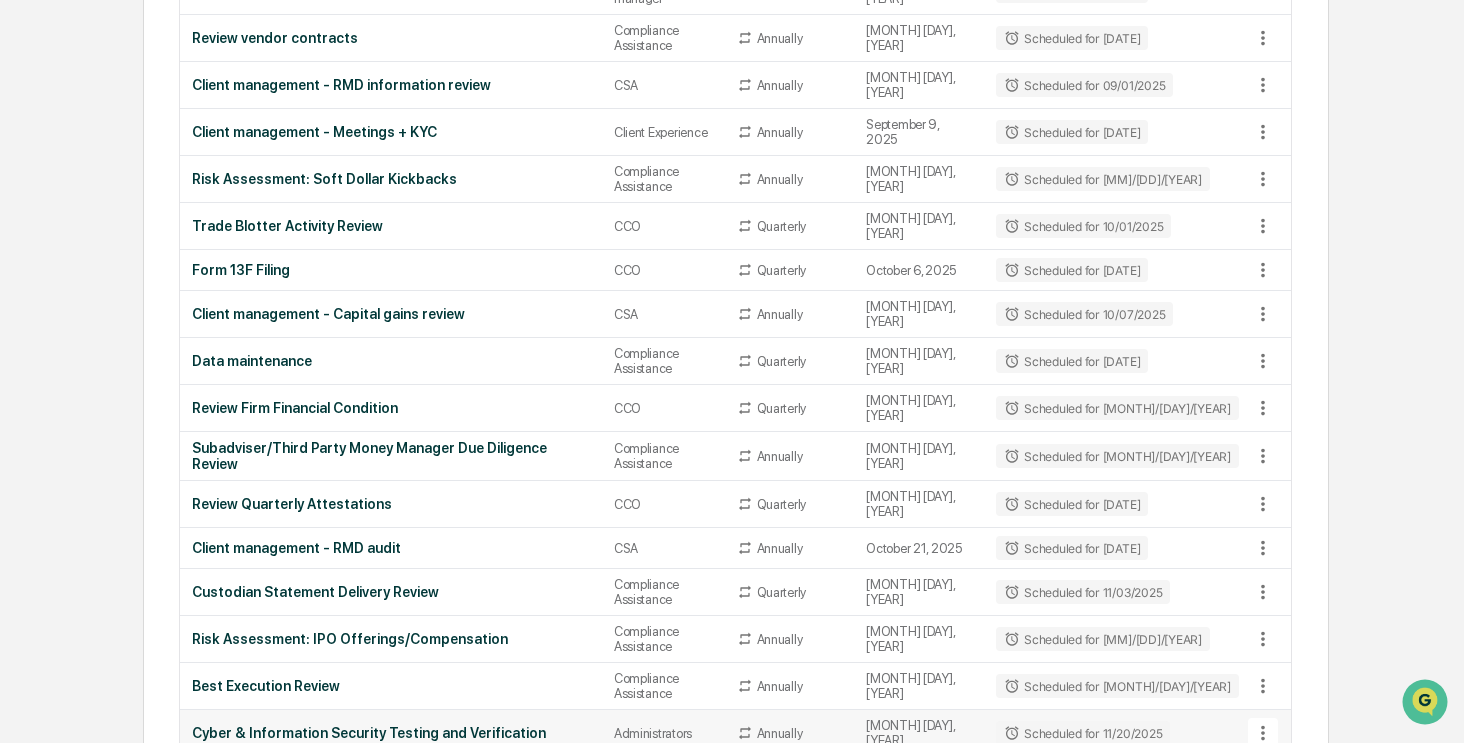 click on "Cyber & Information Security Testing and Verification" at bounding box center [391, 733] 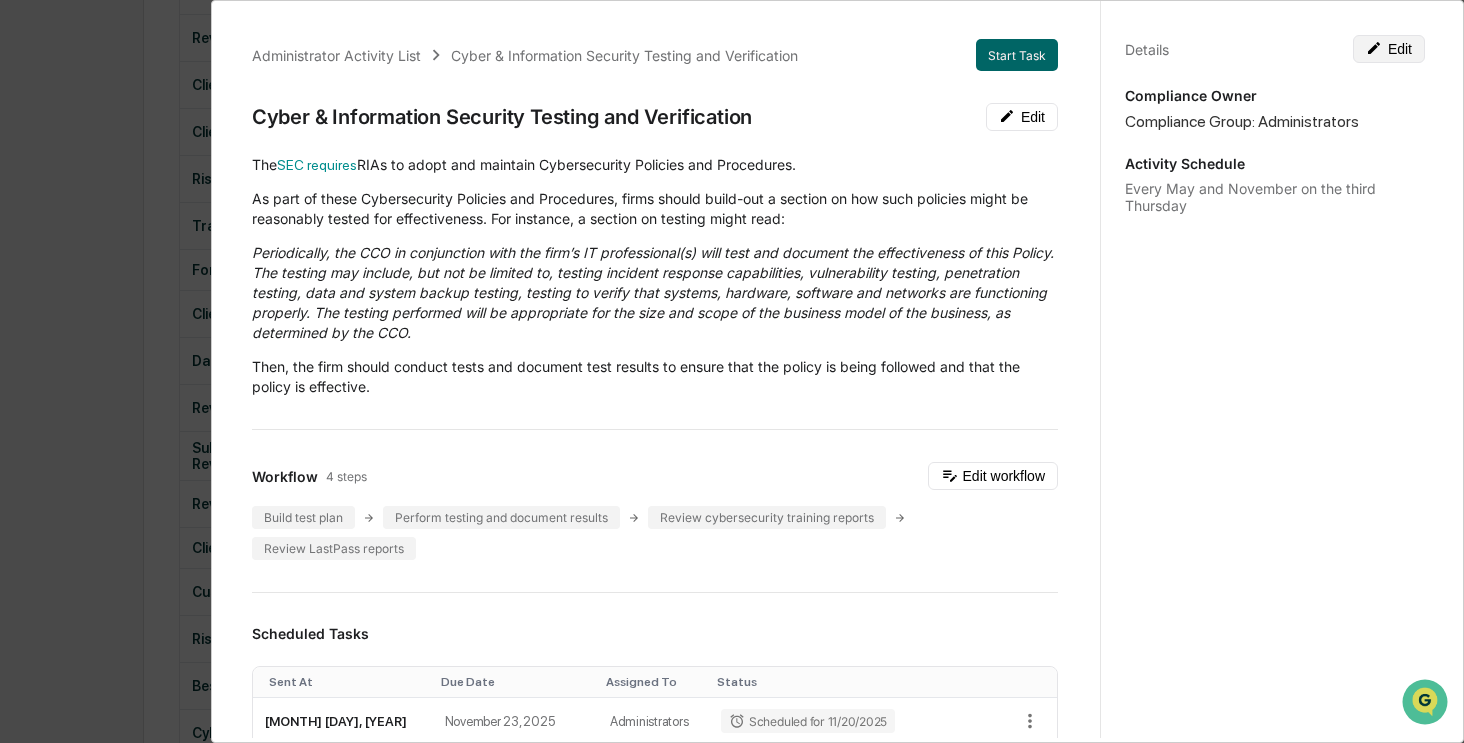 click on "Edit" at bounding box center [1389, 49] 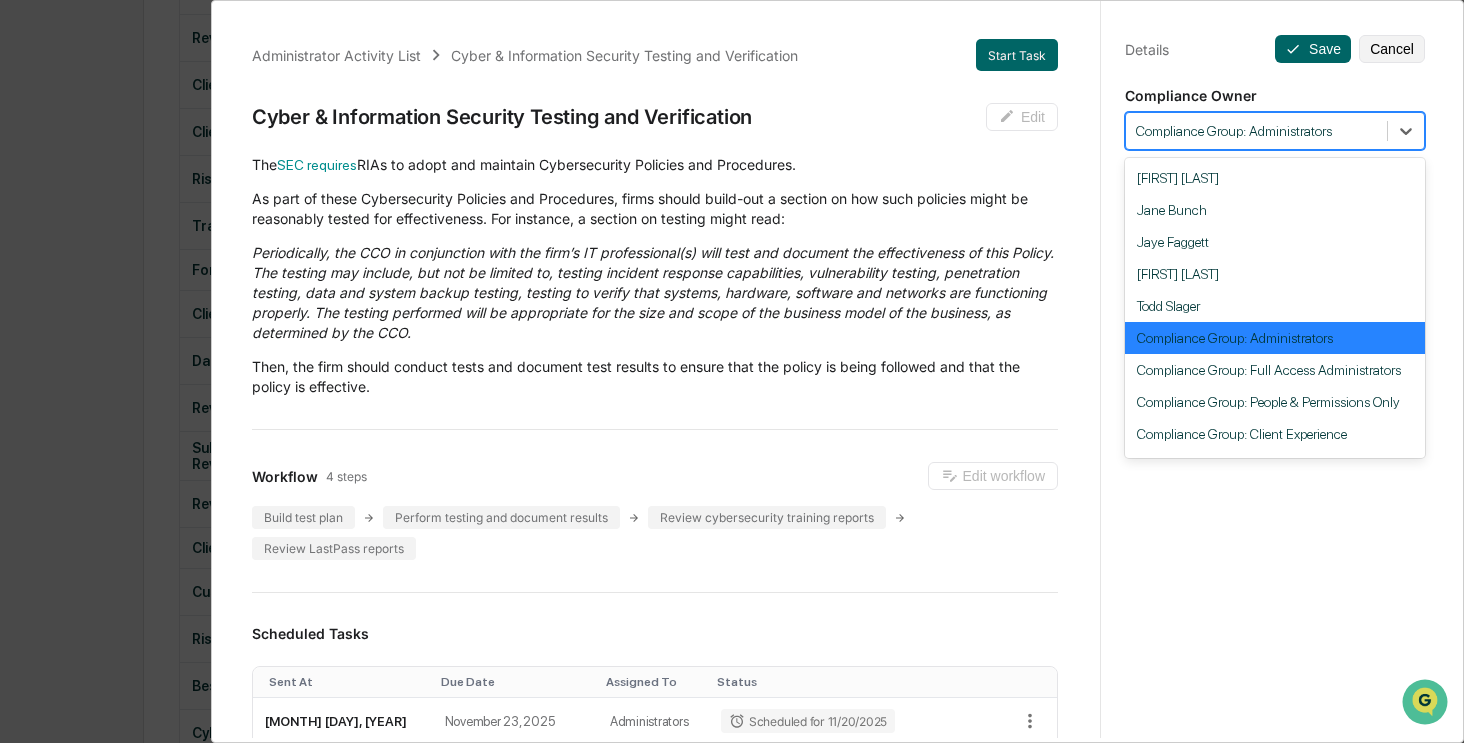 click at bounding box center (1256, 131) 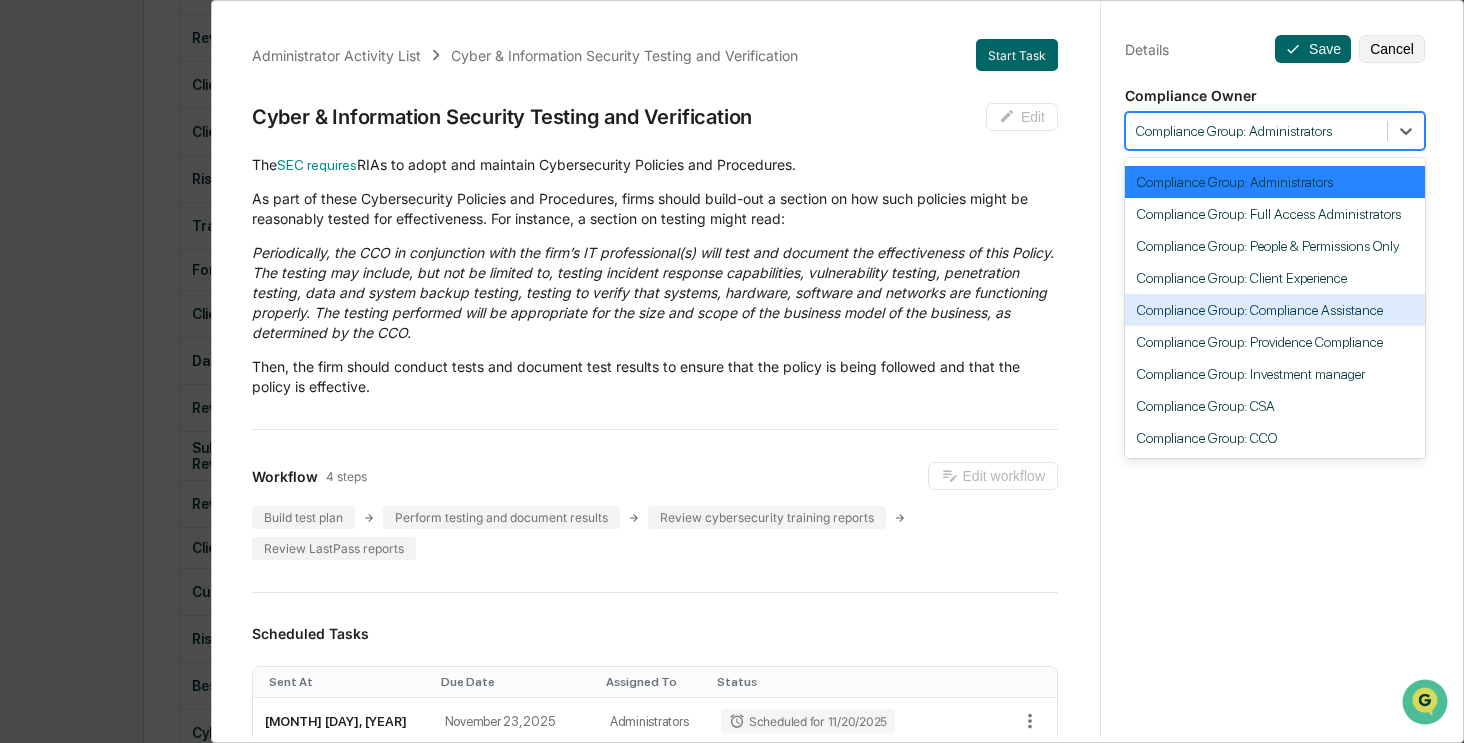 click on "Compliance Group: Compliance Assistance" at bounding box center [1275, 310] 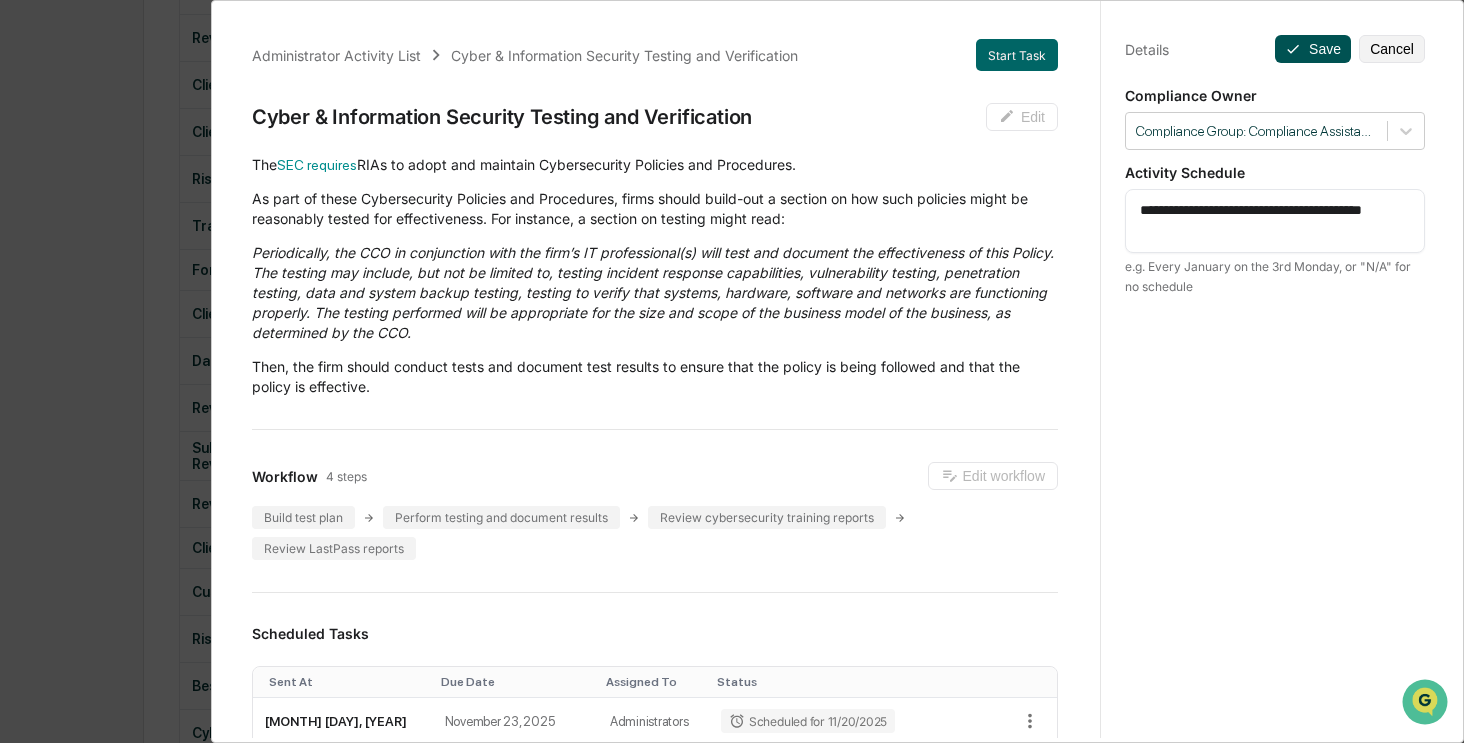 click on "Save" at bounding box center [1313, 49] 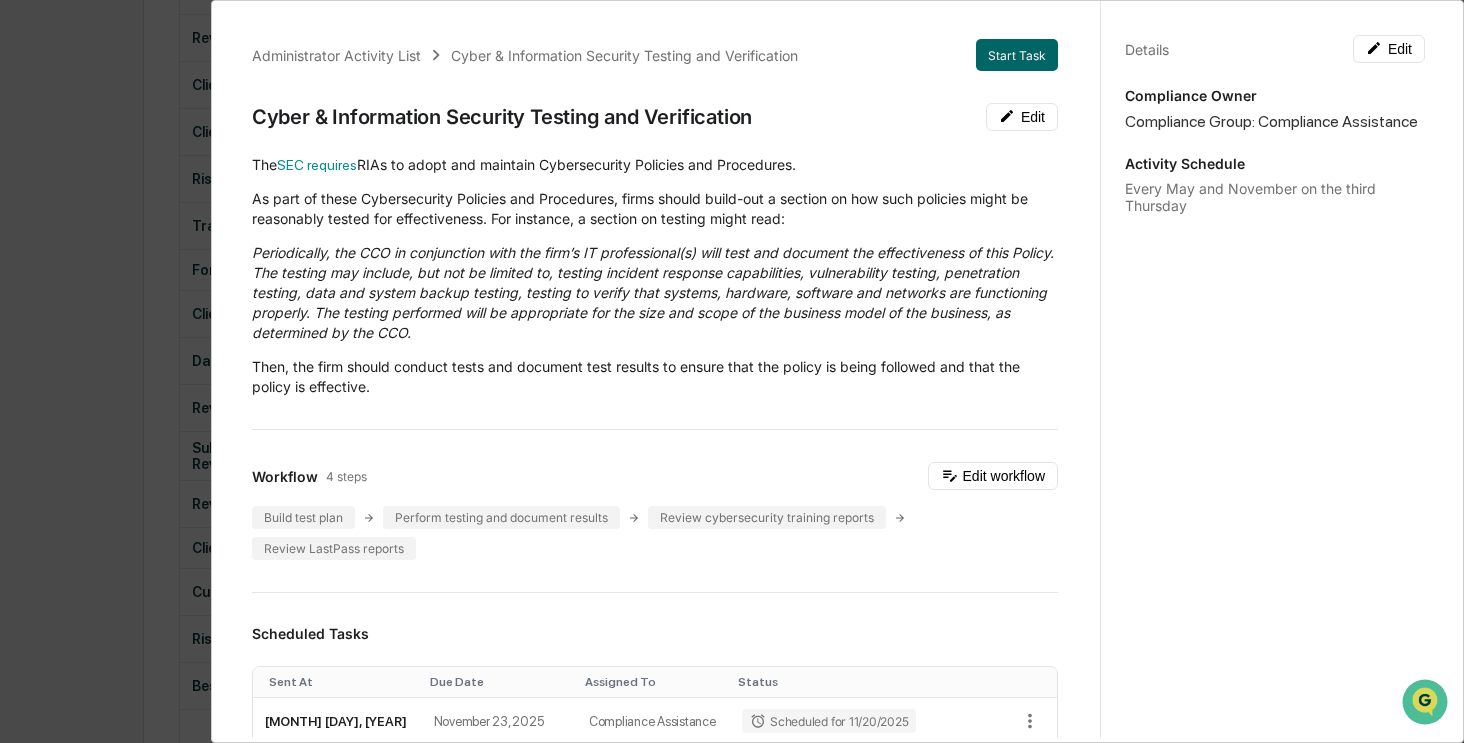 click on "Administrator Activity List Cyber & Information Security Testing and Verification Start Task Cyber & Information Security Testing and Verification Edit The  SEC requires  RIAs to adopt and maintain Cybersecurity Policies and Procedures. As part of these Cybersecurity Policies and Procedures, firms should build-out a section on how such policies might be reasonably tested for effectiveness. For instance, a section on testing might read: Periodically, the CCO in conjunction with the firm’s IT professional(s) will test and document the effectiveness of this Policy. The testing may include, but not be limited to, testing incident response capabilities, vulnerability testing, penetration testing, data and system backup testing, testing to verify that systems, hardware, software and networks are functioning properly. The testing performed will be appropriate for the size and scope of the business model of the business, as determined by the CCO. Workflow 4 steps Edit workflow Build test plan Scheduled Tasks Status" at bounding box center (732, 371) 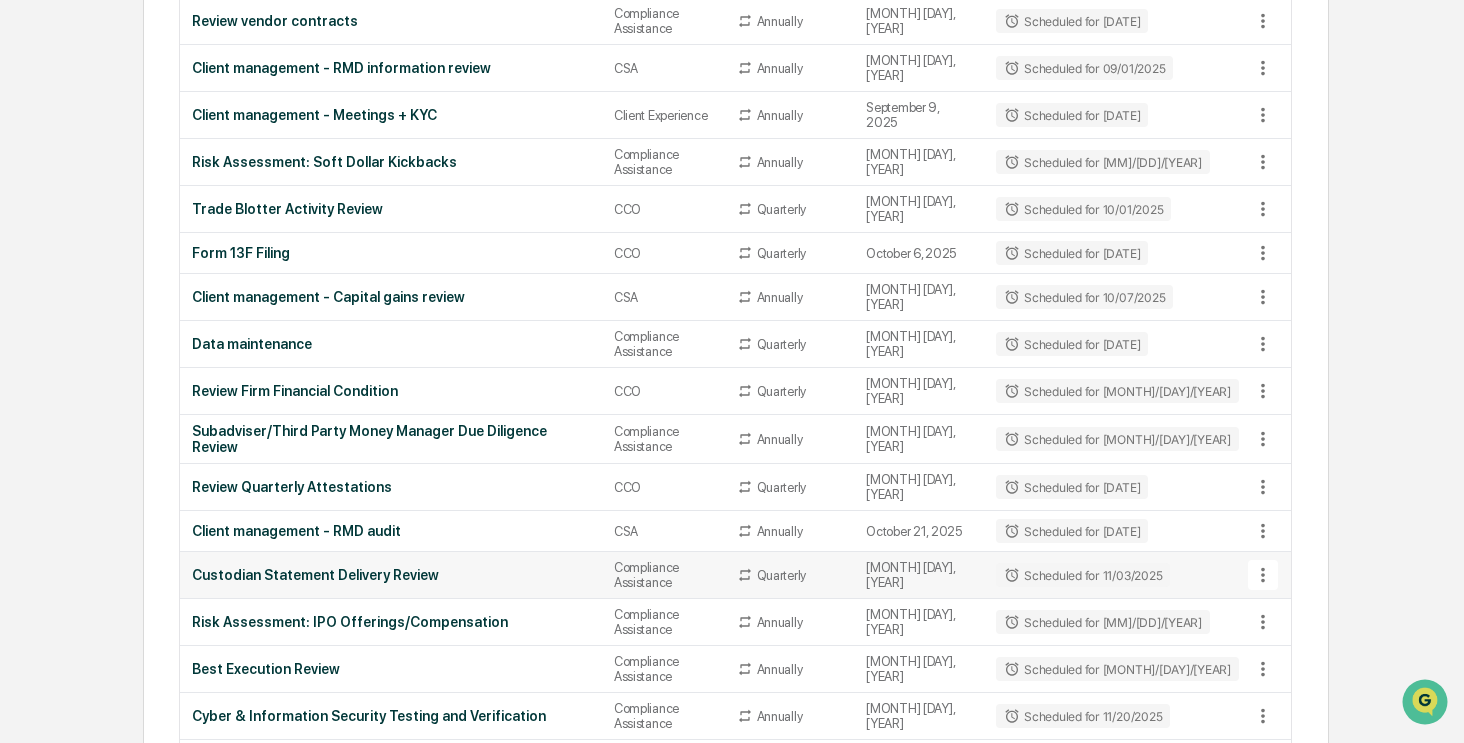 scroll, scrollTop: 1200, scrollLeft: 0, axis: vertical 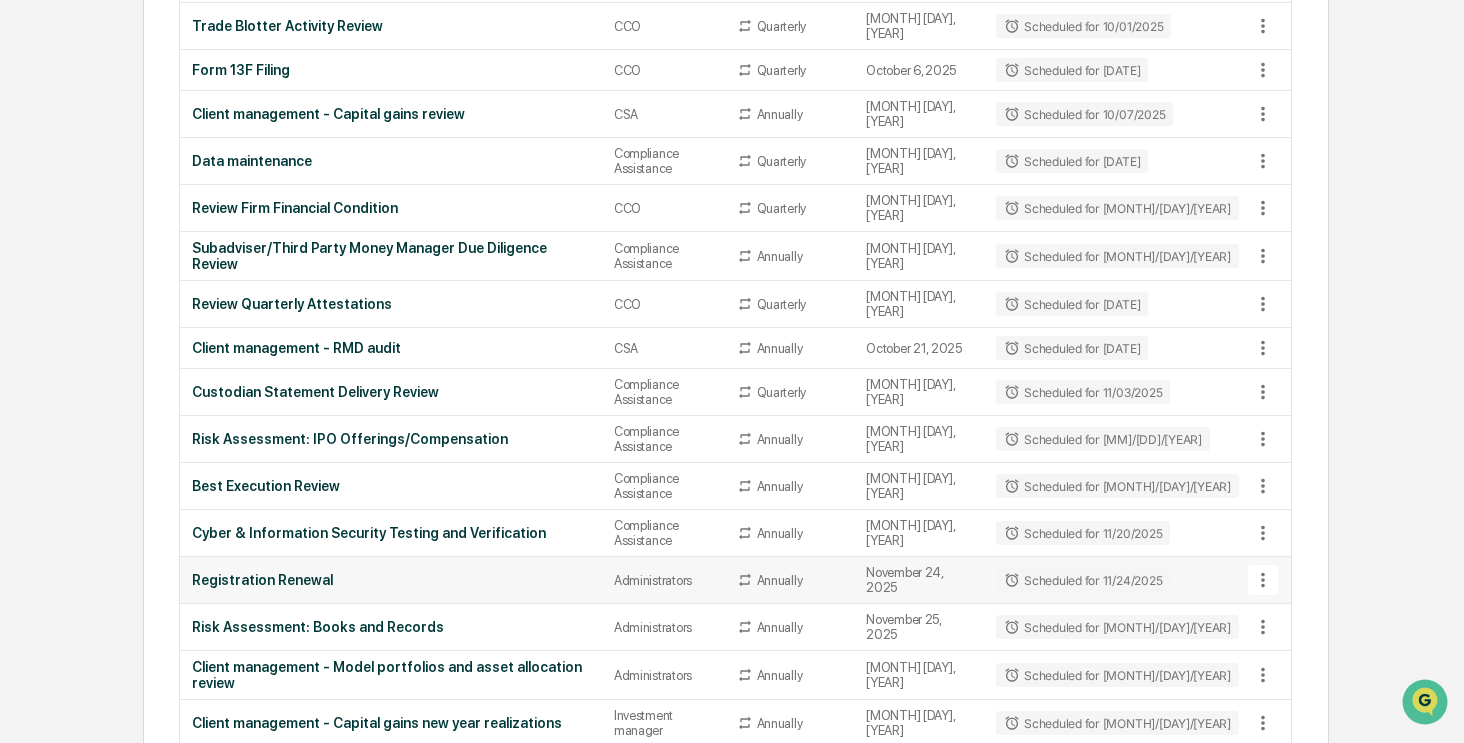 click on "Registration Renewal" at bounding box center [391, 580] 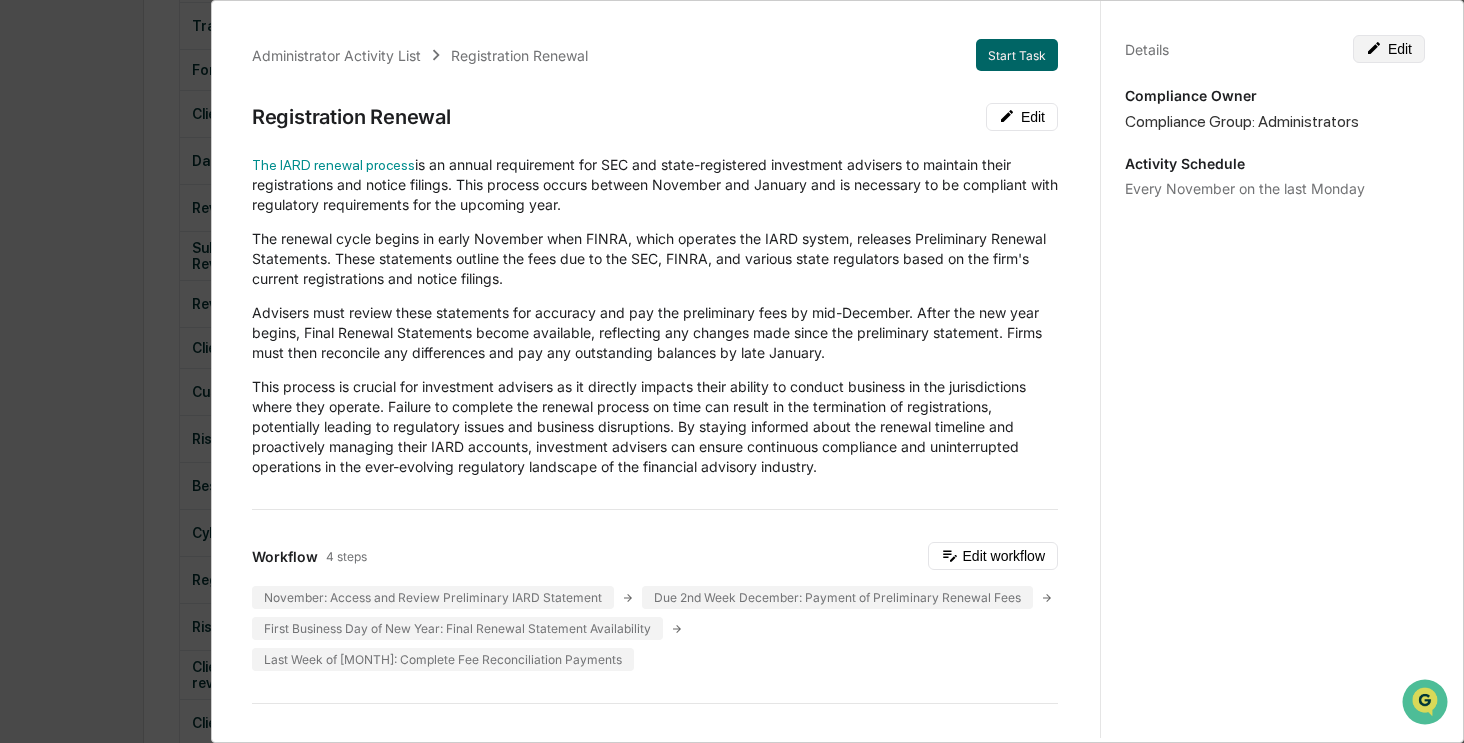 click on "Edit" at bounding box center (1389, 49) 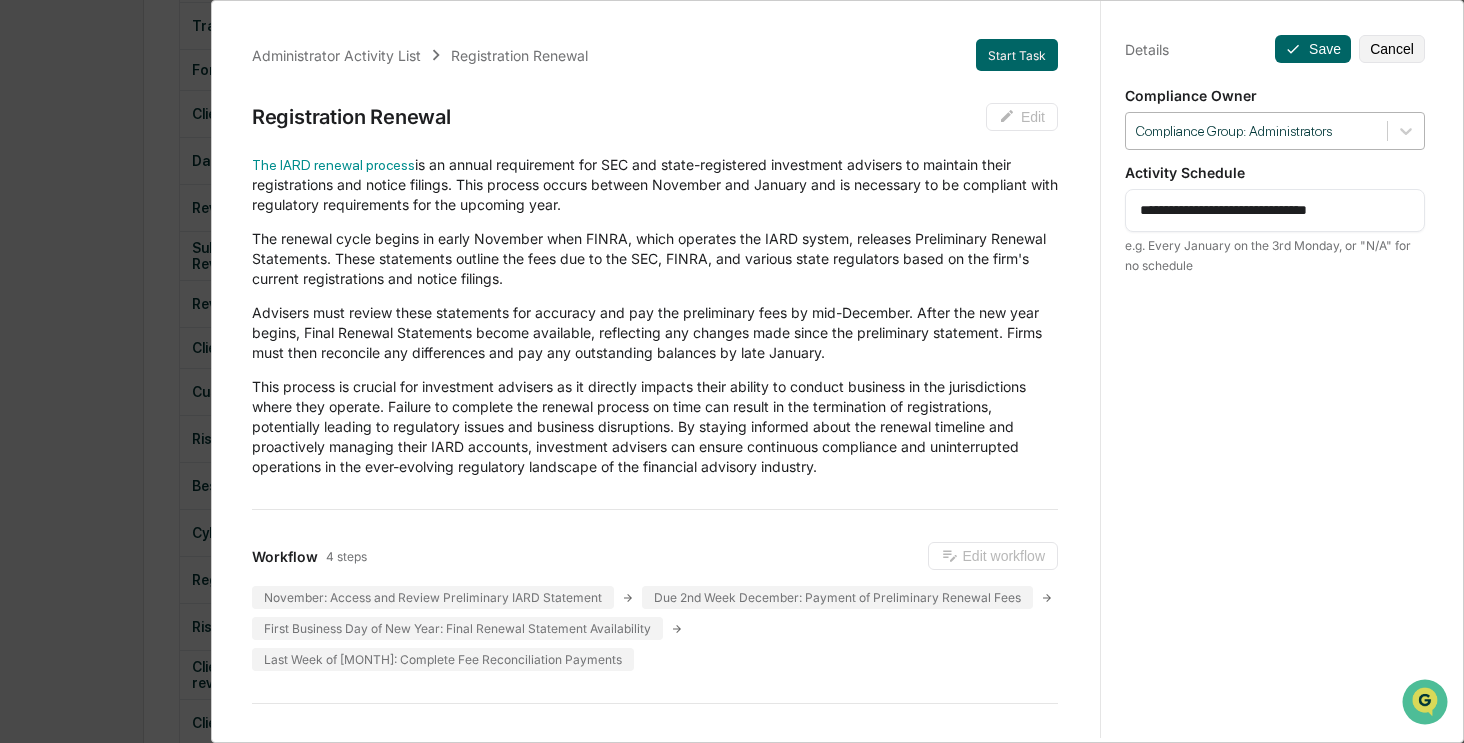 click at bounding box center (1256, 131) 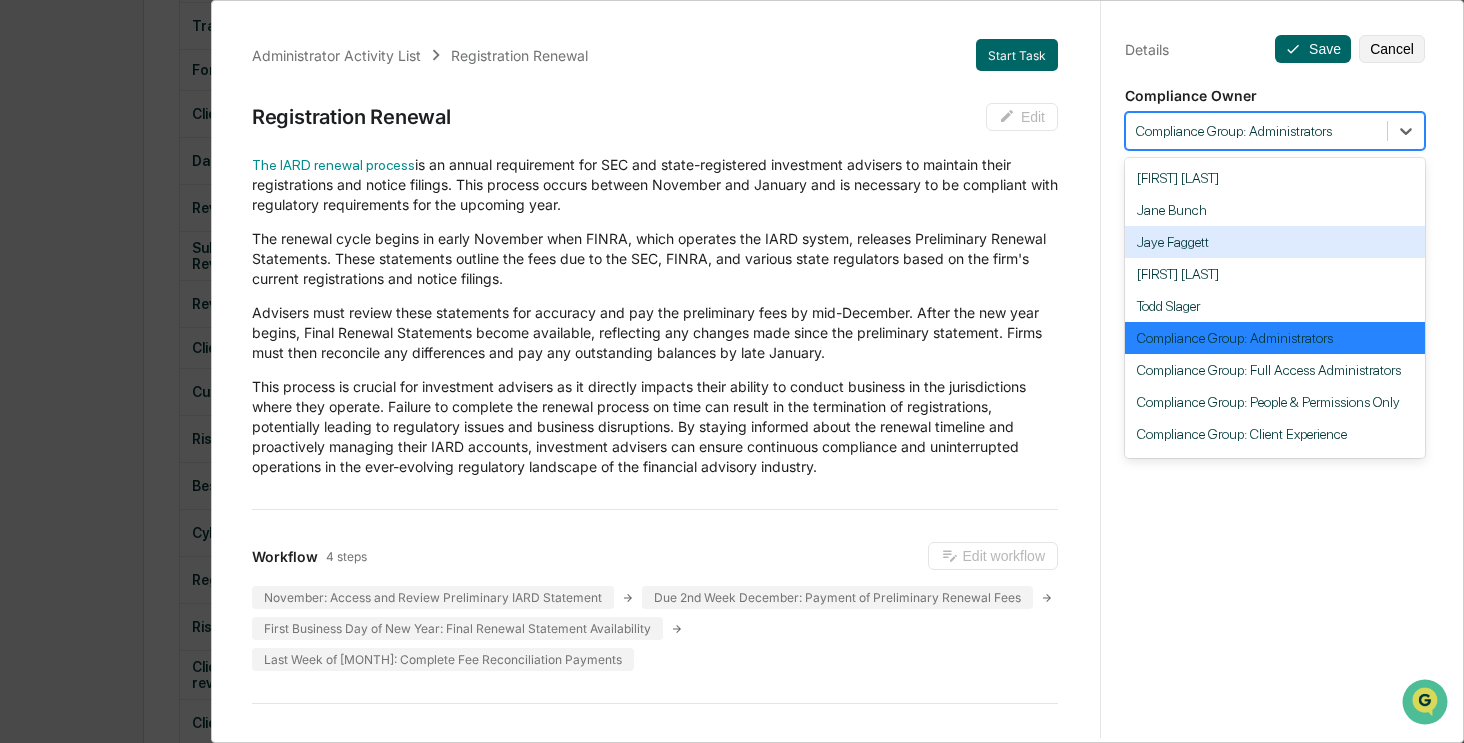 scroll, scrollTop: 184, scrollLeft: 0, axis: vertical 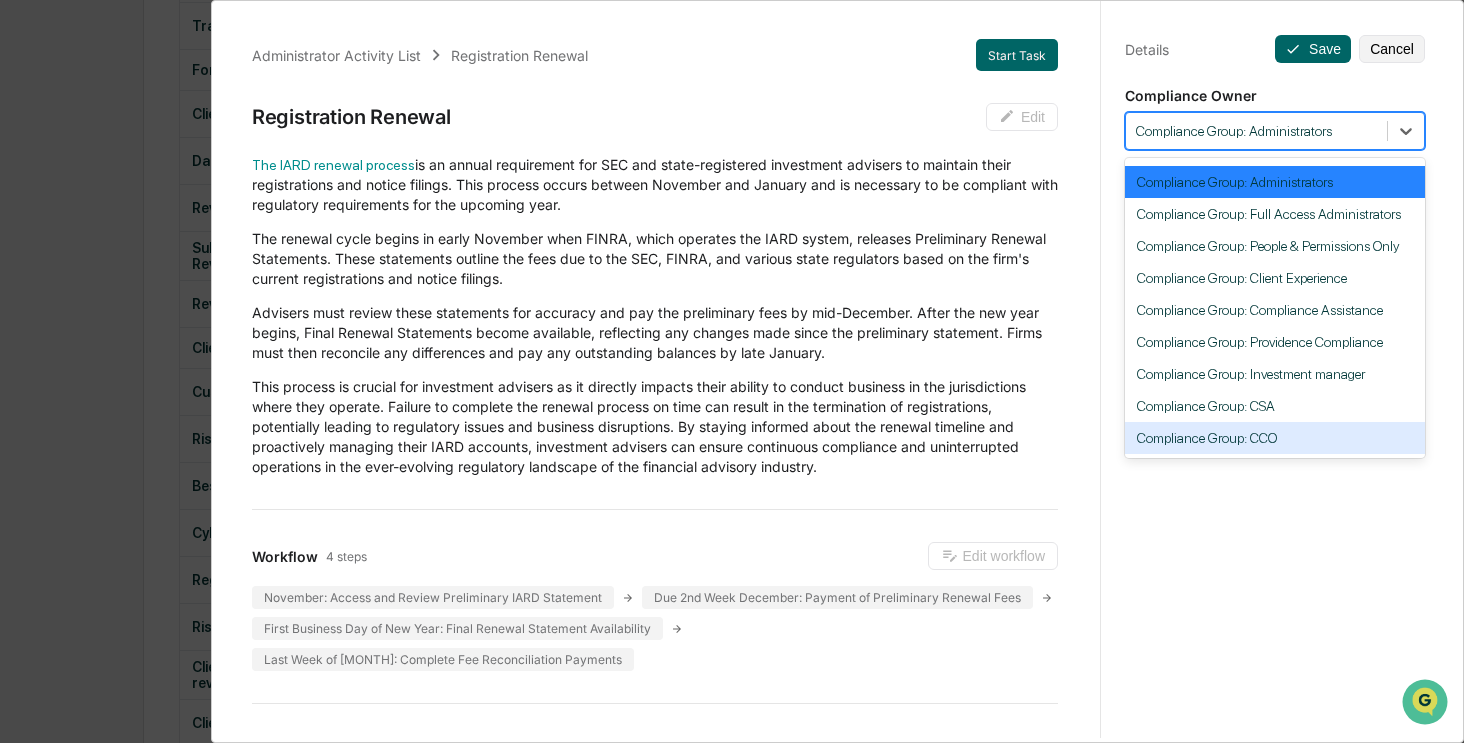 click on "Compliance Group: CCO" at bounding box center [1275, 438] 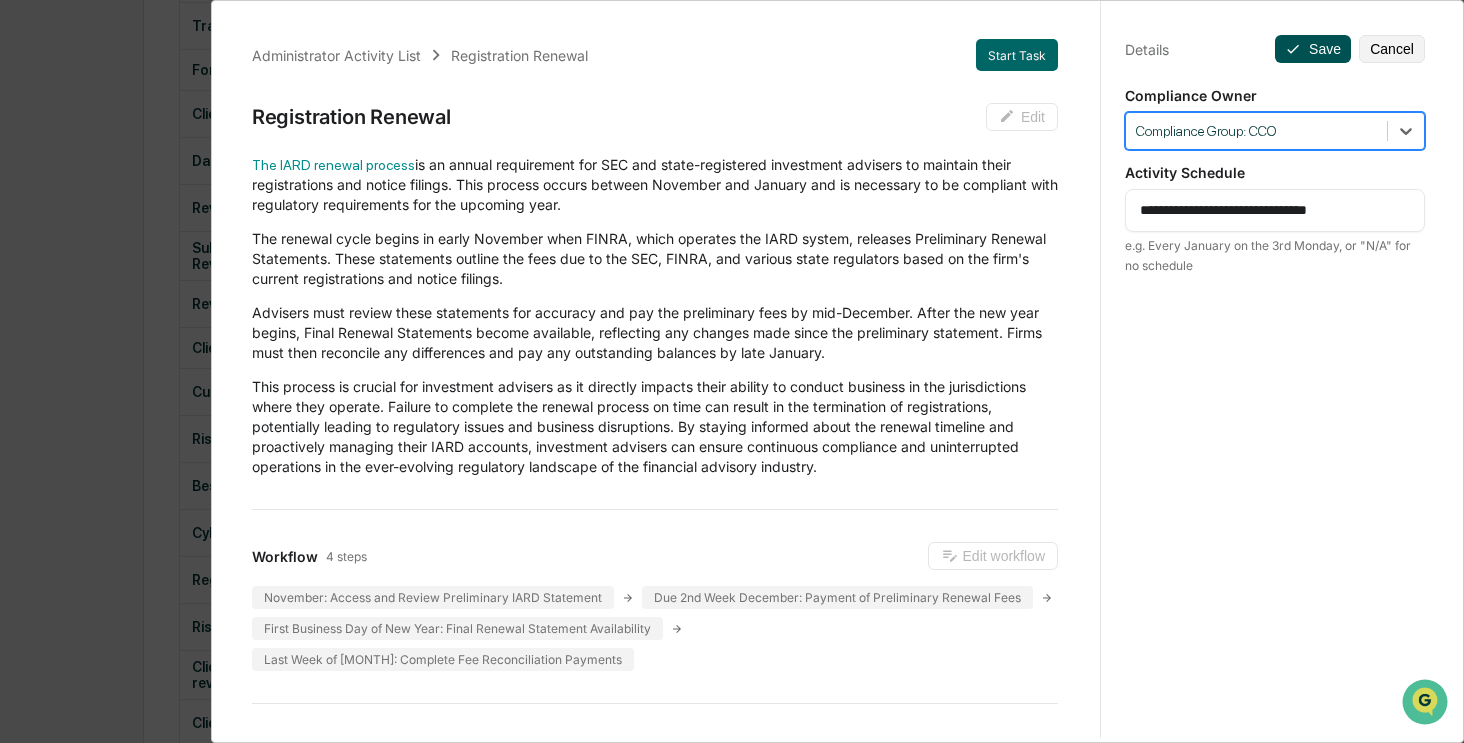 click on "Save" at bounding box center (1313, 49) 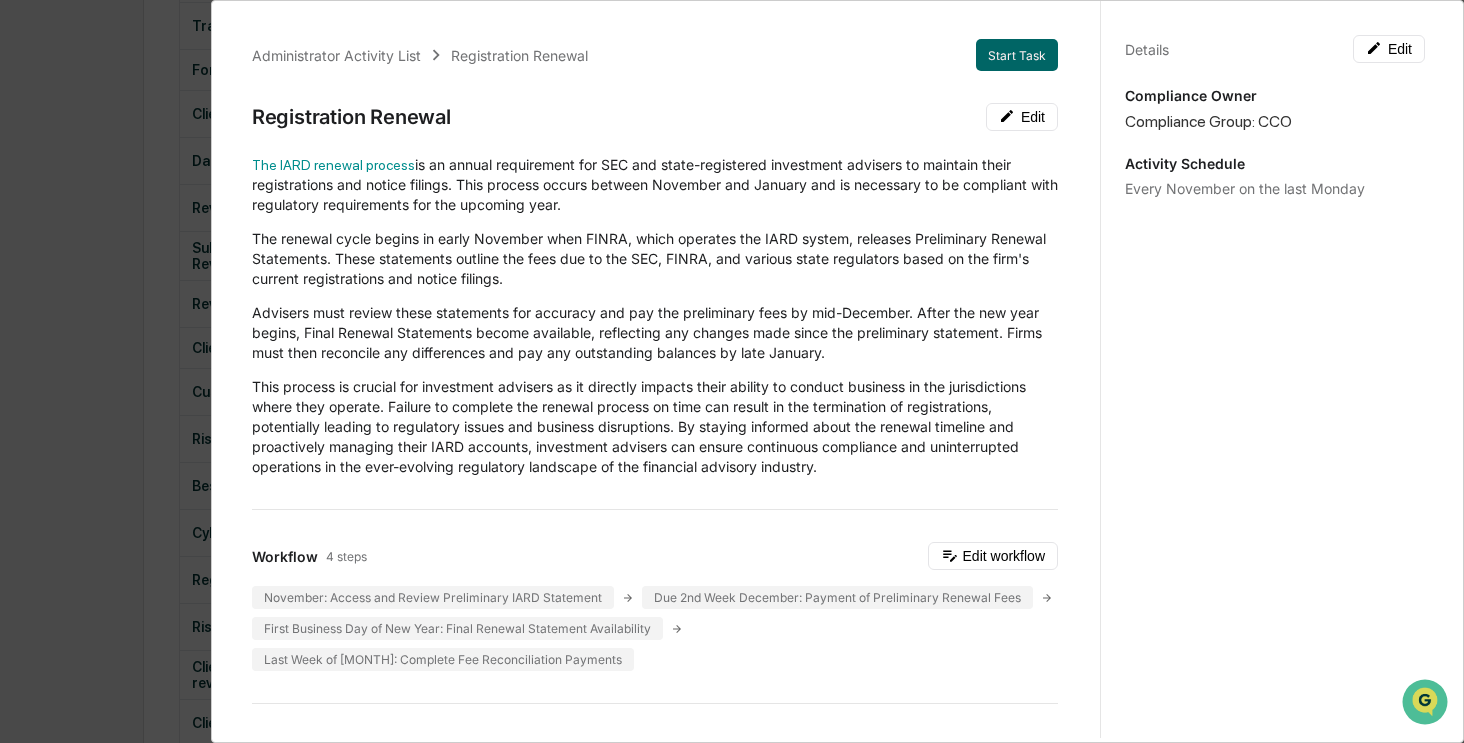 click on "Administrator Activity List Registration Renewal Start Task Registration Renewal Edit The IARD renewal process  is an annual requirement for SEC and state-registered investment advisers to maintain their registrations and notice filings. This process occurs between November and January and is necessary to be compliant with regulatory requirements for the upcoming year. The renewal cycle begins in early November when FINRA, which operates the IARD system, releases Preliminary Renewal Statements. These statements outline the fees due to the SEC, FINRA, and various state regulators based on the firm's current registrations and notice filings. Advisers must review these statements for accuracy and pay the preliminary fees by mid-December. After the new year begins, Final Renewal Statements become available, reflecting any changes made since the preliminary statement. Firms must then reconcile any differences and pay any outstanding balances by late January. Workflow 4 steps Edit workflow Scheduled Tasks Sent At 1" at bounding box center (732, 371) 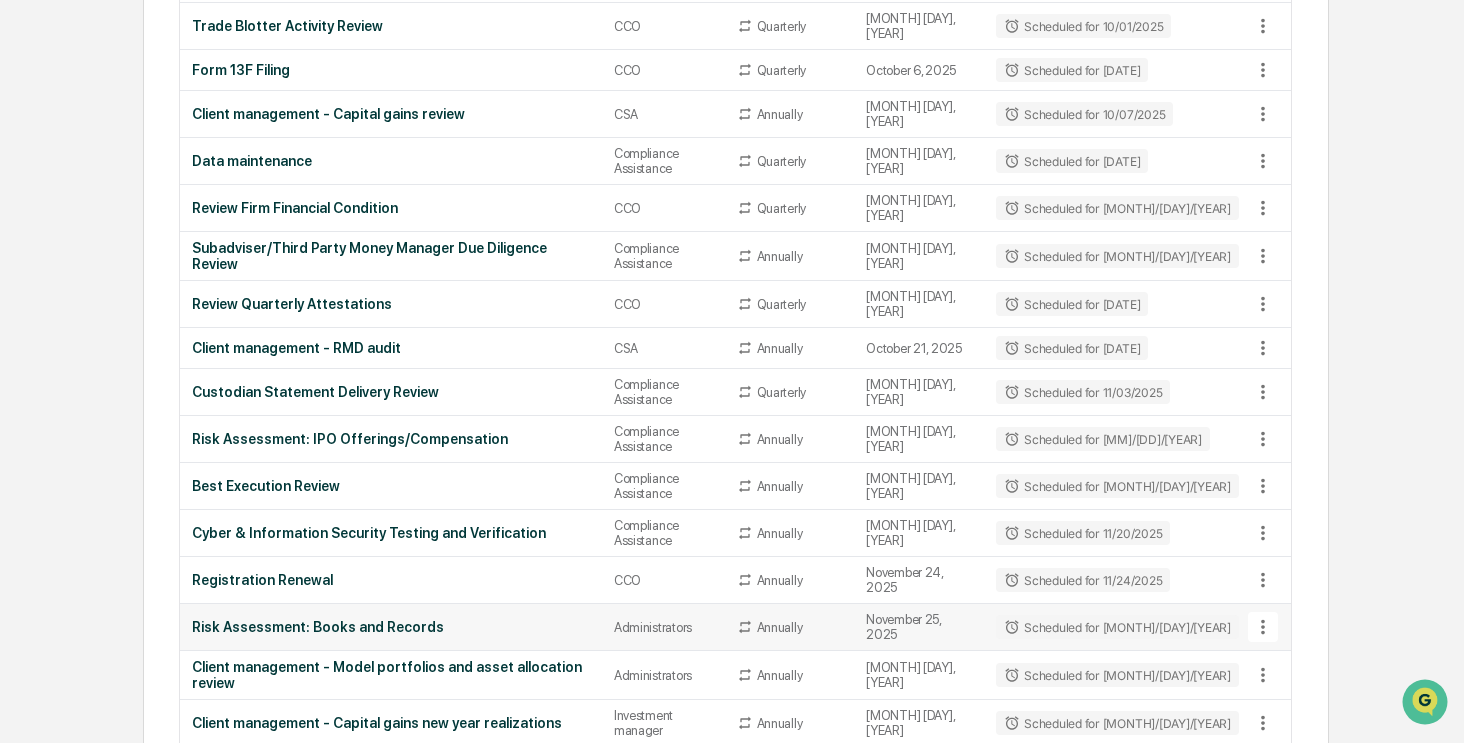 click on "Risk Assessment: Books and Records" at bounding box center (391, 627) 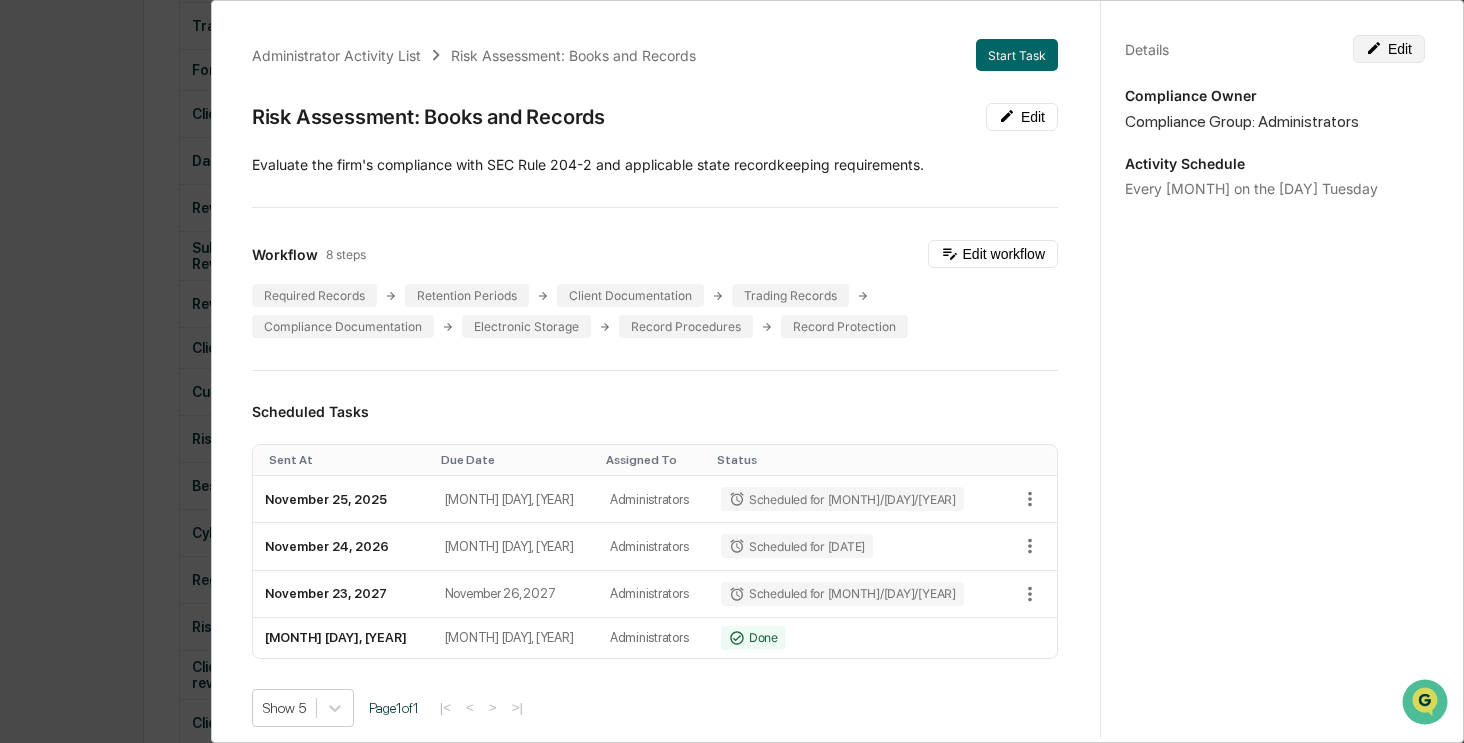 click on "Edit" at bounding box center (1389, 49) 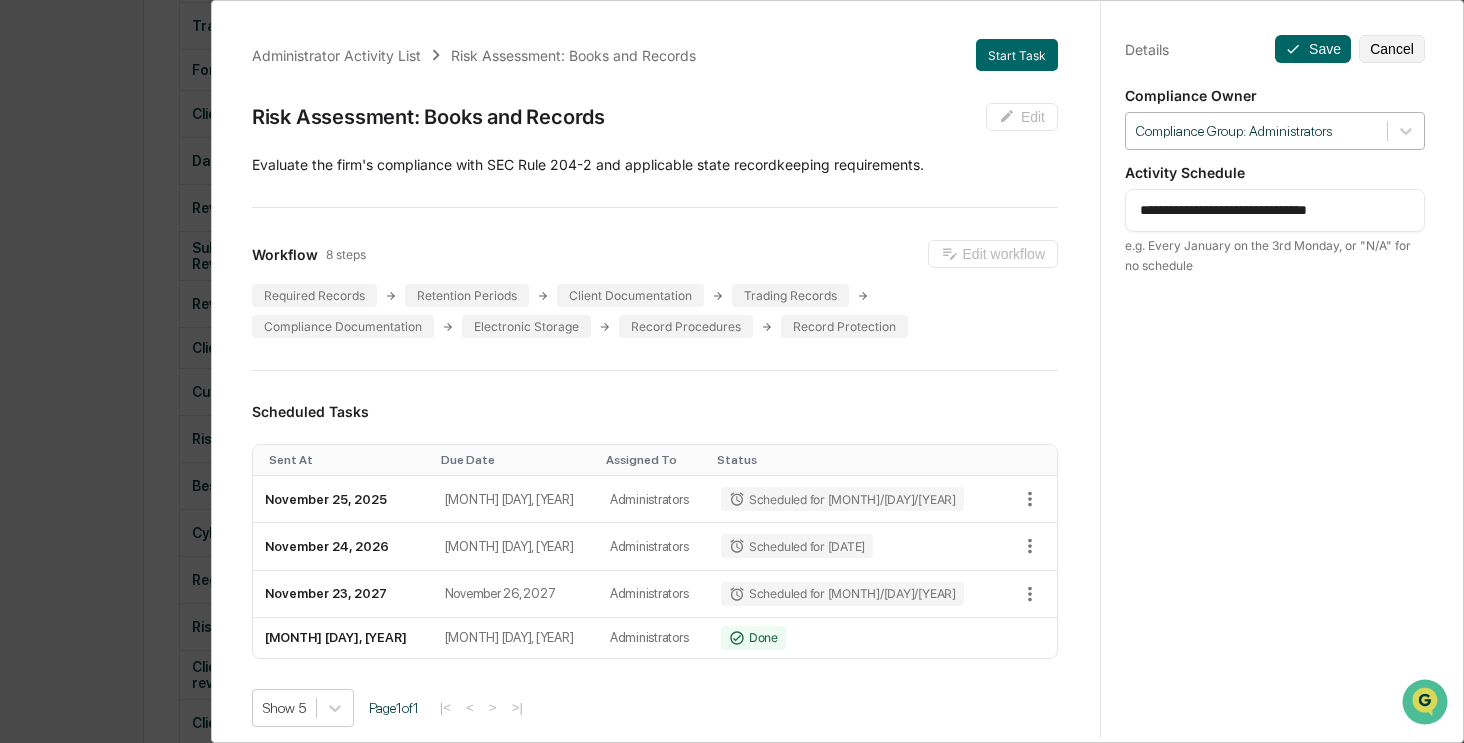 click at bounding box center (1256, 131) 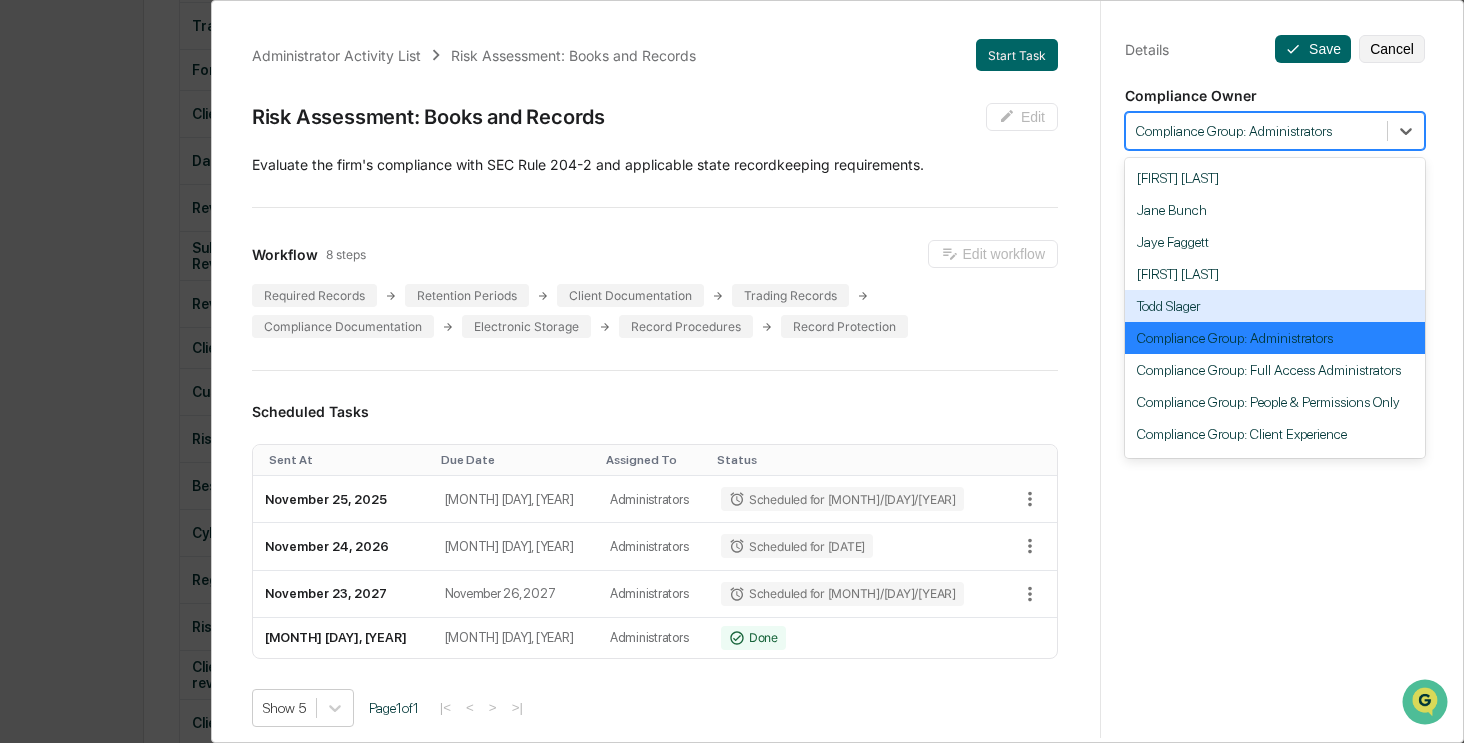 scroll, scrollTop: 184, scrollLeft: 0, axis: vertical 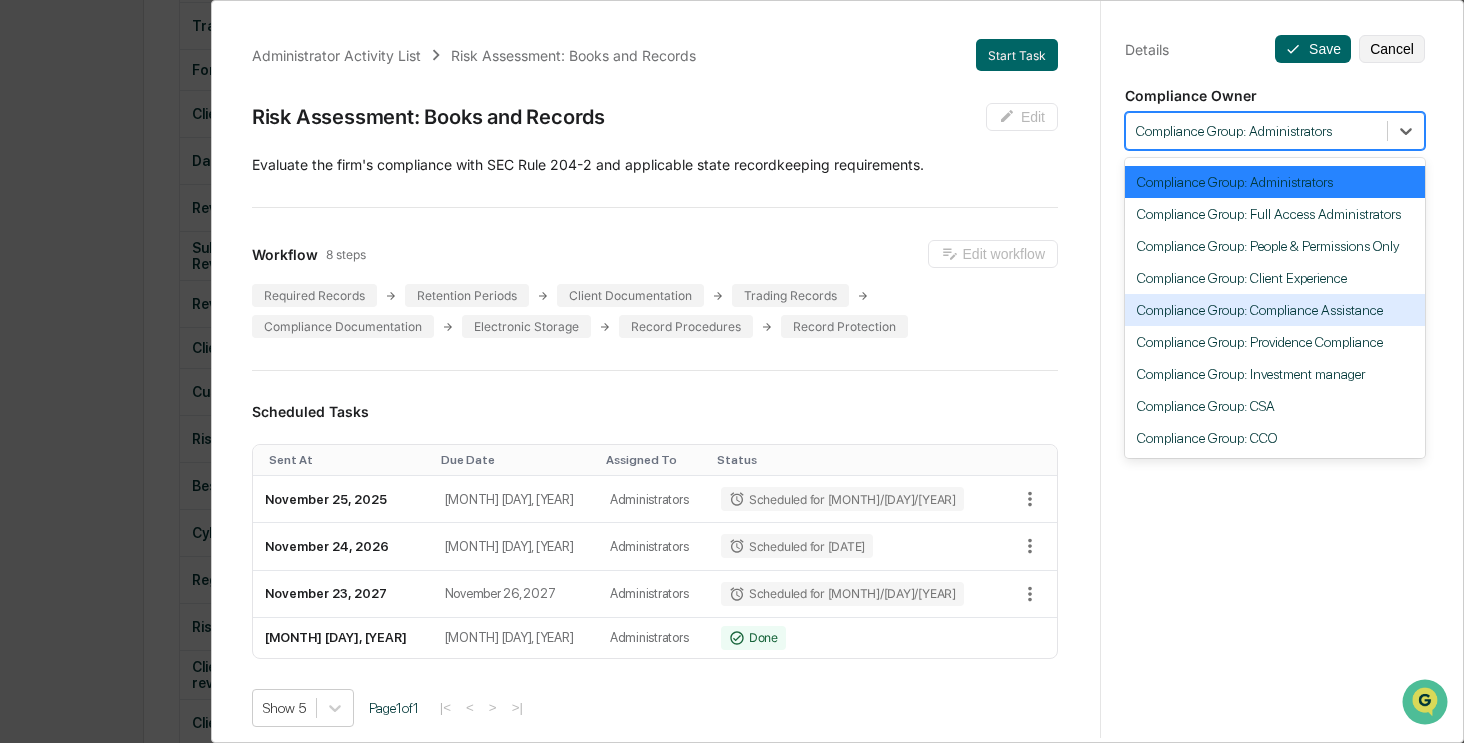 click on "Compliance Group: Compliance Assistance" at bounding box center (1275, 310) 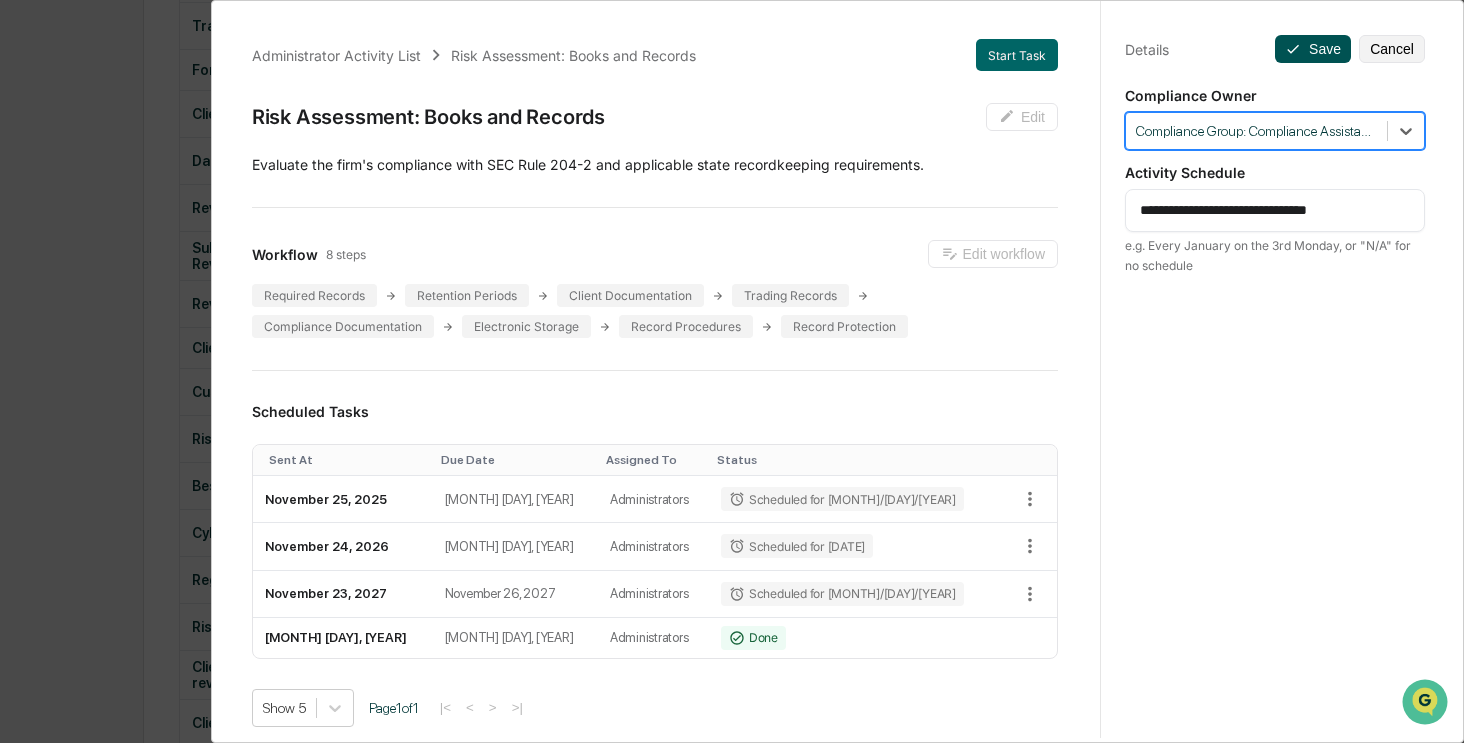 click on "Save" at bounding box center [1313, 49] 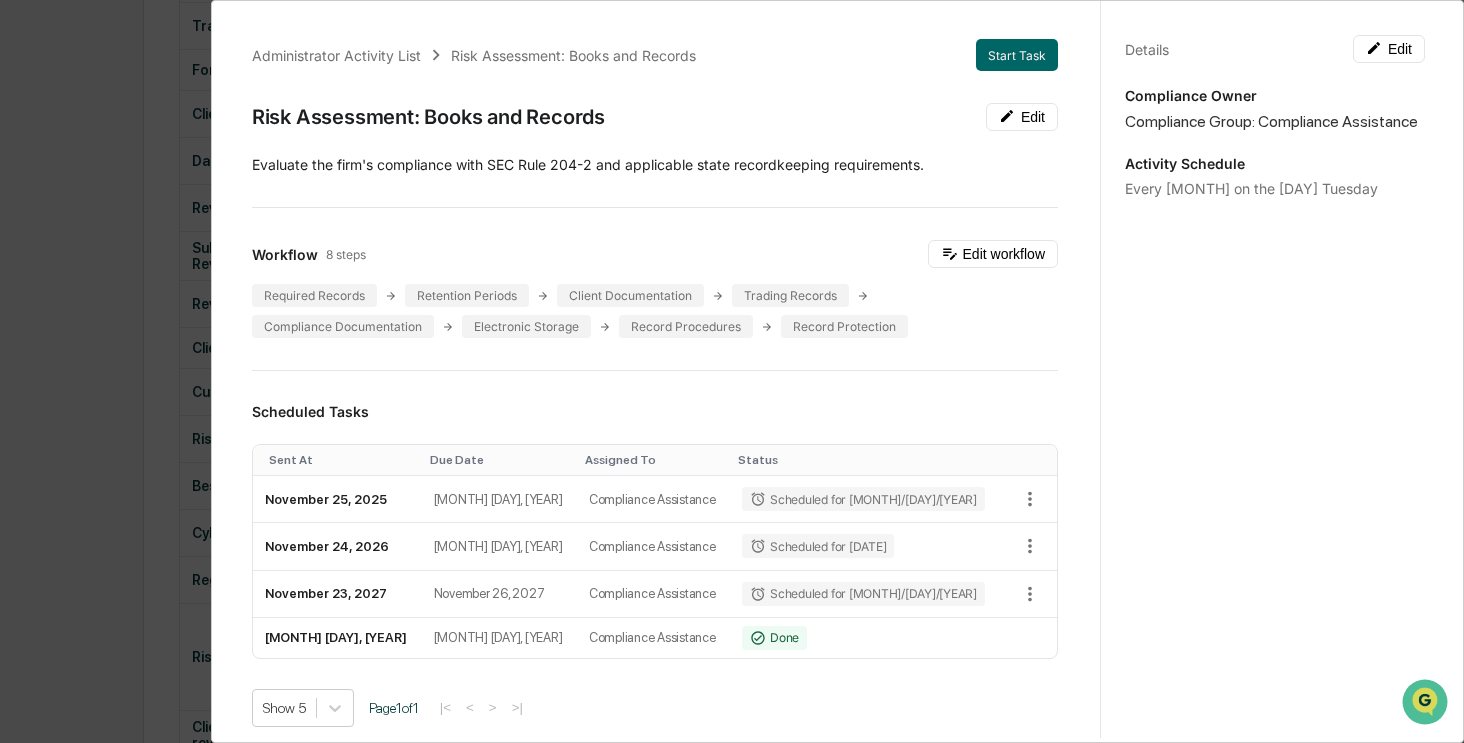 click on "Administrator Activity List Risk Assessment: Books and Records Start Task Risk Assessment: Books and Records Edit Evaluate the firm's compliance with SEC Rule 204-2 and applicable state recordkeeping requirements. Workflow 8 steps Edit workflow Required Records Retention Periods Client Documentation Trading Records Compliance Documentation Electronic Storage Record Procedures Record Protection Scheduled Tasks Sent At Due Date Assigned To Status November 25, 2025 November 28, 2025 Compliance Assistance Scheduled for 11/25/2025 November 24, 2026 November 27, 2026 Compliance Assistance Scheduled for 11/24/2026 November 23, 2027 November 26, 2027 Compliance Assistance Scheduled for 11/23/2027 November 26, 2024 November 30, 2024 Compliance Assistance Done Show 5 Page  1  of  1   |<   <   >   >|   Completed Task Files Document Name Created At Assigned To Risk Assessment: Books and Records - Angela Barbash January 8, 2025 Angela Barbash View Show 5 Page  1  of  1   |<   <   >   >|   Comments Write a comment... Edit" at bounding box center (732, 371) 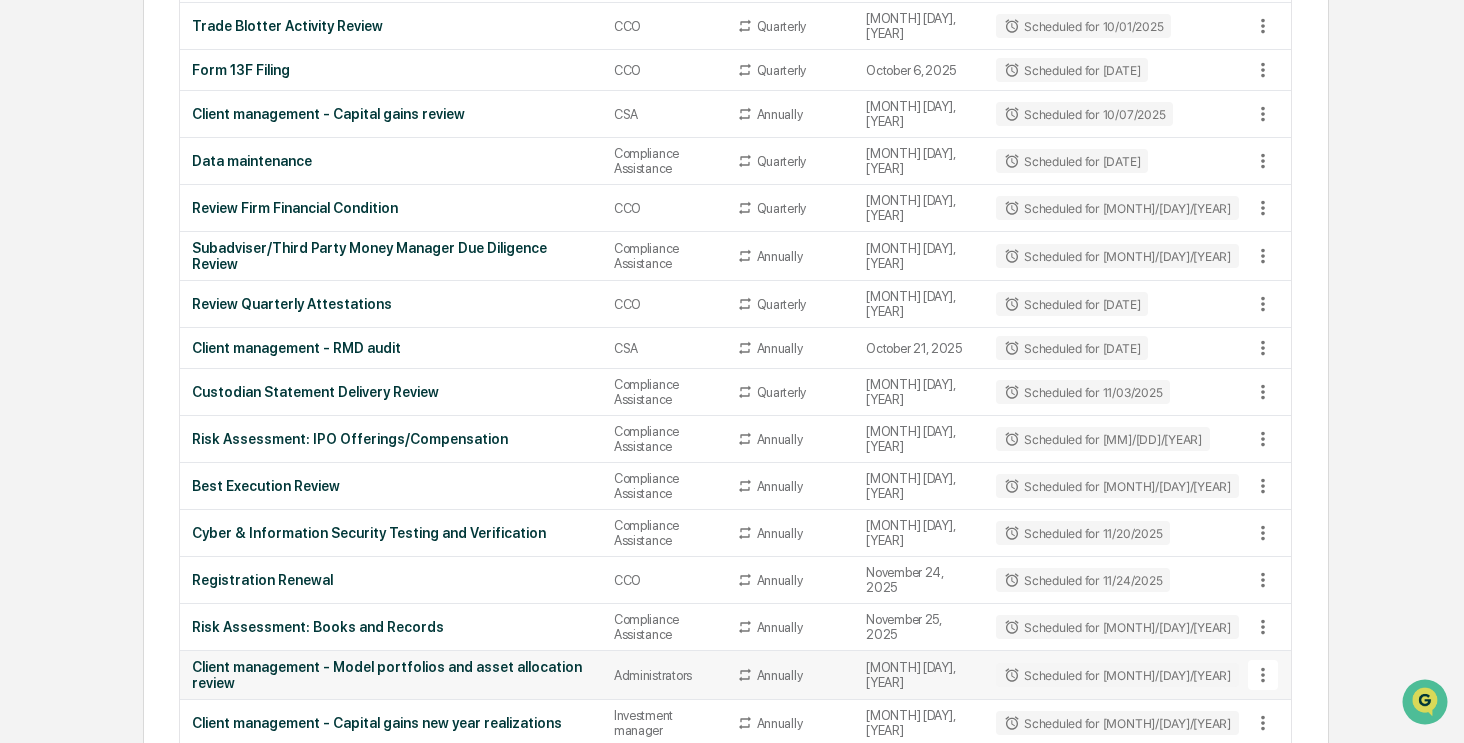 click on "Client management - Model portfolios and asset allocation review" at bounding box center (391, 675) 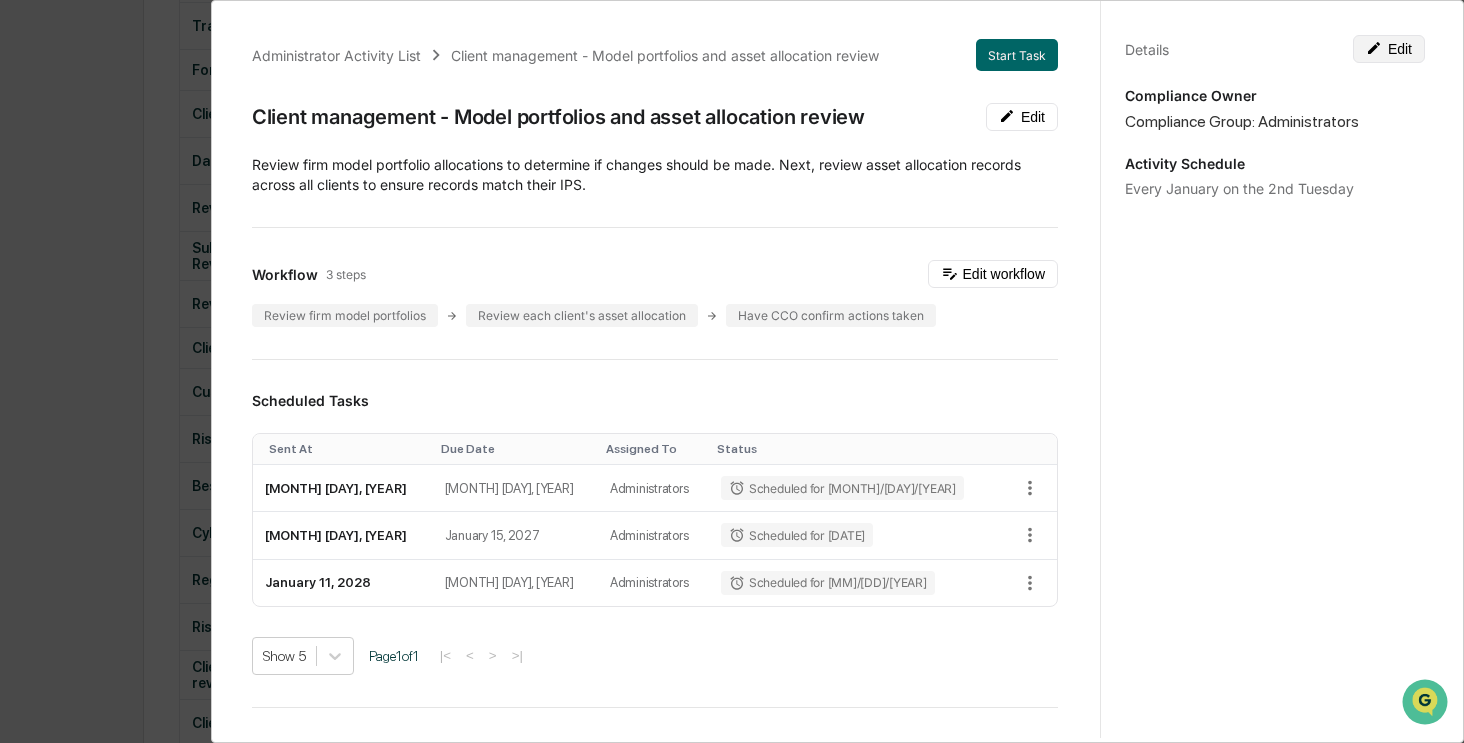click on "Edit" at bounding box center [1389, 49] 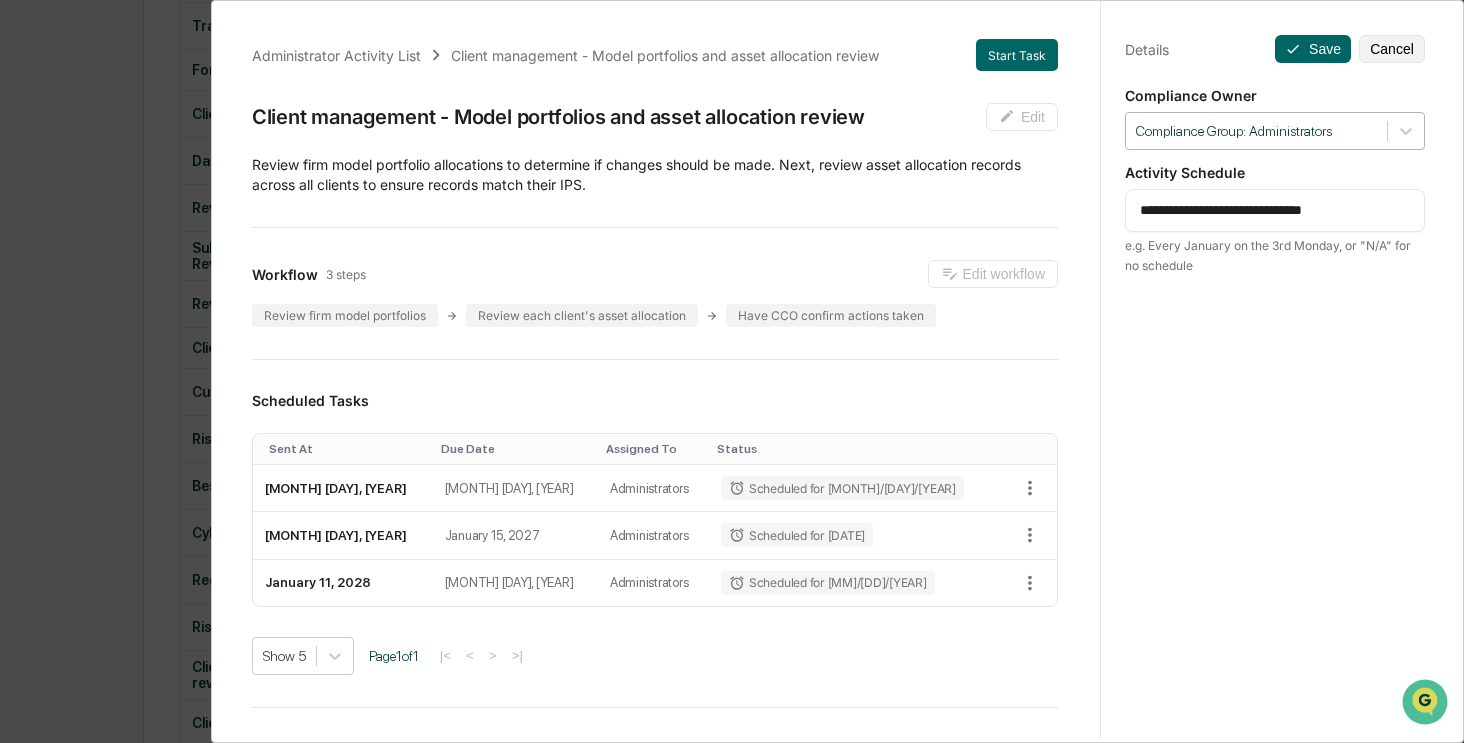 click at bounding box center [1256, 131] 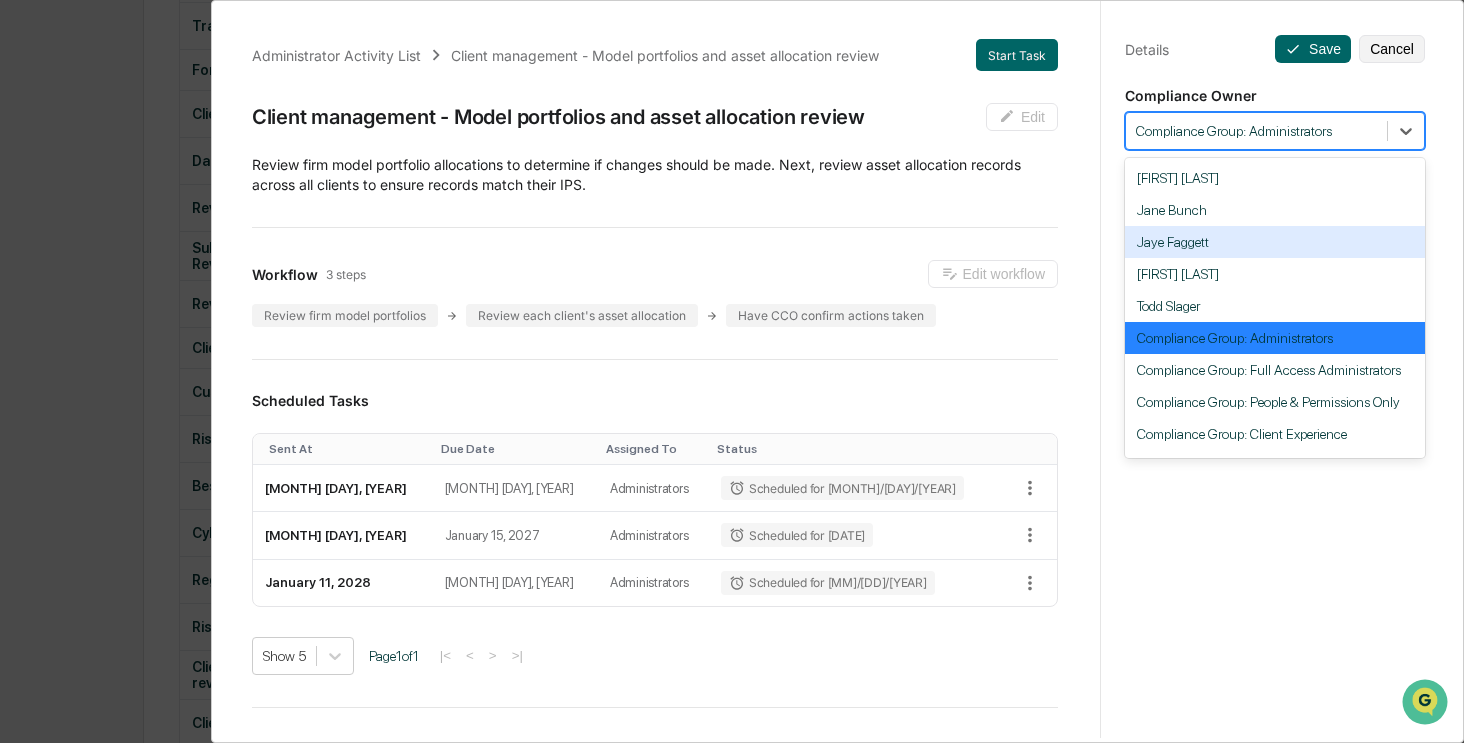 scroll, scrollTop: 184, scrollLeft: 0, axis: vertical 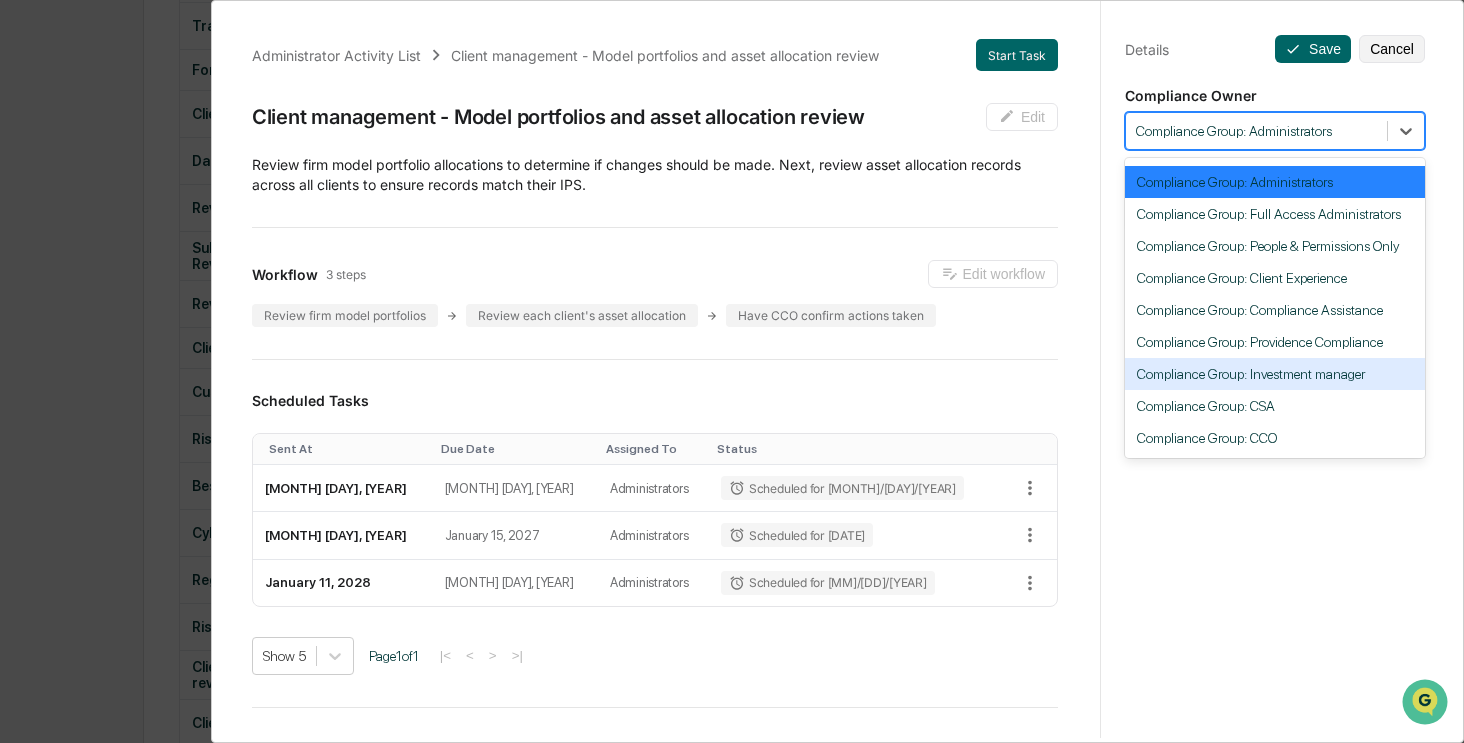 click on "Compliance Group: Investment manager" at bounding box center (1275, 374) 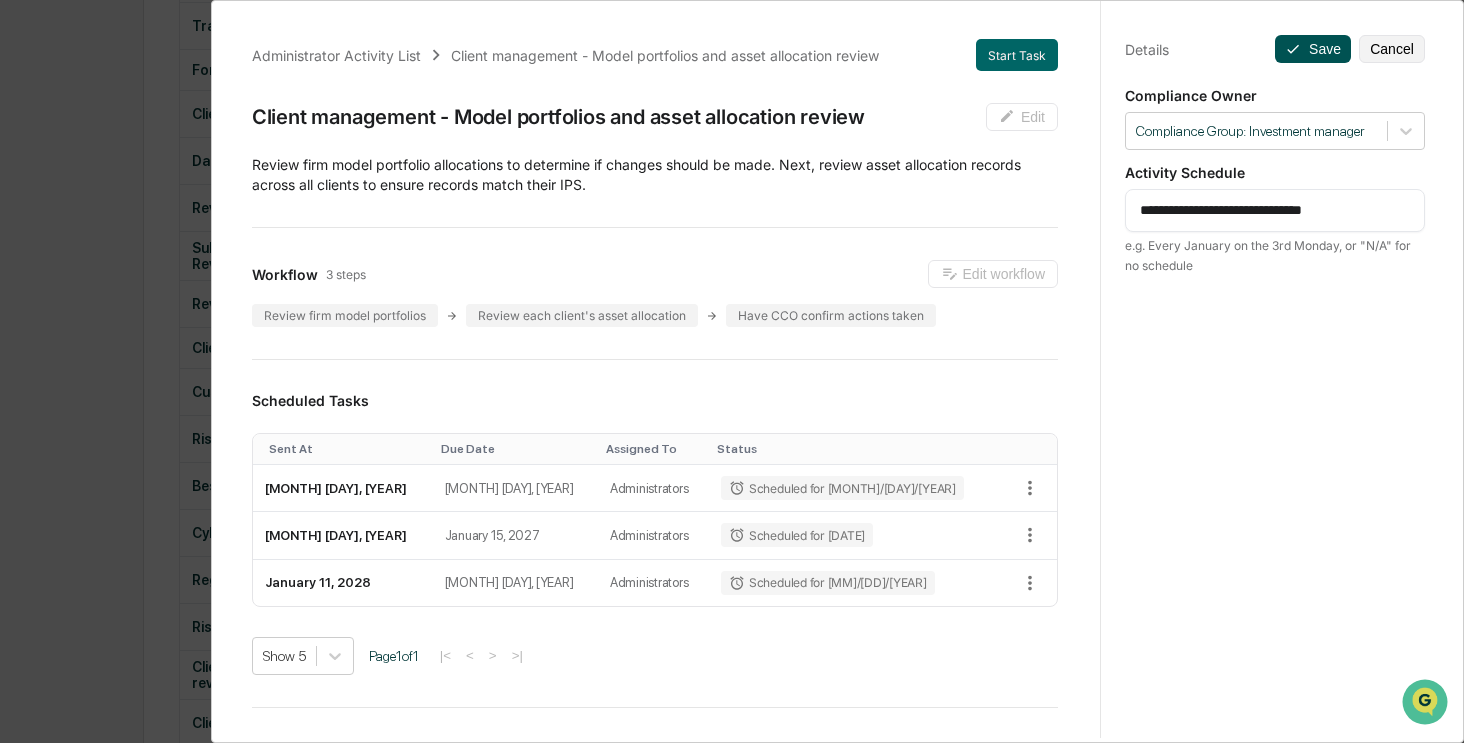 click on "Save" at bounding box center [1313, 49] 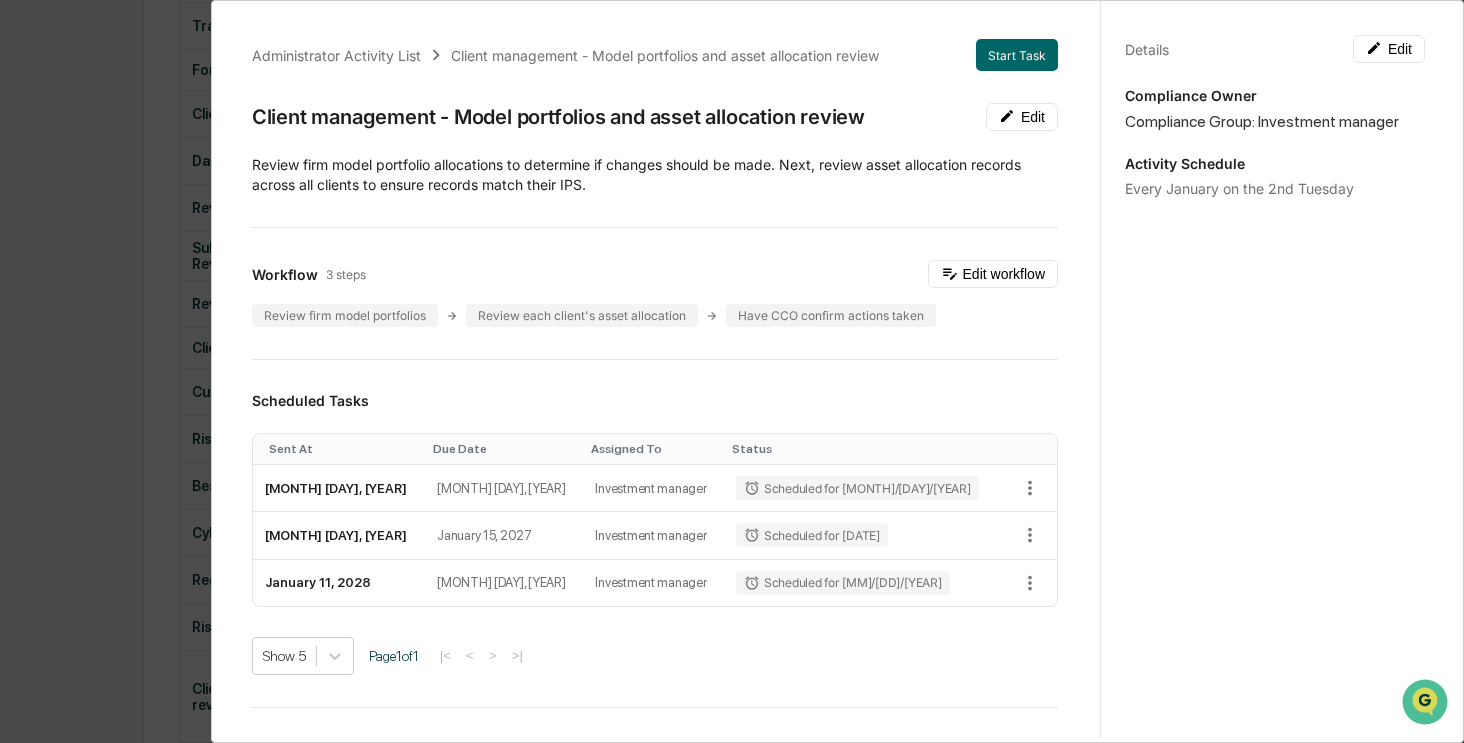 click on "Administrator Activity List Client management - Model portfolios and asset allocation review Start Task Client management - Model portfolios and asset allocation review Edit ​Review firm model portfolio allocations to determine if changes should be made. Next, review asset allocation records across all clients to ensure records match their IPS. Workflow 3 steps Edit workflow Review firm model portfolios Review each client's asset allocation Have CCO confirm actions taken Scheduled Tasks Sent At Due Date Assigned To Status January 13, 2026 January 16, 2026 Investment manager Scheduled for 01/13/2026 January 12, 2027 January 15, 2027 Investment manager Scheduled for 01/12/2027 January 11, 2028 January 14, 2028 Investment manager Scheduled for 01/11/2028 Show 5 Page  1  of  1   |<   <   >   >|   Completed Task Files No data to display Show 5 Page  1  of  0   |<   <   >   >|   Comments Write a comment... Write a comment... Details Edit Compliance Owner Compliance Group: Investment manager Activity Schedule" at bounding box center (732, 371) 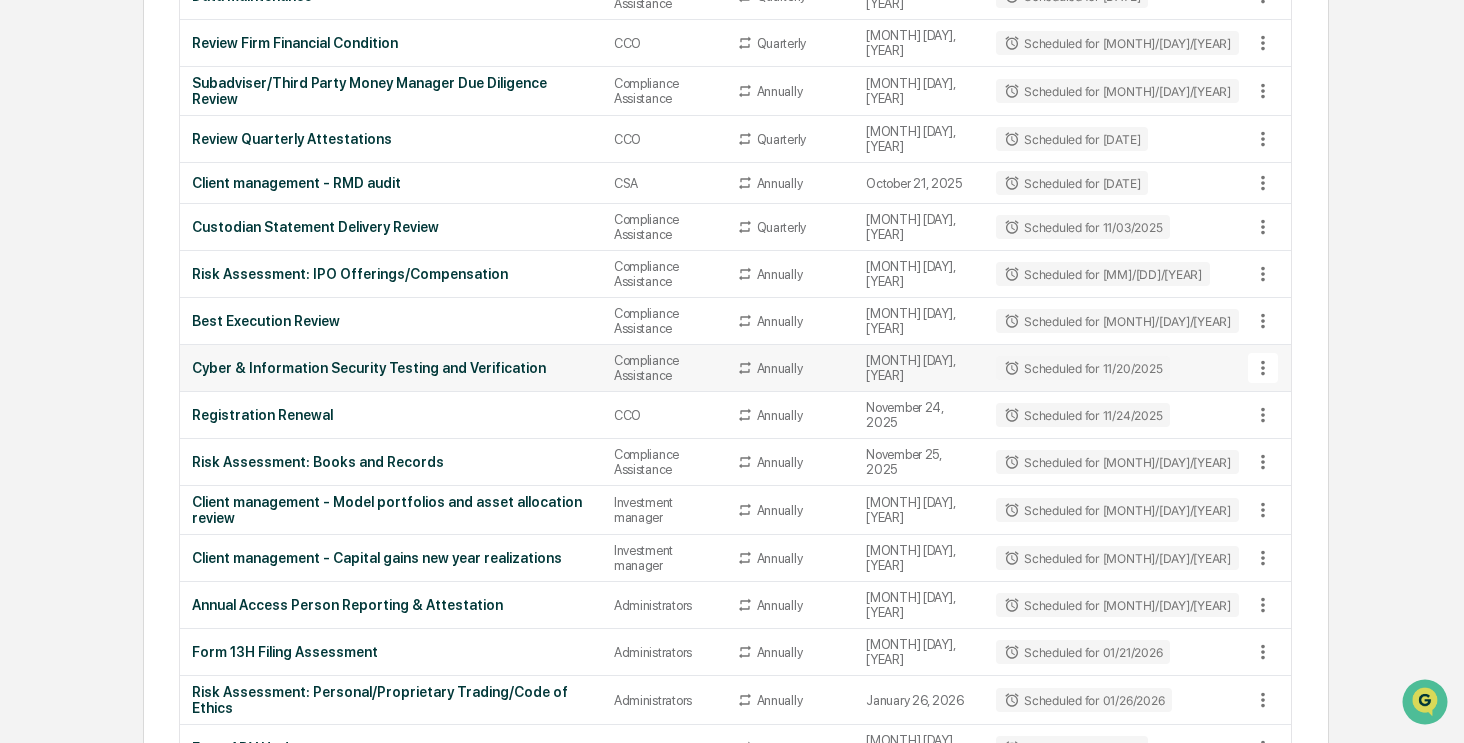 scroll, scrollTop: 1400, scrollLeft: 0, axis: vertical 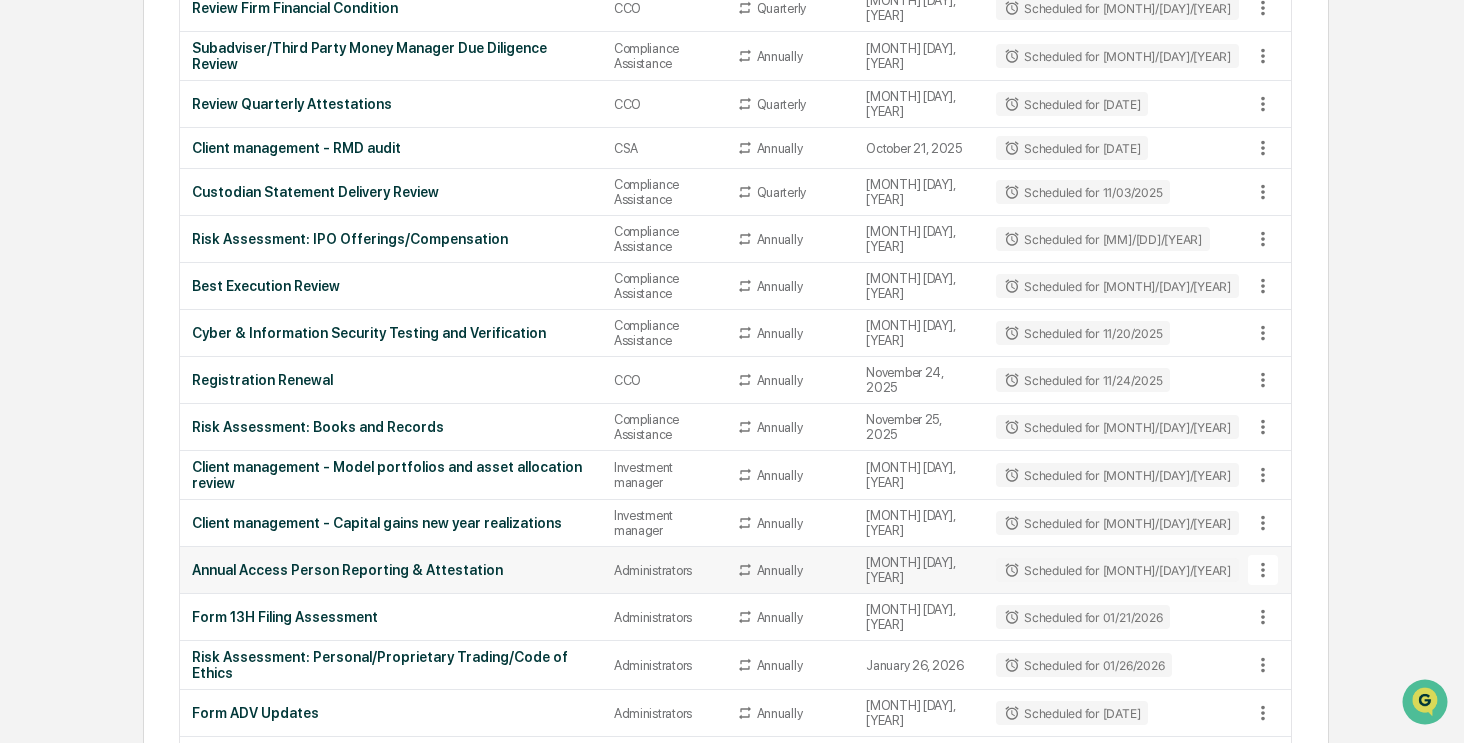 click on "Annual Access Person Reporting & Attestation" at bounding box center [391, 570] 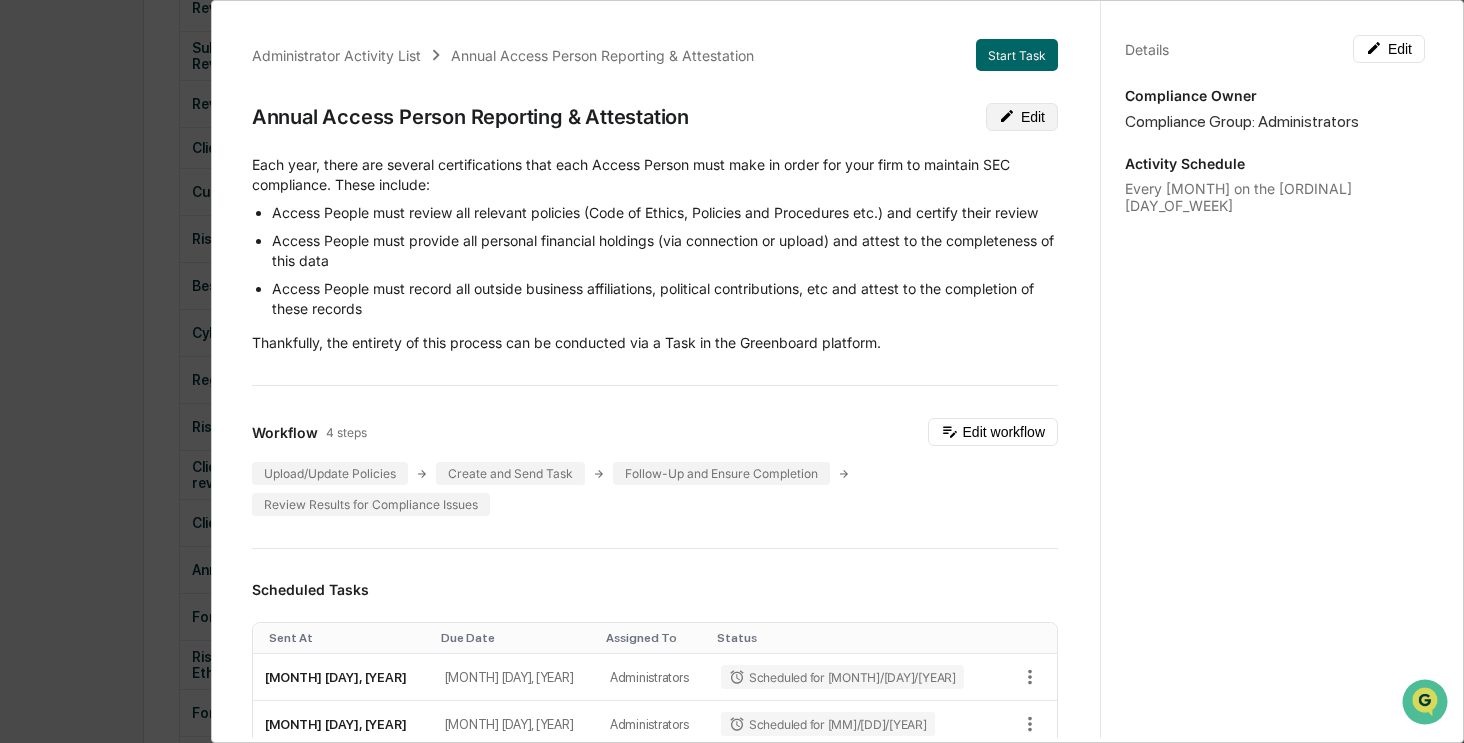 click 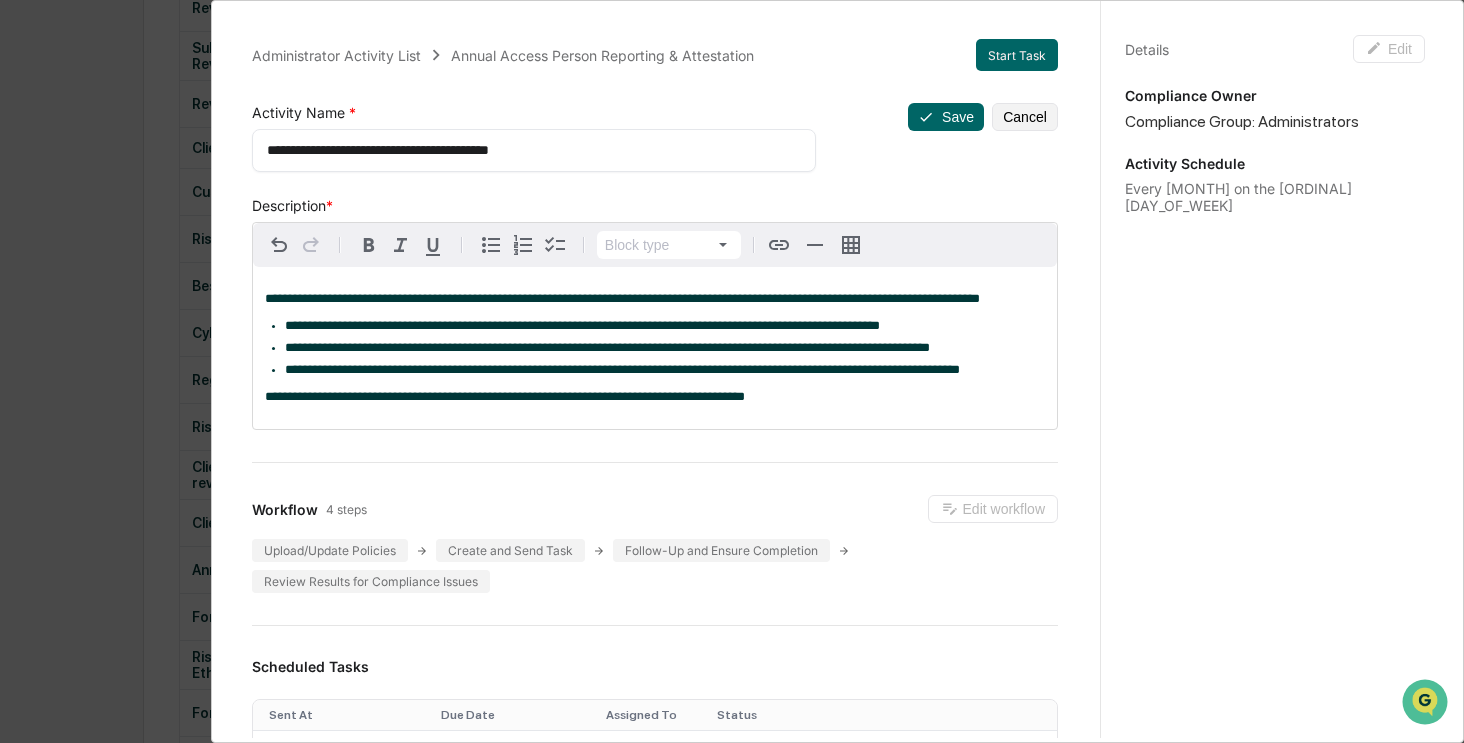 click on "**********" at bounding box center [527, 150] 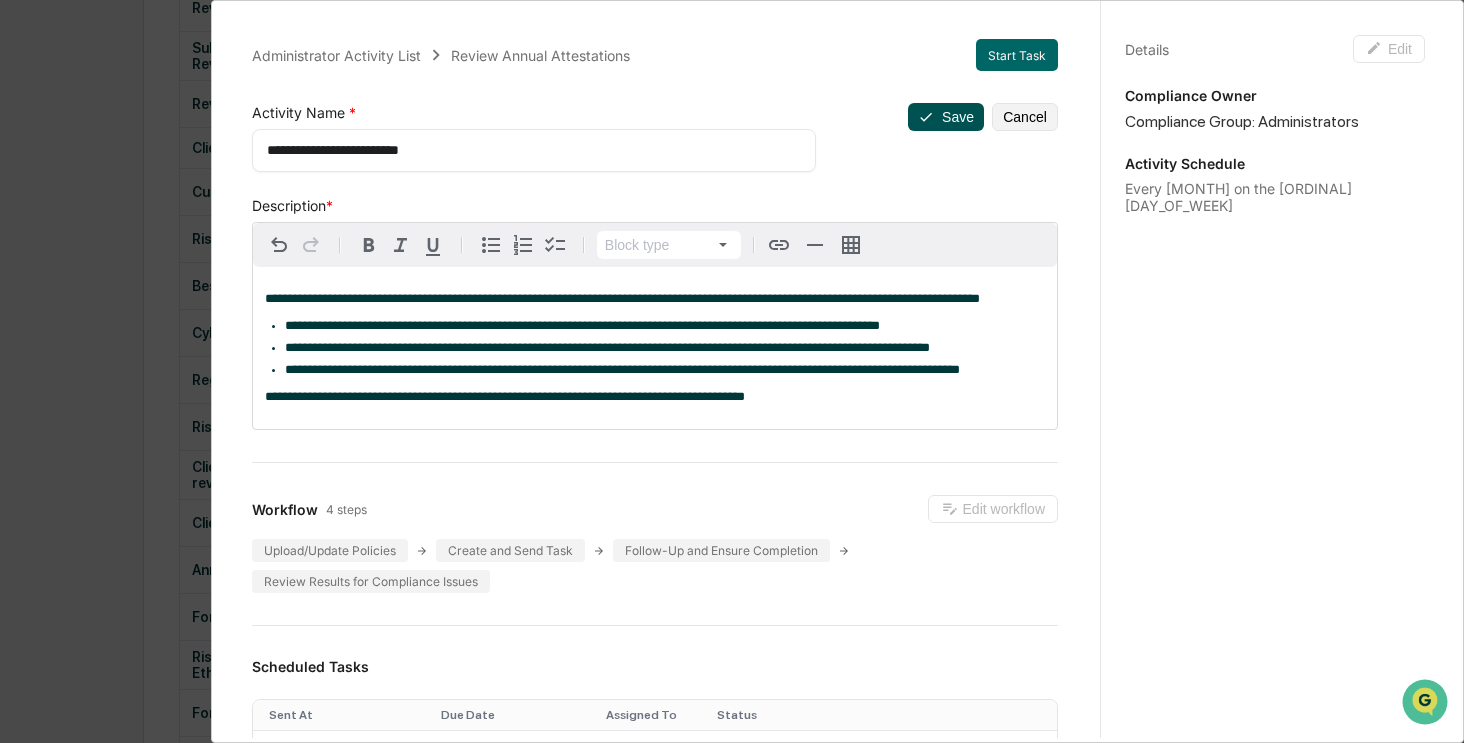type on "**********" 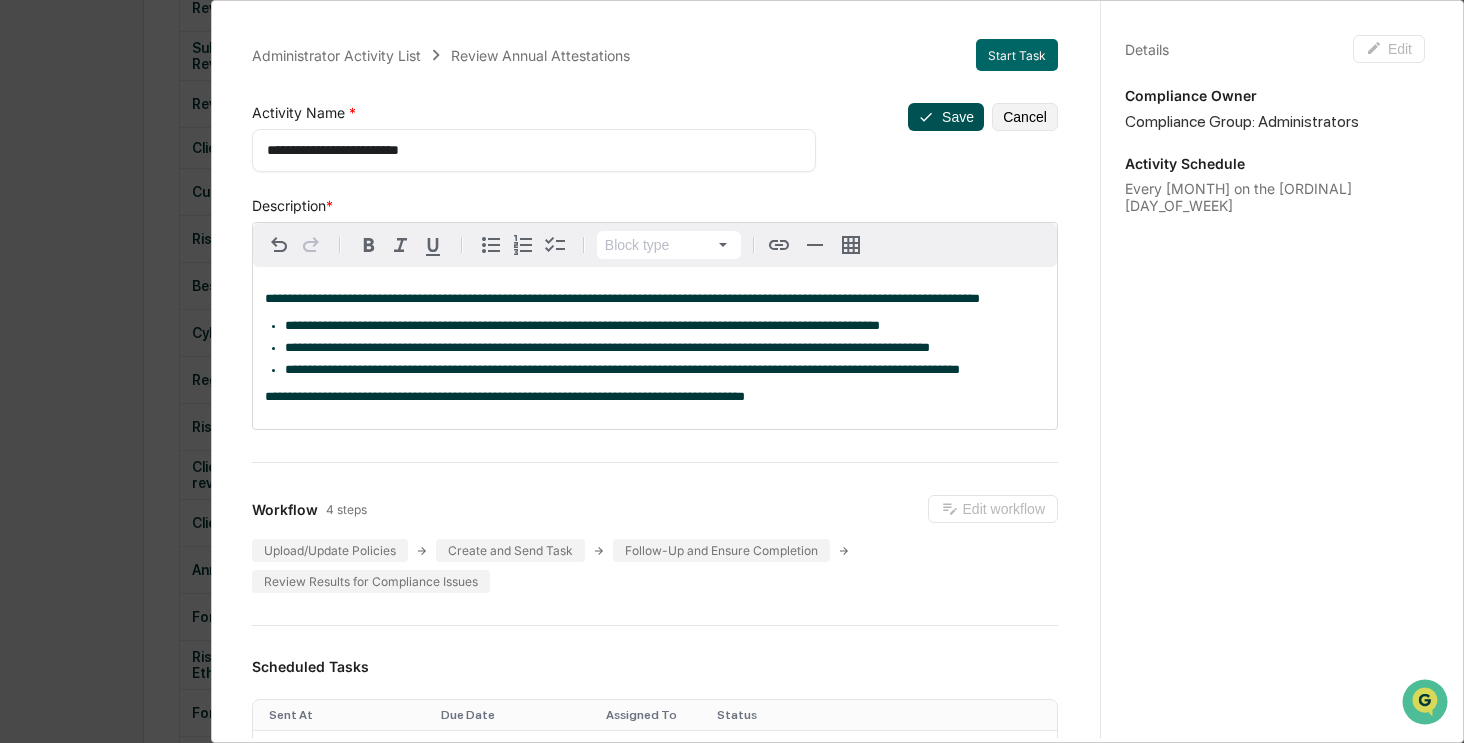 click 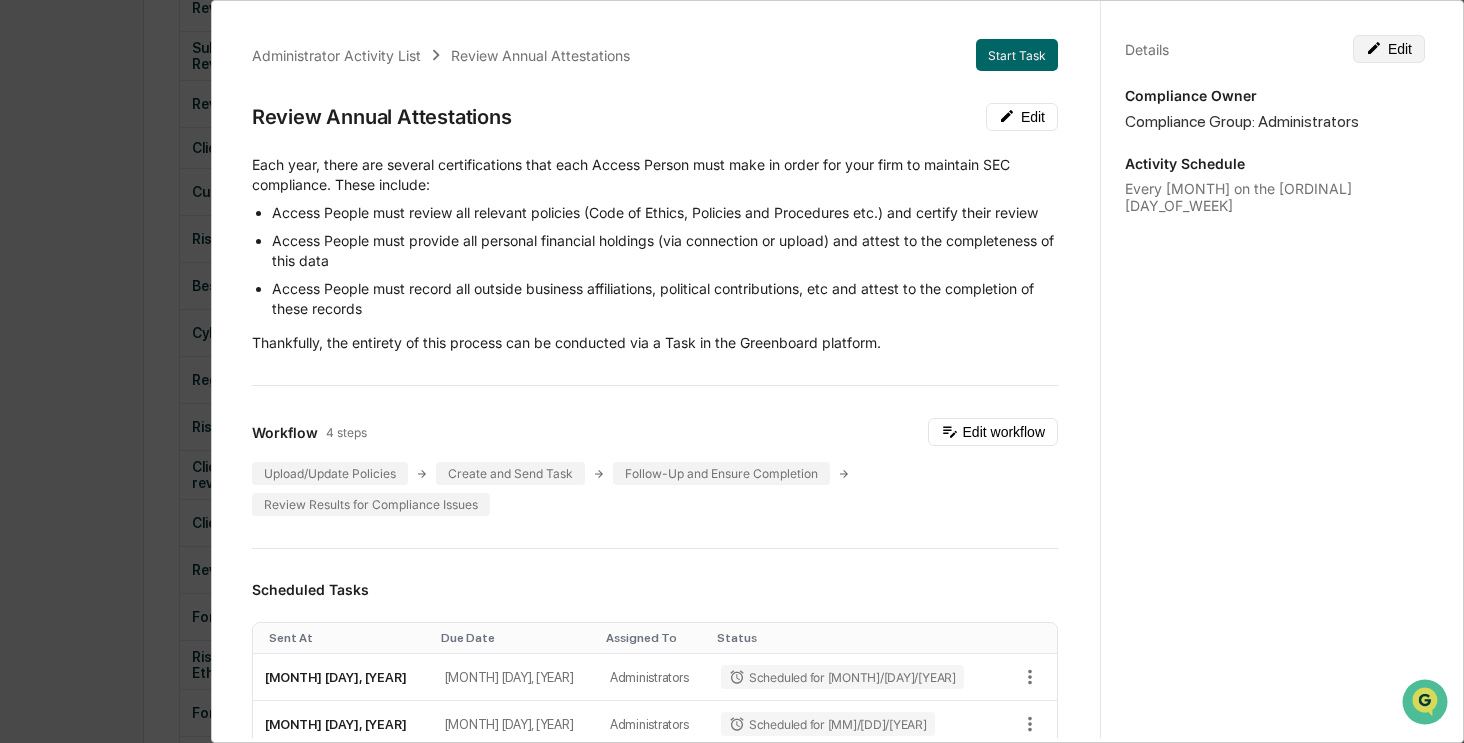 click on "Edit" at bounding box center (1389, 49) 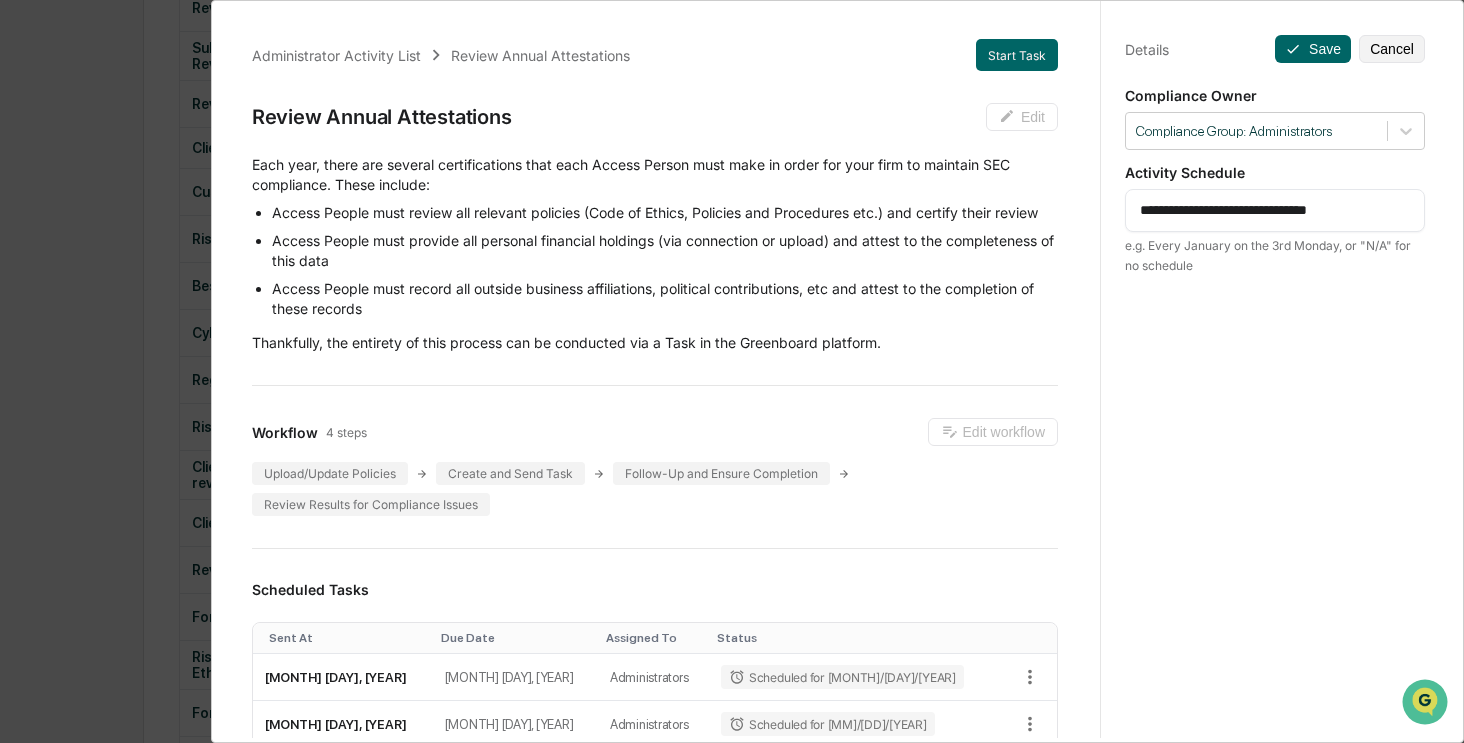 click on "**********" at bounding box center (1275, 210) 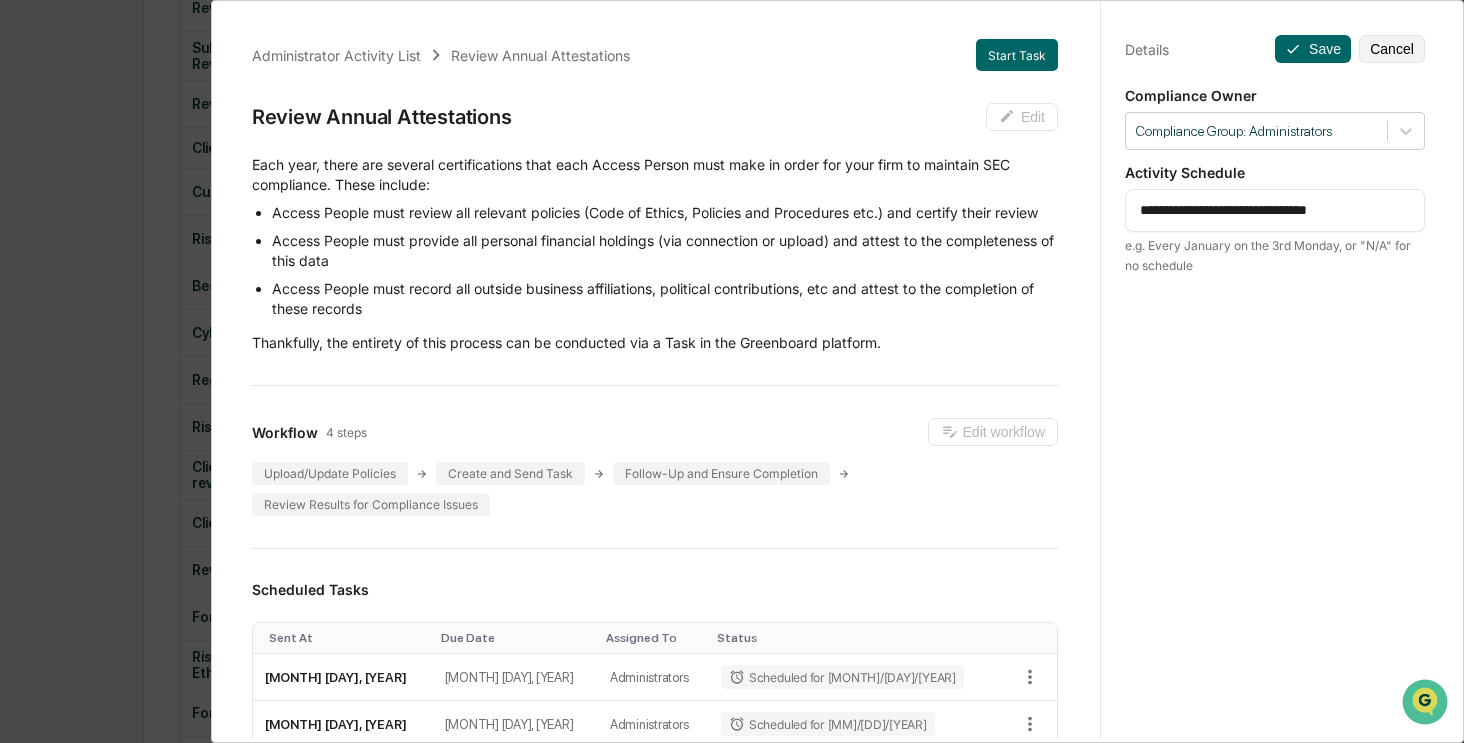 click on "**********" at bounding box center [1274, 390] 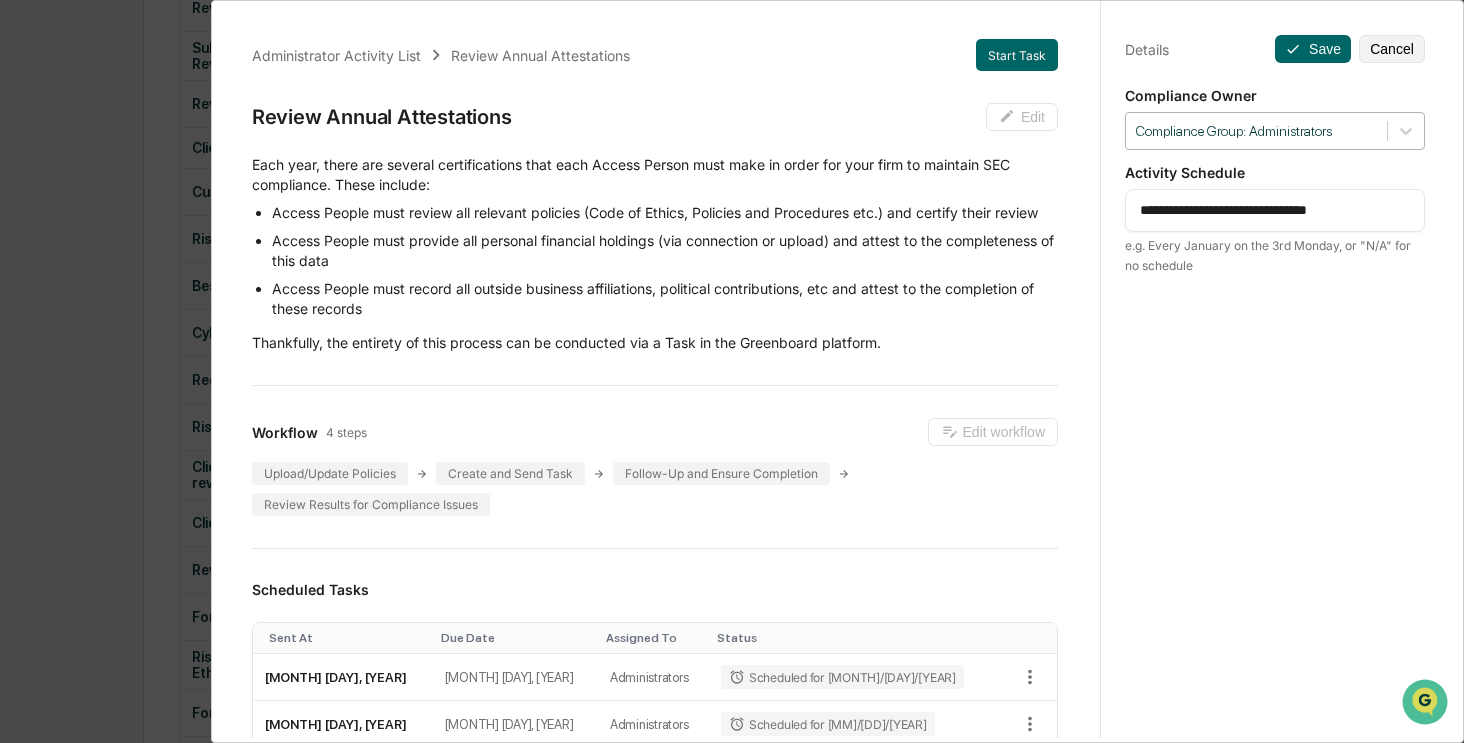 click at bounding box center (1256, 131) 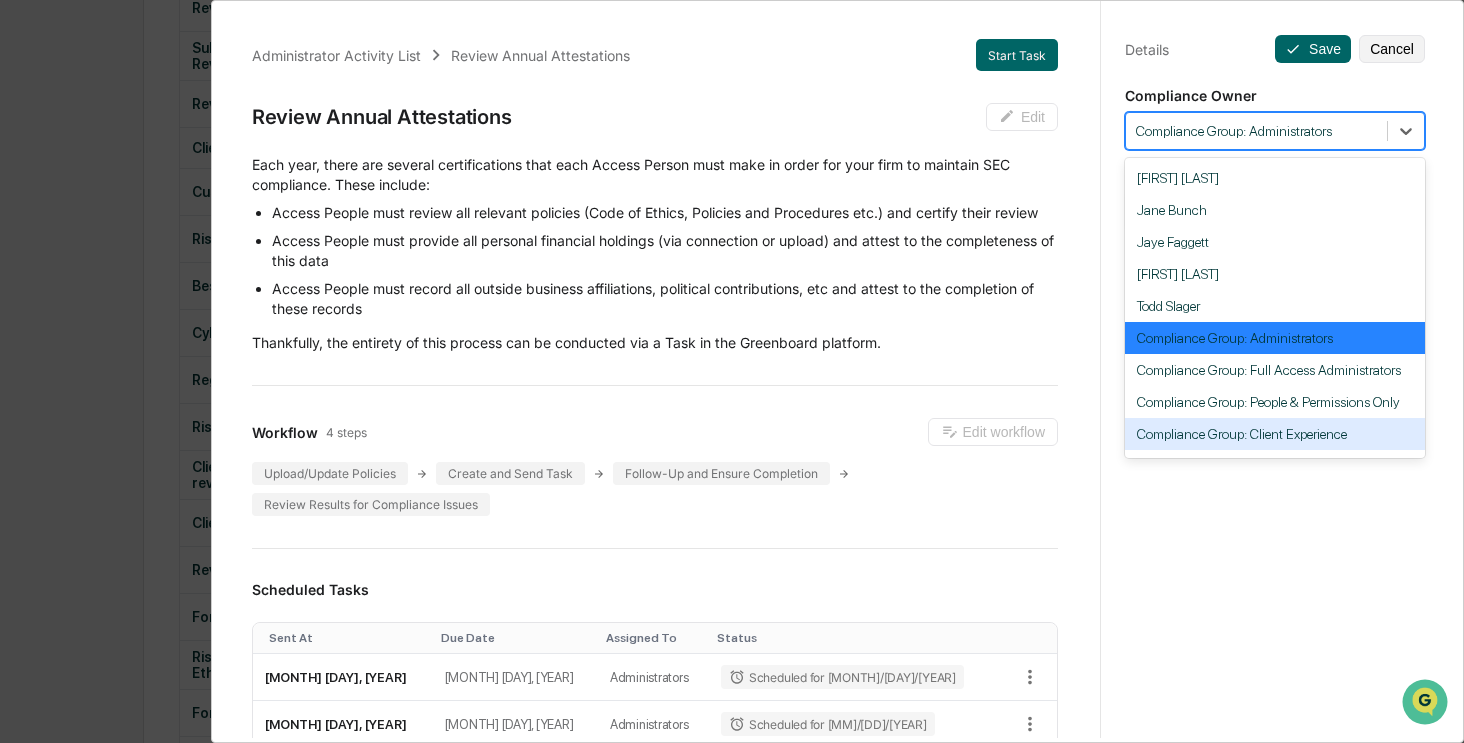 scroll, scrollTop: 184, scrollLeft: 0, axis: vertical 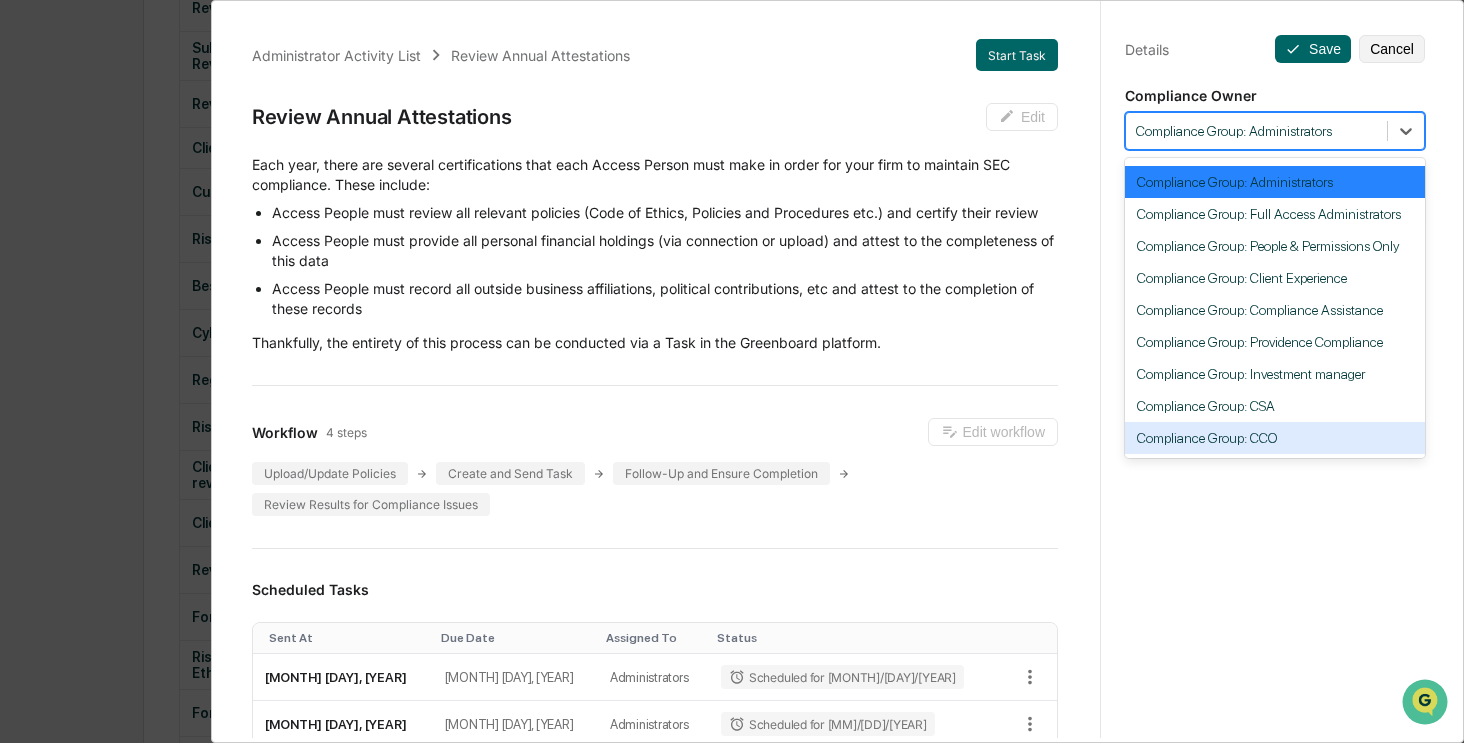 click on "Compliance Group: CCO" at bounding box center (1275, 438) 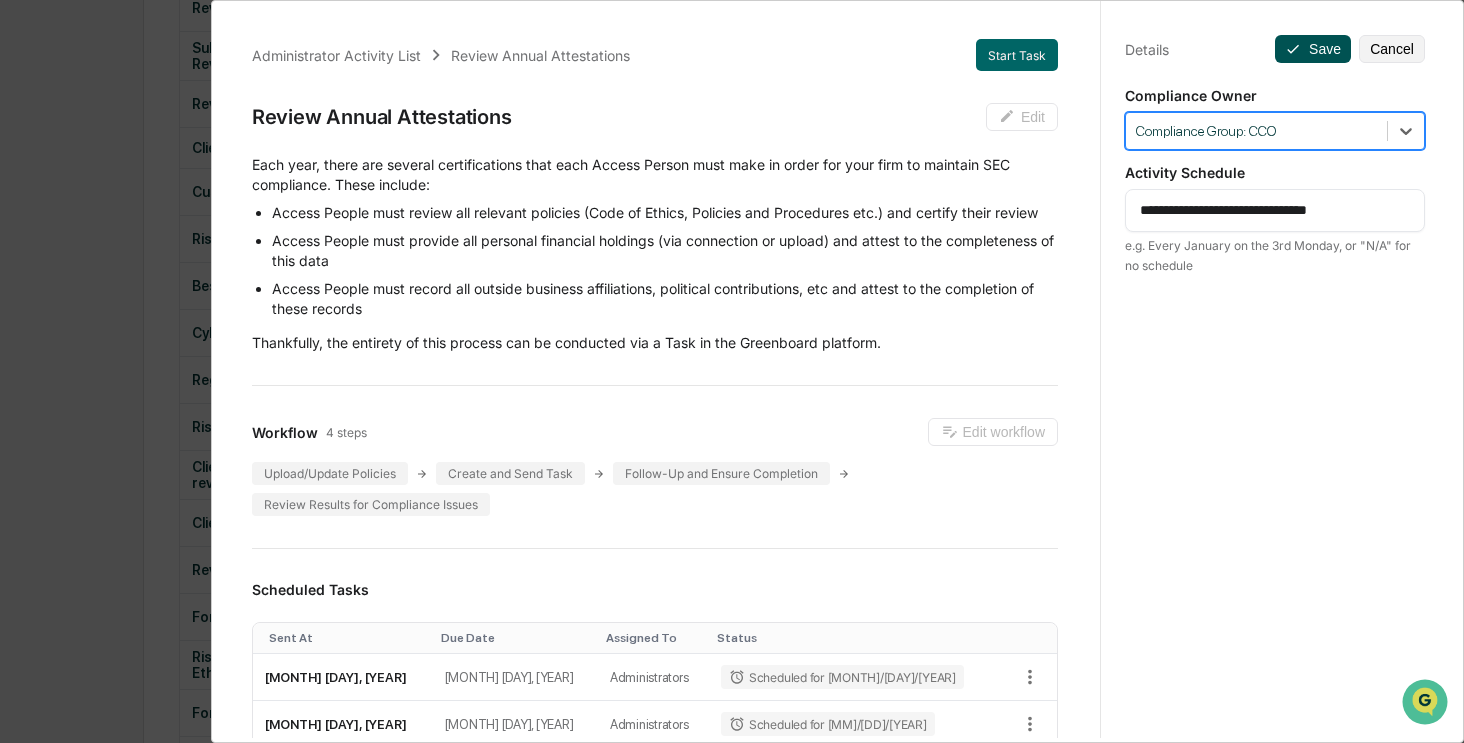 click on "Save" at bounding box center [1313, 49] 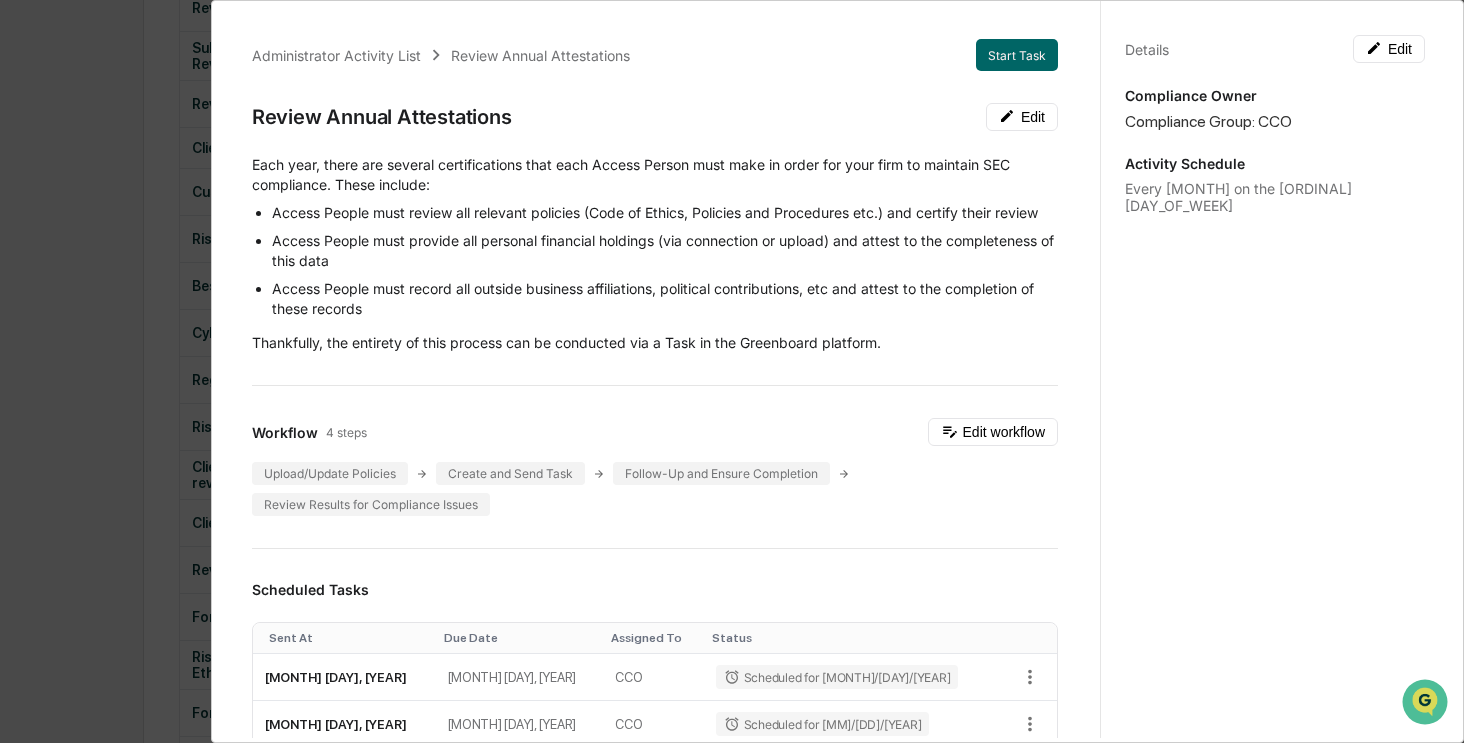 click on "Administrator Activity List Review Annual Attestations Start Task Review Annual Attestations Edit Each year, there are several certifications that each Access Person must make in order for your firm to maintain SEC compliance. These include: Access People must review all relevant policies (Code of Ethics, Policies and Procedures etc.) and certify their review Access People must provide all personal financial holdings (via connection or upload) and attest to the completeness of this data Access People must record all outside business affiliations, political contributions, etc and attest to the completion of these records Thankfully, the entirety of this process can be conducted via a Task in the Greenboard platform. Workflow 4 steps Edit workflow Upload/Update Policies Create and Send Task Follow-Up and Ensure Completion Review Results for Compliance Issues Scheduled Tasks Sent At Due Date Assigned To Status January 19, 2026 January 22, 2026 CCO Scheduled for 01/19/2026 January 18, 2027 January 21, 2027 CCO 1" at bounding box center [732, 371] 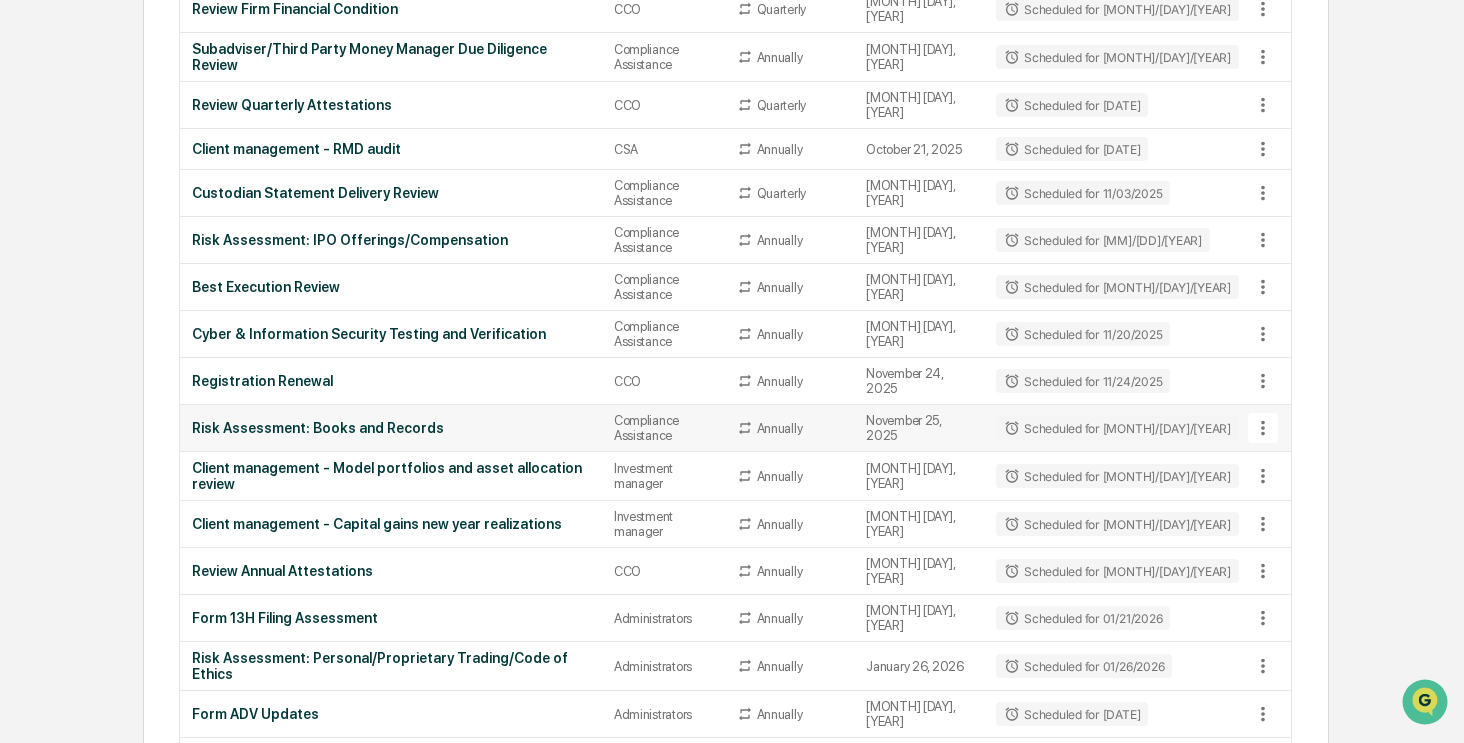 scroll, scrollTop: 1400, scrollLeft: 0, axis: vertical 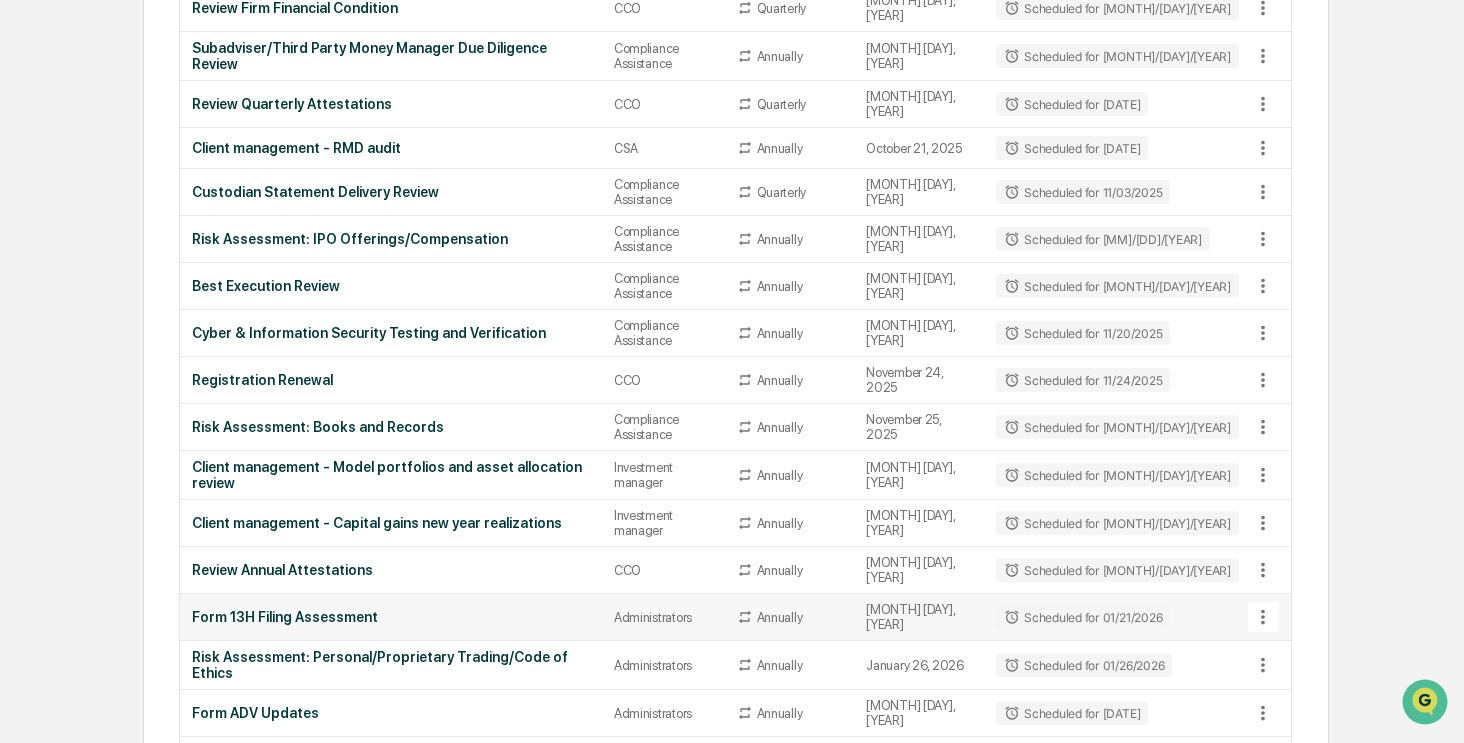 click on "Form 13H Filing Assessment" at bounding box center [391, 617] 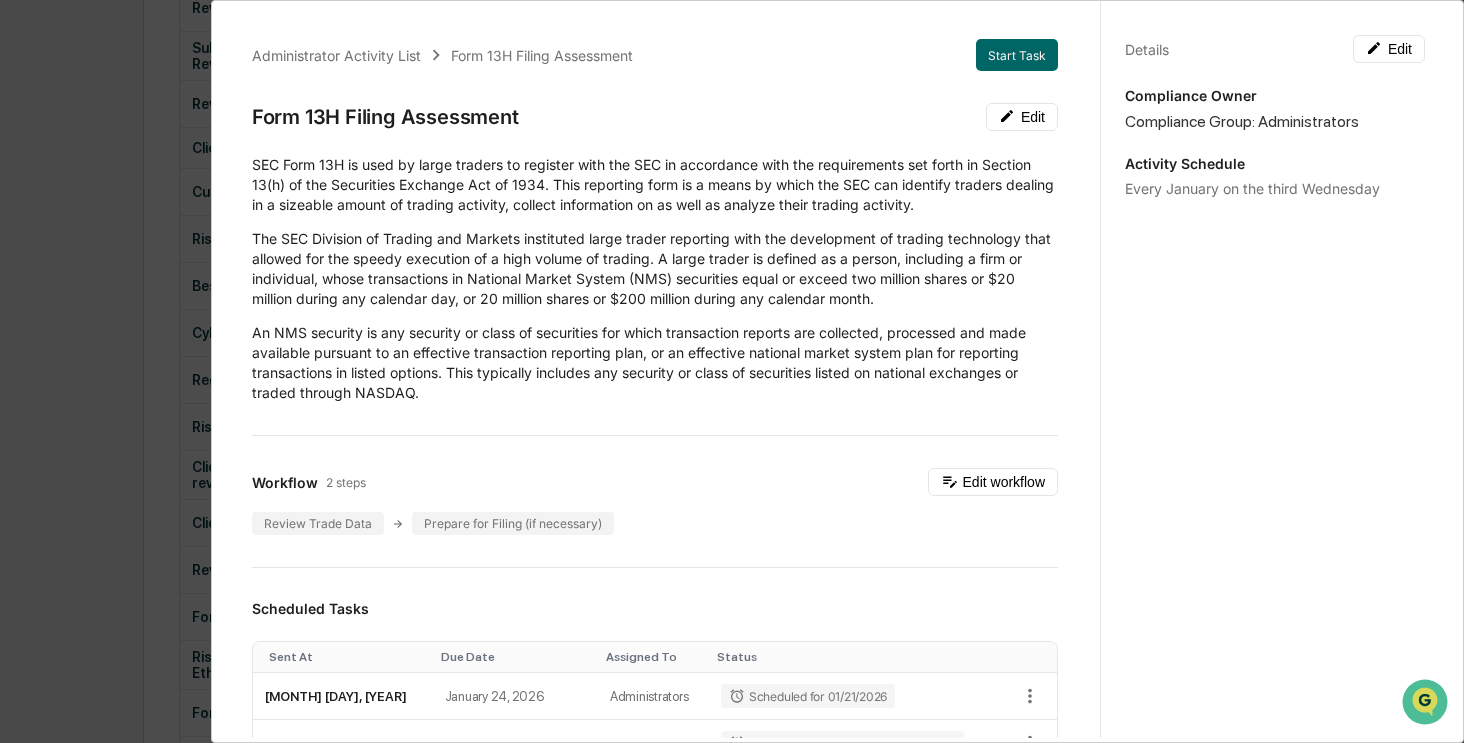 click on "Administrator Activity List Form 13H Filing Assessment Start Task Form 13H Filing Assessment Edit SEC Form 13H is used by large traders to register with the SEC in accordance with the requirements set forth in Section 13(h) of the Securities Exchange Act of 1934. This reporting form is a means by which the SEC can identify traders dealing in a sizeable amount of trading activity, collect information on as well as analyze their trading activity. The SEC Division of Trading and Markets instituted large trader reporting with the development of trading technology that allowed for the speedy execution of a high volume of trading. A large trader is defined as a person, including a firm or individual, whose transactions in National Market System (NMS) securities equal or exceed two million shares or $20 million during any calendar day, or 20 million shares or $200 million during any calendar month. Workflow 2 steps Edit workflow Review Trade Data Prepare for Filing (if necessary) Scheduled Tasks Sent At Due Date 1 1" at bounding box center (732, 371) 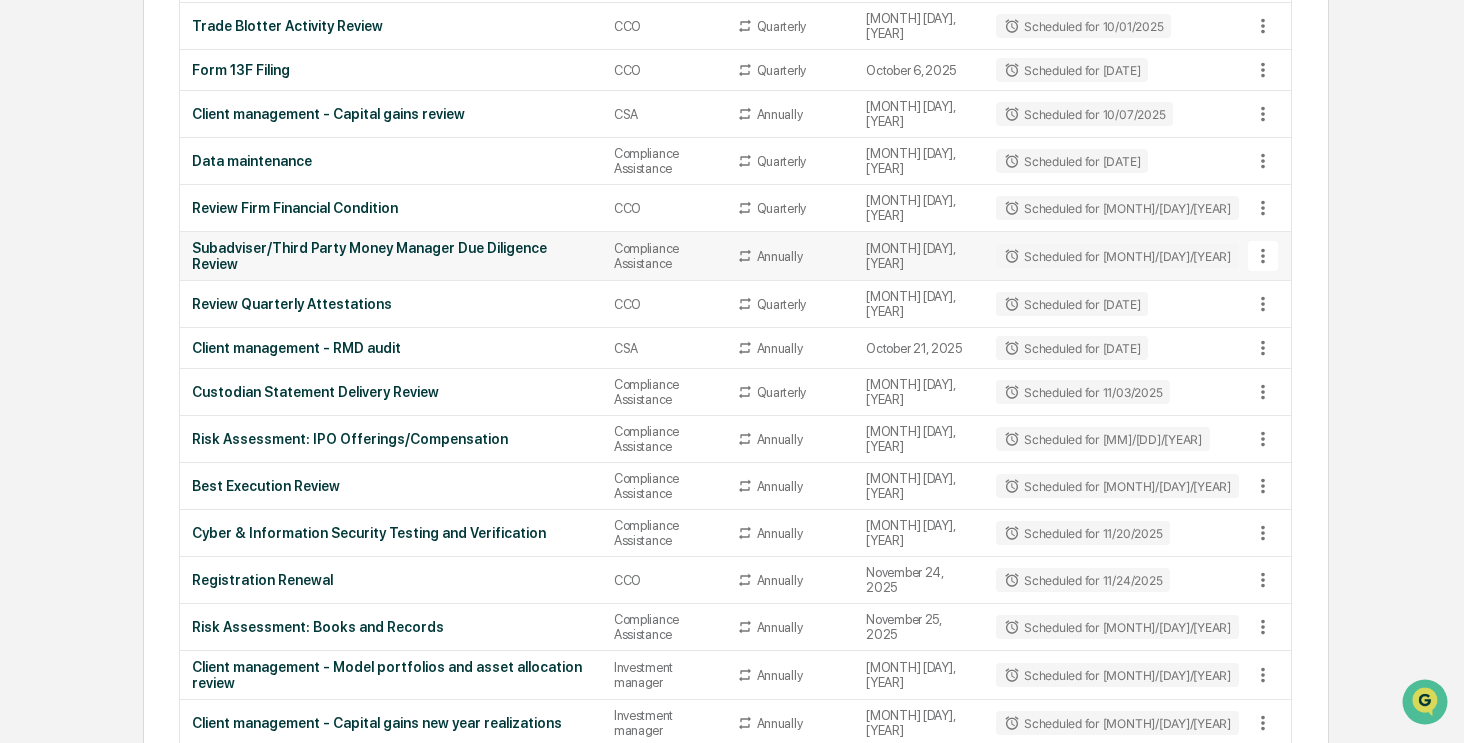 scroll, scrollTop: 1000, scrollLeft: 0, axis: vertical 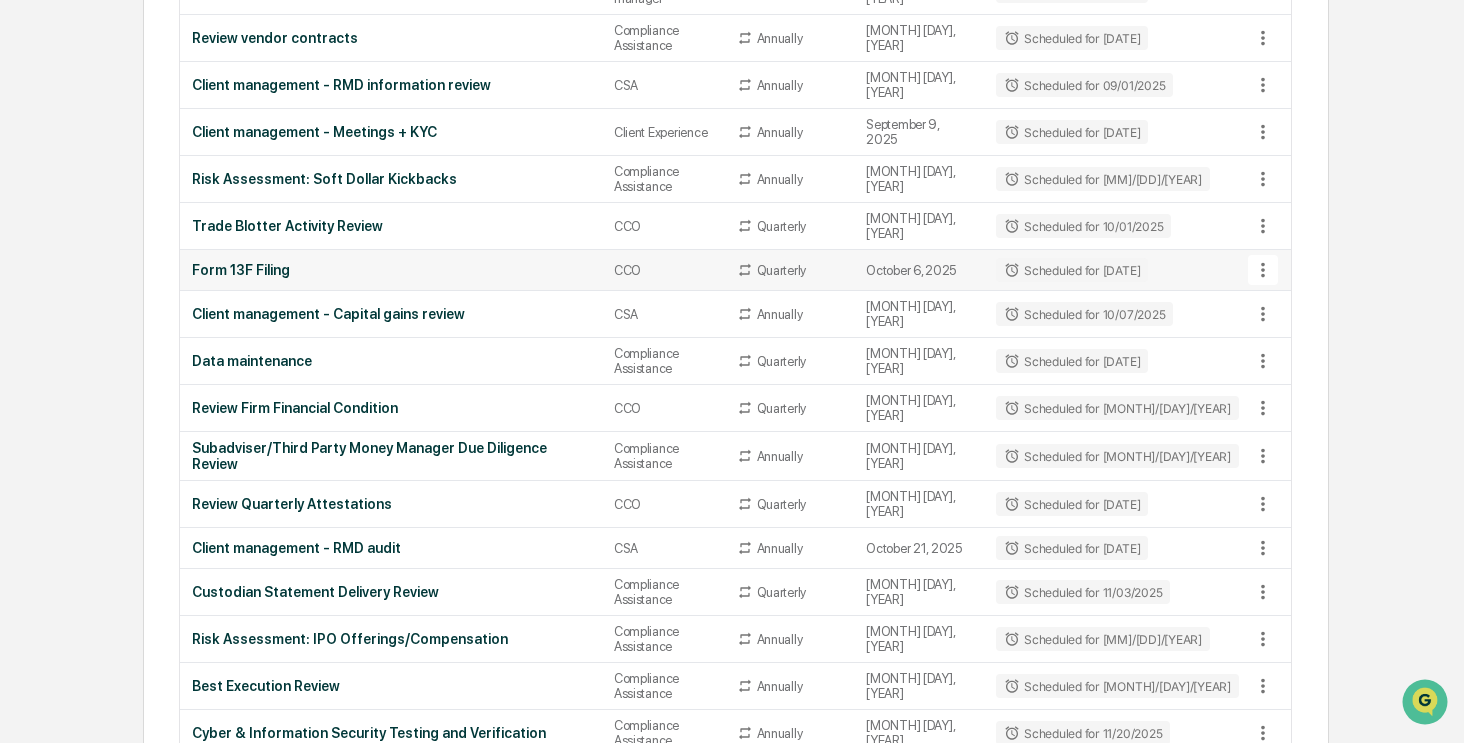 click on "Form 13F Filing" at bounding box center [391, 270] 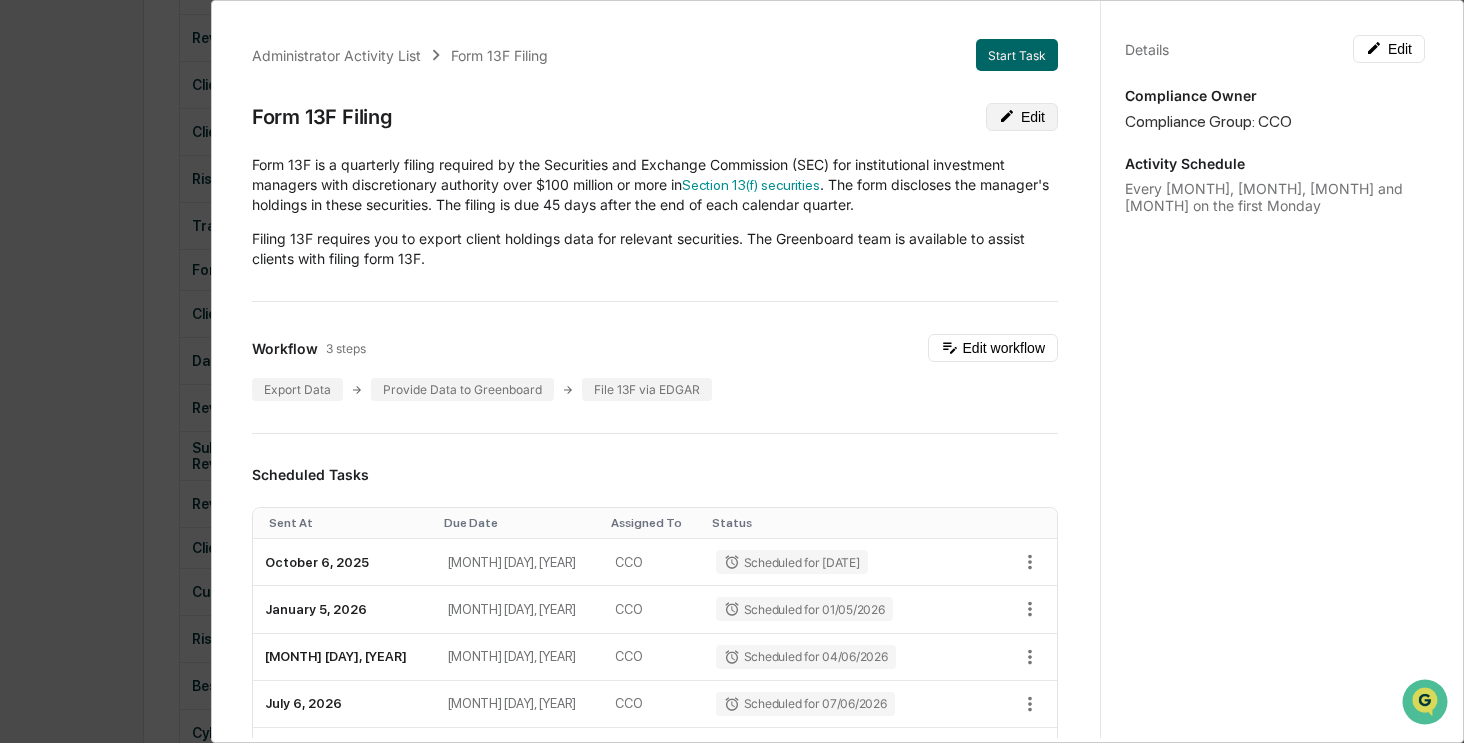 click on "Edit" at bounding box center (1022, 117) 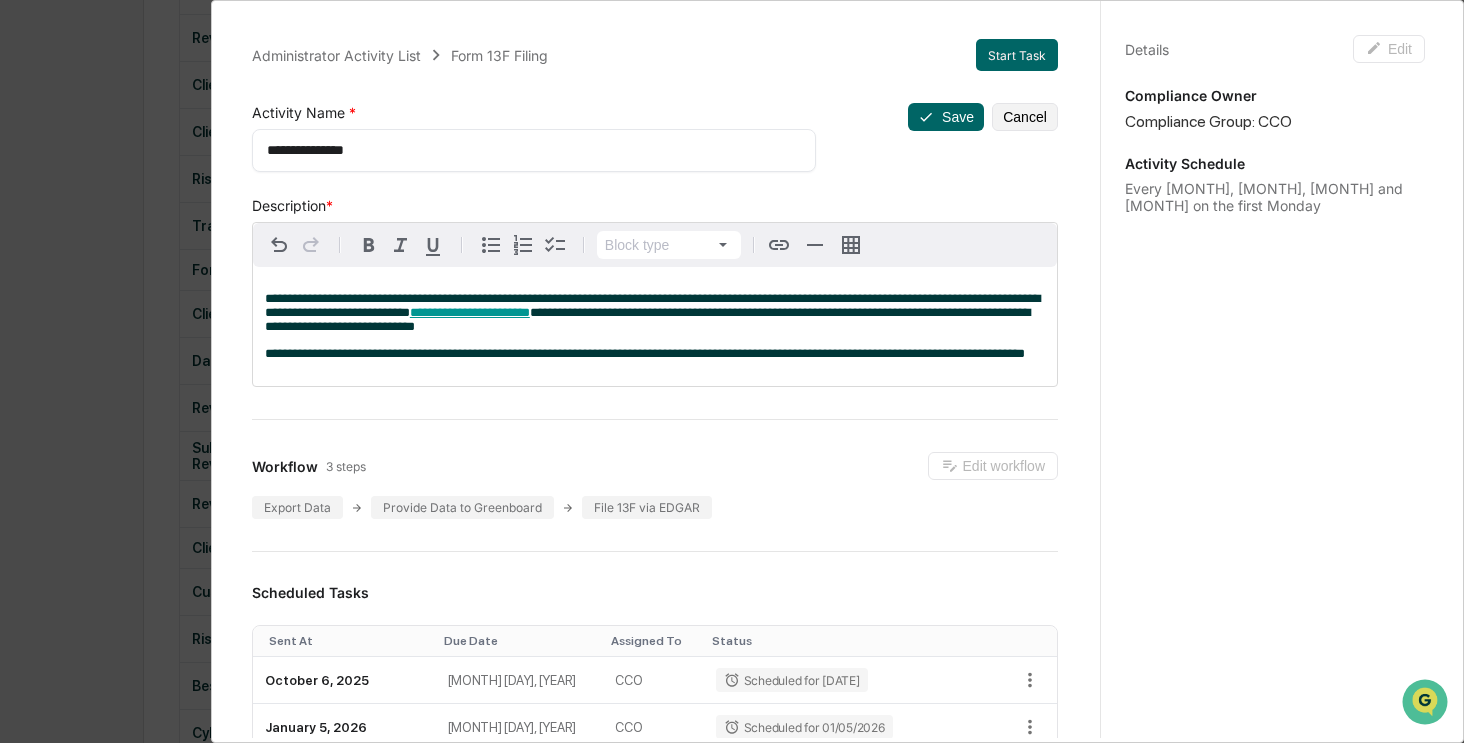 click on "**********" at bounding box center (527, 150) 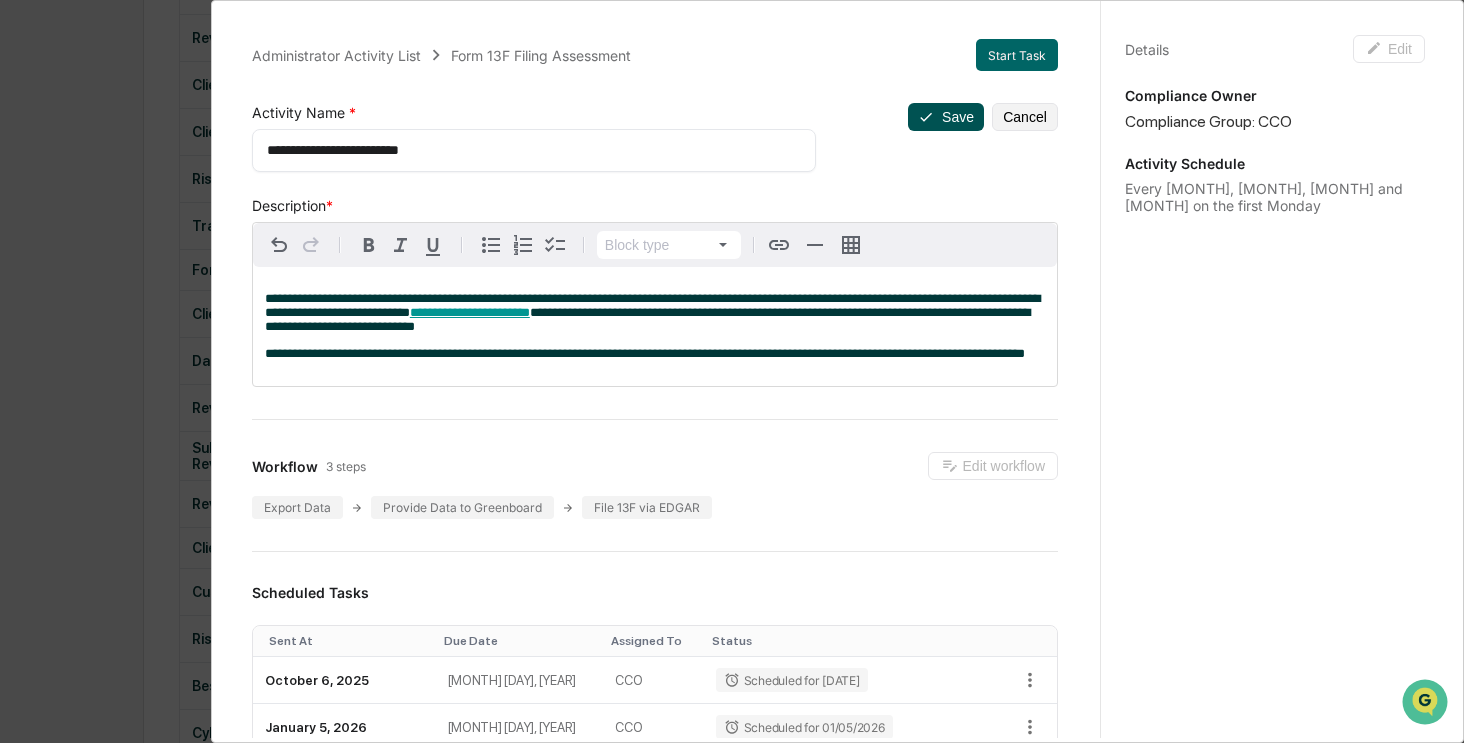type on "**********" 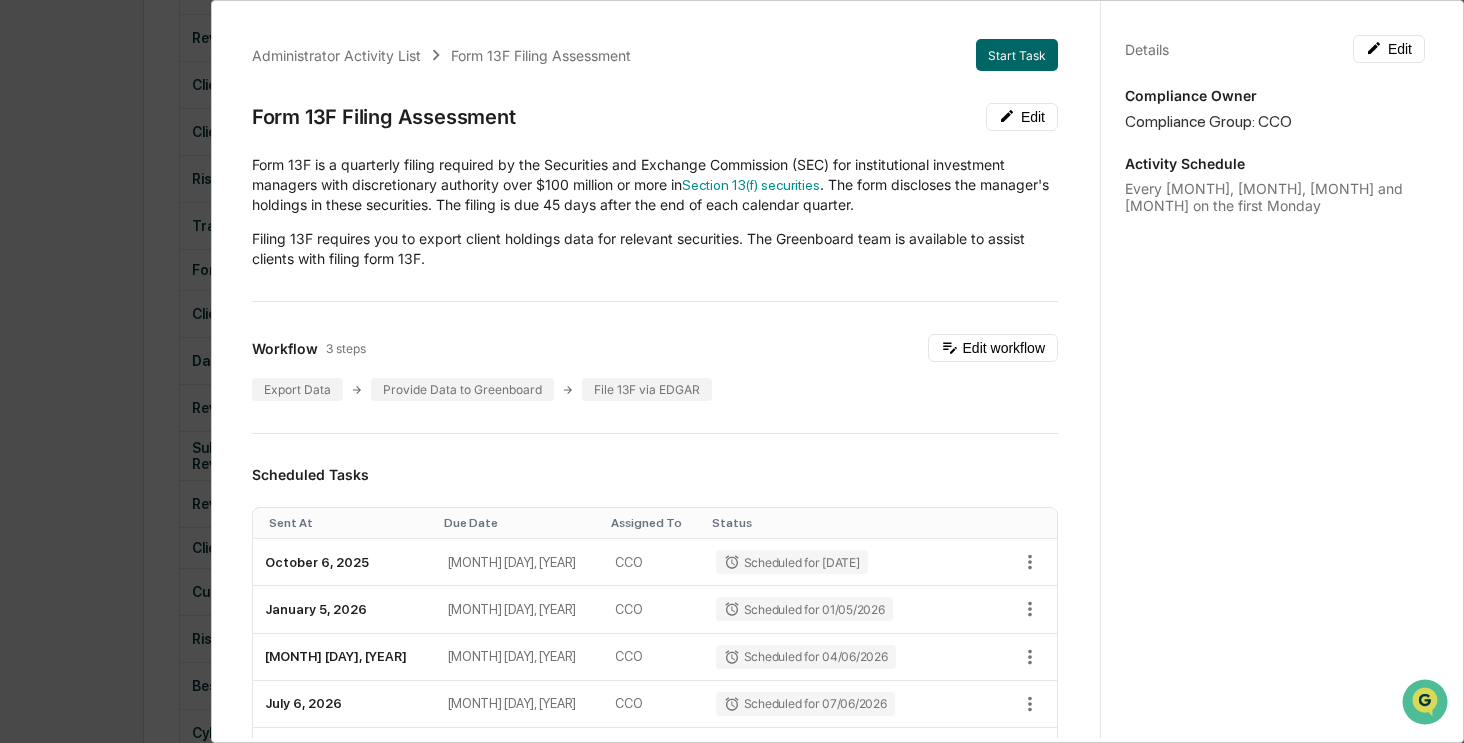 click on "Administrator Activity List Form 13F Filing Assessment Start Task Form 13F Filing Assessment Edit Form 13F is a quarterly filing required by the Securities and Exchange Commission (SEC) for institutional investment managers with discretionary authority over $100 million or more in  Section 13(f) securities . The form discloses the manager's holdings in these securities. The filing is due 45 days after the end of each calendar quarter. Filing 13F requires you to export client holdings data for relevant securities. The Greenboard team is available to assist clients with filing form 13F. Workflow 3 steps Edit workflow Export Data Provide Data to Greenboard File 13F via EDGAR Scheduled Tasks Sent At Due Date Assigned To Status October 6, 2025 October 9, 2025 CCO Scheduled for 10/06/2025 January 5, 2026 January 8, 2026 CCO Scheduled for 01/05/2026 April 6, 2026 April 9, 2026 CCO Scheduled for 04/06/2026 July 6, 2026 July 9, 2026 CCO Scheduled for 07/06/2026 October 5, 2026 October 8, 2026 CCO Show 5 Page  1  of  3" at bounding box center [732, 371] 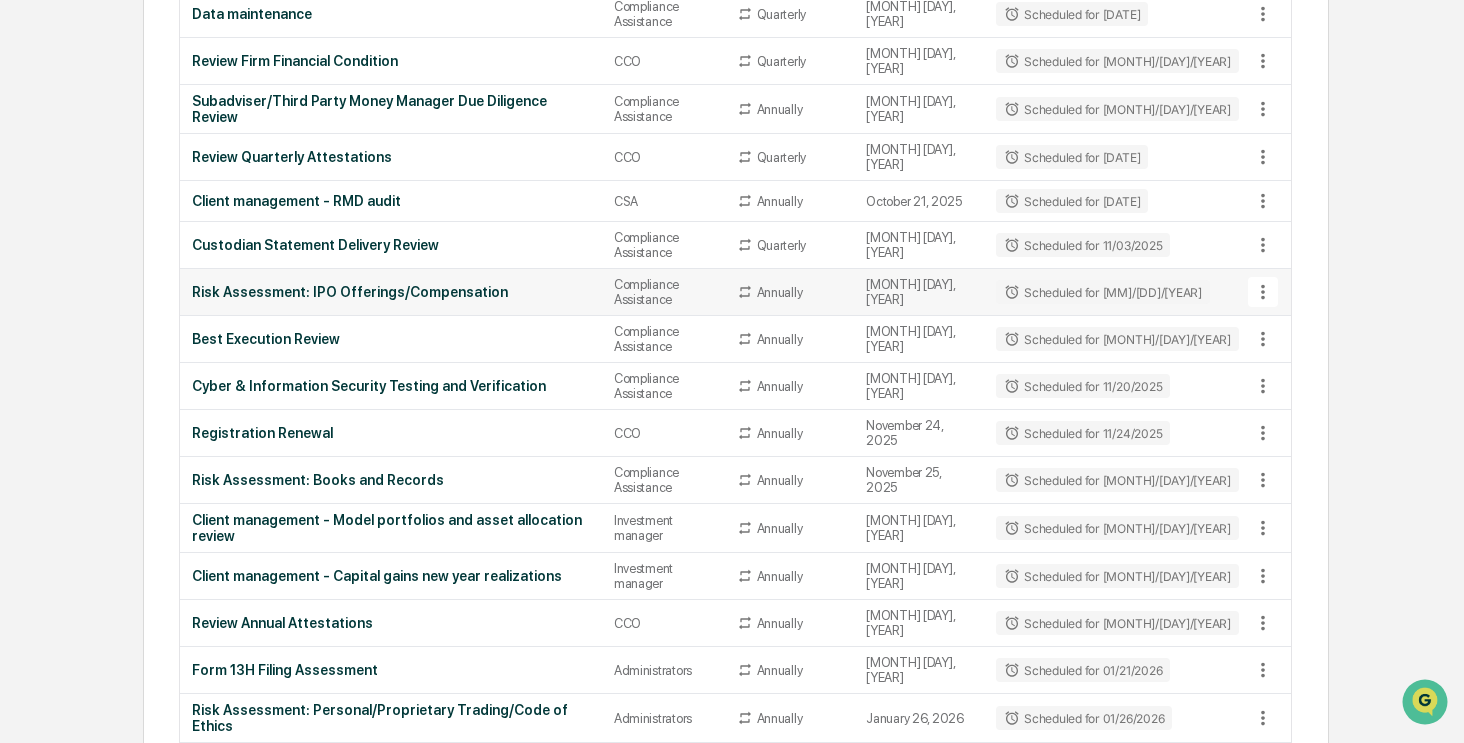 scroll, scrollTop: 1400, scrollLeft: 0, axis: vertical 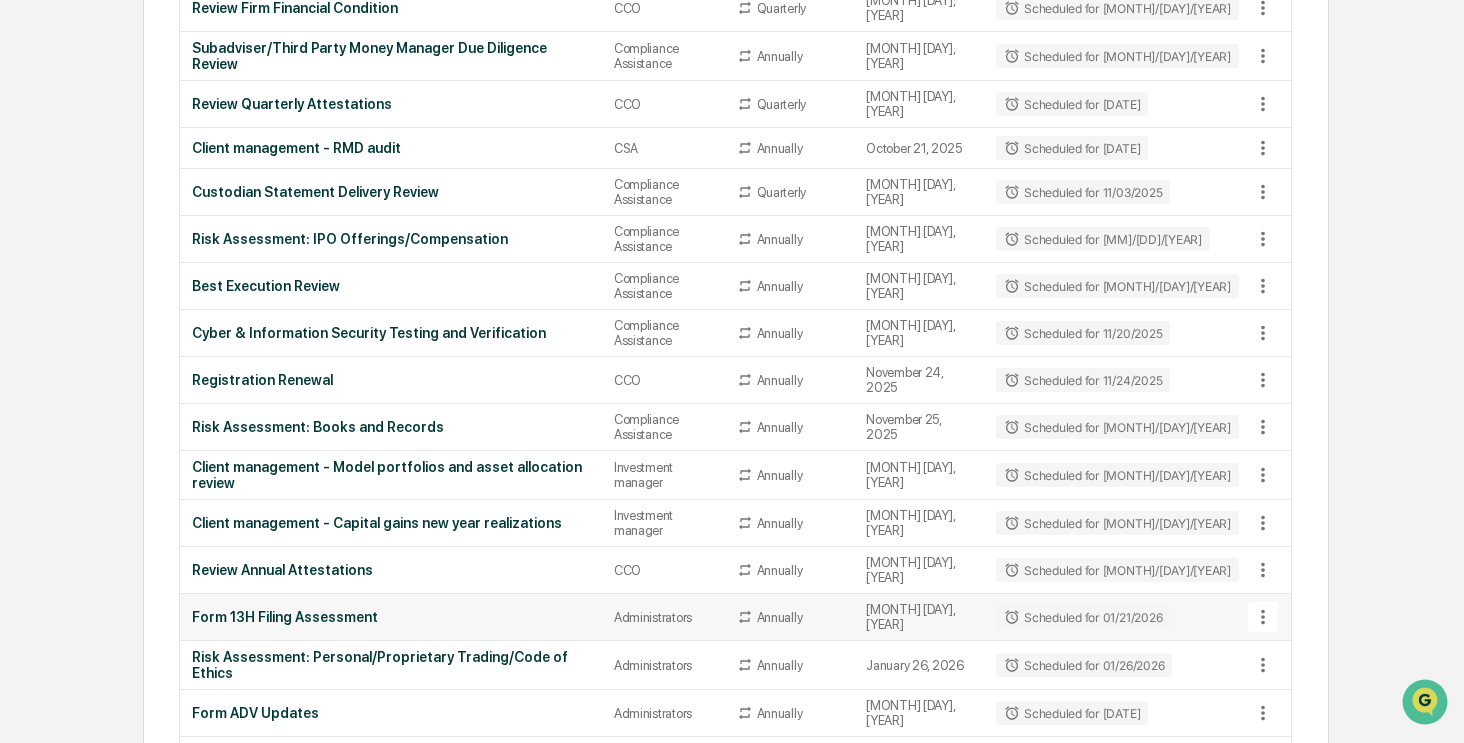 click on "Form 13H Filing Assessment" at bounding box center (391, 617) 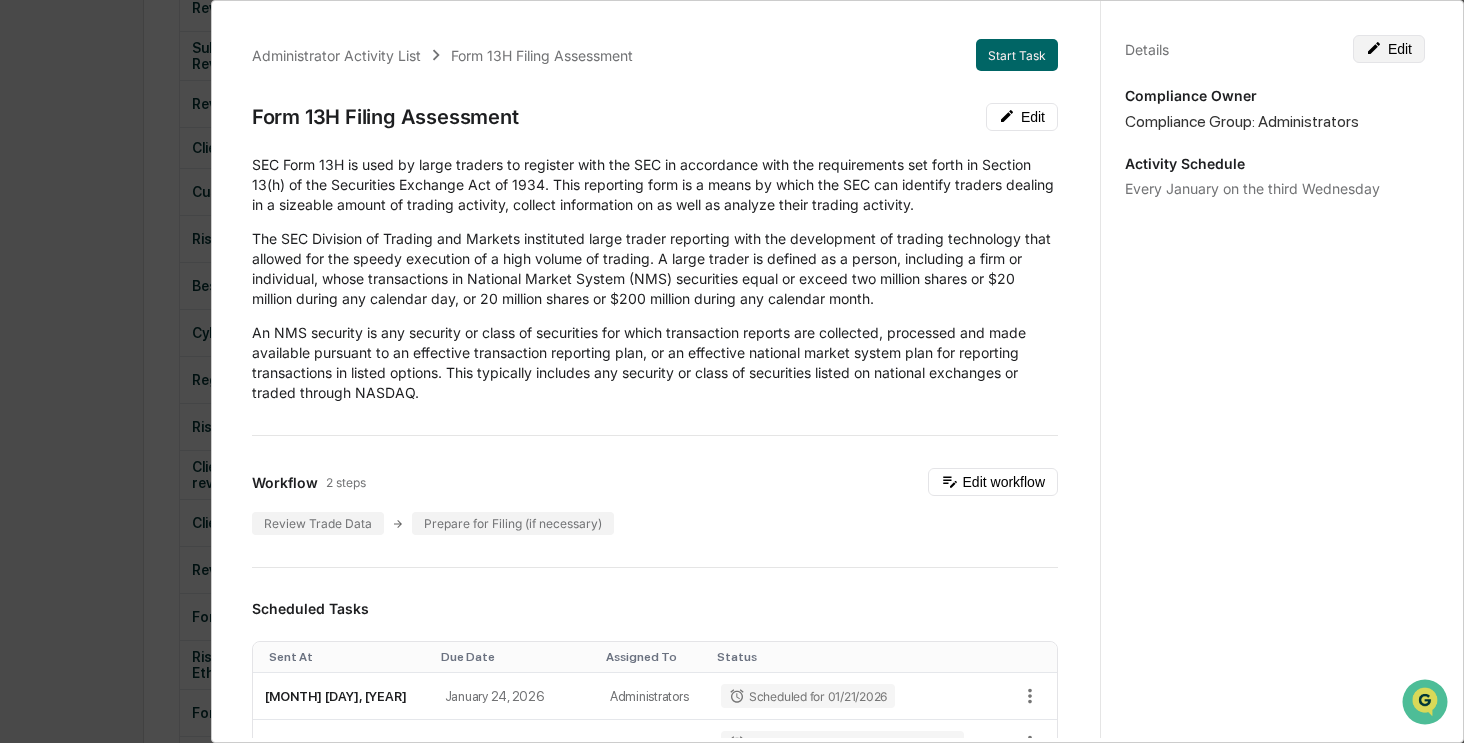 click on "Edit" at bounding box center (1389, 49) 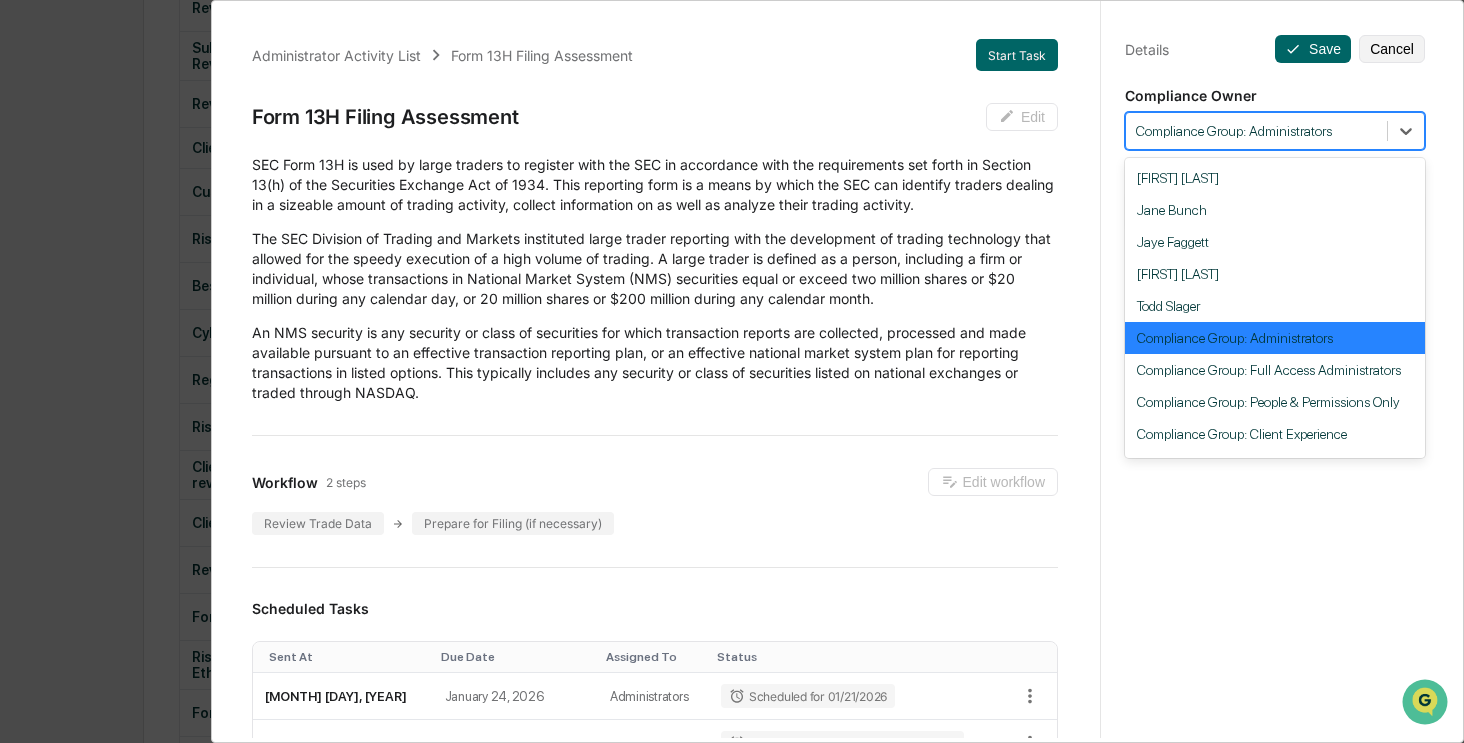 click at bounding box center (1256, 131) 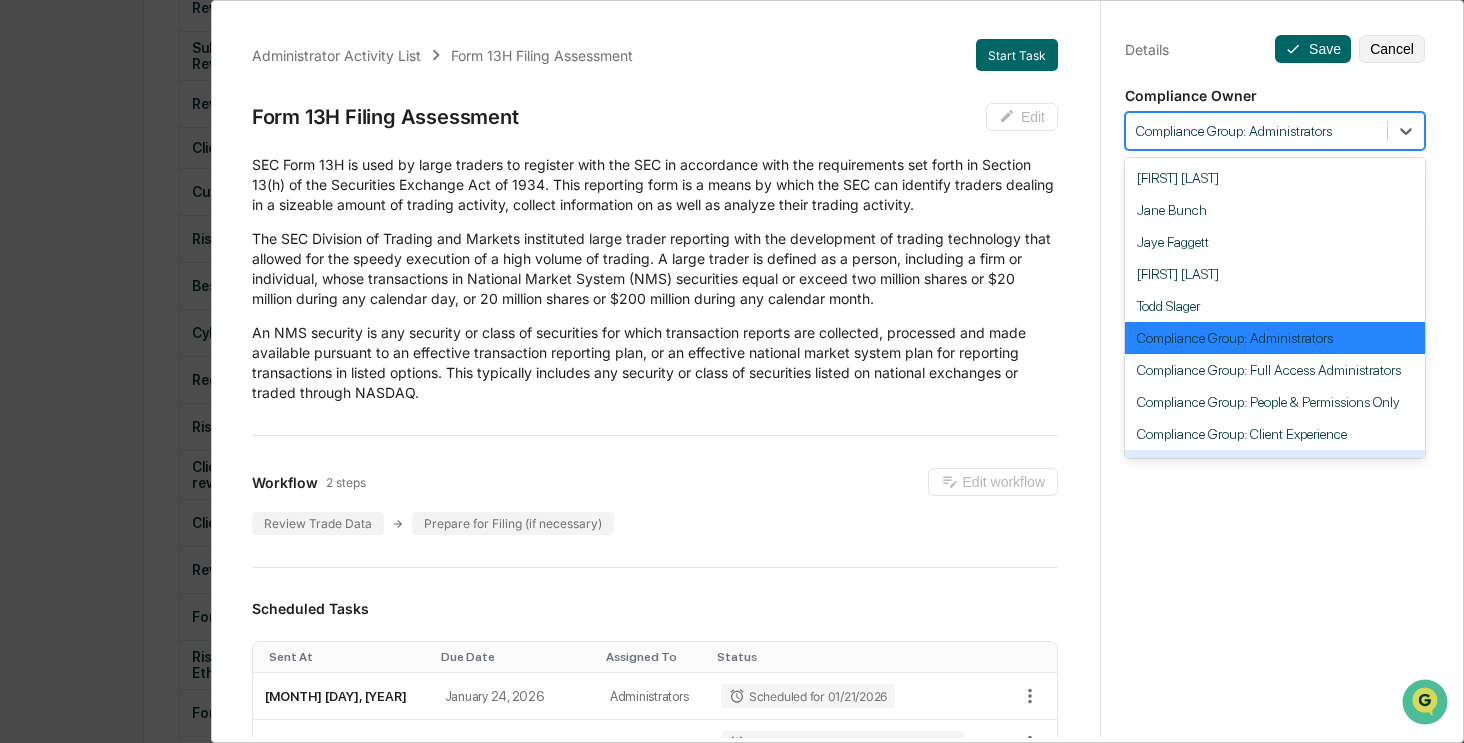 scroll, scrollTop: 184, scrollLeft: 0, axis: vertical 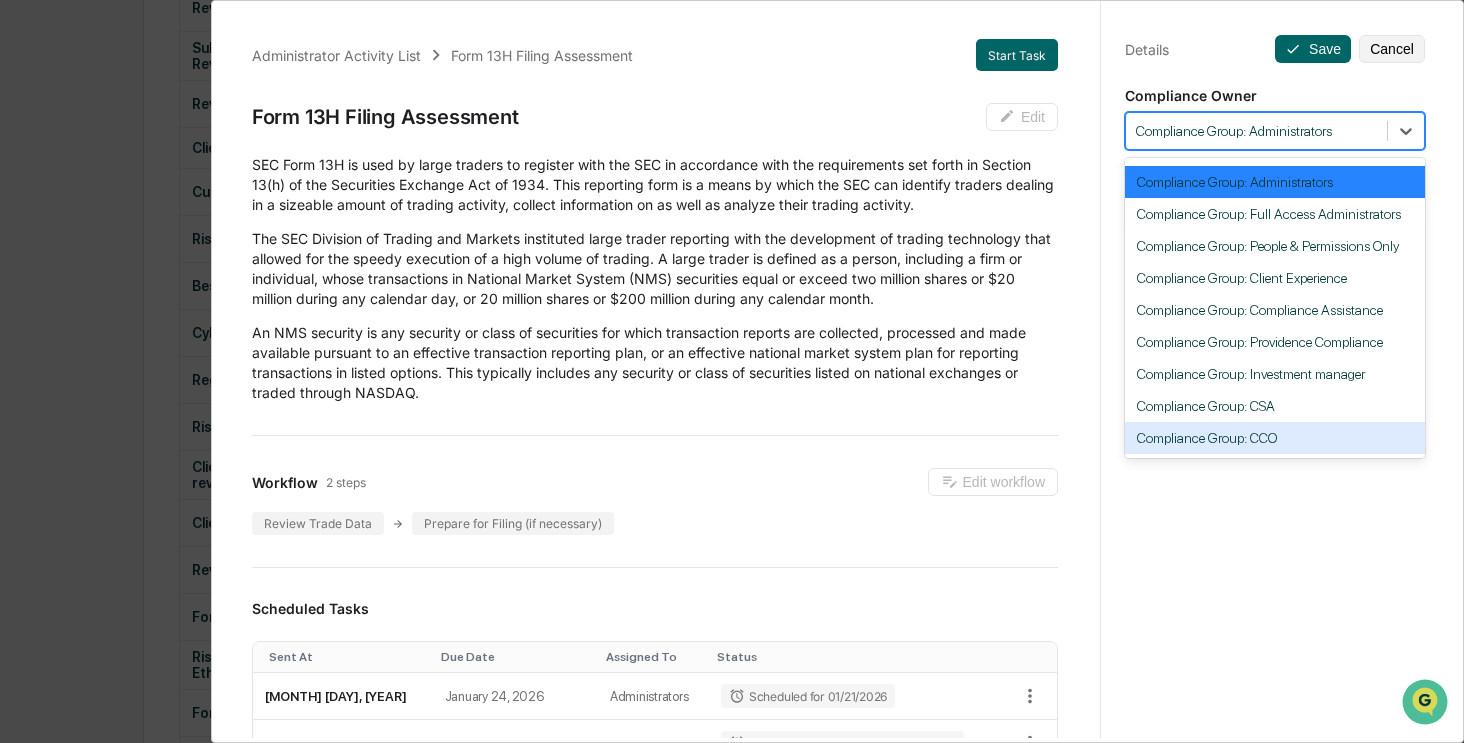 click on "Compliance Group: CCO" at bounding box center (1275, 438) 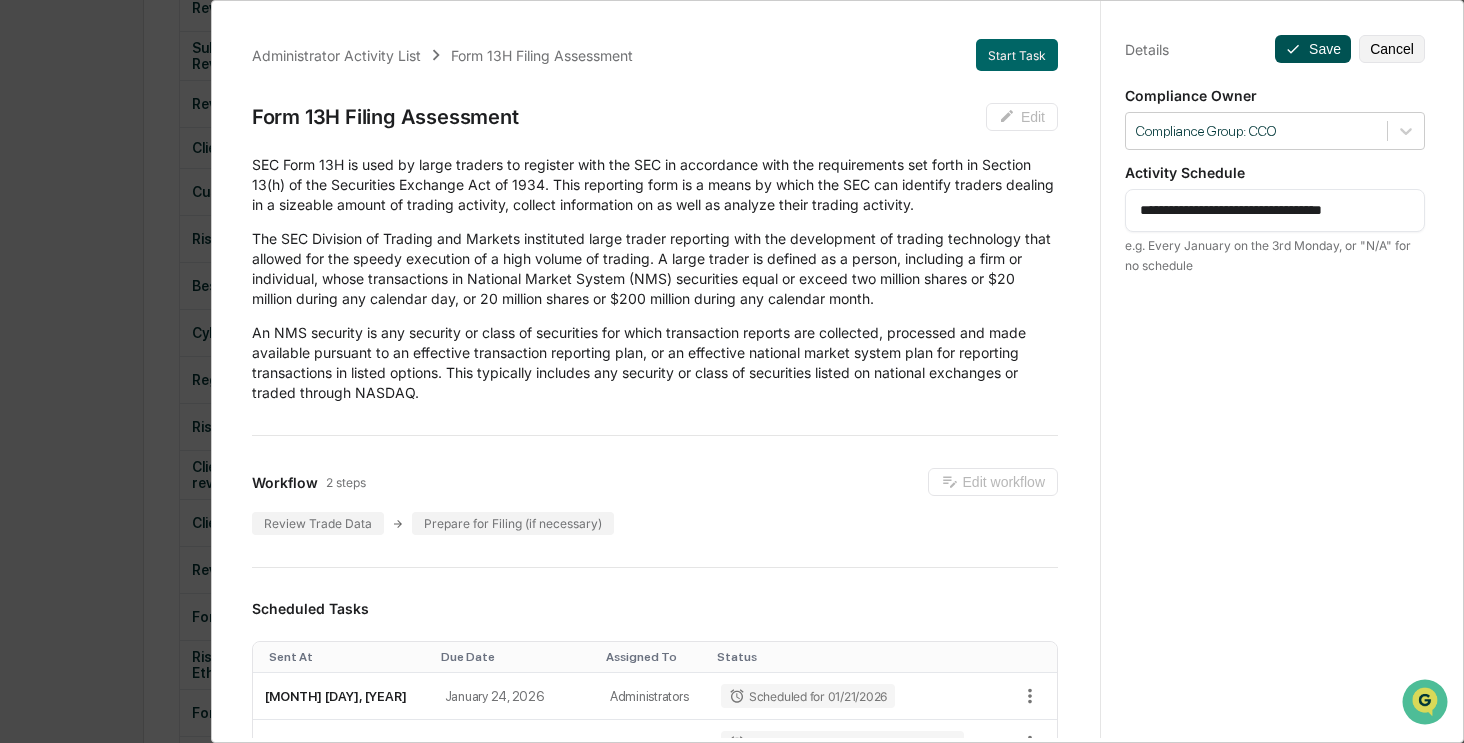 click on "Save" at bounding box center [1313, 49] 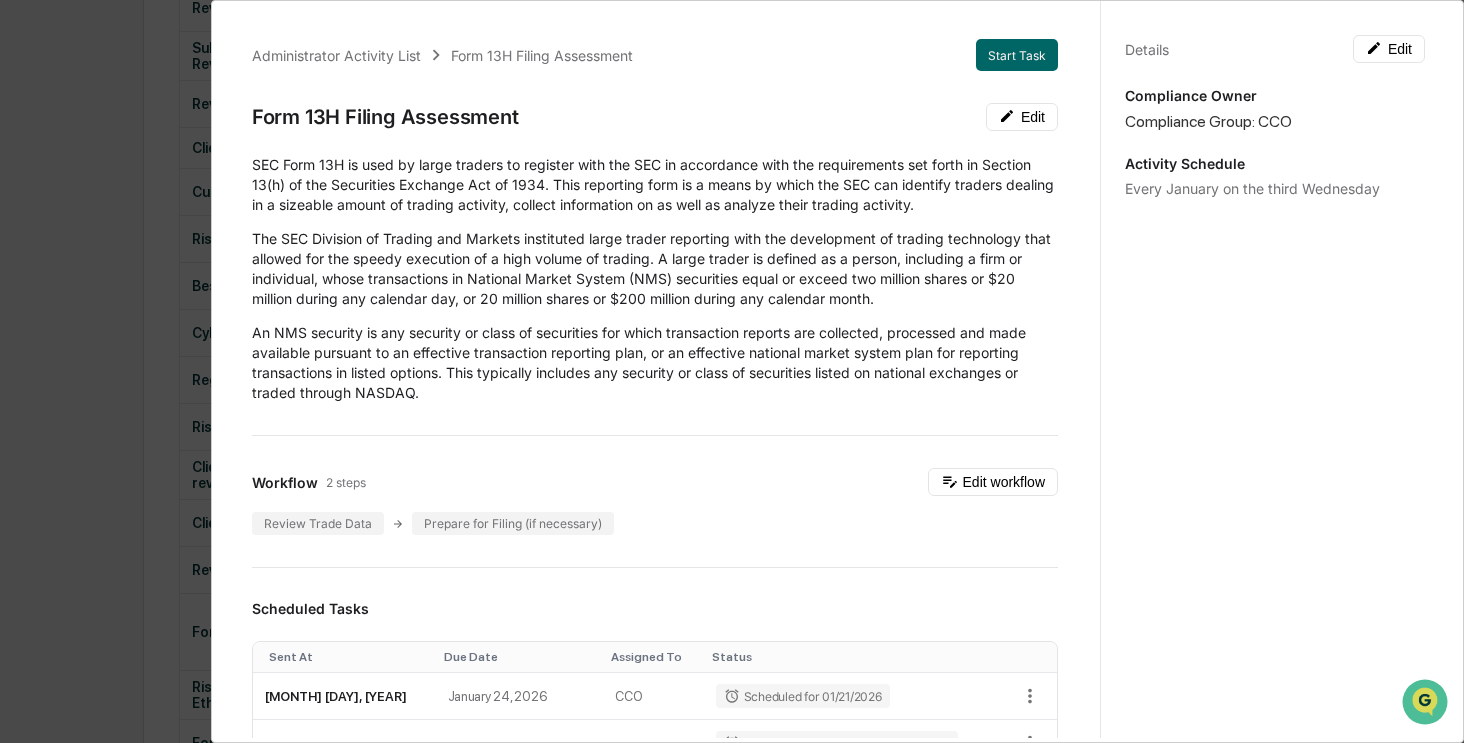 click on "Administrator Activity List Form 13H Filing Assessment Start Task Form 13H Filing Assessment Edit SEC Form 13H is used by large traders to register with the SEC in accordance with the requirements set forth in Section 13(h) of the Securities Exchange Act of 1934. This reporting form is a means by which the SEC can identify traders dealing in a sizeable amount of trading activity, collect information on as well as analyze their trading activity. The SEC Division of Trading and Markets instituted large trader reporting with the development of trading technology that allowed for the speedy execution of a high volume of trading. A large trader is defined as a person, including a firm or individual, whose transactions in National Market System (NMS) securities equal or exceed two million shares or $20 million during any calendar day, or 20 million shares or $200 million during any calendar month. Workflow 2 steps Edit workflow Review Trade Data Prepare for Filing (if necessary) Scheduled Tasks Sent At Due Date CCO" at bounding box center [732, 371] 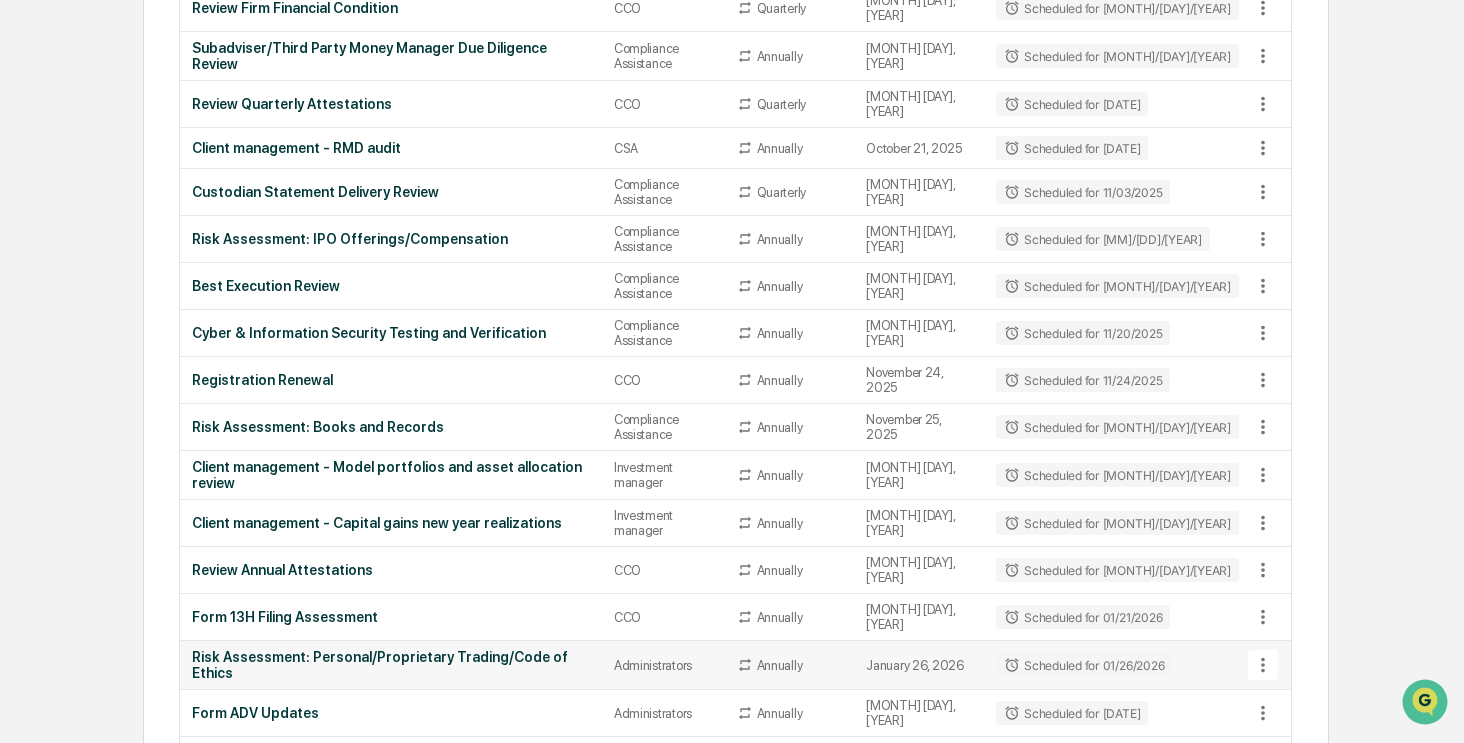 click on "Risk Assessment: Personal/Proprietary Trading/Code of Ethics" at bounding box center [391, 665] 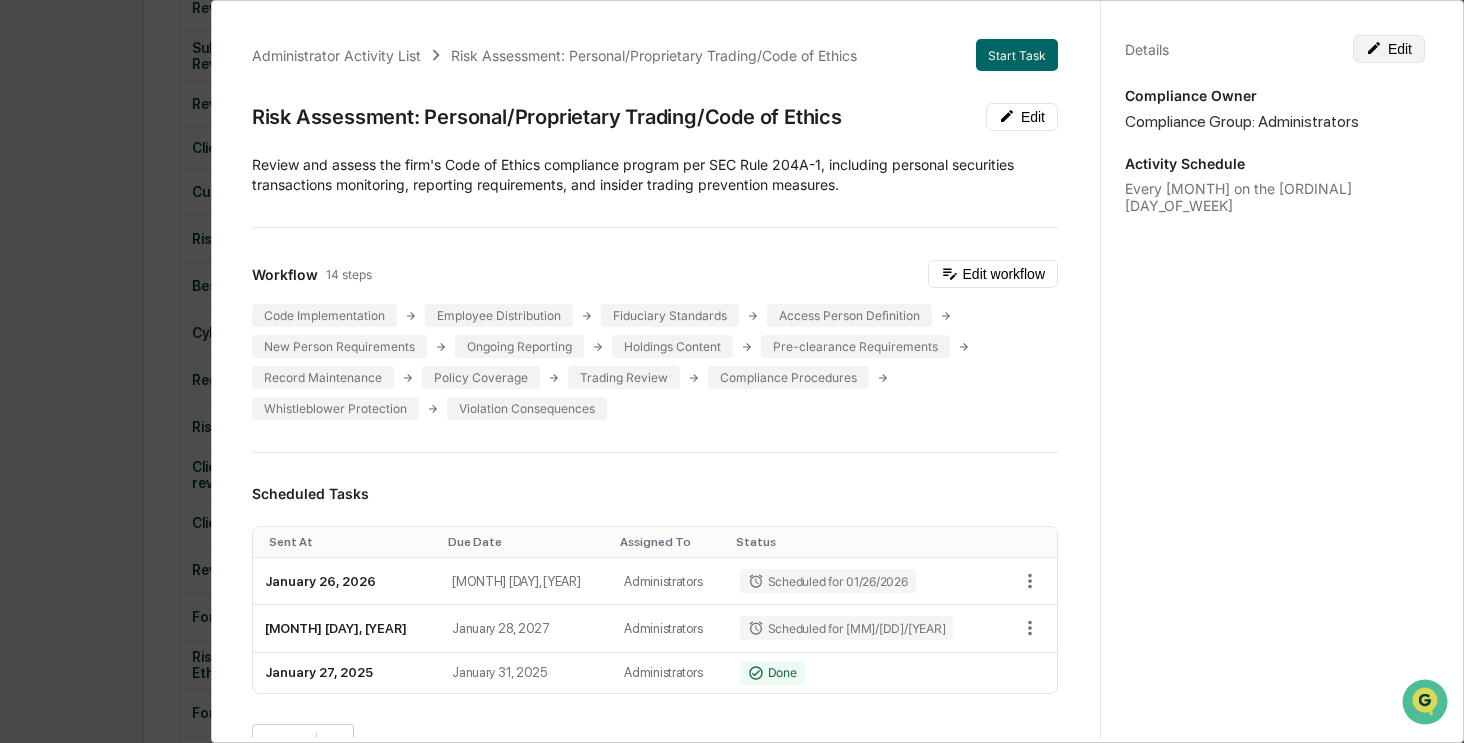 click on "Edit" at bounding box center [1389, 49] 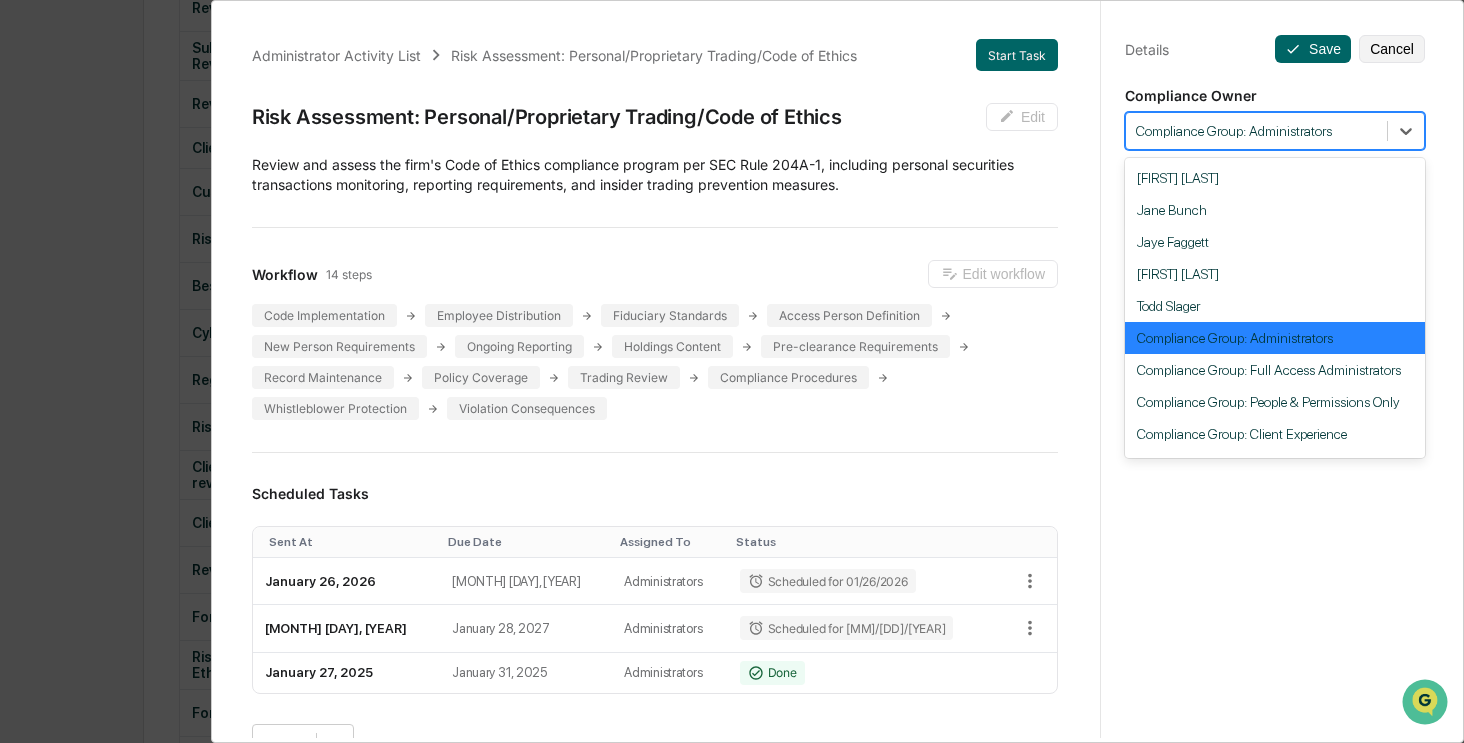 click on "Compliance Group: Administrators" at bounding box center (1256, 131) 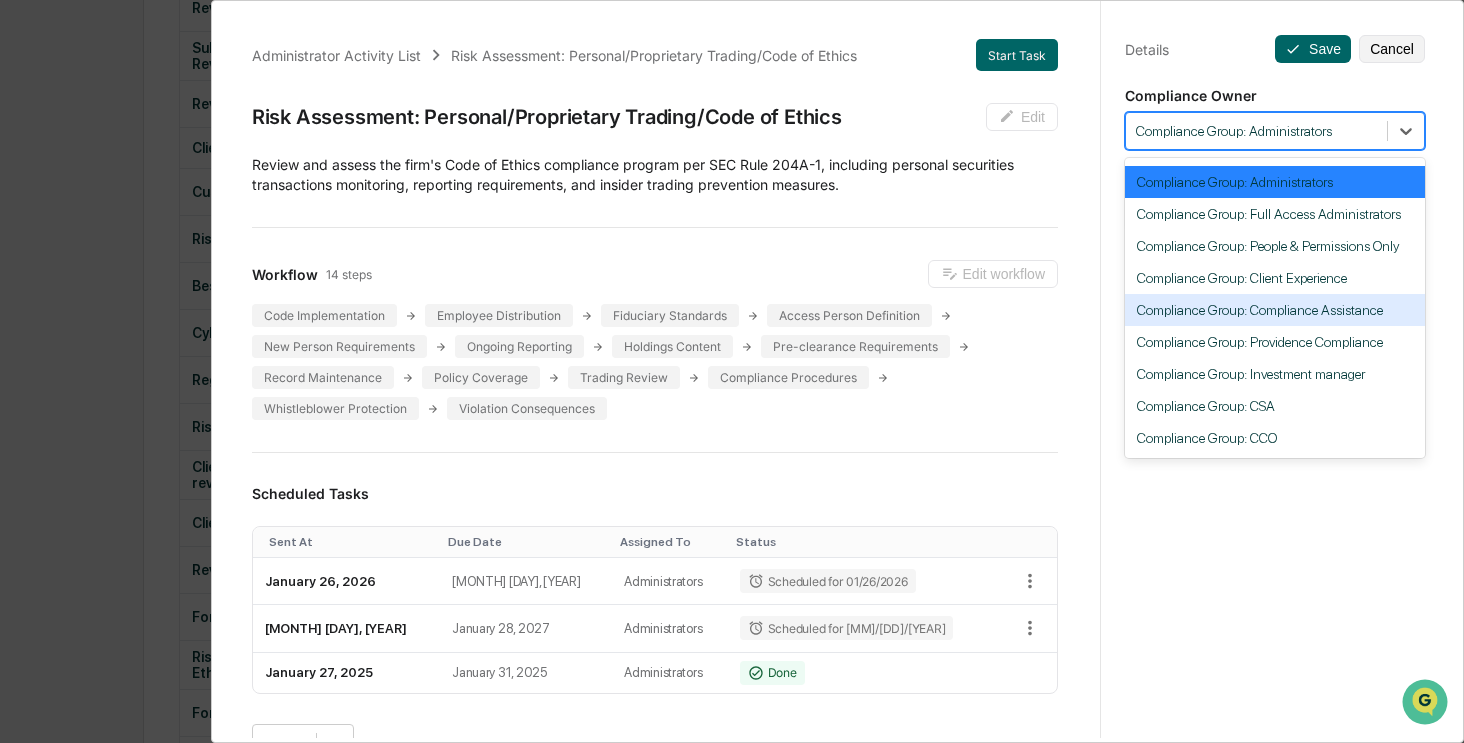 click on "Compliance Group: Compliance Assistance" at bounding box center [1275, 310] 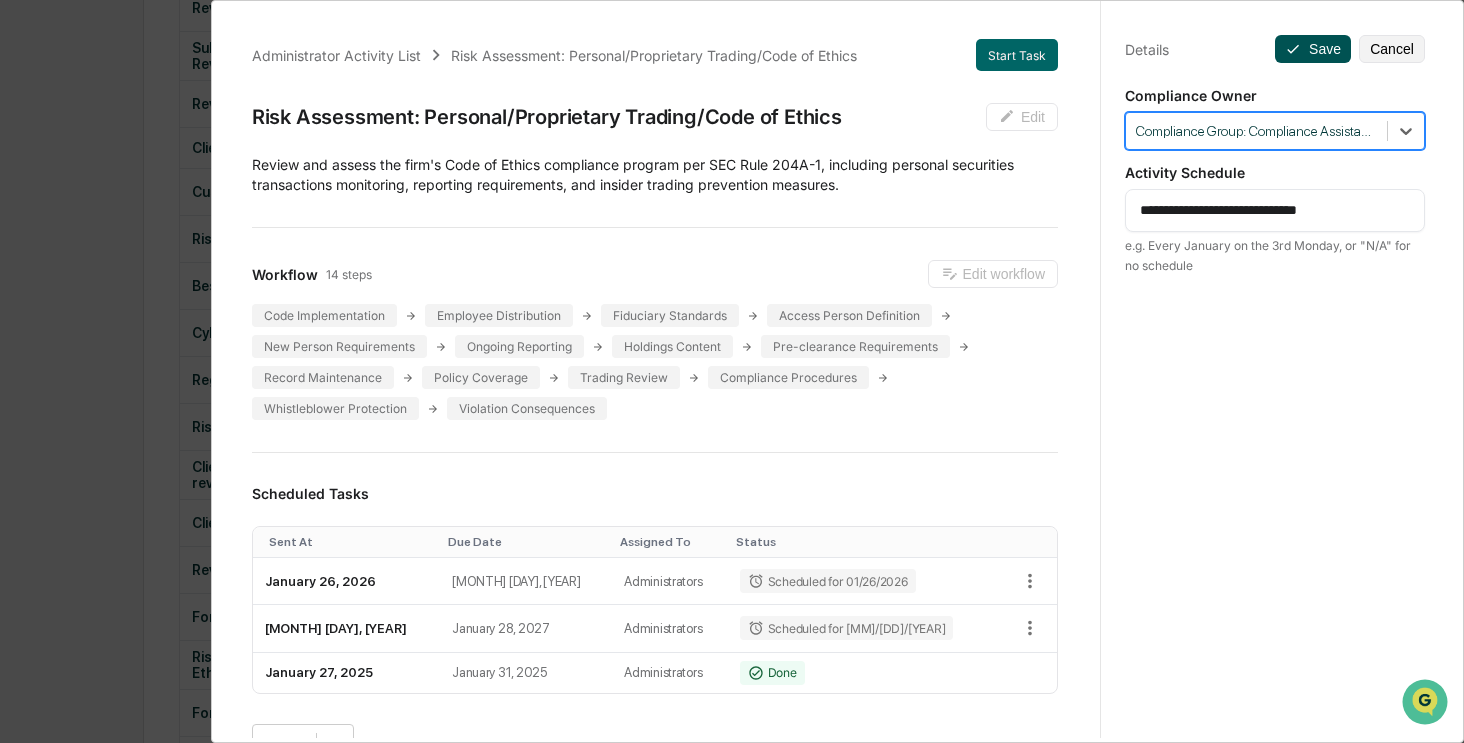 click on "Save" at bounding box center (1313, 49) 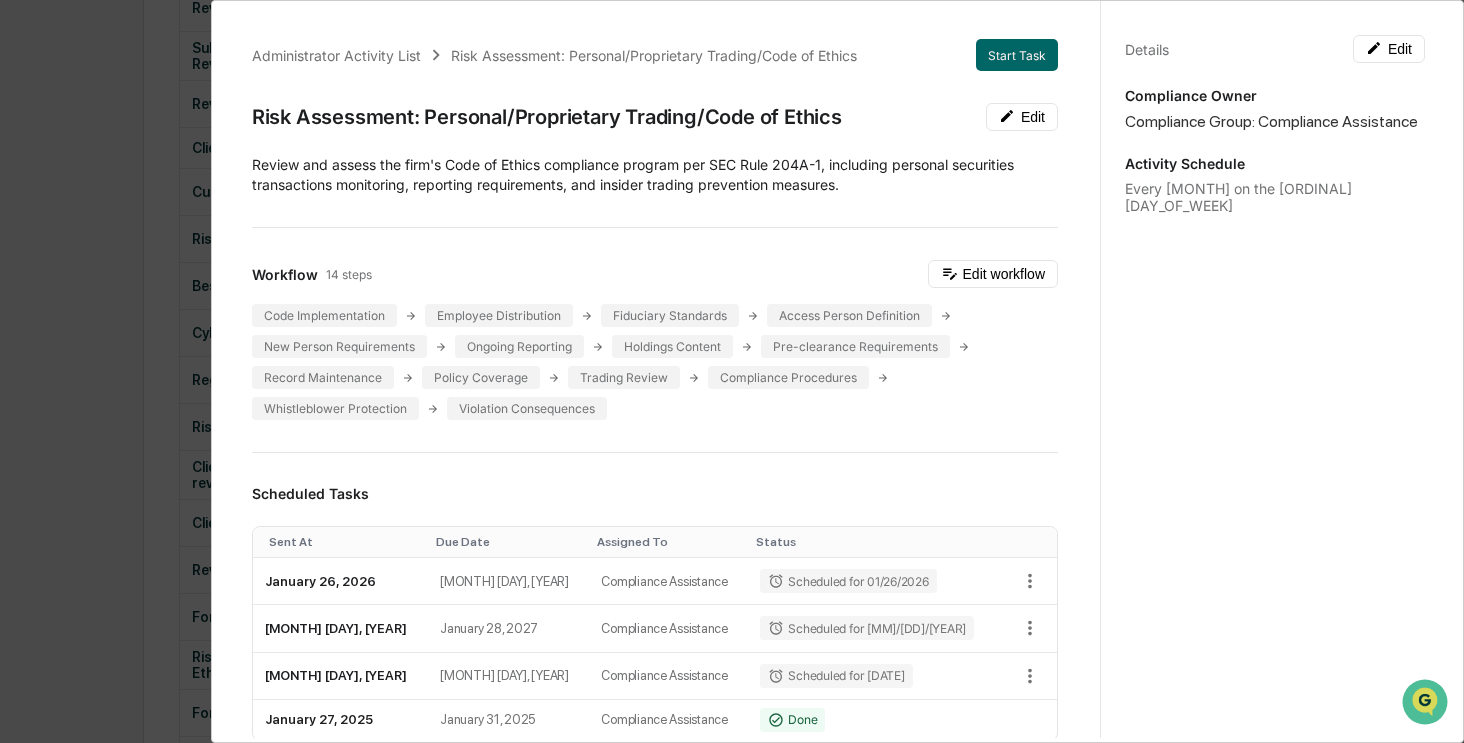 click on "Administrator Activity List Risk Assessment: Personal/Proprietary Trading/Code of Ethics Start Task Risk Assessment: Personal/Proprietary Trading/Code of Ethics Edit Review and assess the firm's Code of Ethics compliance program per SEC Rule 204A-1, including personal securities transactions monitoring, reporting requirements, and insider trading prevention measures. Workflow 14 steps Edit workflow Code Implementation Employee Distribution Fiduciary Standards Access Person Definition New Person Requirements Ongoing Reporting Holdings Content Pre-clearance Requirements Record Maintenance Policy Coverage Trading Review Compliance Procedures Whistleblower Protection Violation Consequences Scheduled Tasks Sent At Due Date Assigned To Status January 26, 2026 January 29, 2026 Compliance Assistance Scheduled for 01/26/2026 January 25, 2027 January 28, 2027 Compliance Assistance Scheduled for 01/25/2027 January 24, 2028 January 27, 2028 Compliance Assistance Scheduled for 01/24/2028 January 27, 2025 January 31, 2025" at bounding box center [732, 371] 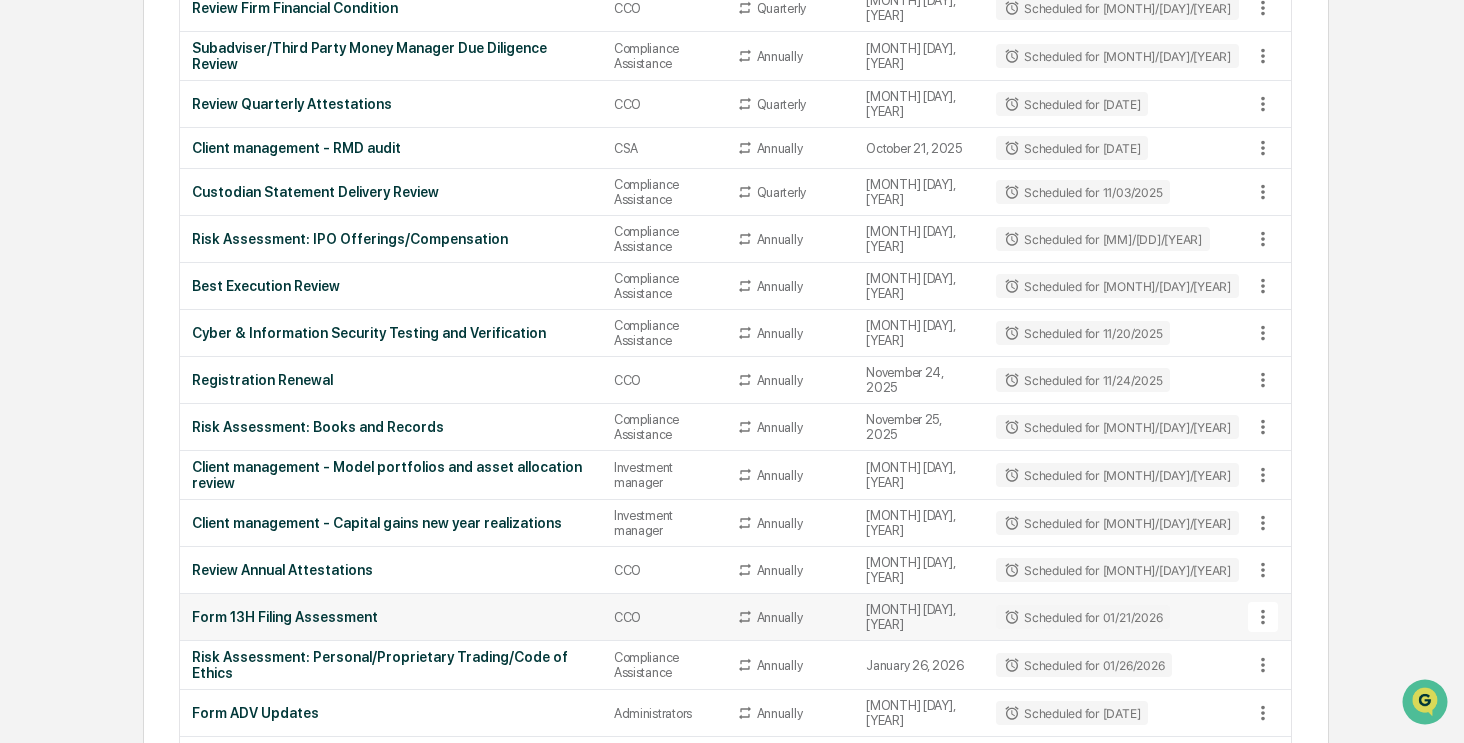 scroll, scrollTop: 1600, scrollLeft: 0, axis: vertical 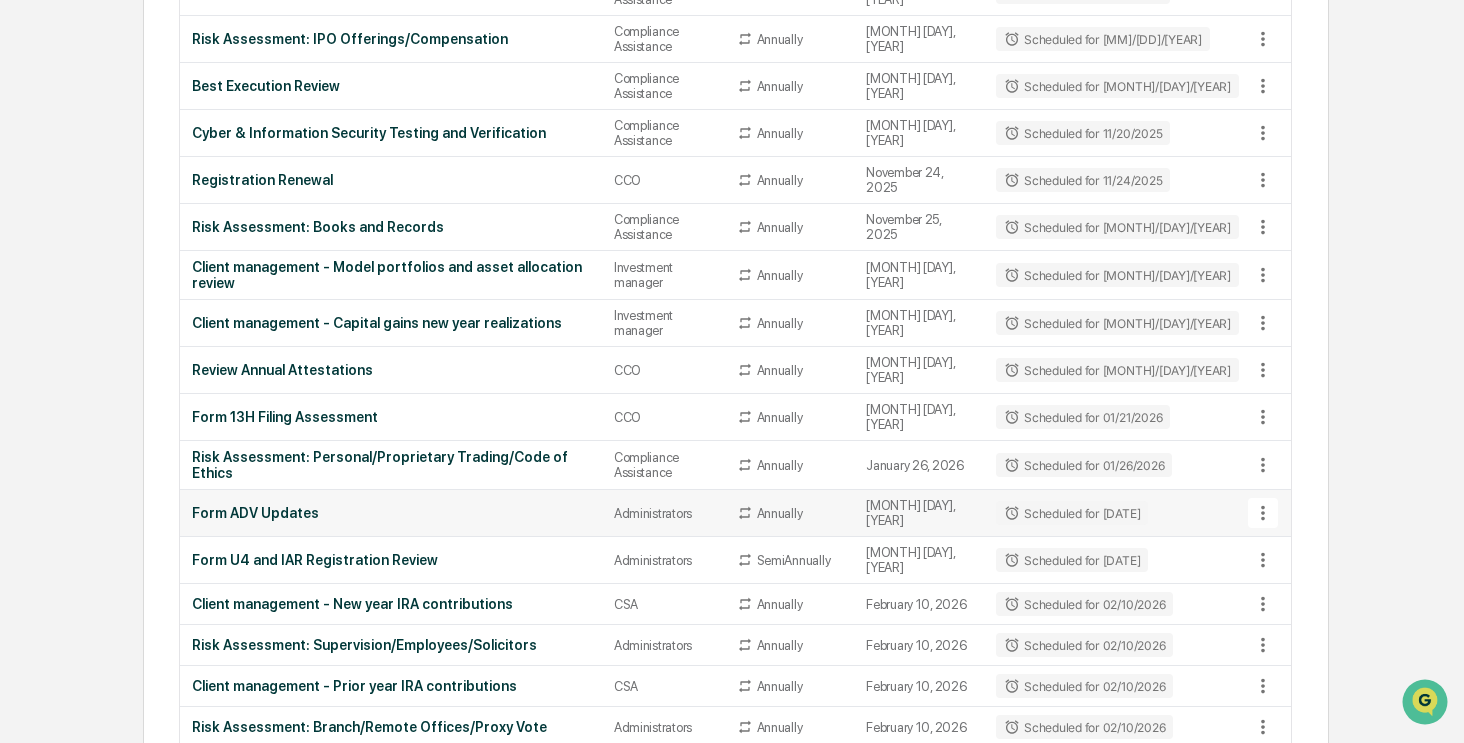 click on "Form ADV Updates" at bounding box center (391, 513) 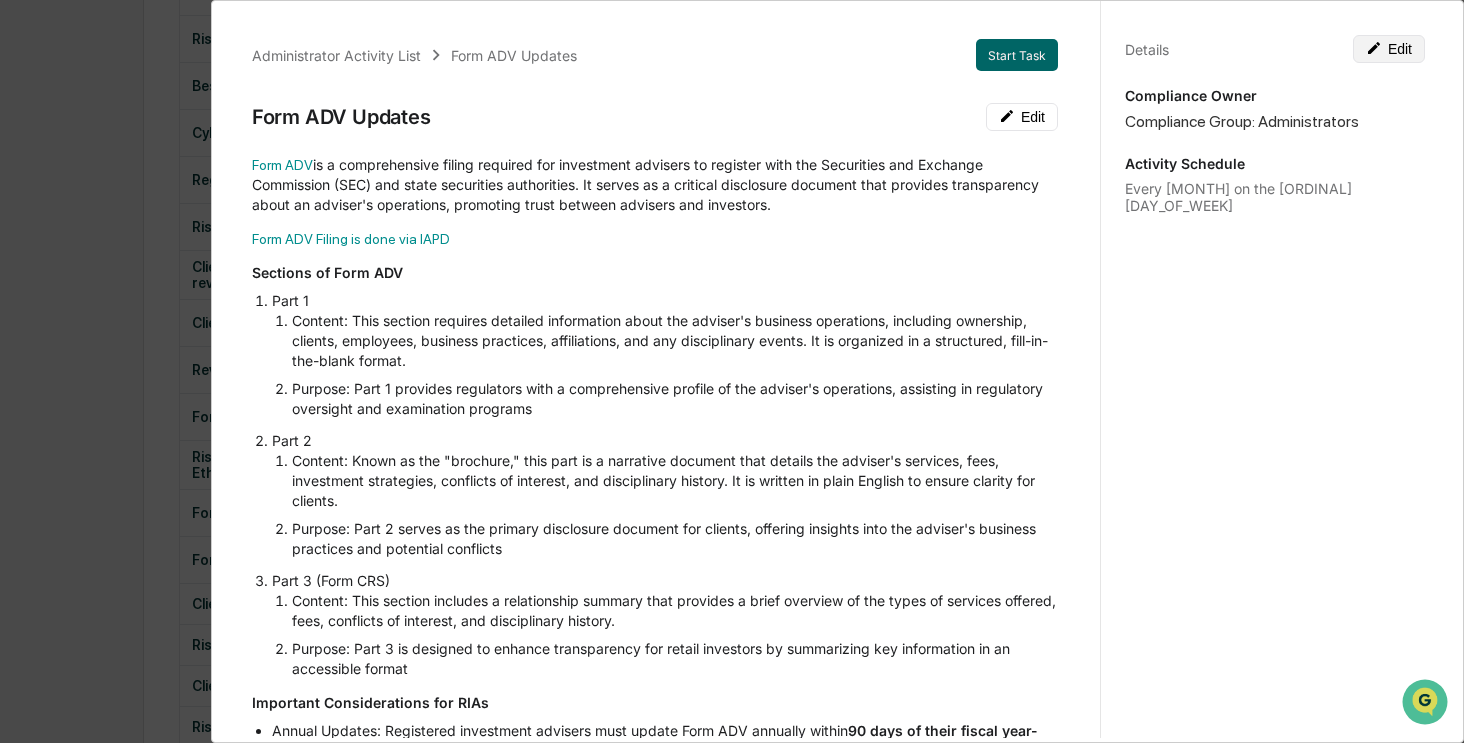 click on "Edit" at bounding box center [1389, 49] 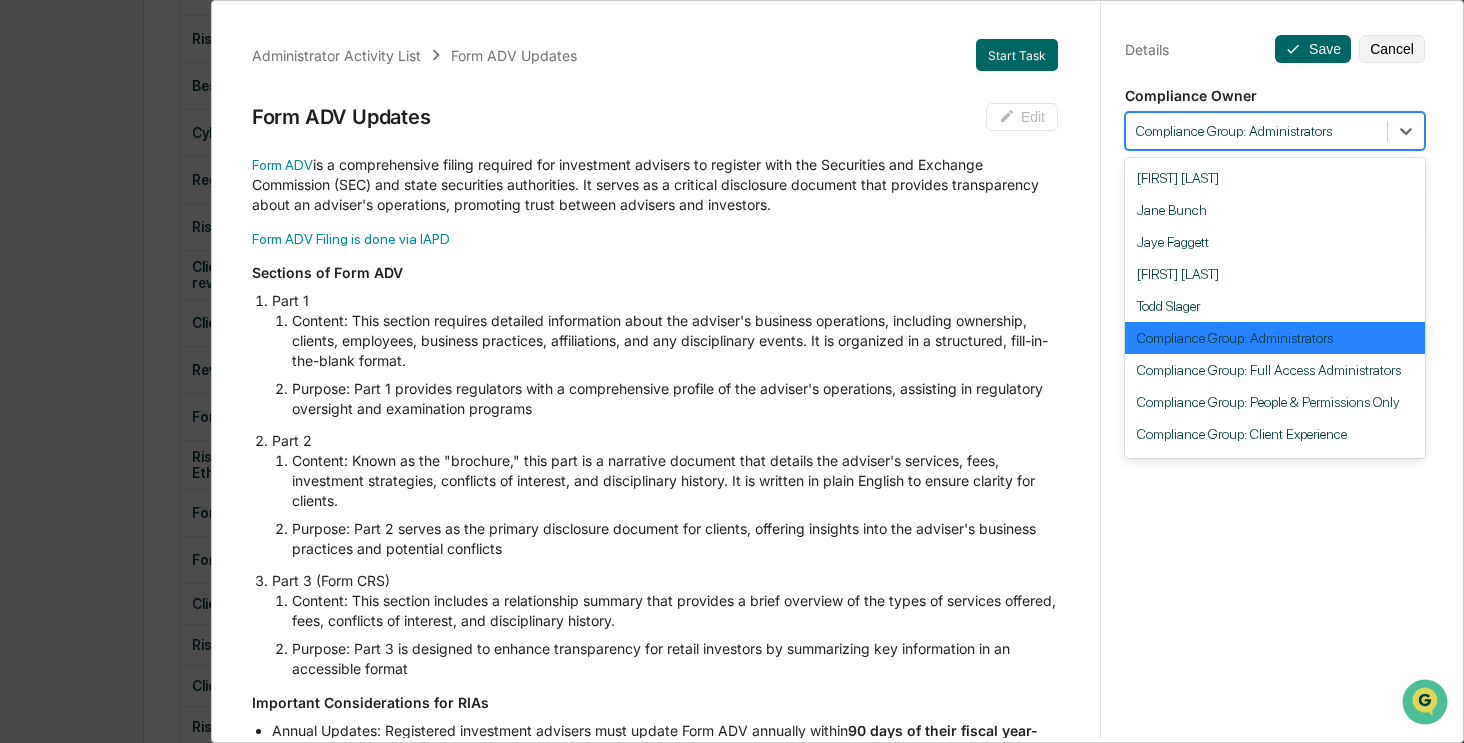 click at bounding box center [1256, 131] 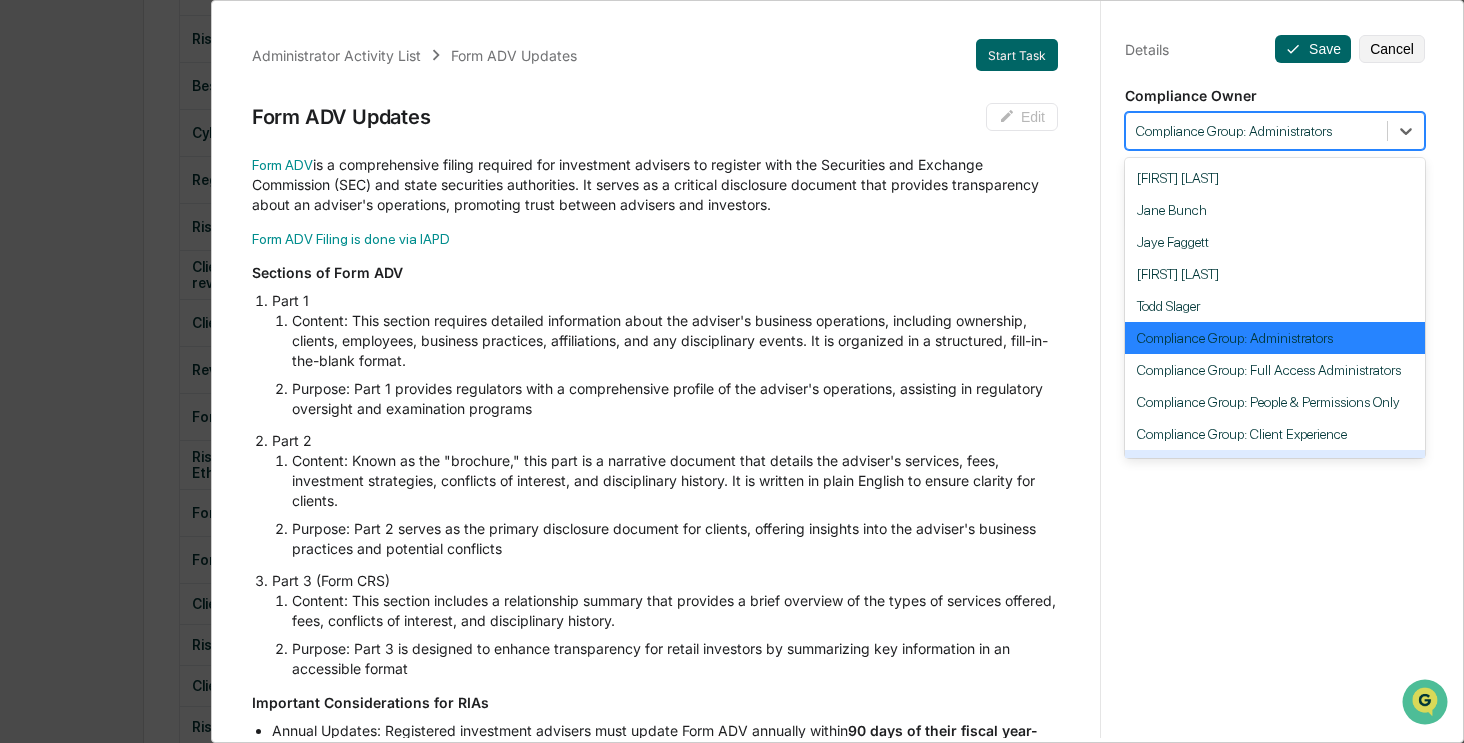 scroll, scrollTop: 184, scrollLeft: 0, axis: vertical 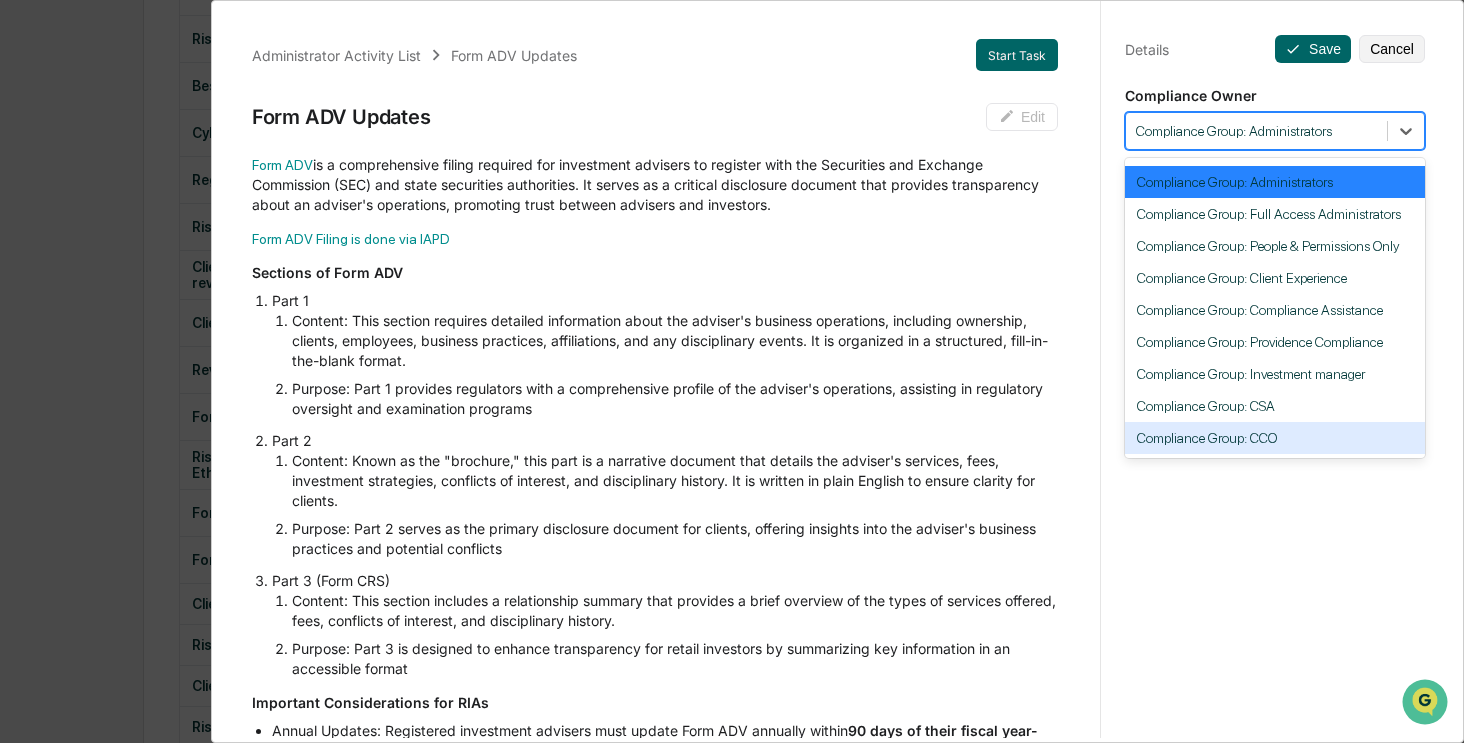click on "Compliance Group: CCO" at bounding box center (1275, 438) 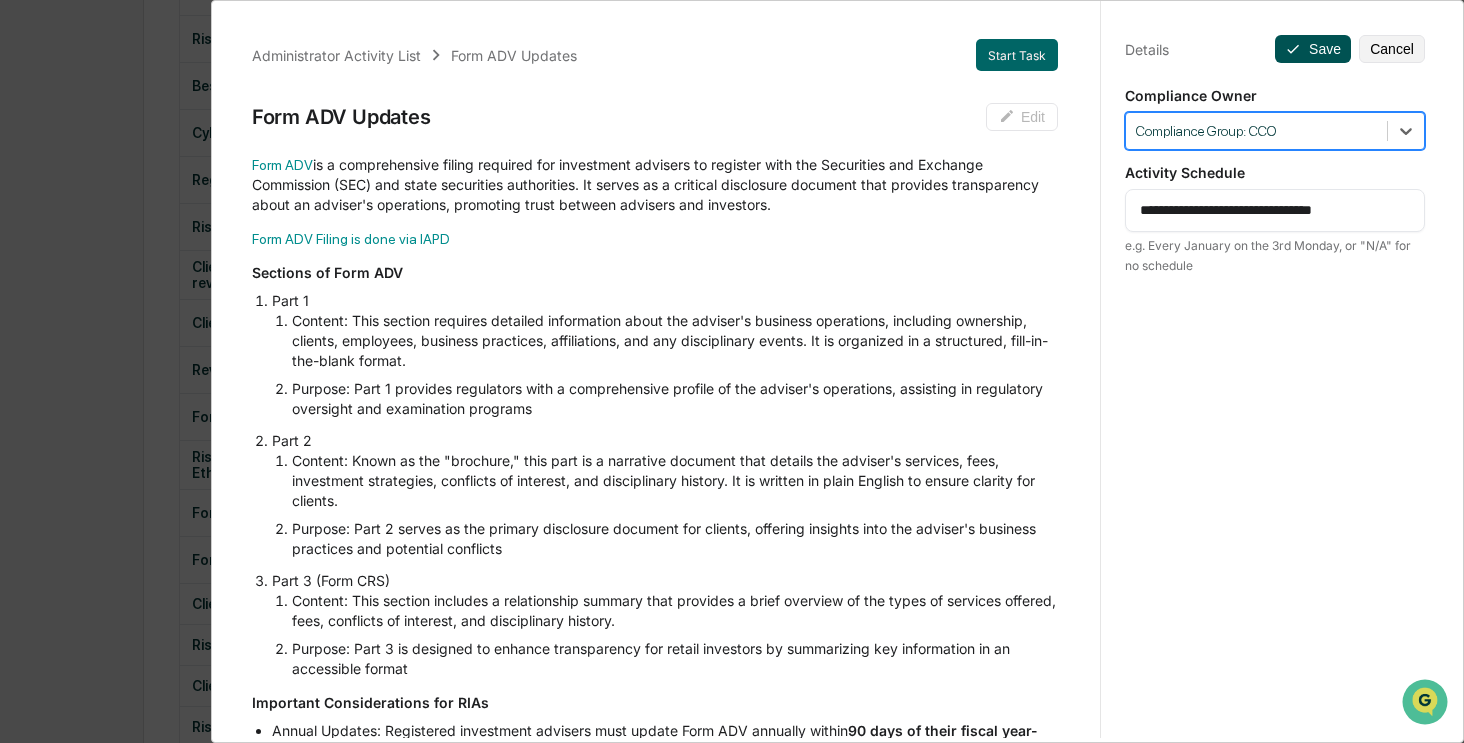 click on "Save" at bounding box center (1313, 49) 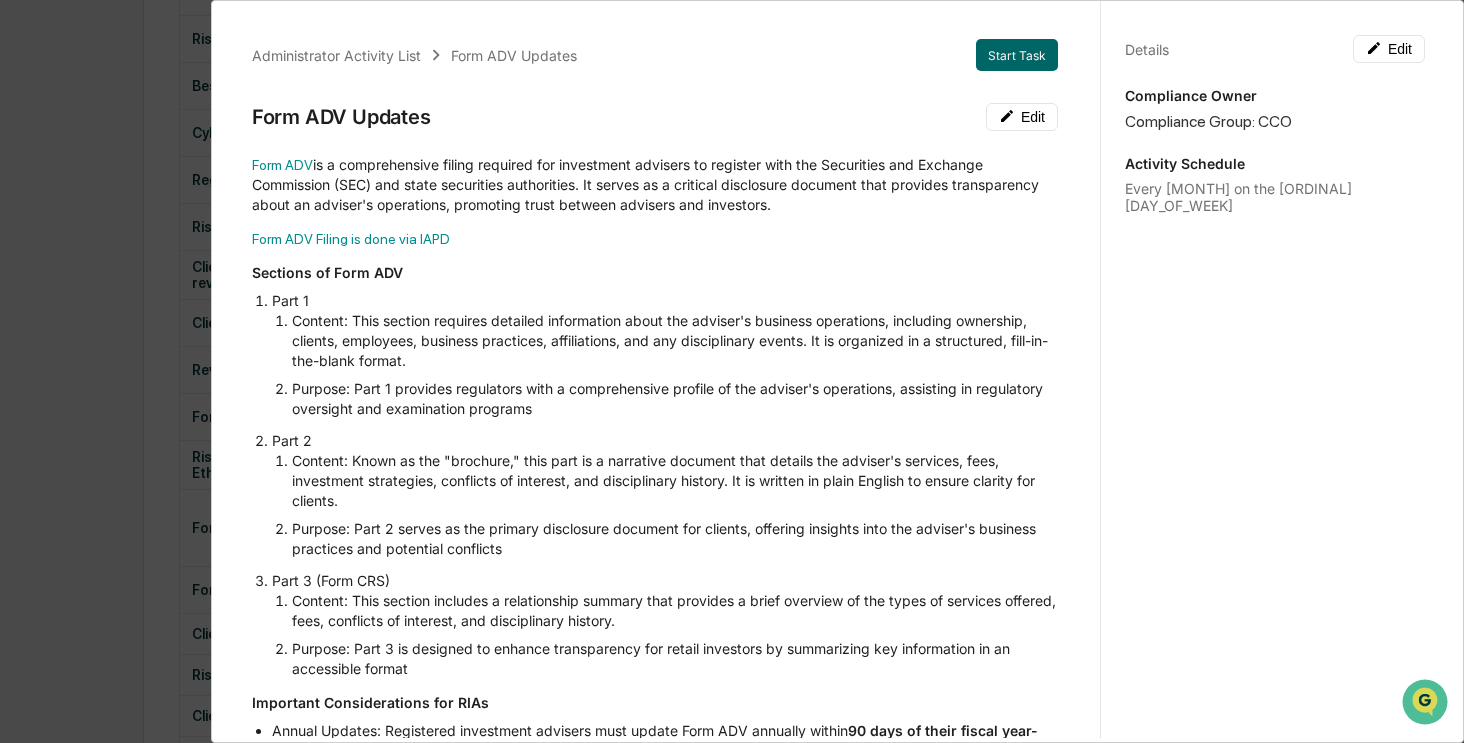 click on "Administrator Activity List Form ADV Updates Start Task Form ADV Updates Edit Form ADV  is a comprehensive filing required for investment advisers to register with the Securities and Exchange Commission (SEC) and state securities authorities. It serves as a critical disclosure document that provides transparency about an adviser's operations, promoting trust between advisers and investors. Form ADV Filing is done via IAPD Sections of Form ADV Part 1
Content: This section requires detailed information about the adviser's business operations, including ownership, clients, employees, business practices, affiliations, and any disciplinary events. It is organized in a structured, fill-in-the-blank format. Purpose: Part 1 provides regulators with a comprehensive profile of the adviser's operations, assisting in regulatory oversight and examination programs Part 2
Part 3 (Form CRS)
Purpose: Part 3 is designed to enhance transparency for retail investors by summarizing key information in an accessible format 1" at bounding box center [732, 371] 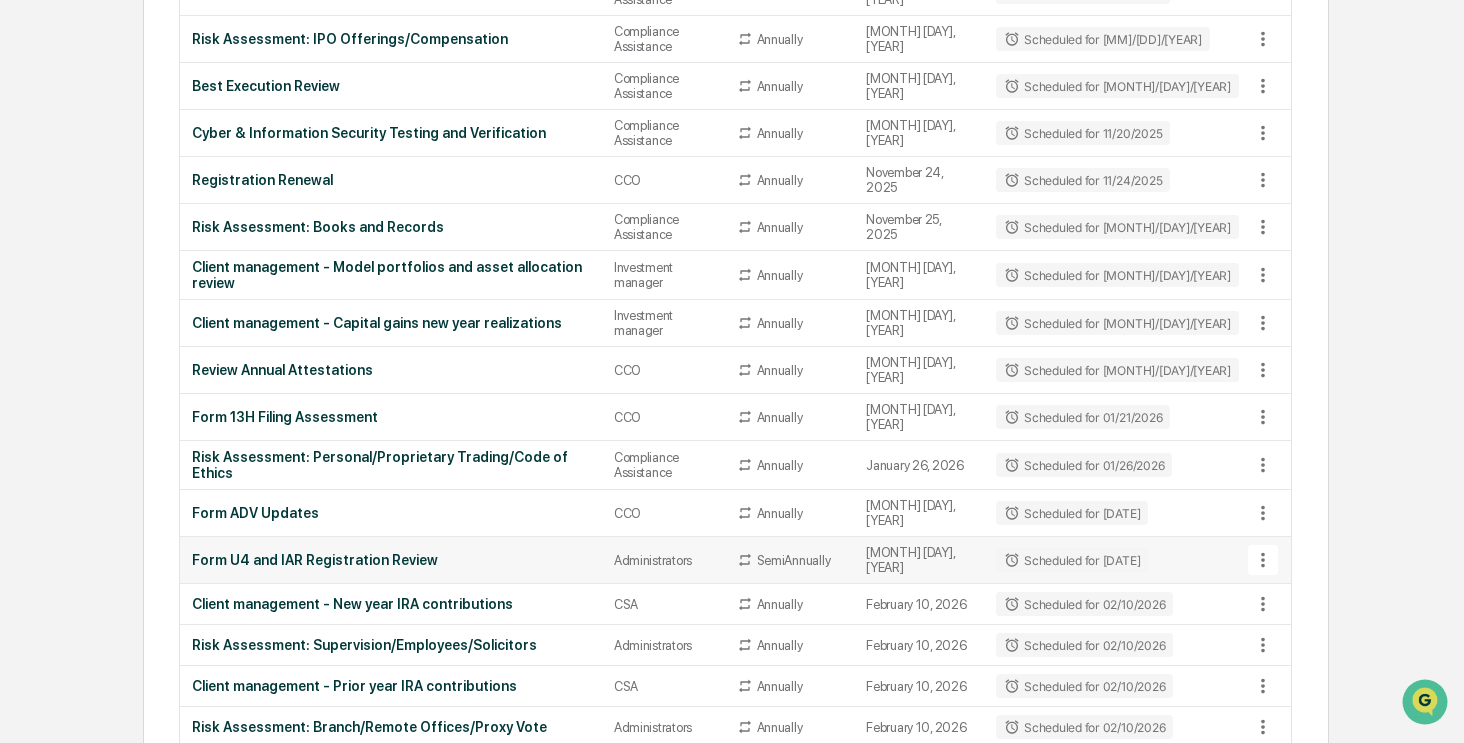 click on "Form U4 and IAR Registration Review" at bounding box center [391, 560] 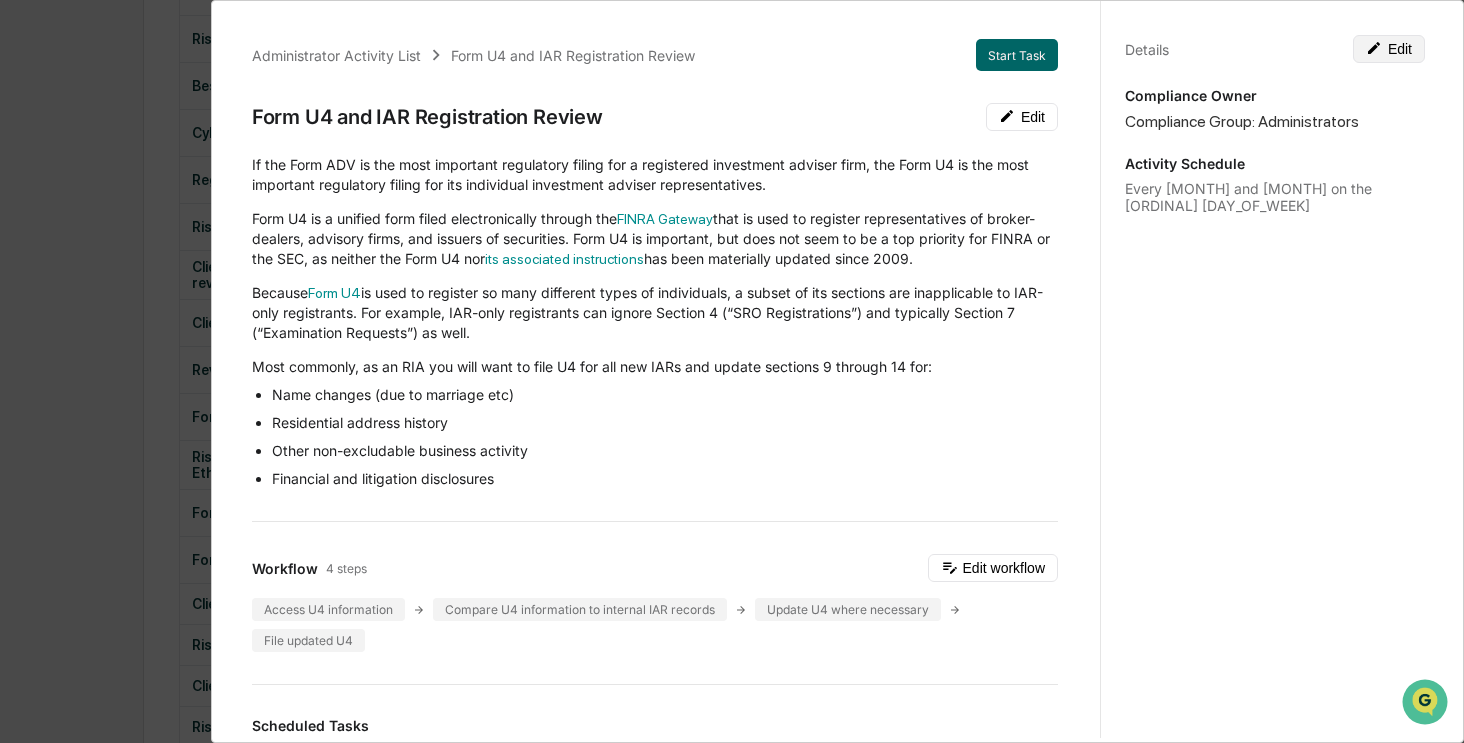 click on "Edit" at bounding box center [1389, 49] 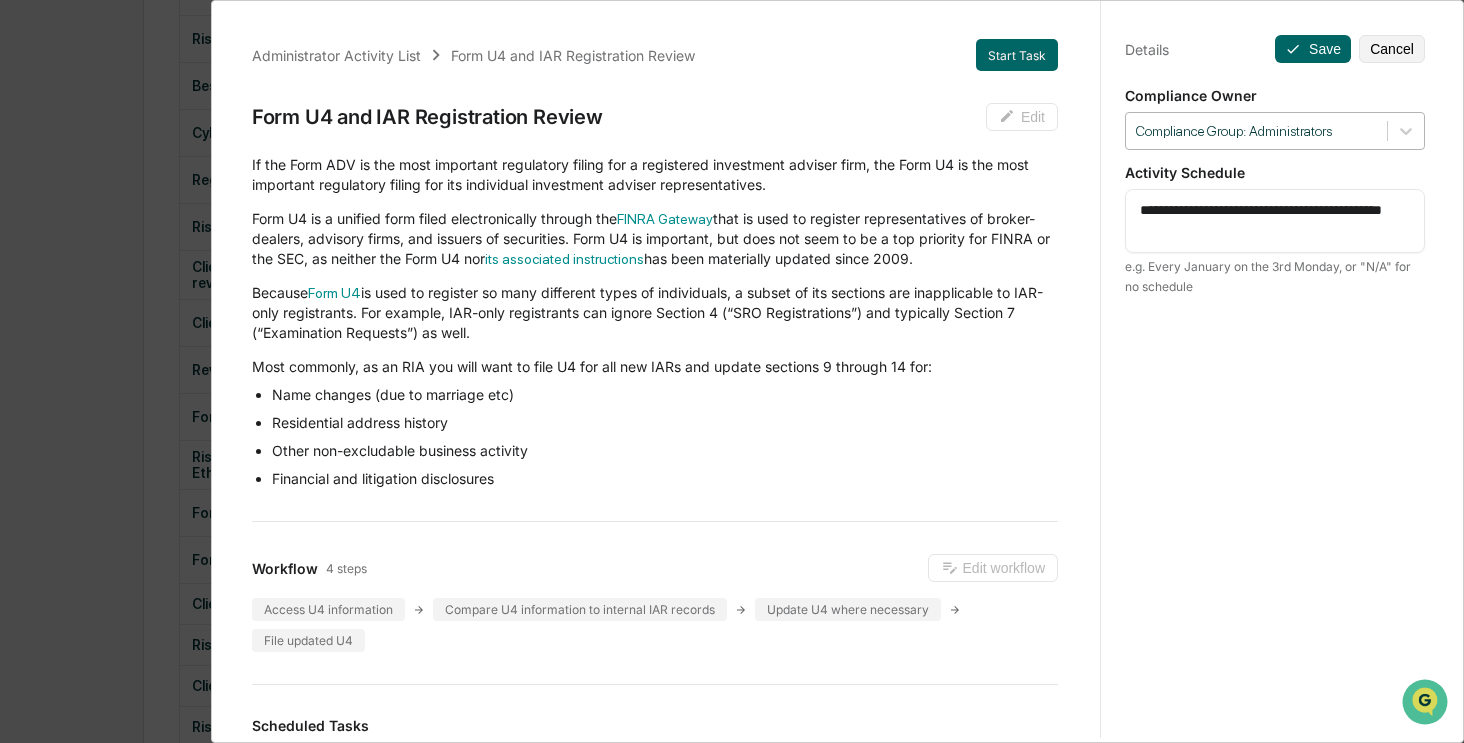 click at bounding box center (1256, 131) 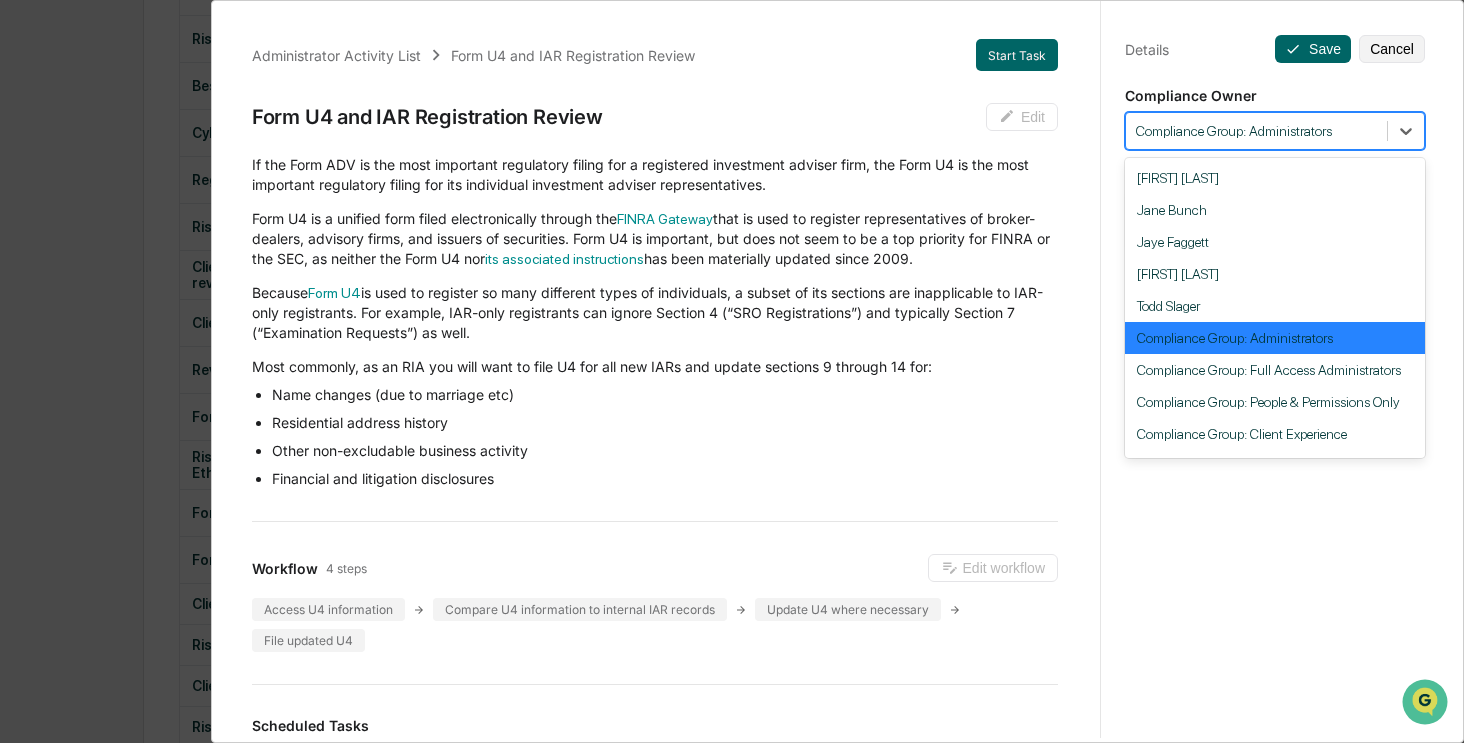 scroll, scrollTop: 184, scrollLeft: 0, axis: vertical 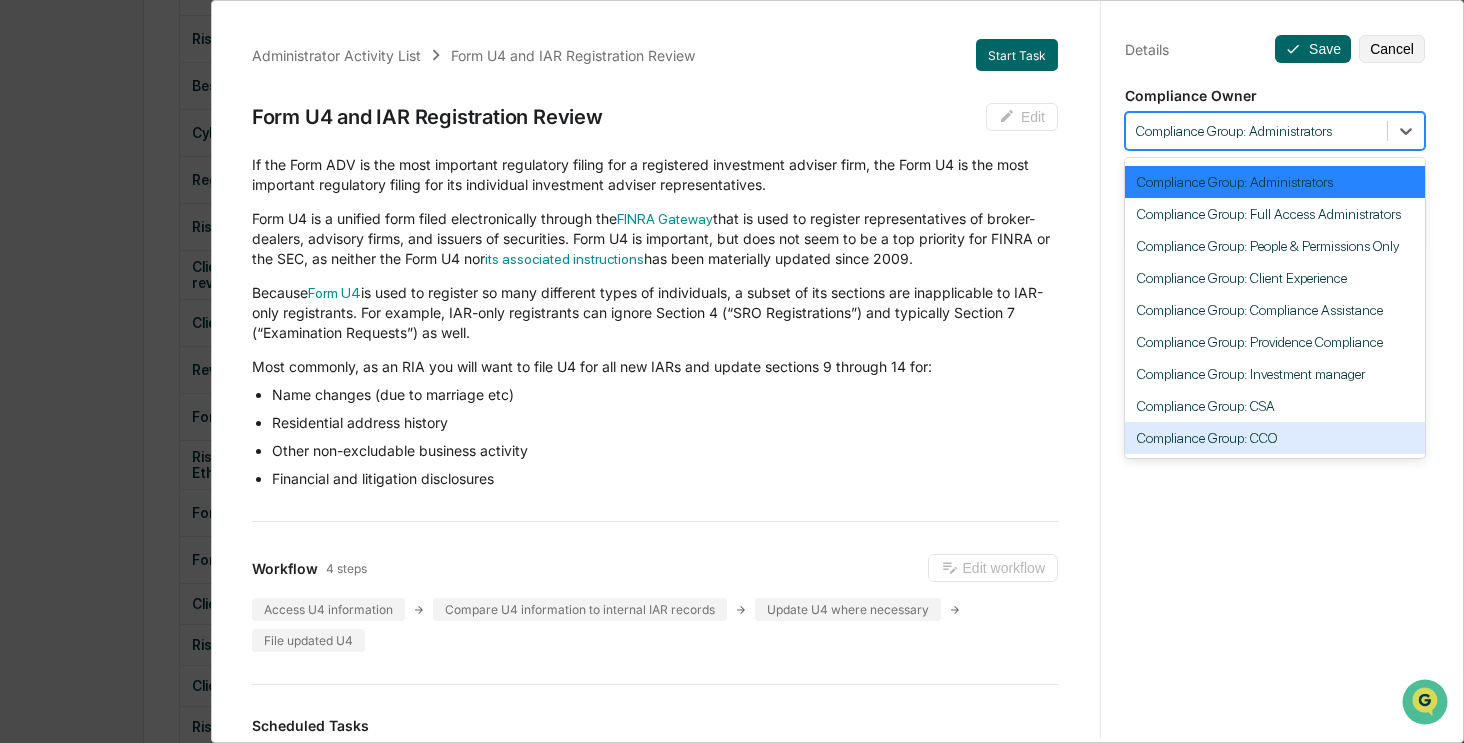 click on "Compliance Group: CCO" at bounding box center [1275, 438] 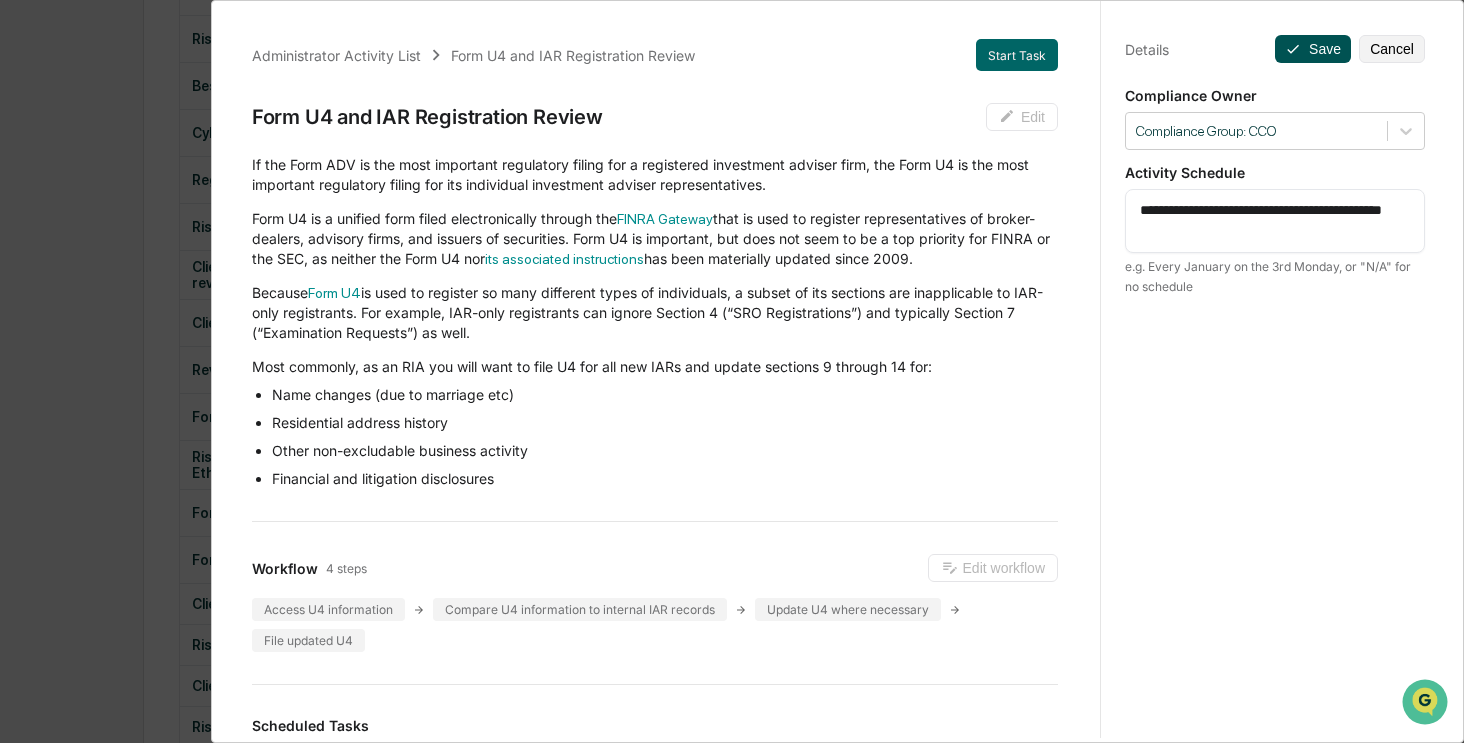 click on "Save" at bounding box center [1313, 49] 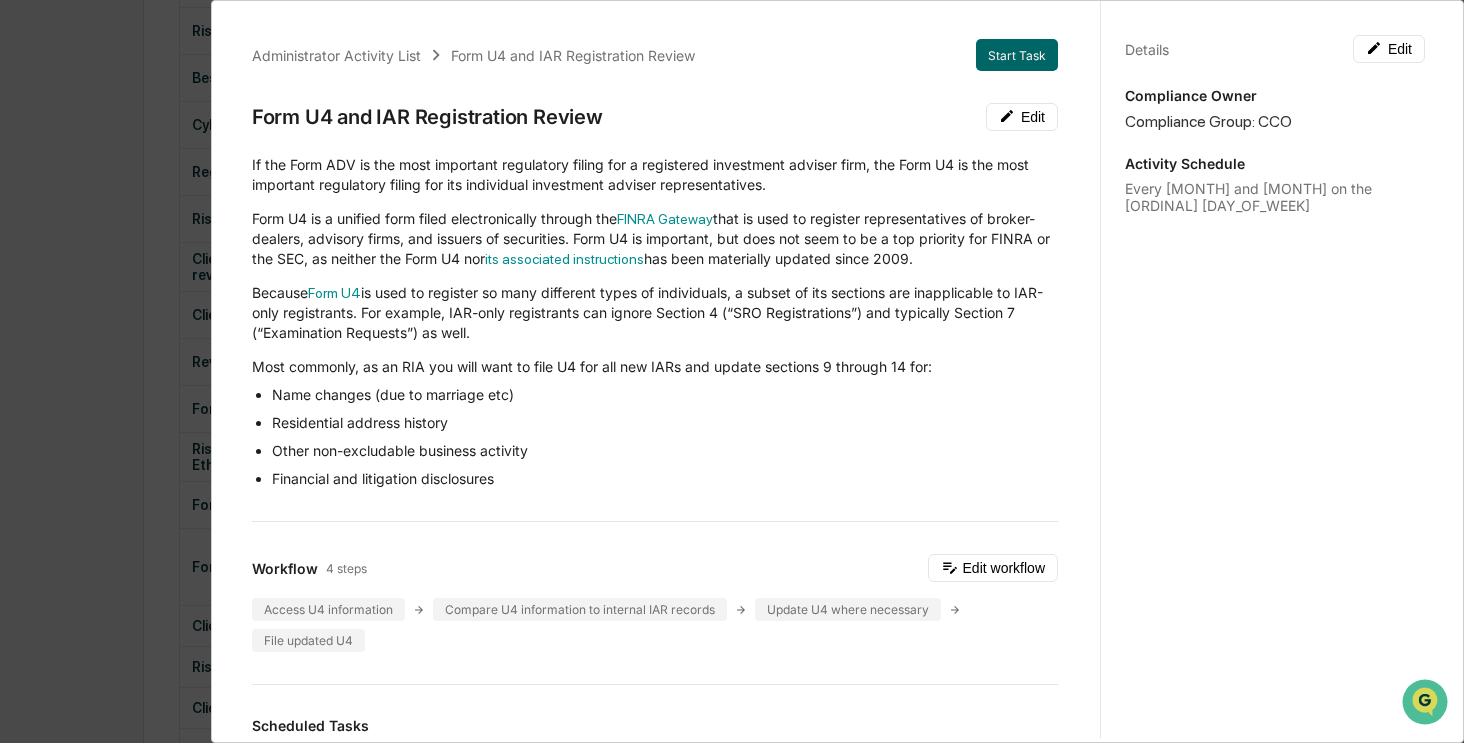 click on "Administrator Activity List Form U4 and IAR Registration Review Start Task Form U4 and IAR Registration Review Edit If the Form ADV is the most important regulatory filing for a registered investment adviser firm, the Form U4 is the most important regulatory filing for its individual investment adviser representatives. Form U4 is a unified form filed electronically through the  FINRA Gateway  that is used to register representatives of broker-dealers, advisory firms, and issuers of securities. Form U4 is important, but does not seem to be a top priority for FINRA or the SEC, as neither the Form U4 nor  its associated instructions  has been materially updated since 2009. Because  Form U4  is used to register so many different types of individuals, a subset of its sections are inapplicable to IAR-only registrants. For example, IAR-only registrants can ignore Section 4 (“SRO Registrations”) and typically Section 7 (“Examination Requests”) as well. Name changes (due to marriage etc) Workflow 4 steps 1" at bounding box center [732, 371] 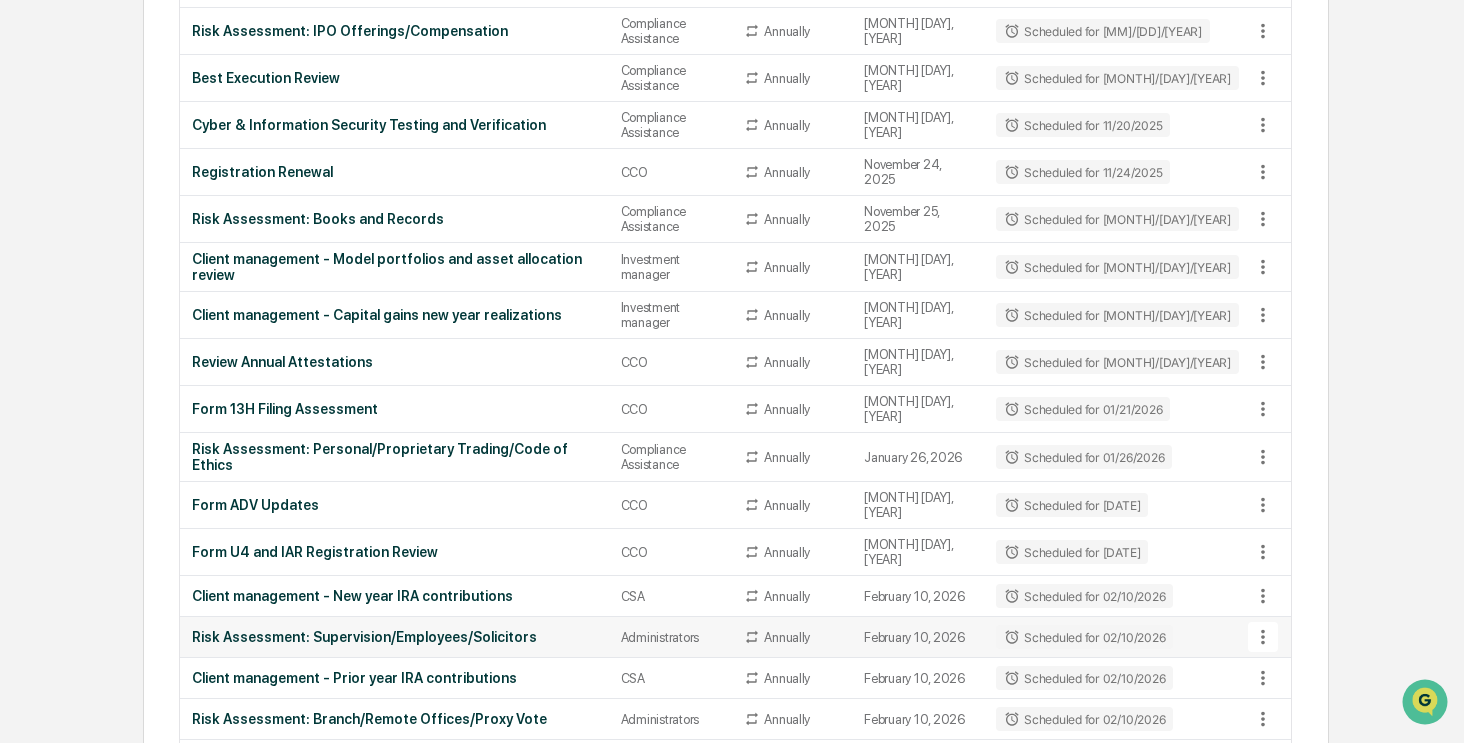 click on "Risk Assessment: Supervision/Employees/Solicitors" at bounding box center (394, 637) 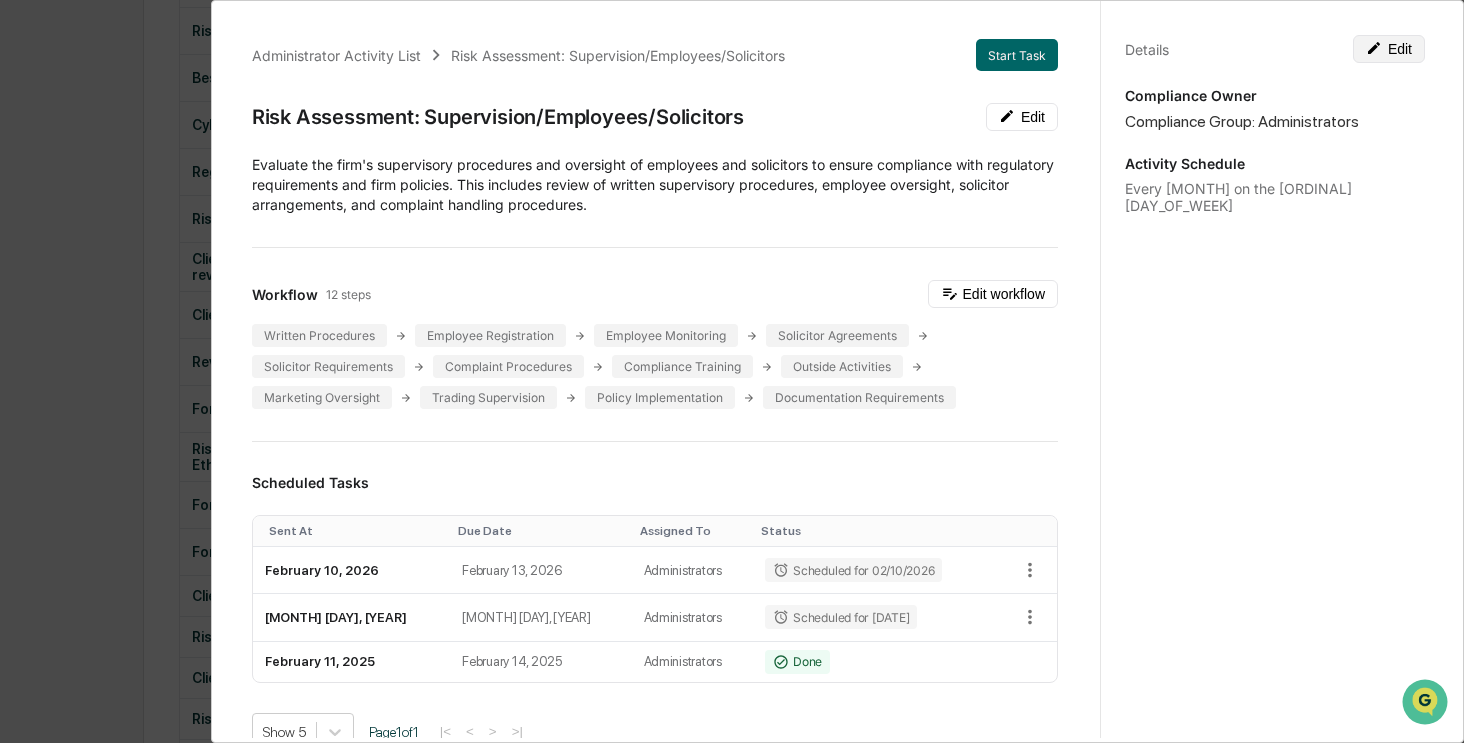 click on "Edit" at bounding box center [1389, 49] 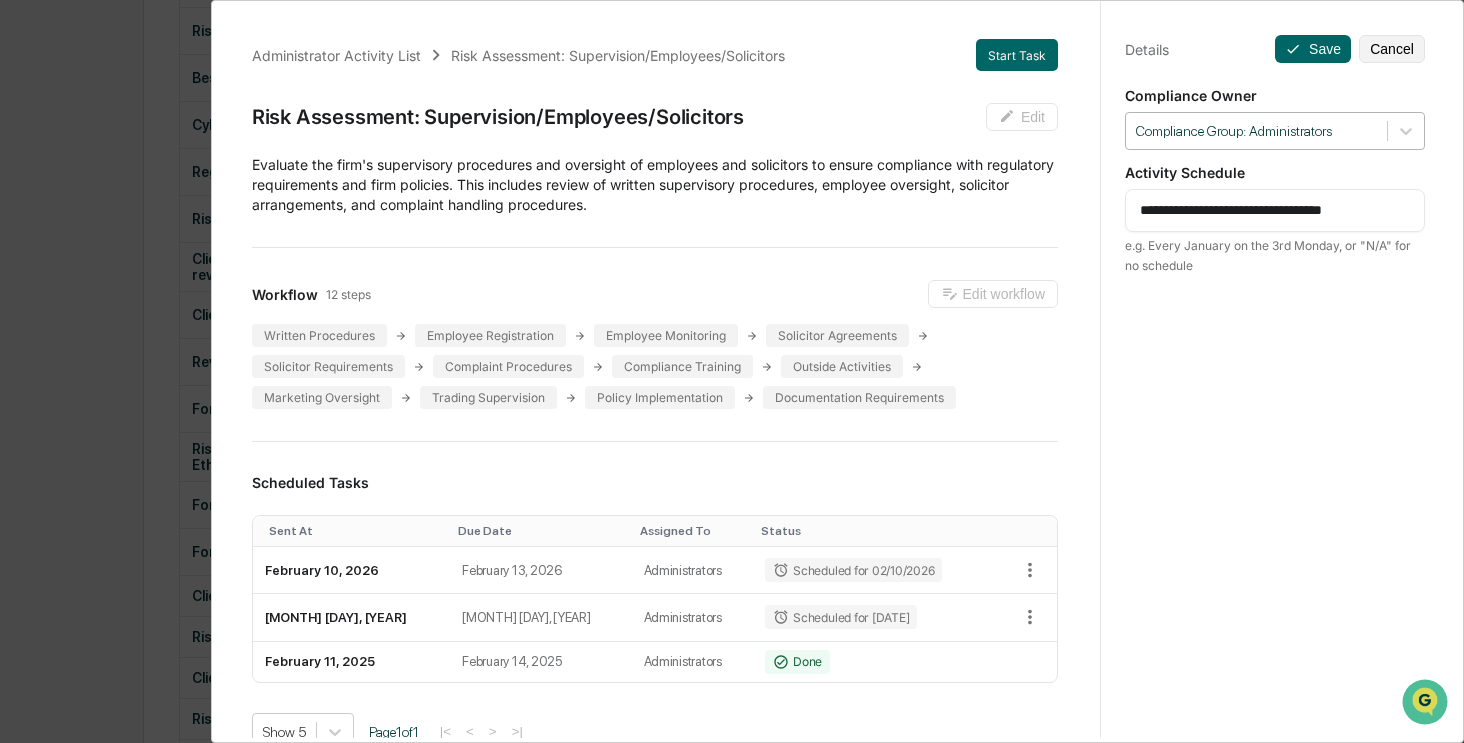 click on "Compliance Group: Administrators" at bounding box center (1275, 131) 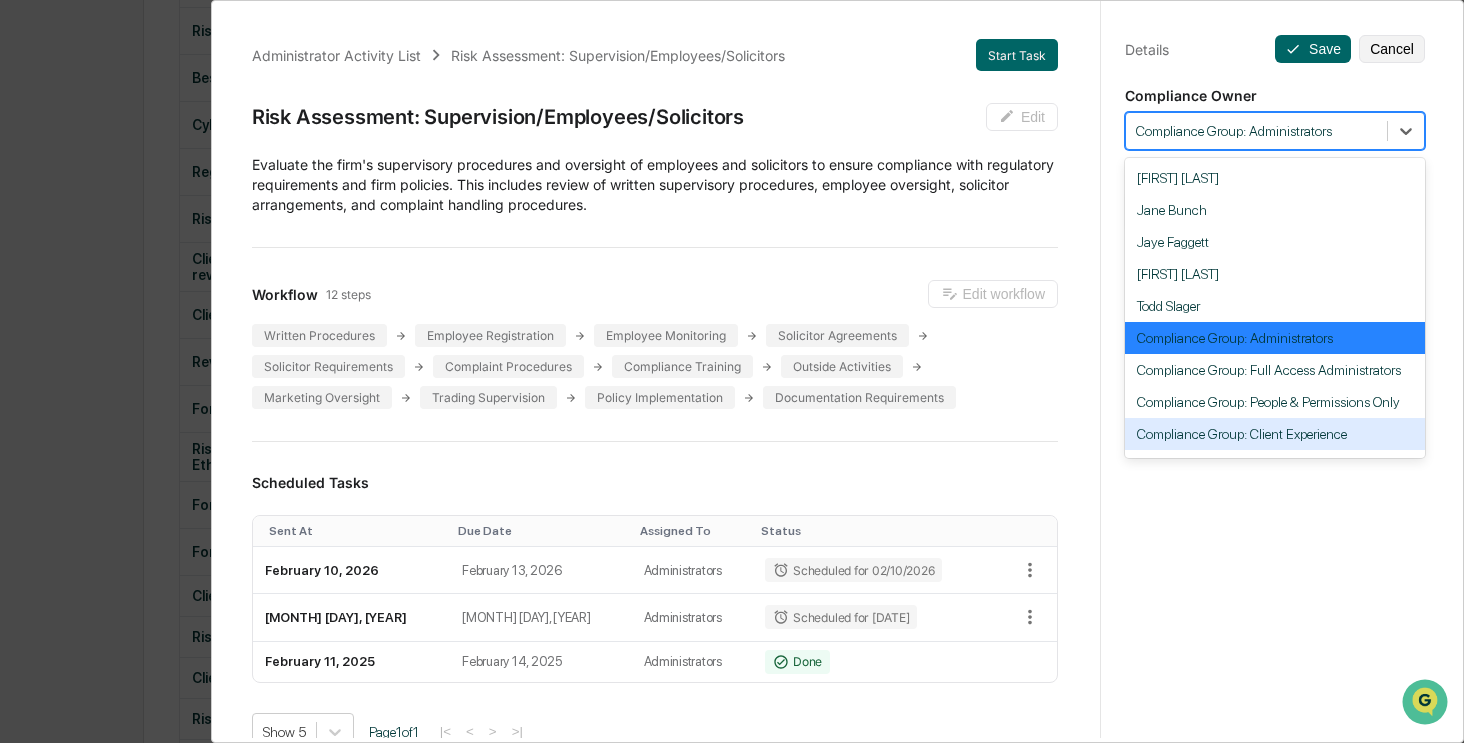scroll, scrollTop: 184, scrollLeft: 0, axis: vertical 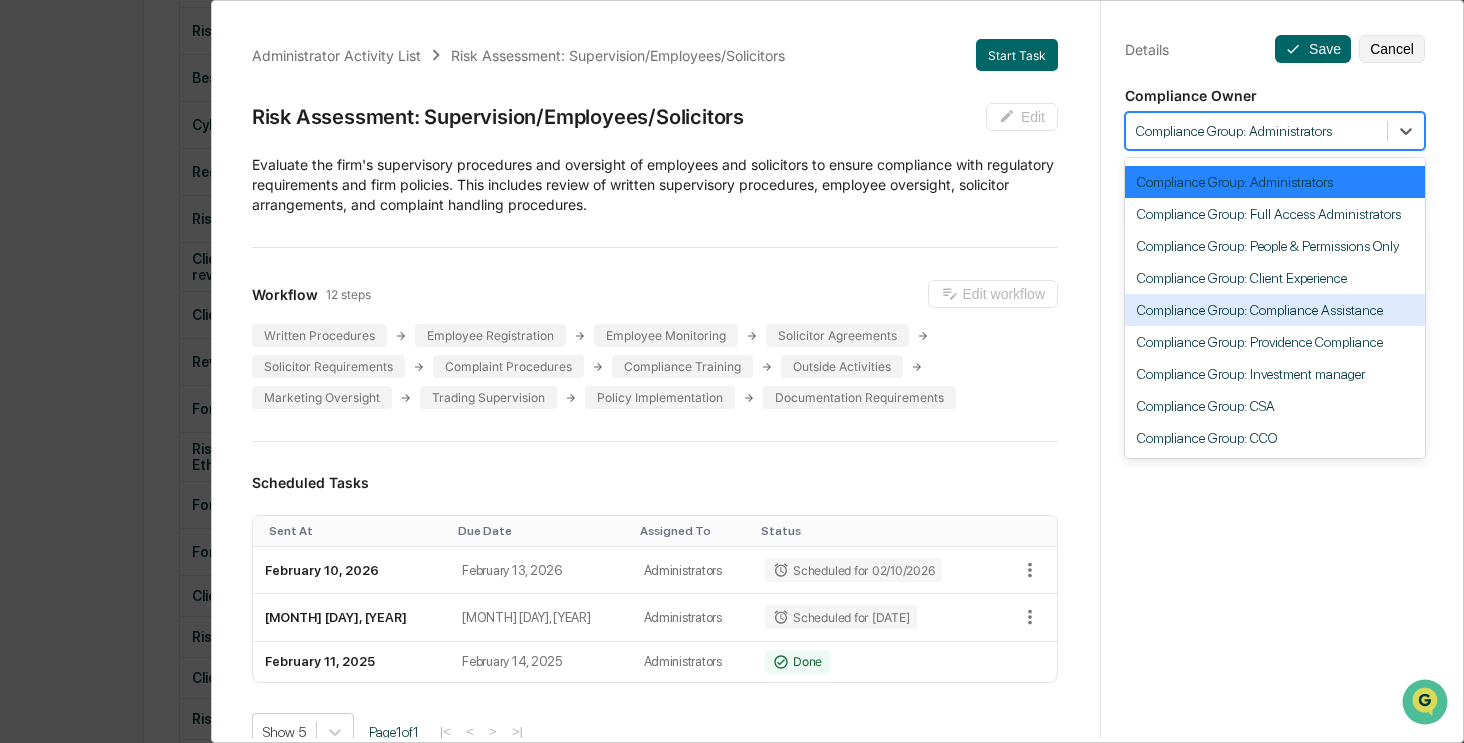 click on "Compliance Group: Compliance Assistance" at bounding box center (1275, 310) 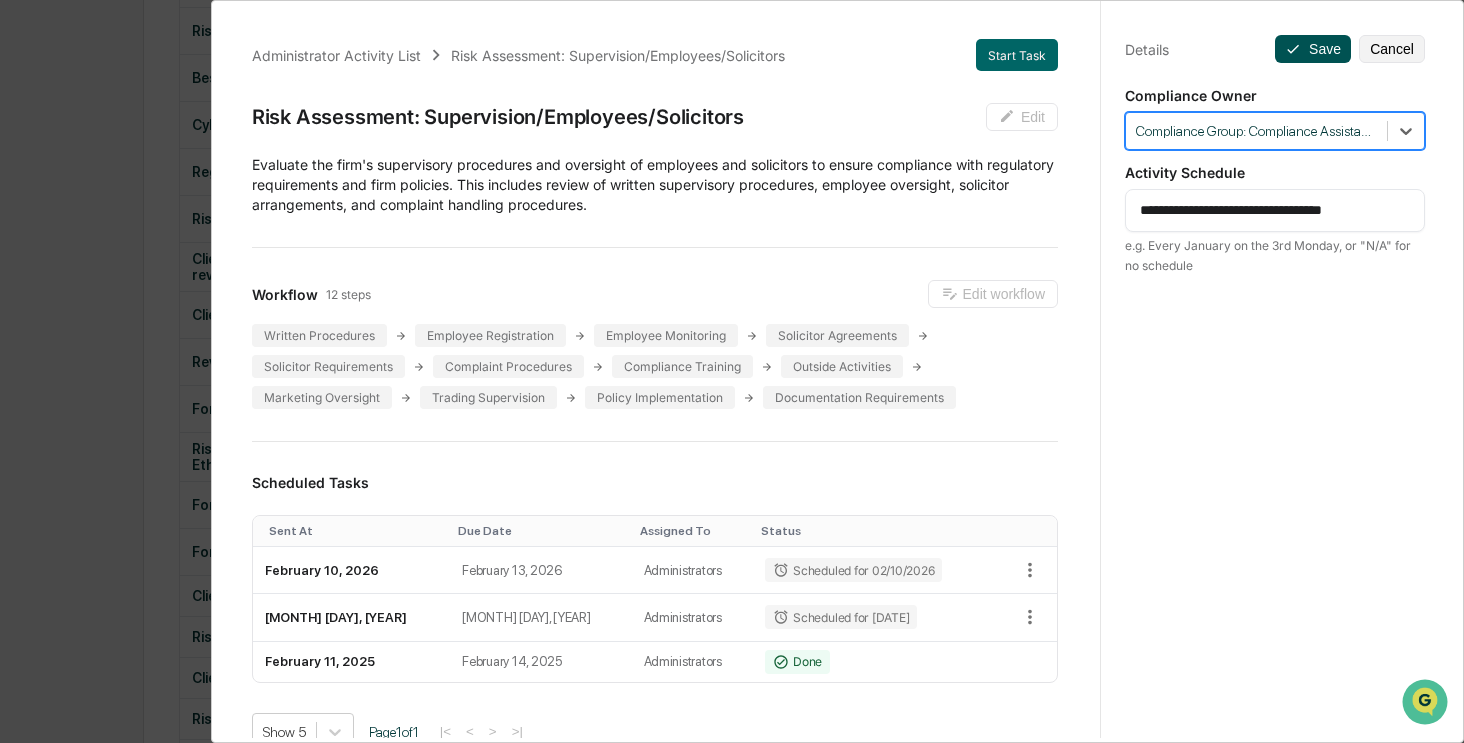 click on "Save" at bounding box center (1313, 49) 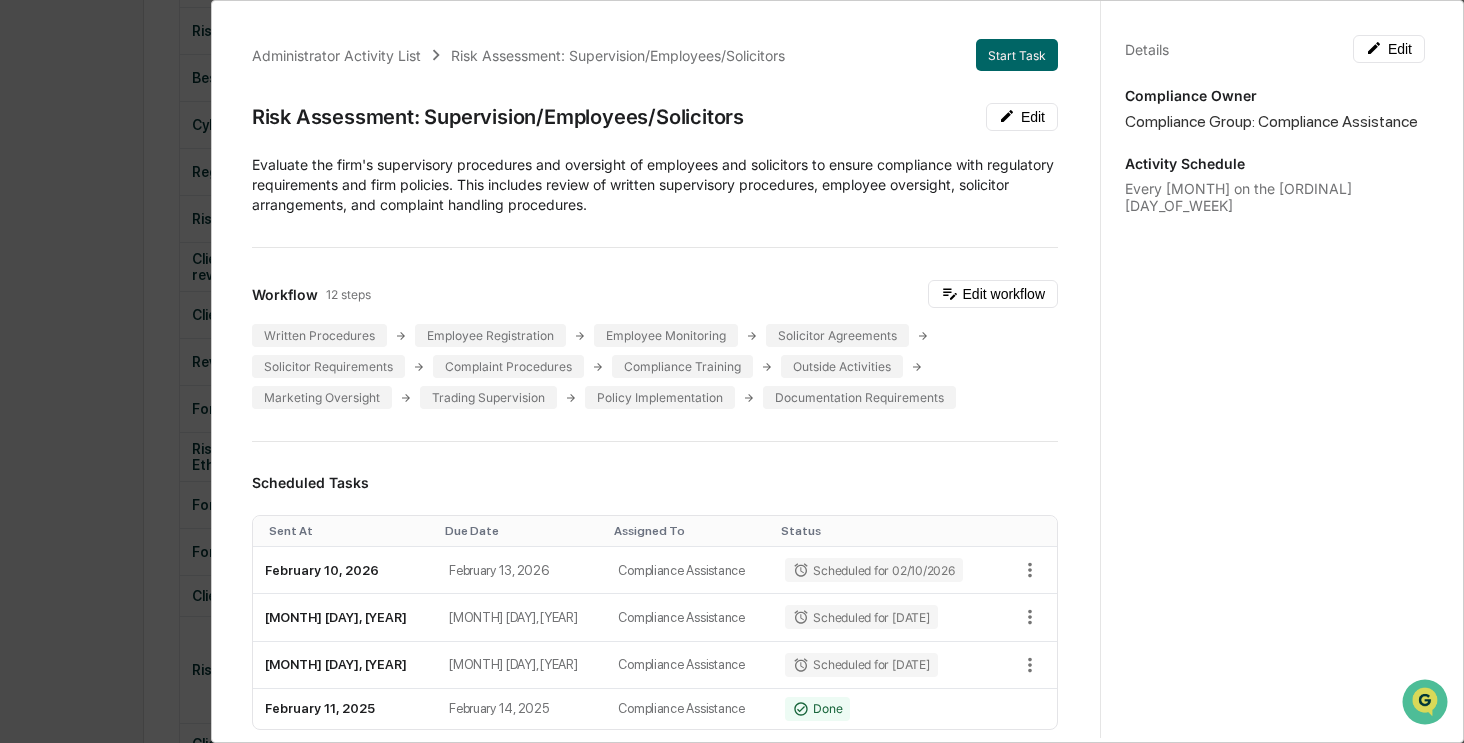 click on "Administrator Activity List Risk Assessment: Supervision/Employees/Solicitors Start Task Risk Assessment: Supervision/Employees/Solicitors Edit Evaluate the firm's supervisory procedures and oversight of employees and solicitors to ensure compliance with regulatory requirements and firm policies. This includes review of written supervisory procedures, employee oversight, solicitor arrangements, and complaint handling procedures. Workflow 12 steps Edit workflow Written Procedures Employee Registration Employee Monitoring Solicitor Agreements Solicitor Requirements Complaint Procedures Compliance Training Outside Activities Marketing Oversight Trading Supervision Policy Implementation Documentation Requirements Scheduled Tasks Sent At Due Date Assigned To Status February 10, 2026 February 13, 2026 Compliance Assistance Scheduled for 02/10/2026 February 9, 2027 February 12, 2027 Compliance Assistance Scheduled for 02/09/2027 February 8, 2028 February 11, 2028 Compliance Assistance Scheduled for 02/08/2028 Done 1" at bounding box center [732, 371] 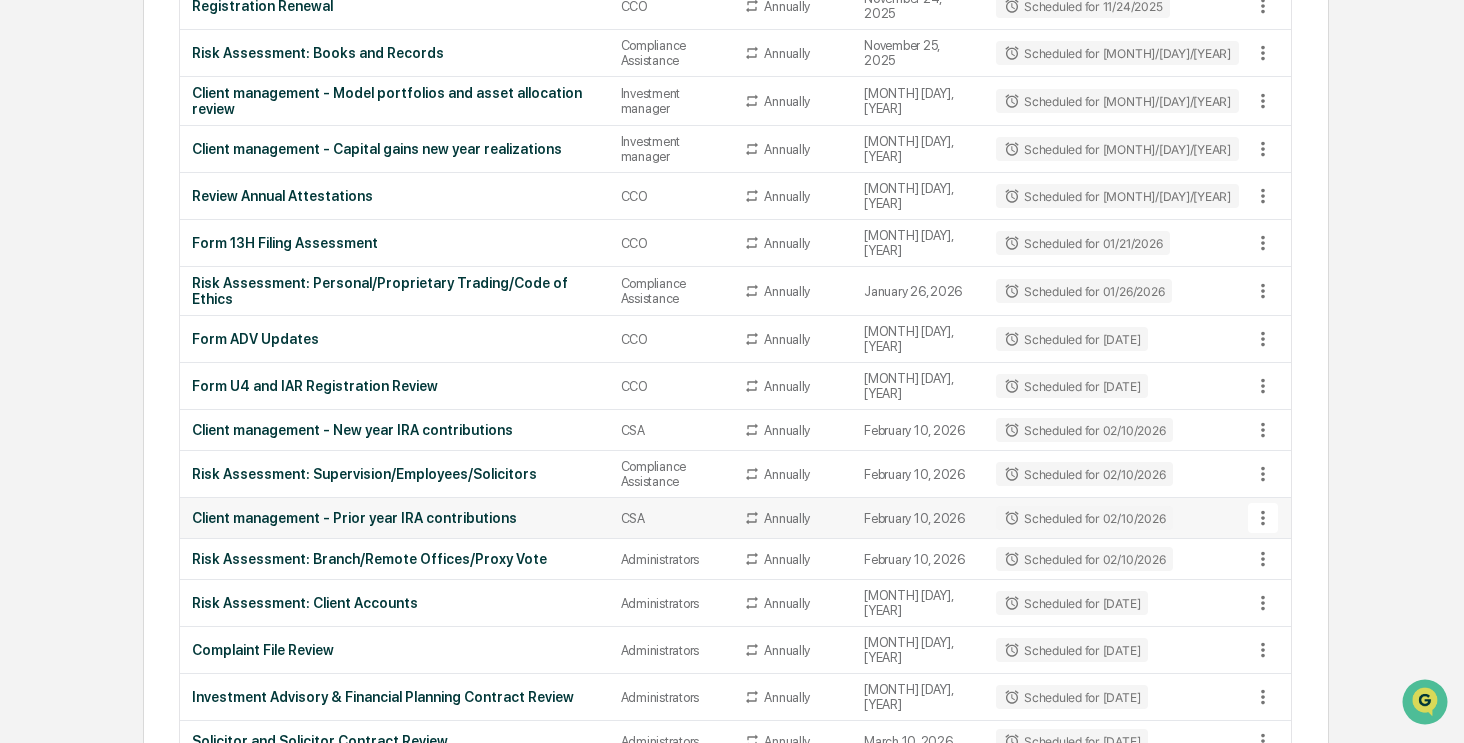 scroll, scrollTop: 1800, scrollLeft: 0, axis: vertical 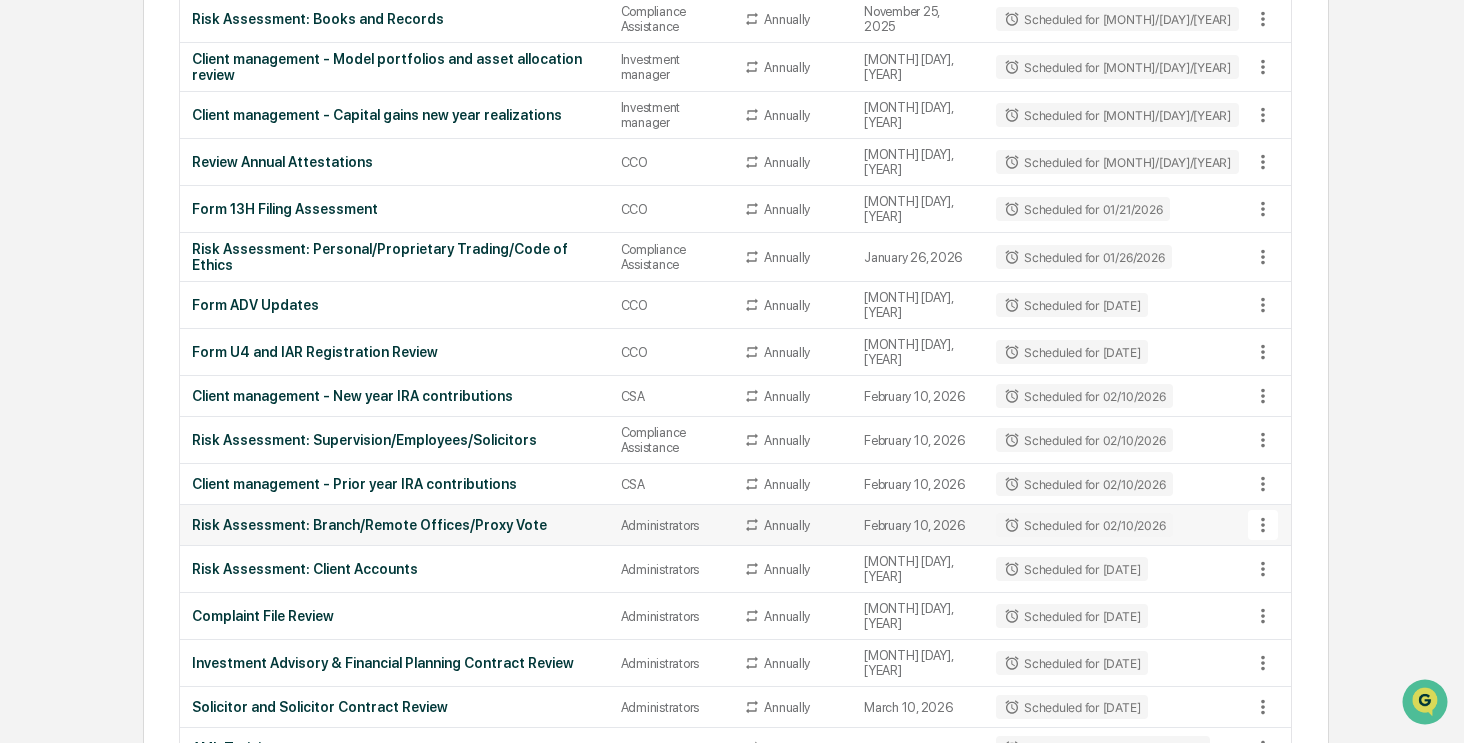 click on "Risk Assessment: Branch/Remote Offices/Proxy Vote" at bounding box center [394, 525] 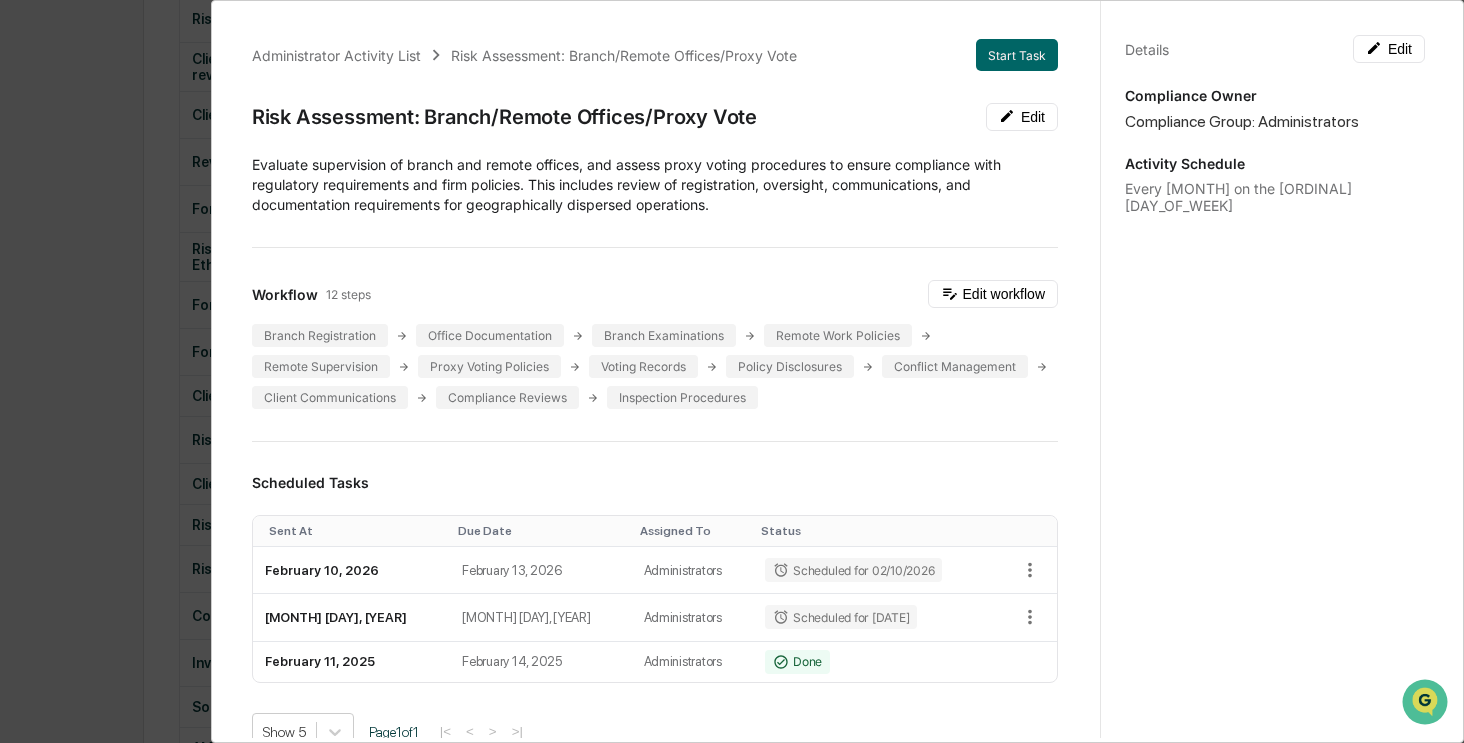 click on "Details Edit Compliance Owner Compliance Group: Administrators Activity Schedule Every February on the second Tuesday" at bounding box center (1274, 390) 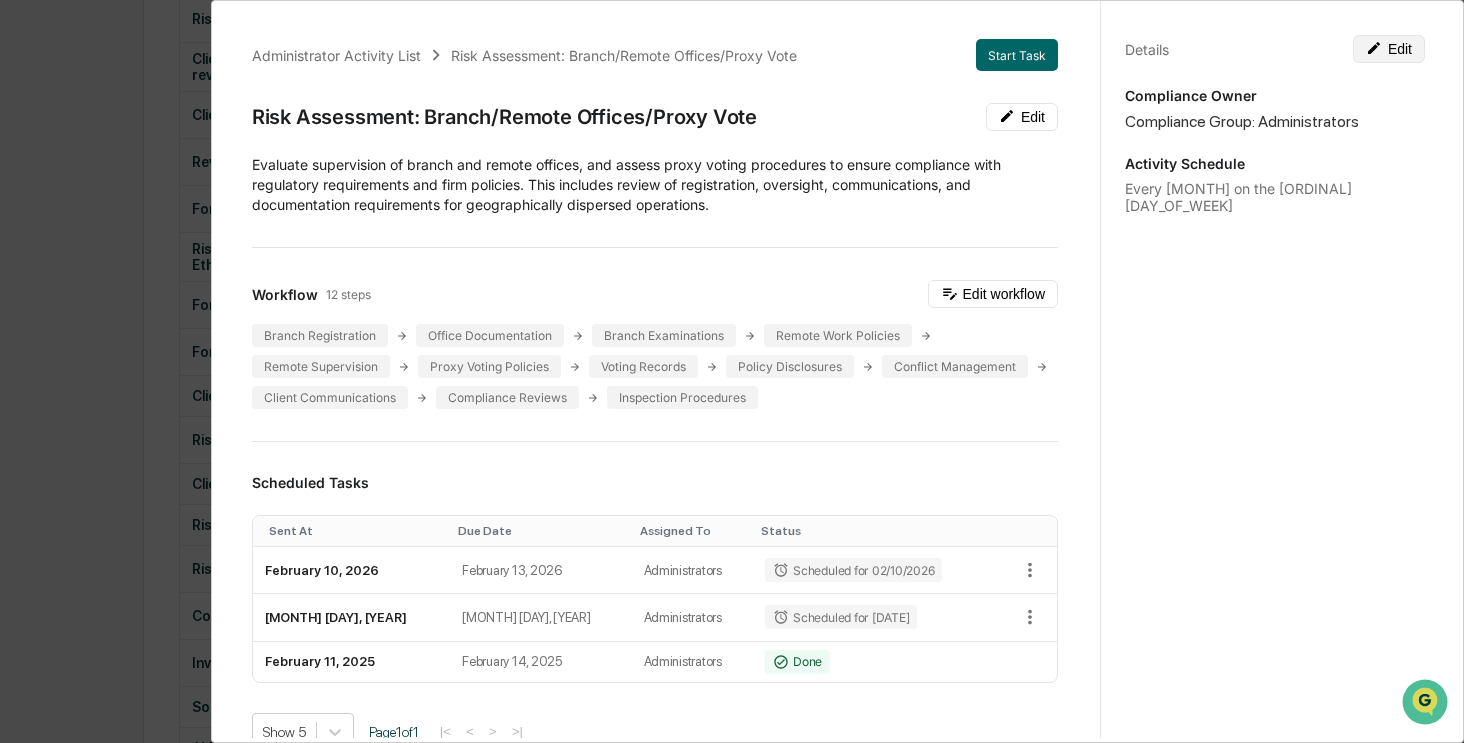 click 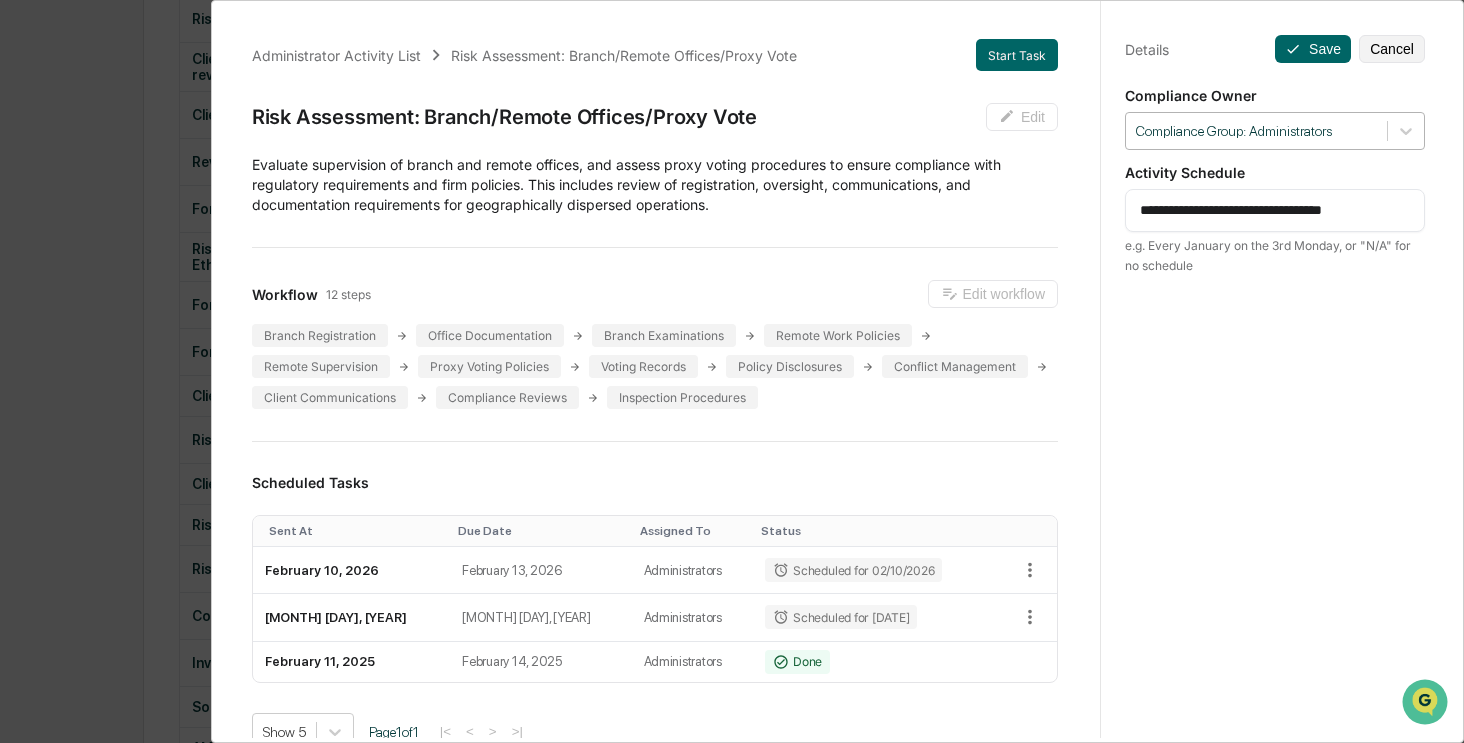 click at bounding box center (1256, 131) 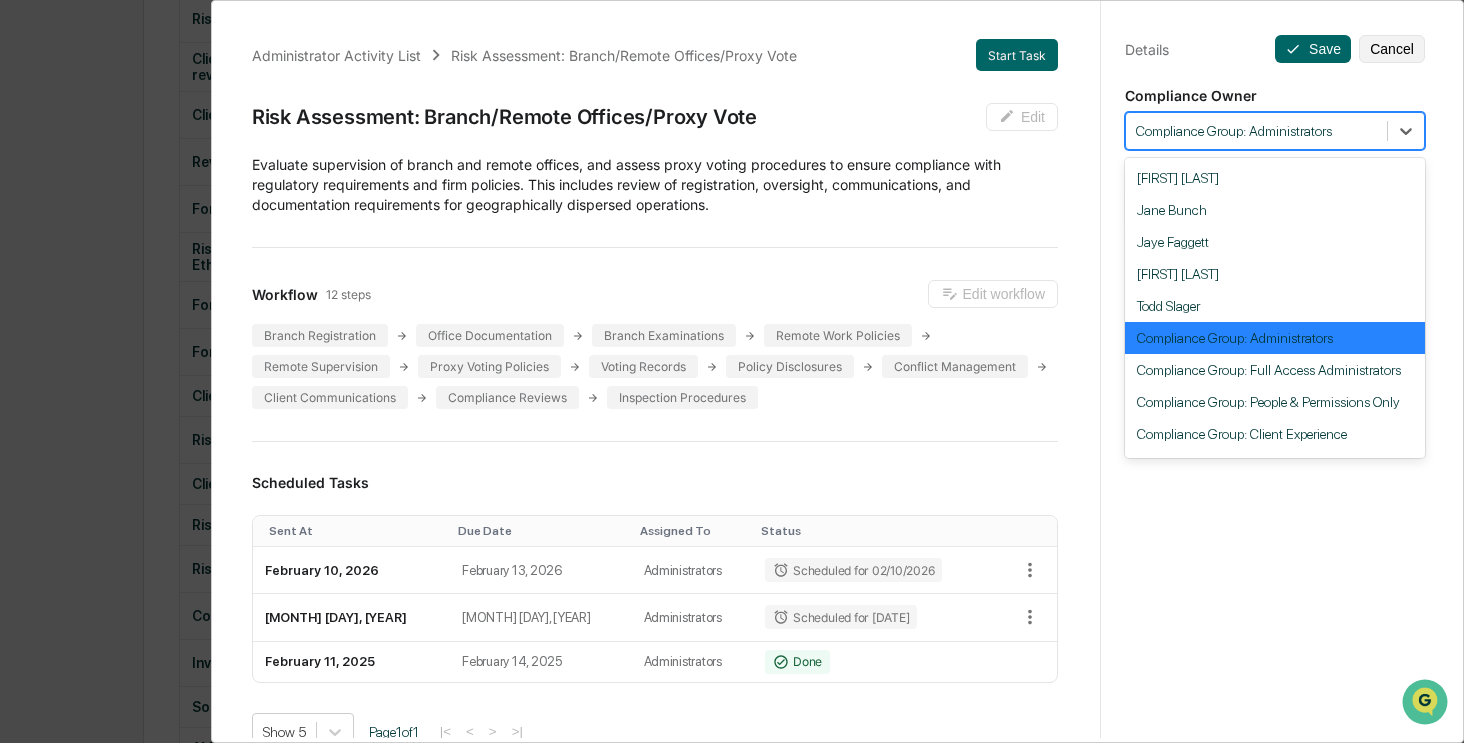 scroll, scrollTop: 184, scrollLeft: 0, axis: vertical 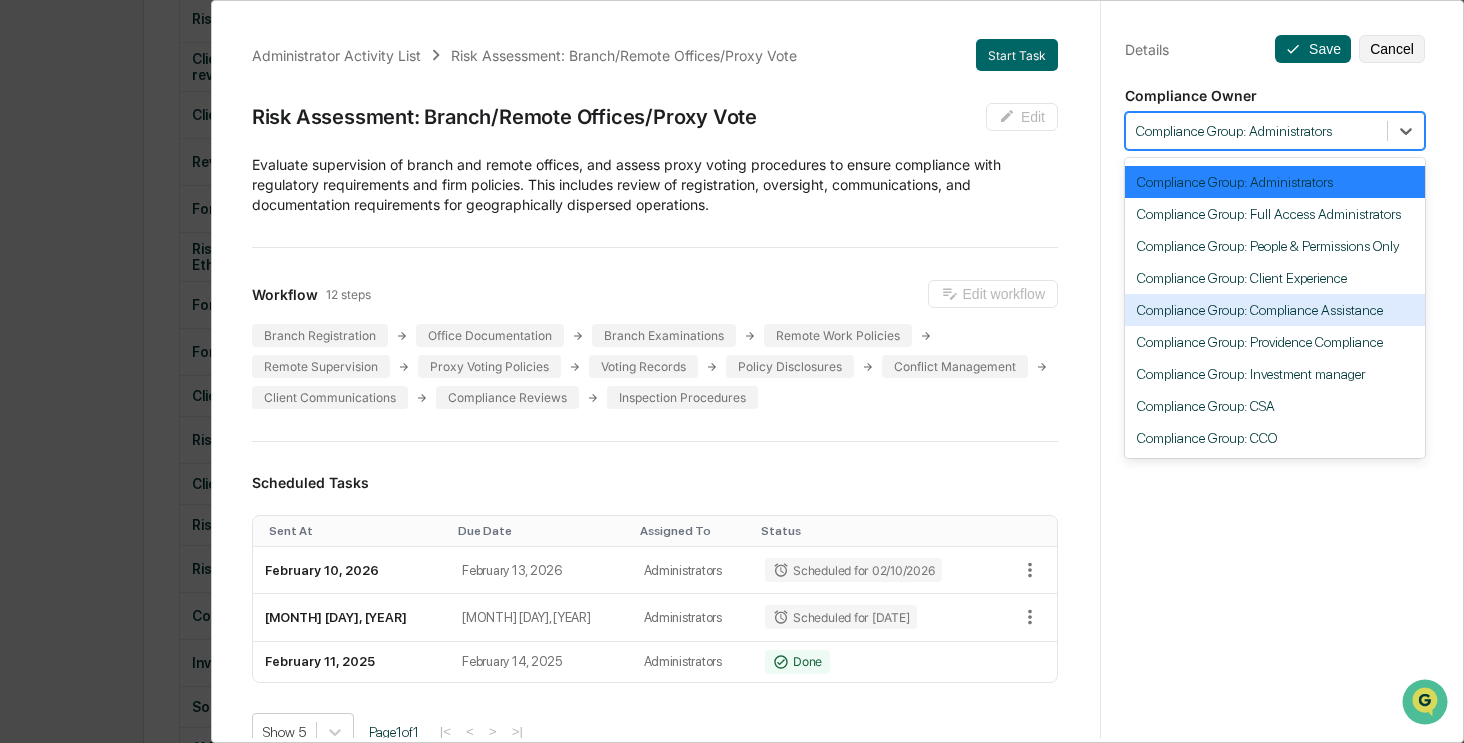 click on "Compliance Group: Compliance Assistance" at bounding box center (1275, 310) 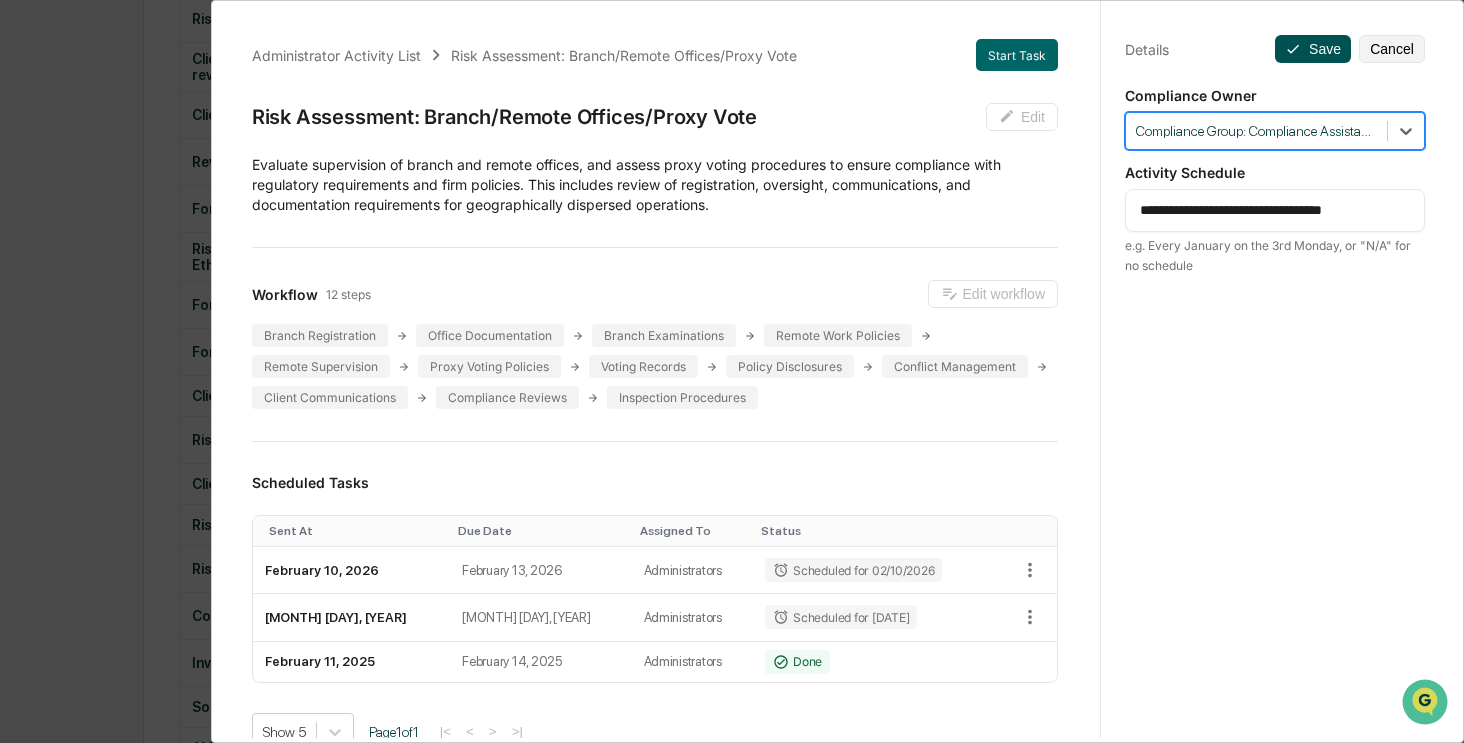 click on "Save" at bounding box center (1313, 49) 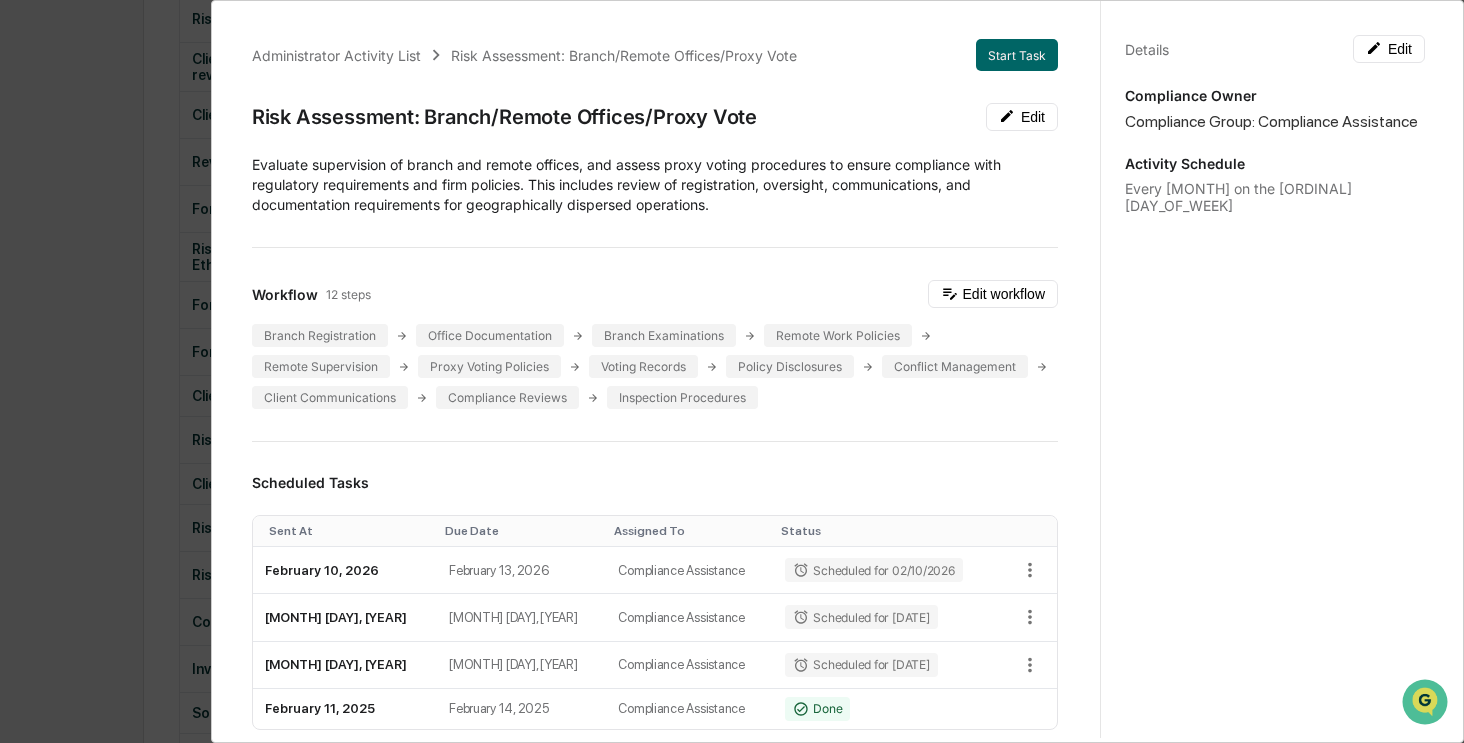 click on "Administrator Activity List Risk Assessment: Branch/Remote Offices/Proxy Vote Start Task Risk Assessment: Branch/Remote Offices/Proxy Vote Edit Evaluate supervision of branch and remote offices, and assess proxy voting procedures to ensure compliance with regulatory requirements and firm policies. This includes review of registration, oversight, communications, and documentation requirements for geographically dispersed operations. Workflow 12 steps Edit workflow Branch Registration Office Documentation Branch Examinations Remote Work Policies Remote Supervision Proxy Voting Policies Voting Records Policy Disclosures Conflict Management Client Communications Compliance Reviews Inspection Procedures Scheduled Tasks Sent At Due Date Assigned To Status February 10, 2026 February 13, 2026 Compliance Assistance Scheduled for 02/10/2026 February 9, 2027 February 12, 2027 Compliance Assistance Scheduled for 02/09/2027 February 8, 2028 February 11, 2028 Compliance Assistance Scheduled for 02/08/2028 February 11, 2025" at bounding box center (732, 371) 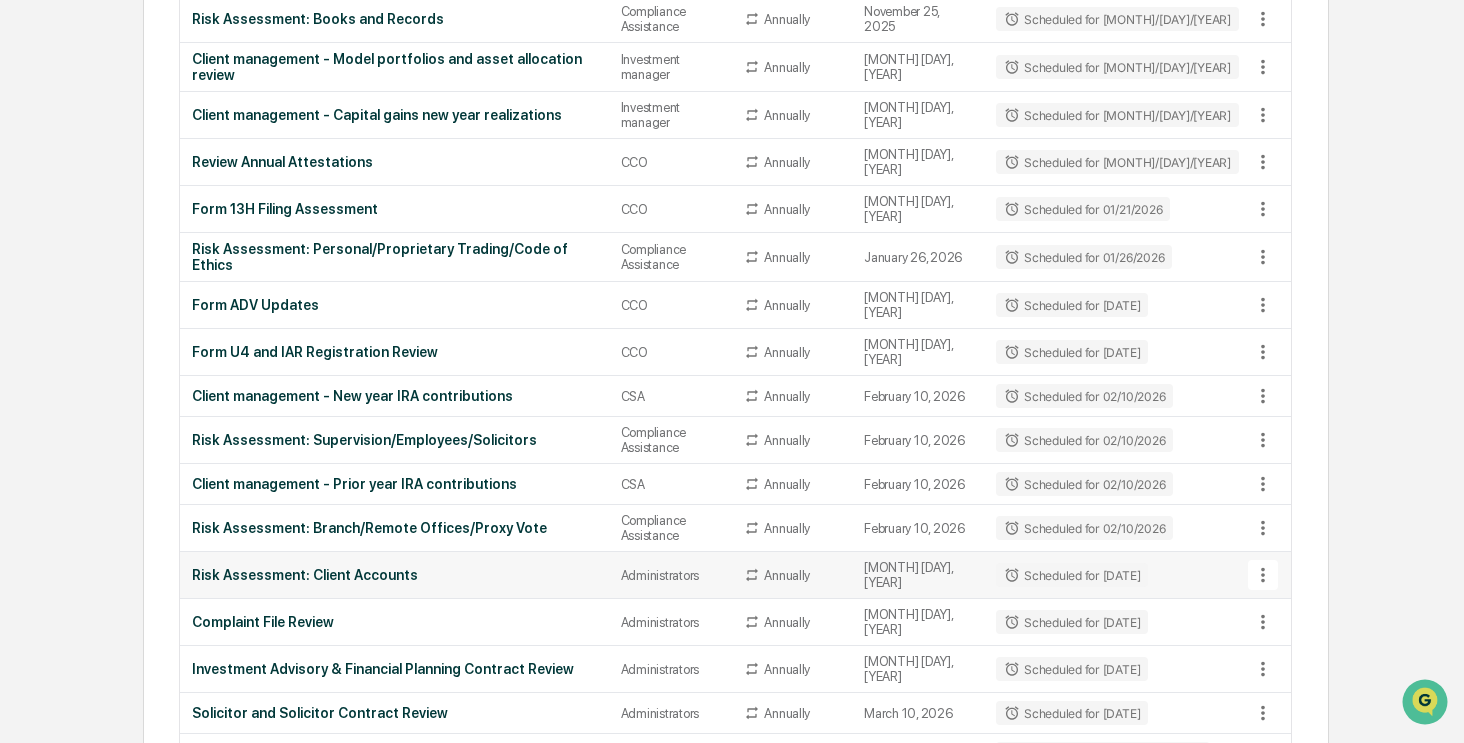 click on "Risk Assessment: Client Accounts" at bounding box center (394, 575) 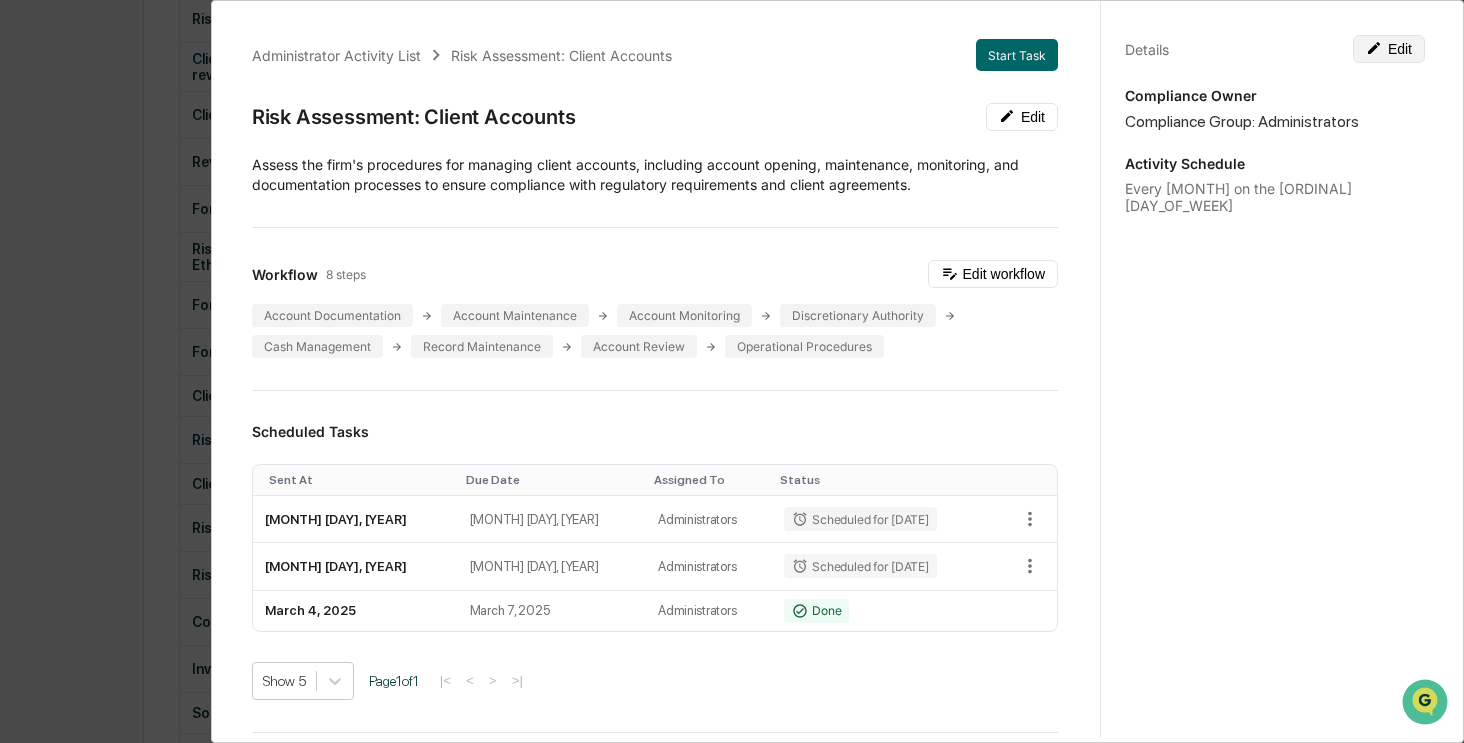click on "Edit" at bounding box center [1389, 49] 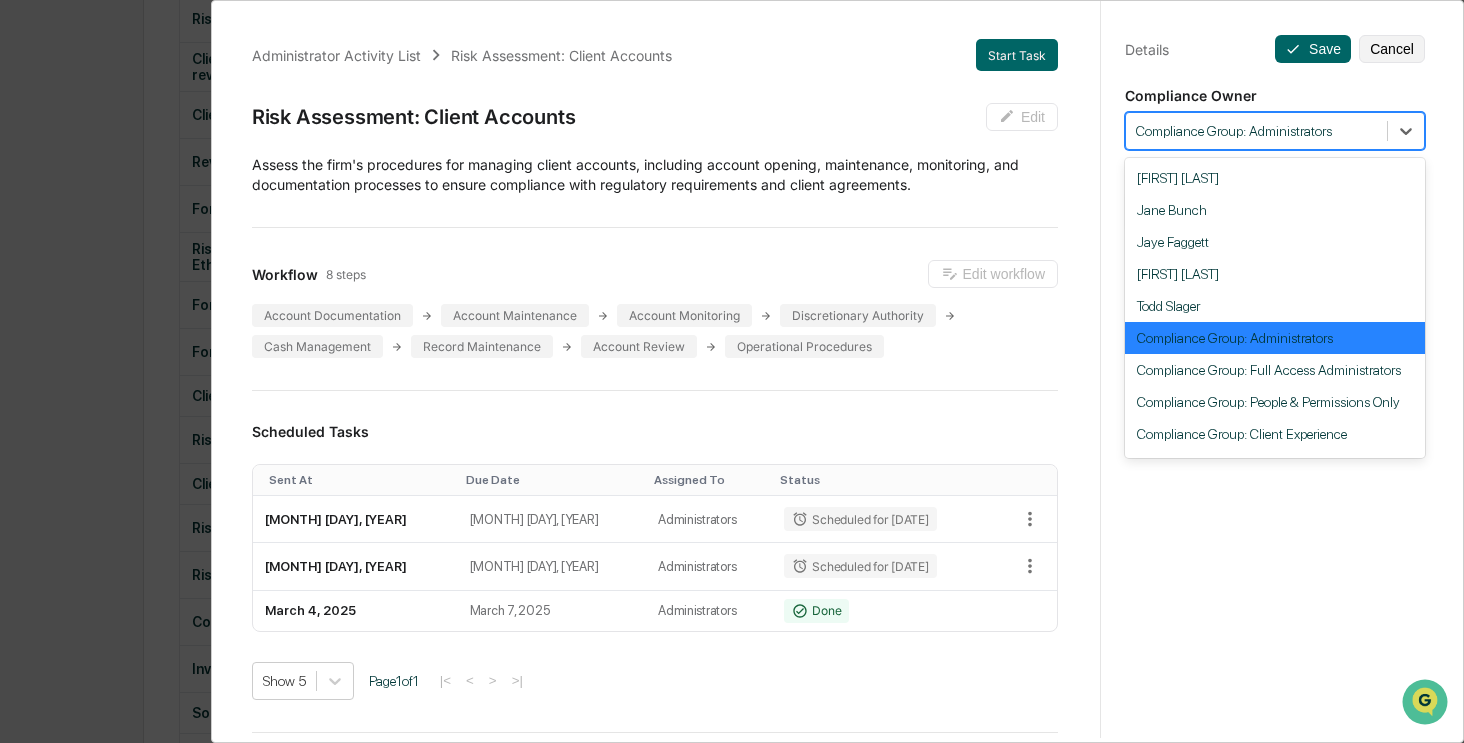 click at bounding box center [1256, 131] 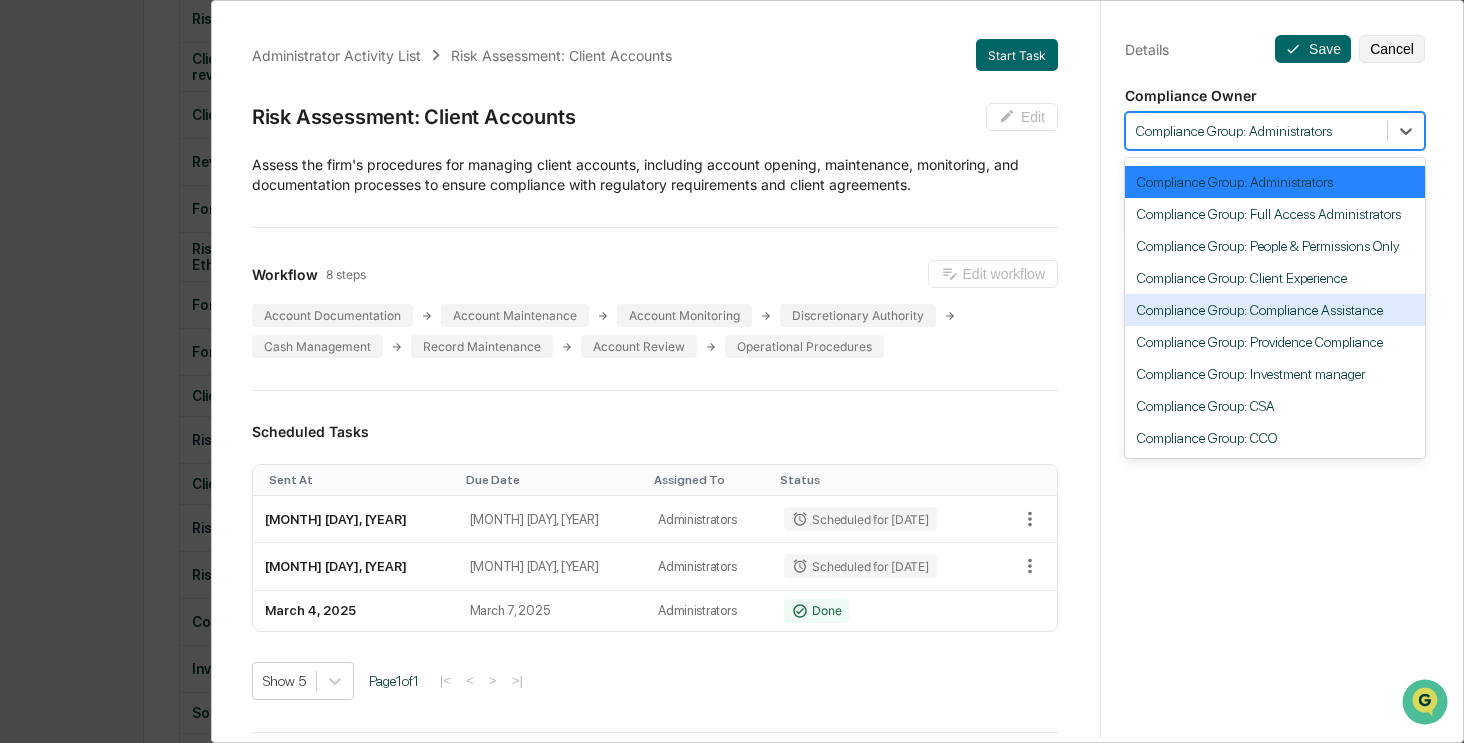 click on "Compliance Group: Compliance Assistance" at bounding box center (1275, 310) 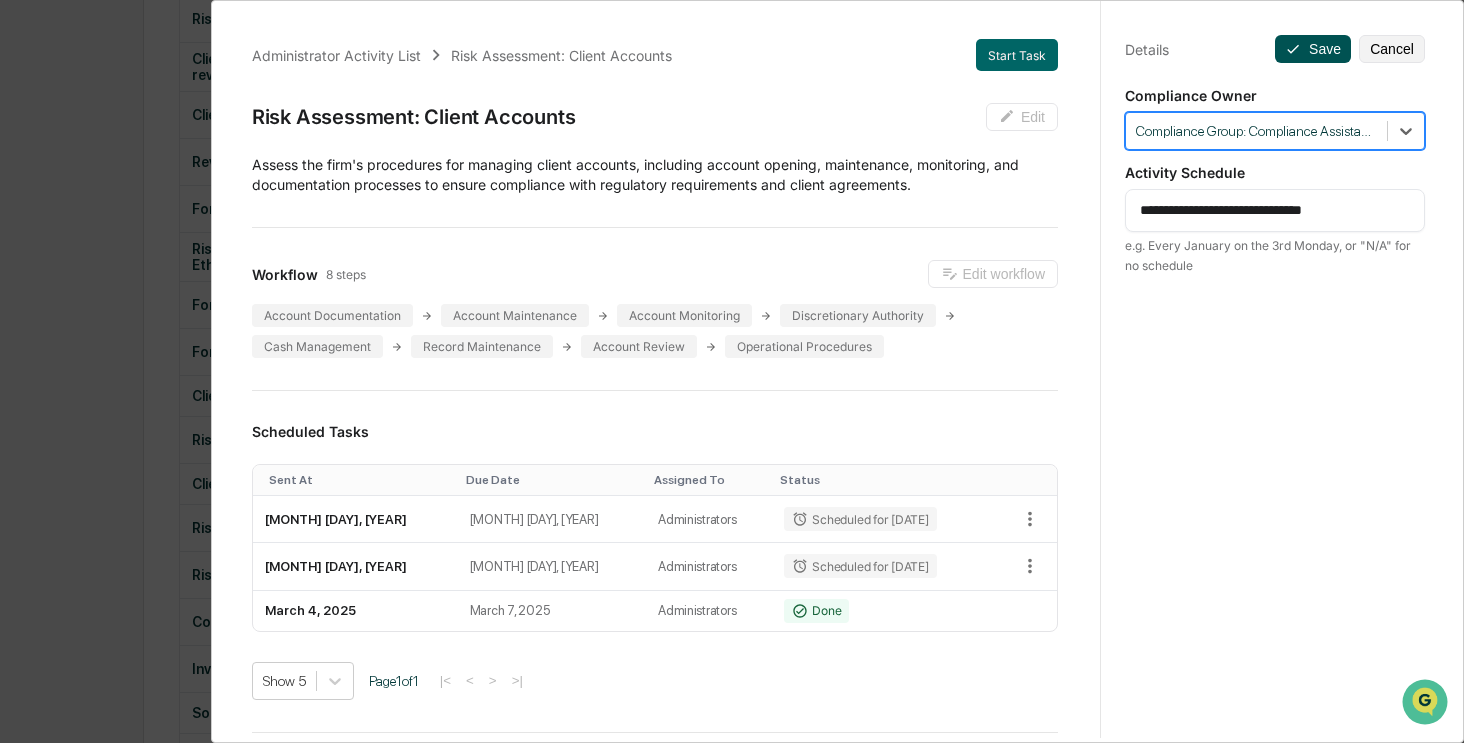 click on "Save" at bounding box center [1313, 49] 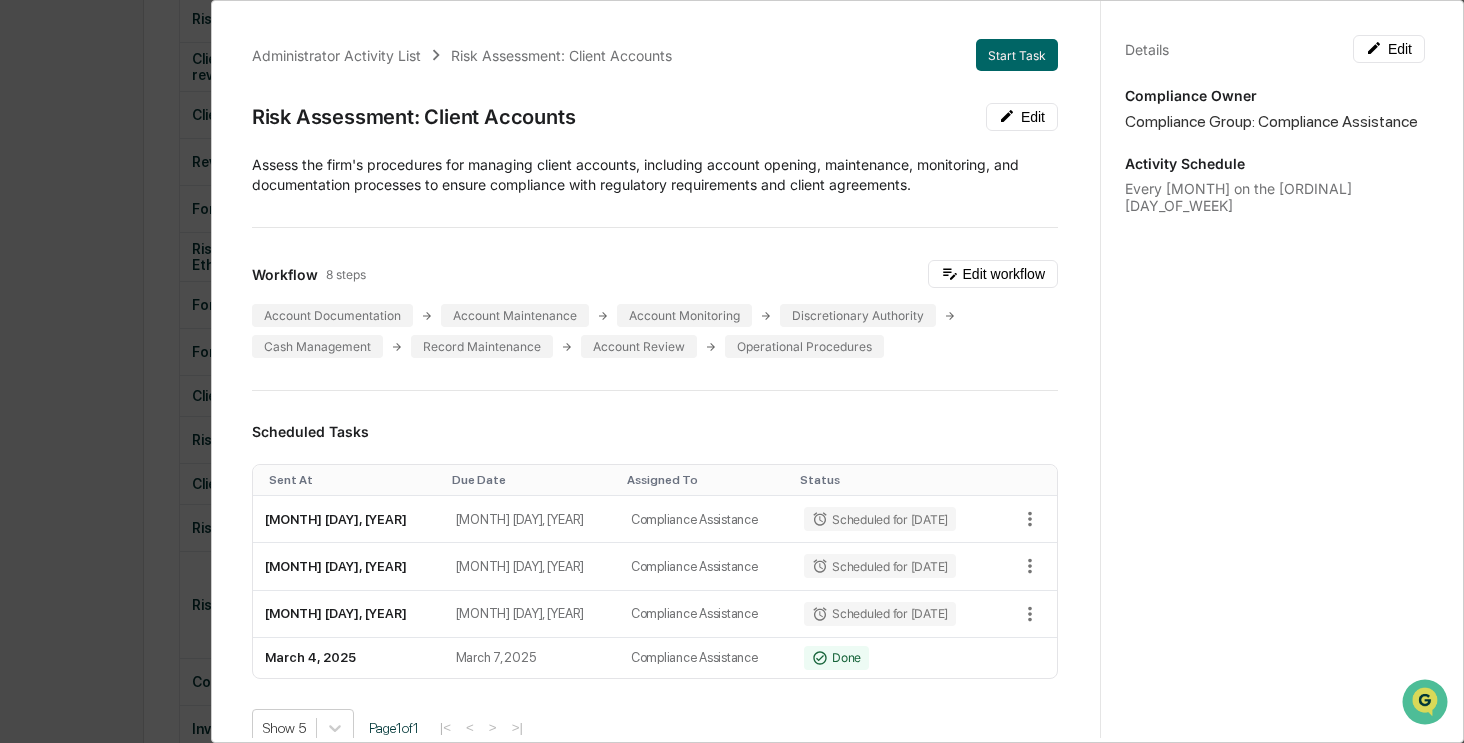 click on "Administrator Activity List Risk Assessment: Client Accounts Start Task Risk Assessment: Client Accounts Edit Assess the firm's procedures for managing client accounts, including account opening, maintenance, monitoring, and documentation processes to ensure compliance with regulatory requirements and client agreements. Workflow 8 steps Edit workflow Account Documentation Account Maintenance Account Monitoring Discretionary Authority Cash Management Record Maintenance Account Review Operational Procedures Scheduled Tasks Sent At Due Date Assigned To Status March 3, 2026 March 6, 2026 Compliance Assistance Scheduled for 03/03/2026 March 2, 2027 March 5, 2027 Compliance Assistance Scheduled for 03/02/2027 March 7, 2028 March 10, 2028 Compliance Assistance Scheduled for 03/07/2028 March 4, 2025 March 7, 2025 Compliance Assistance Done Show 5 Page  1  of  1   |<   <   >   >|   Completed Task Files Document Name Created At Assigned To Risk Assessment: Client Accounts - Angela Barbash - Signed April 3, 2025 View 1" at bounding box center (732, 371) 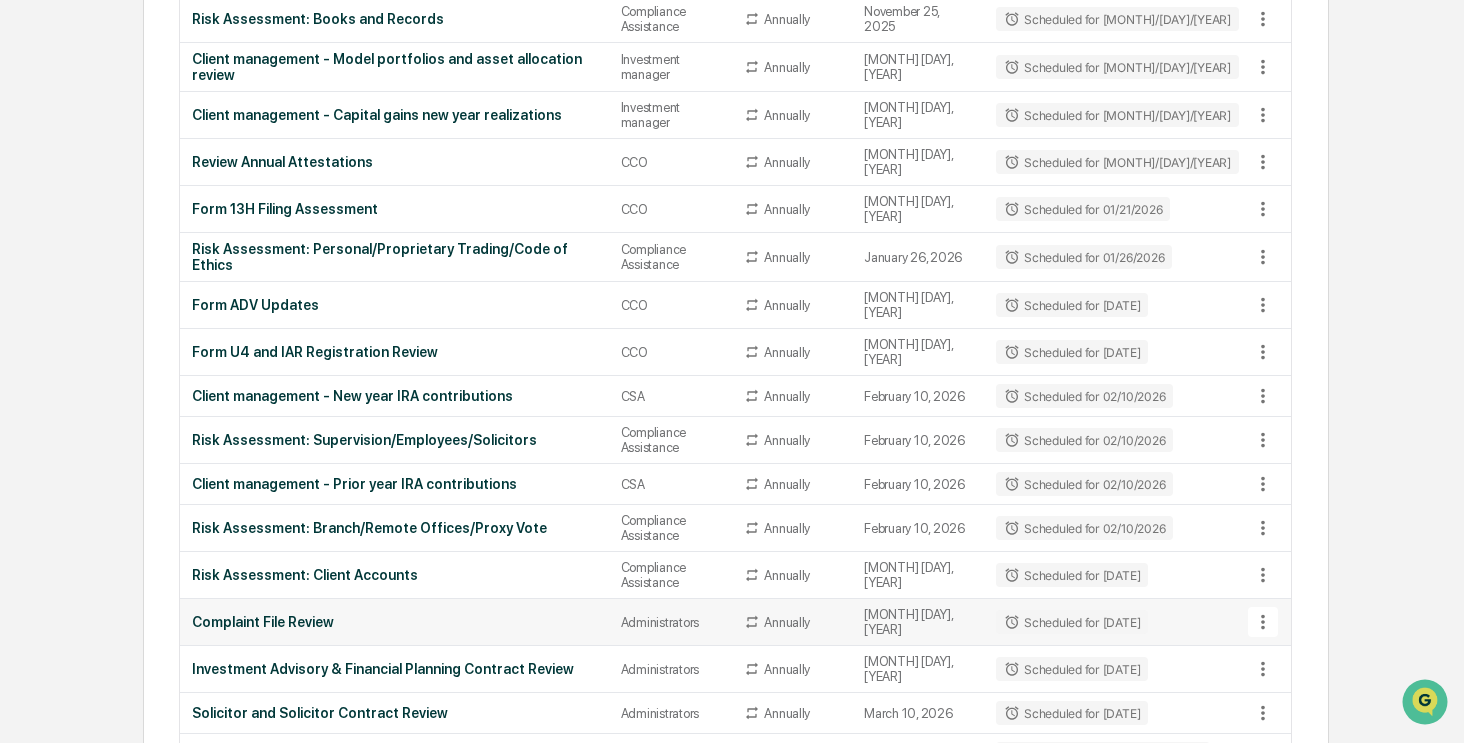 click on "Complaint File Review" at bounding box center [394, 622] 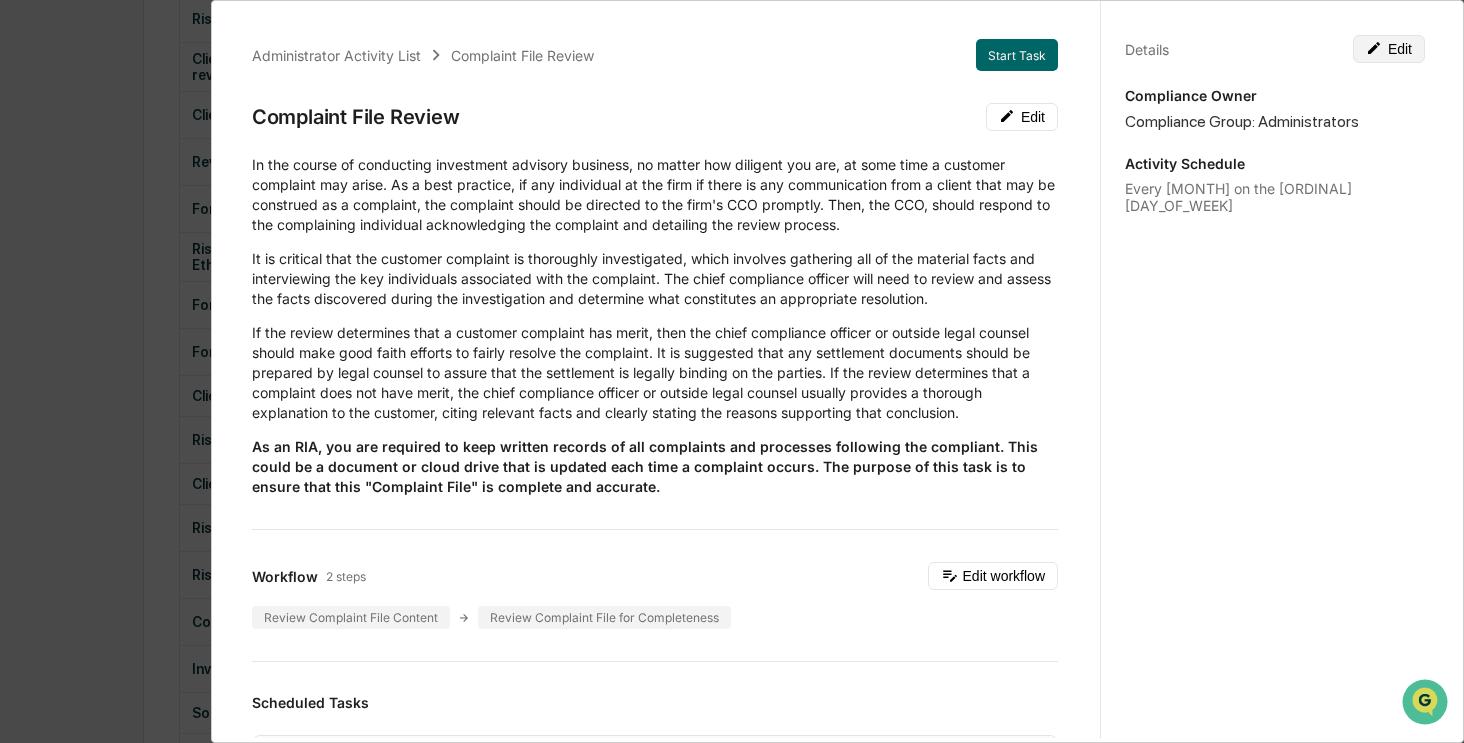 click on "Edit" at bounding box center [1389, 49] 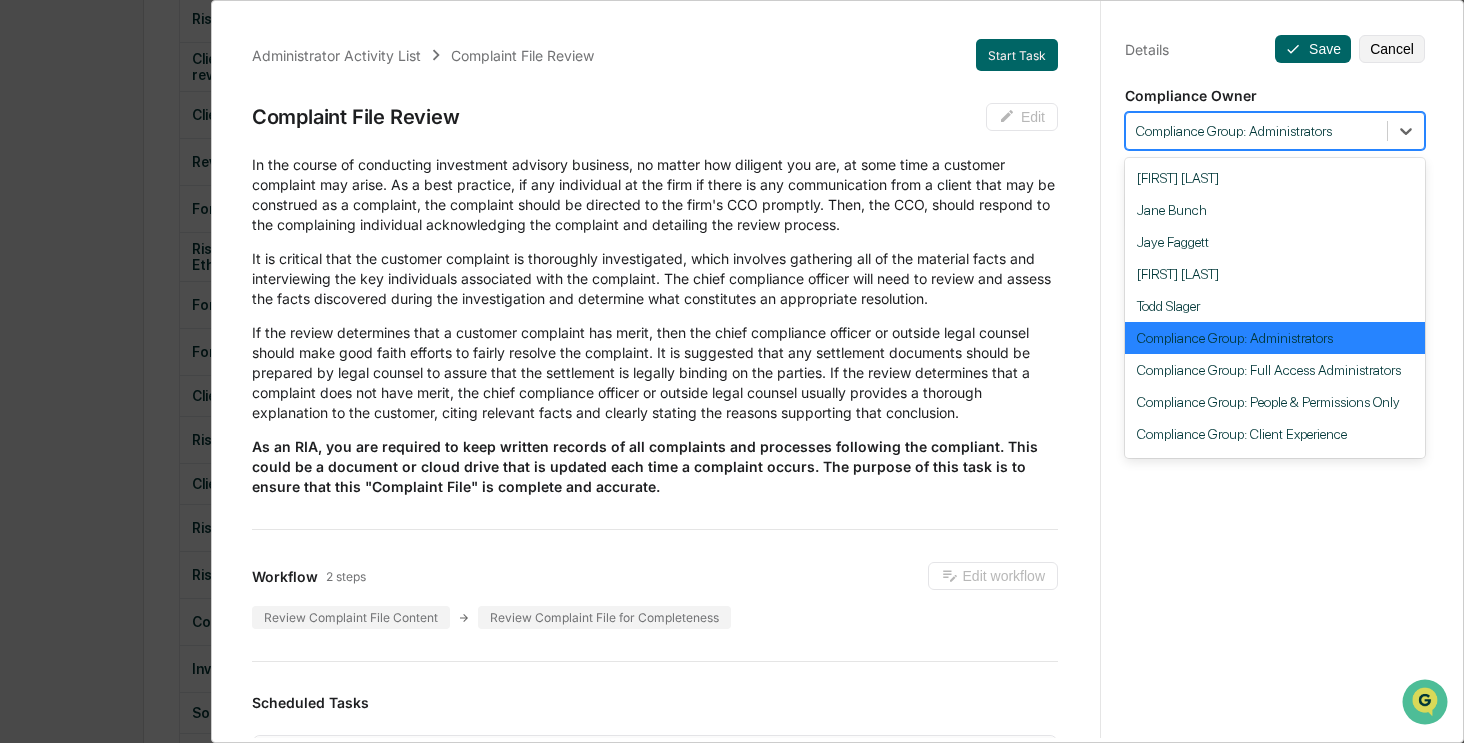 click at bounding box center (1256, 131) 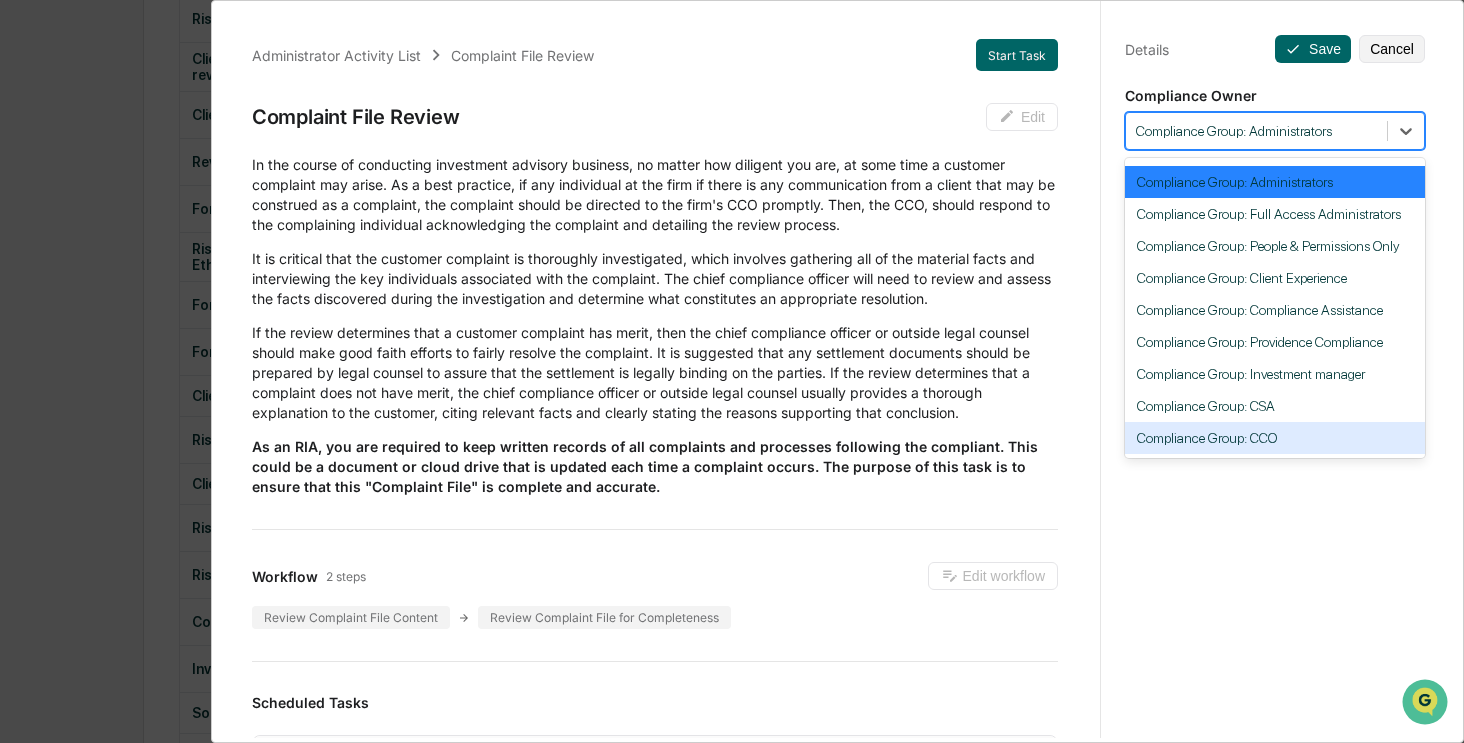 click on "Compliance Group: CCO" at bounding box center (1275, 438) 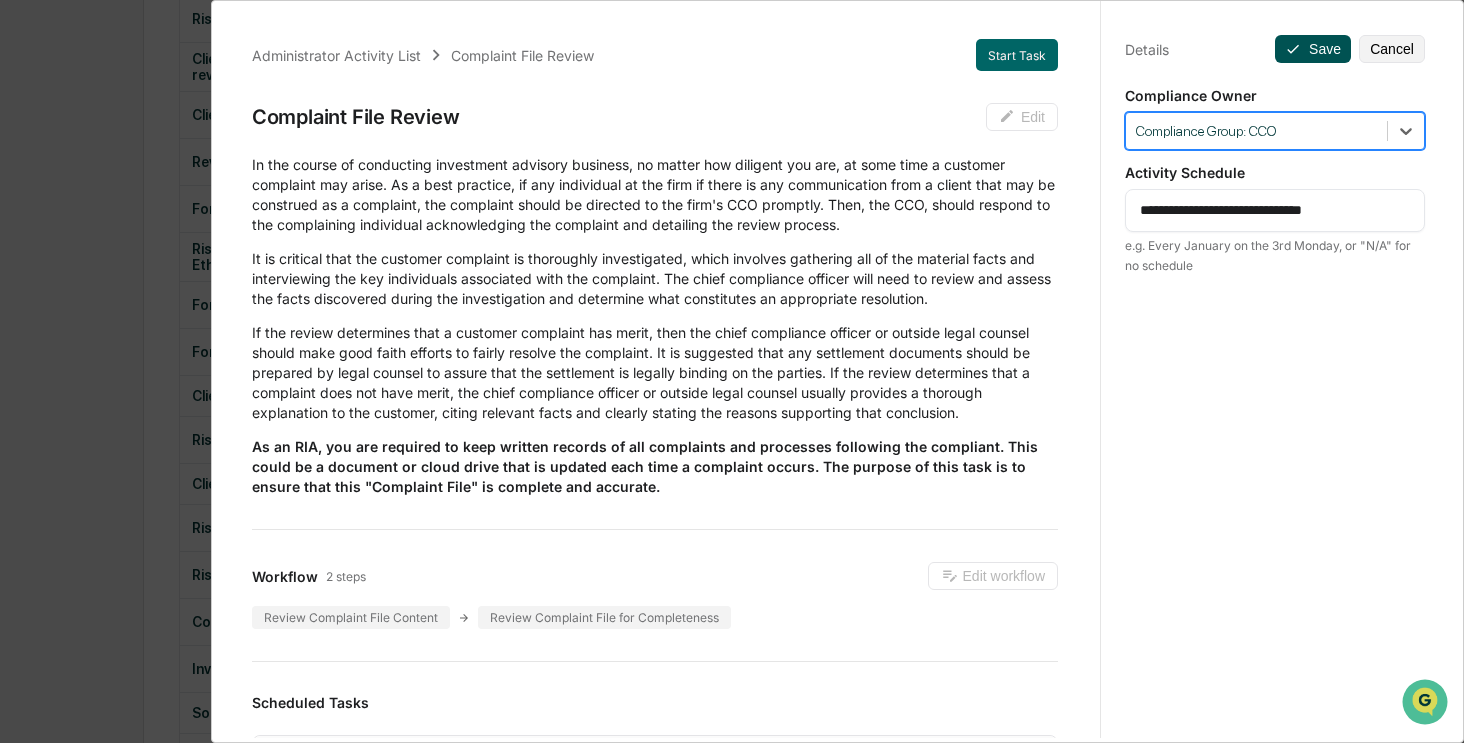 click on "Save" at bounding box center [1313, 49] 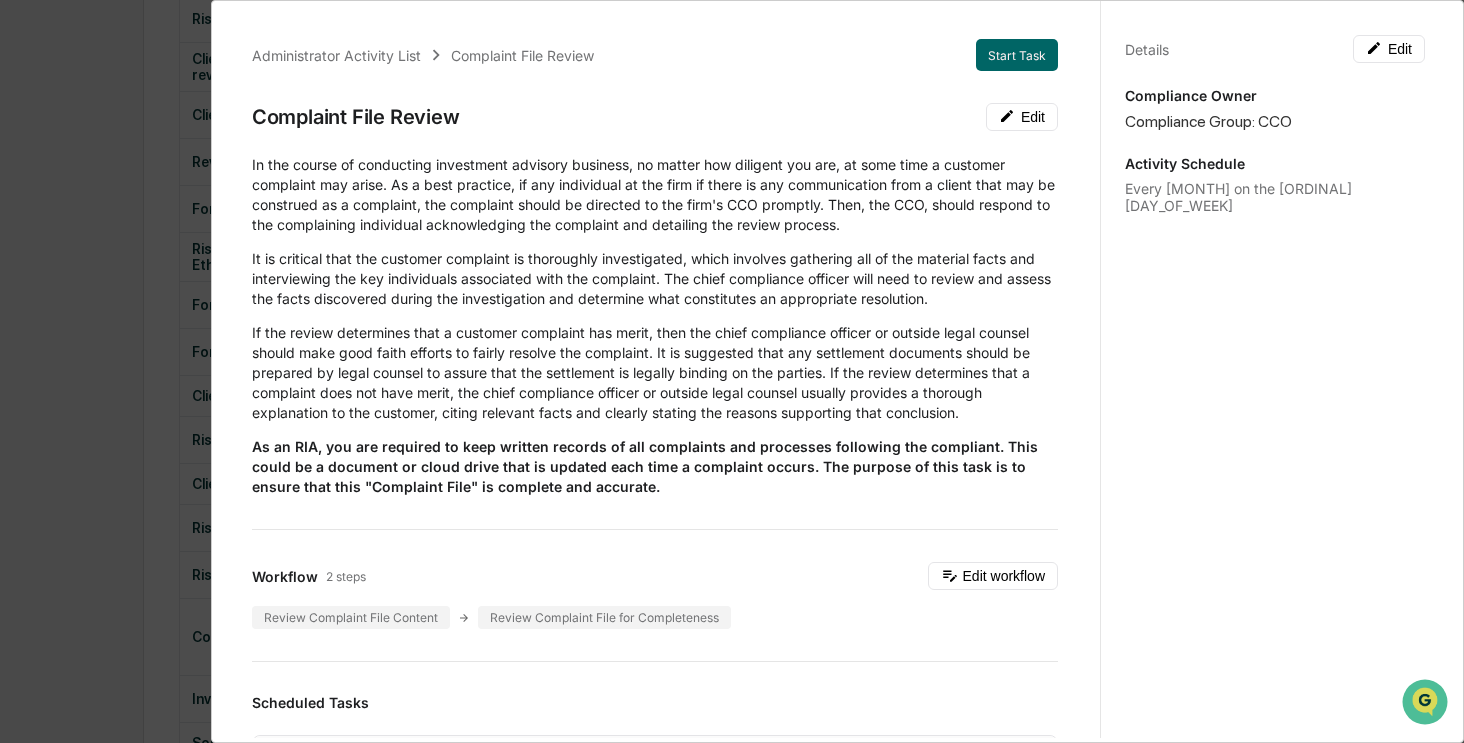 click on "Administrator Activity List Complaint File Review Start Task Complaint File Review Edit In the course of conducting investment advisory business, no matter how diligent you are, at some time a customer complaint may arise. As a best practice, if any individual at the firm if there is any communication from a client that may be construed as a complaint, the complaint should be directed to the firm's CCO promptly. Then, the CCO, should respond to the complaining individual acknowledging the complaint and detailing the review process. It is critical that the customer complaint is thoroughly investigated, which involves gathering all of the material facts and interviewing the key individuals associated with the complaint. The chief compliance officer will need to review and assess the facts discovered during the investigation and determine what constitutes an appropriate resolution. Workflow 2 steps Edit workflow Review Complaint File Content Review Complaint File for Completeness Scheduled Tasks Sent At Due Date" at bounding box center [732, 371] 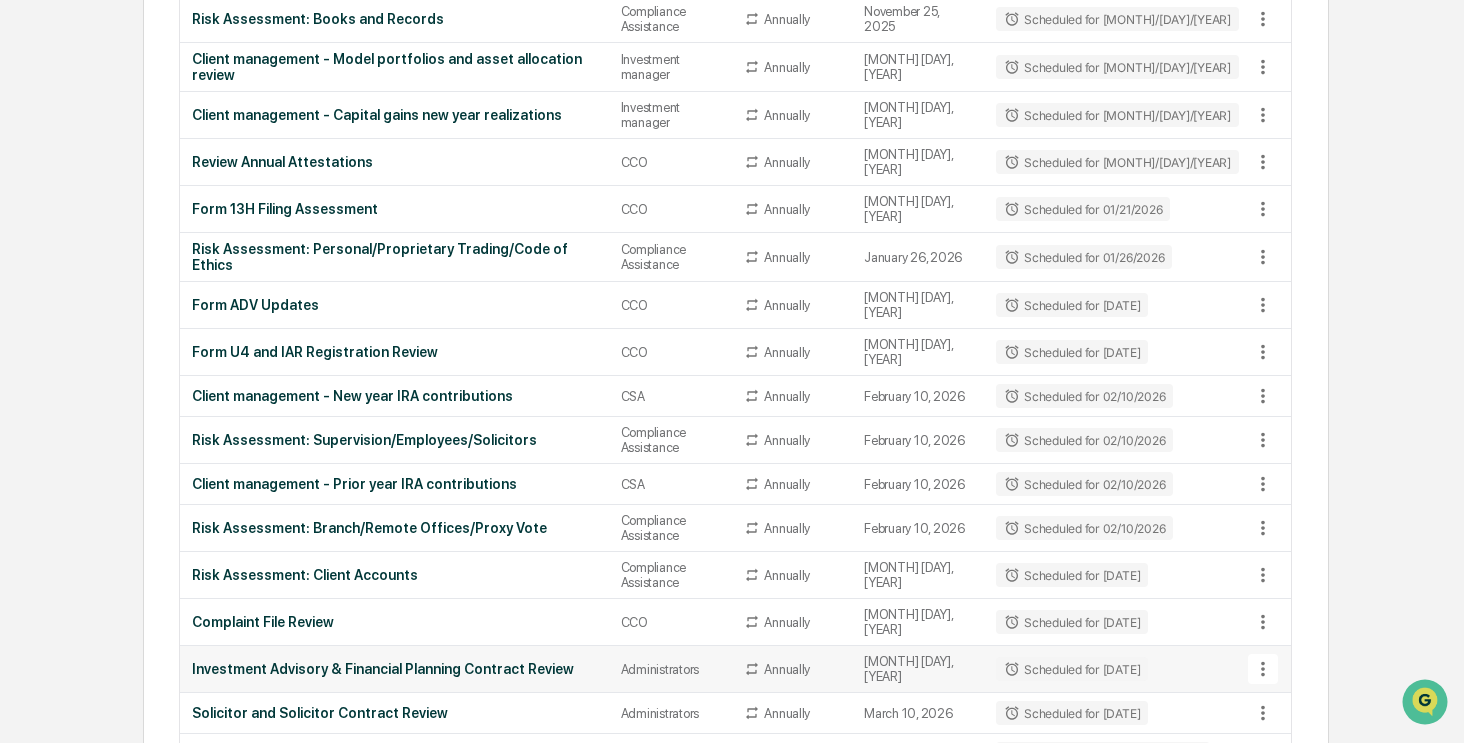 click on "Investment Advisory & Financial Planning Contract Review" at bounding box center [394, 669] 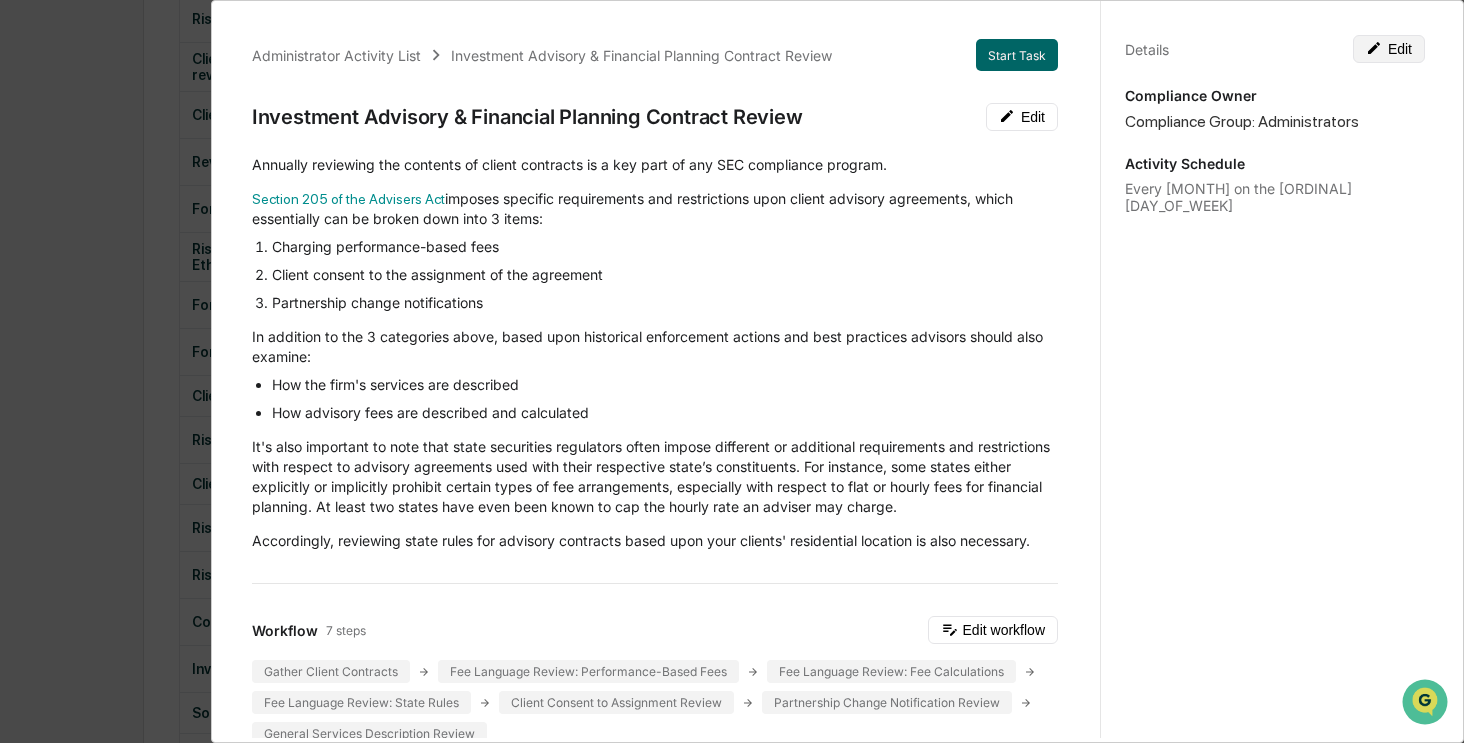 click on "Edit" at bounding box center (1389, 49) 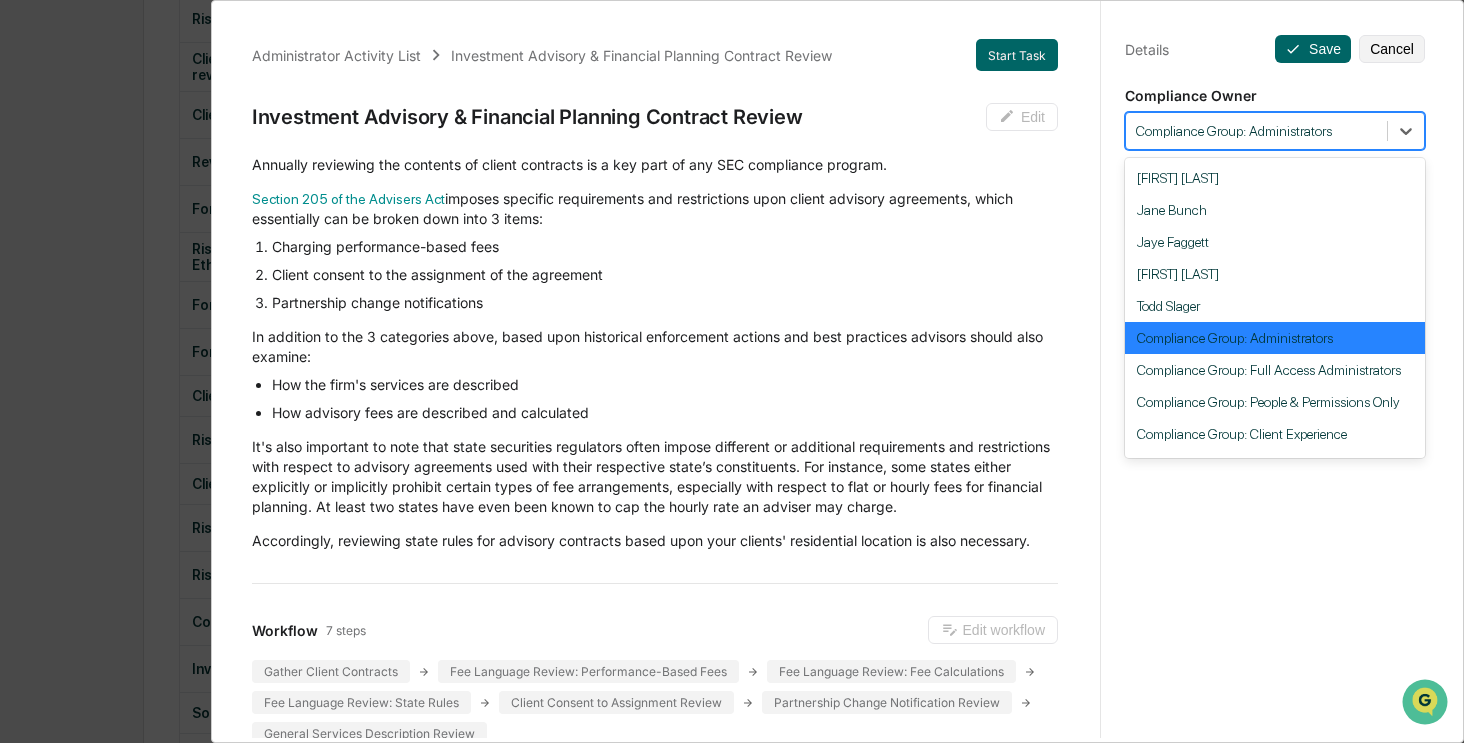 click at bounding box center (1256, 131) 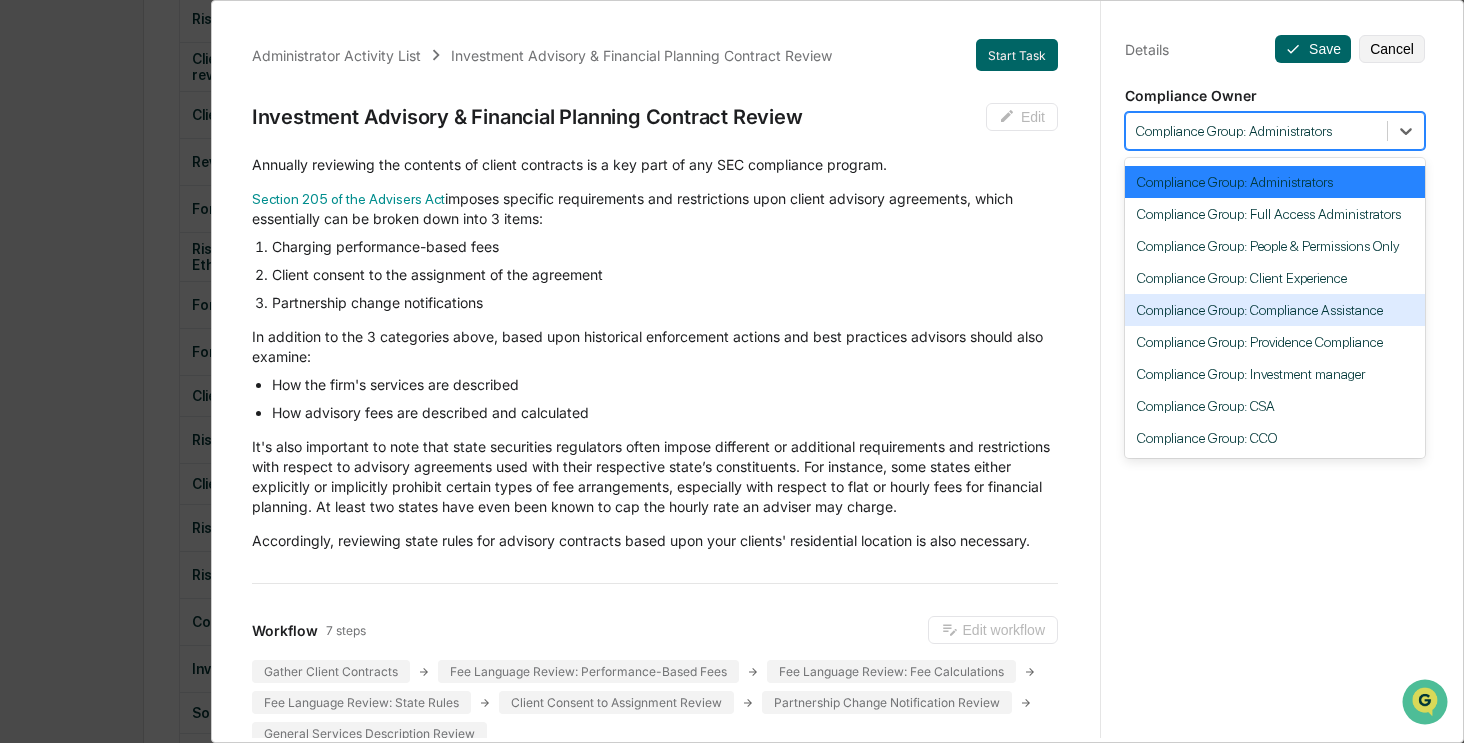 click on "Compliance Group: Compliance Assistance" at bounding box center (1275, 310) 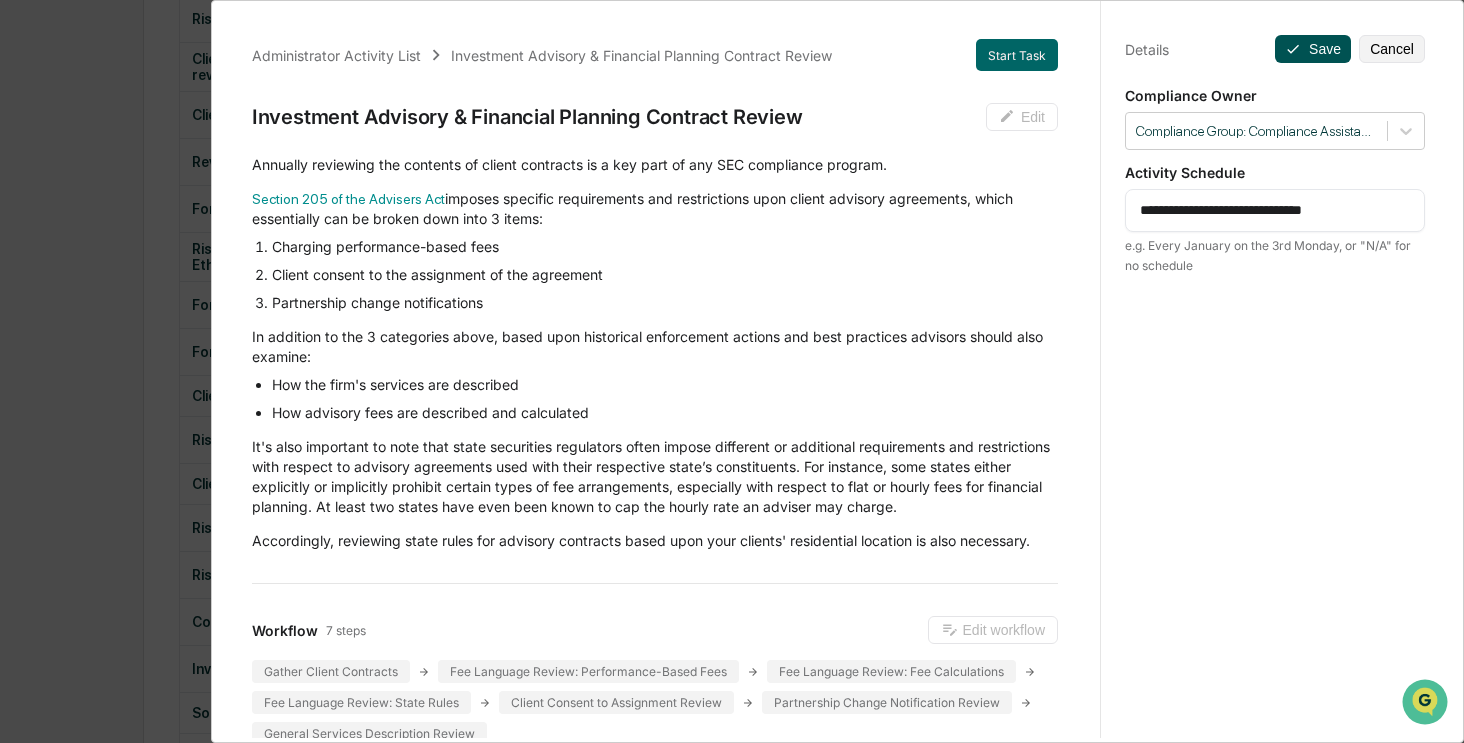 click on "Save" at bounding box center (1313, 49) 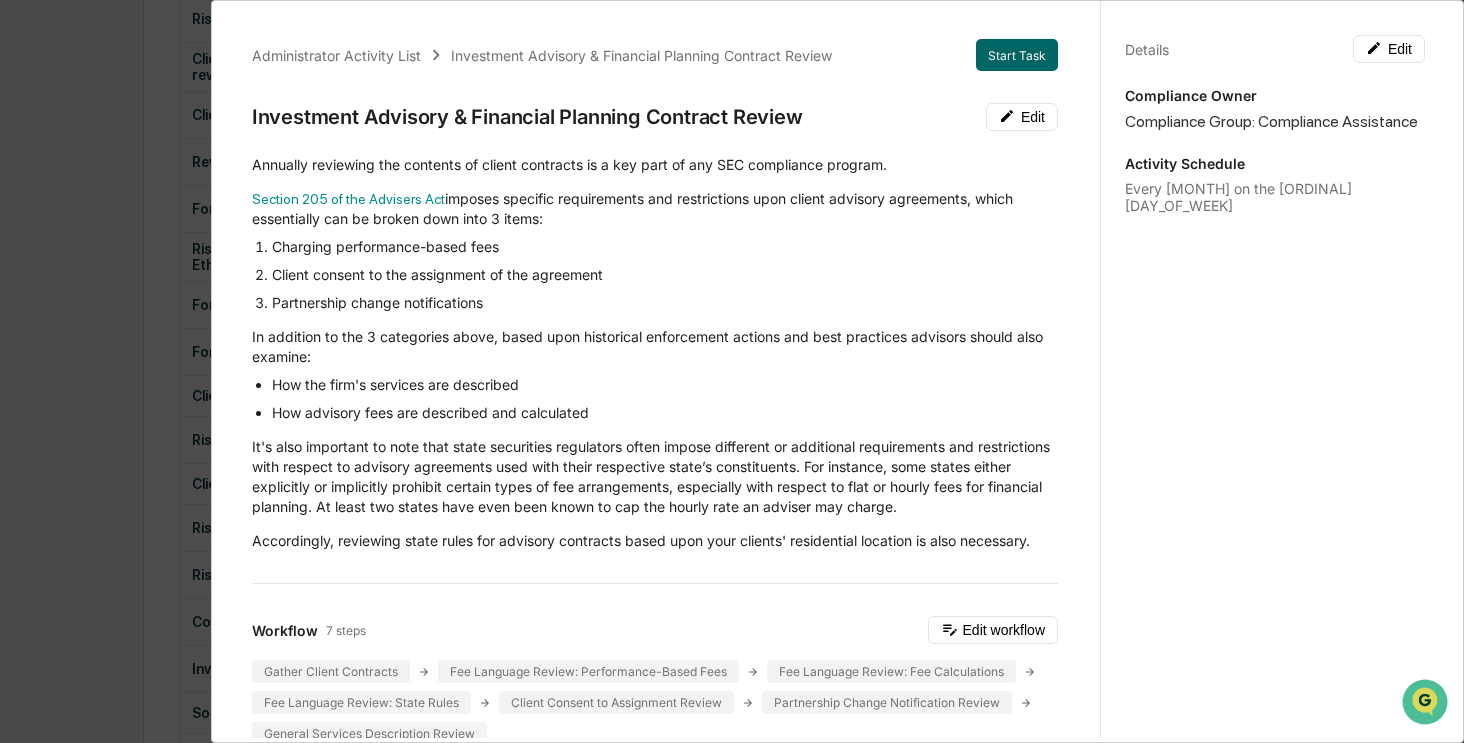 scroll, scrollTop: 200, scrollLeft: 0, axis: vertical 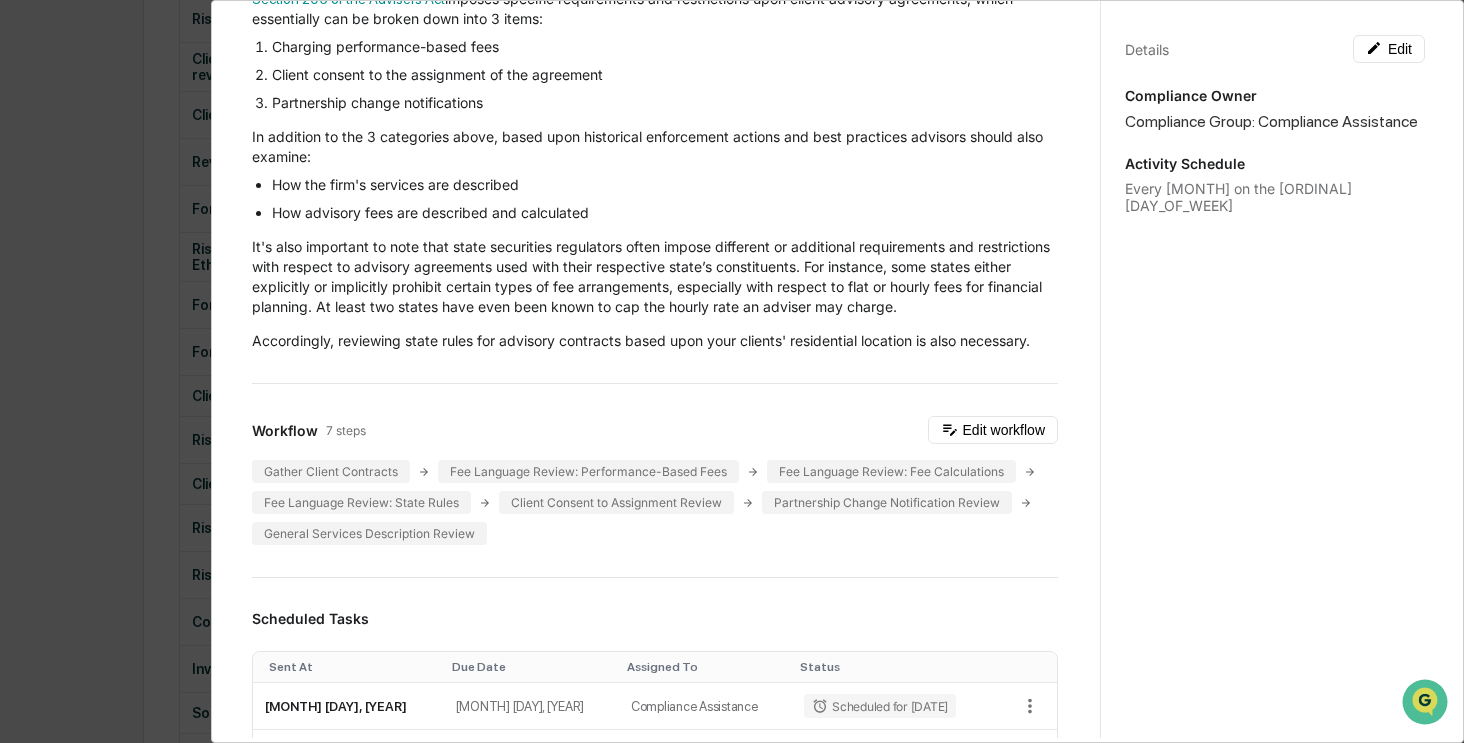 click on "Administrator Activity List Investment Advisory & Financial Planning Contract Review Start Task Investment Advisory & Financial Planning Contract Review Edit Annually reviewing the contents of client contracts is a key part of any SEC compliance program. Section 205 of the Advisers Act  imposes specific requirements and restrictions upon client advisory agreements, which essentially can be broken down into 3 items: Charging performance-based fees Client consent to the assignment of the agreement Partnership change notifications In addition to the 3 categories above, based upon historical enforcement actions and best practices advisors should also examine: How the firm's services are described How advisory fees are described and calculated Accordingly, reviewing state rules for advisory contracts based upon your clients' residential location is also necessary. Workflow 7 steps Edit workflow Gather Client Contracts Fee Language Review: Performance-Based Fees Fee Language Review: Fee Calculations Sent At Status" at bounding box center (732, 371) 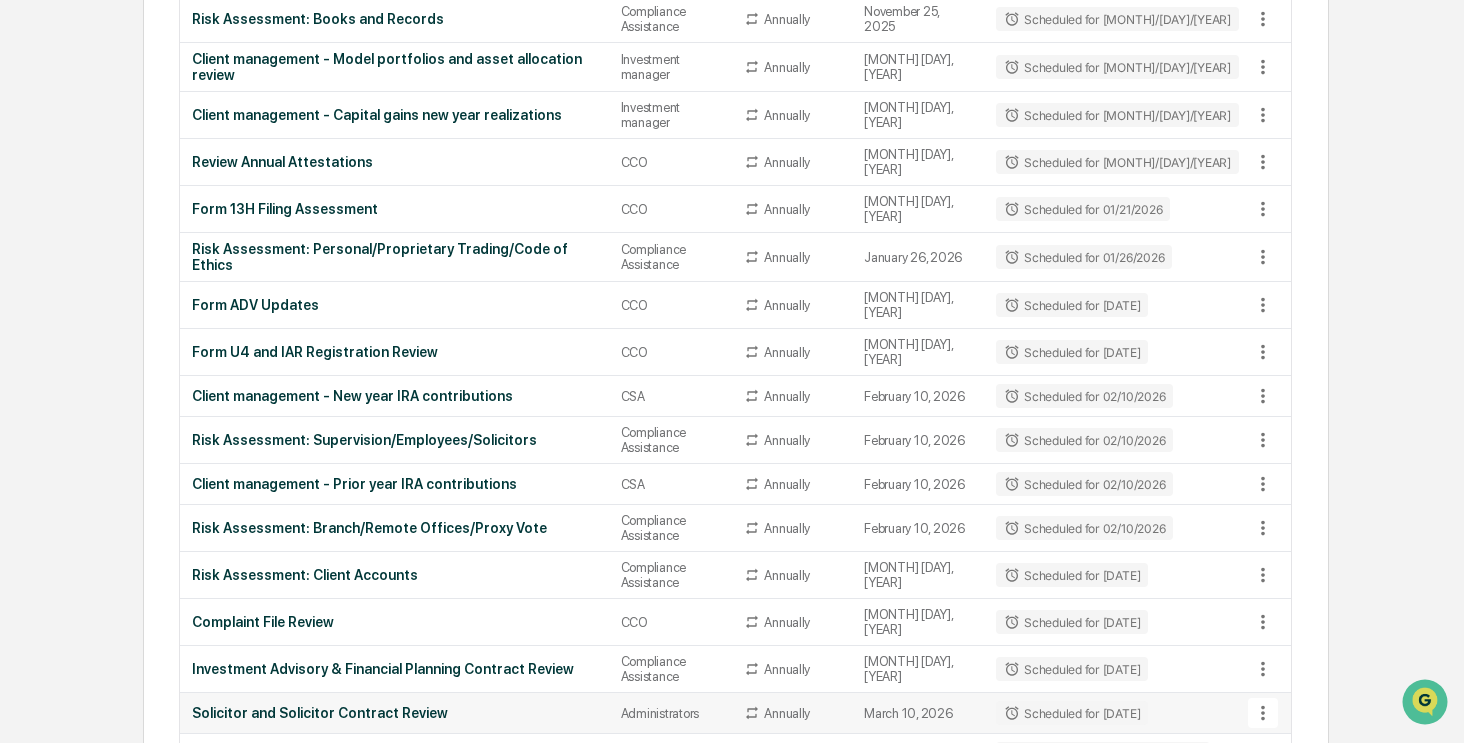 click on "Solicitor and Solicitor Contract Review" at bounding box center (394, 713) 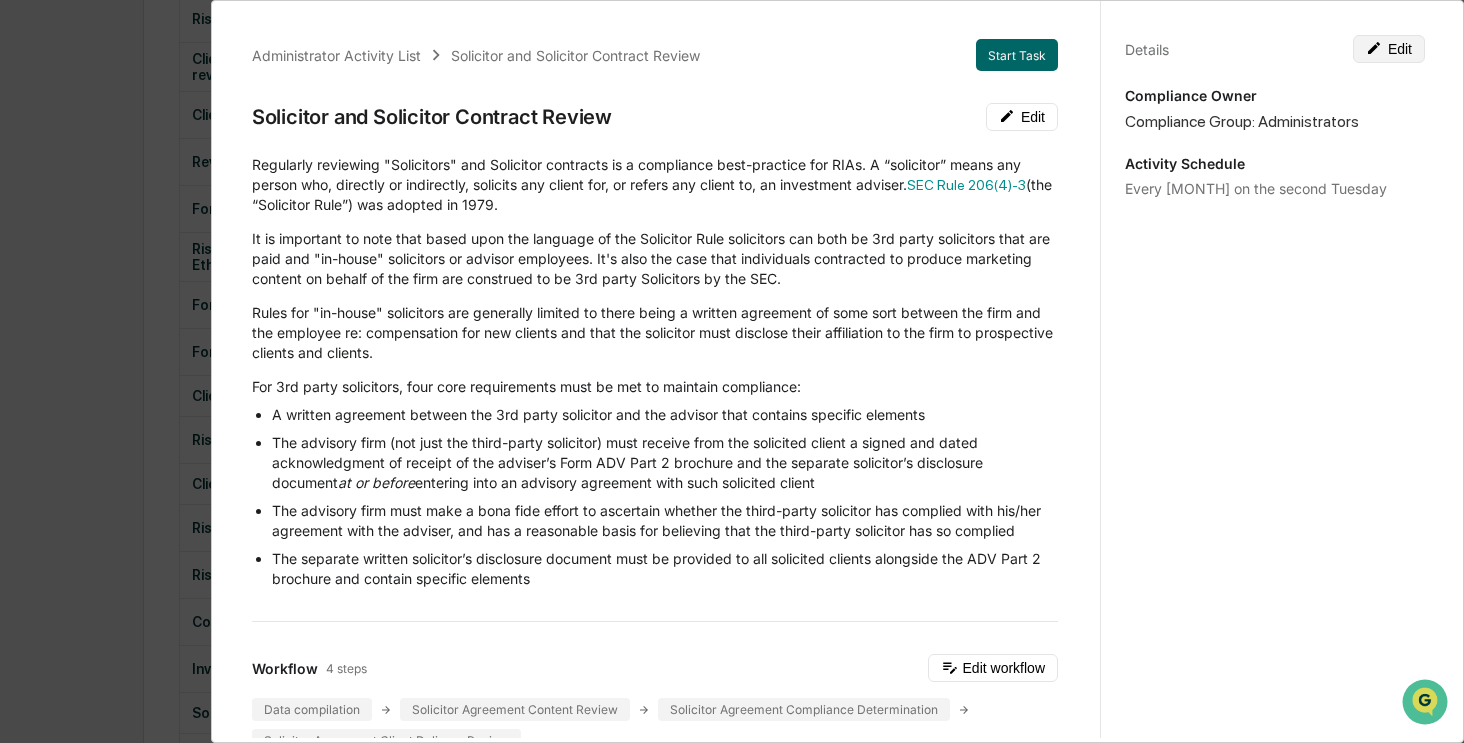 click on "Edit" at bounding box center (1389, 49) 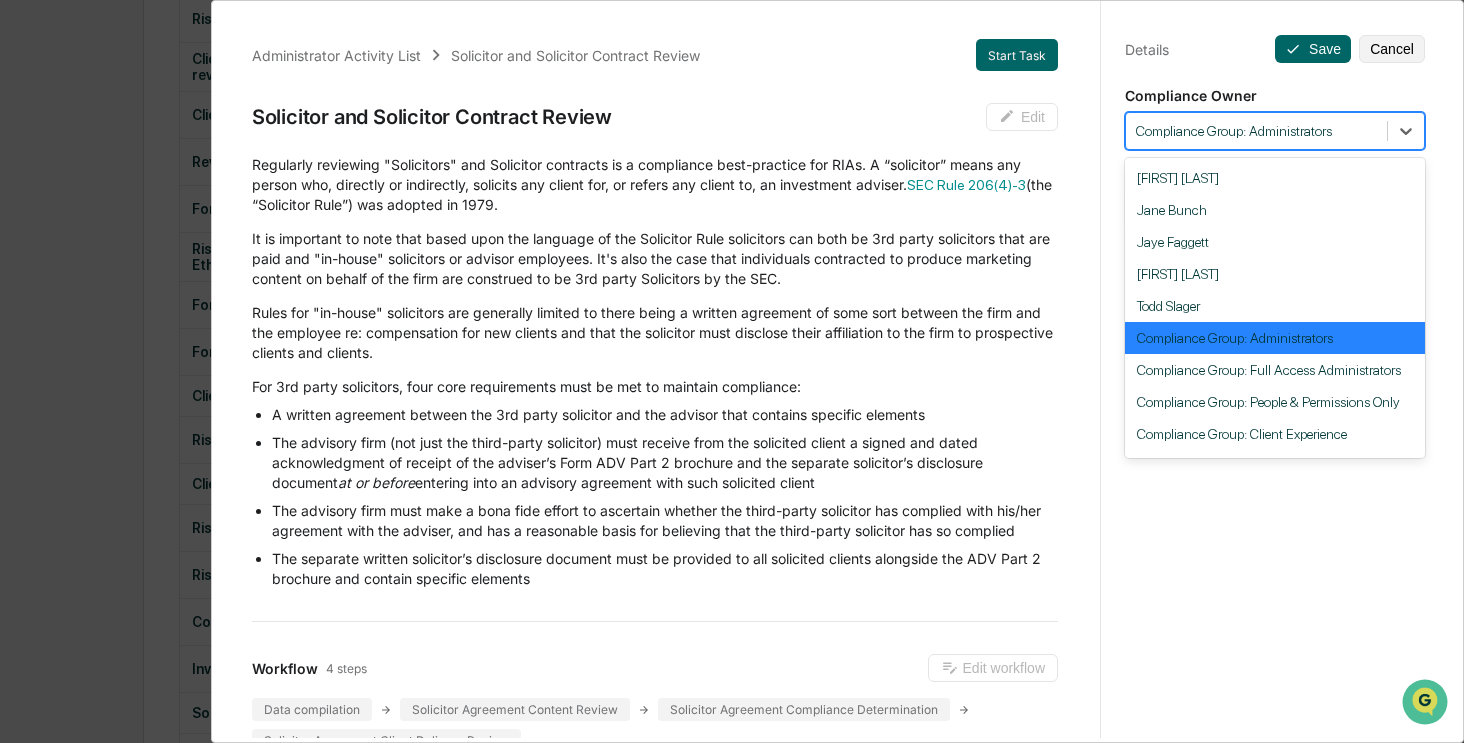 click at bounding box center (1256, 131) 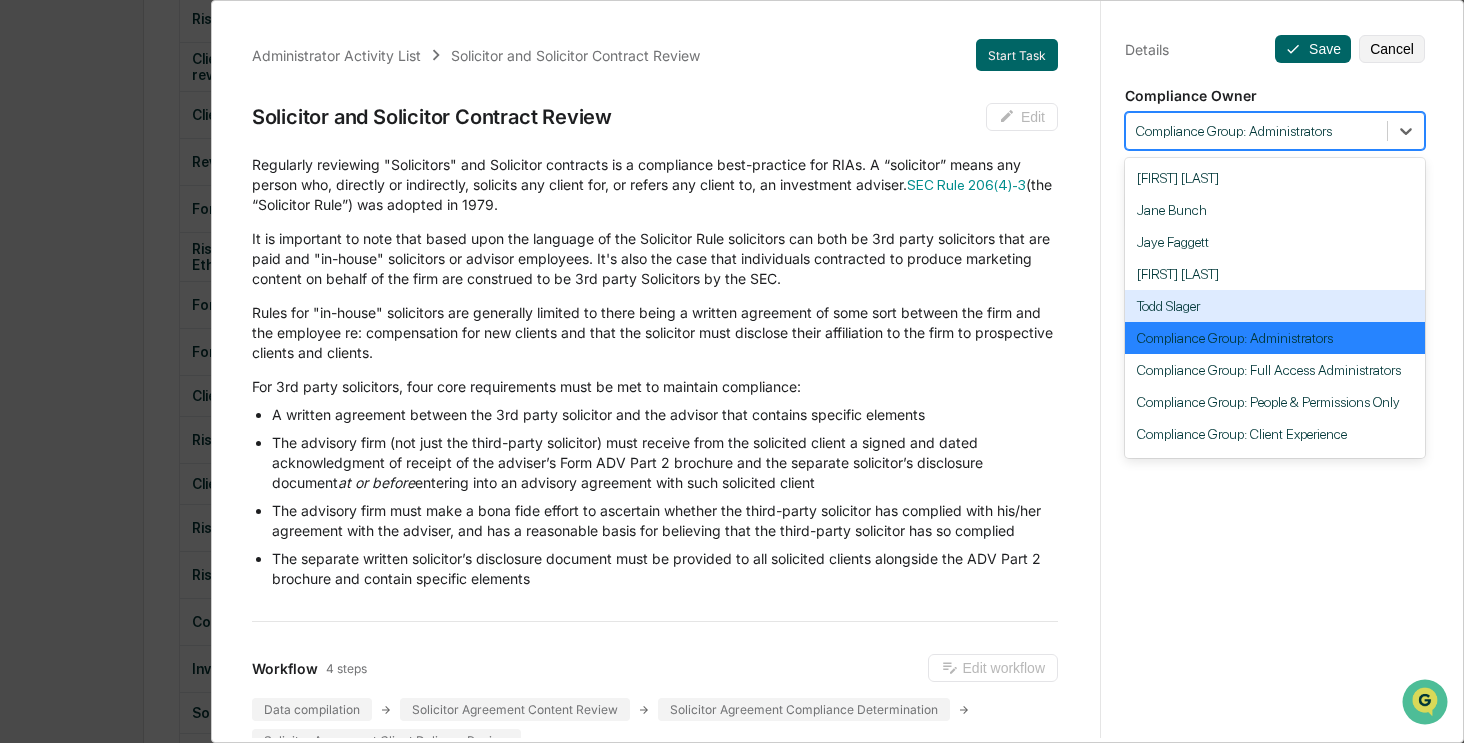 scroll, scrollTop: 184, scrollLeft: 0, axis: vertical 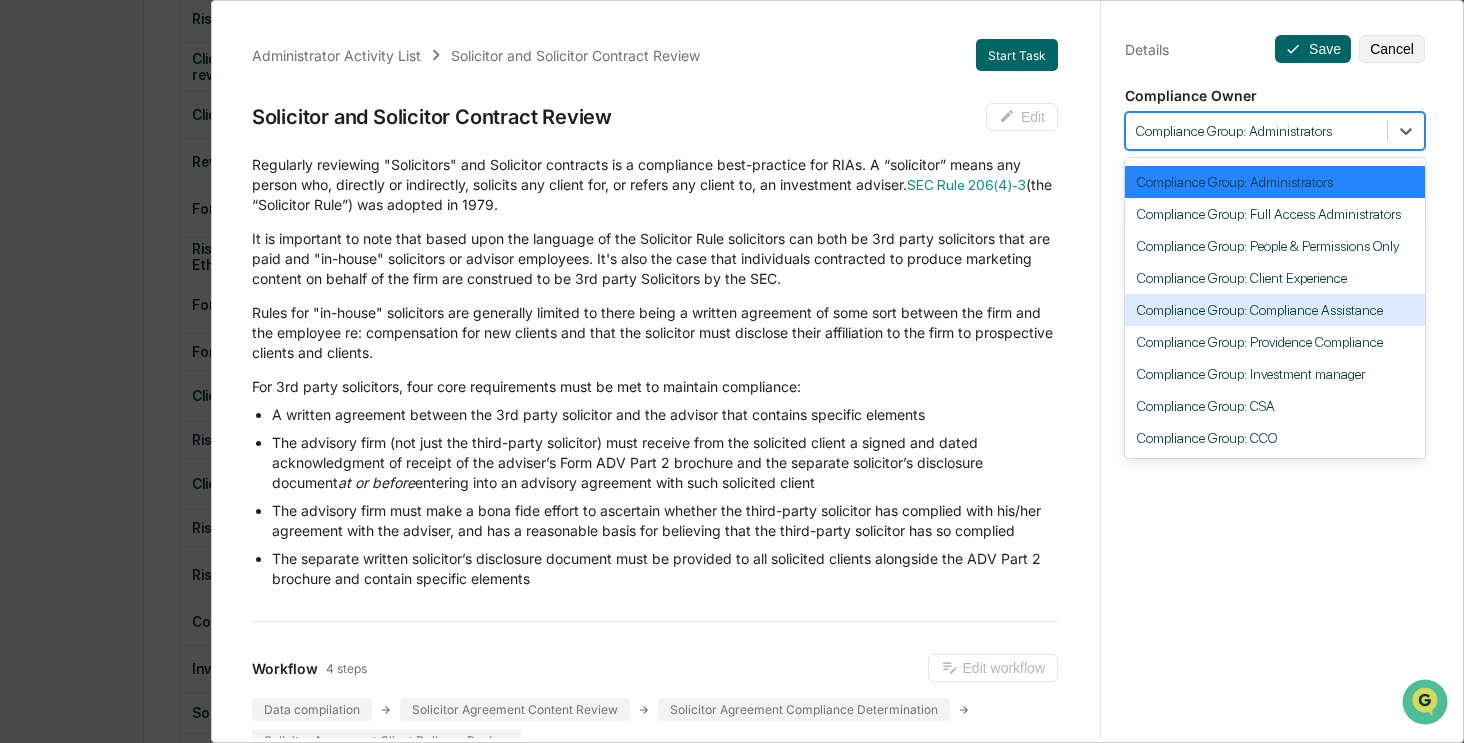 click on "Compliance Group: Compliance Assistance" at bounding box center (1275, 310) 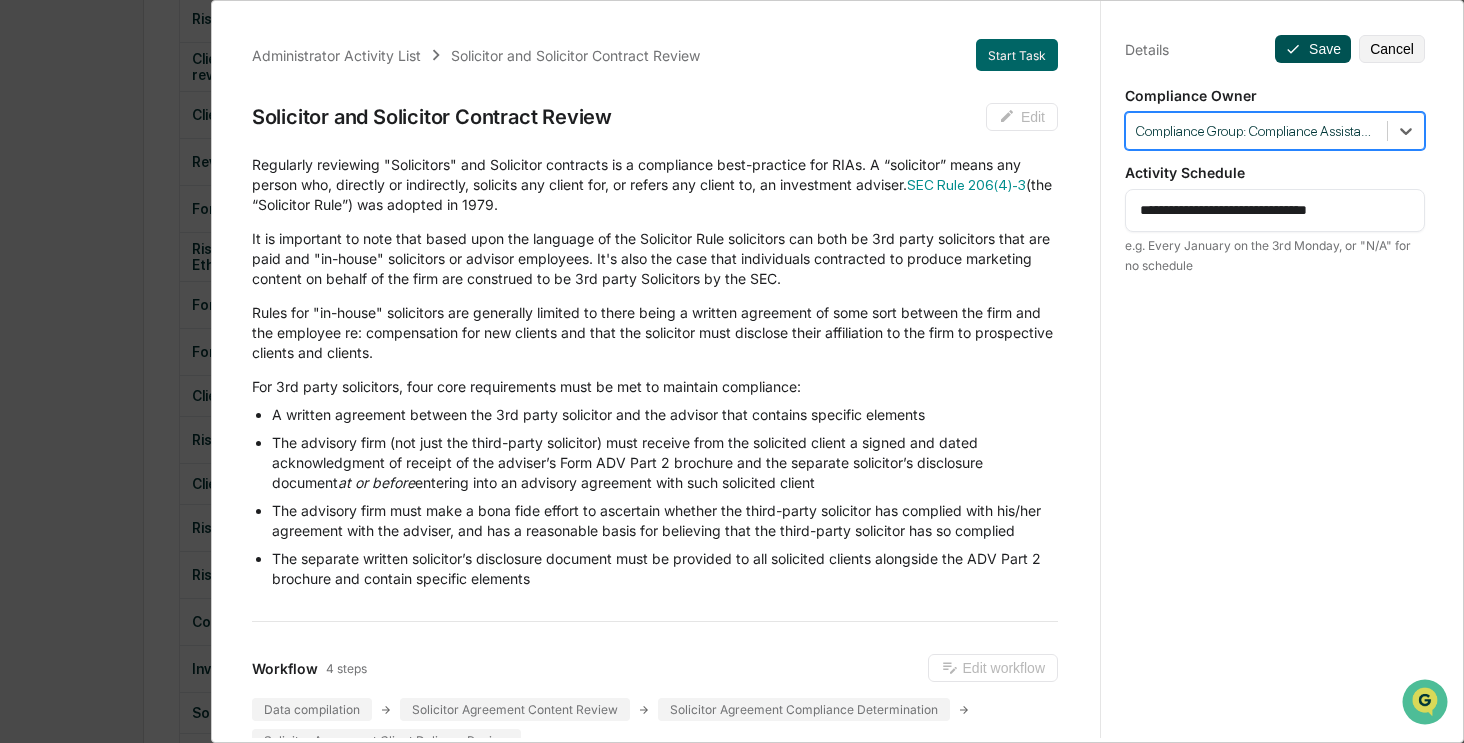 click on "Save" at bounding box center [1313, 49] 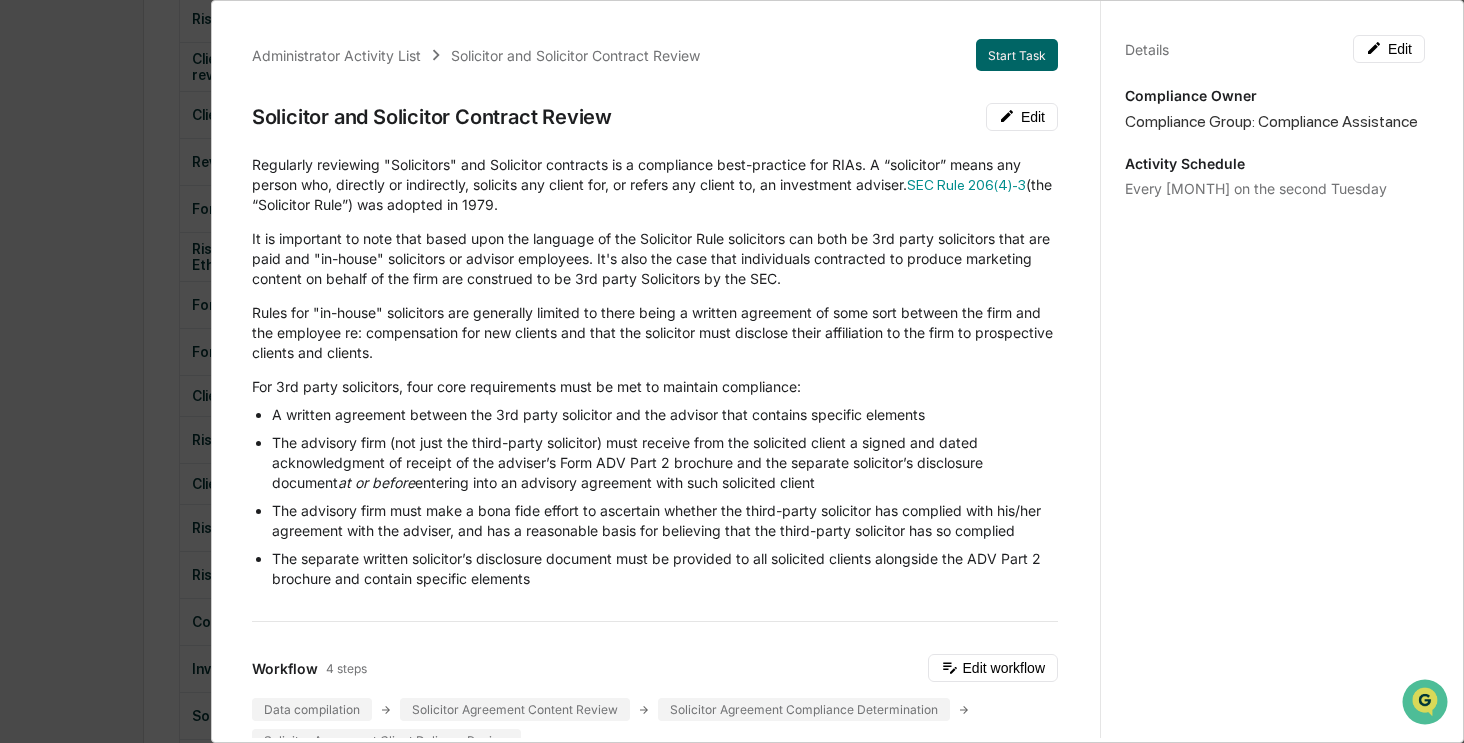 click on "Administrator Activity List Solicitor and Solicitor Contract Review Start Task Solicitor and Solicitor Contract Review Edit Regularly reviewing "Solicitors" and Solicitor contracts is a compliance best-practice for RIAs. A “solicitor” means any person who, directly or indirectly, solicits any client for, or refers any client to, an investment adviser.  SEC Rule 206(4)-3  (the “Solicitor Rule”) was adopted in 1979. It is important to note that based upon the language of the Solicitor Rule solicitors can both be 3rd party solicitors that are paid and "in-house" solicitors or advisor employees. It's also the case that individuals contracted to produce marketing content on behalf of the firm are construed to be 3rd party Solicitors by the SEC. For 3rd party solicitors, four core requirements must be met to maintain compliance: A written agreement between the 3rd party solicitor and the advisor that contains specific elements at or before  entering into an advisory agreement with such solicited client 1" at bounding box center (732, 371) 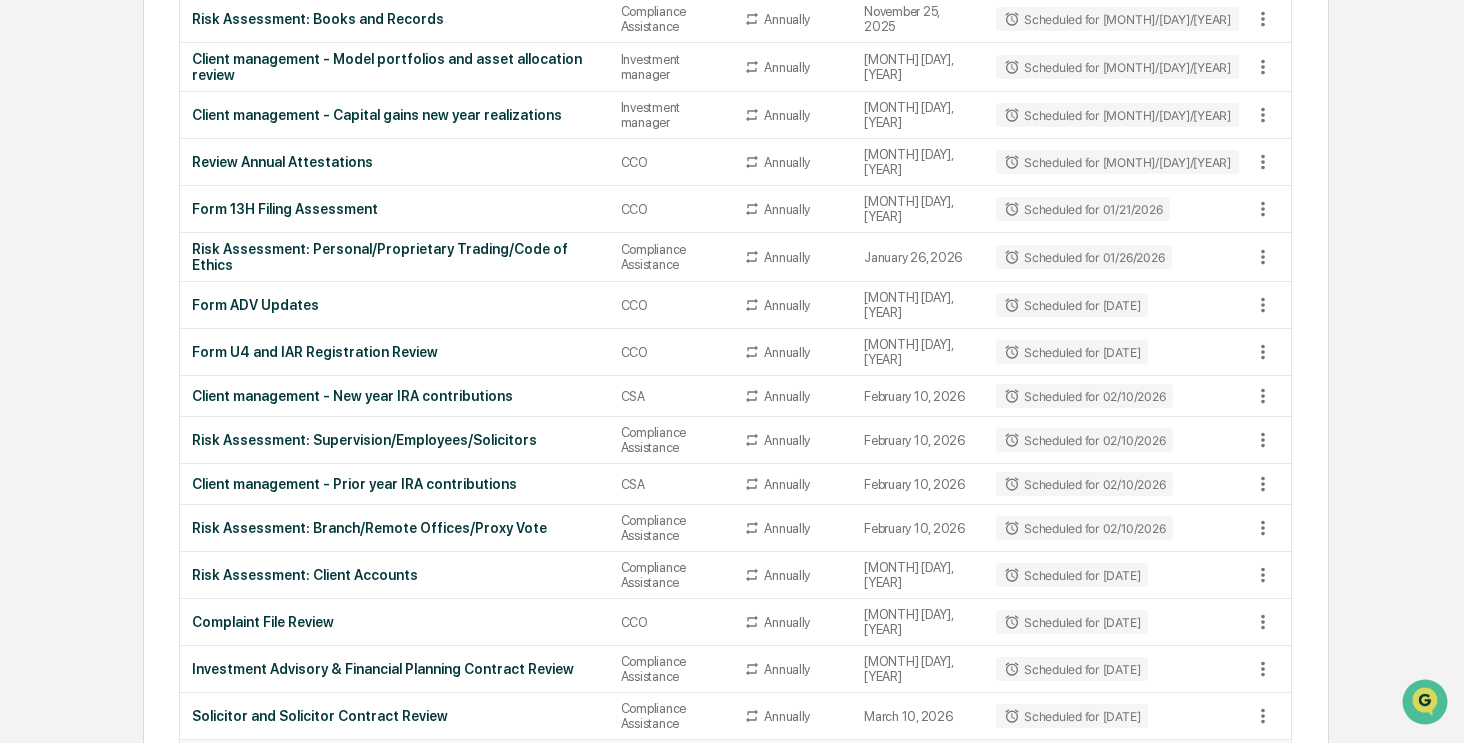 click on "AML Training" at bounding box center [394, 760] 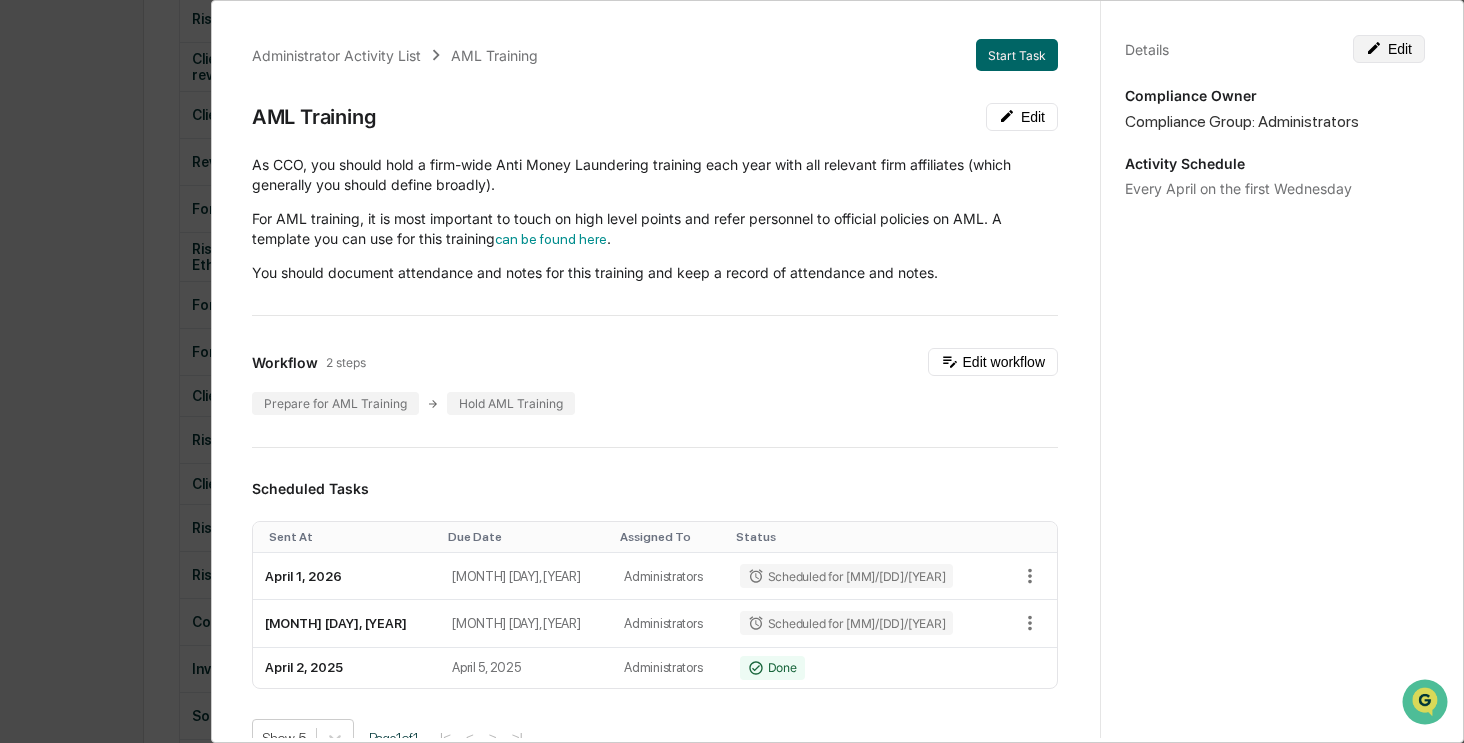 click on "Edit" at bounding box center (1389, 49) 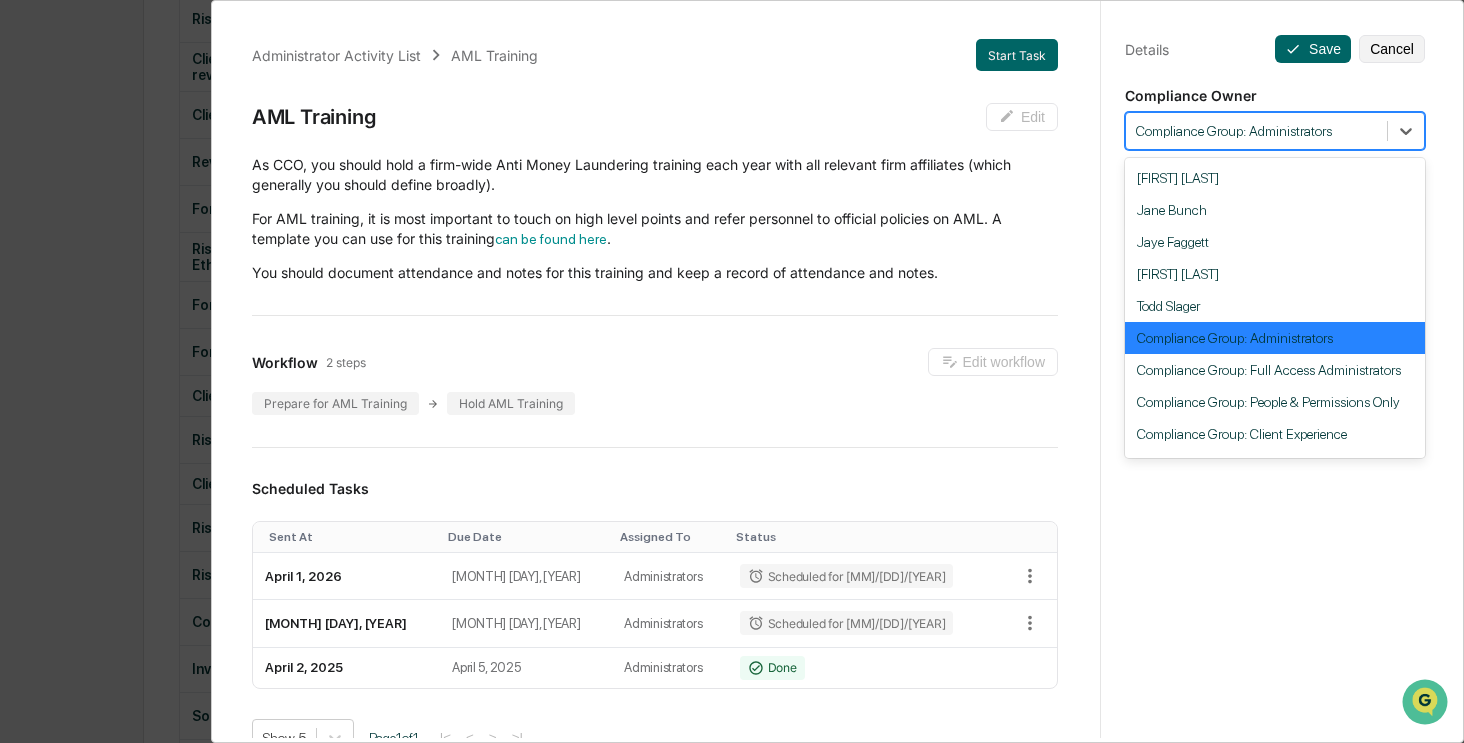 click at bounding box center [1256, 131] 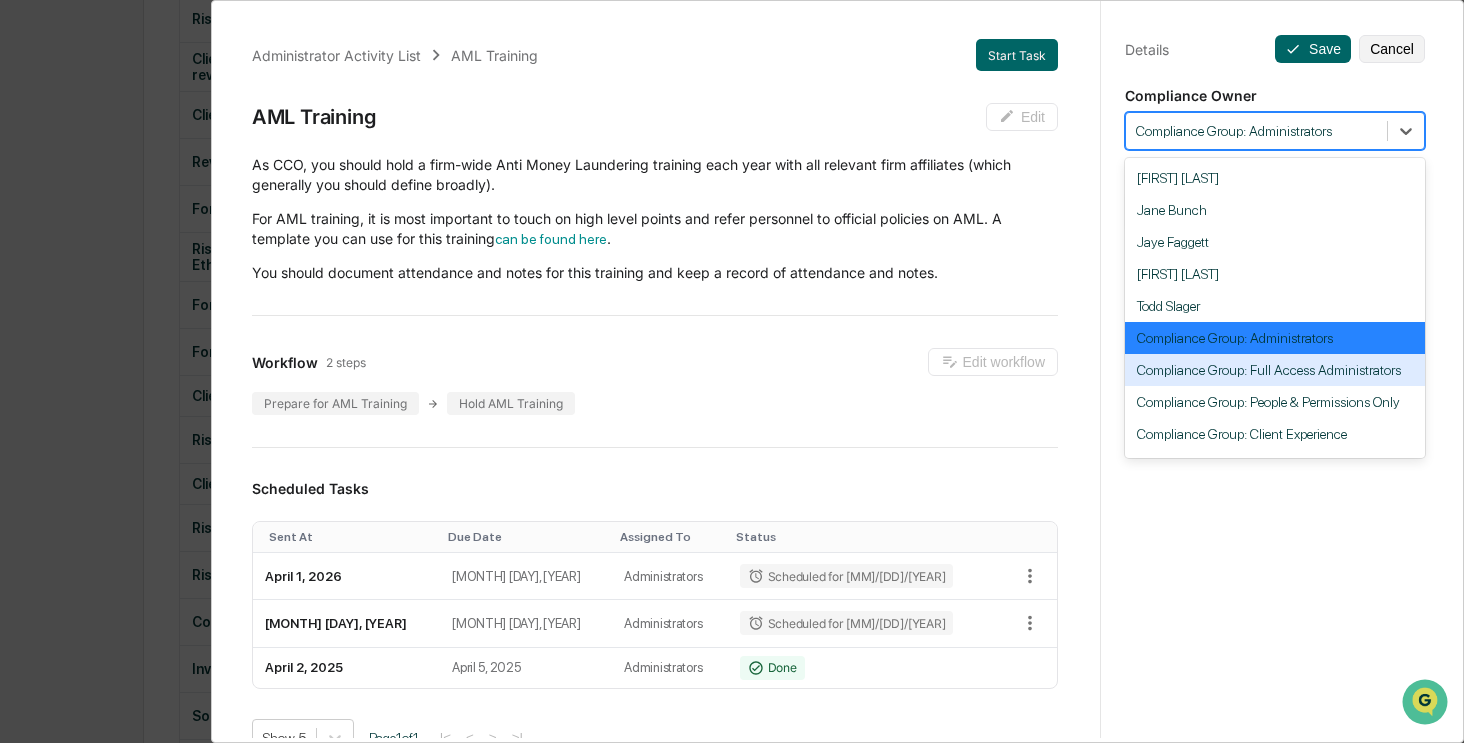 scroll, scrollTop: 184, scrollLeft: 0, axis: vertical 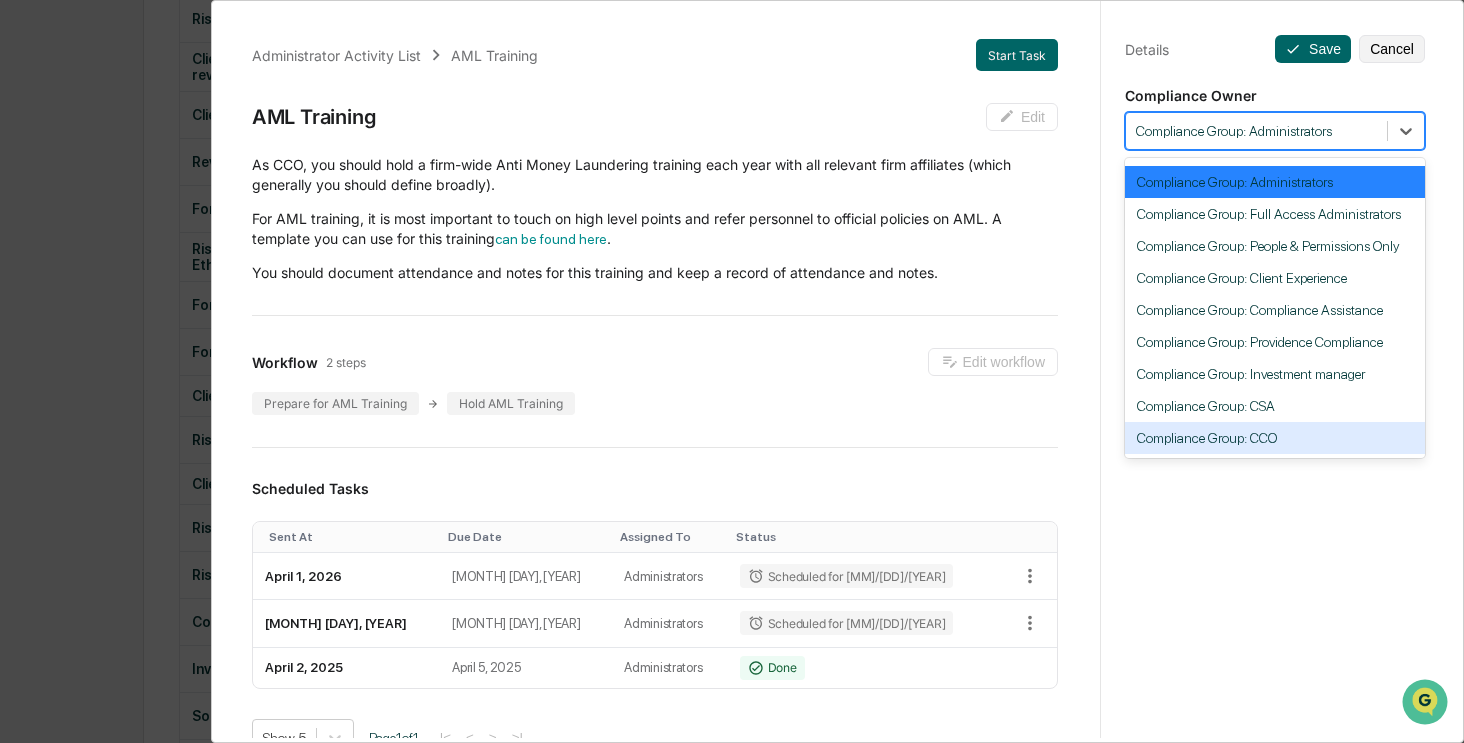 click on "Compliance Group: CCO" at bounding box center (1275, 438) 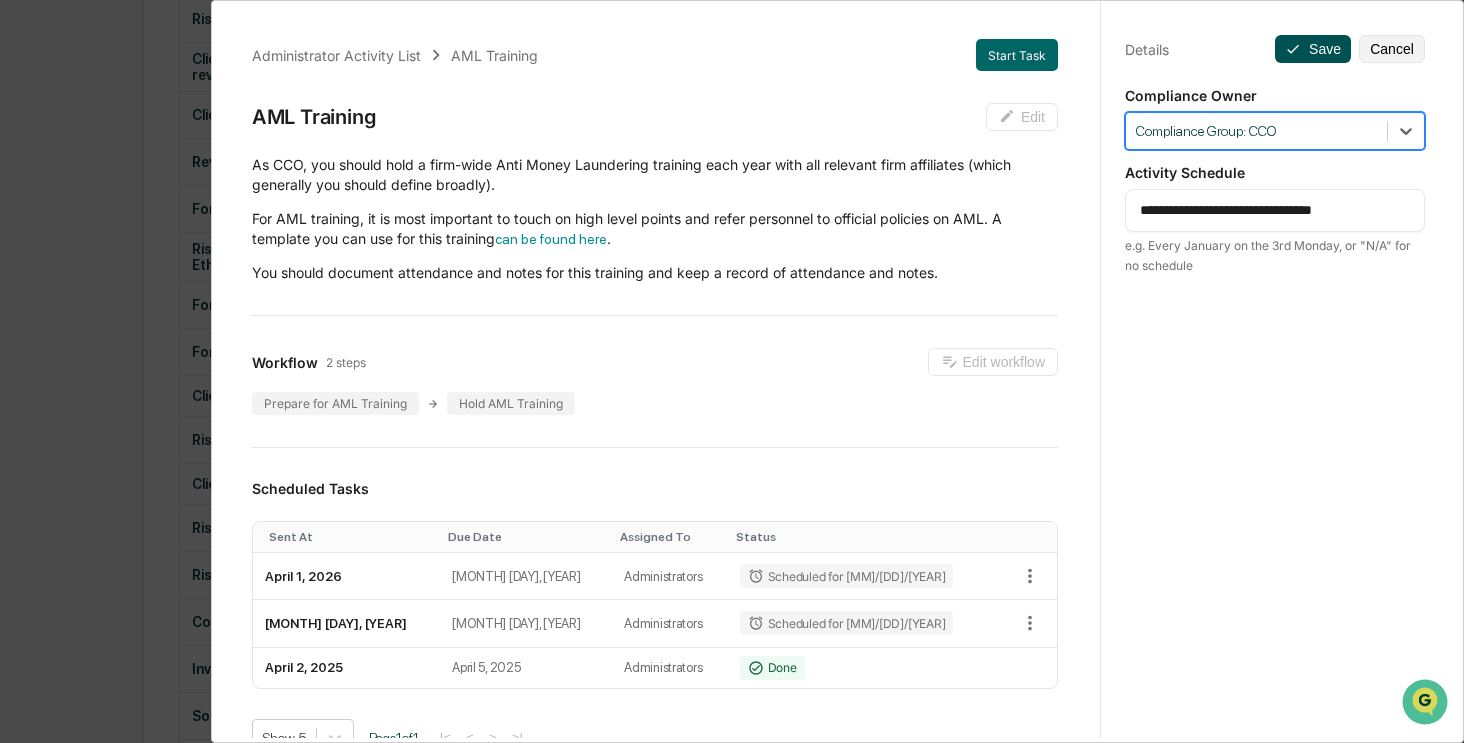 click on "Save" at bounding box center [1313, 49] 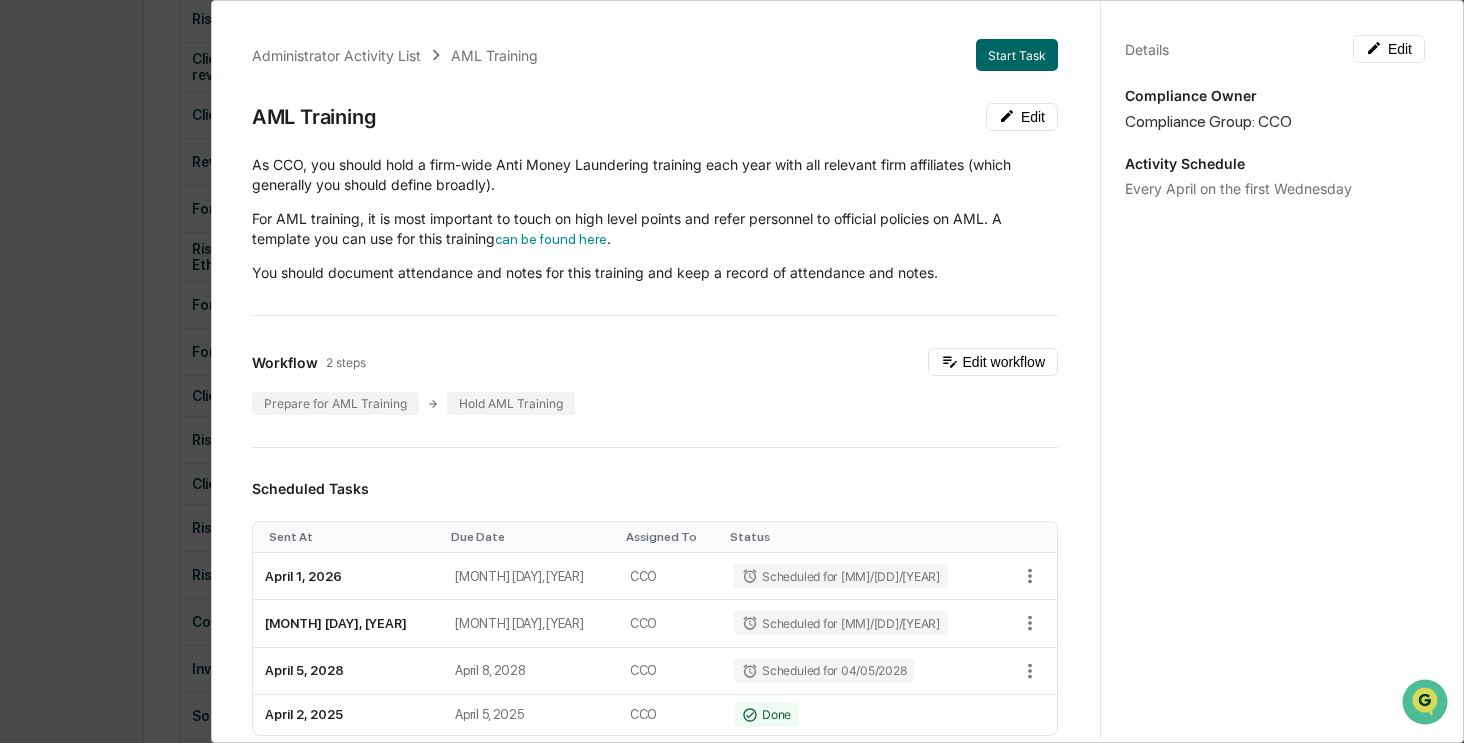 click on "Administrator Activity List AML Training Start Task AML Training Edit As CCO, you should hold a firm-wide Anti Money Laundering training each year with all relevant firm affiliates (which generally you should define broadly). For AML training, it is most important to touch on high level points and refer personnel to official policies on AML. A template you can use for this training  can be found here . You should document attendance and notes for this training and keep a record of attendance and notes. Workflow 2 steps Edit workflow Prepare for AML Training Hold AML Training Scheduled Tasks Sent At Due Date Assigned To Status April 1, 2026 April 4, 2026 CCO Scheduled for 04/01/2026 April 7, 2027 April 10, 2027 CCO Scheduled for 04/07/2027 April 5, 2028 April 8, 2028 CCO Scheduled for 04/05/2028 April 2, 2025 April 5, 2025 CCO Done Show 5 Page  1  of  1   |<   <   >   >|   Completed Task Files Document Name Created At Assigned To AML Training - Angela Barbash - Signed April 3, 2025 Angela Barbash View View 1 1" at bounding box center [732, 371] 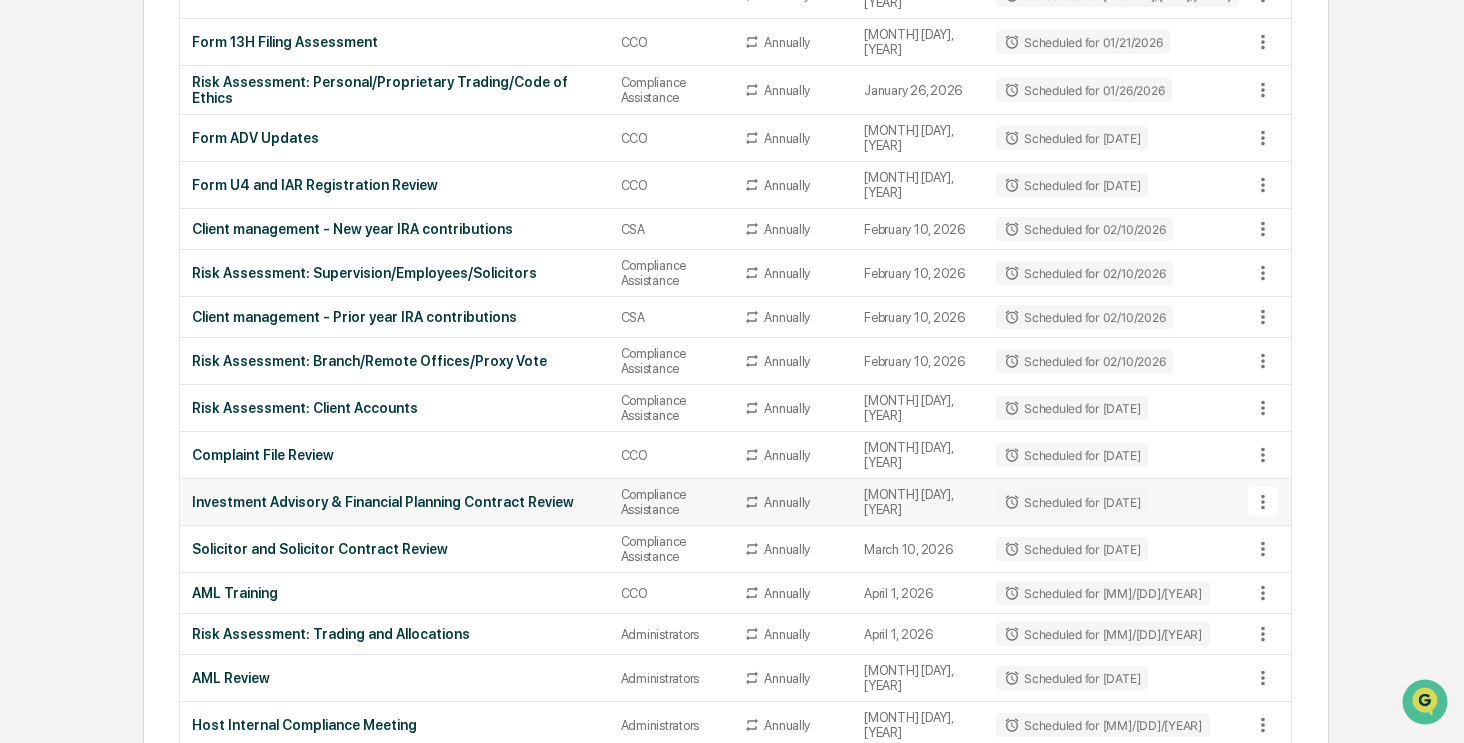 scroll, scrollTop: 2000, scrollLeft: 0, axis: vertical 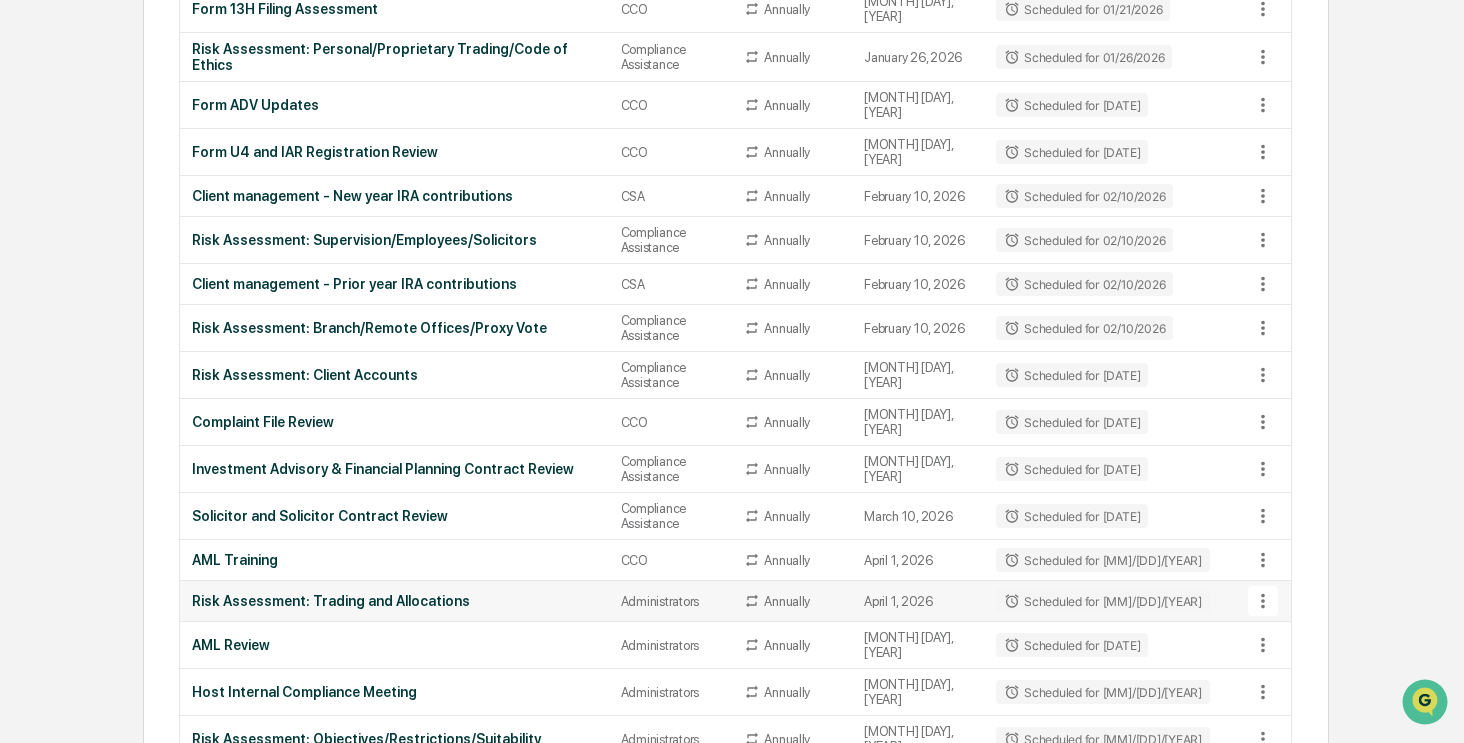 click on "Risk Assessment: Trading and Allocations" at bounding box center (394, 601) 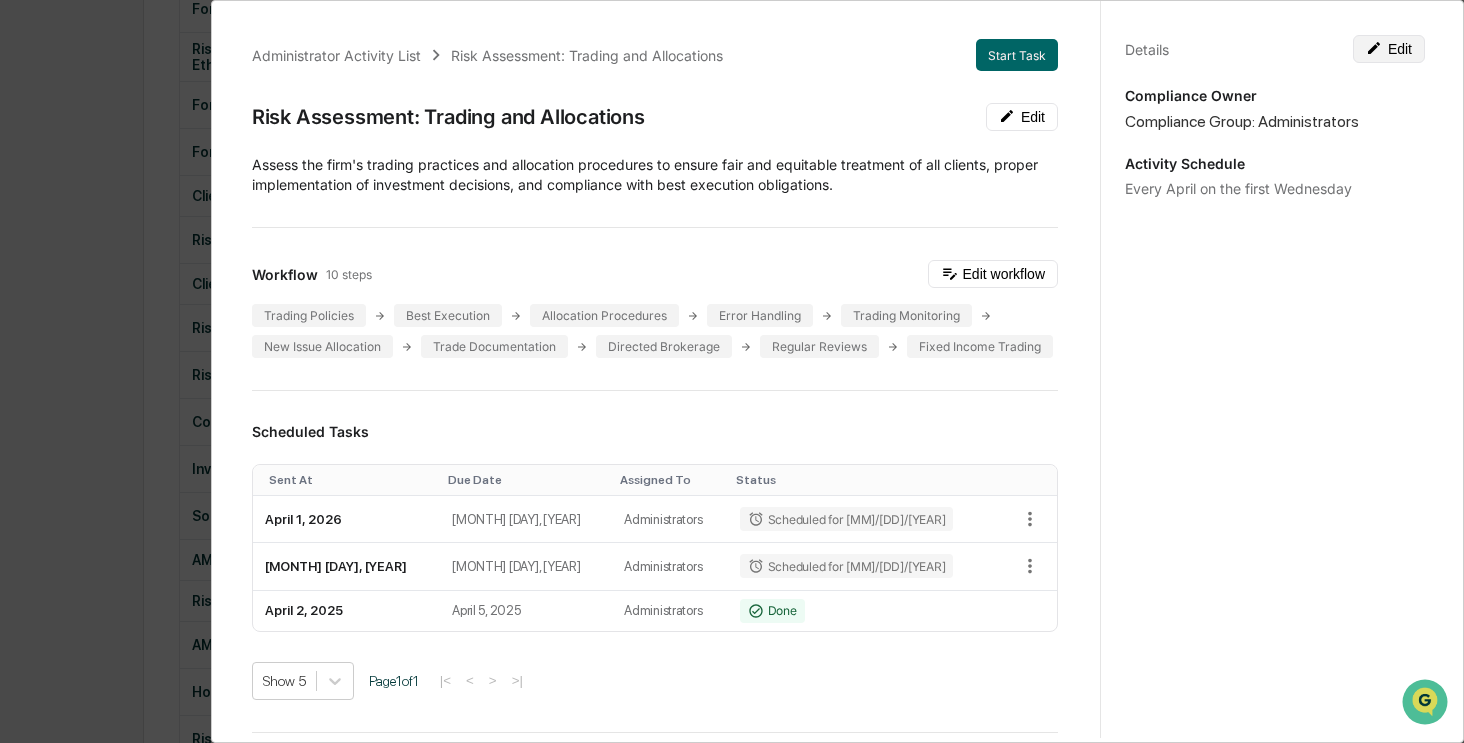 click on "Edit" at bounding box center (1389, 49) 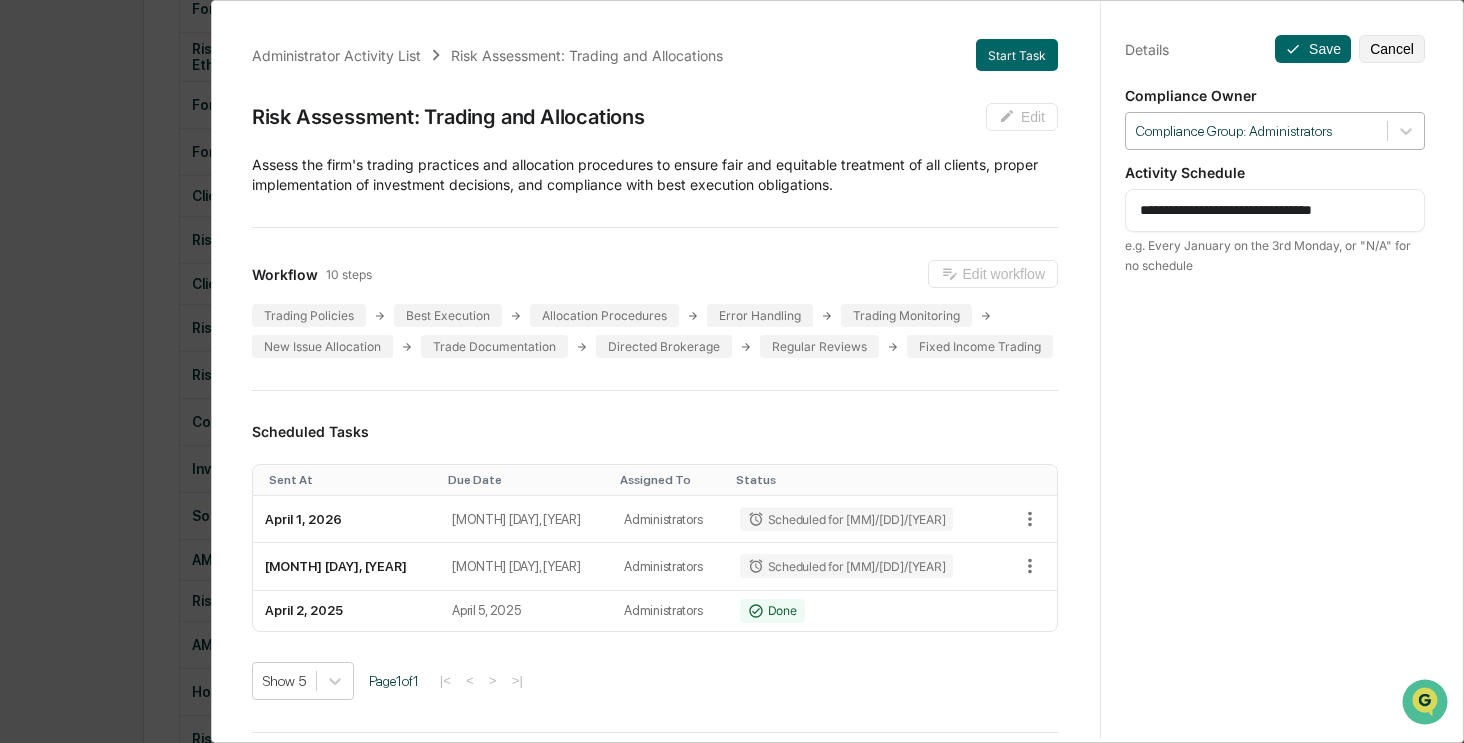 click on "Compliance Group: Administrators" at bounding box center [1256, 131] 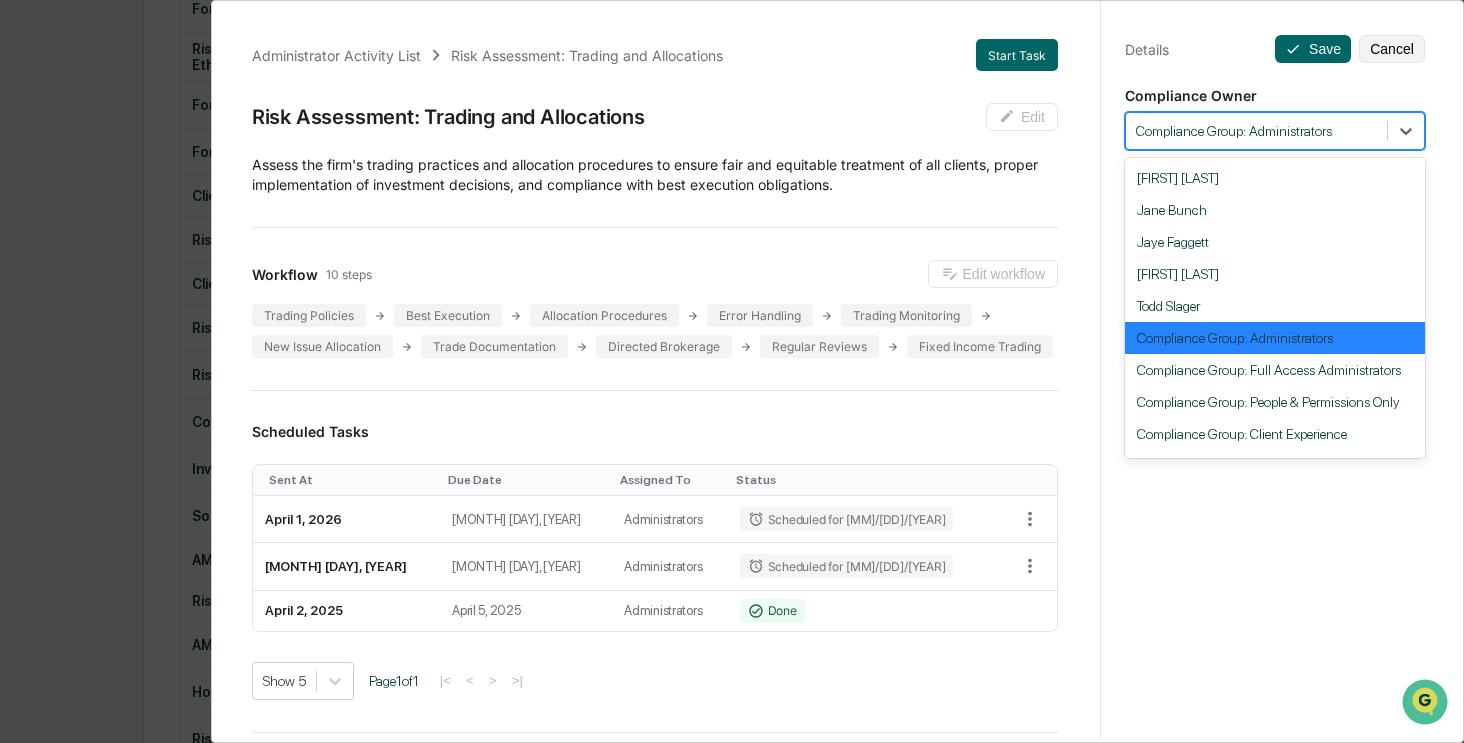 scroll, scrollTop: 184, scrollLeft: 0, axis: vertical 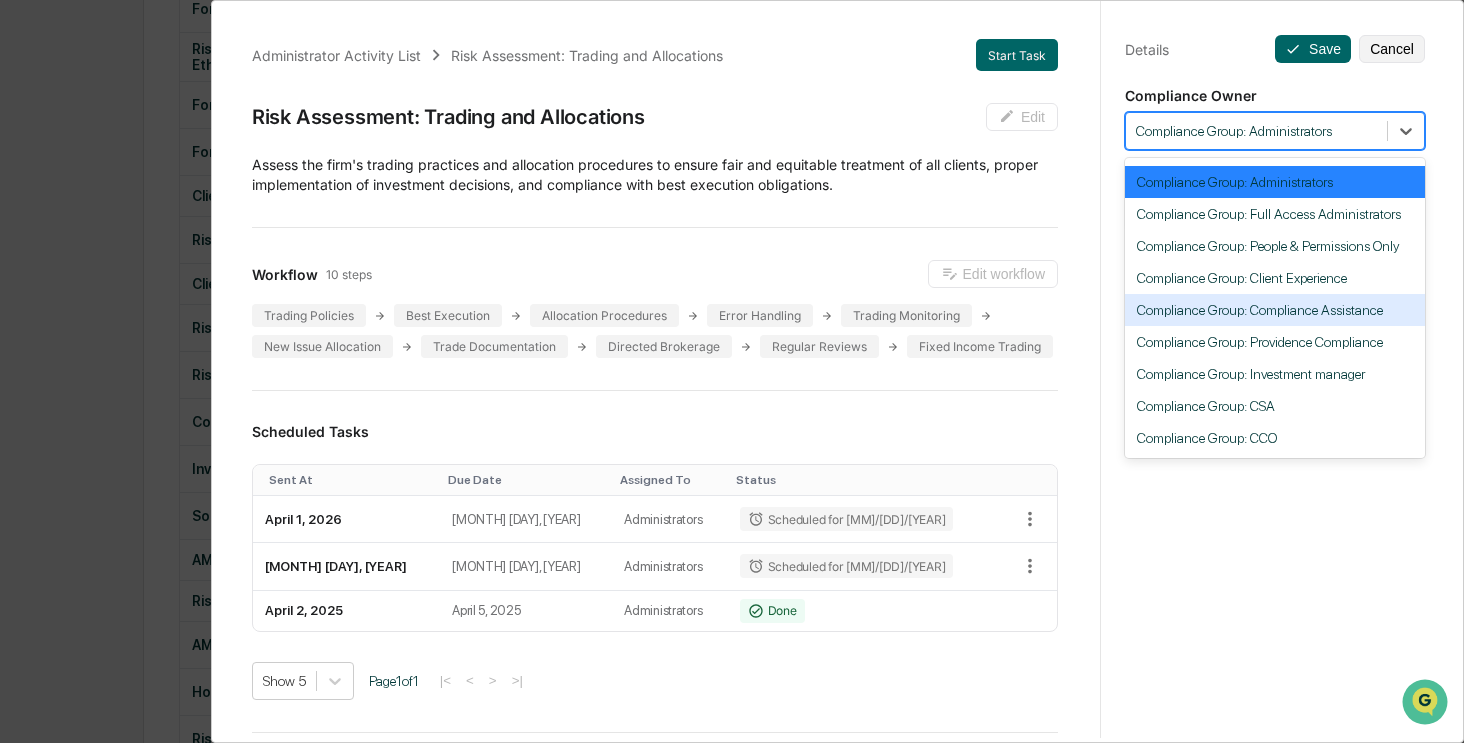 click on "Compliance Group: Compliance Assistance" at bounding box center (1275, 310) 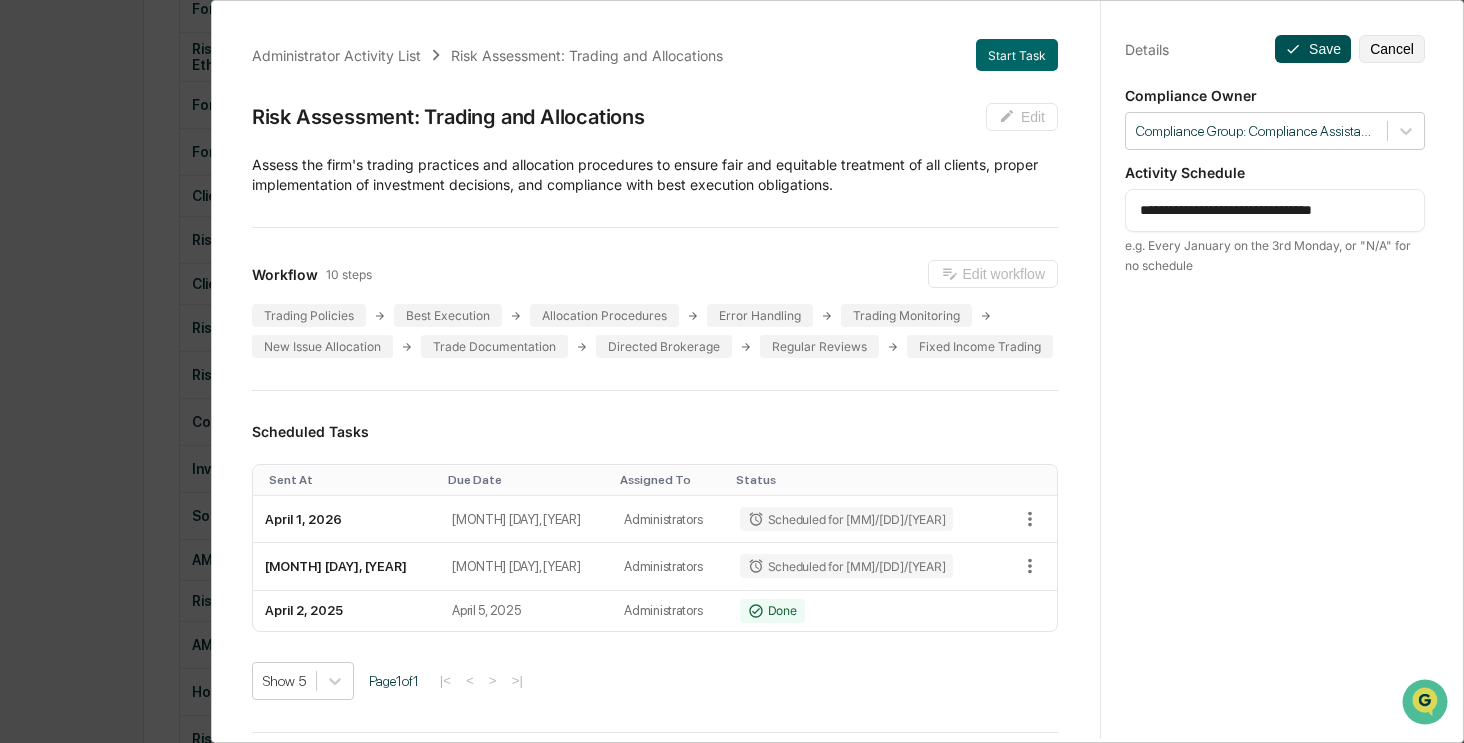 click 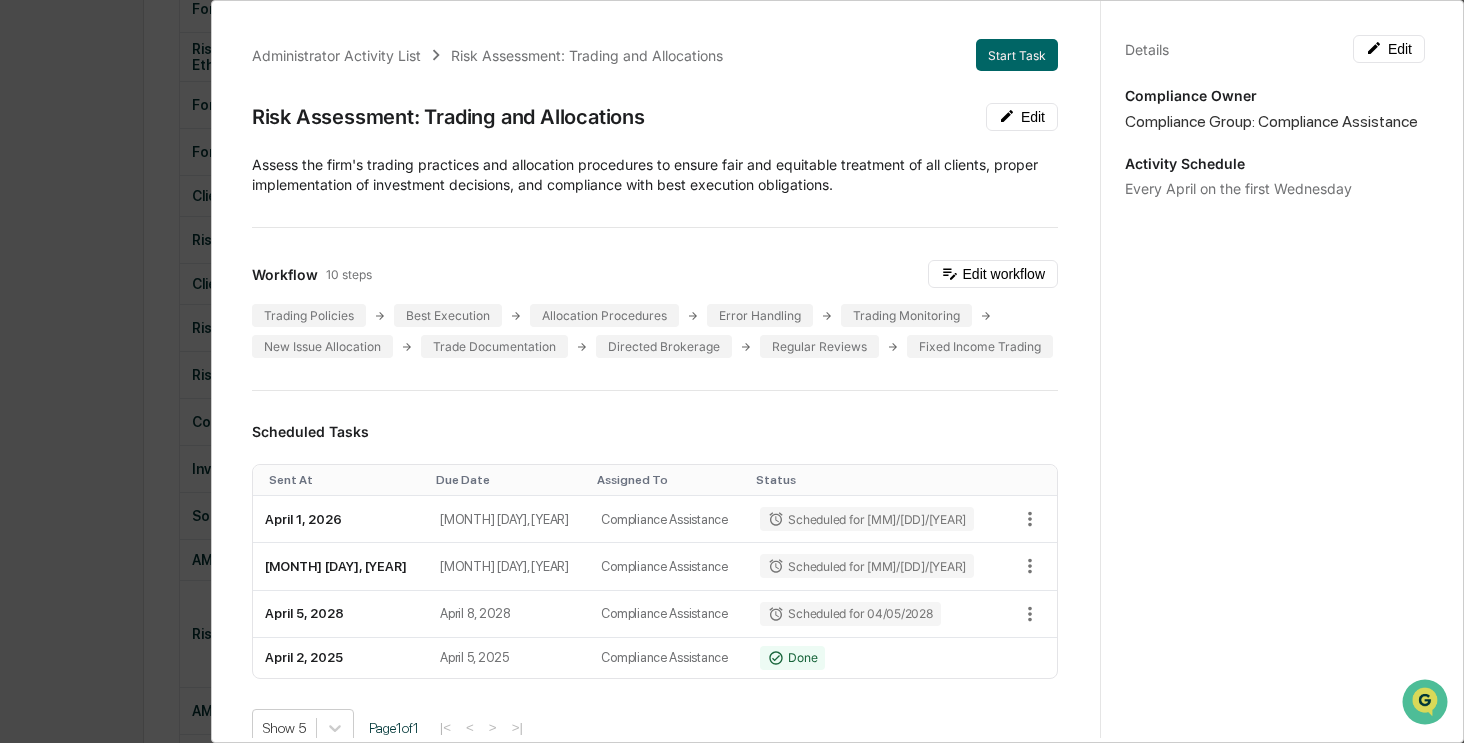 click on "Administrator Activity List Risk Assessment: Trading and Allocations Start Task Risk Assessment: Trading and Allocations Edit Assess the firm's trading practices and allocation procedures to ensure fair and equitable treatment of all clients, proper implementation of investment decisions, and compliance with best execution obligations. Workflow 10 steps Edit workflow Trading Policies Best Execution Allocation Procedures Error Handling Trading Monitoring New Issue Allocation Trade Documentation Directed Brokerage Regular Reviews Fixed Income Trading Scheduled Tasks Sent At Due Date Assigned To Status April 1, 2026 April 4, 2026 Compliance Assistance Scheduled for 04/01/2026 April 7, 2027 April 10, 2027 Compliance Assistance Scheduled for 04/07/2027 April 5, 2028 April 8, 2028 Compliance Assistance Scheduled for 04/05/2028 April 2, 2025 April 5, 2025 Compliance Assistance Done Show 5 Page  1  of  1   |<   <   >   >|   Completed Task Files Document Name Created At Assigned To April 3, 2025 Angela Barbash View 1" at bounding box center (732, 371) 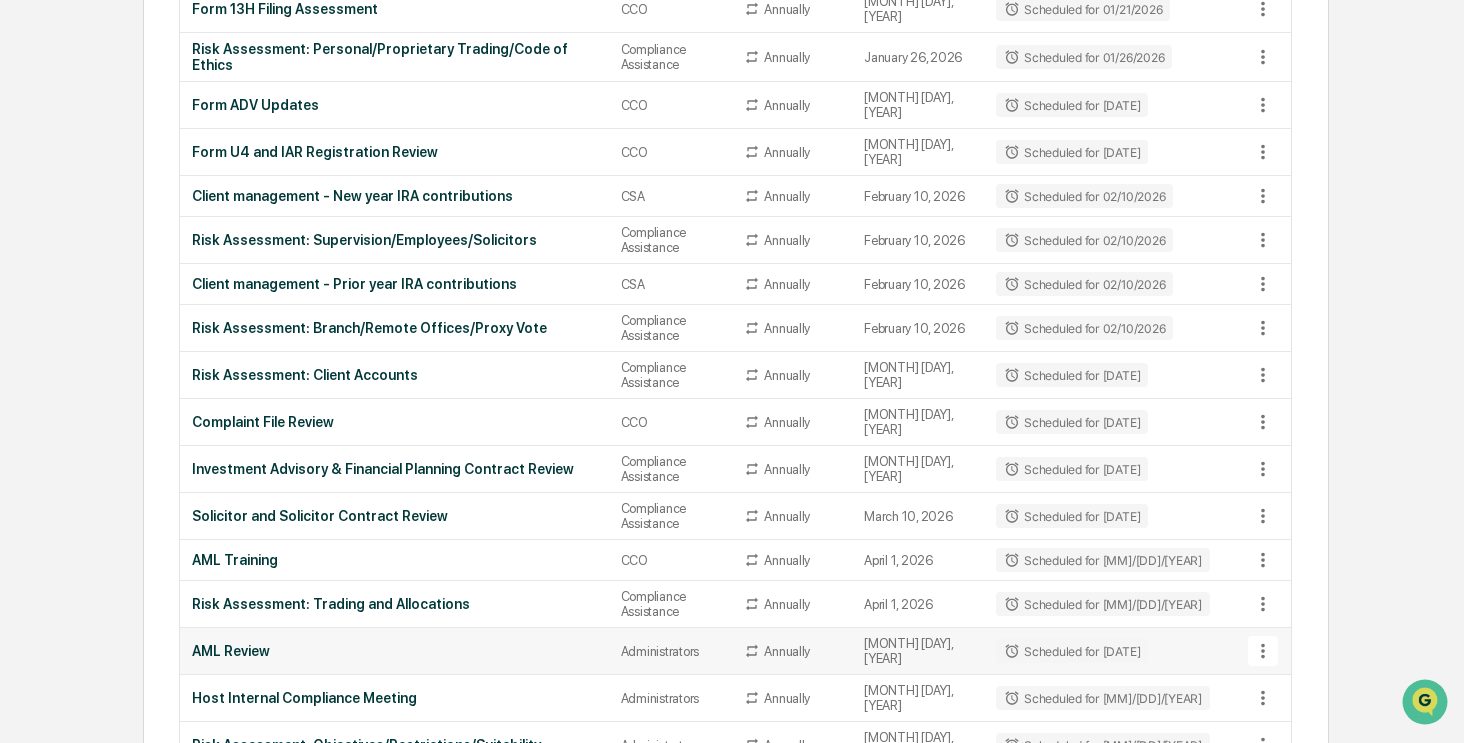 click on "AML Review" at bounding box center [394, 651] 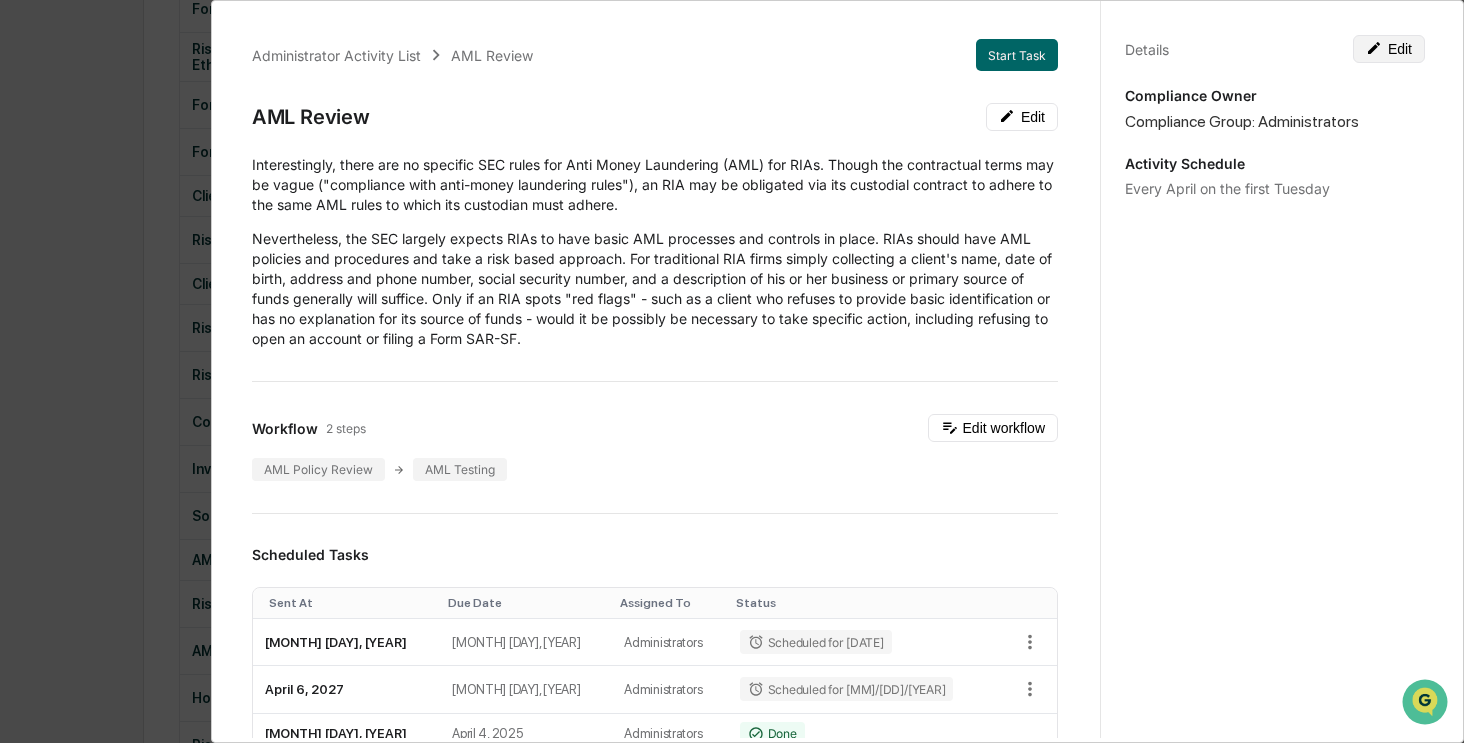 click 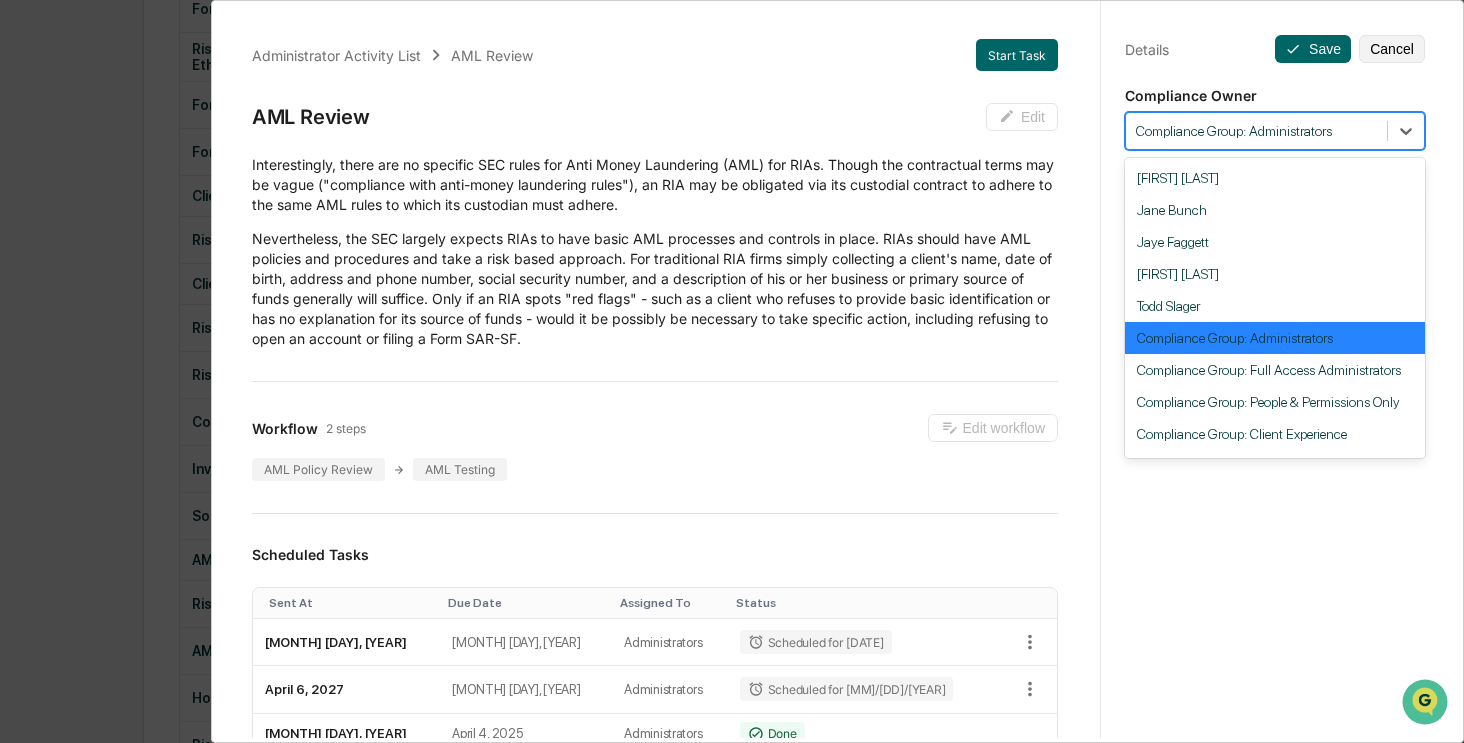 click at bounding box center (1256, 131) 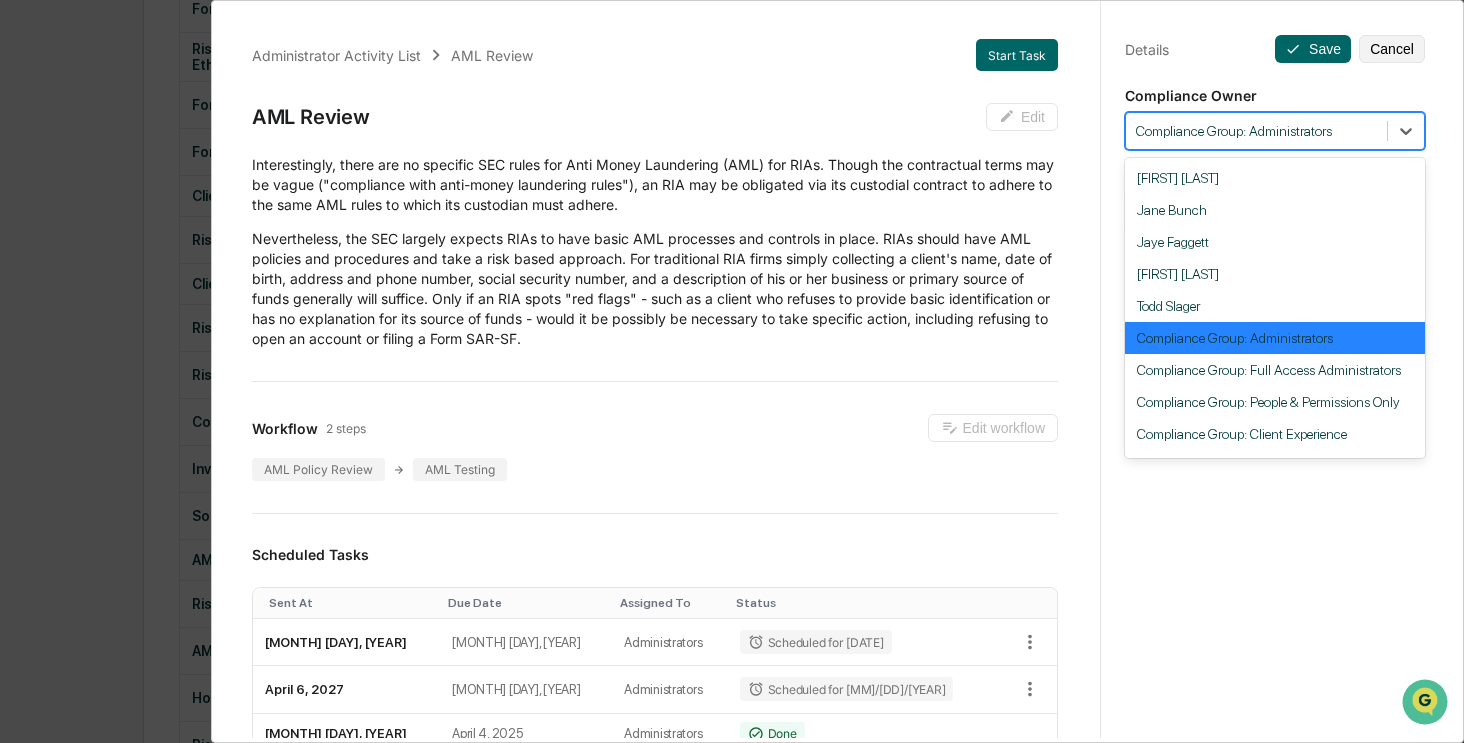 scroll, scrollTop: 184, scrollLeft: 0, axis: vertical 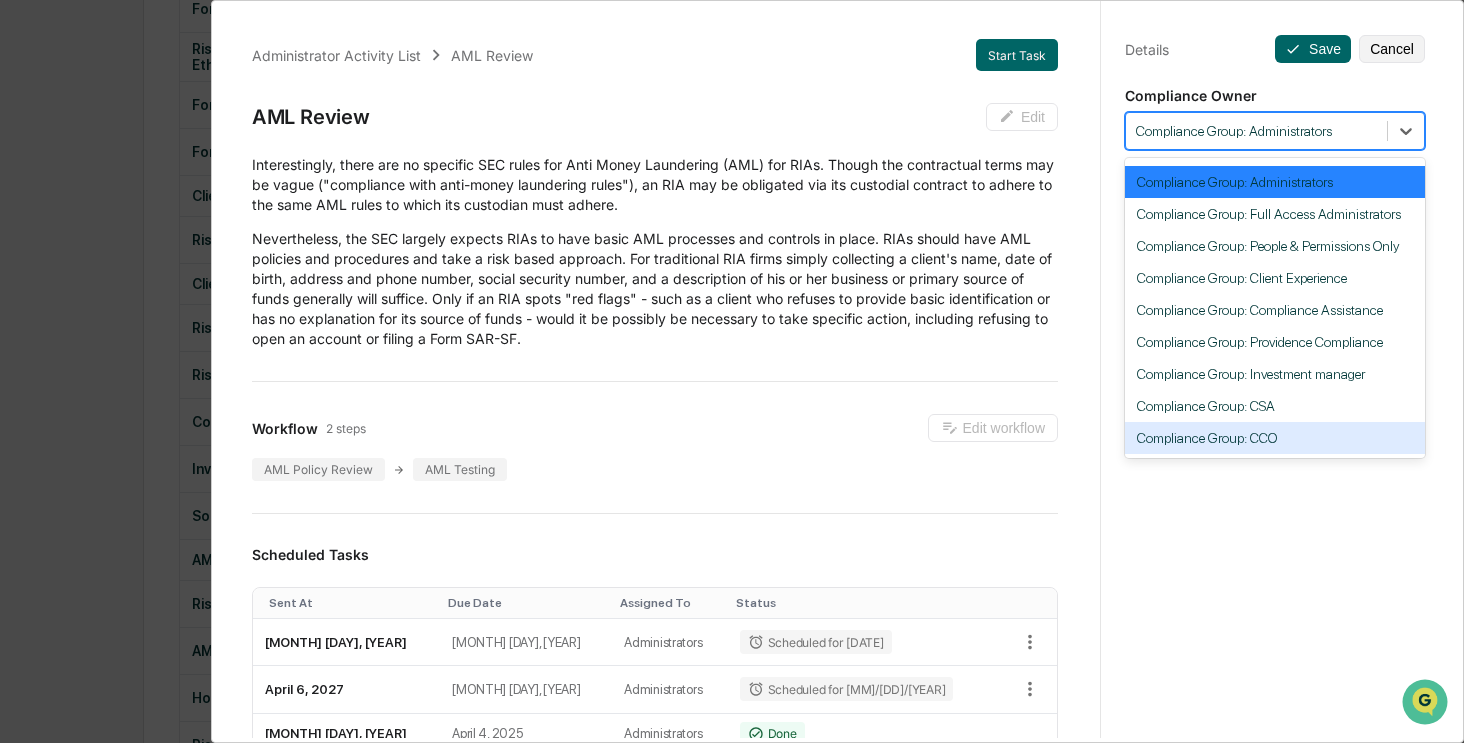 click on "Compliance Group: CCO" at bounding box center [1275, 438] 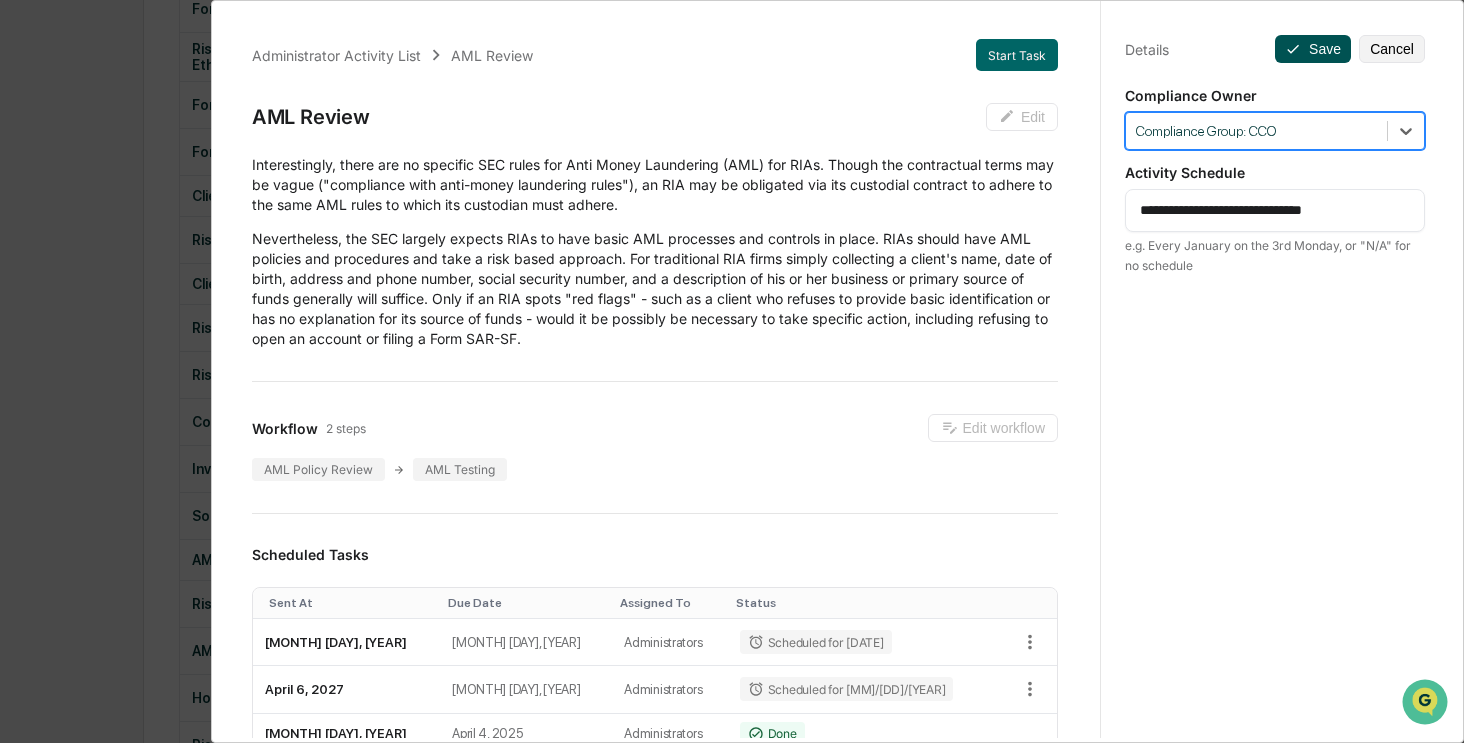 click on "Save" at bounding box center (1313, 49) 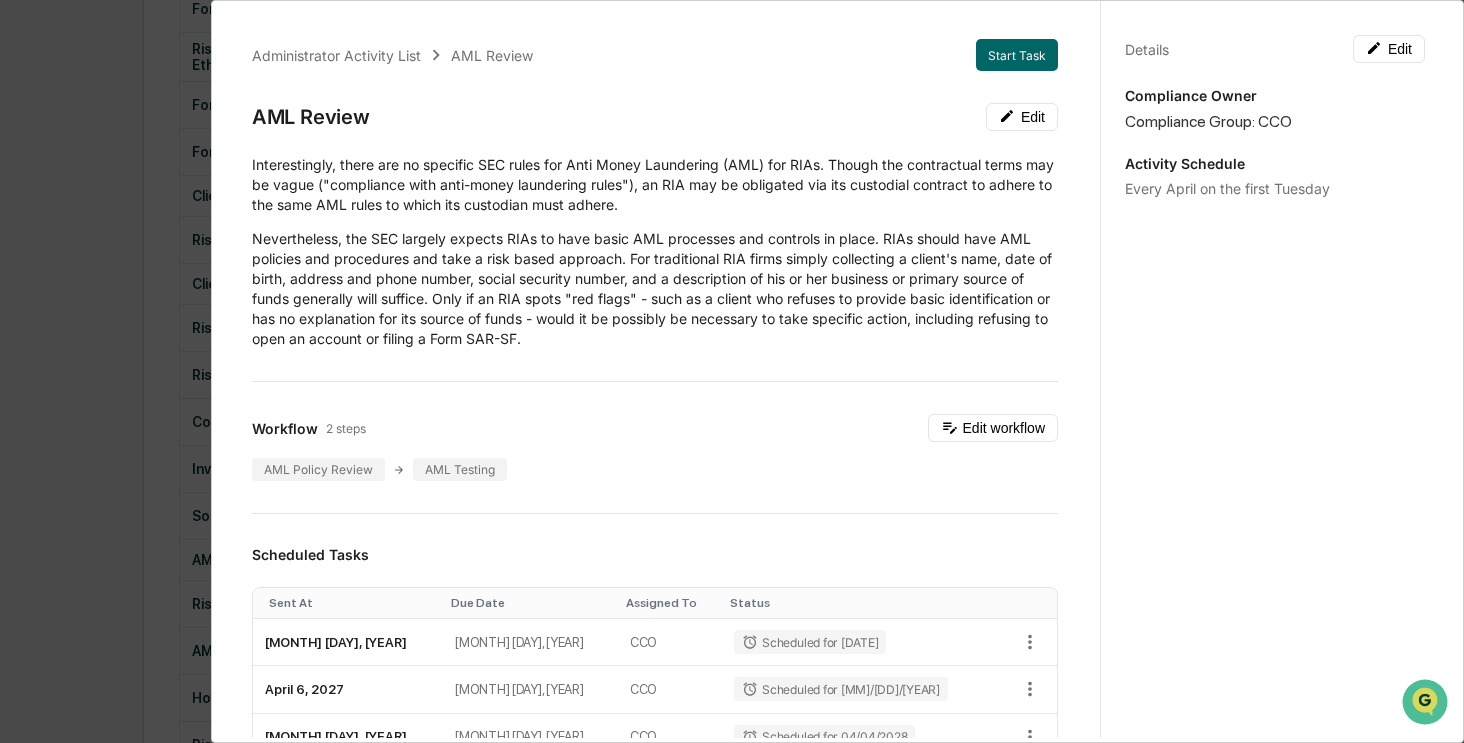 click on "Administrator Activity List AML Review Start Task AML Review Edit Interestingly, there are no specific SEC rules for Anti Money Laundering (AML) for RIAs. Though the contractual terms may be vague ("compliance with anti-money laundering rules"), an RIA may be obligated via its custodial contract to adhere to the same AML rules to which its custodian must adhere. Nevertheless, the SEC largely expects RIAs to have basic AML processes and controls in place. RIAs should have AML policies and procedures and take a risk based approach. For traditional RIA firms simply collecting a client's name, date of birth, address and phone number, social security number, and a description of his or her business or primary source of funds generally will suffice. Only if an RIA spots "red flags" - such as a client who refuses to provide basic identification or has no explanation for its source of funds - would it be possibly be necessary to take specific action, including refusing to open an account or filing a Form SAR-SF. CCO" at bounding box center [732, 371] 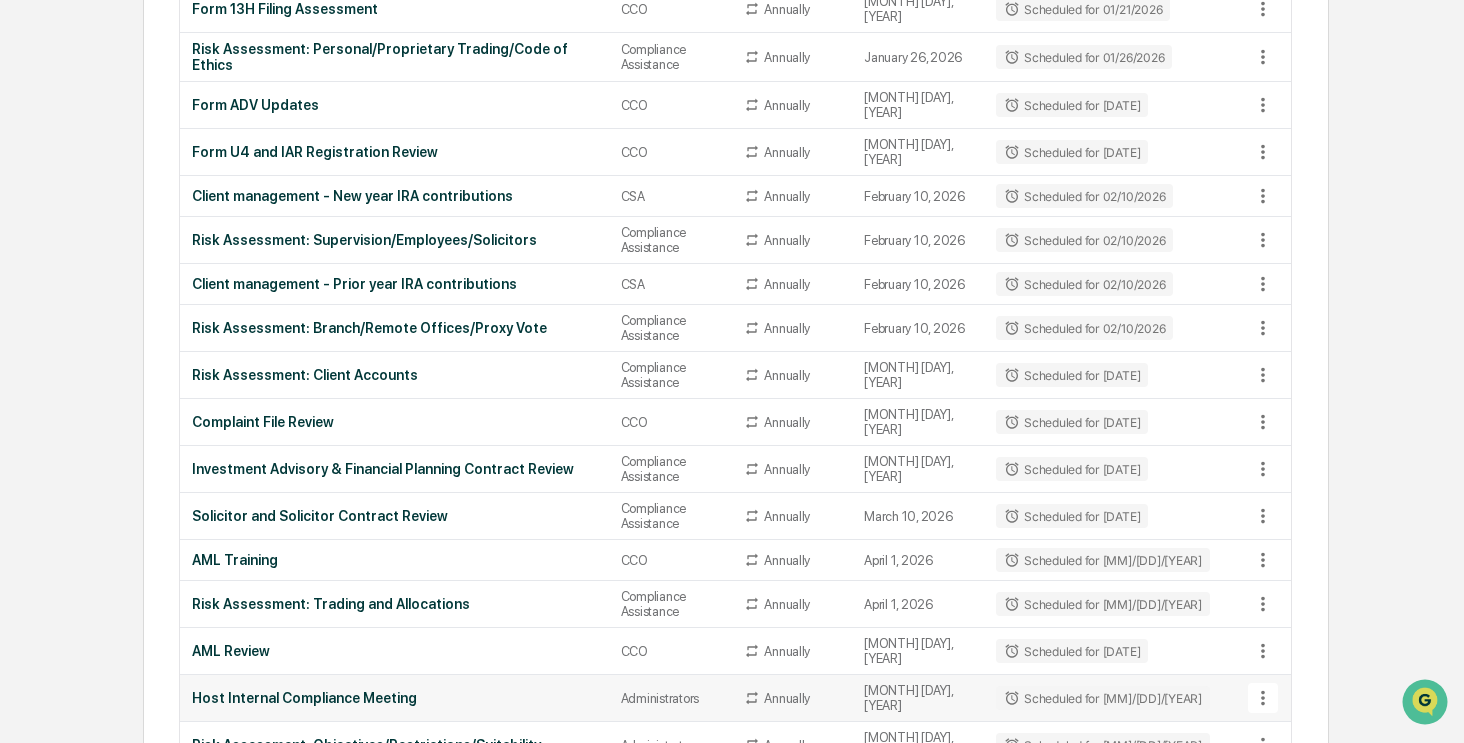 click on "Host Internal Compliance Meeting" at bounding box center (394, 698) 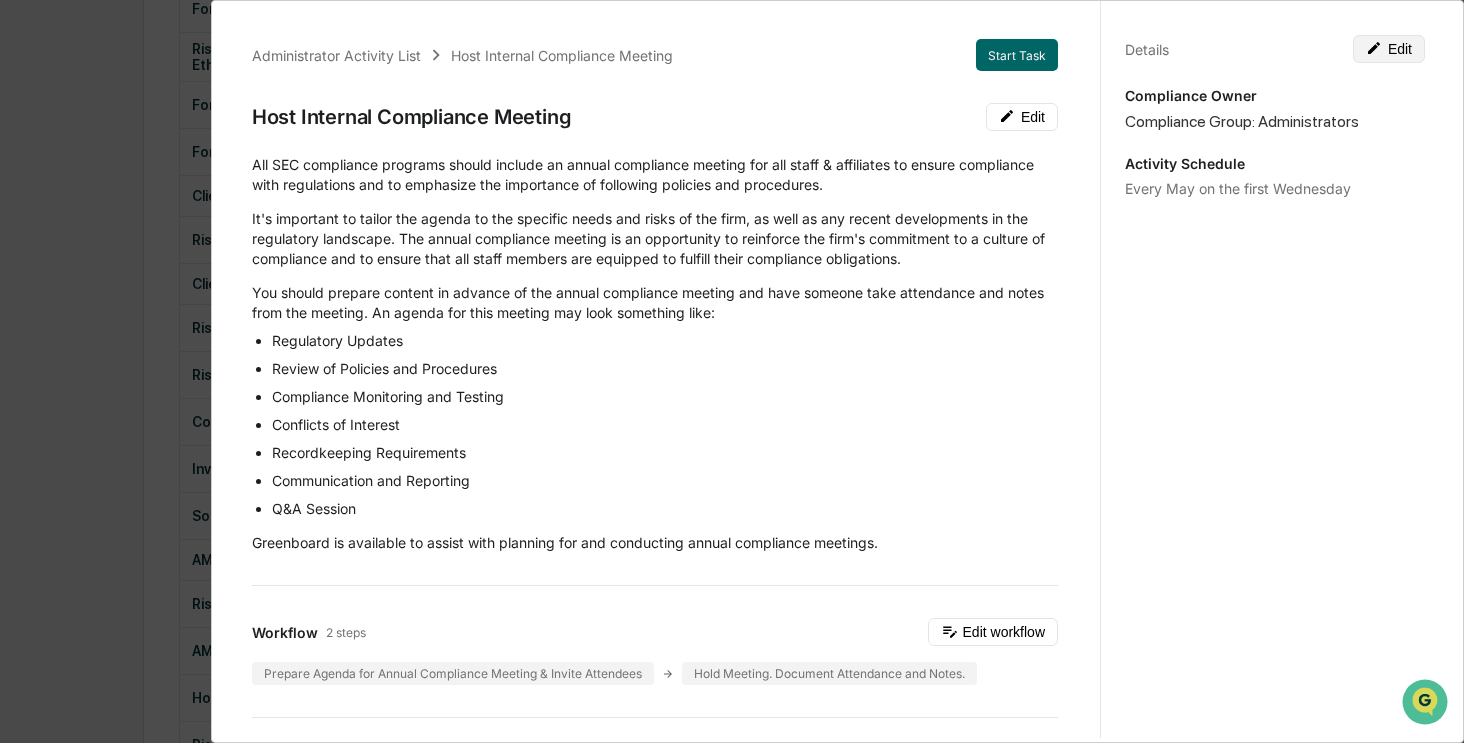 click on "Edit" at bounding box center (1389, 49) 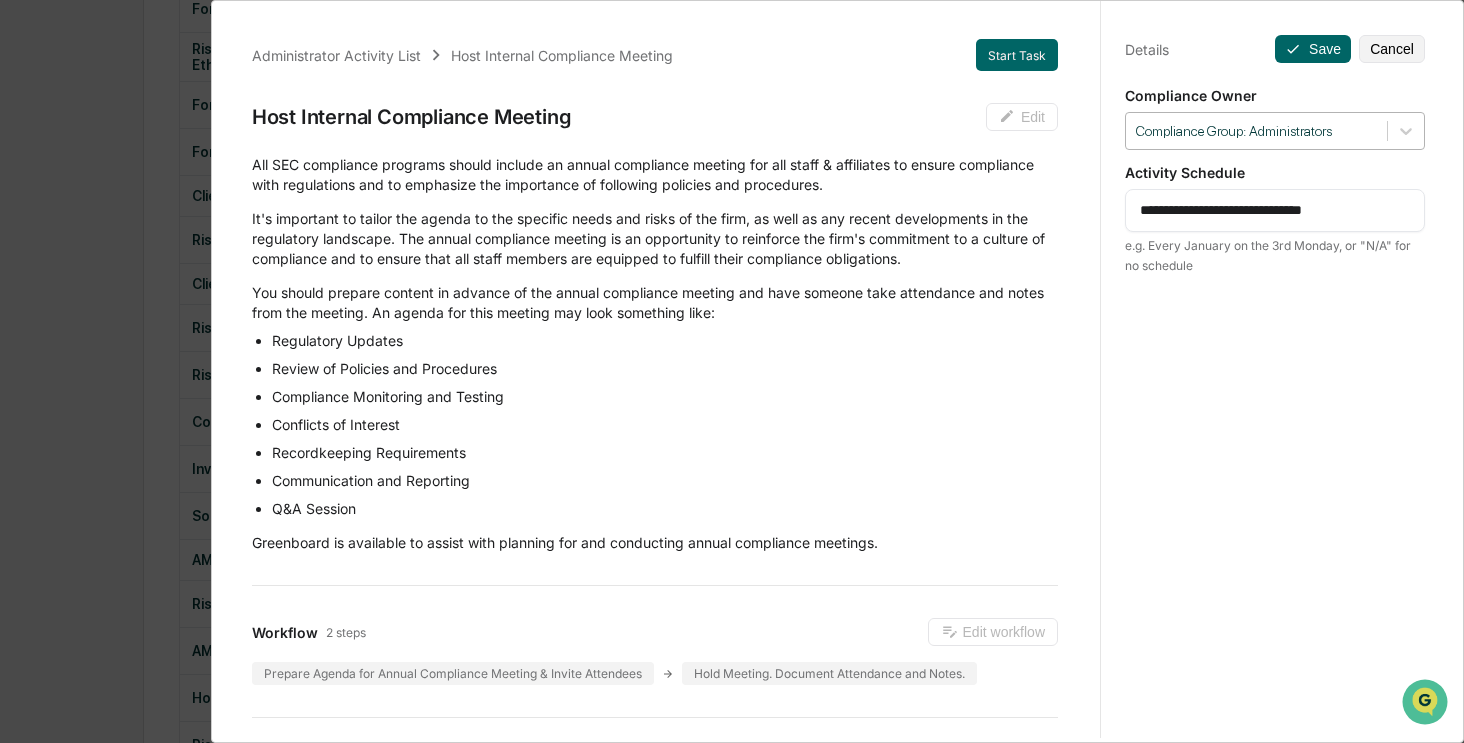 click on "Compliance Group: Administrators" at bounding box center [1256, 131] 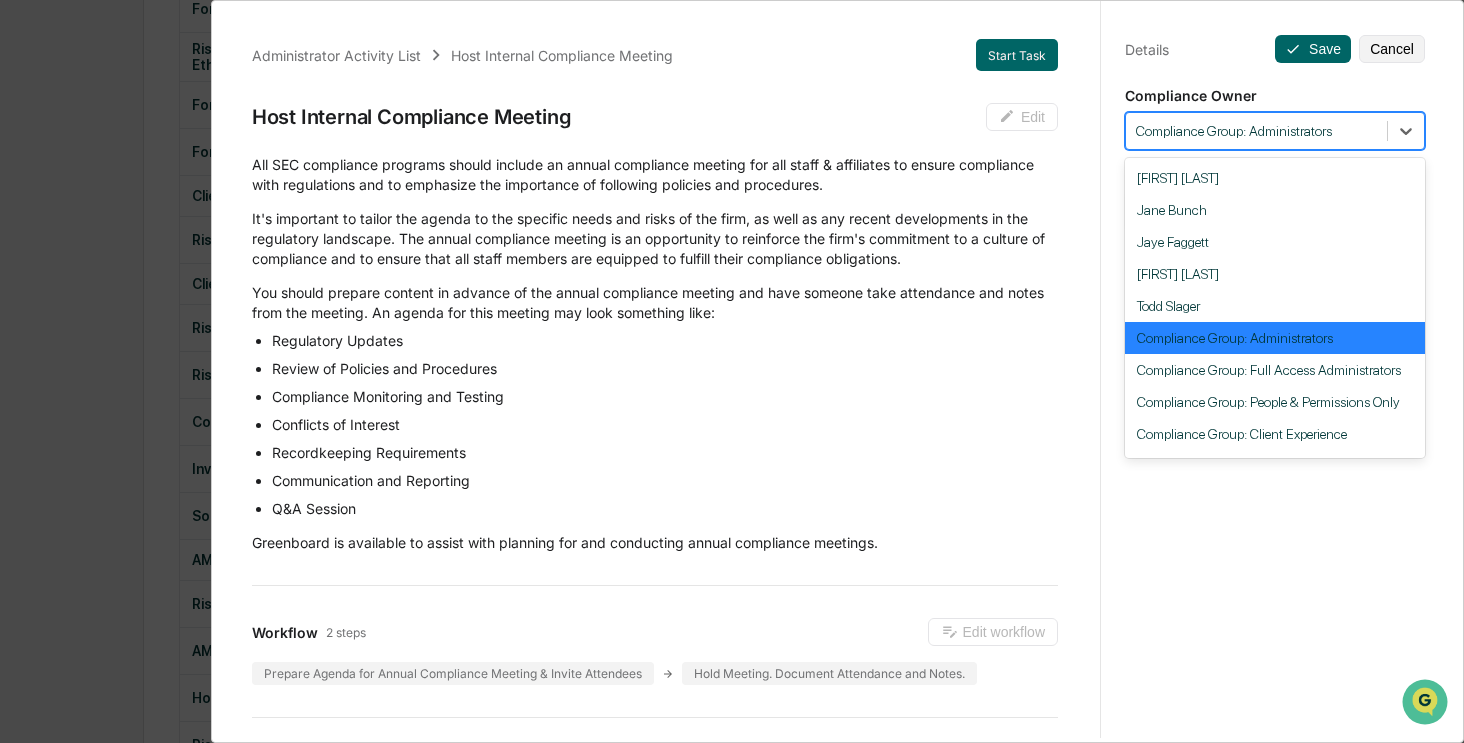 scroll, scrollTop: 184, scrollLeft: 0, axis: vertical 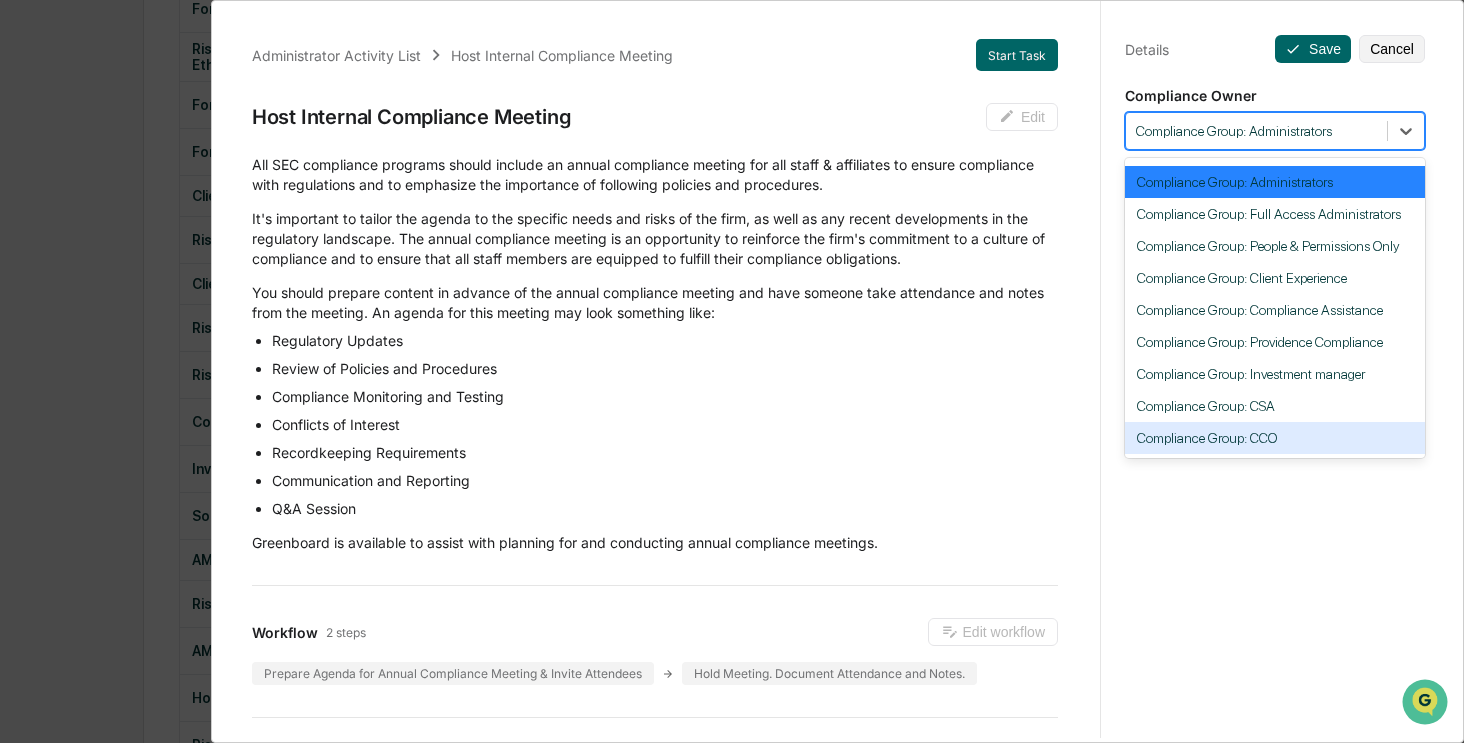 click on "Compliance Group: CCO" at bounding box center (1275, 438) 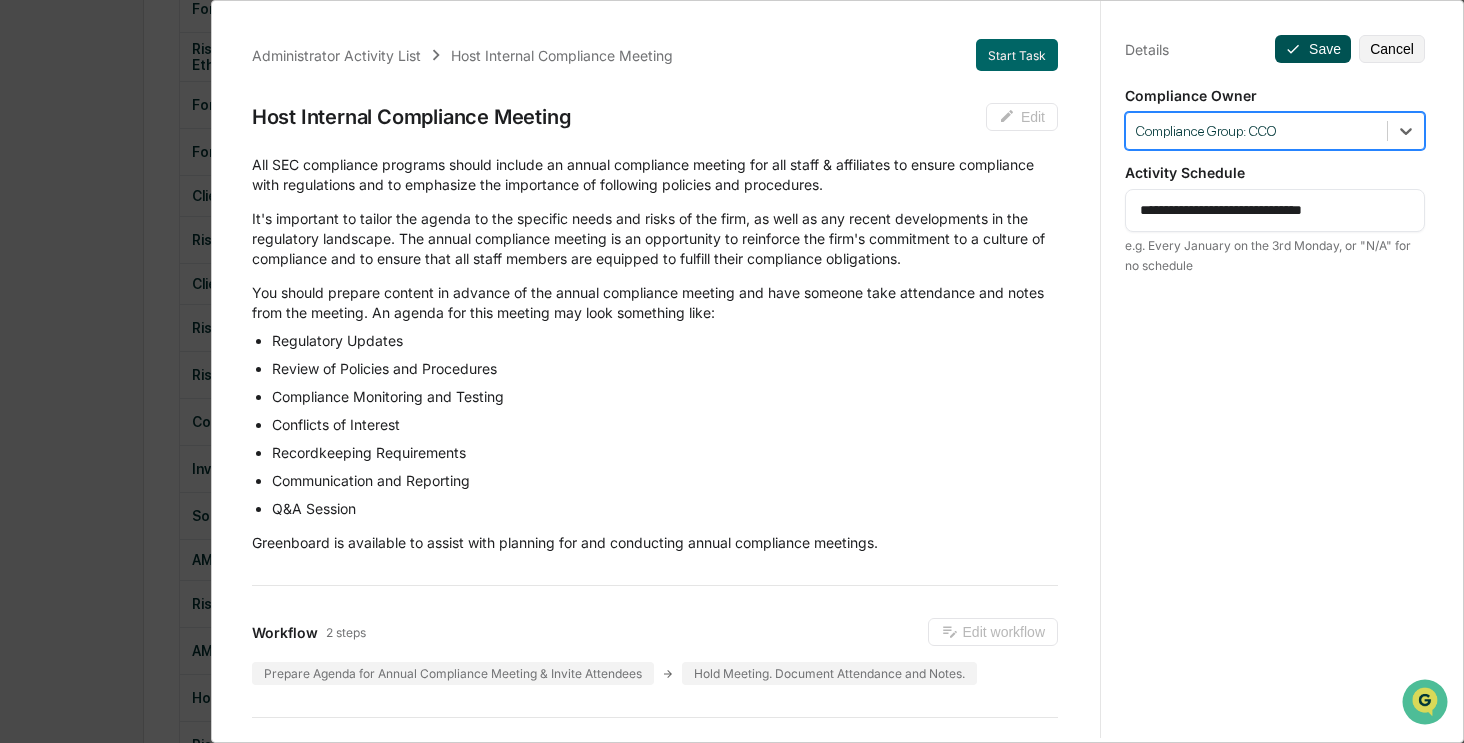 click on "Save" at bounding box center [1313, 49] 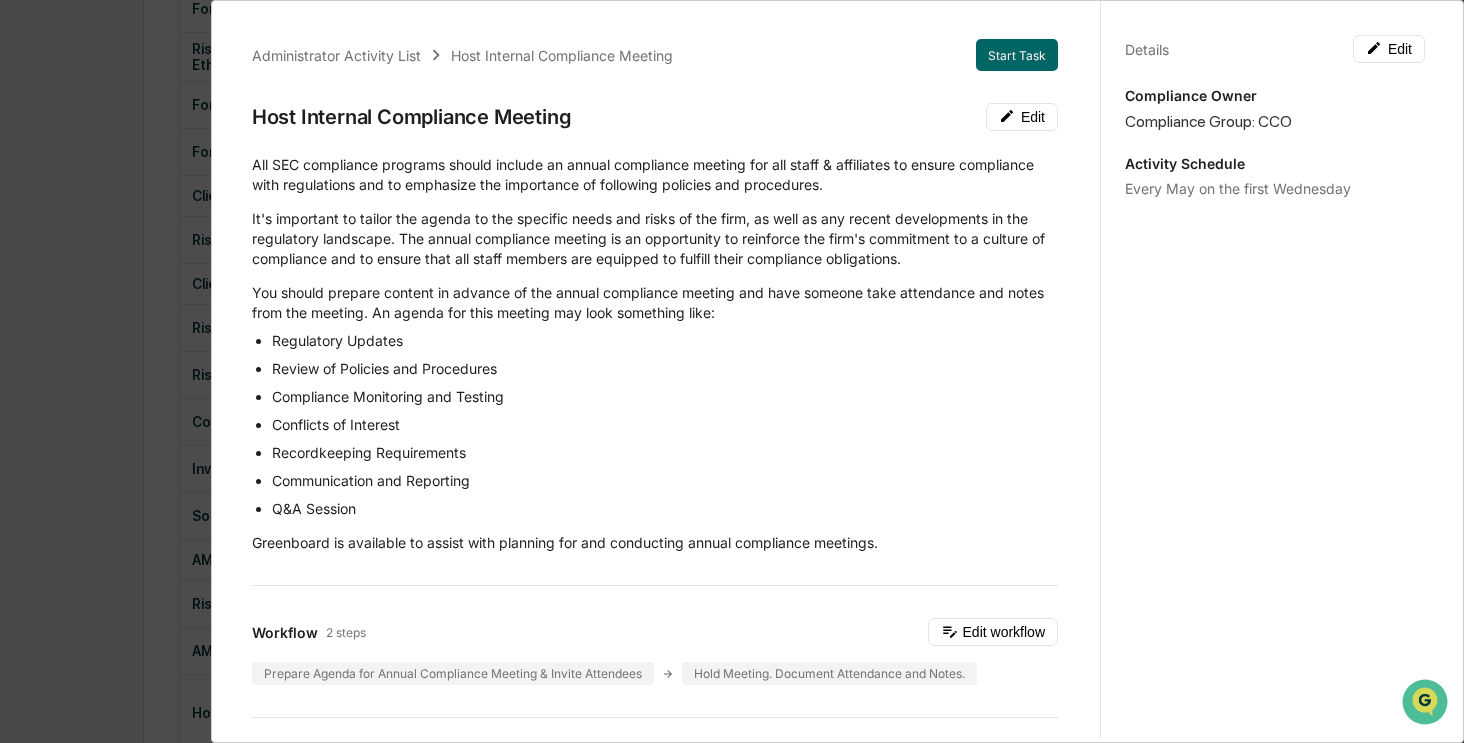 click on "Administrator Activity List Host Internal Compliance Meeting Start Task Host Internal Compliance Meeting Edit All SEC compliance programs should include an annual compliance meeting for all staff & affiliates to ensure compliance with regulations and to emphasize the importance of following policies and procedures. It's important to tailor the agenda to the specific needs and risks of the firm, as well as any recent developments in the regulatory landscape. The annual compliance meeting is an opportunity to reinforce the firm's commitment to a culture of compliance and to ensure that all staff members are equipped to fulfill their compliance obligations. You should prepare content in advance of the annual compliance meeting and have someone take attendance and notes from the meeting. An agenda for this meeting may look something like: Regulatory Updates Review of Policies and Procedures Compliance Monitoring and Testing Conflicts of Interest Recordkeeping Requirements Communication and Reporting Q&A Session 1" at bounding box center (732, 371) 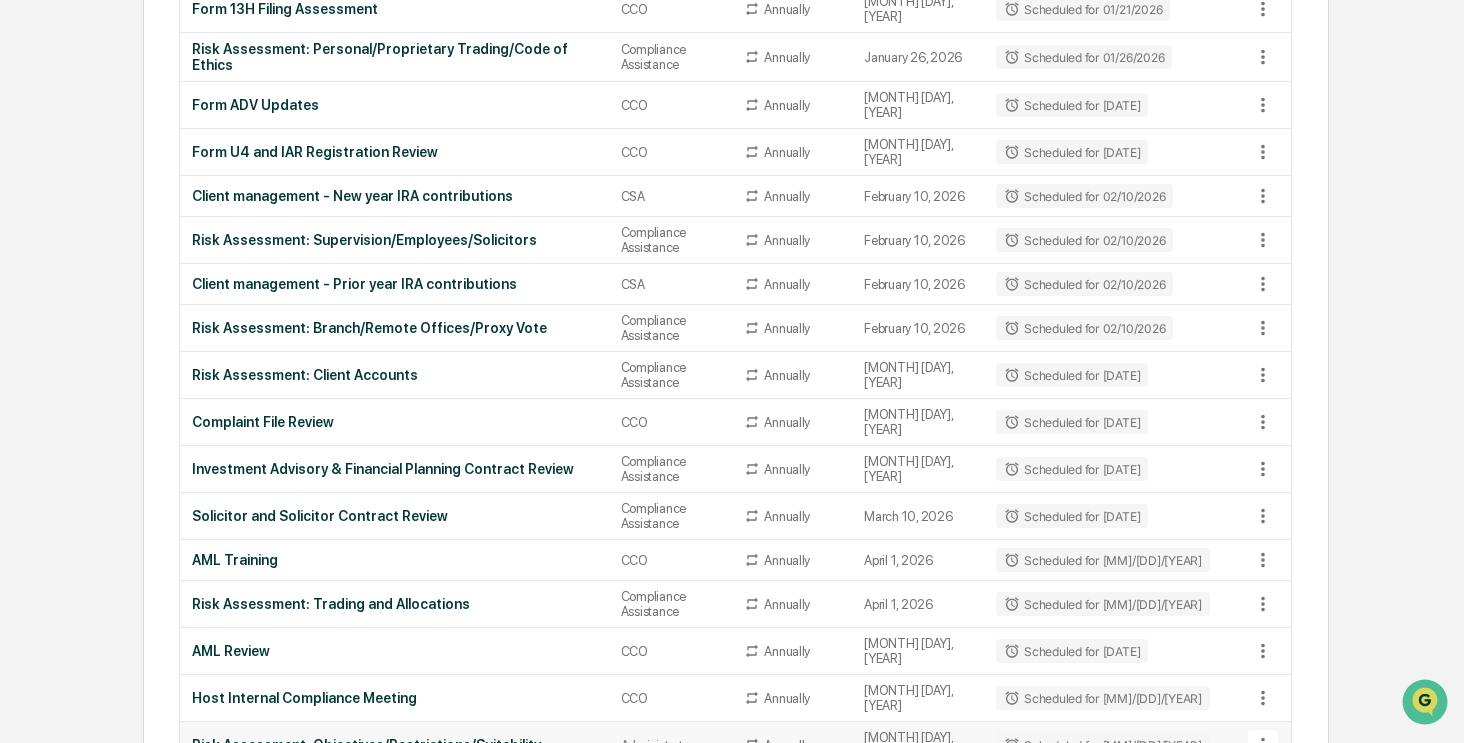 click on "Risk Assessment: Objectives/Restrictions/Suitability" at bounding box center (394, 745) 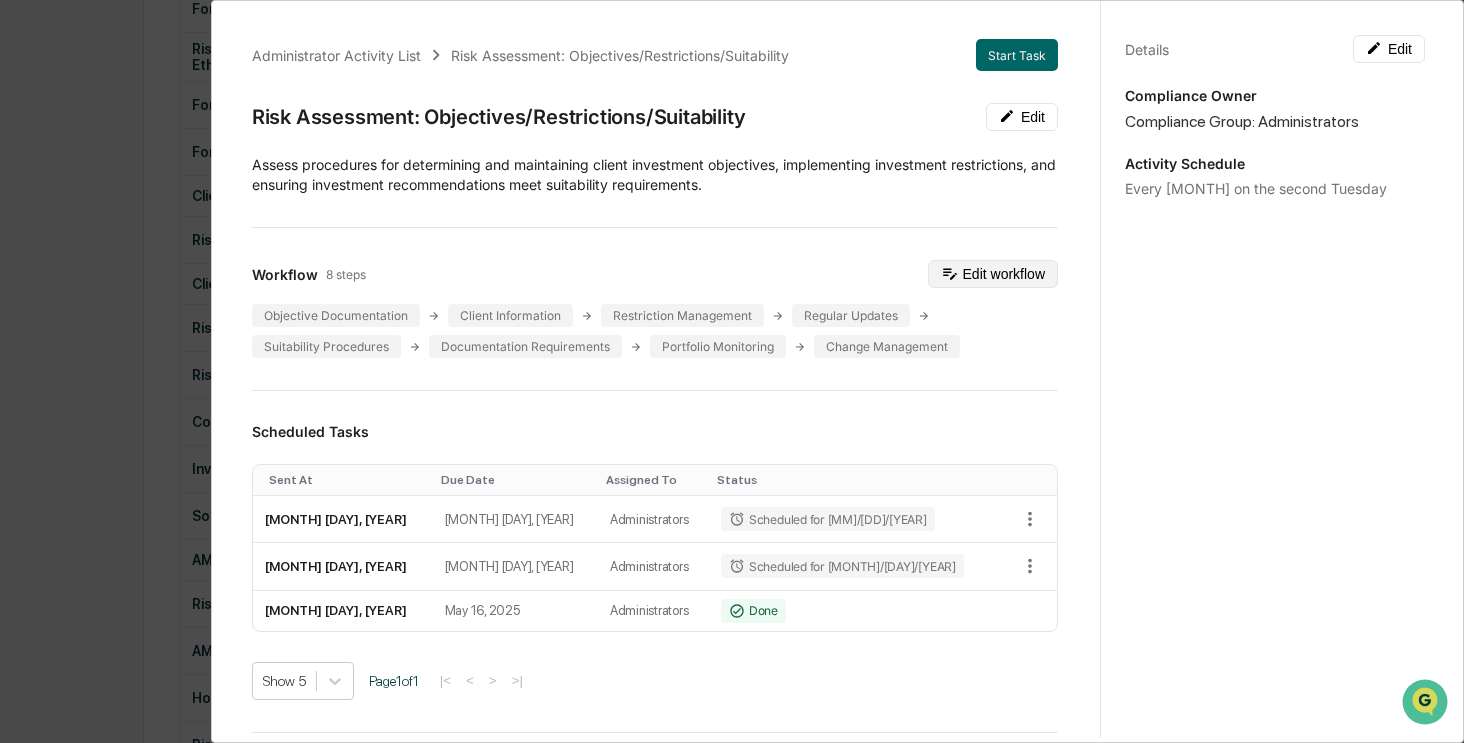 click on "Edit workflow" at bounding box center [993, 274] 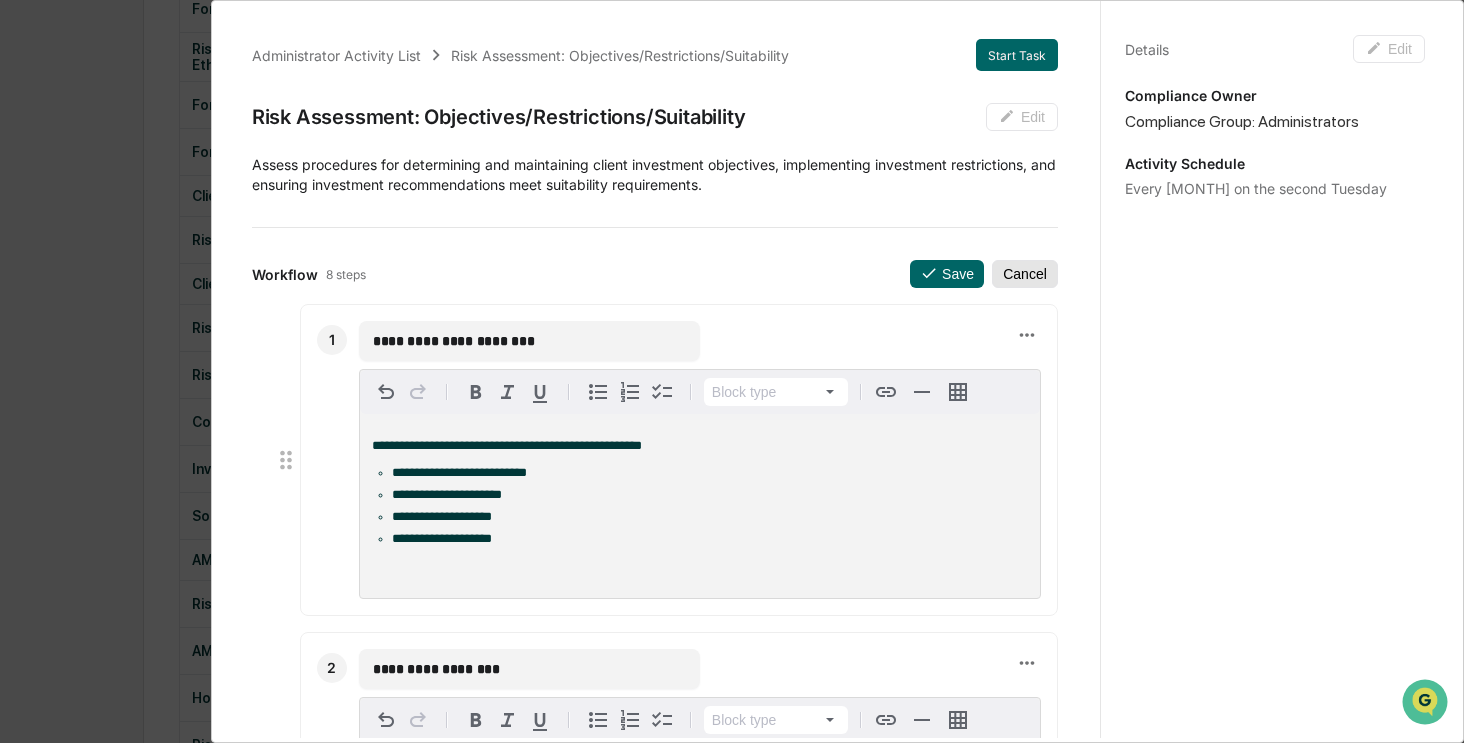 click on "Cancel" at bounding box center [1025, 274] 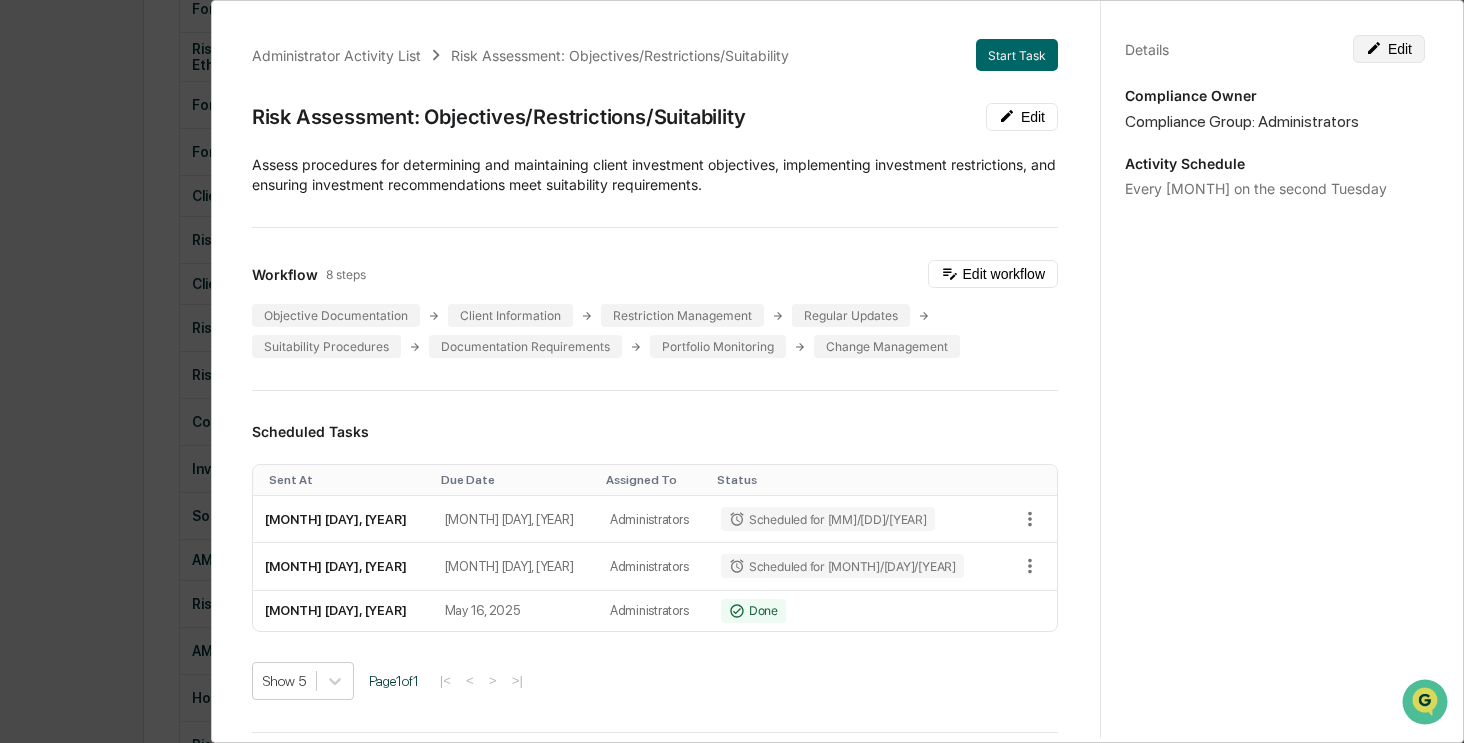 click on "Edit" at bounding box center [1389, 49] 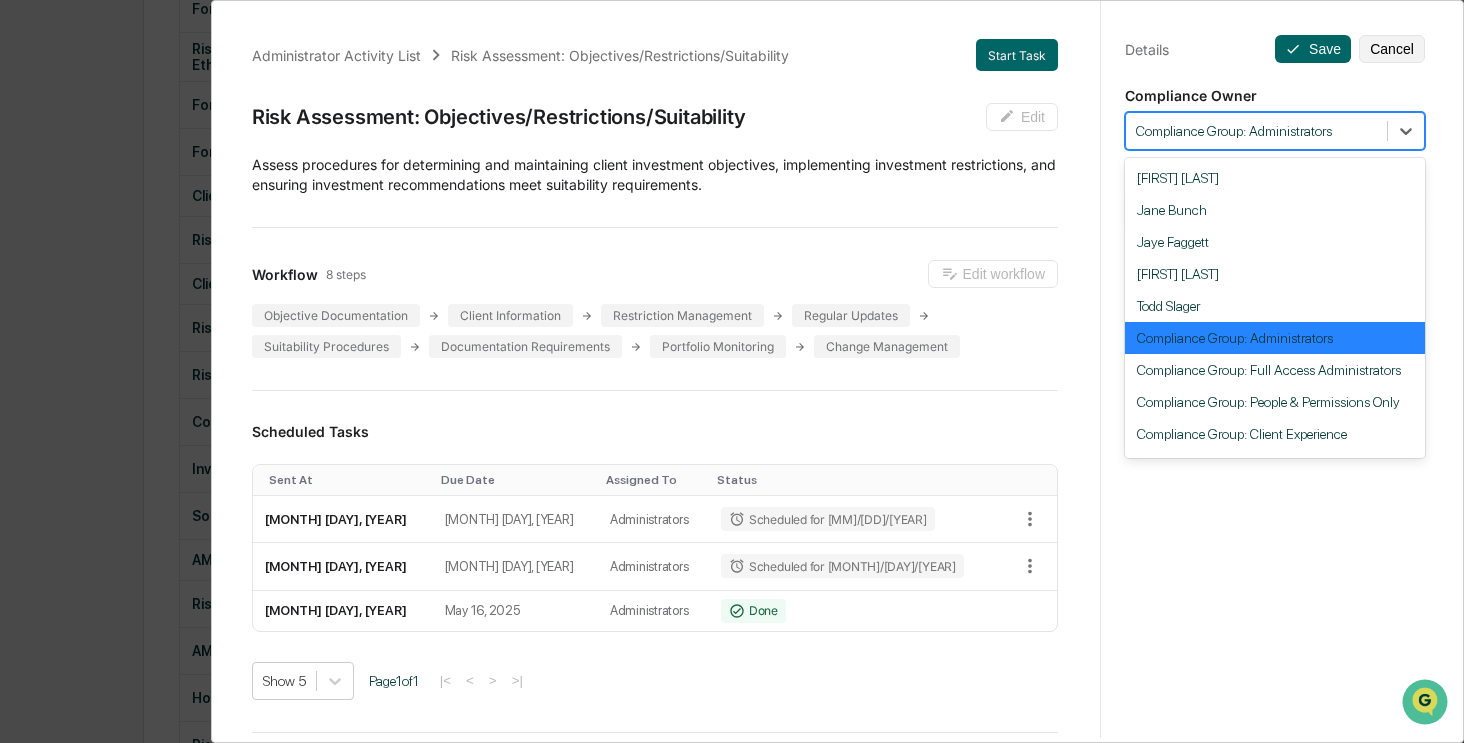 click at bounding box center (1256, 131) 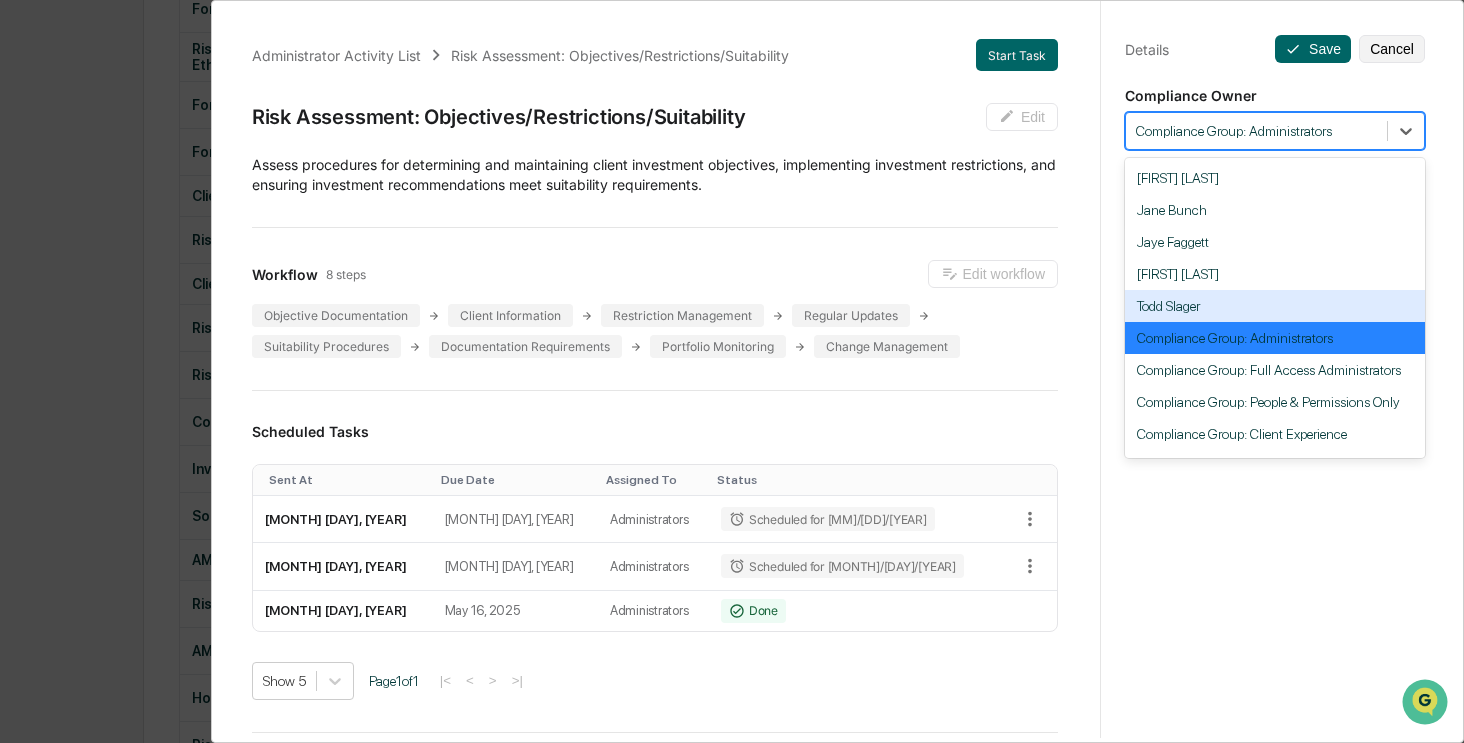 scroll, scrollTop: 184, scrollLeft: 0, axis: vertical 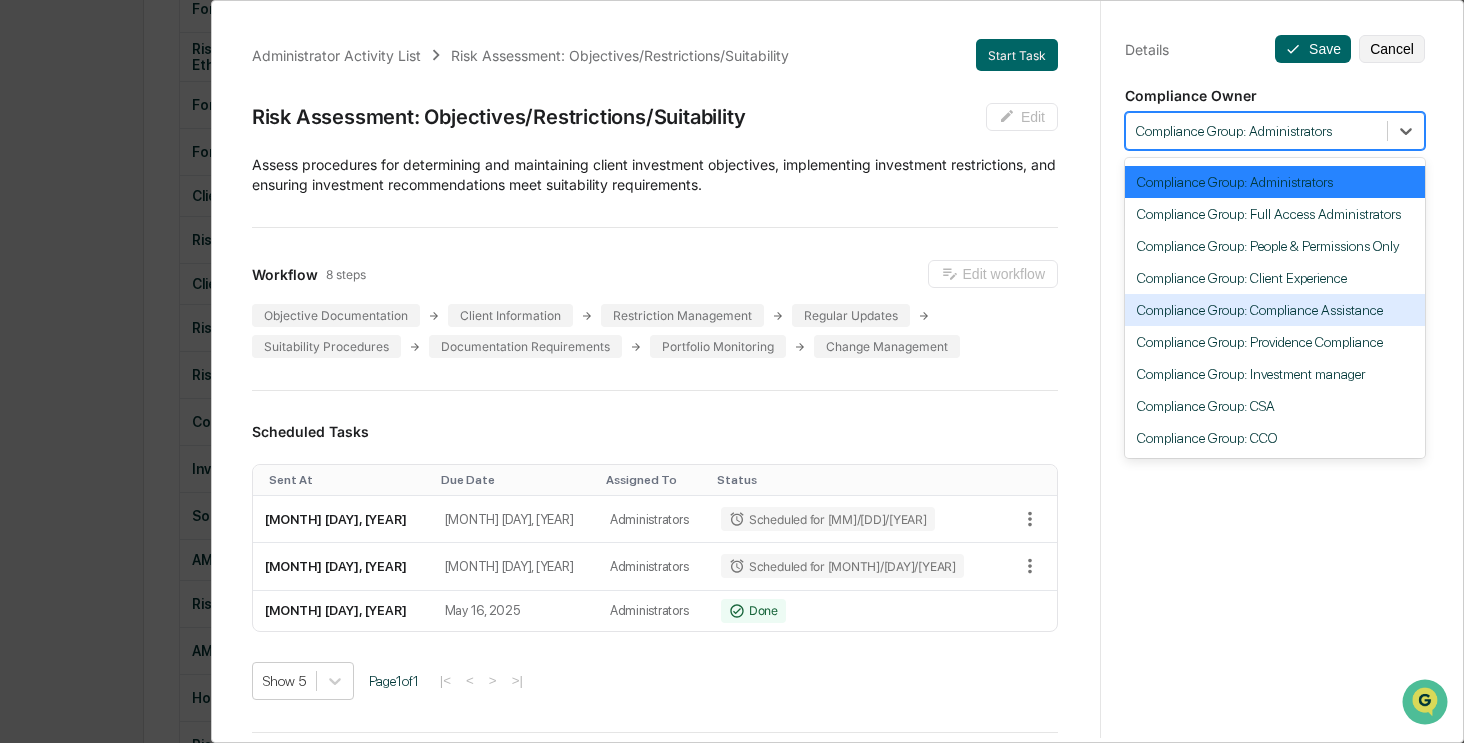 click on "Compliance Group: Compliance Assistance" at bounding box center (1275, 310) 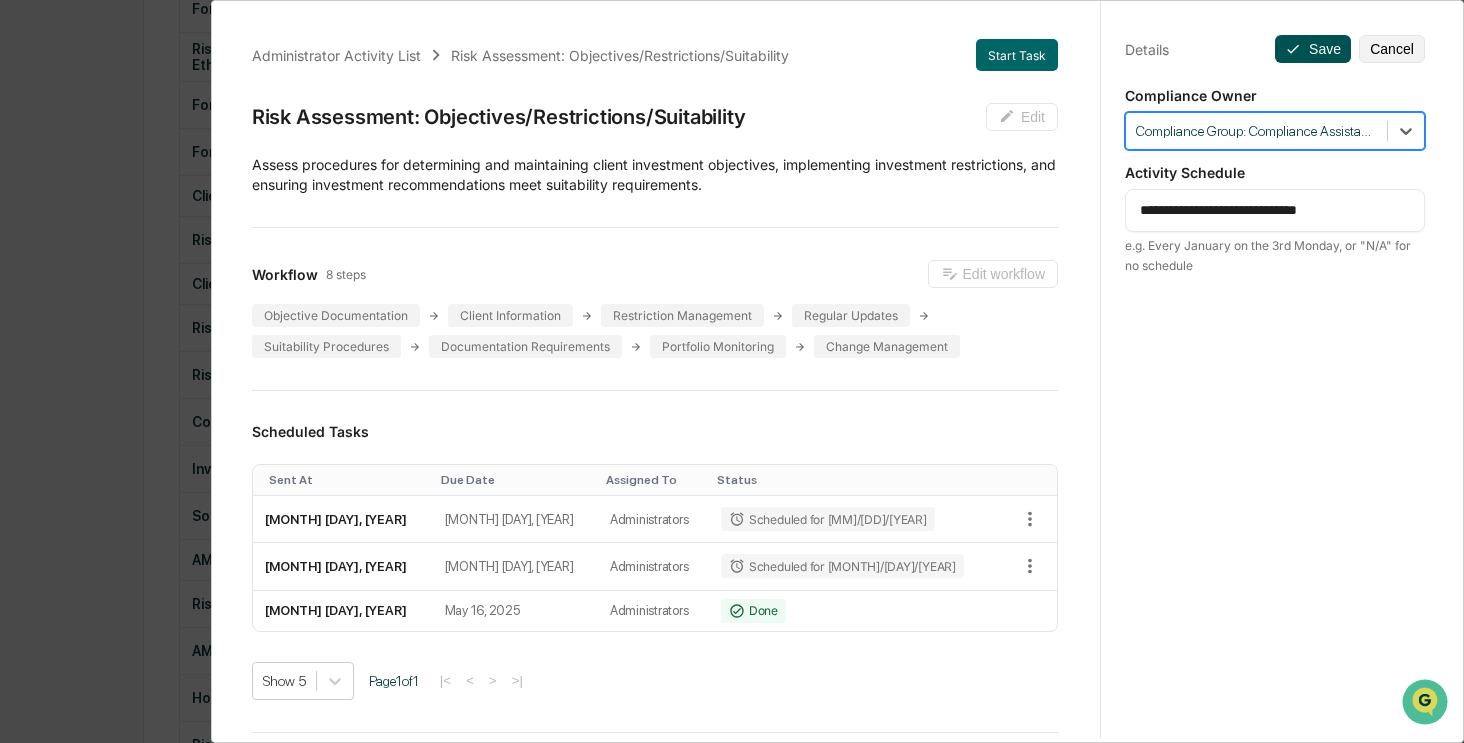 click on "Save" at bounding box center [1313, 49] 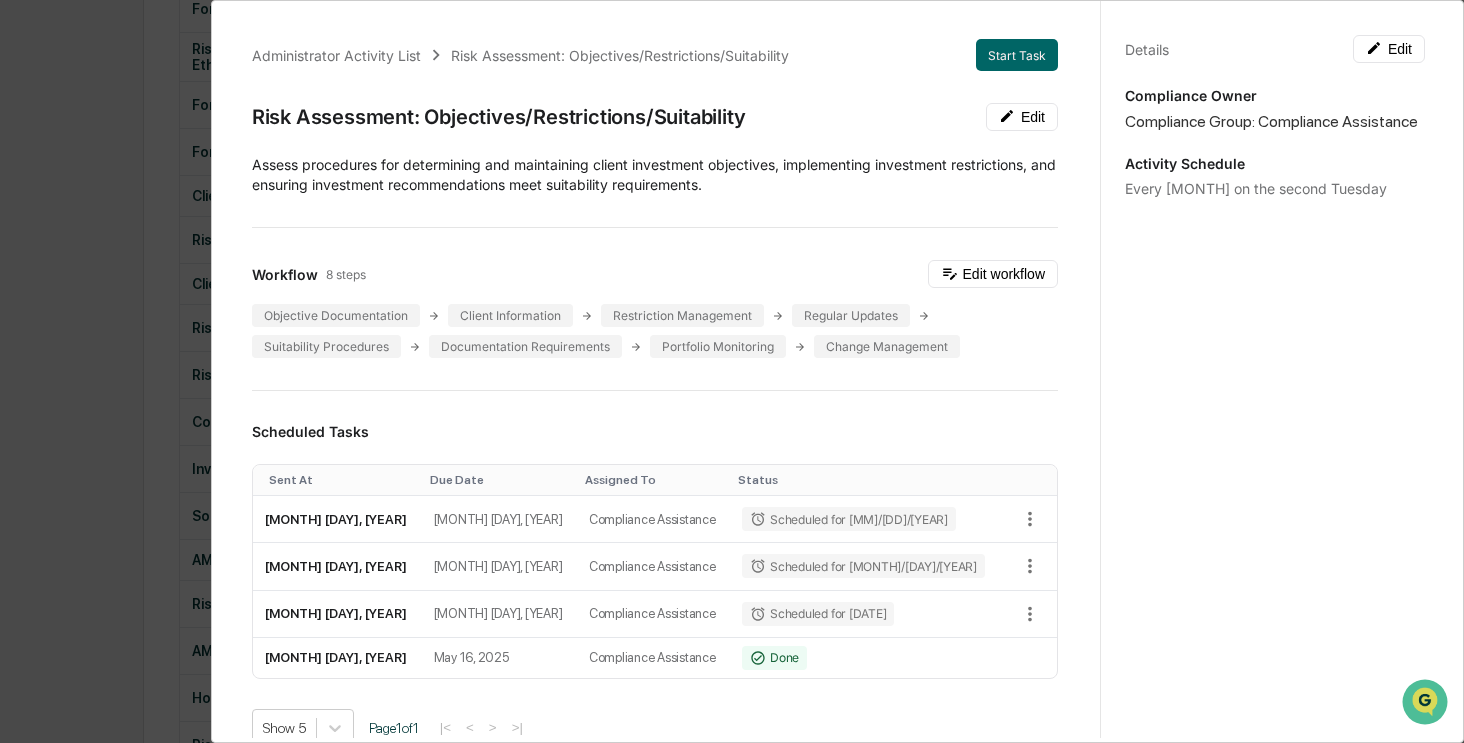 click on "Administrator Activity List Risk Assessment: Objectives/Restrictions/Suitability Start Task Risk Assessment: Objectives/Restrictions/Suitability Edit Assess procedures for determining and maintaining client investment objectives, implementing investment restrictions, and ensuring investment recommendations meet suitability requirements. Workflow 8 steps Edit workflow Objective Documentation Client Information Restriction Management Regular Updates Suitability Procedures Documentation Requirements Portfolio Monitoring Change Management Scheduled Tasks Sent At Due Date Assigned To Status May 12, 2026 May 15, 2026 Compliance Assistance Scheduled for 05/12/2026 May 11, 2027 May 14, 2027 Compliance Assistance Scheduled for 05/11/2027 May 9, 2028 May 12, 2028 Compliance Assistance Scheduled for 05/09/2028 May 13, 2025 May 16, 2025 Compliance Assistance Done Show 5 Page  1  of  1   |<   <   >   >|   Completed Task Files Document Name Created At Assigned To June 20, 2025 Angela Barbash View June 20, 2025 View View 1" at bounding box center (732, 371) 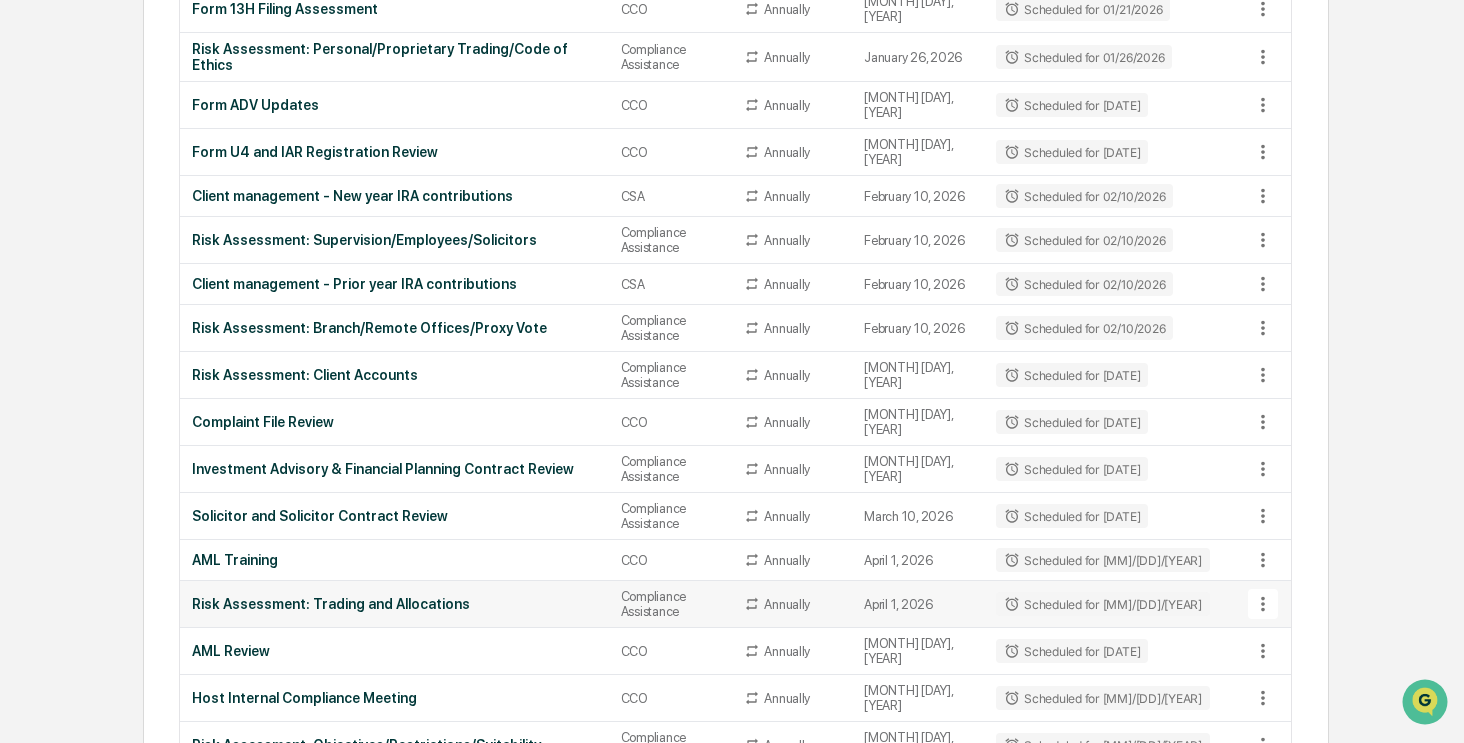 scroll, scrollTop: 2200, scrollLeft: 0, axis: vertical 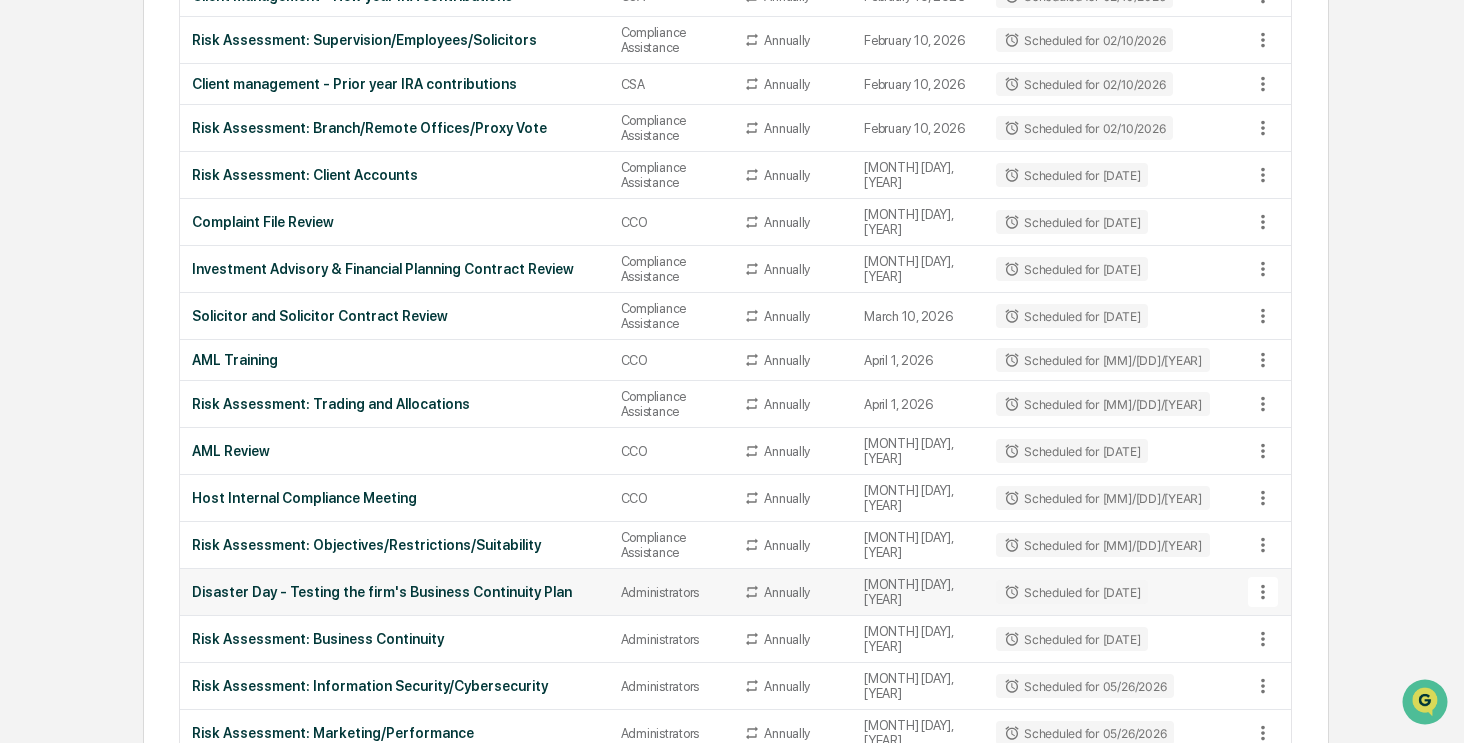 click on "Disaster Day - Testing the firm's Business Continuity Plan" at bounding box center (394, 592) 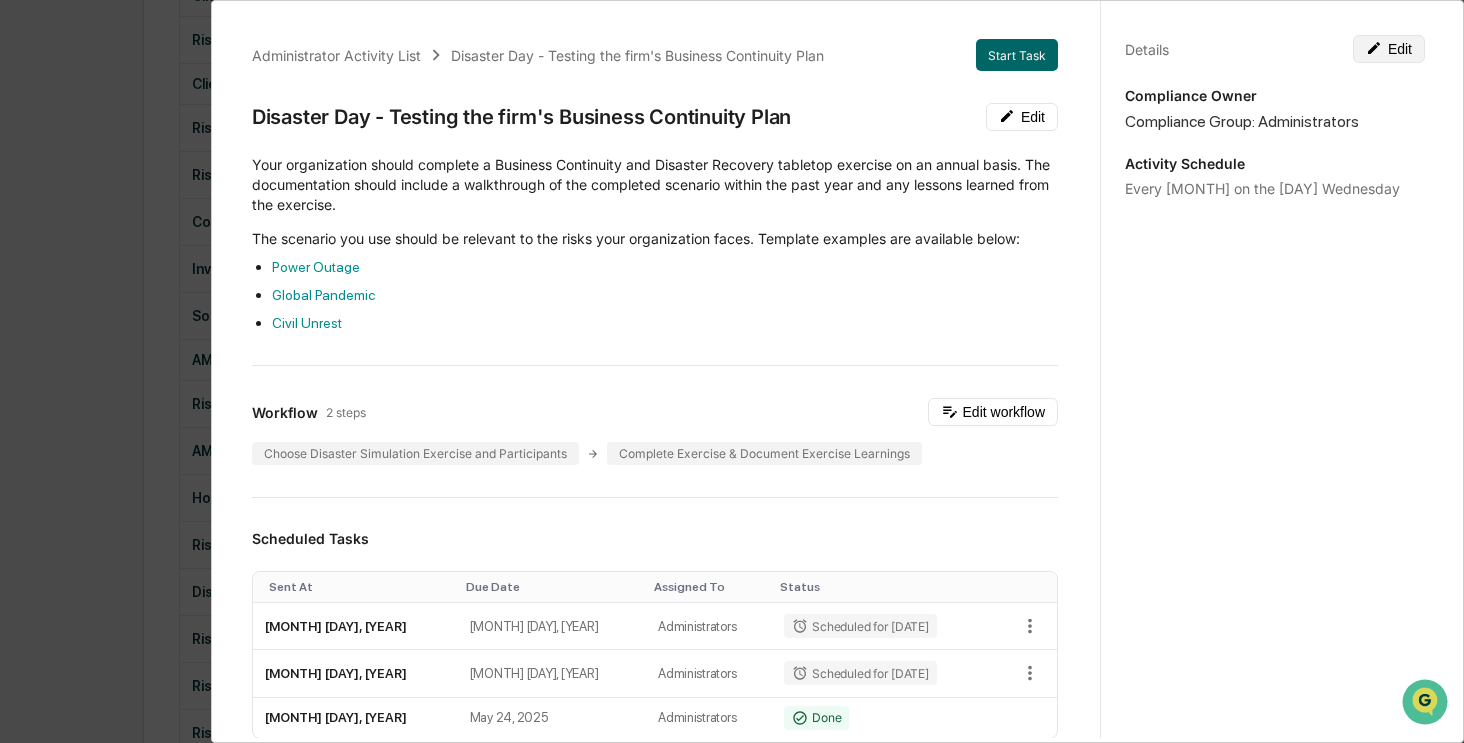 click on "Edit" at bounding box center [1389, 49] 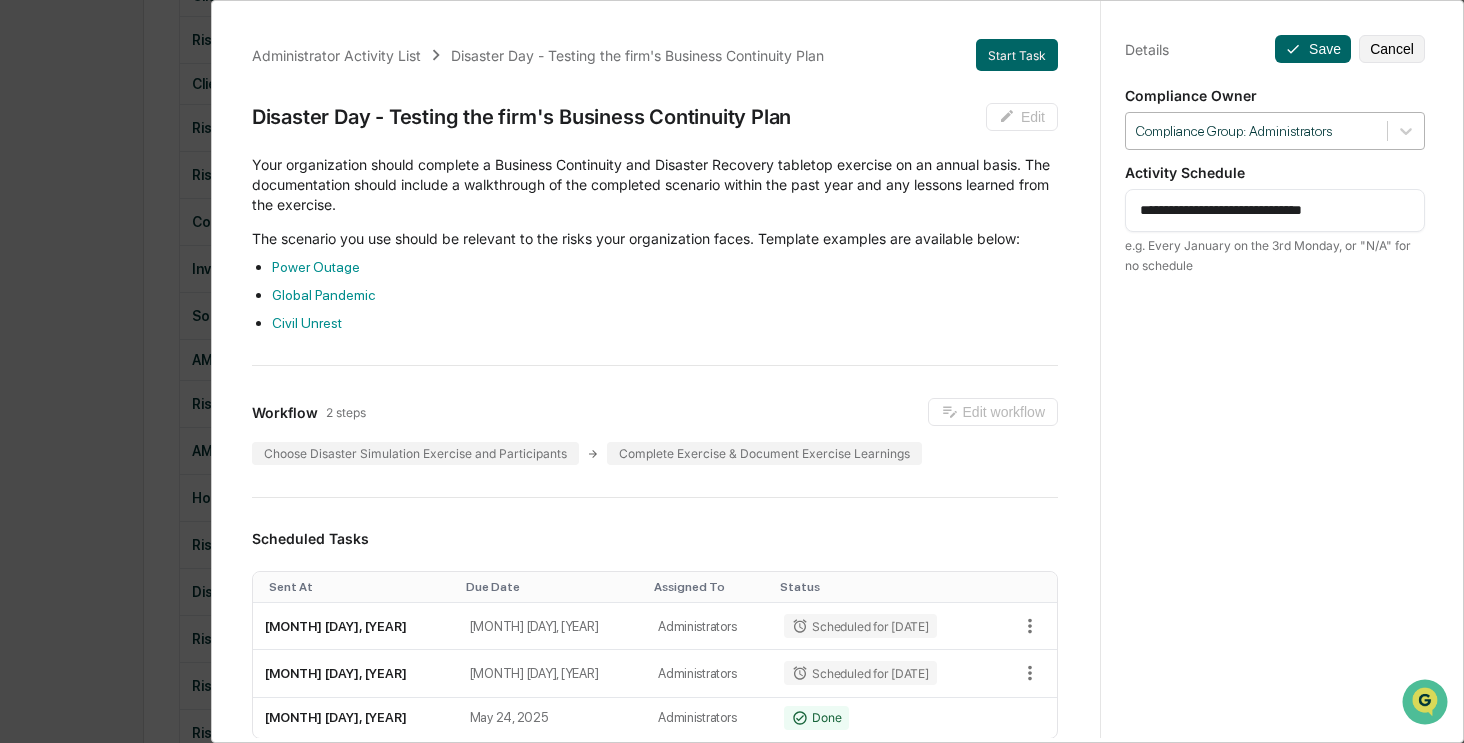 click at bounding box center (1256, 131) 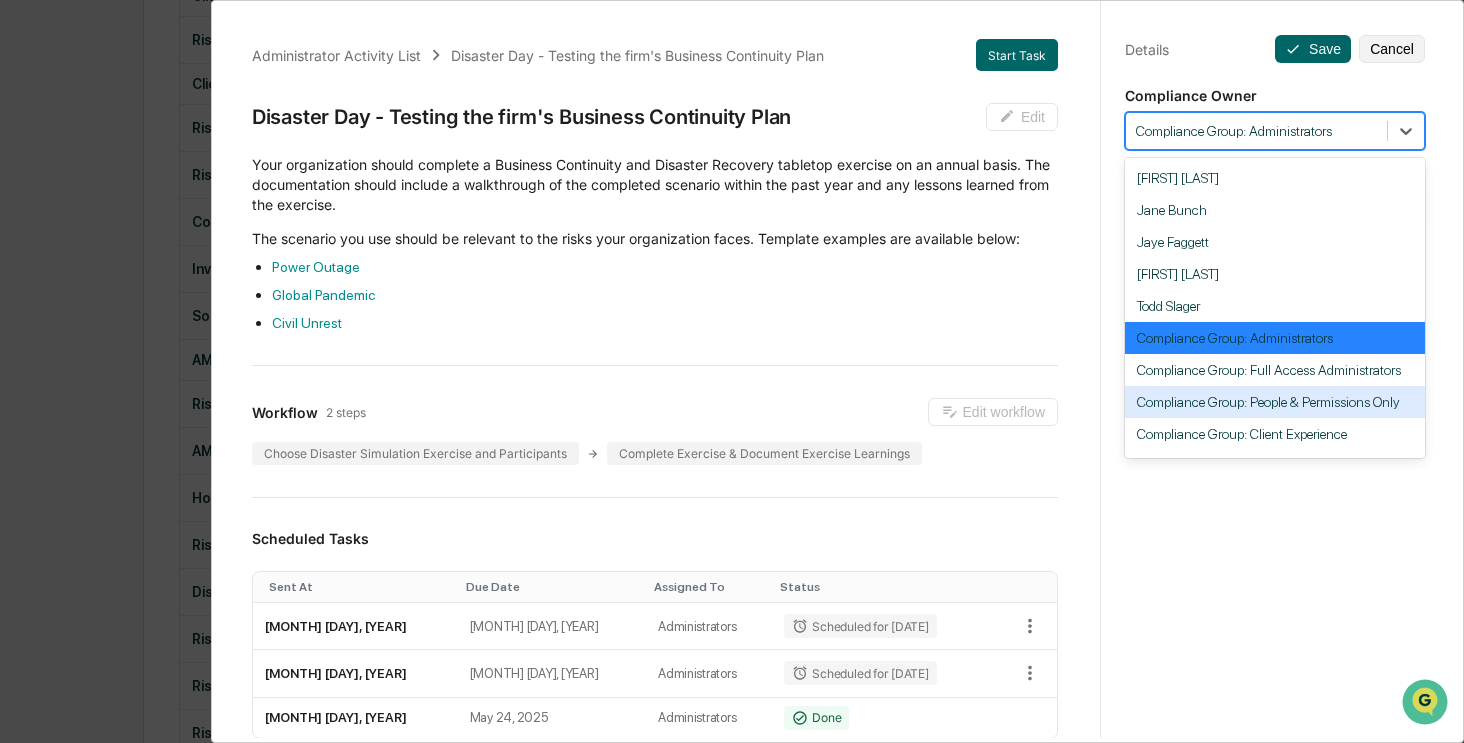 scroll, scrollTop: 184, scrollLeft: 0, axis: vertical 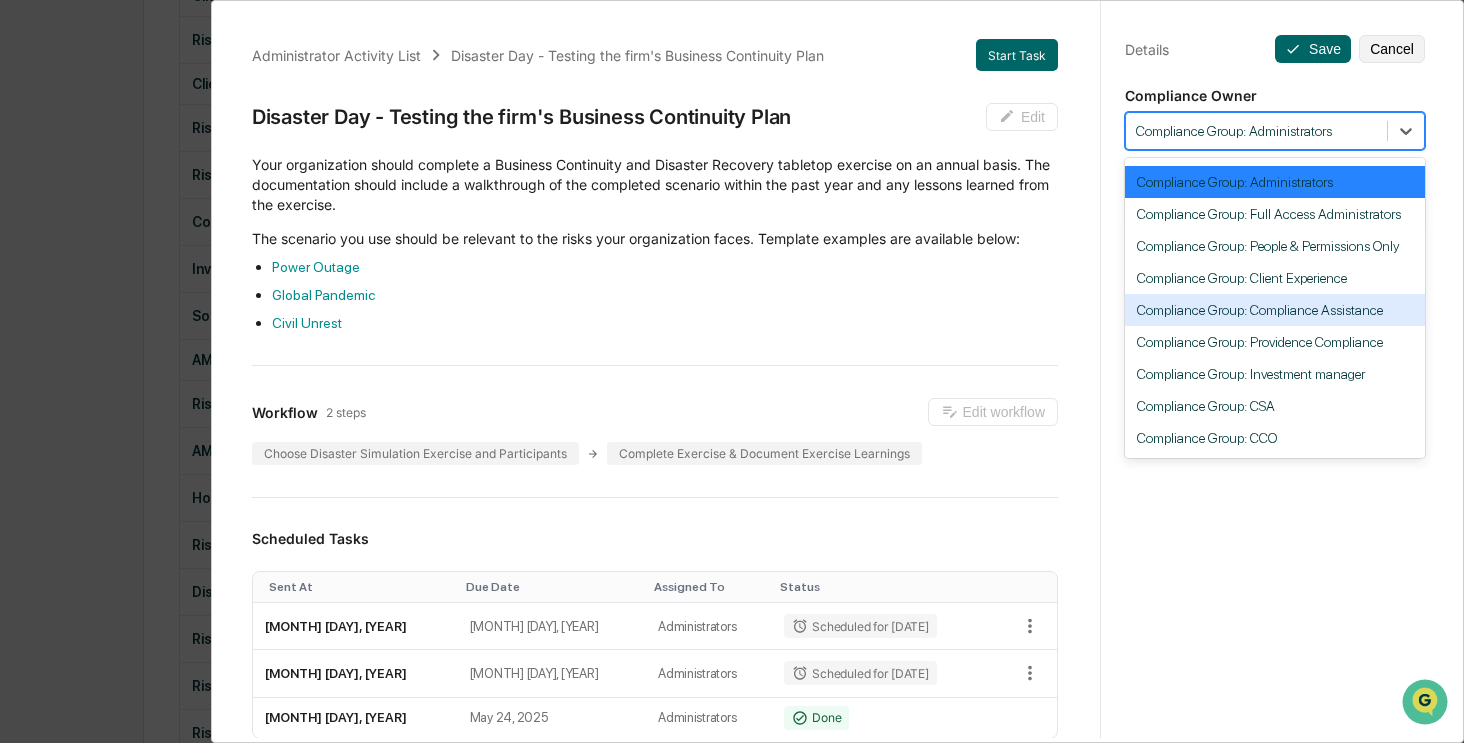click on "Compliance Group: Compliance Assistance" at bounding box center (1275, 310) 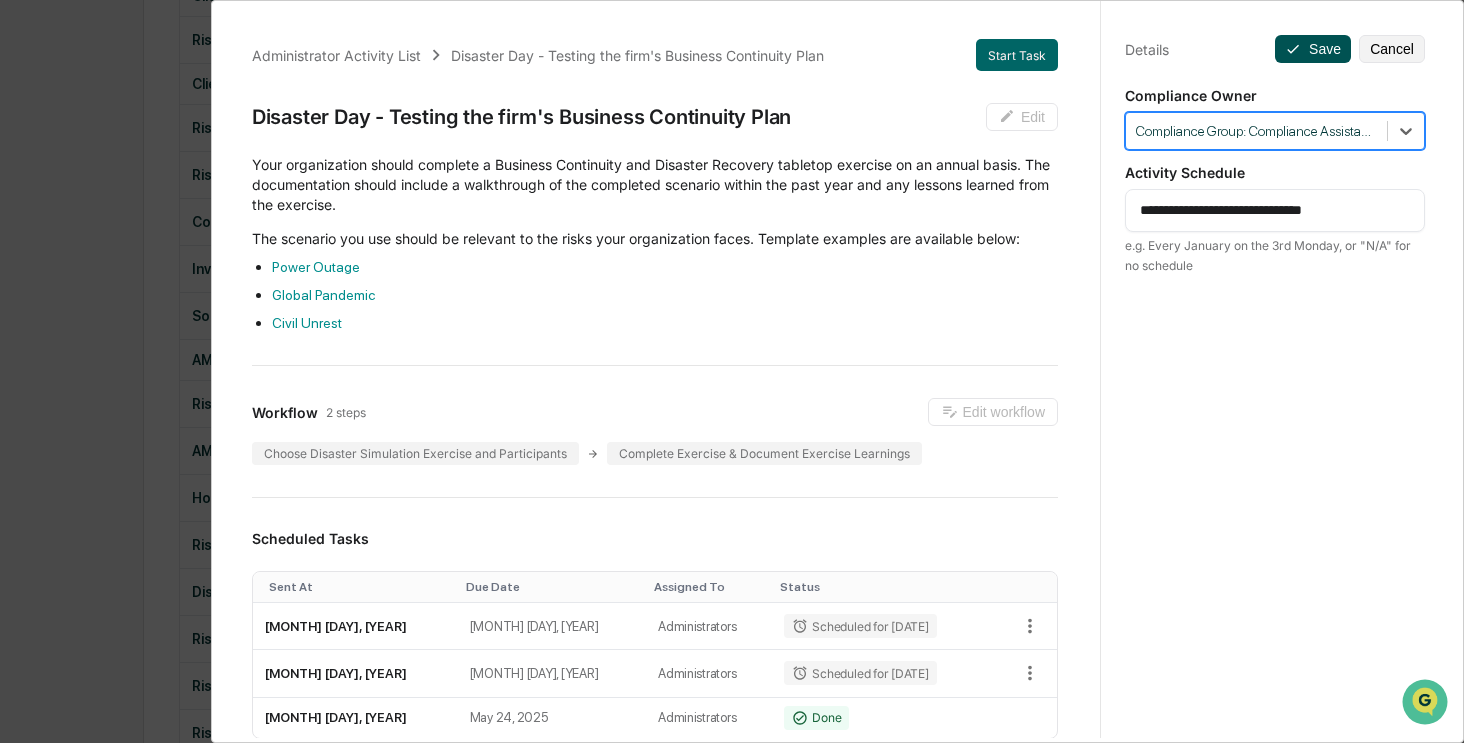 click on "Save" at bounding box center (1313, 49) 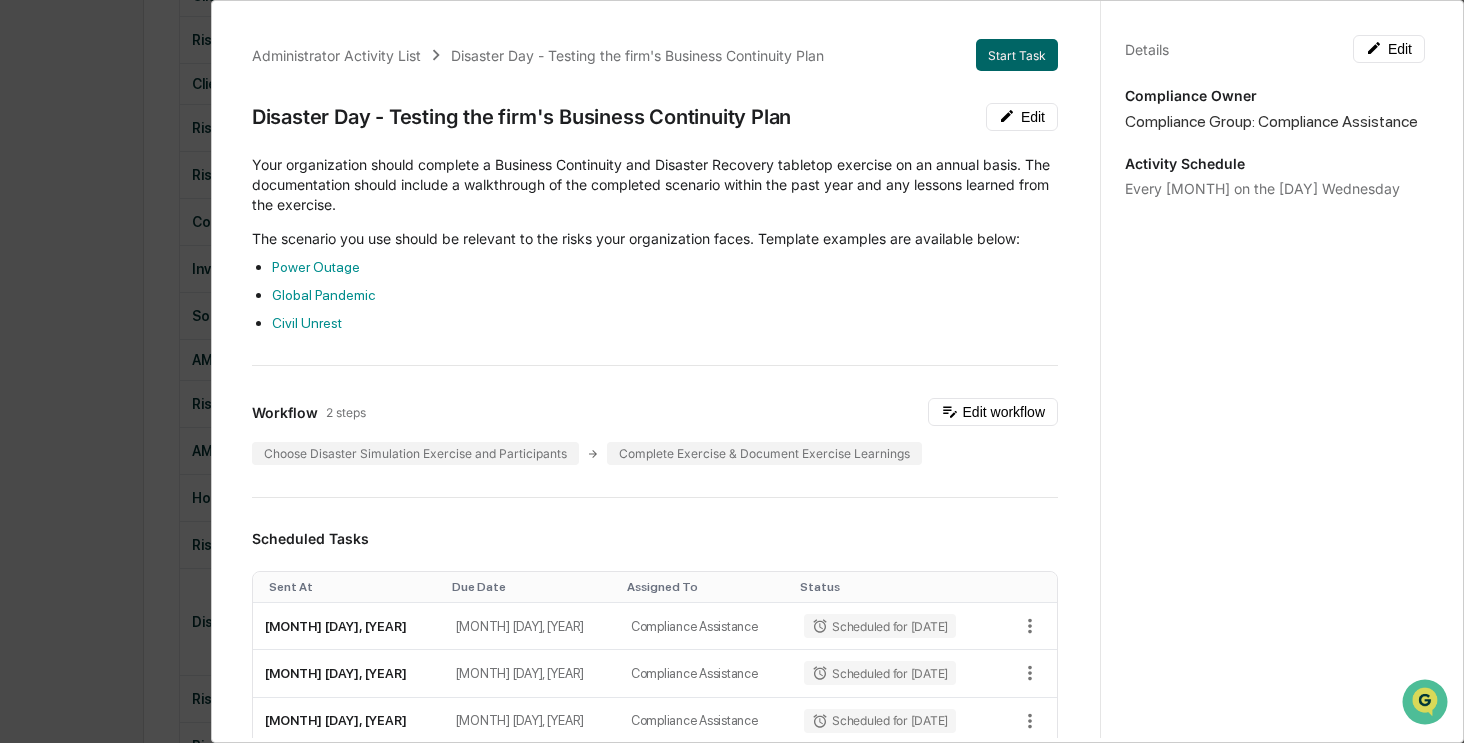 click on "Administrator Activity List Disaster Day - Testing the firm's Business Continuity Plan Start Task Disaster Day - Testing the firm's Business Continuity Plan Edit Your organization should complete a Business Continuity and Disaster Recovery tabletop exercise on an annual basis. The documentation should include a walkthrough of the completed scenario within the past year and any lessons learned from the exercise. The scenario you use should be relevant to the risks your organization faces. Template examples are available below: Power Outage Global Pandemic Civil Unrest Workflow 2 steps Edit workflow Choose Disaster Simulation Exercise and Participants Complete Exercise & Document Exercise Learnings Scheduled Tasks Sent At Due Date Assigned To Status May 20, 2026 May 23, 2026 Compliance Assistance Scheduled for 05/20/2026 May 19, 2027 May 22, 2027 Compliance Assistance Scheduled for 05/19/2027 May 17, 2028 May 20, 2028 Compliance Assistance Scheduled for 05/17/2028 May 21, 2025 May 24, 2025 Compliance Assistance" at bounding box center (732, 371) 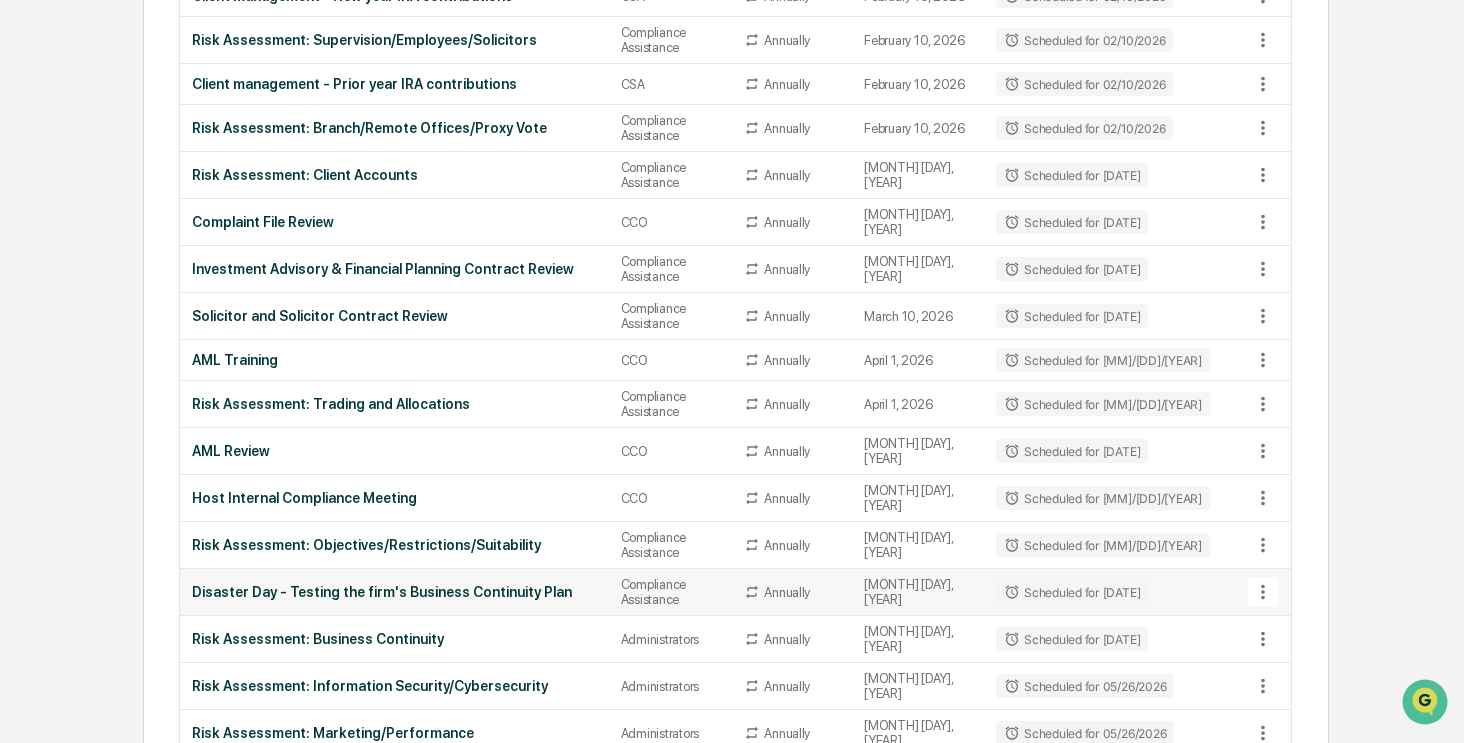 scroll, scrollTop: 2344, scrollLeft: 0, axis: vertical 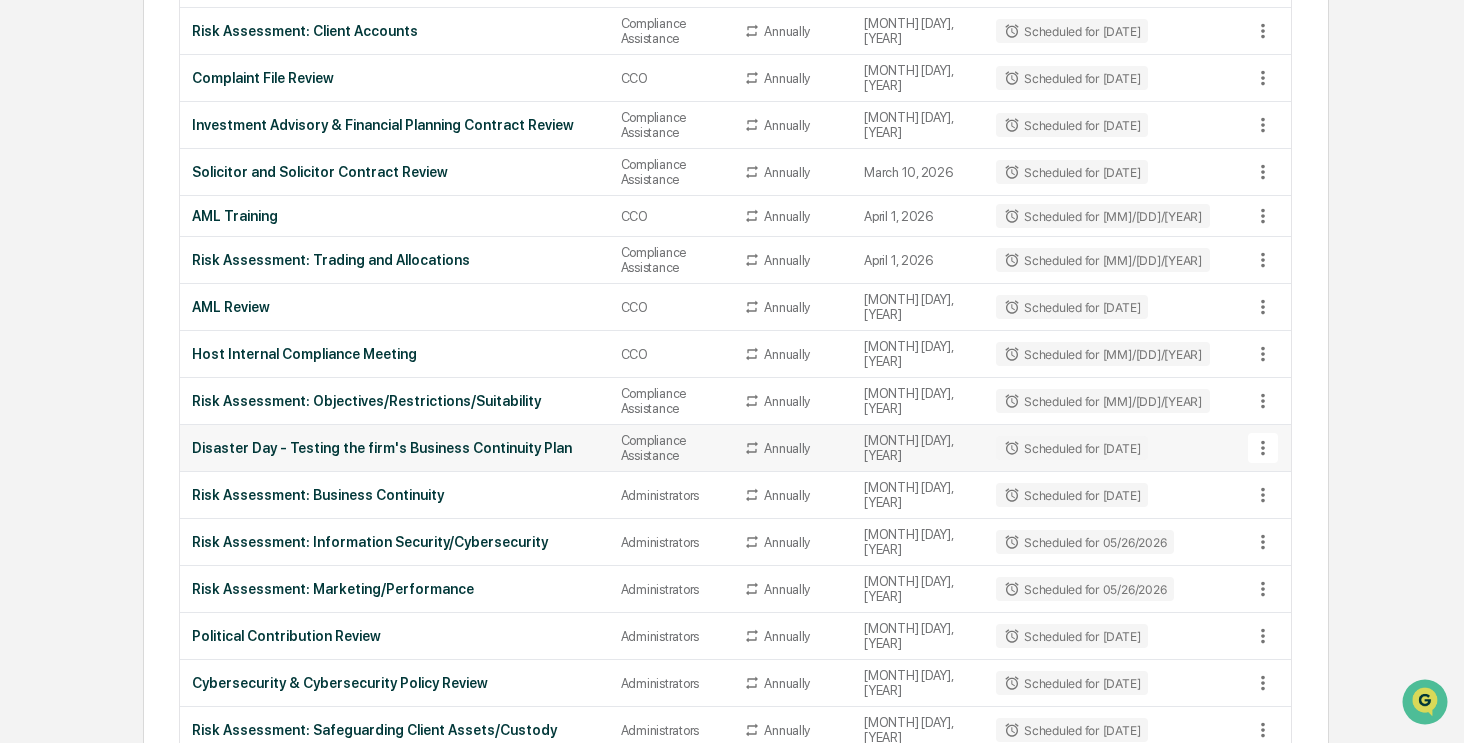 click on "Disaster Day - Testing the firm's Business Continuity Plan" at bounding box center (394, 448) 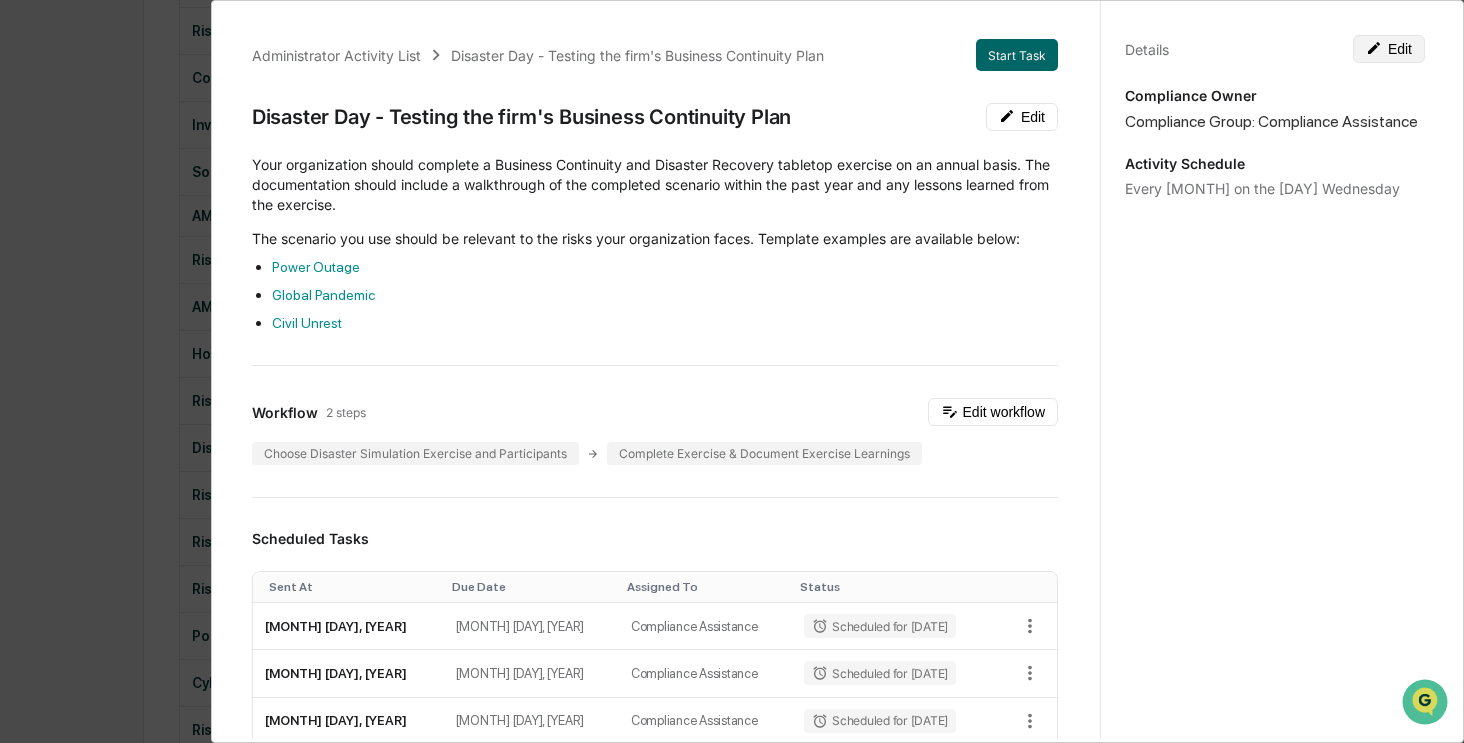 click on "Edit" at bounding box center [1389, 49] 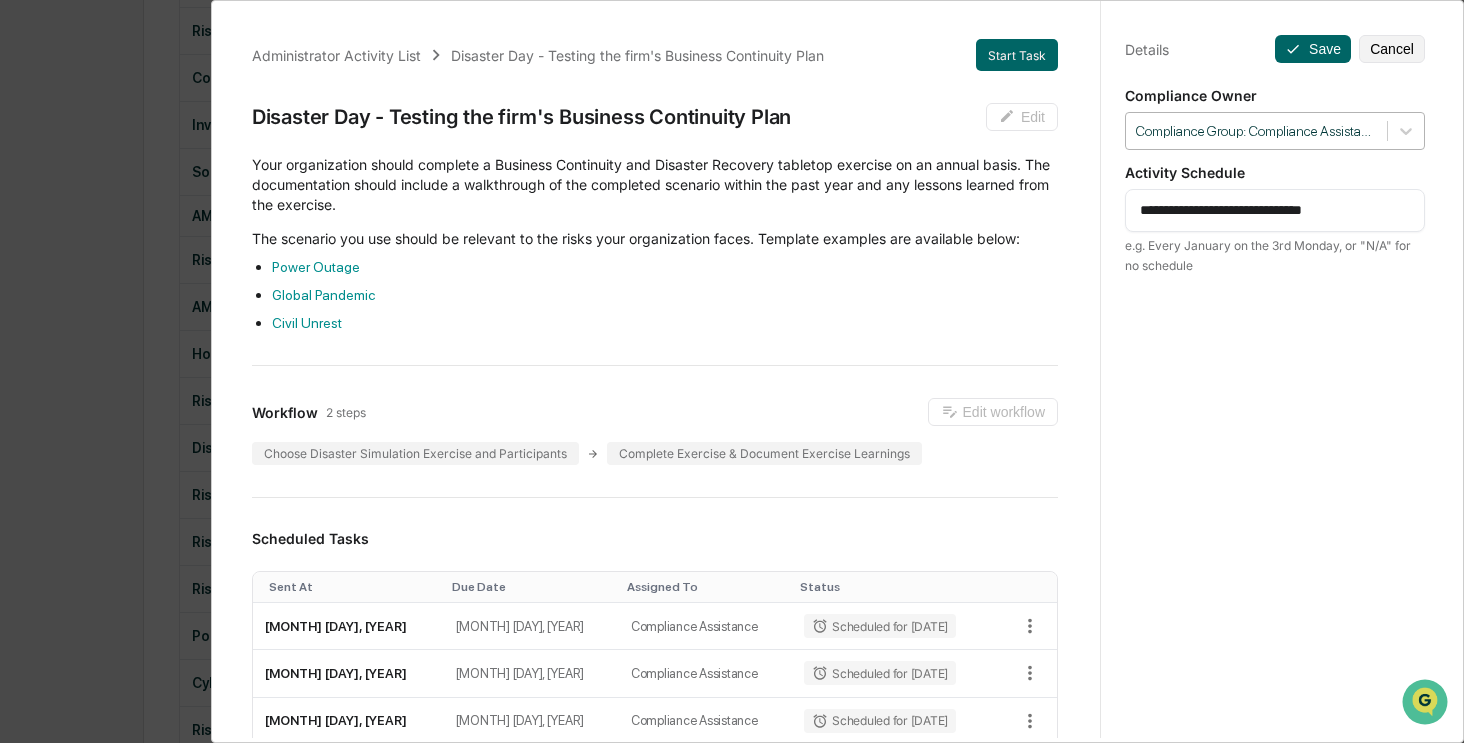 click at bounding box center [1256, 131] 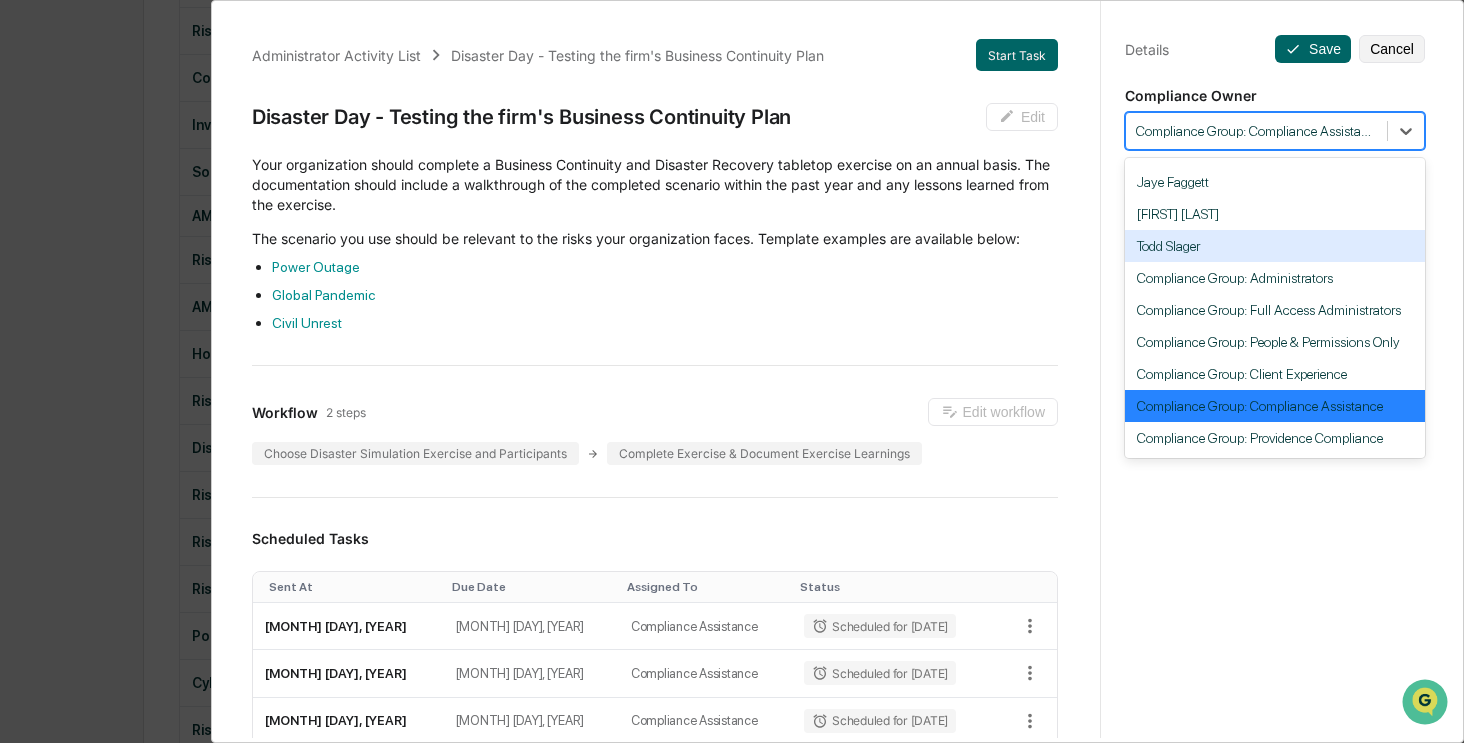 scroll, scrollTop: 184, scrollLeft: 0, axis: vertical 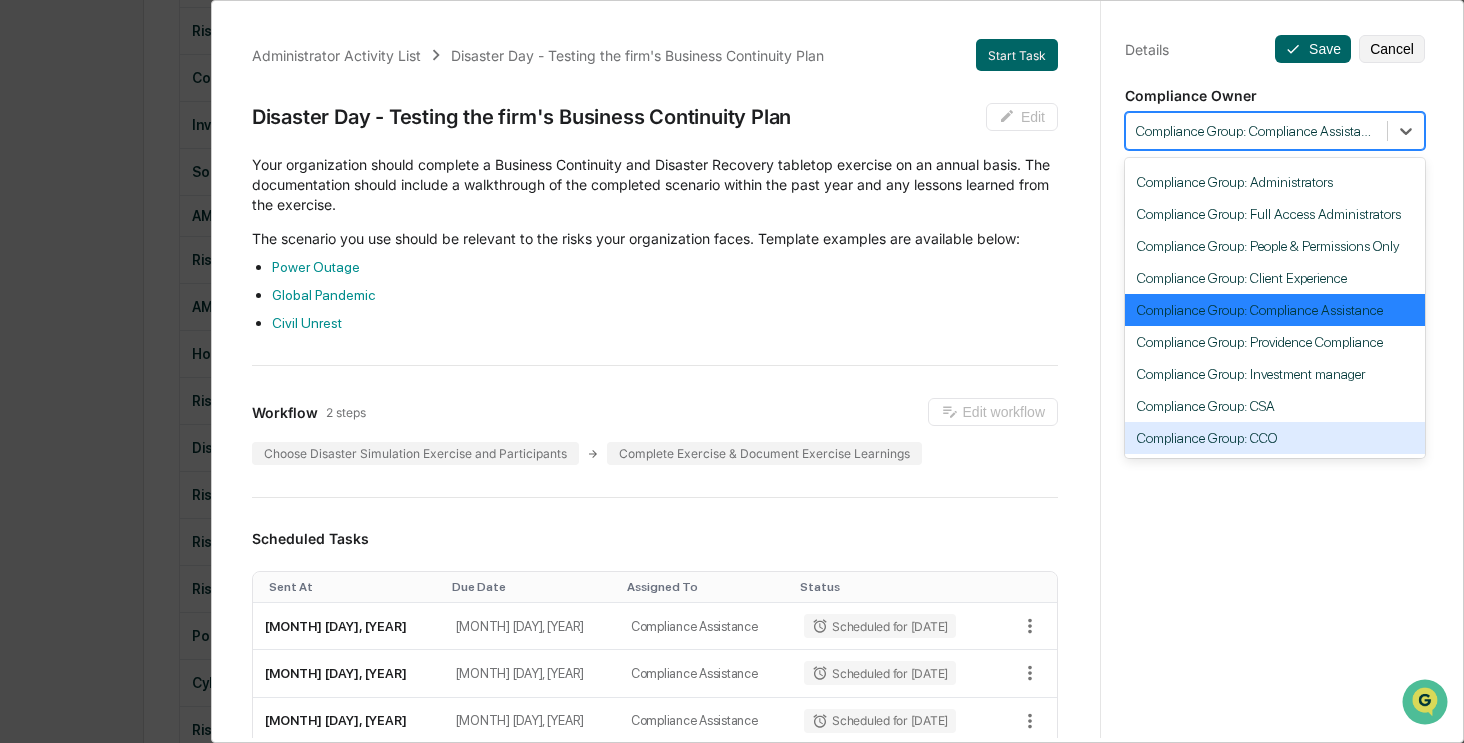 click on "Compliance Group: CCO" at bounding box center [1275, 438] 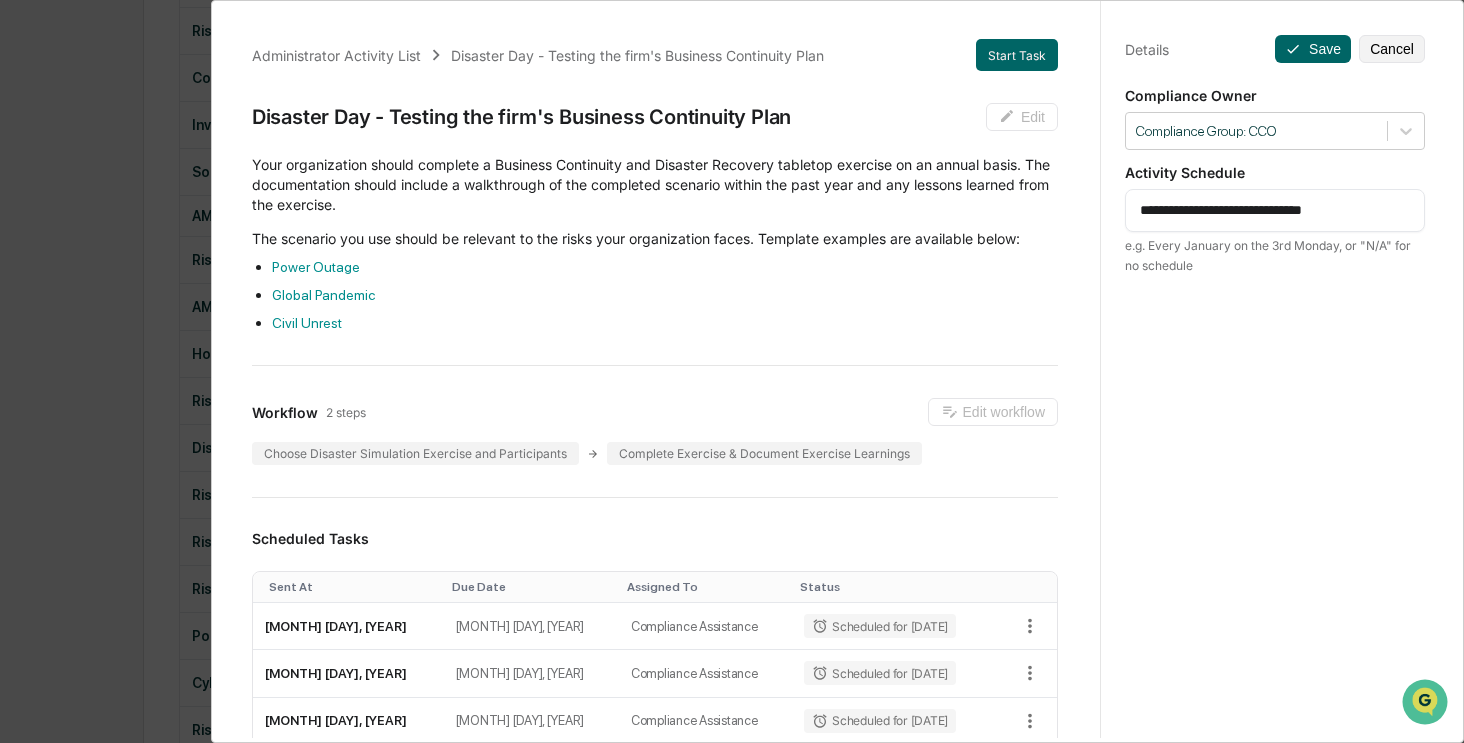 click on "**********" at bounding box center (1274, 390) 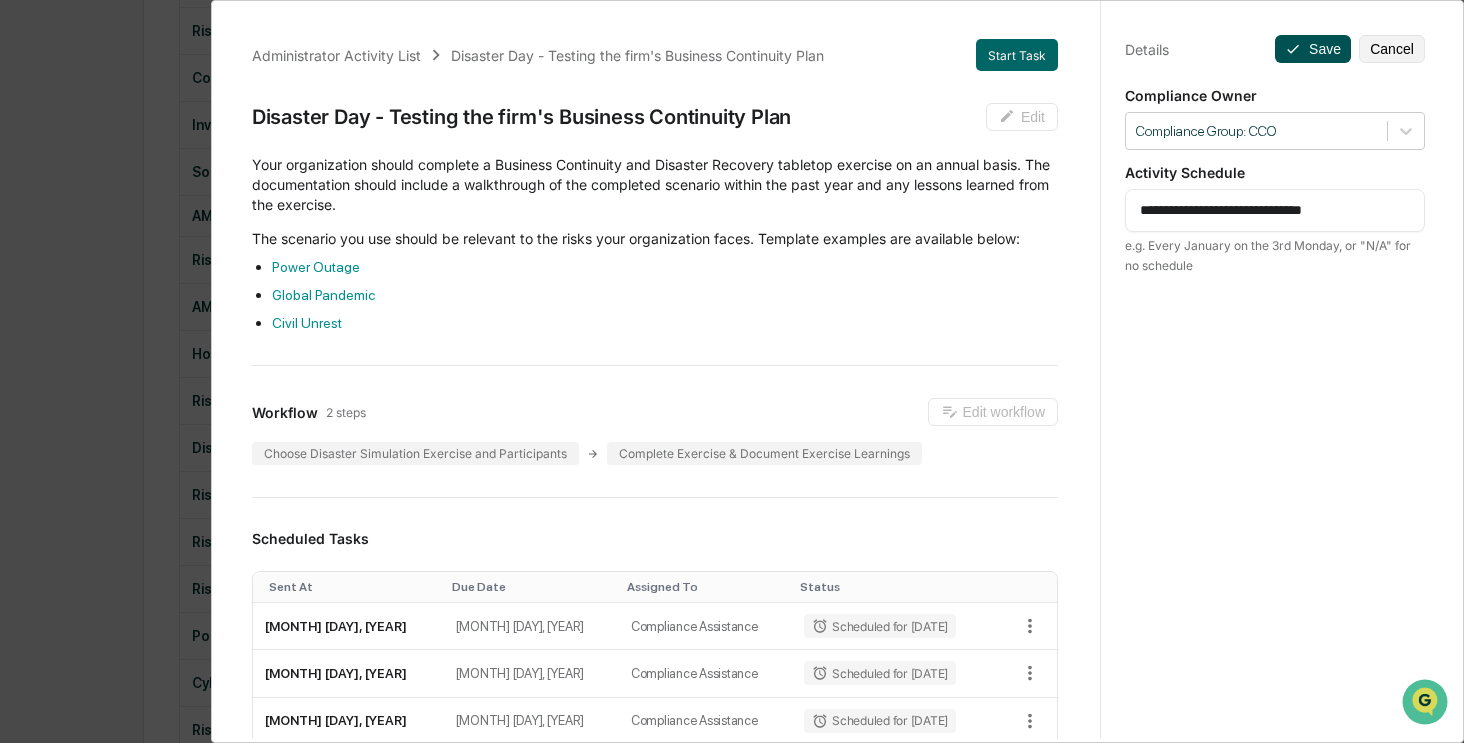 click on "Save" at bounding box center (1313, 49) 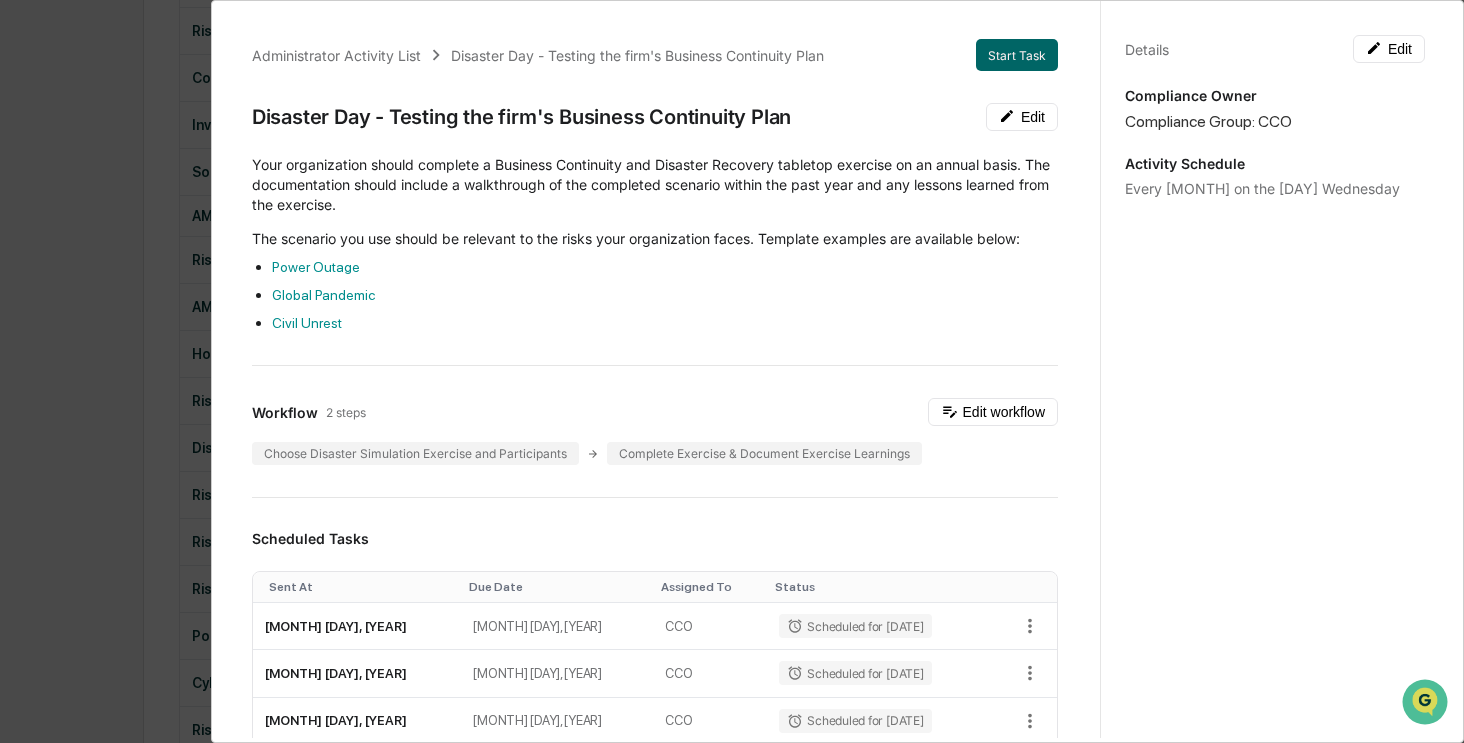 scroll, scrollTop: 2337, scrollLeft: 0, axis: vertical 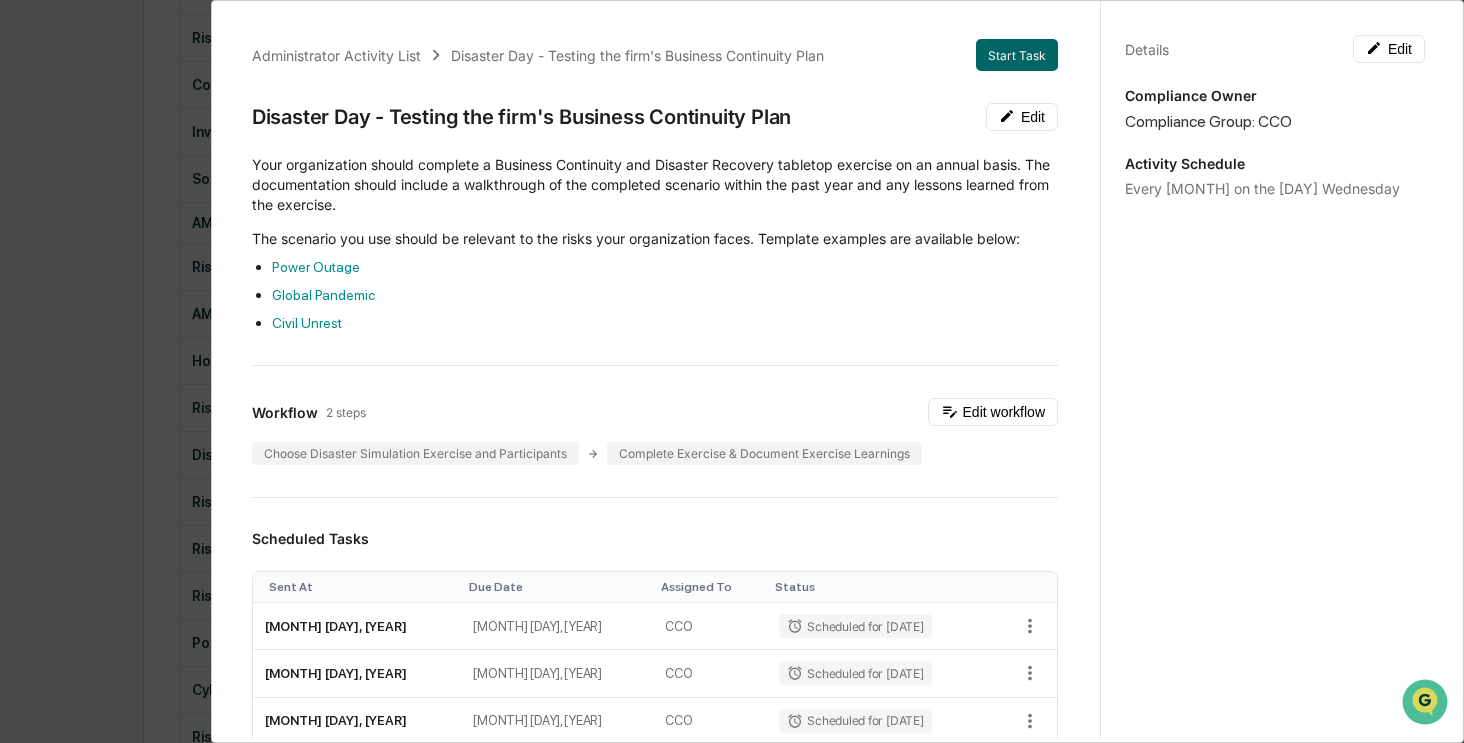 click on "Administrator Activity List Disaster Day - Testing the firm's Business Continuity Plan Start Task Disaster Day - Testing the firm's Business Continuity Plan Edit Your organization should complete a Business Continuity and Disaster Recovery tabletop exercise on an annual basis. The documentation should include a walkthrough of the completed scenario within the past year and any lessons learned from the exercise. The scenario you use should be relevant to the risks your organization faces. Template examples are available below: Power Outage Global Pandemic Civil Unrest Workflow 2 steps Edit workflow Choose Disaster Simulation Exercise and Participants Complete Exercise & Document Exercise Learnings Scheduled Tasks Sent At Due Date Assigned To Status May 20, 2026 May 23, 2026 CCO Scheduled for 05/20/2026 May 19, 2027 May 22, 2027 CCO Scheduled for 05/19/2027 May 17, 2028 May 20, 2028 CCO Scheduled for 05/17/2028 May 21, 2025 May 24, 2025 CCO Done Show 5 Page  1  of  1   |<   <   >   >|   Completed Task Files 1 1" at bounding box center (732, 371) 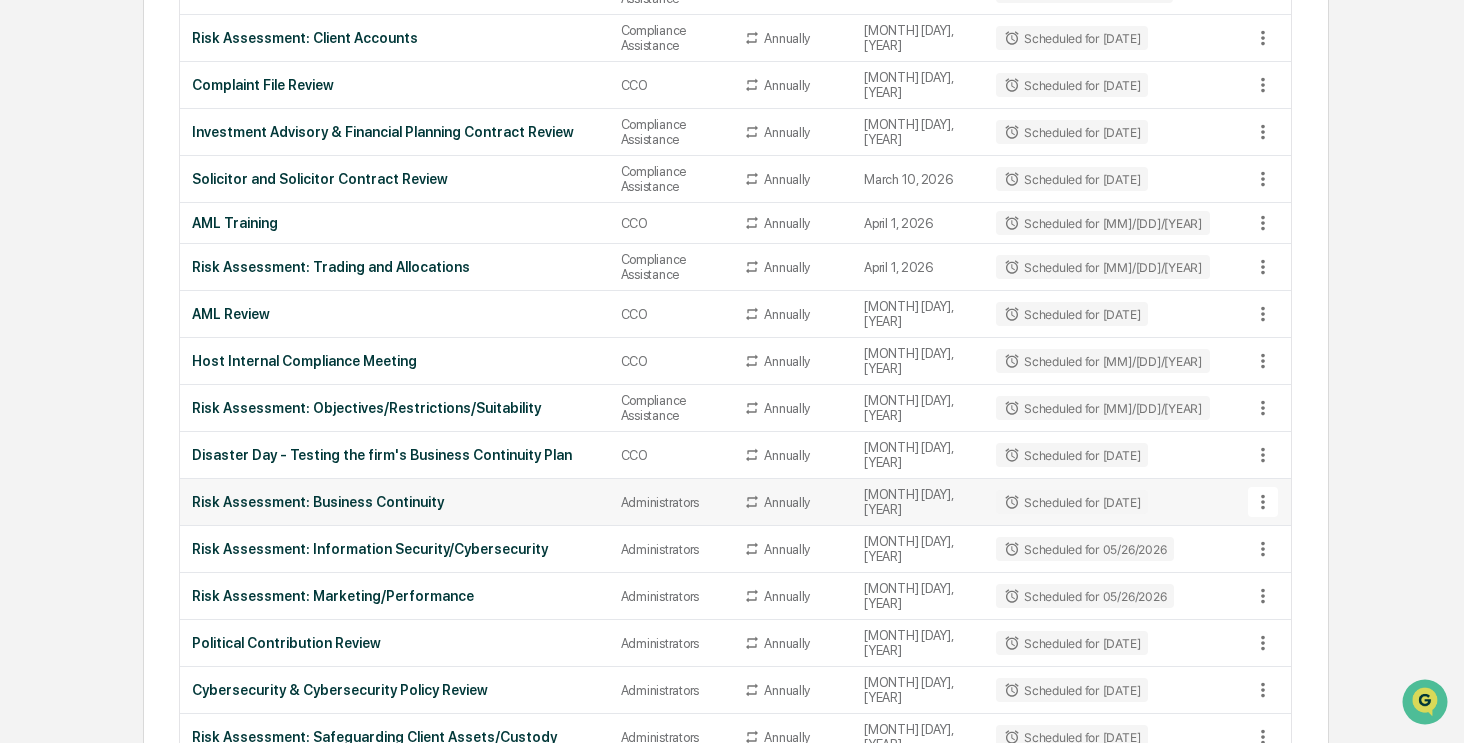 click on "Risk Assessment: Business Continuity" at bounding box center [394, 502] 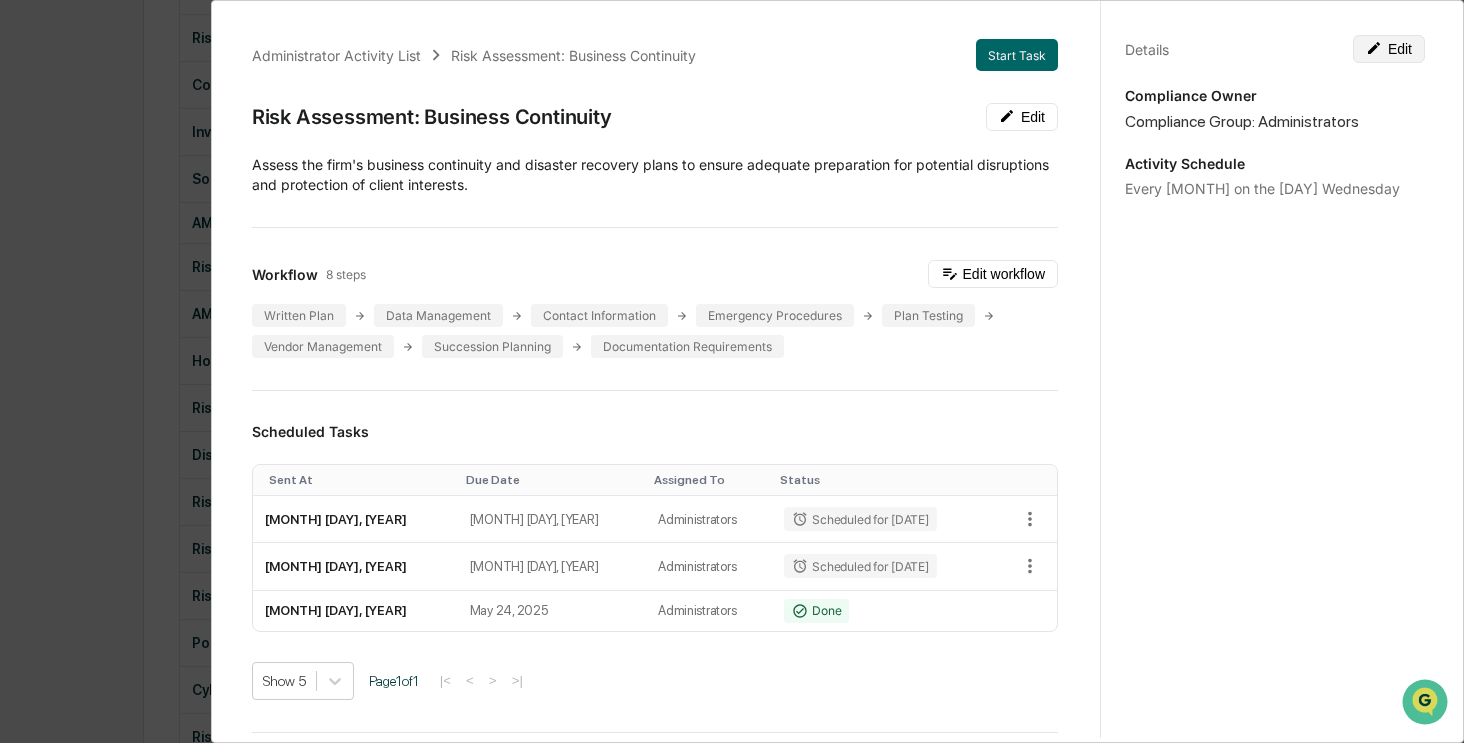 click on "Edit" at bounding box center (1389, 49) 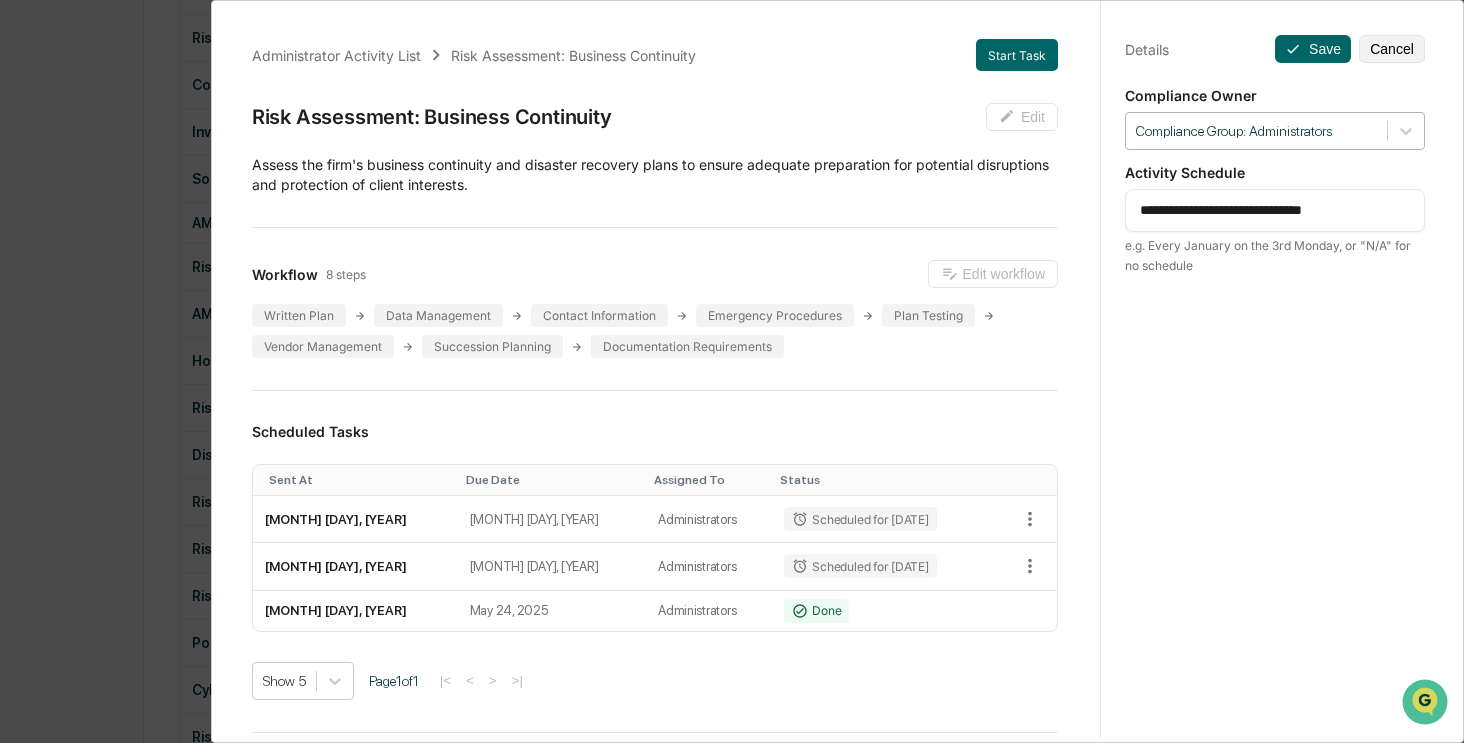click at bounding box center [1256, 131] 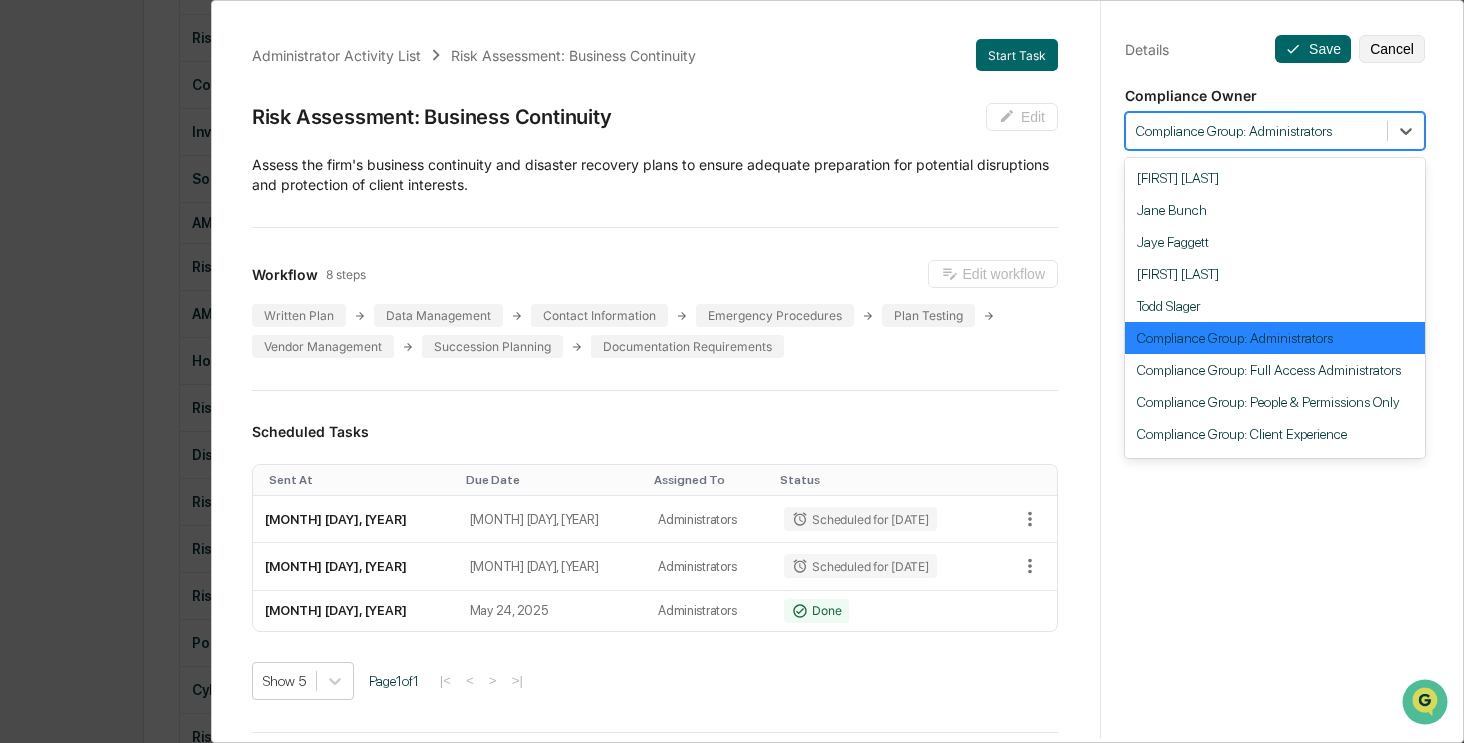 scroll, scrollTop: 184, scrollLeft: 0, axis: vertical 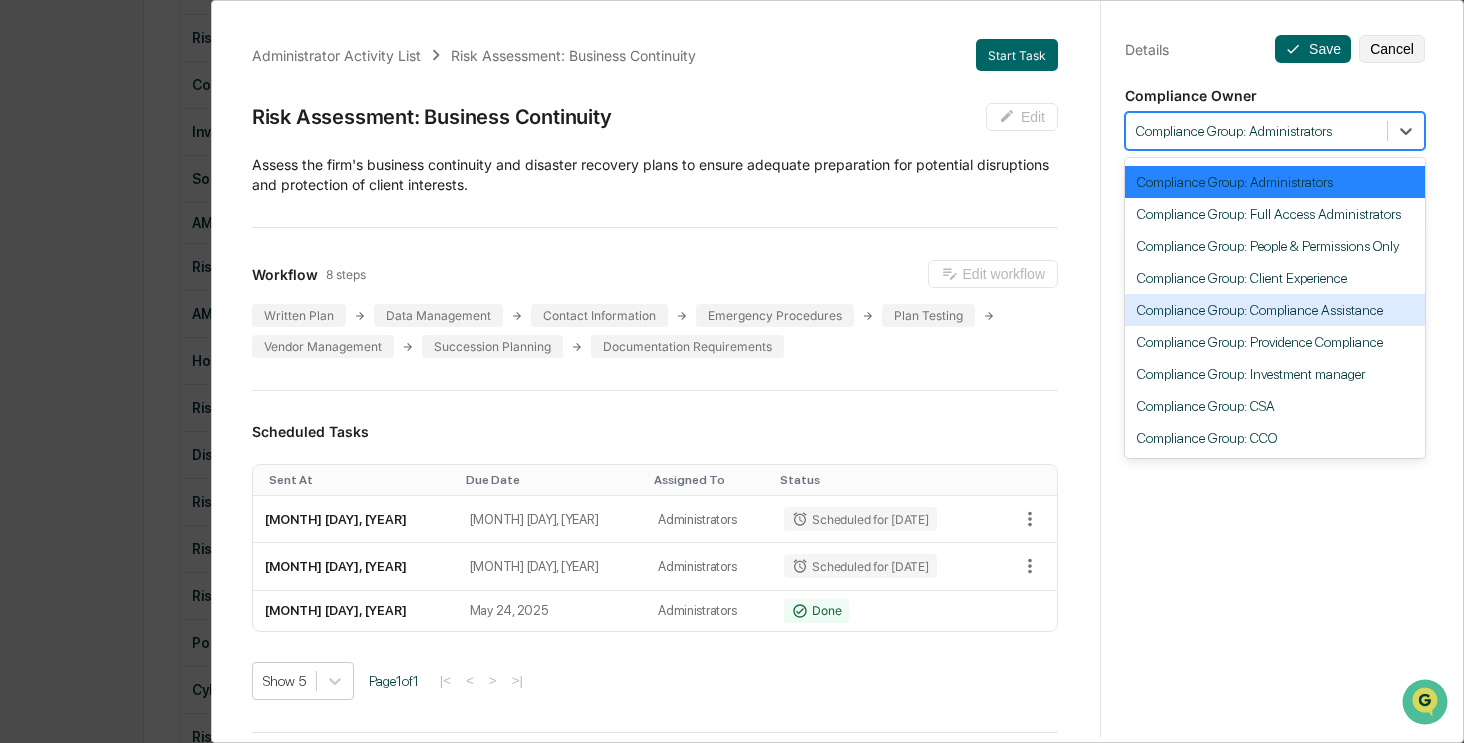 click on "Compliance Group: Compliance Assistance" at bounding box center [1275, 310] 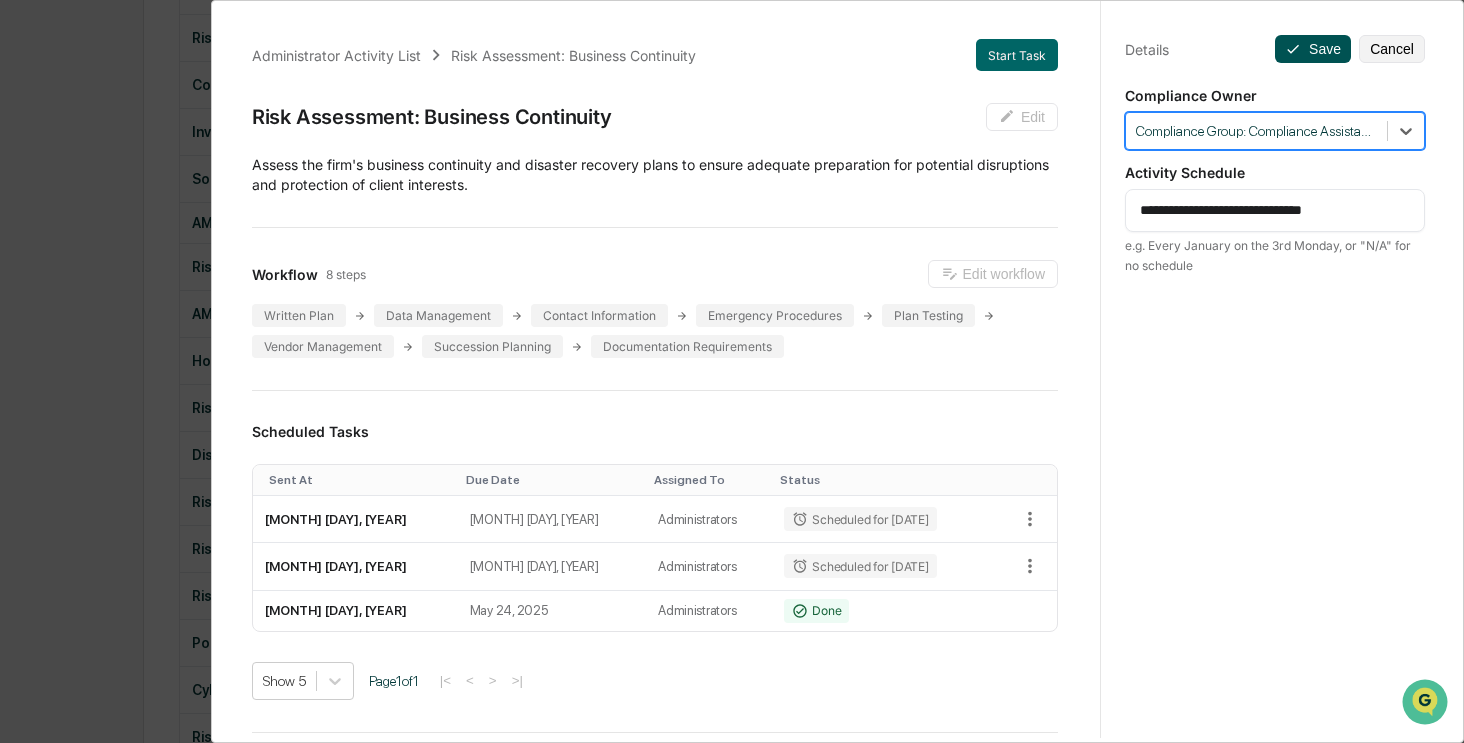 click on "Save" at bounding box center [1313, 49] 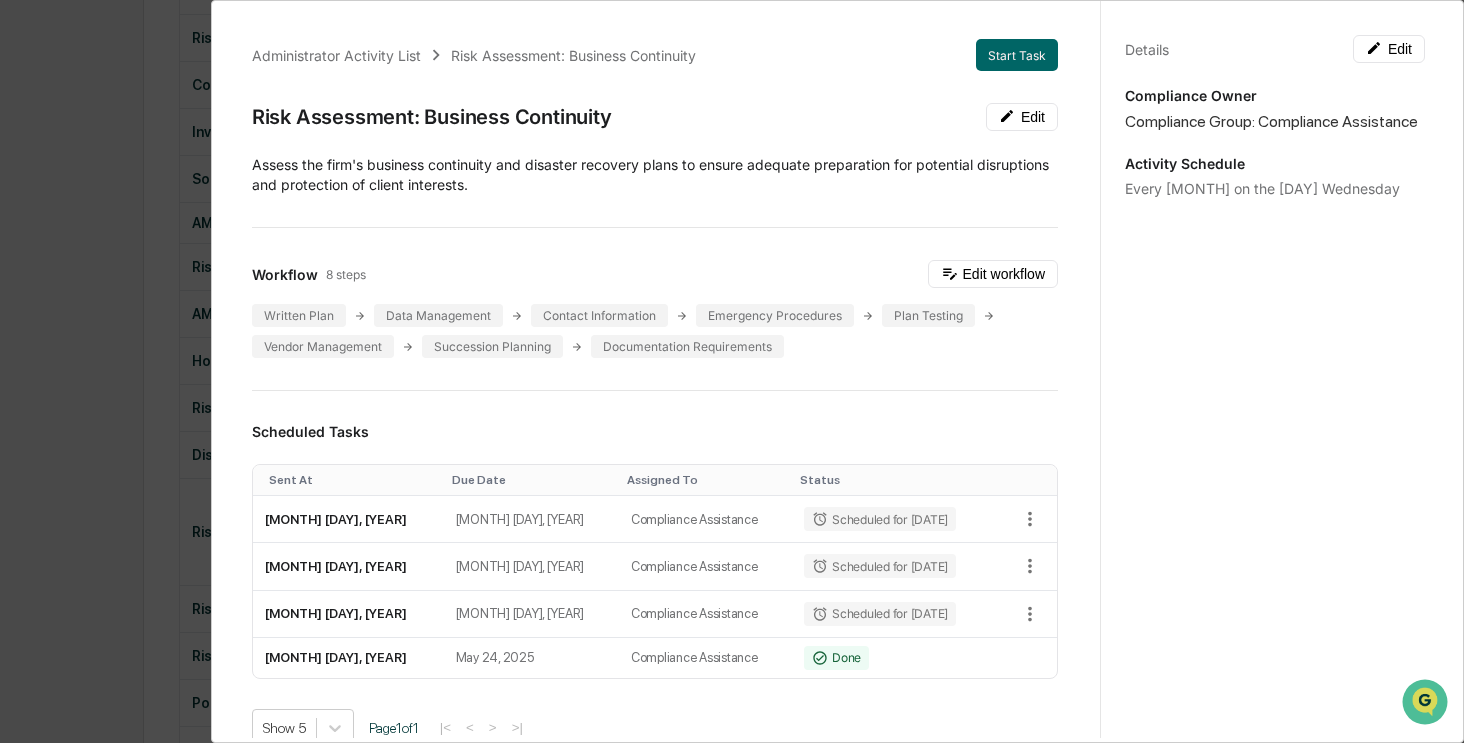 click on "Administrator Activity List Risk Assessment: Business Continuity Start Task Risk Assessment: Business Continuity Edit Assess the firm's business continuity and disaster recovery plans to ensure adequate preparation for potential disruptions and protection of client interests. Workflow 8 steps Edit workflow Written Plan Data Management Contact Information Emergency Procedures Plan Testing Vendor Management Succession Planning Documentation Requirements Scheduled Tasks Sent At Due Date Assigned To Status May 20, 2026 May 23, 2026 Compliance Assistance Scheduled for 05/20/2026 May 19, 2027 May 22, 2027 Compliance Assistance Scheduled for 05/19/2027 May 17, 2028 May 20, 2028 Compliance Assistance Scheduled for 05/17/2028 May 21, 2025 May 24, 2025 Compliance Assistance Done Show 5 Page  1  of  1   |<   <   >   >|   Completed Task Files Document Name Created At Assigned To Risk Assessment: Business Continuity - Angela Barbash - Signed June 20, 2025 Angela Barbash View June 20, 2025 Angela Barbash View June 20, 2025" at bounding box center [732, 371] 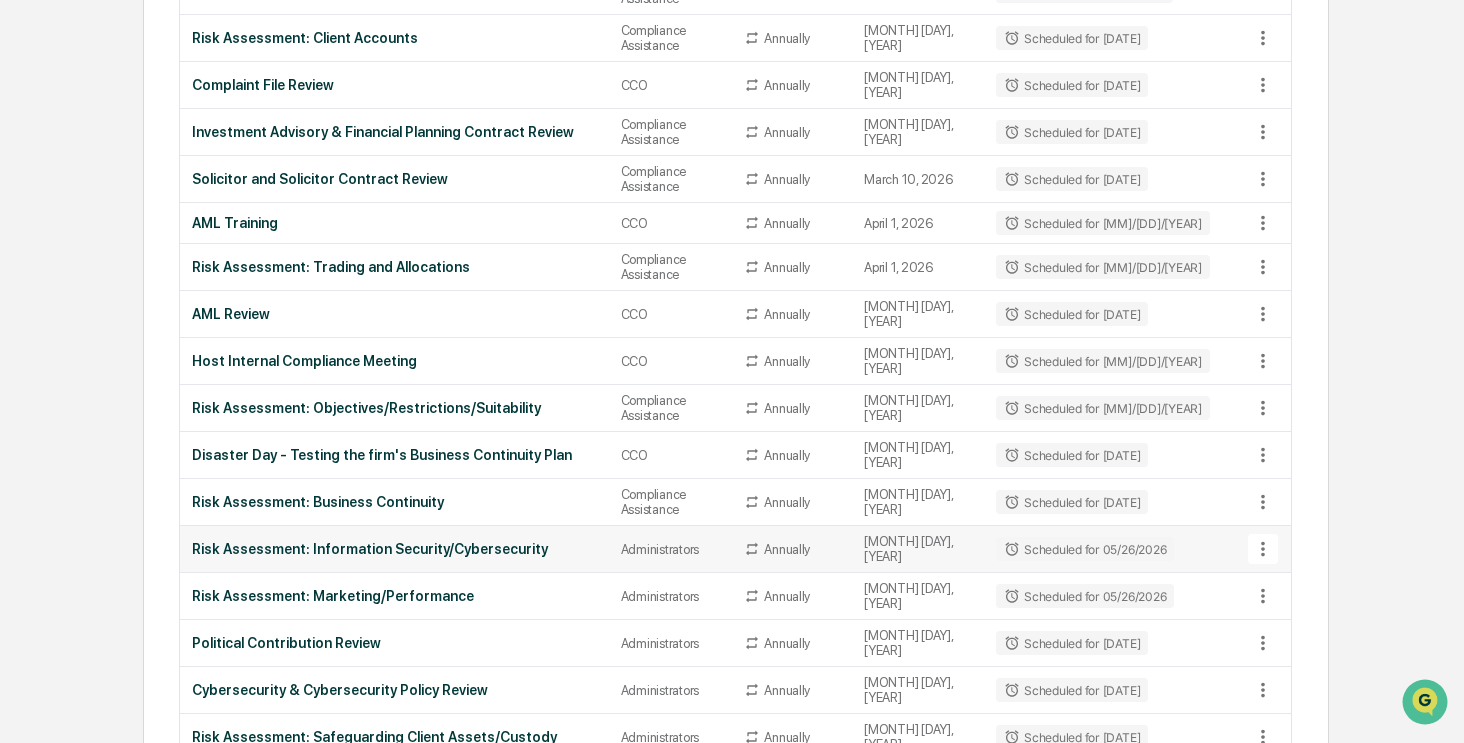 click on "Risk Assessment: Information Security/Cybersecurity" at bounding box center [394, 549] 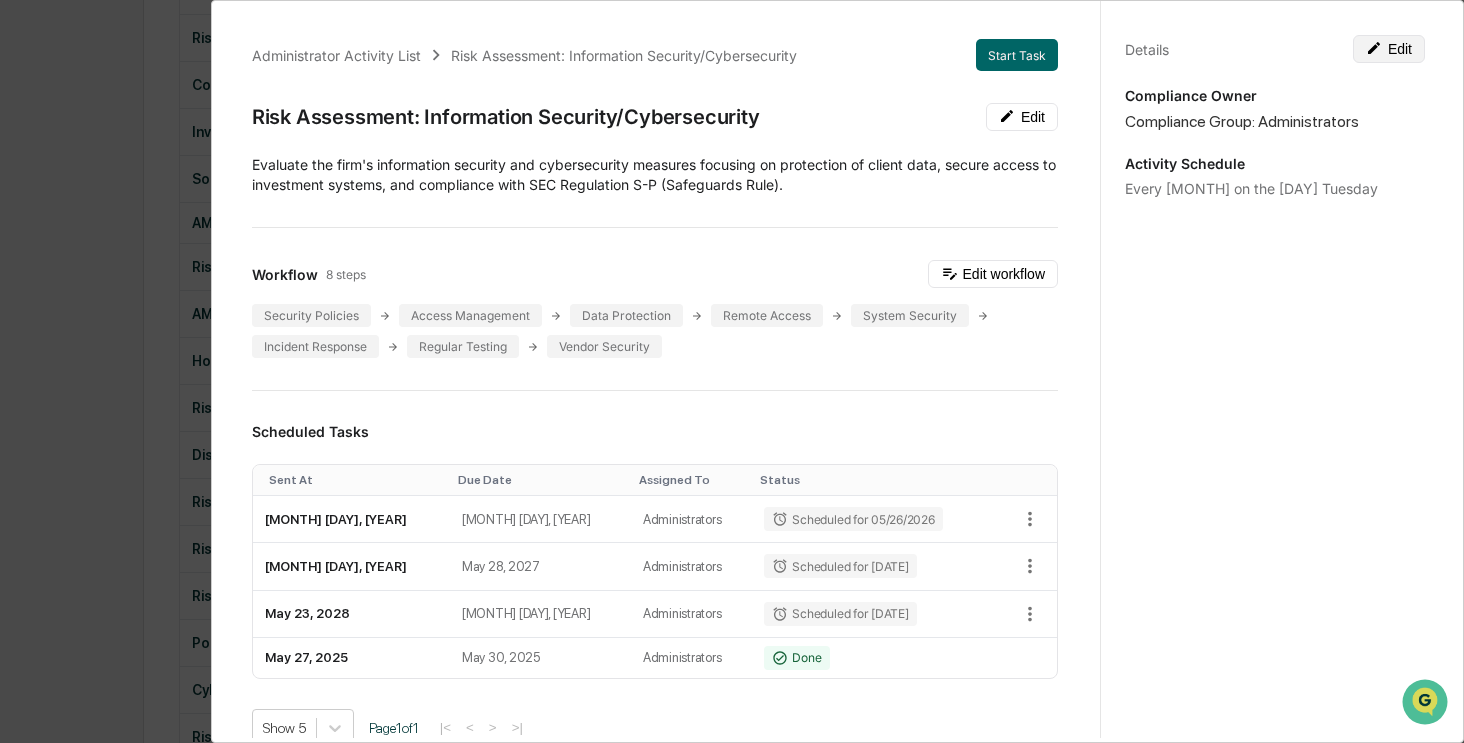 click 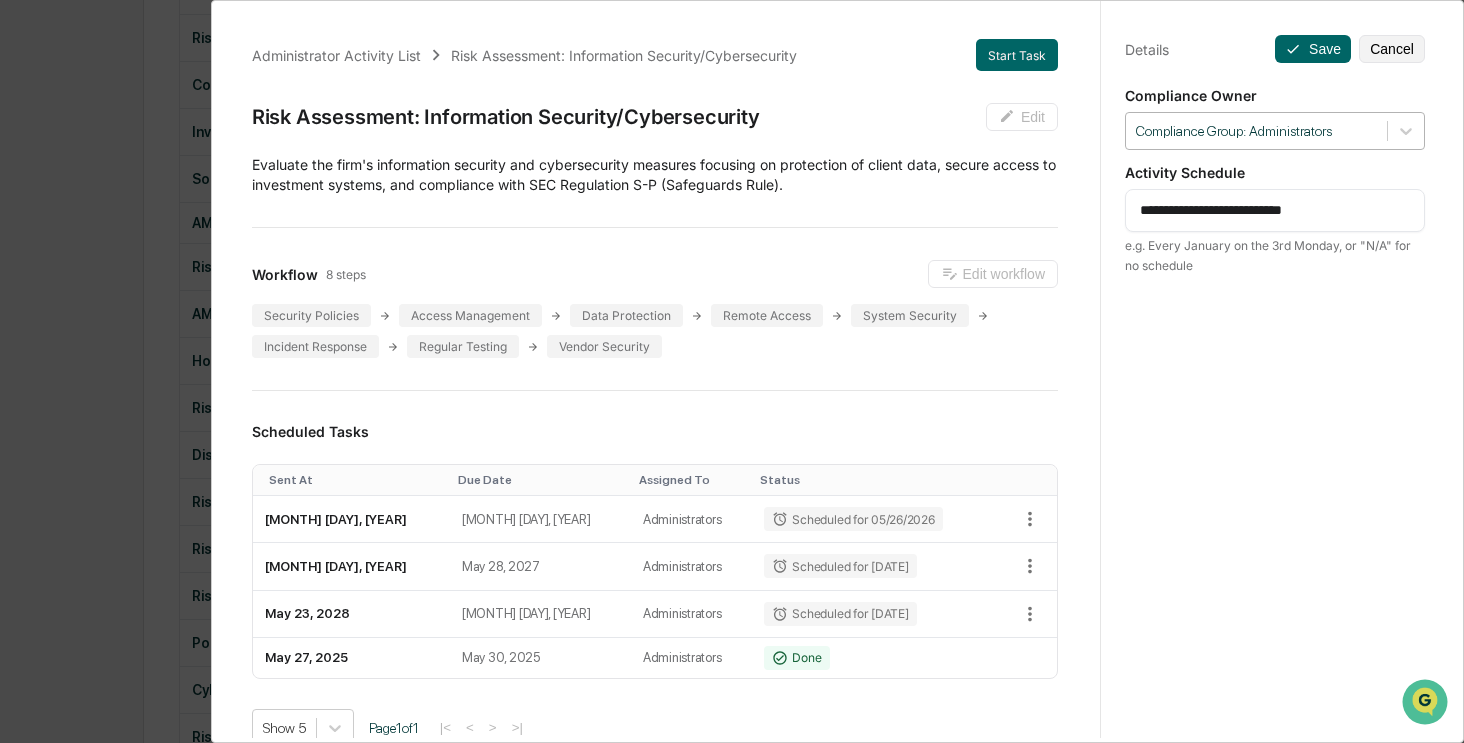 click on "Compliance Group: Administrators" at bounding box center [1256, 131] 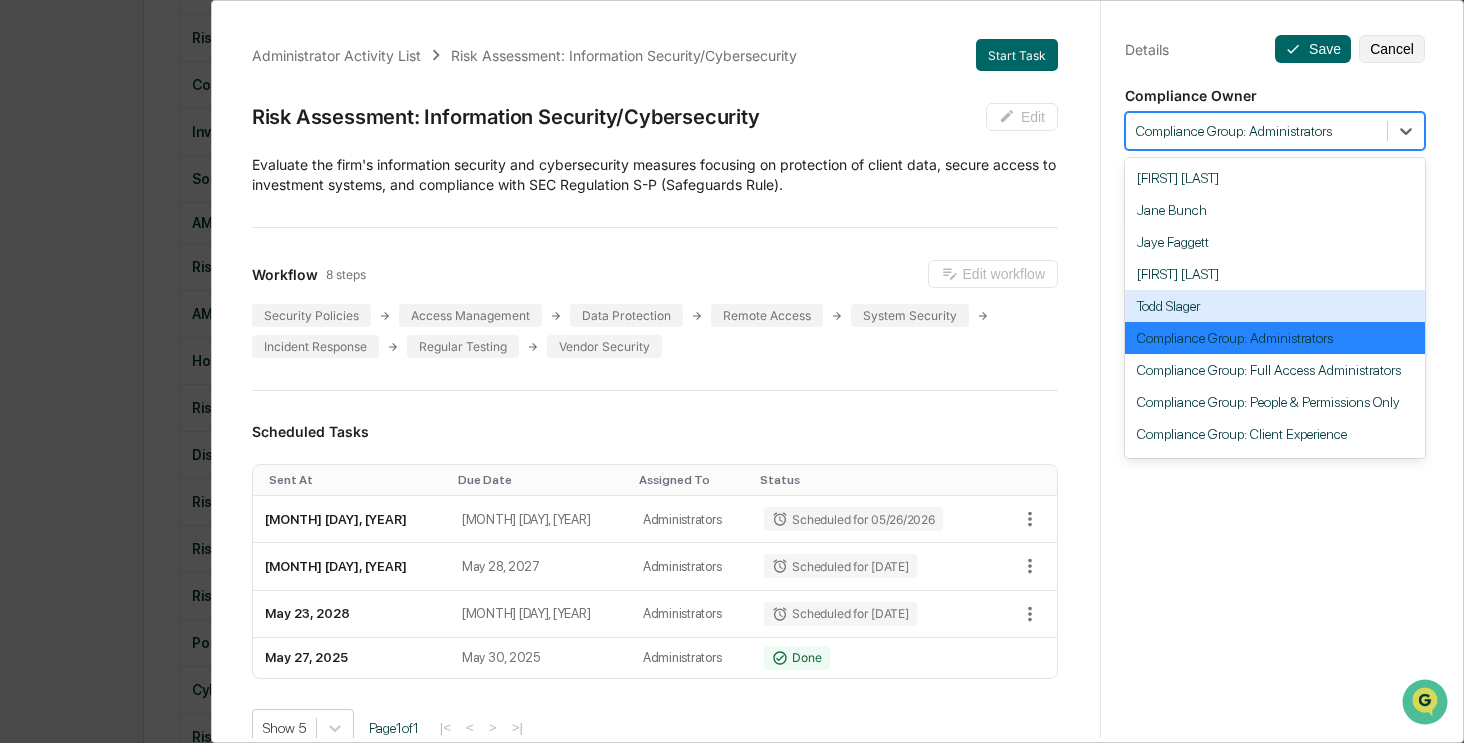 scroll, scrollTop: 184, scrollLeft: 0, axis: vertical 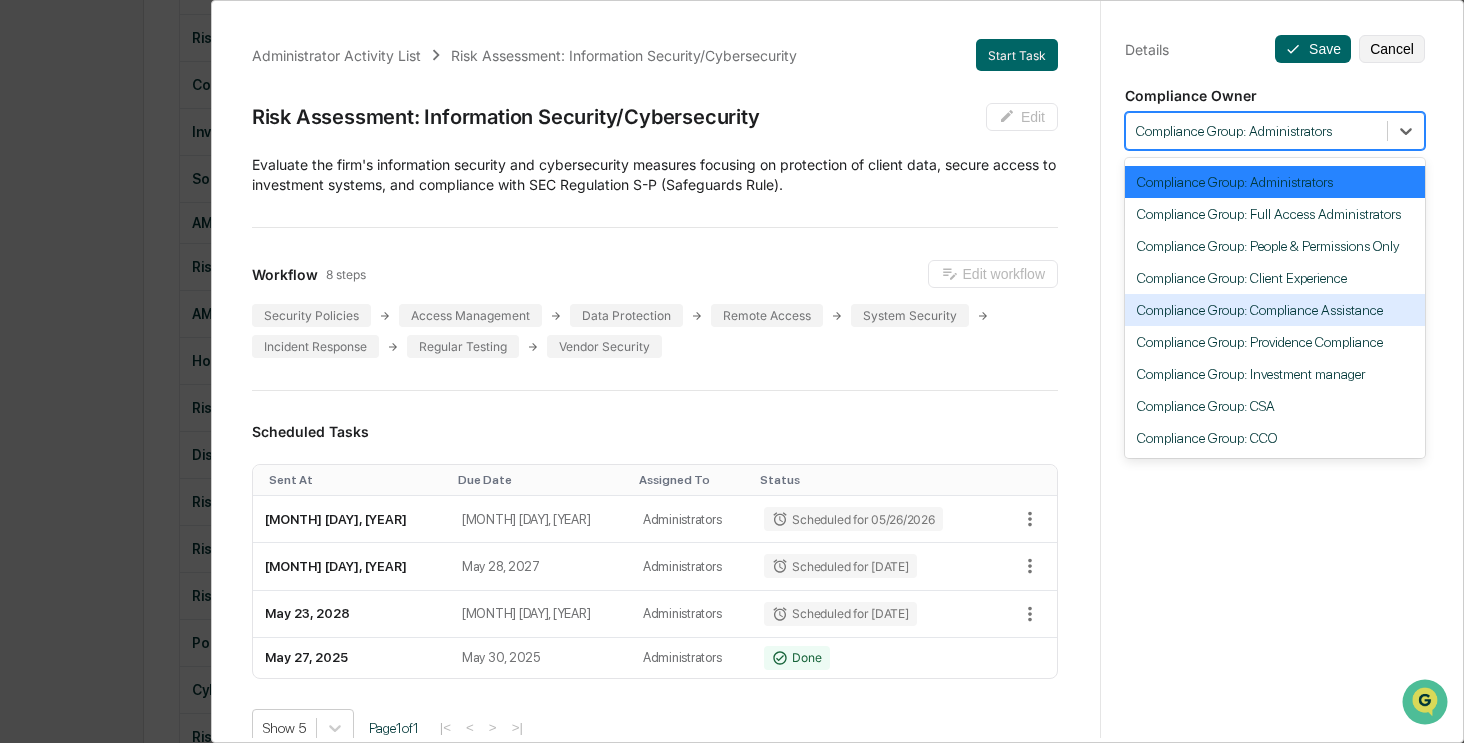 click on "Compliance Group: Compliance Assistance" at bounding box center (1275, 310) 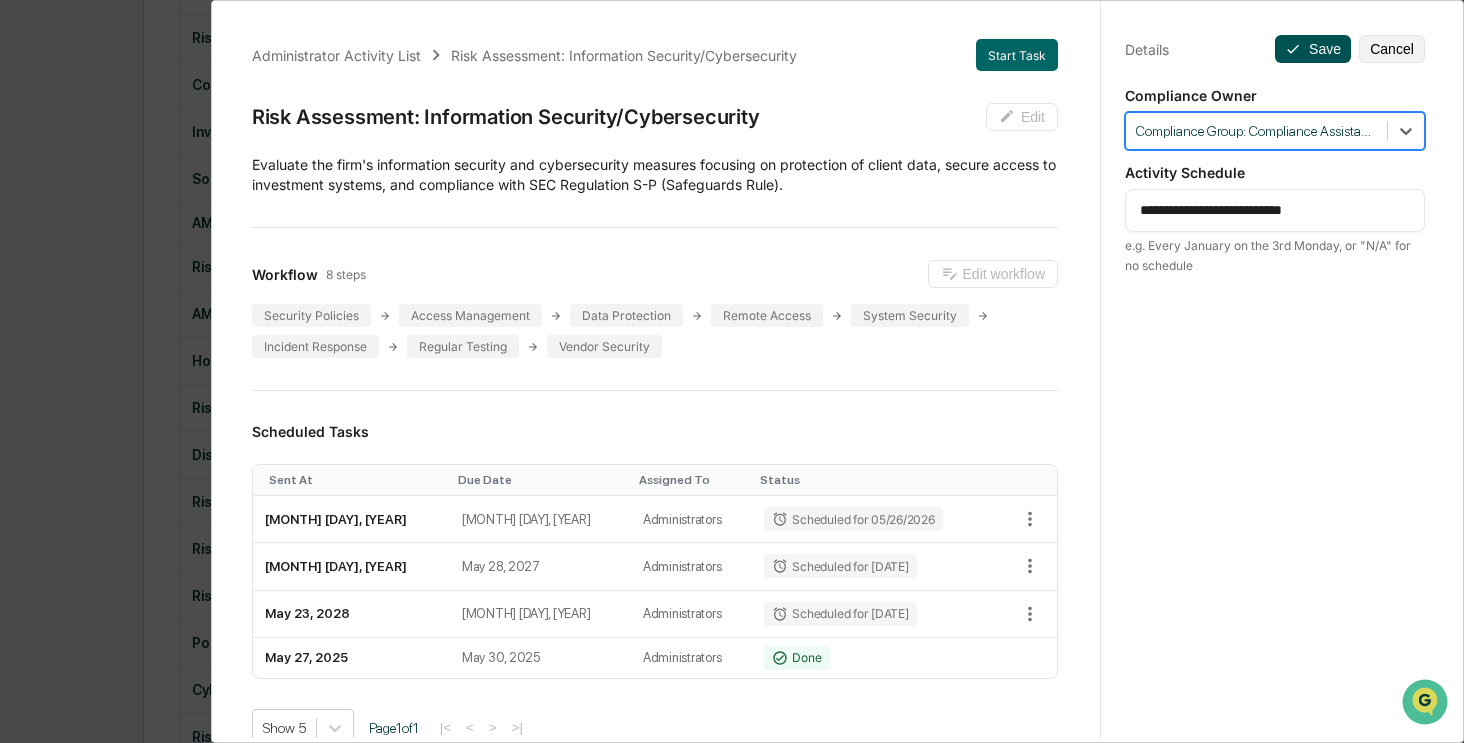click on "Save" at bounding box center (1313, 49) 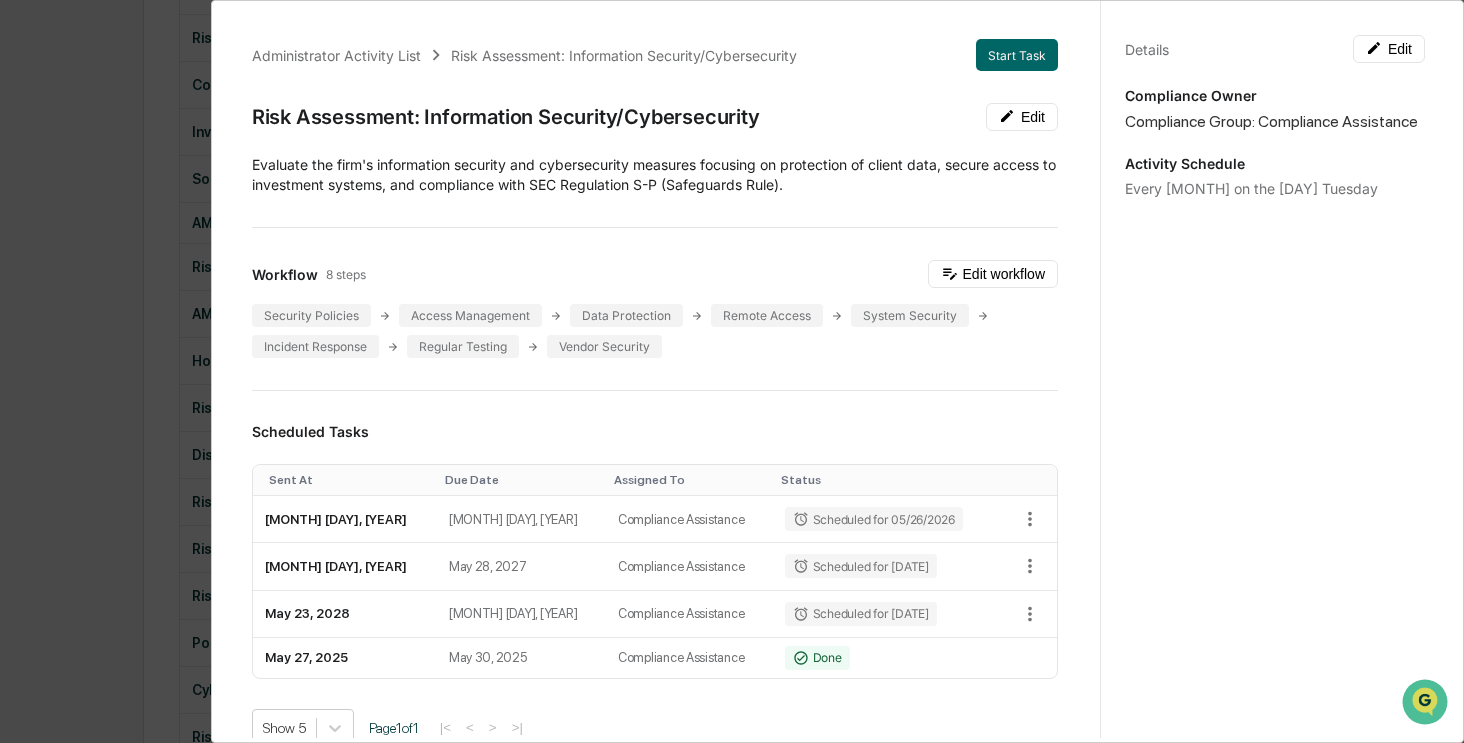 click on "Administrator Activity List Risk Assessment: Information Security/Cybersecurity Start Task Risk Assessment: Information Security/Cybersecurity Edit Evaluate the firm's information security and cybersecurity measures focusing on protection of client data, secure access to investment systems, and compliance with SEC Regulation S-P (Safeguards Rule). Workflow 8 steps Edit workflow Security Policies Access Management Data Protection Remote Access System Security Incident Response Regular Testing Vendor Security Scheduled Tasks Sent At Due Date Assigned To Status May 26, 2026 May 29, 2026 Compliance Assistance Scheduled for 05/26/2026 May 25, 2027 May 28, 2027 Compliance Assistance Scheduled for 05/25/2027 May 23, 2028 May 26, 2028 Compliance Assistance Scheduled for 05/23/2028 May 27, 2025 May 30, 2025 Compliance Assistance Done Show 5 Page  1  of  1   |<   <   >   >|   Completed Task Files Document Name Created At Assigned To Risk Assessment: Information Security/Cybersecurity - Angela Barbash - Signed View View" at bounding box center [732, 371] 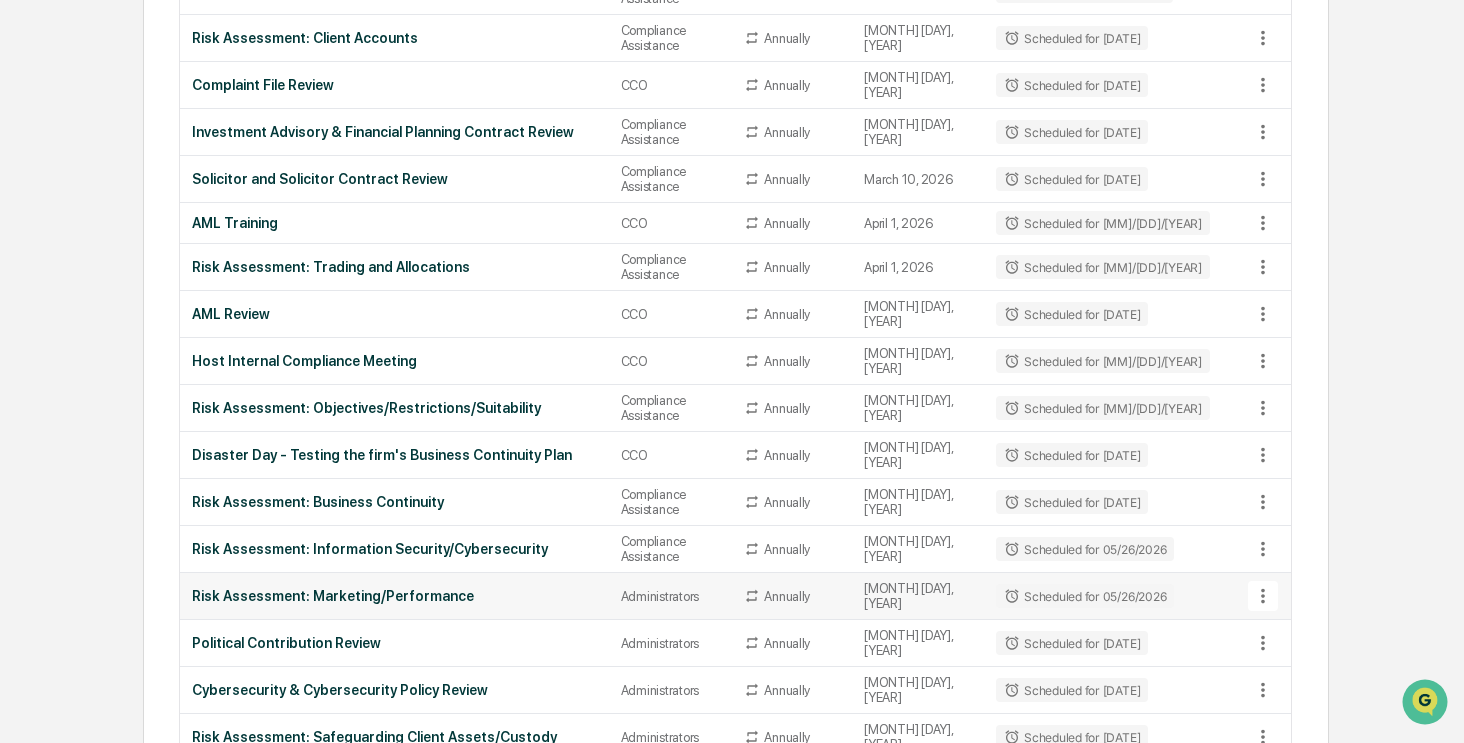 click on "Risk Assessment: Marketing/Performance" at bounding box center (394, 596) 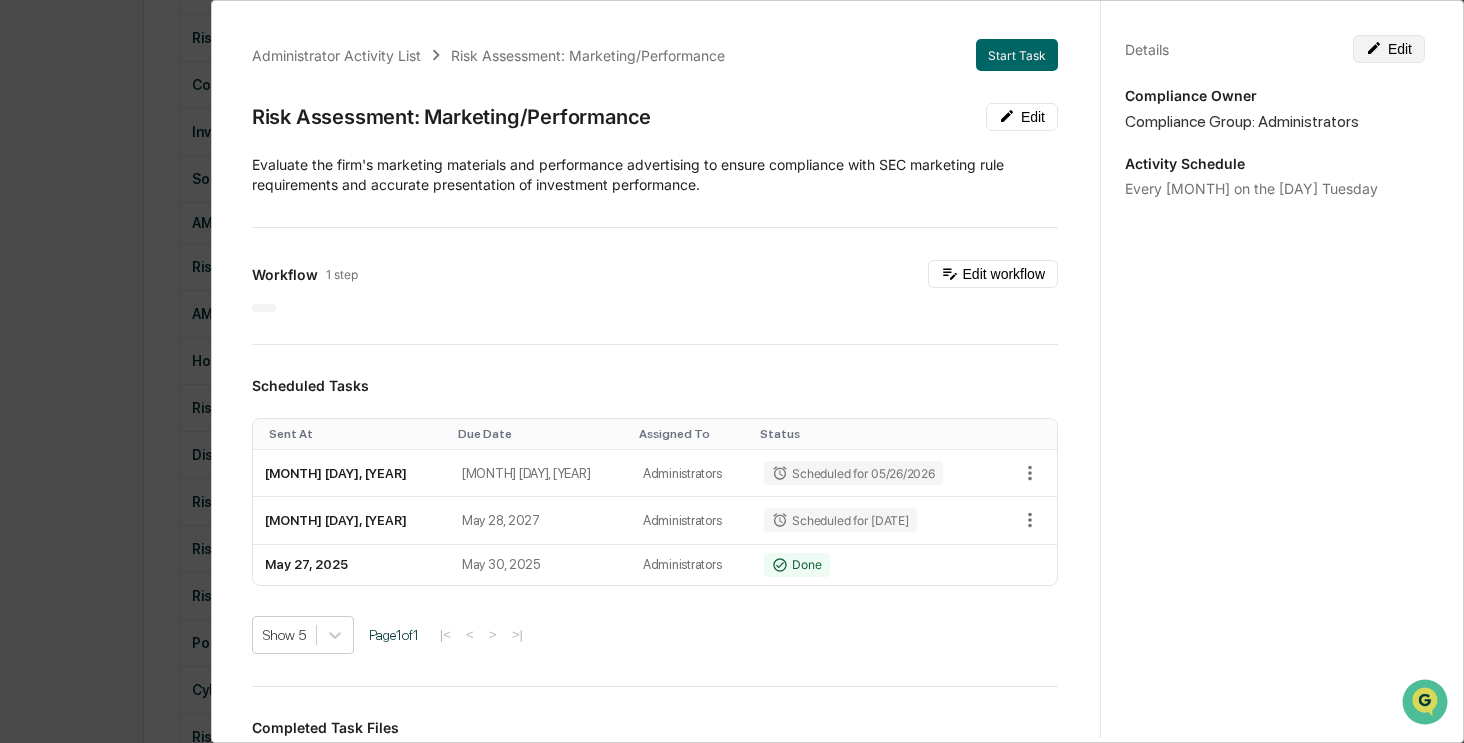 click on "Edit" at bounding box center [1389, 49] 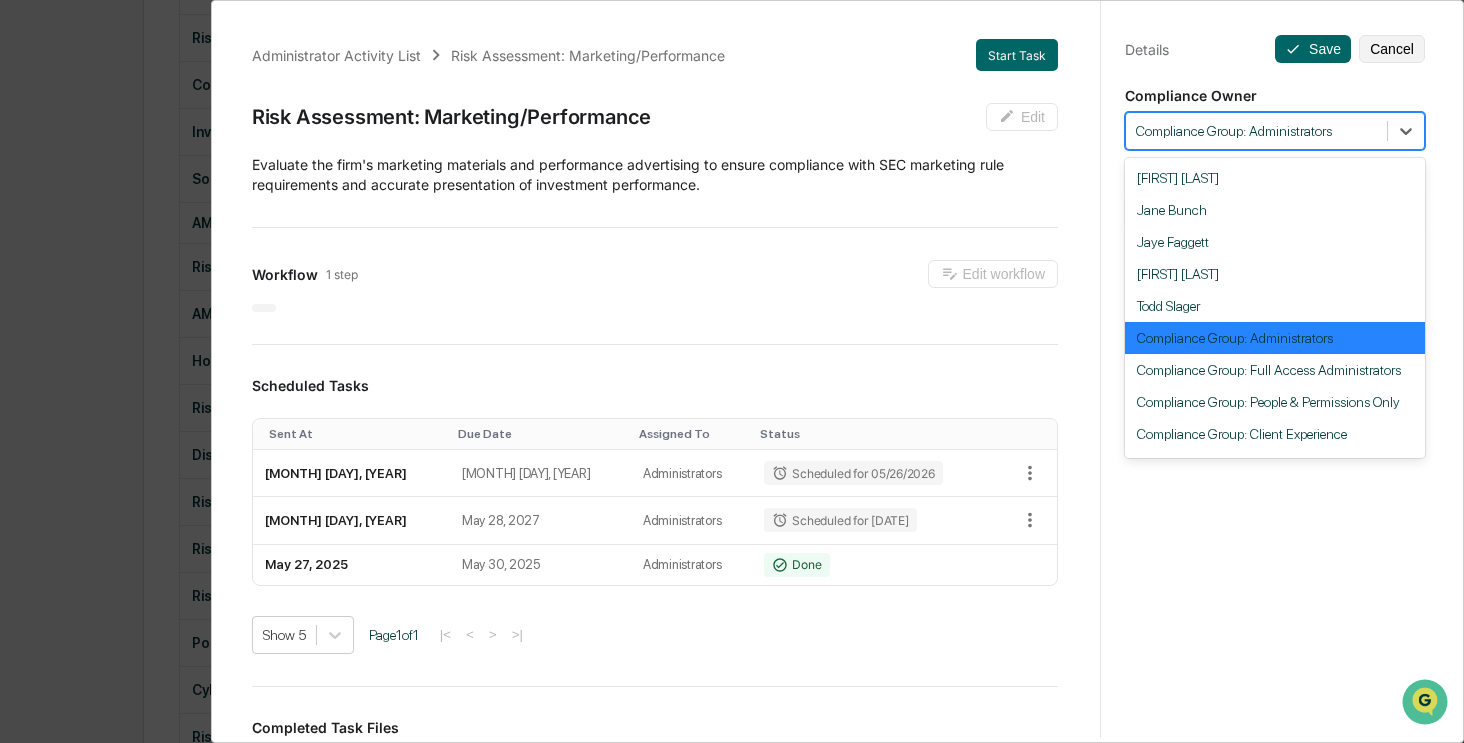 click at bounding box center [1256, 131] 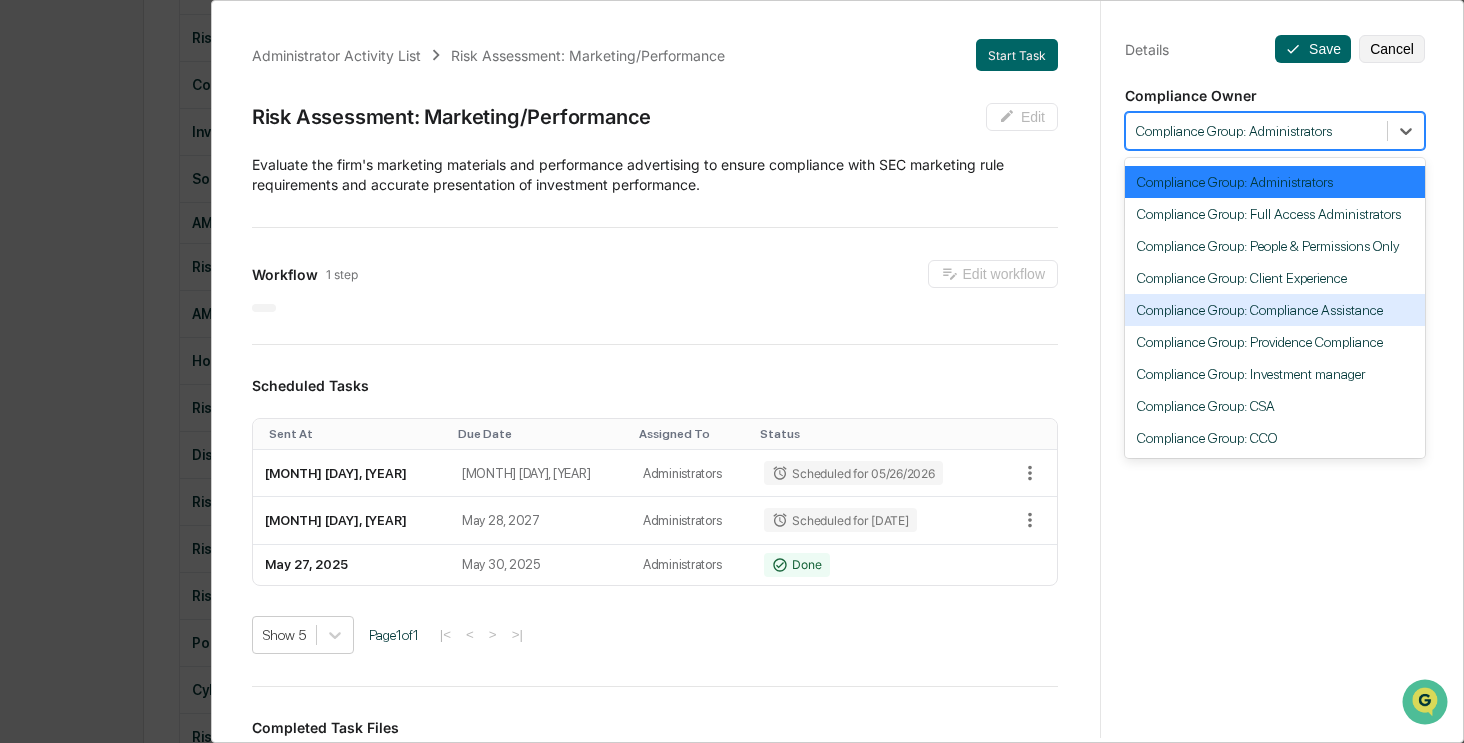click on "Compliance Group: Compliance Assistance" at bounding box center [1275, 310] 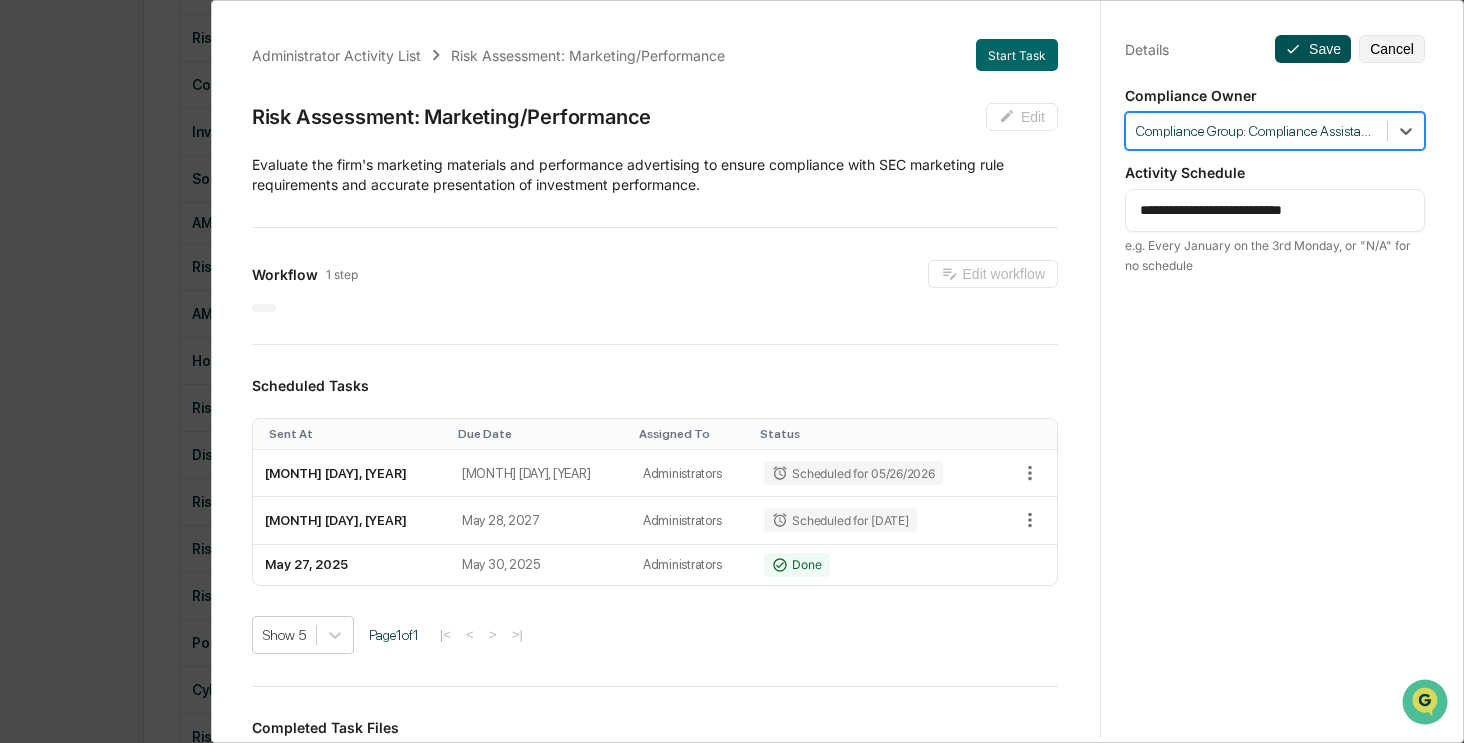 click on "Save" at bounding box center [1313, 49] 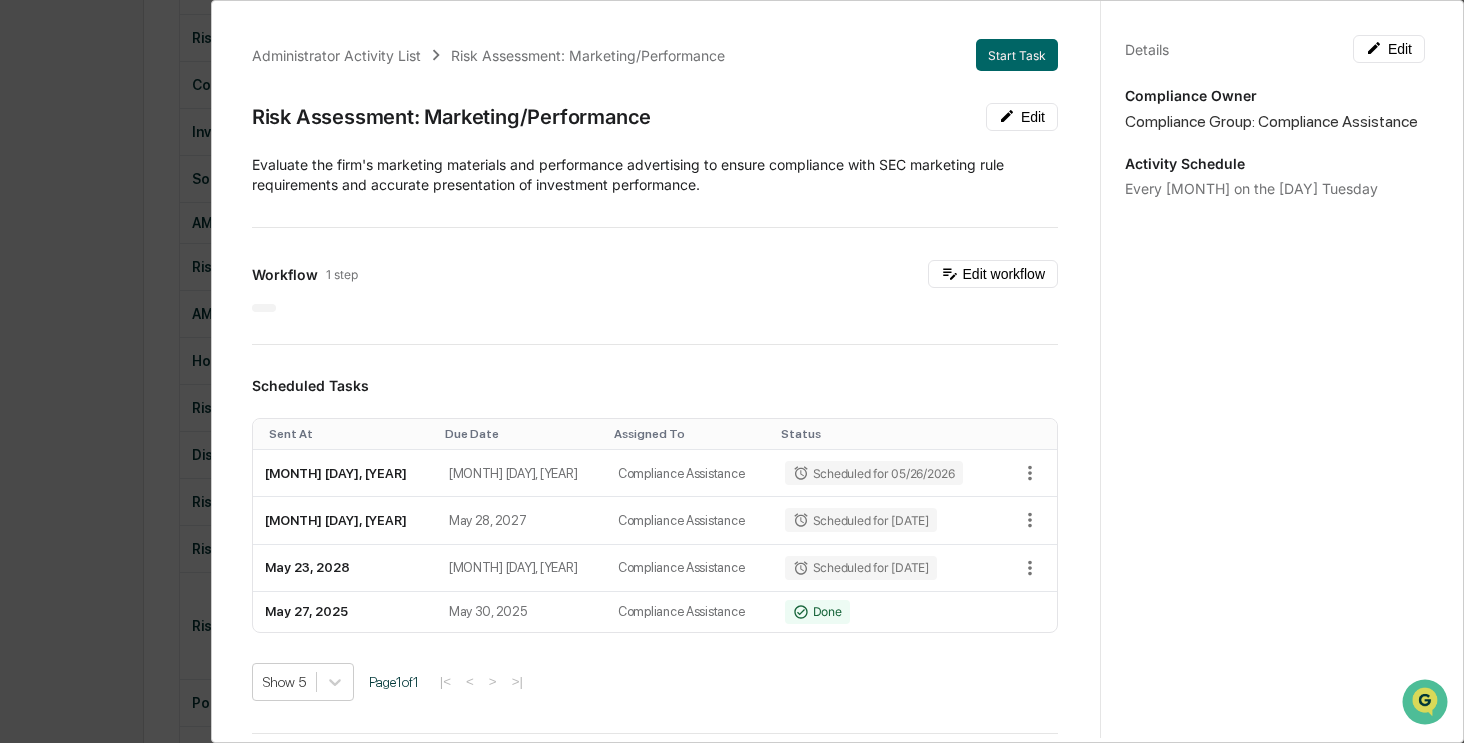 click on "Administrator Activity List Risk Assessment: Marketing/Performance Start Task Risk Assessment: Marketing/Performance Edit Evaluate the firm's marketing materials and performance advertising to ensure compliance with SEC marketing rule requirements and accurate presentation of investment performance. Workflow 1 step Edit workflow Scheduled Tasks Sent At Due Date Assigned To Status May 26, 2026 May 29, 2026 Compliance Assistance Scheduled for 05/26/2026 May 25, 2027 May 28, 2027 Compliance Assistance Scheduled for 05/25/2027 May 23, 2028 May 26, 2028 Compliance Assistance Scheduled for 05/23/2028 May 27, 2025 May 30, 2025 Compliance Assistance Done Show 5 Page  1  of  1   |<   <   >   >|   Completed Task Files Document Name Created At Assigned To Risk Assessment: Marketing/Performance - Angela Barbash - Signed June 21, 2025 Angela Barbash View Risk Assessment: Marketing/Performance - Angela Barbash June 21, 2025 Angela Barbash View Show 5 Page  1  of  1   |<   <   >   >|   Comments Write a comment... Details" at bounding box center (732, 371) 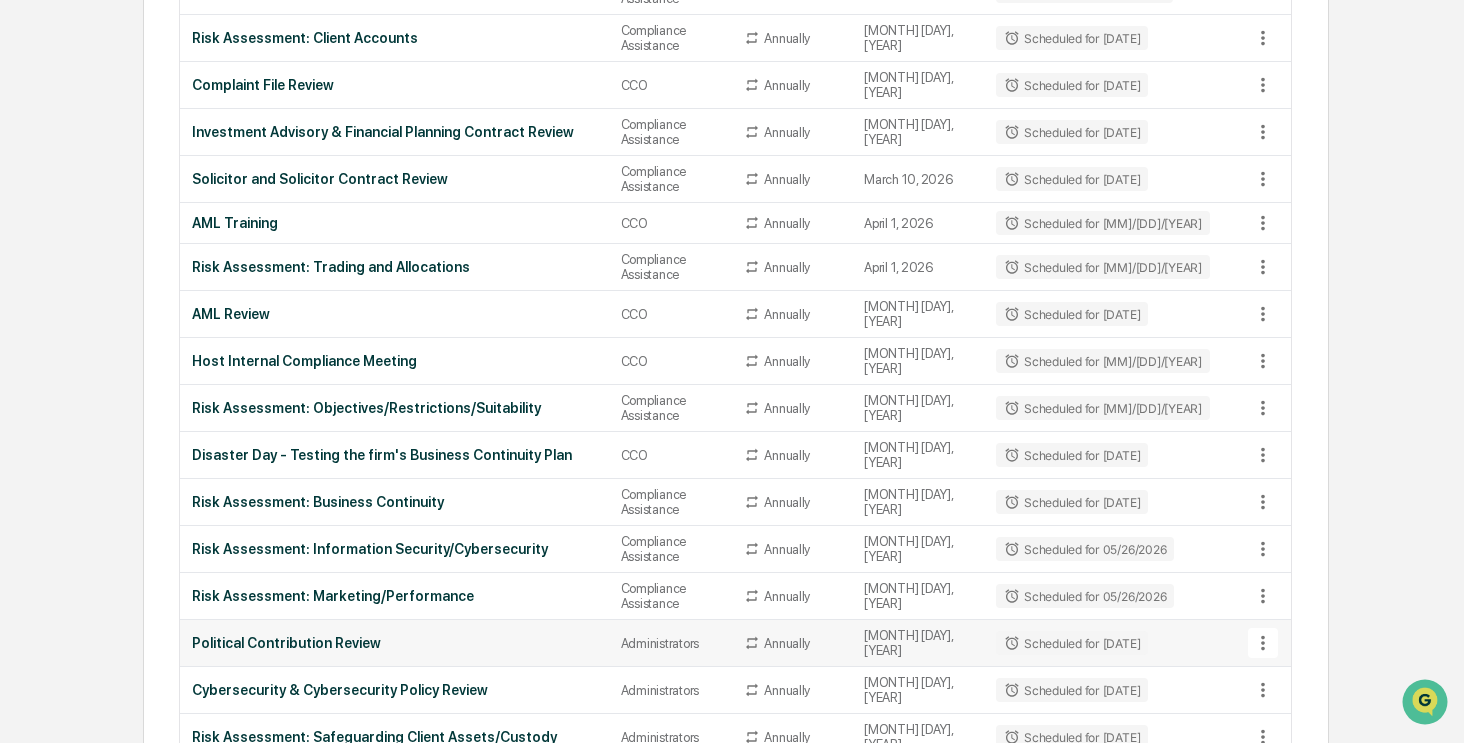 click on "Political Contribution Review" at bounding box center [394, 643] 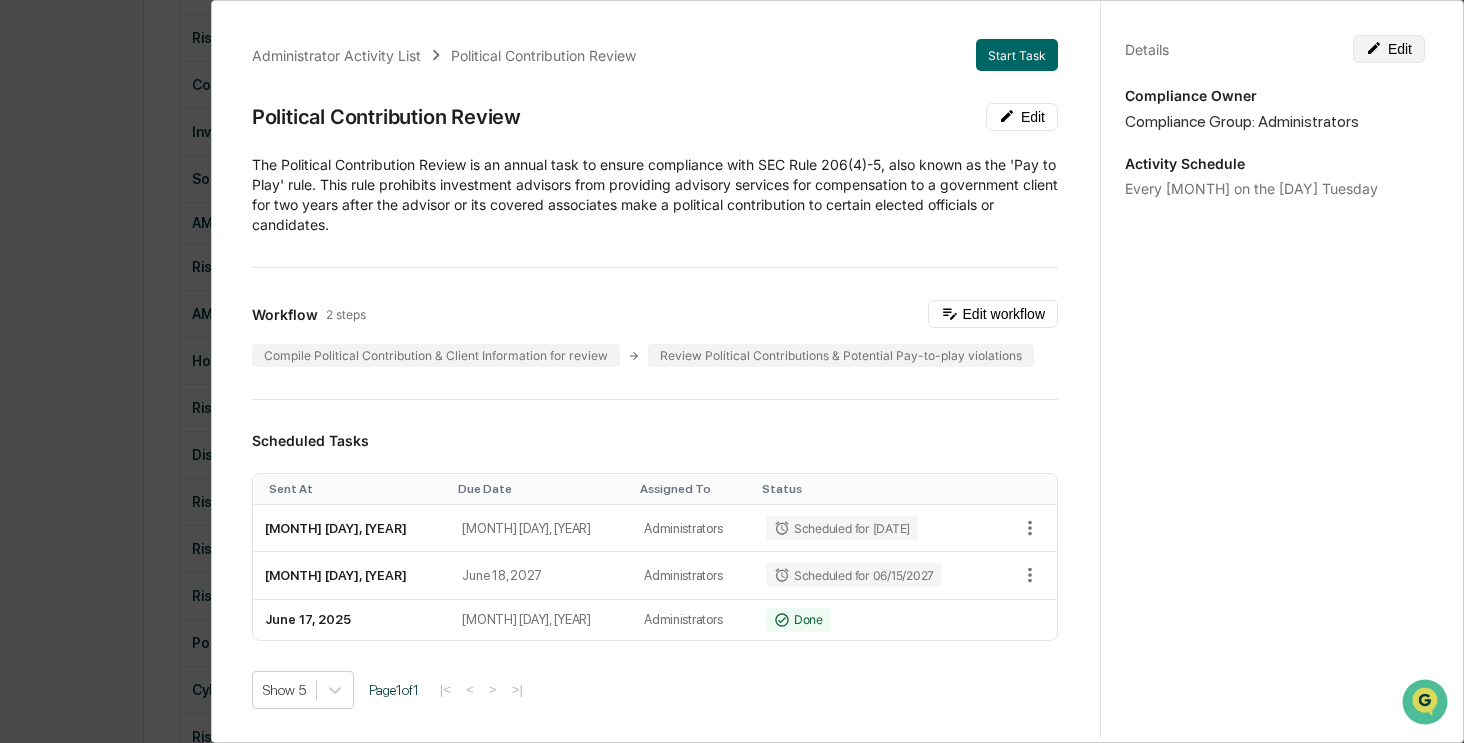 click on "Edit" at bounding box center (1389, 49) 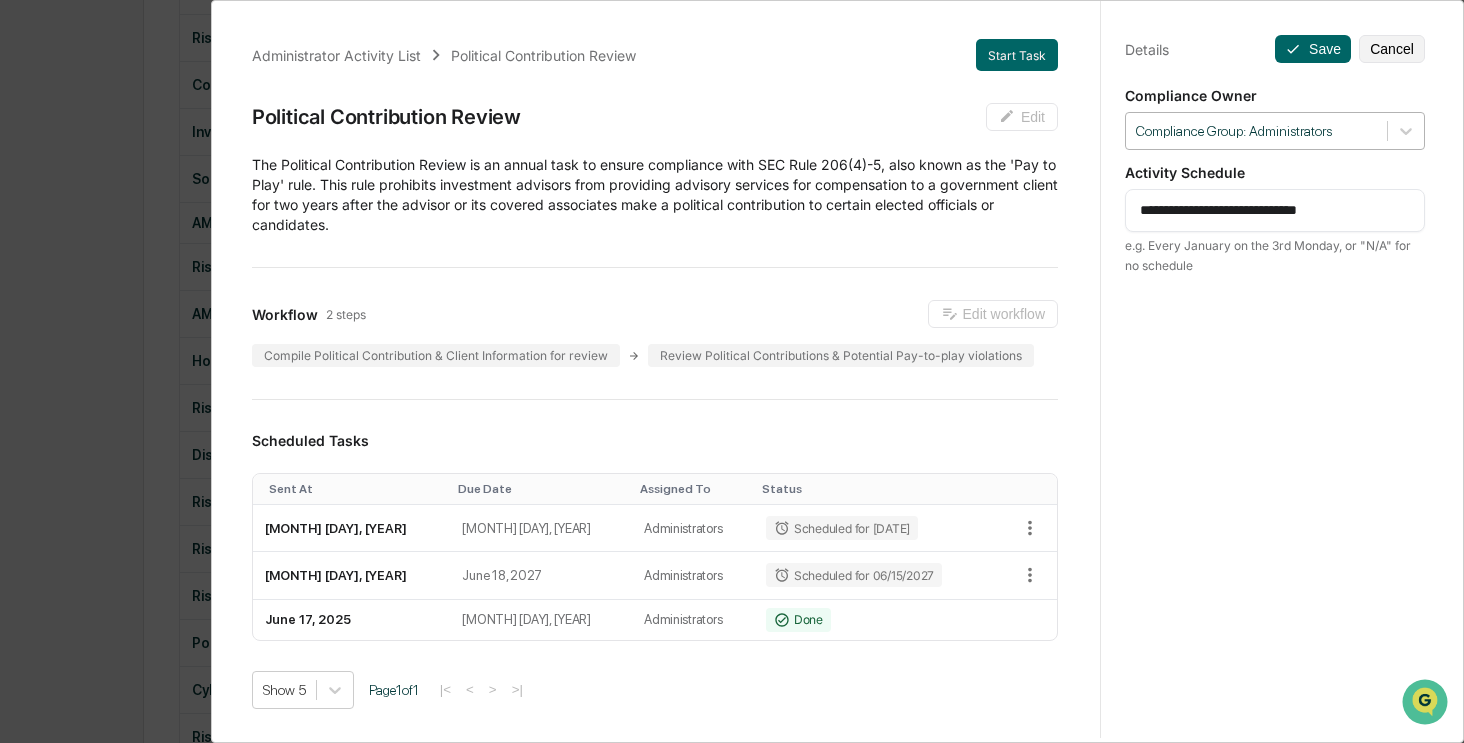 click at bounding box center (1256, 131) 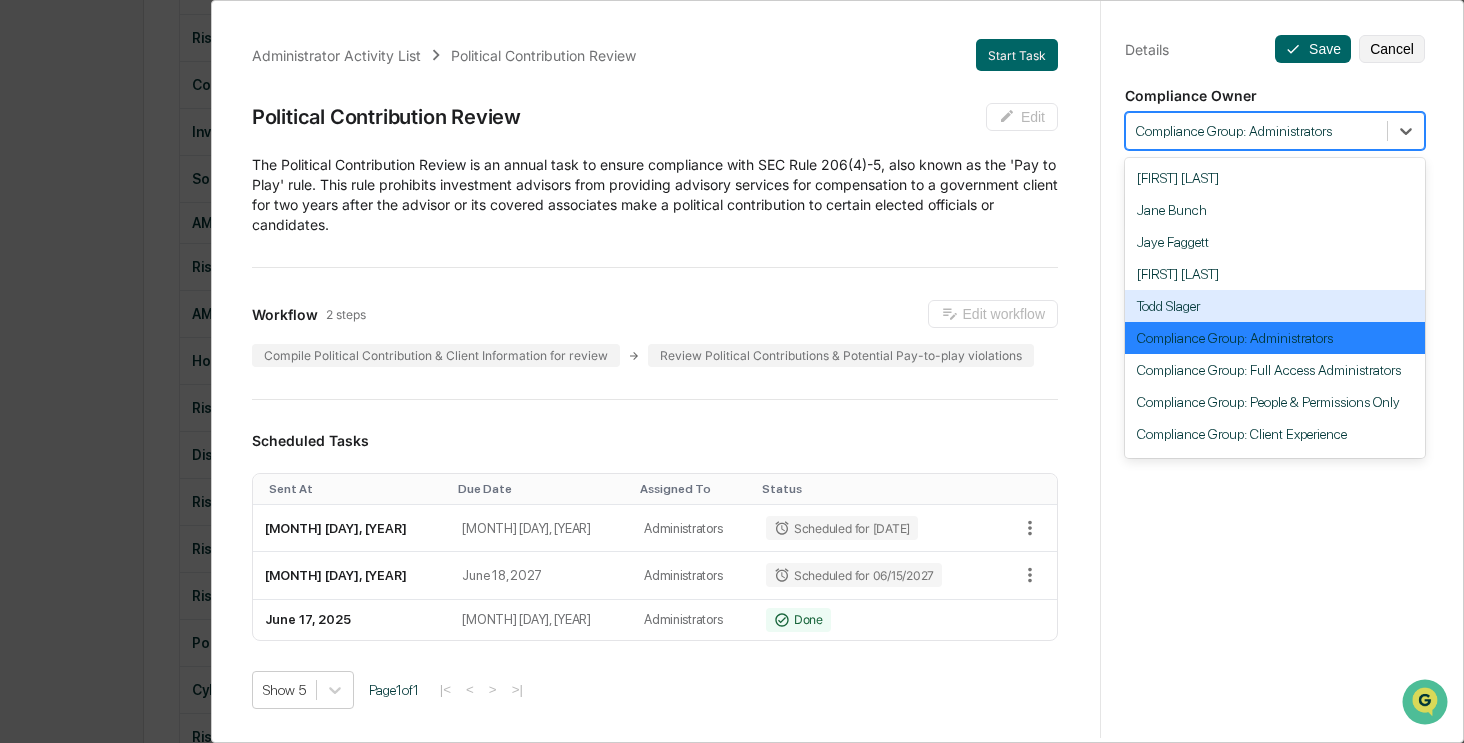 scroll, scrollTop: 184, scrollLeft: 0, axis: vertical 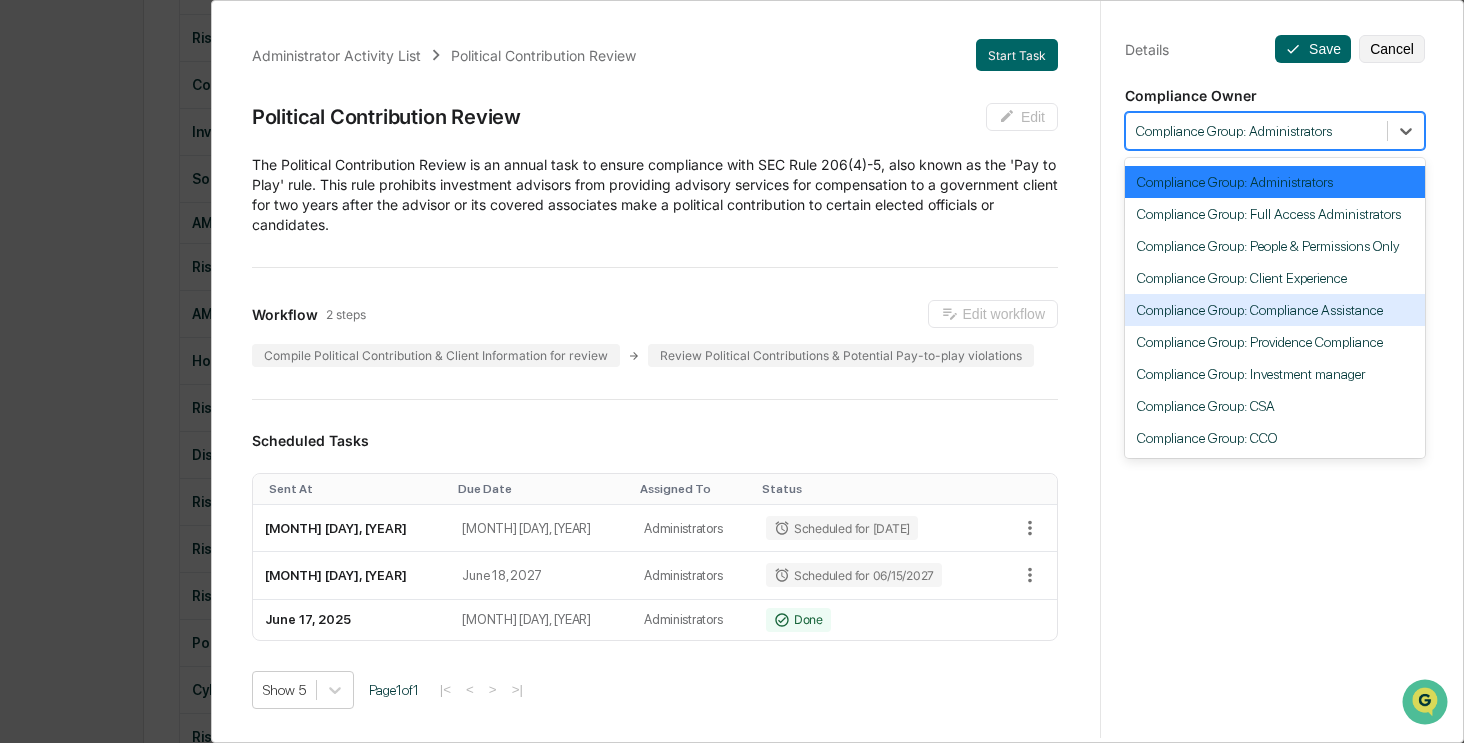 click on "Compliance Group: Compliance Assistance" at bounding box center (1275, 310) 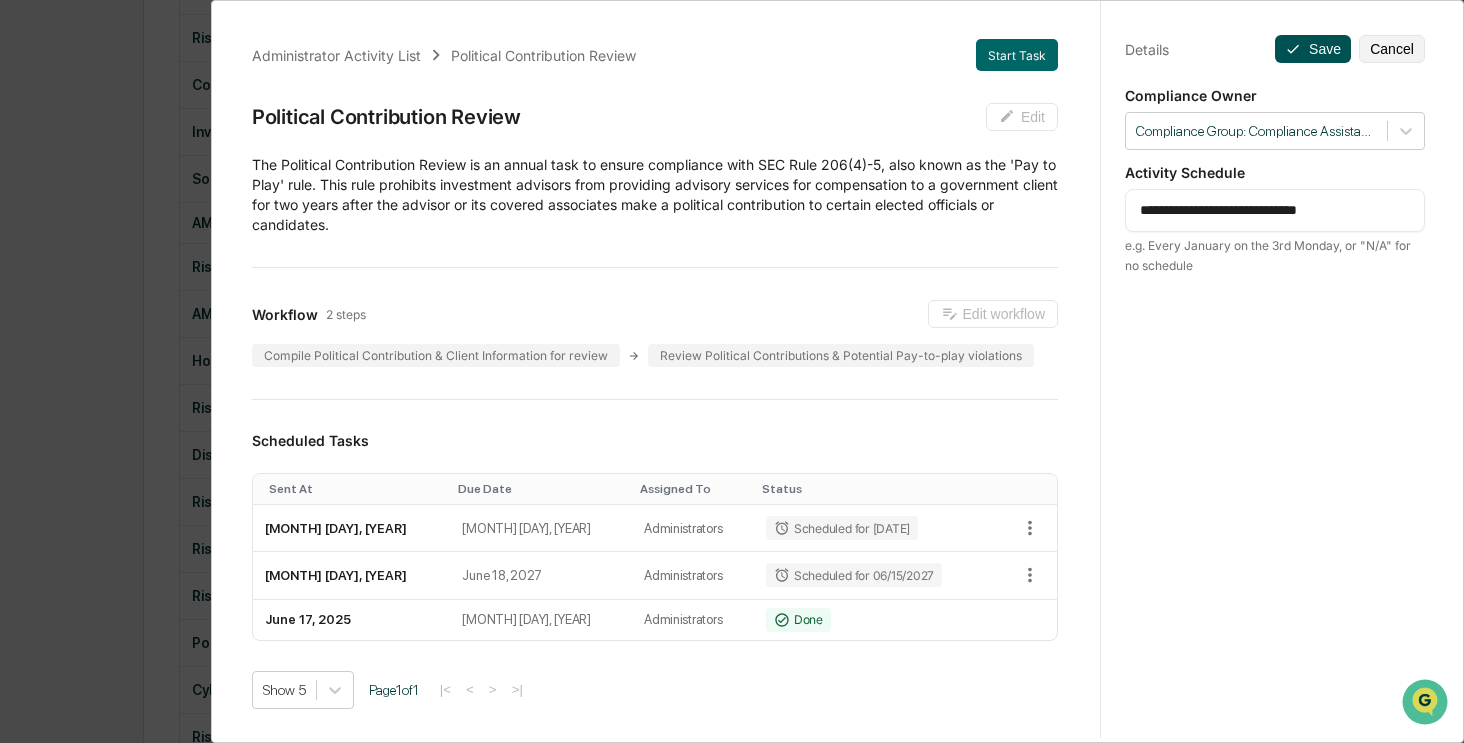 click on "Save" at bounding box center (1313, 49) 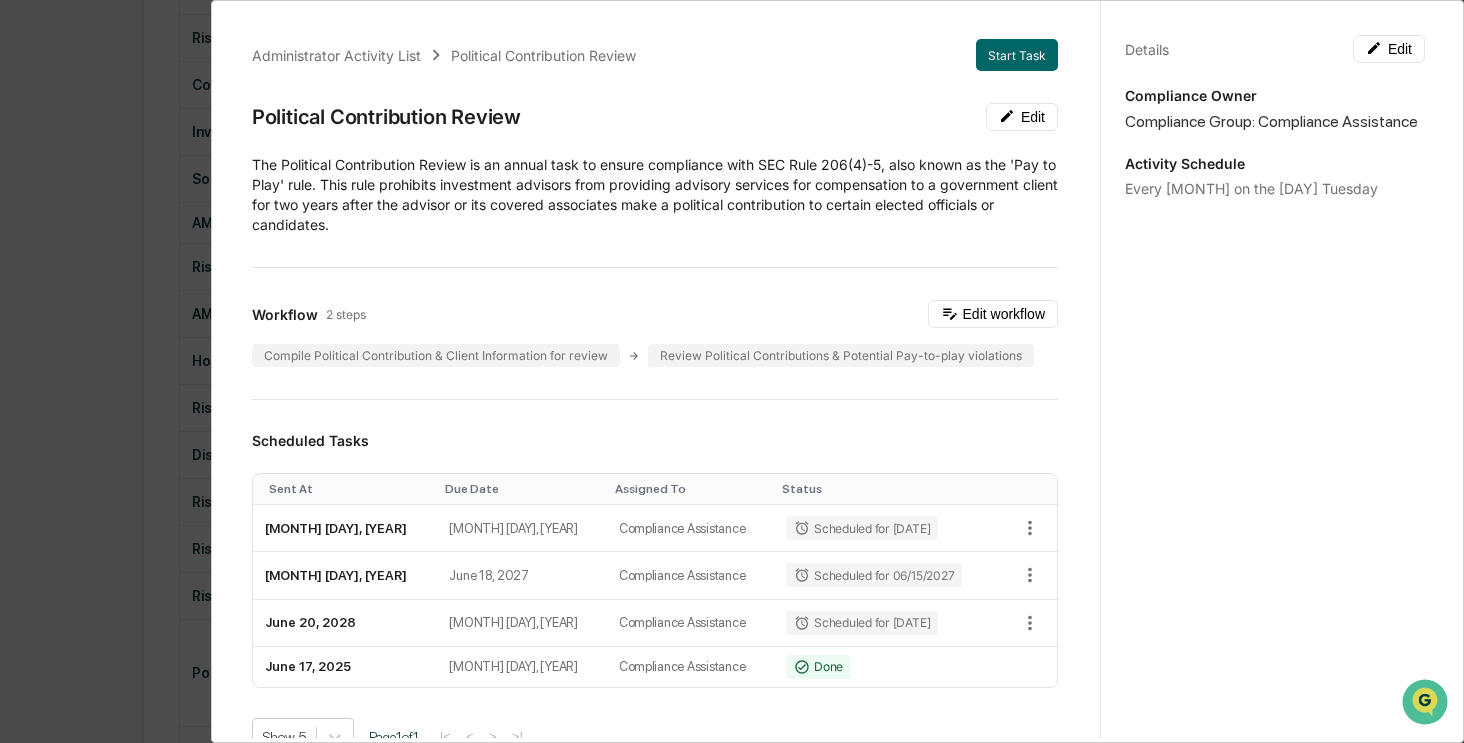 click on "Administrator Activity List Political Contribution Review Start Task Political Contribution Review Edit The Political Contribution Review is an annual task to ensure compliance with SEC Rule 206(4)-5, also known as the 'Pay to Play' rule. This rule prohibits investment advisors from providing advisory services for compensation to a government client for two years after the advisor or its covered associates make a political contribution to certain elected officials or candidates. Workflow 2 steps Edit workflow Compile Political Contribution & Client Information for review Review Political Contributions & Potential Pay-to-play violations Scheduled Tasks Sent At Due Date Assigned To Status June 16, 2026 June 19, 2026 Compliance Assistance Scheduled for 06/16/2026 June 15, 2027 June 18, 2027 Compliance Assistance Scheduled for 06/15/2027 June 20, 2028 June 23, 2028 Compliance Assistance Scheduled for 06/20/2028 June 17, 2025 June 20, 2025 Compliance Assistance Done Show 5 Page  1  of  1   |<   <   >   >|   View 1" at bounding box center (732, 371) 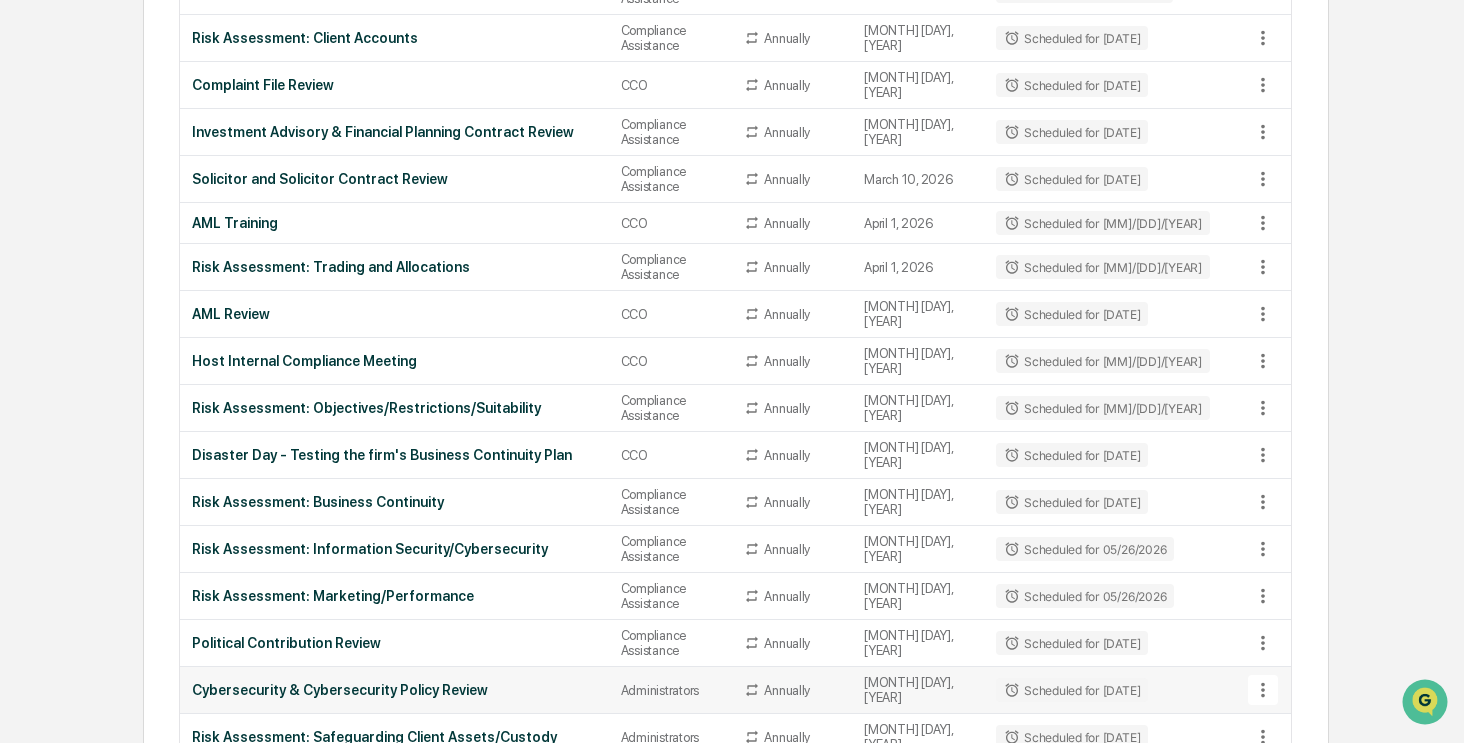 click on "Cybersecurity & Cybersecurity Policy Review" at bounding box center (394, 690) 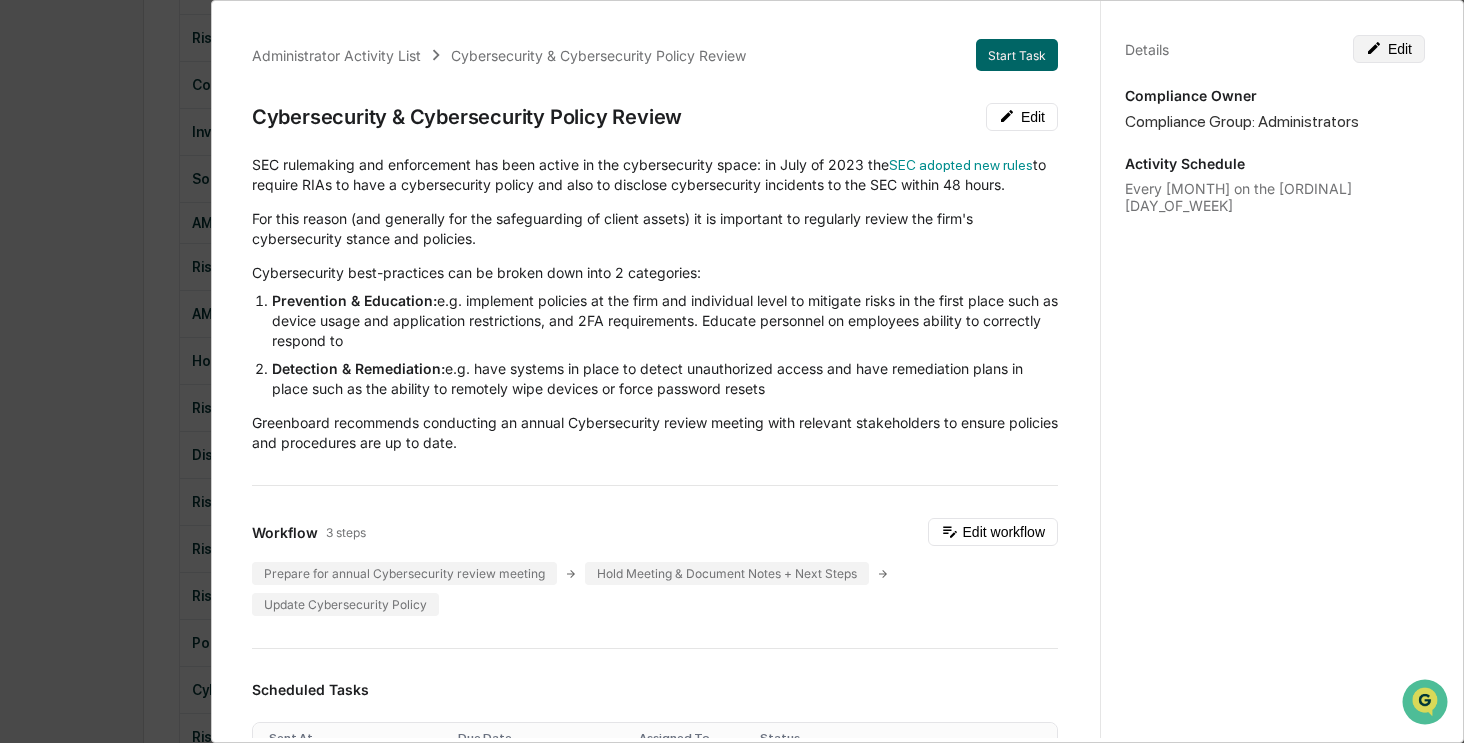 click on "Edit" at bounding box center [1389, 49] 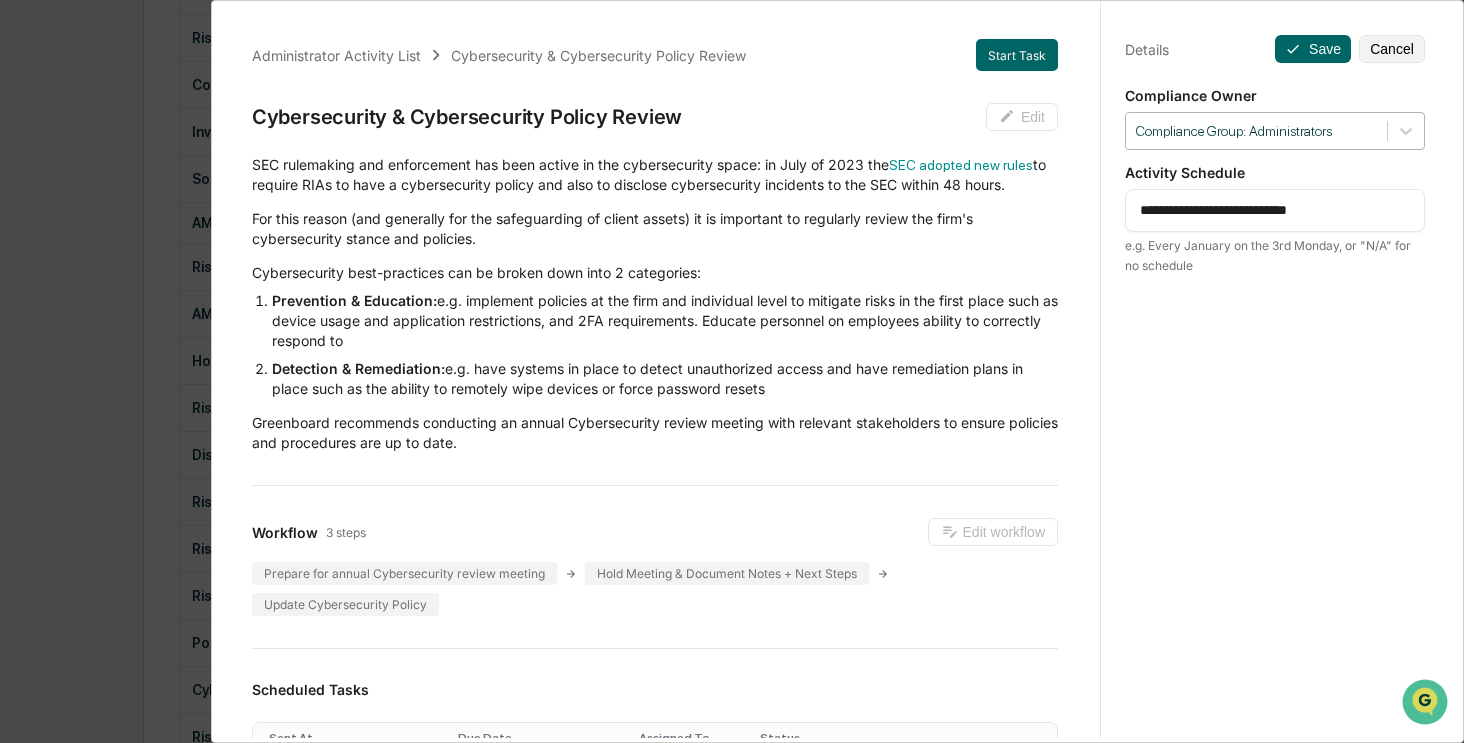 click at bounding box center [1256, 131] 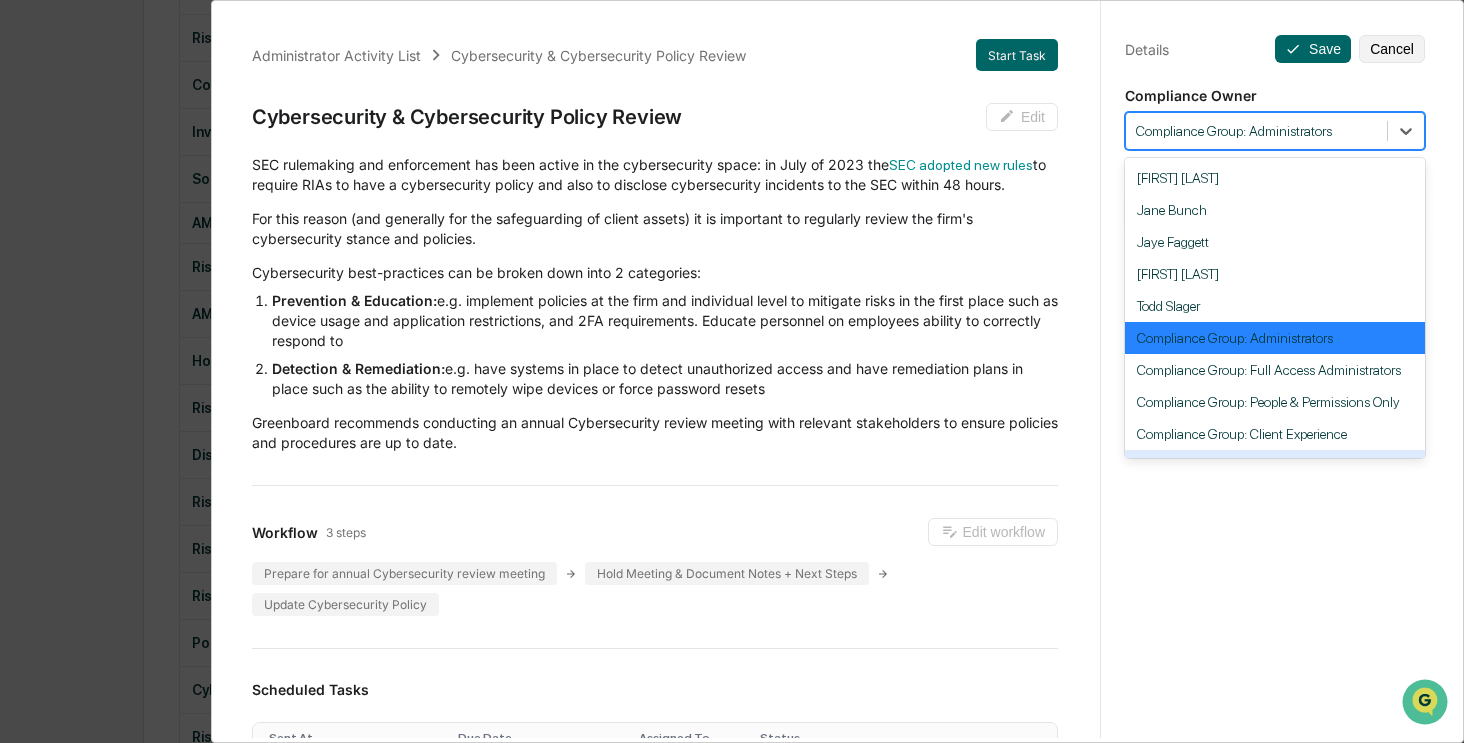 scroll, scrollTop: 184, scrollLeft: 0, axis: vertical 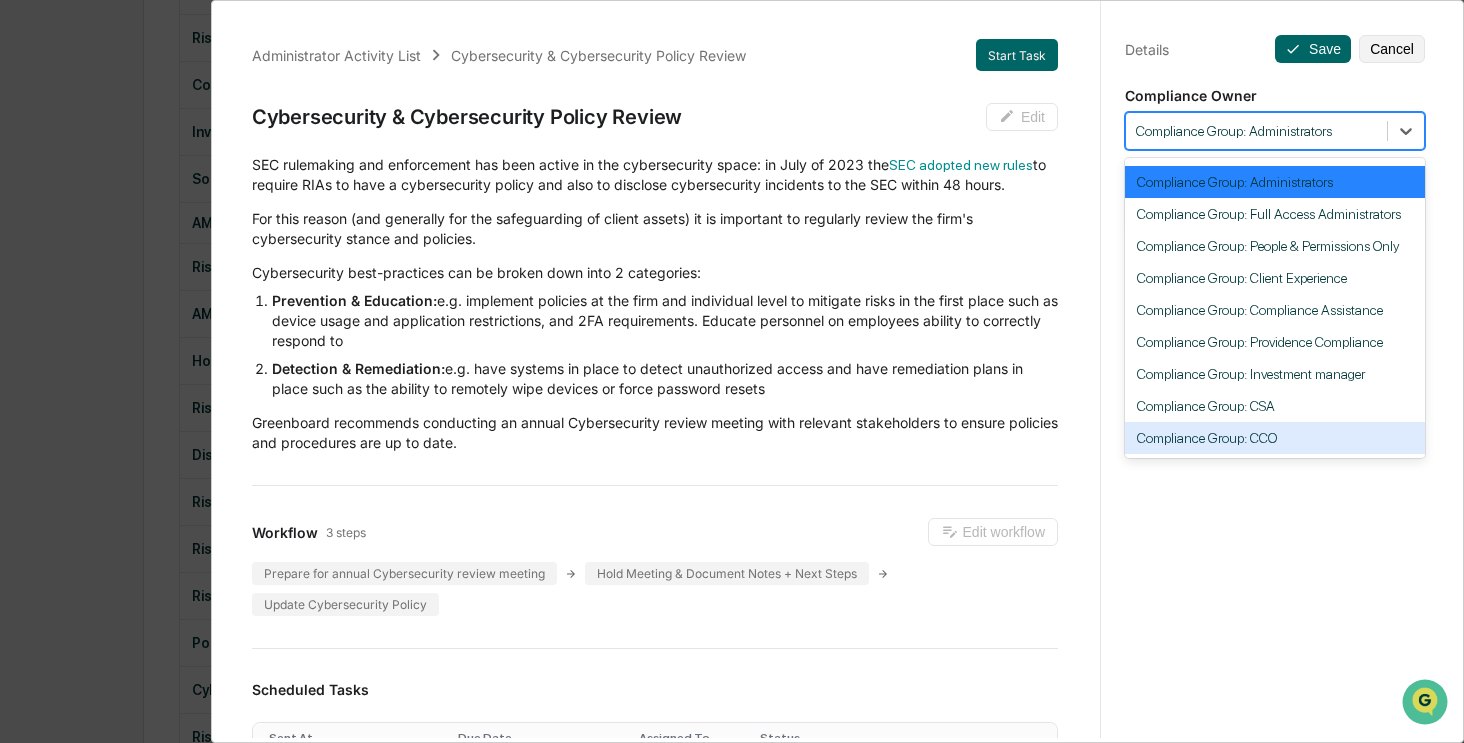 click on "Compliance Group: CCO" at bounding box center [1275, 438] 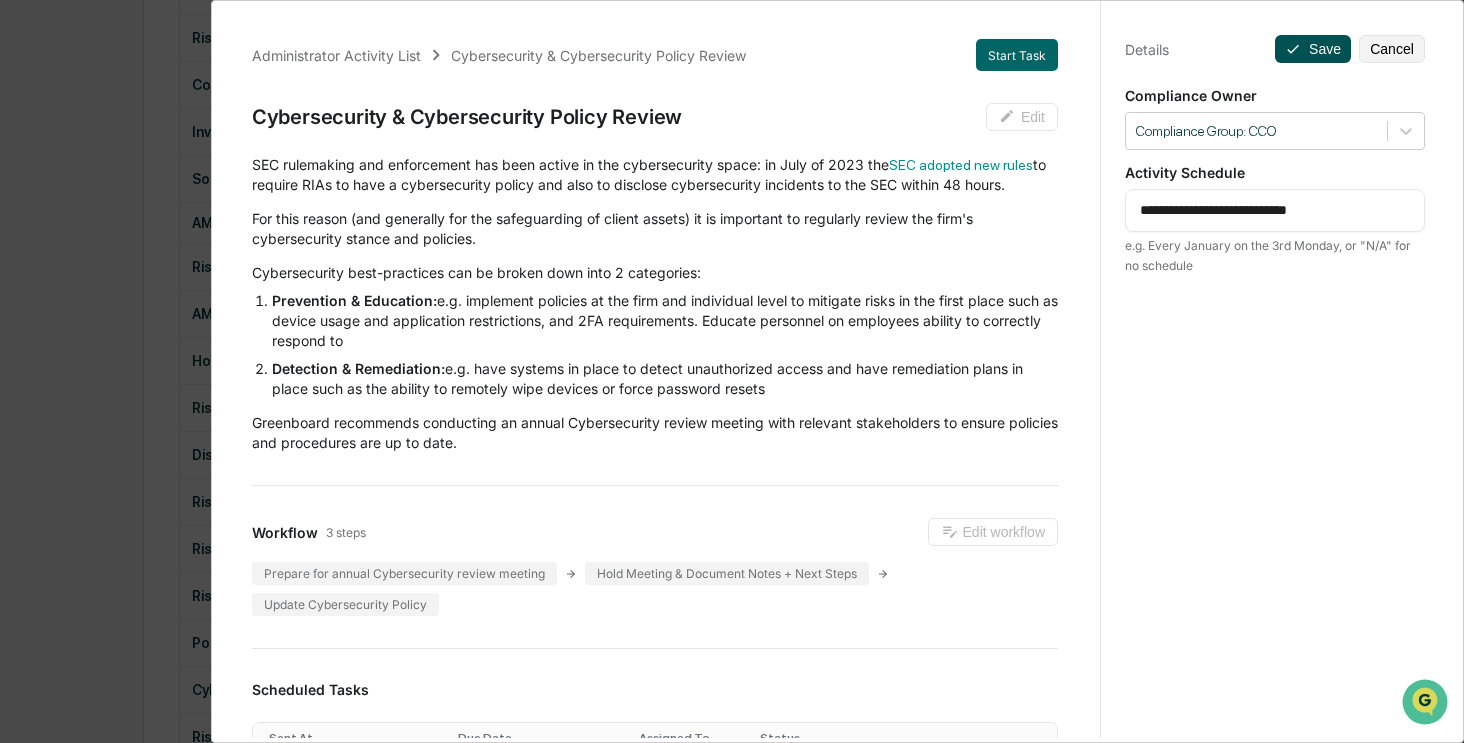 click 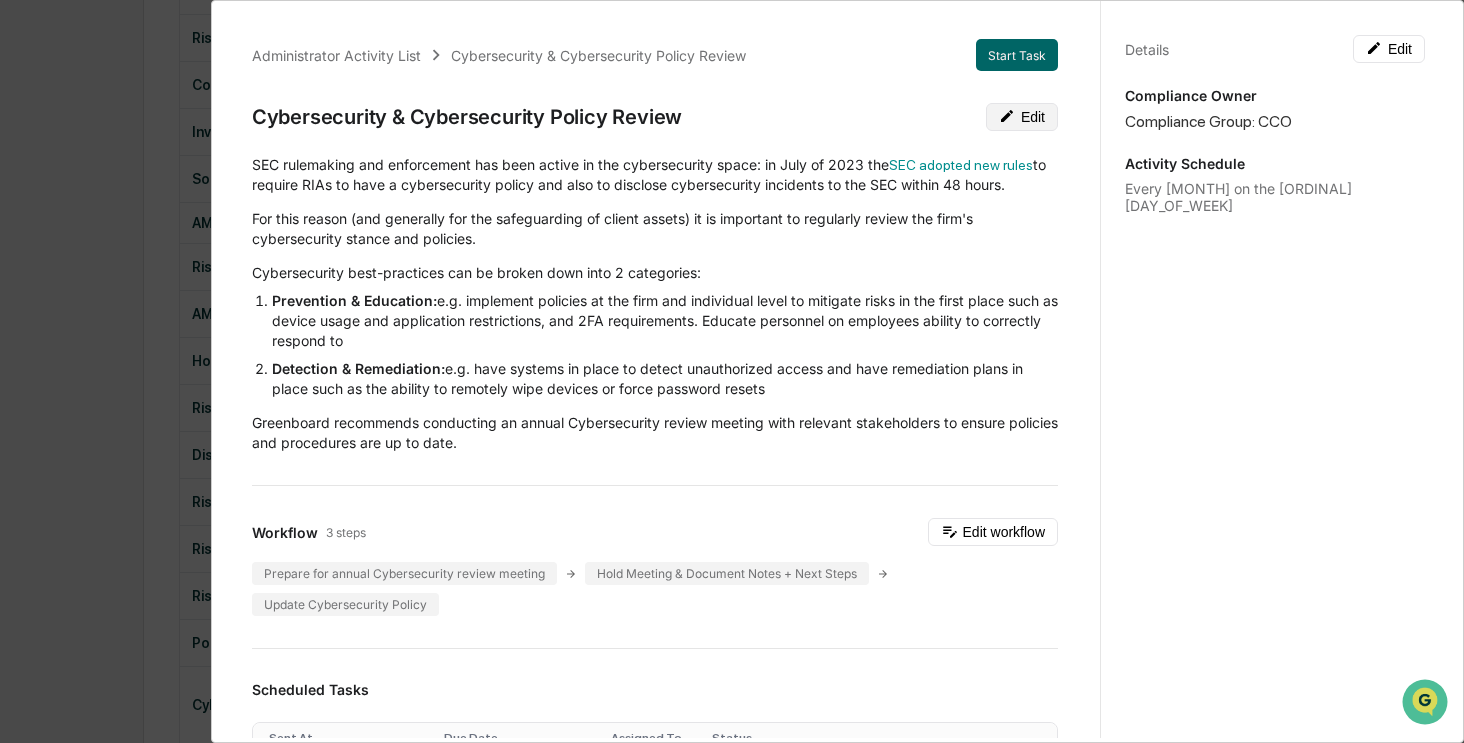 click on "Edit" at bounding box center (1022, 117) 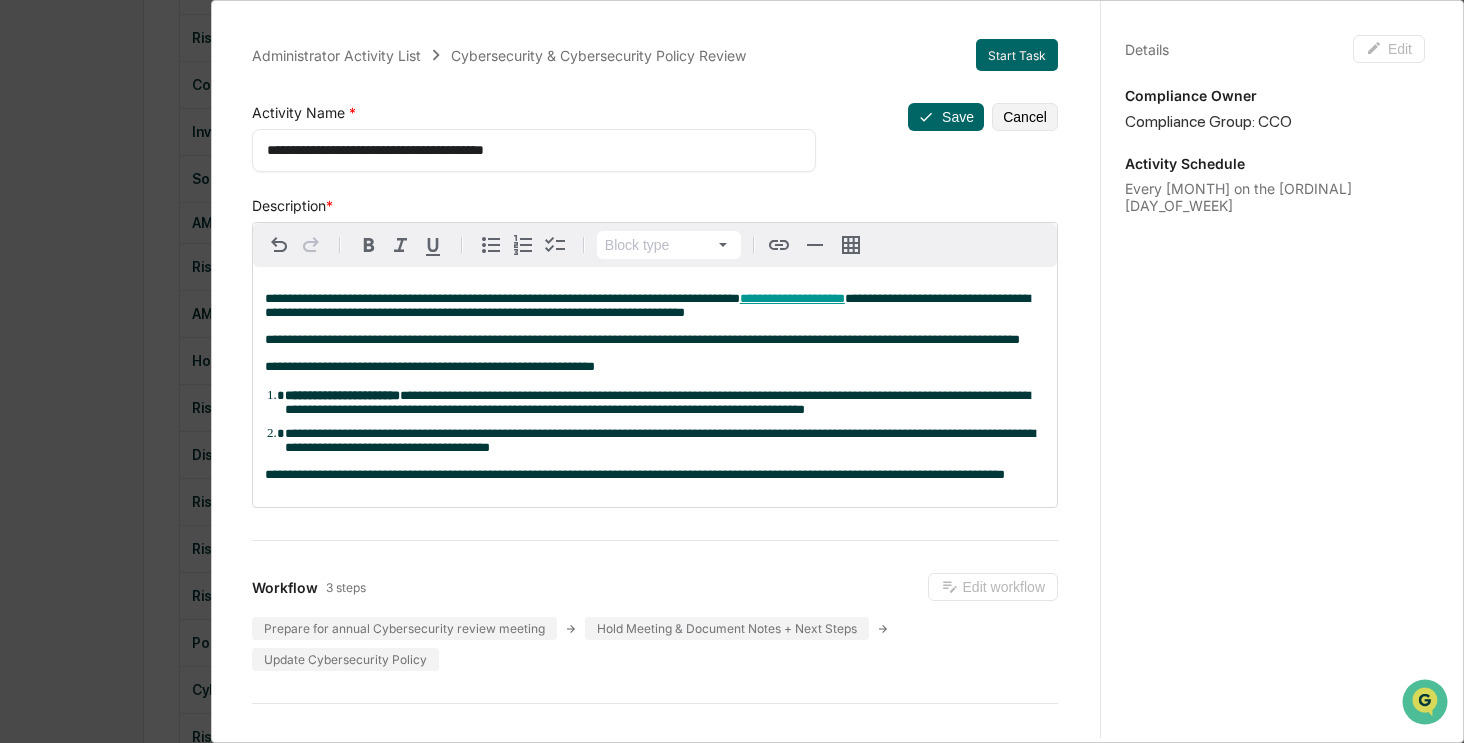 click on "**********" at bounding box center (527, 150) 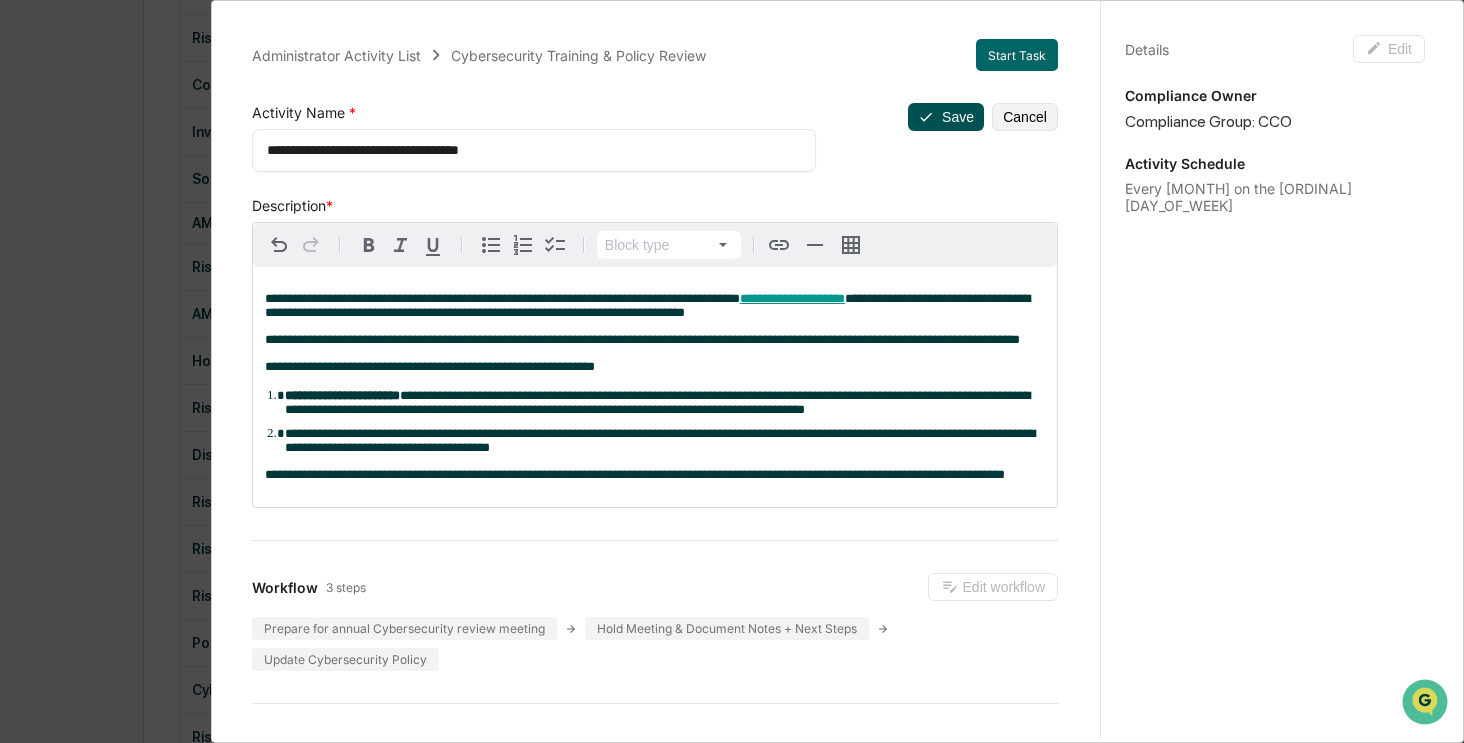 type on "**********" 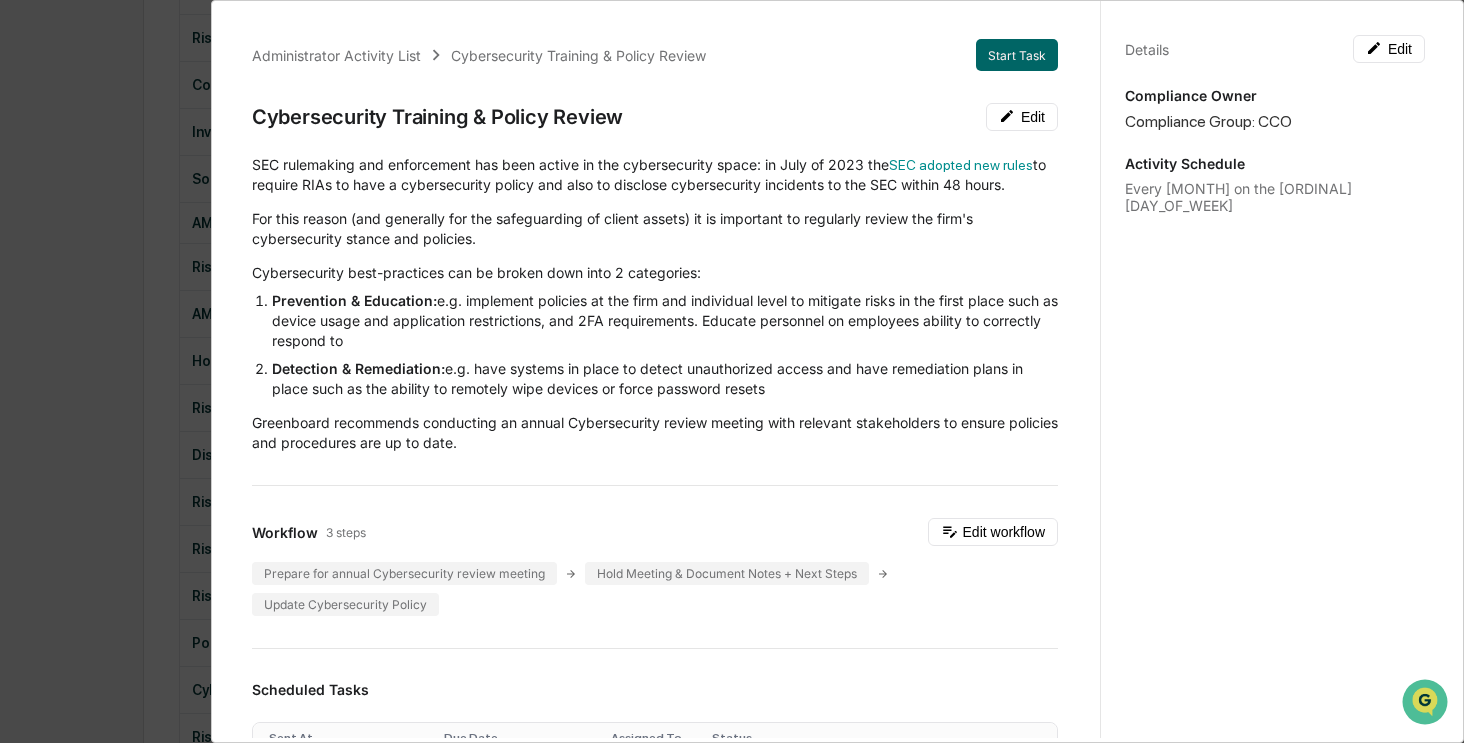 click on "Administrator Activity List Cybersecurity Training & Policy Review Start Task Cybersecurity Training & Policy Review Edit SEC rulemaking and enforcement has been active in the cybersecurity space: in July of 2023 the  SEC adopted new rules   to require RIAs to have a cybersecurity policy and also to disclose cybersecurity incidents to the SEC within 48 hours. For this reason (and generally for the safeguarding of client assets) it is important to regularly review the firm's cybersecurity stance and policies. Cybersecurity best-practices can be broken down into 2 categories: Prevention & Education:  e.g. implement policies at the firm and individual level to mitigate risks in the first place such as device usage and application restrictions, and 2FA requirements. Educate personnel on employees ability to correctly respond to Detection & Remediation:  e.g. have systems in place to detect unauthorized access and have remediation plans in place such as the ability to remotely wipe devices or force password resets" at bounding box center (732, 371) 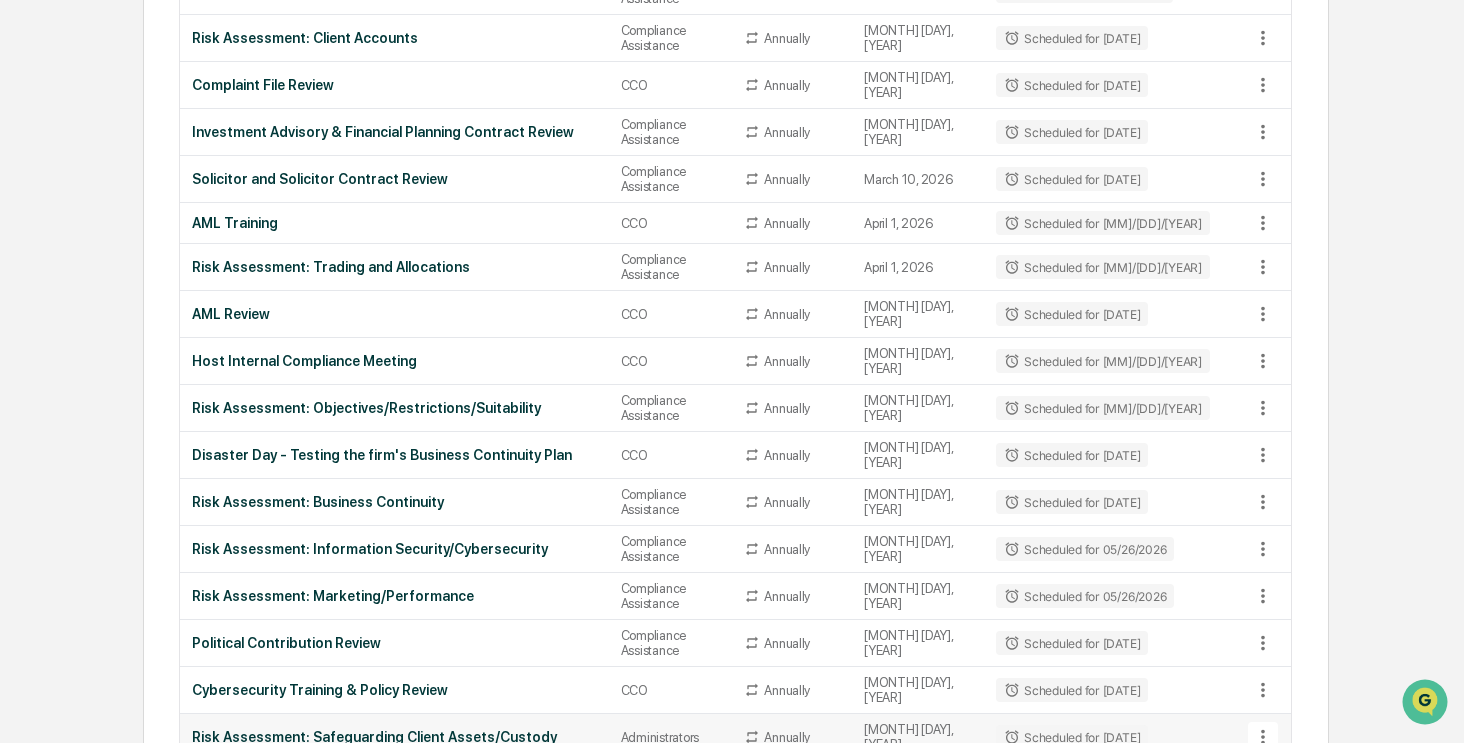click on "Risk Assessment: Safeguarding Client Assets/Custody" at bounding box center [394, 737] 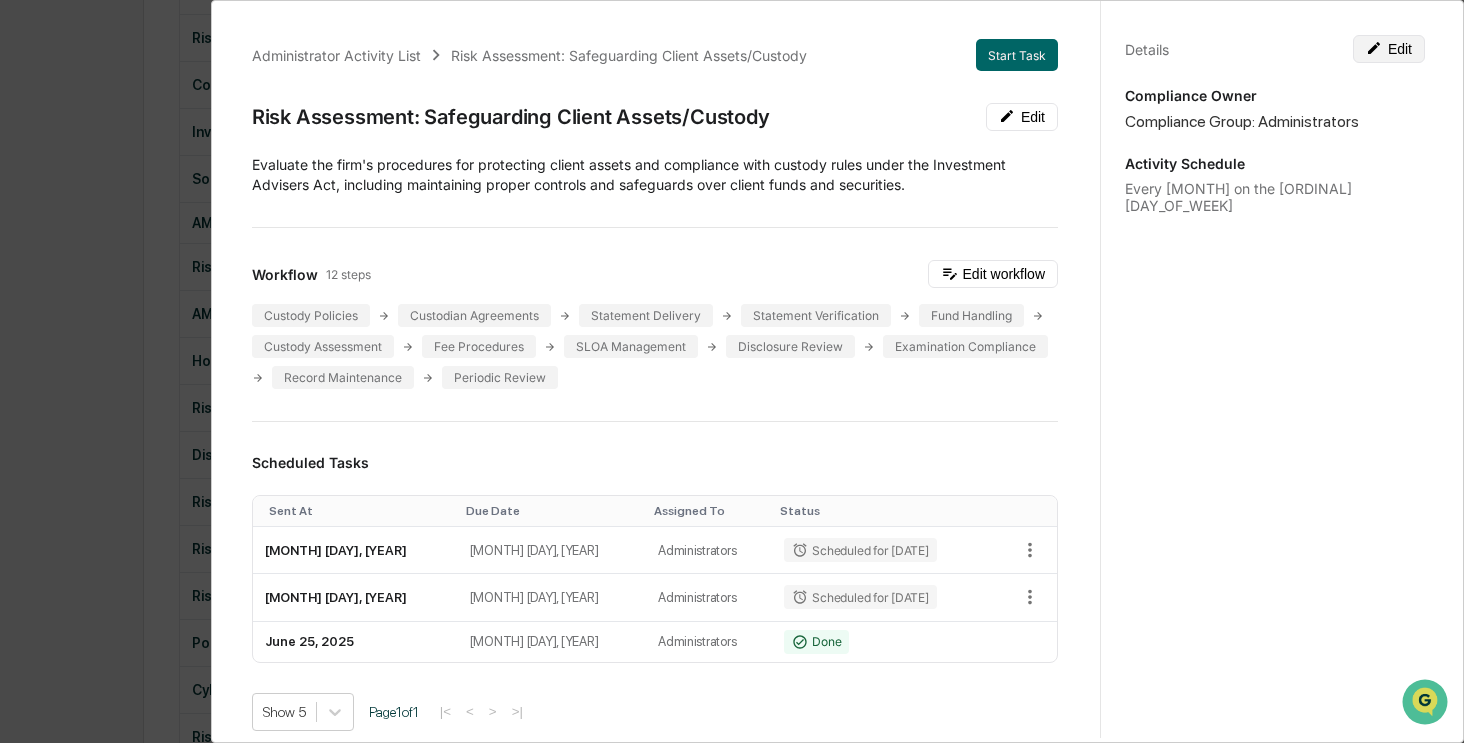 click on "Edit" at bounding box center (1389, 49) 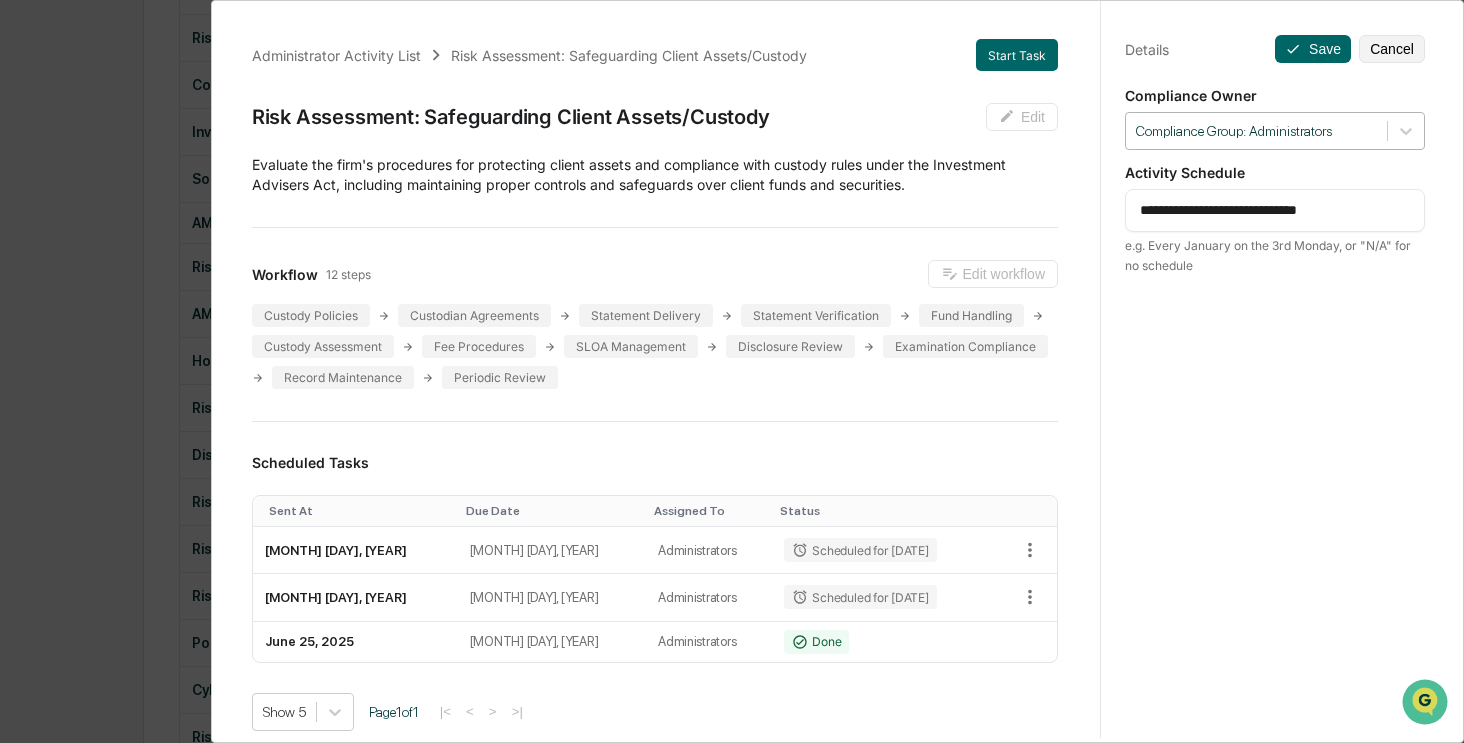 click at bounding box center [1256, 131] 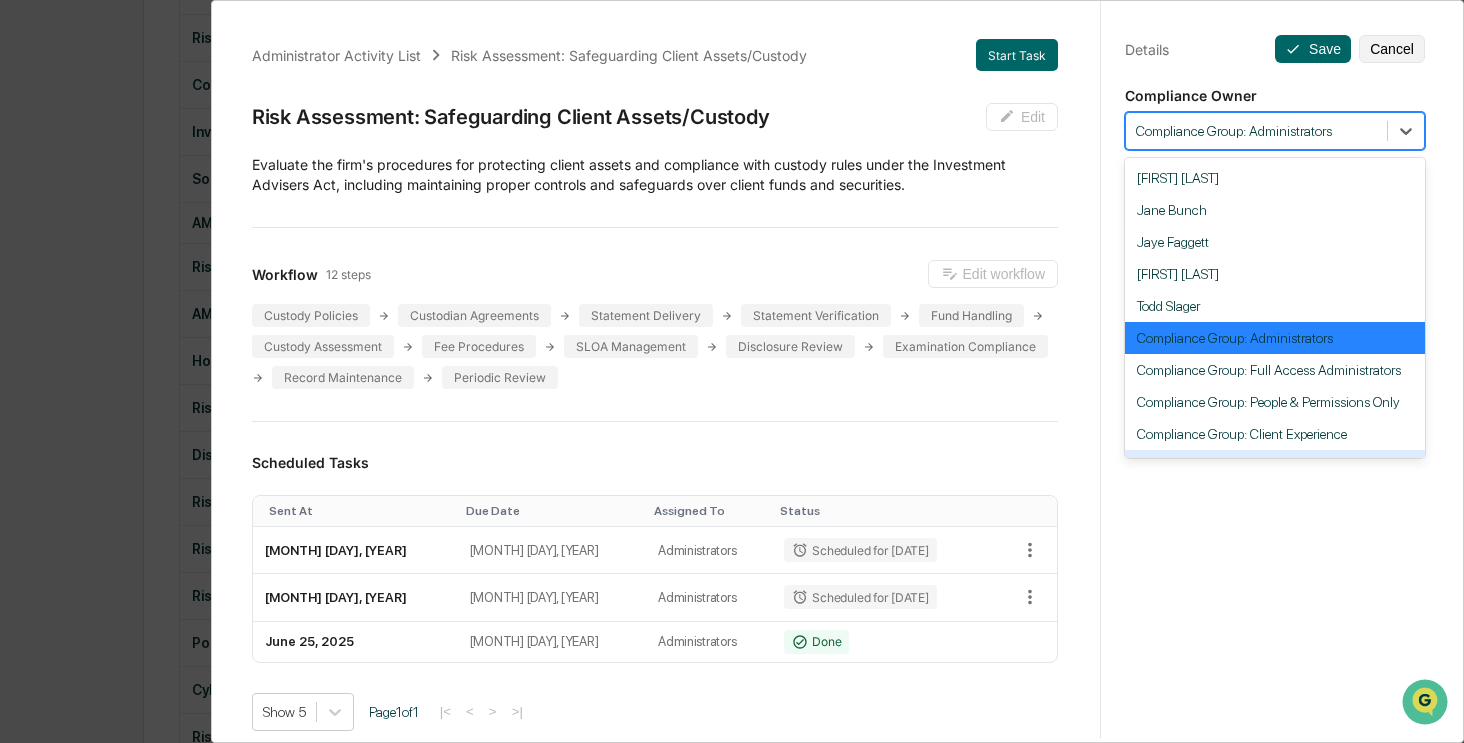 scroll, scrollTop: 184, scrollLeft: 0, axis: vertical 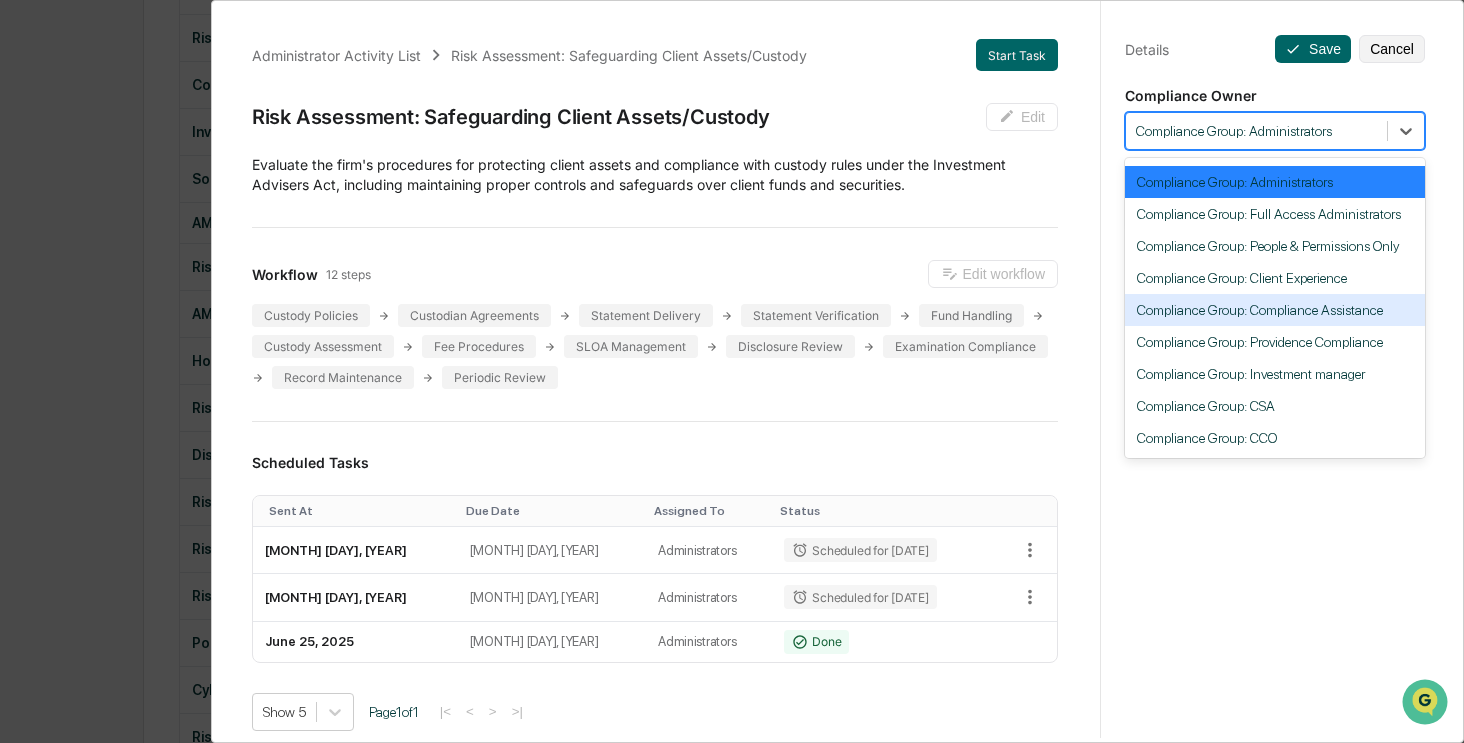 click on "Compliance Group: Compliance Assistance" at bounding box center (1275, 310) 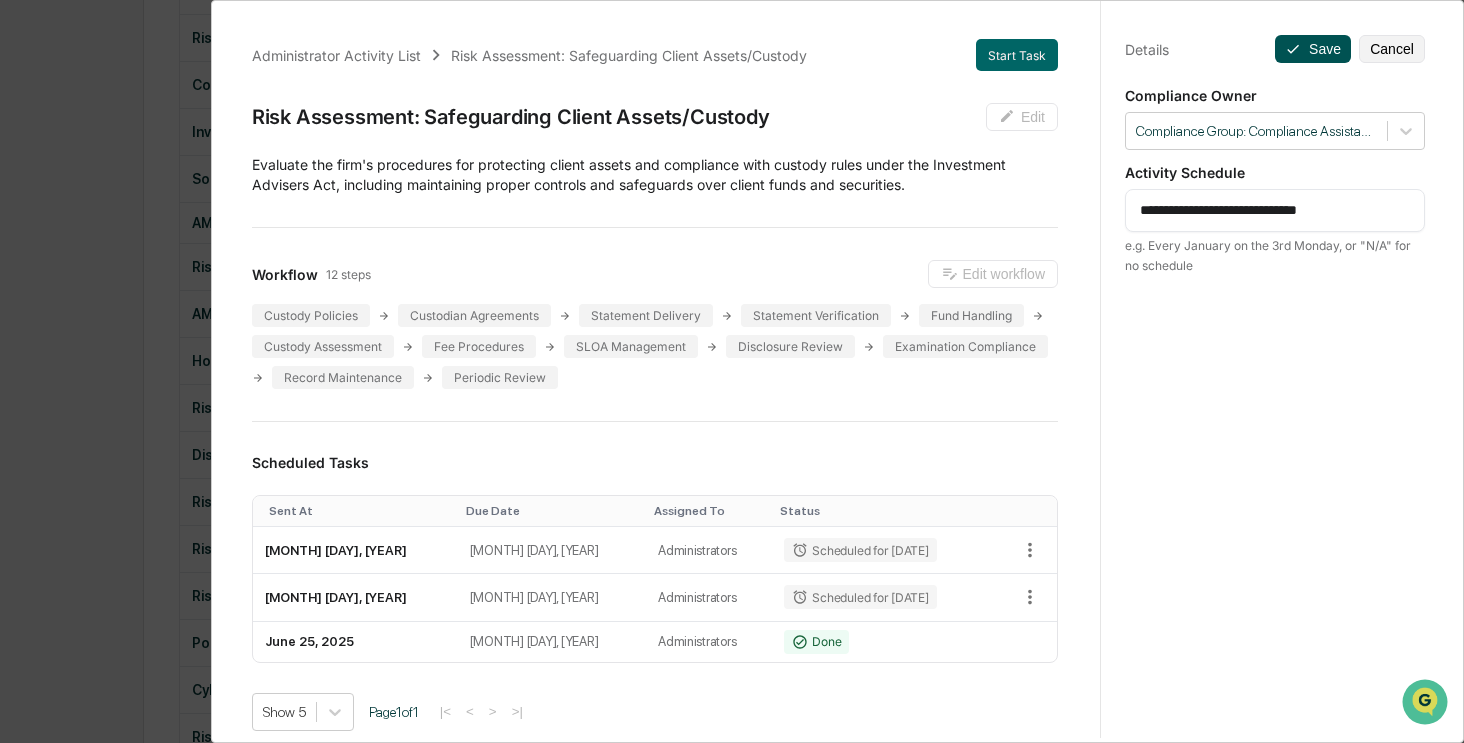 click on "Save" at bounding box center (1313, 49) 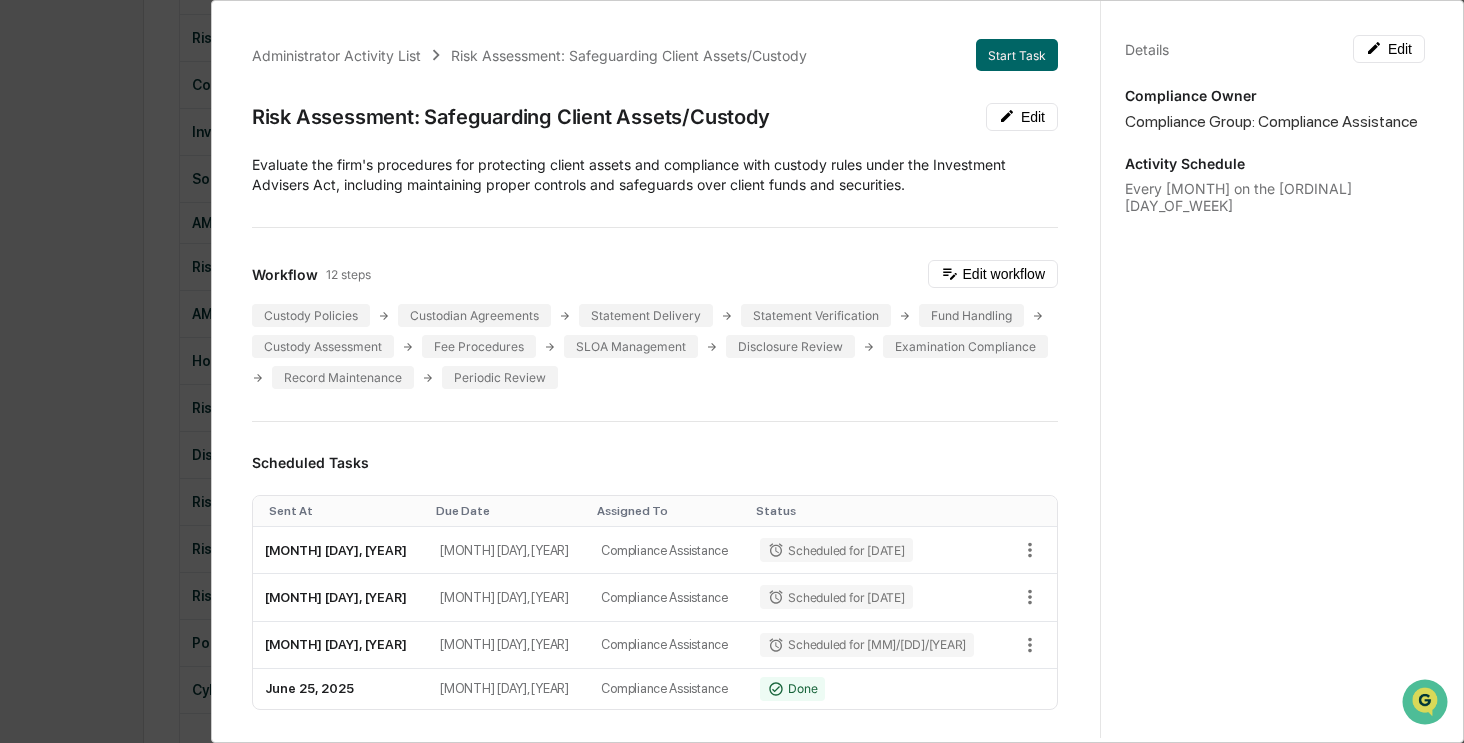 click on "Administrator Activity List Risk Assessment: Safeguarding Client Assets/Custody Start Task Risk Assessment: Safeguarding Client Assets/Custody Edit Evaluate the firm's procedures for protecting client assets and compliance with custody rules under the Investment Advisers Act, including maintaining proper controls and safeguards over client funds and securities. Workflow 12 steps Edit workflow Custody Policies Custodian Agreements Statement Delivery Statement Verification Fund Handling Custody Assessment Fee Procedures SLOA Management Disclosure Review Examination Compliance Record Maintenance Periodic Review Scheduled Tasks Sent At Due Date Assigned To Status June 24, 2026 June 27, 2026 Compliance Assistance Scheduled for 06/24/2026 June 23, 2027 June 26, 2027 Compliance Assistance Scheduled for 06/23/2027 June 28, 2028 July 1, 2028 Compliance Assistance Scheduled for 06/28/2028 June 25, 2025 June 28, 2025 Compliance Assistance Done Show 5 Page  1  of  1   |<   <   >   >|   Completed Task Files Document Name" at bounding box center (732, 371) 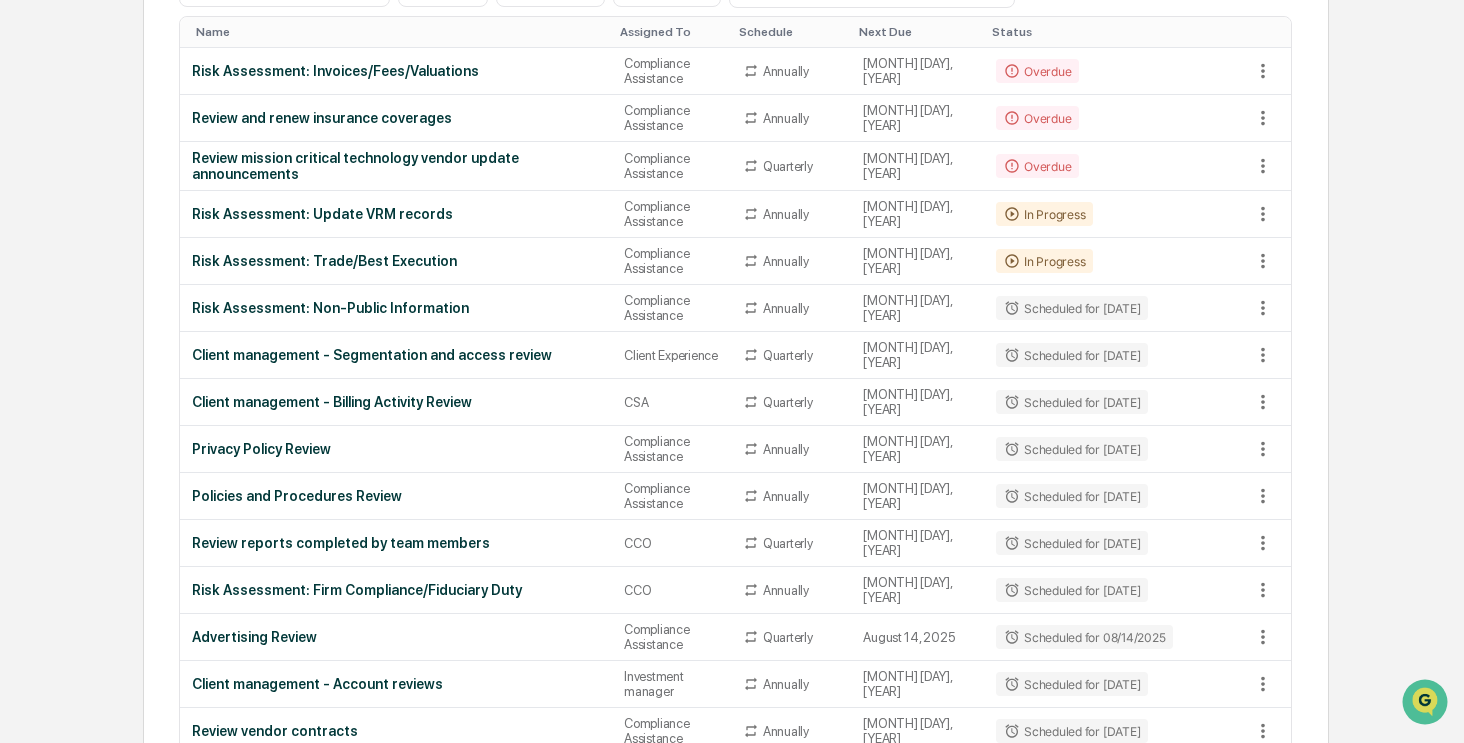 scroll, scrollTop: 0, scrollLeft: 0, axis: both 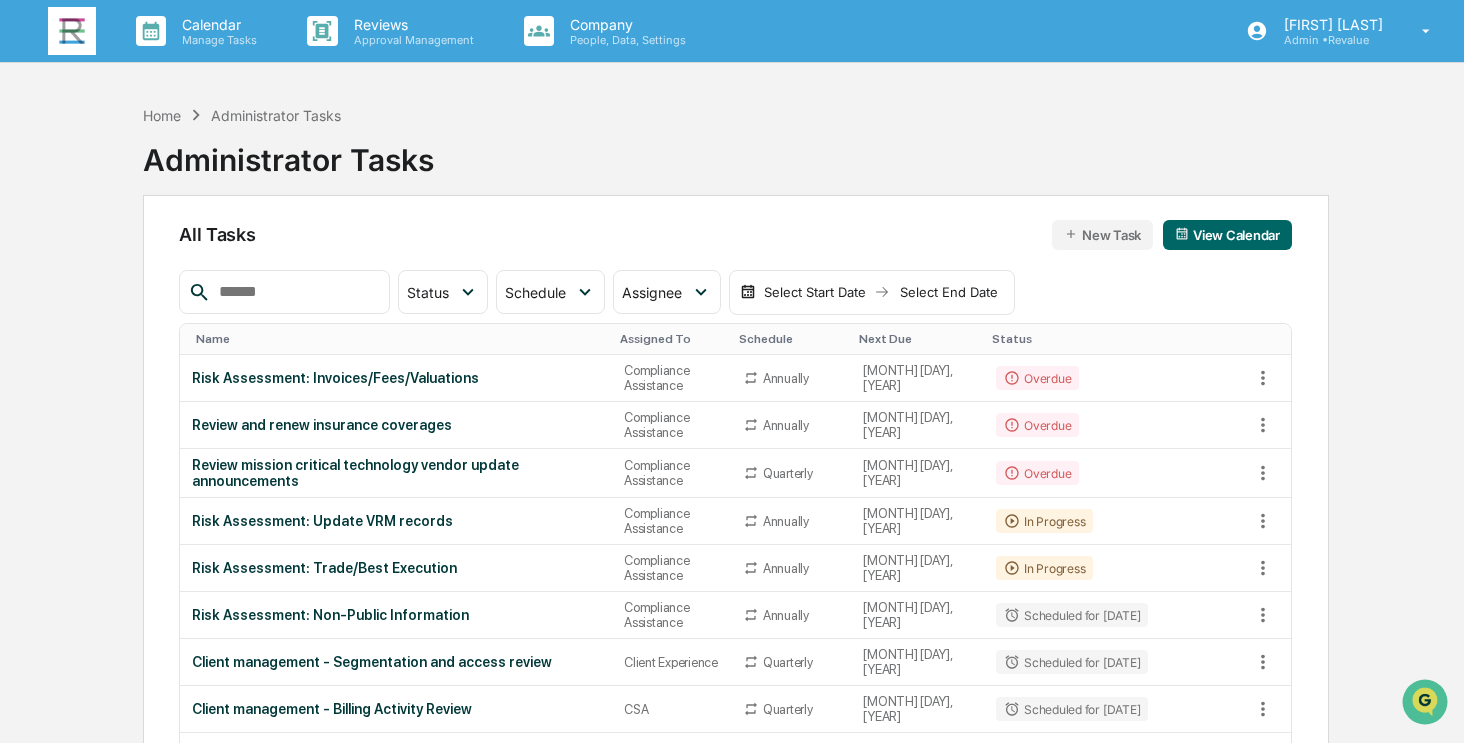 click on "Assigned To" at bounding box center [671, 339] 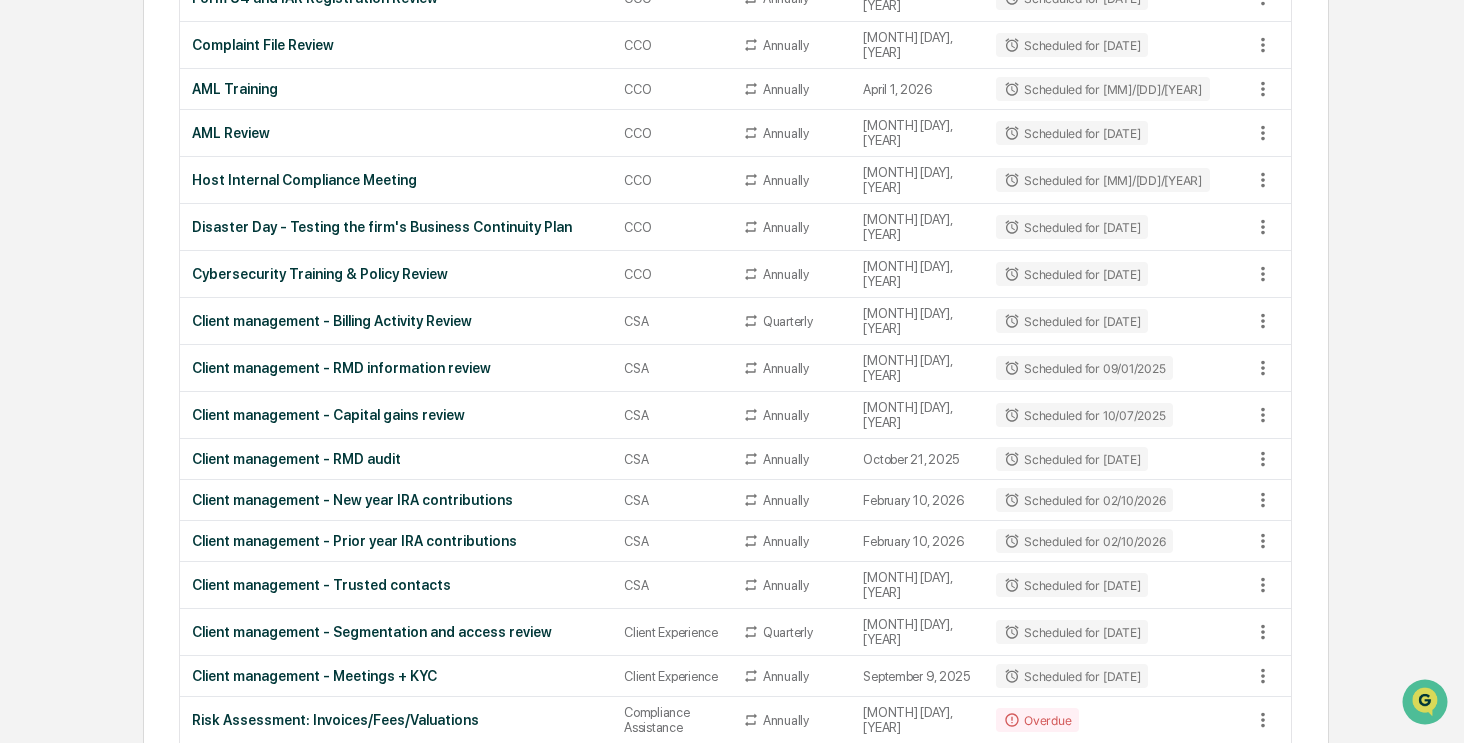 scroll, scrollTop: 842, scrollLeft: 0, axis: vertical 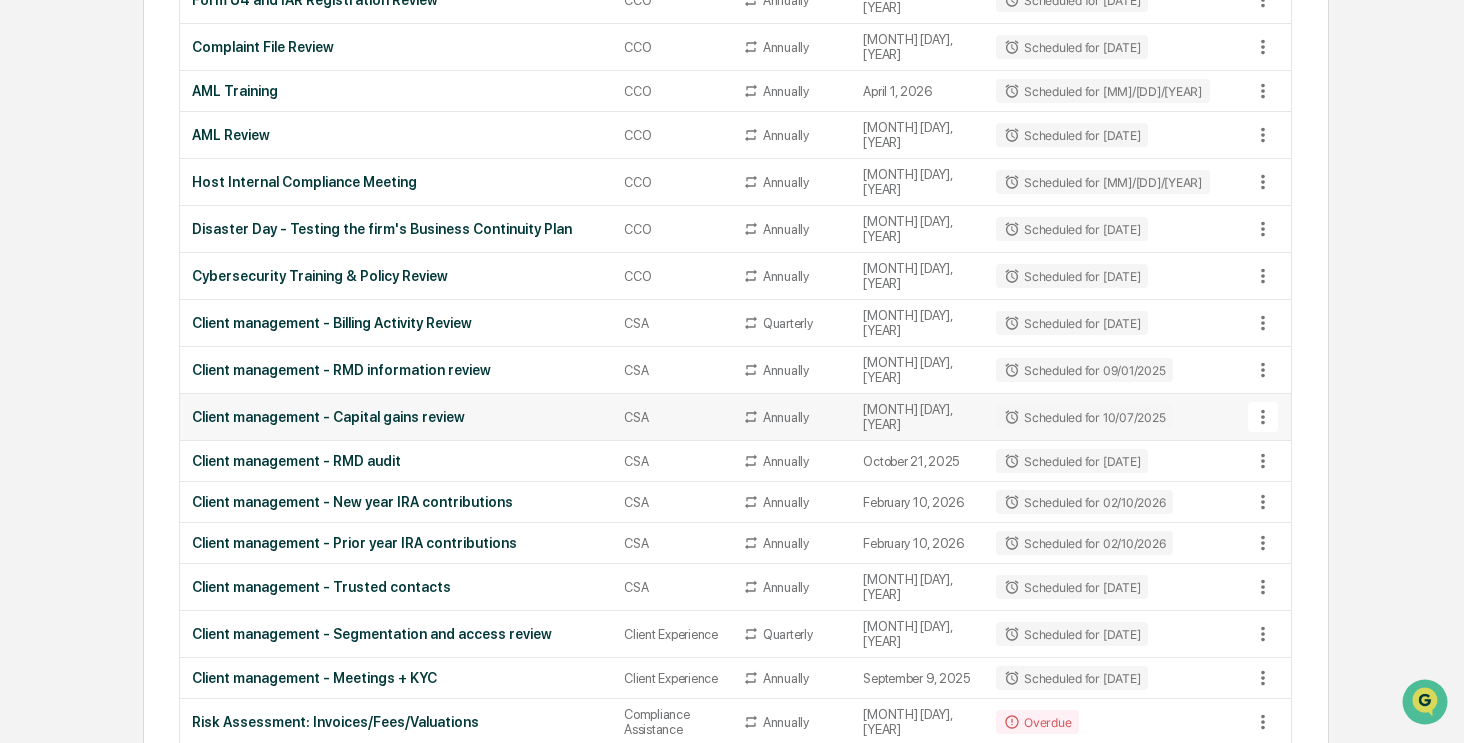 click 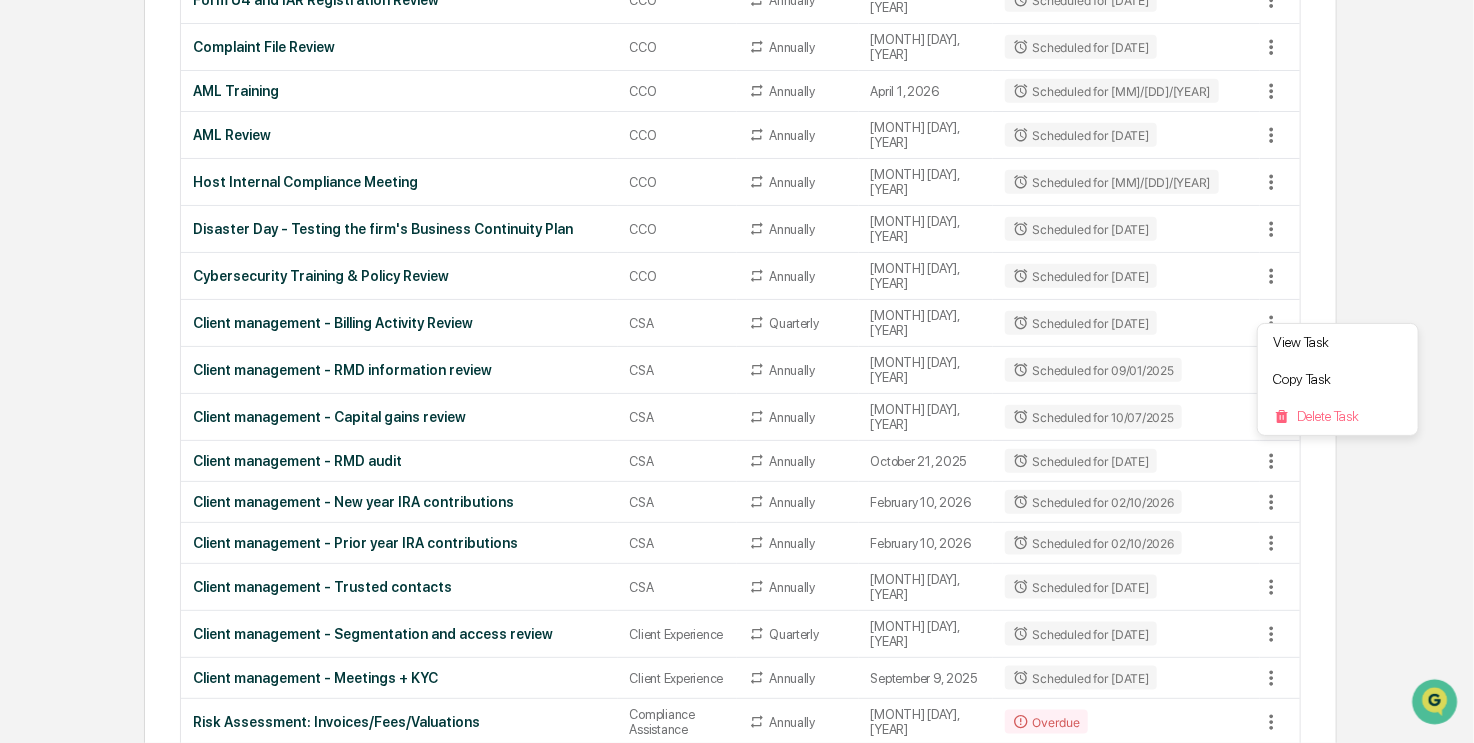 click at bounding box center (737, 371) 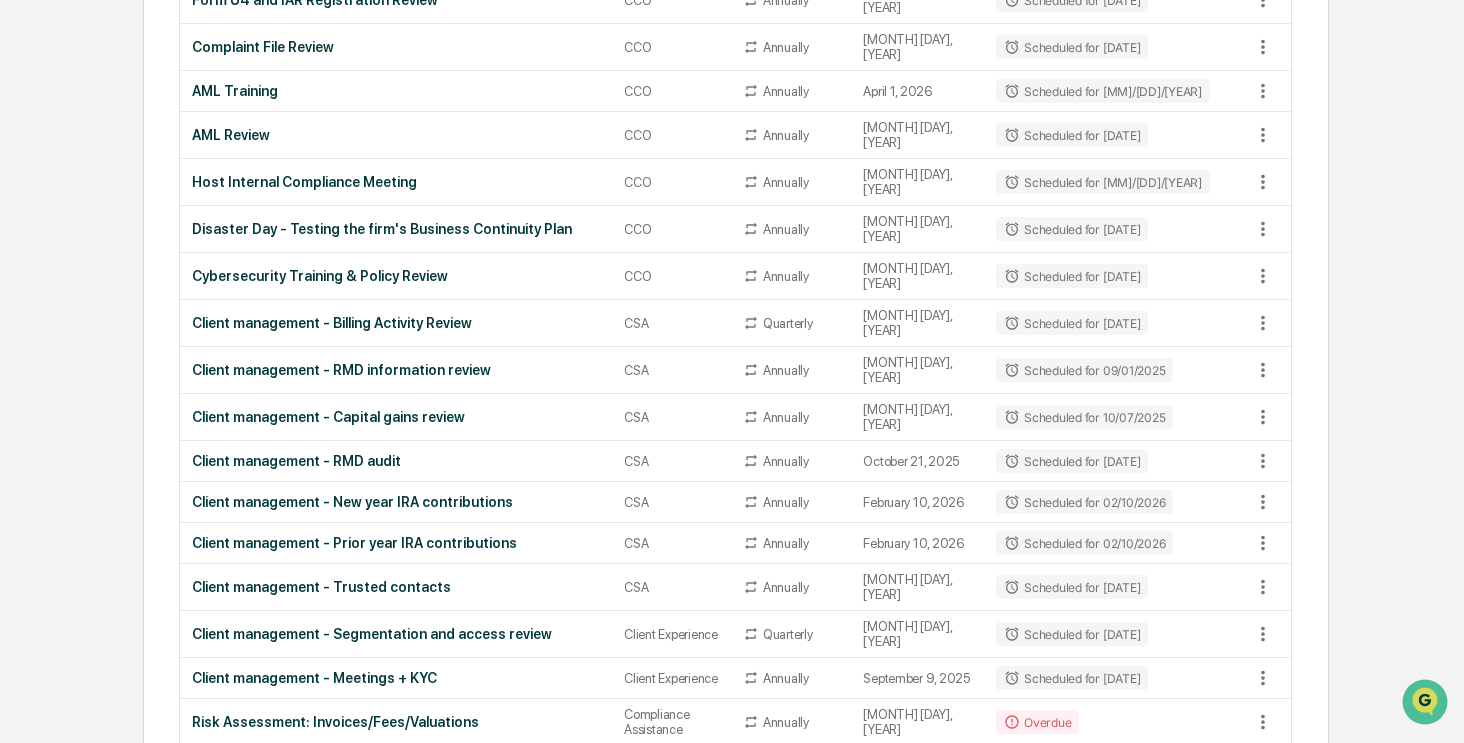 click on "Client management - Capital gains review" at bounding box center (396, 417) 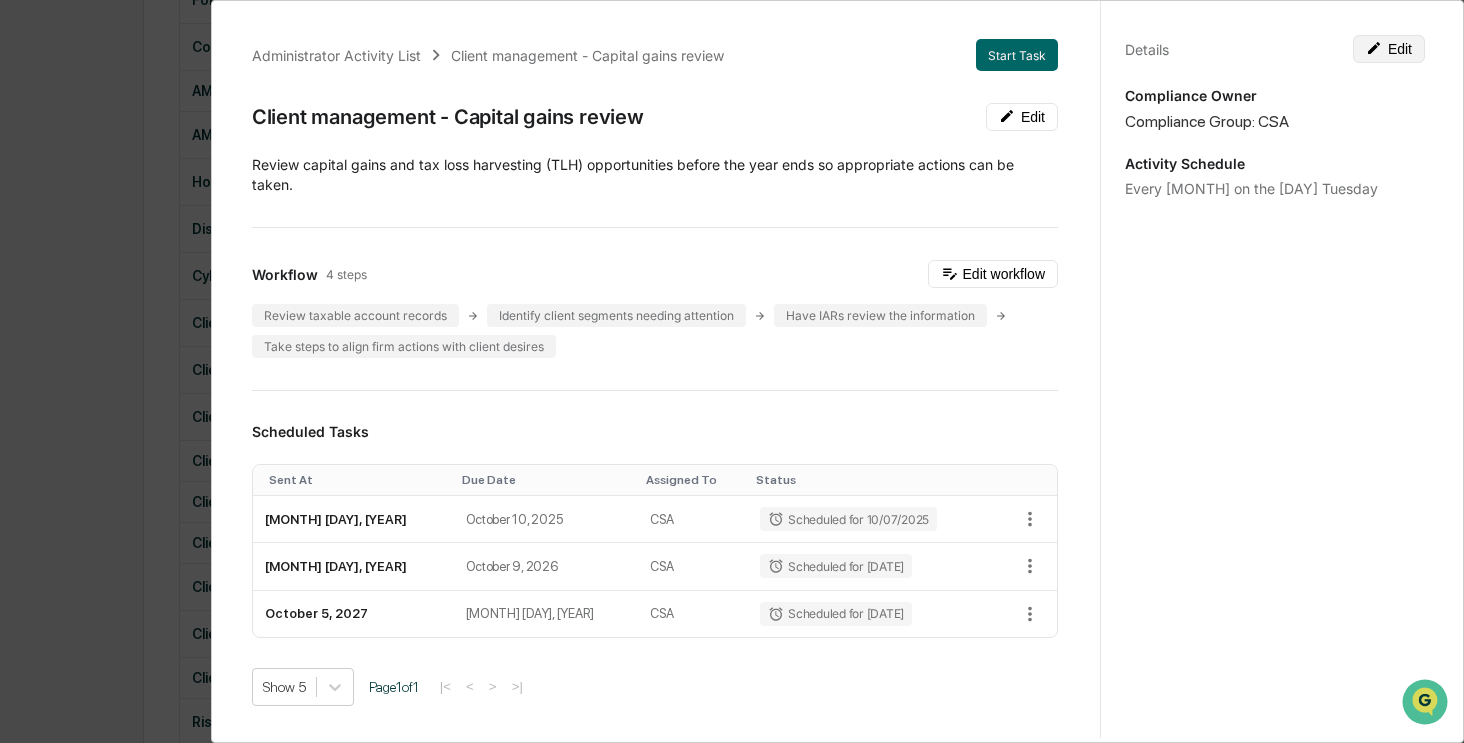 click on "Edit" at bounding box center [1389, 49] 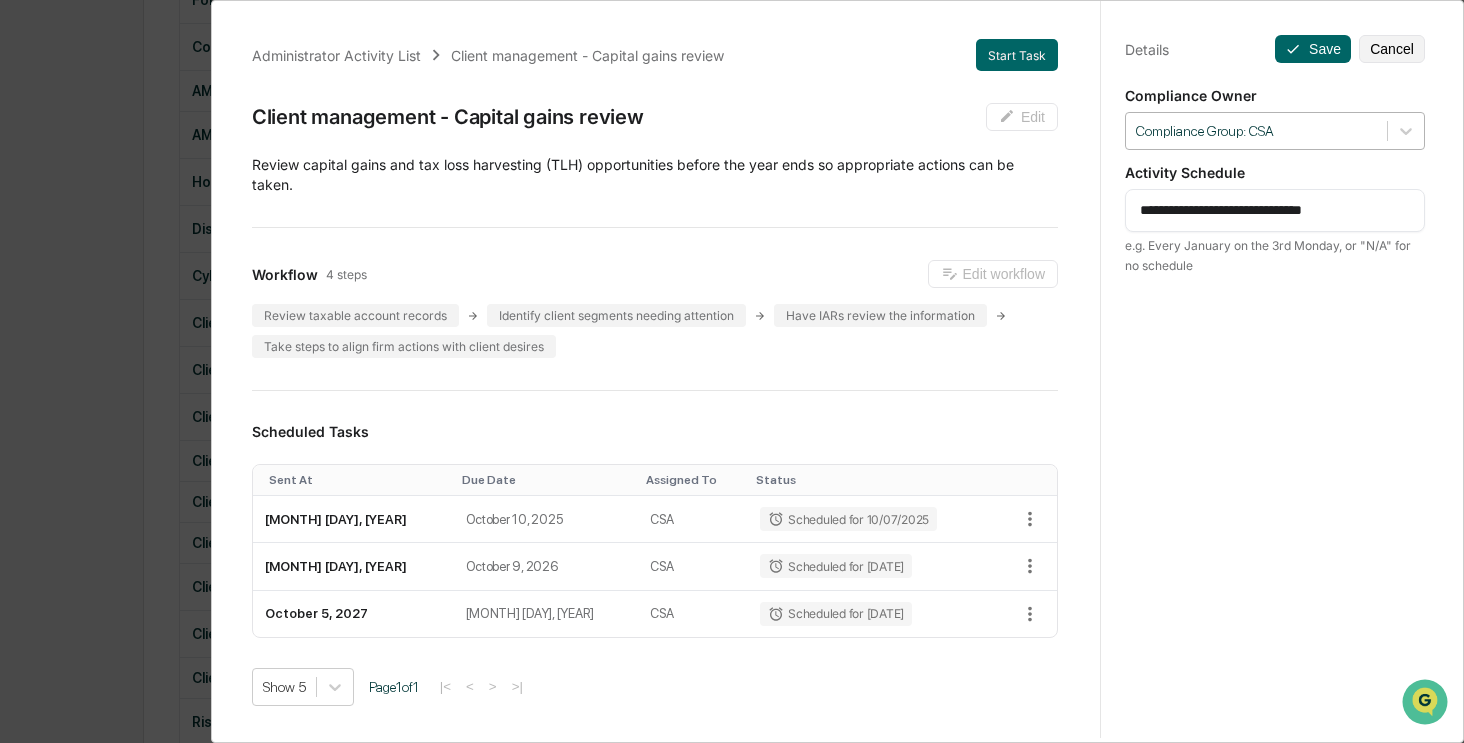 click at bounding box center [1256, 131] 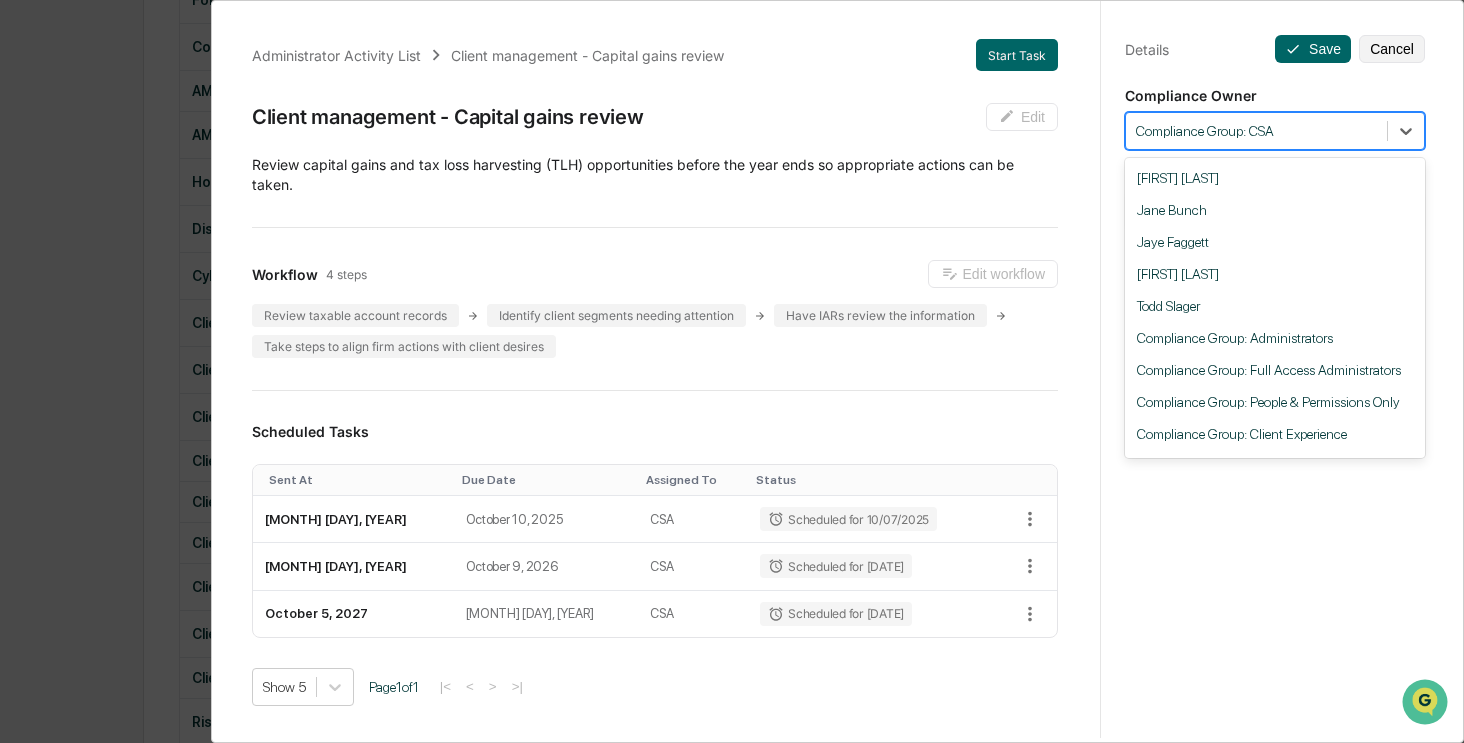 scroll, scrollTop: 158, scrollLeft: 0, axis: vertical 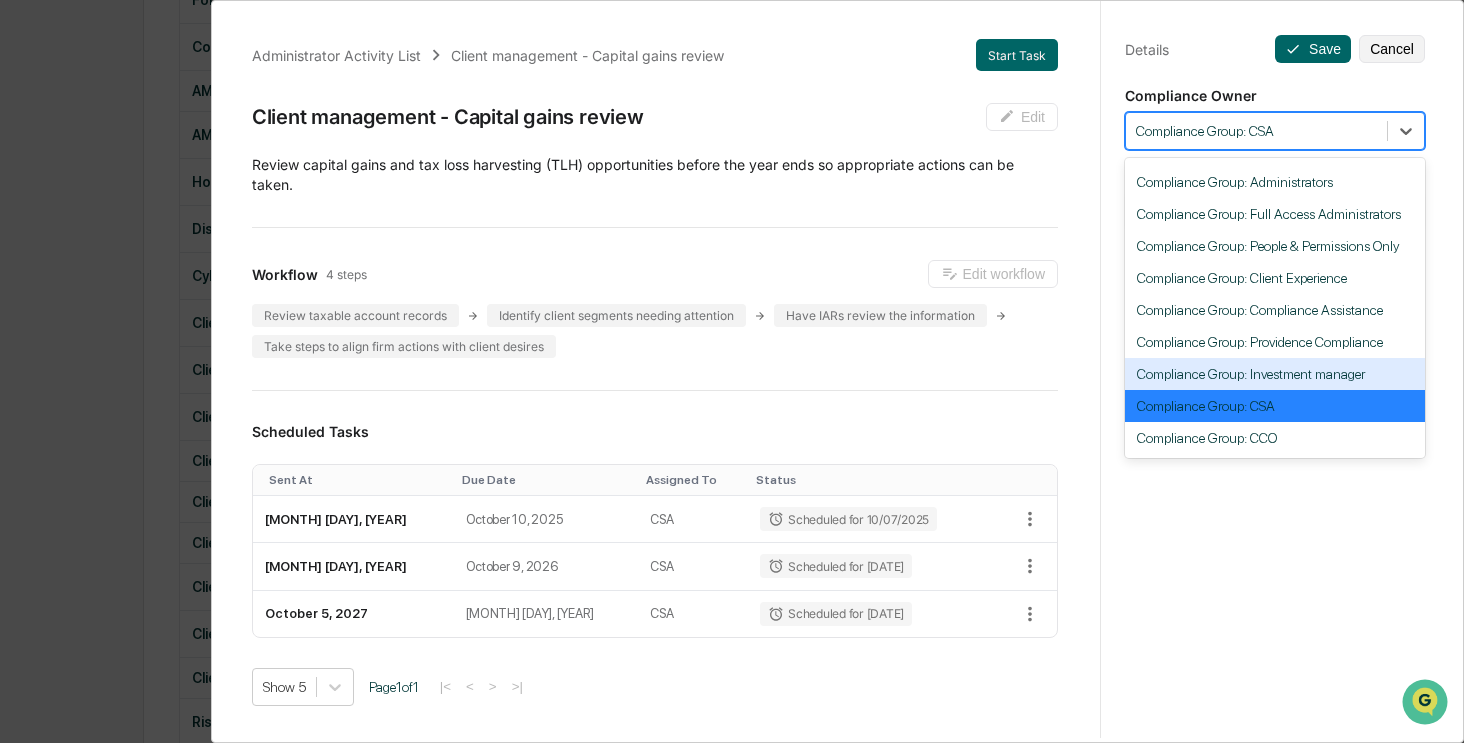 click on "Compliance Group: Investment manager" at bounding box center [1275, 374] 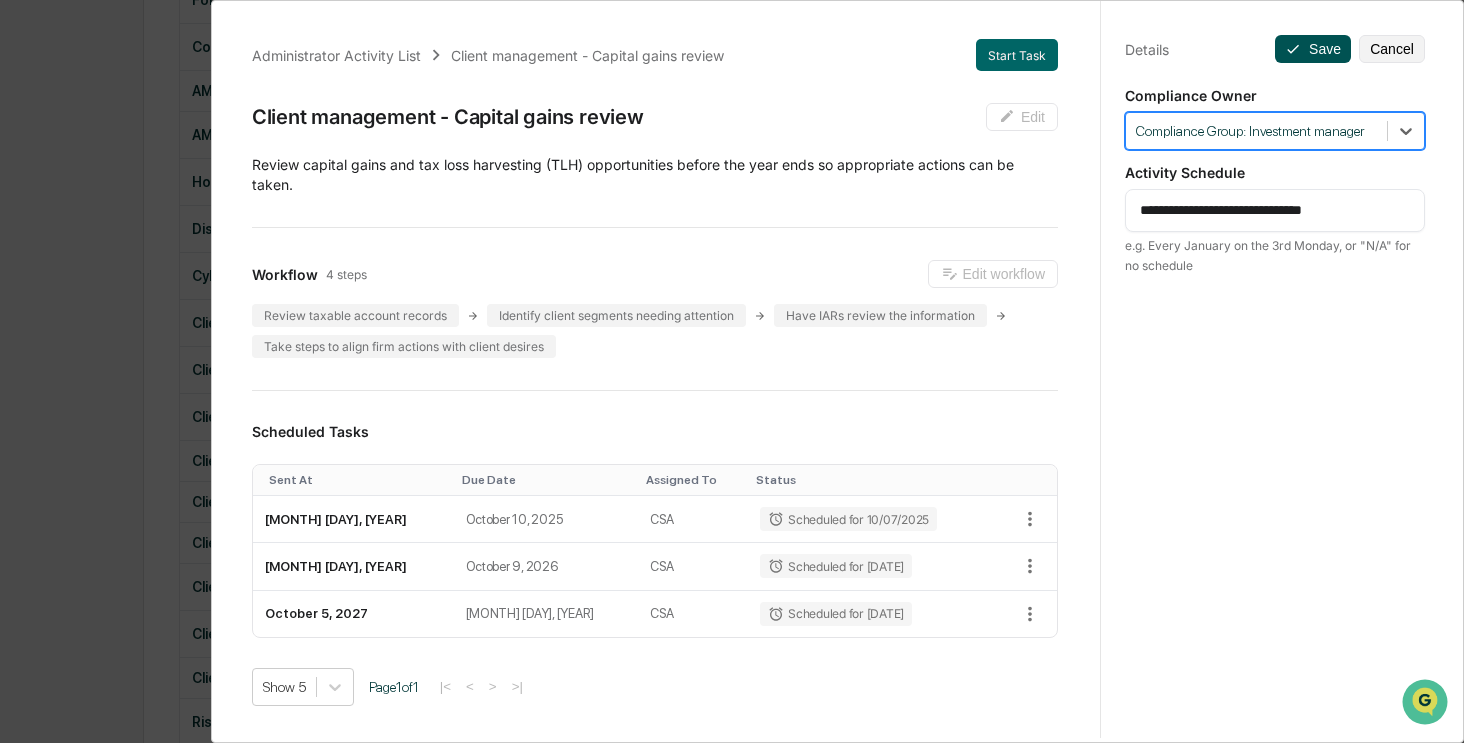 click on "Save" at bounding box center [1313, 49] 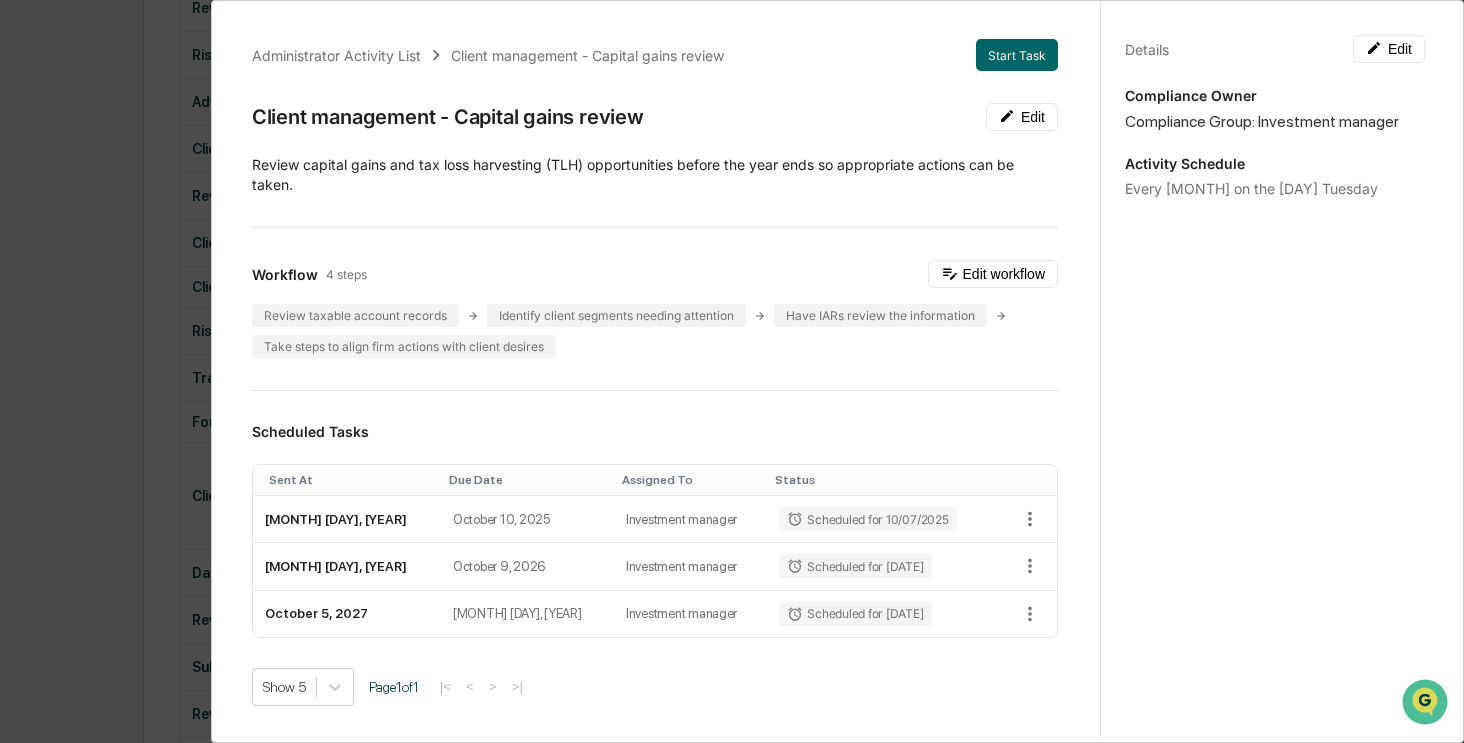 scroll, scrollTop: 0, scrollLeft: 0, axis: both 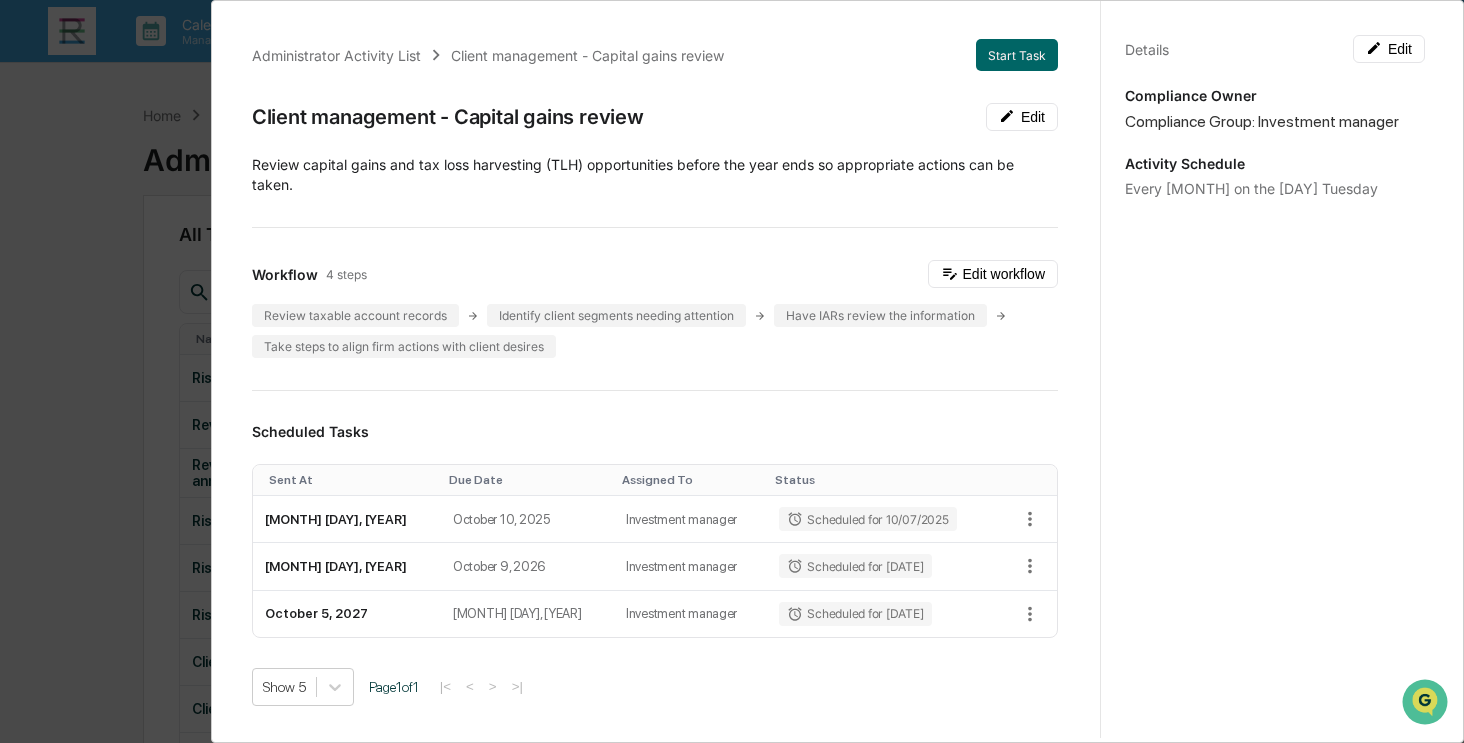 click on "Administrator Activity List Client management - Capital gains review Start Task Client management - Capital gains review Edit ​Review capital gains and tax loss harvesting (TLH) opportunities before the year ends so appropriate actions can be taken. Workflow 4 steps Edit workflow Review taxable account records Identify client segments needing attention Have IARs review the information Take steps to align firm actions with client desires Scheduled Tasks Sent At Due Date Assigned To Status October 7, 2025 October 10, 2025 Investment manager Scheduled for 10/07/2025 October 6, 2026 October 9, 2026 Investment manager Scheduled for 10/06/2026 October 5, 2027 October 8, 2027 Investment manager Scheduled for 10/05/2027 Show 5 Page  1  of  1   |<   <   >   >|   Completed Task Files No data to display Show 5 Page  1  of  0   |<   <   >   >|   Comments Write a comment... Write a comment... Details Edit Compliance Owner Compliance Group: Investment manager Activity Schedule Every October on the 1st Tuesday" at bounding box center [732, 371] 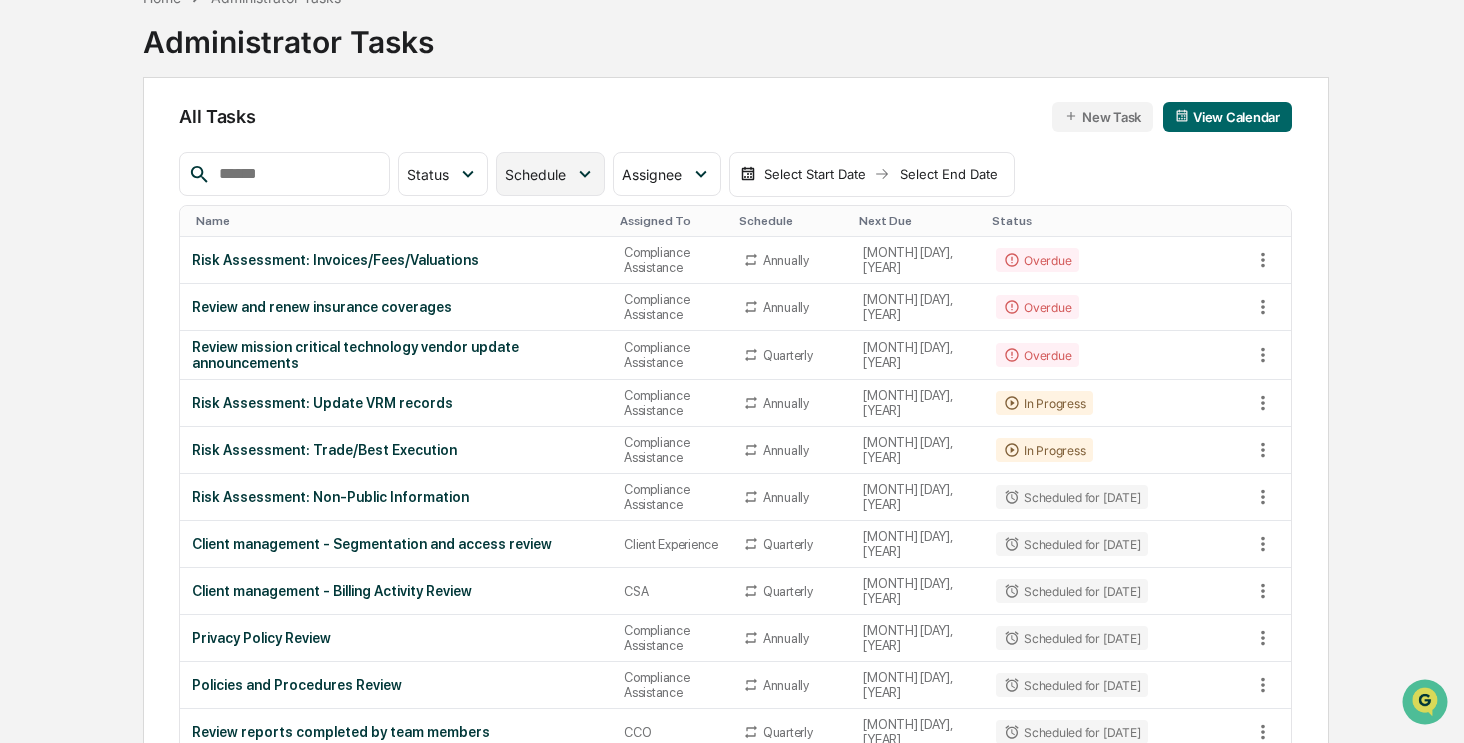 scroll, scrollTop: 0, scrollLeft: 0, axis: both 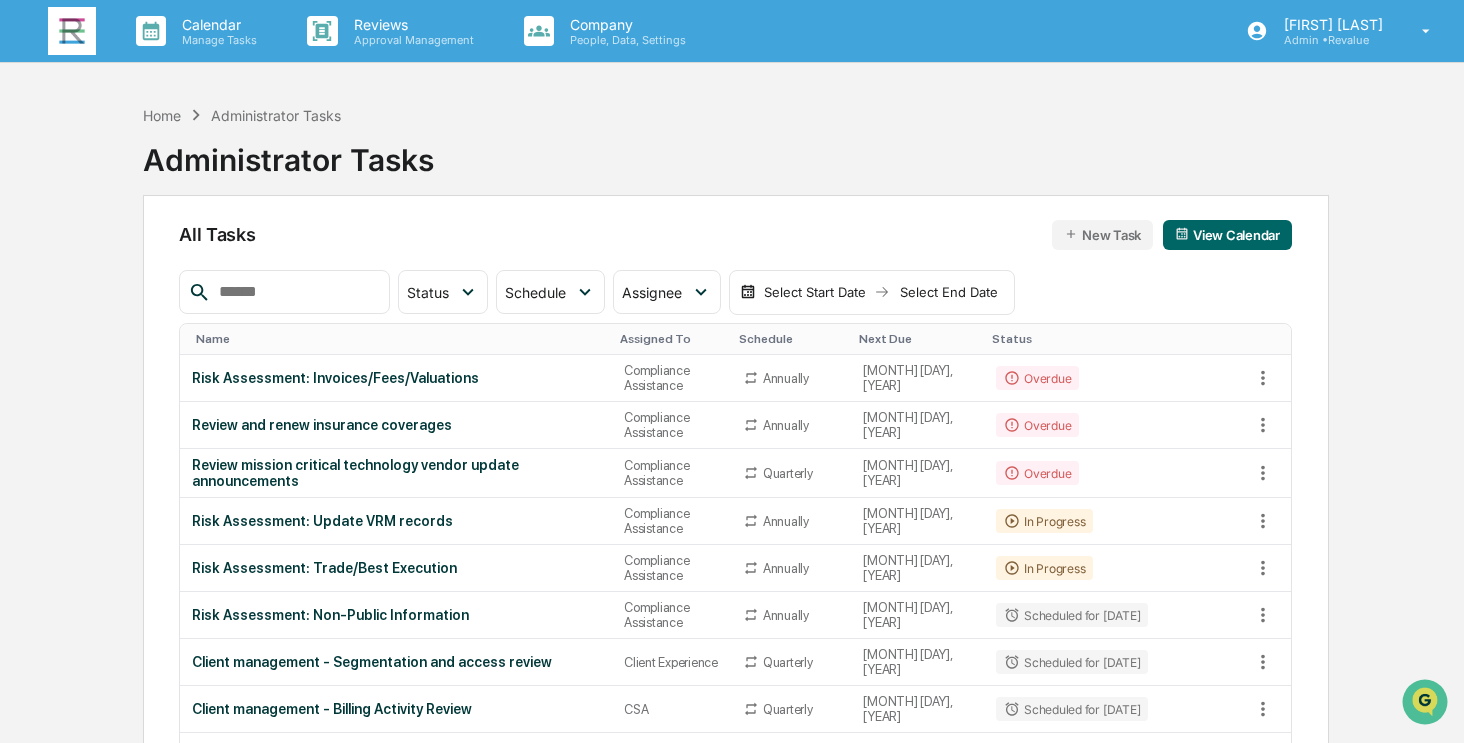 click at bounding box center [72, 31] 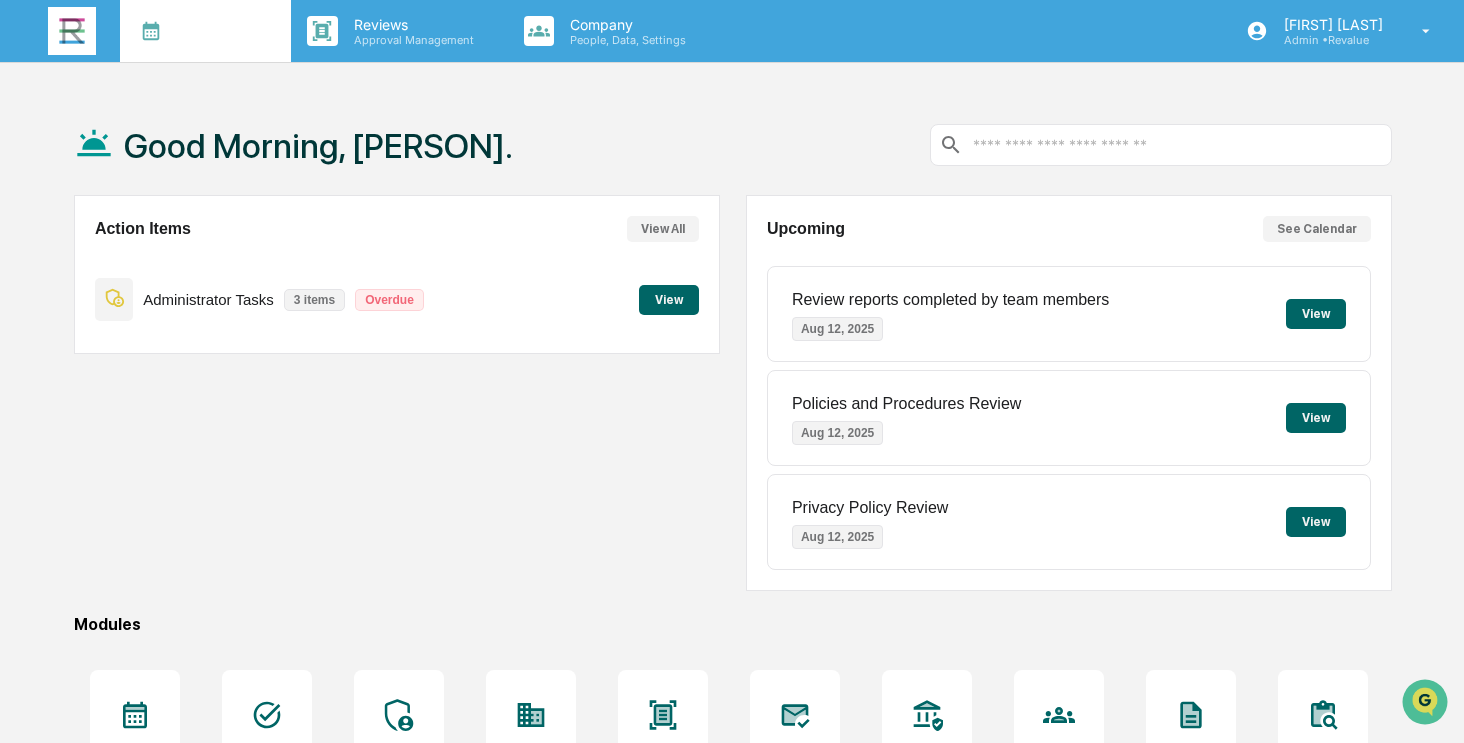 click on "Manage Tasks" at bounding box center [216, 40] 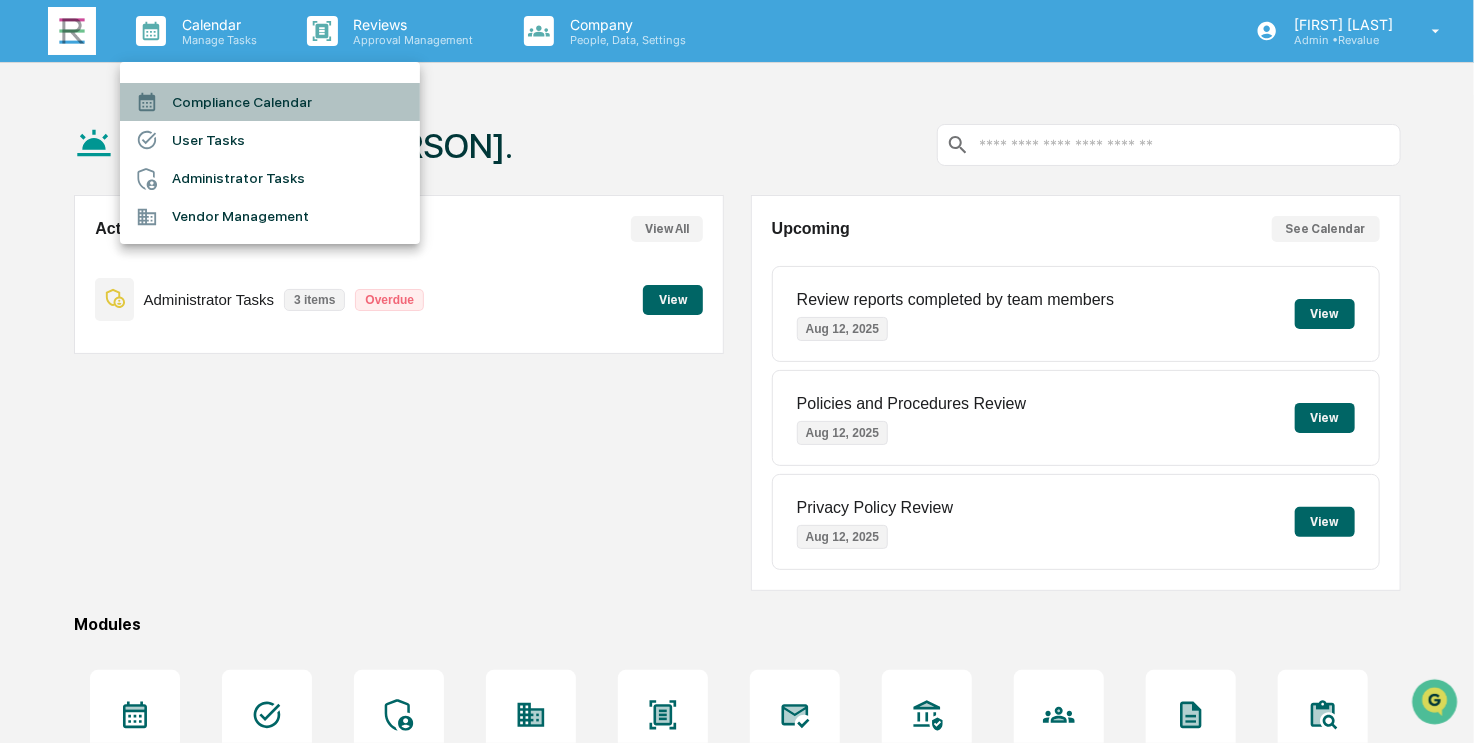 click on "Compliance Calendar" at bounding box center (270, 102) 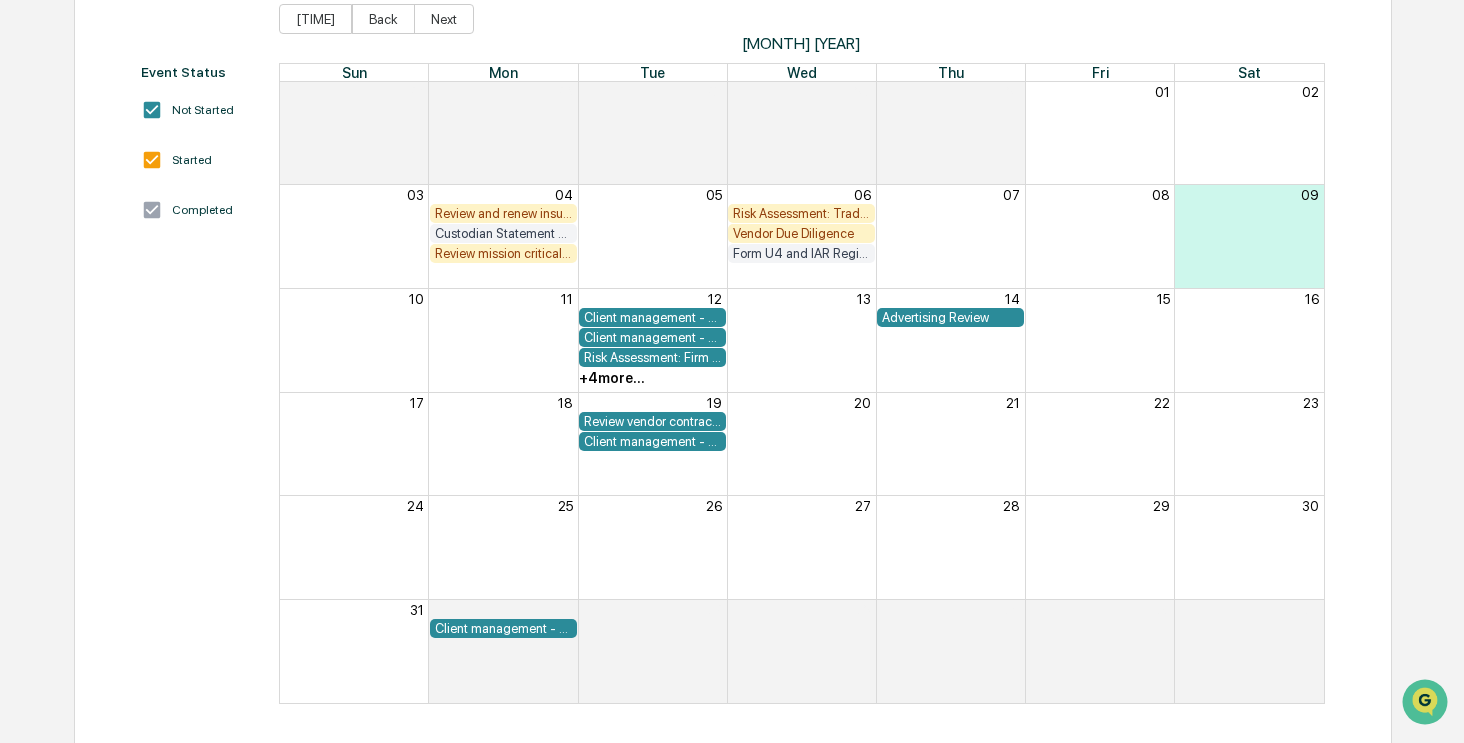 scroll, scrollTop: 0, scrollLeft: 0, axis: both 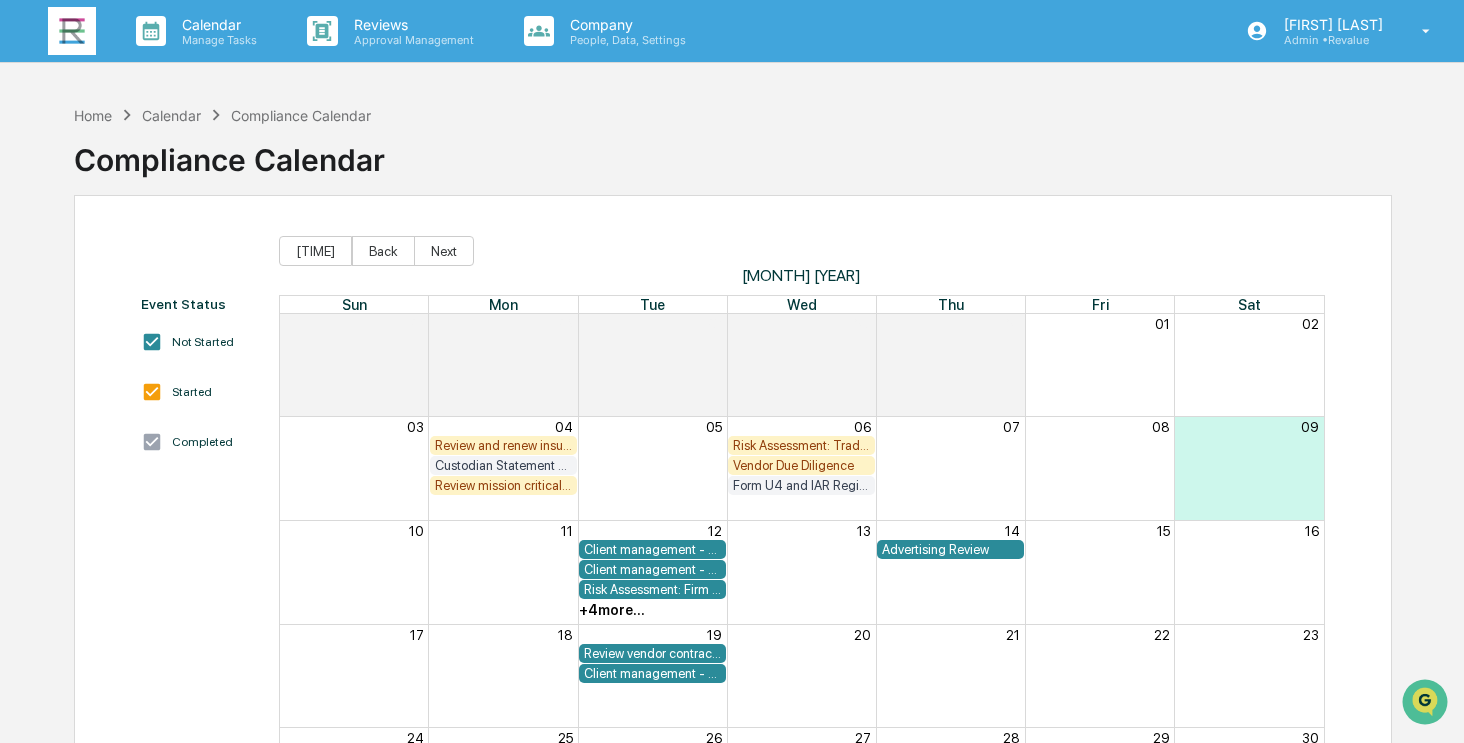 click at bounding box center [72, 31] 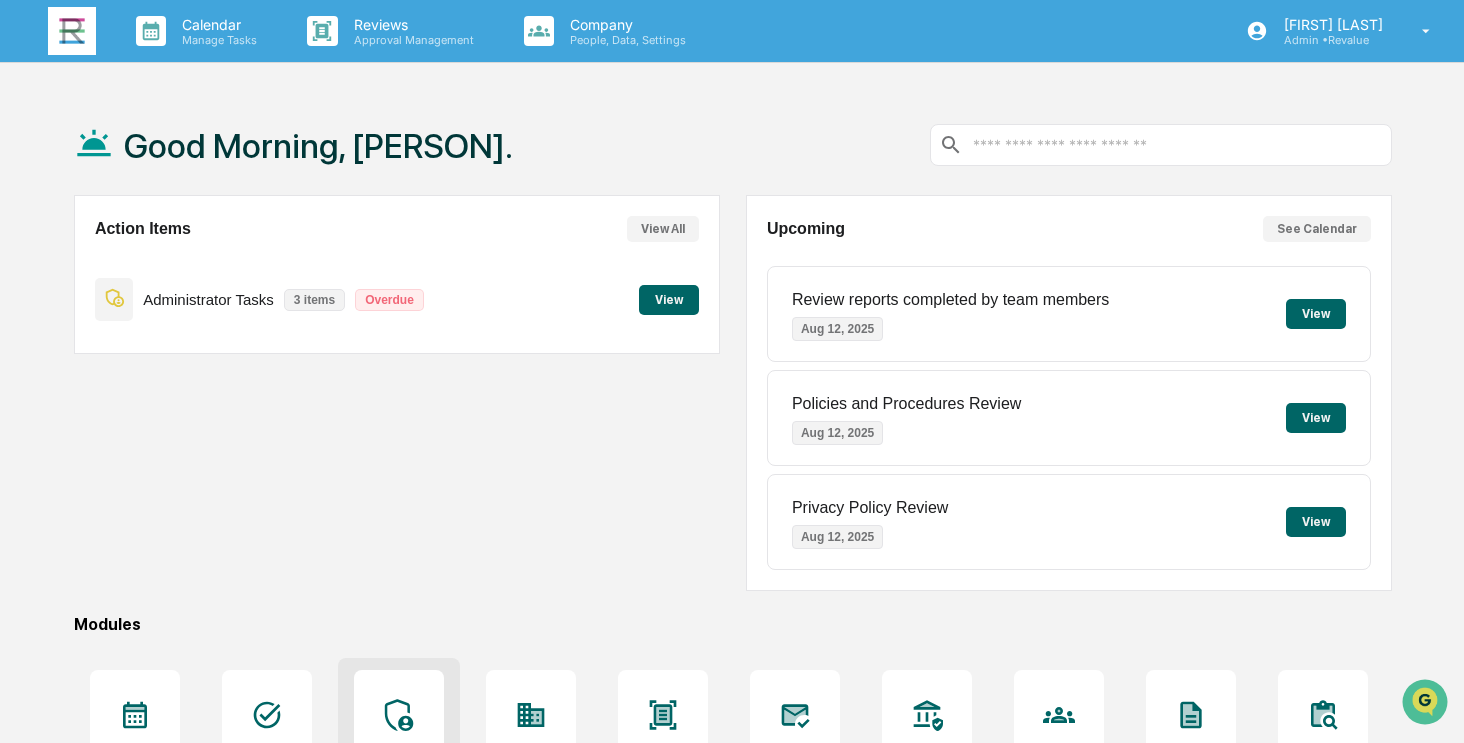 click at bounding box center [399, 715] 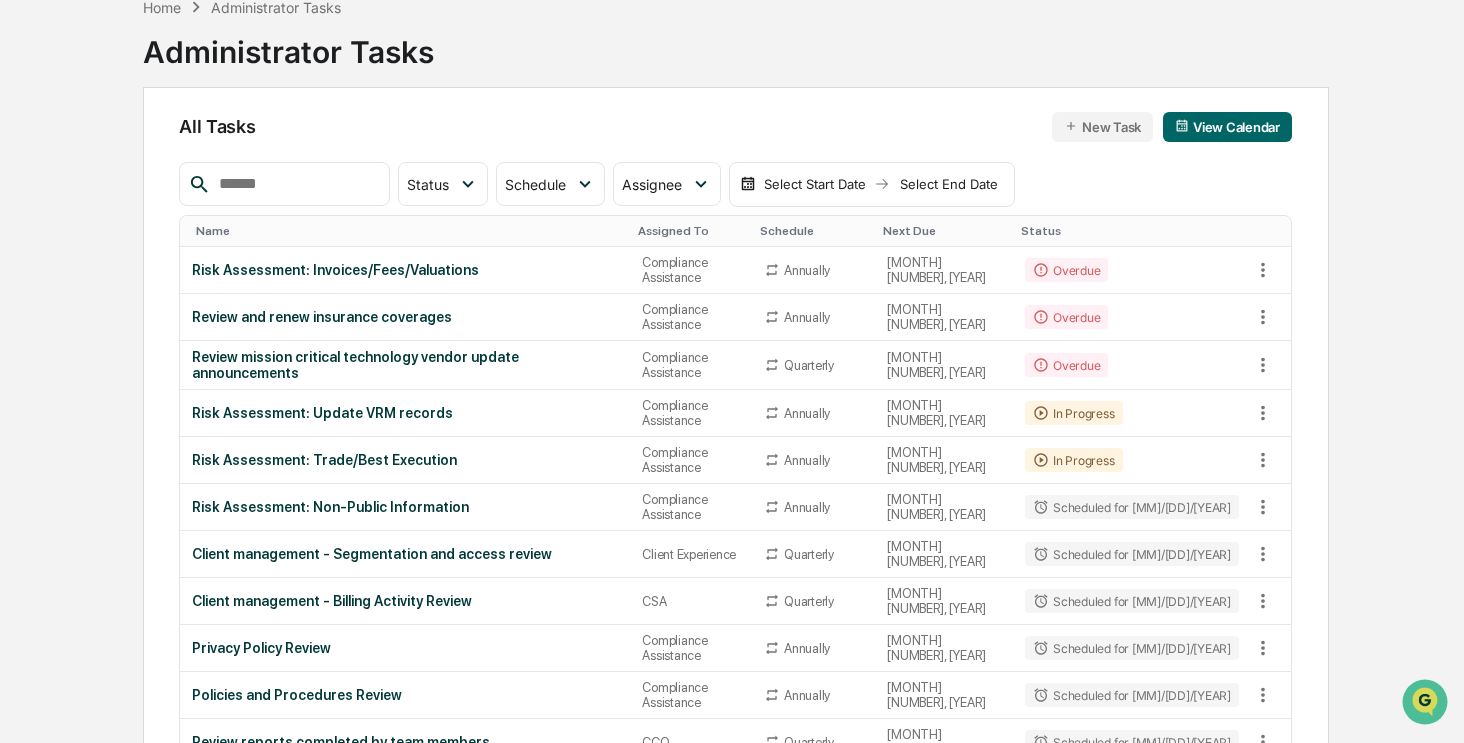 scroll, scrollTop: 107, scrollLeft: 0, axis: vertical 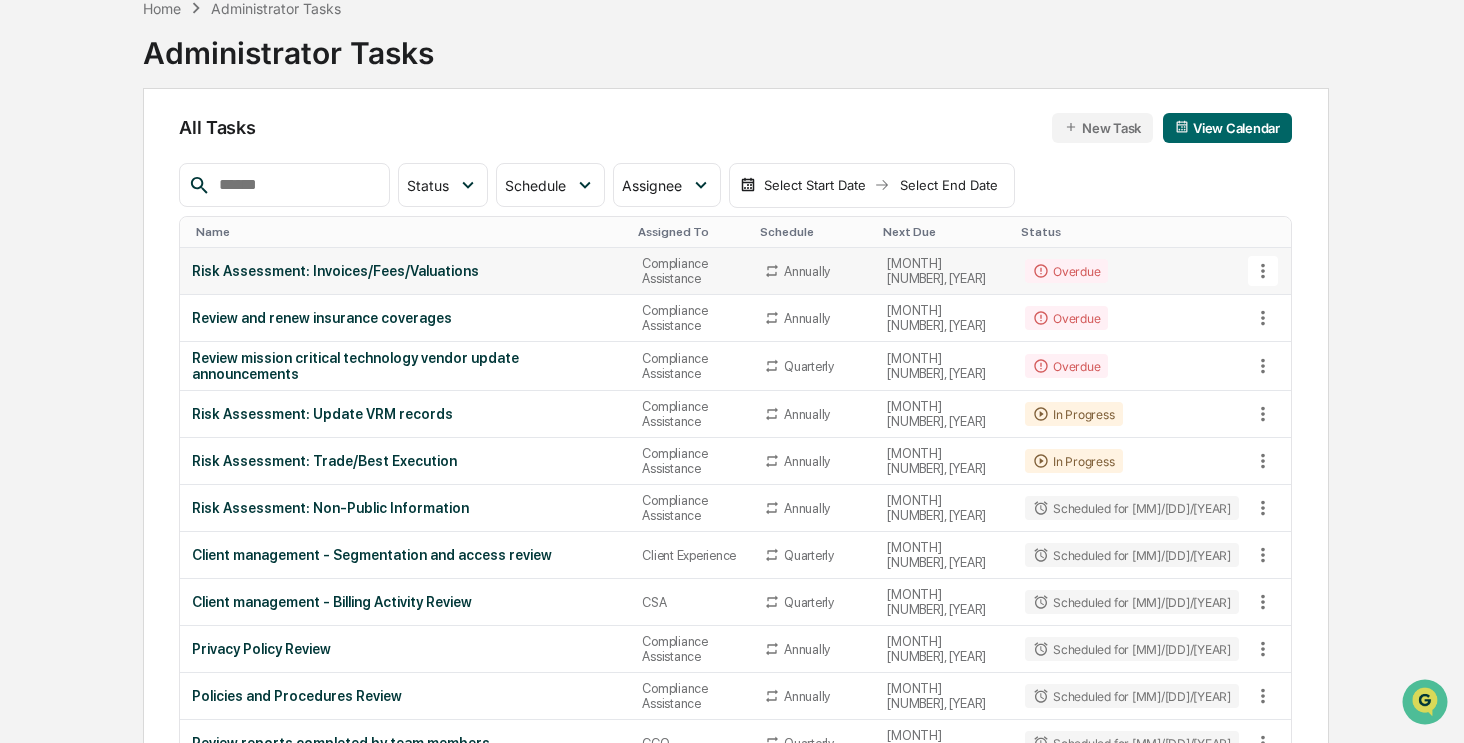 click on "Risk Assessment: Invoices/Fees/Valuations" at bounding box center [405, 271] 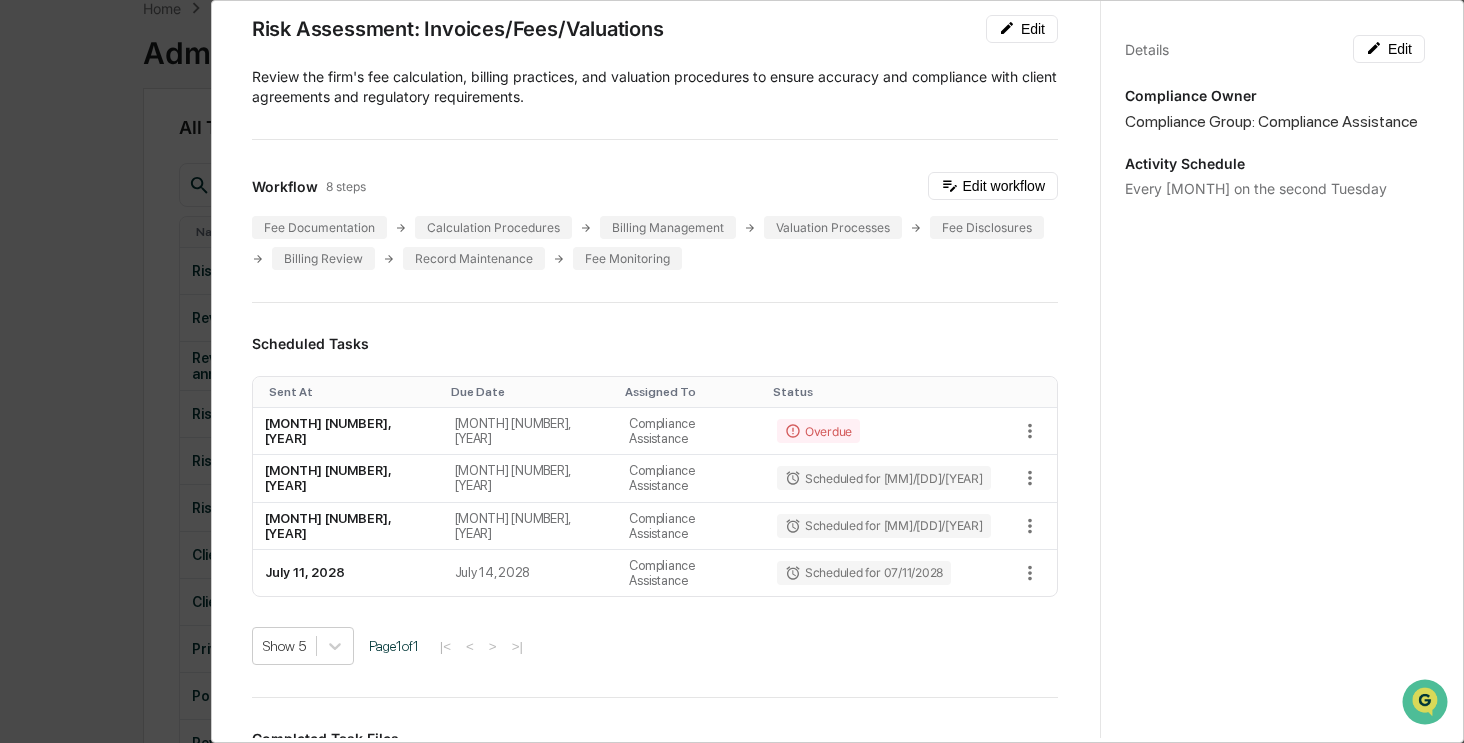 scroll, scrollTop: 0, scrollLeft: 0, axis: both 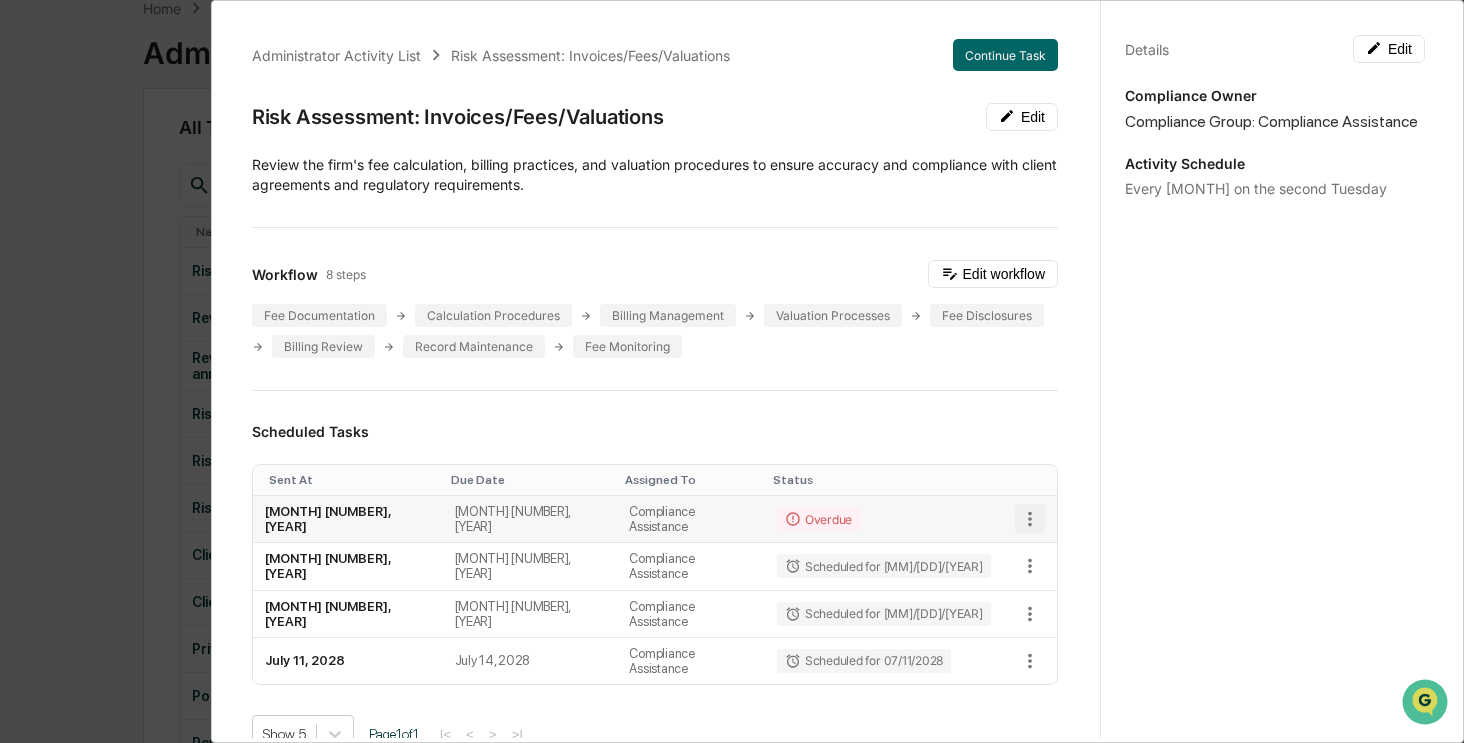 click 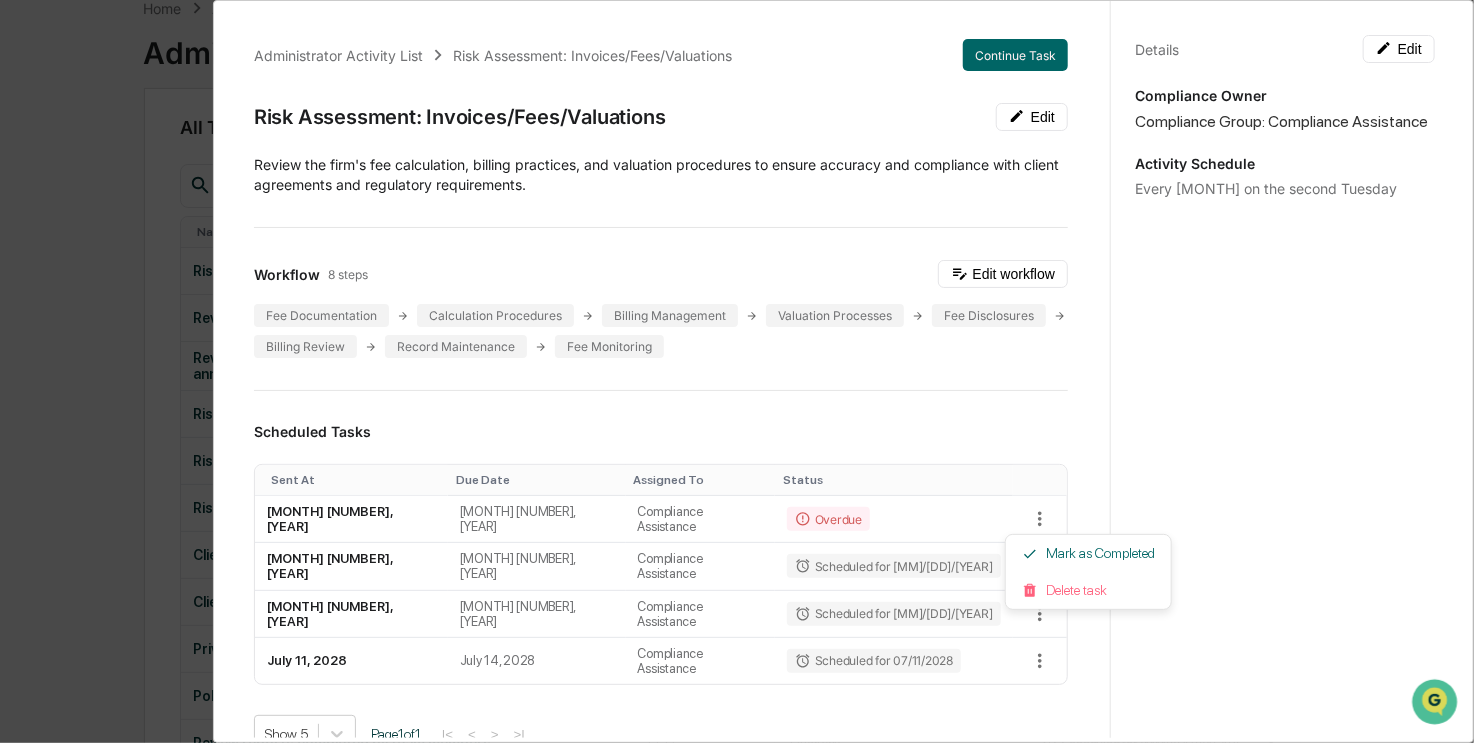 click at bounding box center (737, 371) 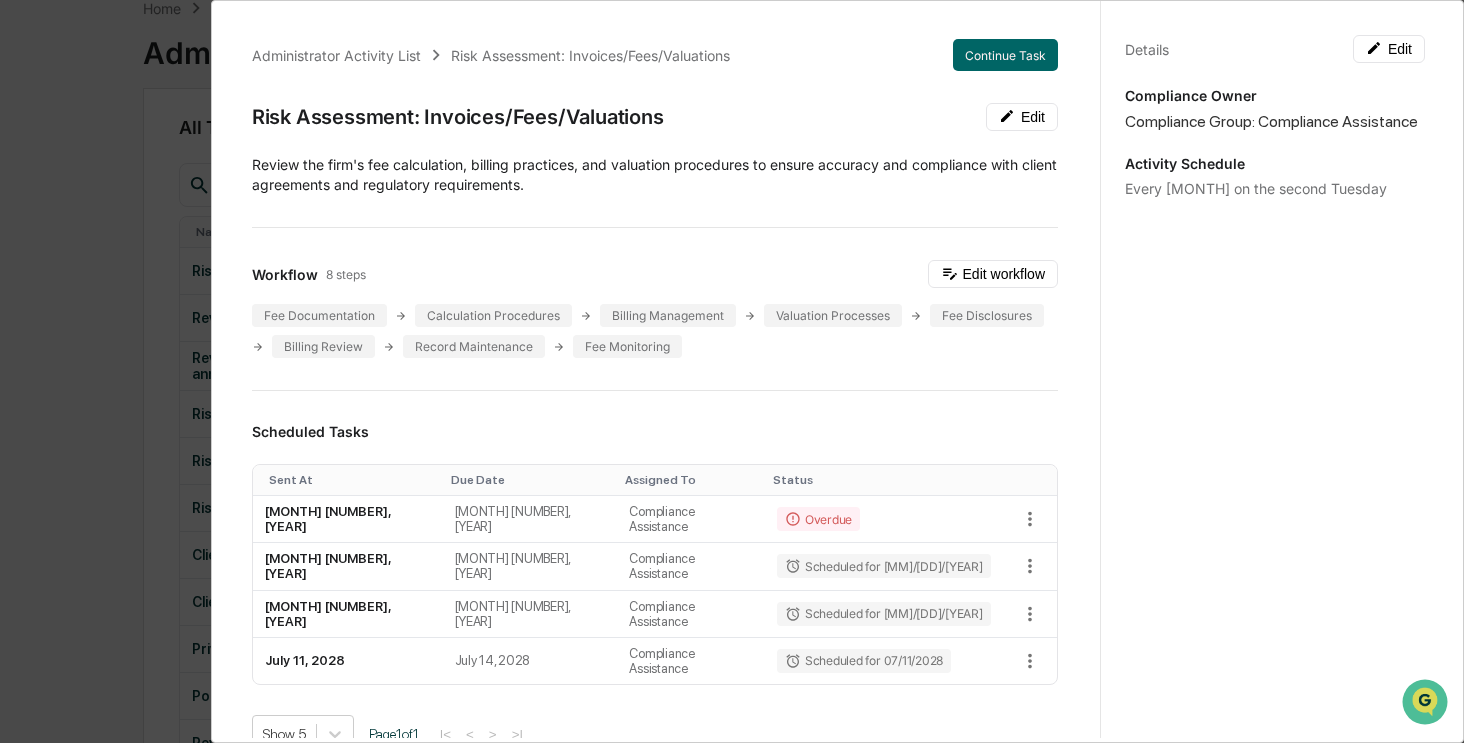 click on "Administrator Activity List Risk Assessment: Invoices/Fees/Valuations Continue Task Risk Assessment: Invoices/Fees/Valuations Edit Review the firm's fee calculation, billing practices, and valuation procedures to ensure accuracy and compliance with client agreements and regulatory requirements. Workflow 8 steps Edit workflow Fee Documentation Calculation Procedures Billing Management Valuation Processes Fee Disclosures Billing Review Record Maintenance Fee Monitoring Scheduled Tasks Sent At Due Date Assigned To Status July [NUMBER], [YEAR] July [NUMBER], [YEAR] Compliance Assistance Overdue July [NUMBER], [YEAR] July [NUMBER], [YEAR] Compliance Assistance Scheduled for [MM]/[DD]/[YEAR] July [NUMBER], [YEAR] July [NUMBER], [YEAR] Compliance Assistance Scheduled for [MM]/[DD]/[YEAR] July [NUMBER], [YEAR] July [NUMBER], [YEAR] Compliance Assistance Scheduled for [MM]/[DD]/[YEAR] Show 5 Page  1  of  1   |<   <   >   >|   Completed Task Files No data to display Show 5 Page  1  of  0   |<   <   >   >|   Comments Write a comment... Write a comment... Details Edit Compliance Owner Activity Schedule" at bounding box center [732, 371] 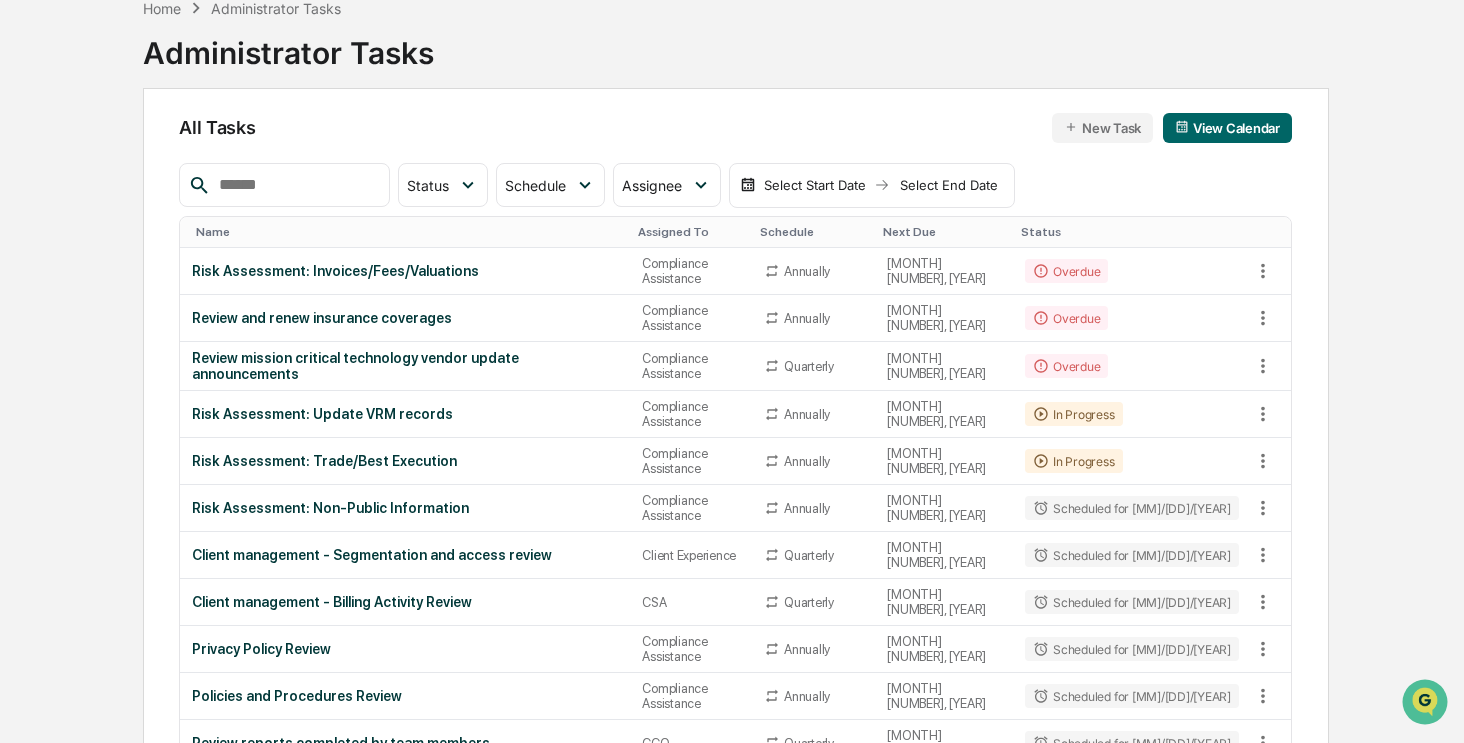 scroll, scrollTop: 0, scrollLeft: 0, axis: both 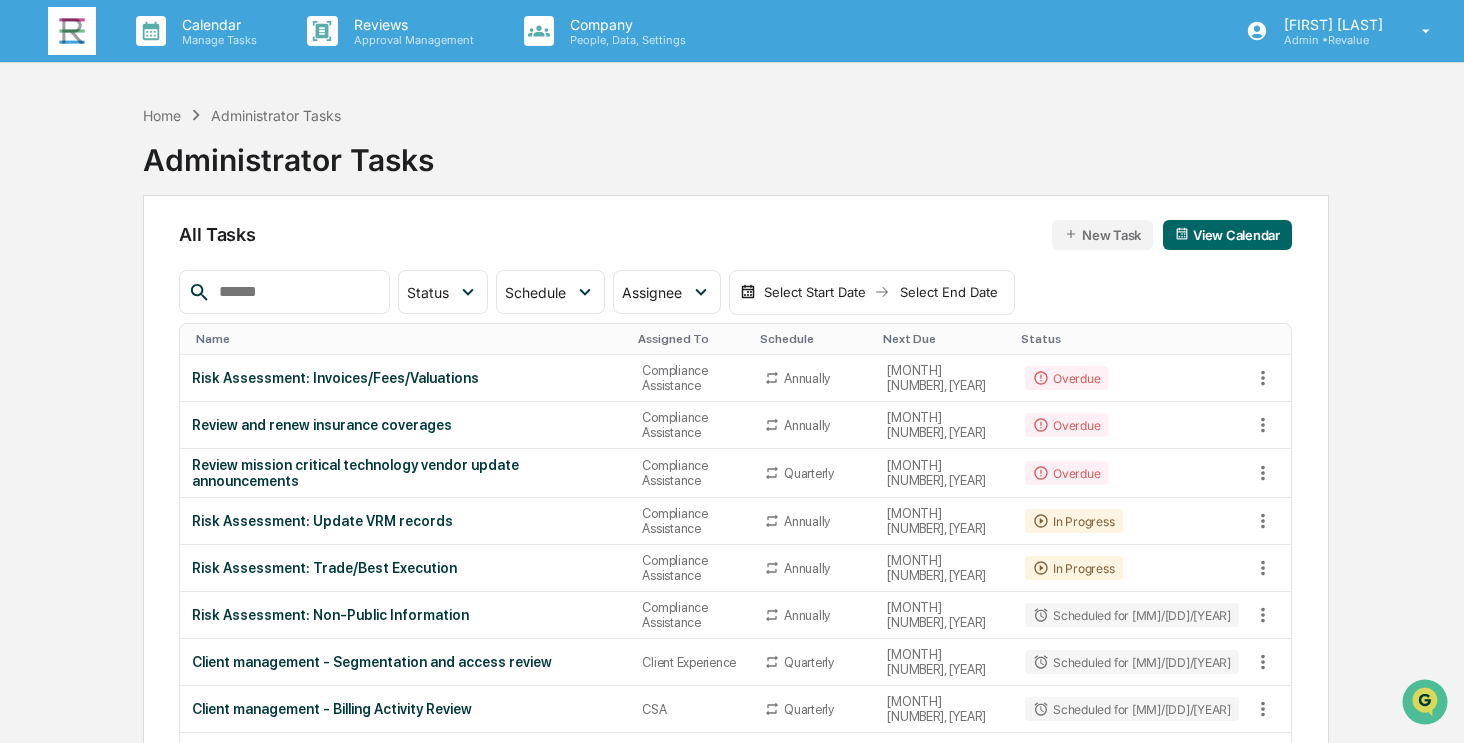 click at bounding box center [72, 31] 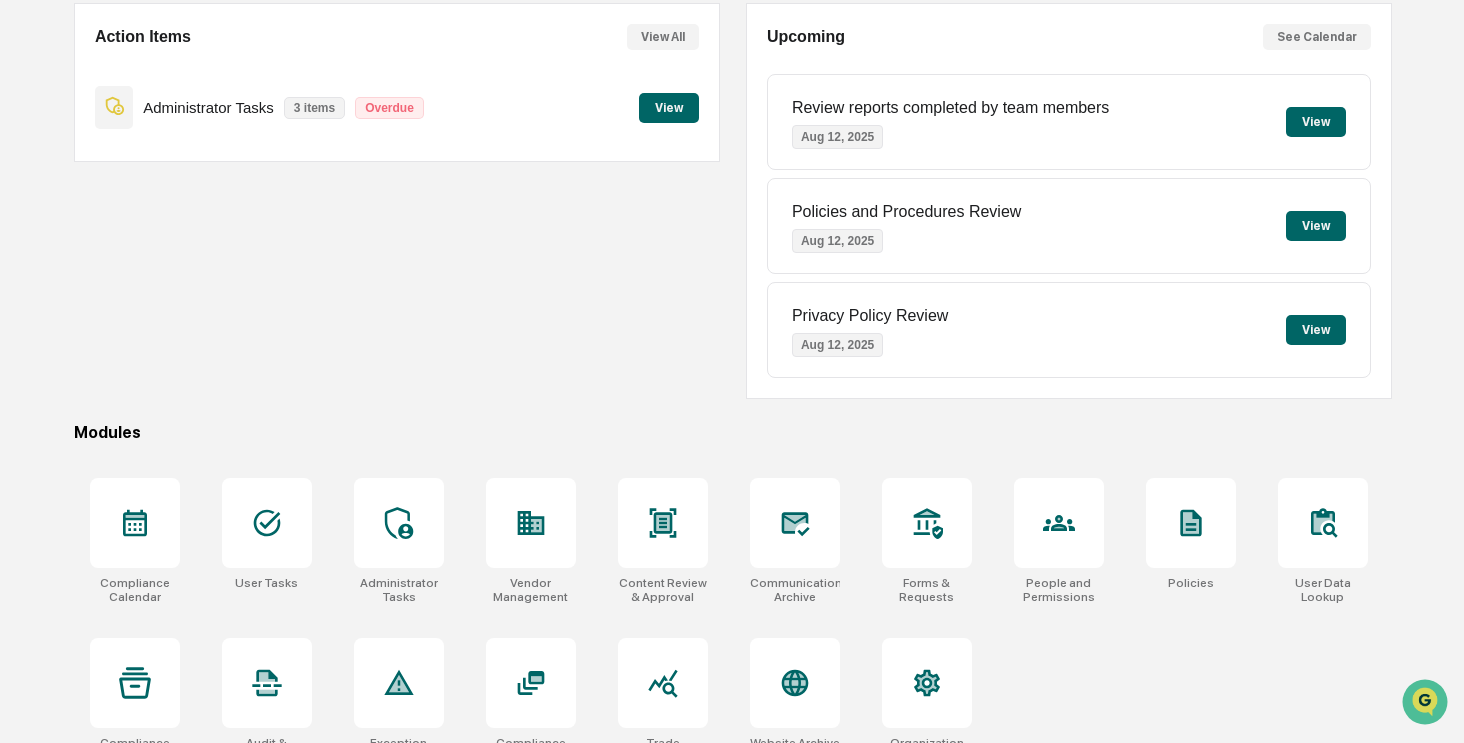 scroll, scrollTop: 224, scrollLeft: 0, axis: vertical 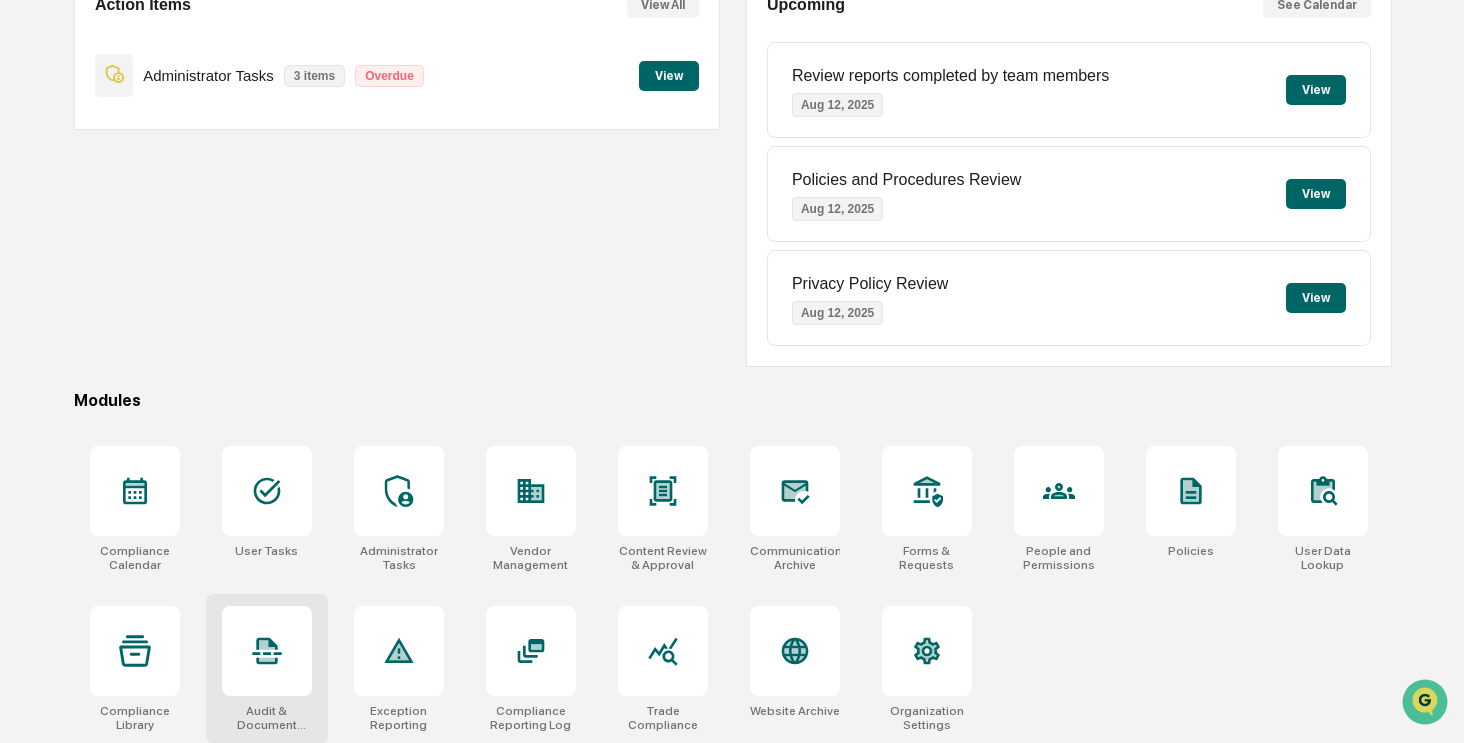 click at bounding box center (267, 651) 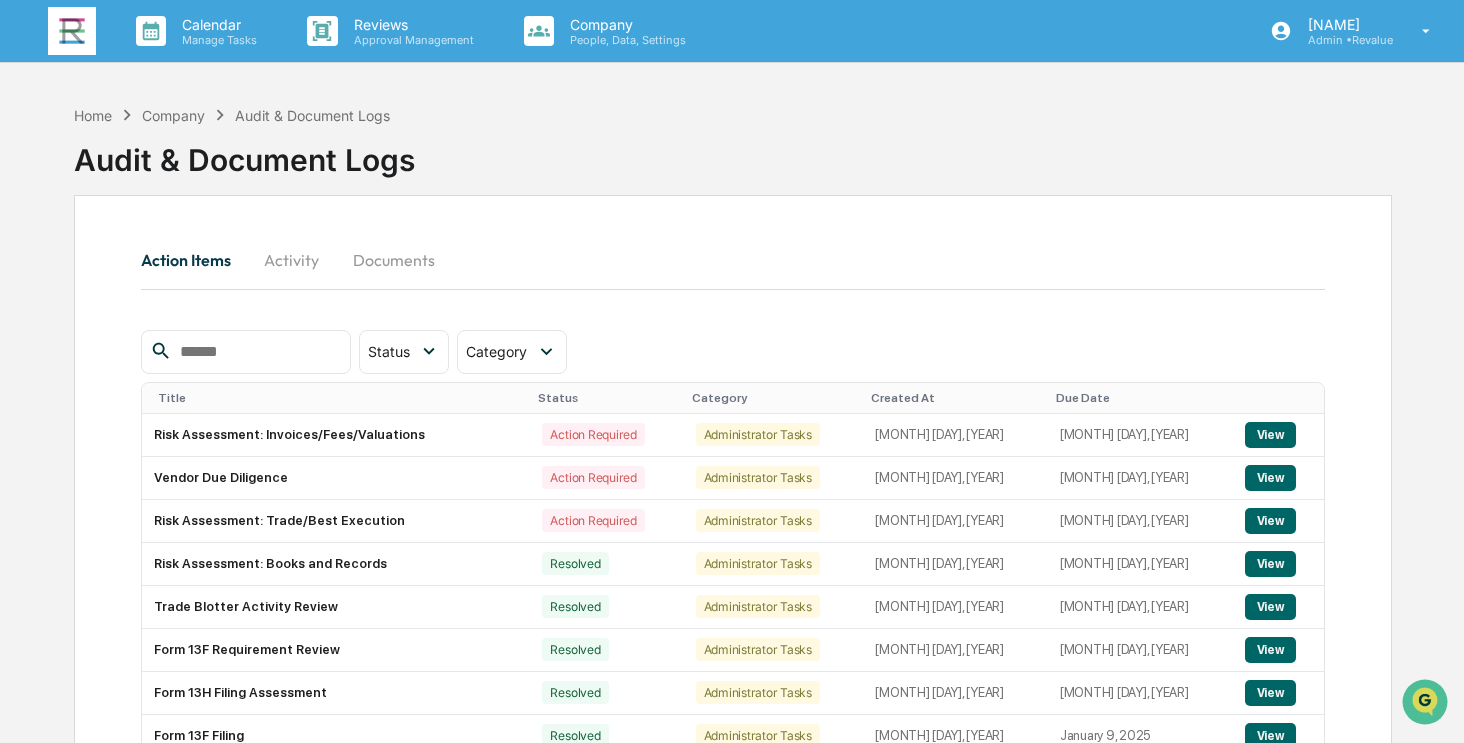 scroll, scrollTop: 200, scrollLeft: 0, axis: vertical 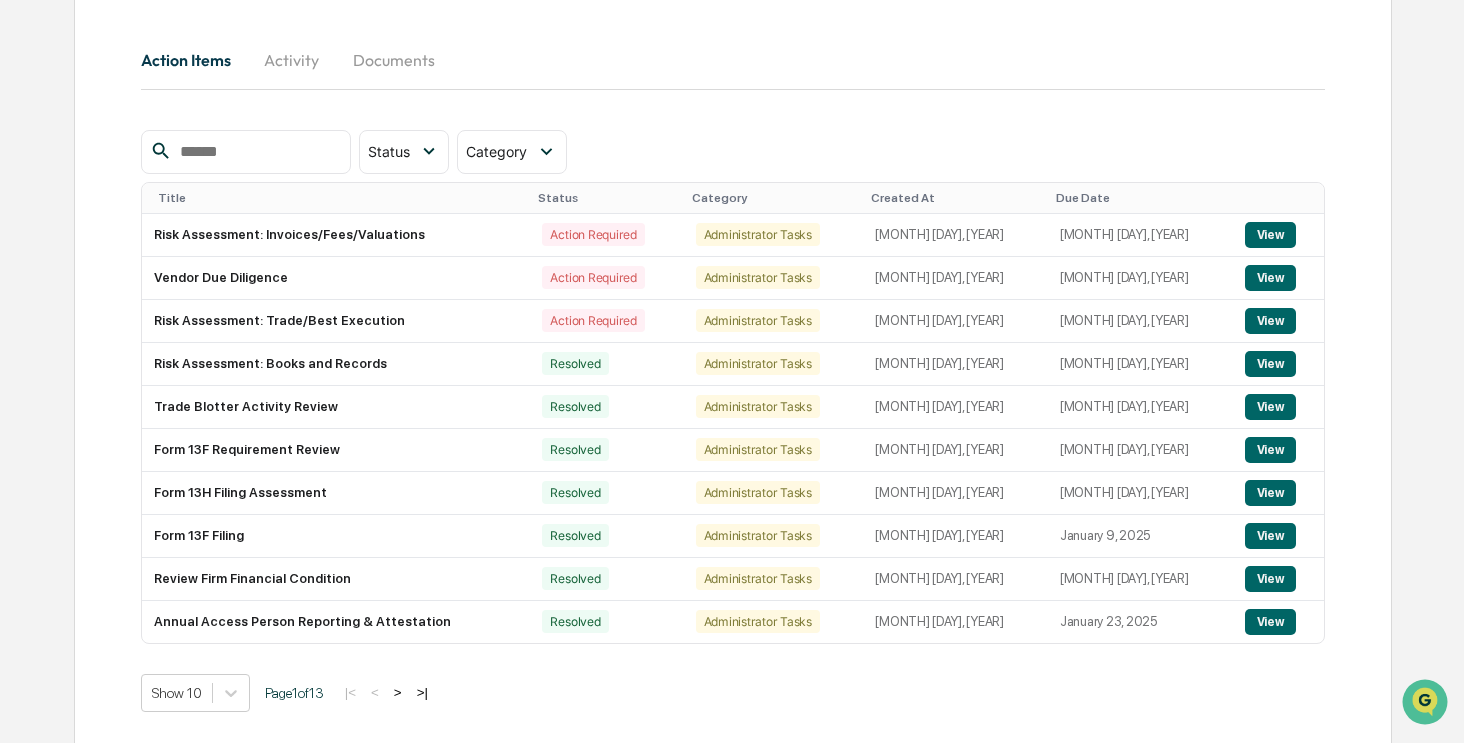 click on "Created At" at bounding box center (955, 198) 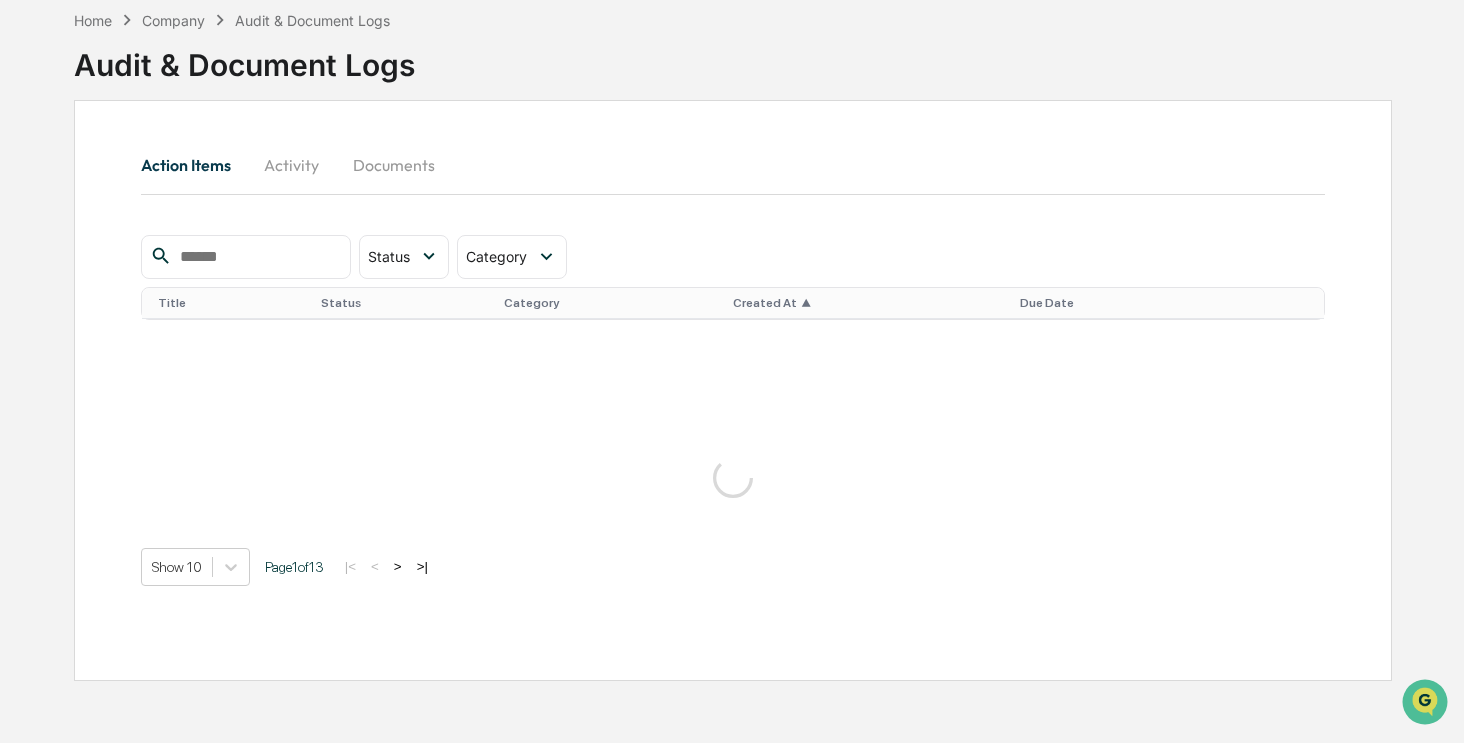 scroll, scrollTop: 200, scrollLeft: 0, axis: vertical 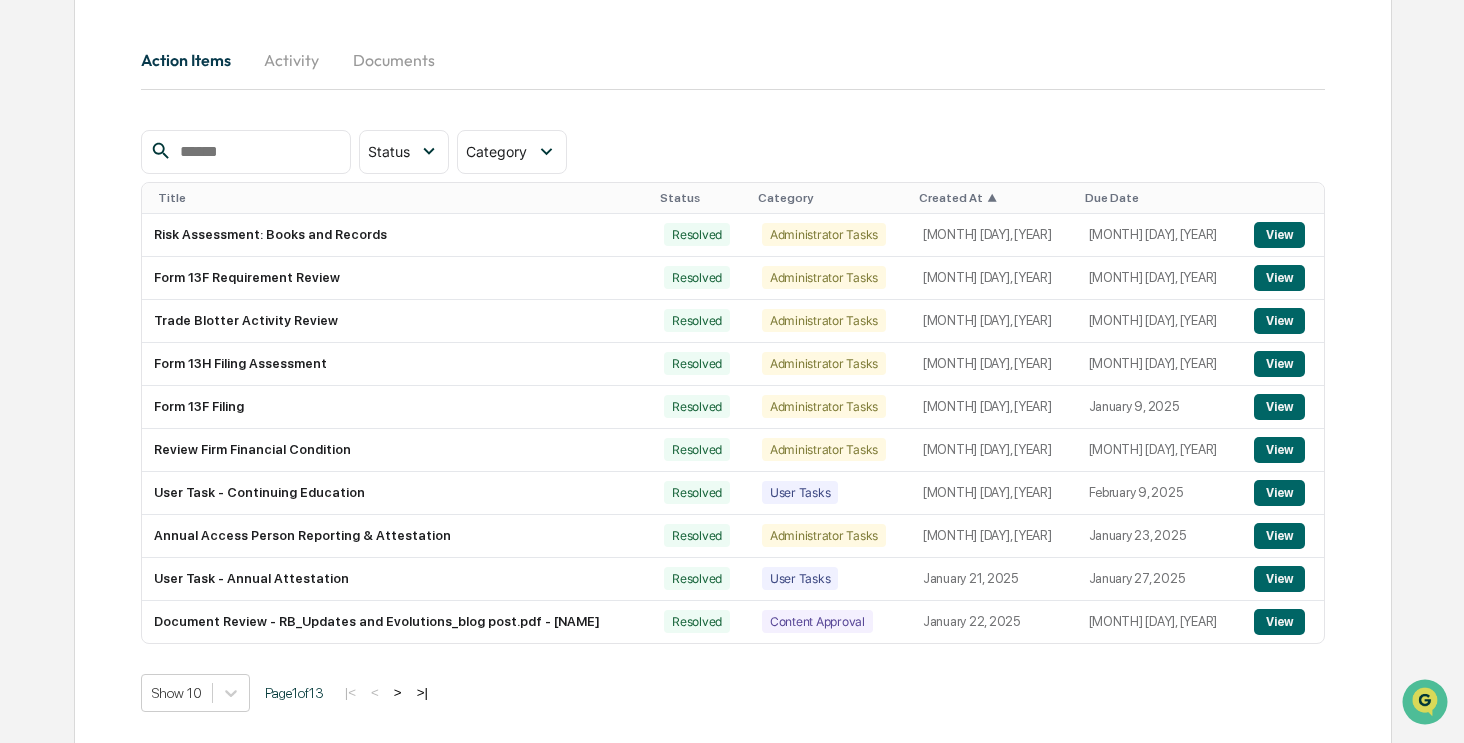 click on "Created At ▲" at bounding box center (994, 198) 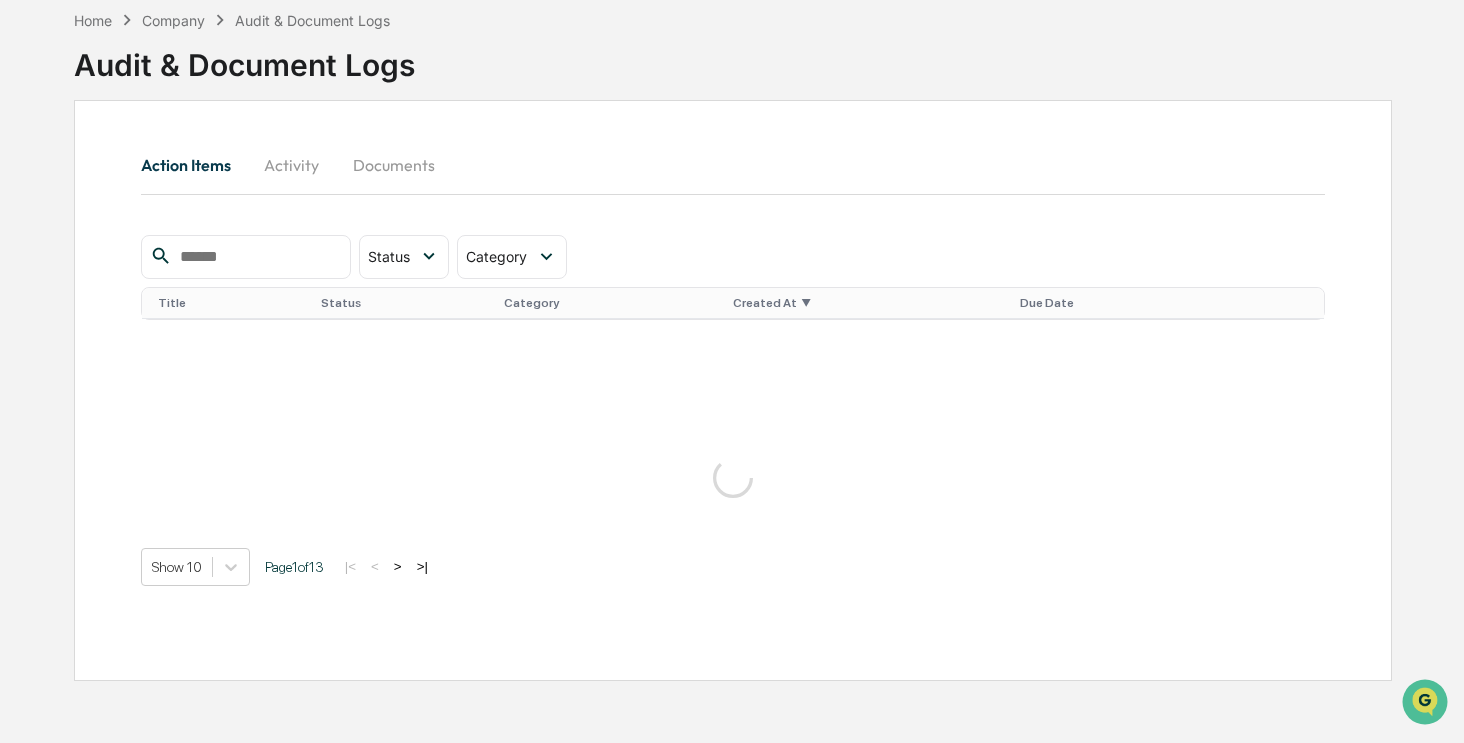 scroll, scrollTop: 200, scrollLeft: 0, axis: vertical 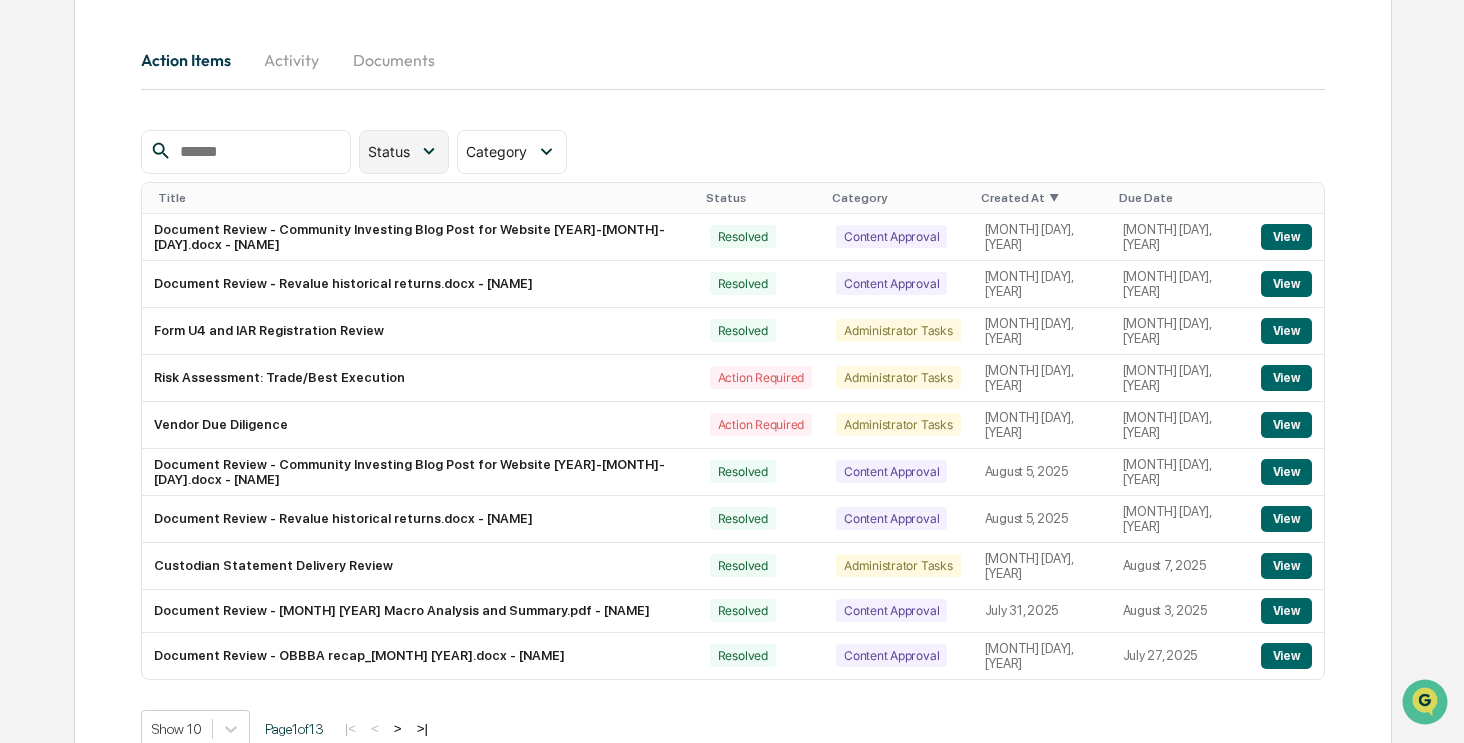 click on "Status" at bounding box center [389, 151] 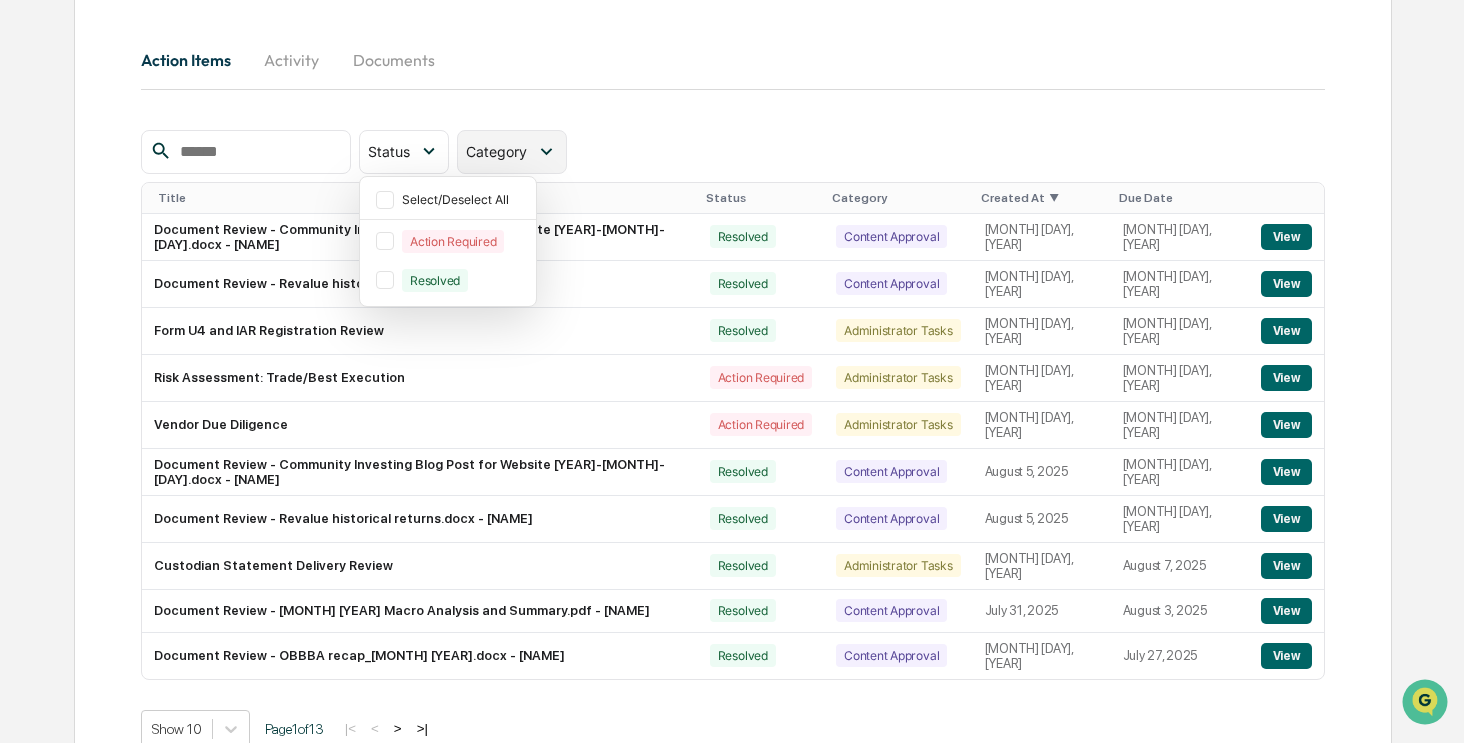 click on "Category" at bounding box center [511, 152] 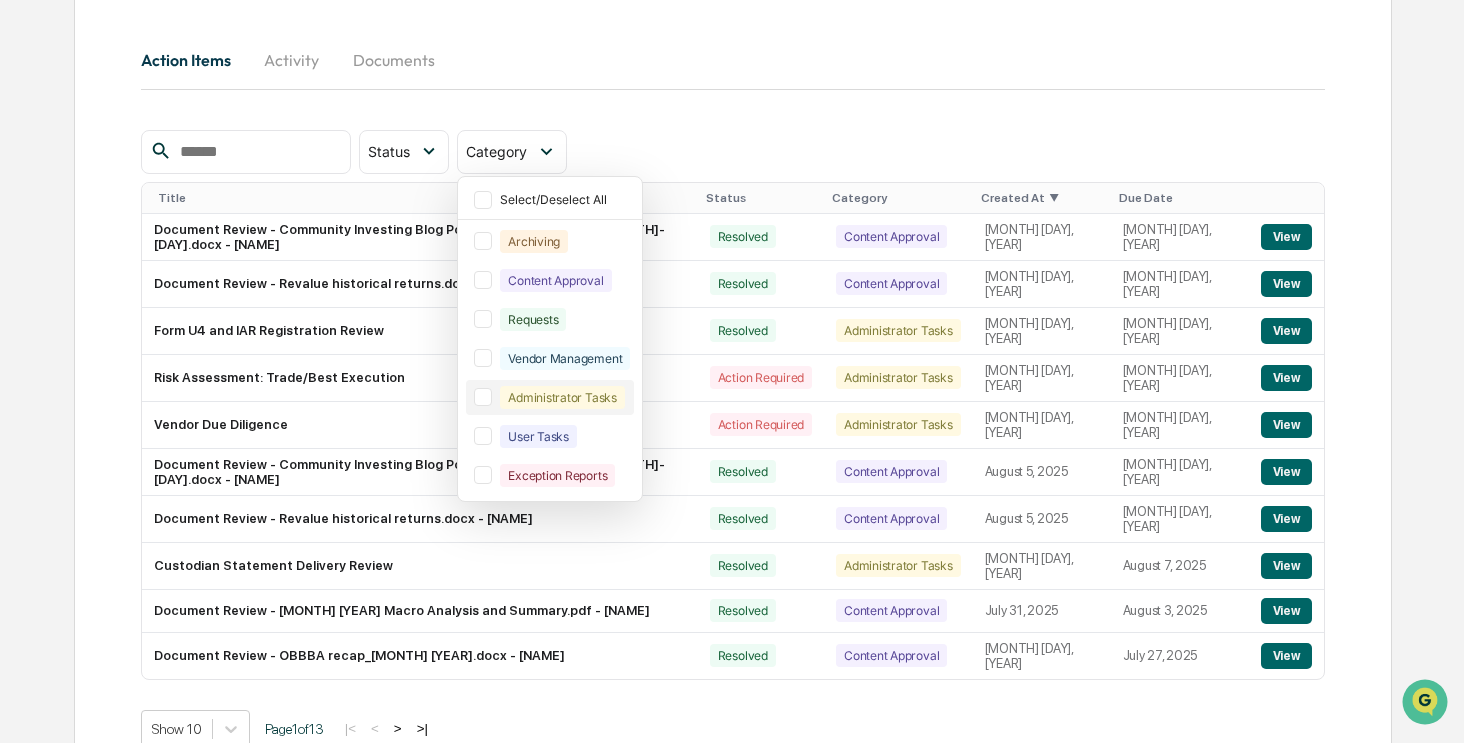 click at bounding box center [483, 397] 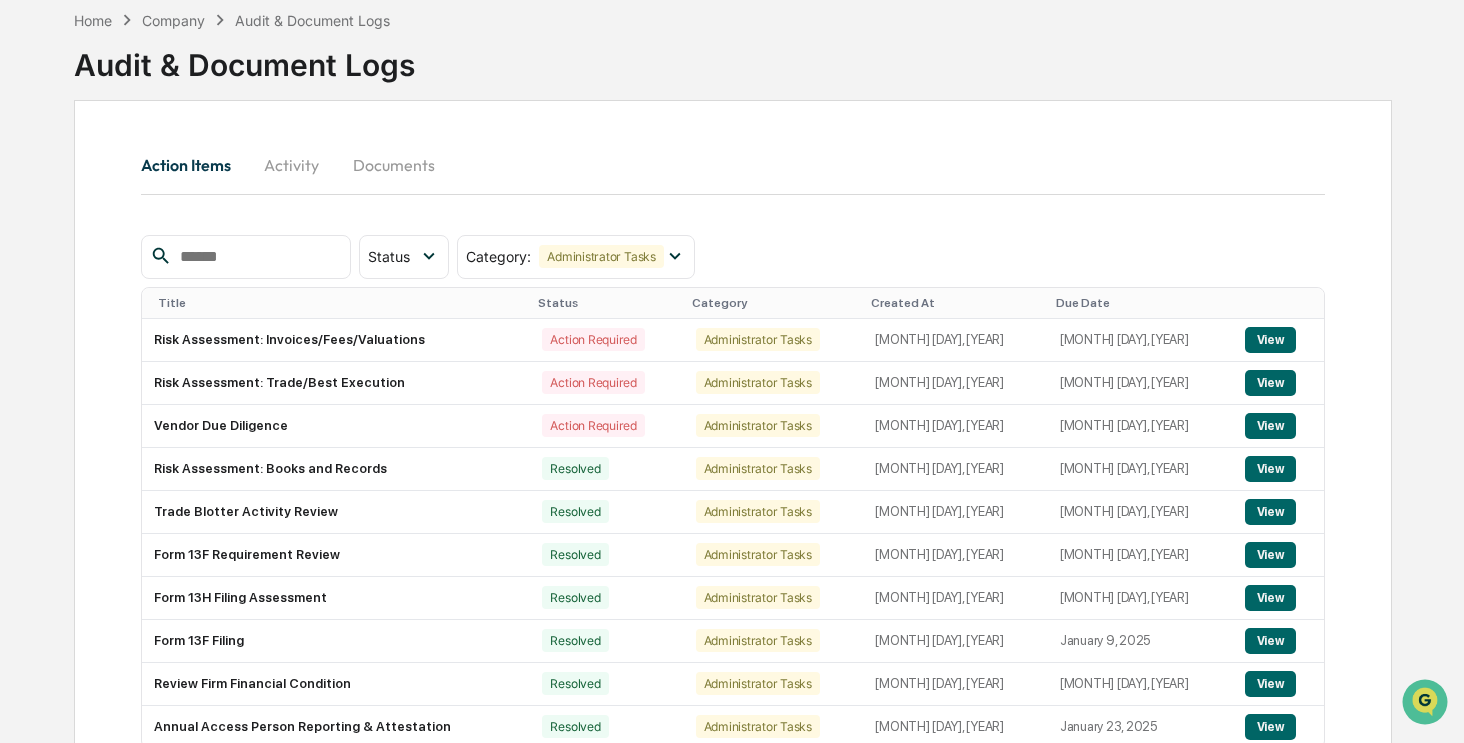 scroll, scrollTop: 200, scrollLeft: 0, axis: vertical 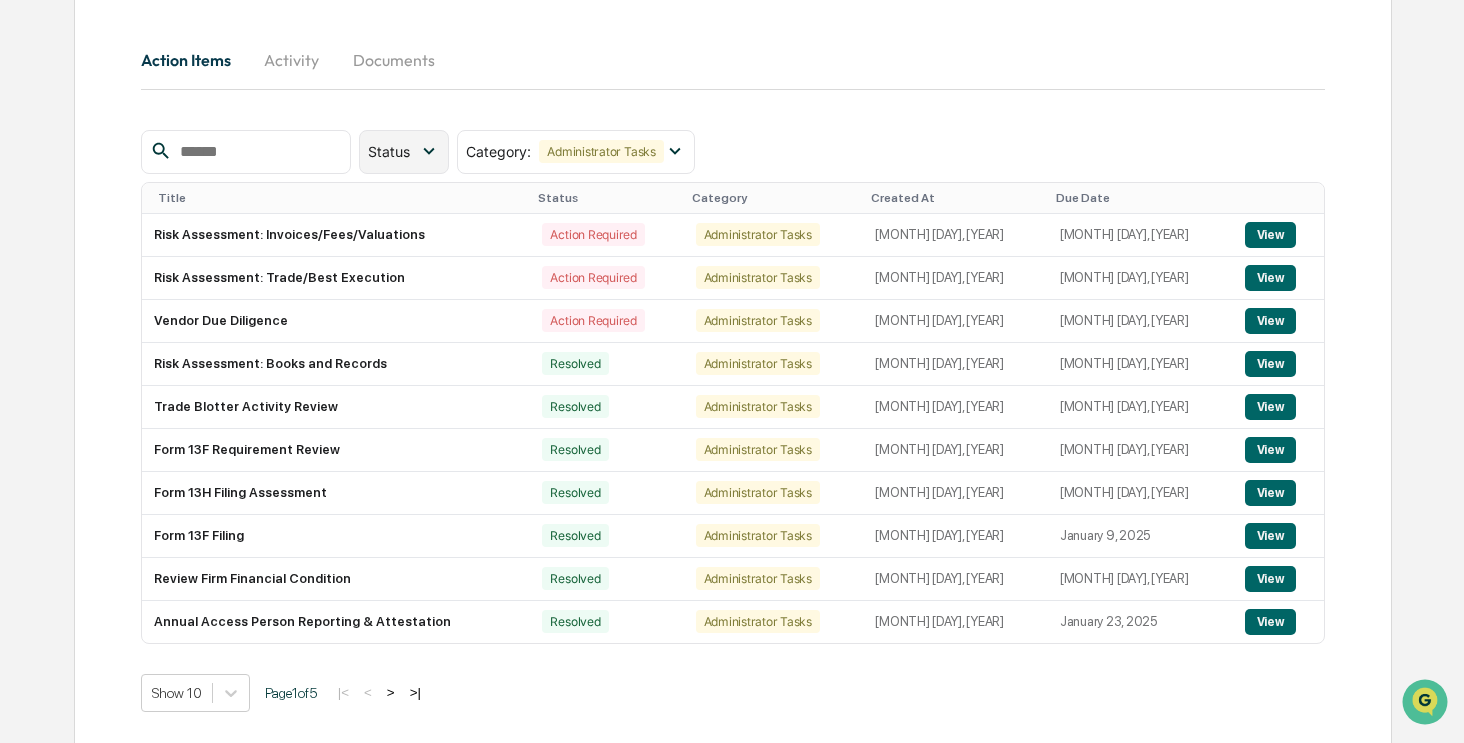 click on "Status" at bounding box center (389, 151) 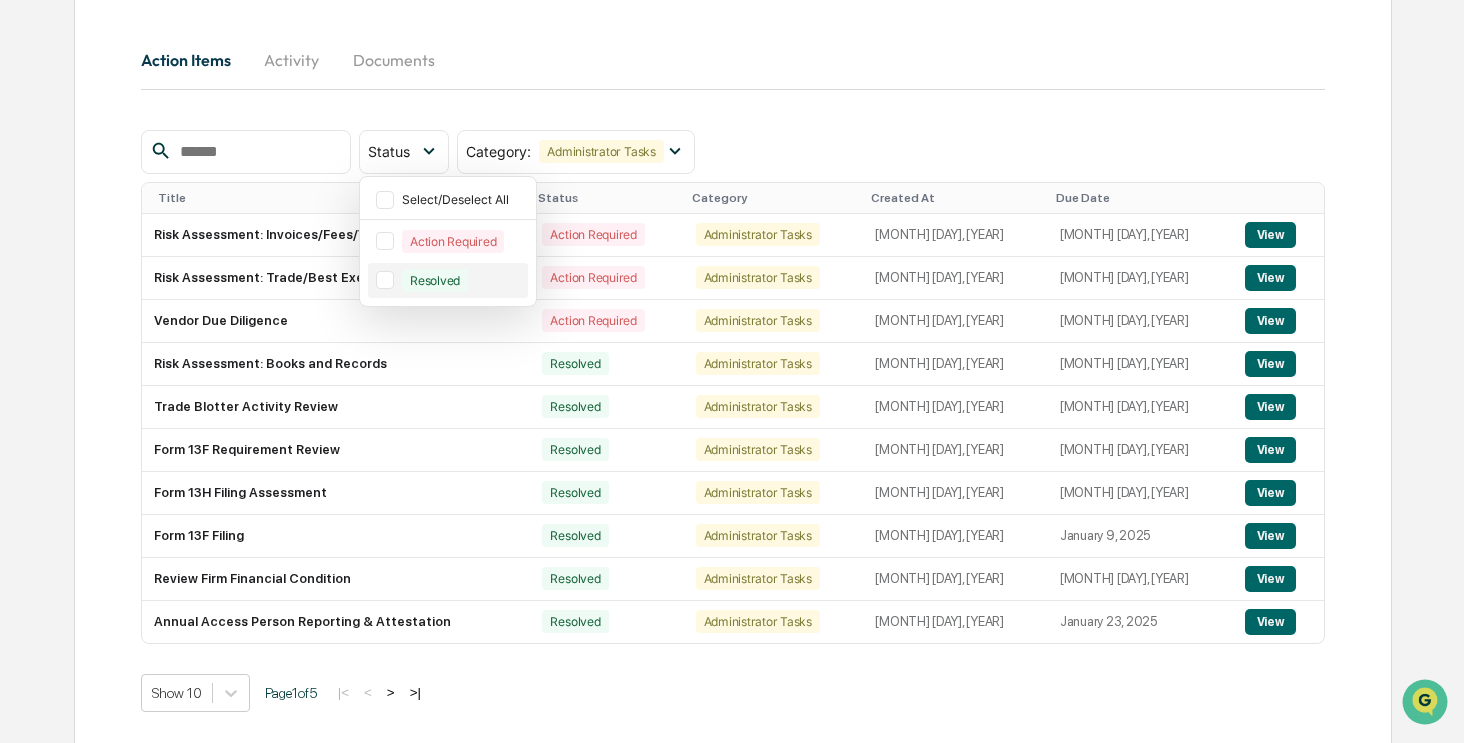 click at bounding box center [385, 280] 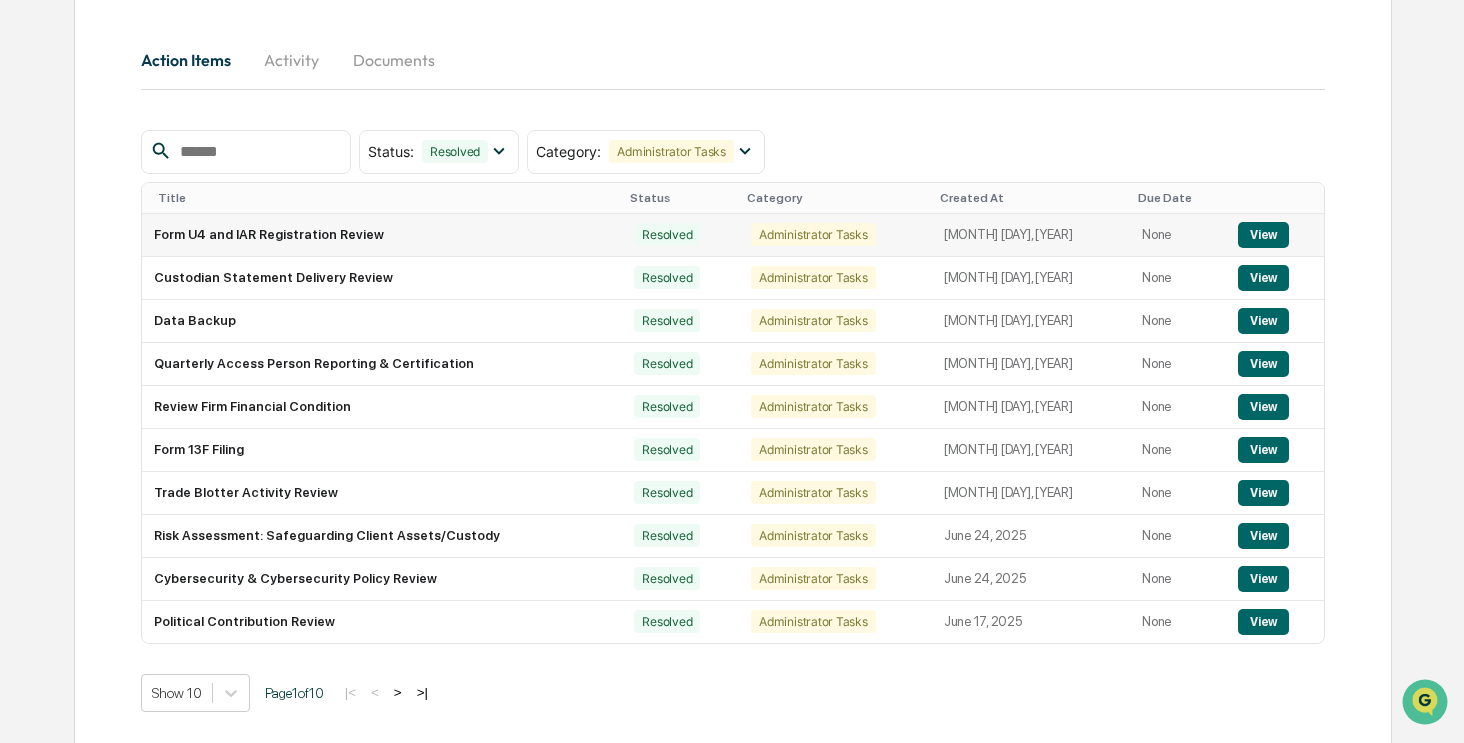 scroll, scrollTop: 0, scrollLeft: 0, axis: both 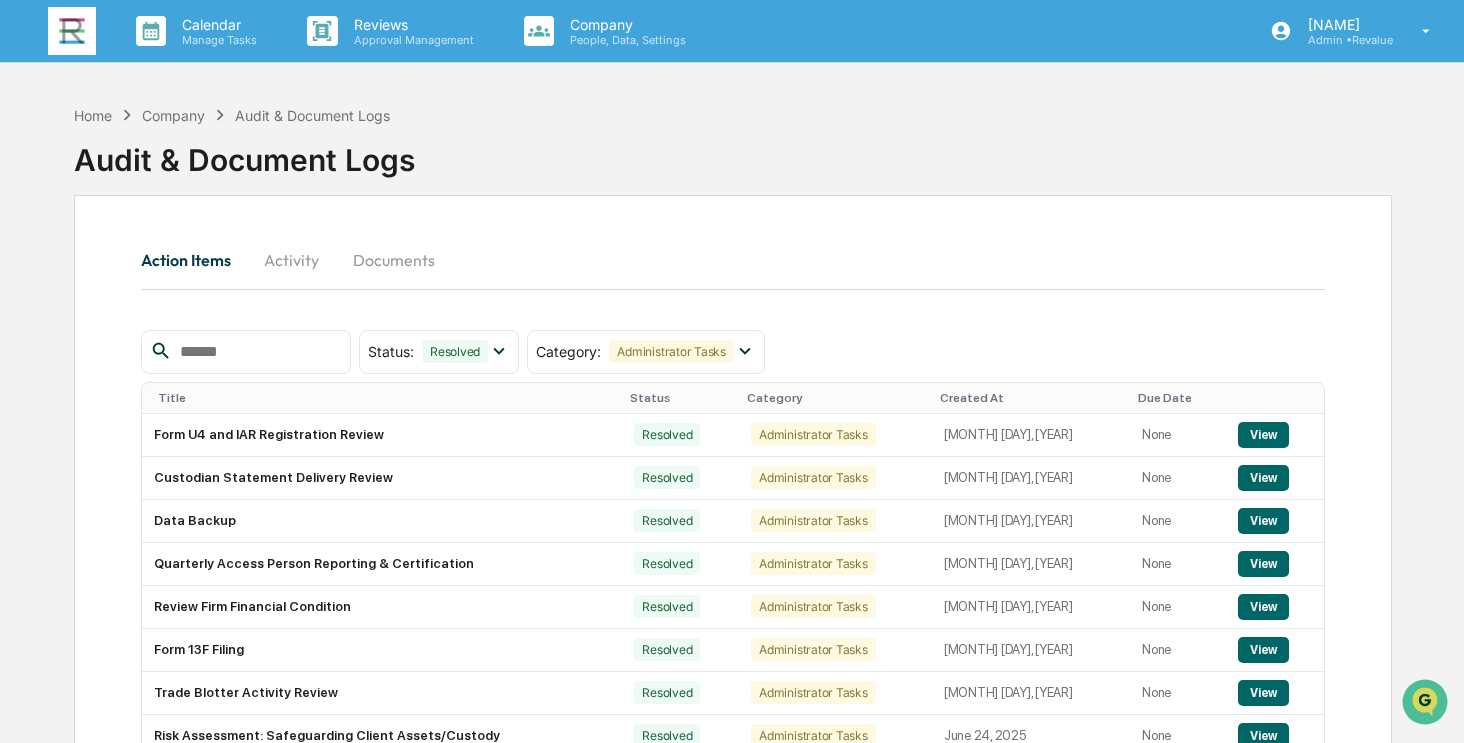 click at bounding box center [72, 31] 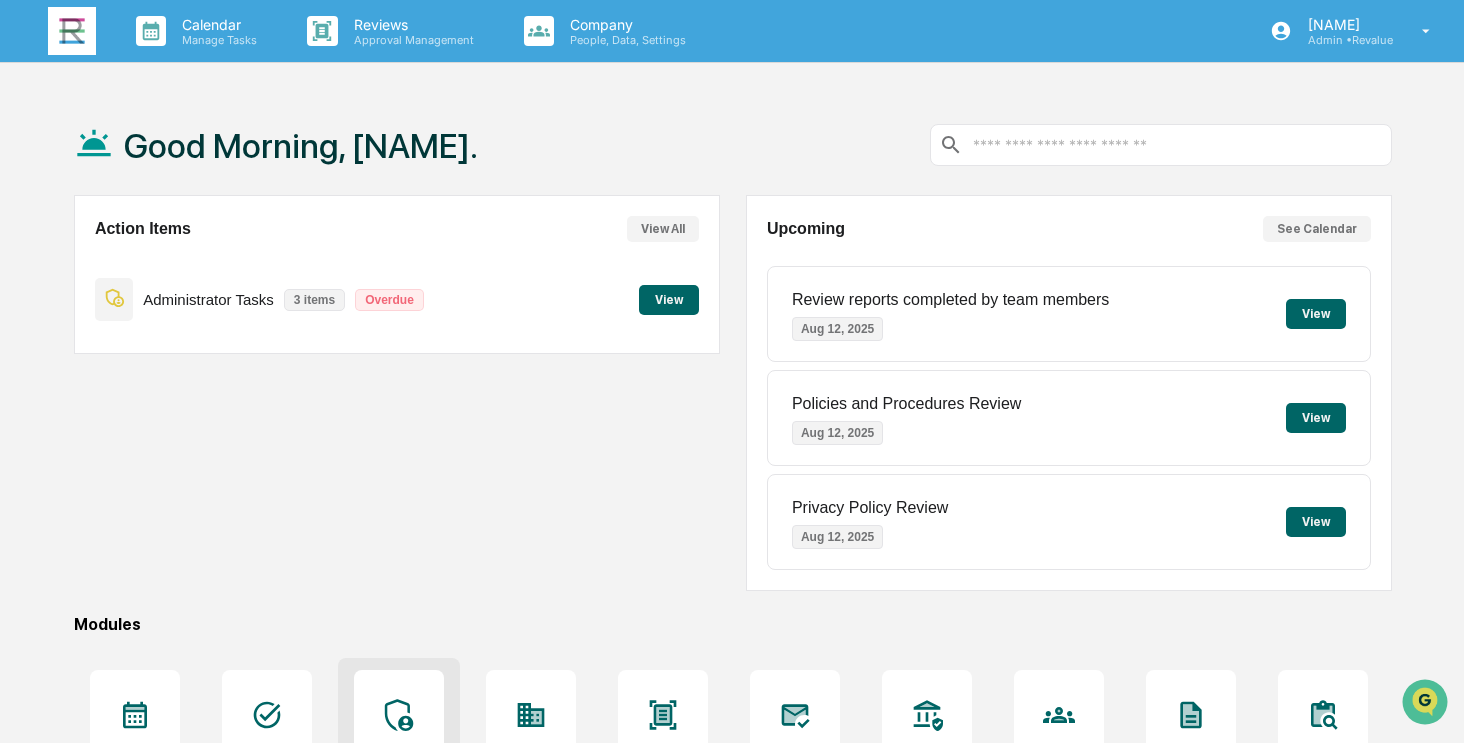click 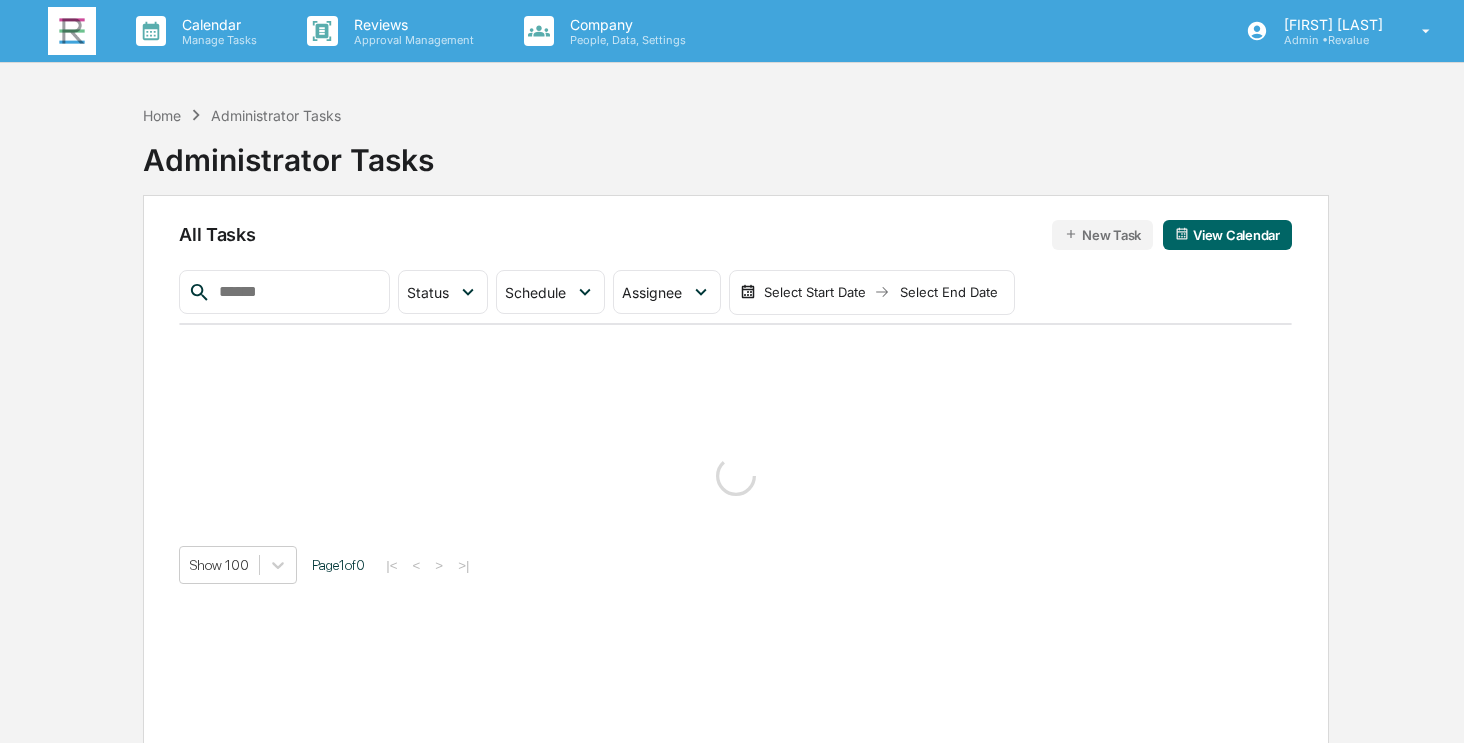scroll, scrollTop: 0, scrollLeft: 0, axis: both 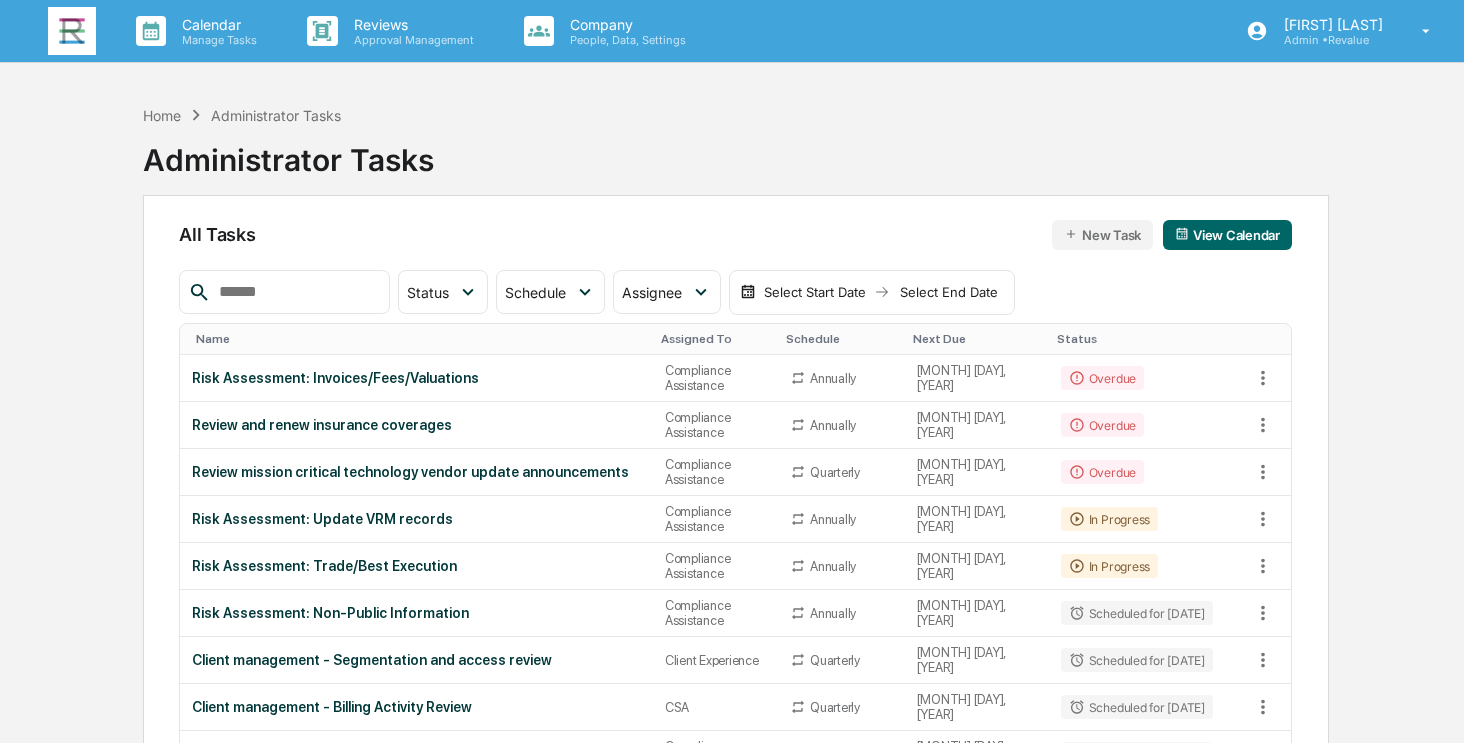 click at bounding box center (296, 292) 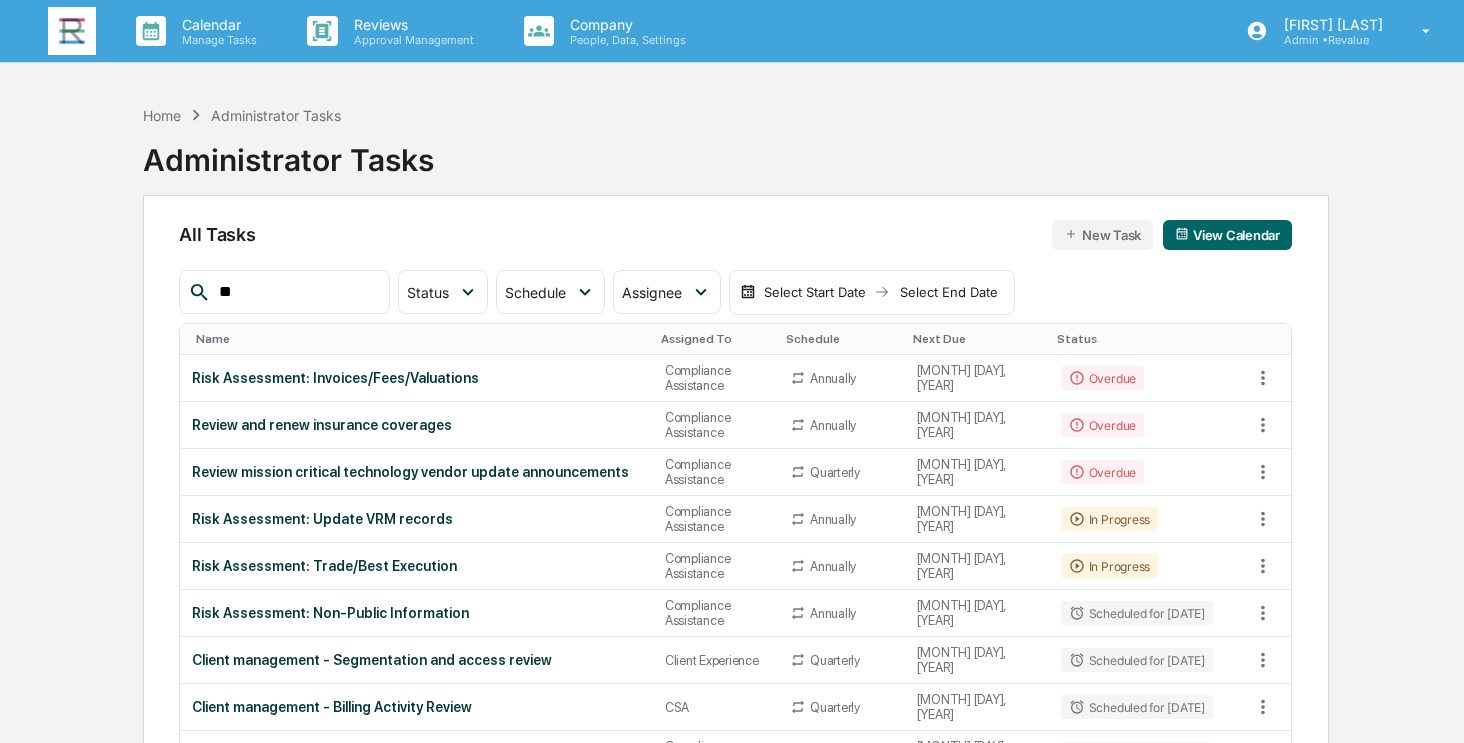 scroll, scrollTop: 0, scrollLeft: 0, axis: both 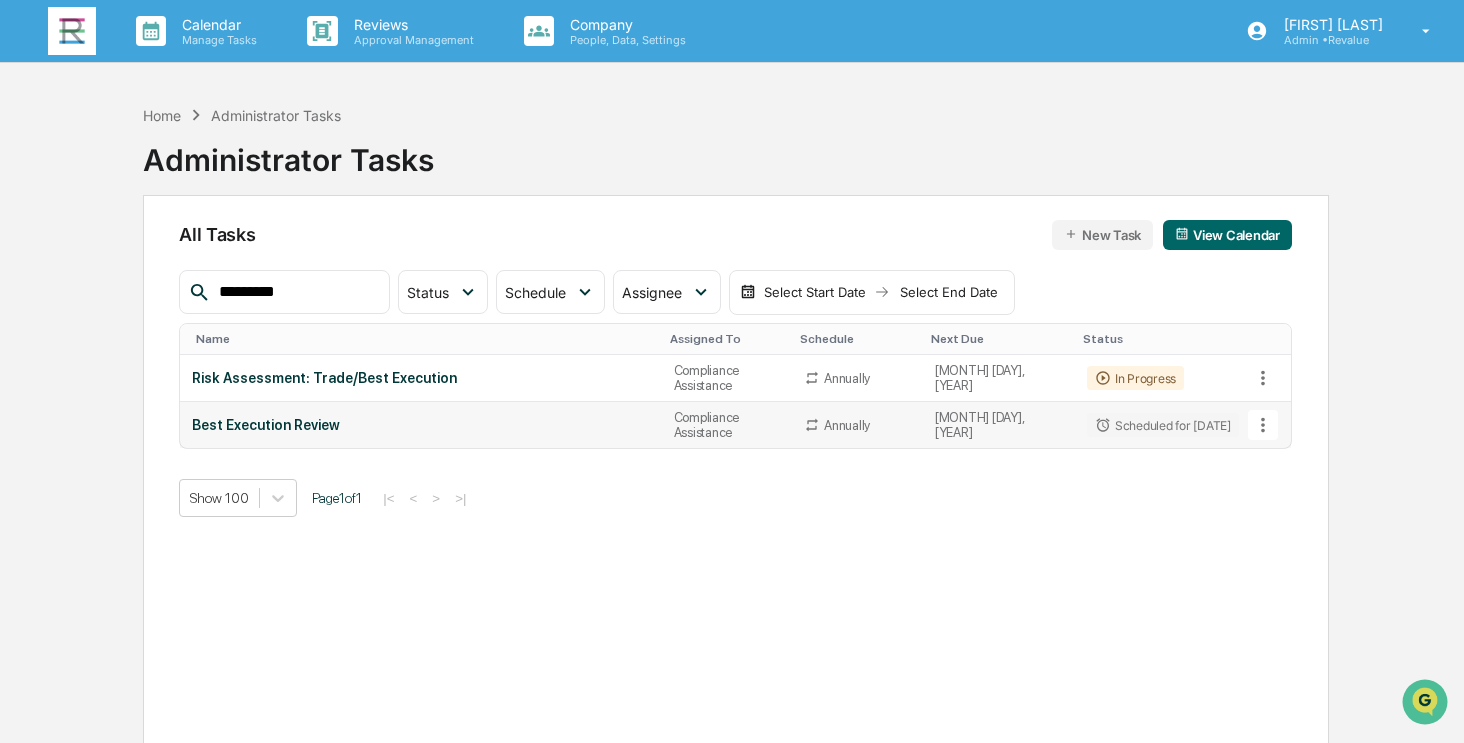 type on "*********" 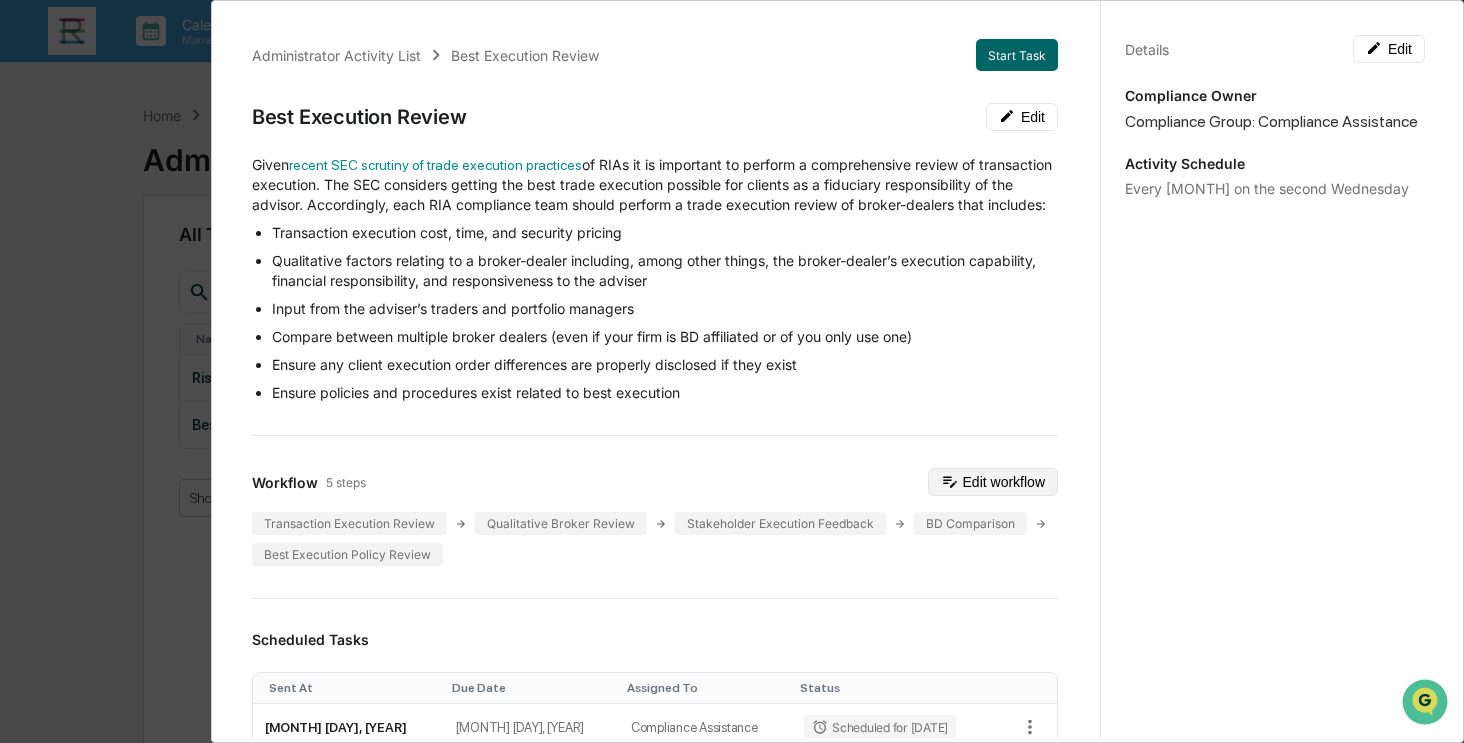 click on "Edit workflow" at bounding box center (993, 482) 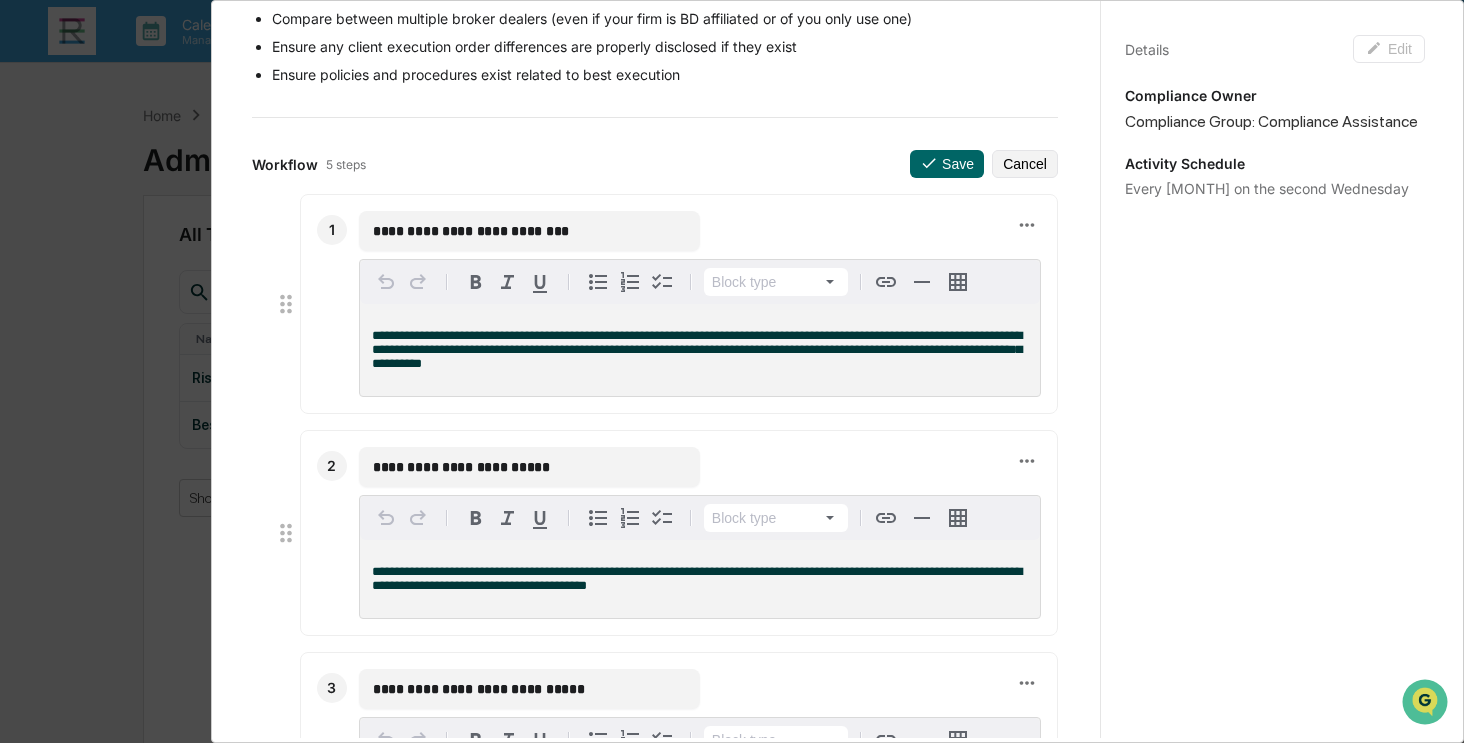 scroll, scrollTop: 400, scrollLeft: 0, axis: vertical 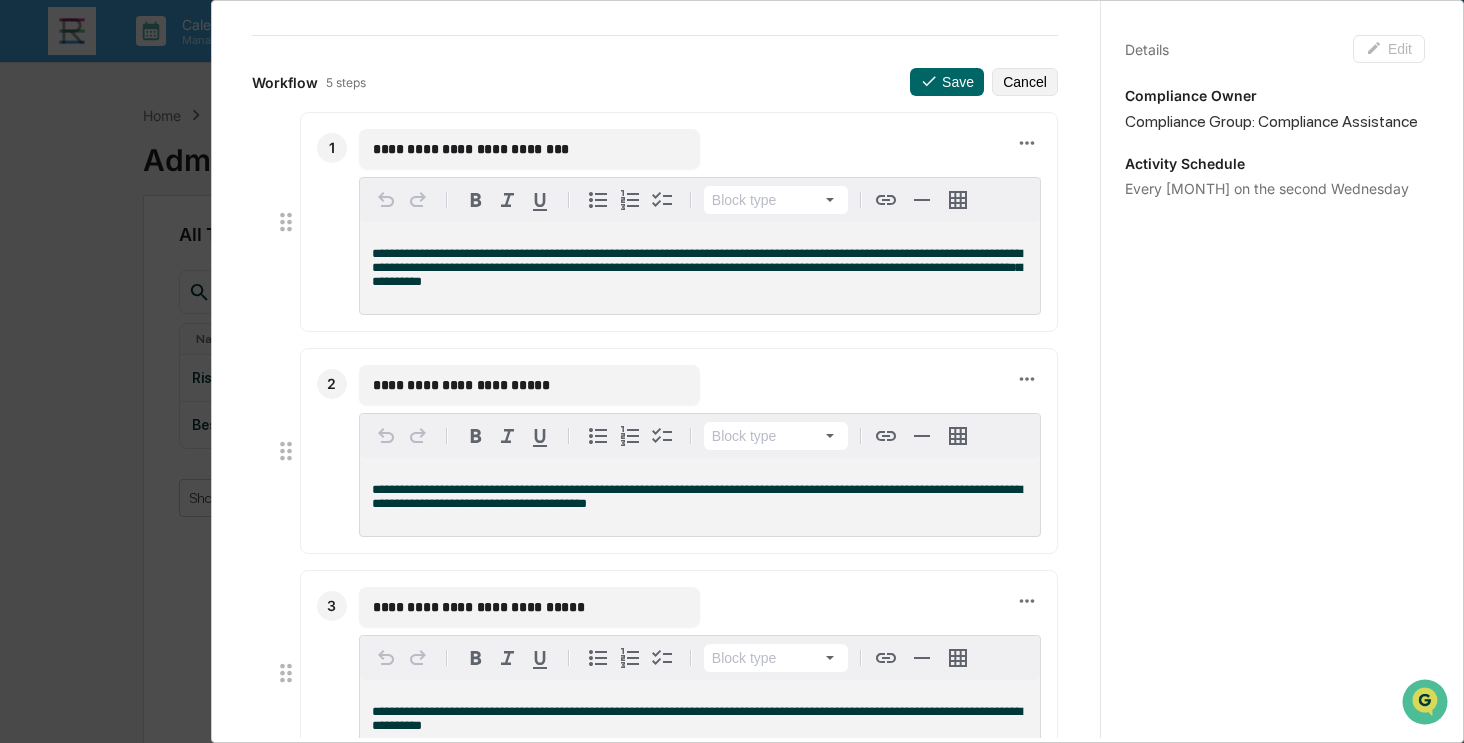 click on "**********" at bounding box center (700, 268) 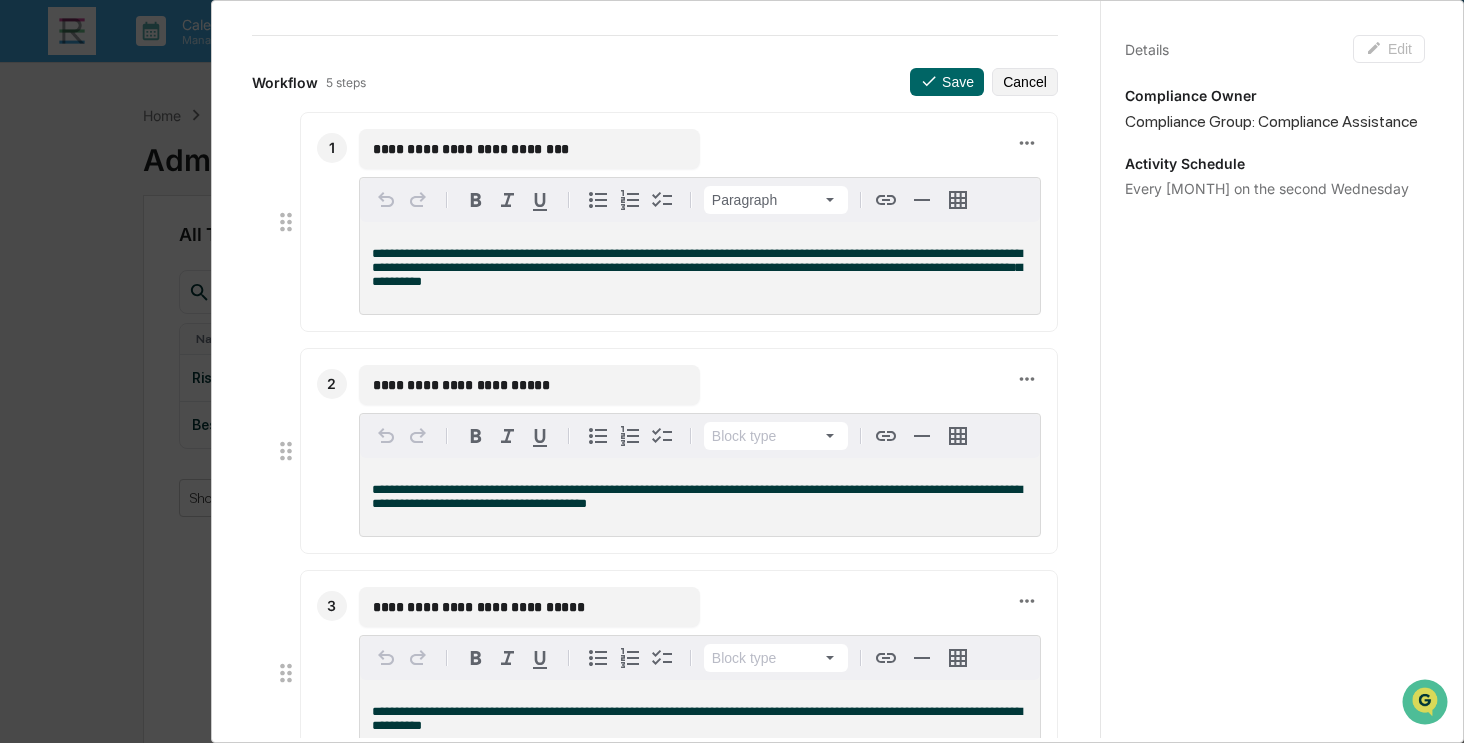 click on "**********" at bounding box center (655, 652) 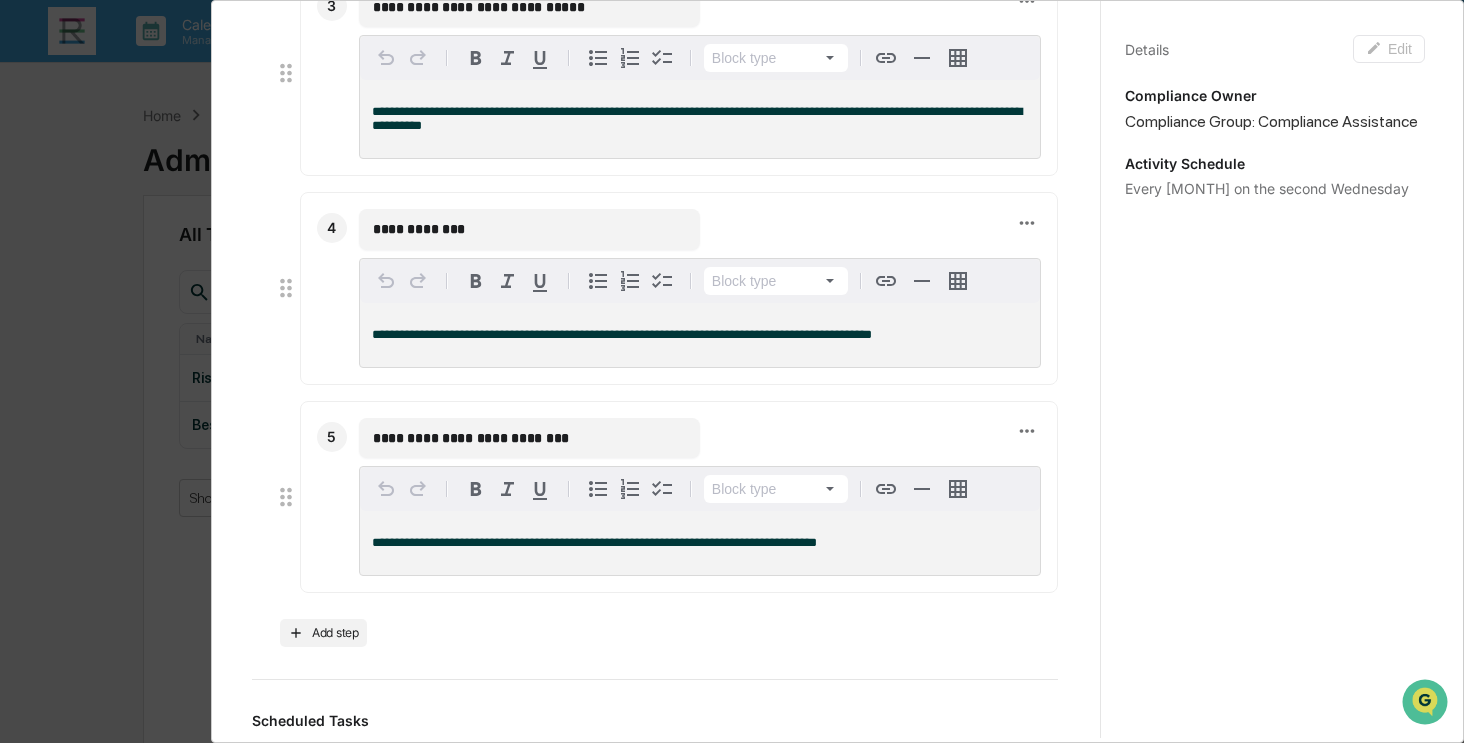 scroll, scrollTop: 1200, scrollLeft: 0, axis: vertical 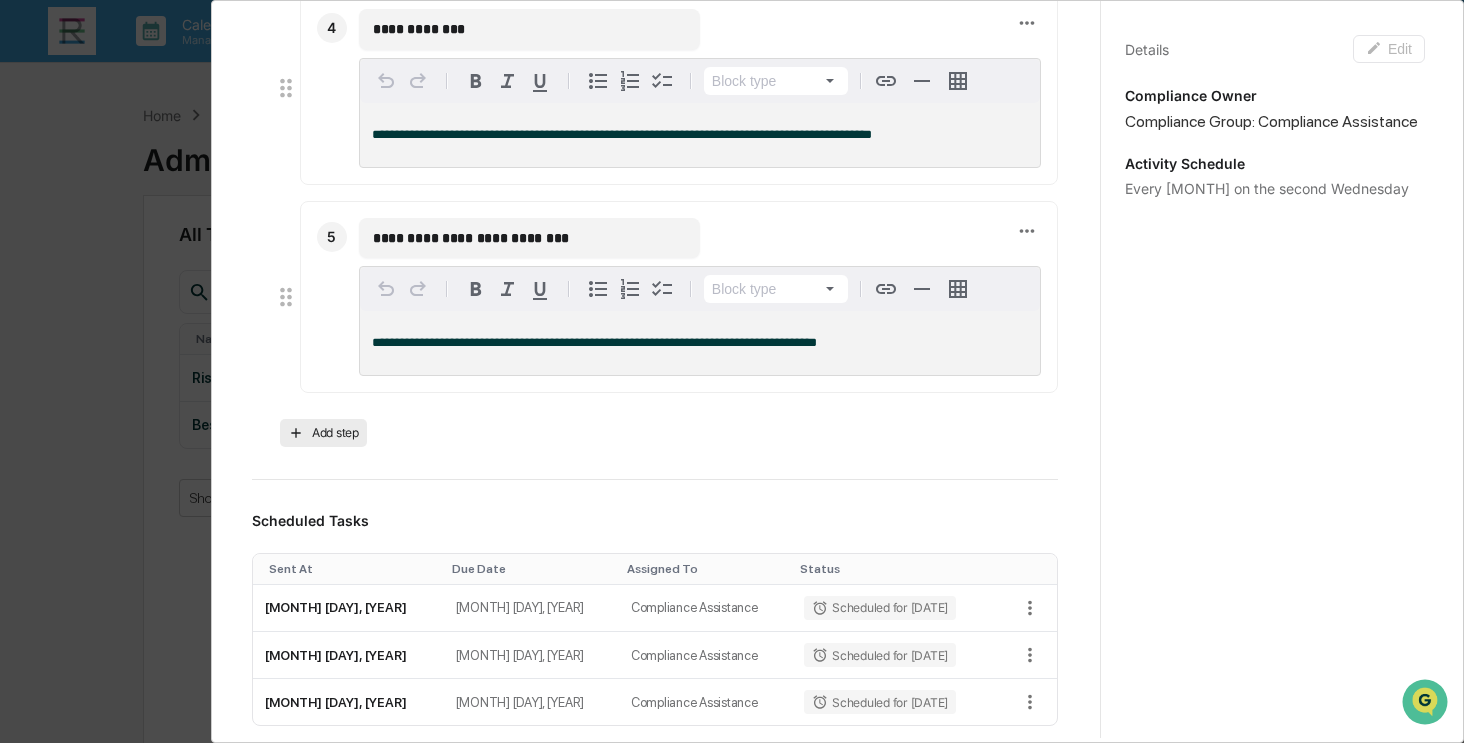 click on "Add step" at bounding box center [323, 433] 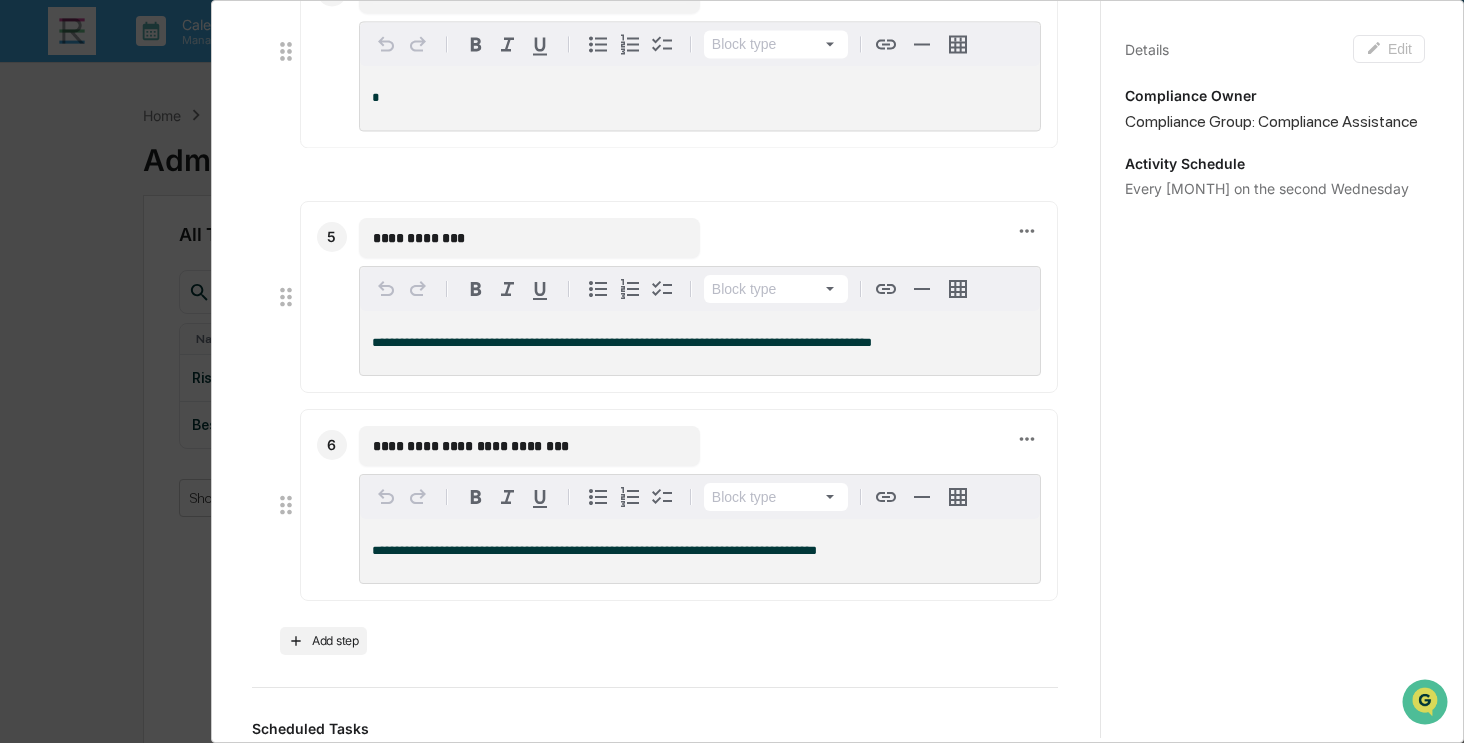 drag, startPoint x: 283, startPoint y: 535, endPoint x: 274, endPoint y: 98, distance: 437.09268 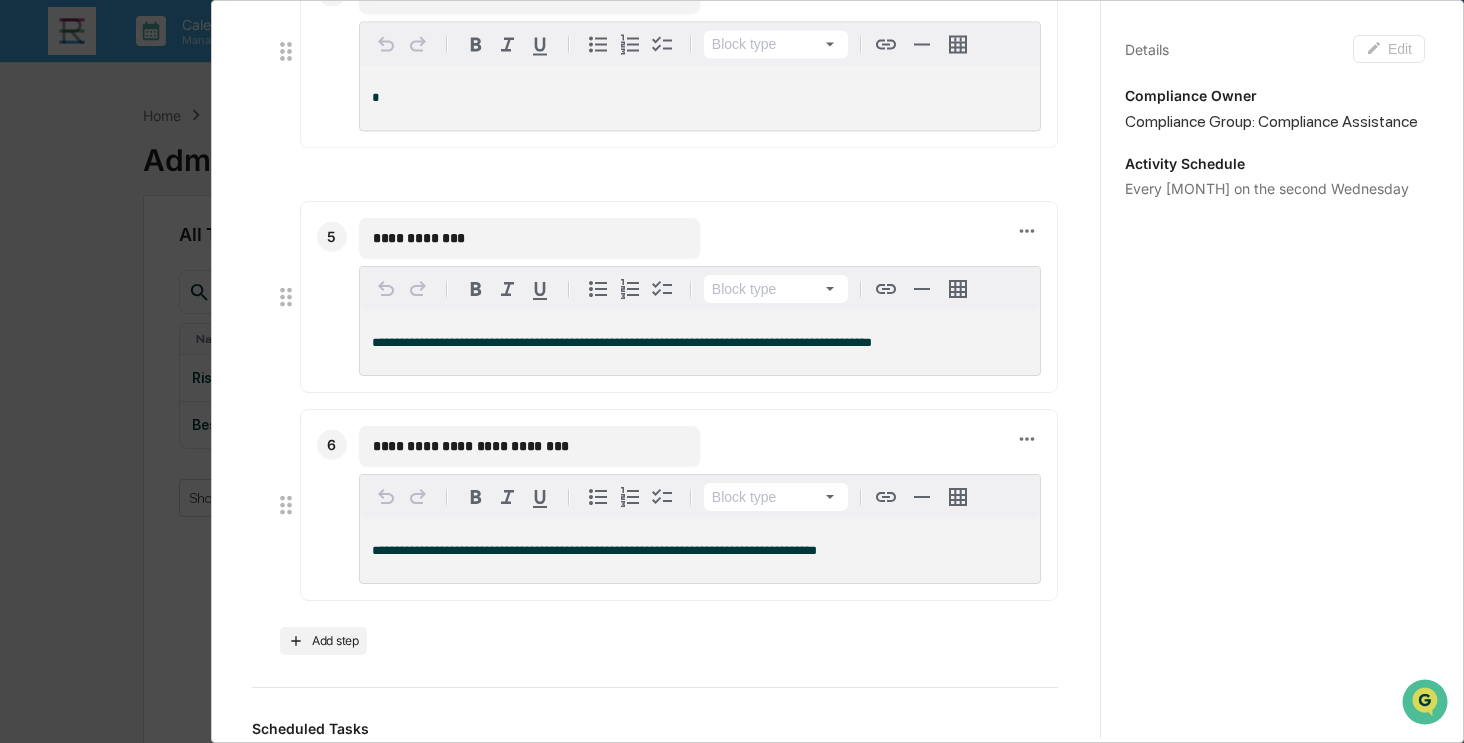 click on "4 ​   Block type *" at bounding box center [665, 52] 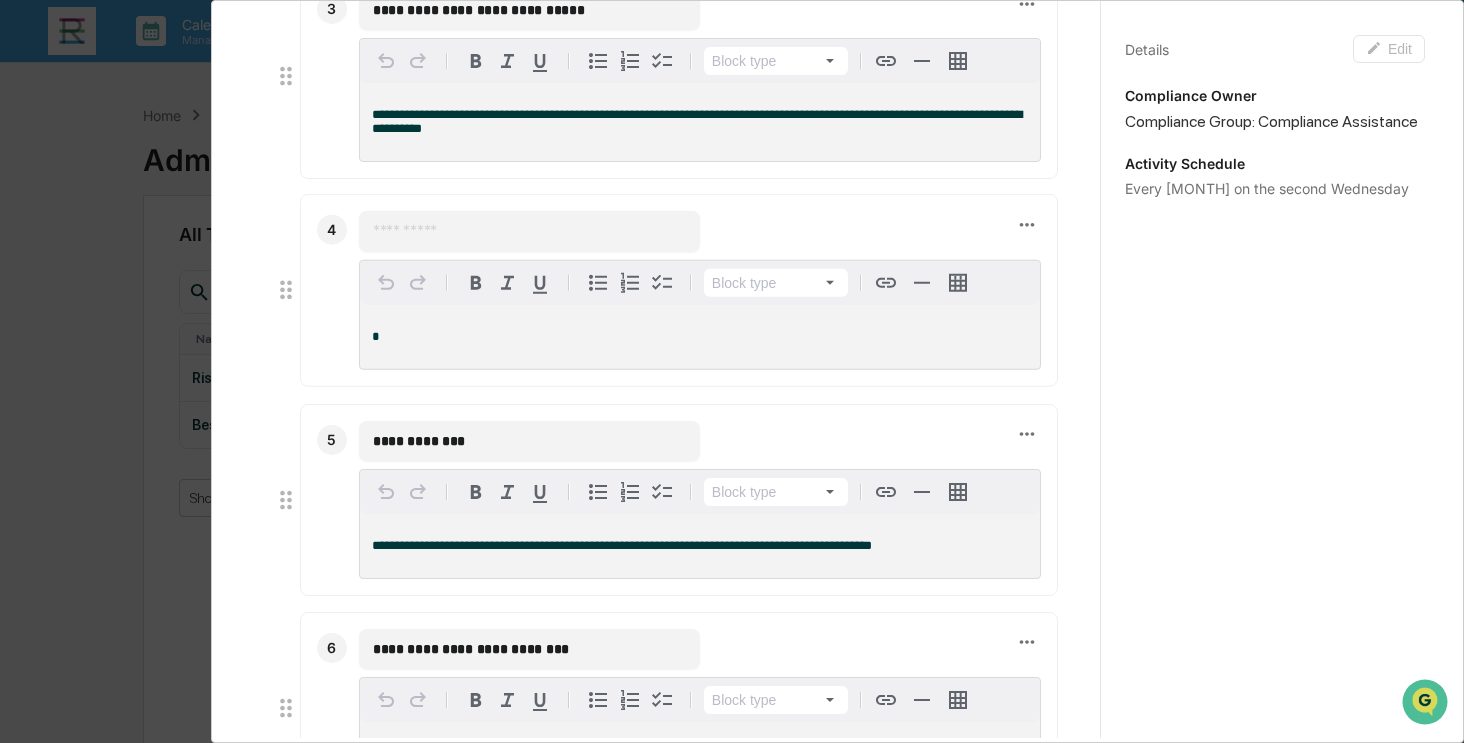 scroll, scrollTop: 800, scrollLeft: 0, axis: vertical 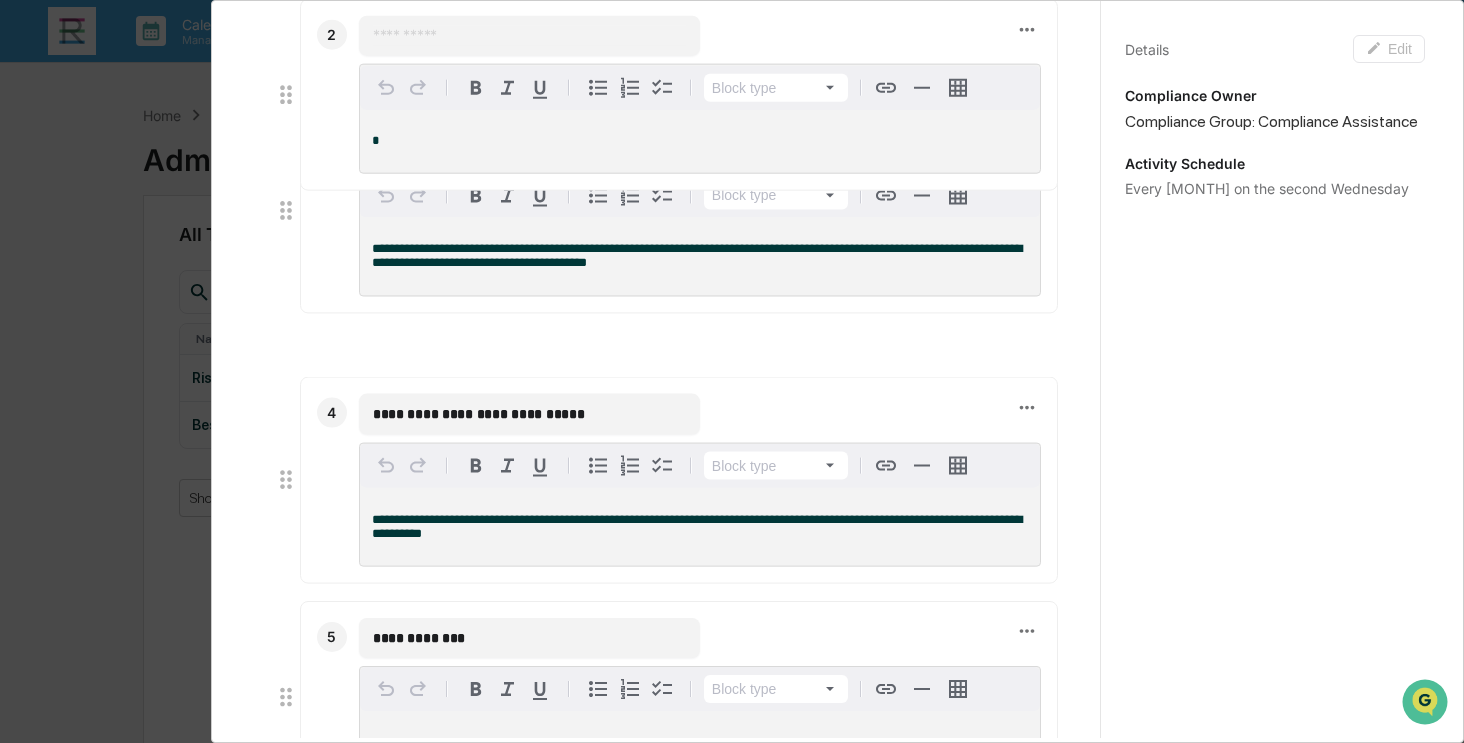 drag, startPoint x: 286, startPoint y: 510, endPoint x: 278, endPoint y: 127, distance: 383.08353 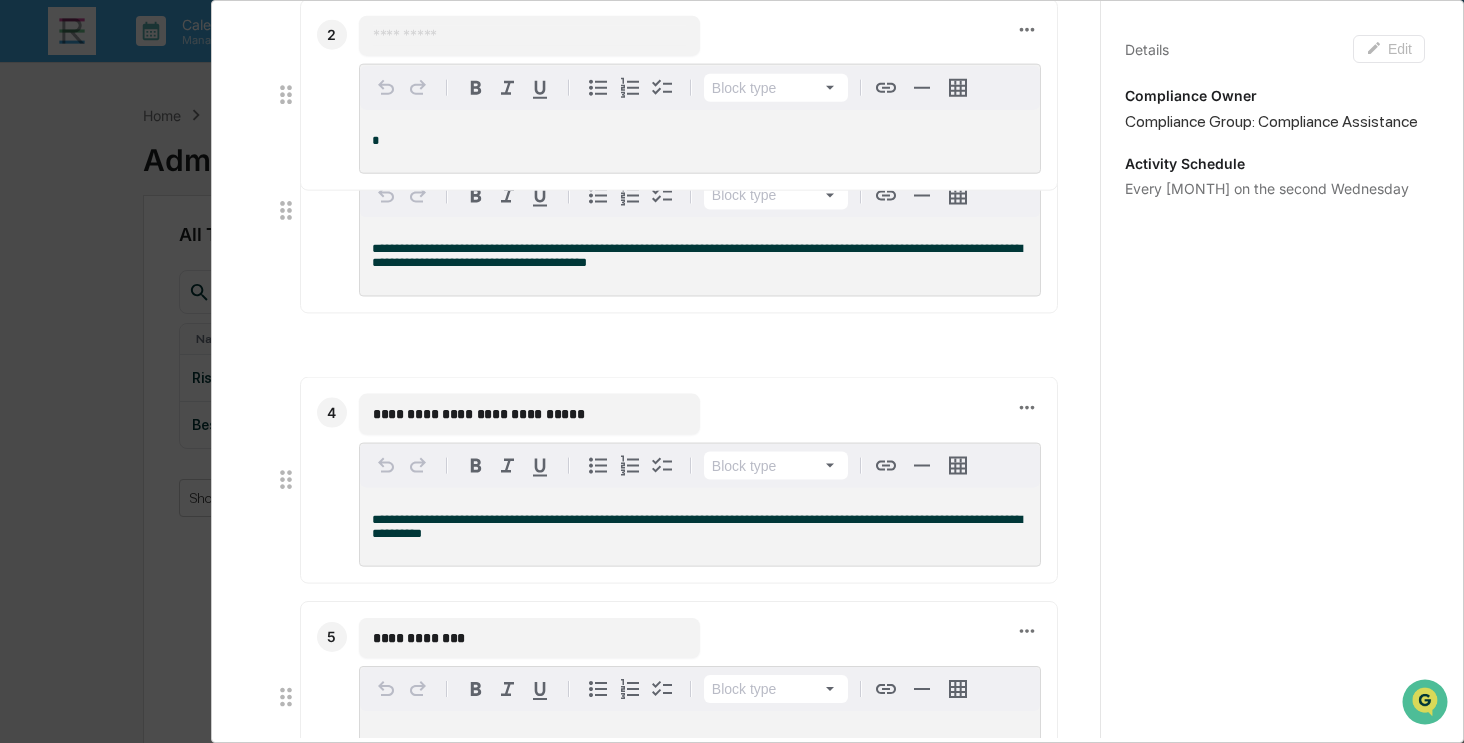 click 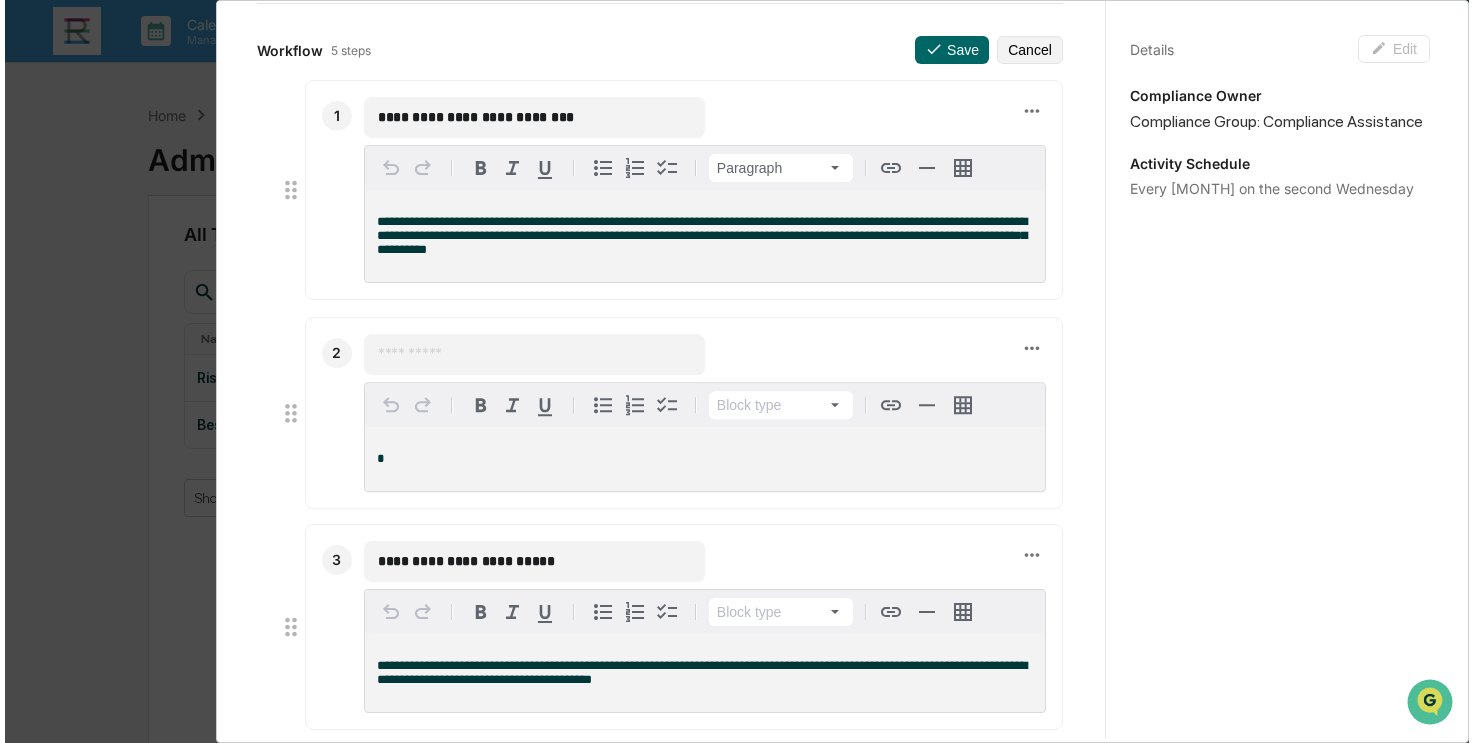 scroll, scrollTop: 400, scrollLeft: 0, axis: vertical 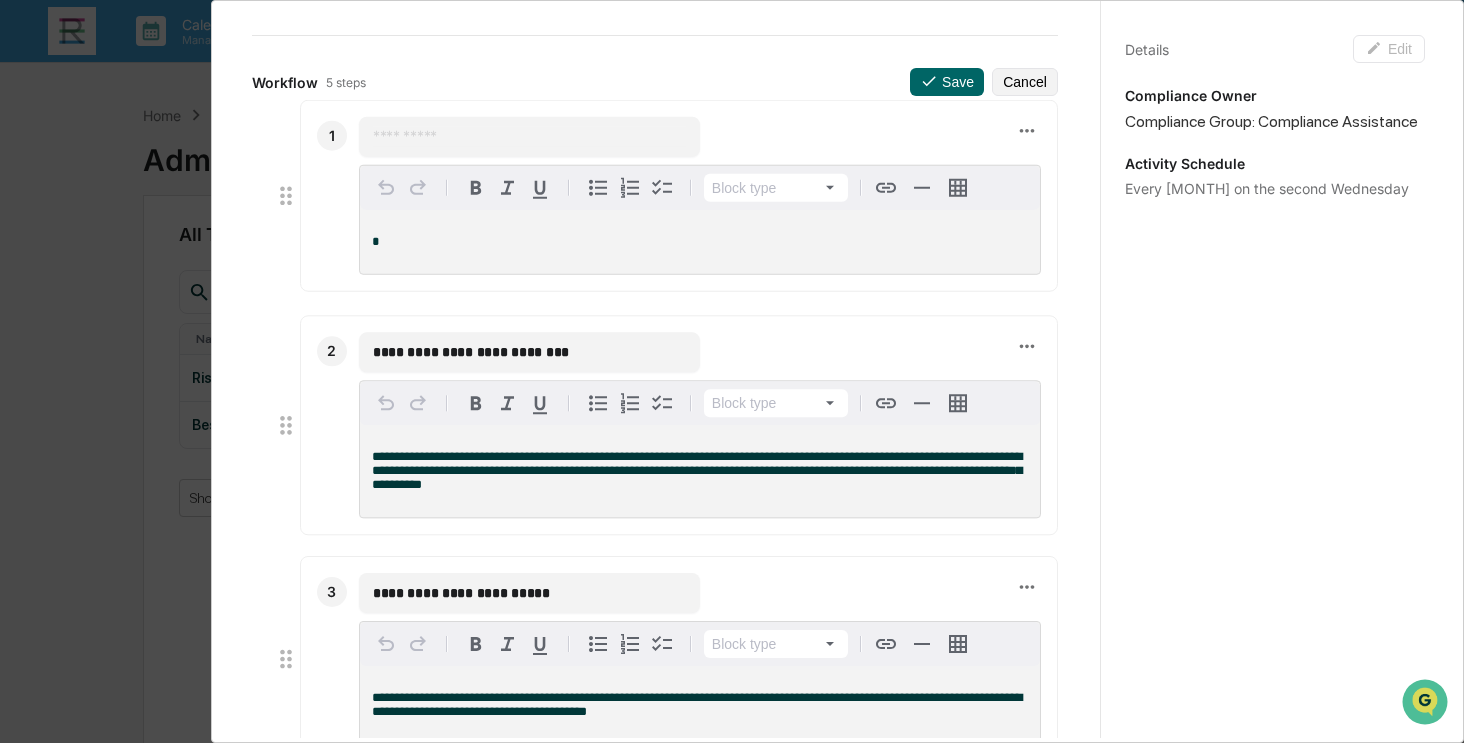 drag, startPoint x: 290, startPoint y: 464, endPoint x: 286, endPoint y: 223, distance: 241.03319 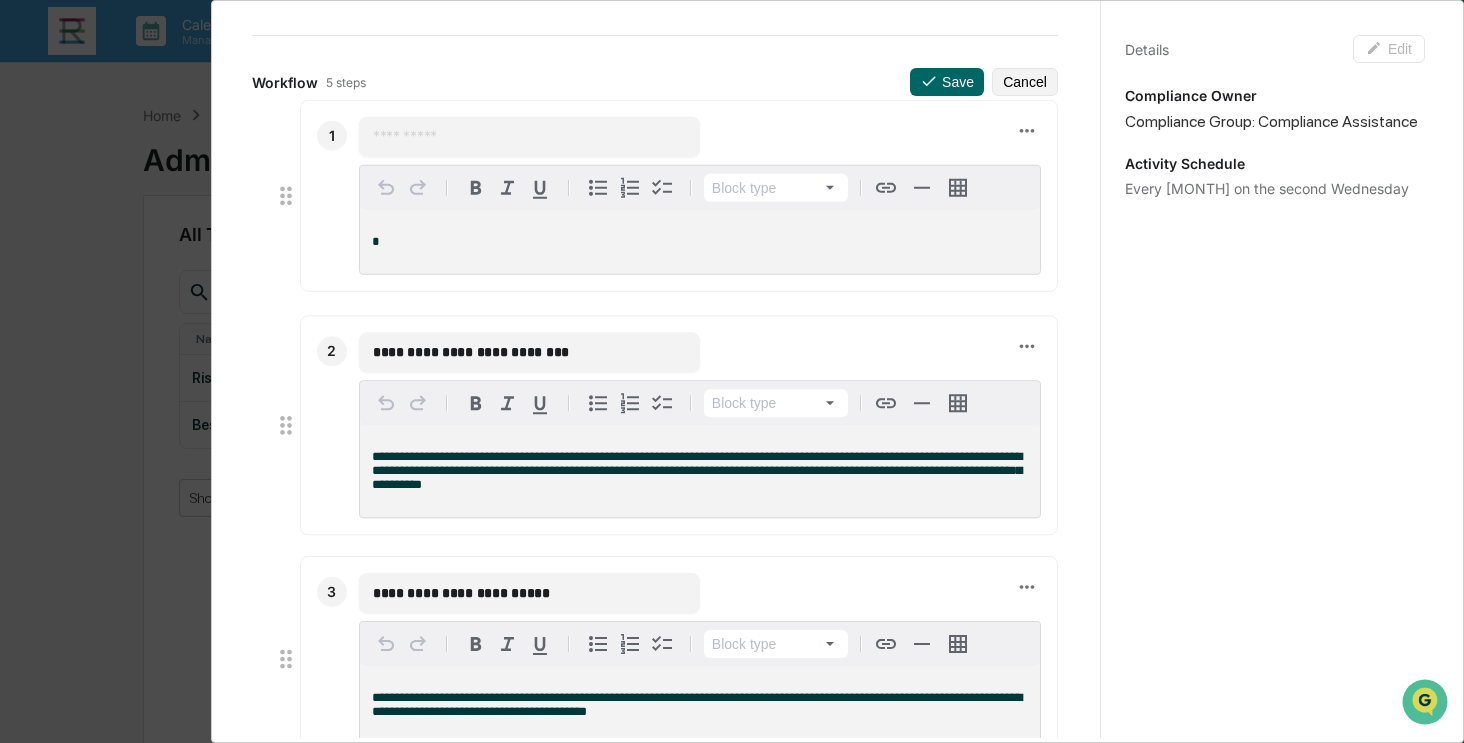 click 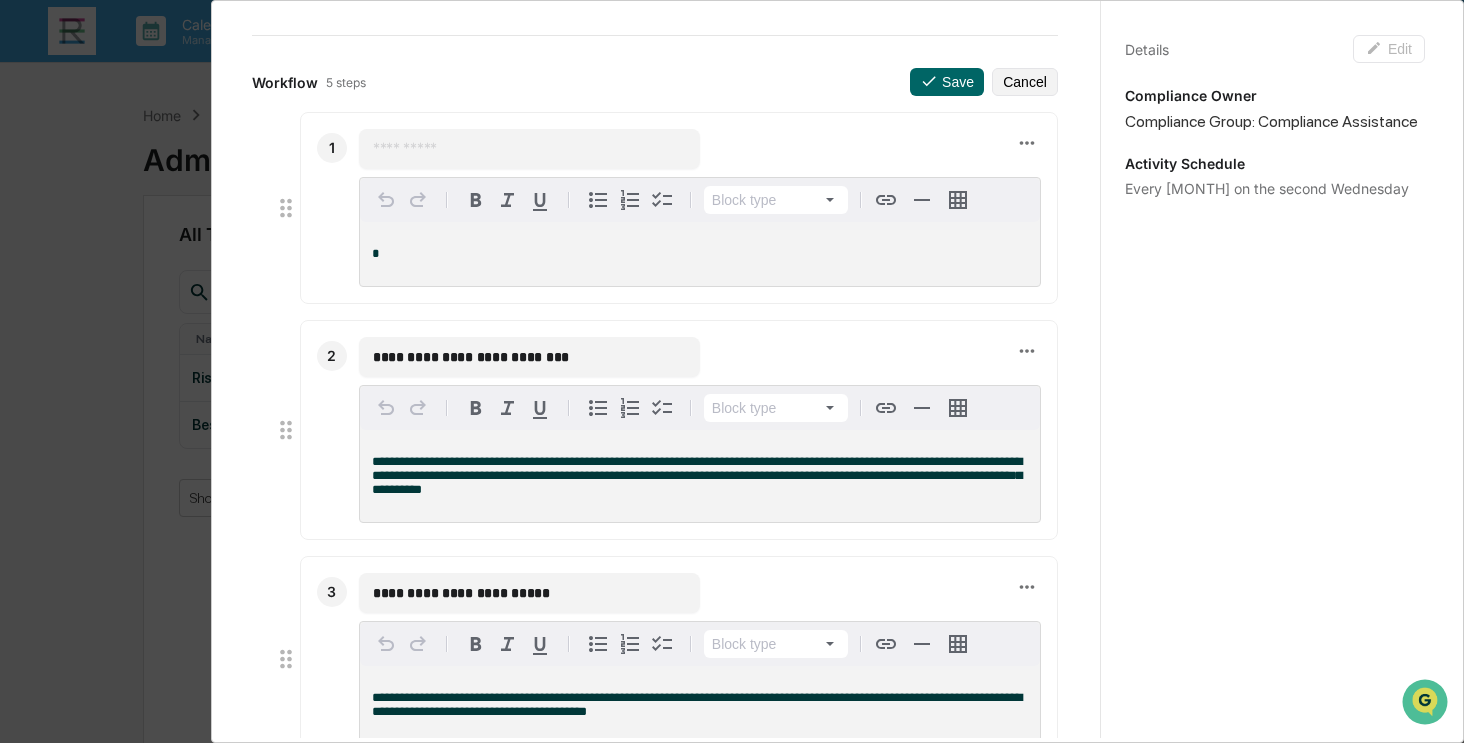 click at bounding box center [529, 149] 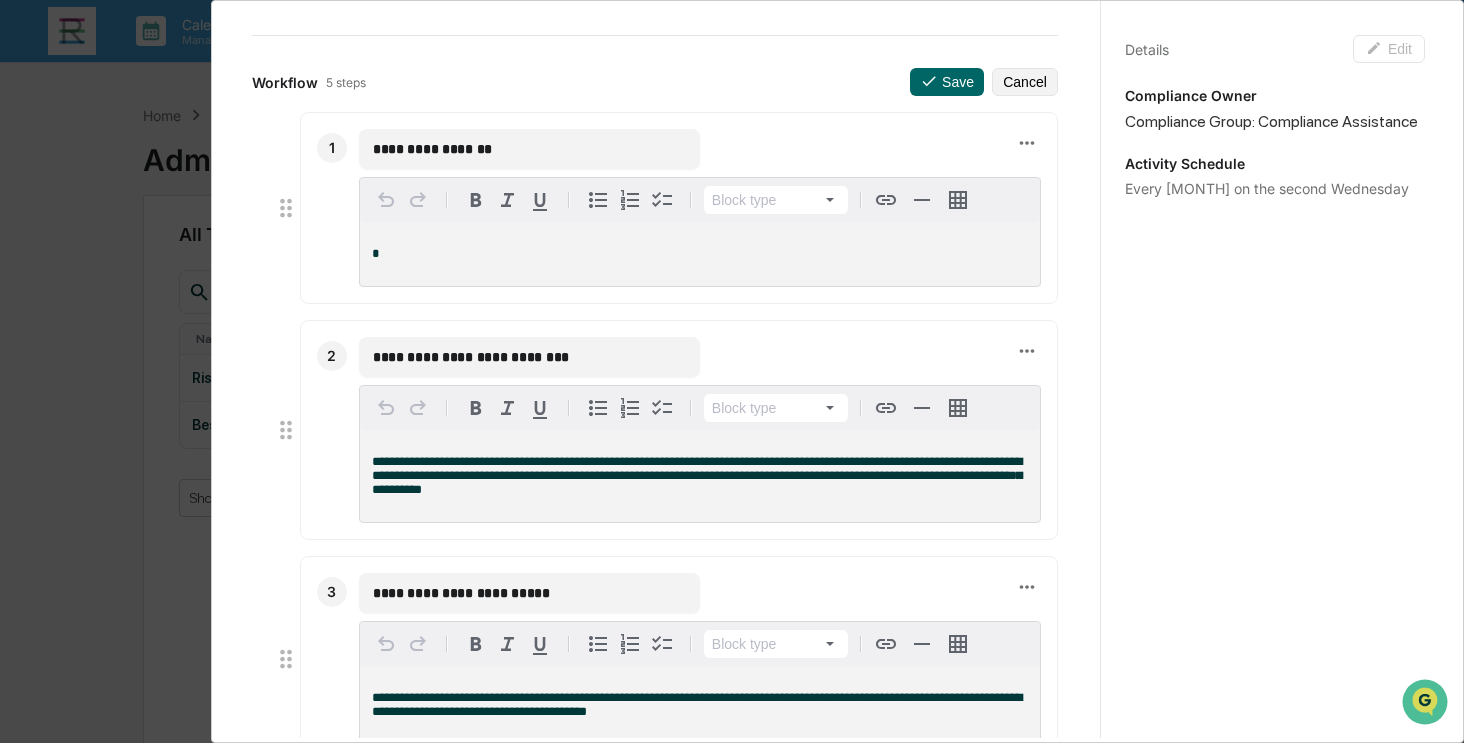 click on "**********" at bounding box center [529, 149] 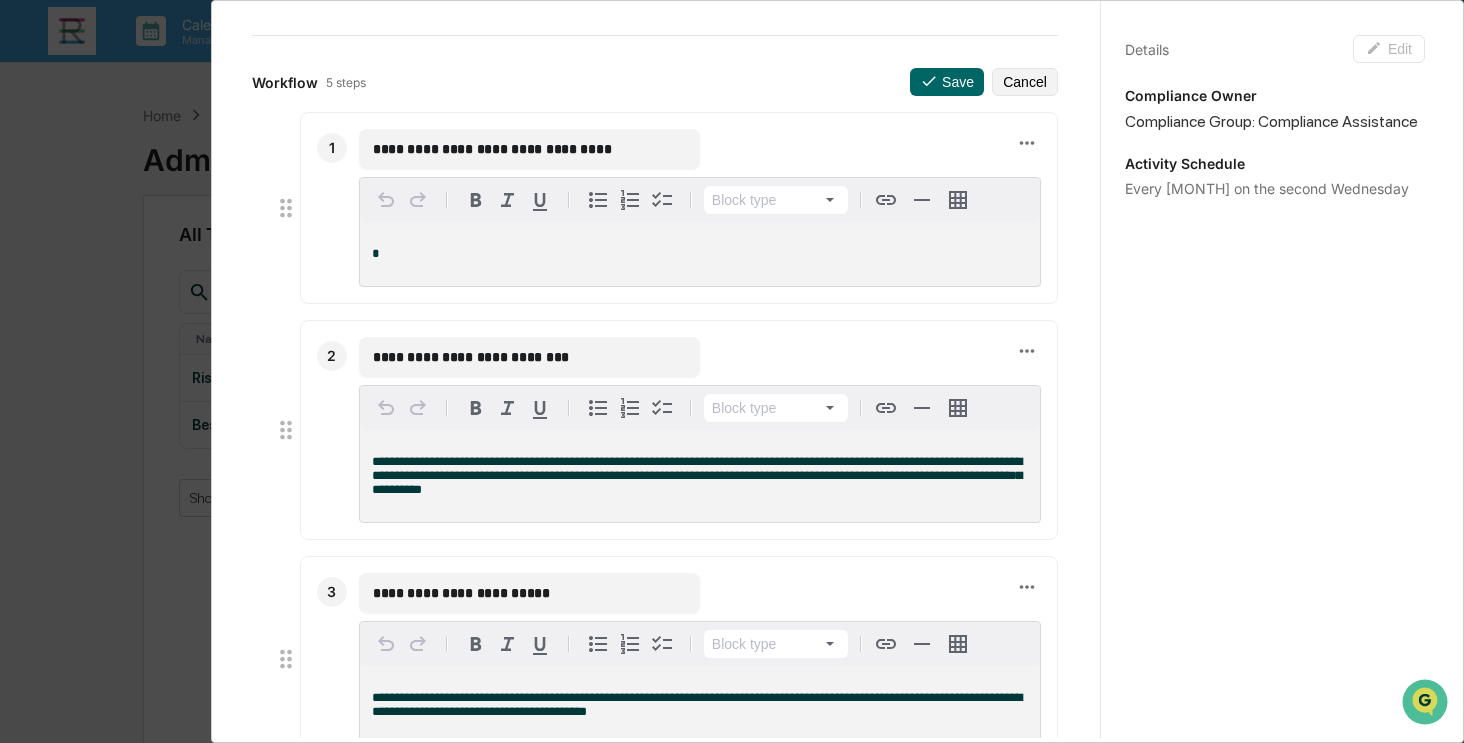 type on "**********" 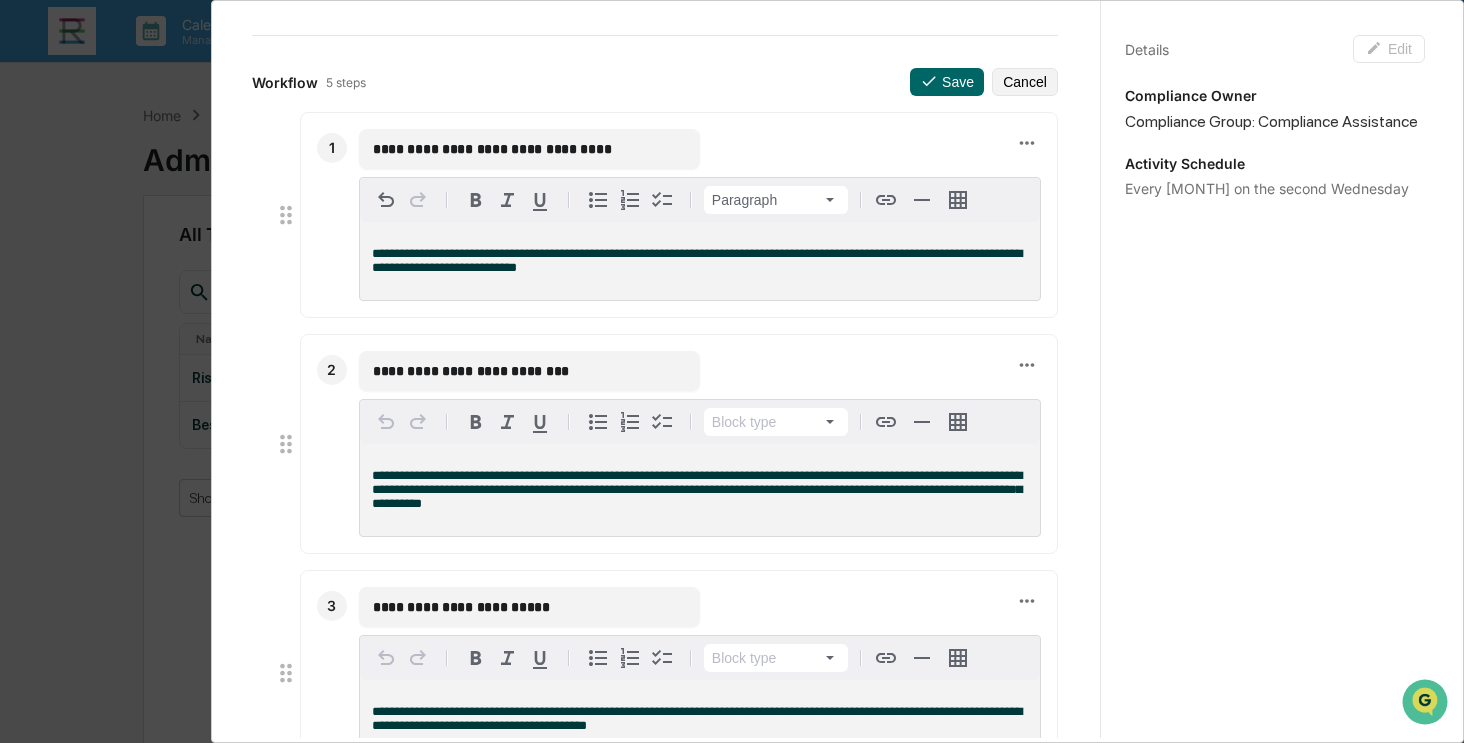 click on "**********" at bounding box center (697, 260) 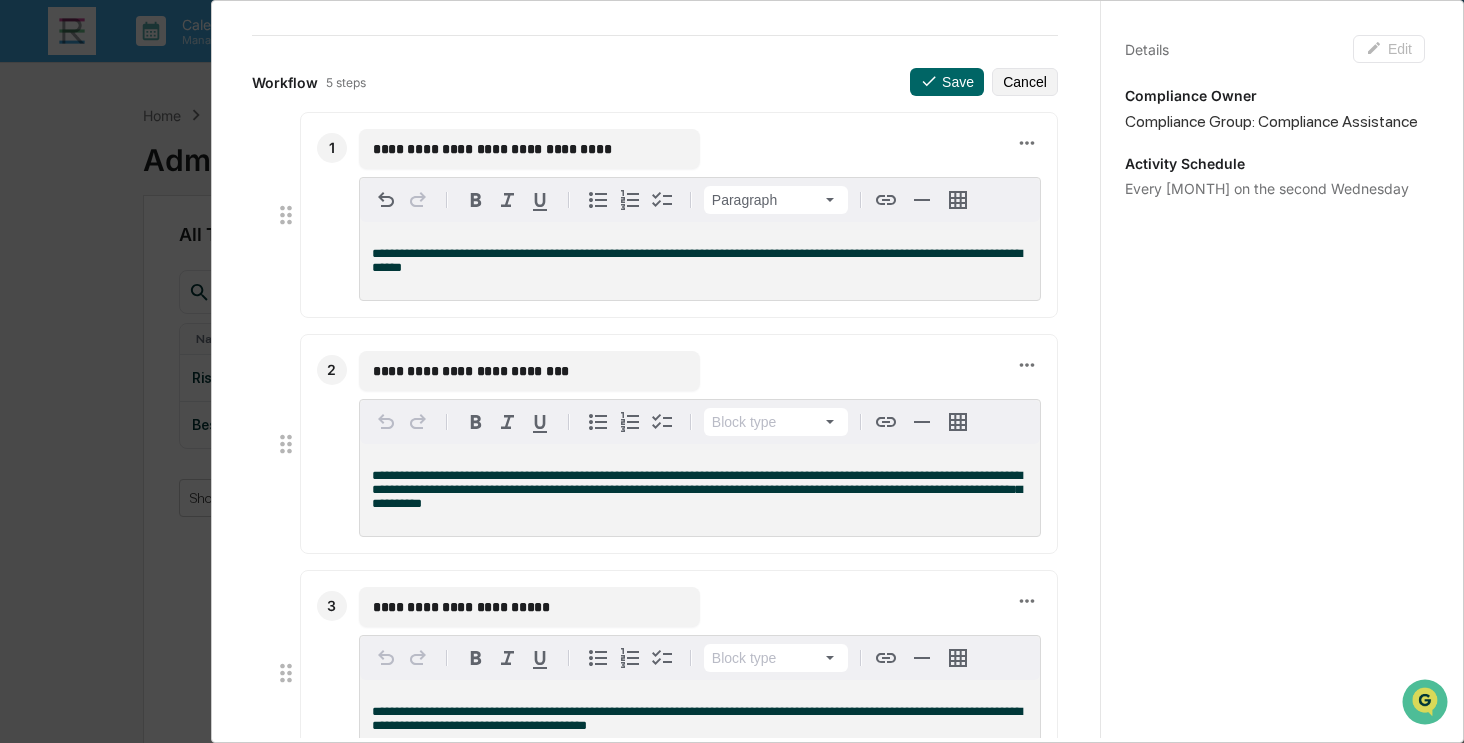 type 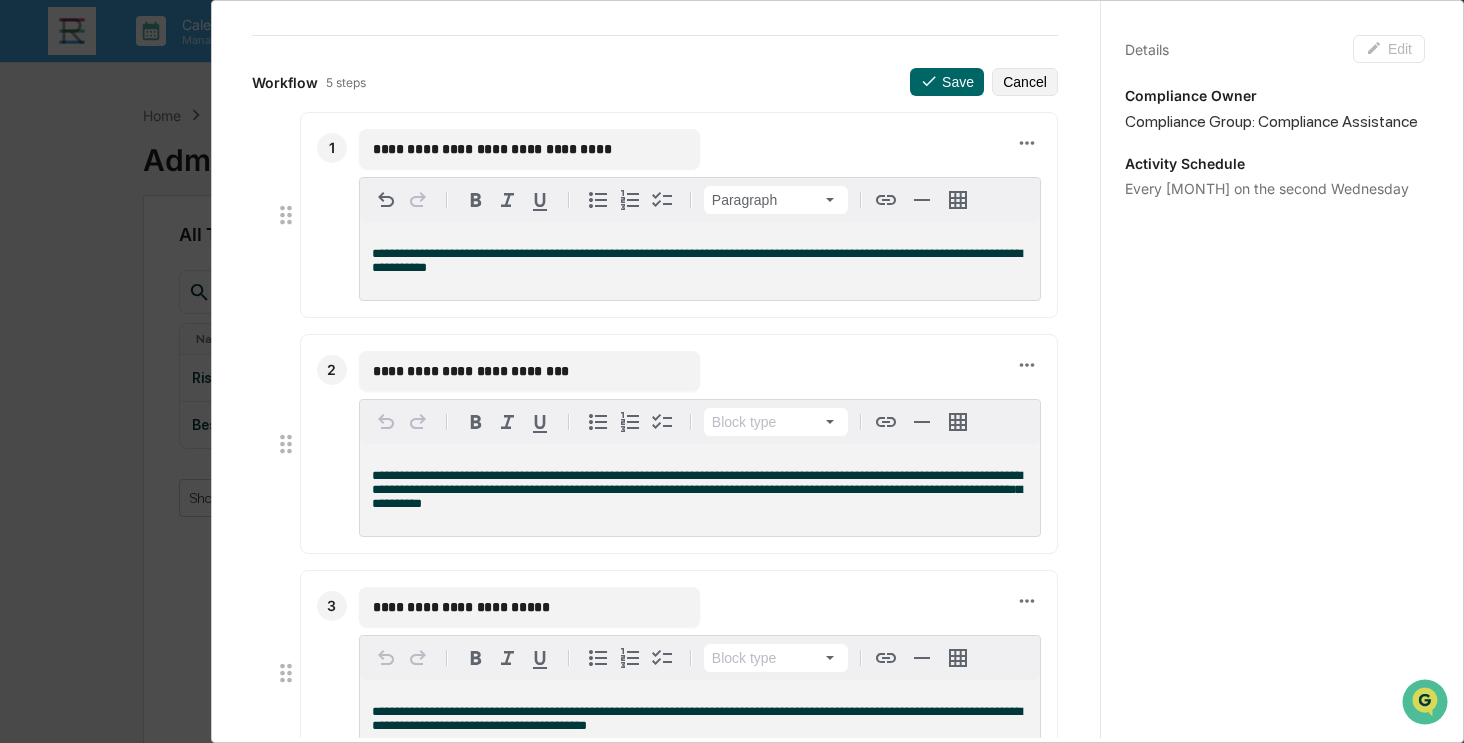 click on "**********" at bounding box center [700, 261] 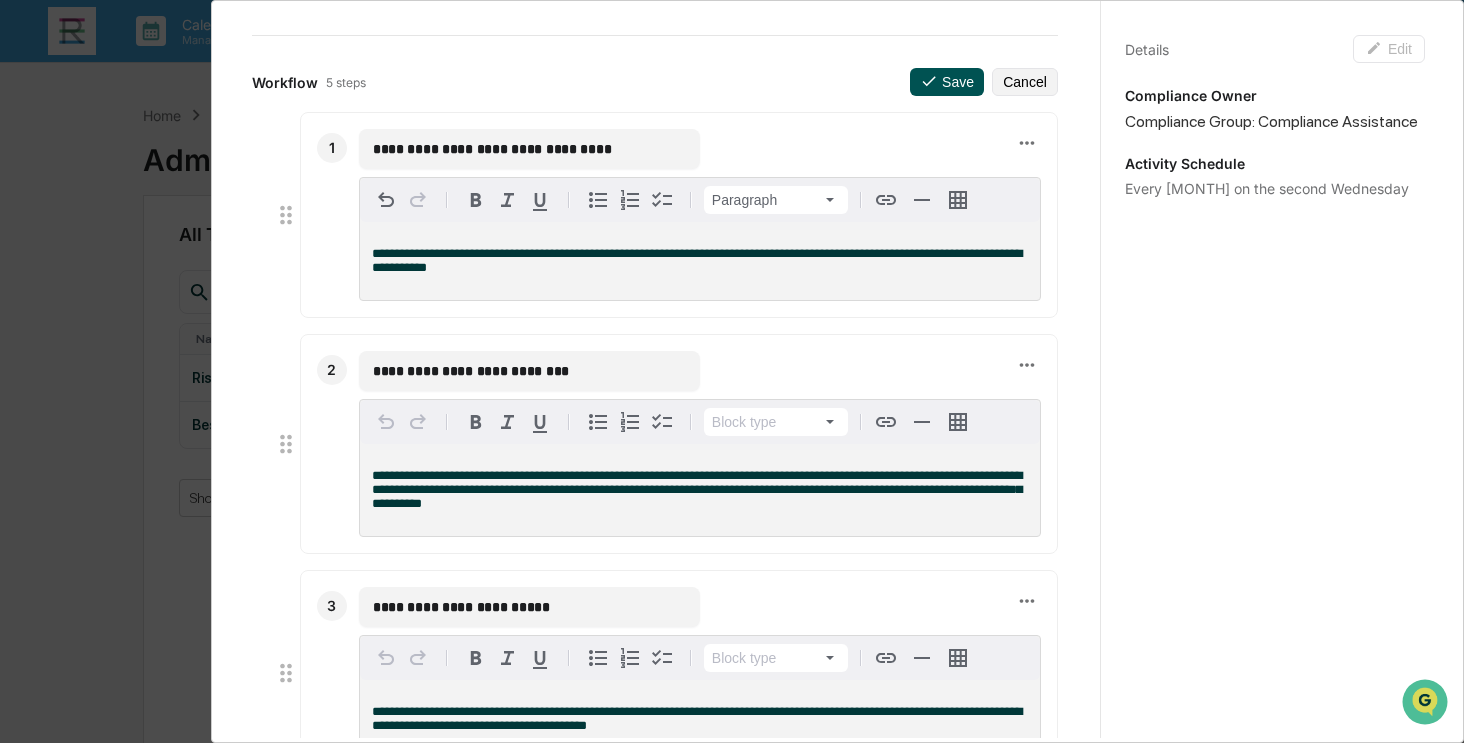 click on "Save" at bounding box center [947, 82] 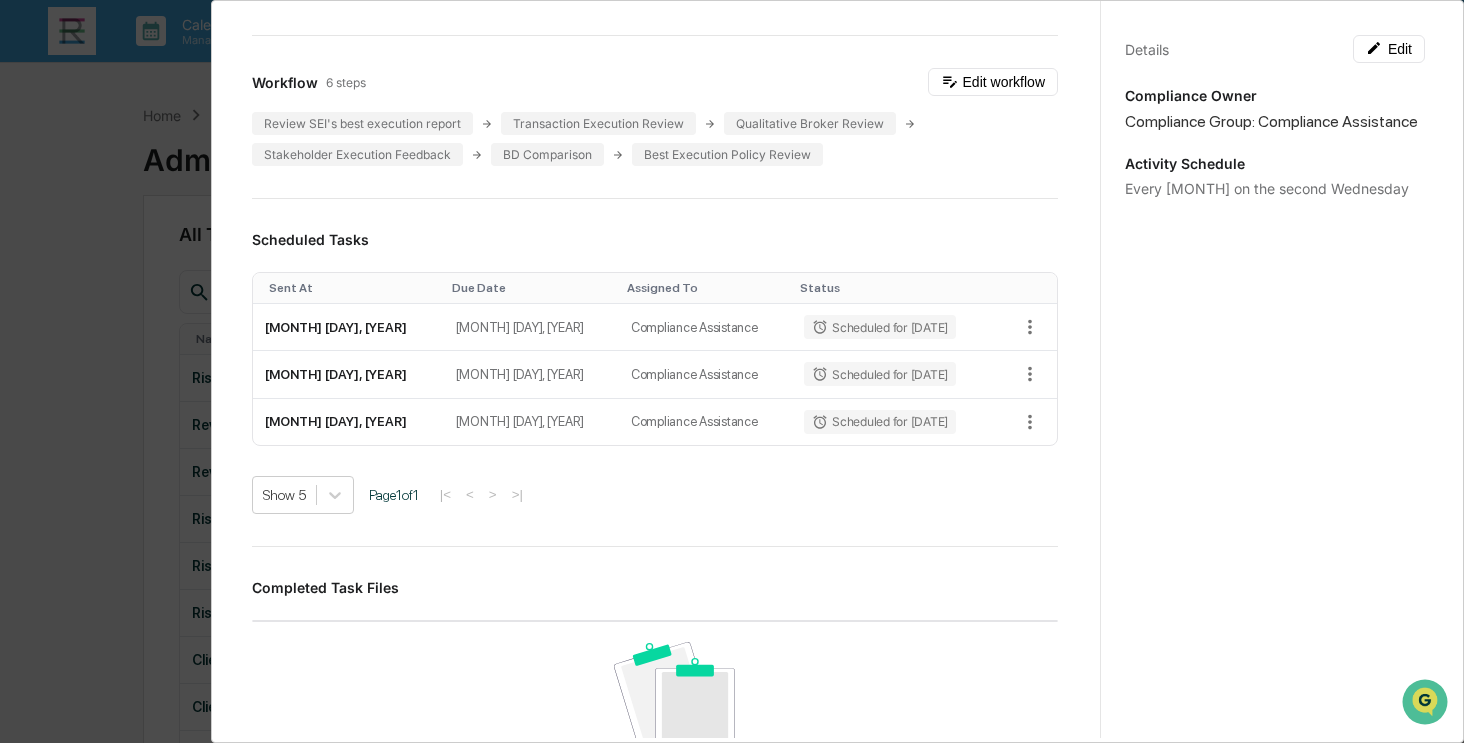 click on "Administrator Activity List Best Execution Review Start Task Best Execution Review Edit Given  recent SEC scrutiny of trade execution practices  of RIAs it is important to perform a comprehensive review of transaction execution. The SEC considers getting the best trade execution possible for clients as a fiduciary responsibility of the advisor. Accordingly, each RIA compliance team should perform a trade execution review of broker-dealers that includes: Transaction execution cost, time, and security pricing Qualitative factors relating to a broker-dealer including, among other things, the broker-dealer’s execution capability, financial responsibility, and responsiveness to the adviser Input from the adviser’s traders and portfolio managers Compare between multiple broker dealers (even if your firm is BD affiliated or of you only use one) Ensure any client execution order differences are properly disclosed if they exist Ensure policies and procedures exist related to best execution Workflow 6 steps Sent At" at bounding box center (732, 371) 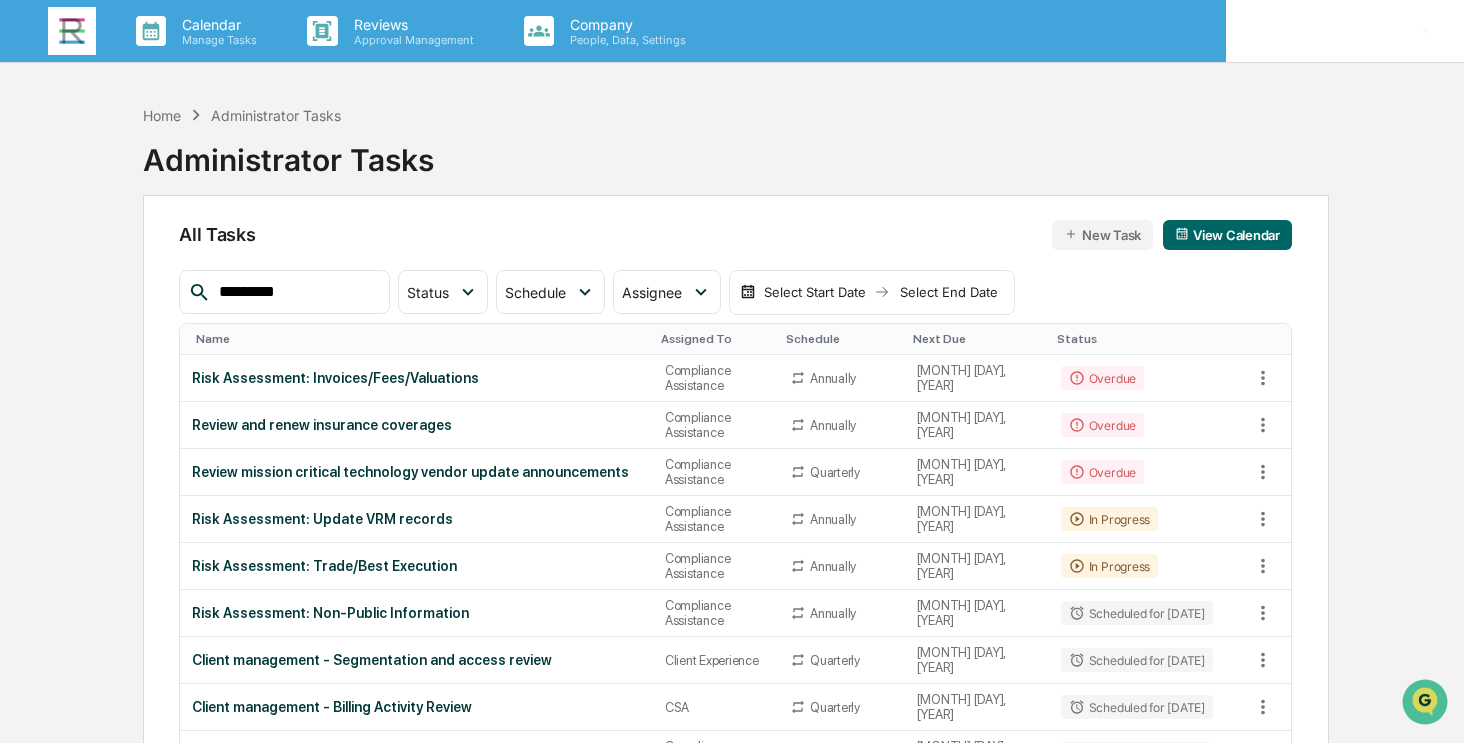 click on "Admin •  Revalue" at bounding box center [1330, 40] 